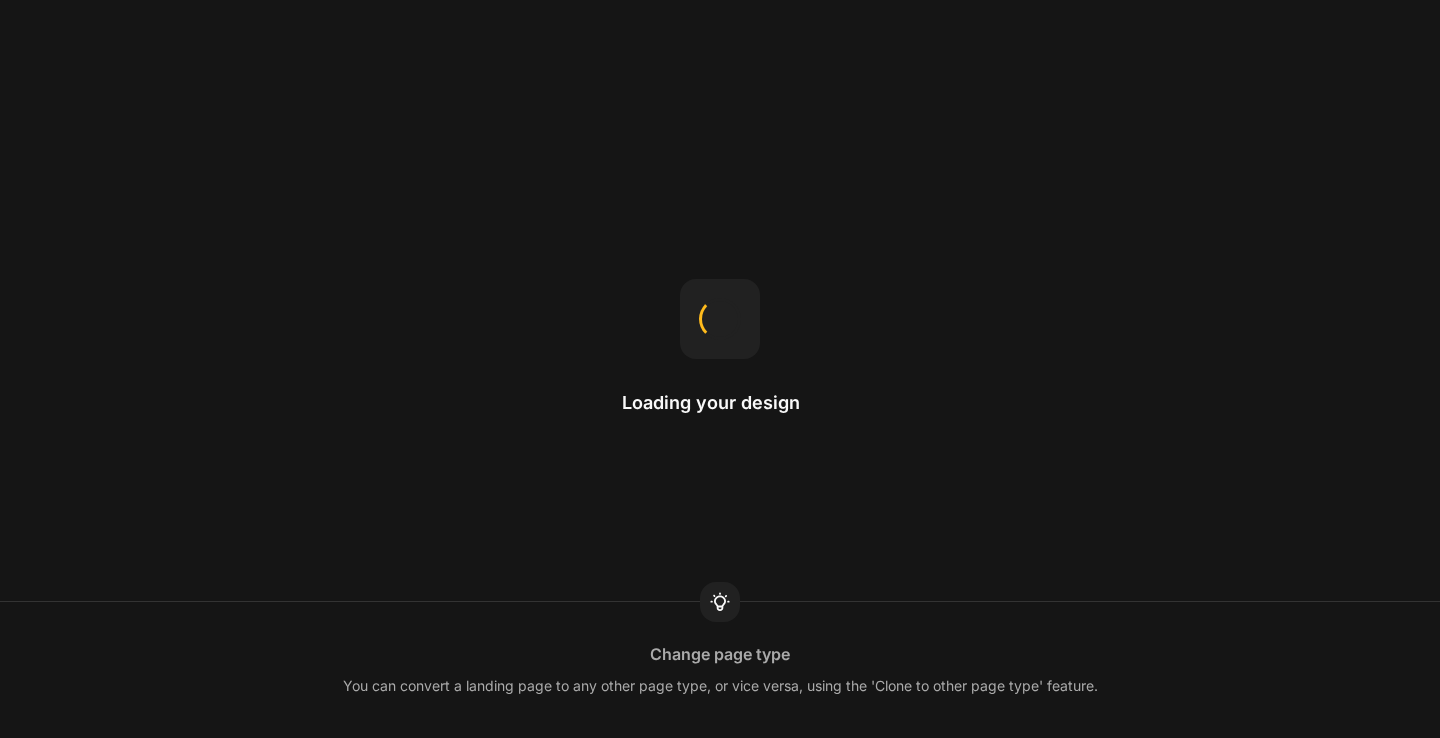 scroll, scrollTop: 0, scrollLeft: 0, axis: both 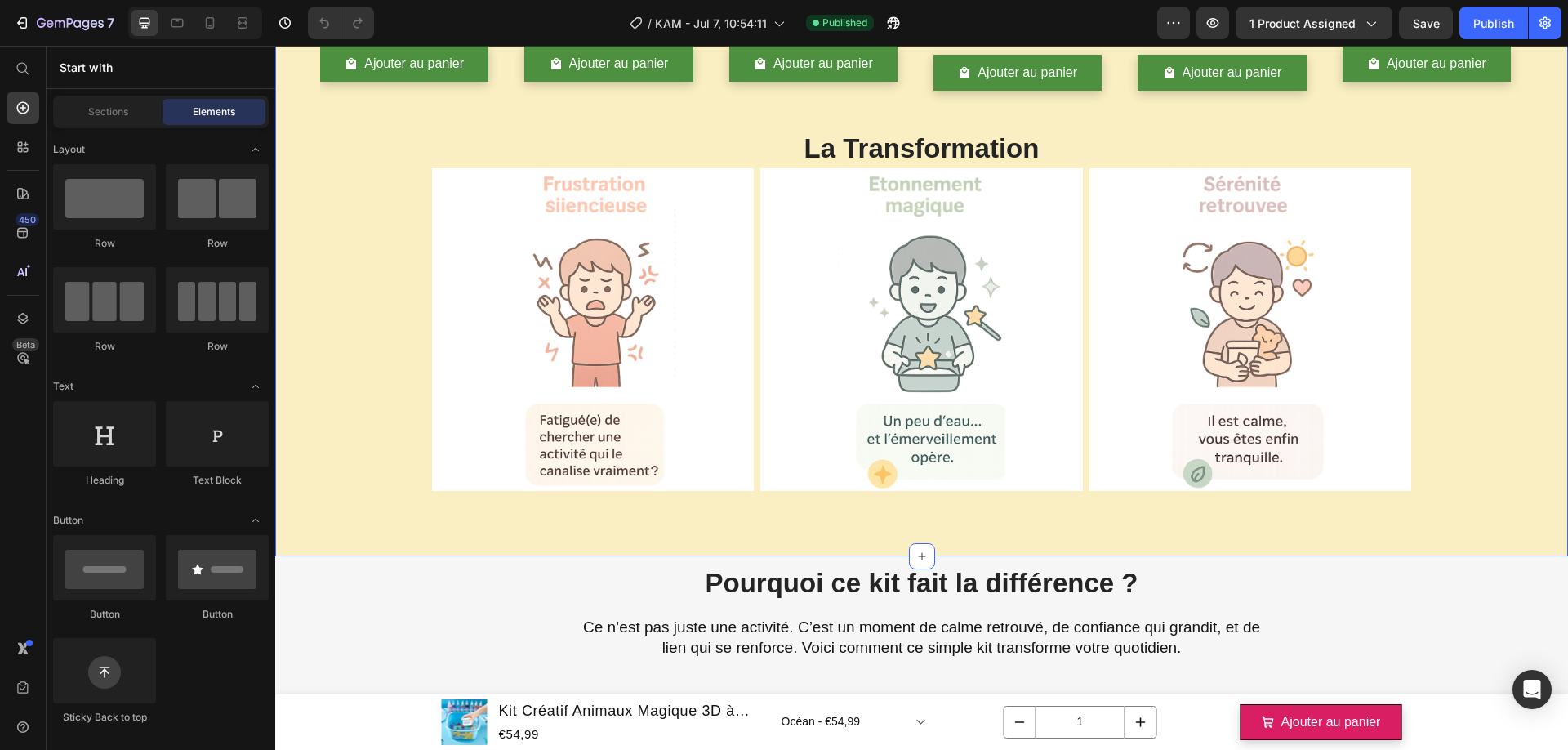 click on "Product Images Mini Aquarium pour Animaux Magiques 3D! Product Title €22,88 Product Price €0,00 Product Price Row Noir - €22,88 Jaune - €22,88 Transparent - €22,88 Product Variants & Swatches Ajouter au panier Product Cart Button Row Product Images Ensemble de batons magnétiques éducatif Product Title €22,20 Product Price €0,00 Product Price Row x25 - €22,20 x42 - €38,50 x138 - €116,00 Product Variants & Swatches Ajouter au panier Product Cart Button Row Product Images Recharges et Moules Kit d’Animaux Magiques 3D Product Title €49,88 Product Price €0,00 Product Price Row Pack Confirmé 1 - 100ml - €49,88 Pack Confirmé 2 - 100ml - €113,88 Pack Découverte 1 - 100ml - €32,88 Pack Découverte 2 - 100ml - €43,88 Pack Expert -100ml - €112,88 Pack Phosphorescent 1 - 50ml - €28,88 Pack Phosphorescent 2 - 50ml - €45,88 Pack Phosphorescent 3 - 50ml - €27,88 Poudre x5 - €10,88 Moules Animaux - €12,88 Moules Vacances - €20,88 Row Row" at bounding box center (921, 107) 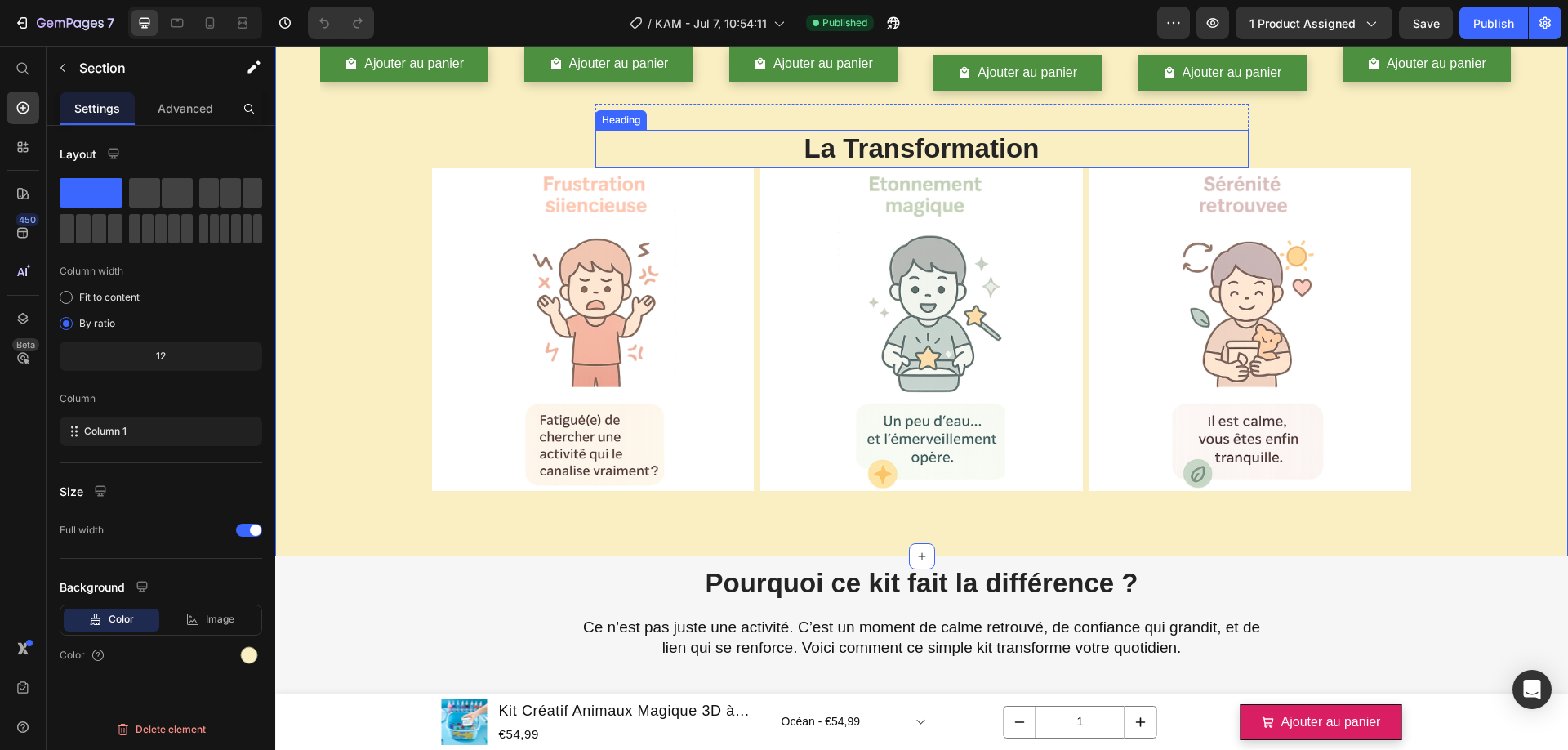 click on "La Transformation" at bounding box center (922, 149) 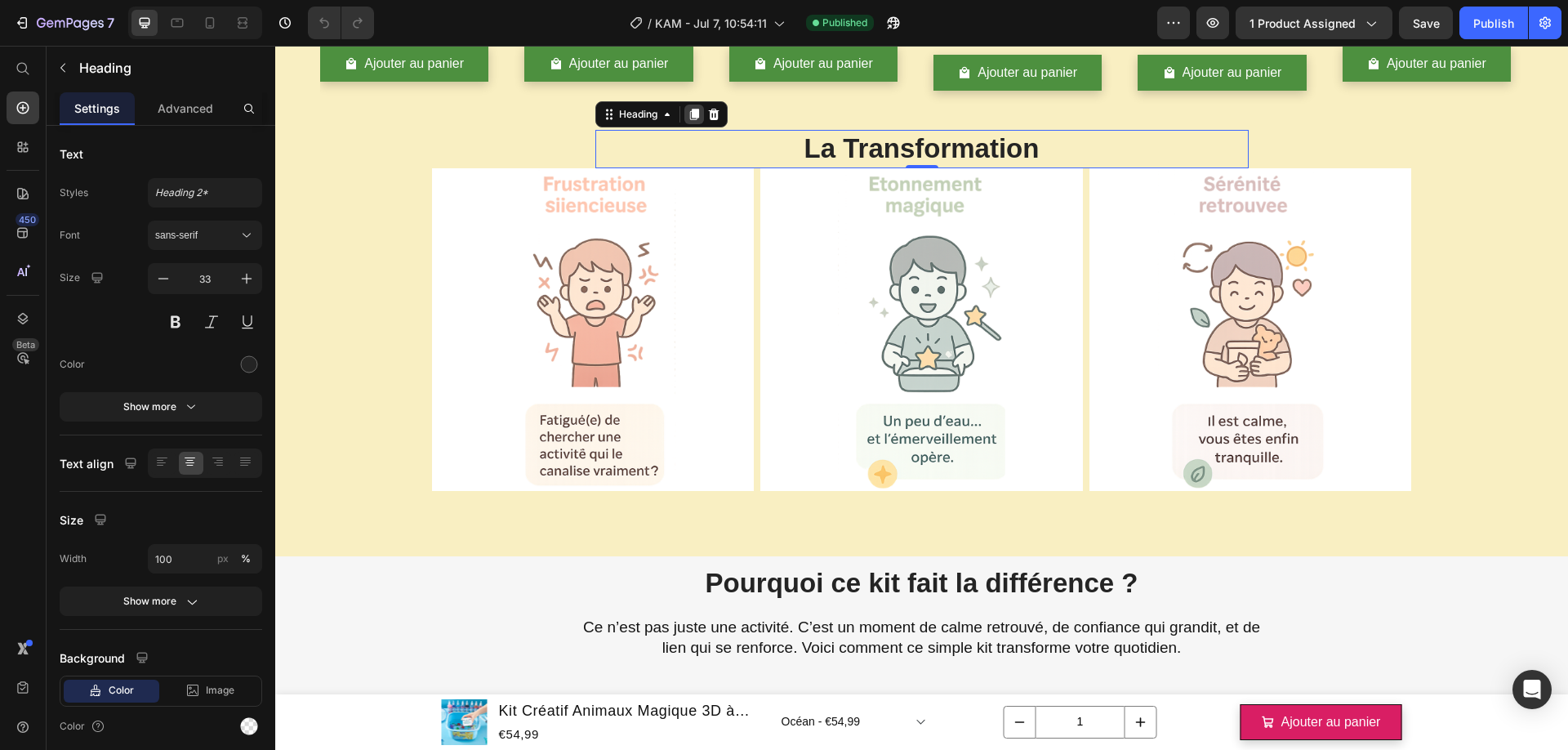 click 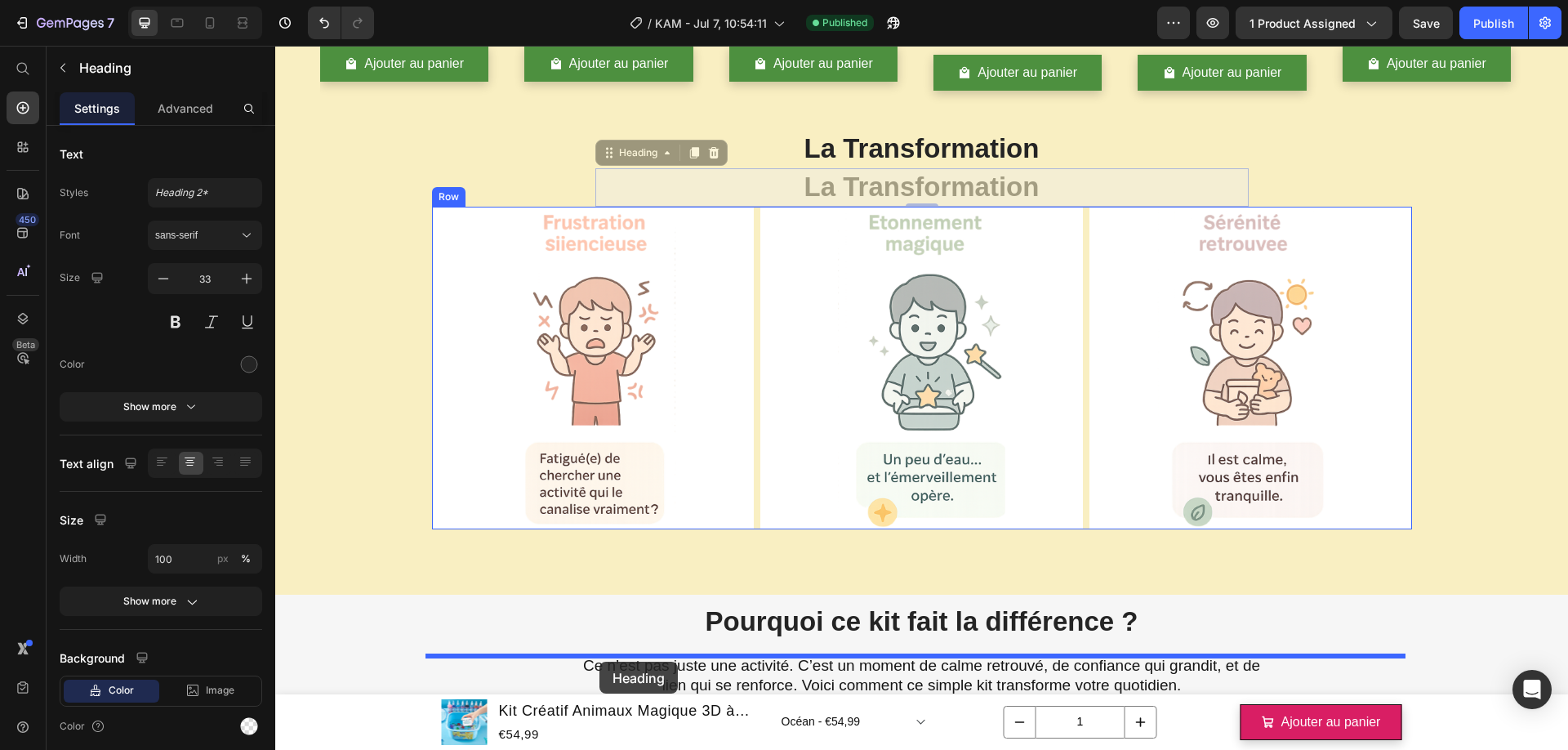 drag, startPoint x: 604, startPoint y: 283, endPoint x: 599, endPoint y: 662, distance: 379.033 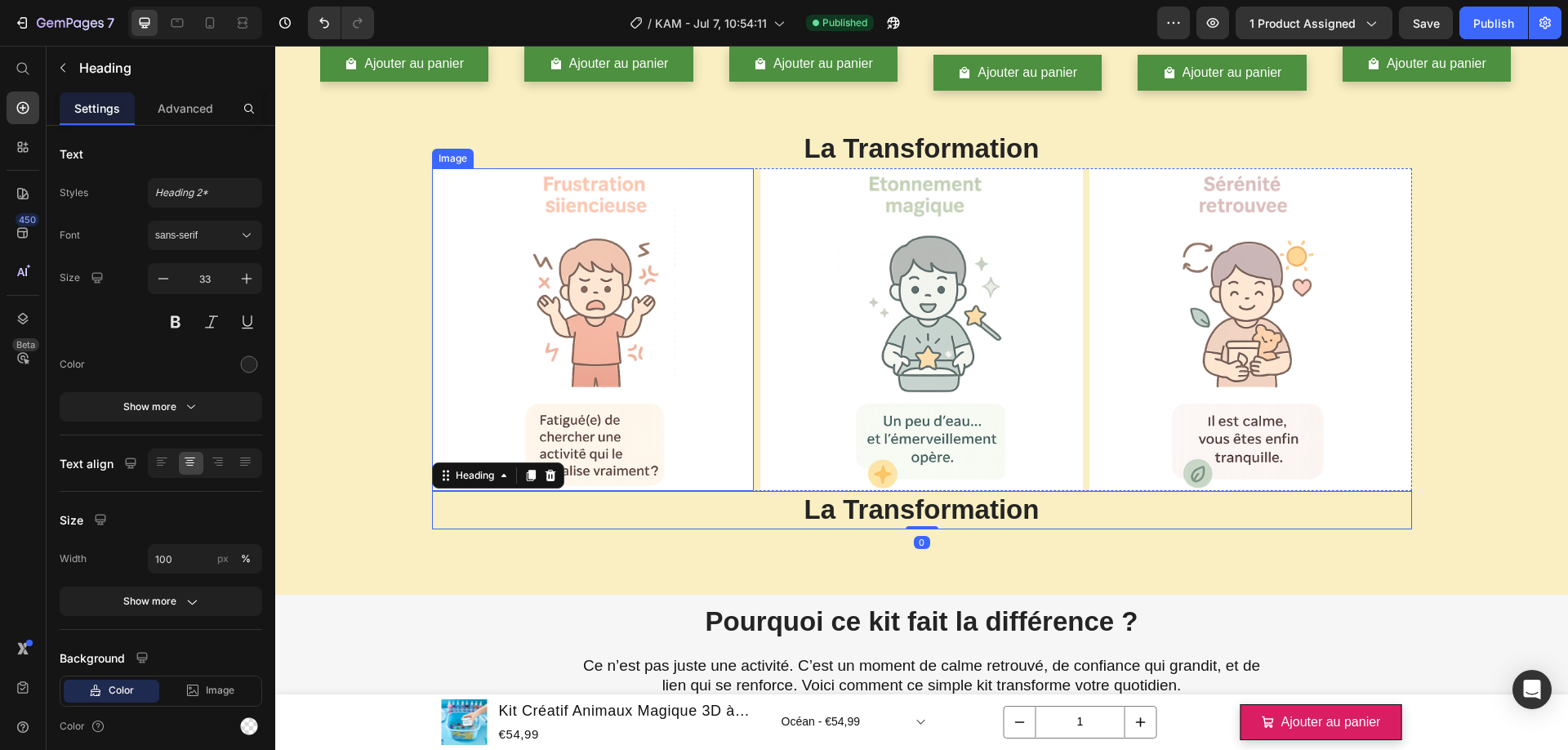 scroll, scrollTop: 1963, scrollLeft: 0, axis: vertical 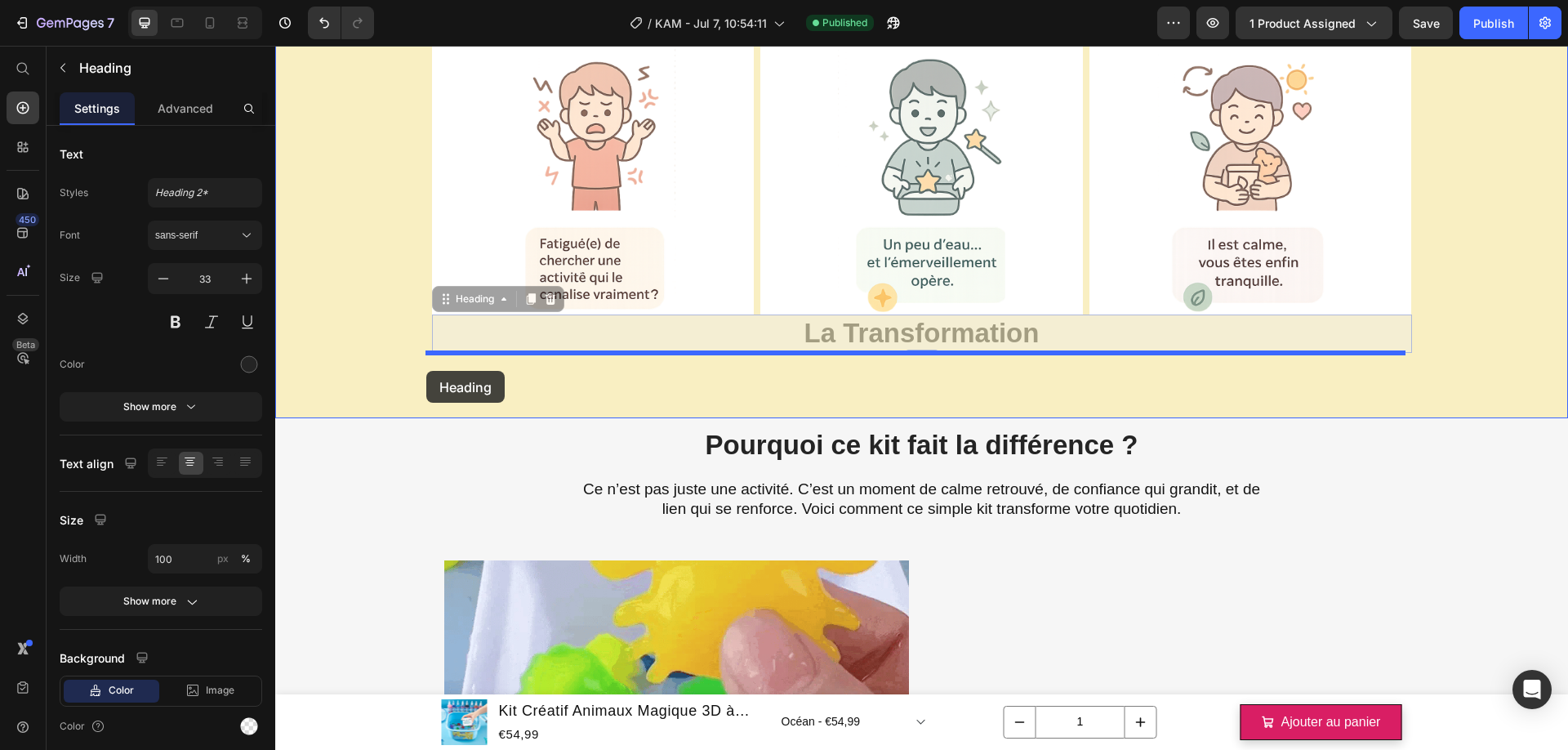 drag, startPoint x: 437, startPoint y: 301, endPoint x: 426, endPoint y: 371, distance: 70.85901 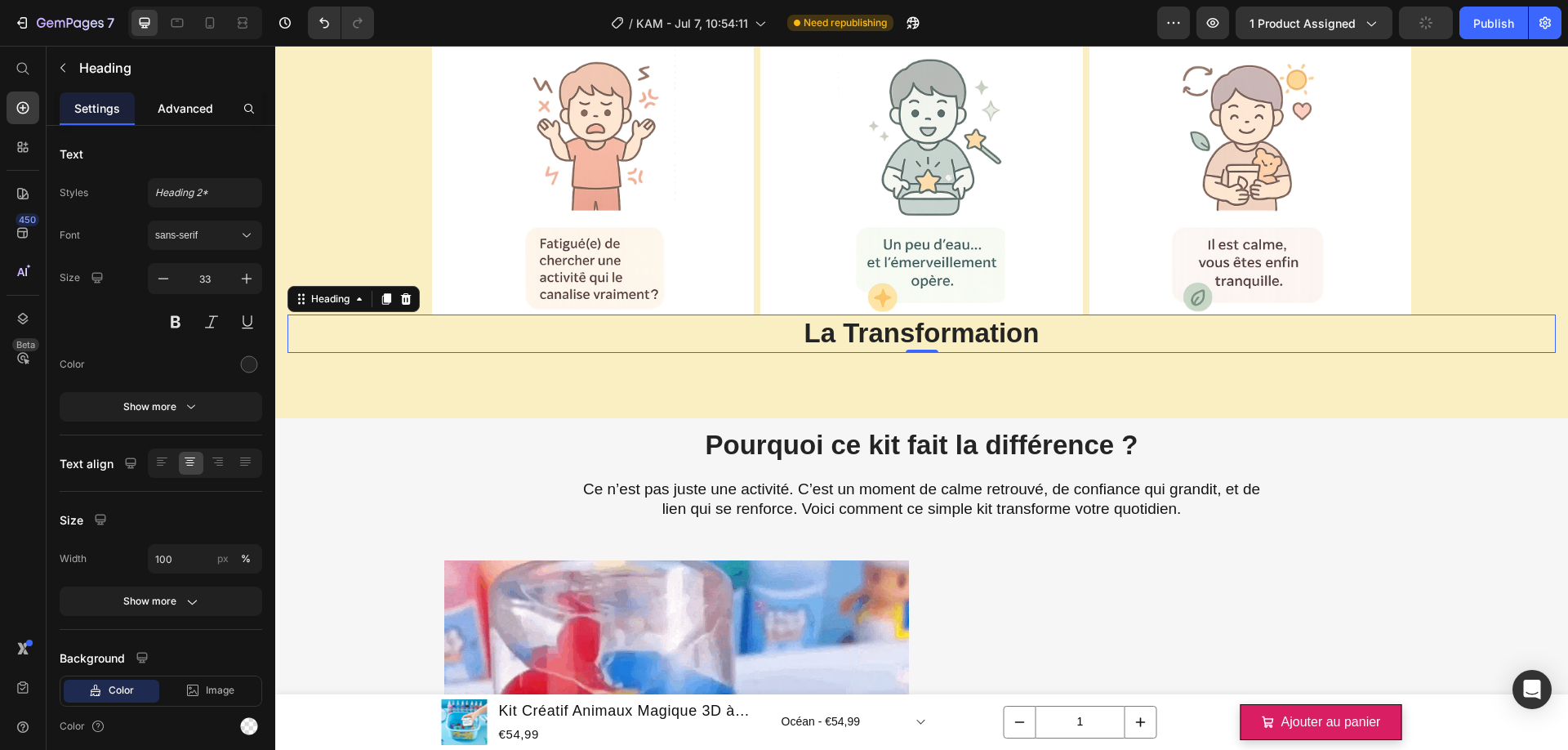 click on "Advanced" at bounding box center (185, 108) 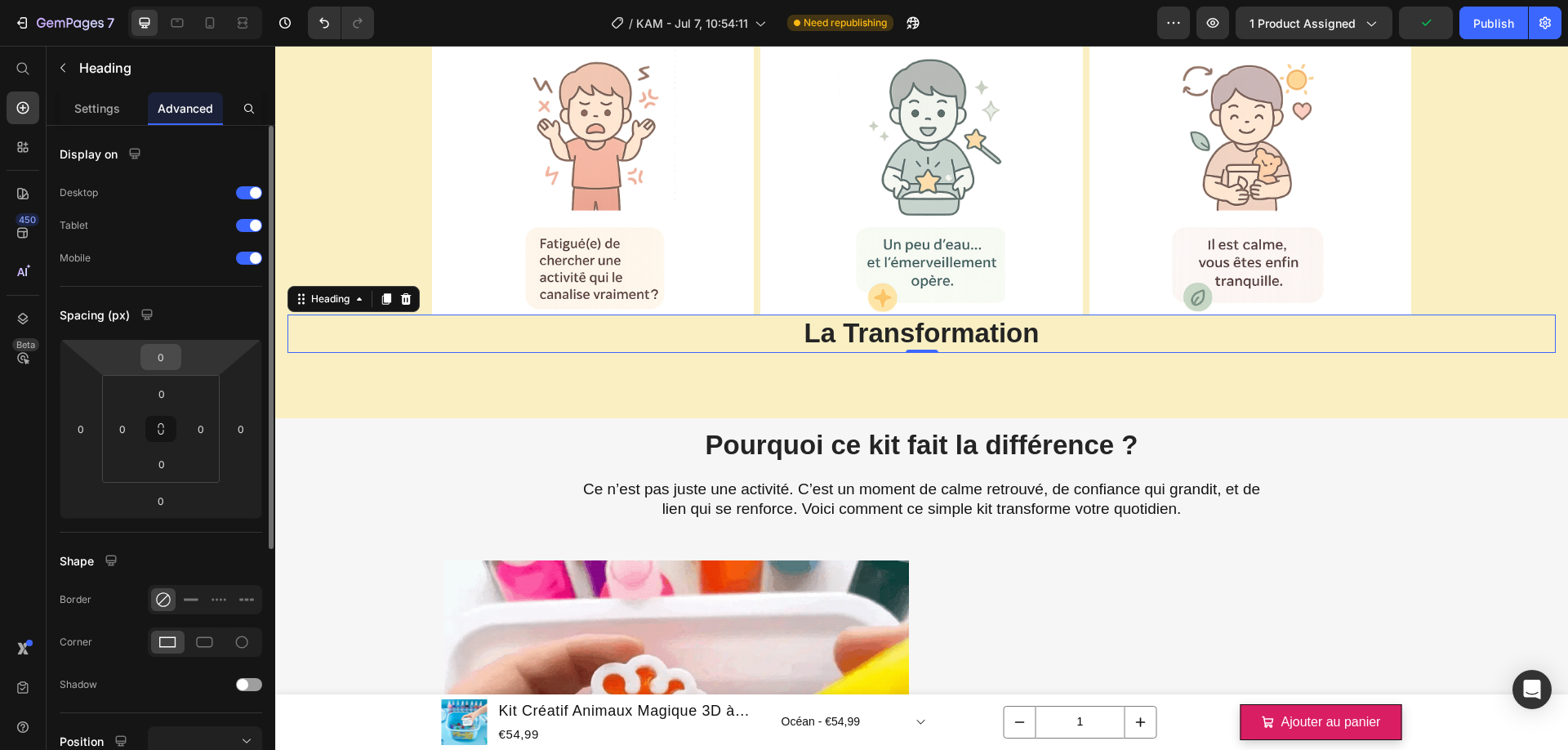click on "0" at bounding box center (161, 357) 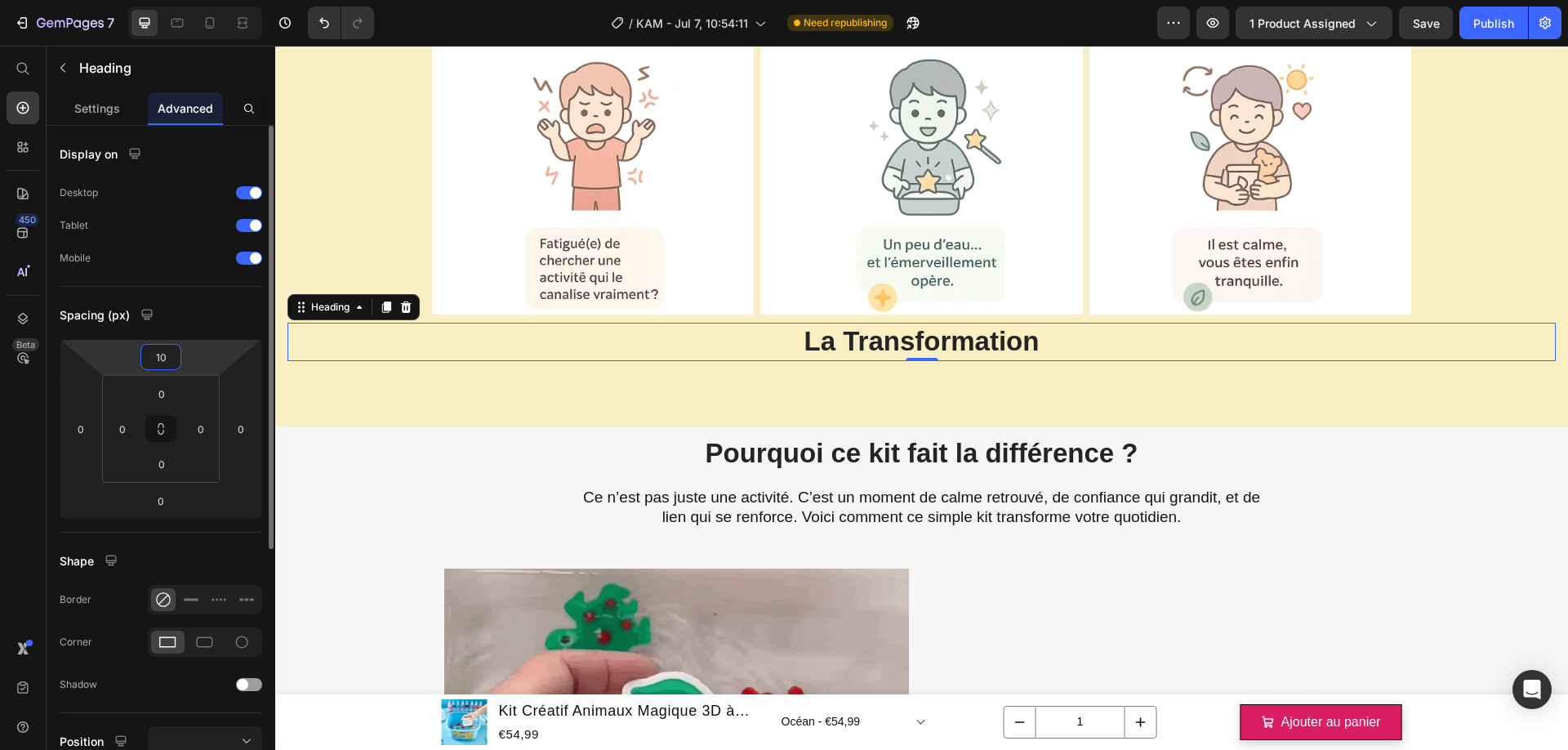 type on "1" 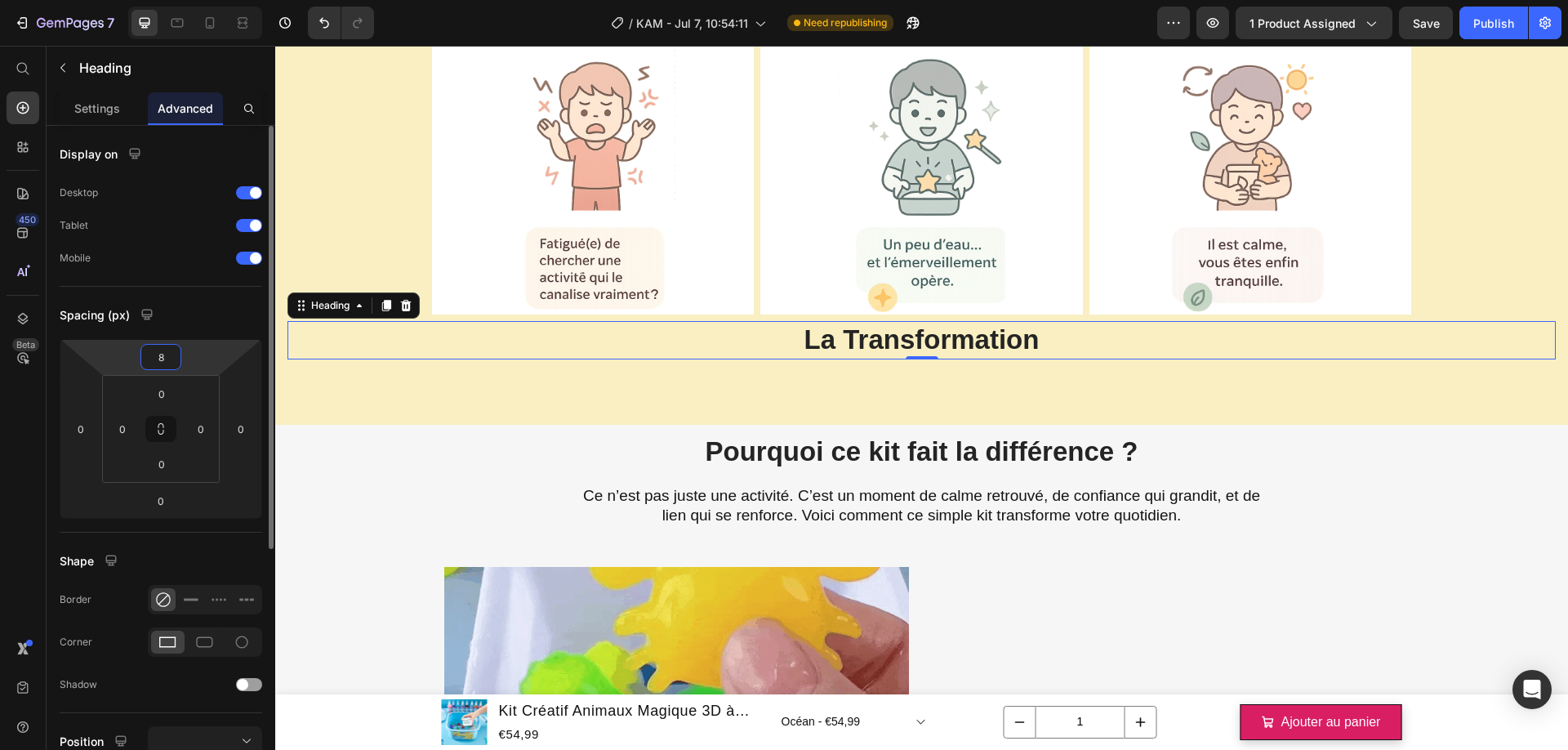 type on "80" 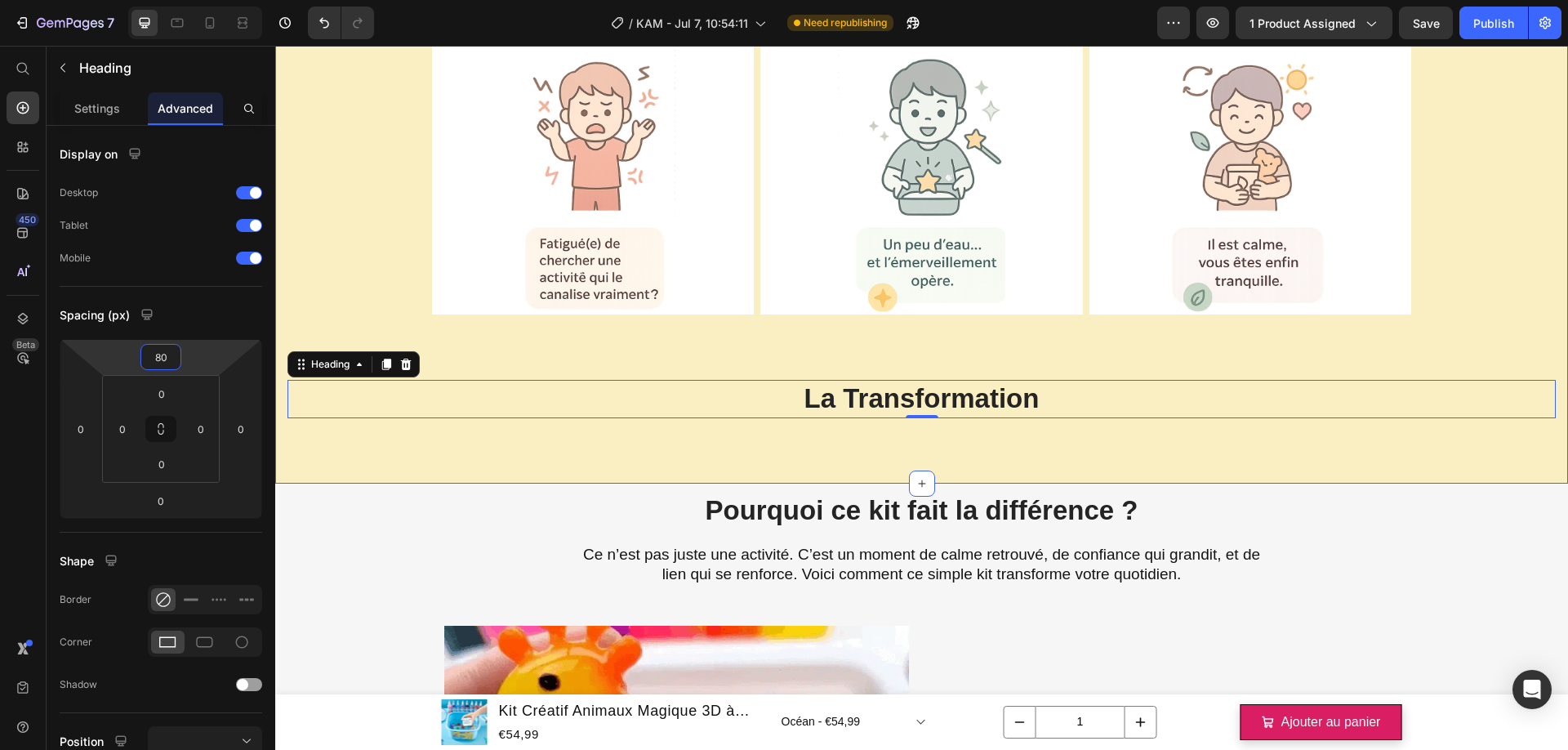 drag, startPoint x: 1116, startPoint y: 458, endPoint x: 1188, endPoint y: 364, distance: 118.4061 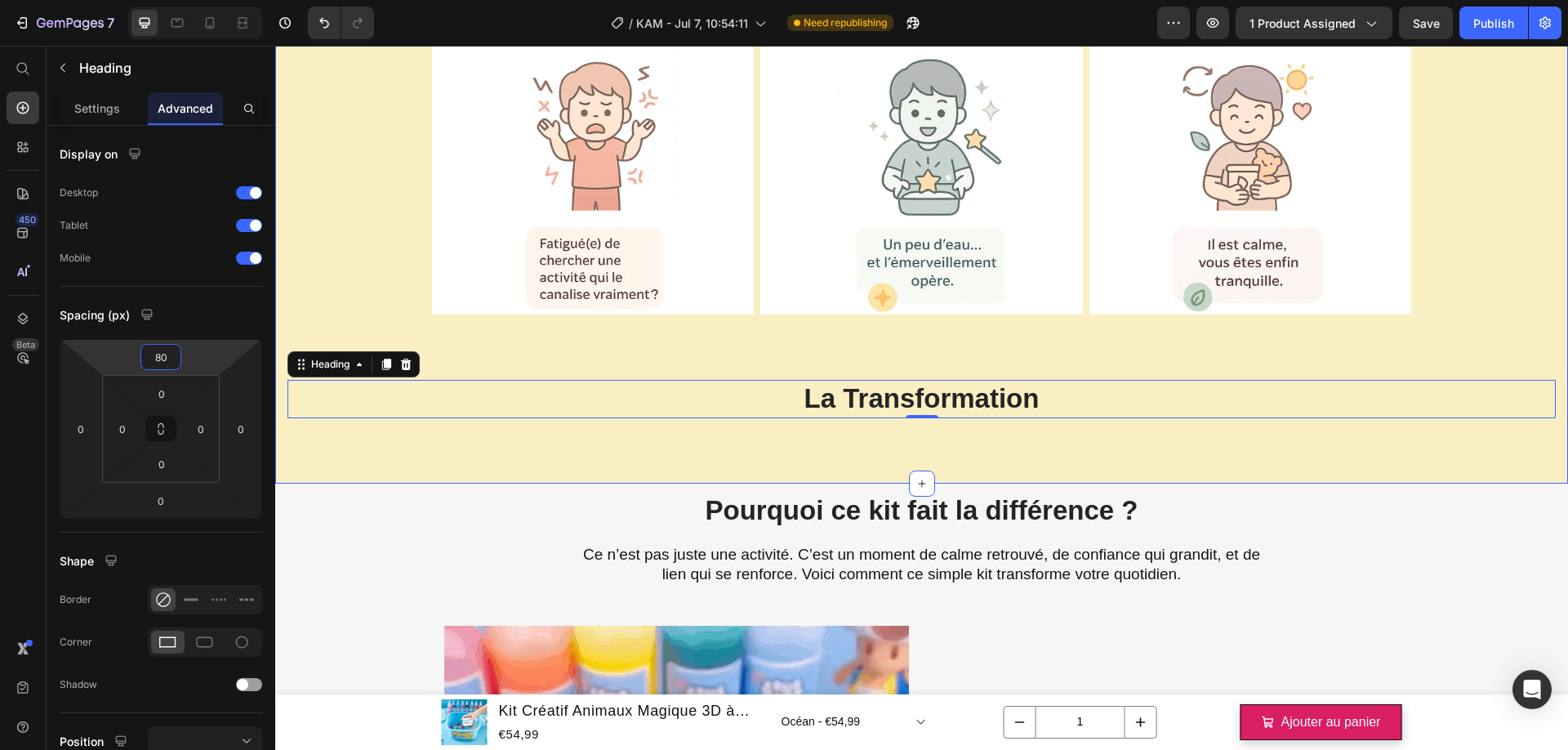 click on "Product Images Mini Aquarium pour Animaux Magiques 3D! Product Title €22,88 Product Price €0,00 Product Price Row Noir - €22,88 Jaune - €22,88 Transparent - €22,88 Product Variants & Swatches Ajouter au panier Product Cart Button Row Product Images Ensemble de batons magnétiques éducatif Product Title €22,20 Product Price €0,00 Product Price Row x25 - €22,20 x42 - €38,50 x138 - €116,00 Product Variants & Swatches Ajouter au panier Product Cart Button Row Product Images Recharges et Moules Kit d’Animaux Magiques 3D Product Title €49,88 Product Price €0,00 Product Price Row Pack Confirmé 1 - 100ml - €49,88 Pack Confirmé 2 - 100ml - €113,88 Pack Découverte 1 - 100ml - €32,88 Pack Découverte 2 - 100ml - €43,88 Pack Expert -100ml - €112,88 Pack Phosphorescent 1 - 50ml - €28,88 Pack Phosphorescent 2 - 50ml - €45,88 Pack Phosphorescent 3 - 50ml - €27,88 Poudre x5 - €10,88 Moules Animaux - €12,88 Moules Vacances - €20,88 Row Row" at bounding box center (921, -4) 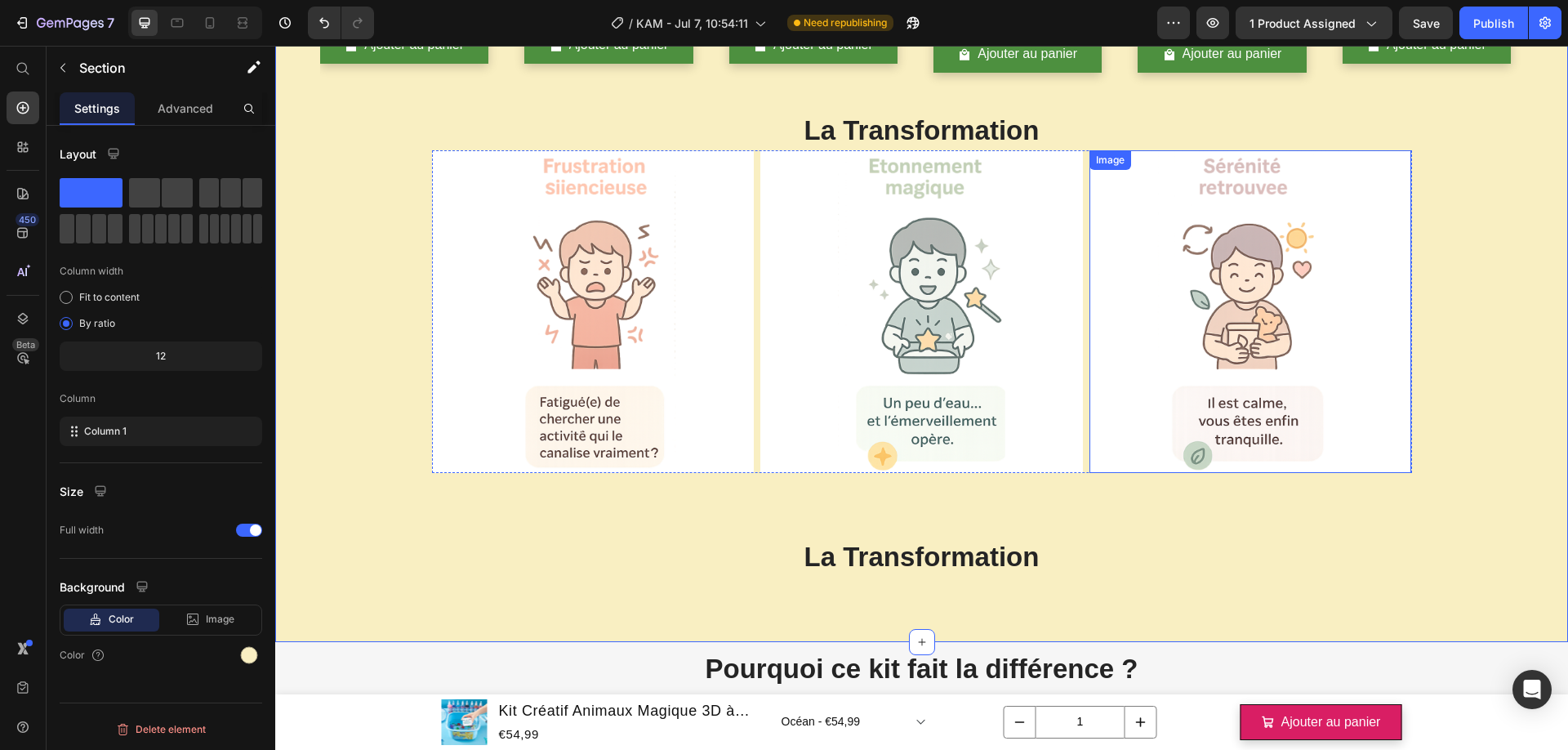 scroll, scrollTop: 1705, scrollLeft: 0, axis: vertical 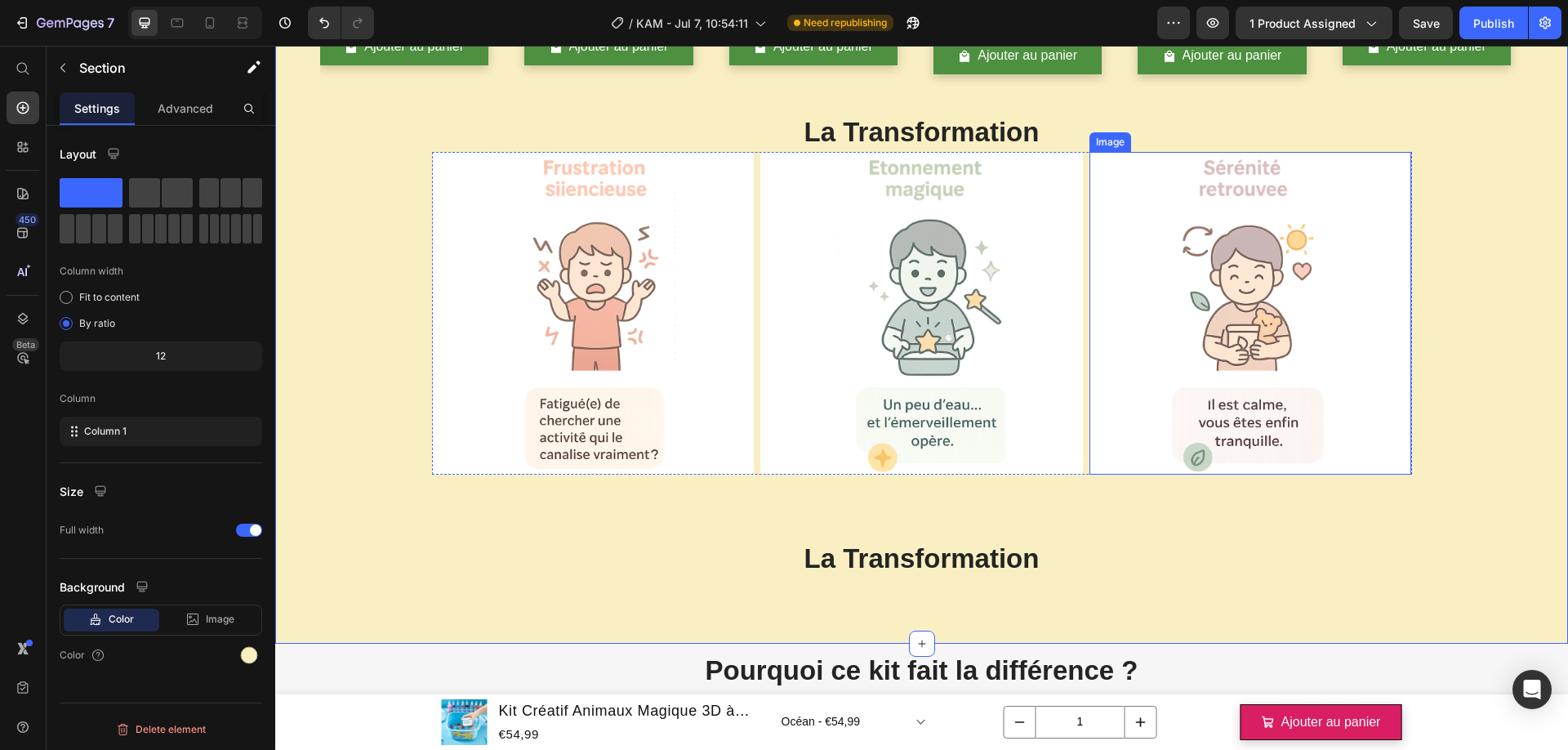 click at bounding box center [1250, 313] 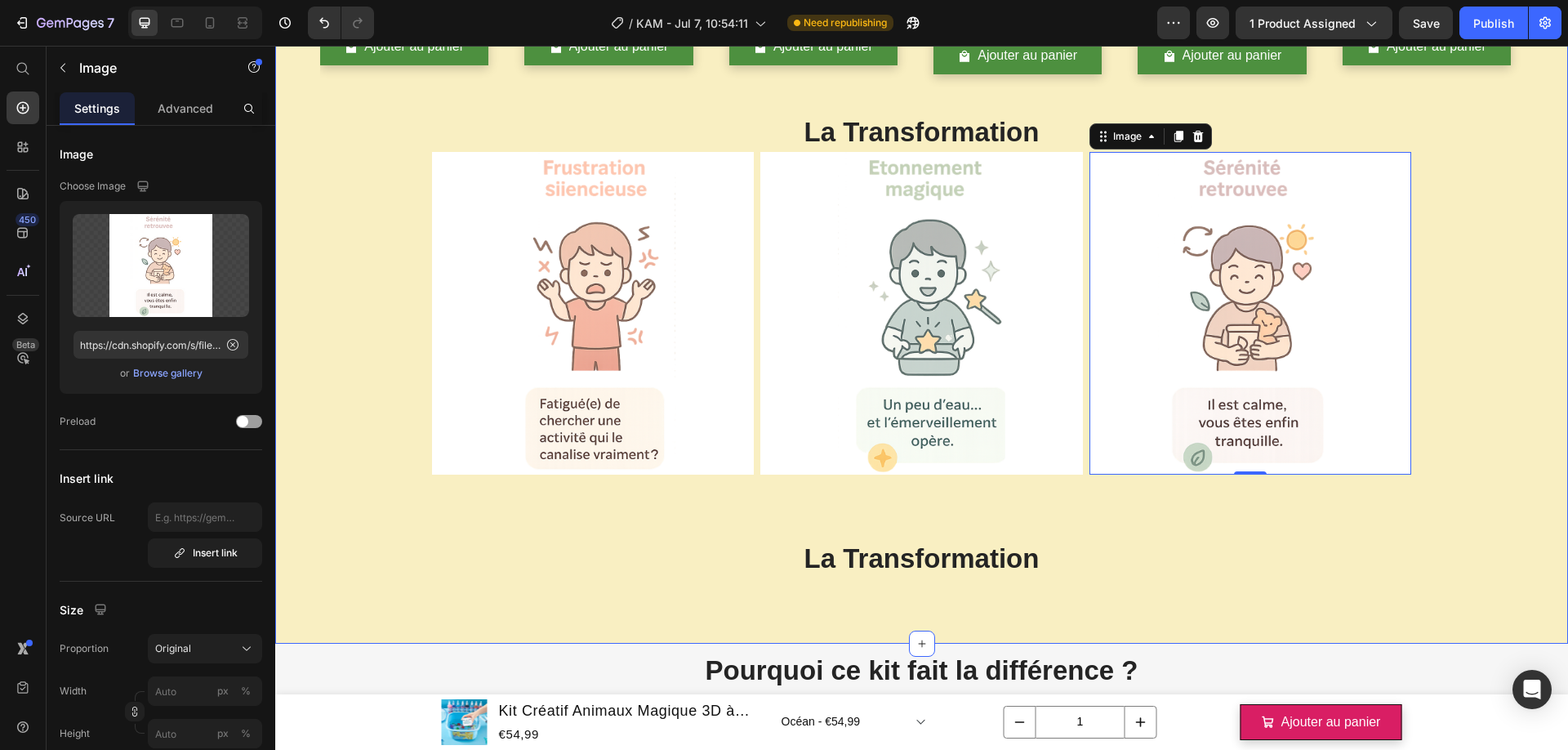 click on "Product Images Mini Aquarium pour Animaux Magiques 3D! Product Title €22,88 Product Price €0,00 Product Price Row Noir - €22,88 Jaune - €22,88 Transparent - €22,88 Product Variants & Swatches Ajouter au panier Product Cart Button Row Product Images Ensemble de batons magnétiques éducatif Product Title €22,20 Product Price €0,00 Product Price Row x25 - €22,20 x42 - €38,50 x138 - €116,00 Product Variants & Swatches Ajouter au panier Product Cart Button Row Product Images Recharges et Moules Kit d’Animaux Magiques 3D Product Title €49,88 Product Price €0,00 Product Price Row Pack Confirmé 1 - 100ml - €49,88 Pack Confirmé 2 - 100ml - €113,88 Pack Découverte 1 - 100ml - €32,88 Pack Découverte 2 - 100ml - €43,88 Pack Expert -100ml - €112,88 Pack Phosphorescent 1 - 50ml - €28,88 Pack Phosphorescent 2 - 50ml - €45,88 Pack Phosphorescent 3 - 50ml - €27,88 Poudre x5 - €10,88 Moules Animaux - €12,88 Moules Vacances - €20,88 Row Row" at bounding box center [921, 143] 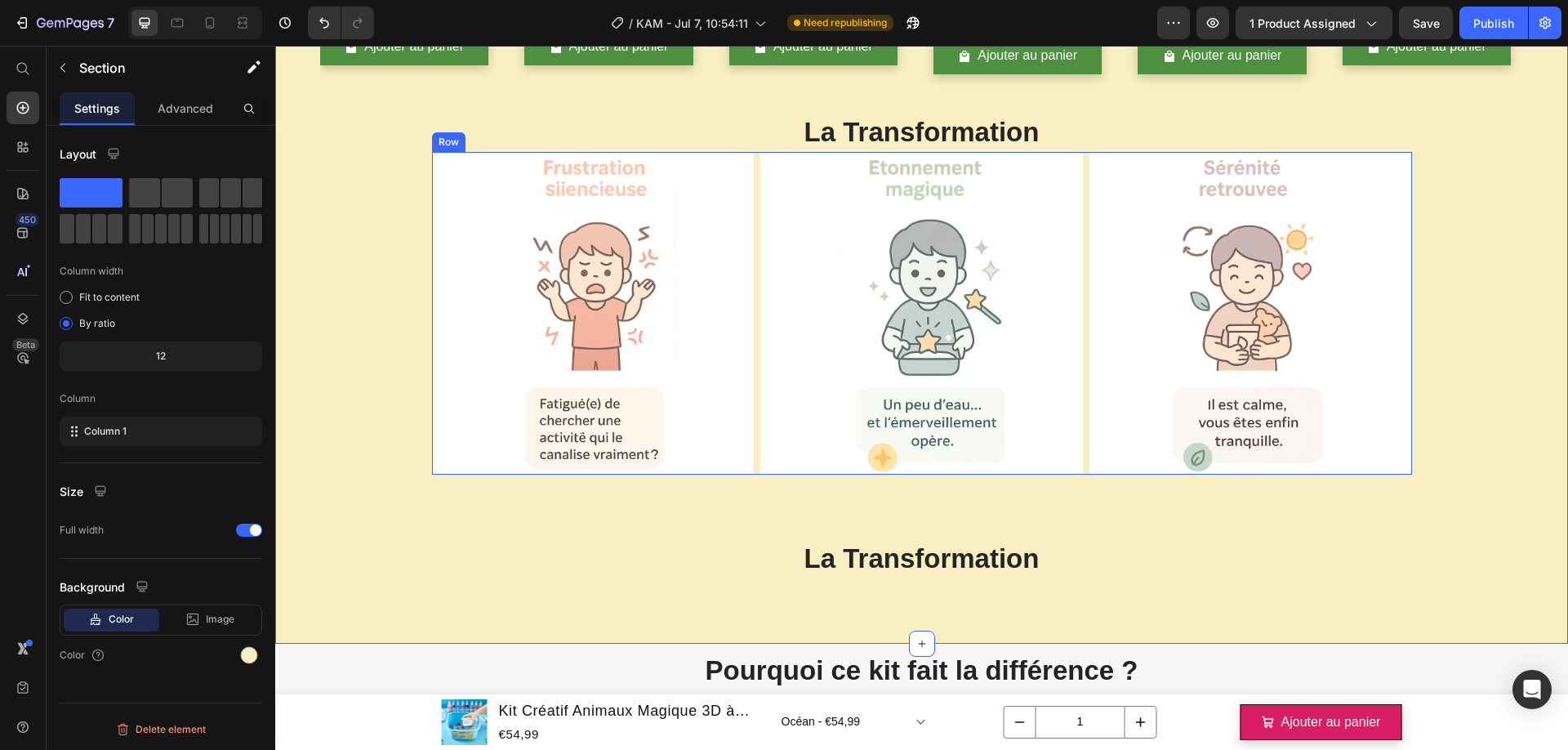 click on "Image Image Image Row" at bounding box center (922, 313) 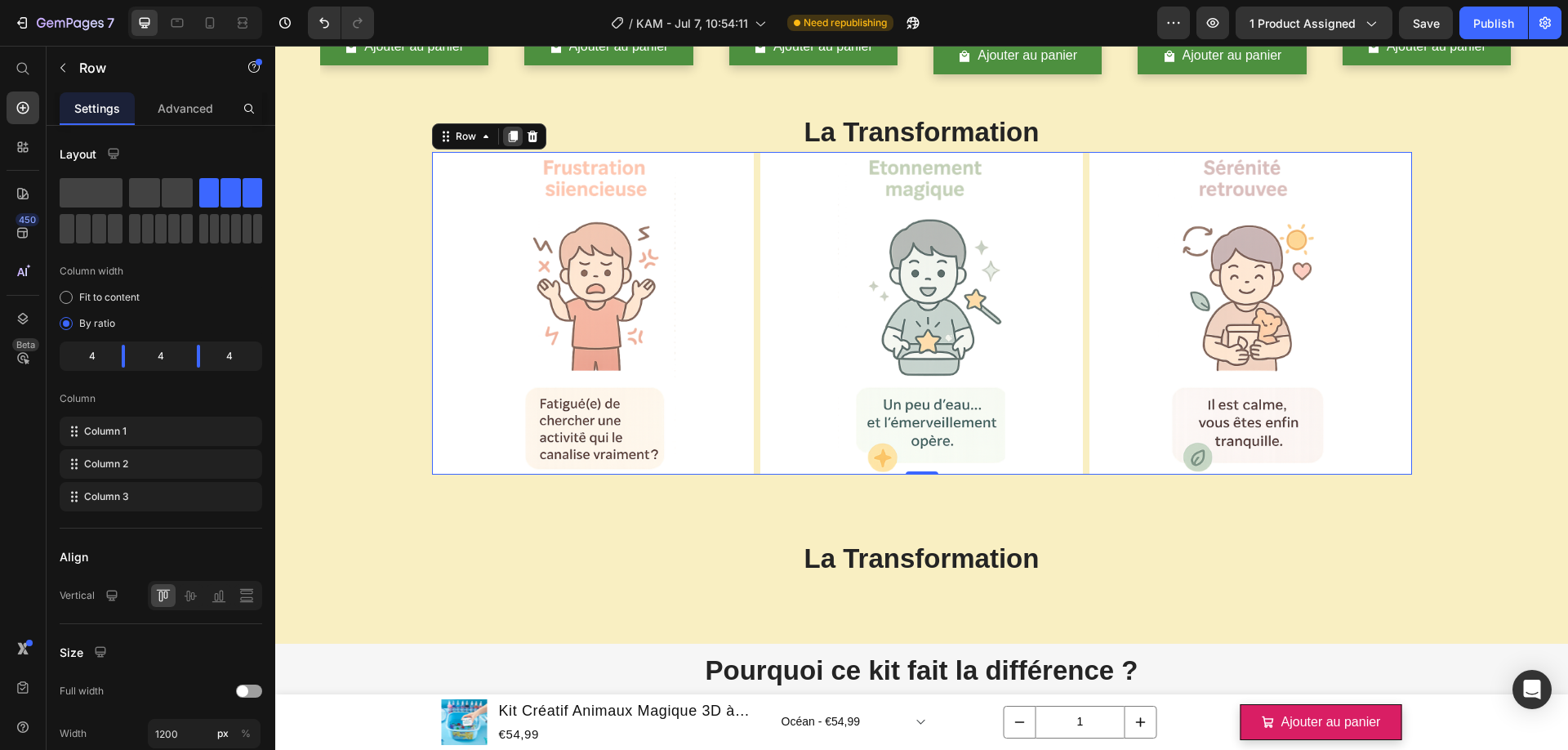 click 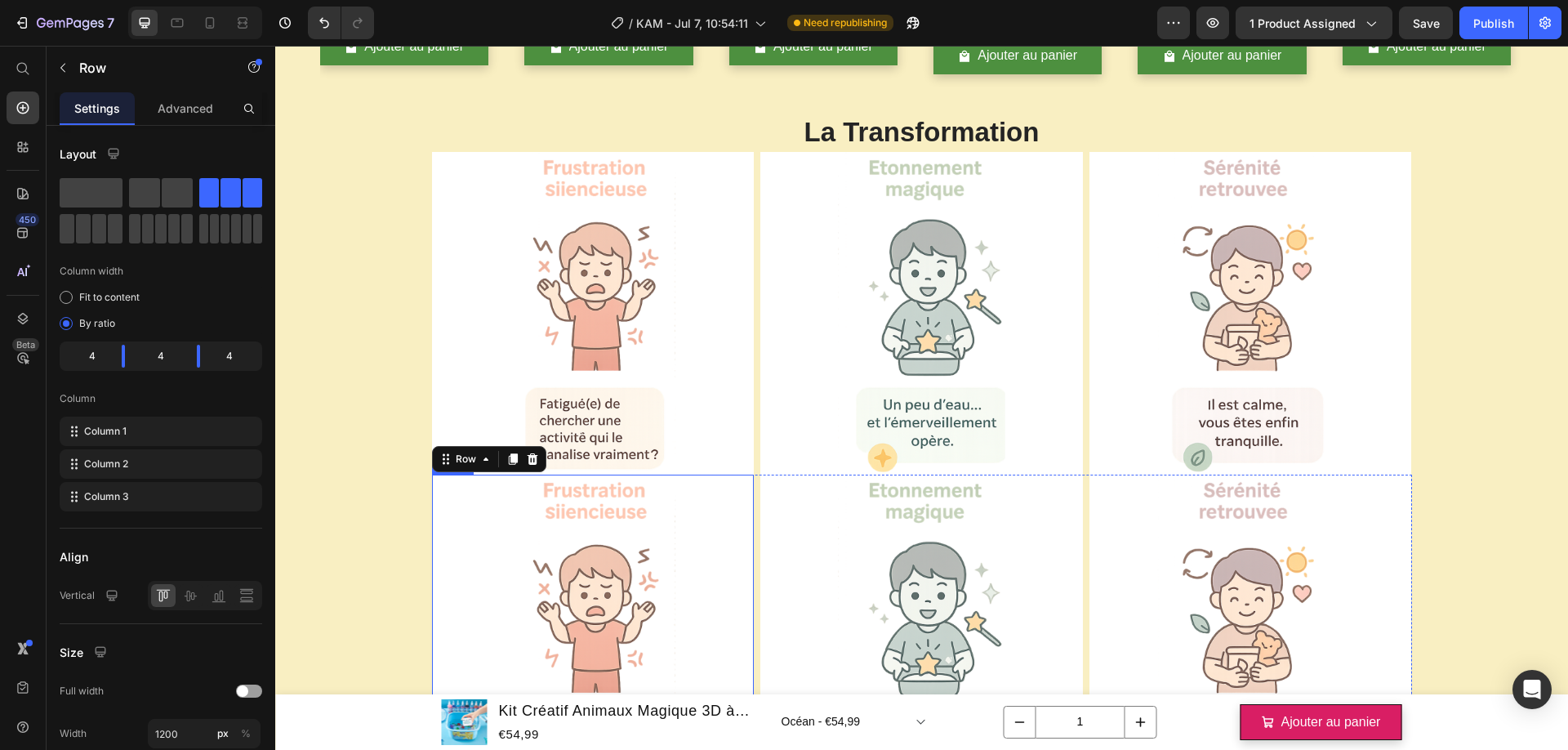 scroll, scrollTop: 1995, scrollLeft: 0, axis: vertical 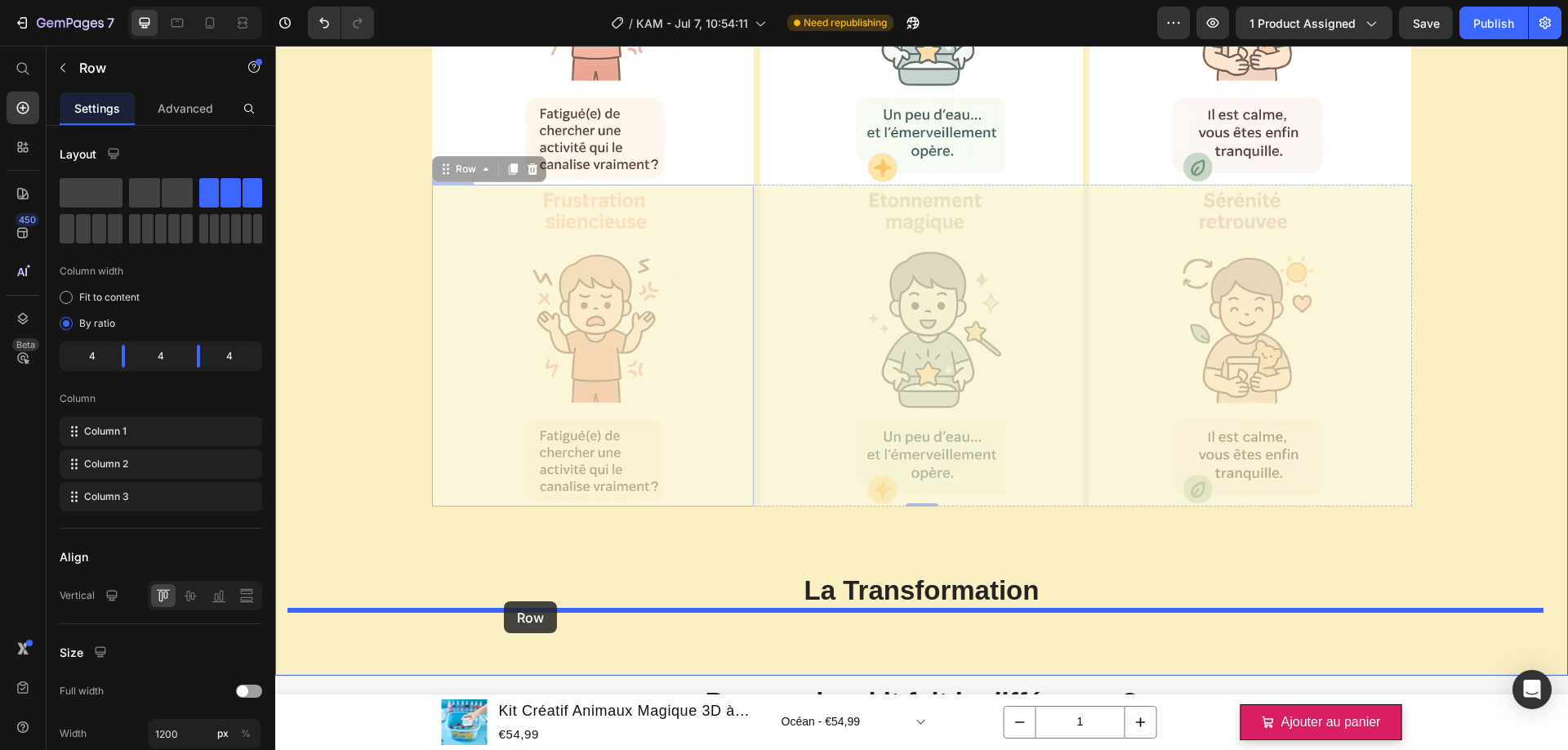 drag, startPoint x: 441, startPoint y: 171, endPoint x: 504, endPoint y: 601, distance: 434.5906 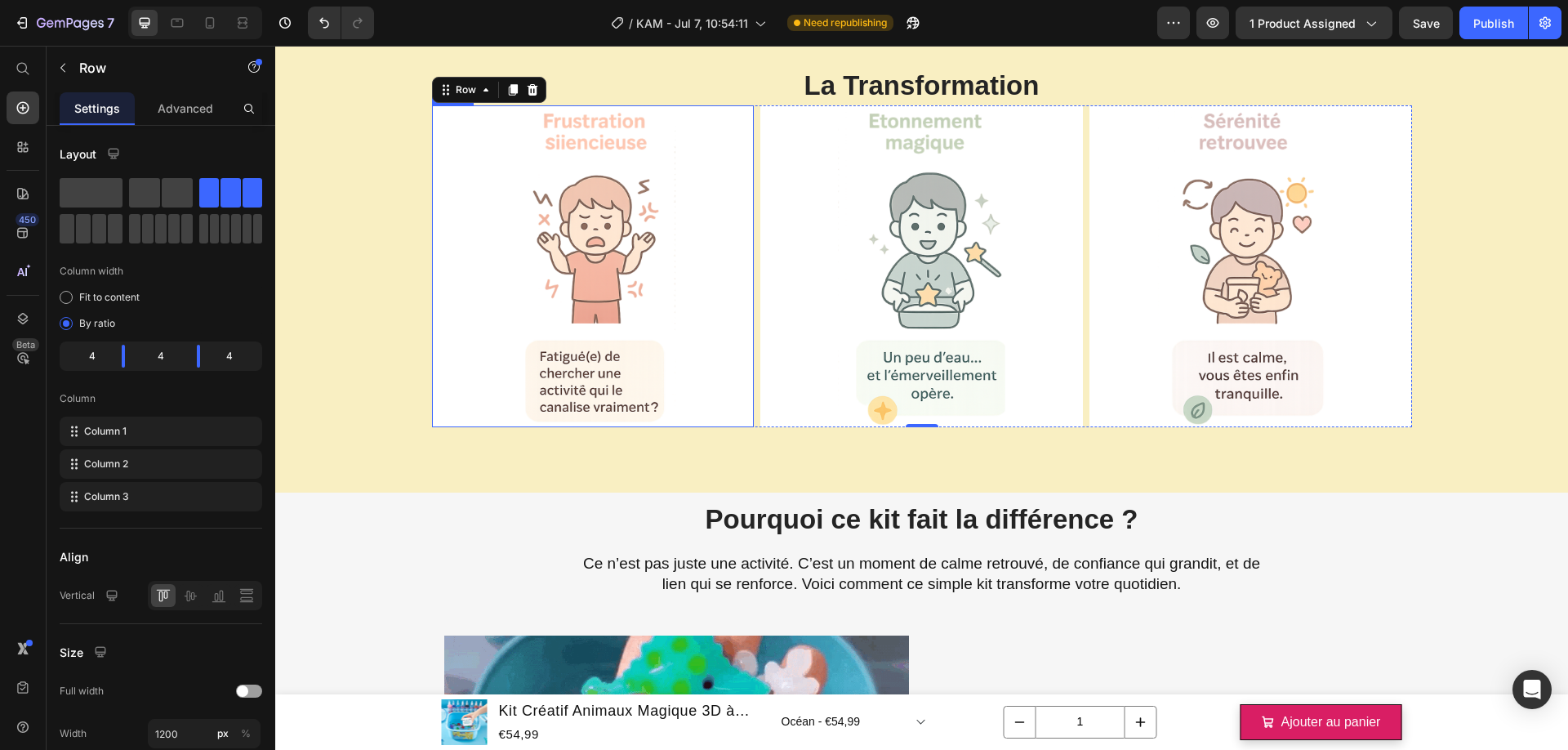 scroll, scrollTop: 2203, scrollLeft: 0, axis: vertical 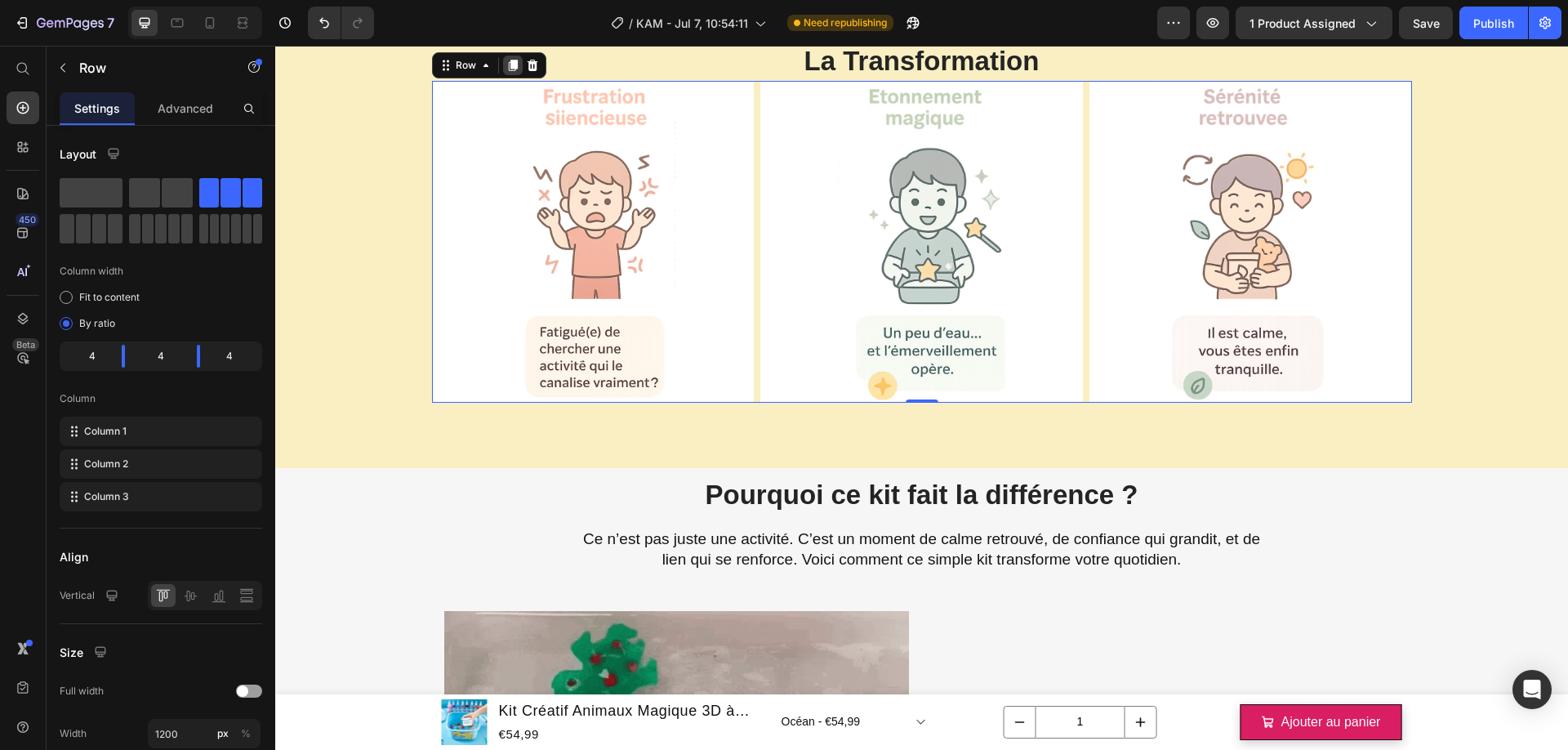 click 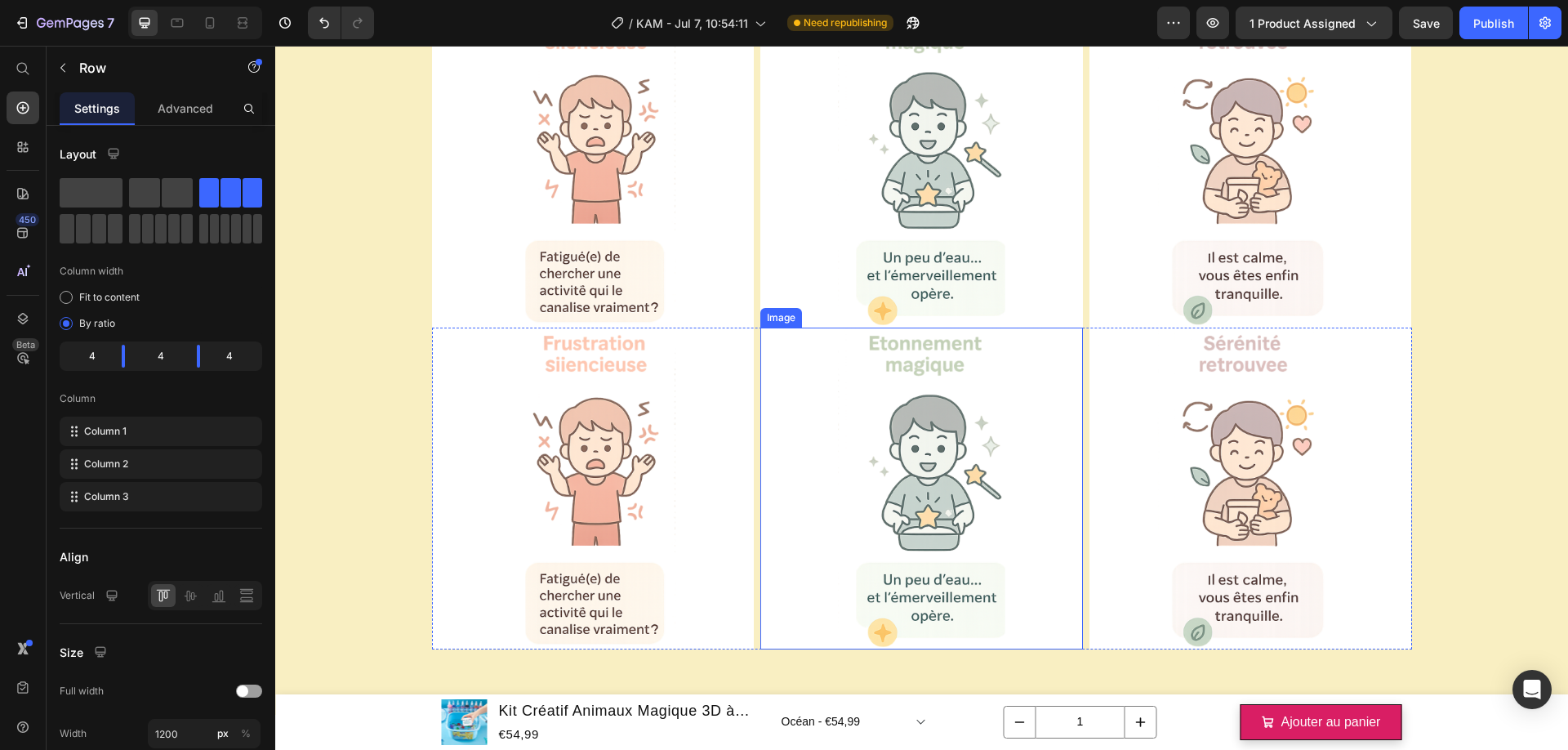 scroll, scrollTop: 2312, scrollLeft: 0, axis: vertical 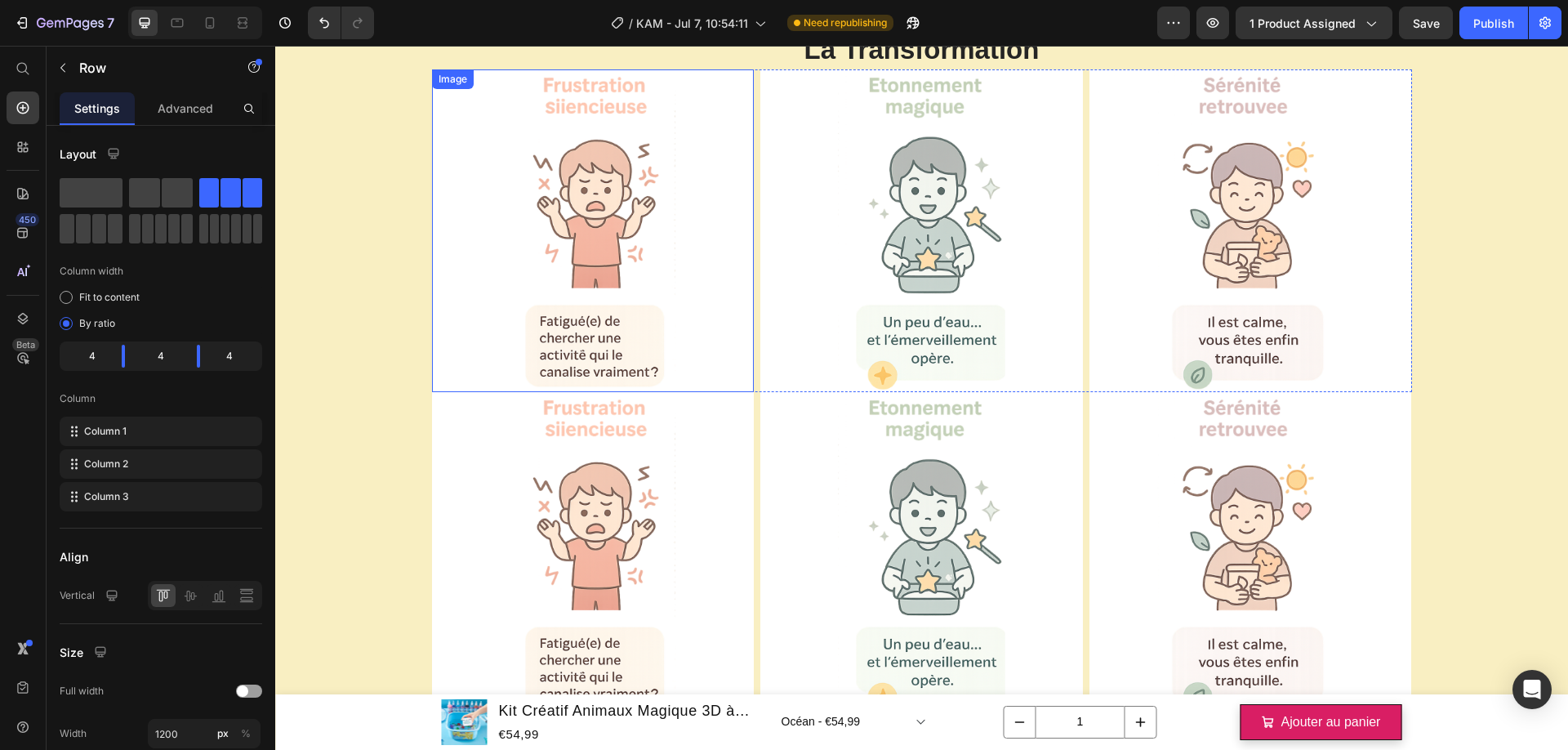 click at bounding box center [593, 230] 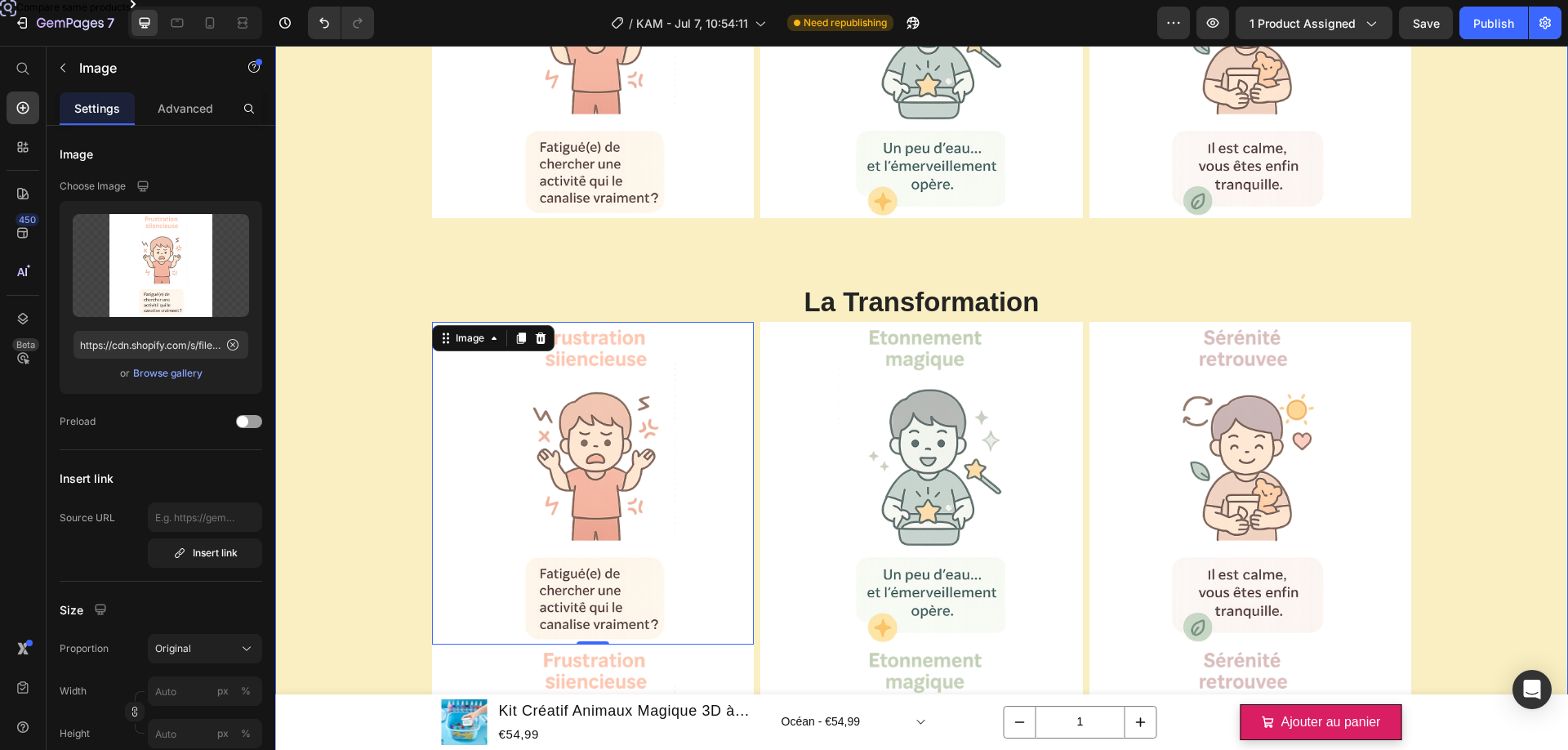 scroll, scrollTop: 2188, scrollLeft: 0, axis: vertical 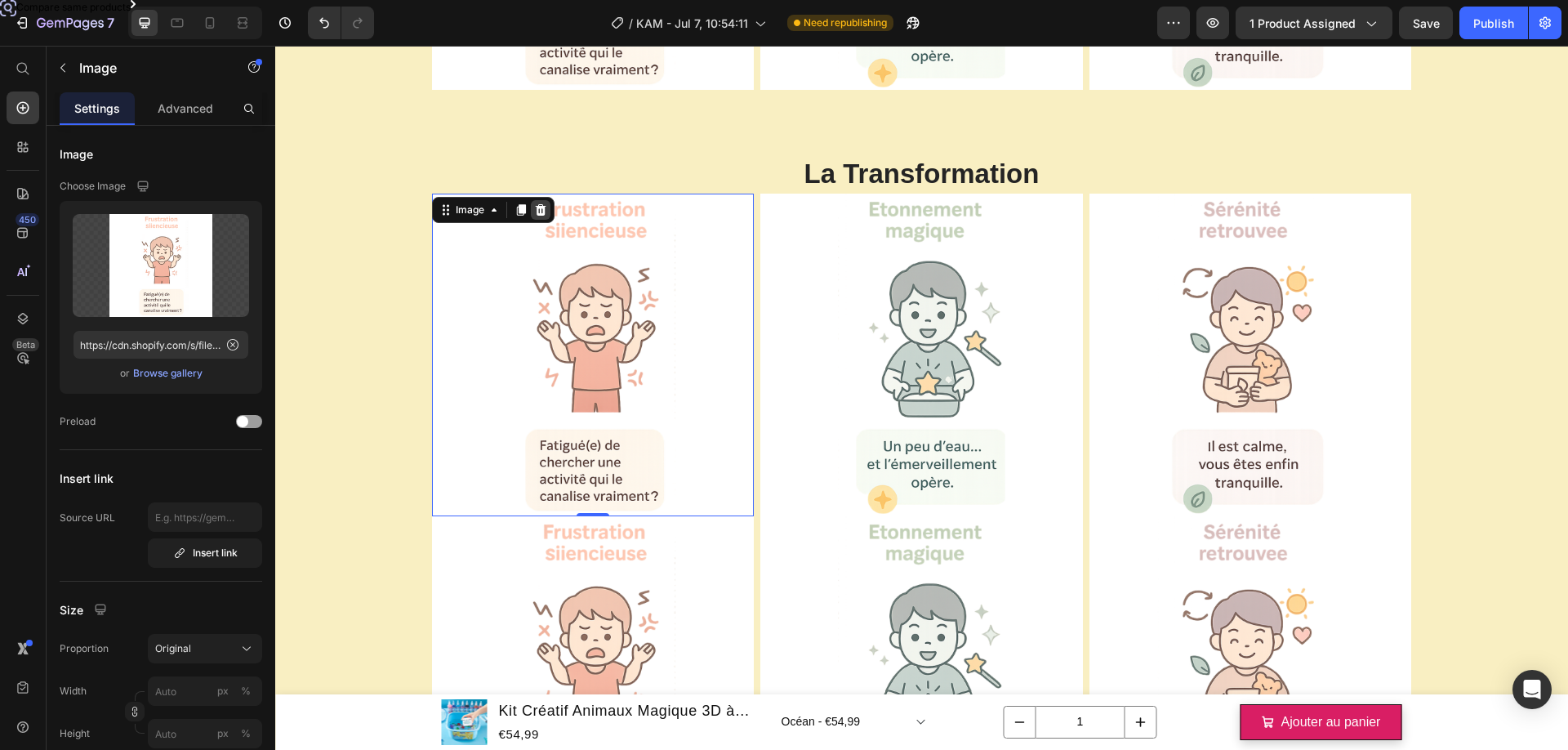 click at bounding box center (541, 210) 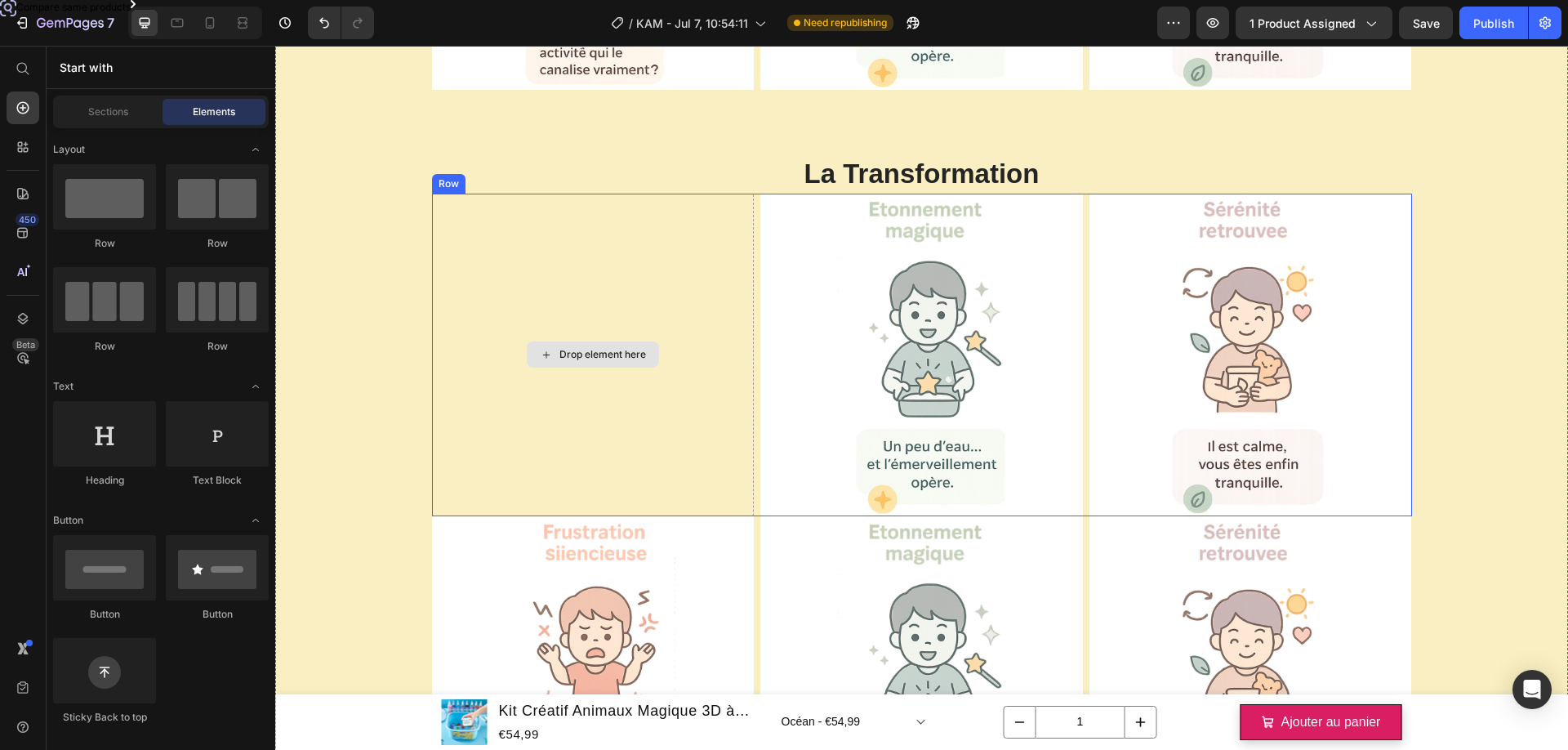 click on "Drop element here" at bounding box center (593, 355) 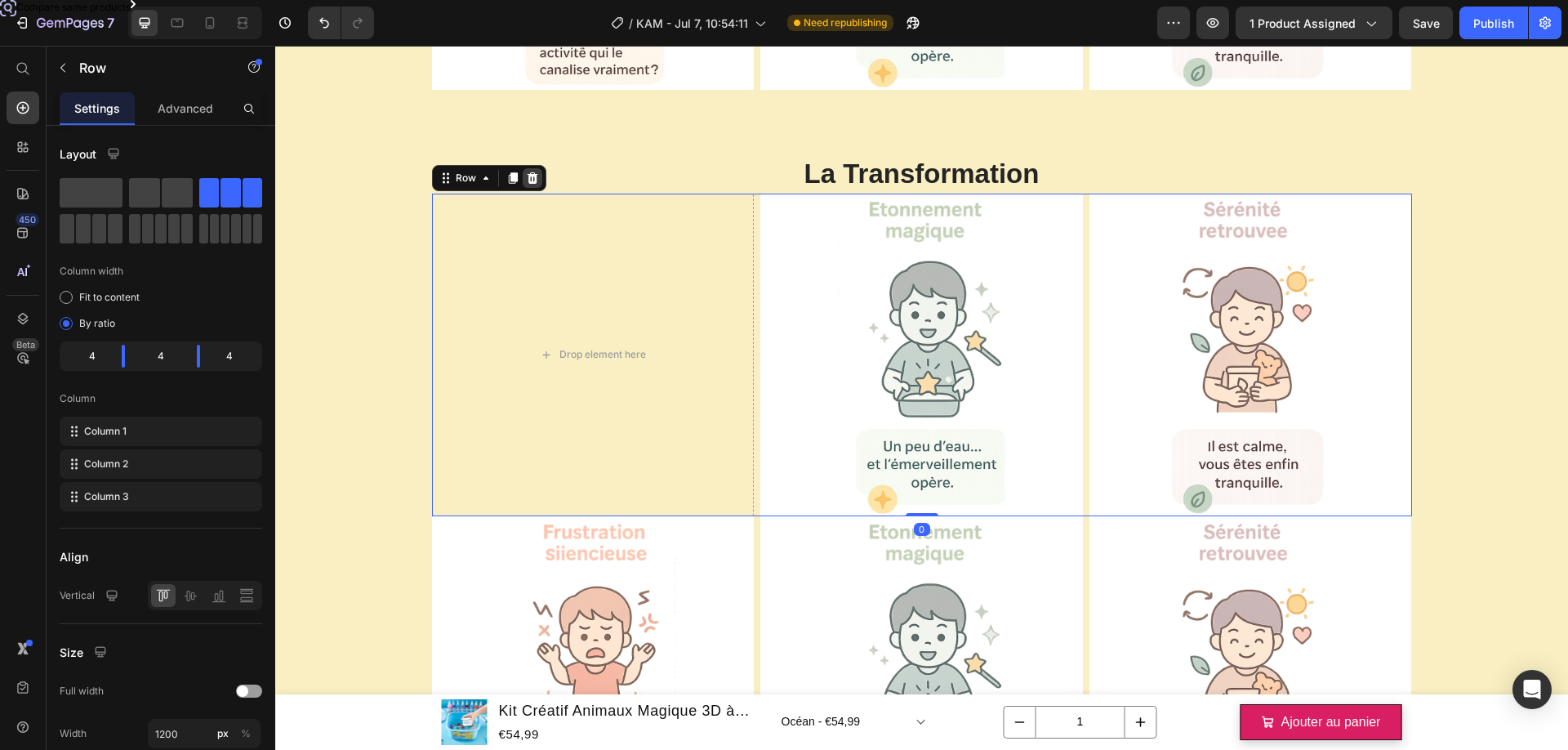 click 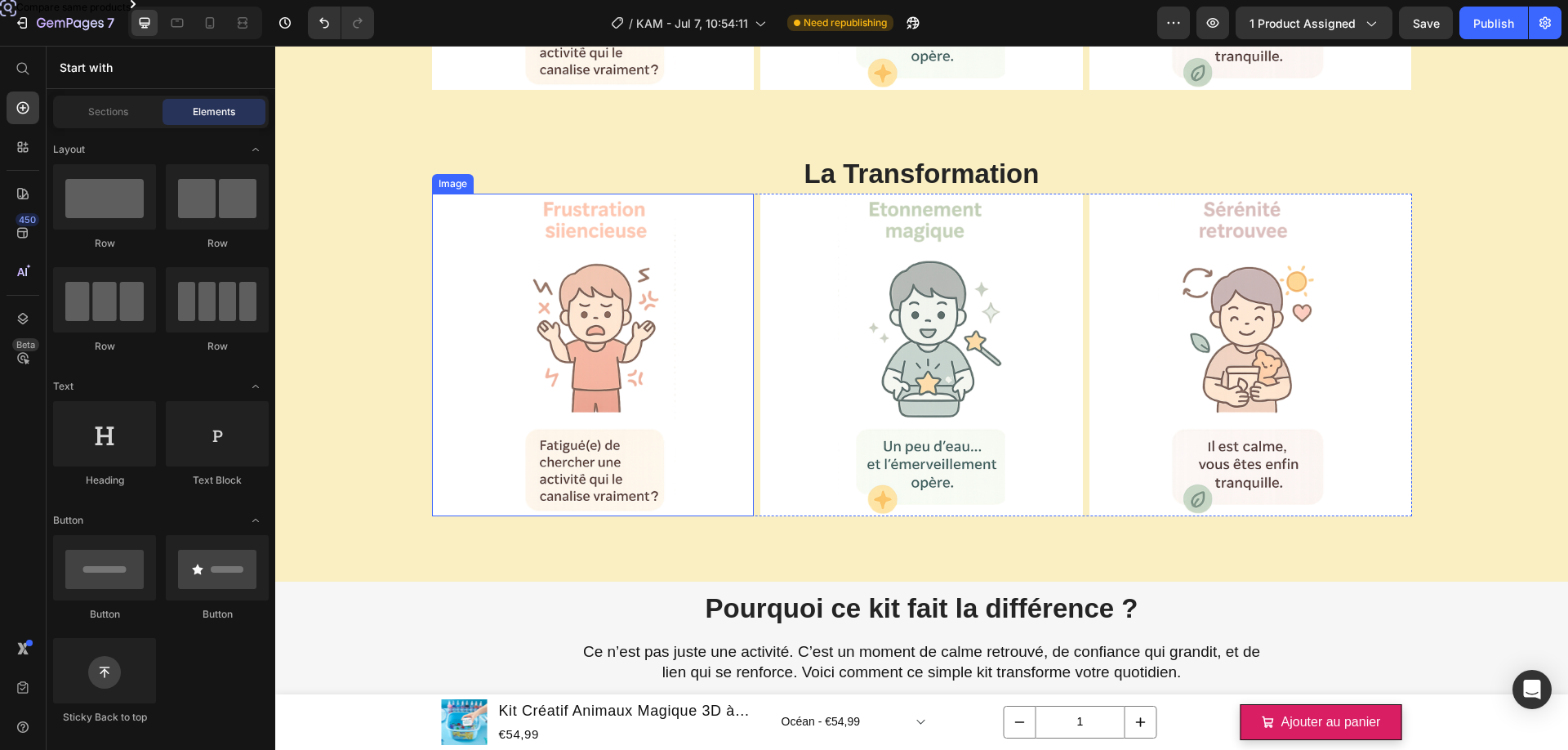 click at bounding box center (593, 355) 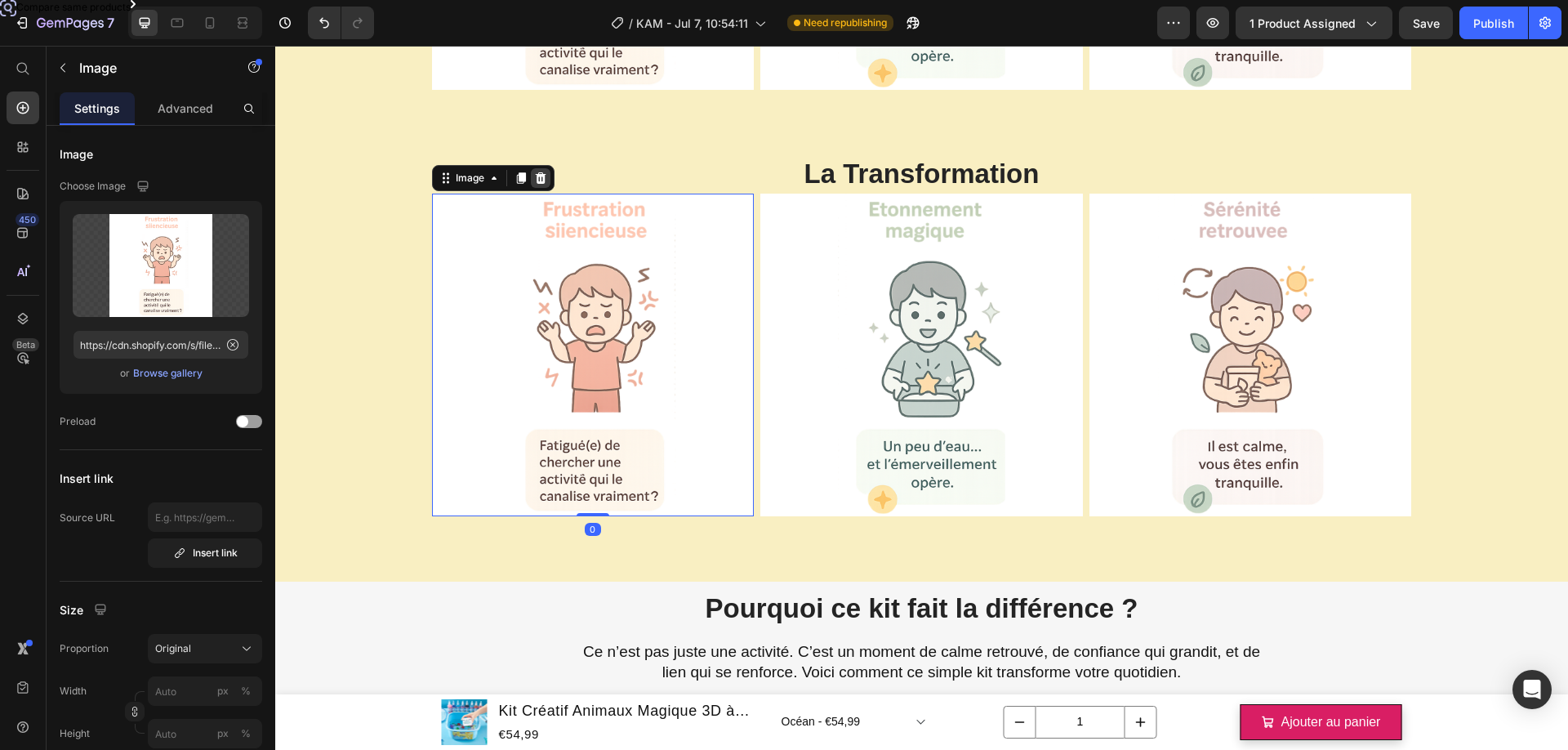 click 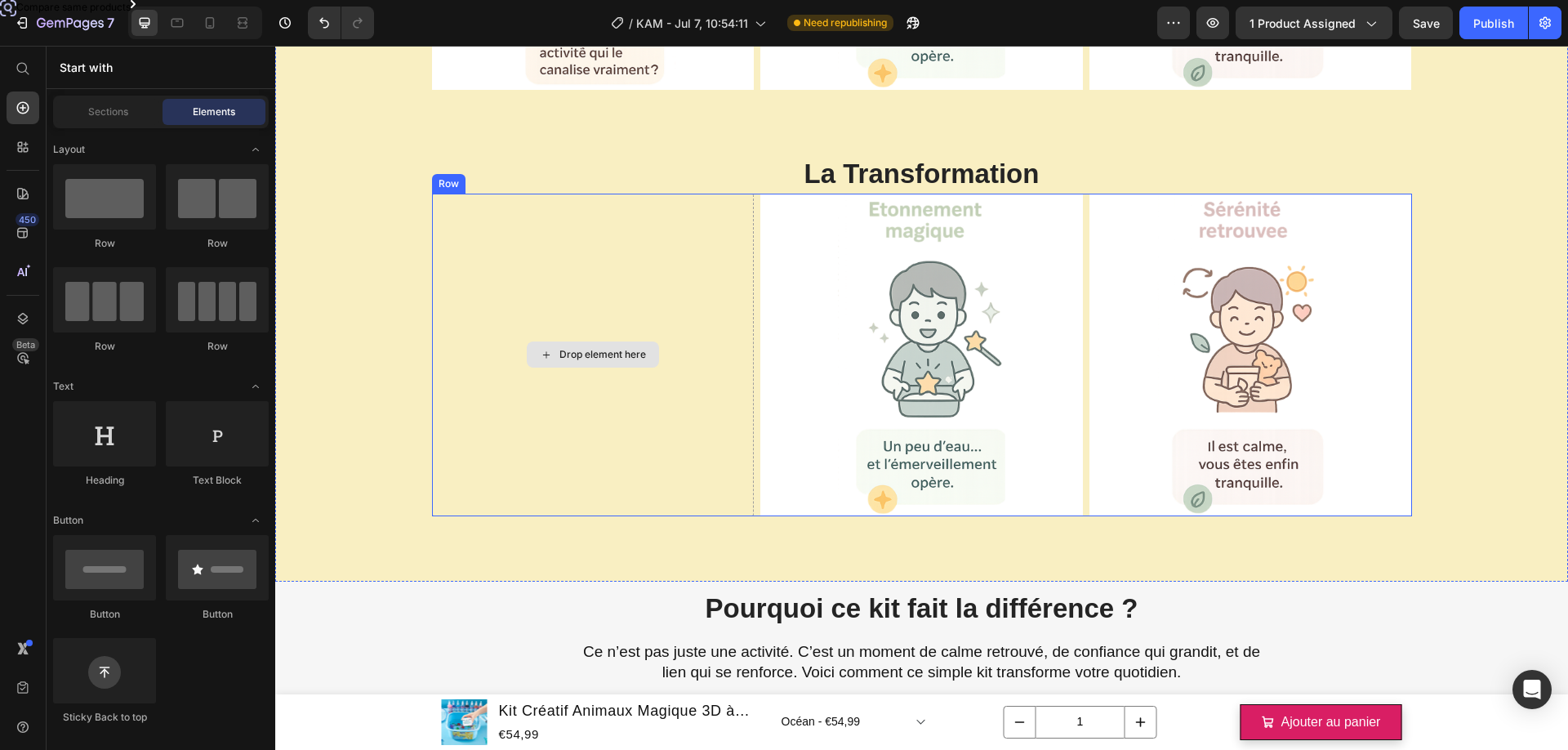 click on "Drop element here" at bounding box center (593, 355) 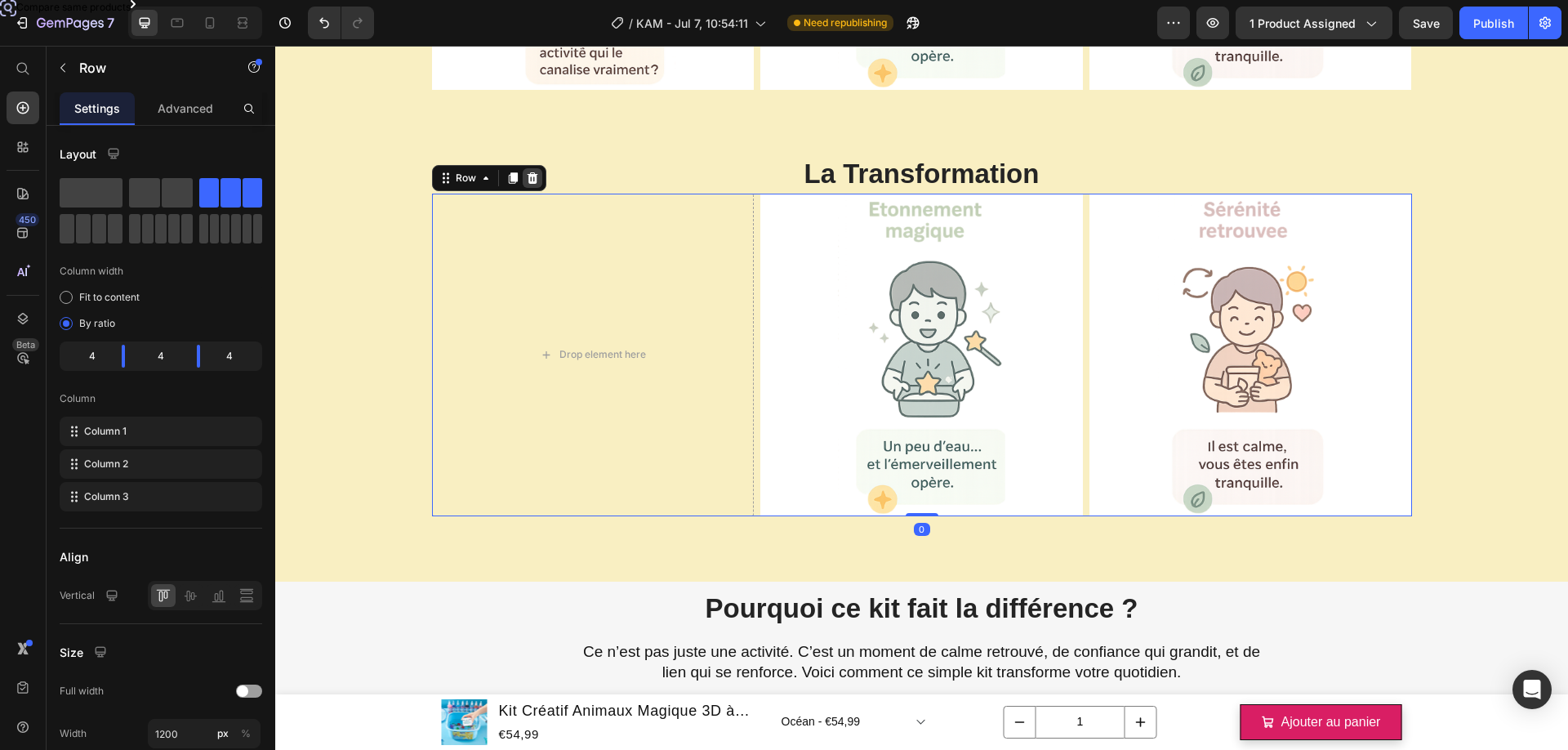 click 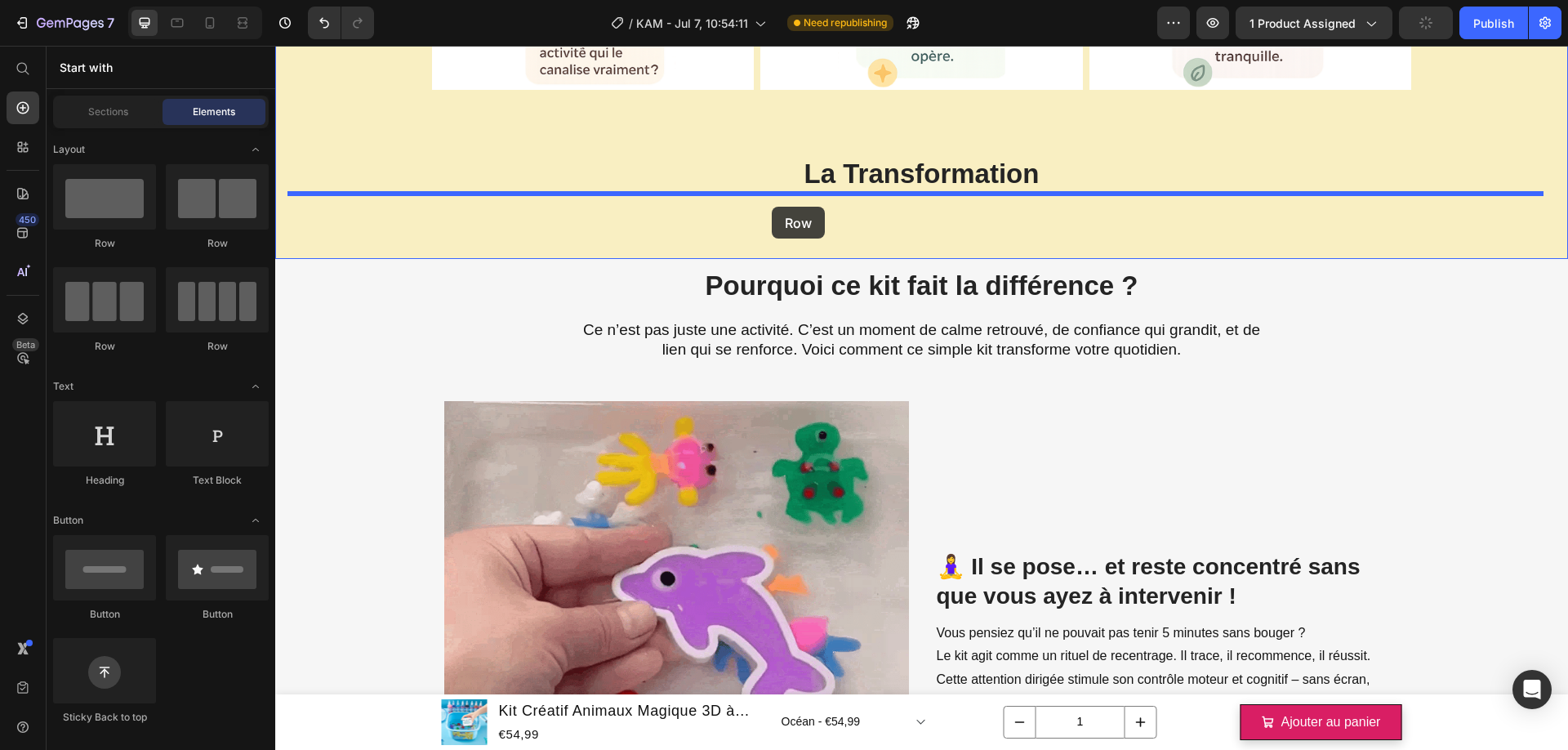 drag, startPoint x: 379, startPoint y: 249, endPoint x: 898, endPoint y: 219, distance: 519.8663 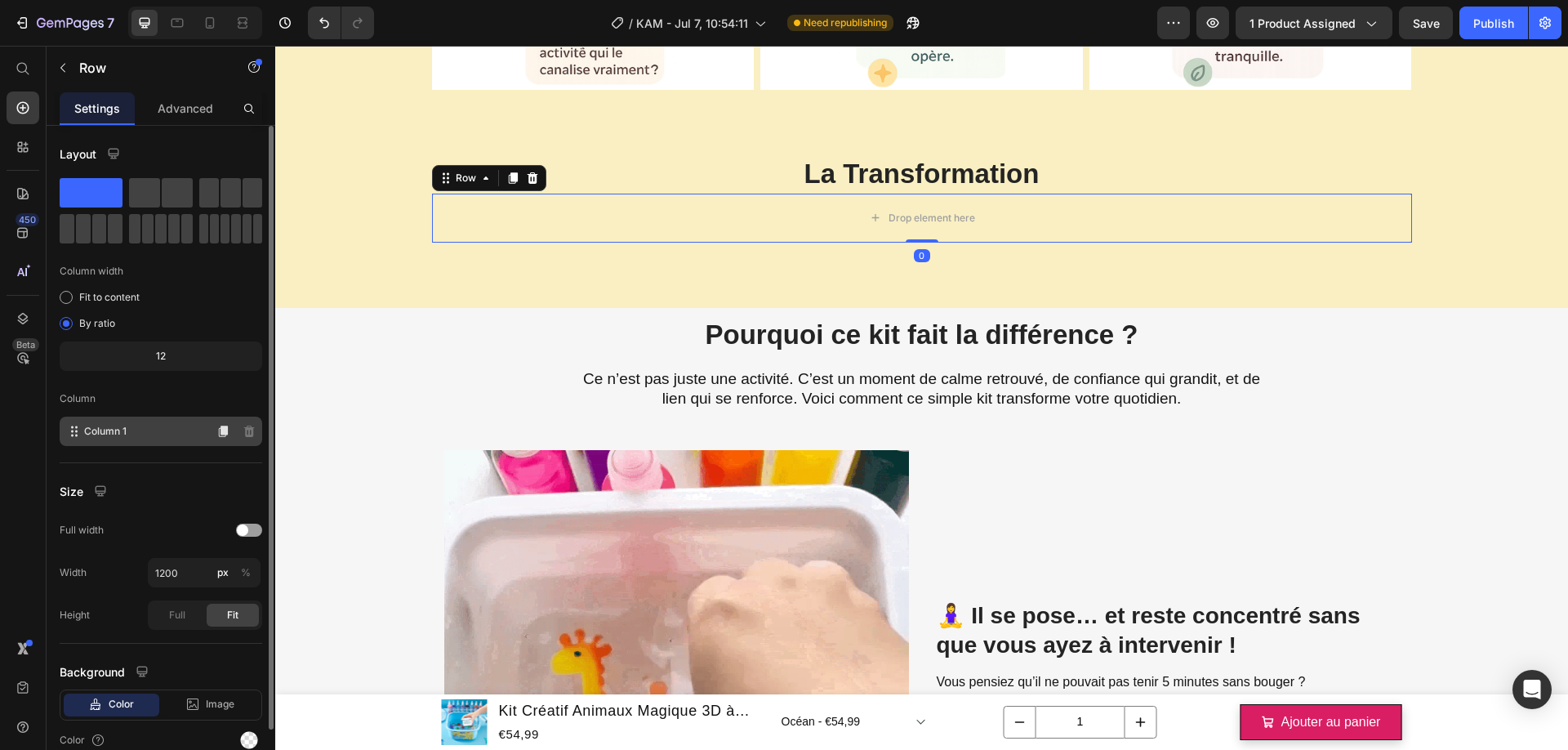 scroll, scrollTop: 74, scrollLeft: 0, axis: vertical 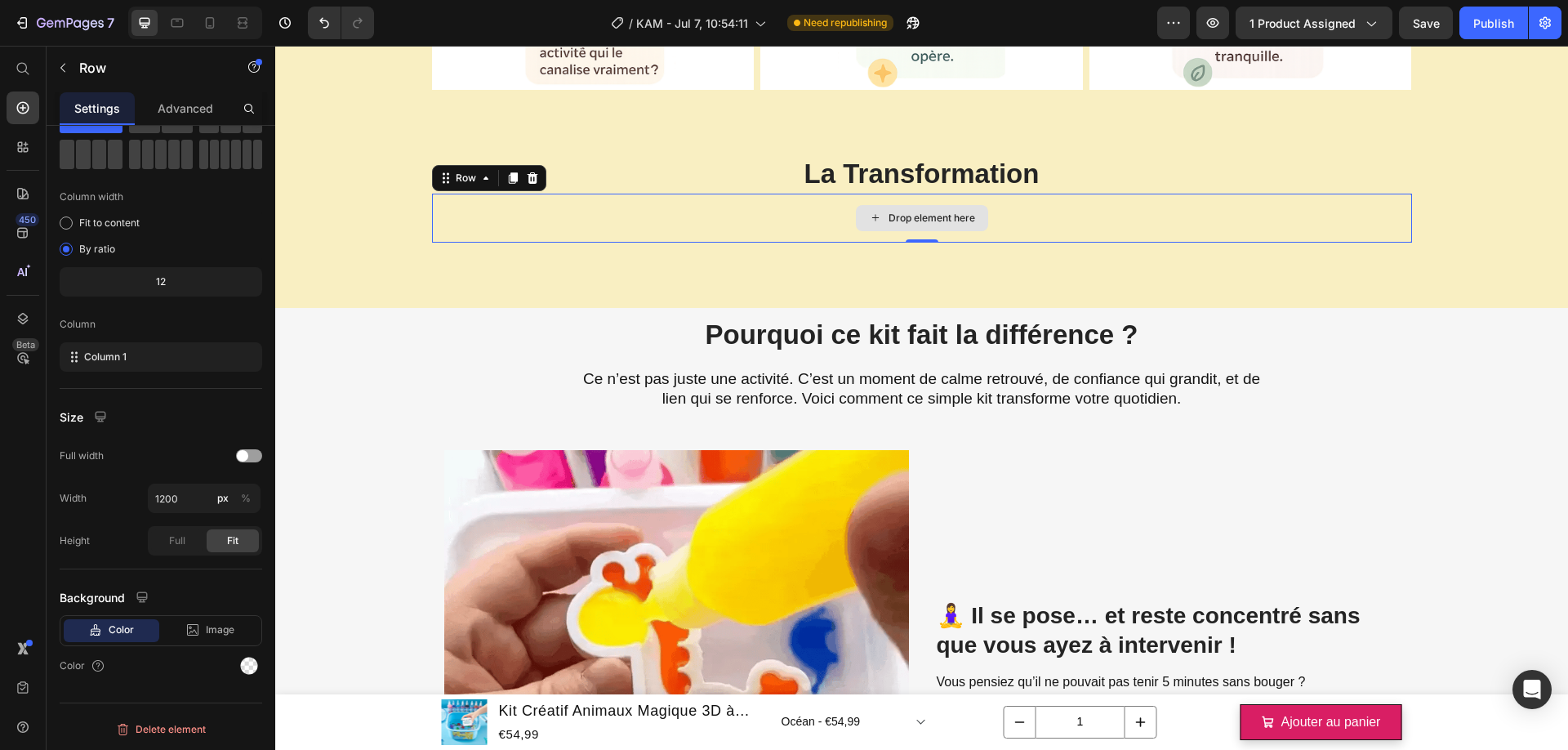 click on "Drop element here" at bounding box center [932, 218] 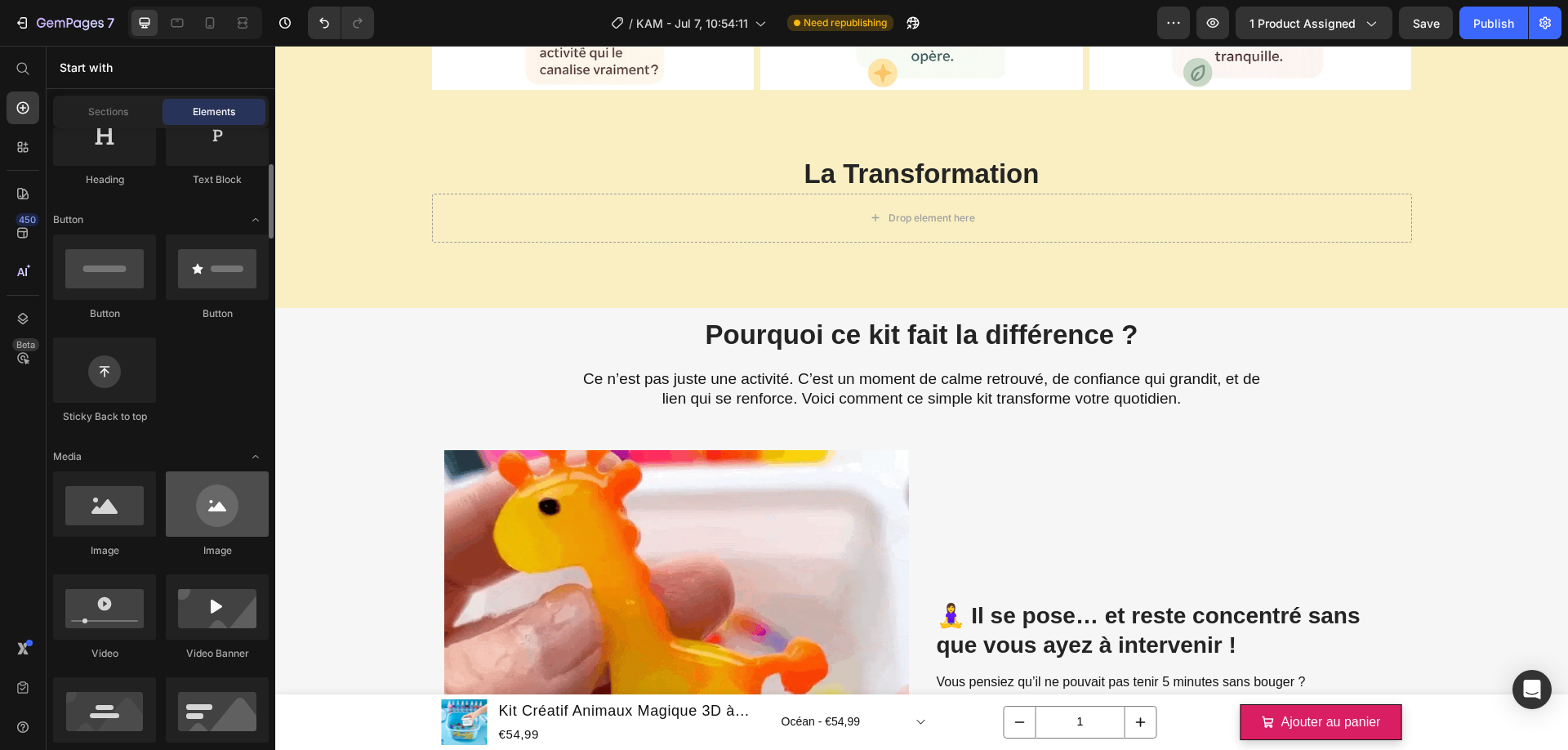 scroll, scrollTop: 431, scrollLeft: 0, axis: vertical 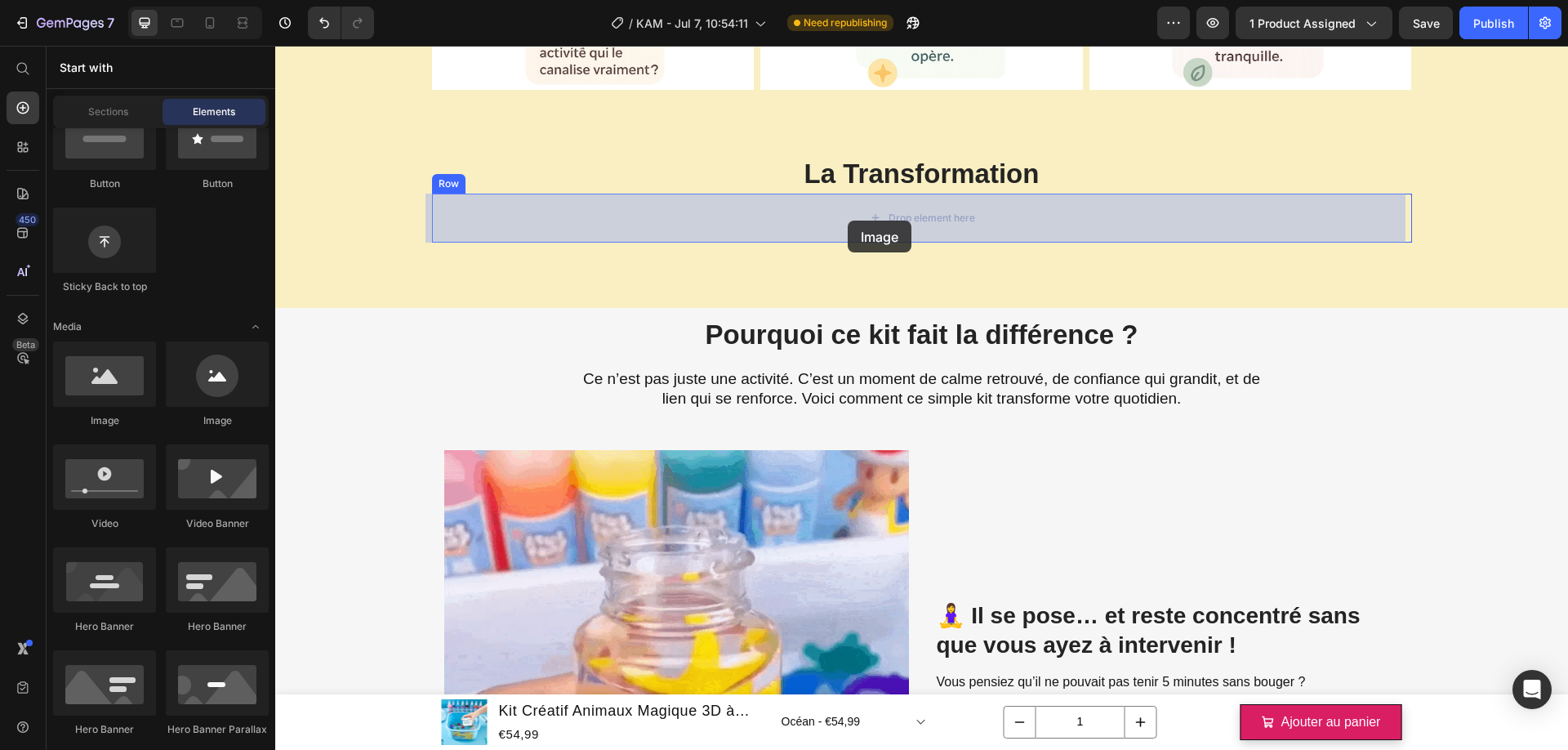 drag, startPoint x: 389, startPoint y: 432, endPoint x: 848, endPoint y: 221, distance: 505.1752 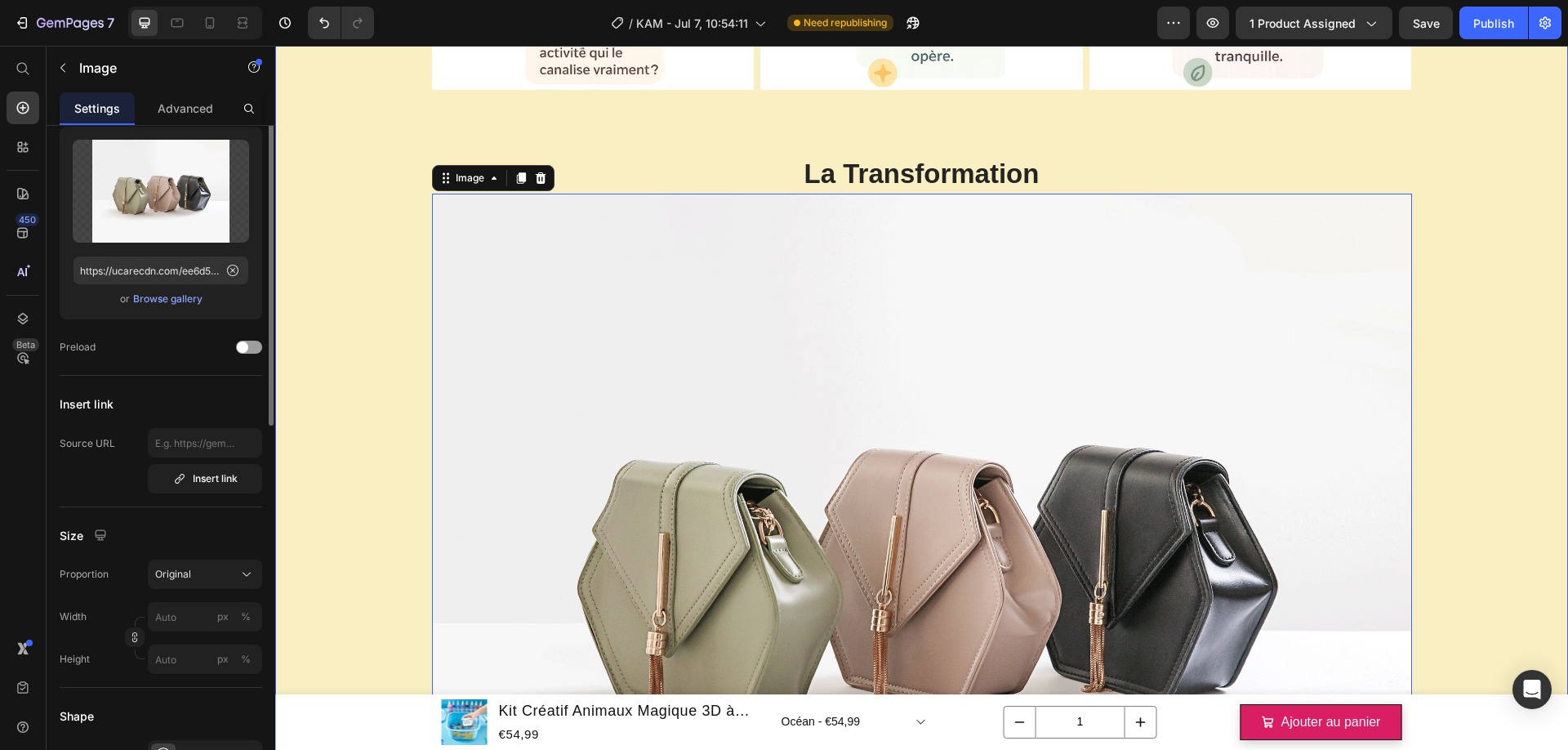scroll, scrollTop: 0, scrollLeft: 0, axis: both 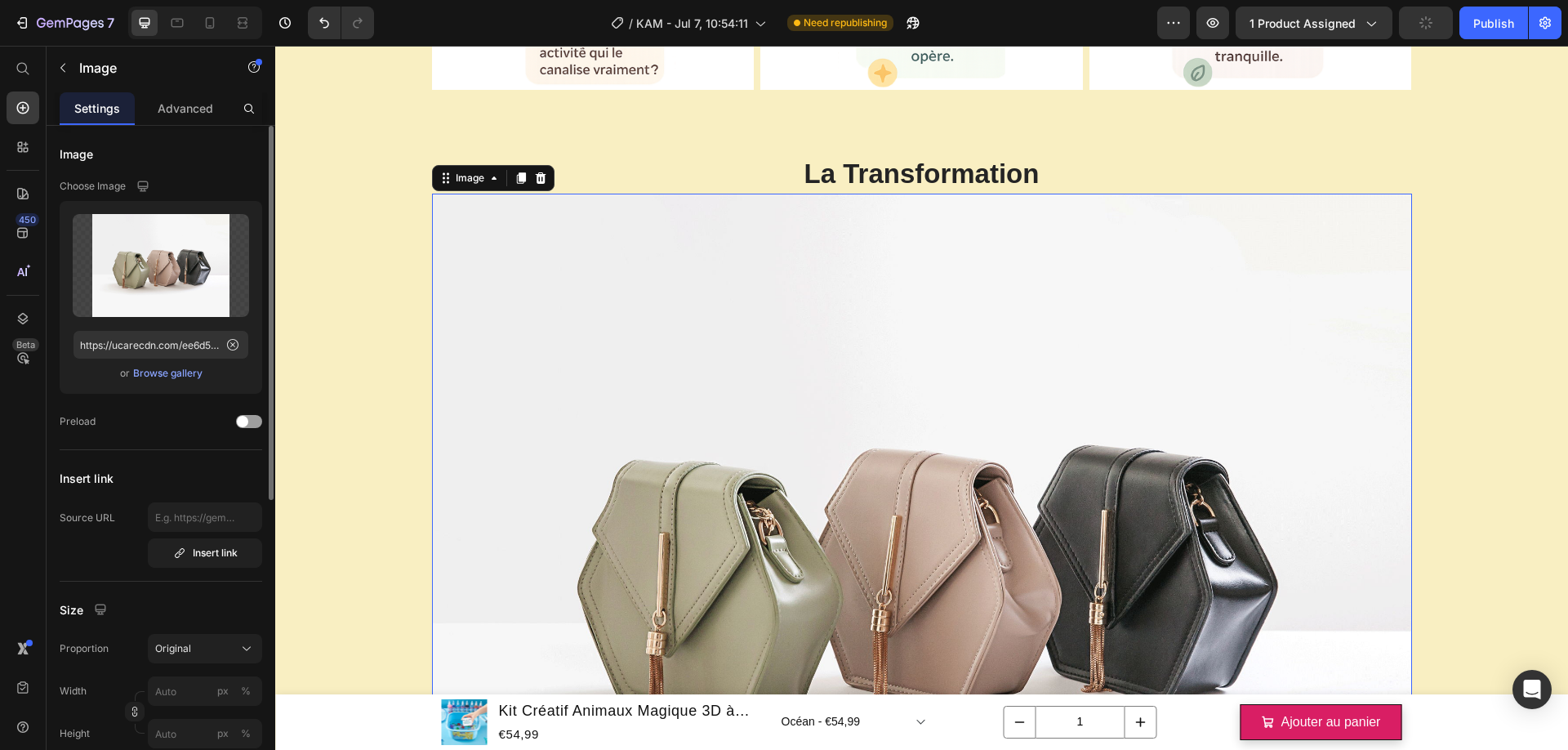 click 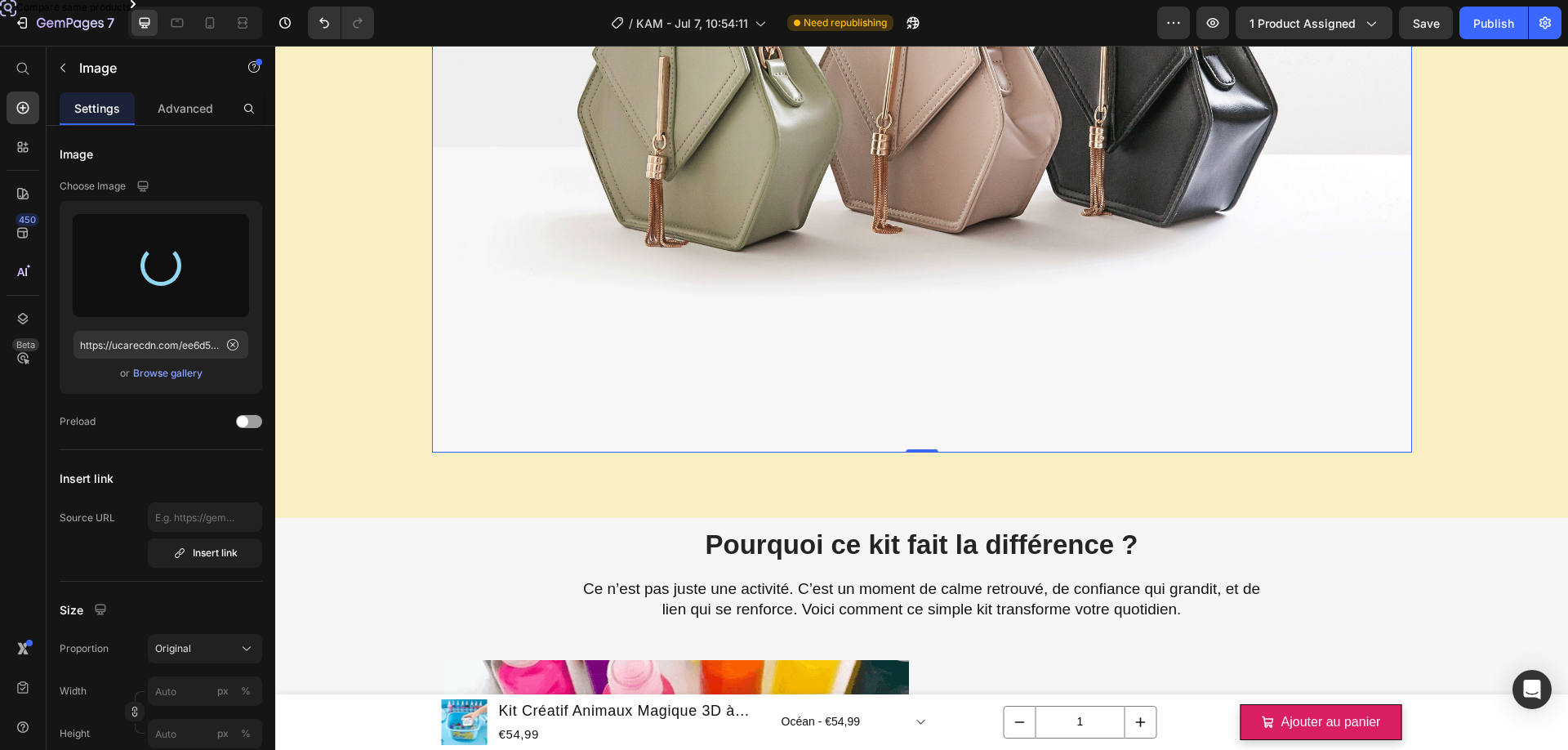 type on "https://cdn.shopify.com/s/files/1/0833/1565/4984/files/gempages_569426810123584533-b7b729b4-fab6-4804-bcfe-16e685e55fdc.png" 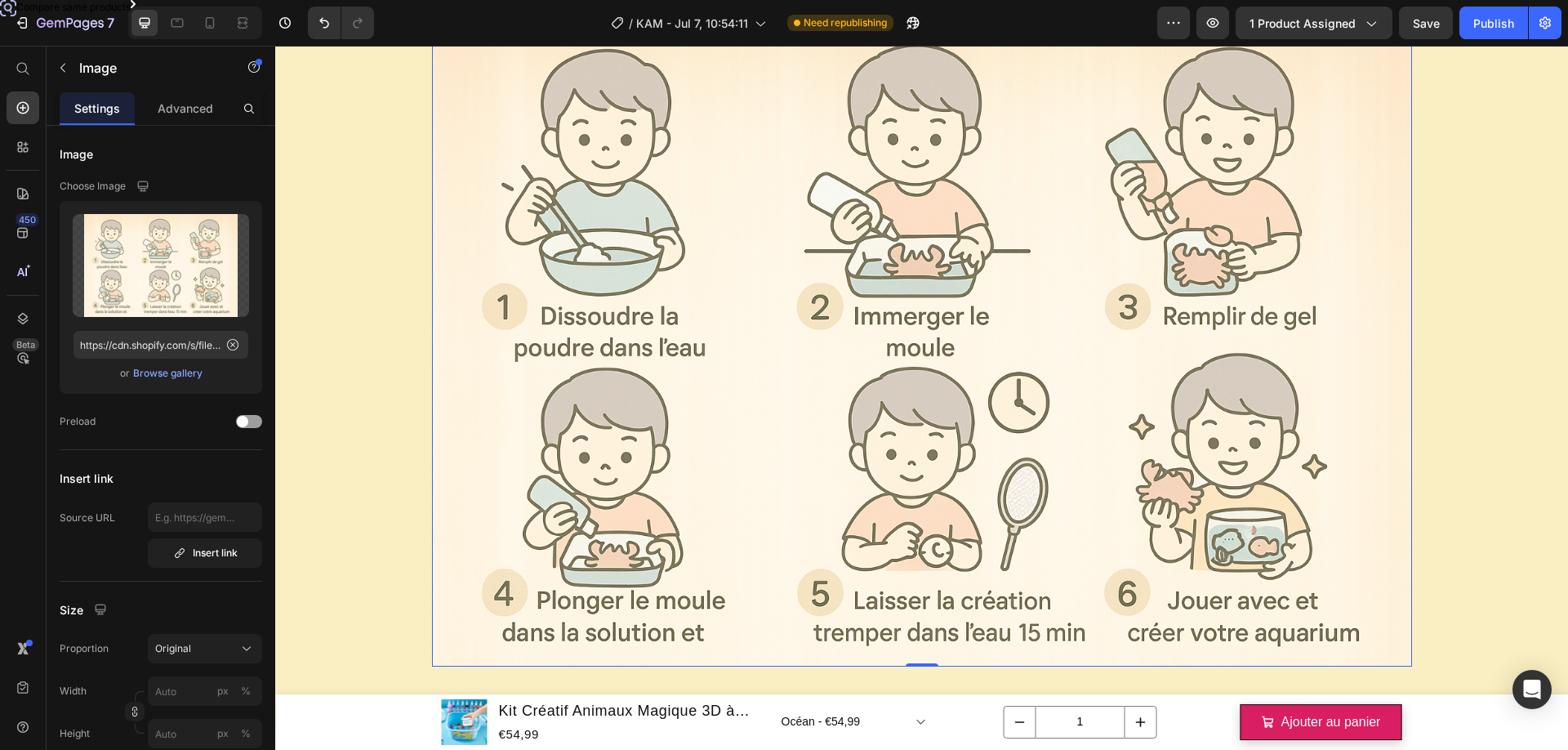 scroll, scrollTop: 2311, scrollLeft: 0, axis: vertical 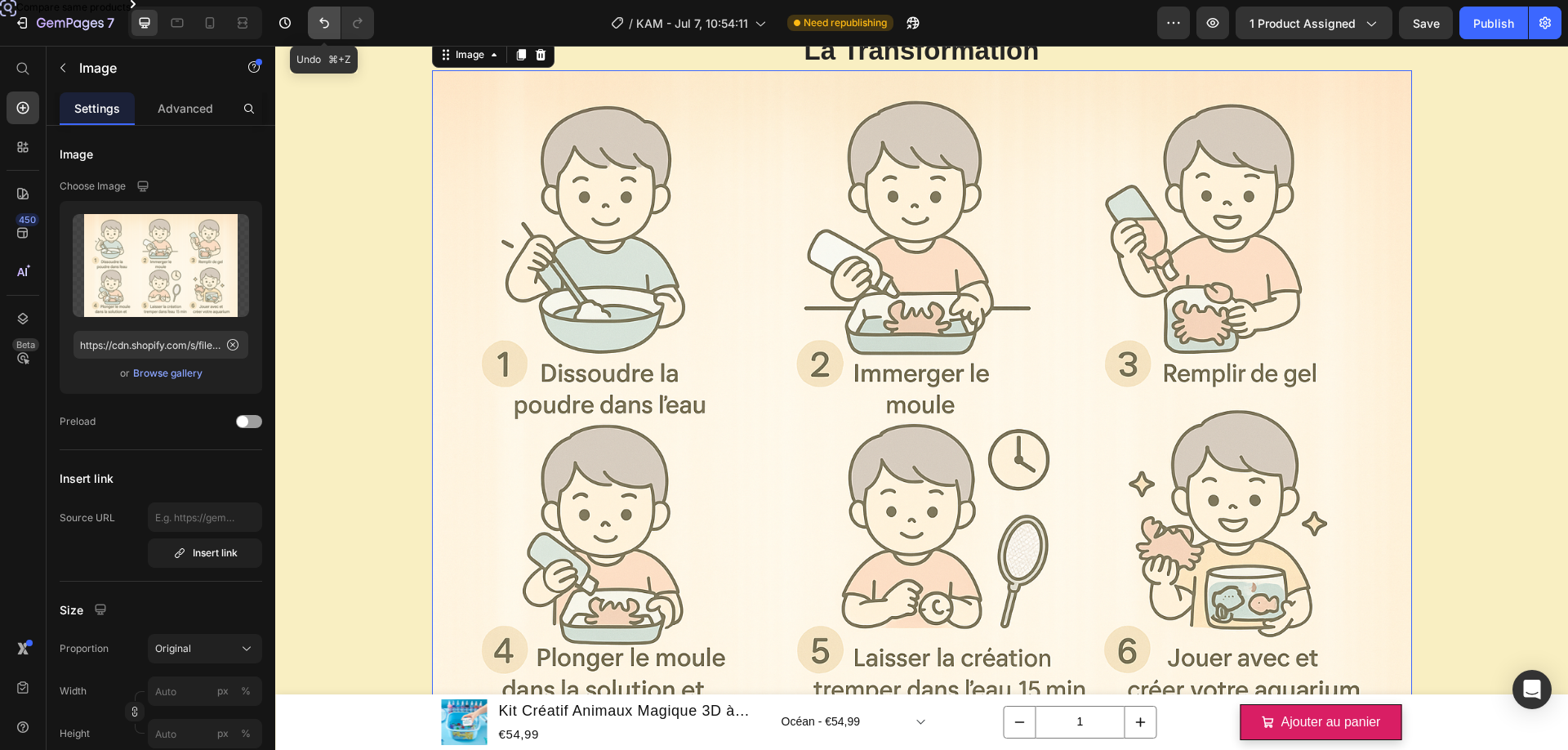 click 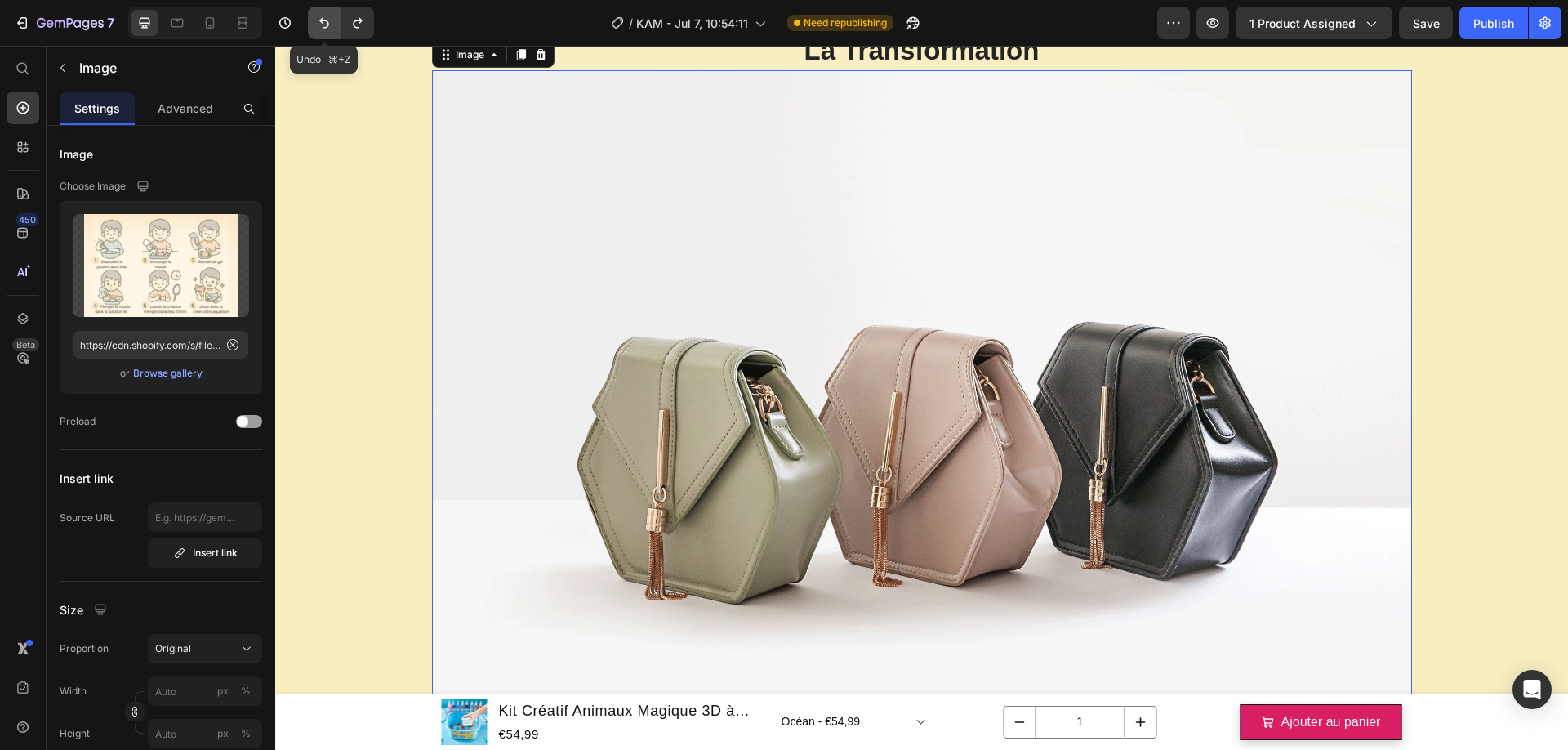 click 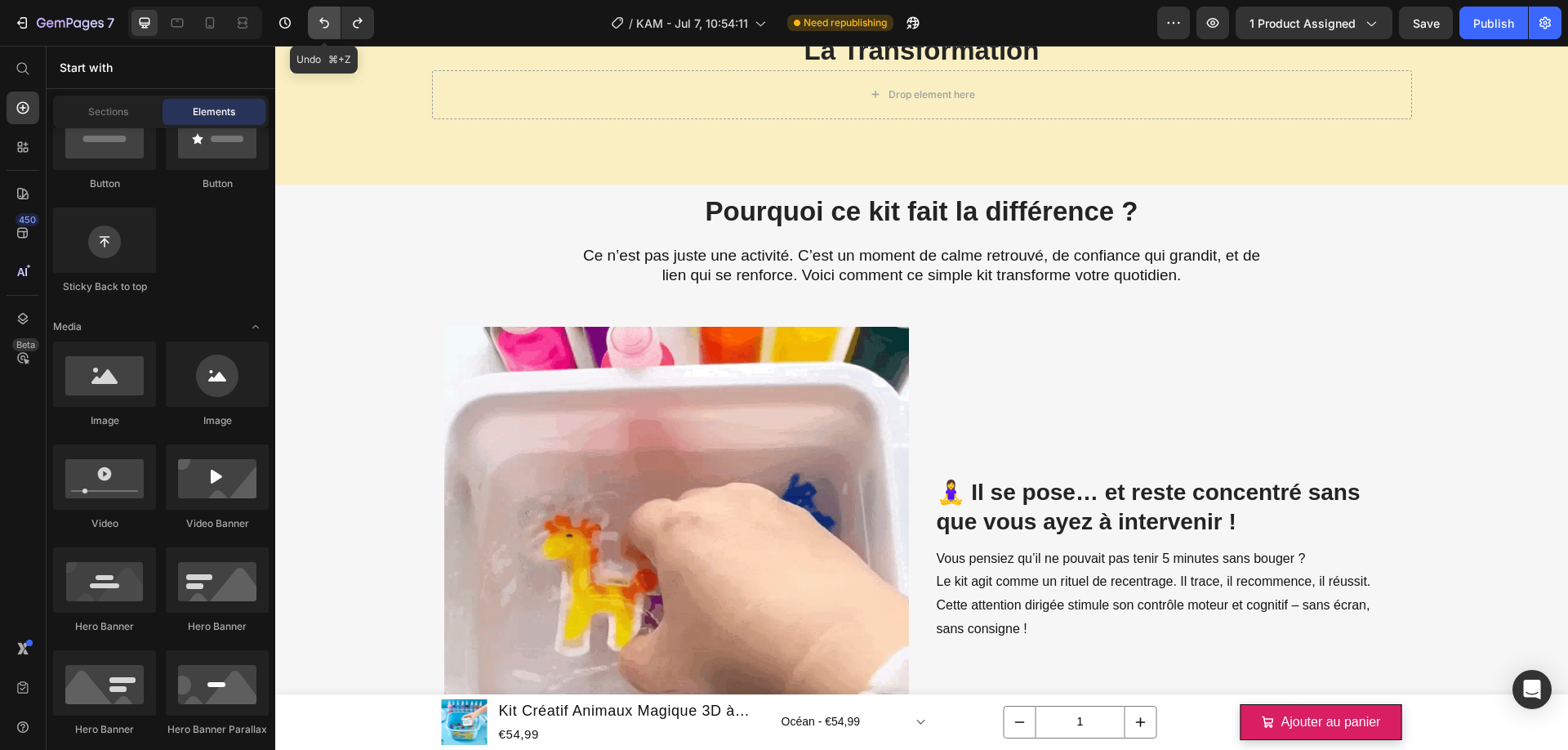 click 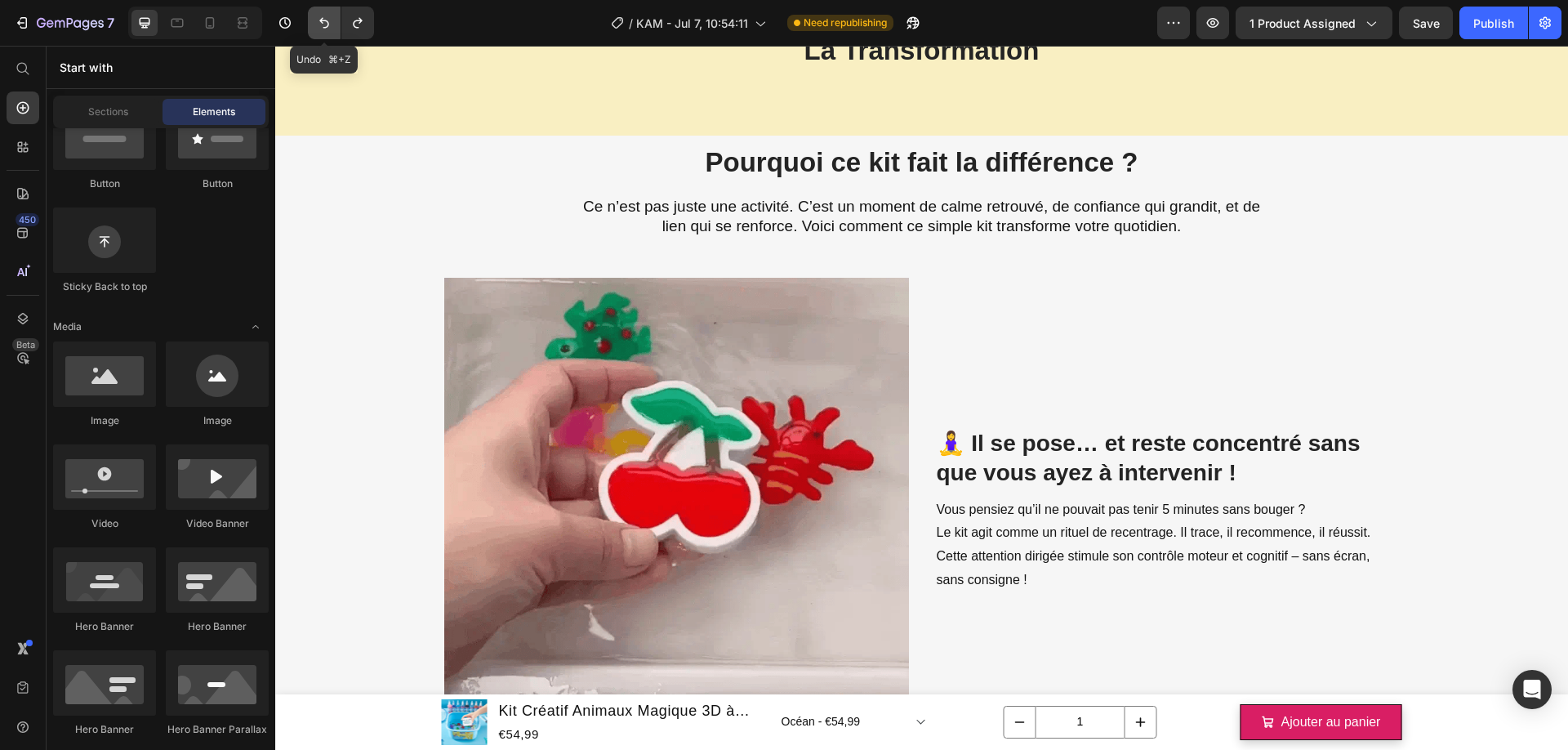 click 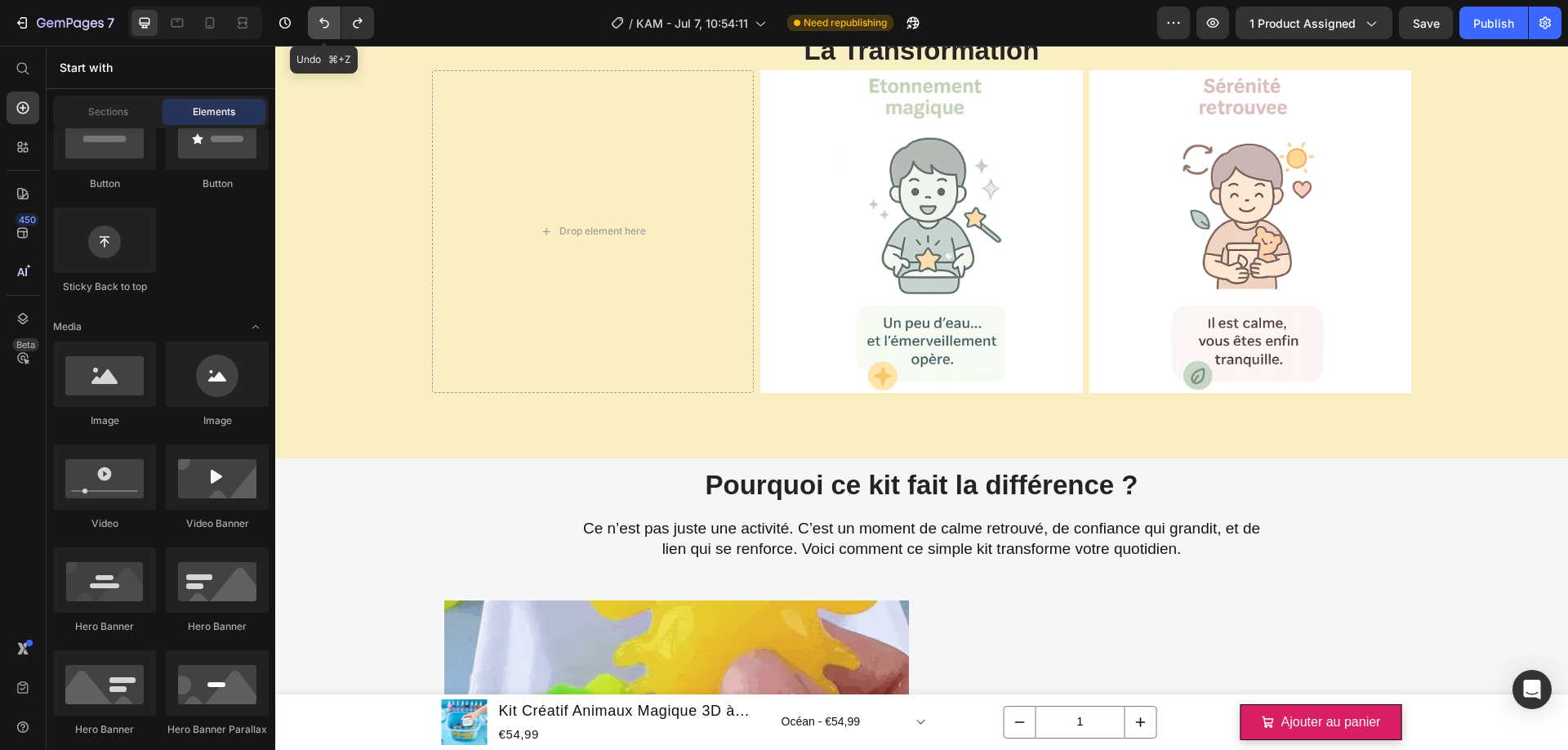 click 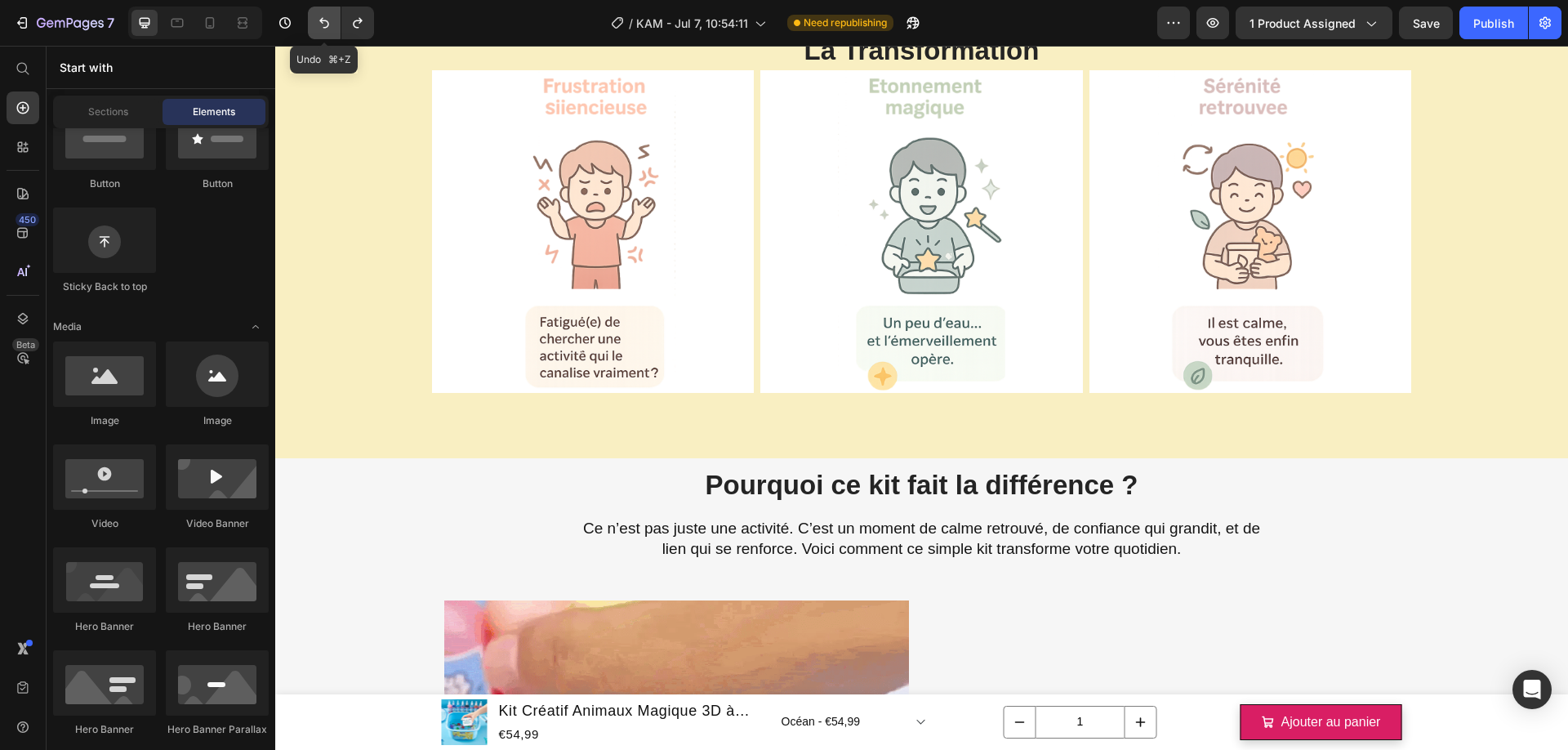 click 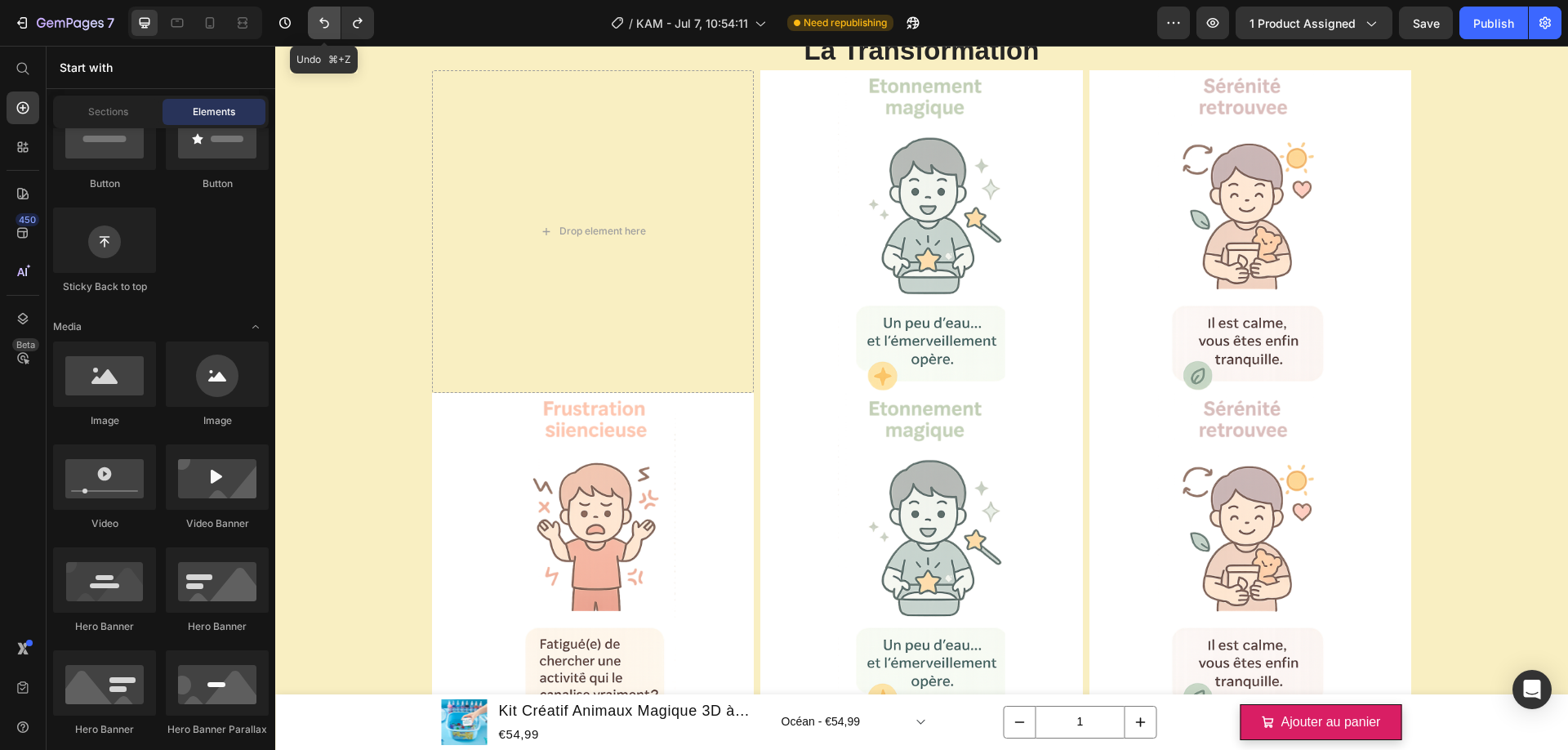click 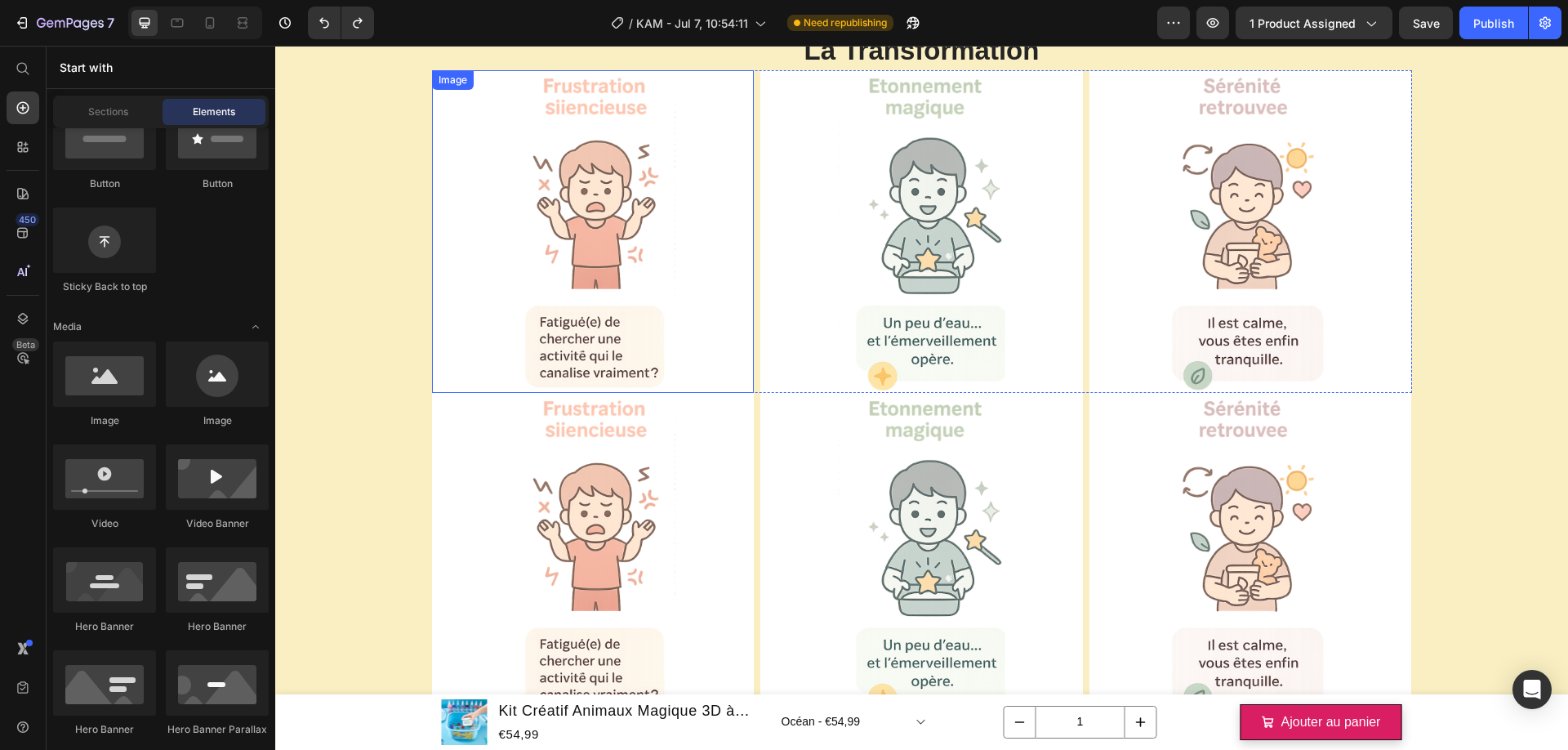click at bounding box center (593, 231) 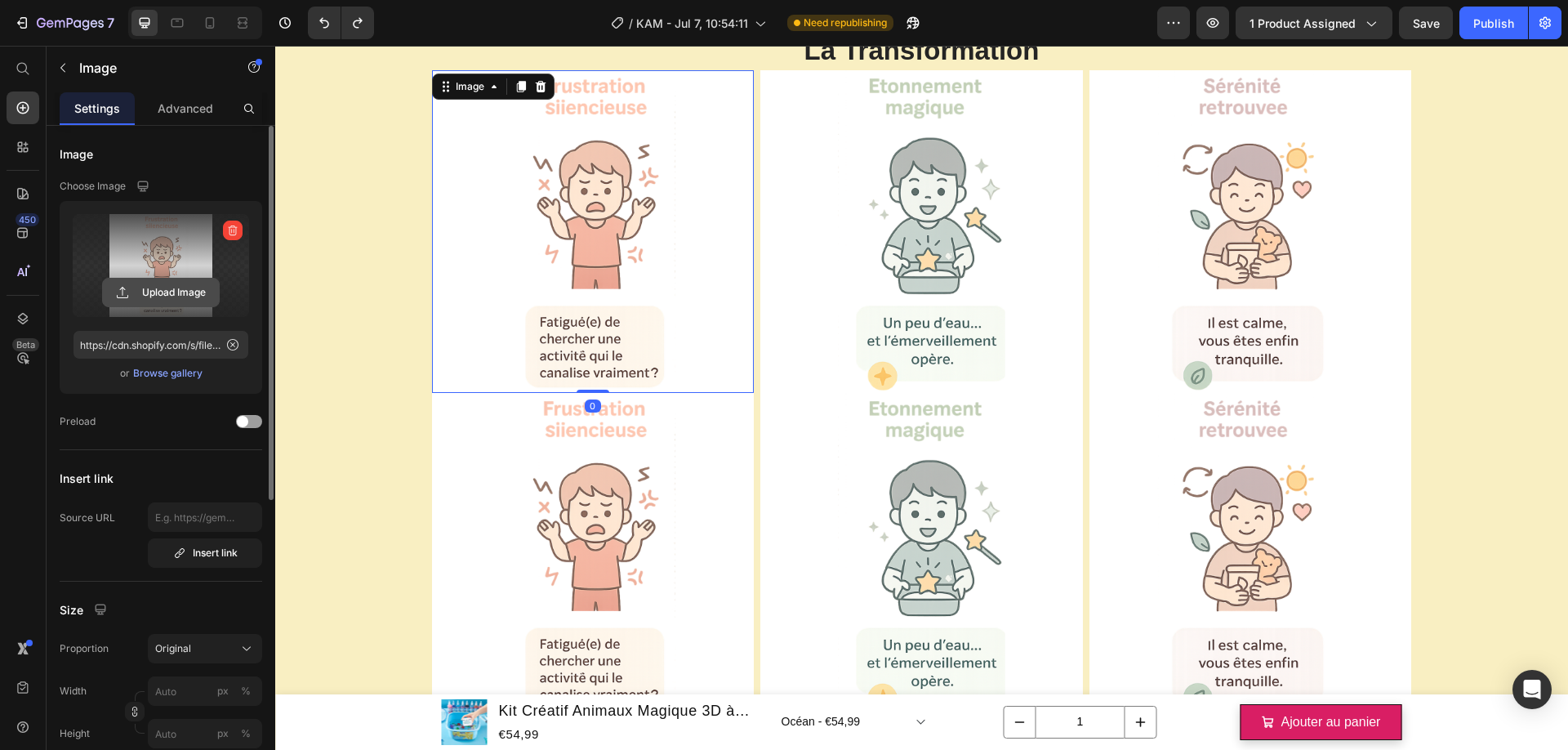 click 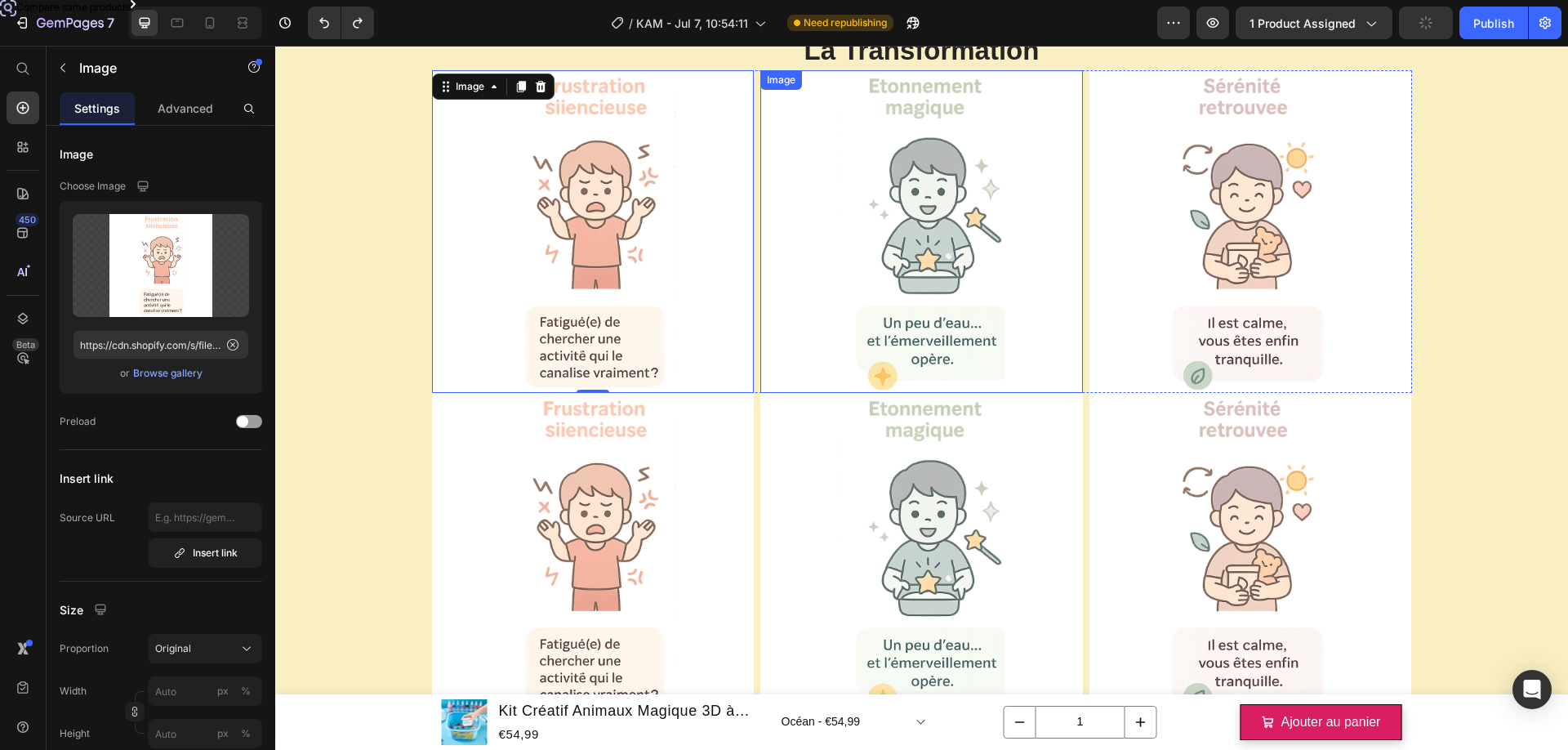 click at bounding box center (921, 231) 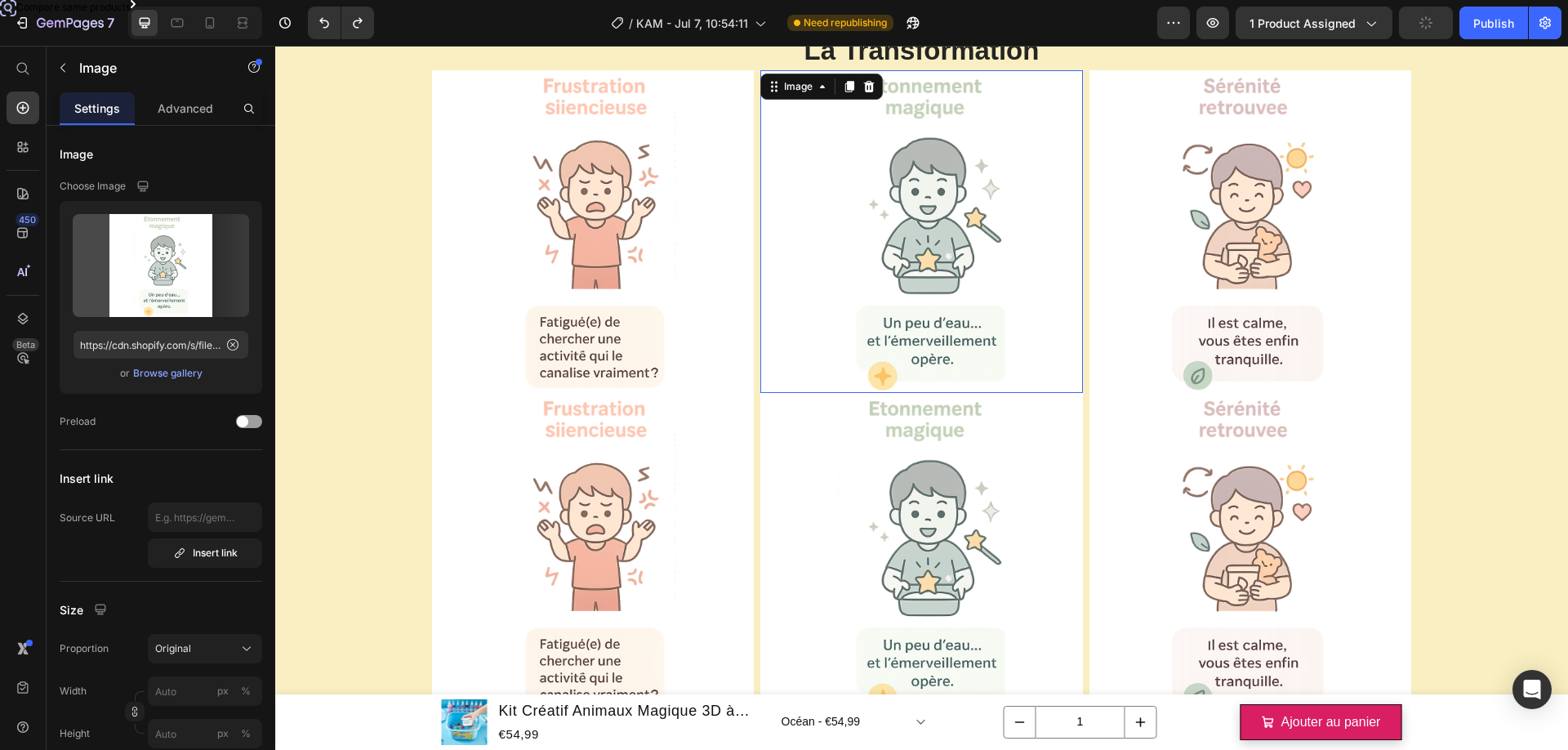 click at bounding box center (593, 231) 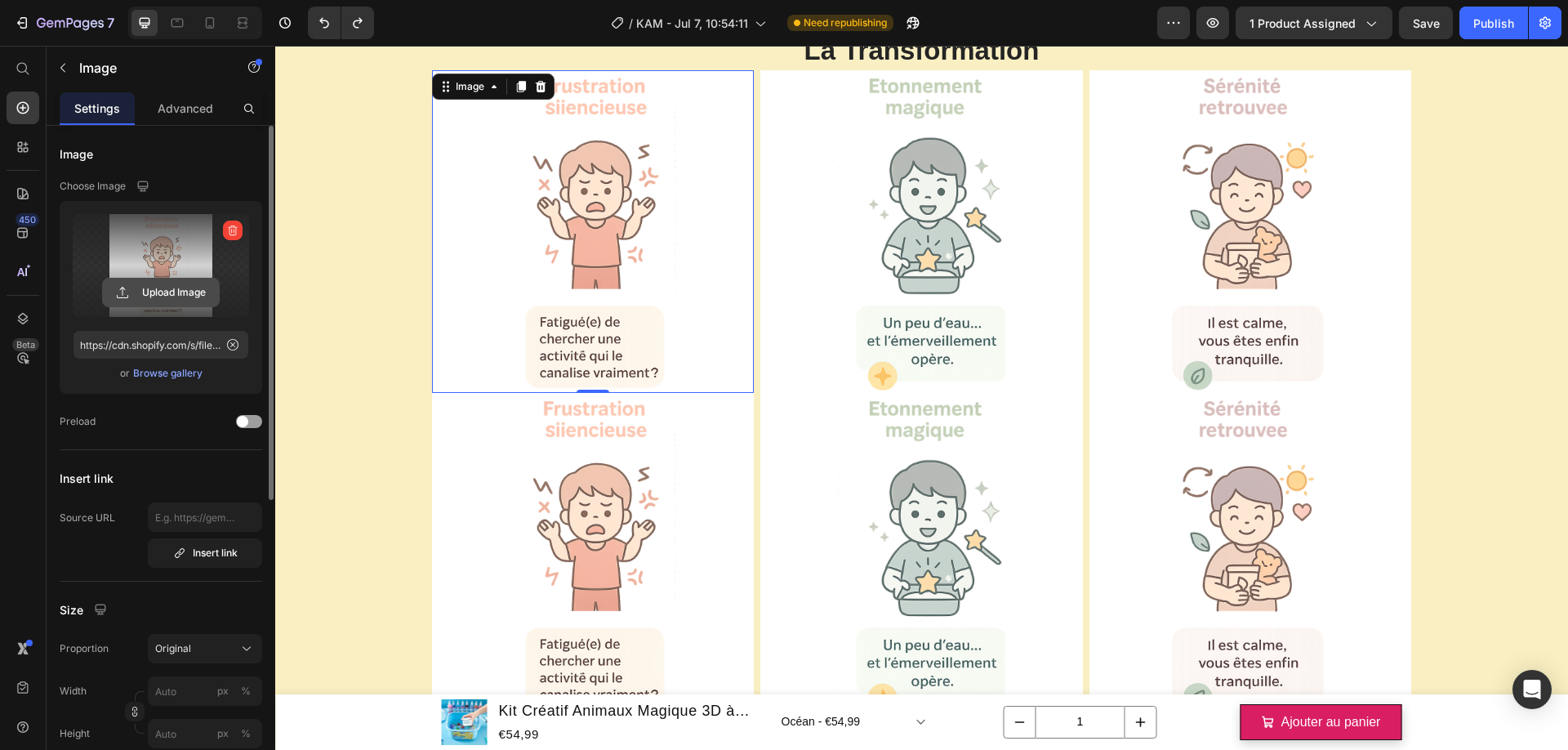 click 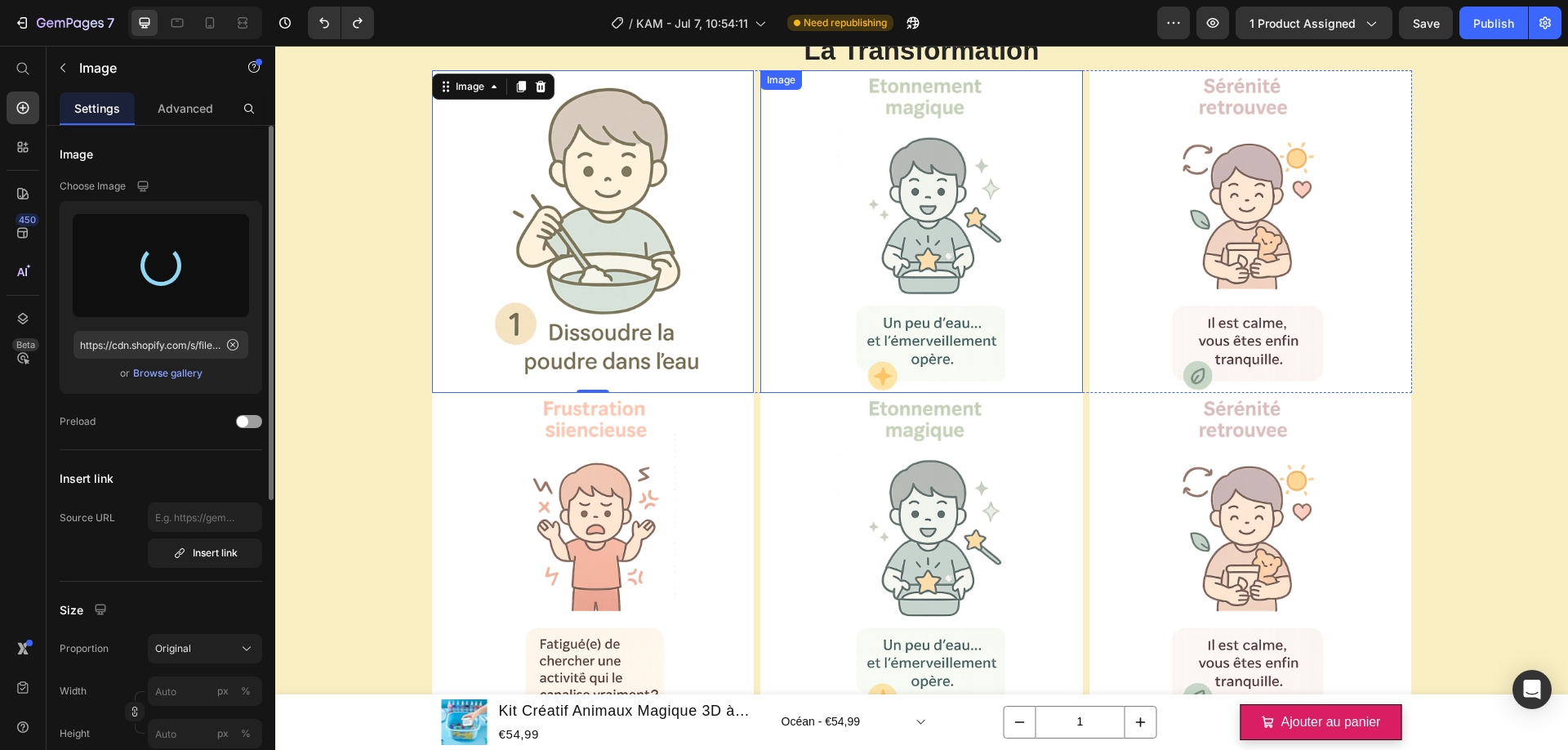type on "https://cdn.shopify.com/s/files/1/0833/1565/4984/files/gempages_569426810123584533-158738d4-1230-4285-a0a9-c85f36213628.png" 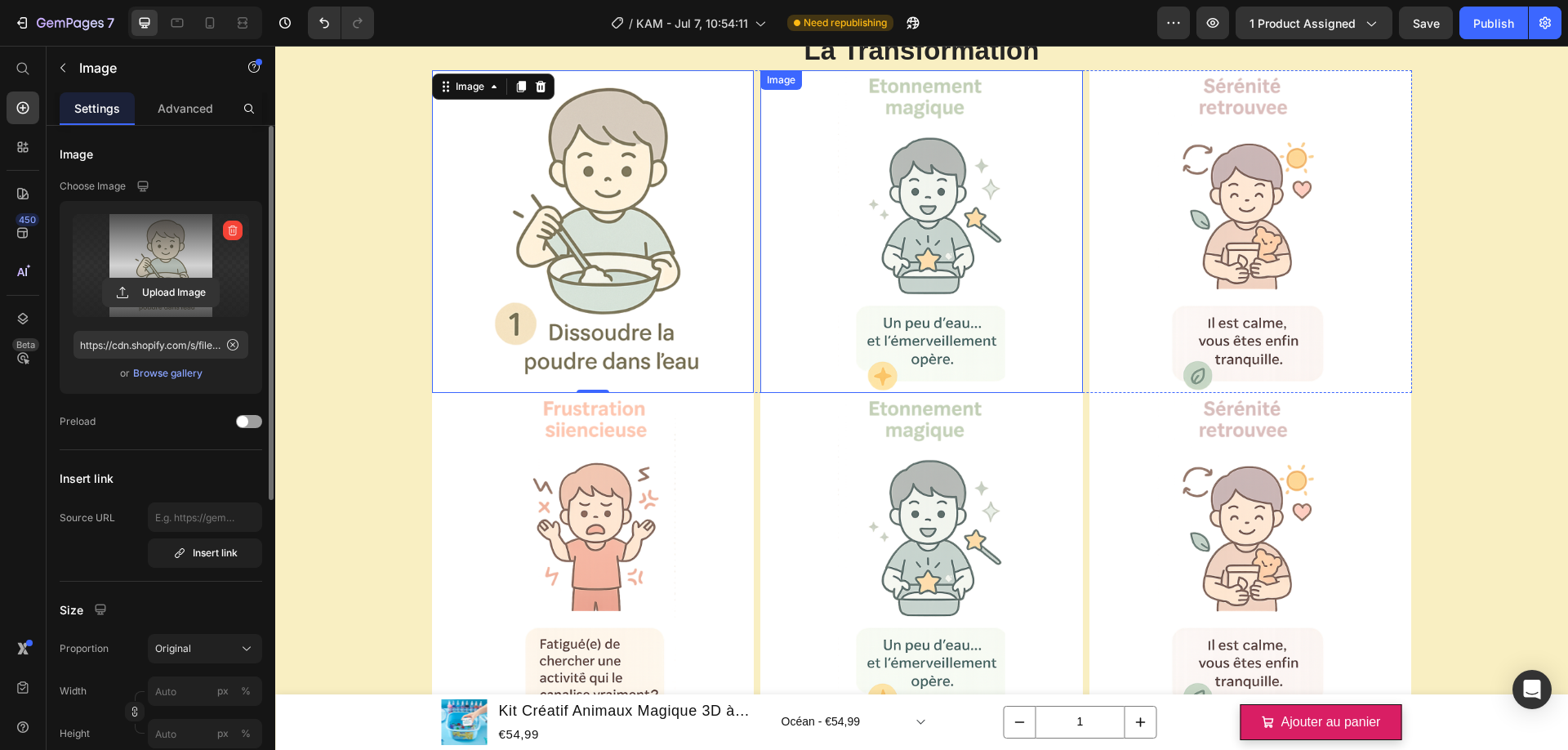 click at bounding box center [921, 231] 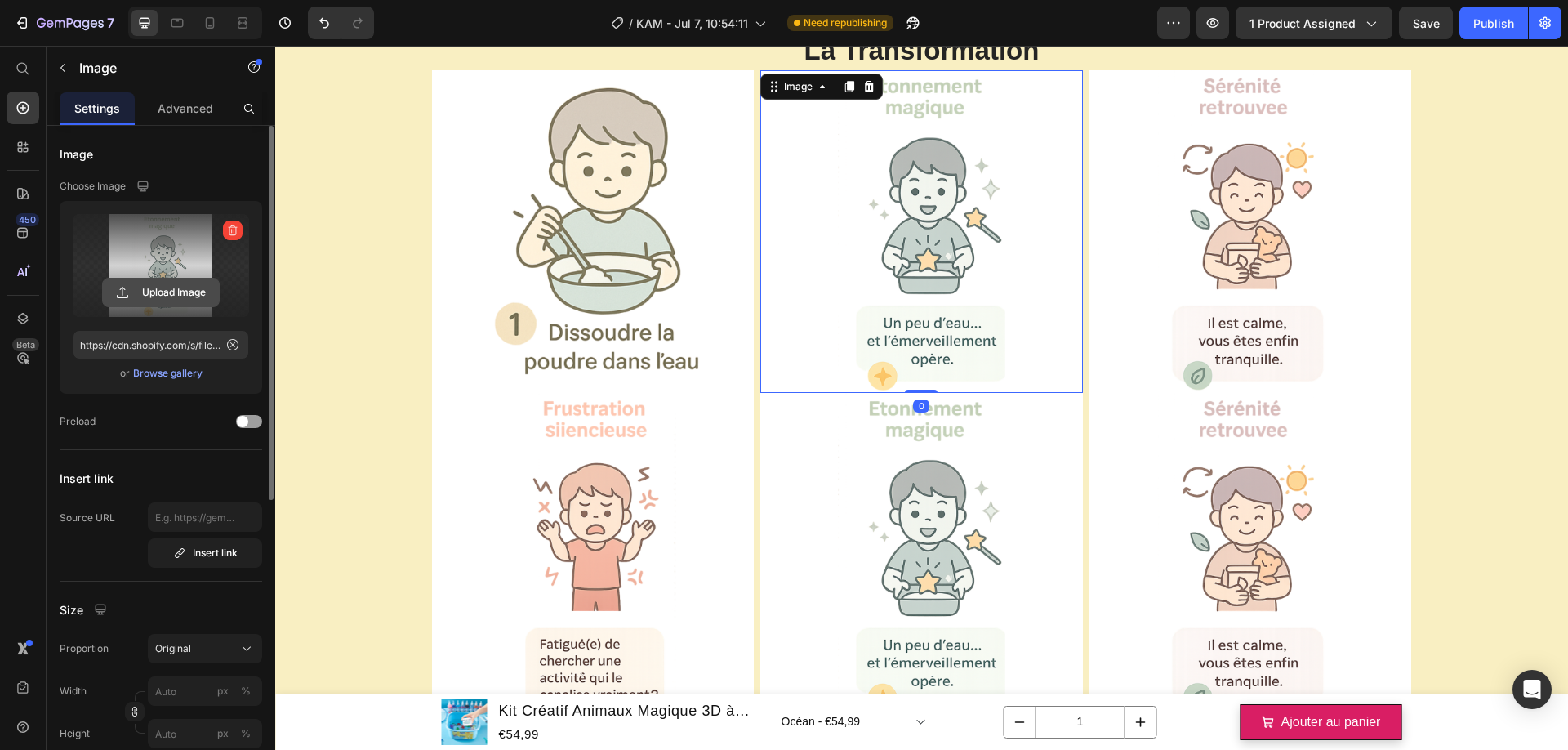 click 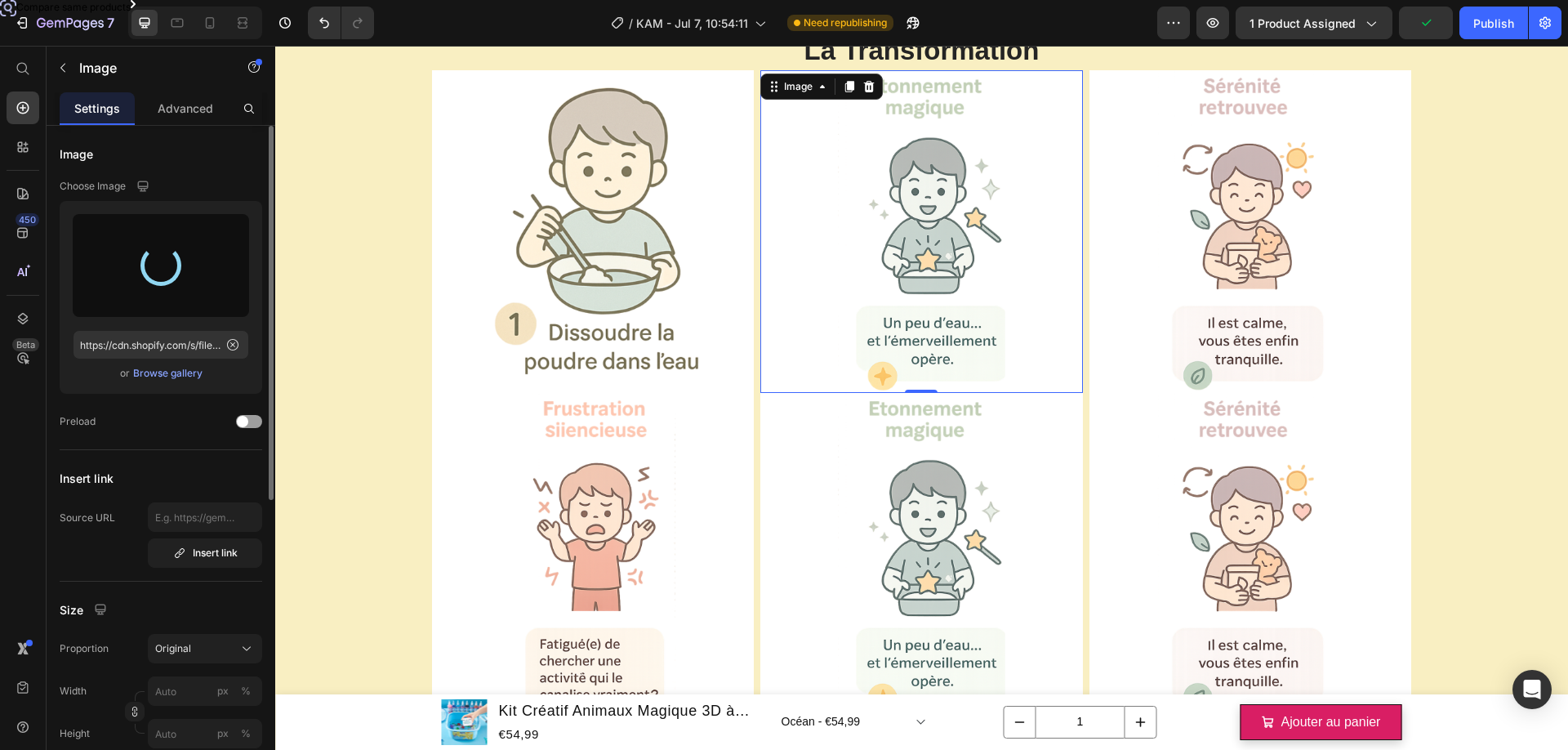 type on "https://cdn.shopify.com/s/files/1/0833/1565/4984/files/gempages_569426810123584533-b5faec77-5282-4dce-91e8-4765a54c8cfb.png" 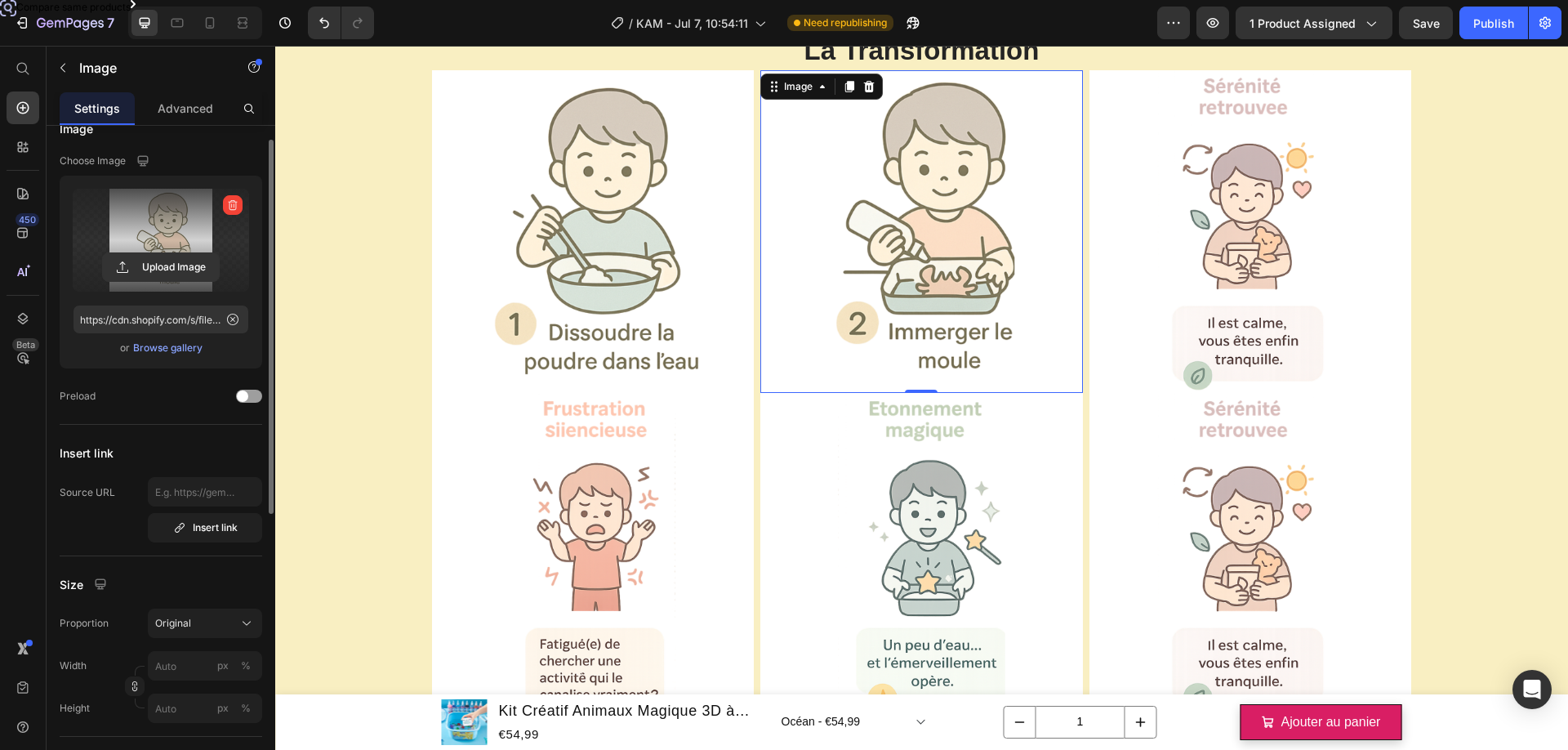 scroll, scrollTop: 81, scrollLeft: 0, axis: vertical 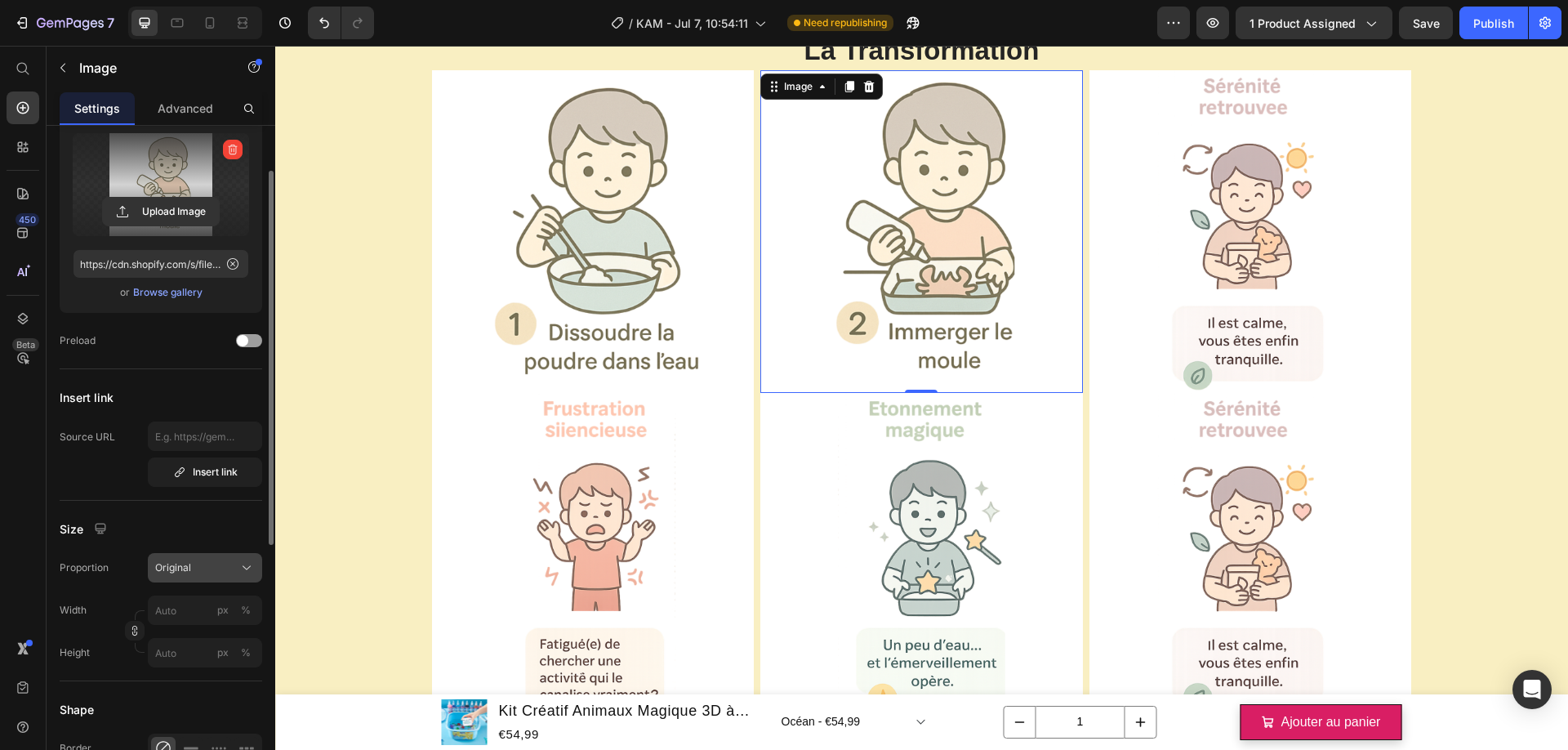 click on "Original" at bounding box center [205, 568] 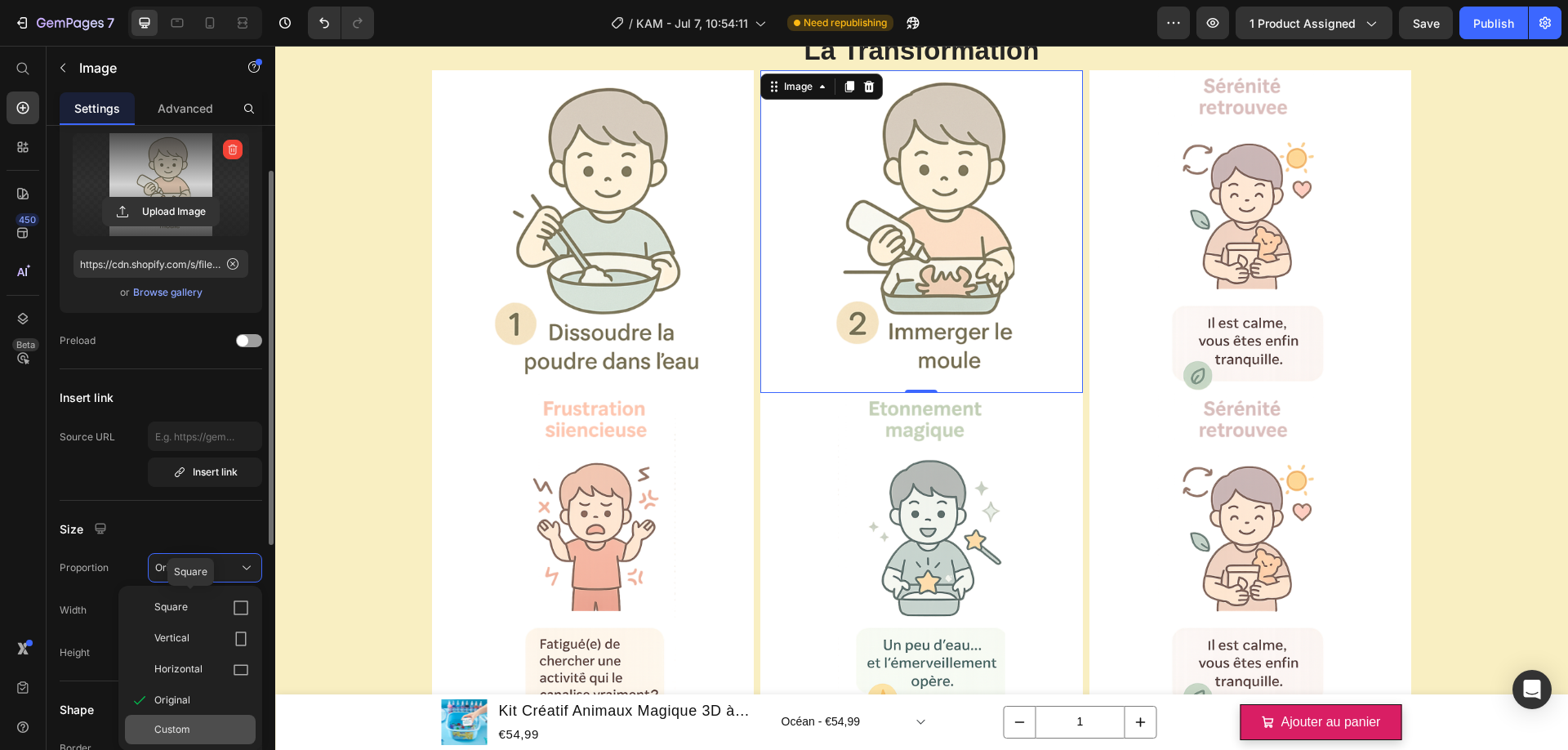 scroll, scrollTop: 194, scrollLeft: 0, axis: vertical 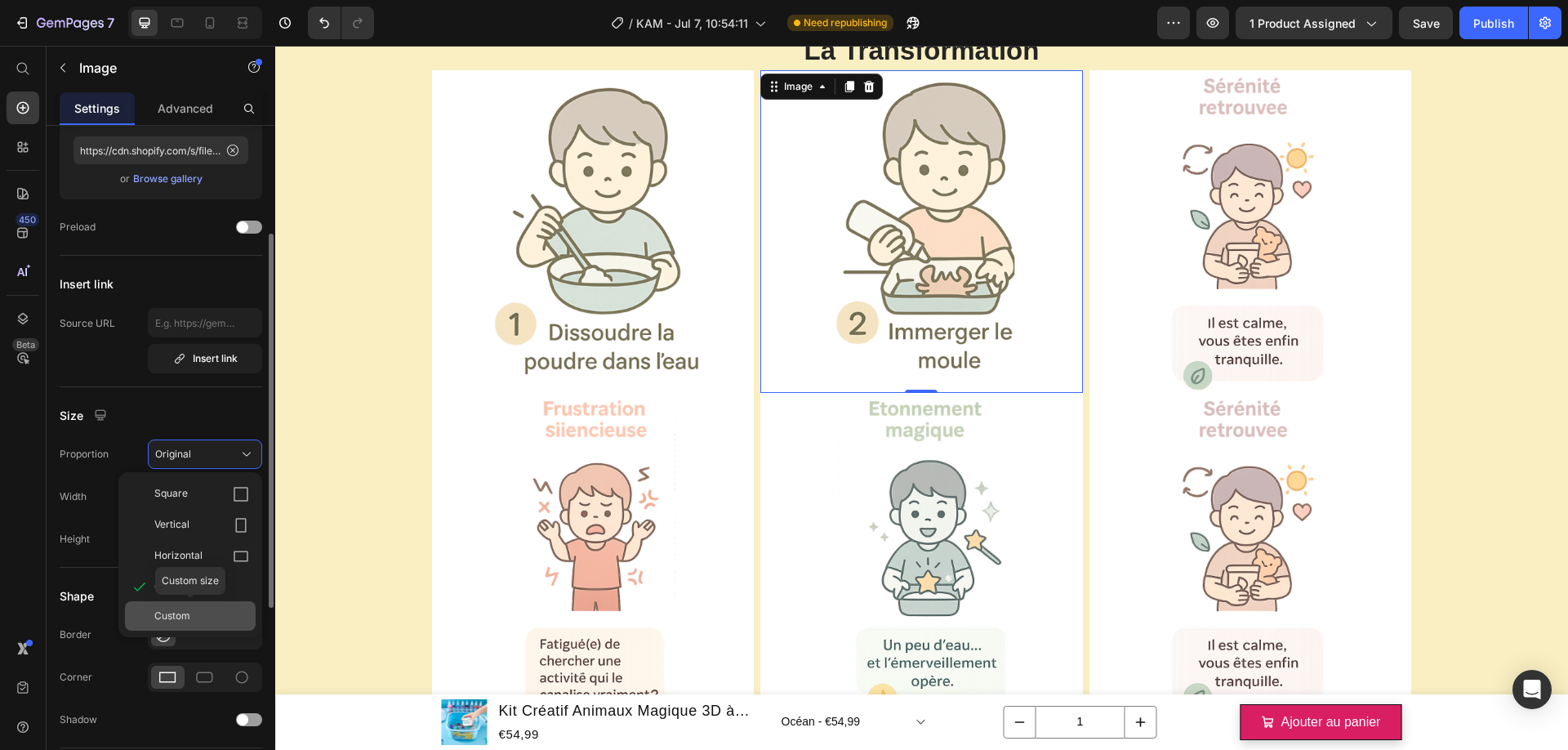click on "Custom" 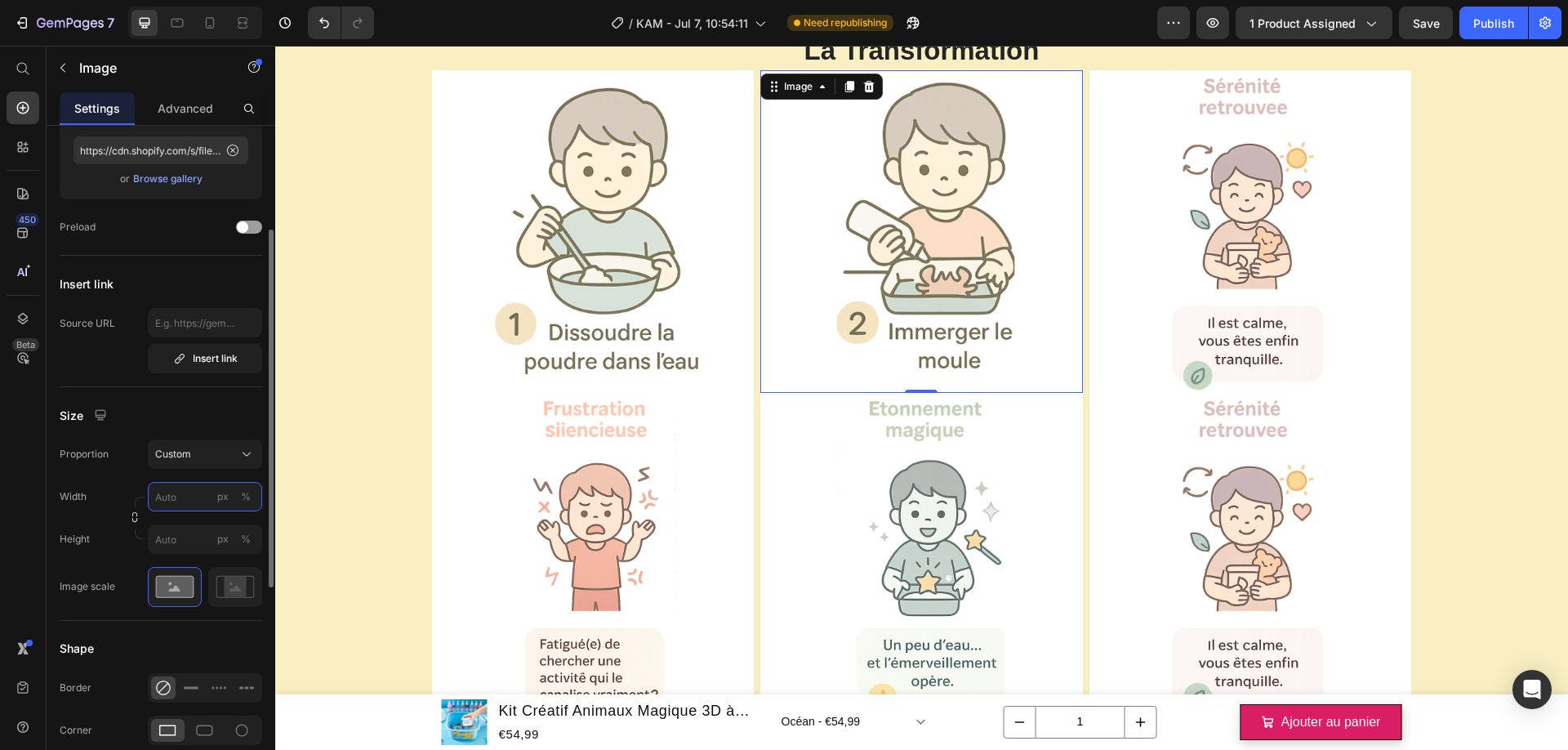 click on "px %" at bounding box center [205, 497] 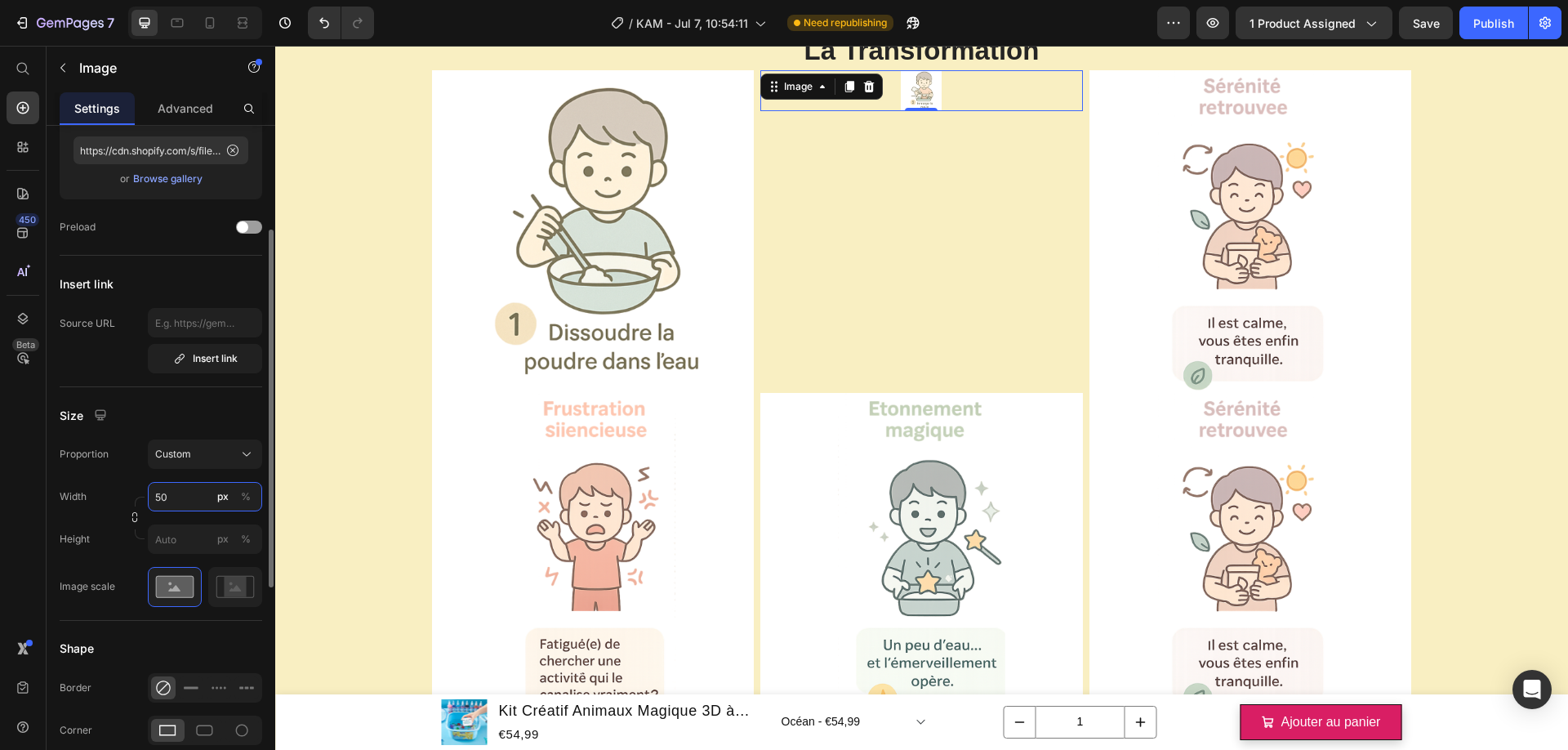 type on "5" 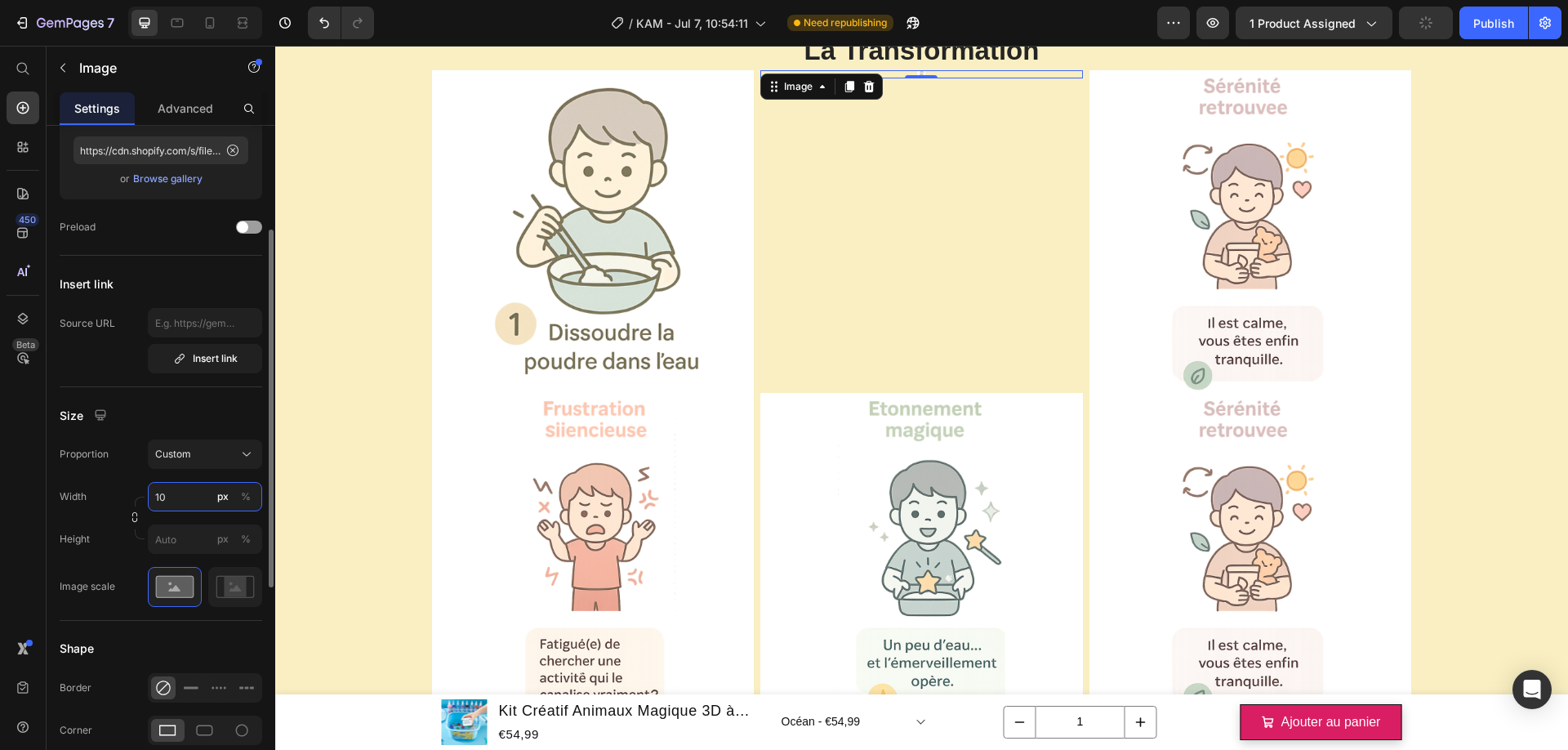 type on "100" 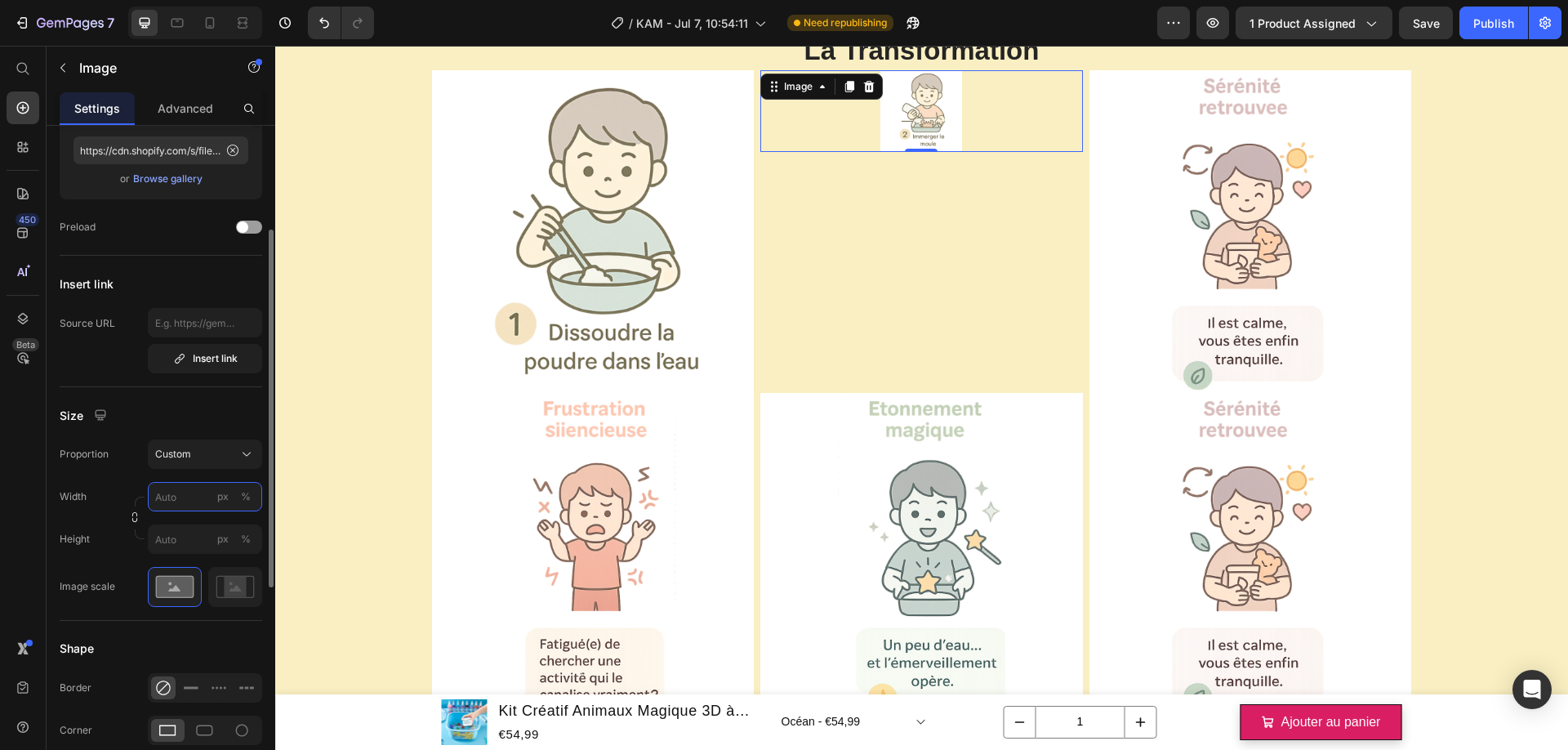 type on "0" 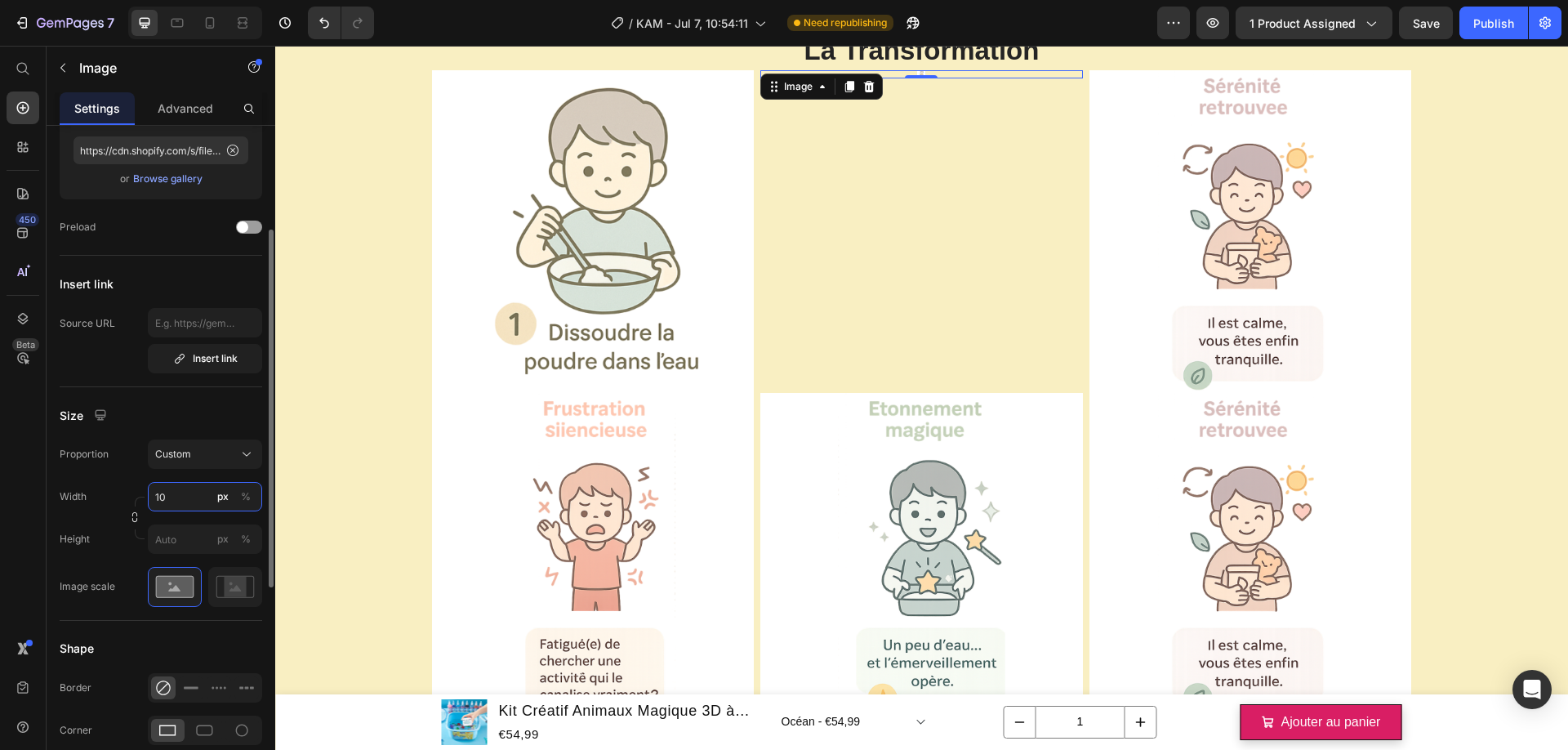 type on "1" 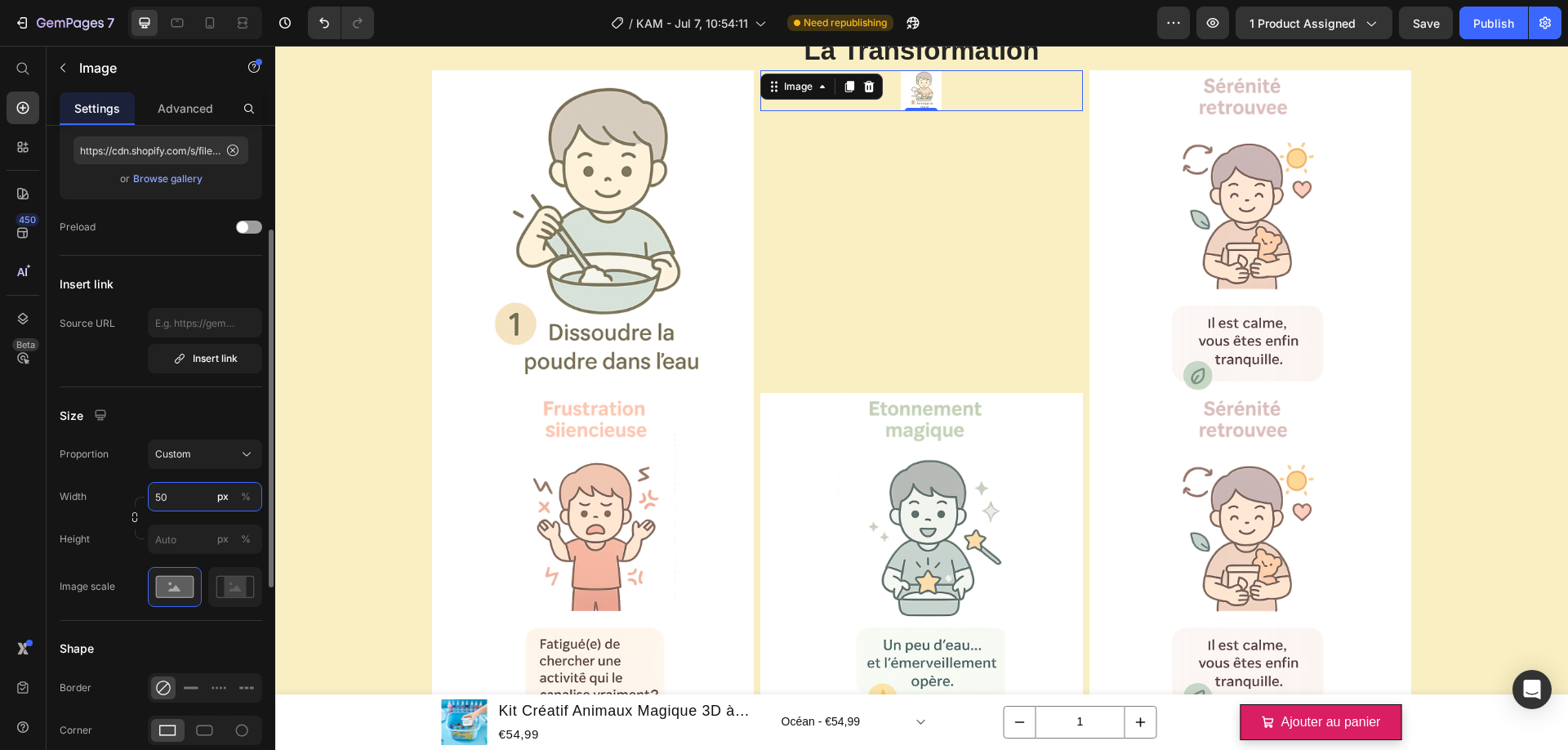 type on "5" 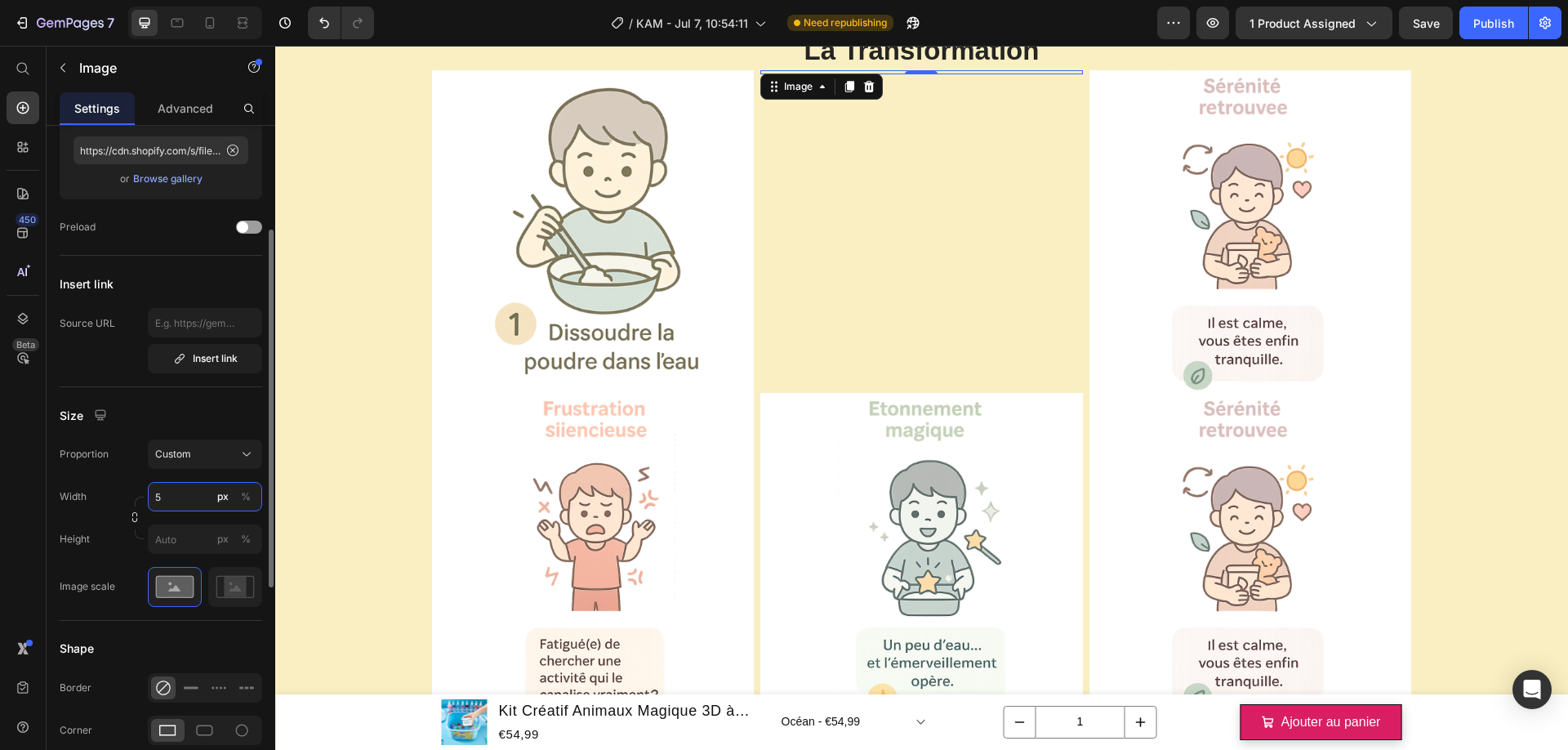 type 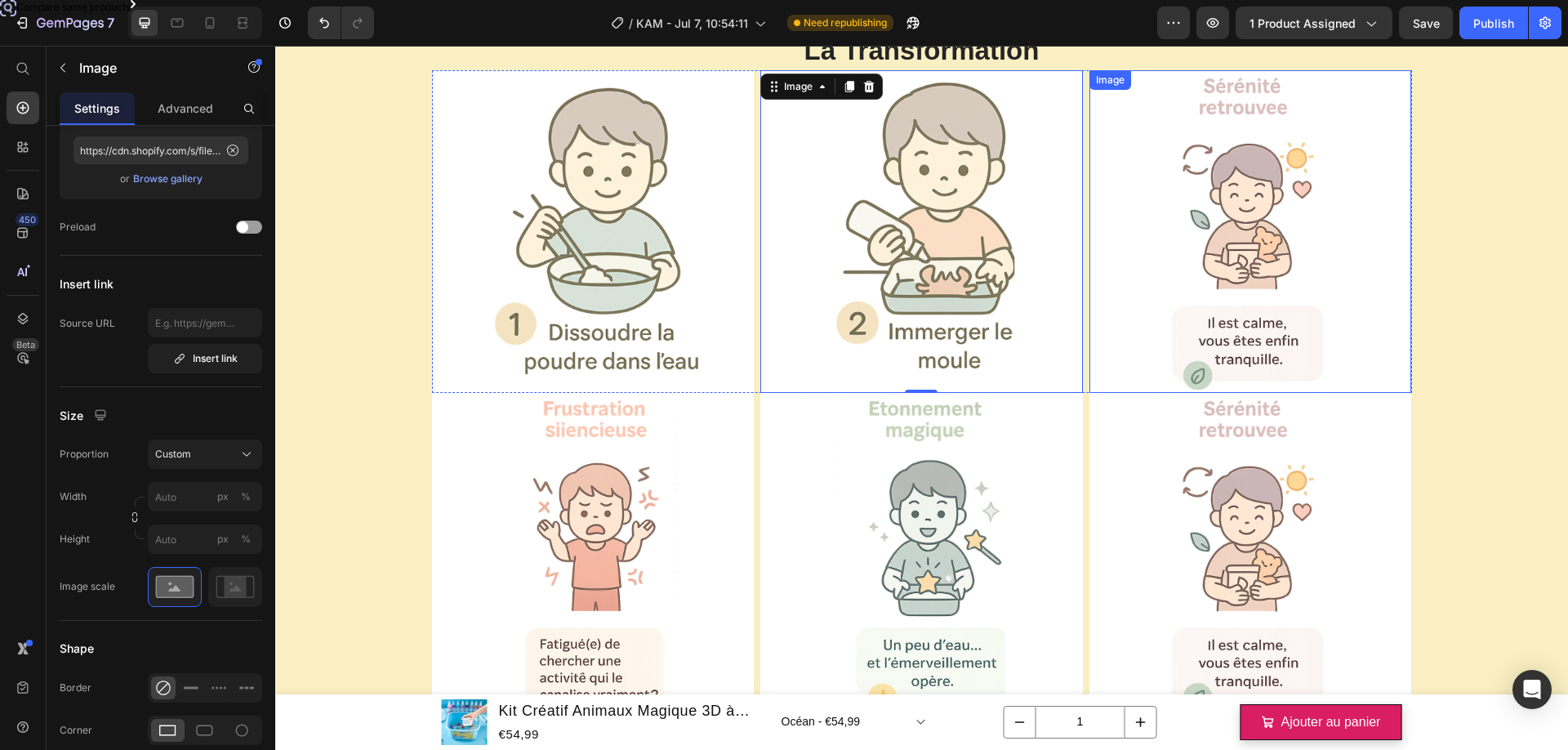 drag, startPoint x: 1266, startPoint y: 263, endPoint x: 1257, endPoint y: 277, distance: 16.643317 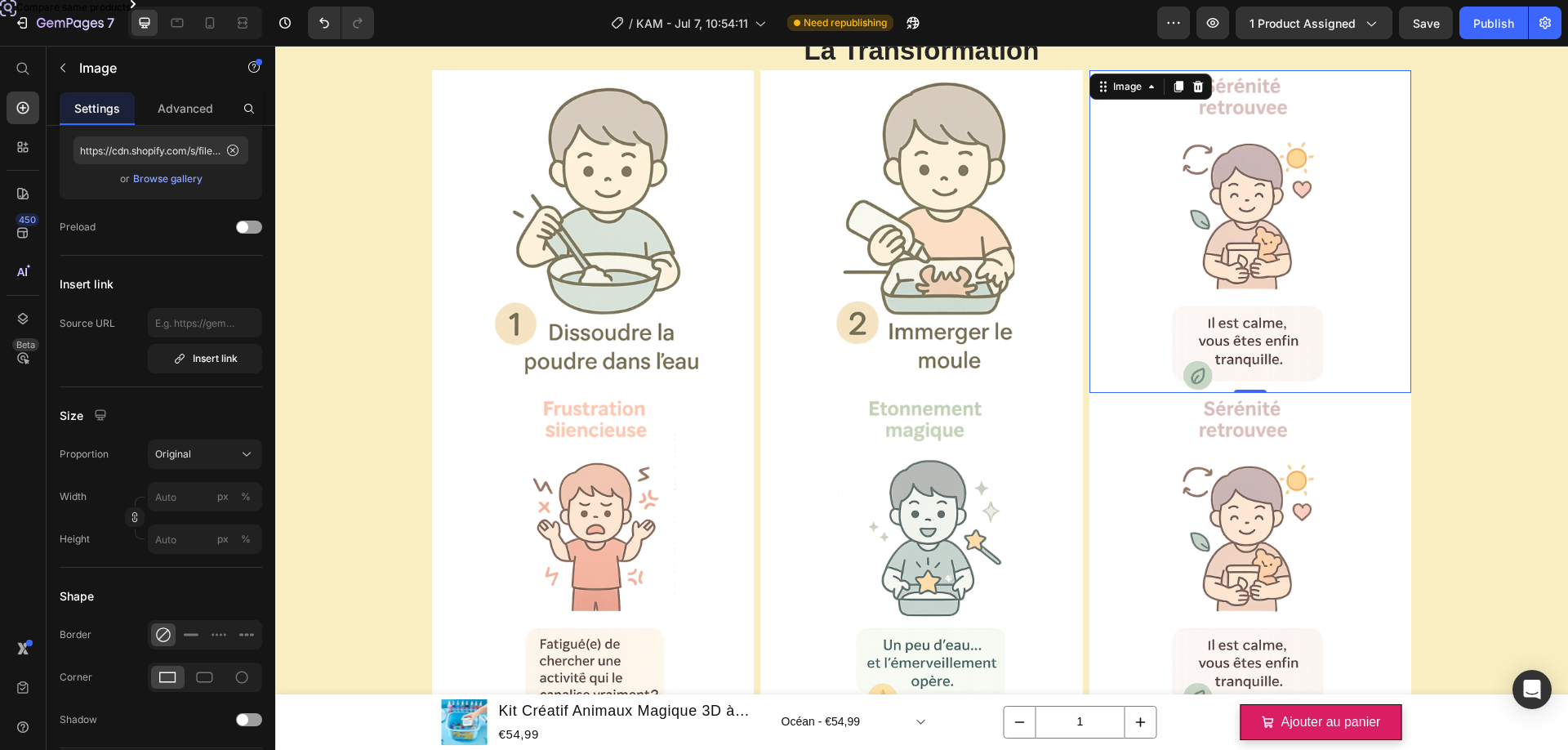 scroll, scrollTop: 0, scrollLeft: 0, axis: both 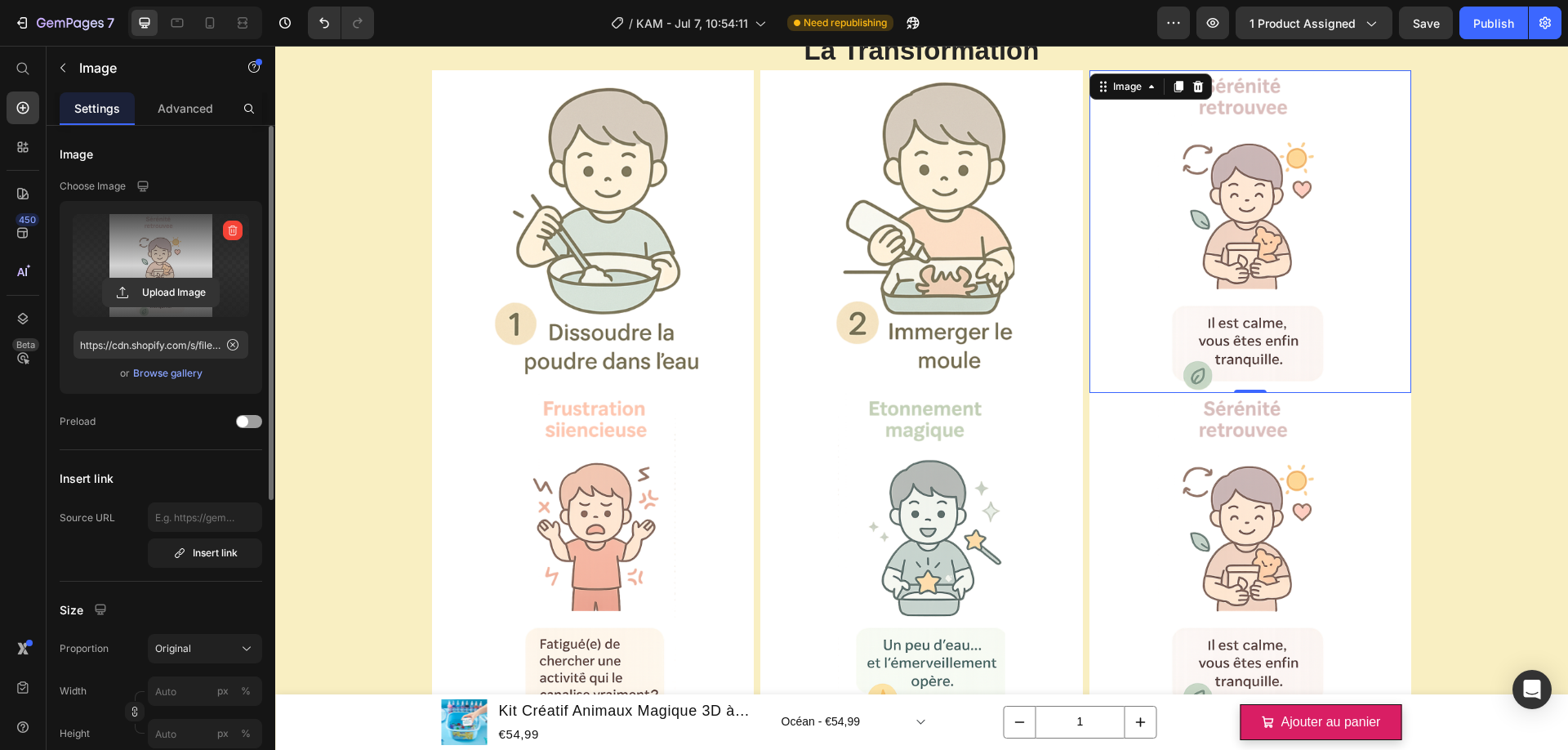 click at bounding box center [161, 266] 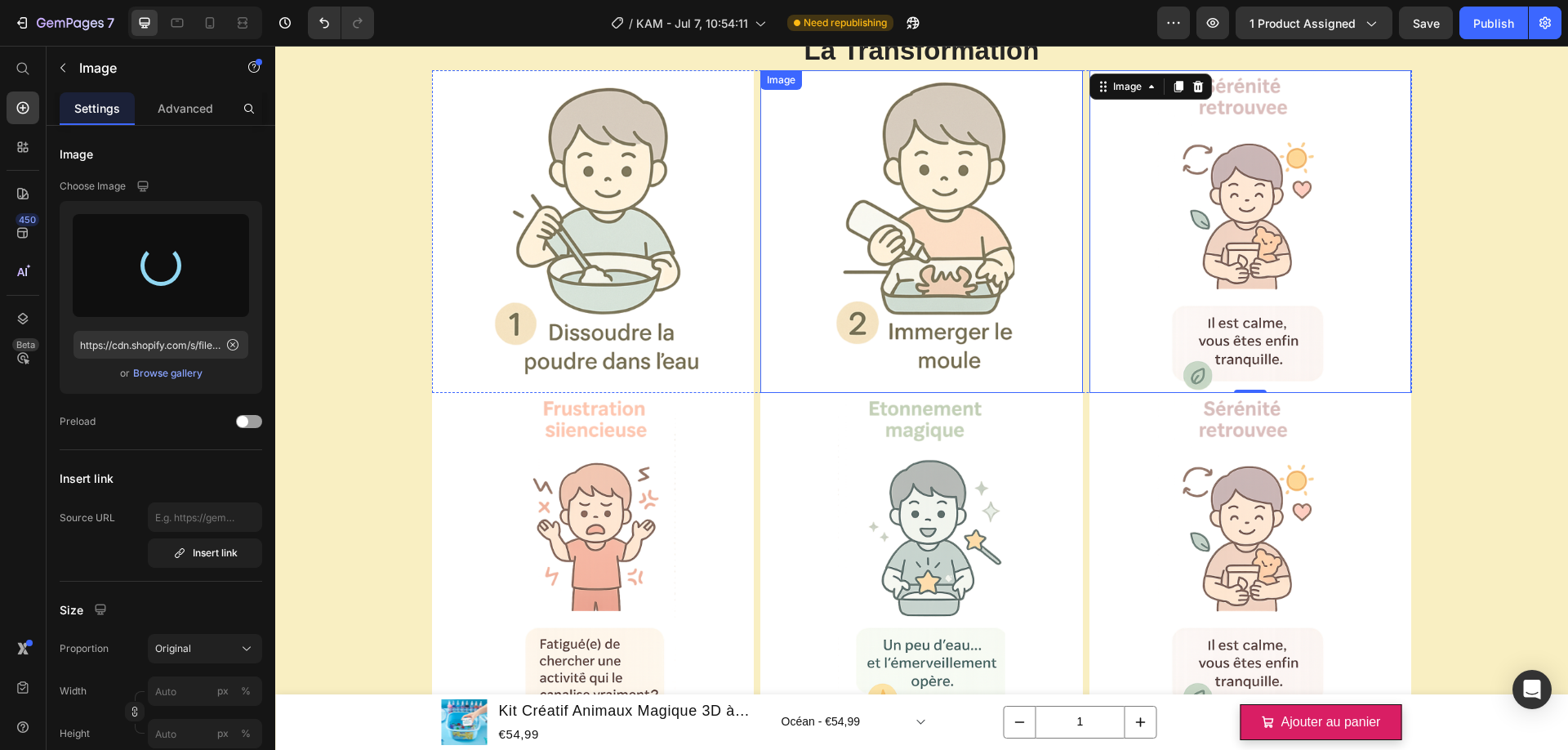 type on "https://cdn.shopify.com/s/files/1/0833/1565/4984/files/gempages_569426810123584533-8baeb8ac-695b-49c0-9c05-5efe18ccaa1d.png" 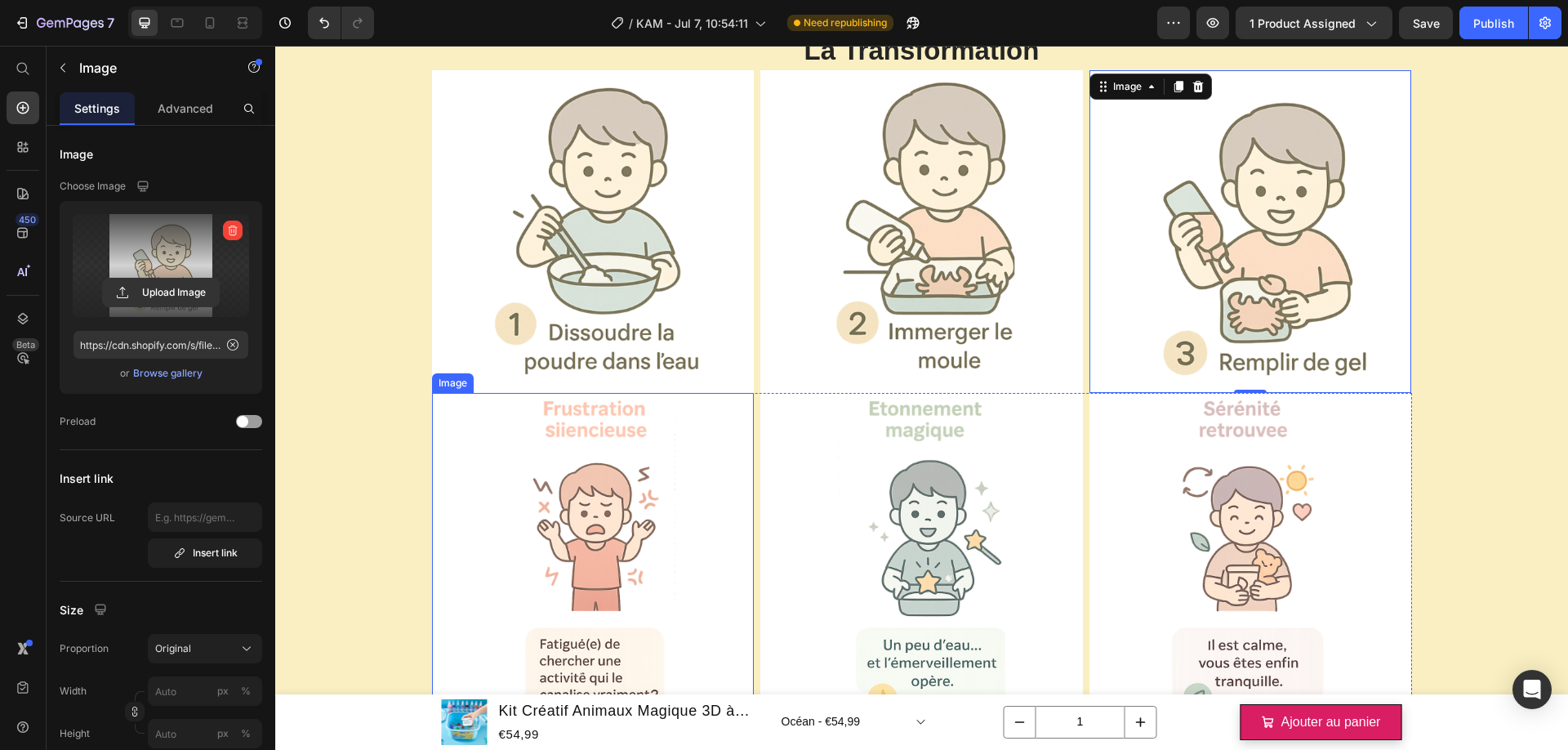 click at bounding box center (593, 554) 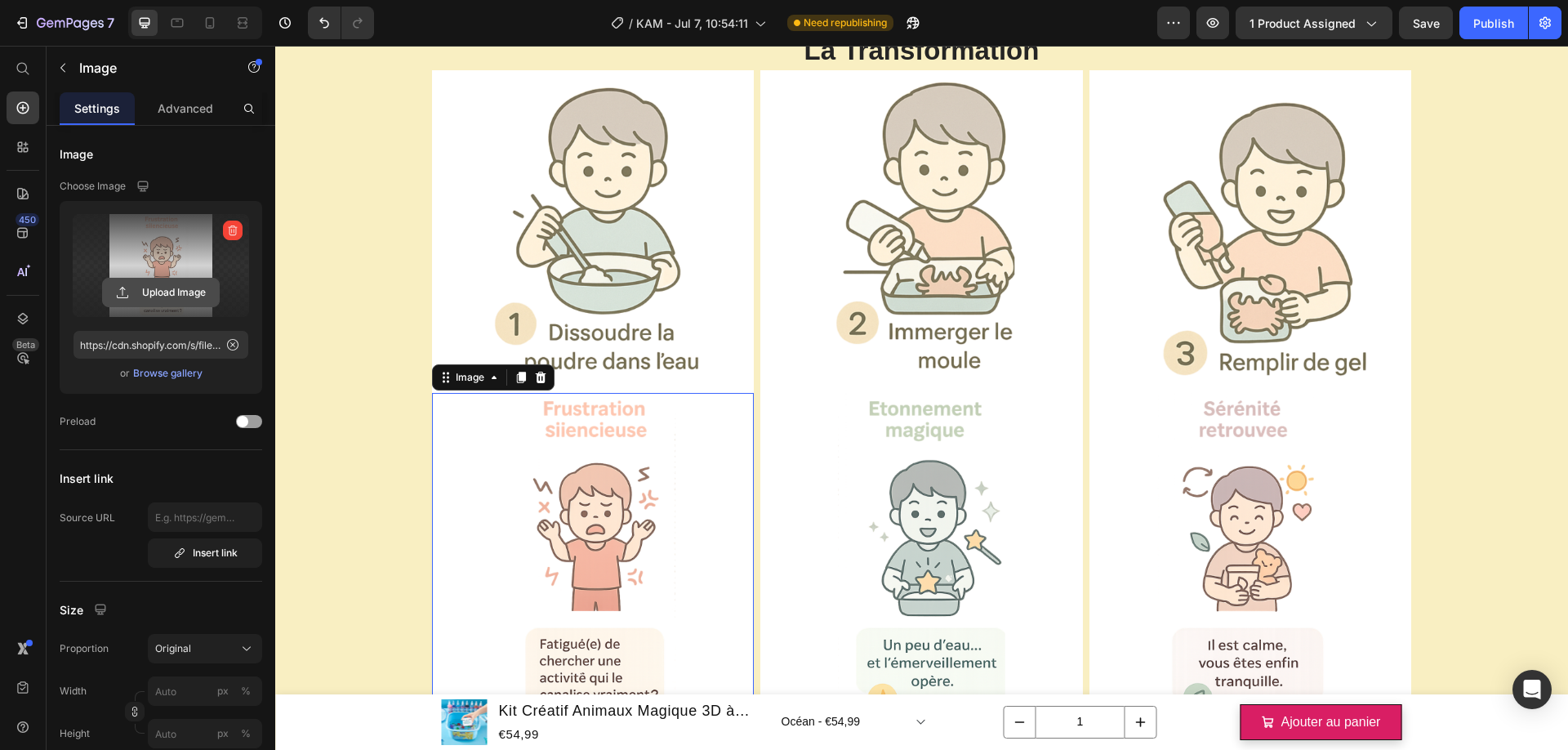 click 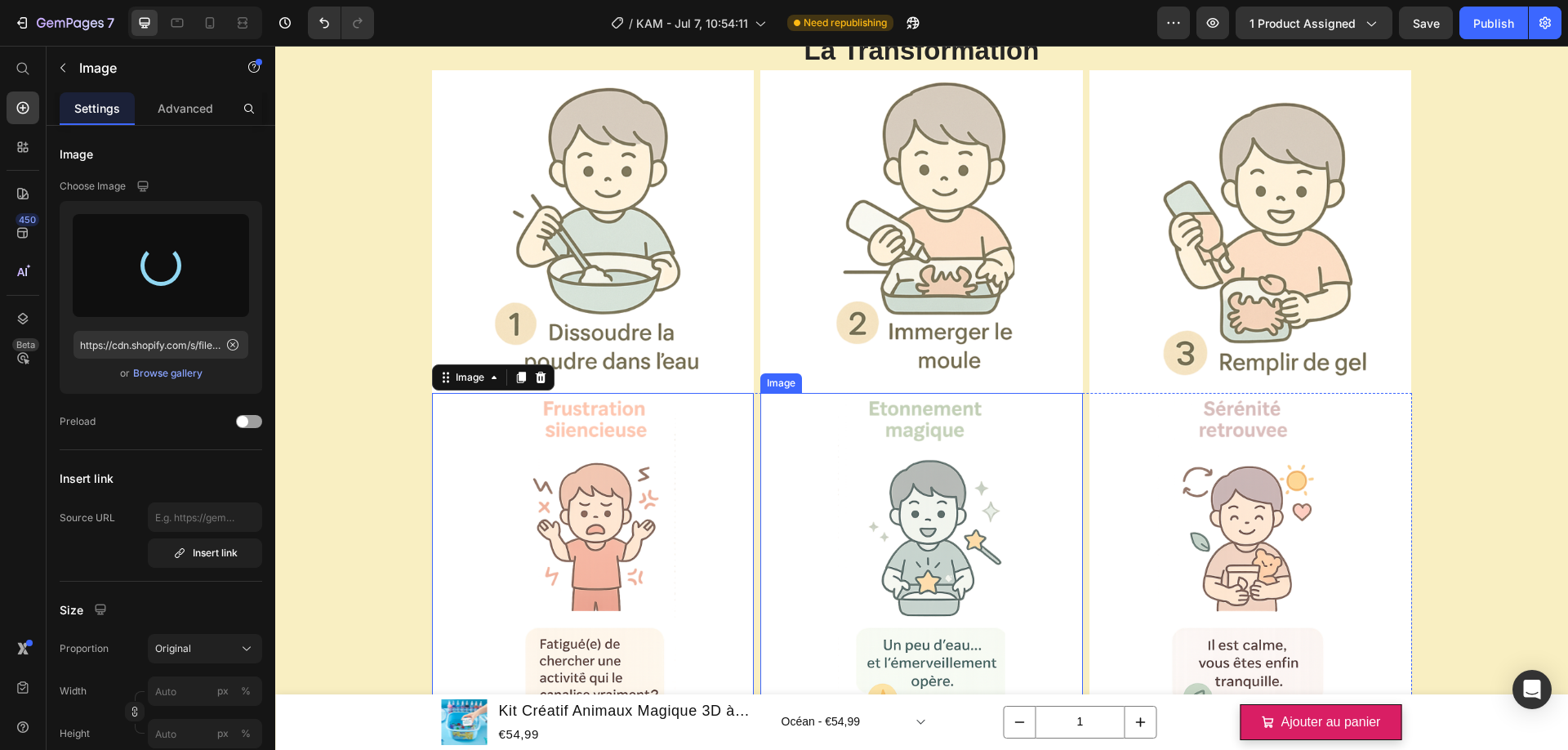 type on "https://cdn.shopify.com/s/files/1/0833/1565/4984/files/gempages_569426810123584533-542e4552-e998-4829-8e2e-54142697cfb1.png" 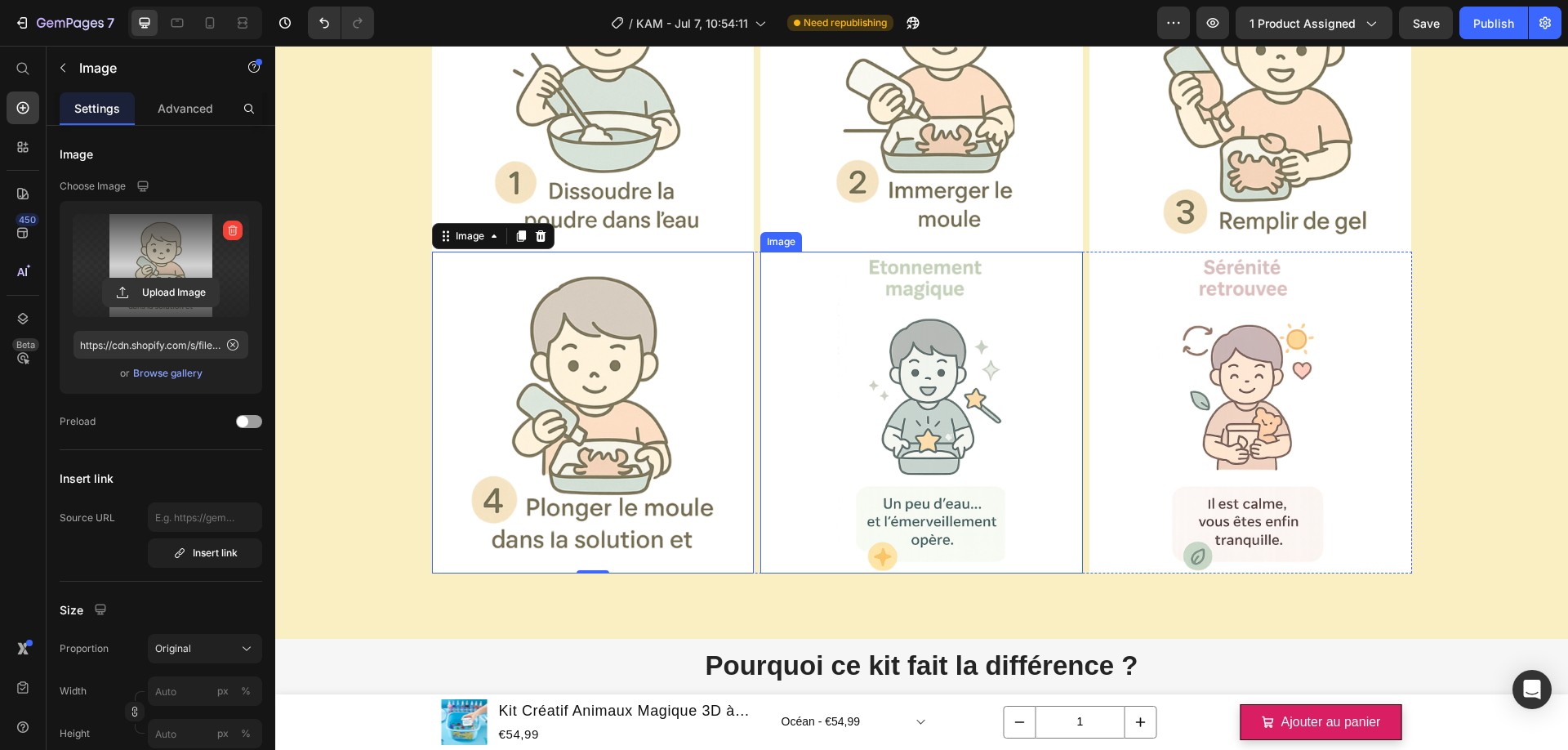 scroll, scrollTop: 2457, scrollLeft: 0, axis: vertical 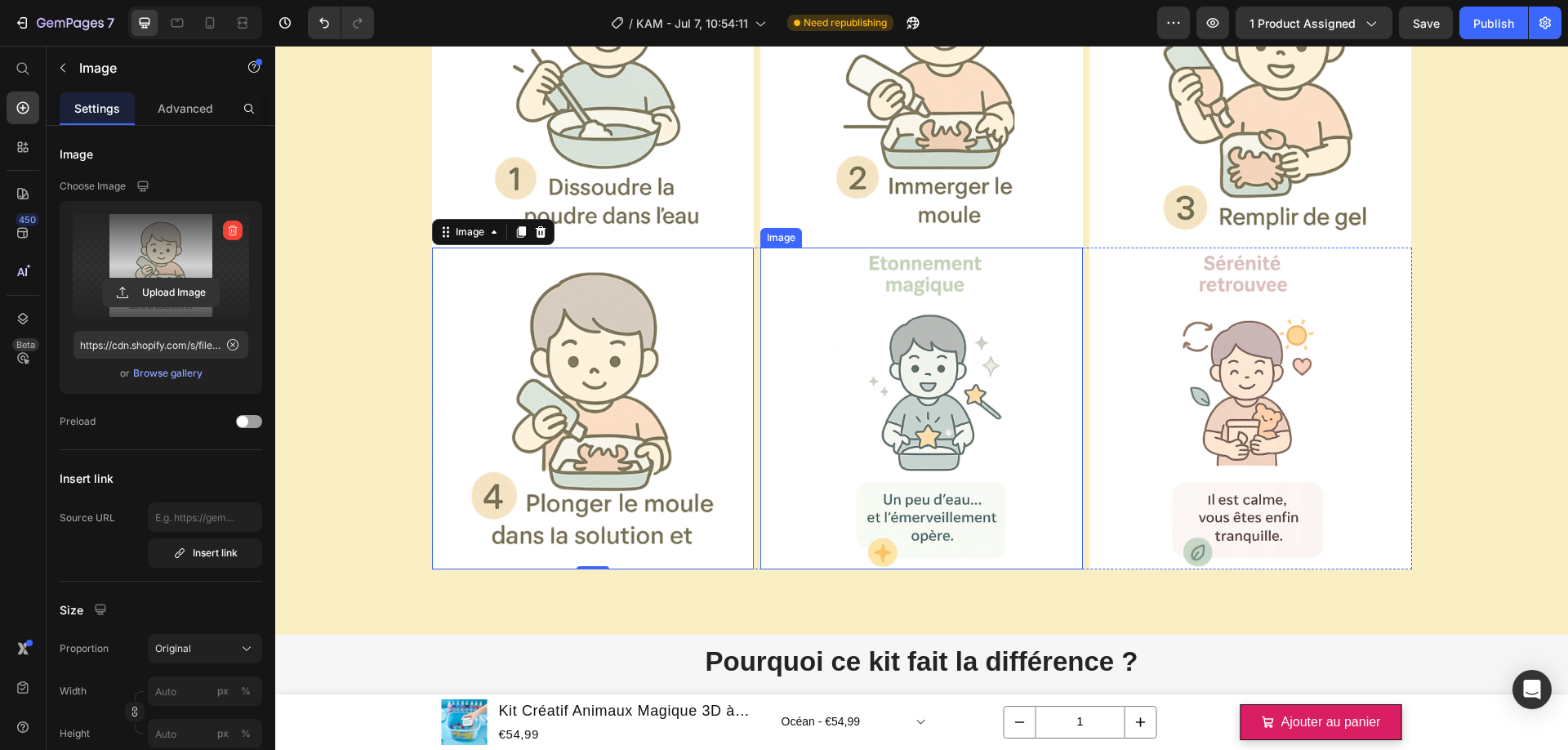 click at bounding box center (921, 408) 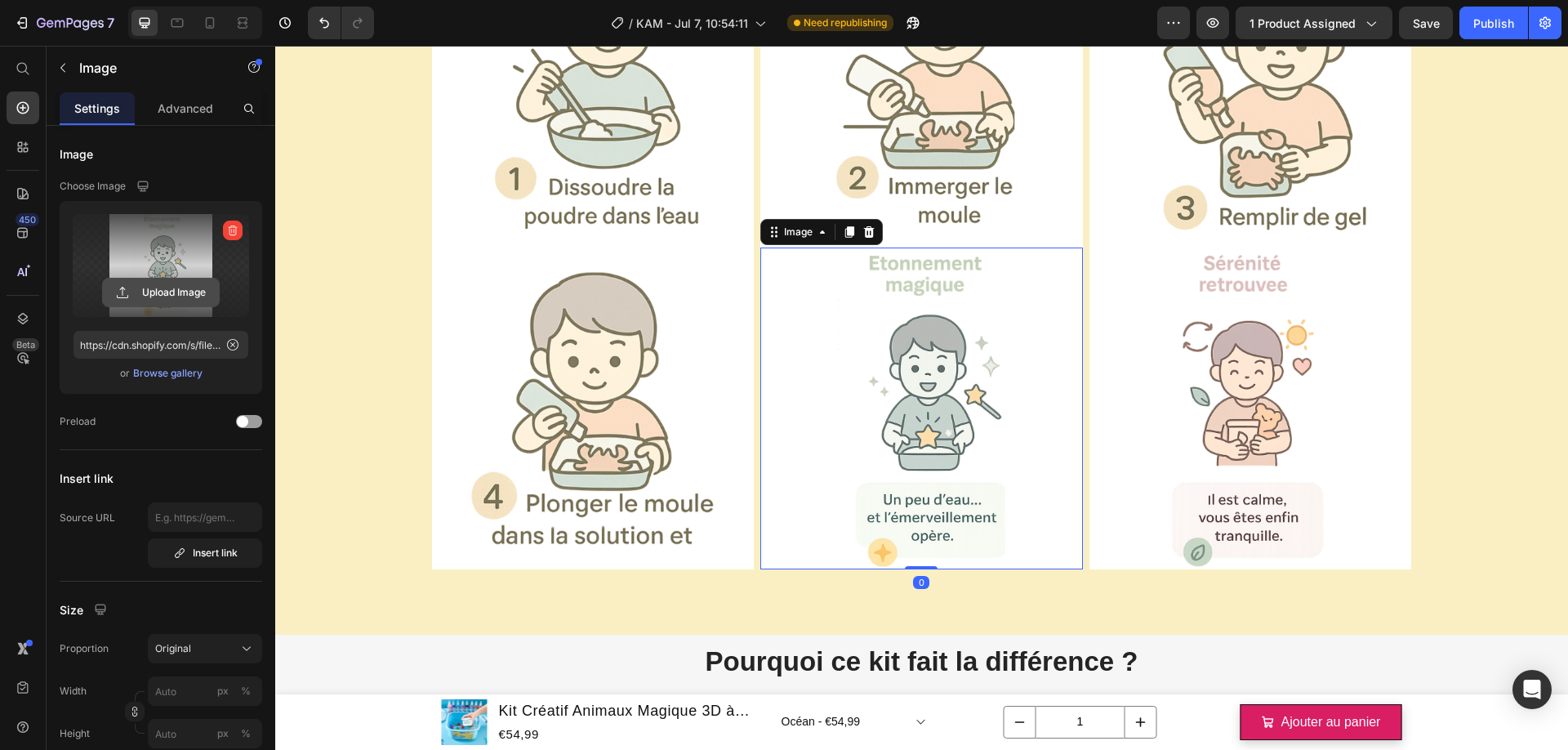 click 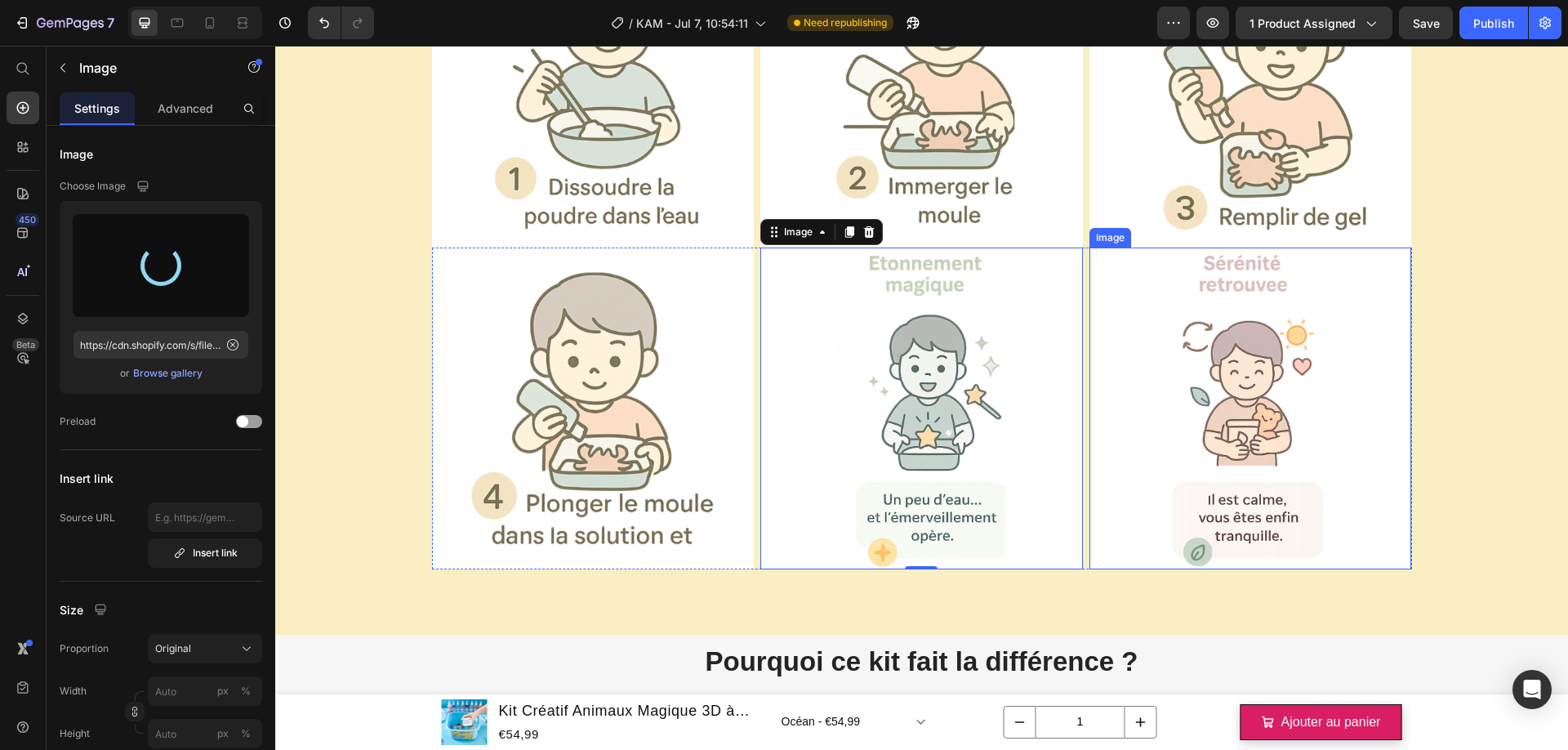 type on "https://cdn.shopify.com/s/files/1/0833/1565/4984/files/gempages_569426810123584533-fca3756d-a082-4e77-8f82-ee7706220c5d.png" 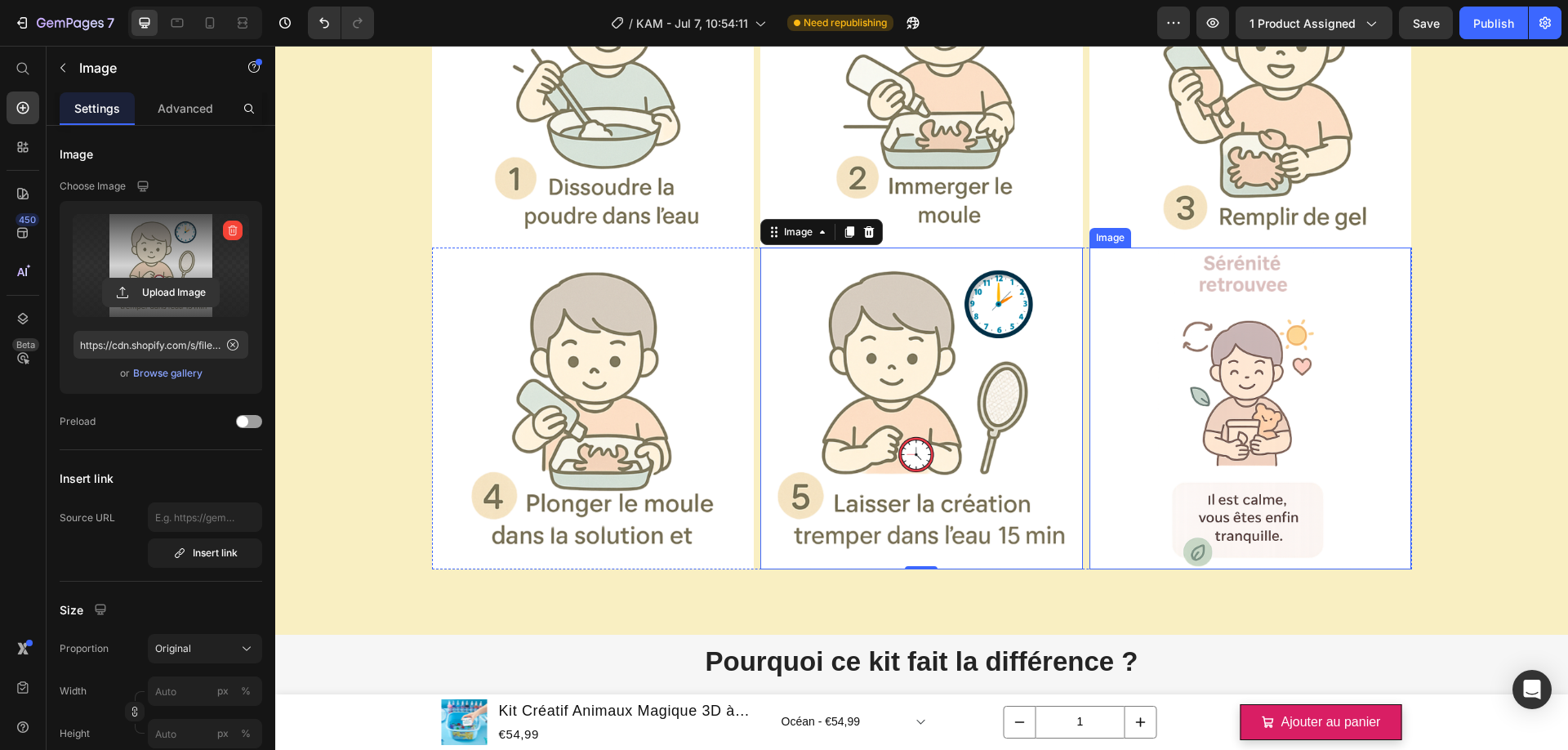 click at bounding box center [1250, 408] 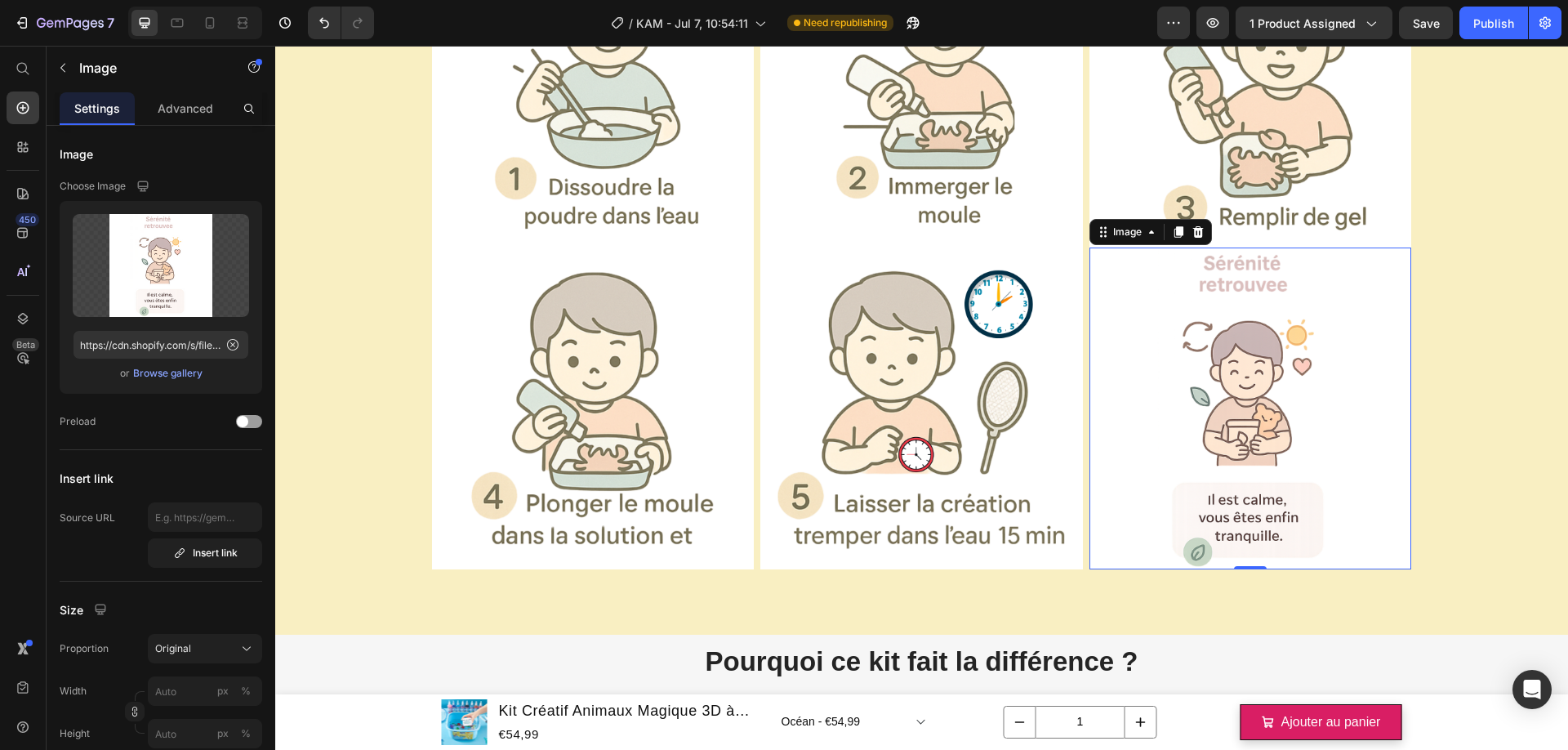 click at bounding box center [1250, 408] 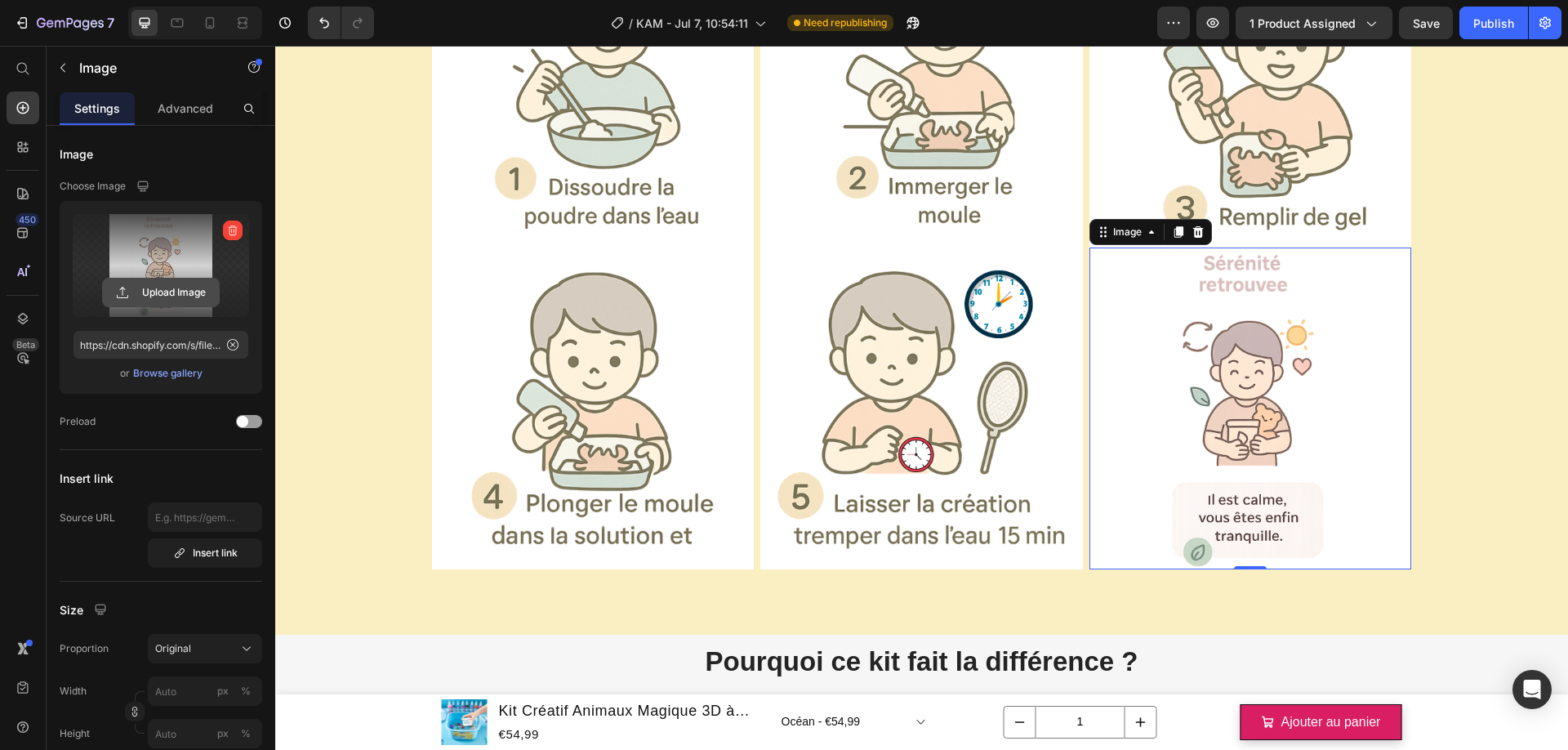 click 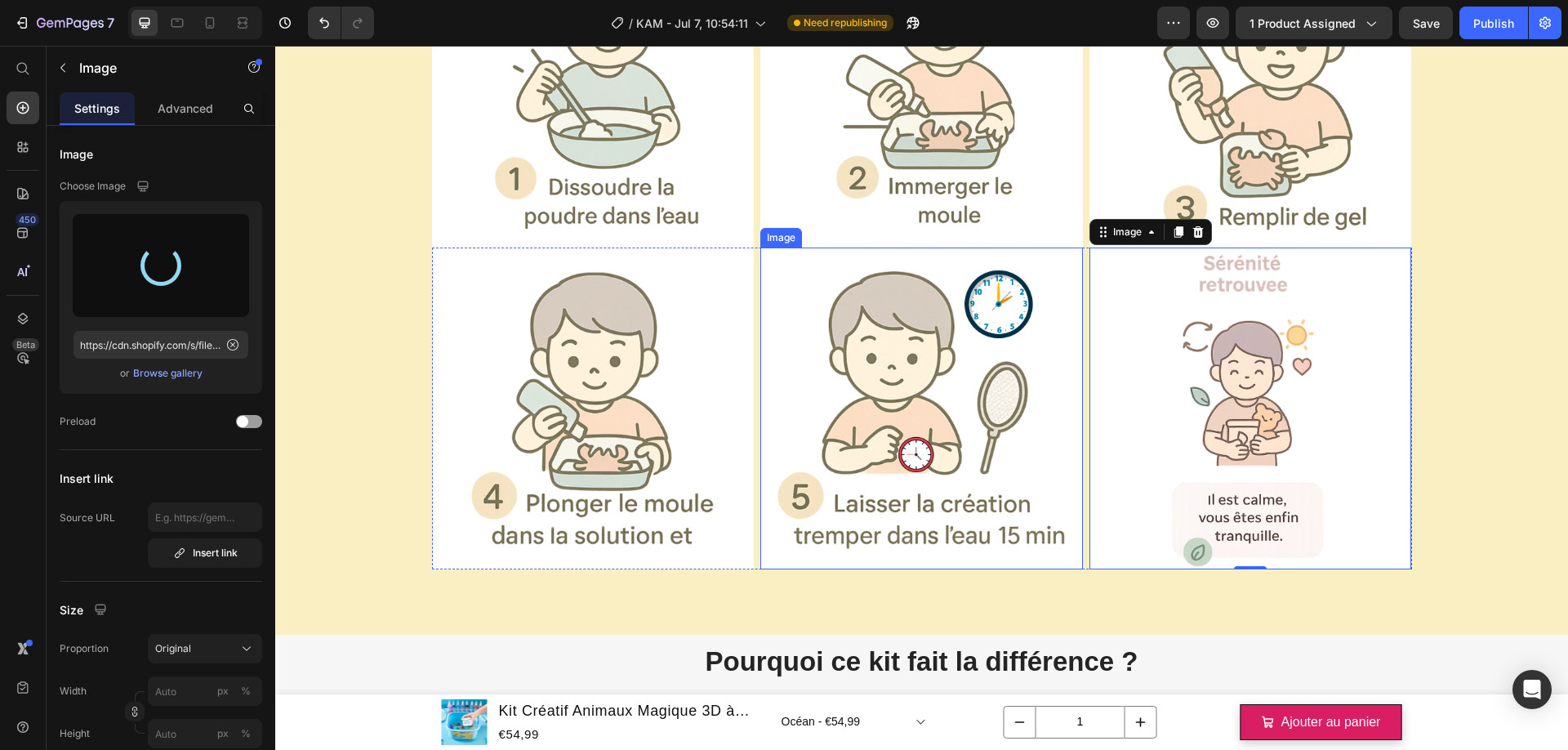 type on "https://cdn.shopify.com/s/files/1/0833/1565/4984/files/gempages_569426810123584533-4a70582d-c6b3-46a8-97e6-d744a278db17.png" 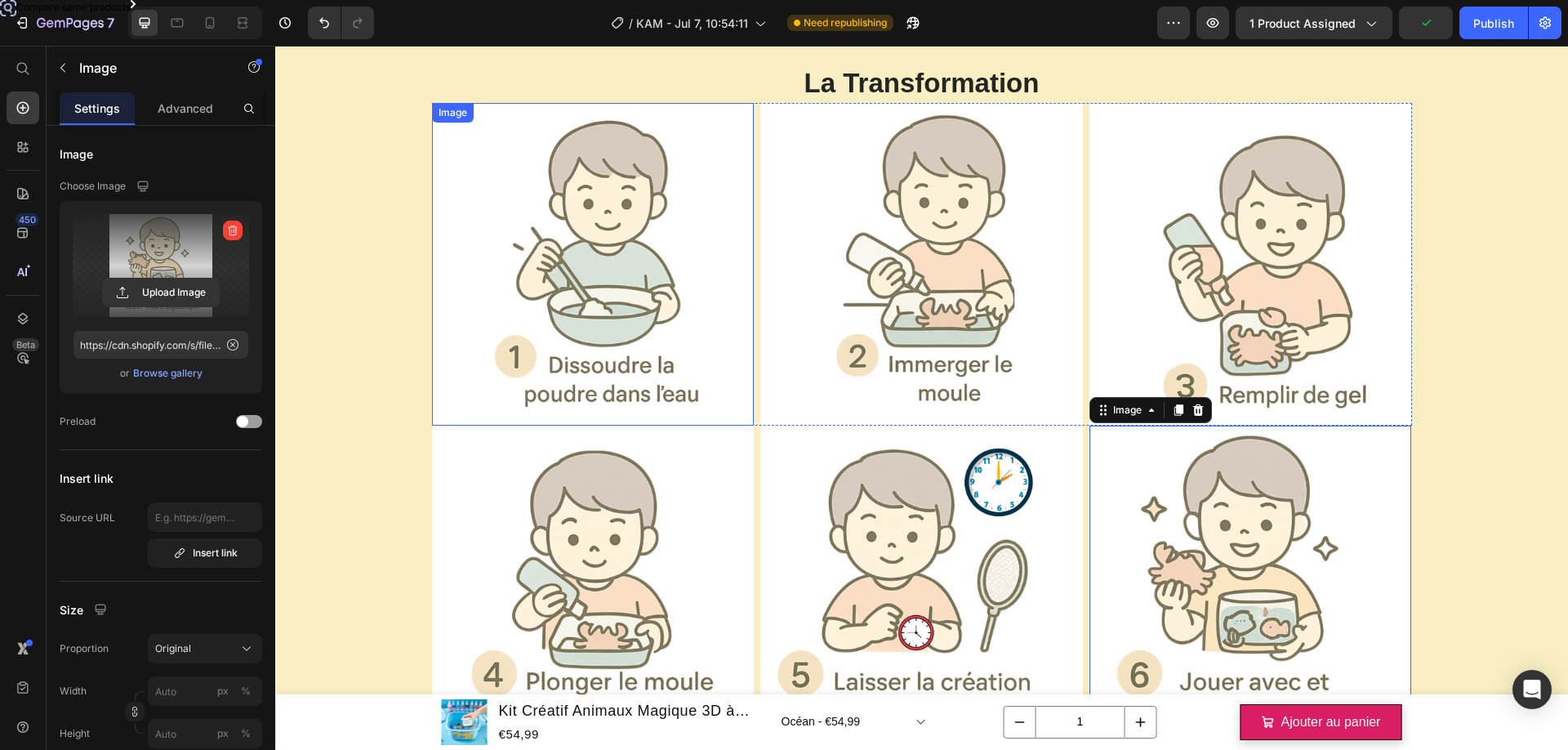 scroll, scrollTop: 2310, scrollLeft: 0, axis: vertical 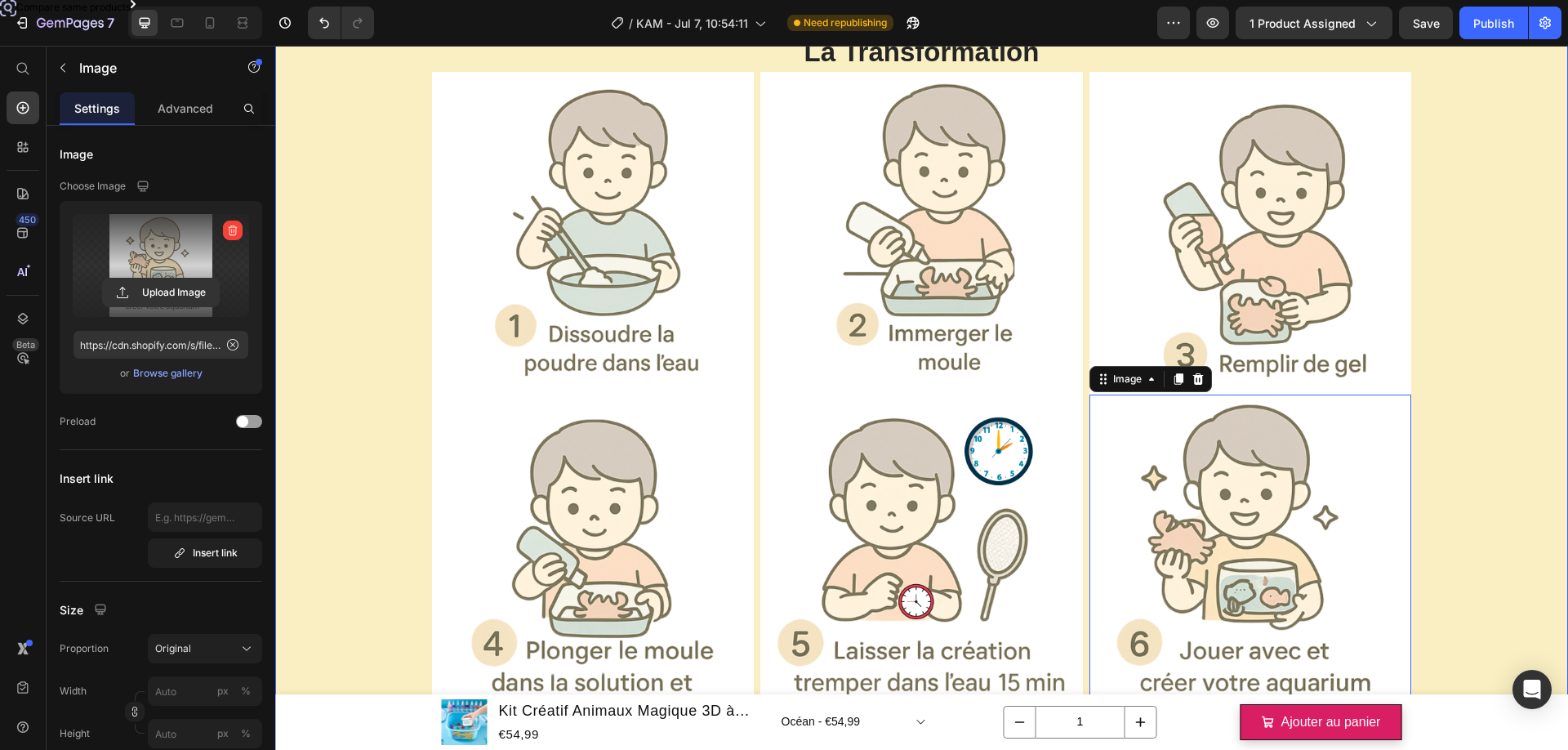 click on "Product Images Mini Aquarium pour Animaux Magiques 3D! Product Title €22,88 Product Price €0,00 Product Price Row Noir - €22,88 Jaune - €22,88 Transparent - €22,88 Product Variants & Swatches Ajouter au panier Product Cart Button Row Product Images Ensemble de batons magnétiques éducatif Product Title €22,20 Product Price €0,00 Product Price Row x25 - €22,20 x42 - €38,50 x138 - €116,00 Product Variants & Swatches Ajouter au panier Product Cart Button Row Product Images Recharges et Moules Kit d’Animaux Magiques 3D Product Title €49,88 Product Price €0,00 Product Price Row Pack Confirmé 1 - 100ml - €49,88 Pack Confirmé 2 - 100ml - €113,88 Pack Découverte 1 - 100ml - €32,88 Pack Découverte 2 - 100ml - €43,88 Pack Expert -100ml - €112,88 Pack Phosphorescent 1 - 50ml - €28,88 Pack Phosphorescent 2 - 50ml - €45,88 Pack Phosphorescent 3 - 50ml - €27,88 Poudre x5 - €10,88 Moules Animaux - €12,88 Moules Vacances - €20,88 Row Row" at bounding box center [921, -42] 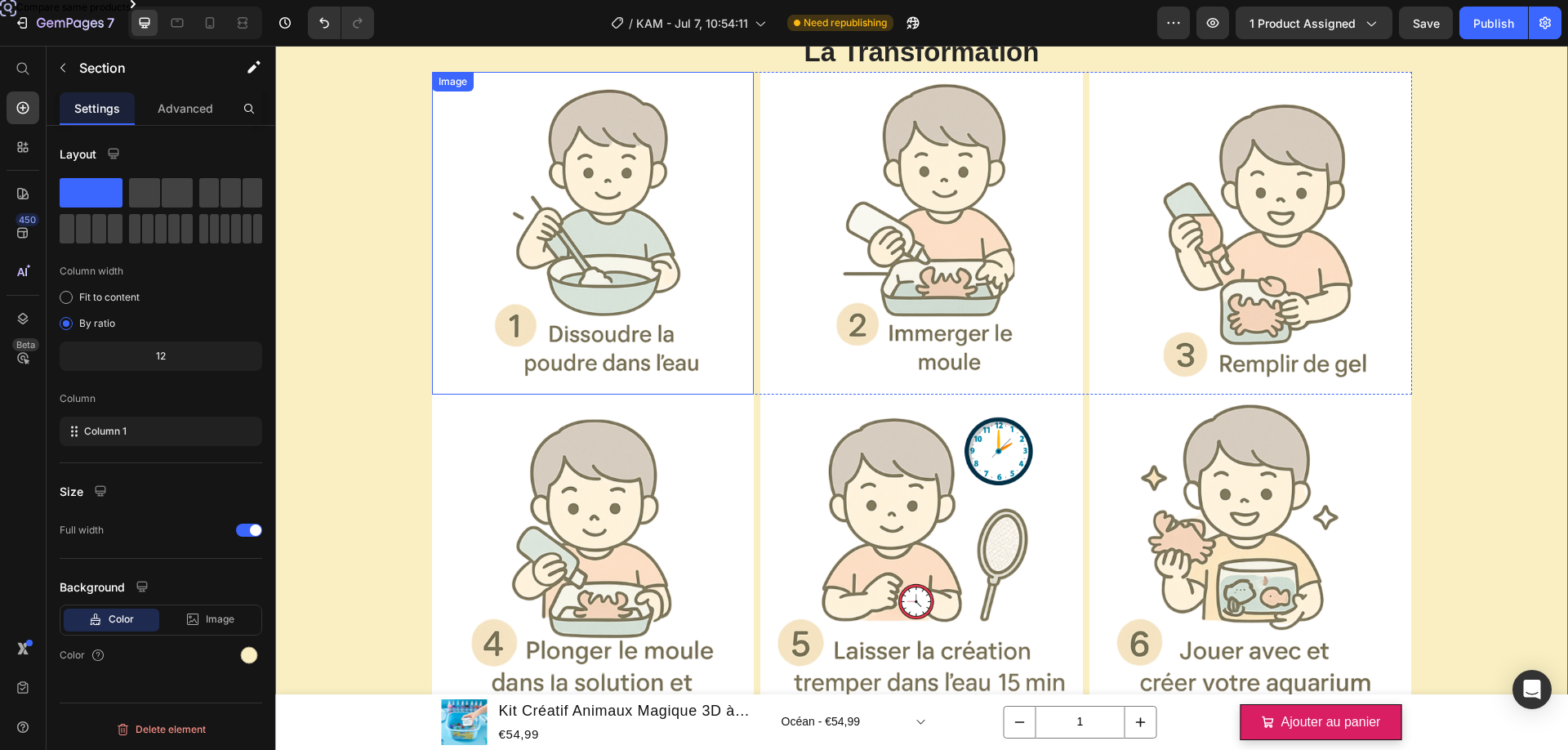 click at bounding box center (593, 233) 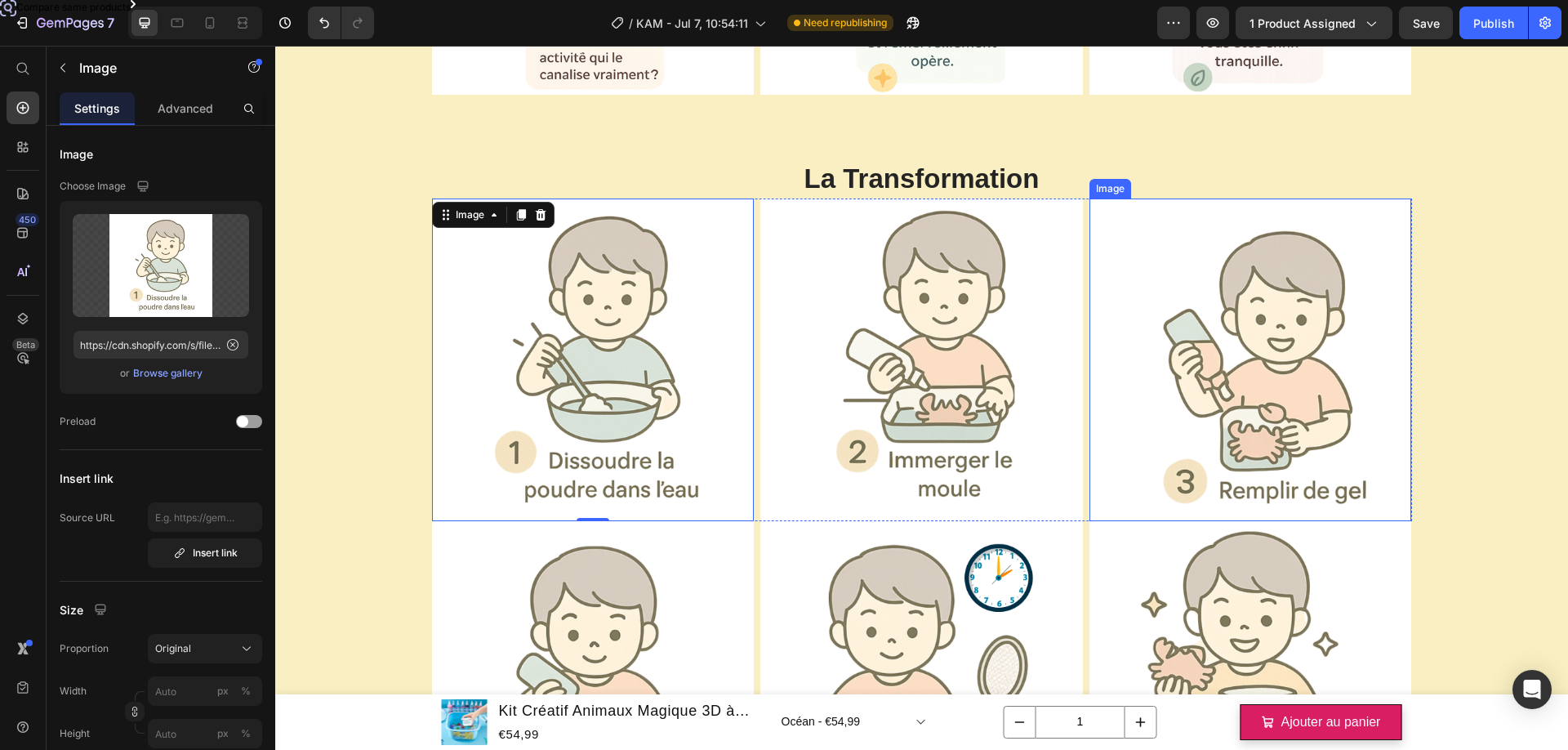 scroll, scrollTop: 2181, scrollLeft: 0, axis: vertical 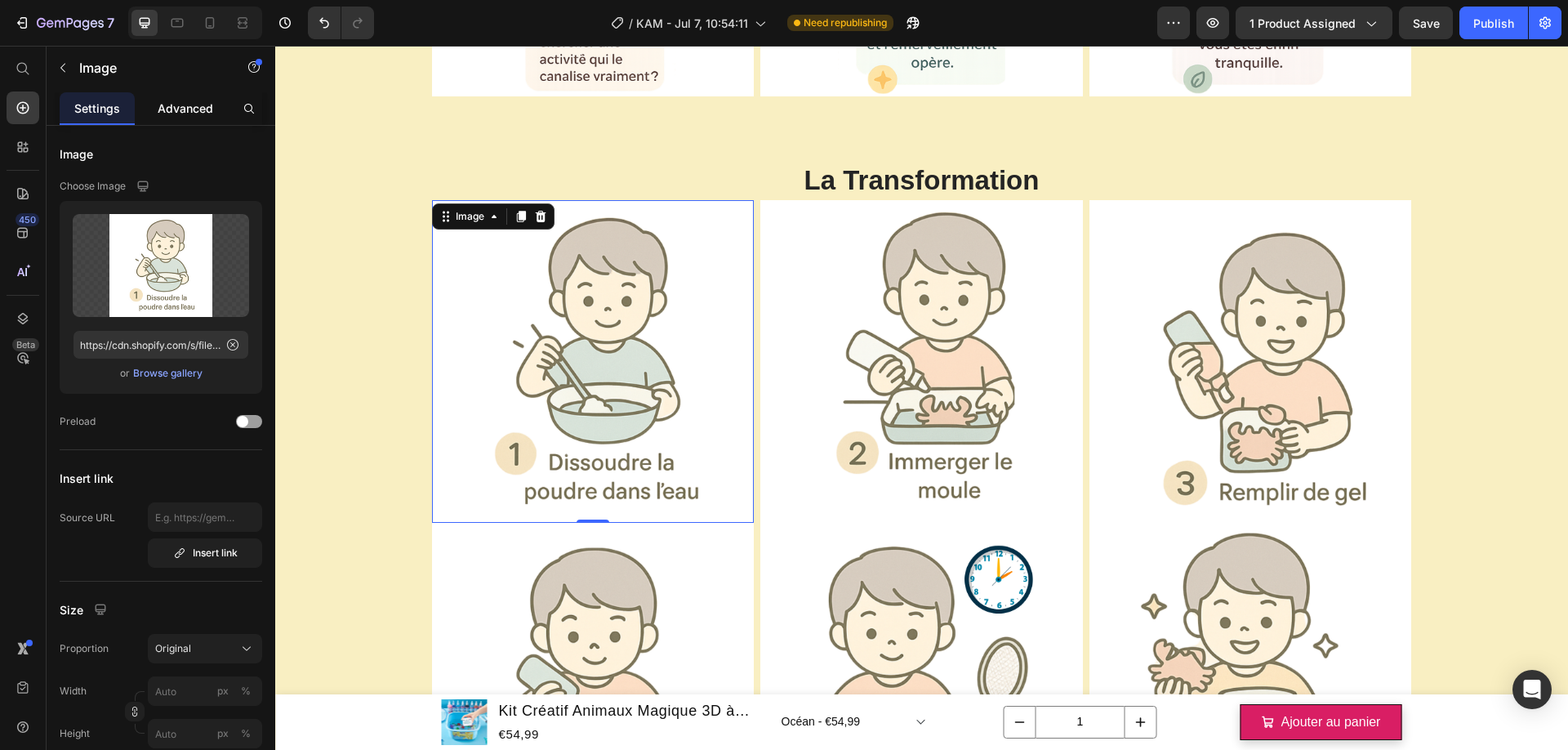 click on "Advanced" at bounding box center [185, 108] 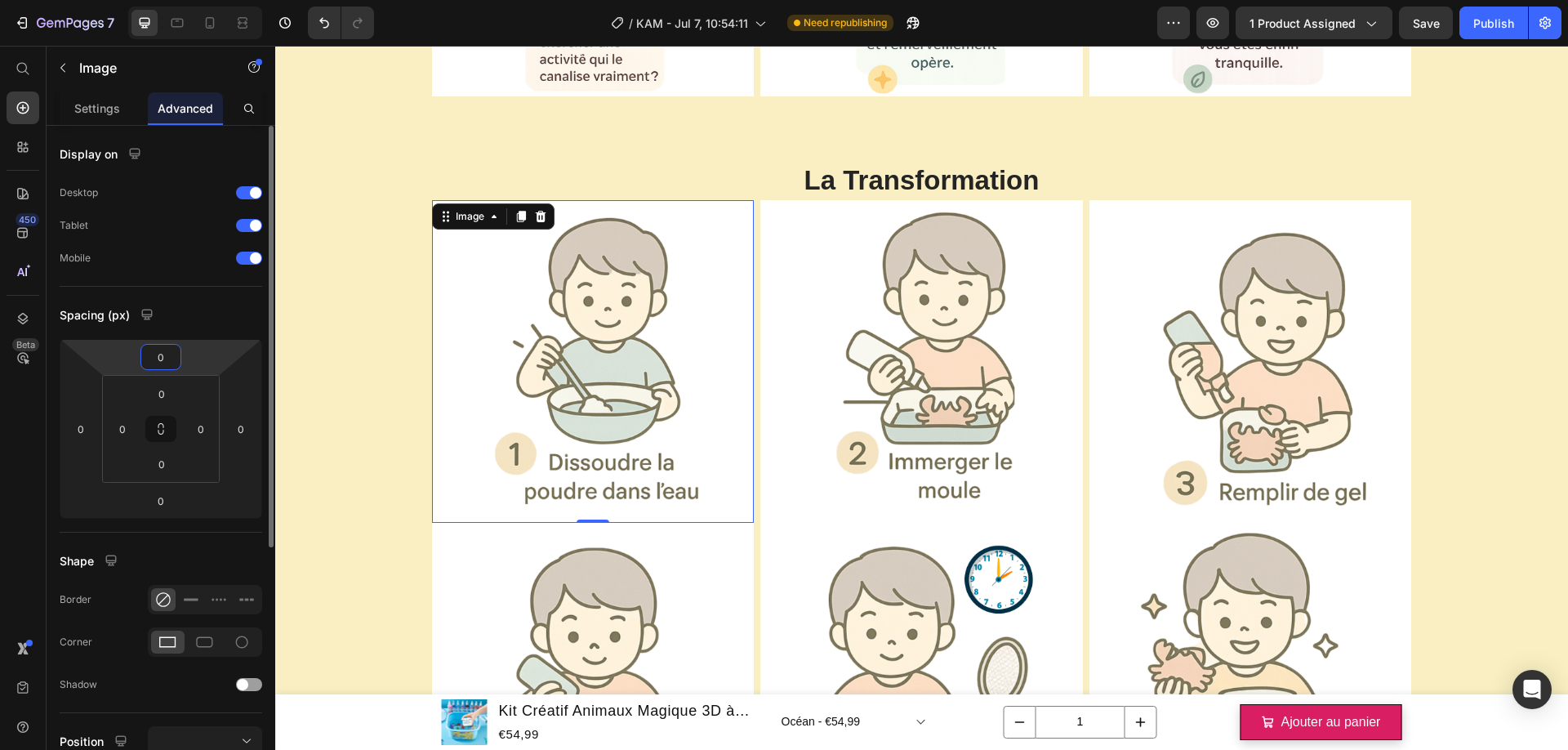 click on "0" at bounding box center (161, 357) 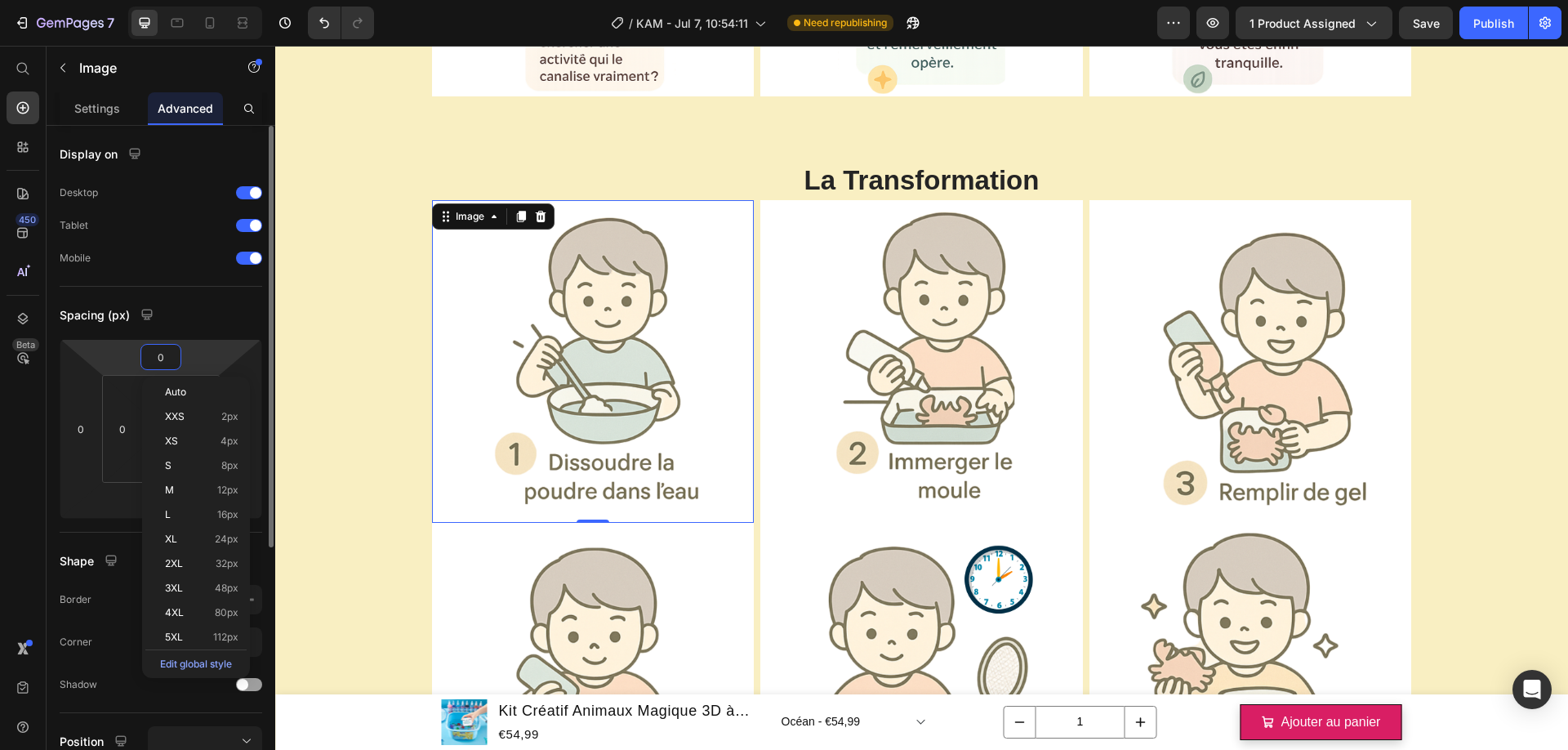 click on "Spacing (px)" at bounding box center [161, 315] 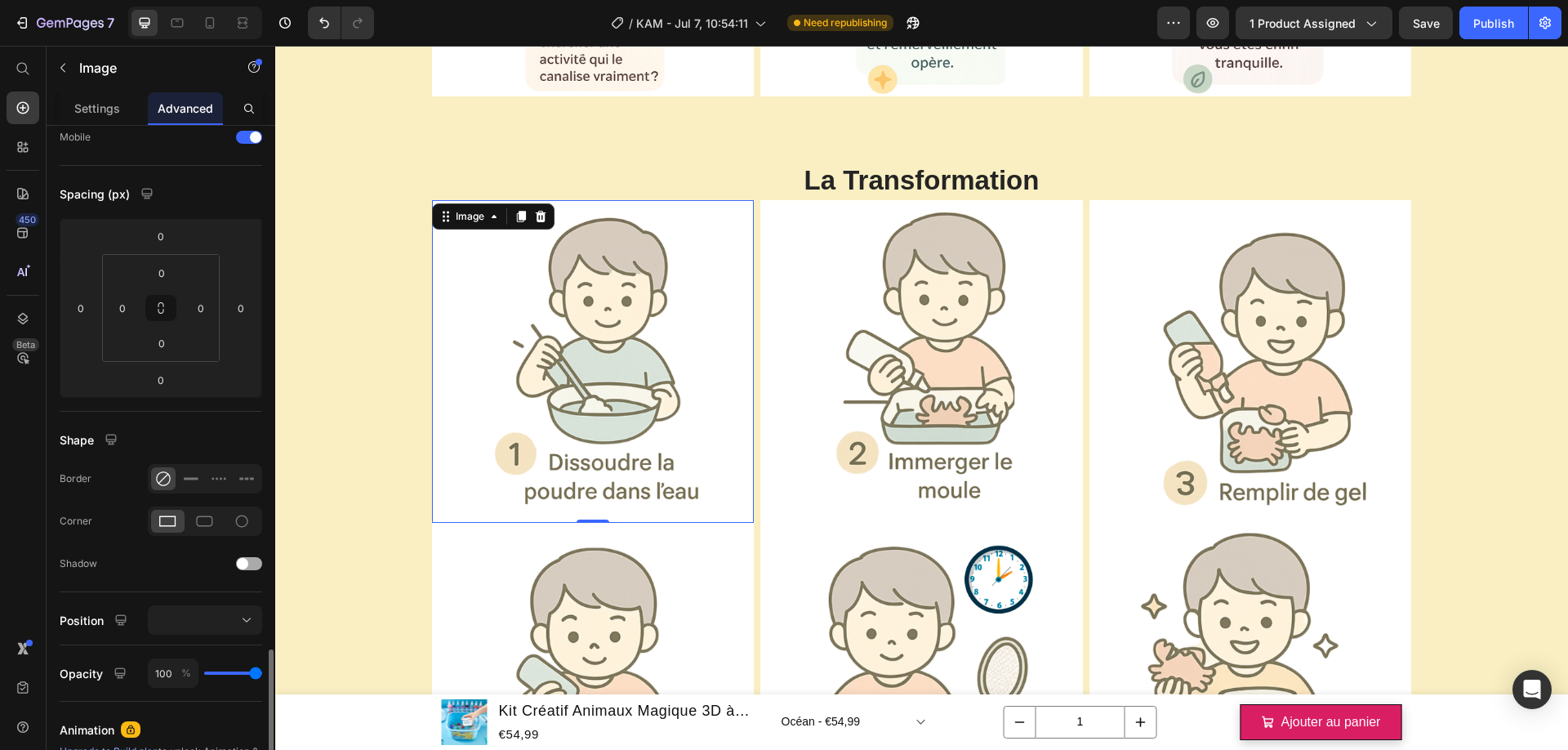 scroll, scrollTop: 395, scrollLeft: 0, axis: vertical 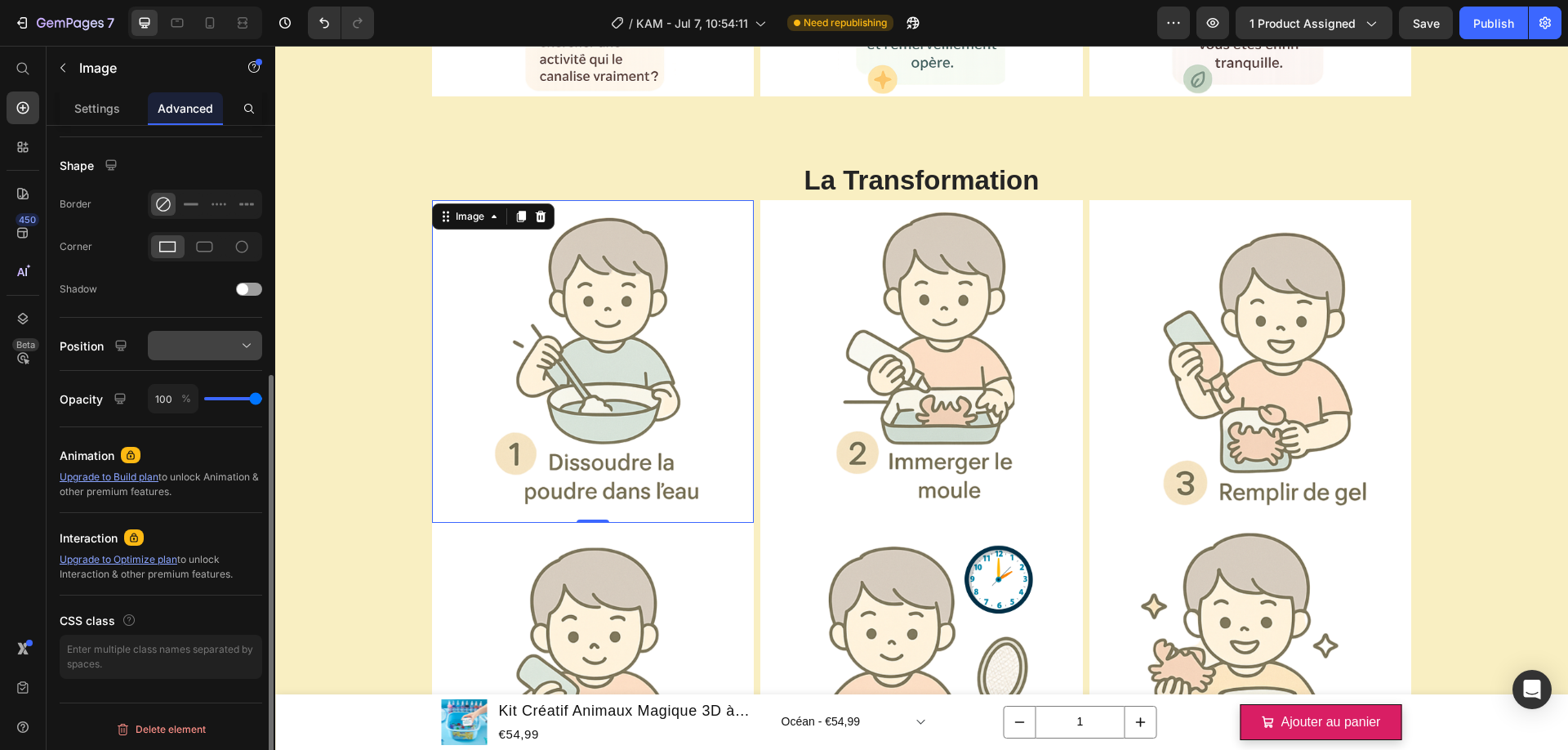 click at bounding box center (205, 346) 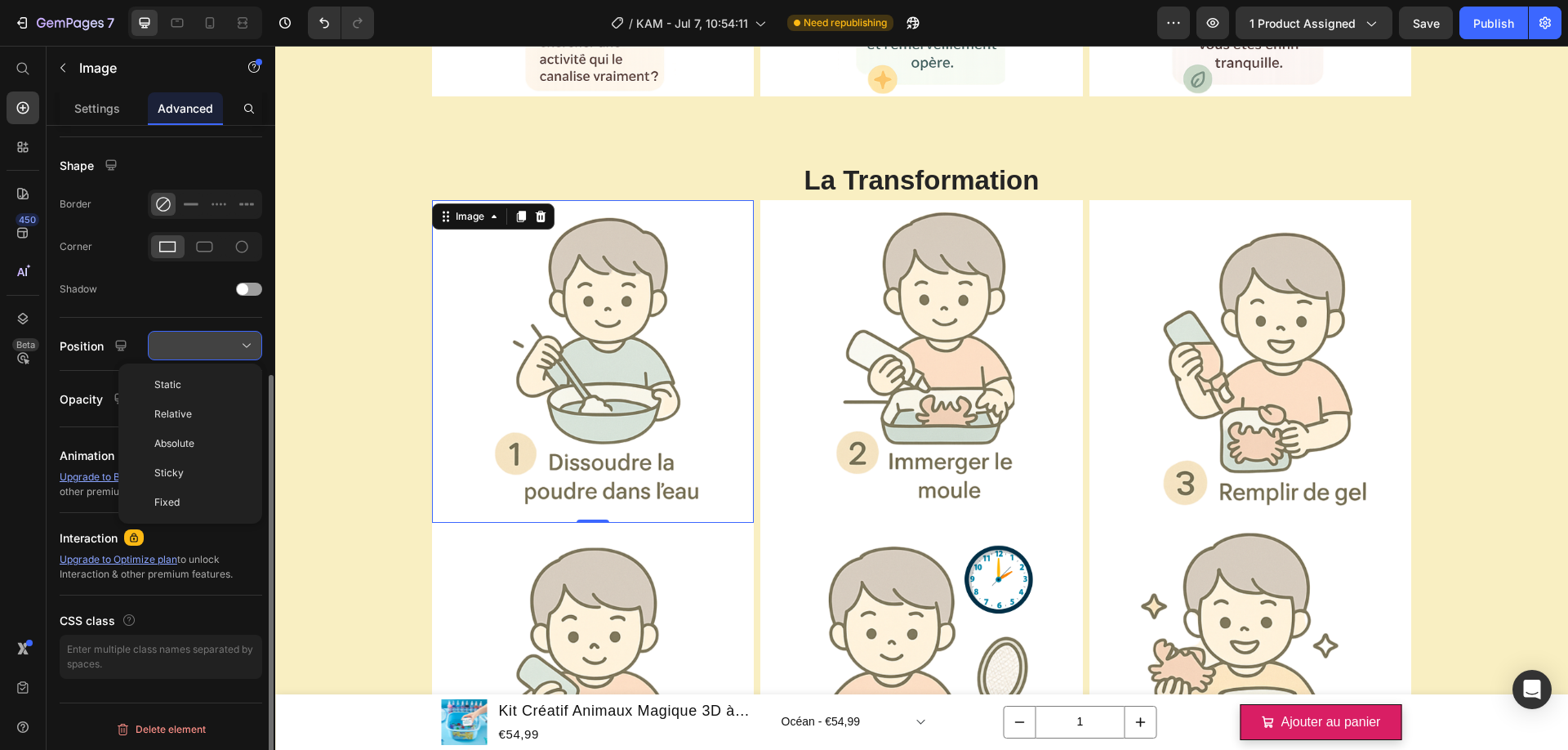 click at bounding box center [205, 346] 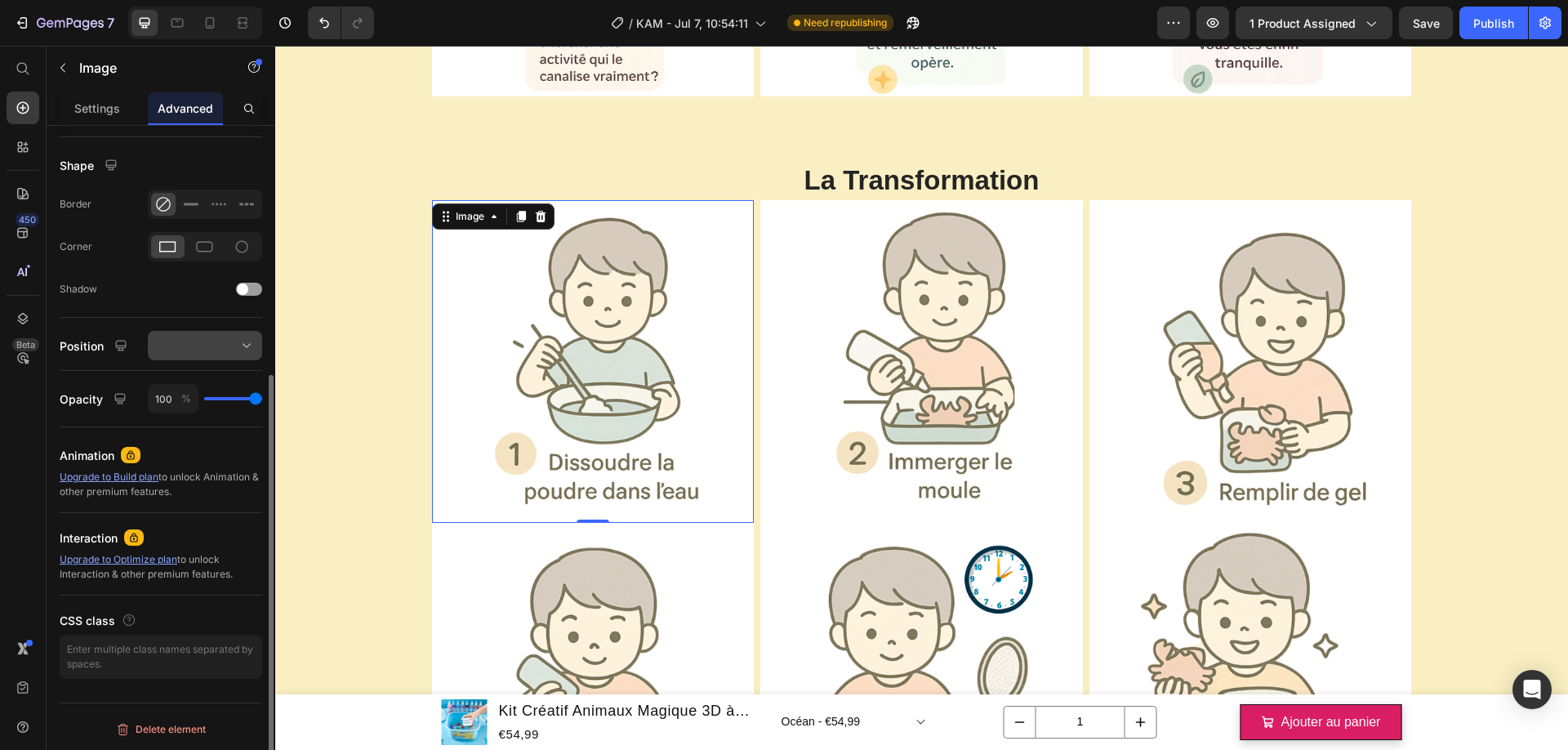 click at bounding box center (205, 346) 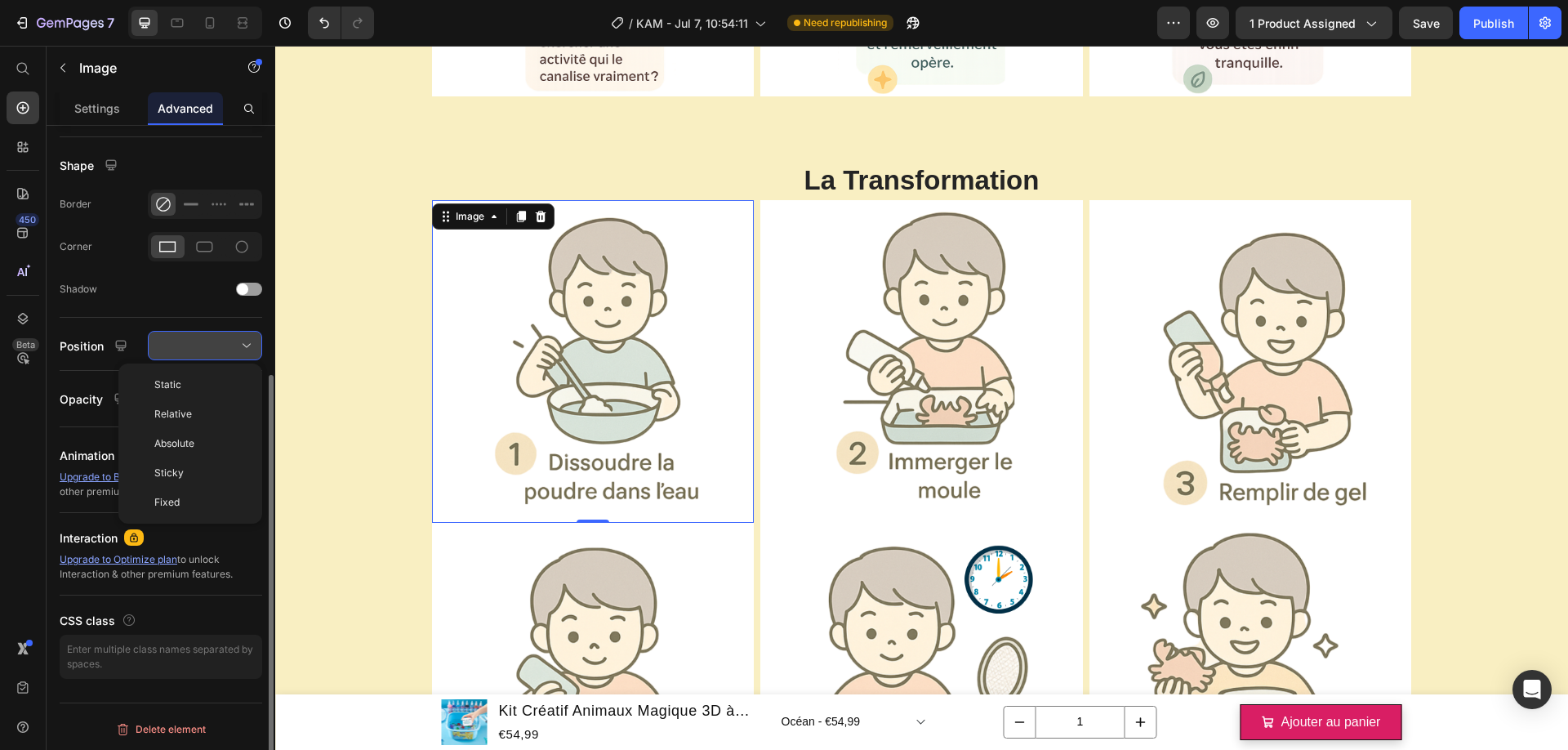 click at bounding box center (205, 346) 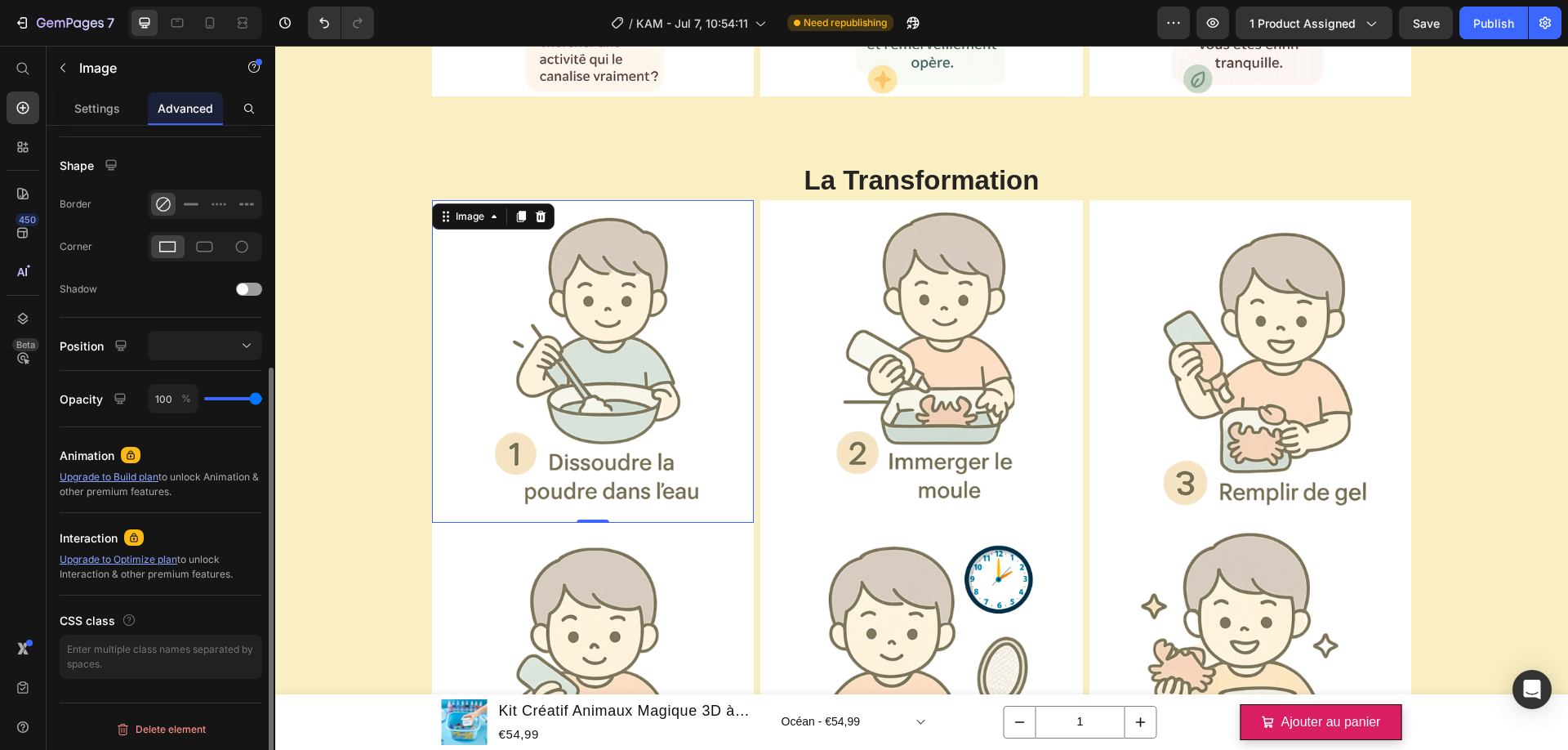 scroll, scrollTop: 0, scrollLeft: 0, axis: both 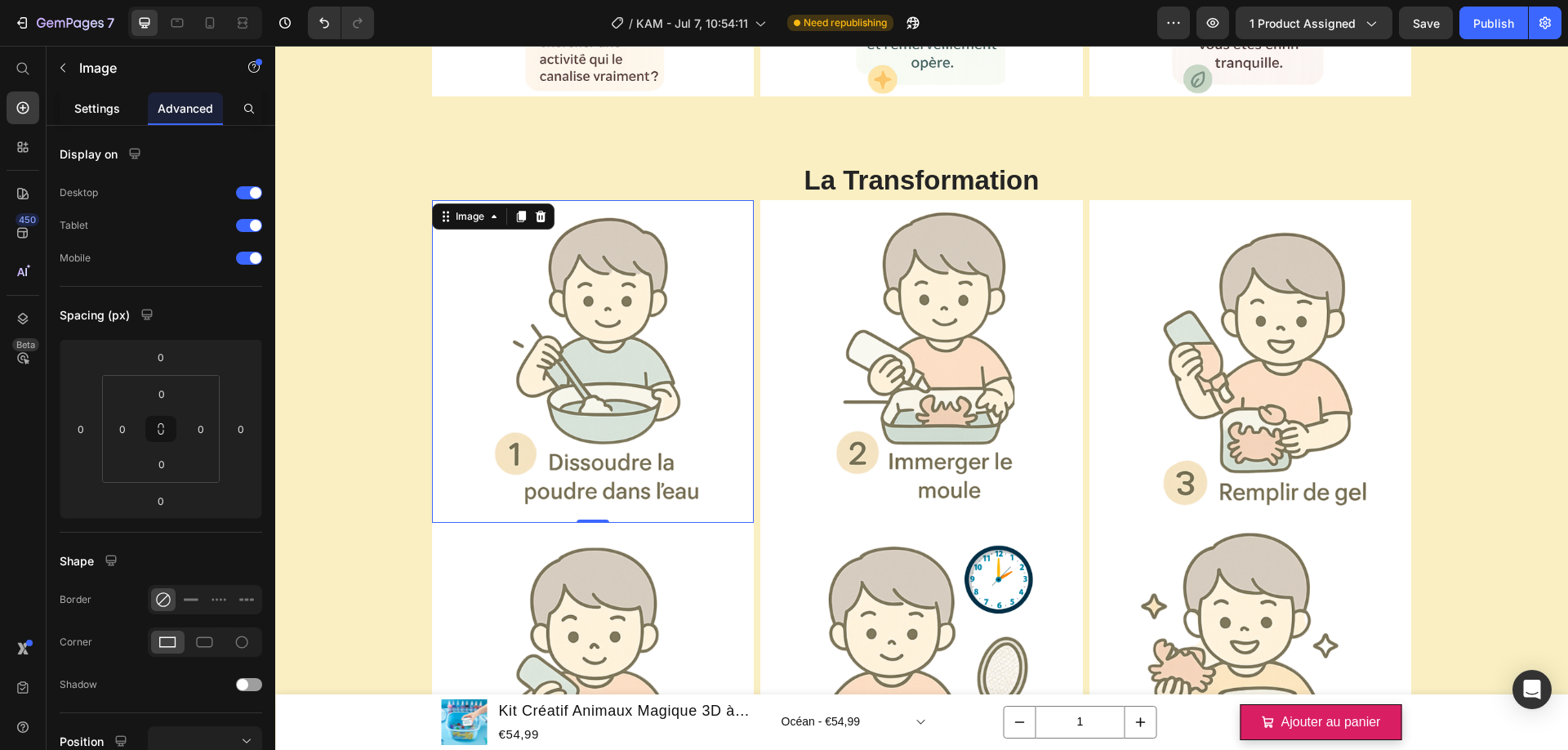 click on "Settings" at bounding box center [97, 108] 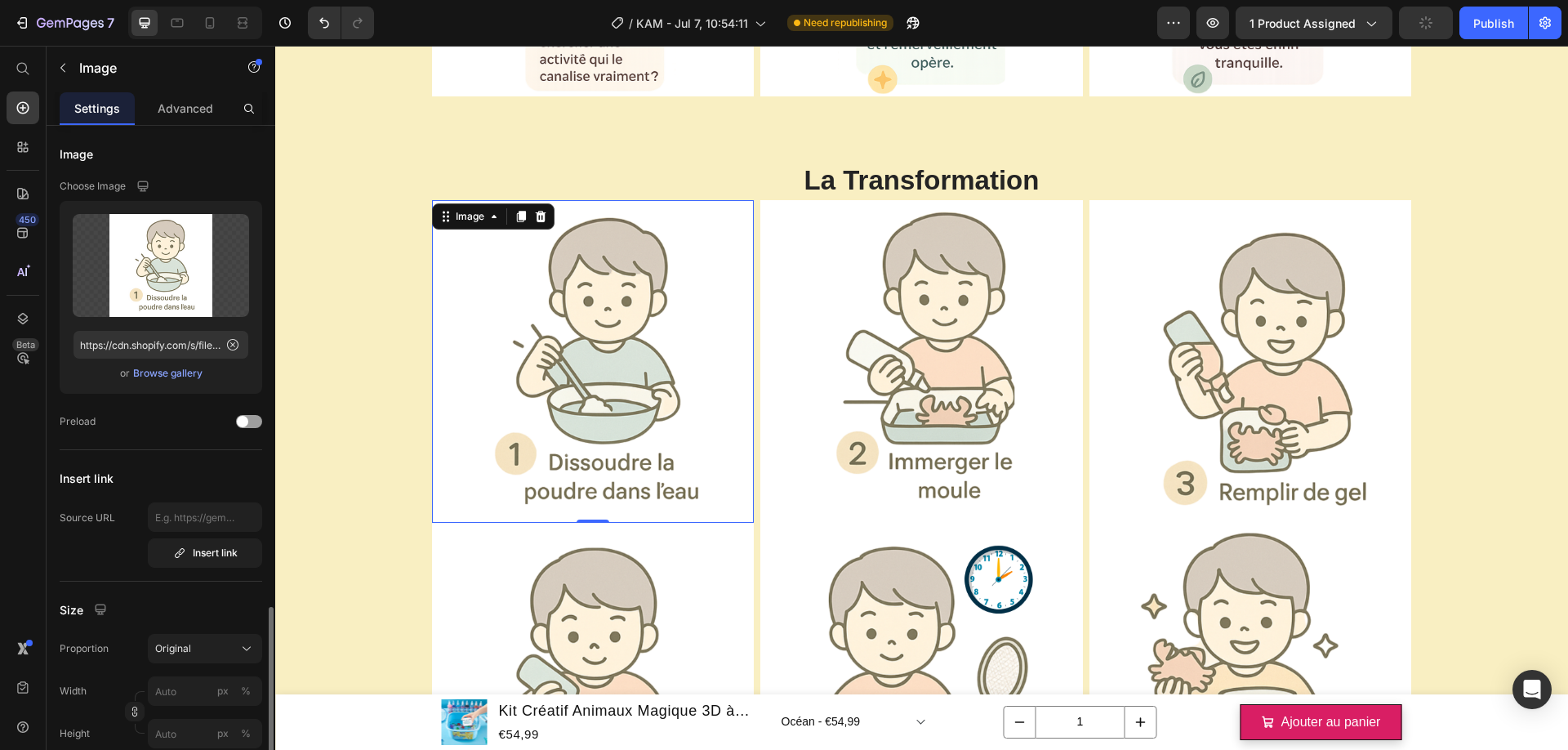 scroll, scrollTop: 309, scrollLeft: 0, axis: vertical 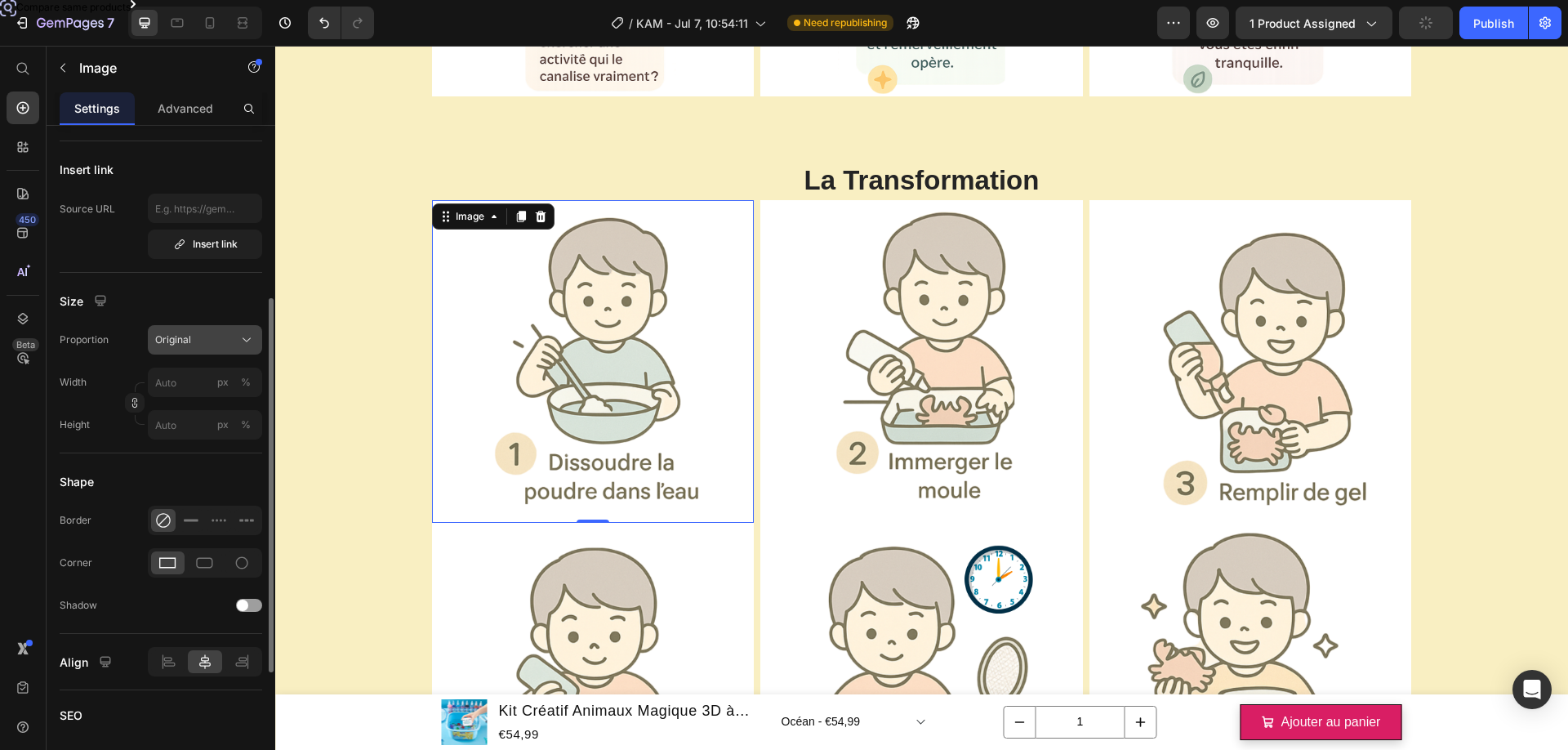click on "Original" 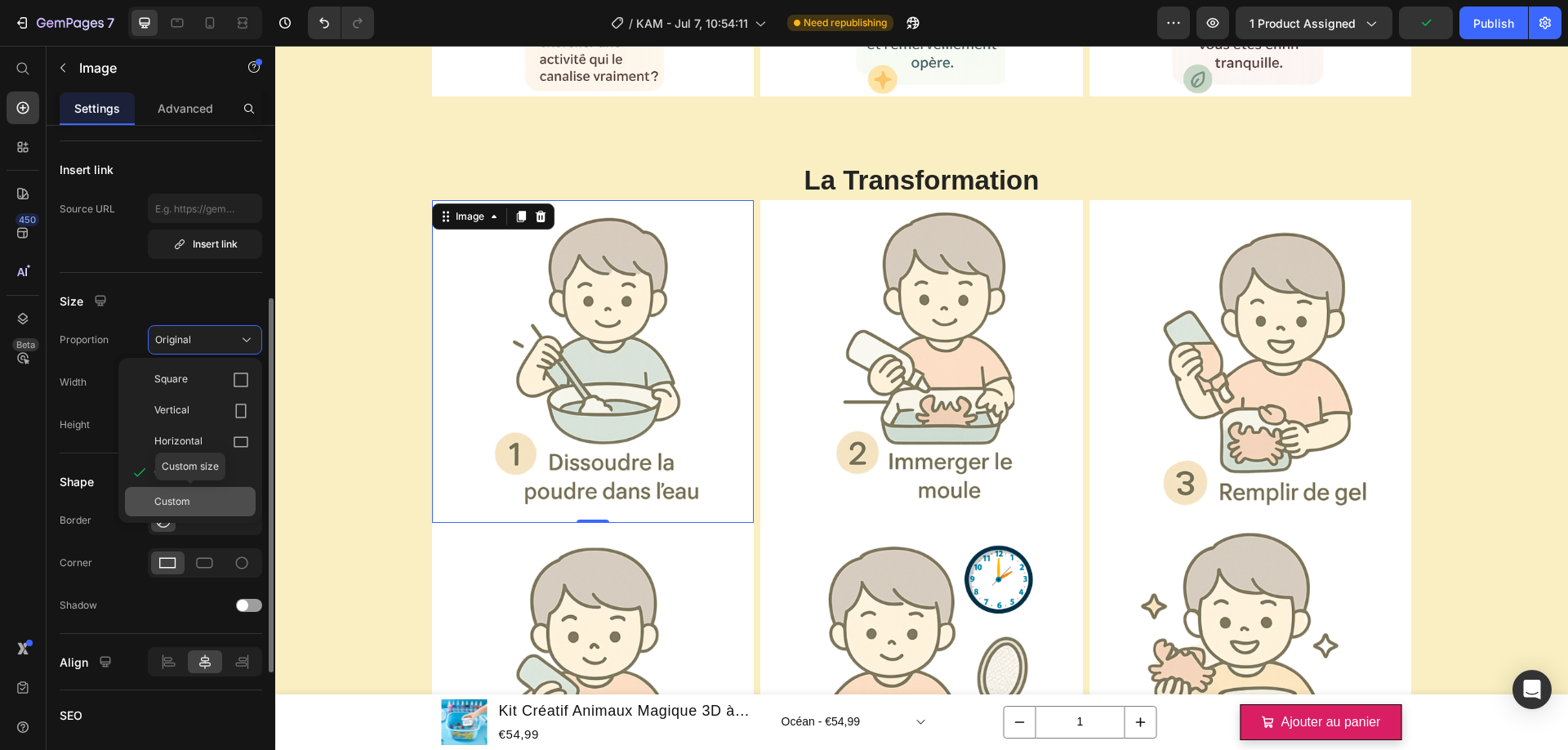 click on "Custom" at bounding box center [172, 502] 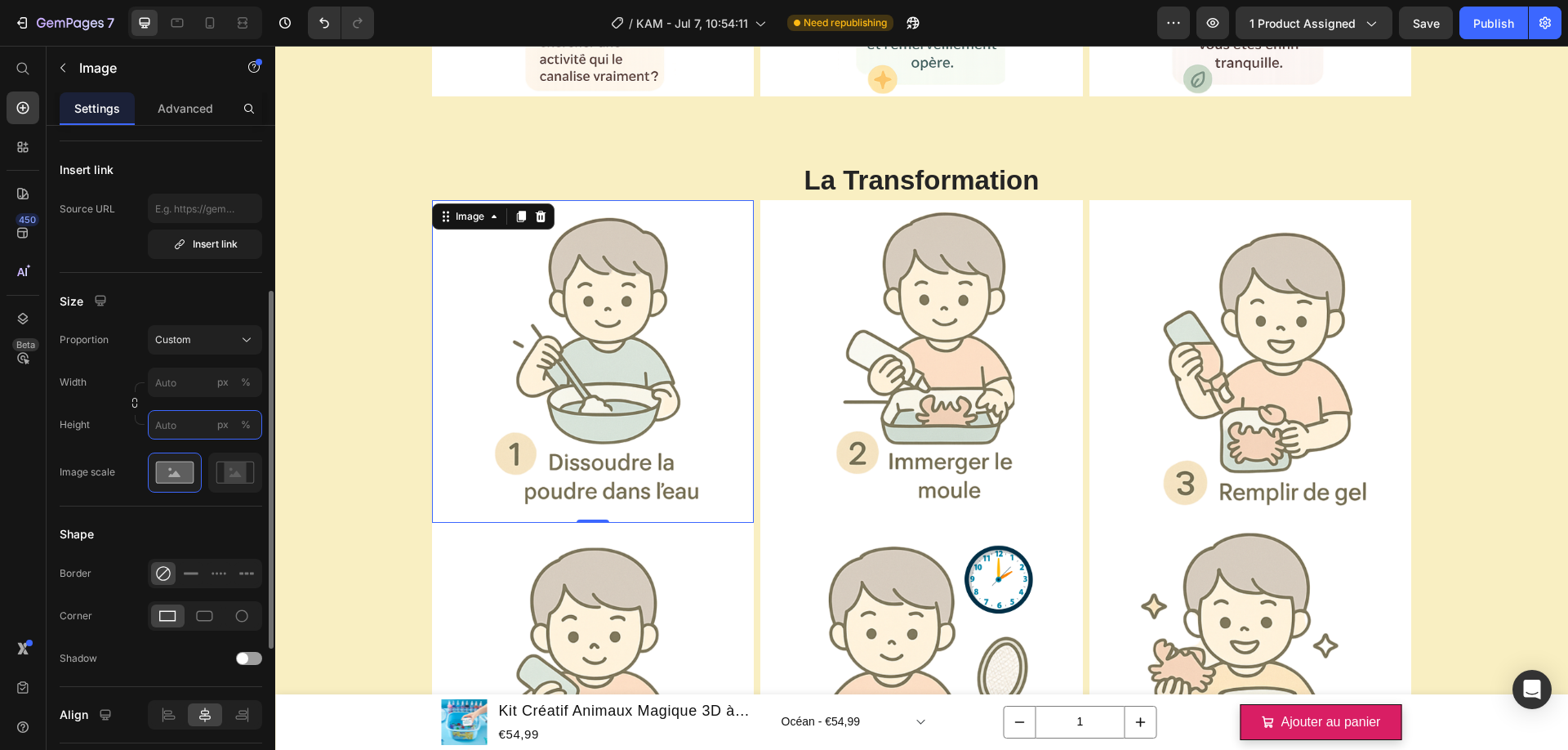 click on "px %" at bounding box center (205, 425) 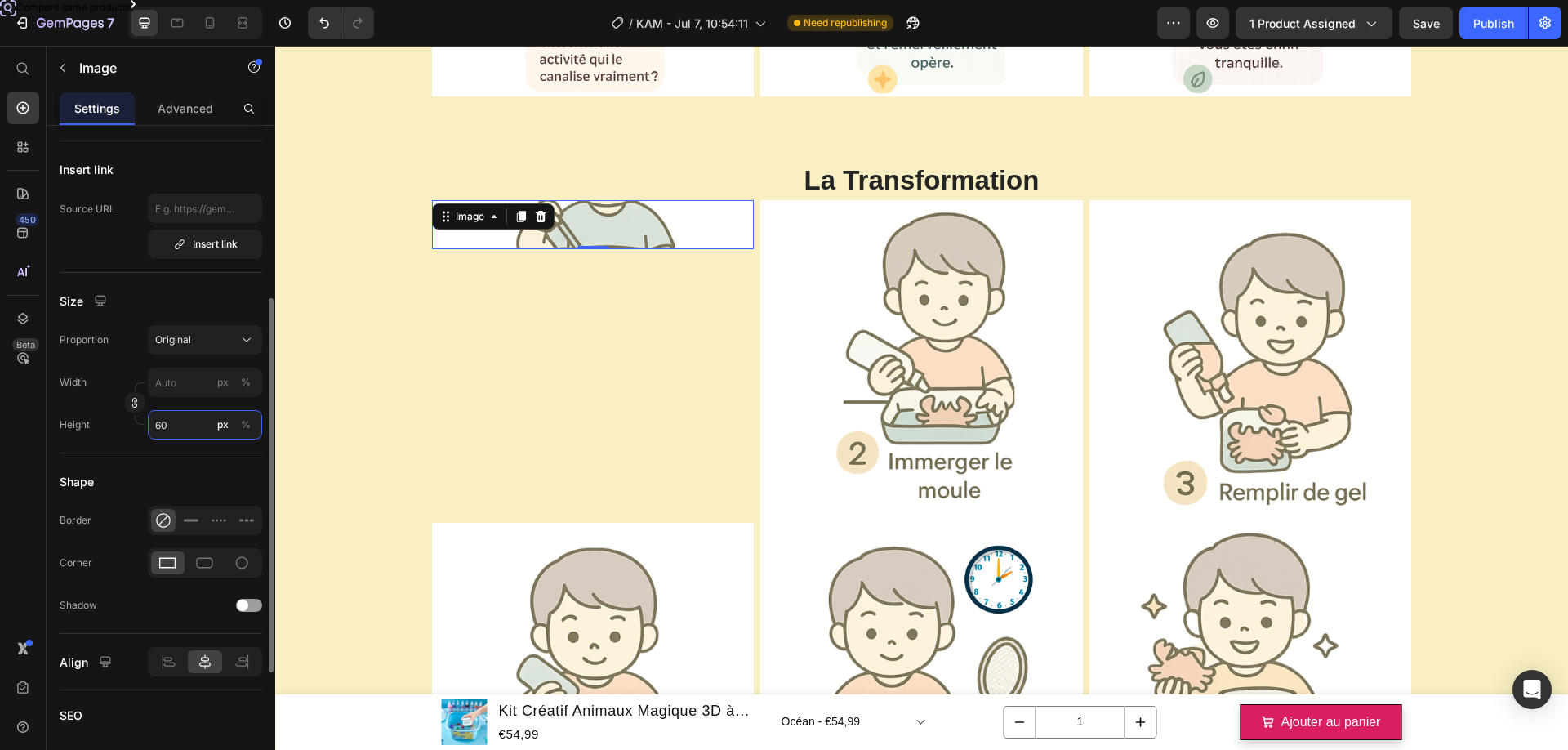 type on "6" 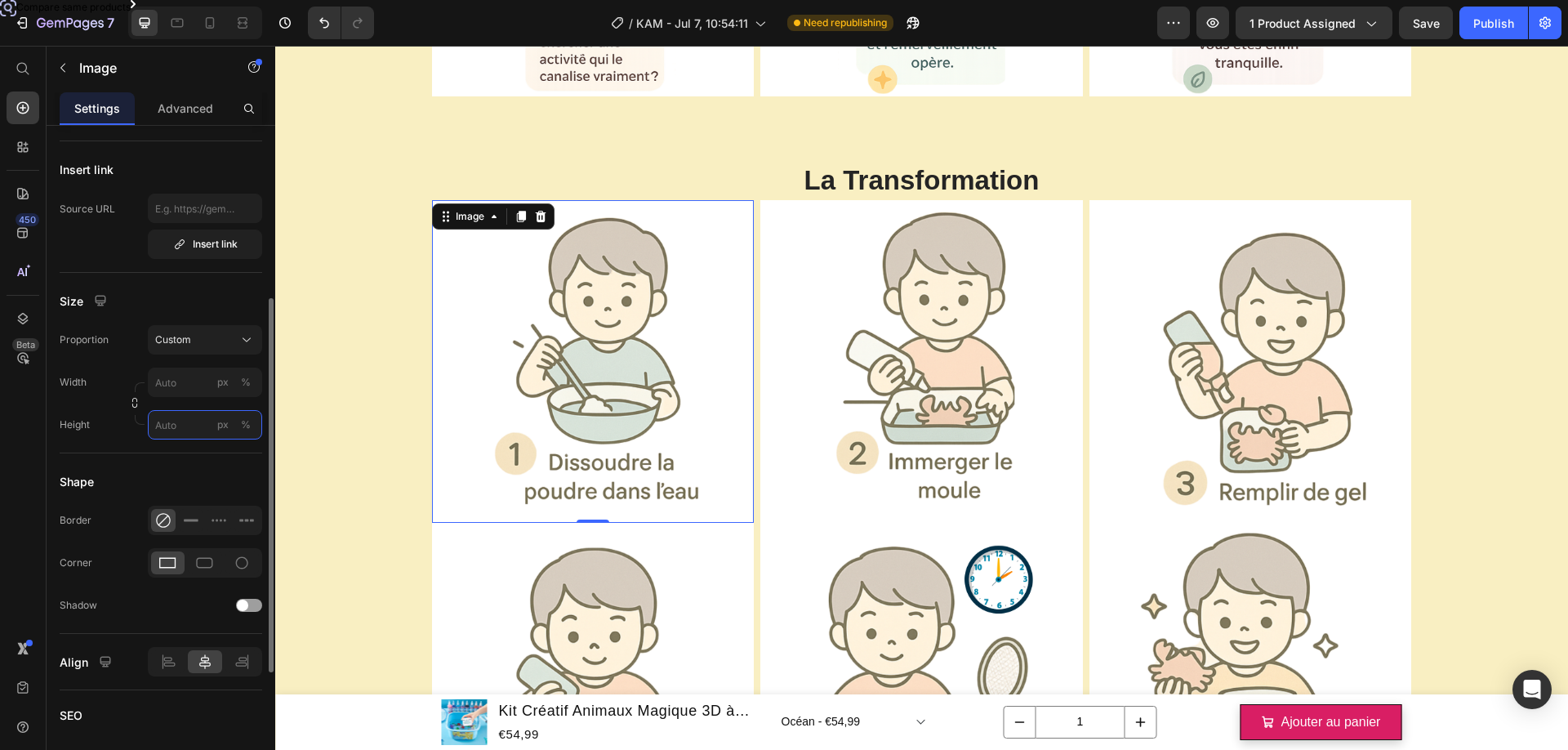 type on "6" 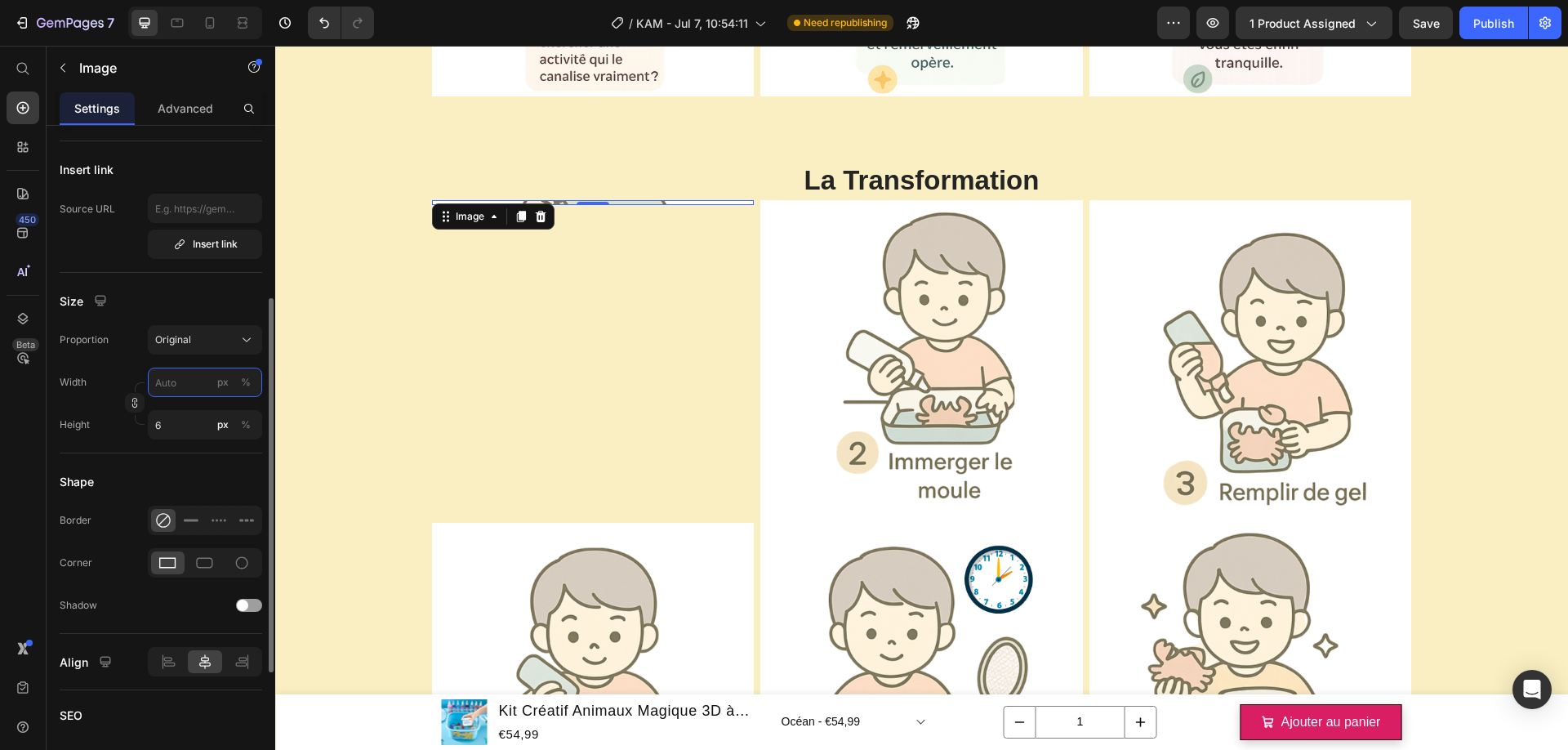 click on "px %" at bounding box center (205, 382) 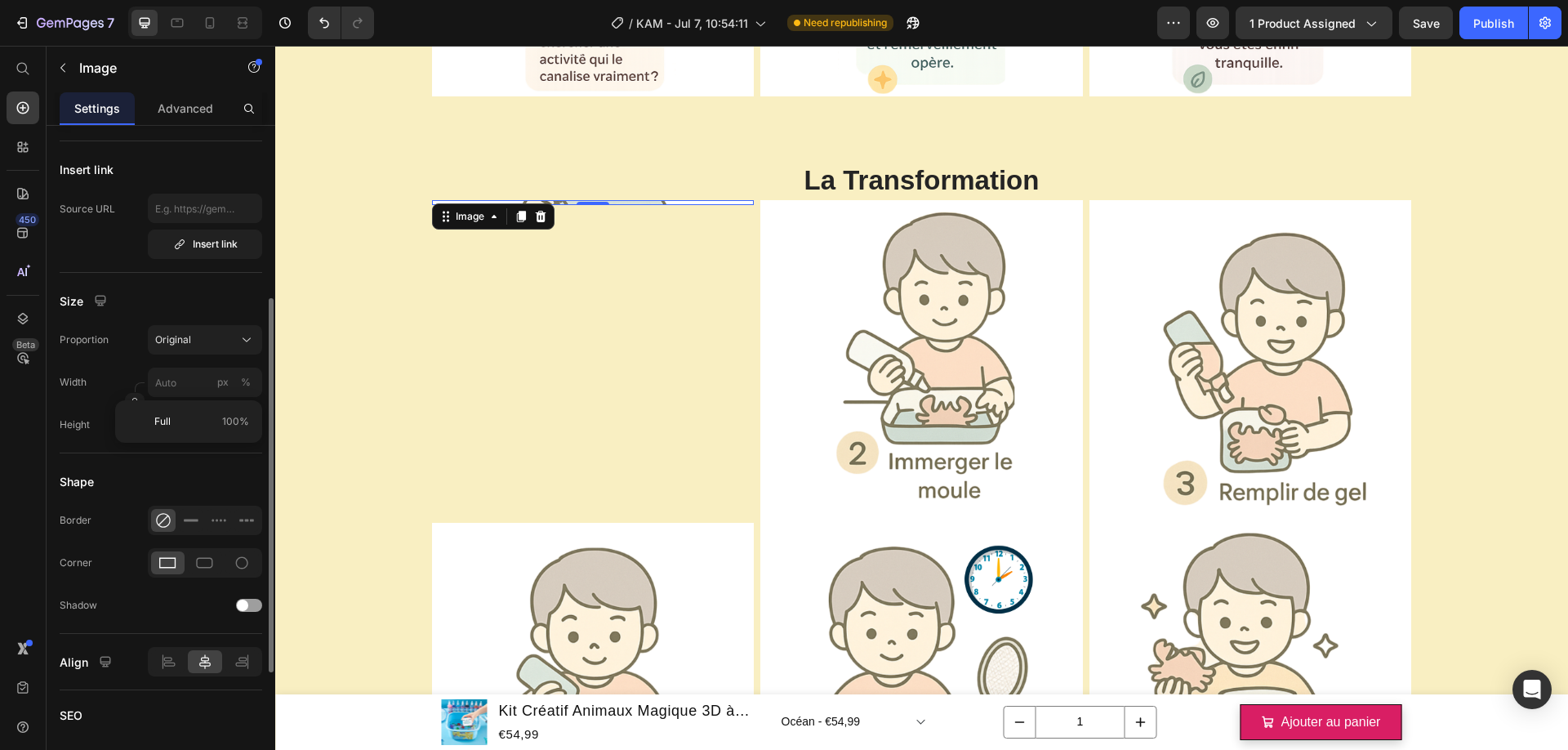 click on "Proportion Original Width px % Height 6 px %" at bounding box center (161, 382) 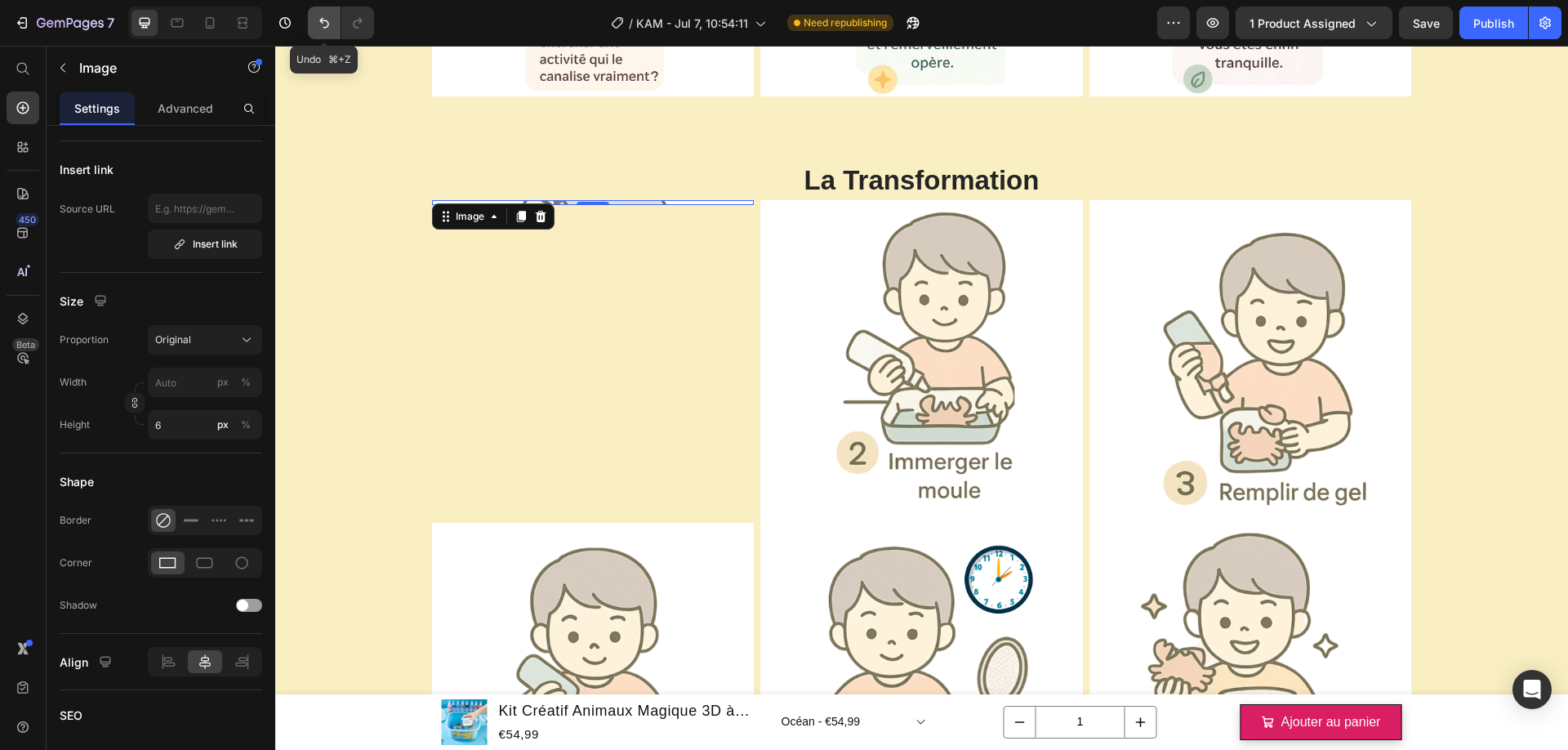 click 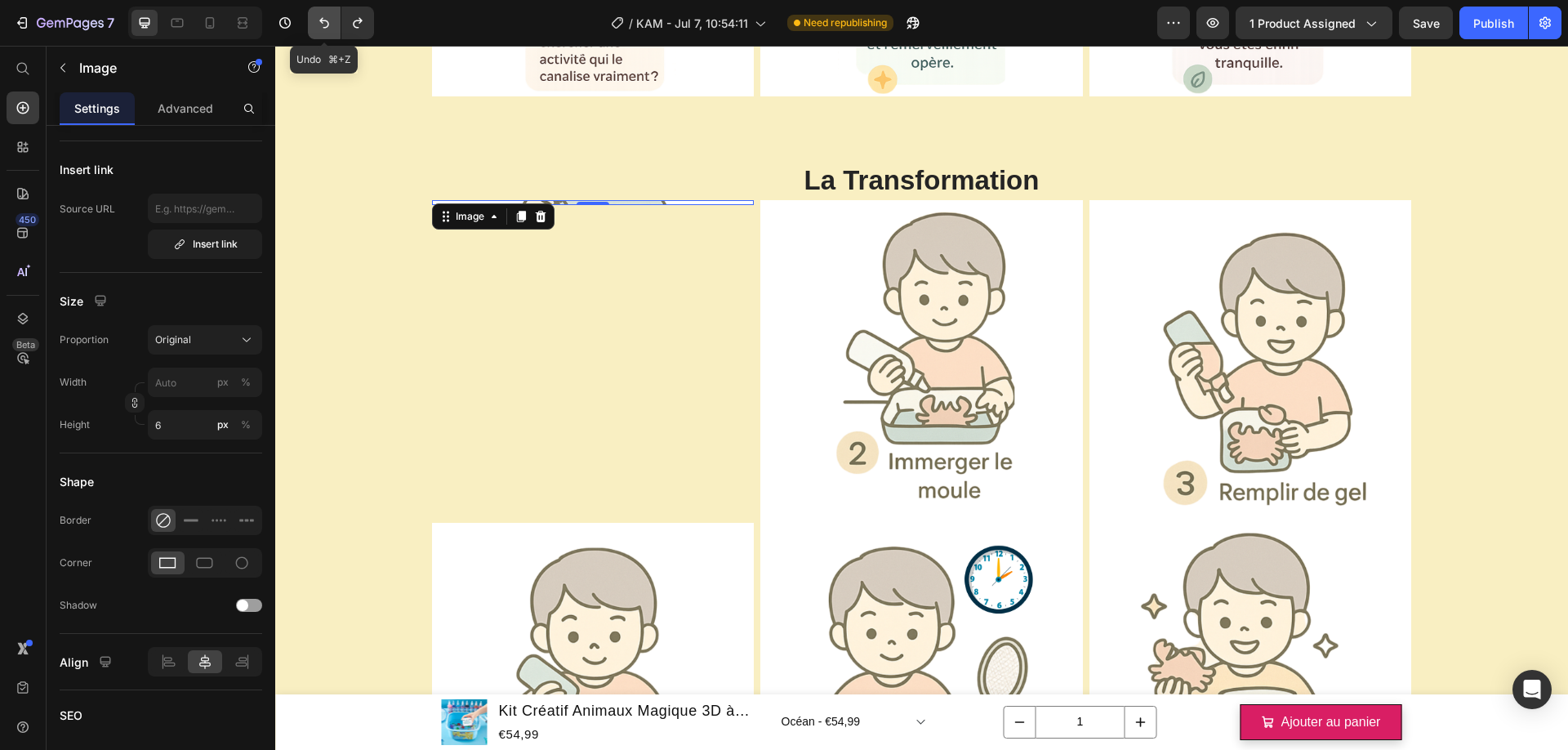 click 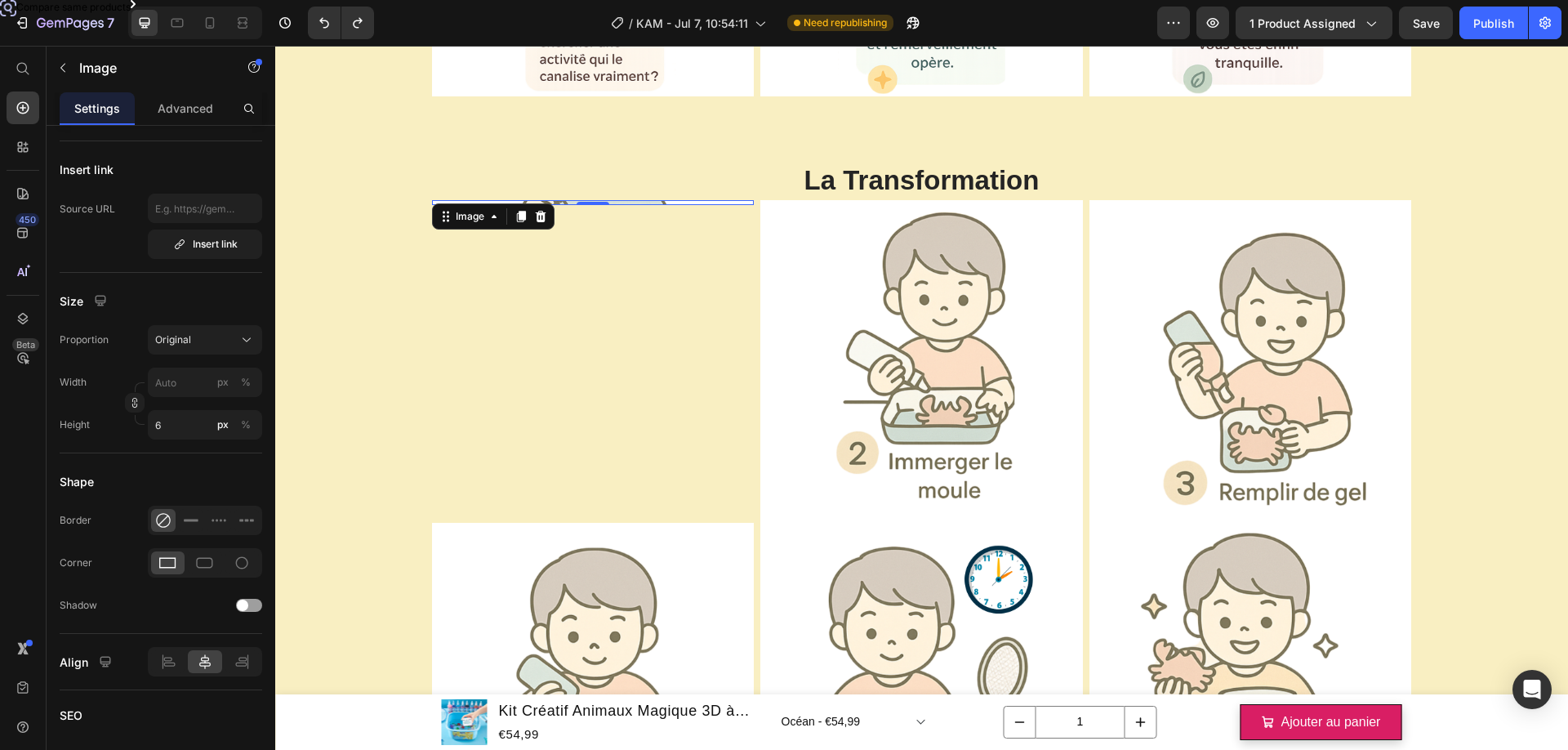 click on "Image   0" at bounding box center [593, 361] 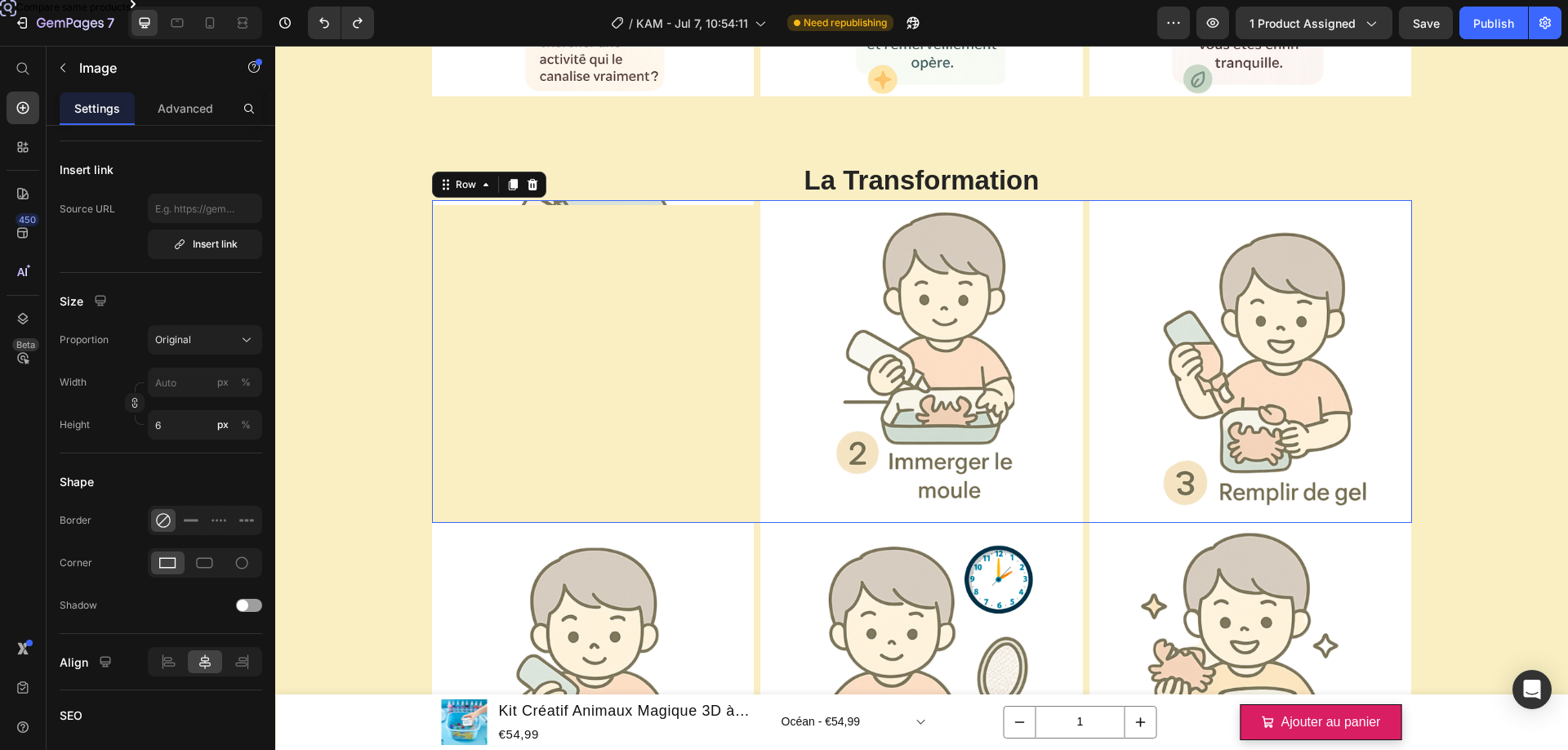 scroll, scrollTop: 0, scrollLeft: 0, axis: both 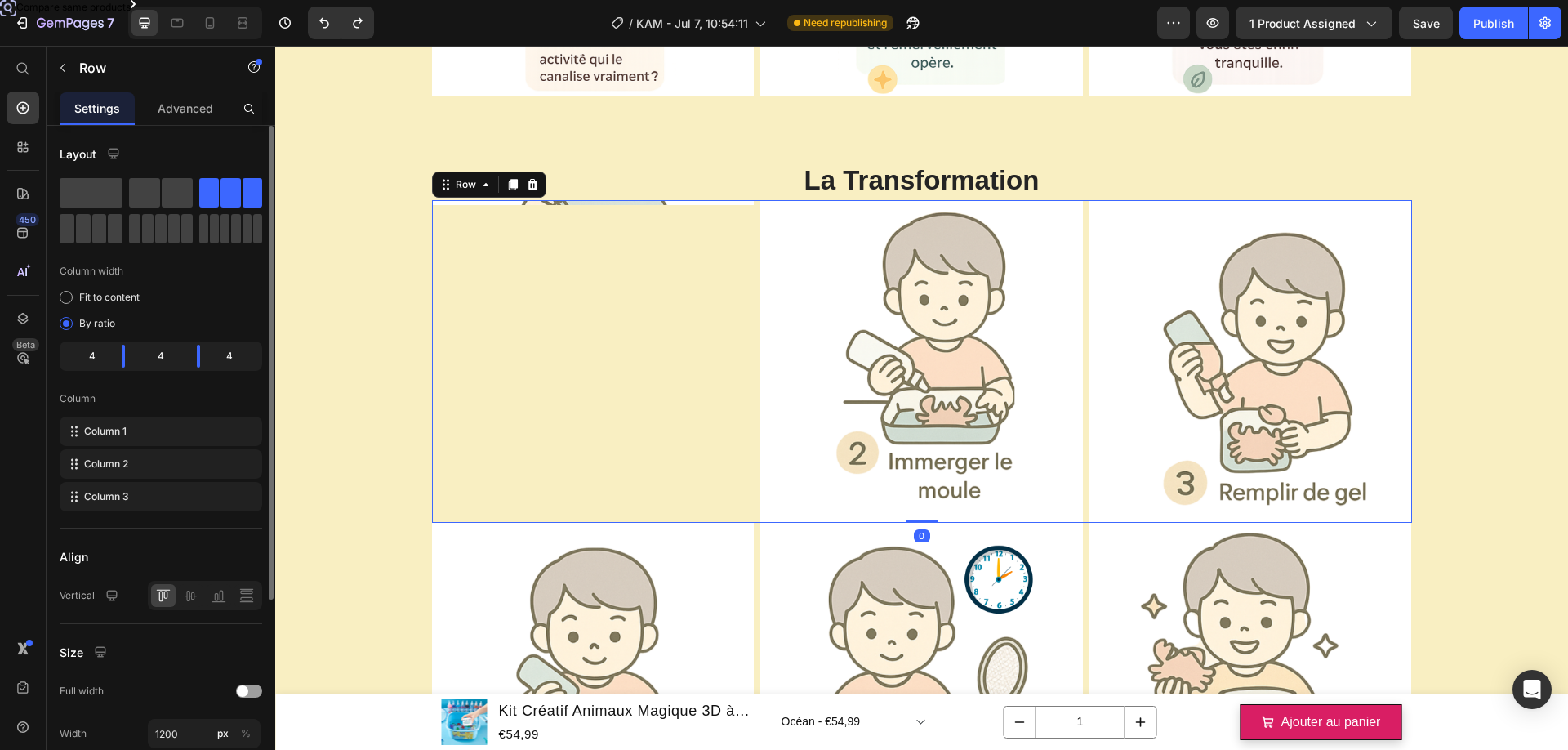 click on "La Transformation" at bounding box center (921, 181) 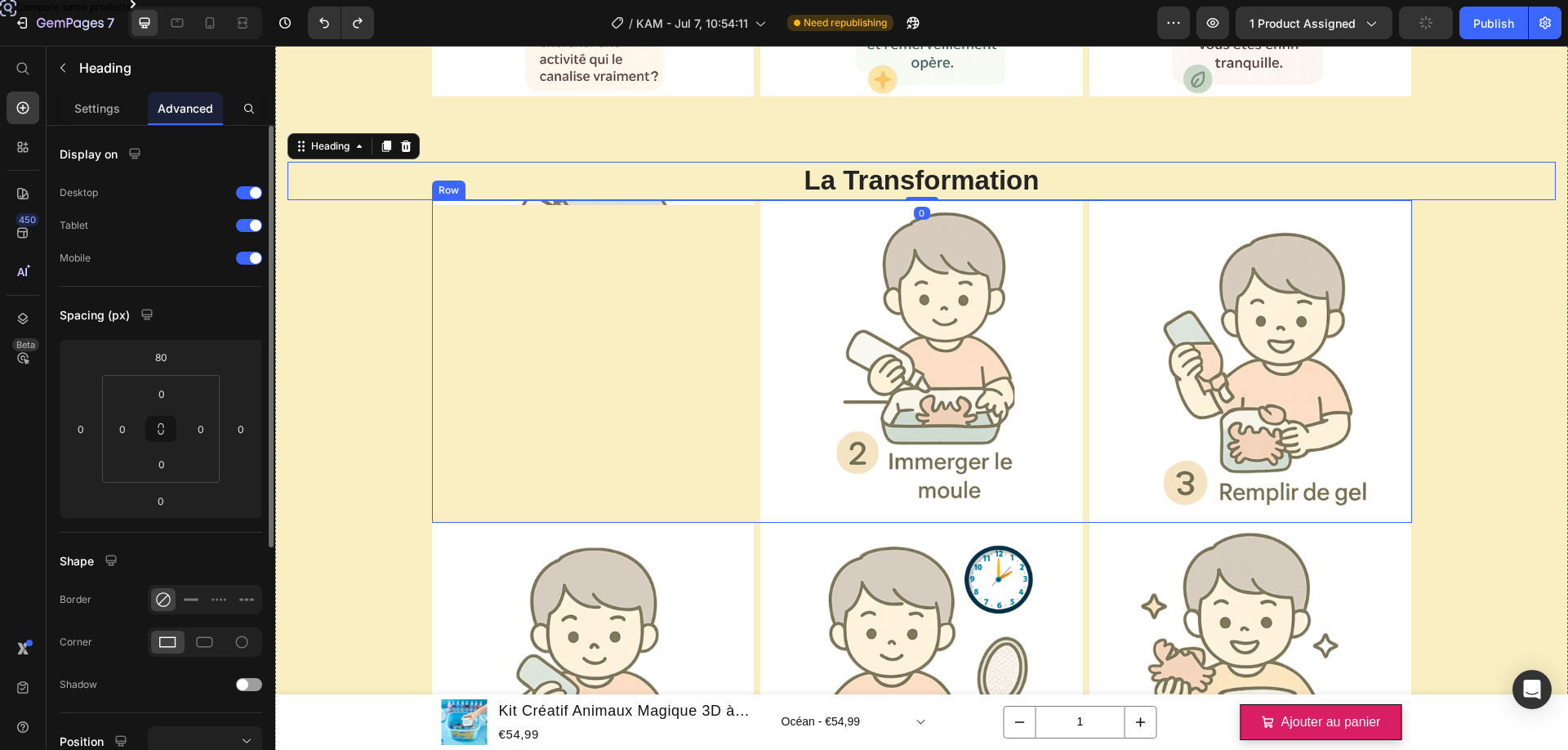 click at bounding box center [593, 203] 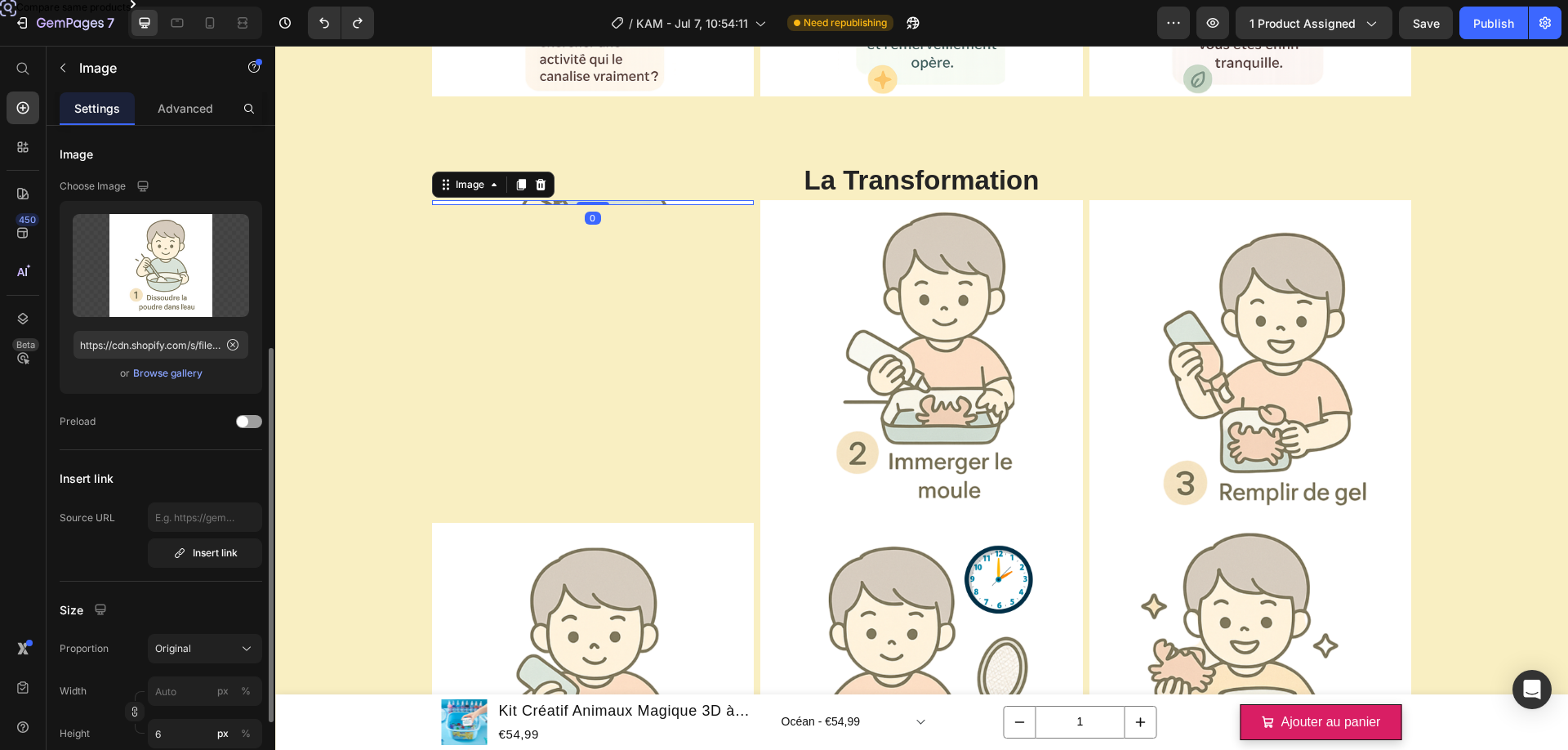 scroll, scrollTop: 273, scrollLeft: 0, axis: vertical 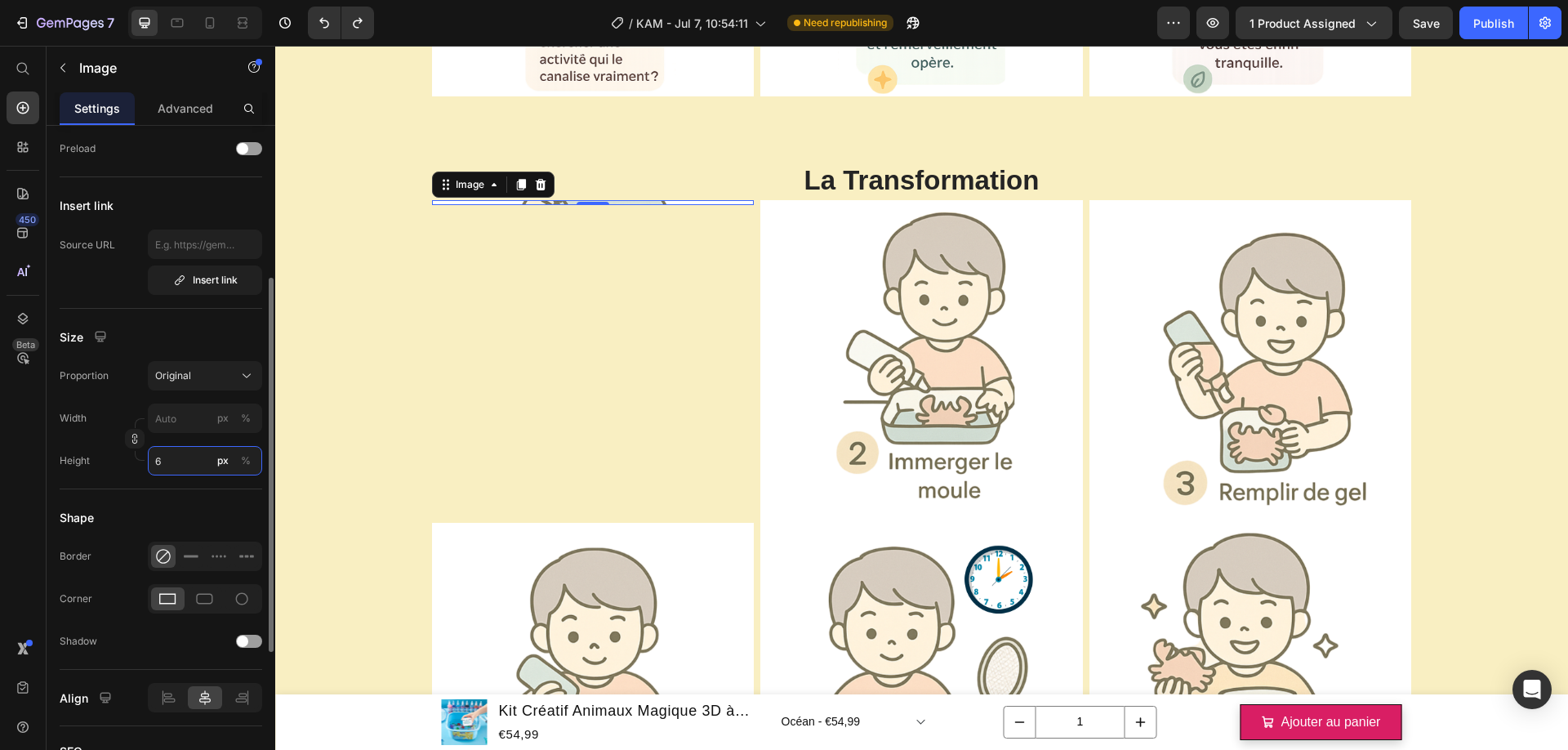 click on "6" at bounding box center [205, 461] 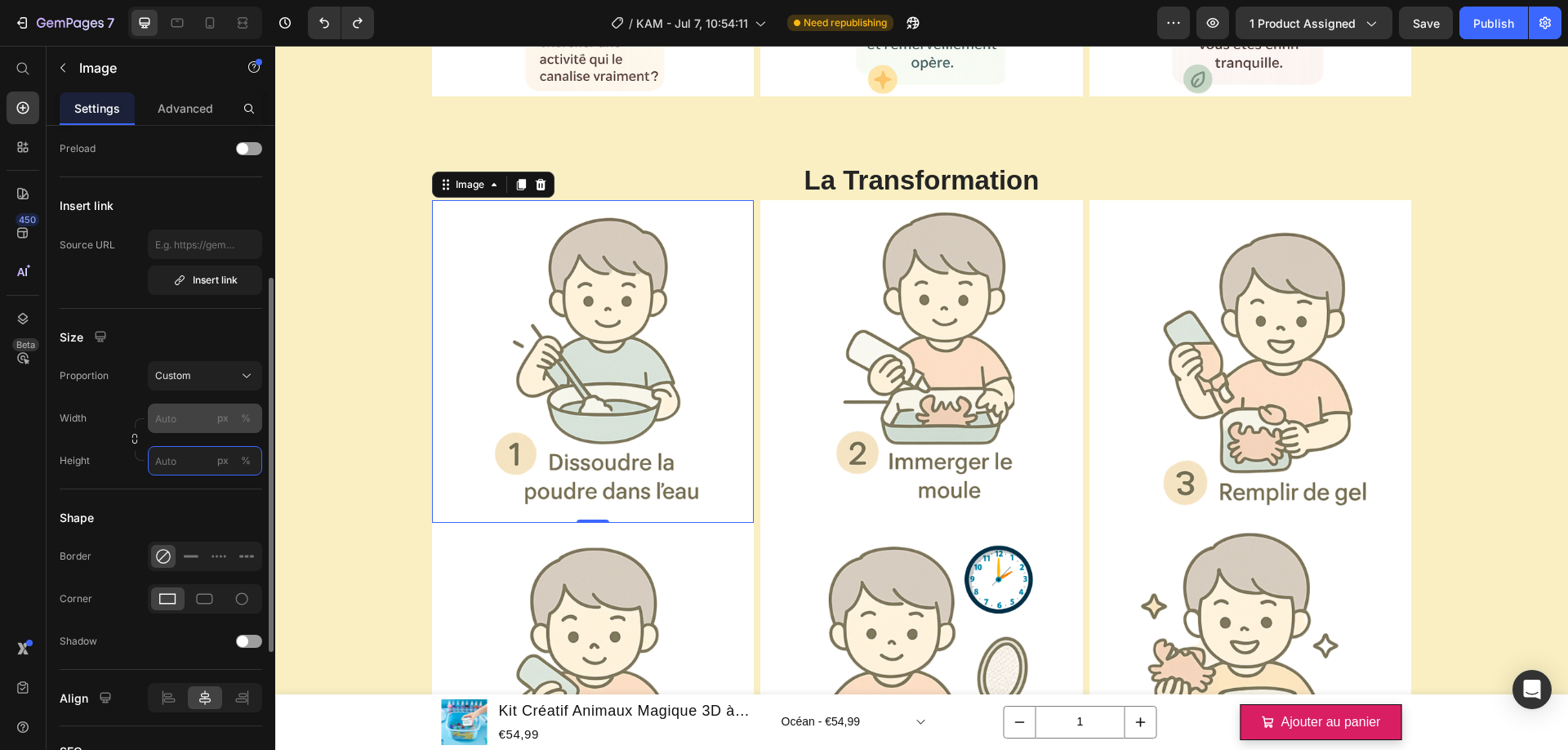 type 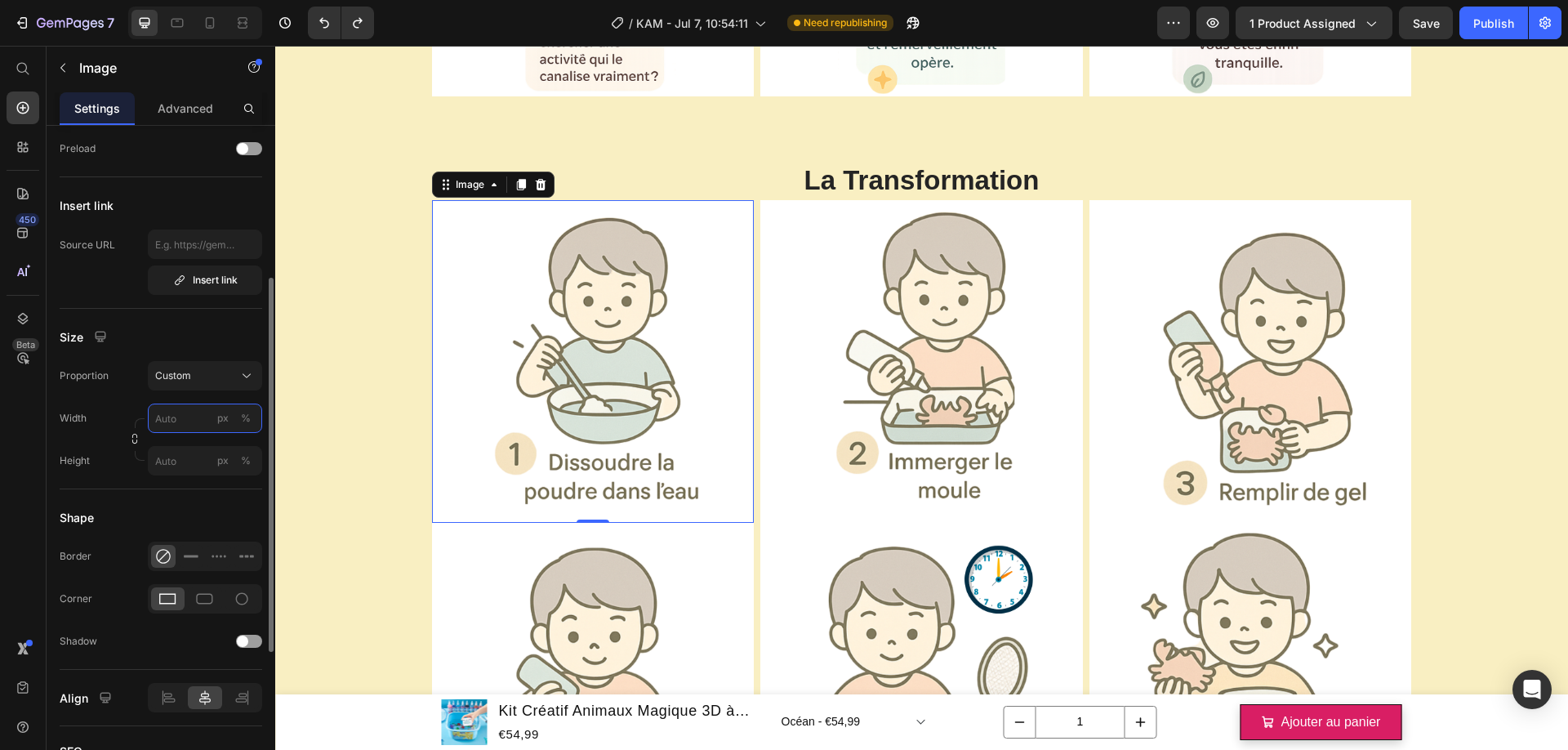 click on "px %" at bounding box center (205, 418) 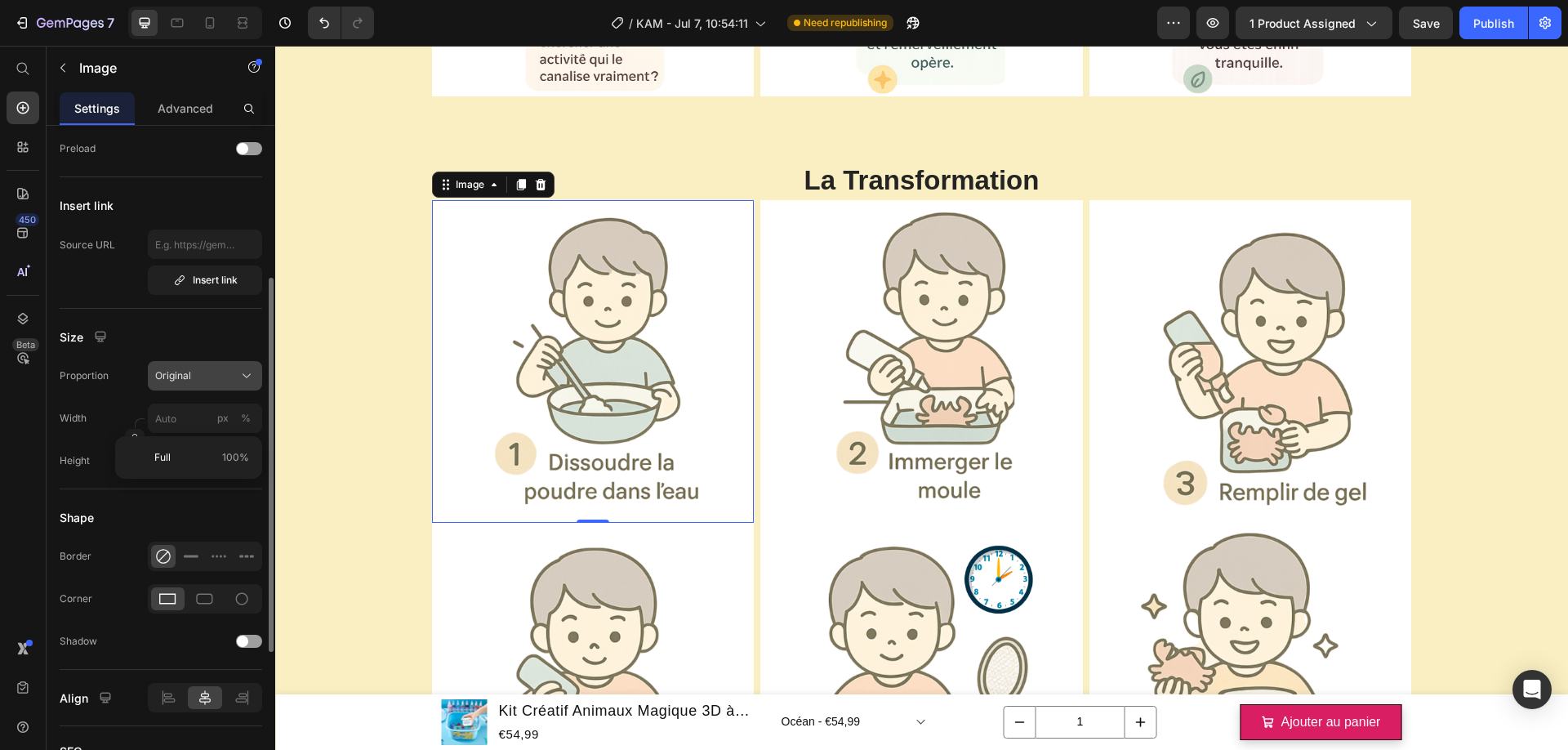 click on "Original" 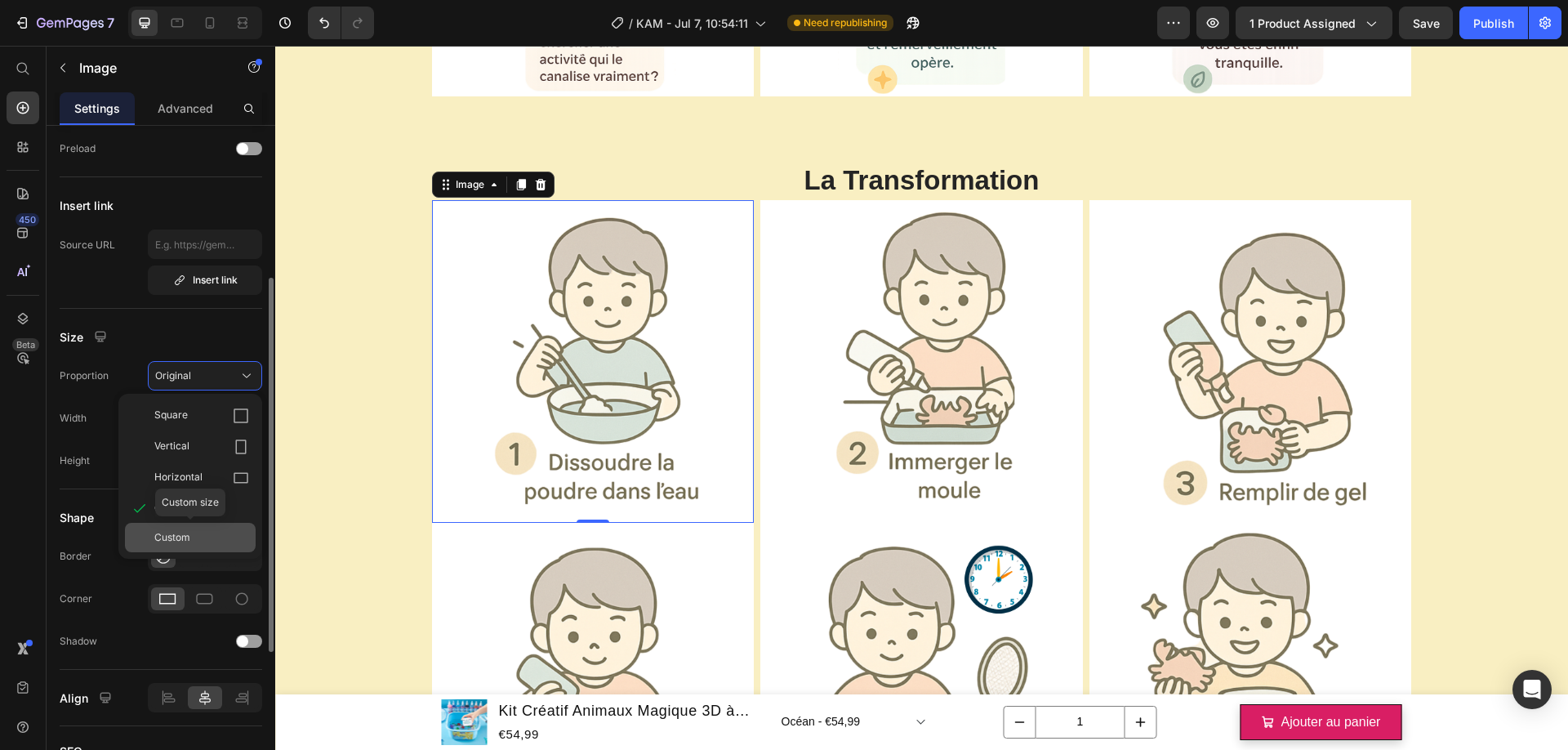 click on "Custom" at bounding box center [172, 538] 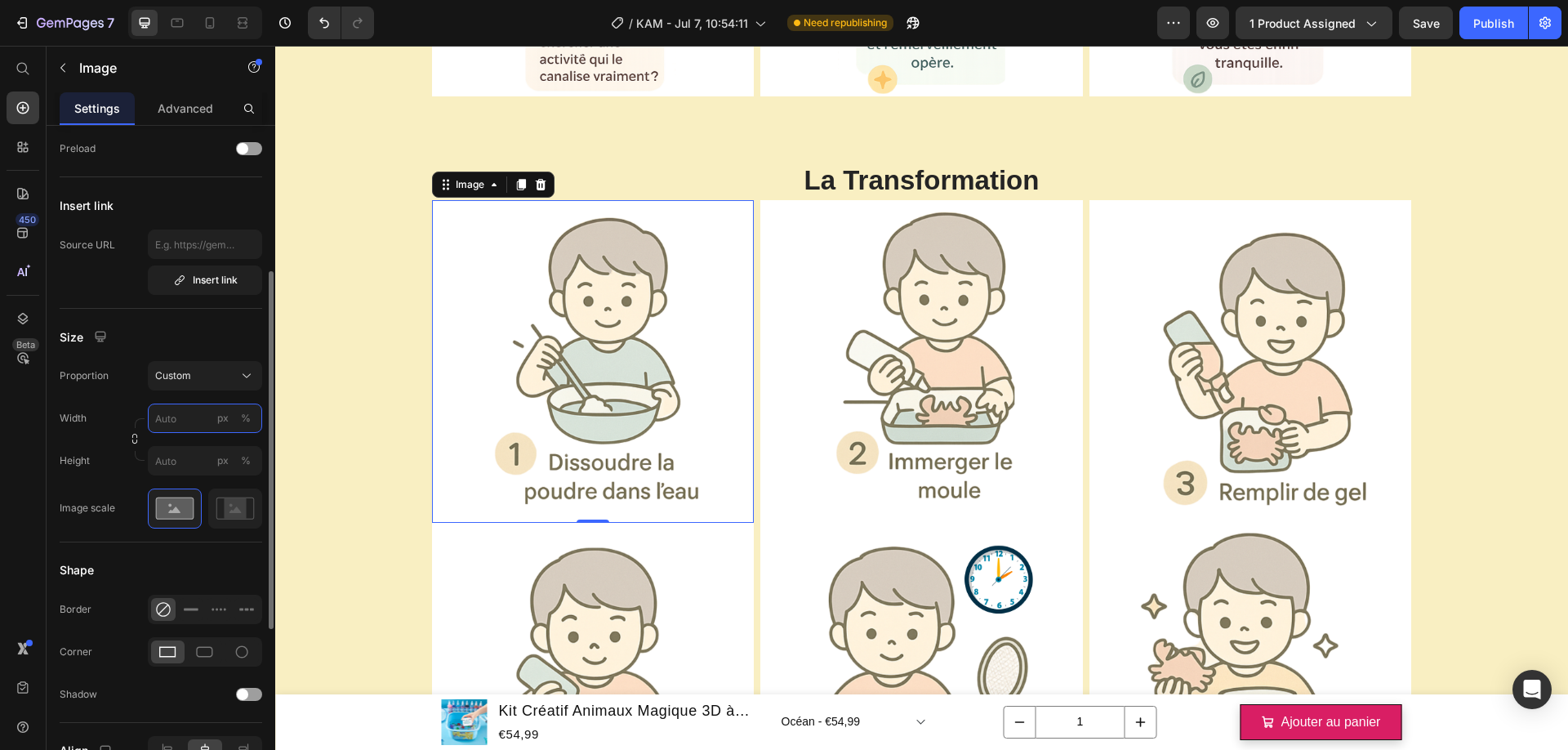 click on "px %" at bounding box center (205, 418) 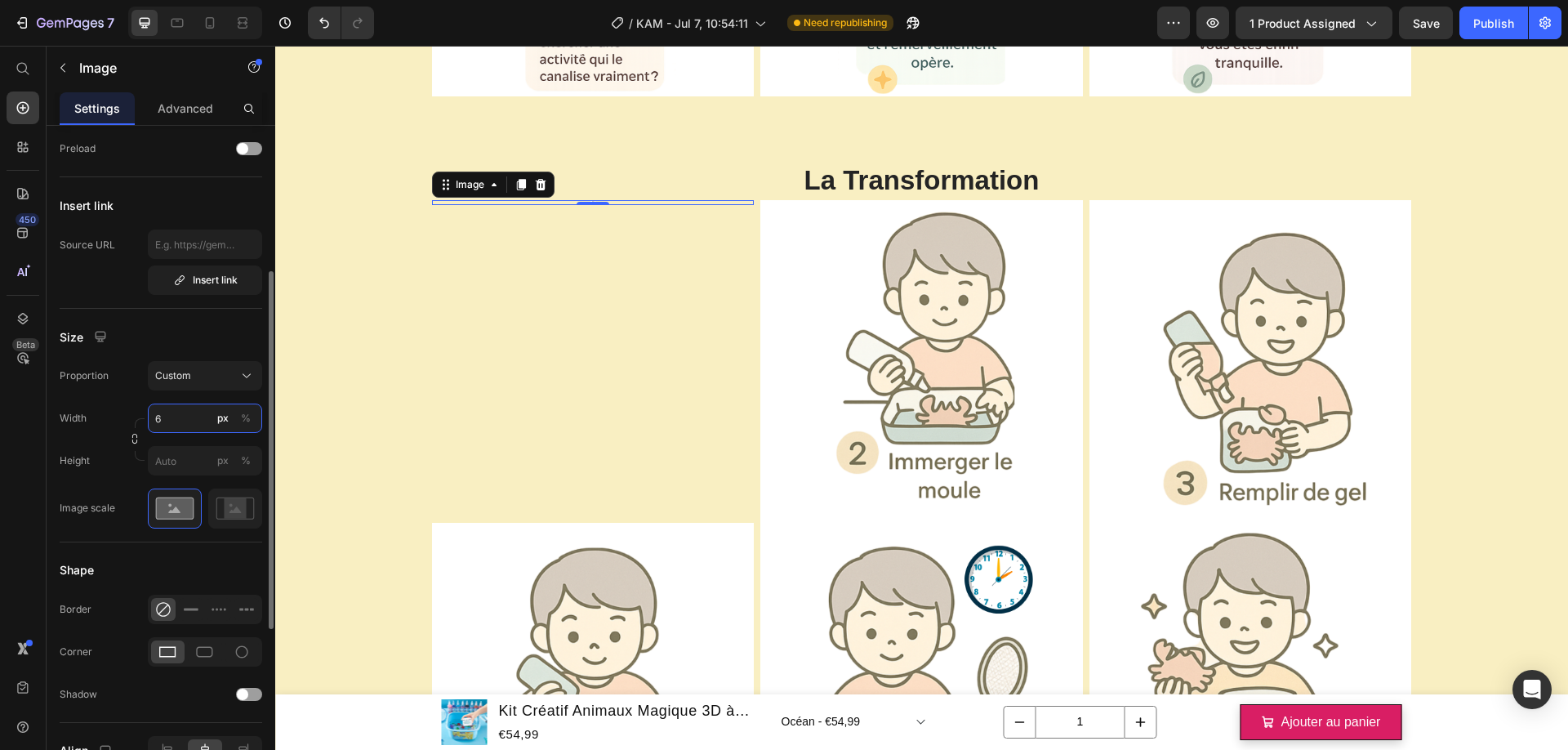 type on "60" 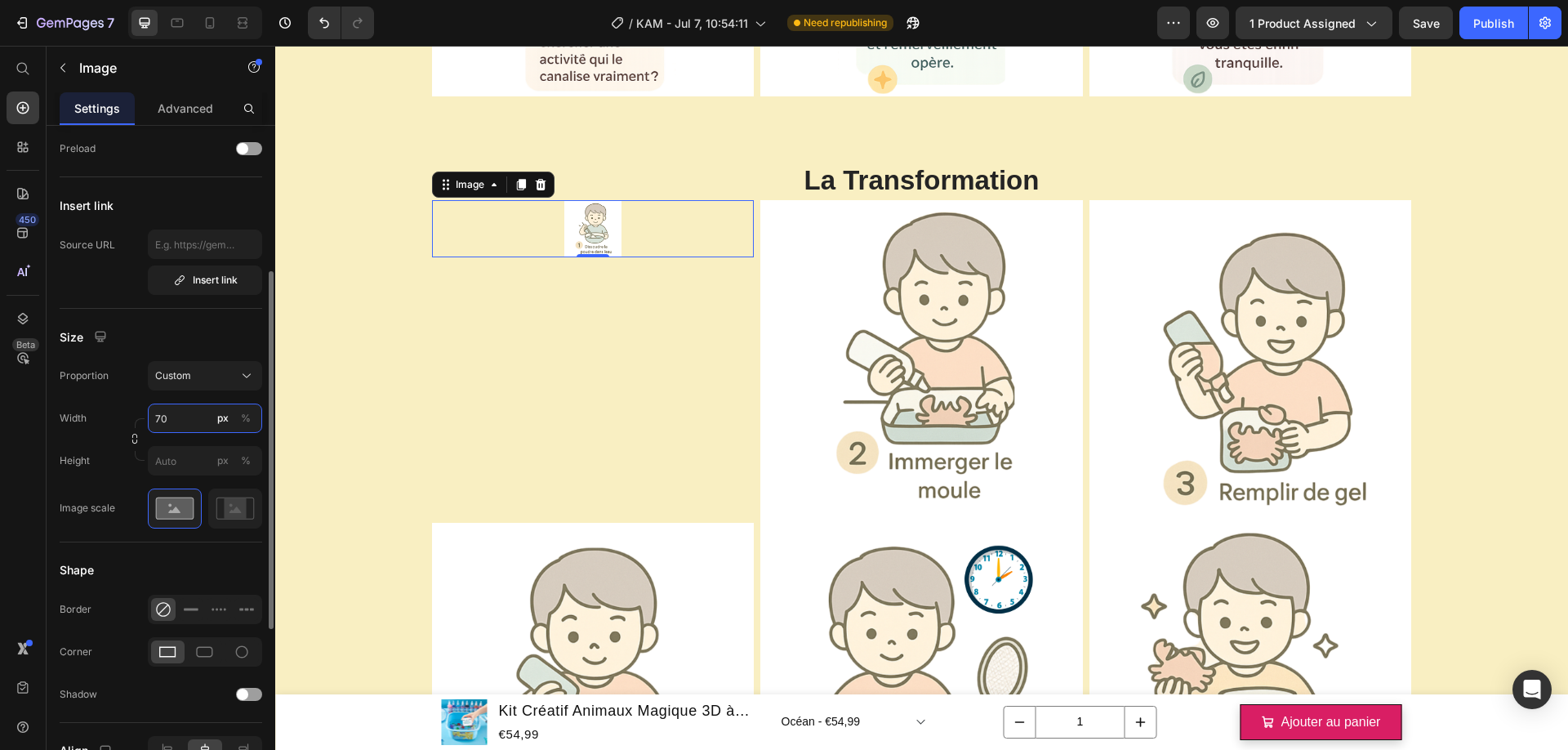 type on "7" 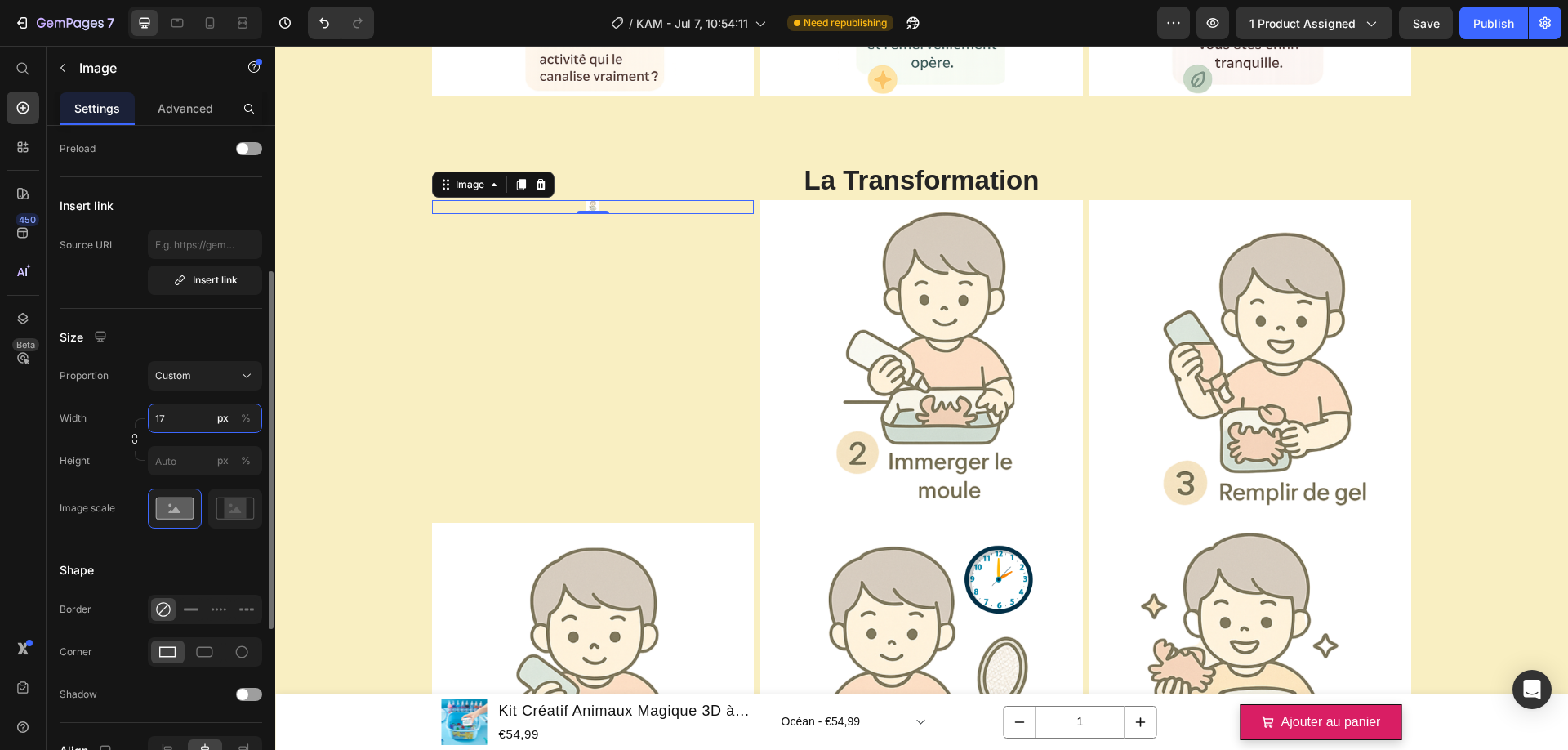 type on "170" 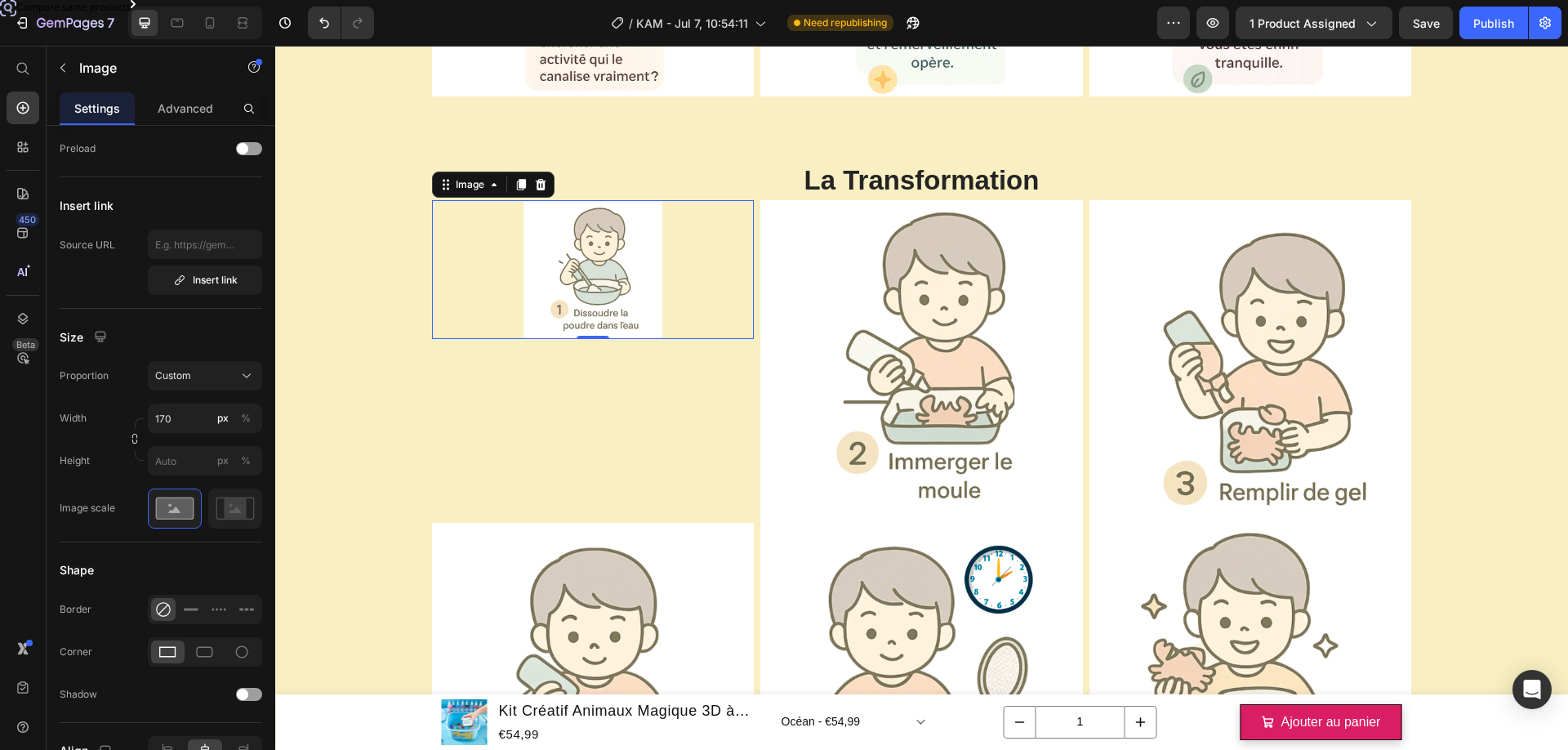 click on "Product Images Mini Aquarium pour Animaux Magiques 3D! Product Title €22,88 Product Price €0,00 Product Price Row Noir - €22,88 Jaune - €22,88 Transparent - €22,88 Product Variants & Swatches Ajouter au panier Product Cart Button Row Product Images Ensemble de batons magnétiques éducatif Product Title €22,20 Product Price €0,00 Product Price Row x25 - €22,20 x42 - €38,50 x138 - €116,00 Product Variants & Swatches Ajouter au panier Product Cart Button Row Product Images Recharges et Moules Kit d’Animaux Magiques 3D Product Title €49,88 Product Price €0,00 Product Price Row Pack Confirmé 1 - 100ml - €49,88 Pack Confirmé 2 - 100ml - €113,88 Pack Découverte 1 - 100ml - €32,88 Pack Découverte 2 - 100ml - €43,88 Pack Expert -100ml - €112,88 Pack Phosphorescent 1 - 50ml - €28,88 Pack Phosphorescent 2 - 50ml - €45,88 Pack Phosphorescent 3 - 50ml - €27,88 Poudre x5 - €10,88 Moules Animaux - €12,88 Moules Vacances - €20,88 Row Row" at bounding box center (921, 87) 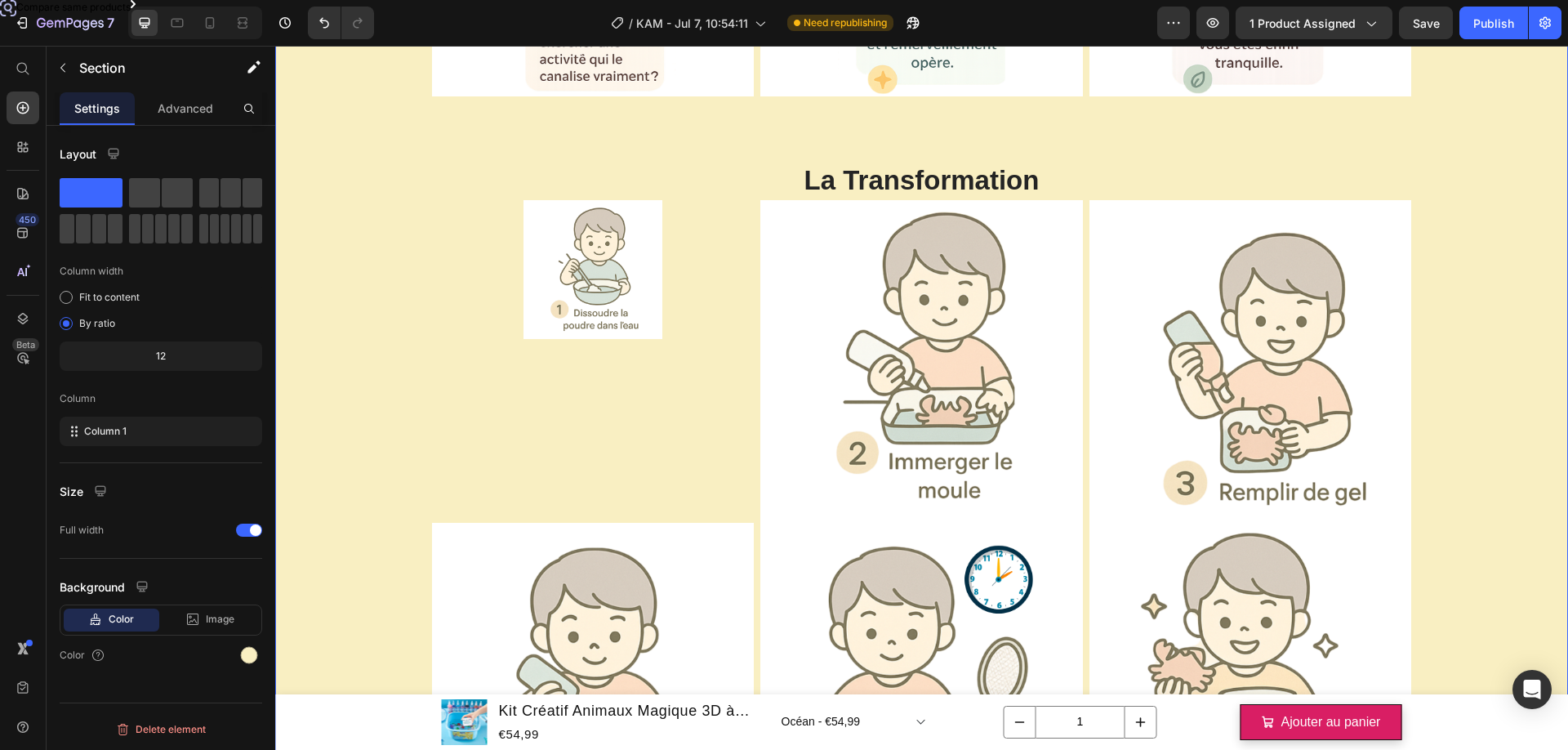 scroll, scrollTop: 0, scrollLeft: 0, axis: both 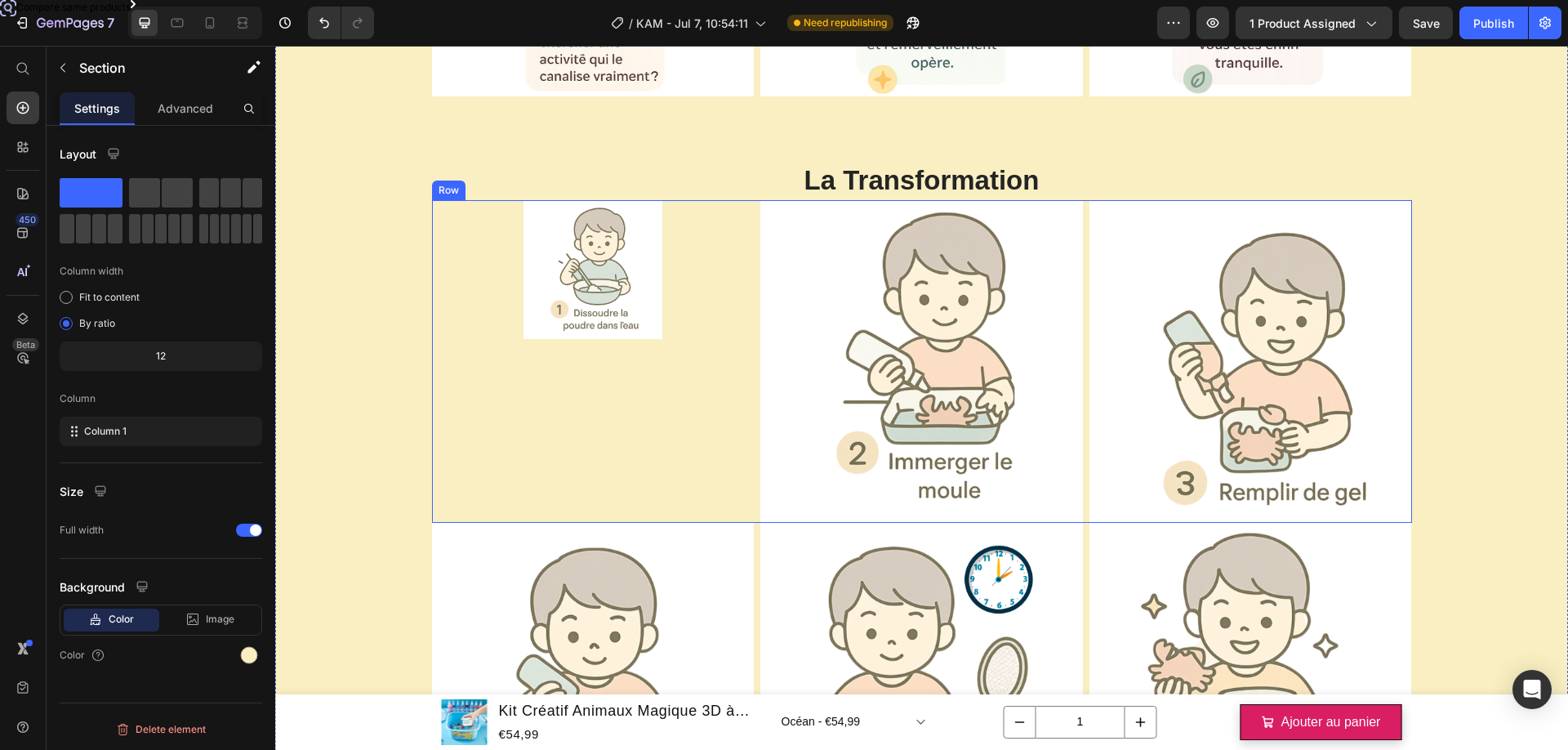 click on "Image" at bounding box center [593, 361] 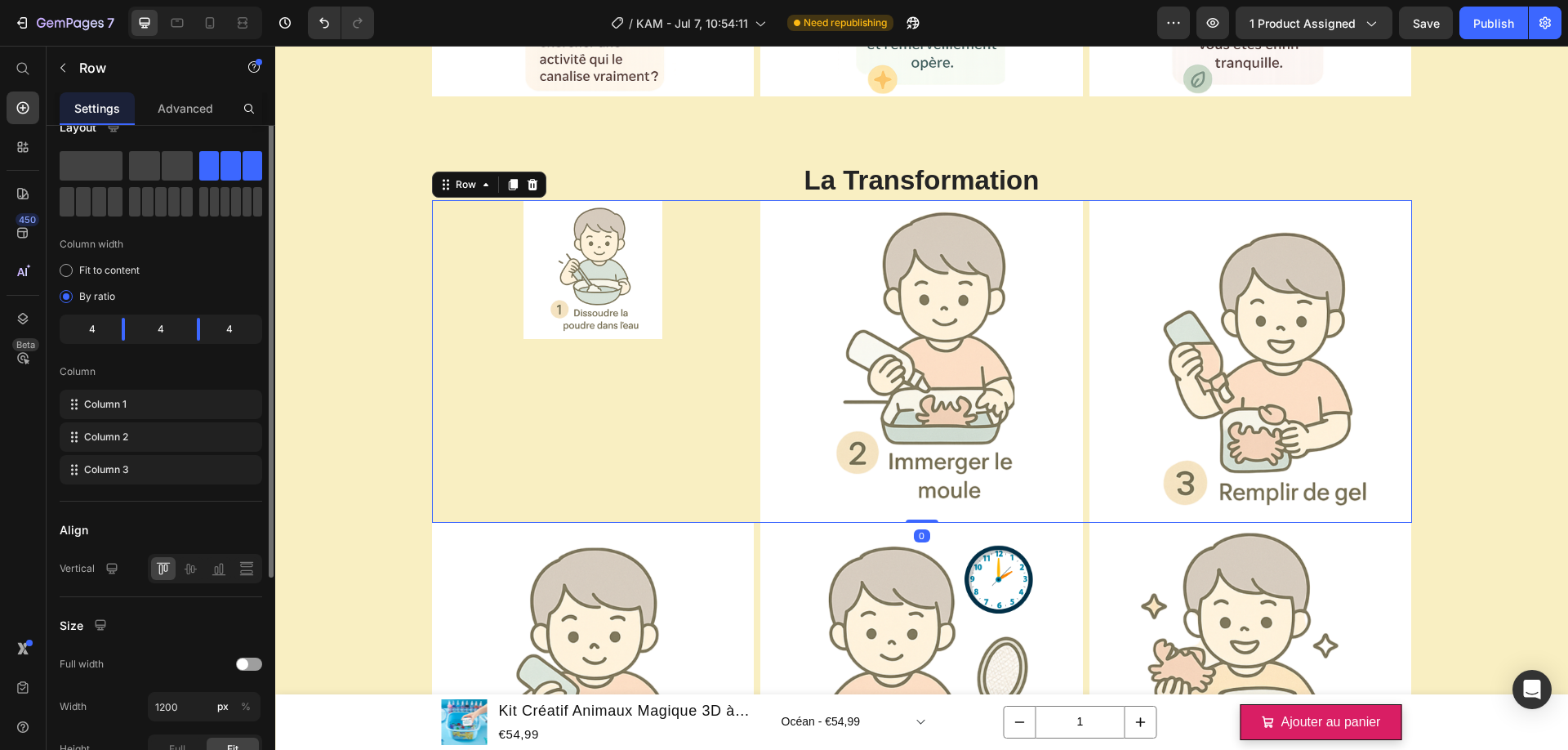 scroll, scrollTop: 112, scrollLeft: 0, axis: vertical 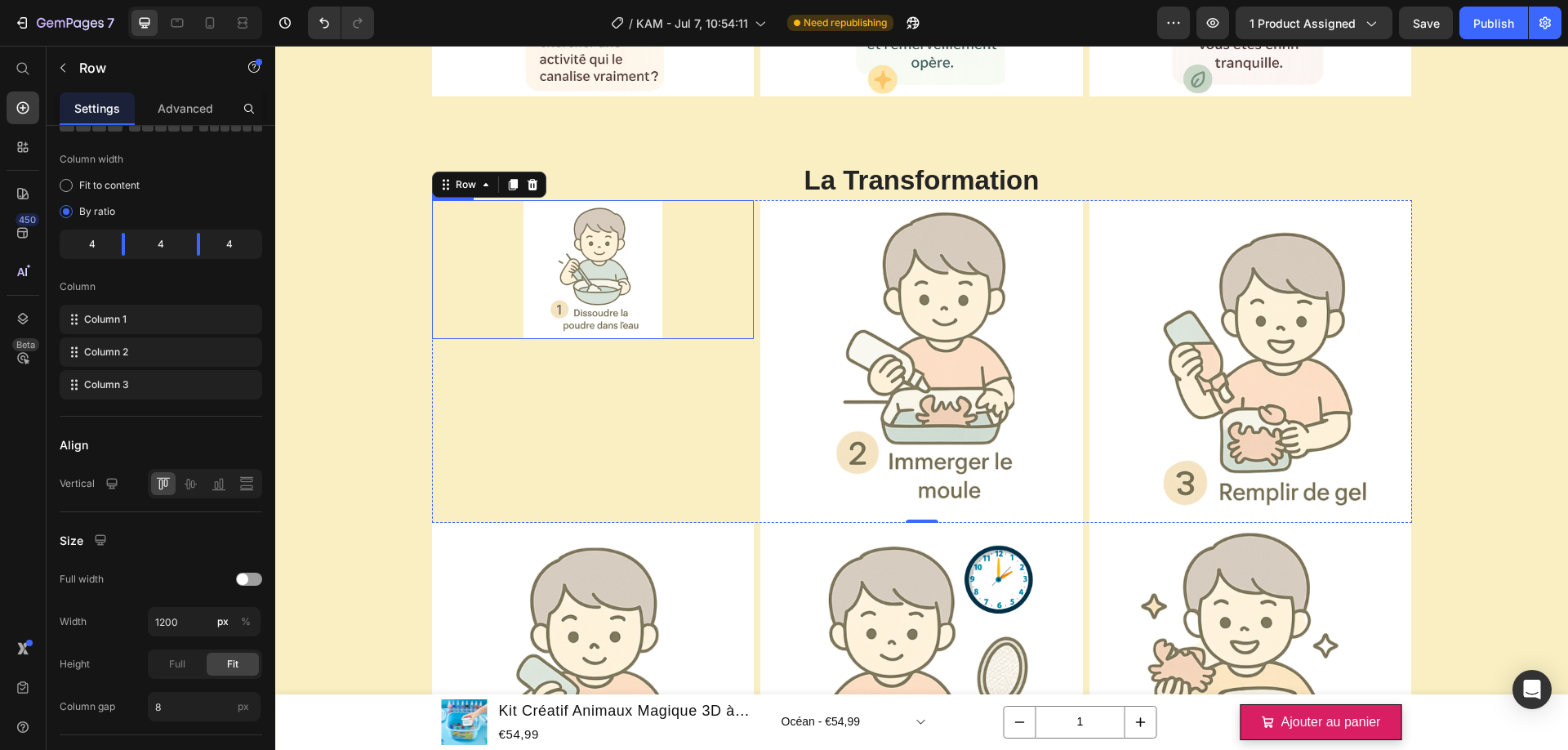 click at bounding box center (593, 270) 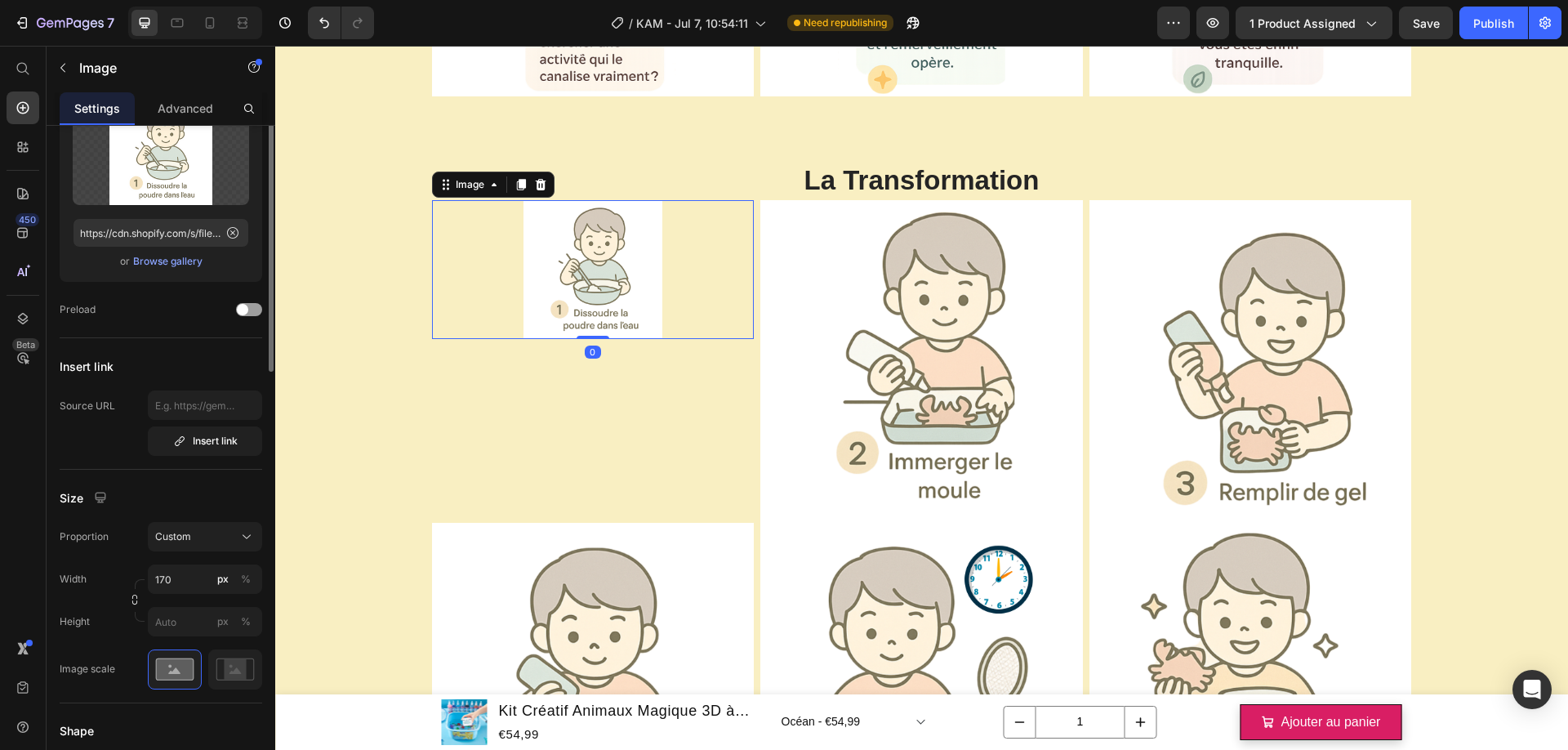 scroll, scrollTop: 0, scrollLeft: 0, axis: both 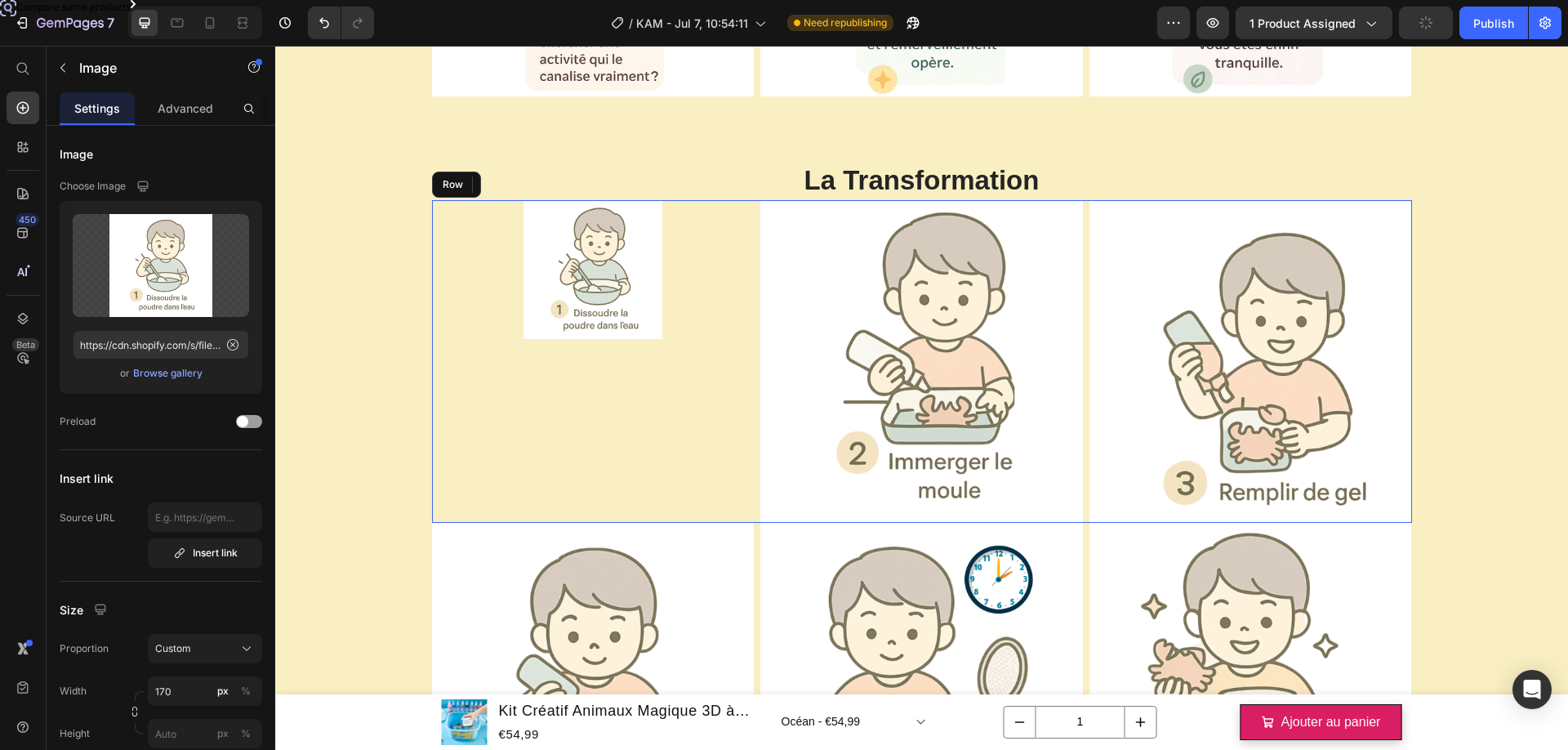 click on "Image   0" at bounding box center [593, 361] 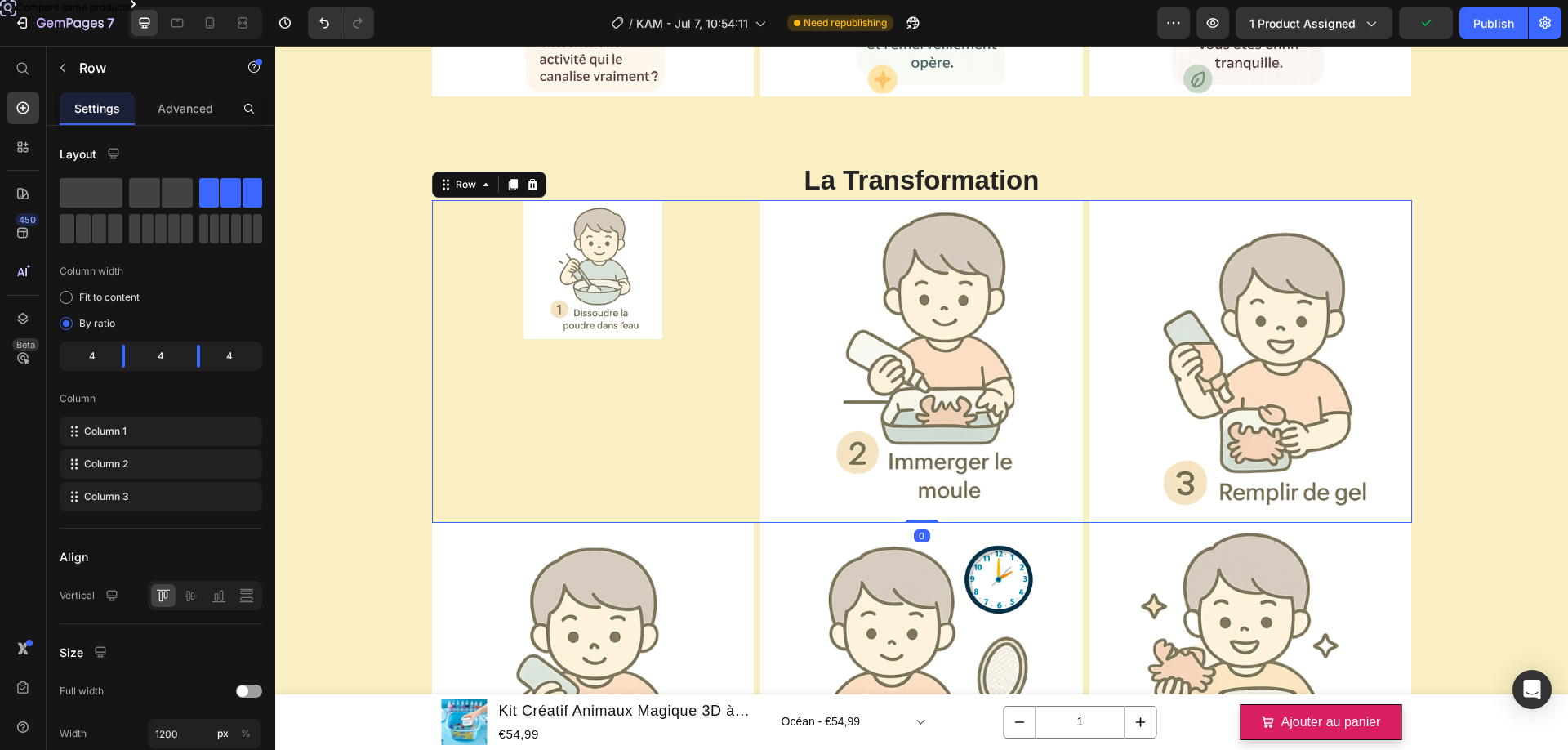 click on "Image" at bounding box center [593, 361] 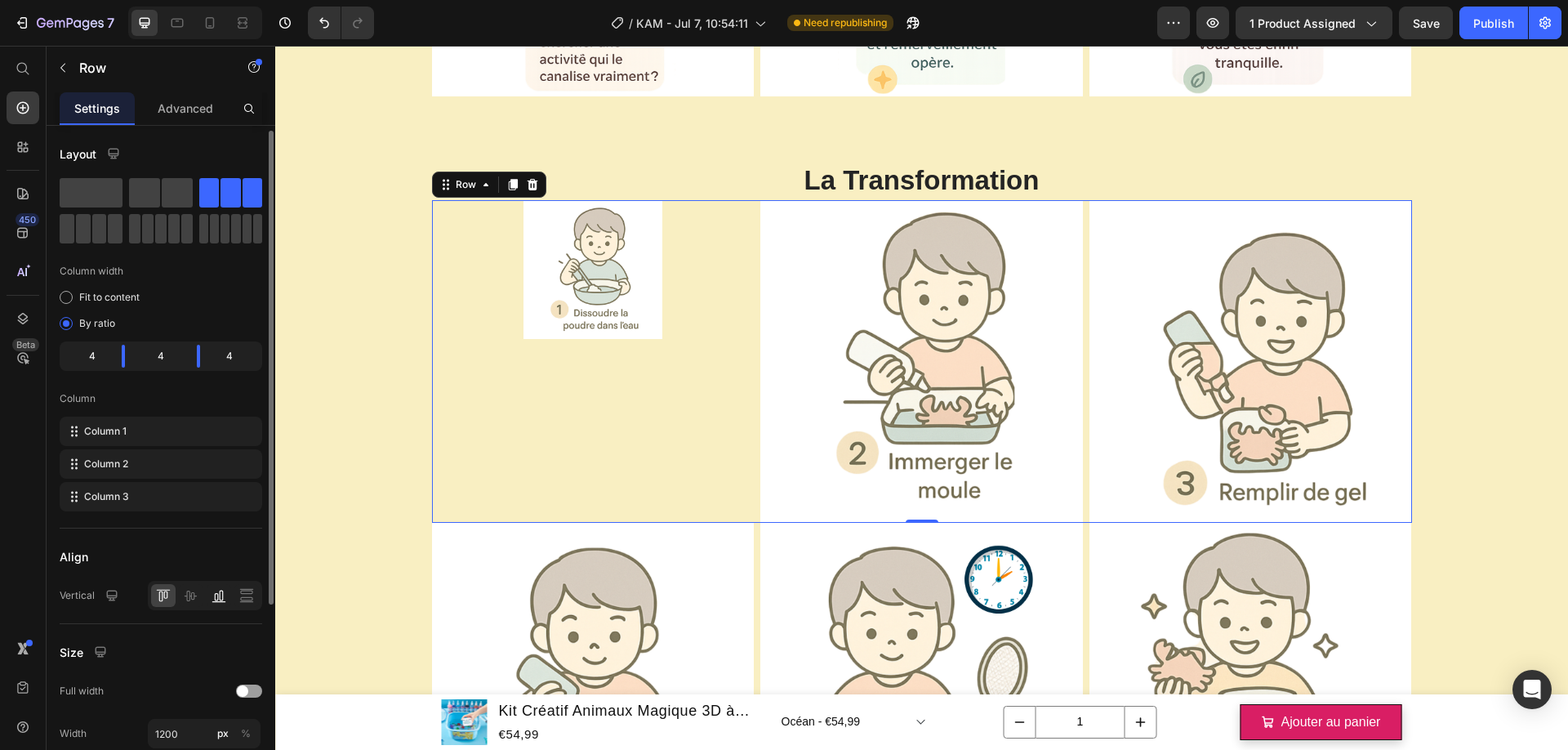 scroll, scrollTop: 113, scrollLeft: 0, axis: vertical 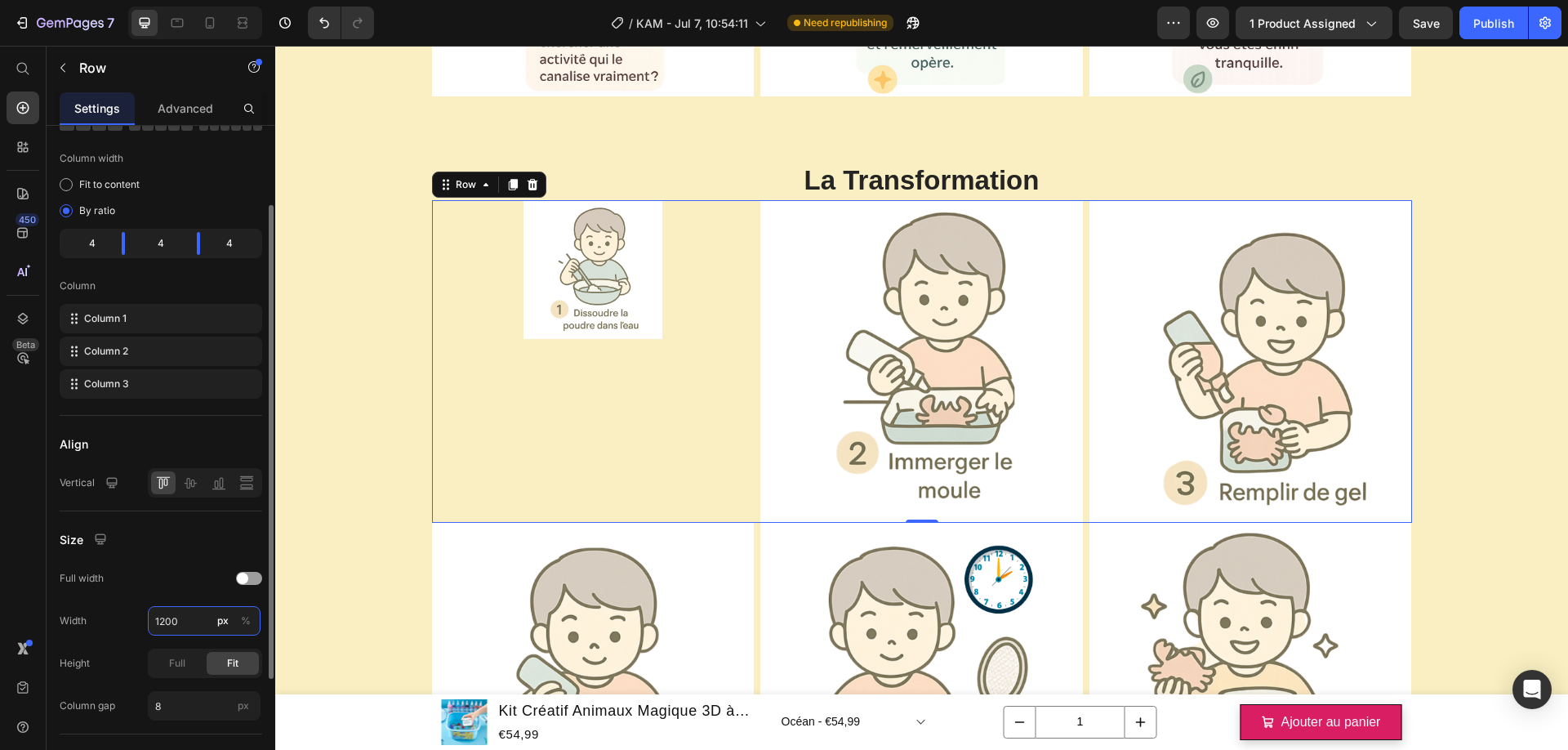 click on "1200" at bounding box center (204, 621) 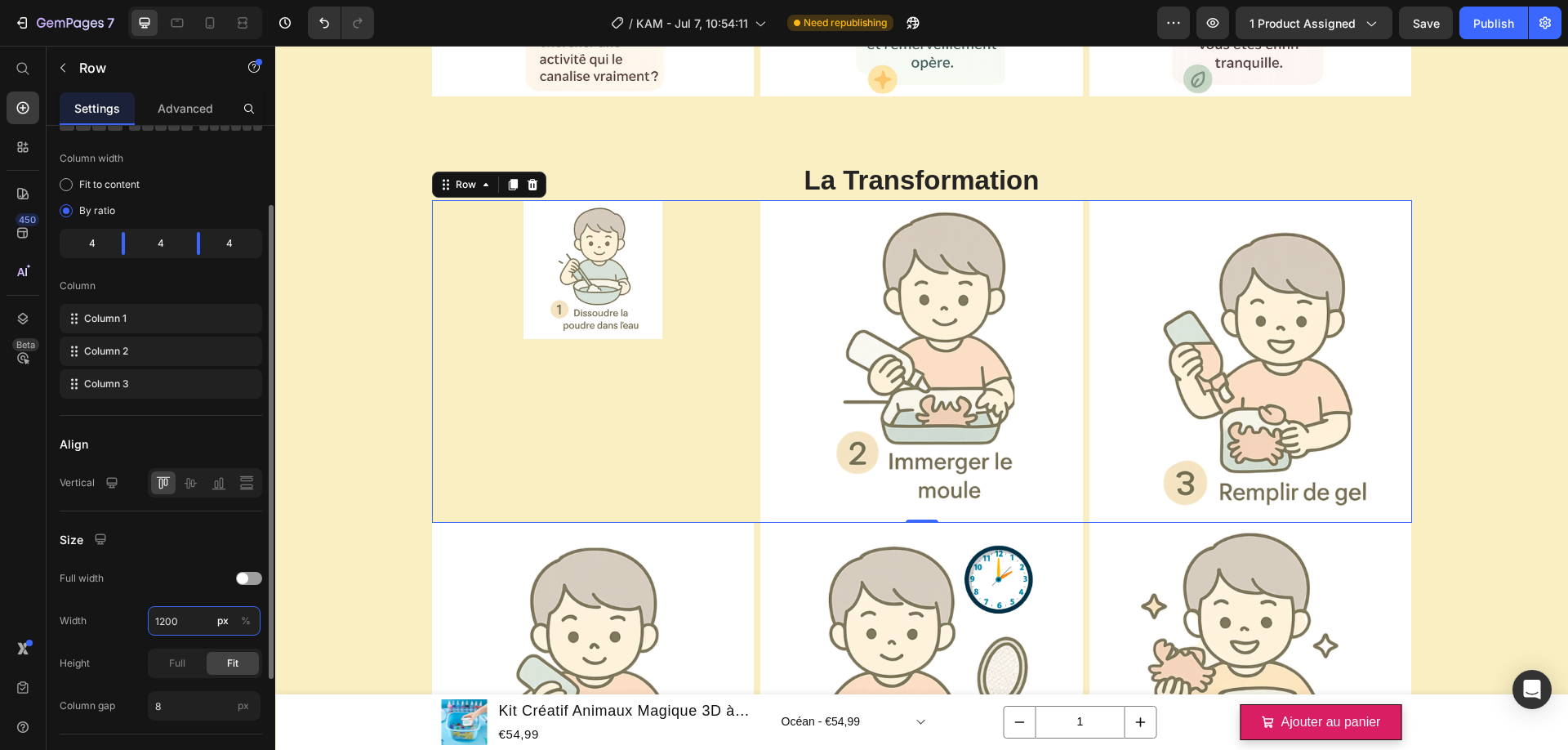 click on "1200" at bounding box center (204, 621) 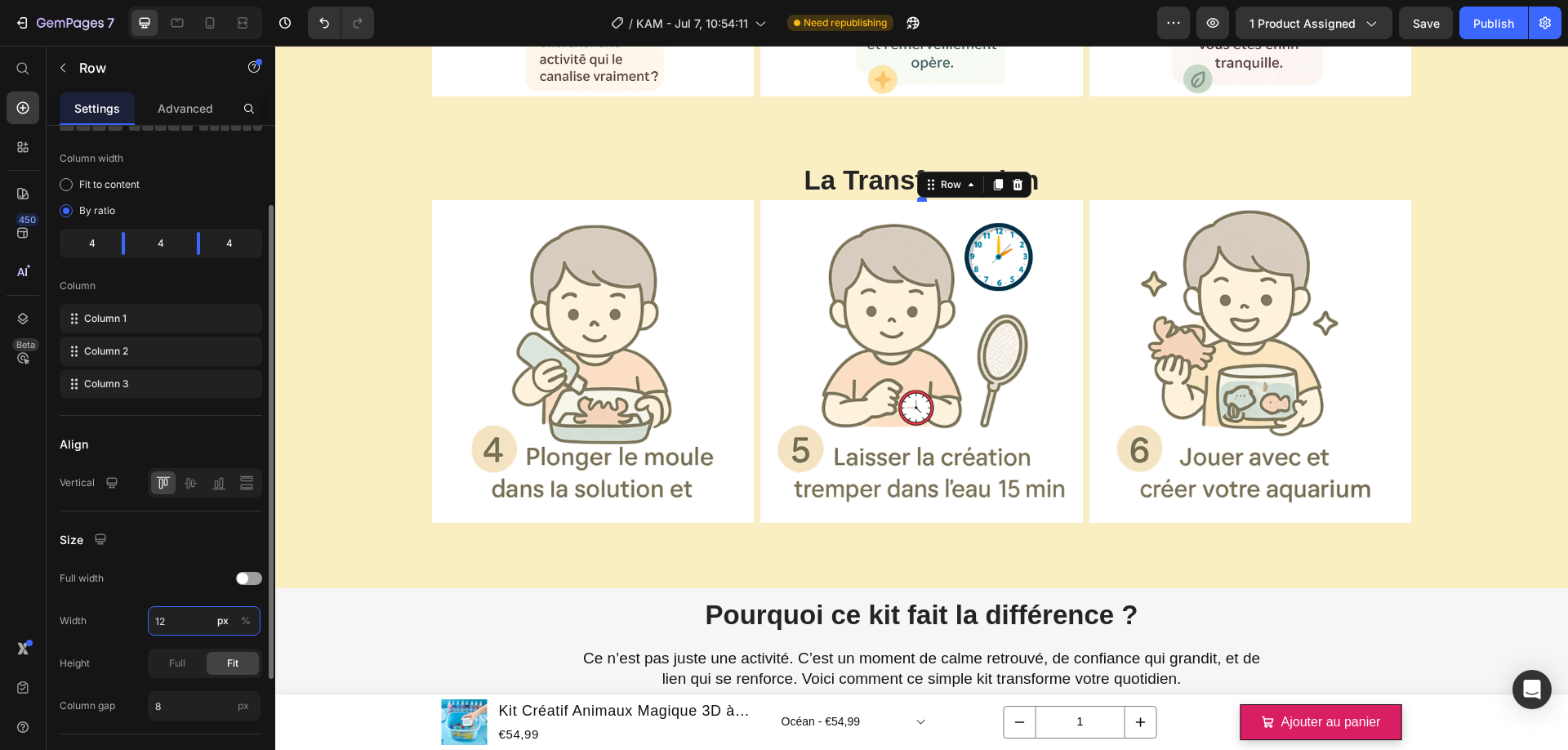 type on "1" 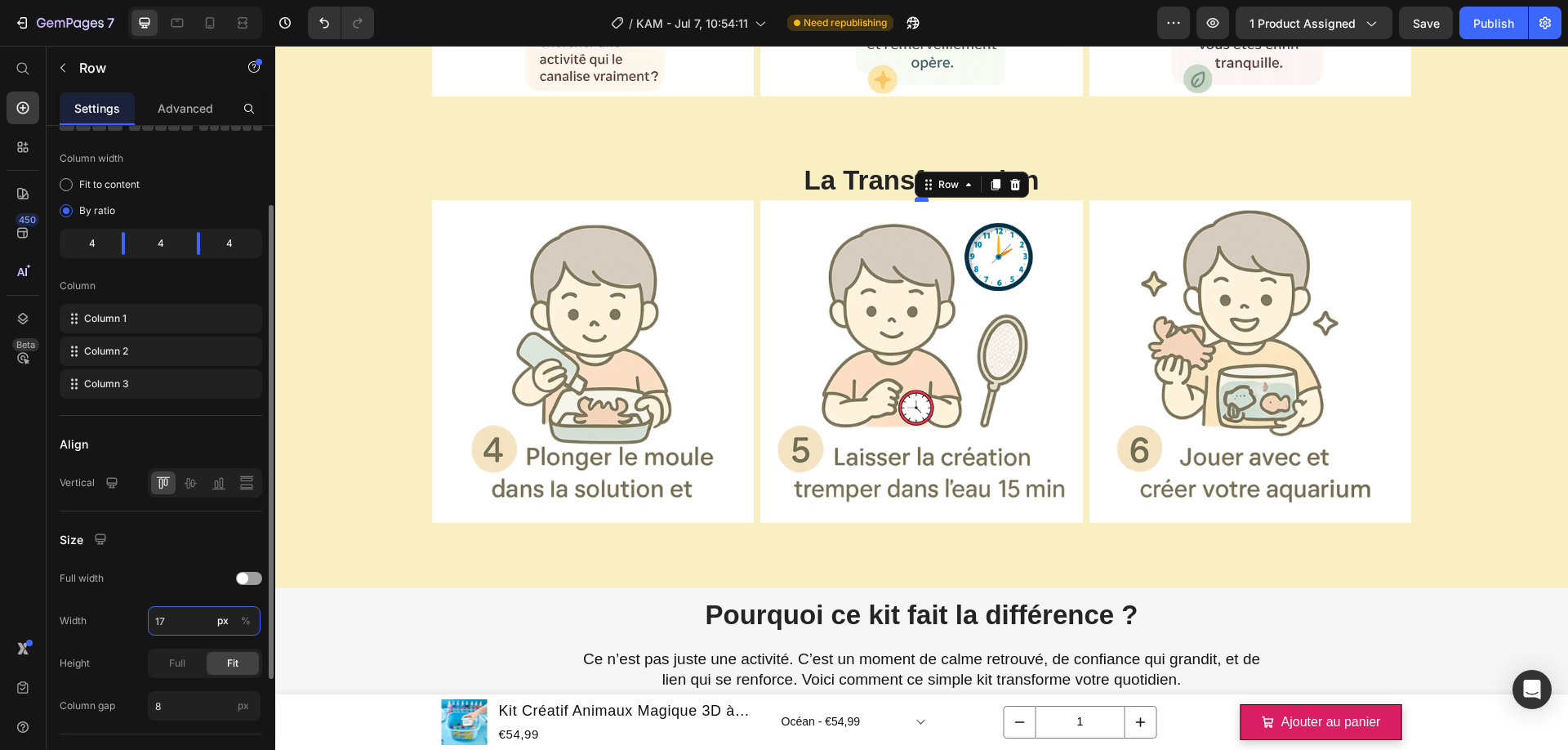 type on "1" 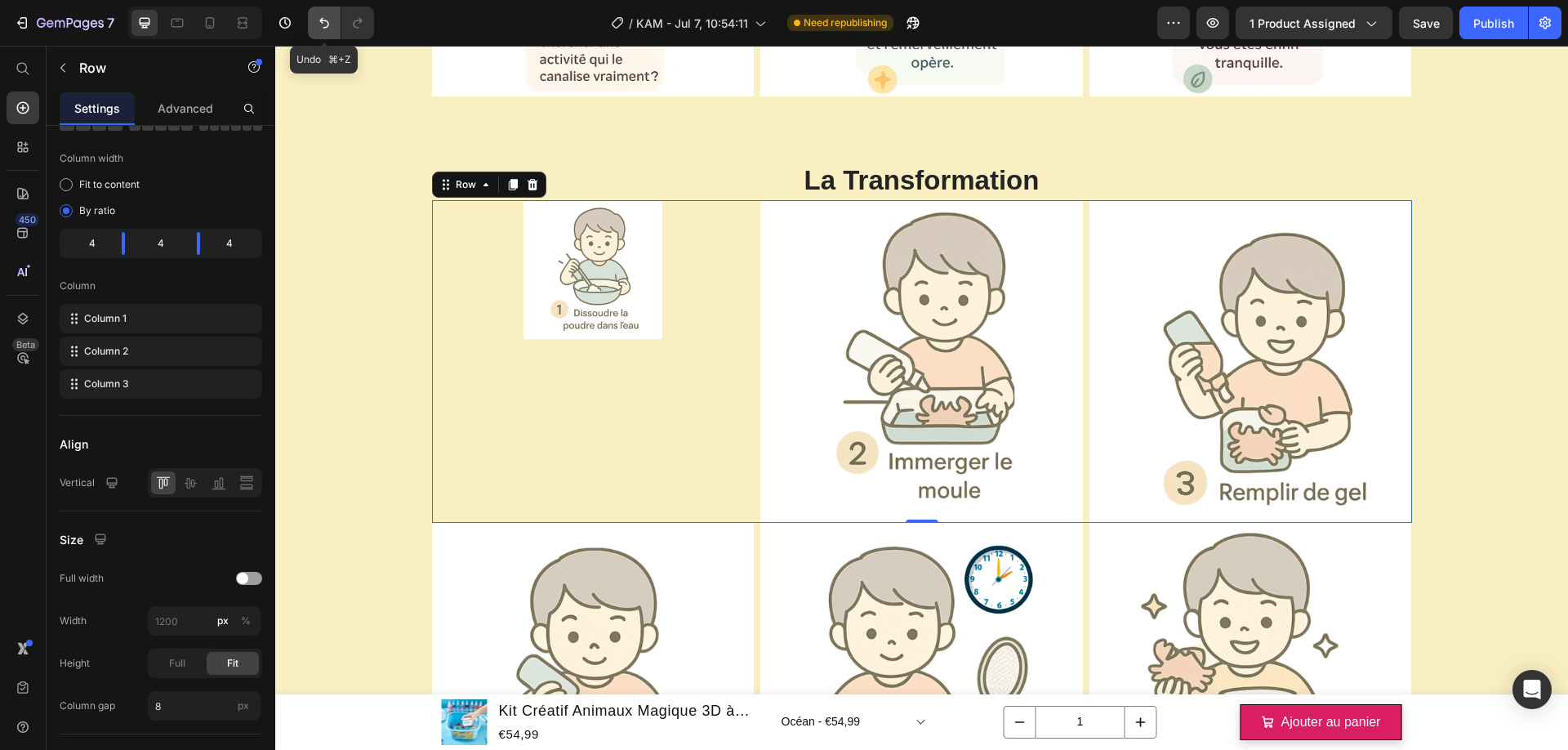click 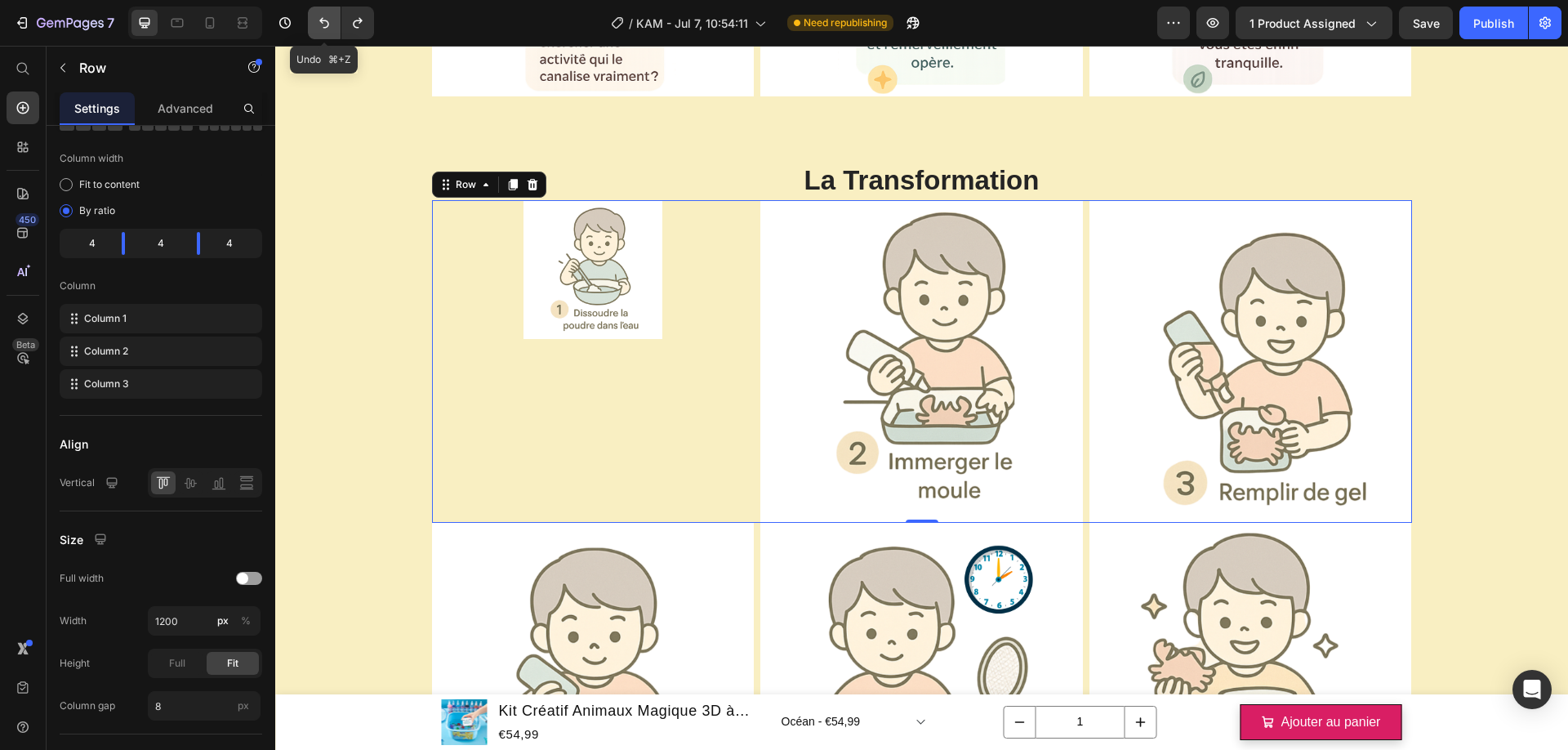 click 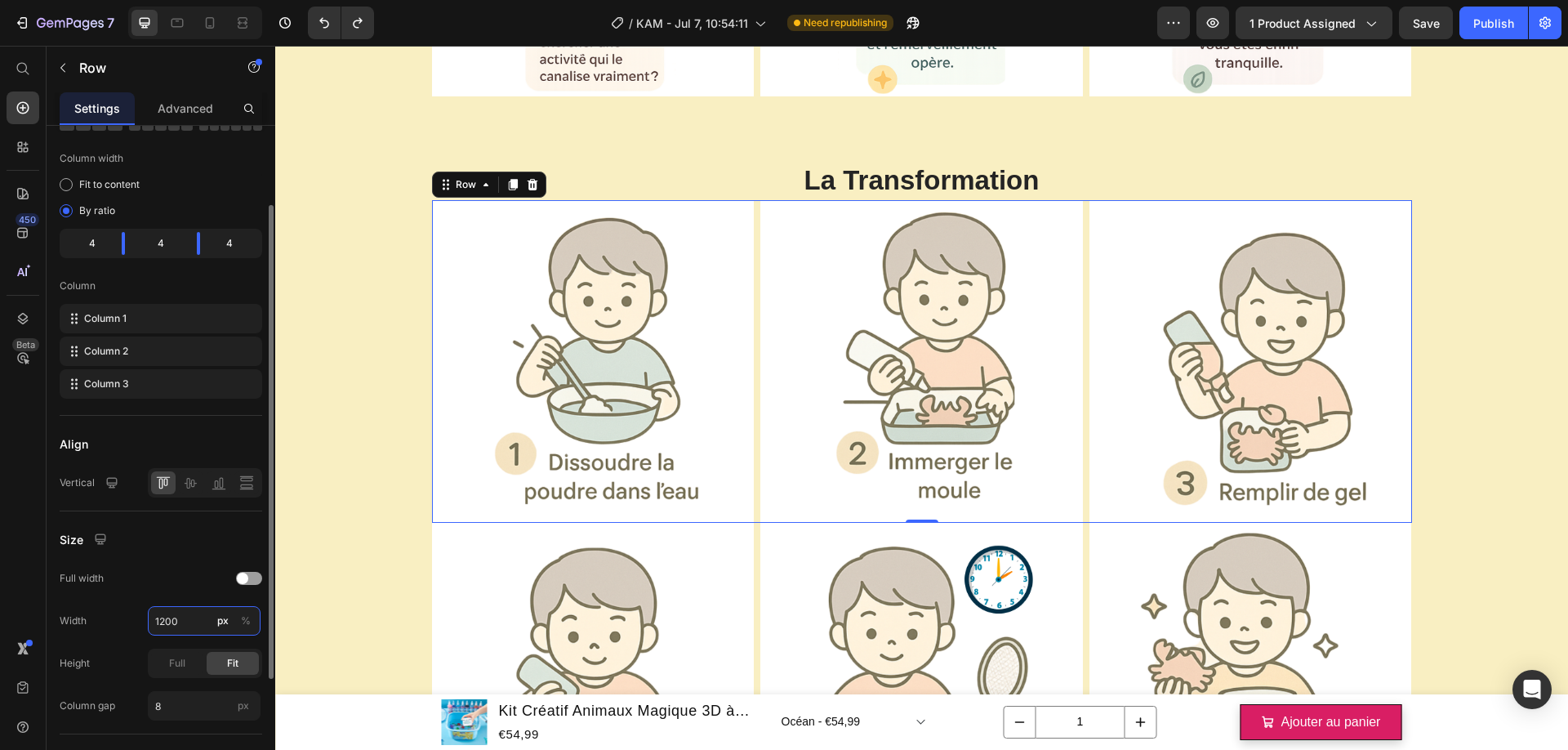 click on "1200" at bounding box center (204, 621) 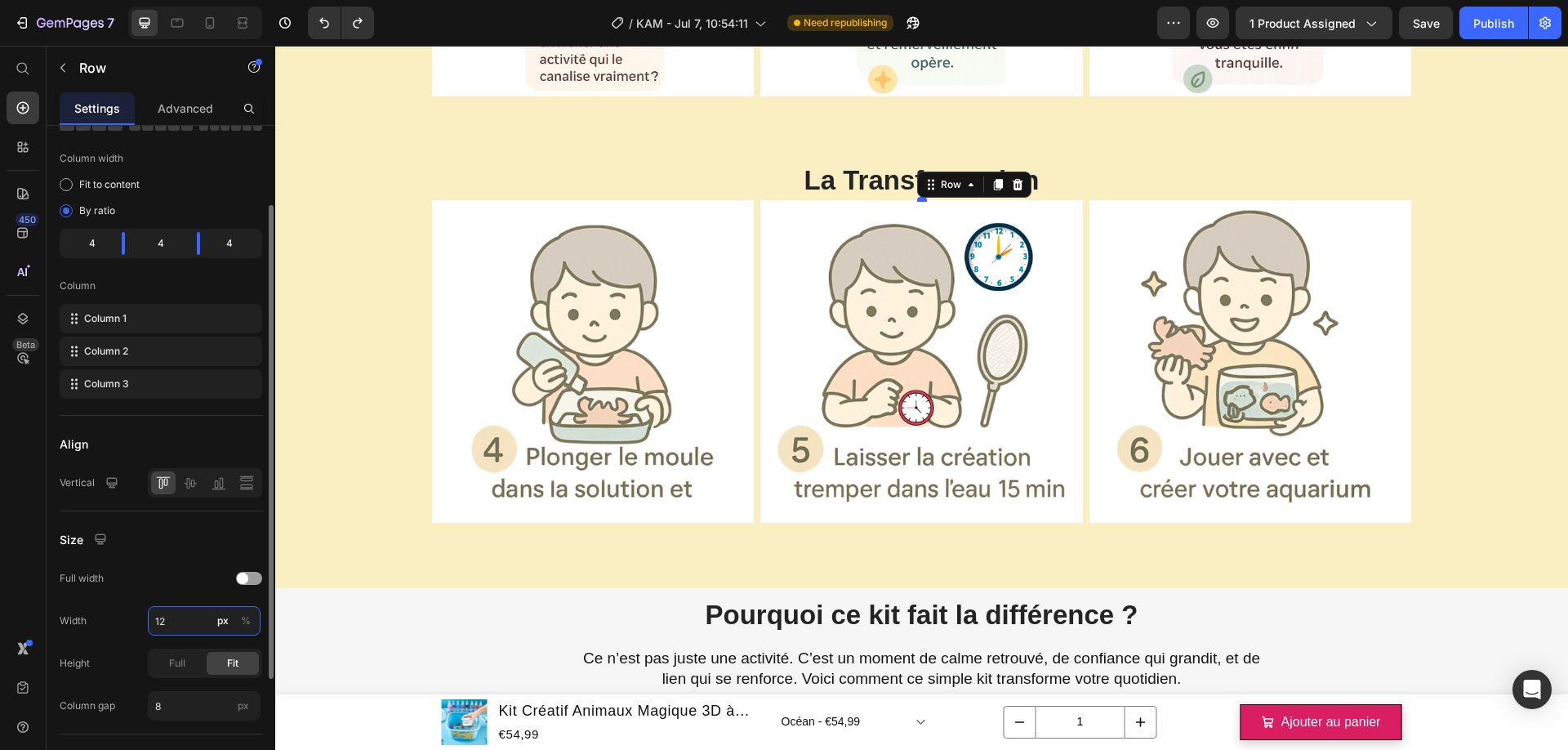 type on "1" 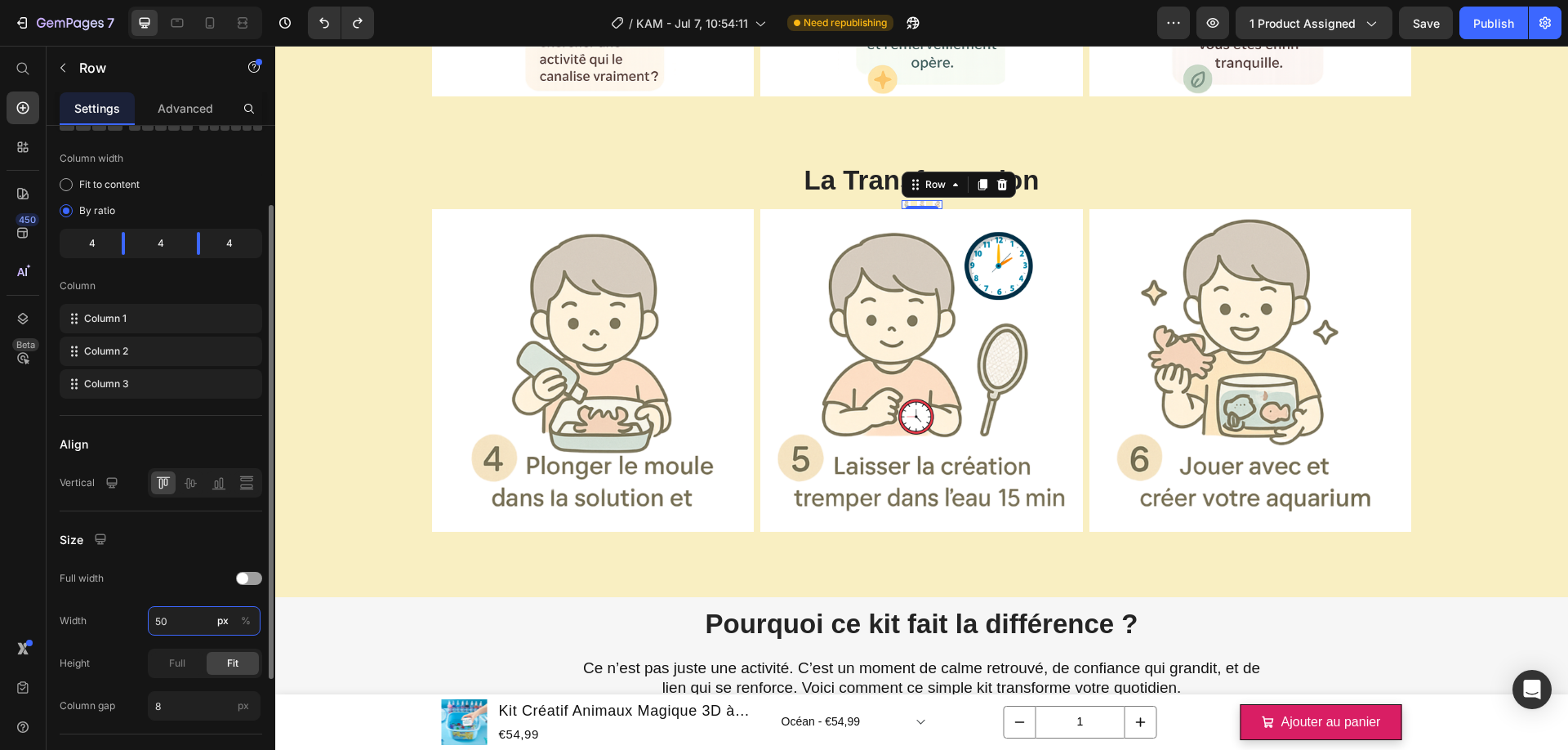 type on "500" 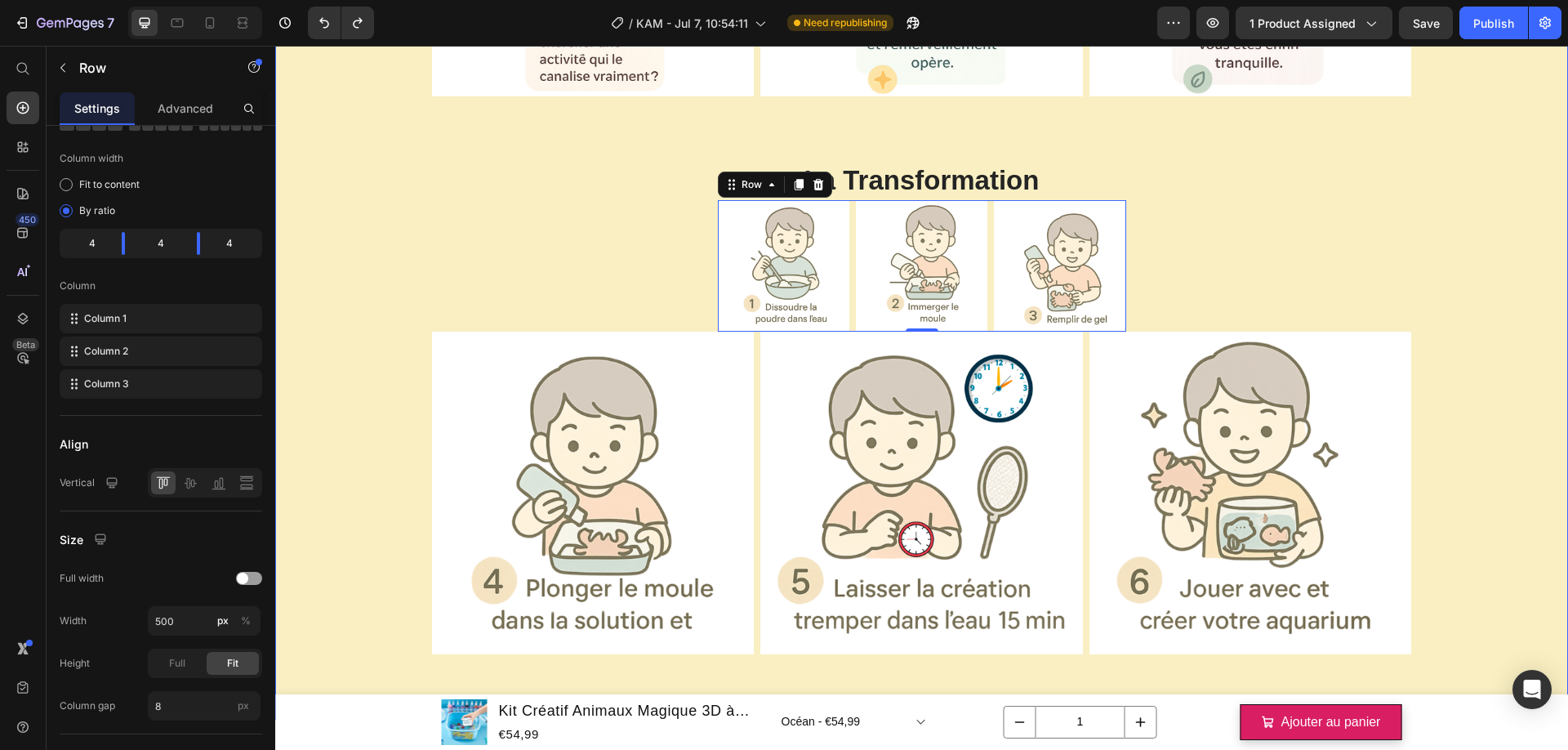 click on "Product Images Mini Aquarium pour Animaux Magiques 3D! Product Title €22,88 Product Price €0,00 Product Price Row Noir - €22,88 Jaune - €22,88 Transparent - €22,88 Product Variants & Swatches Ajouter au panier Product Cart Button Row Product Images Ensemble de batons magnétiques éducatif Product Title €22,20 Product Price €0,00 Product Price Row x25 - €22,20 x42 - €38,50 x138 - €116,00 Product Variants & Swatches Ajouter au panier Product Cart Button Row Product Images Recharges et Moules Kit d’Animaux Magiques 3D Product Title €49,88 Product Price €0,00 Product Price Row Pack Confirmé 1 - 100ml - €49,88 Pack Confirmé 2 - 100ml - €113,88 Pack Découverte 1 - 100ml - €32,88 Pack Découverte 2 - 100ml - €43,88 Pack Expert -100ml - €112,88 Pack Phosphorescent 1 - 50ml - €28,88 Pack Phosphorescent 2 - 50ml - €45,88 Pack Phosphorescent 3 - 50ml - €27,88 Poudre x5 - €10,88 Moules Animaux - €12,88 Moules Vacances - €20,88 Row Row" at bounding box center (921, -8) 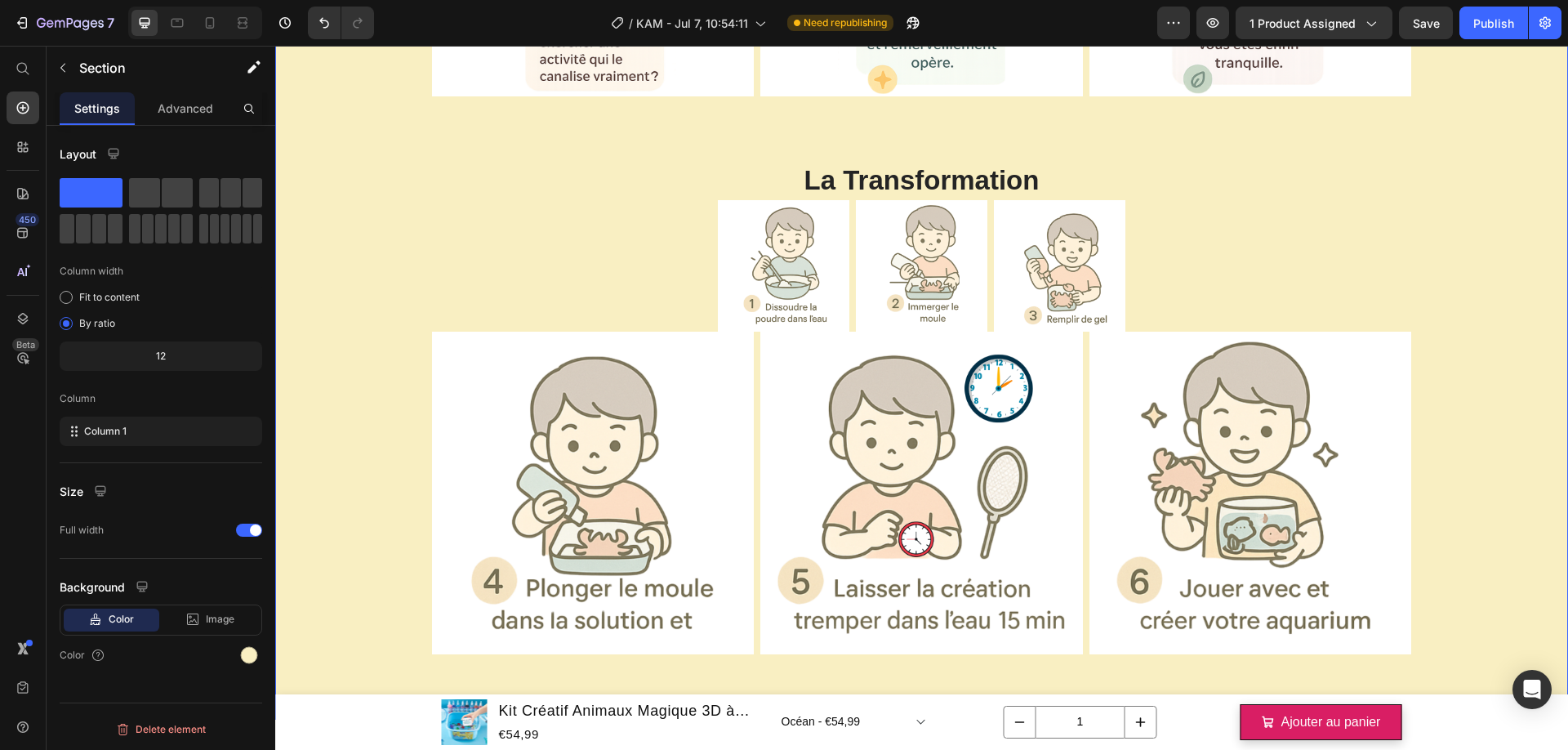 scroll, scrollTop: 0, scrollLeft: 0, axis: both 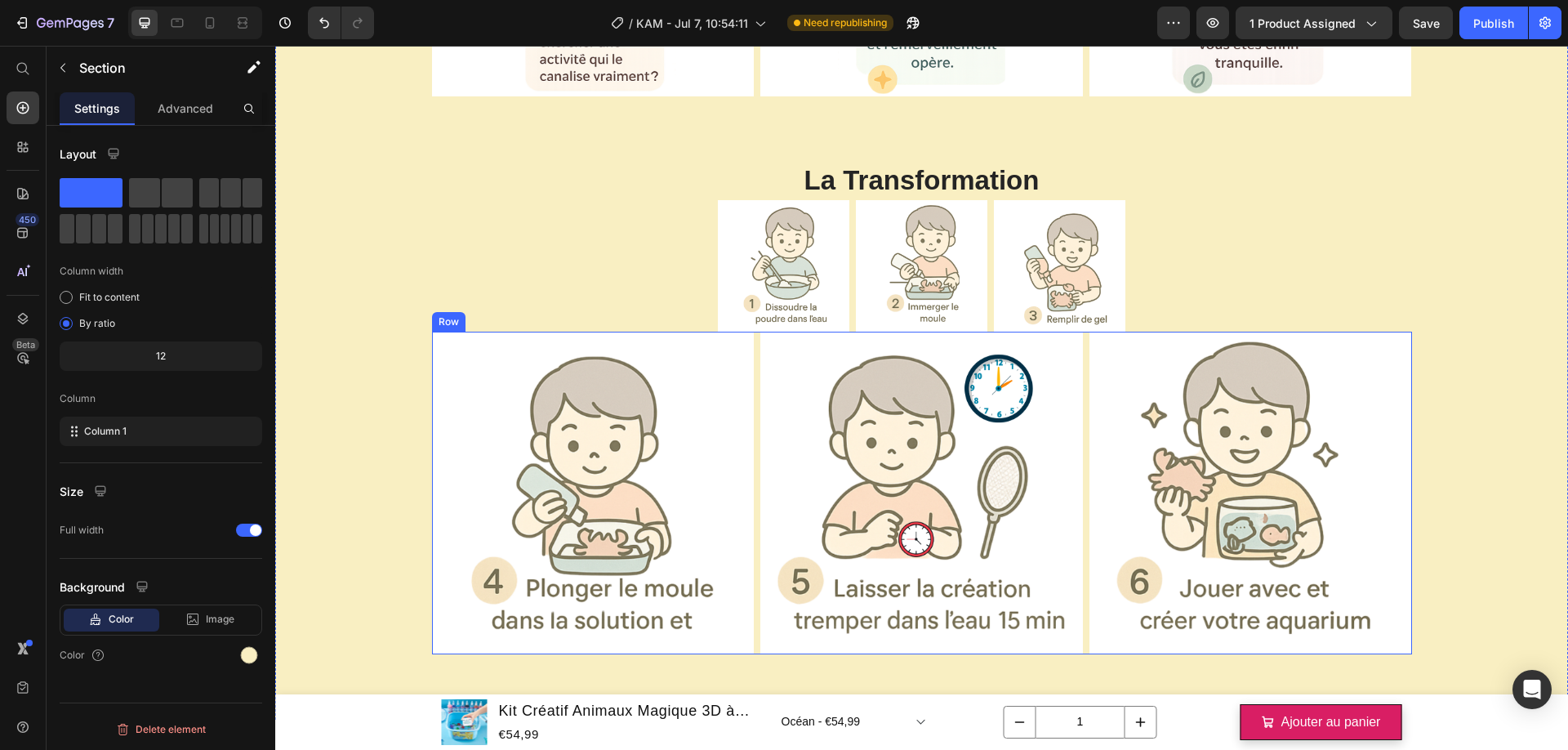 click on "Image Image Image Row" at bounding box center (922, 493) 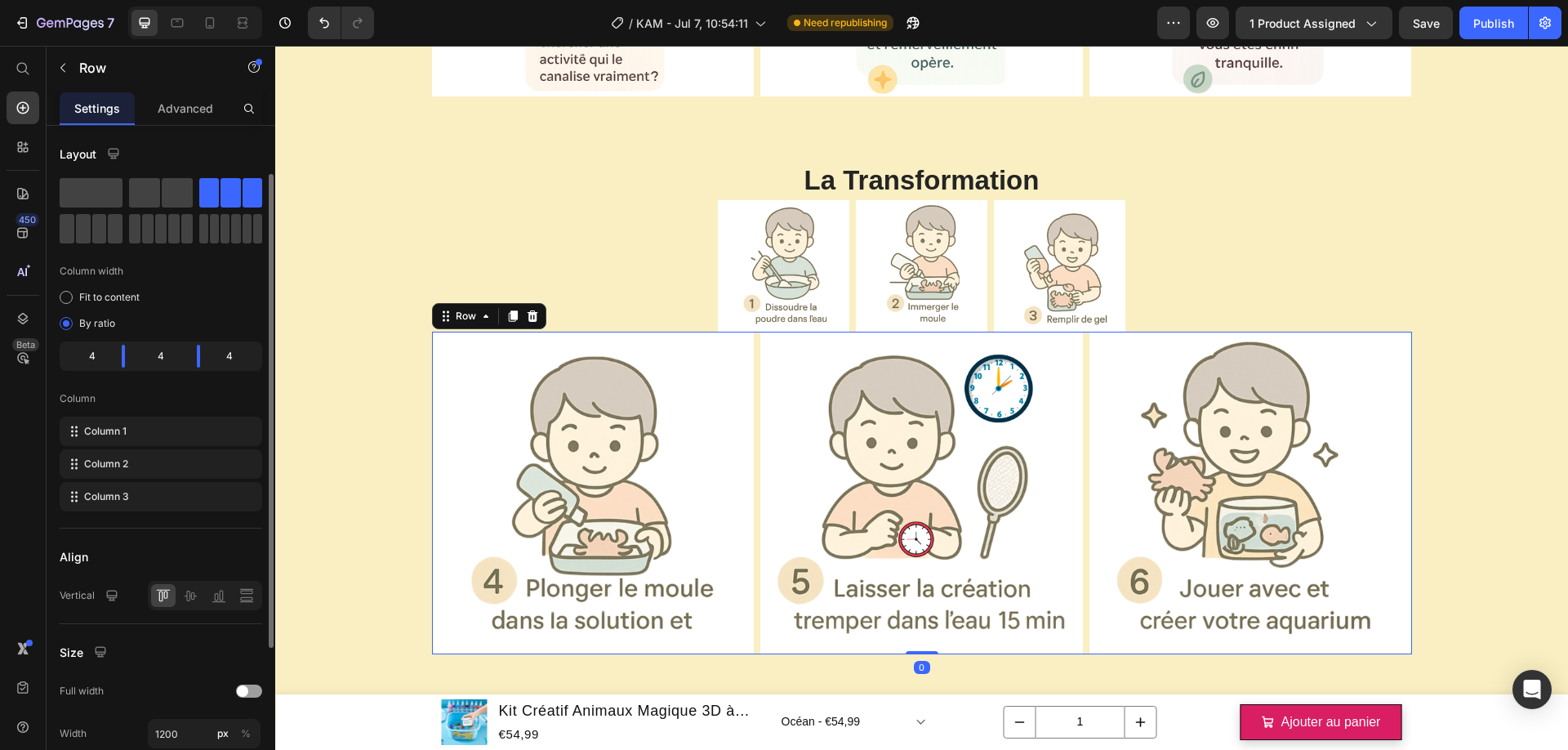 scroll, scrollTop: 120, scrollLeft: 0, axis: vertical 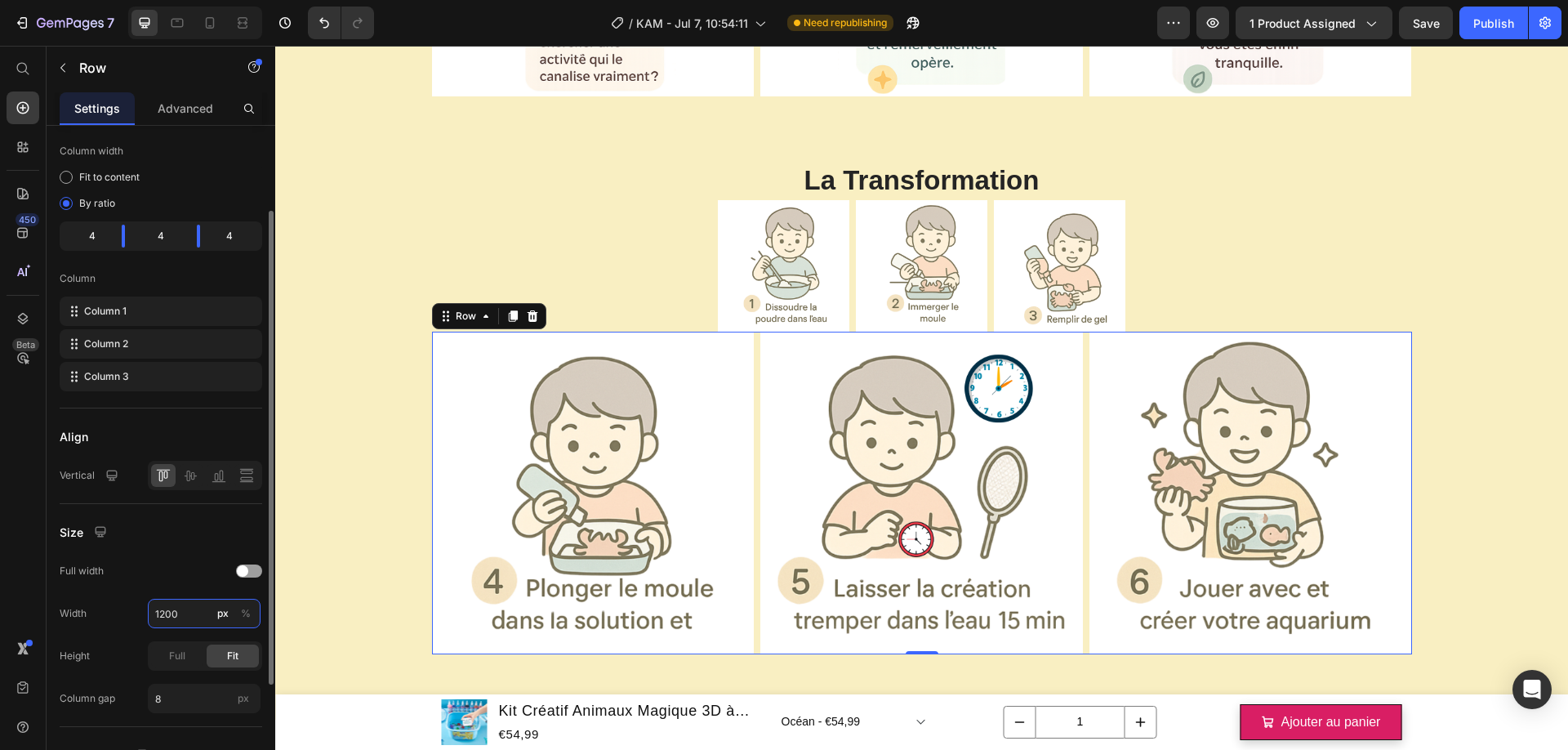 click on "1200" at bounding box center (204, 614) 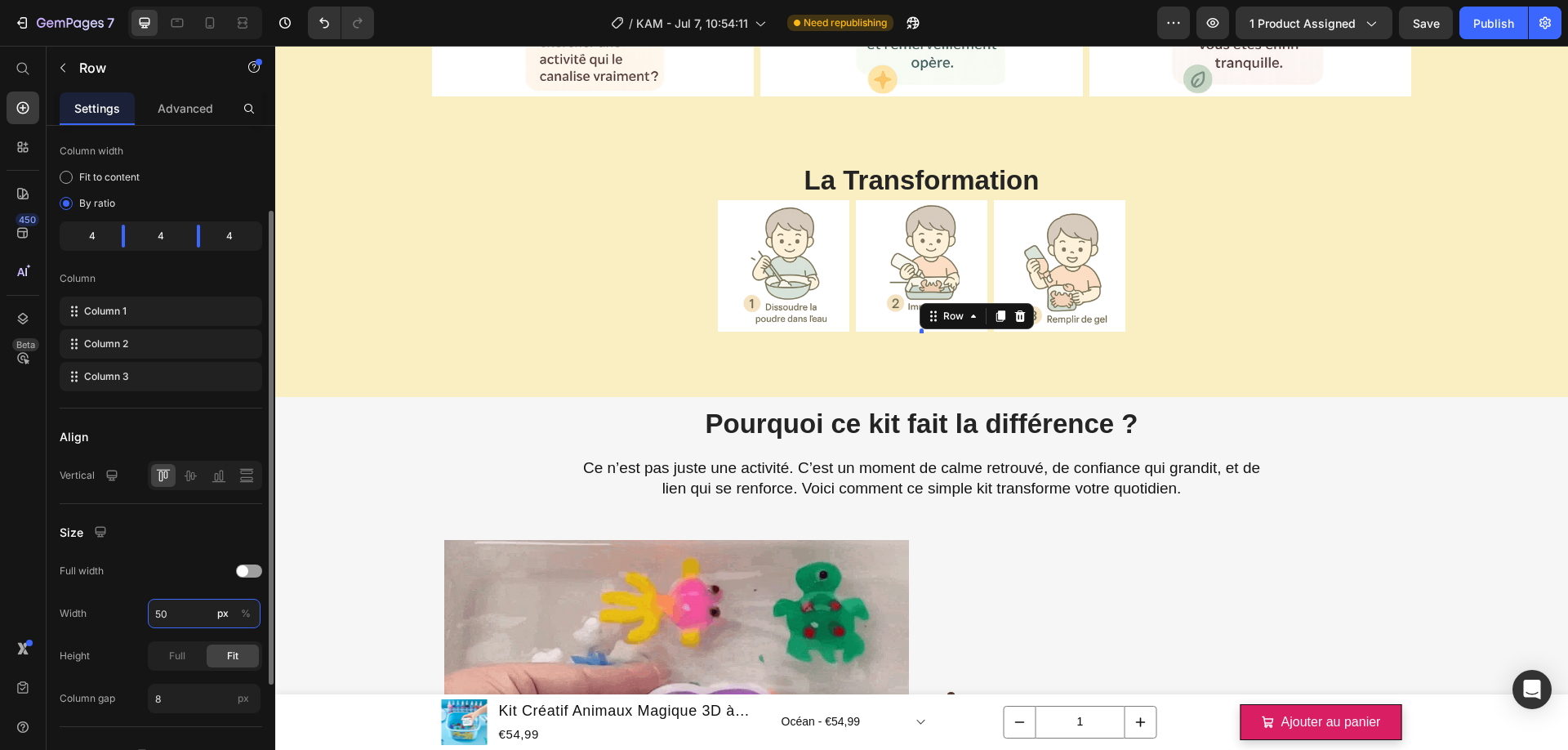type on "500" 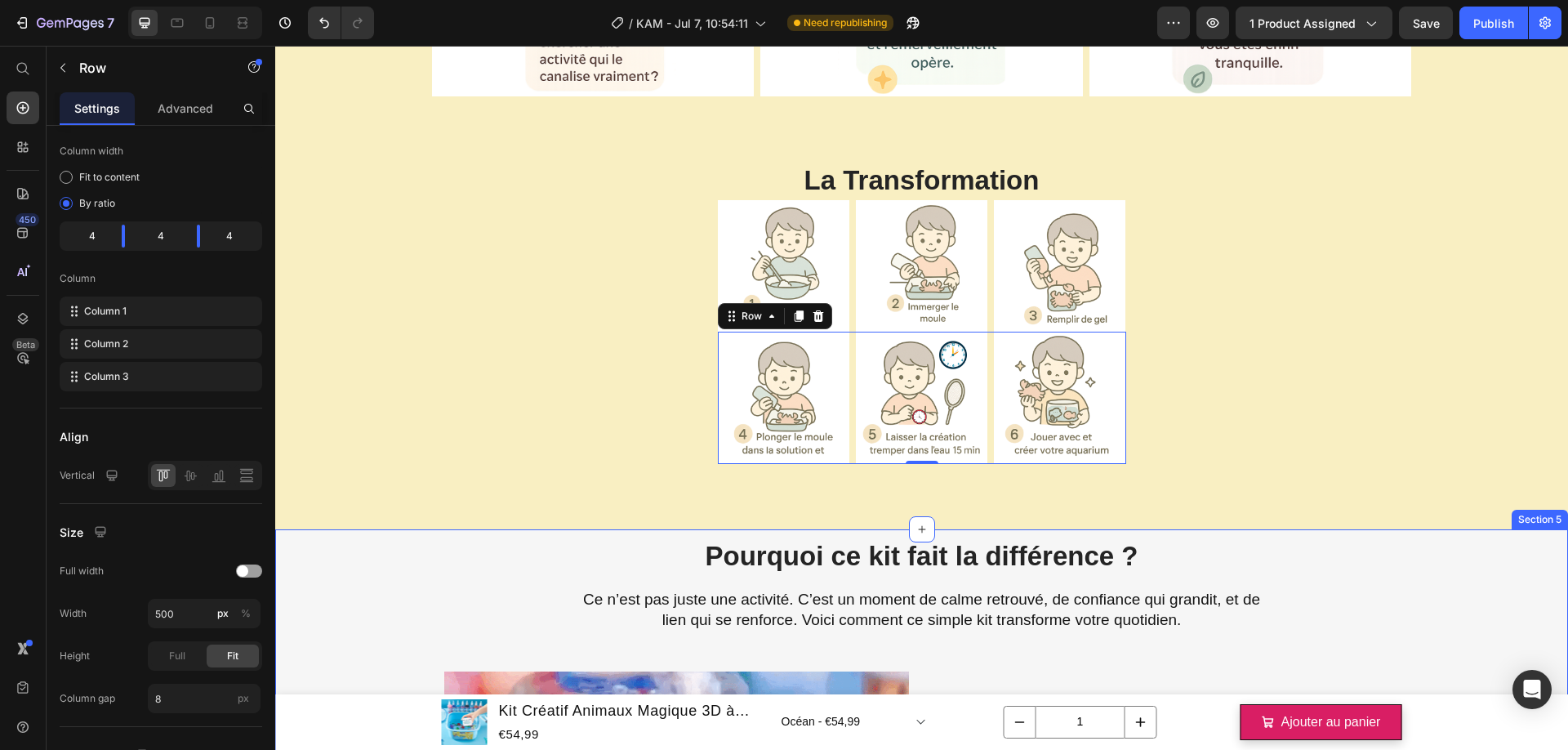 click on "Product Images Mini Aquarium pour Animaux Magiques 3D! Product Title €22,88 Product Price €0,00 Product Price Row Noir - €22,88 Jaune - €22,88 Transparent - €22,88 Product Variants & Swatches Ajouter au panier Product Cart Button Row Product Images Ensemble de batons magnétiques éducatif Product Title €22,20 Product Price €0,00 Product Price Row x25 - €22,20 x42 - €38,50 x138 - €116,00 Product Variants & Swatches Ajouter au panier Product Cart Button Row Product Images Recharges et Moules Kit d’Animaux Magiques 3D Product Title €49,88 Product Price €0,00 Product Price Row Pack Confirmé 1 - 100ml - €49,88 Pack Confirmé 2 - 100ml - €113,88 Pack Découverte 1 - 100ml - €32,88 Pack Découverte 2 - 100ml - €43,88 Pack Expert -100ml - €112,88 Pack Phosphorescent 1 - 50ml - €28,88 Pack Phosphorescent 2 - 50ml - €45,88 Pack Phosphorescent 3 - 50ml - €27,88 Poudre x5 - €10,88 Moules Animaux - €12,88 Moules Vacances - €20,88 Row Row" at bounding box center [921, -104] 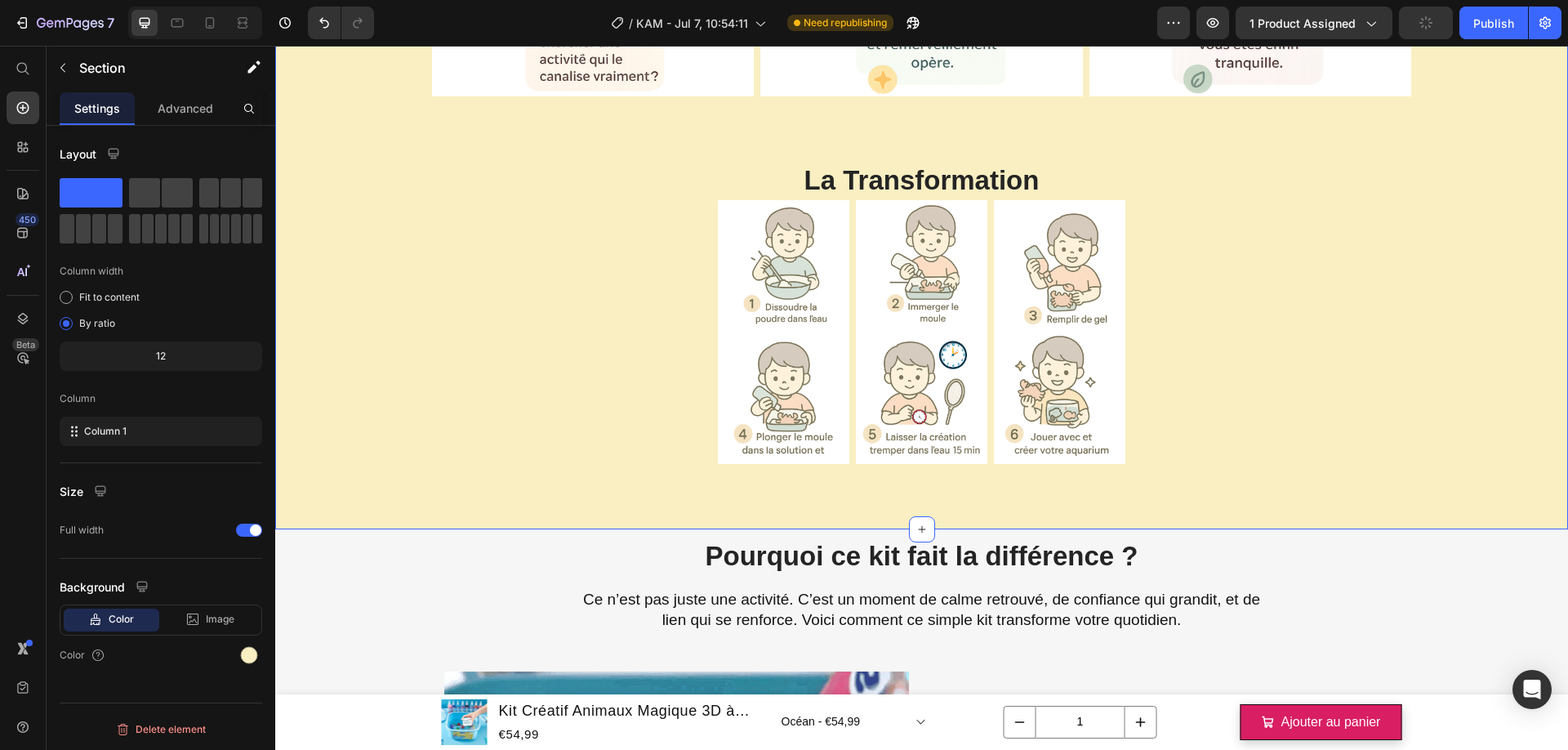 scroll, scrollTop: 2078, scrollLeft: 0, axis: vertical 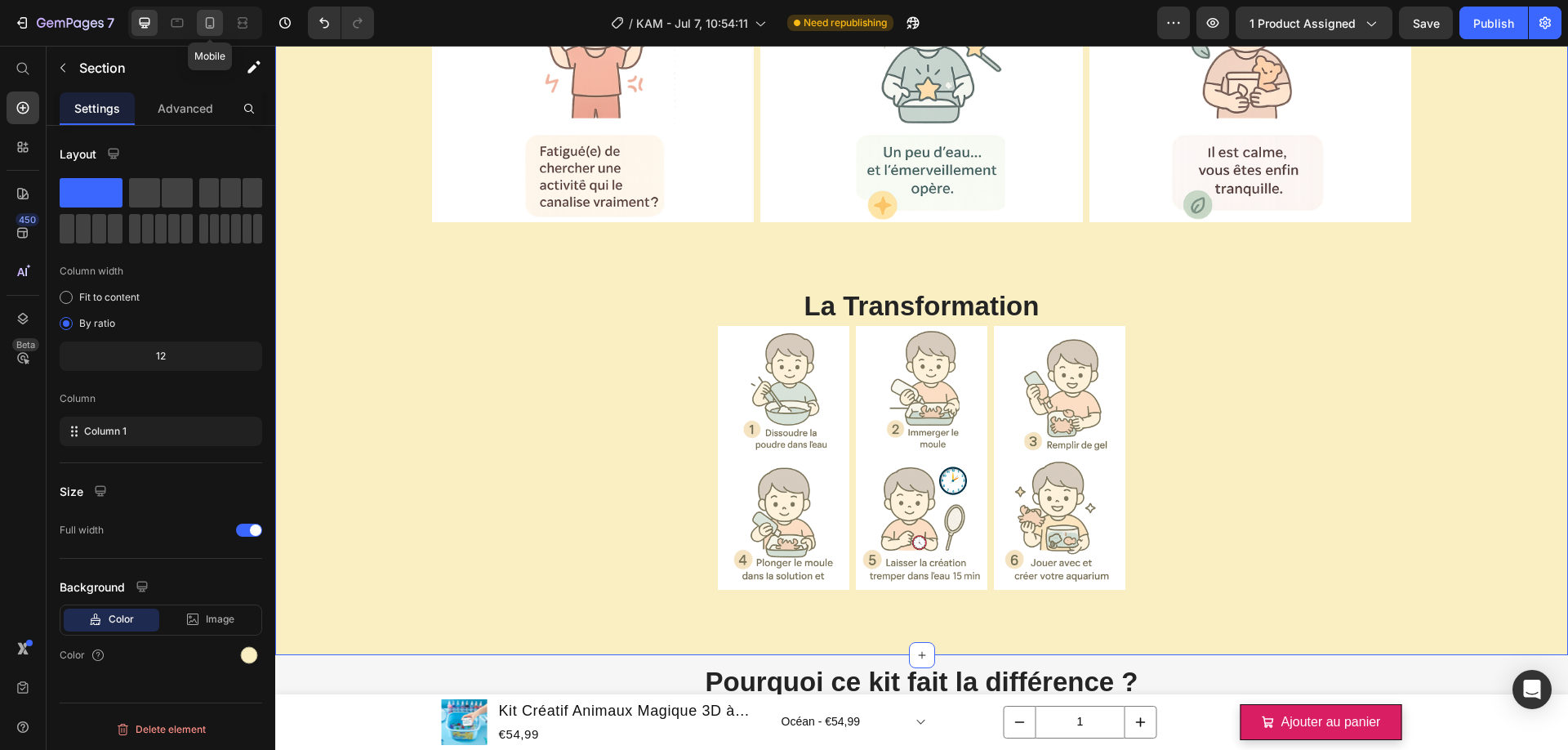 click 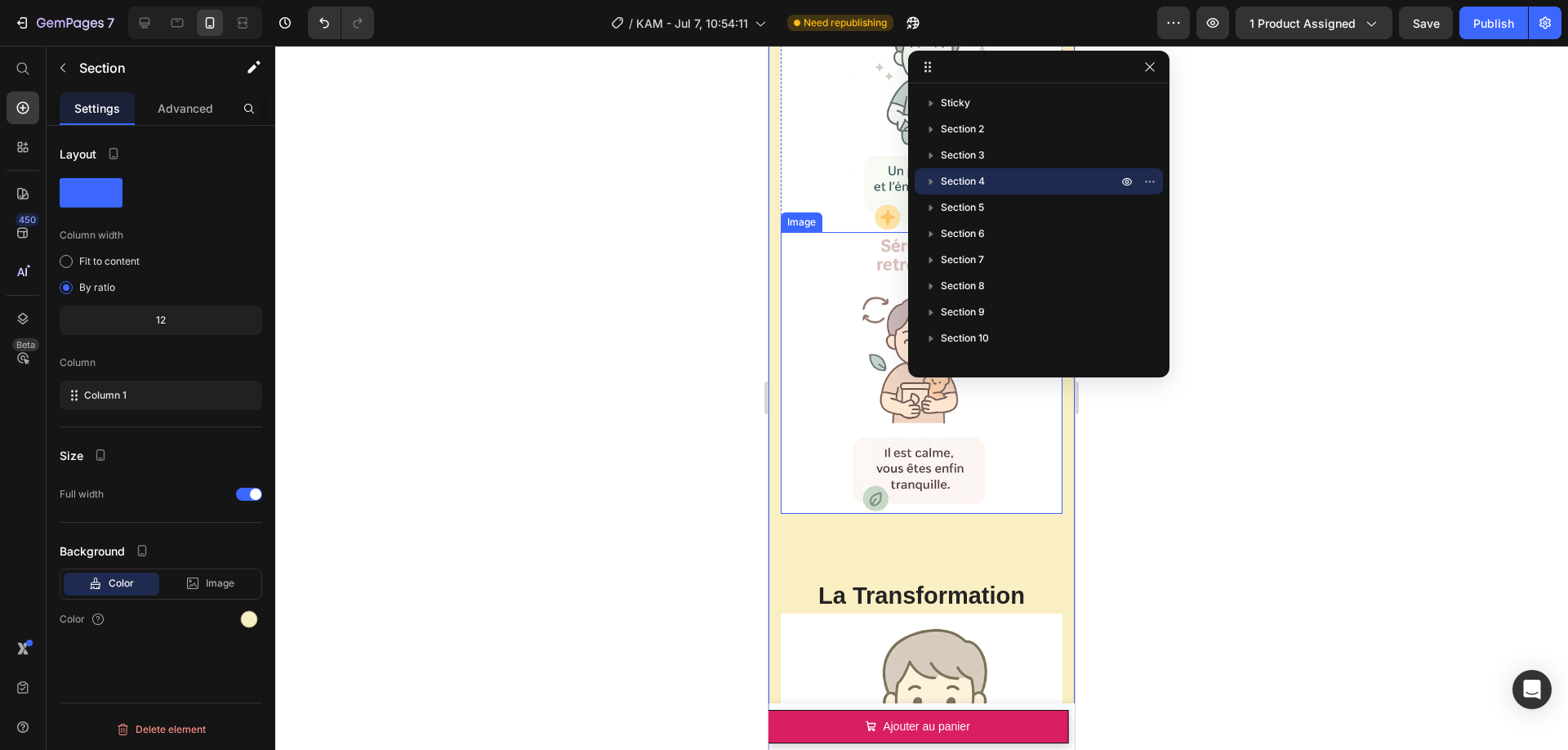 scroll, scrollTop: 2677, scrollLeft: 0, axis: vertical 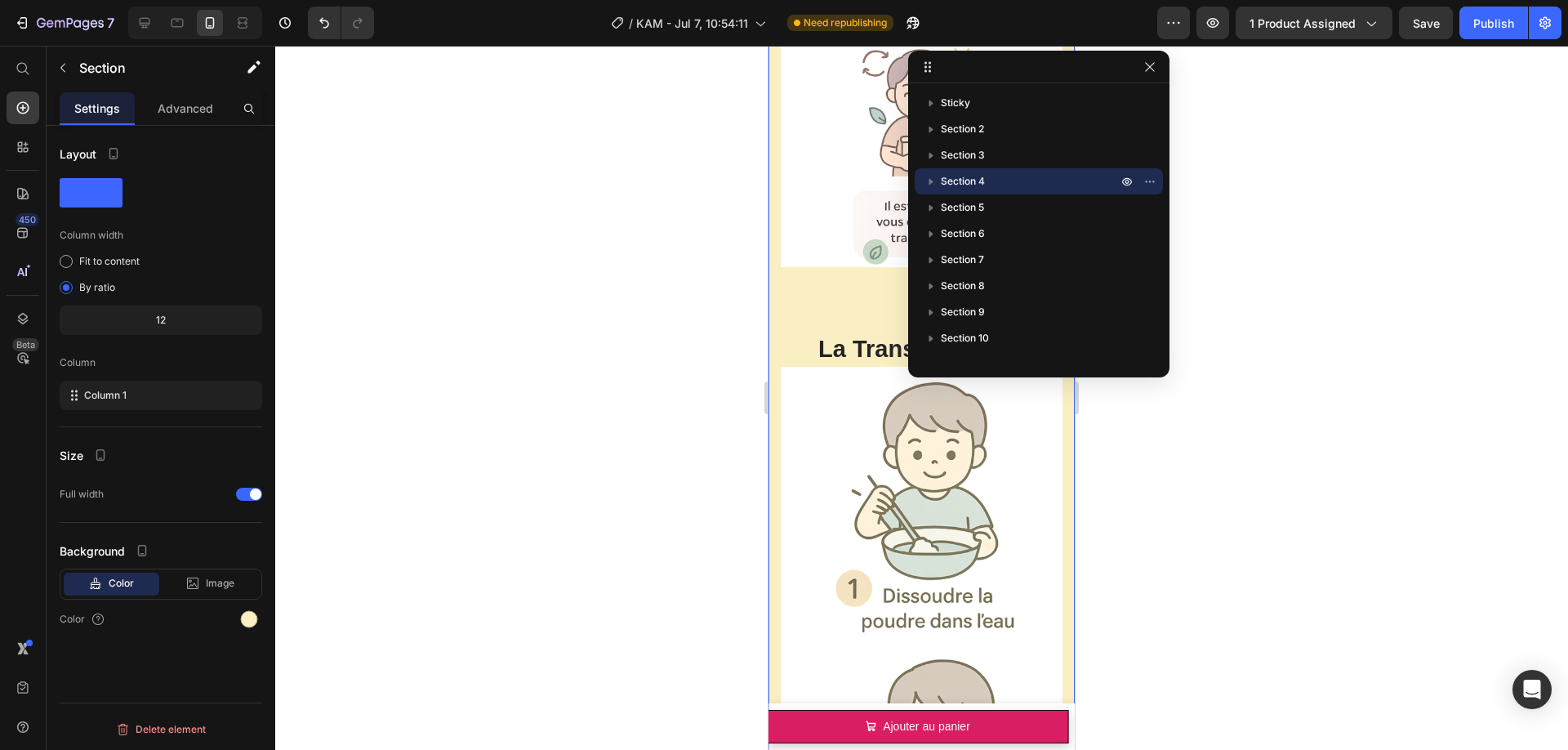 click 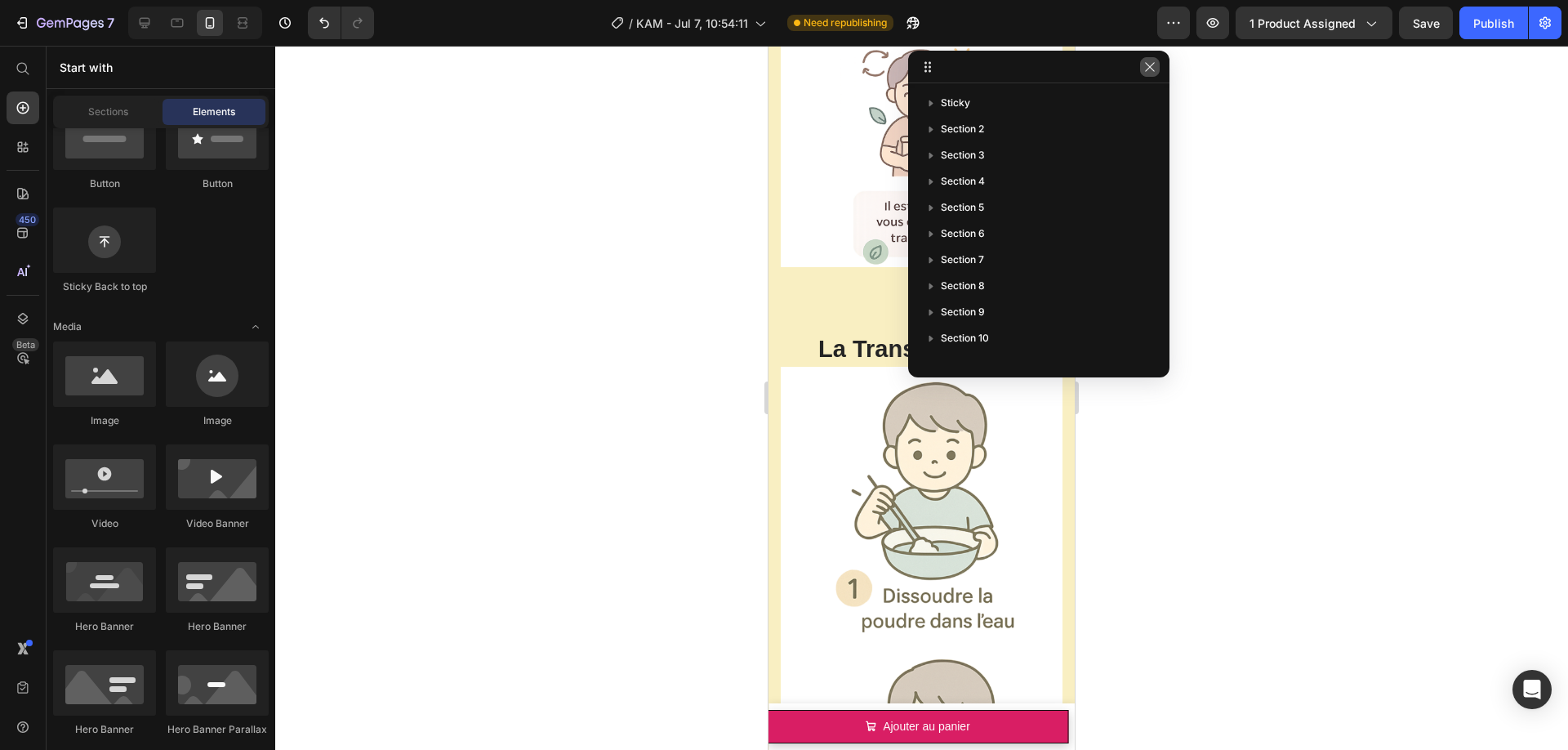 click 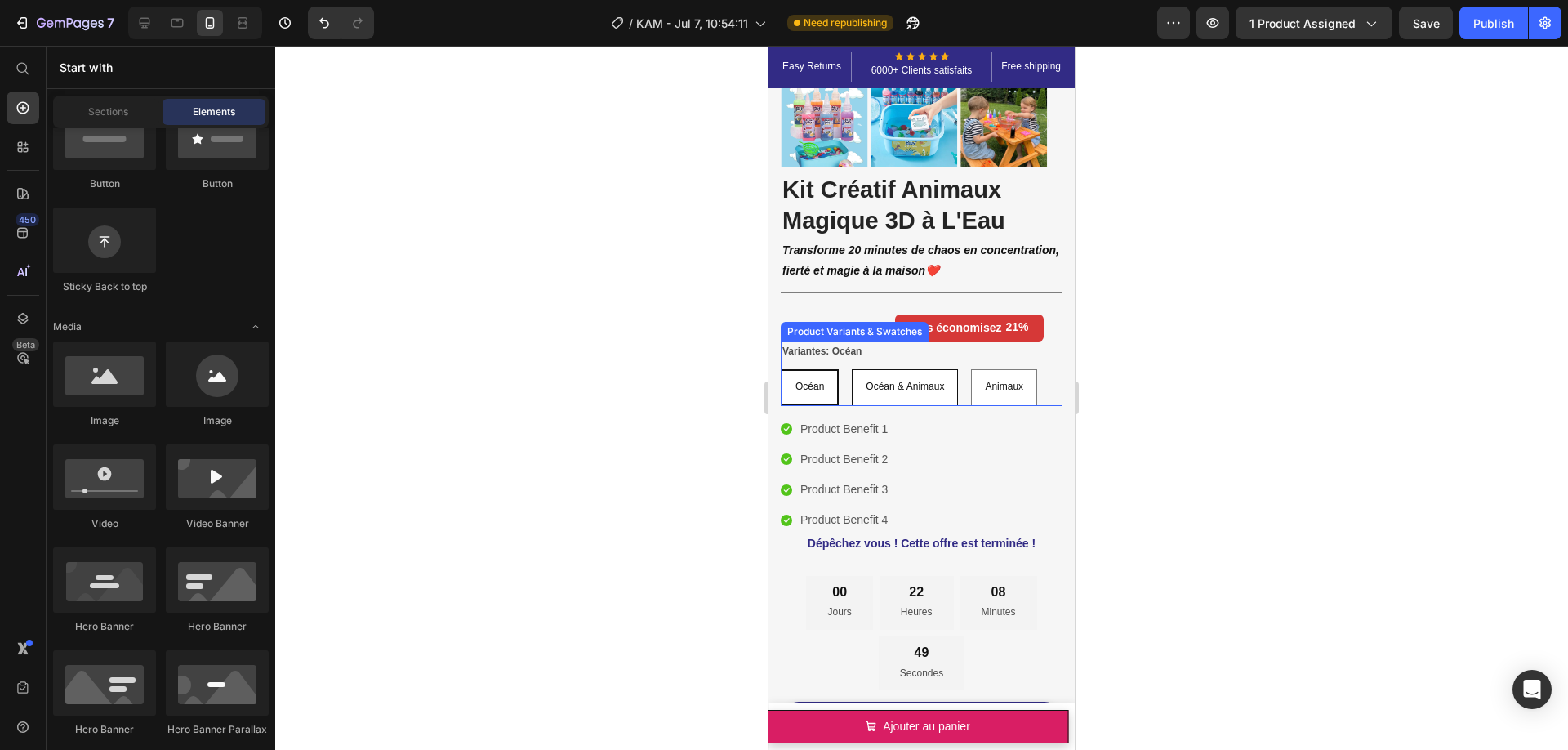 scroll, scrollTop: 249, scrollLeft: 0, axis: vertical 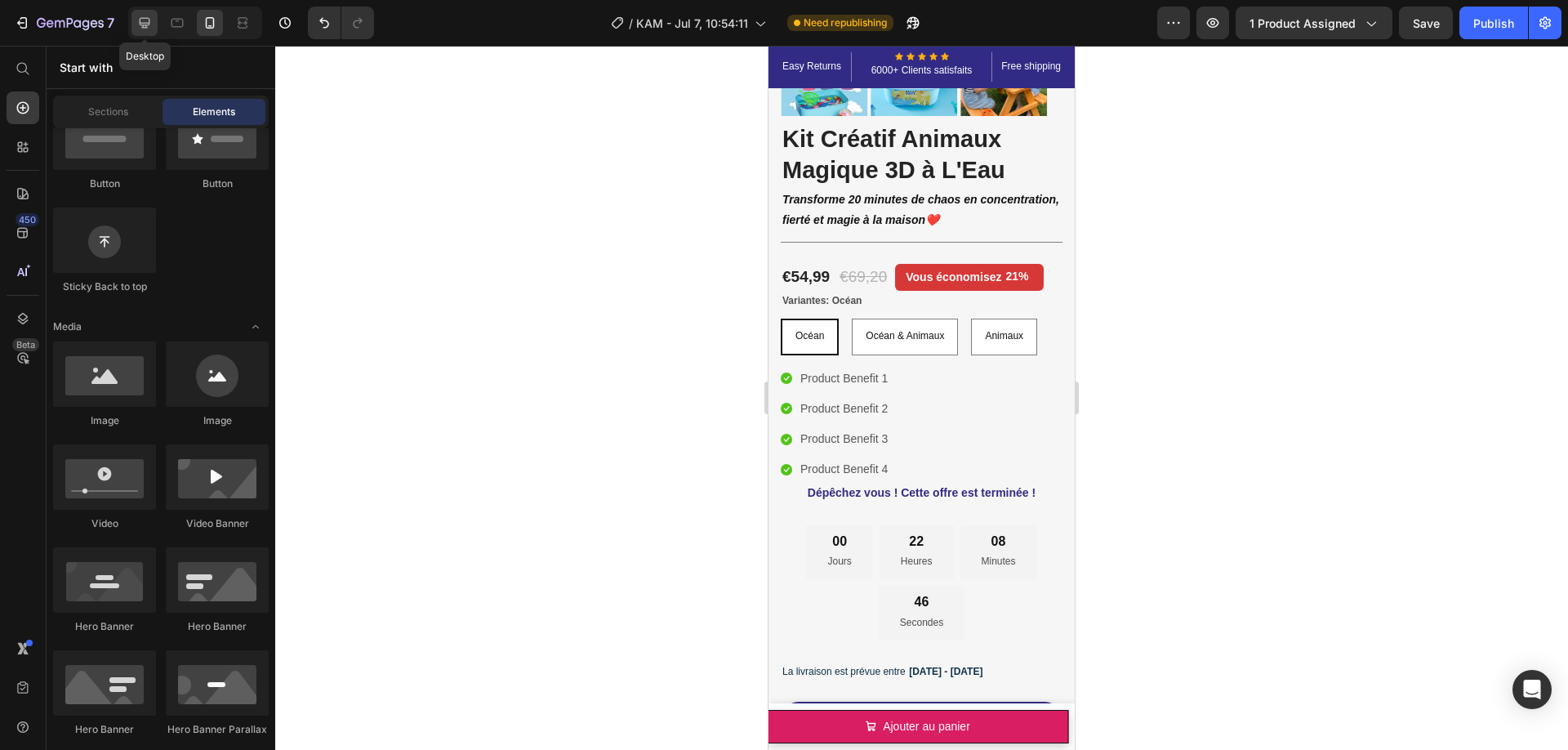 click 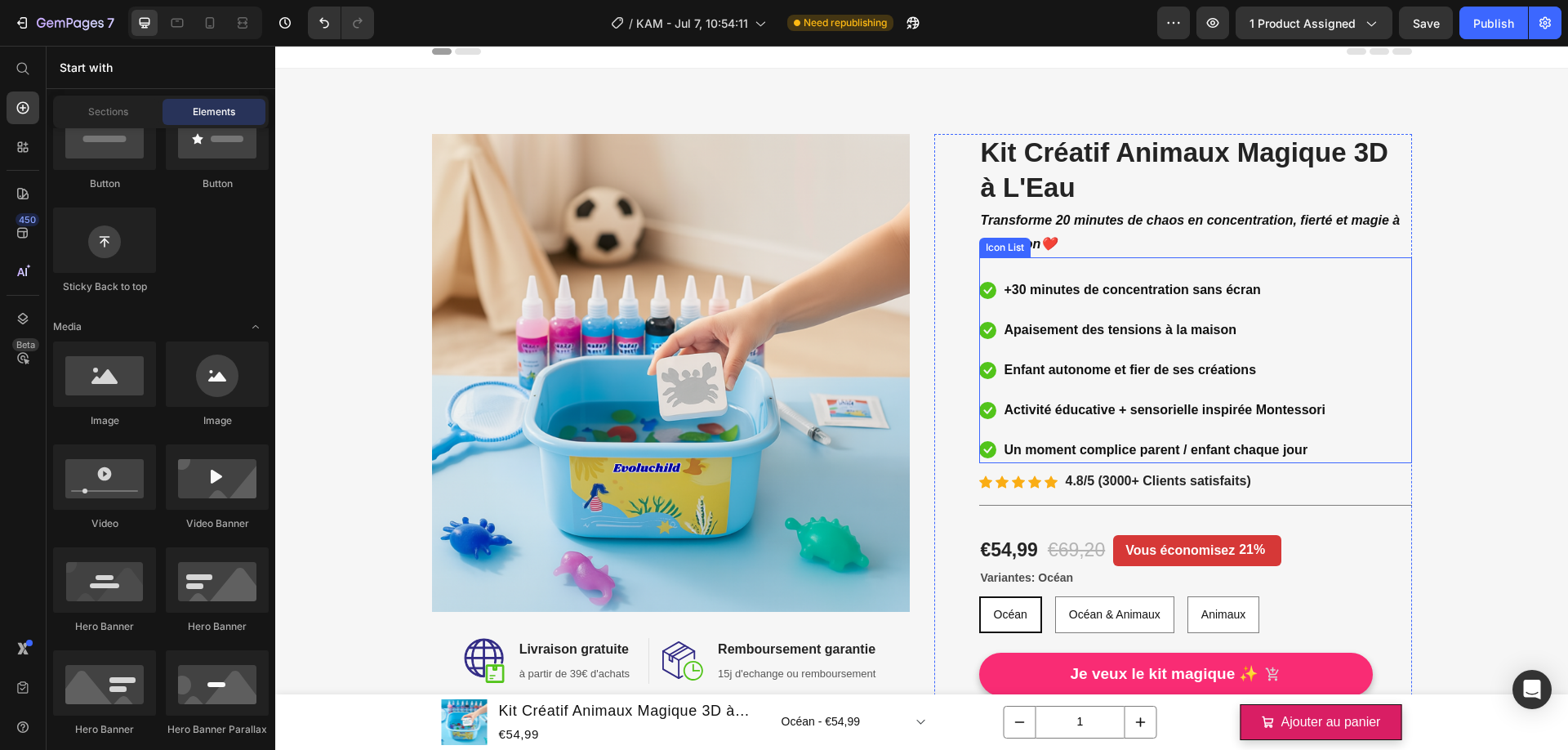 scroll, scrollTop: 22, scrollLeft: 0, axis: vertical 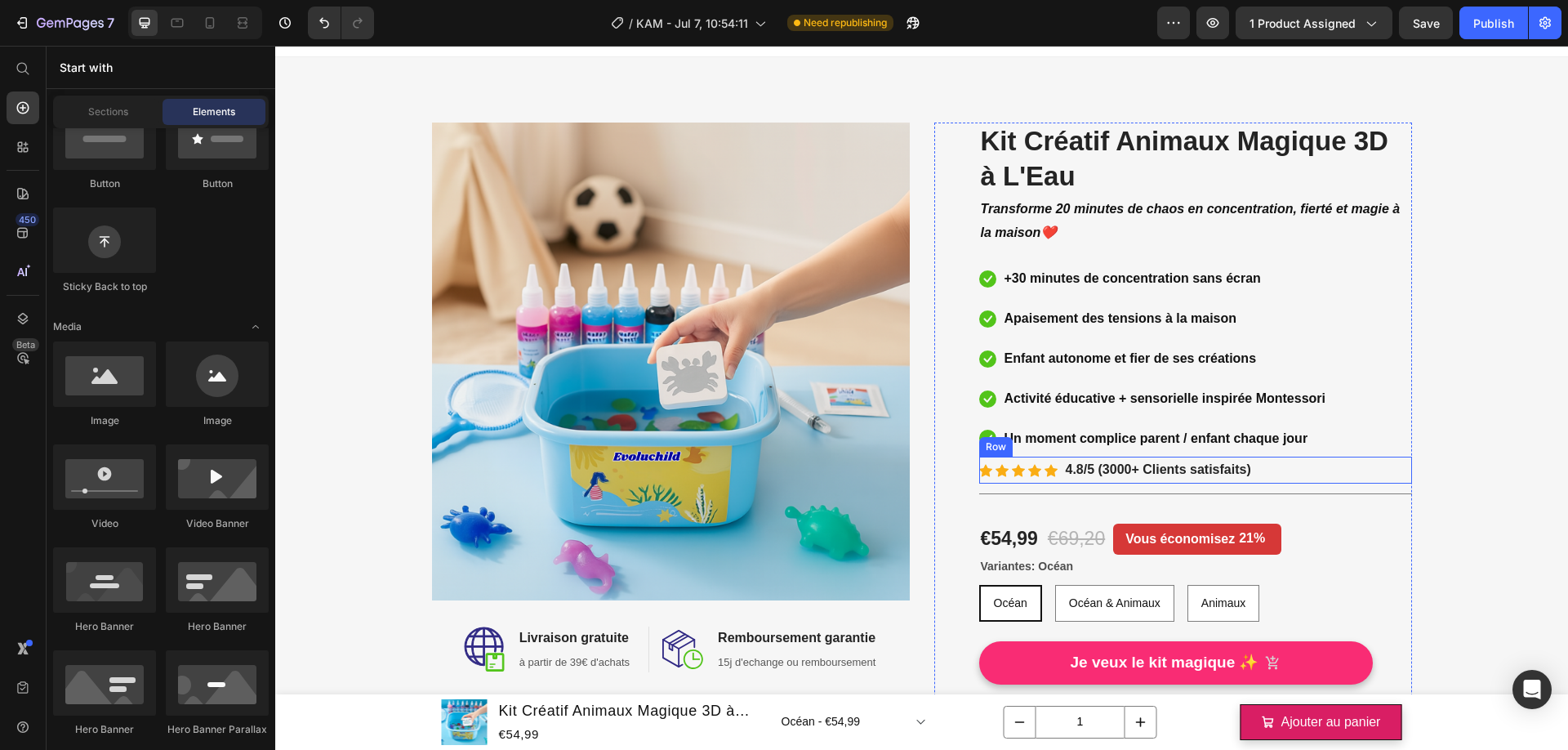 click on "Icon                Icon                Icon                Icon                Icon Icon List Hoz 4.8/5 (3000+ Clients satisfaits) Text block Row" at bounding box center (1196, 470) 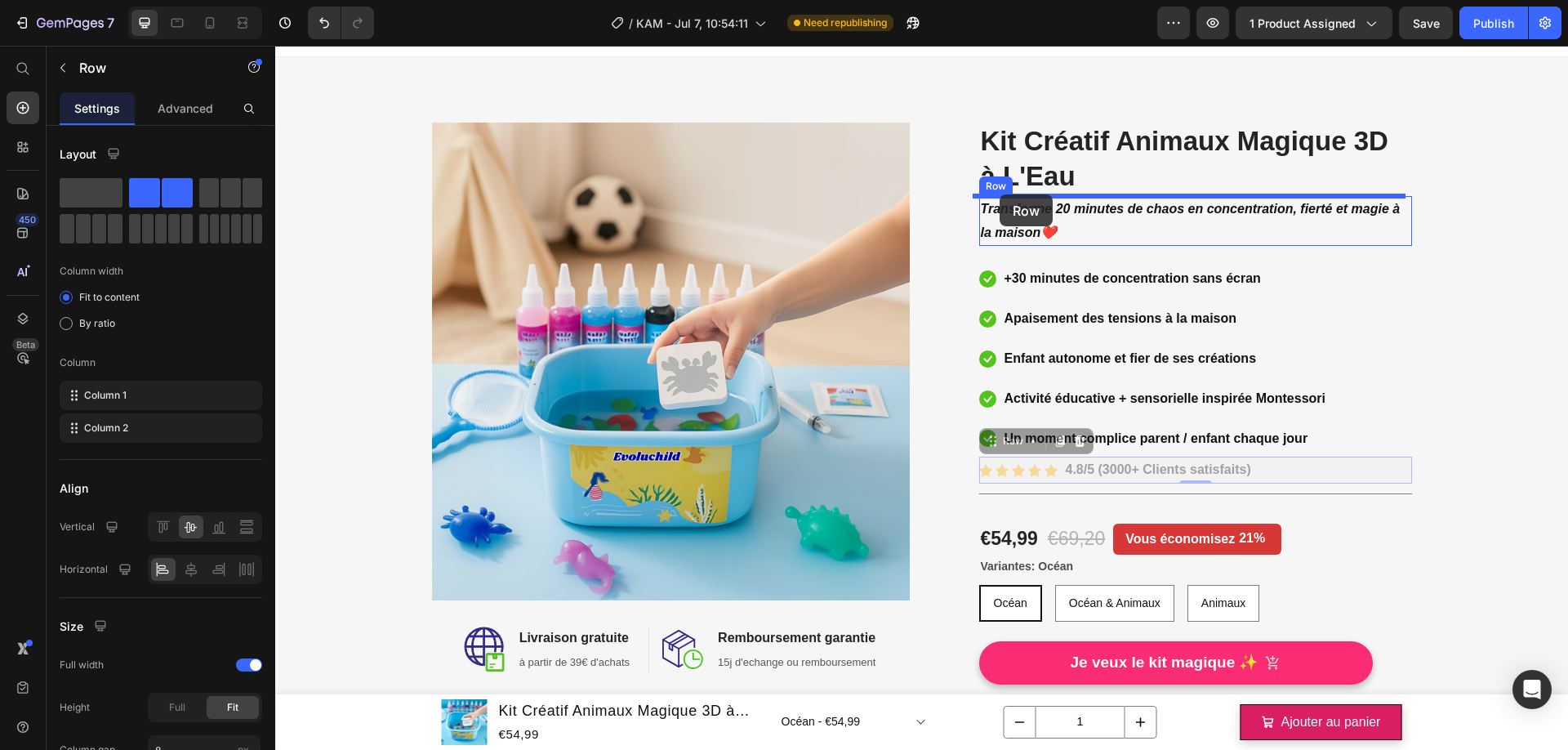 drag, startPoint x: 983, startPoint y: 444, endPoint x: 1000, endPoint y: 194, distance: 250.5773 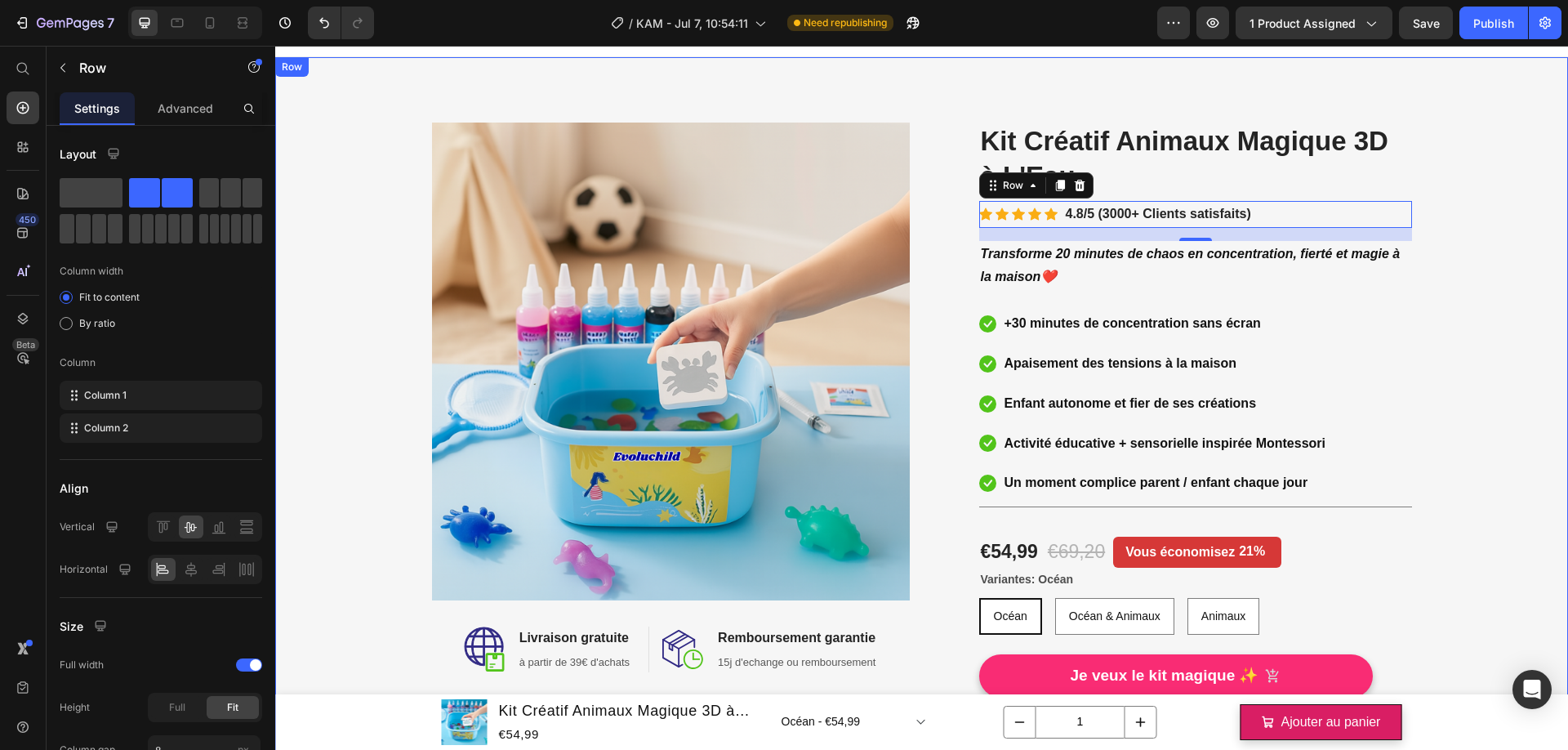 click on "Image Image Livraison gratuite Heading à partir de 39€ d'achats Text block Row Image Remboursement garantie Heading 15j d'echange ou remboursement Text block Row Row Row (P) Images & Gallery Kit Créatif Animaux Magique 3D à L'Eau (P) Title Icon Icon Icon Icon Icon Icon List Hoz 4.8/5 (3000+ Clients satisfaits) Text block Row 16 Transforme 20 minutes de chaos en concentration, fierté et magie à la maison❤️ Text Block Row Icon +30 minutes de concentration sans écran Text block Icon Apaisement des tensions à la maison Text block Icon Enfant autonome et fier de ses créations Text block Icon Activité éducative + sensorielle inspirée Montessori Text block Icon Un moment complice parent / enfant chaque jour Text block Icon List Title Line €54,99 (P) Price €69,20 (P) Price Vous économisez 21% Product Tag Row Variantes: Océan" at bounding box center [921, 679] 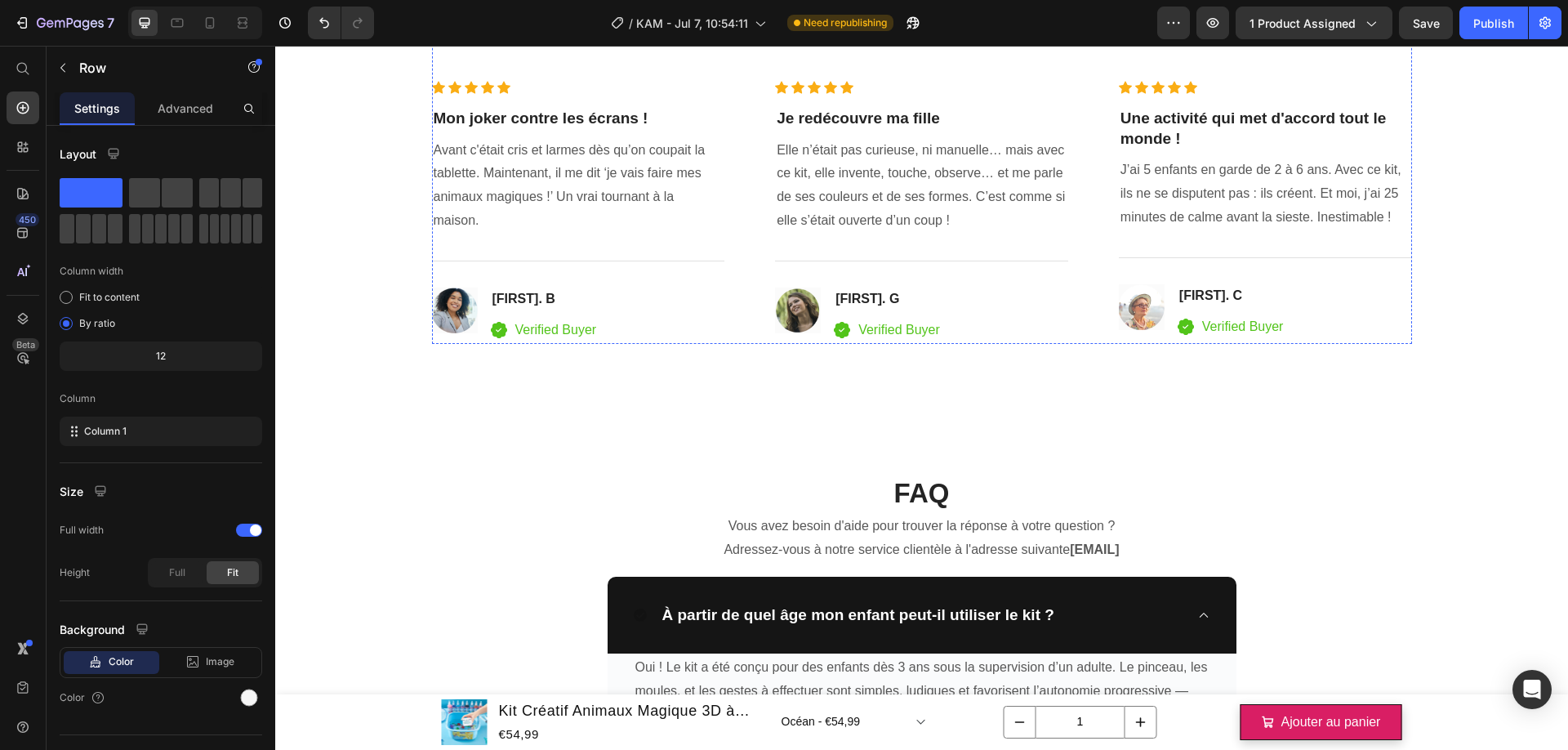 scroll, scrollTop: 6360, scrollLeft: 0, axis: vertical 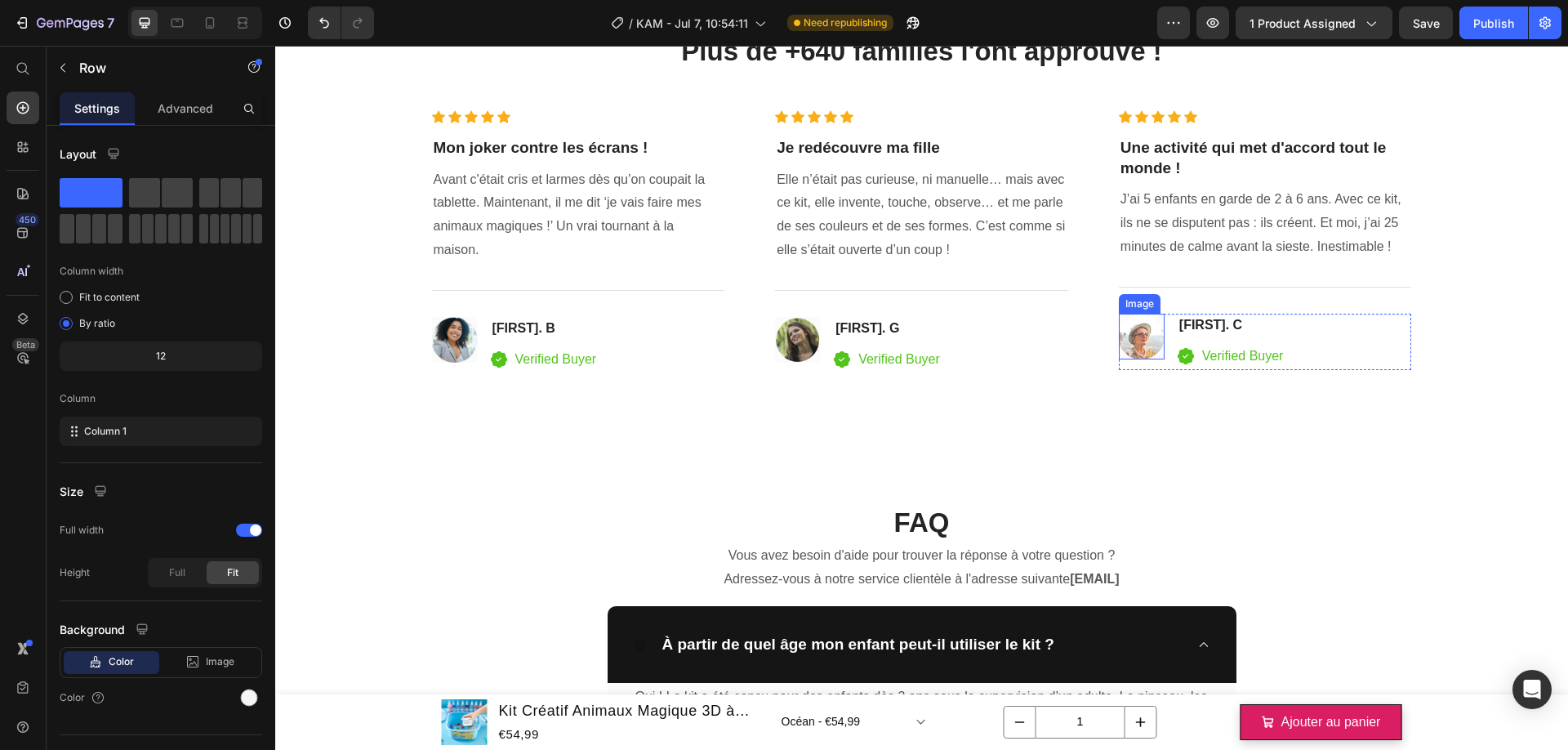 click at bounding box center (1142, 337) 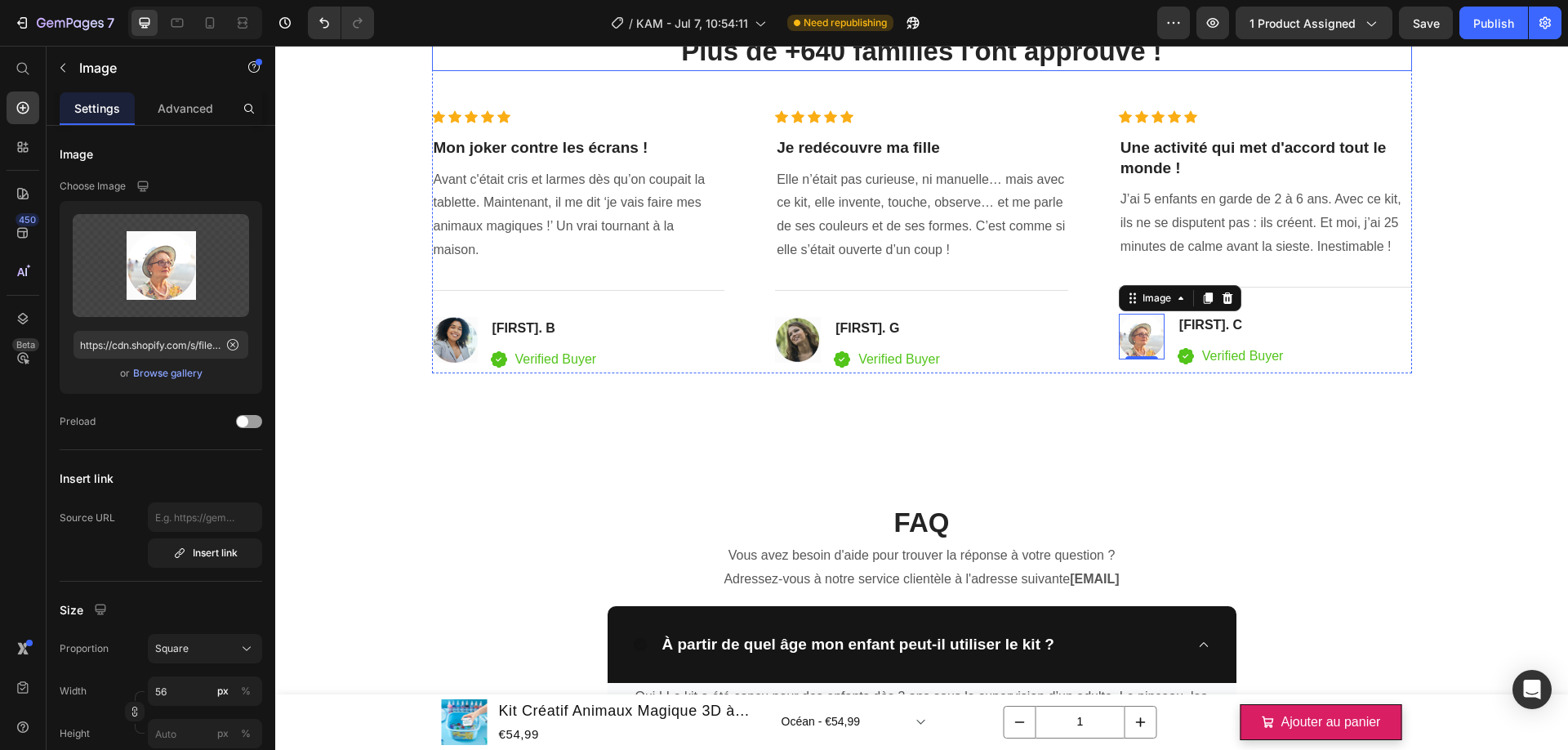 click on "Plus de +640 familles l'ont approuvé !" at bounding box center (922, 51) 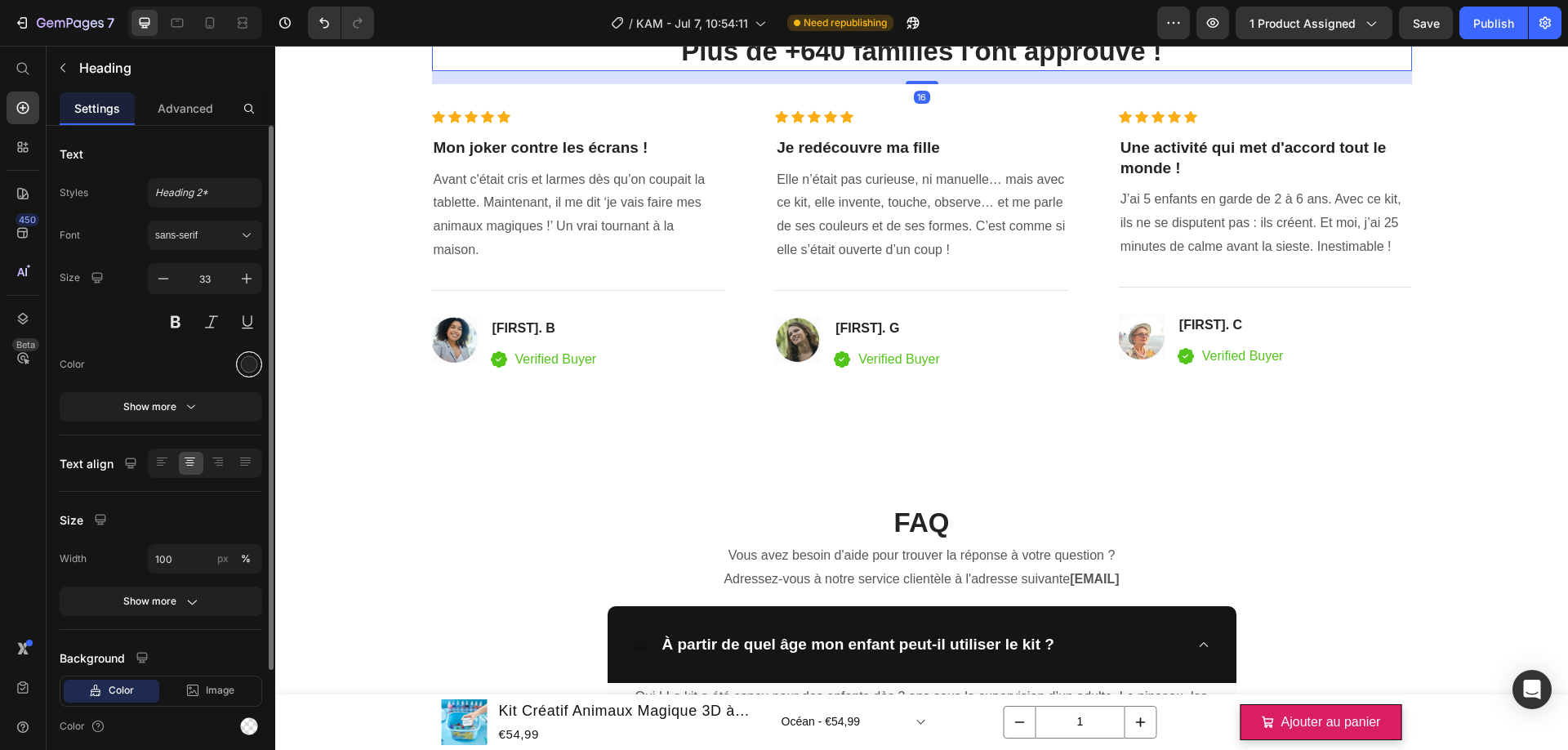 click at bounding box center (249, 364) 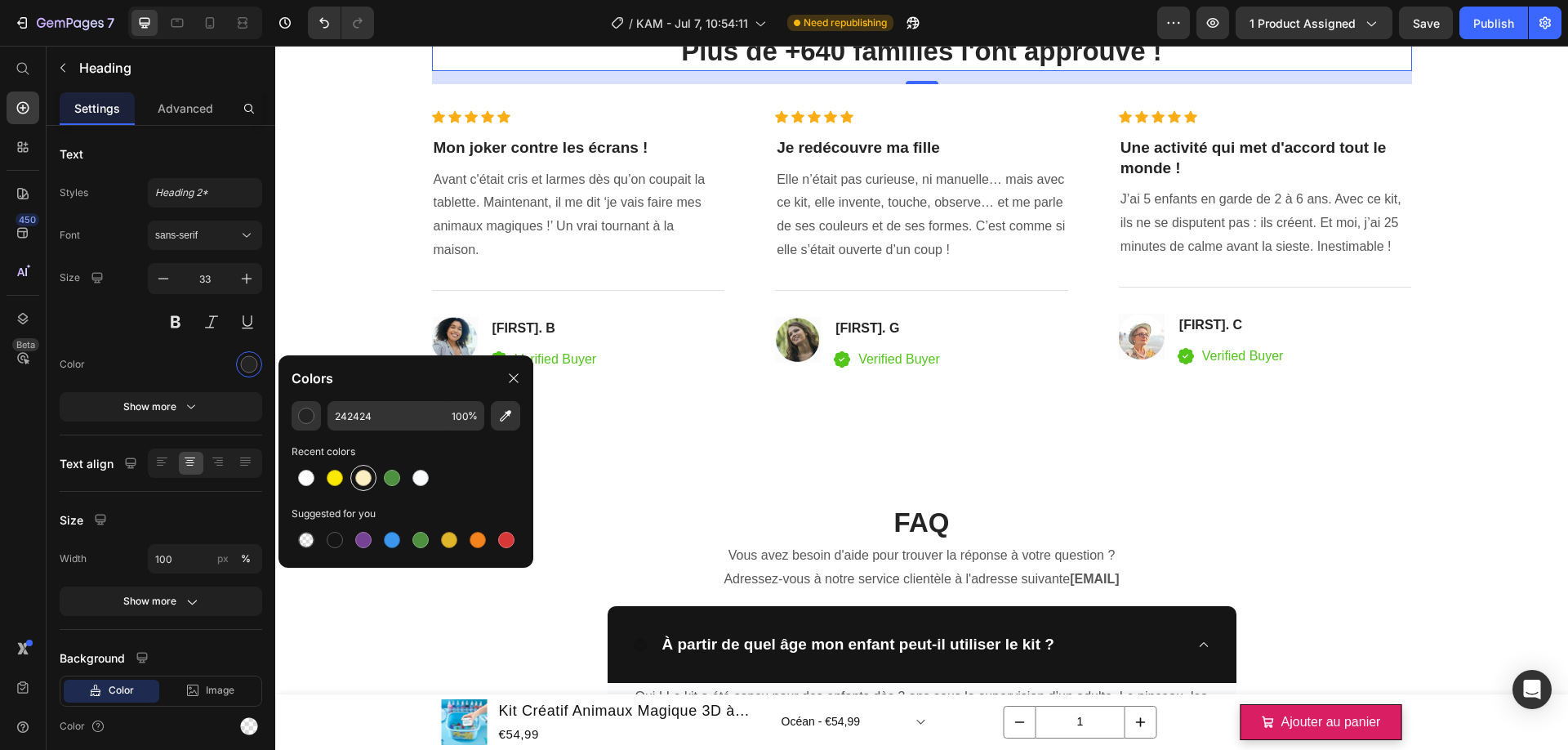 click at bounding box center (363, 478) 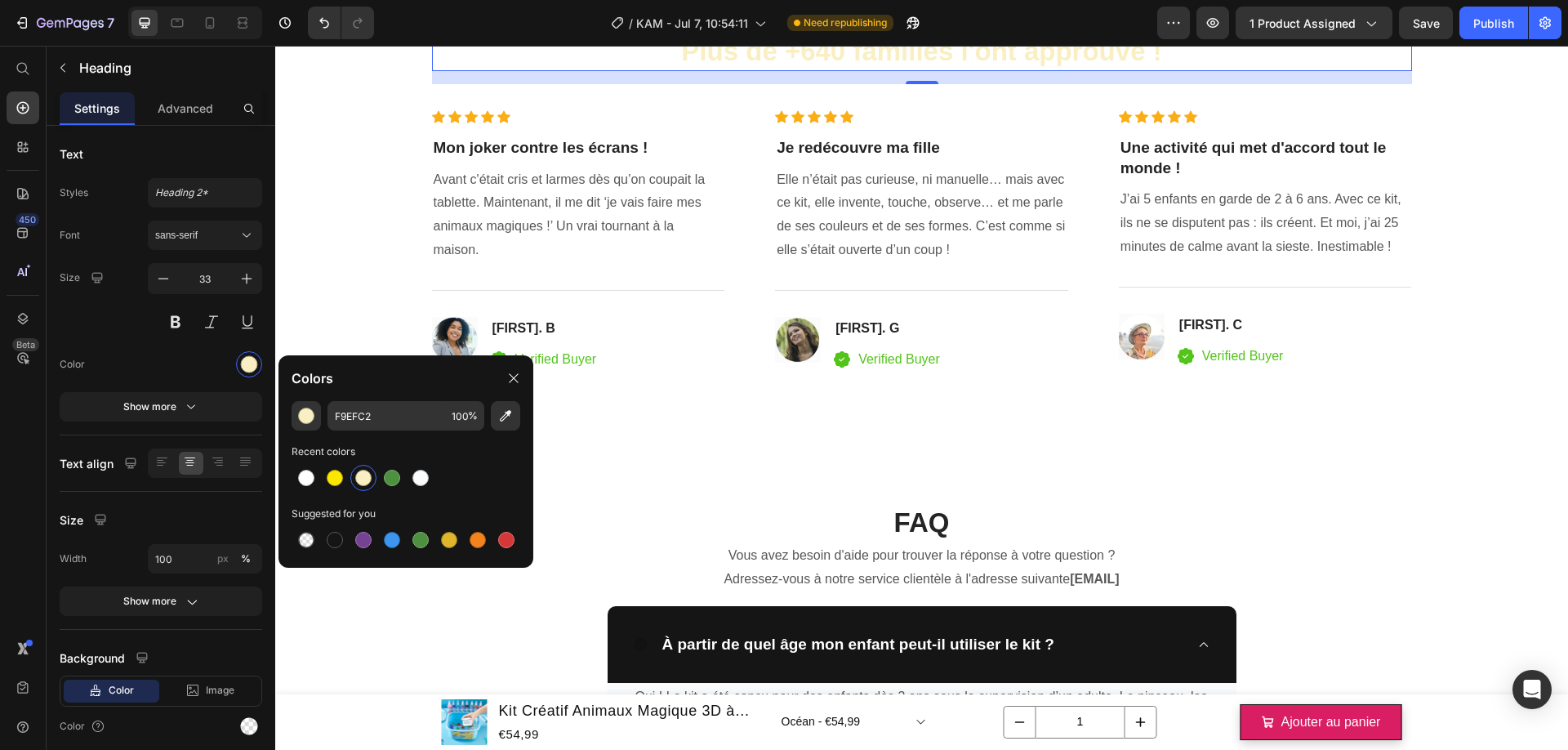 click at bounding box center (335, 540) 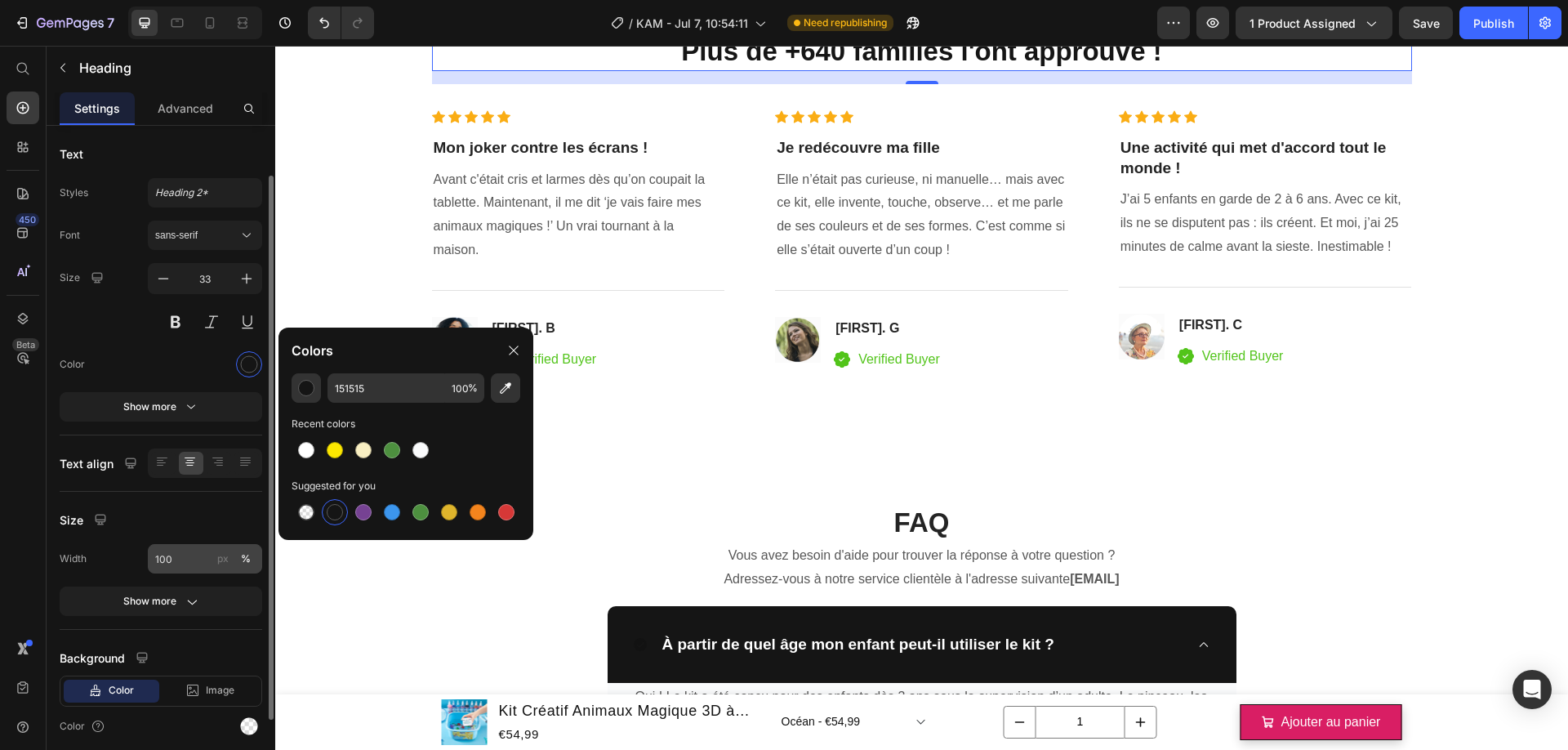 scroll, scrollTop: 132, scrollLeft: 0, axis: vertical 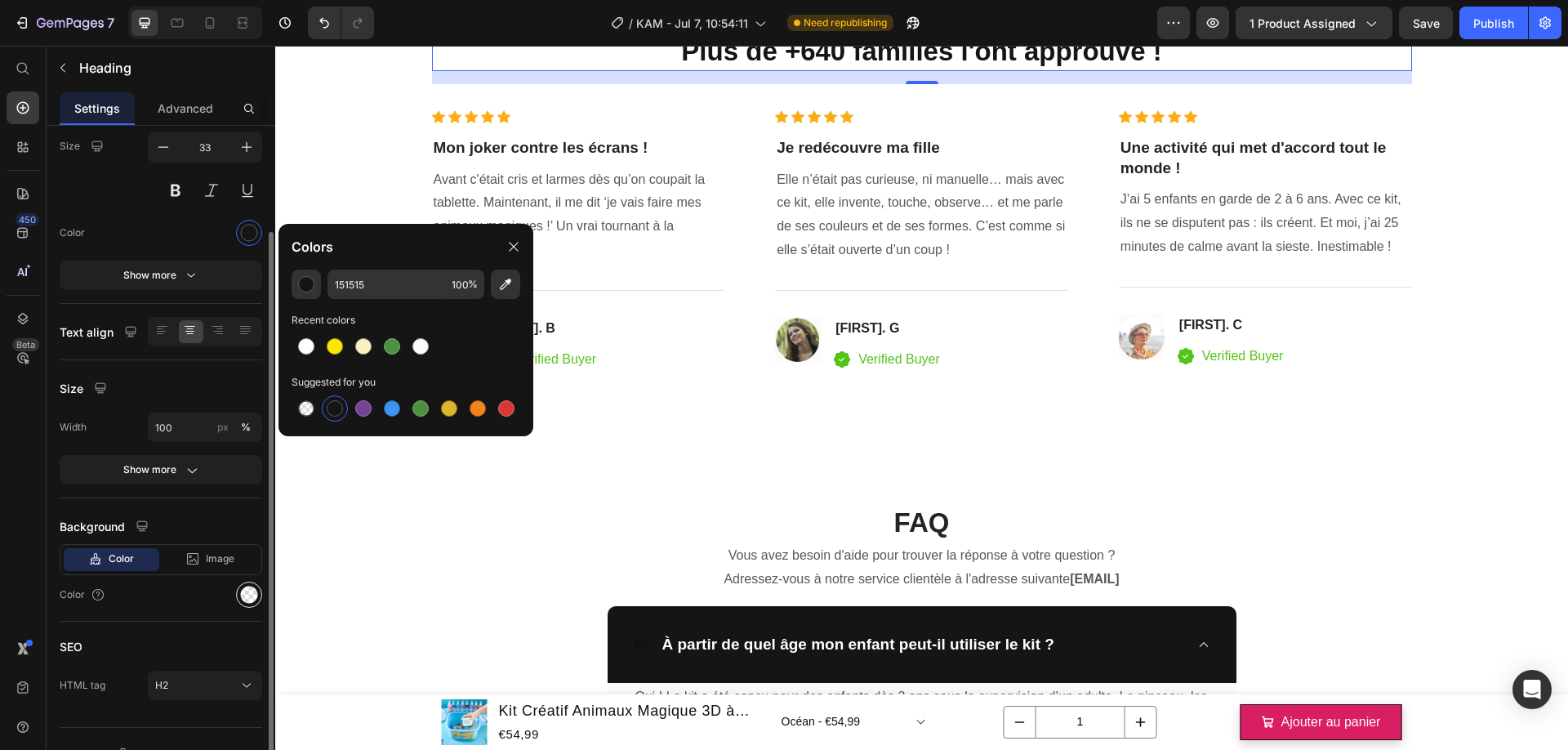 click at bounding box center (249, 595) 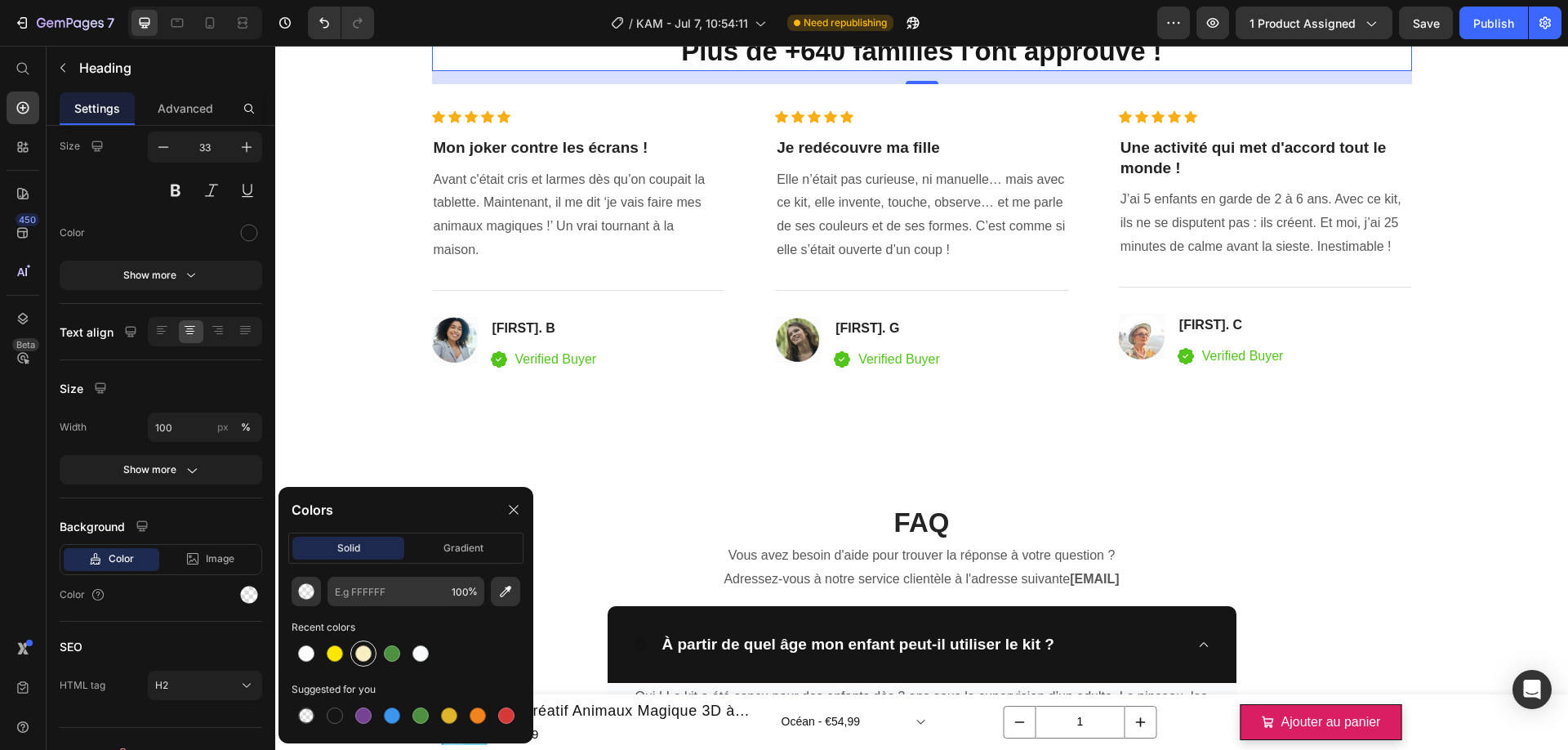 click at bounding box center [363, 654] 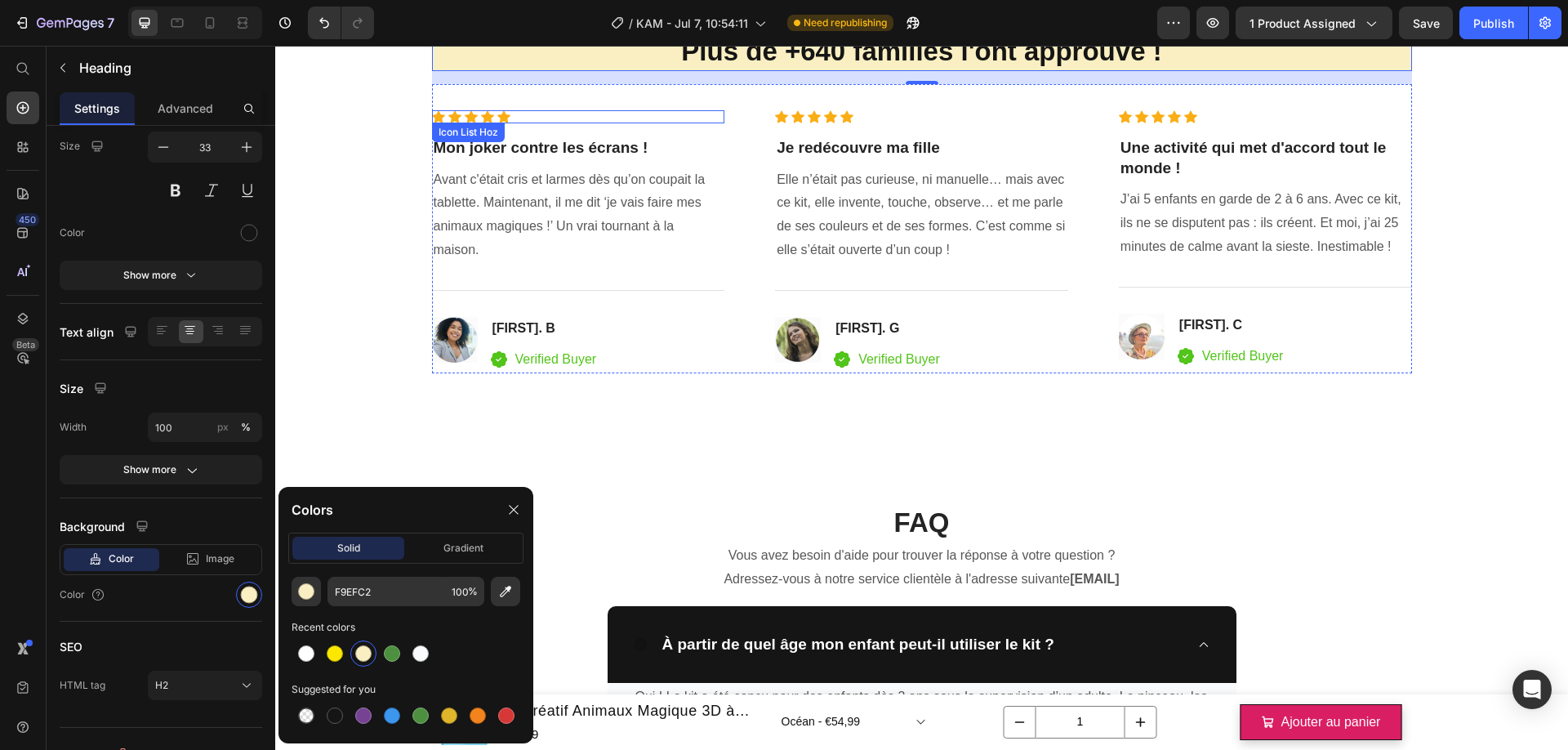 click on "Icon                Icon                Icon                Icon                Icon" at bounding box center [578, 117] 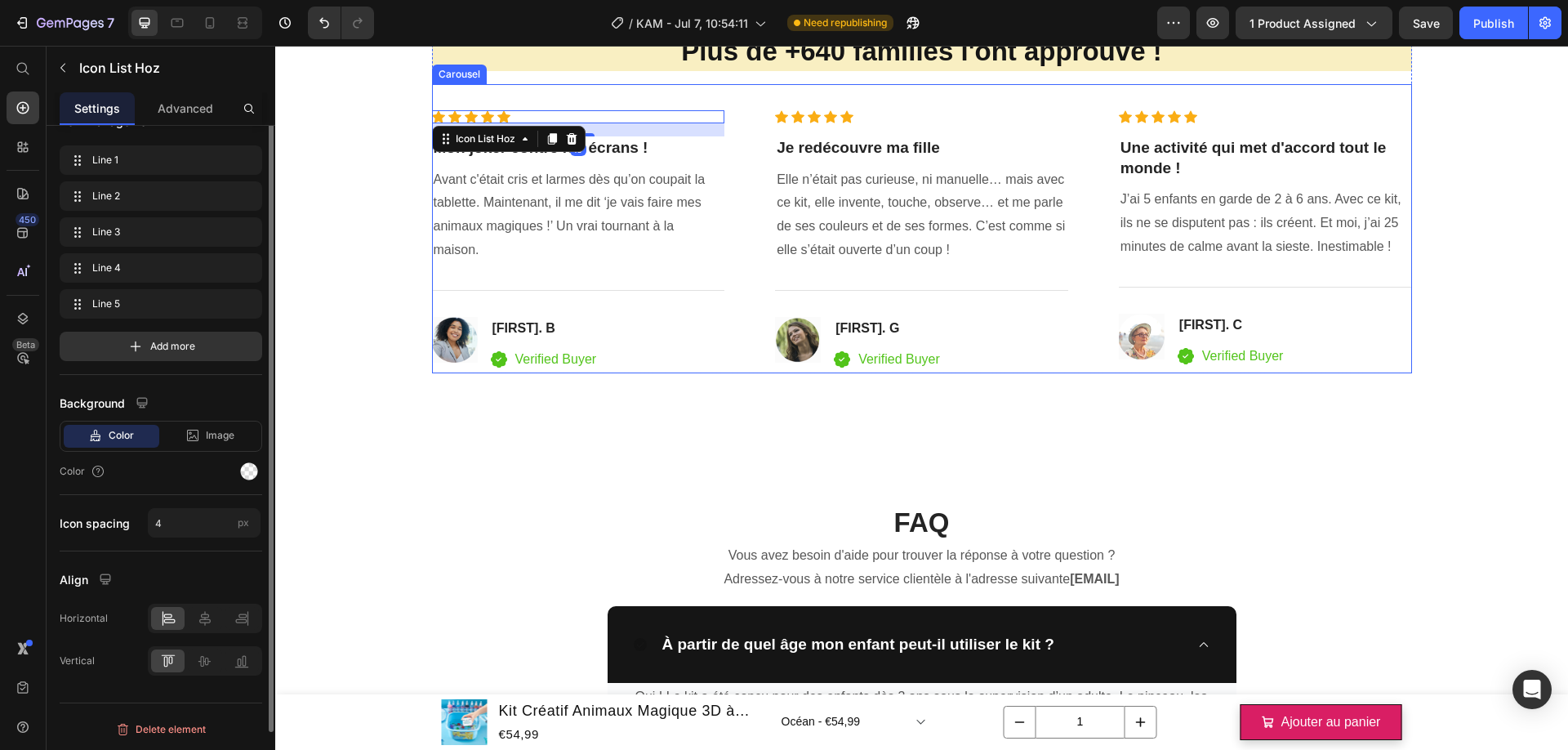 scroll, scrollTop: 0, scrollLeft: 0, axis: both 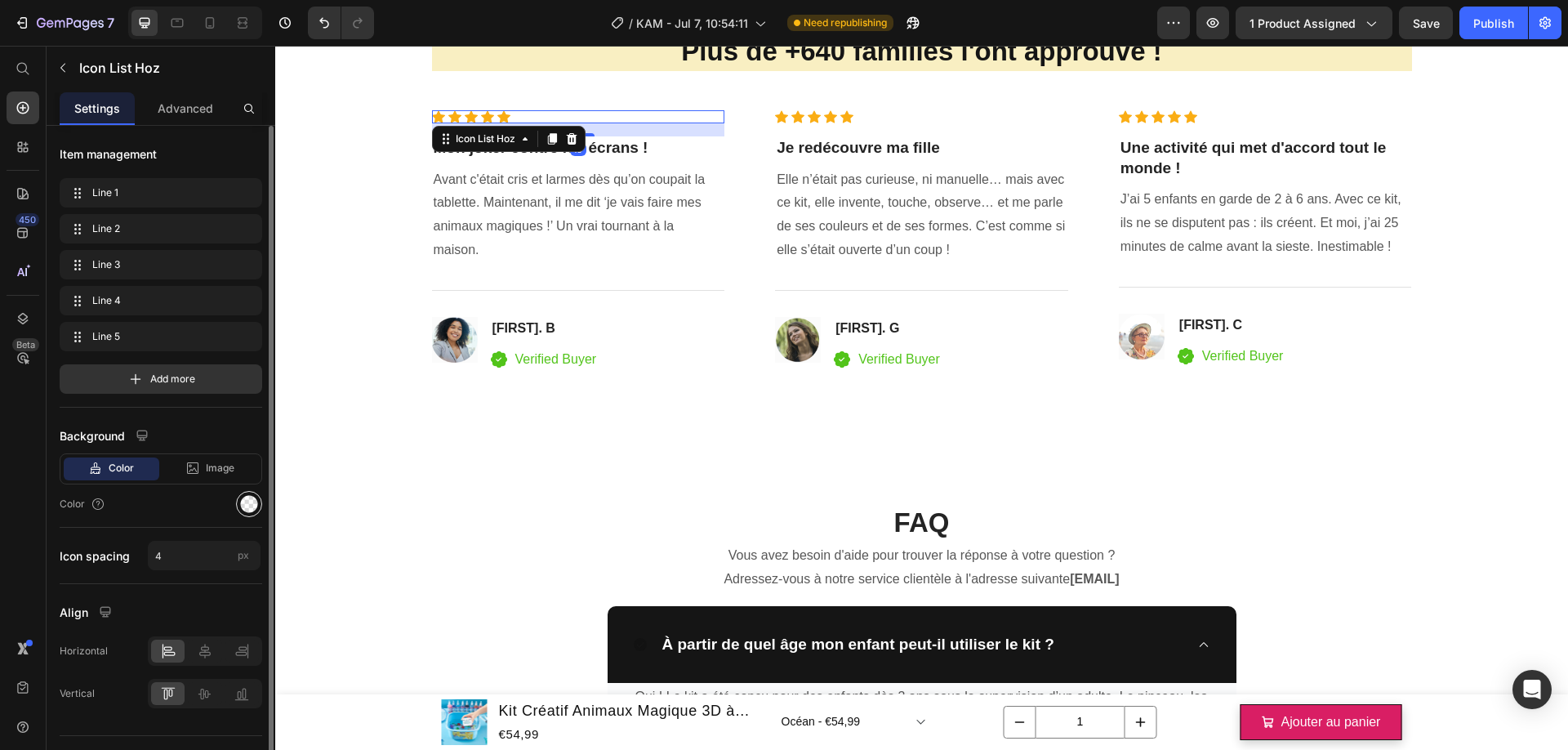 click at bounding box center [249, 504] 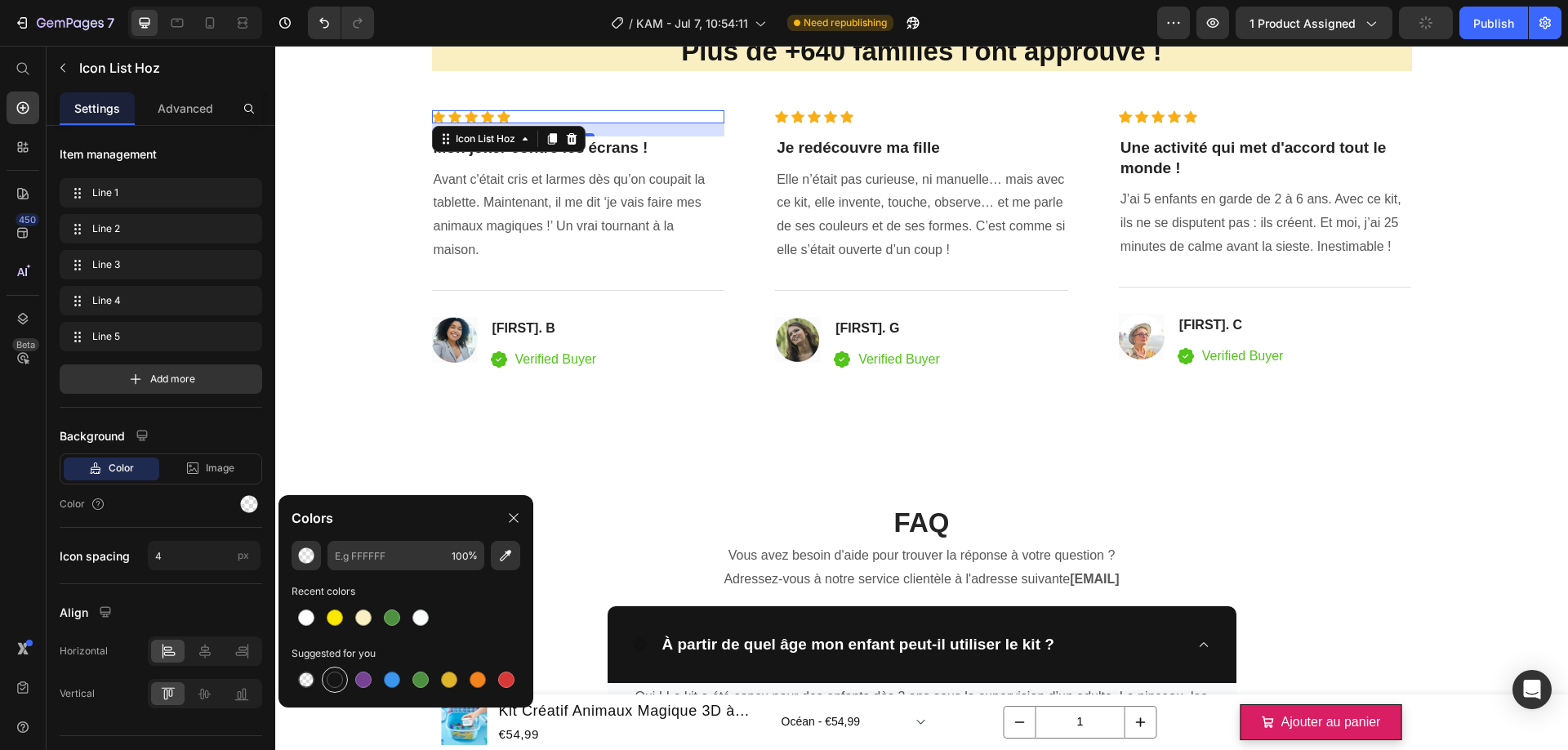 click at bounding box center [335, 680] 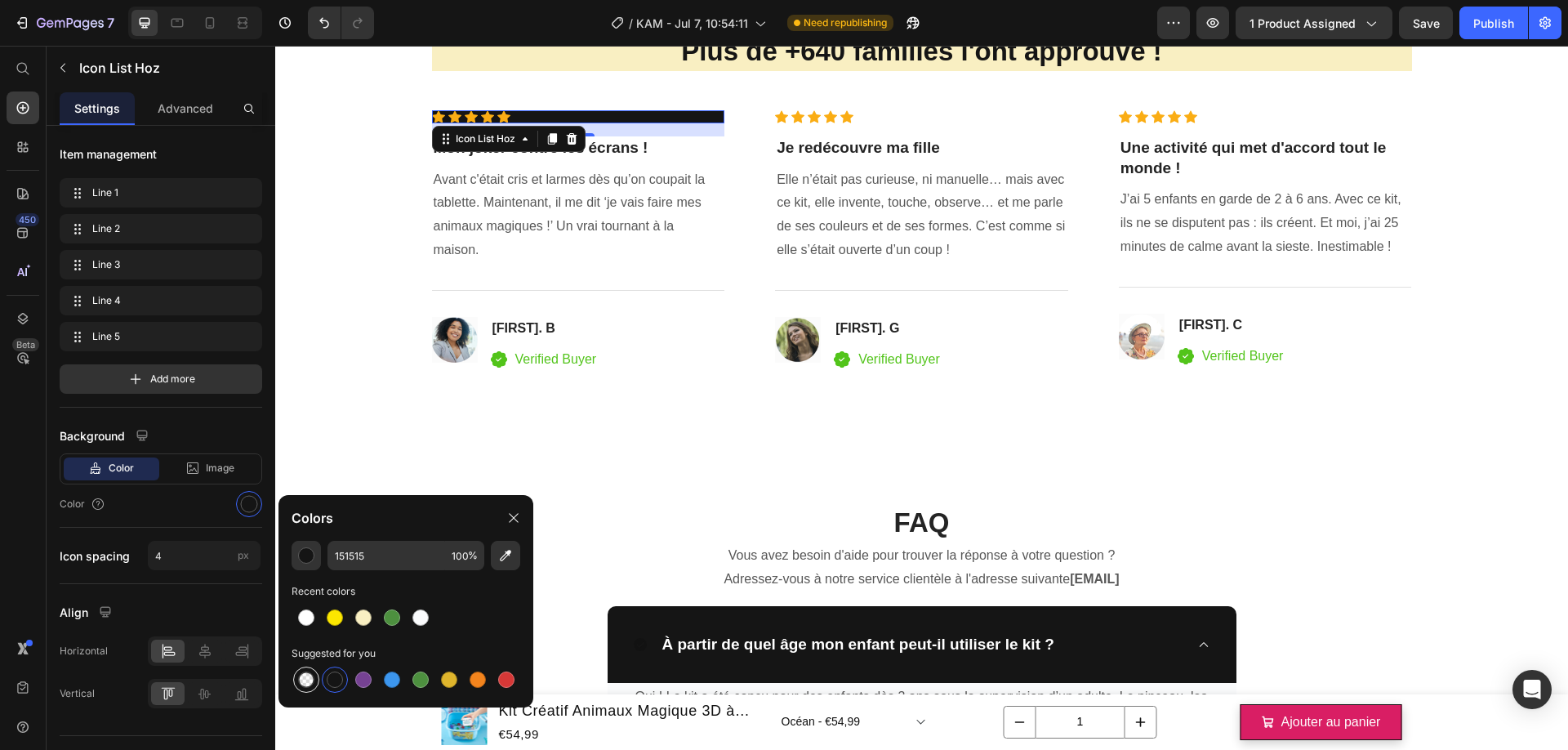 click at bounding box center (306, 680) 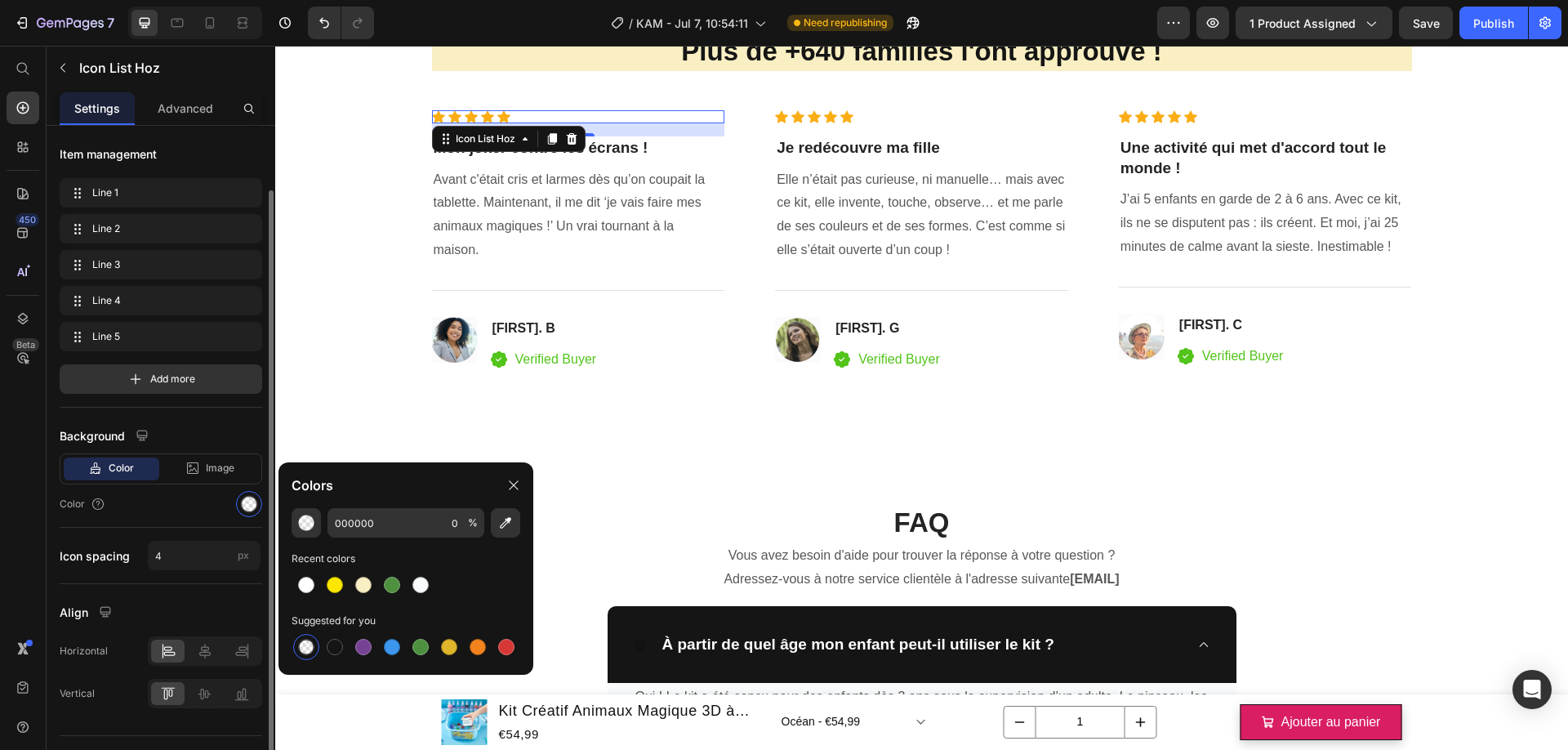 scroll, scrollTop: 33, scrollLeft: 0, axis: vertical 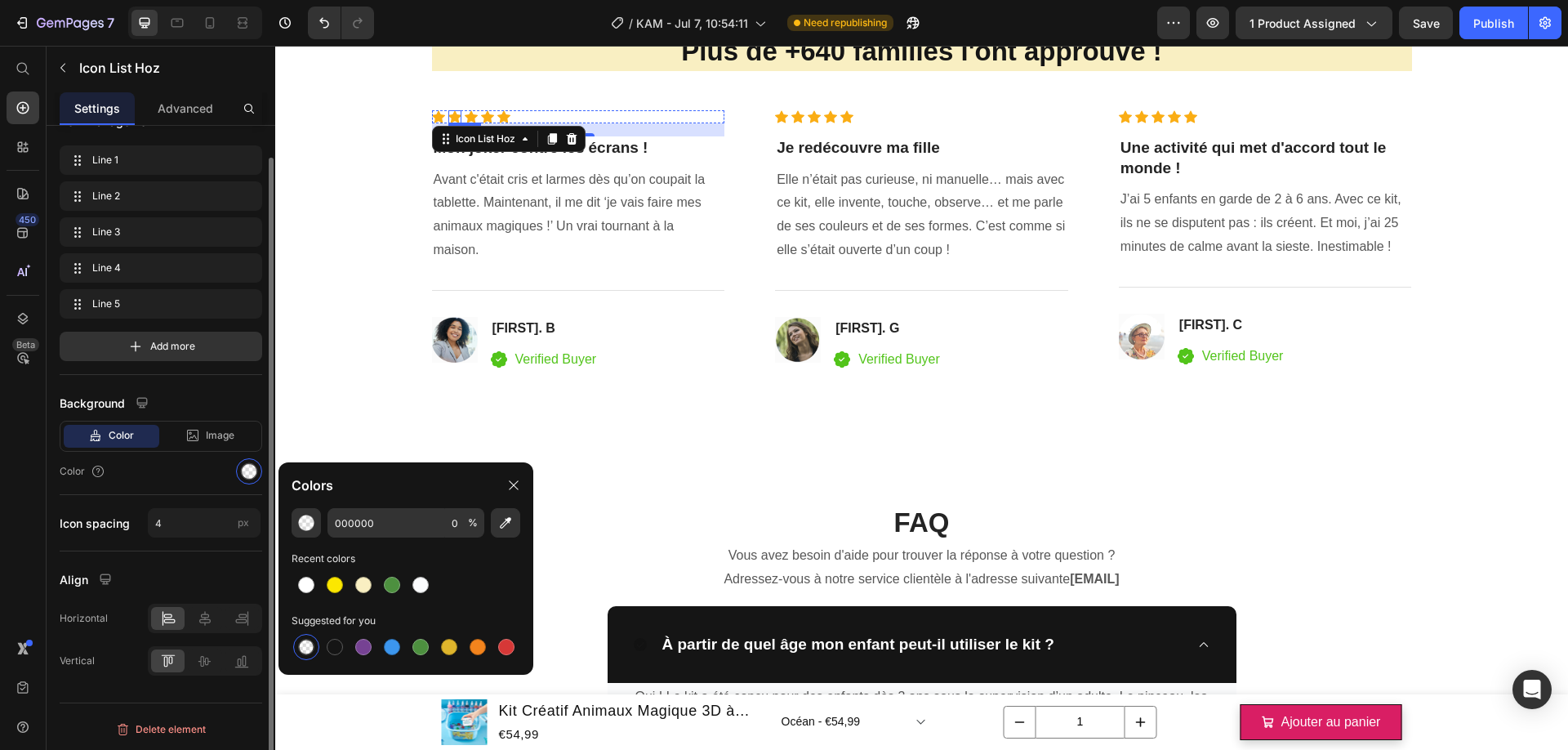 click on "Icon Icon Icon Icon Icon Icon List 4.8 / 5 Text Block Row Row 98% des clients sont satisfaits Text block Ce qui est inclus: Heading Poudre Gants Brosse Baguette Épuisette Boite de rangement Gels Moules Item List Image Row Plus de +640 familles l'ont approuvé ! Heading Icon Icon Icon Icon Icon Icon List Hoz 16 Mon joker contre les écrans ! Heading Avant c'était cris et larmes dès qu’on coupait la tablette. Maintenant, il me dit ‘je vais faire mes animaux magiques !’ Un vrai tour de maison. Text block Title Line Image [FIRST]. B Heading Icon Verified Buyer Text block Icon List Row Icon Icon Icon Icon Icon Icon List Hoz Je redécouvre ma fille Heading Text block Title Line Image [FIRST]. G Heading Icon Verified Buyer Text block Row Icon Icon Icon" at bounding box center (921, -48) 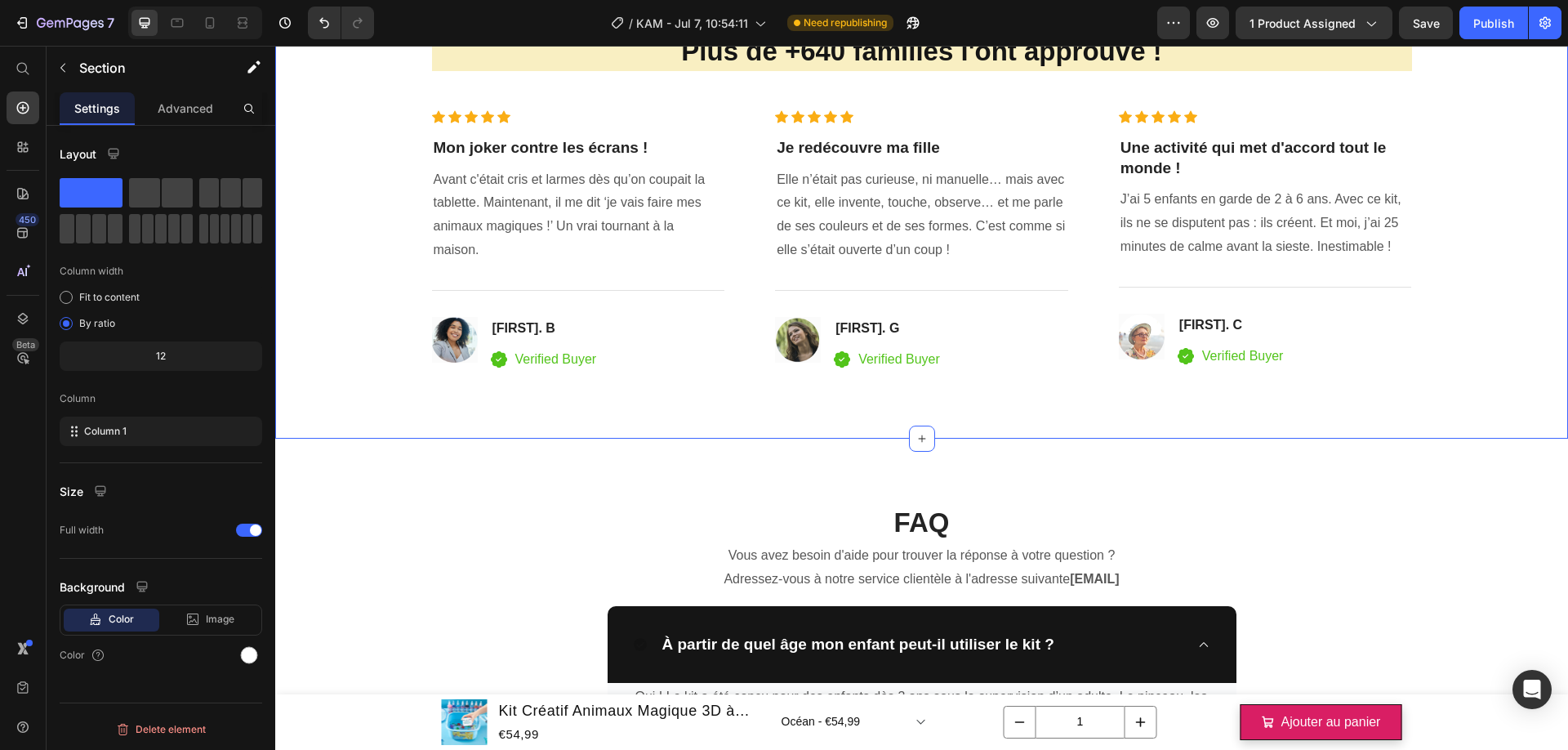 scroll, scrollTop: 0, scrollLeft: 0, axis: both 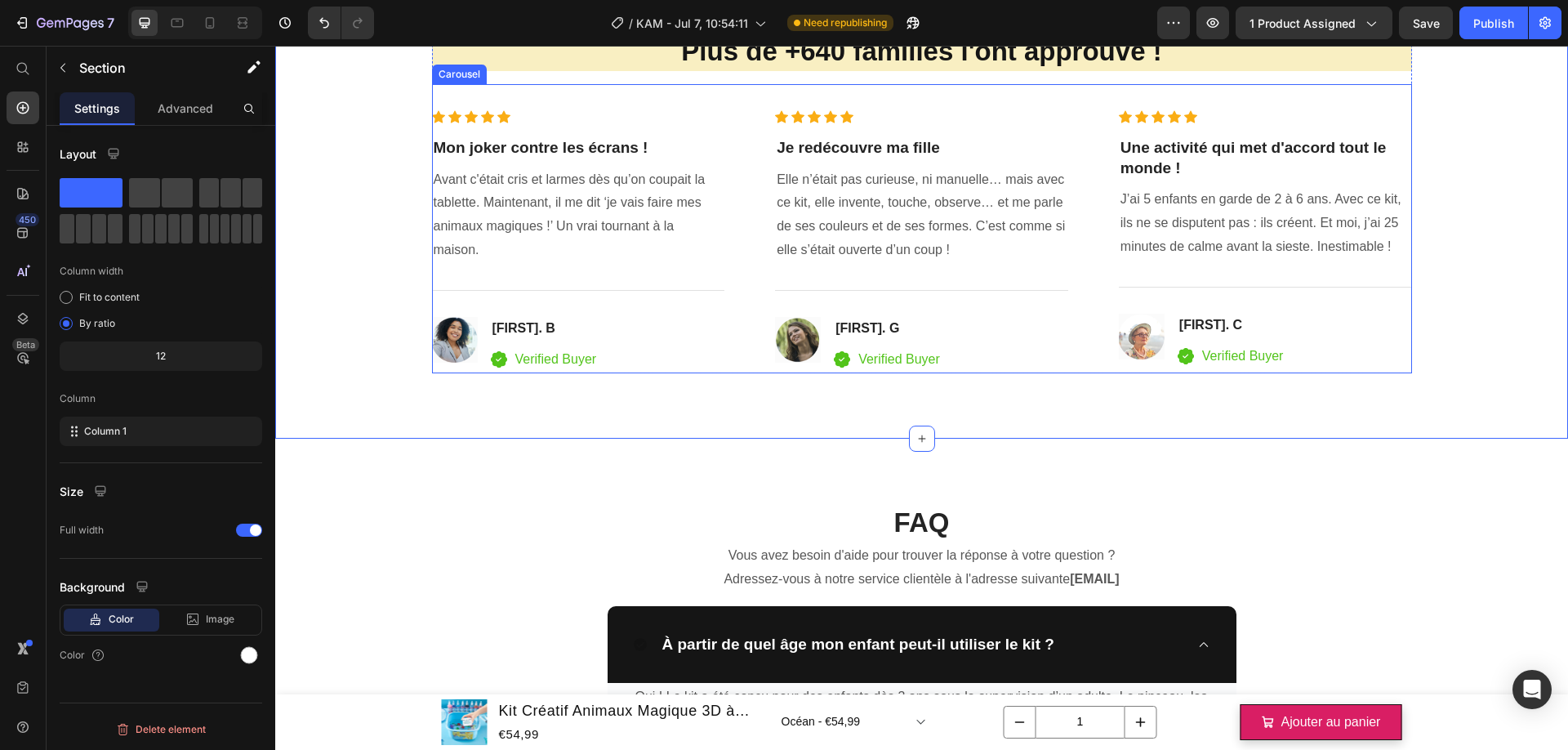 click on "Icon Icon Icon Icon Icon Icon List Hoz Mon joker contre les écrans ! Heading Avant c'était cris et larmes dès qu’on coupait la tablette. Maintenant, il me dit ‘je vais faire mes animaux magiques !’ Un vrai tour de maison. Text block Title Line Image [FIRST]. B Heading Icon Verified Buyer Text block Icon List Row Icon Icon Icon Icon Icon Icon List Hoz Je redécouvre ma fille Heading Elle n’était pas curieuse, ni manuelle… mais avec ce kit, elle invente, touche, observe… et me parle de ses couleurs et de ses formes. C’est comme si elle s’était ouverte d’un coup ! Text block Title Line Image [FIRST]. G Heading Icon Verified Buyer Text block Row Icon List Row Icon Icon" at bounding box center [922, 229] 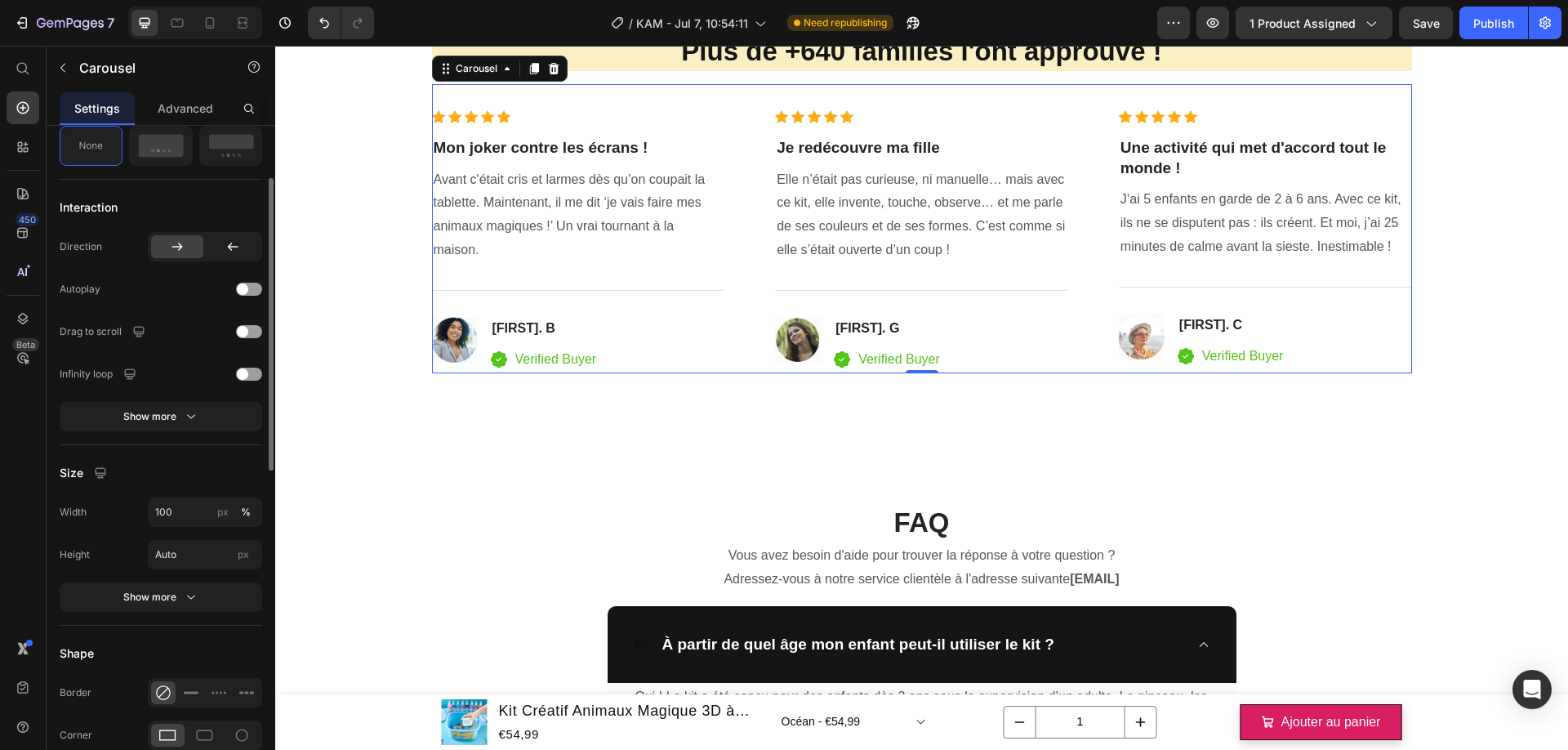 scroll, scrollTop: 864, scrollLeft: 0, axis: vertical 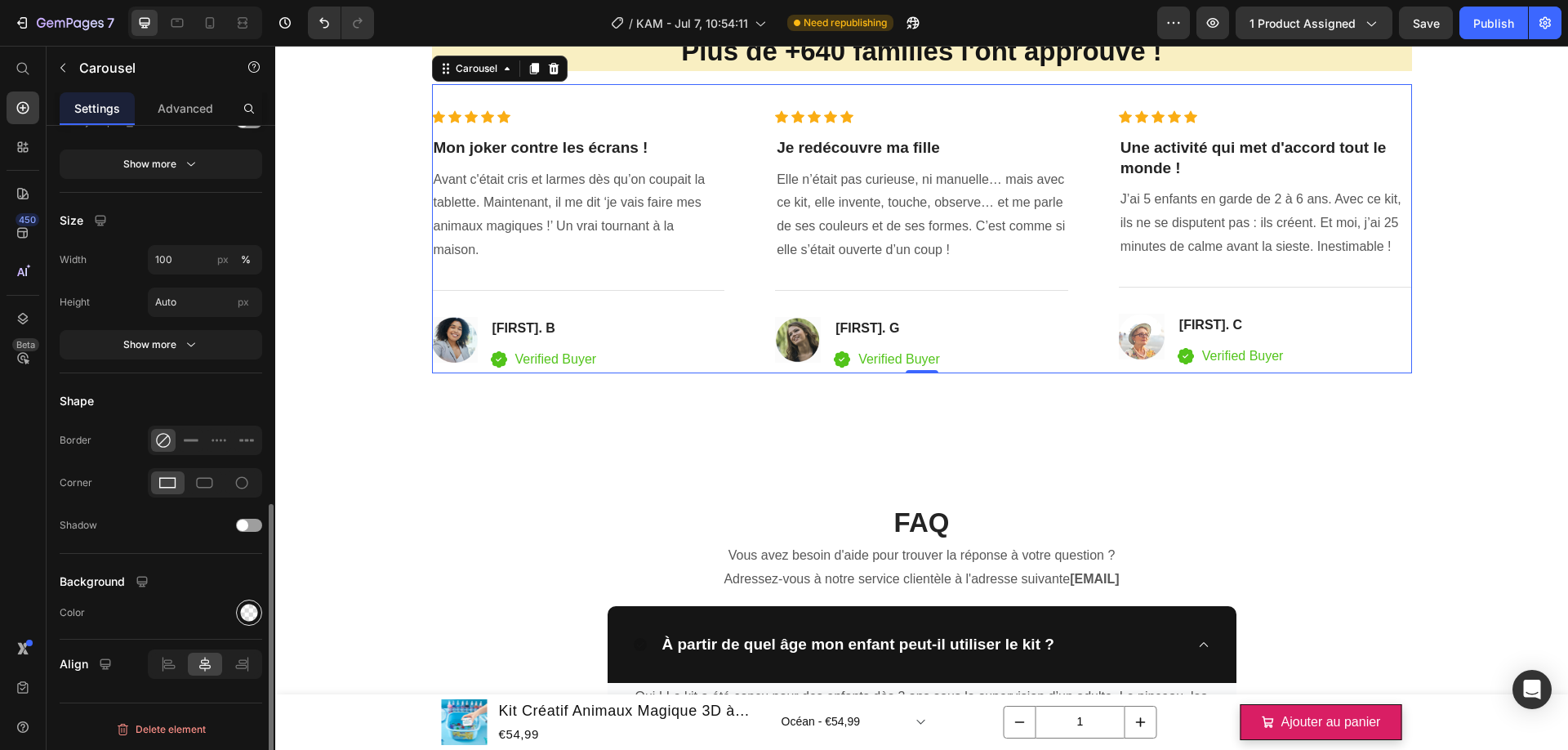 click at bounding box center [249, 613] 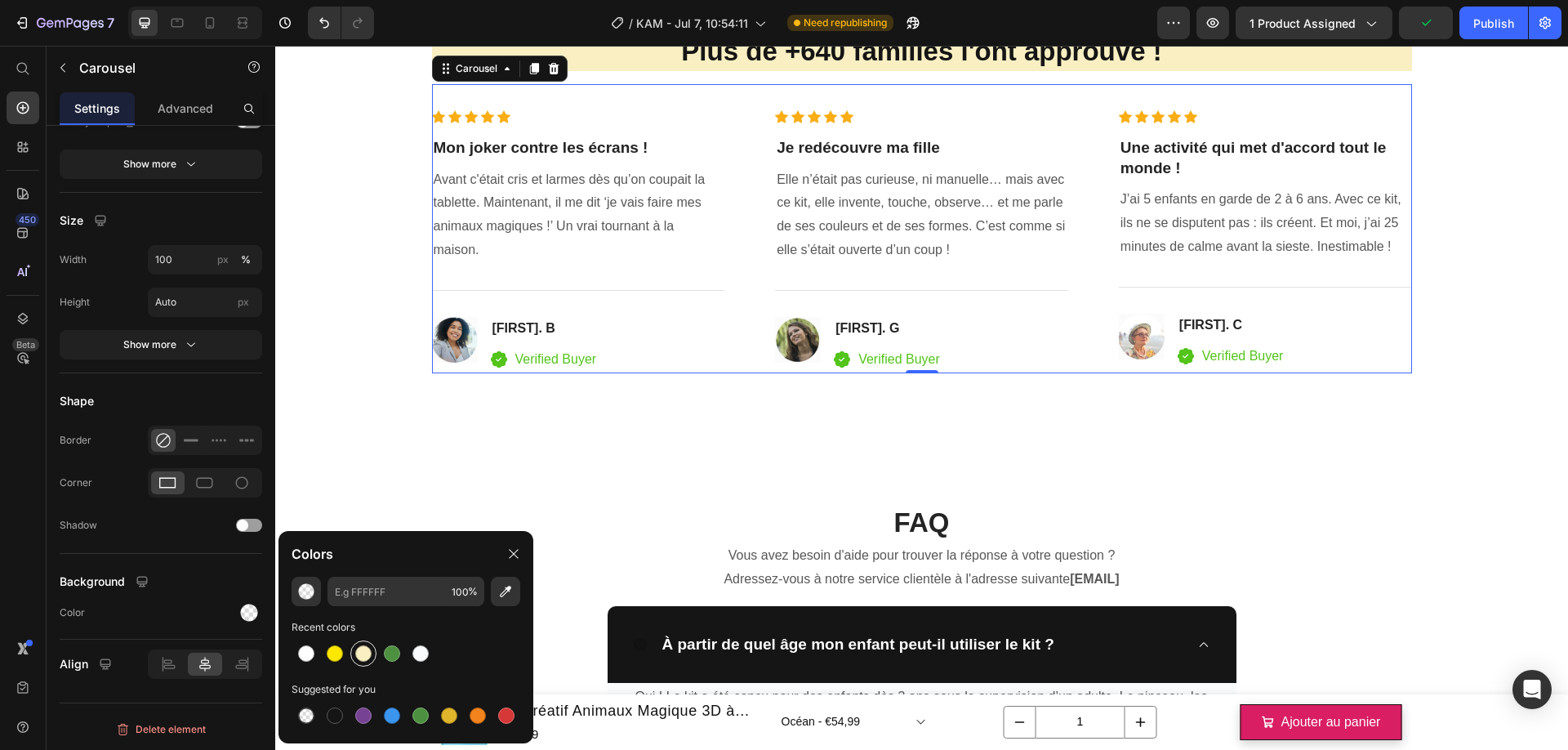 click at bounding box center (363, 654) 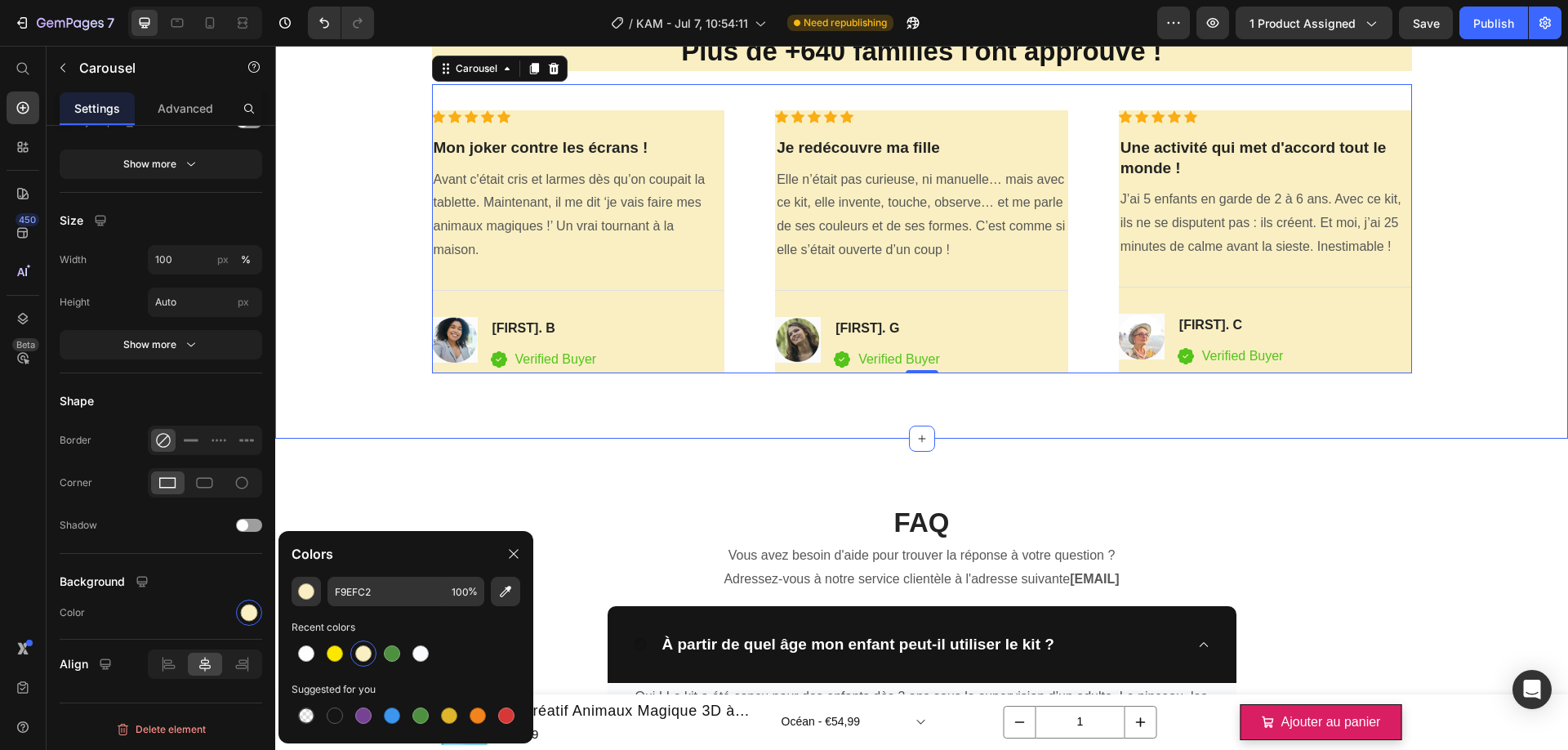 click on "Icon Icon Icon Icon Icon Icon List 4.8 / 5 Text Block Row Row 98% des clients sont satisfaits Text block Ce qui est inclus: Heading Poudre Gants Brosse Baguette Épuisette Boite de rangement Gels Moules Item List Image Row Plus de +640 familles l'ont approuvé ! Heading Icon Icon Icon Icon Icon Icon List Hoz Mon joker contre les écrans ! Heading Avant c'était cris et larmes dès qu’on coupait la tablette. Maintenant, il me dit ‘je vais faire mes animaux magiques !’ Un vrai tour de maison. Text block Title Line Image [FIRST]. B Heading Icon Verified Buyer Text block Icon List Row Icon Icon Icon Icon Icon Icon List Hoz Je redécouvre ma fille Heading Text block Title Line Image [FIRST]. G Heading Icon Verified Buyer Text block Row Icon Icon Icon" at bounding box center (921, -48) 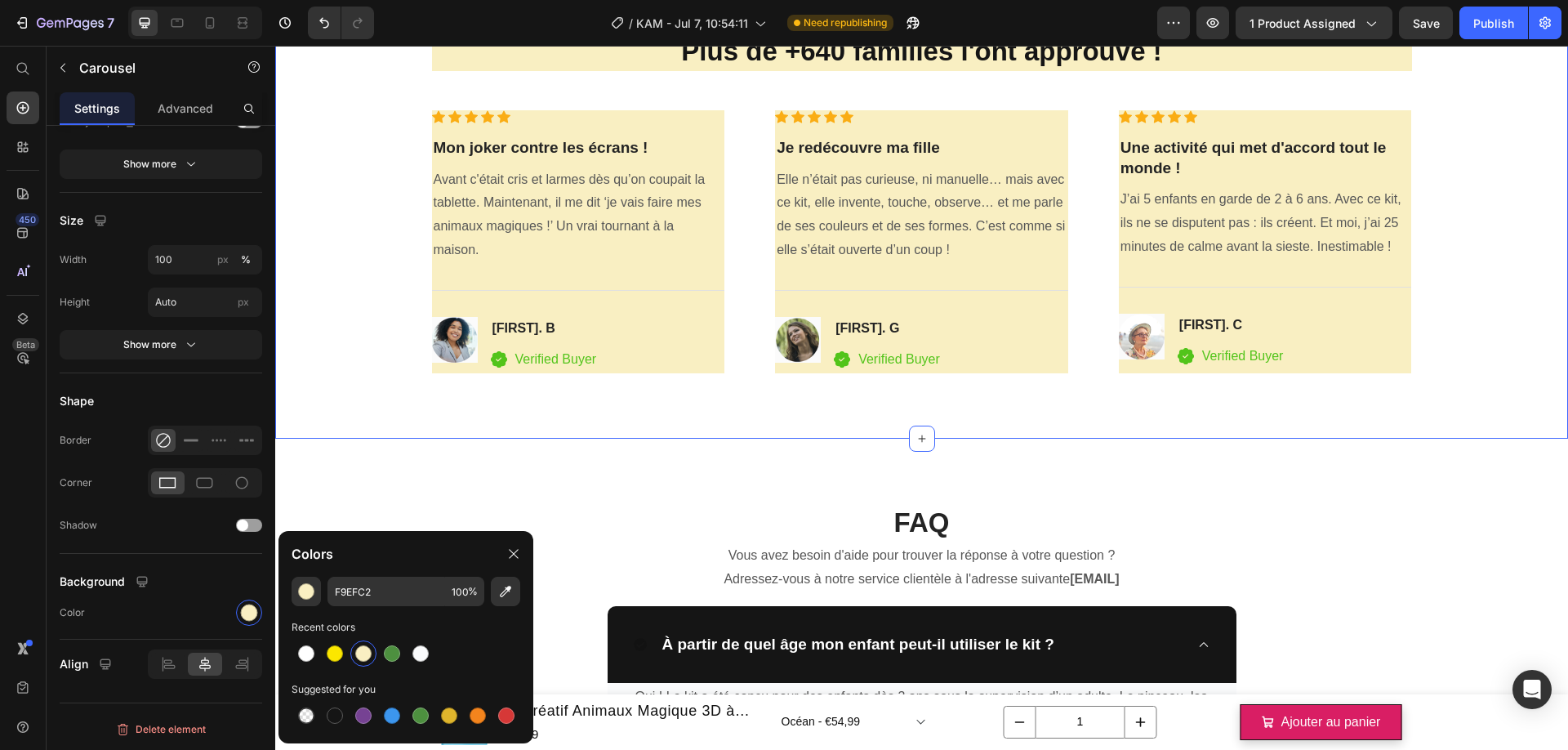 scroll, scrollTop: 0, scrollLeft: 0, axis: both 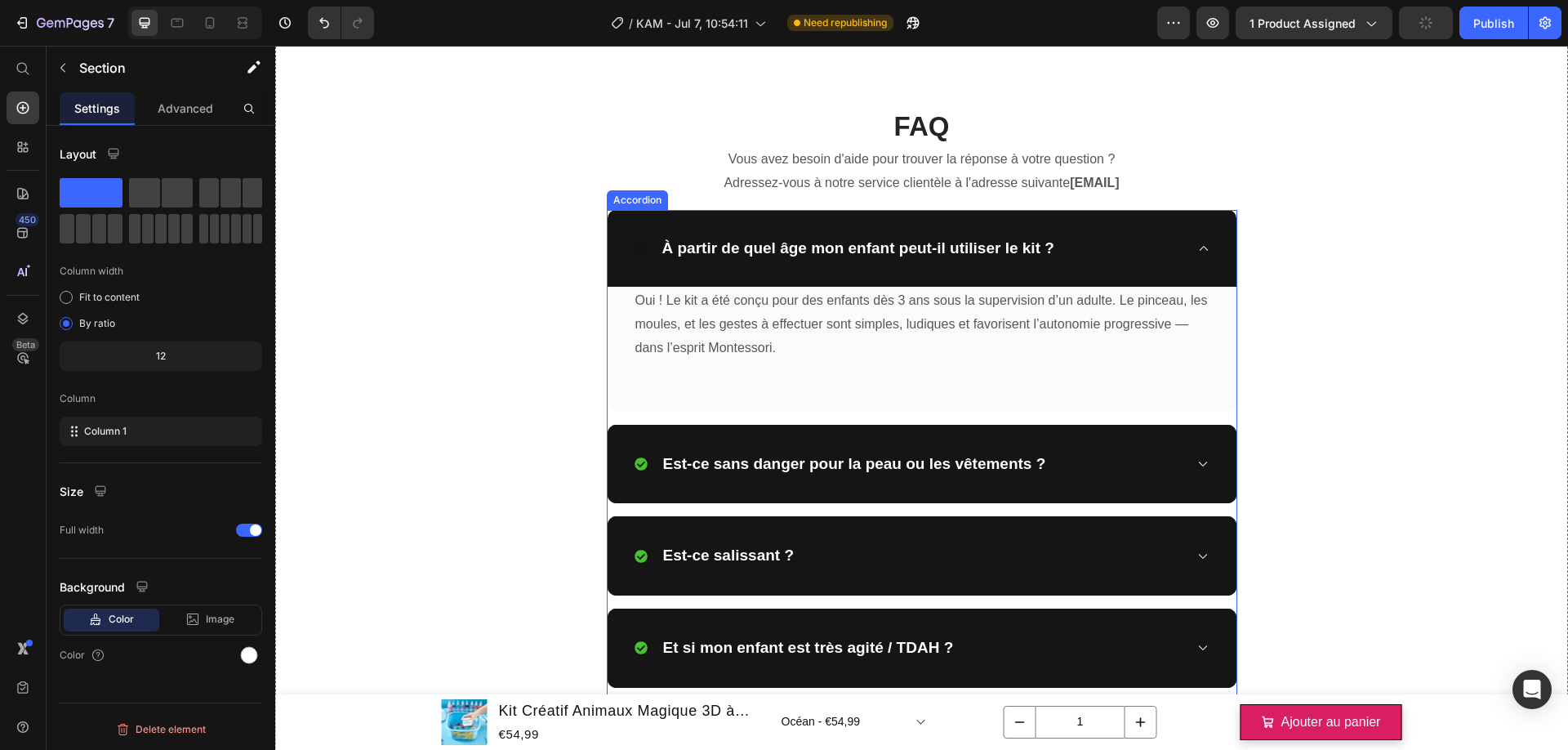 click 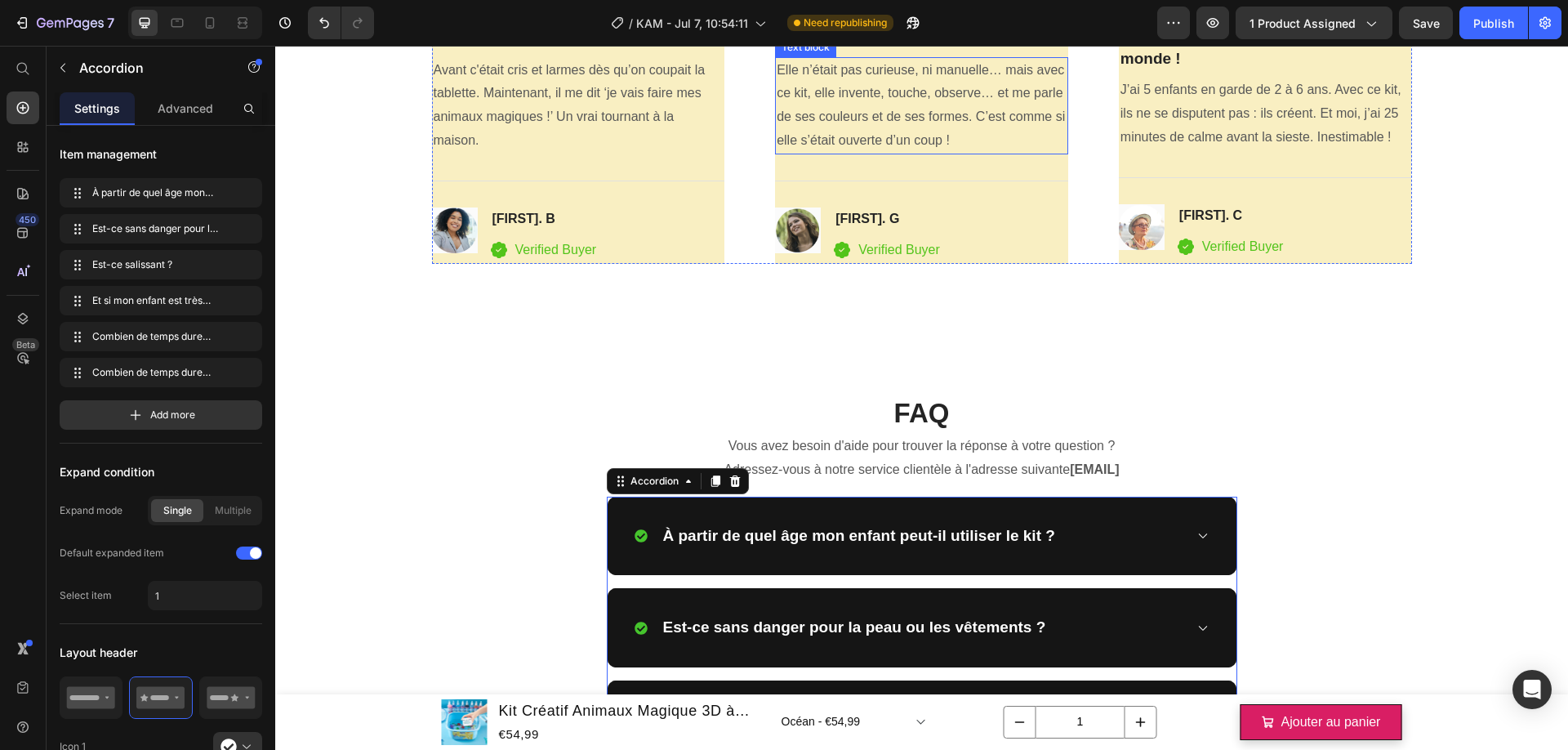 scroll, scrollTop: 6685, scrollLeft: 0, axis: vertical 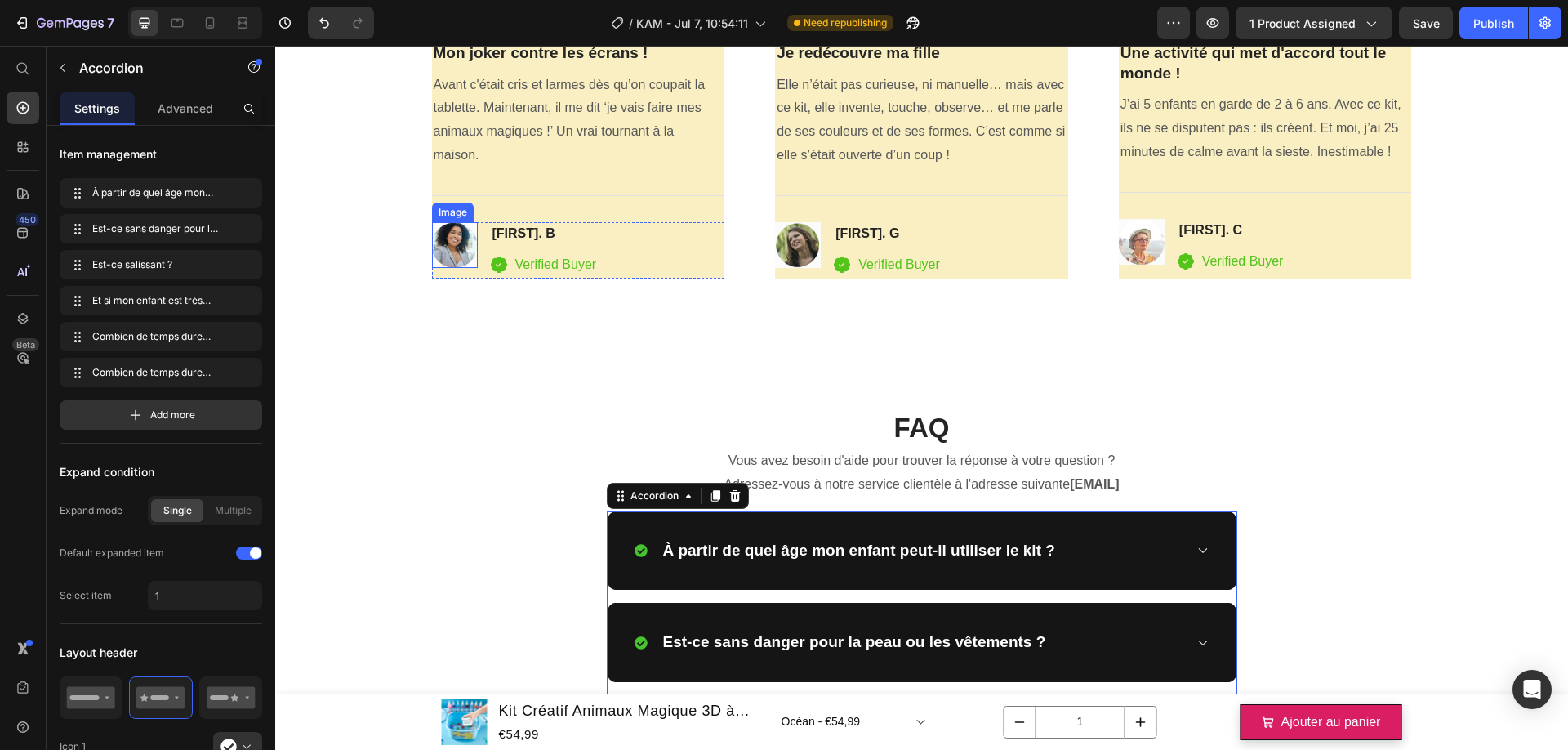 click at bounding box center [455, 245] 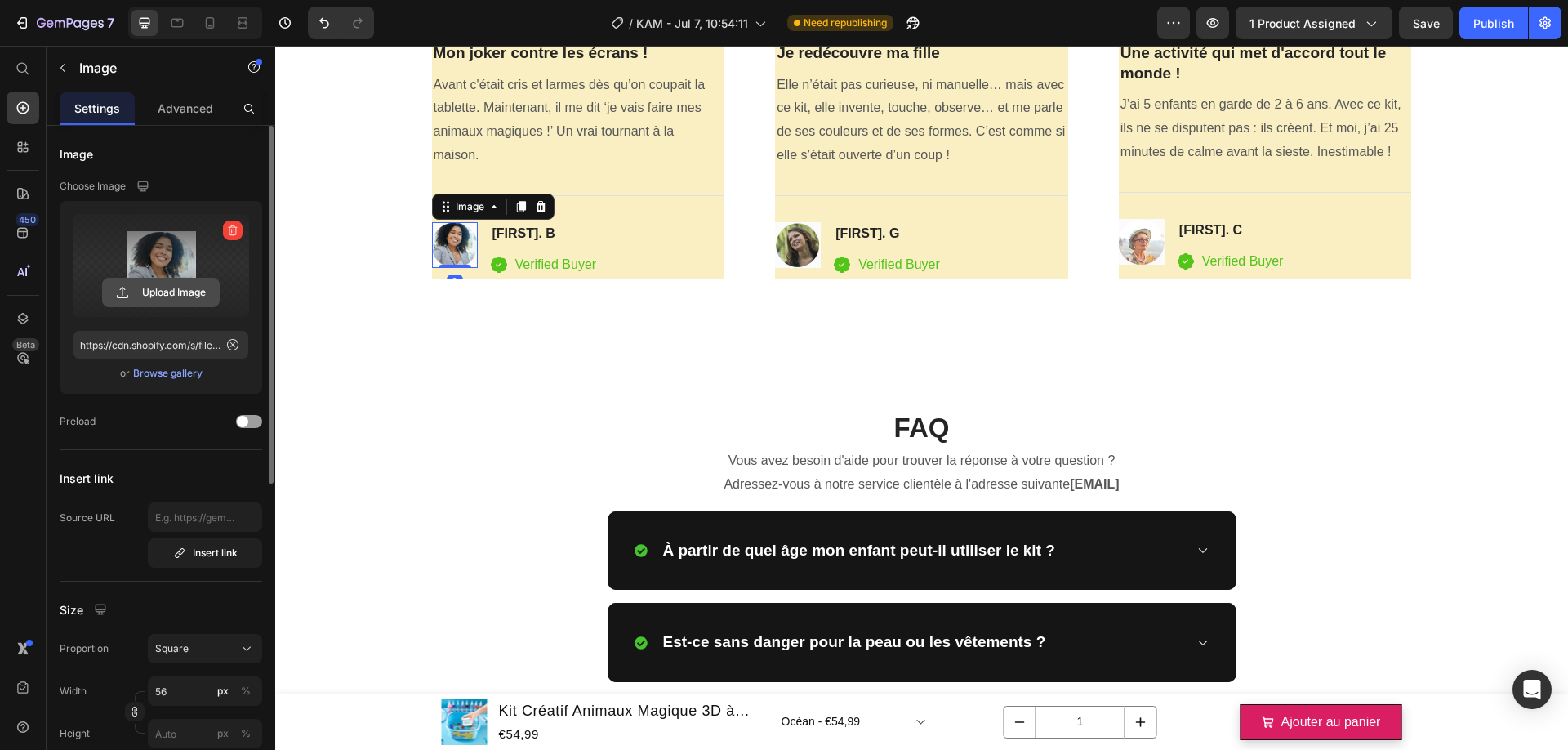 click 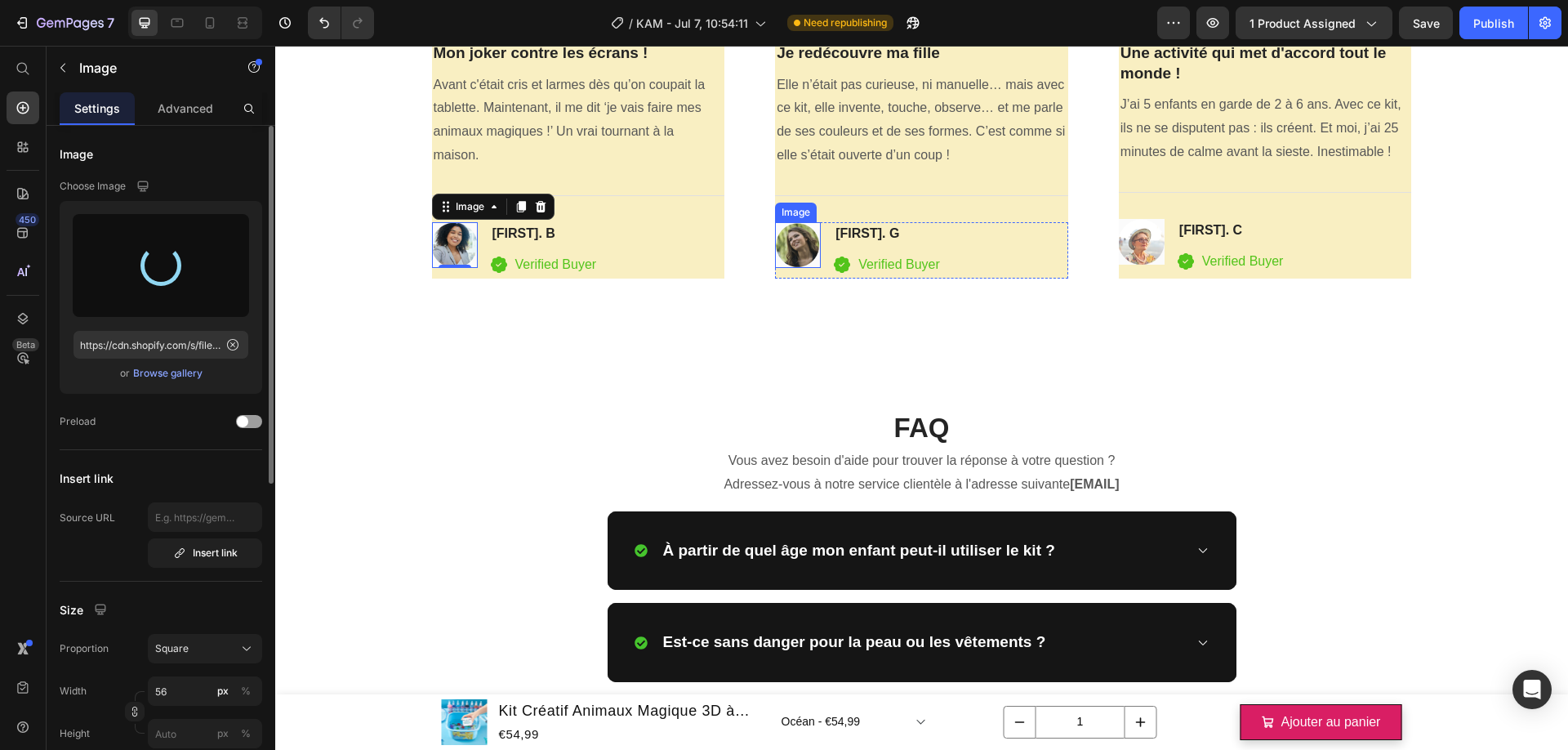 type on "https://cdn.shopify.com/s/files/1/0833/1565/4984/files/gempages_569426810123584533-0d75b2b6-fc10-41e5-aabc-f06c030f9093.png" 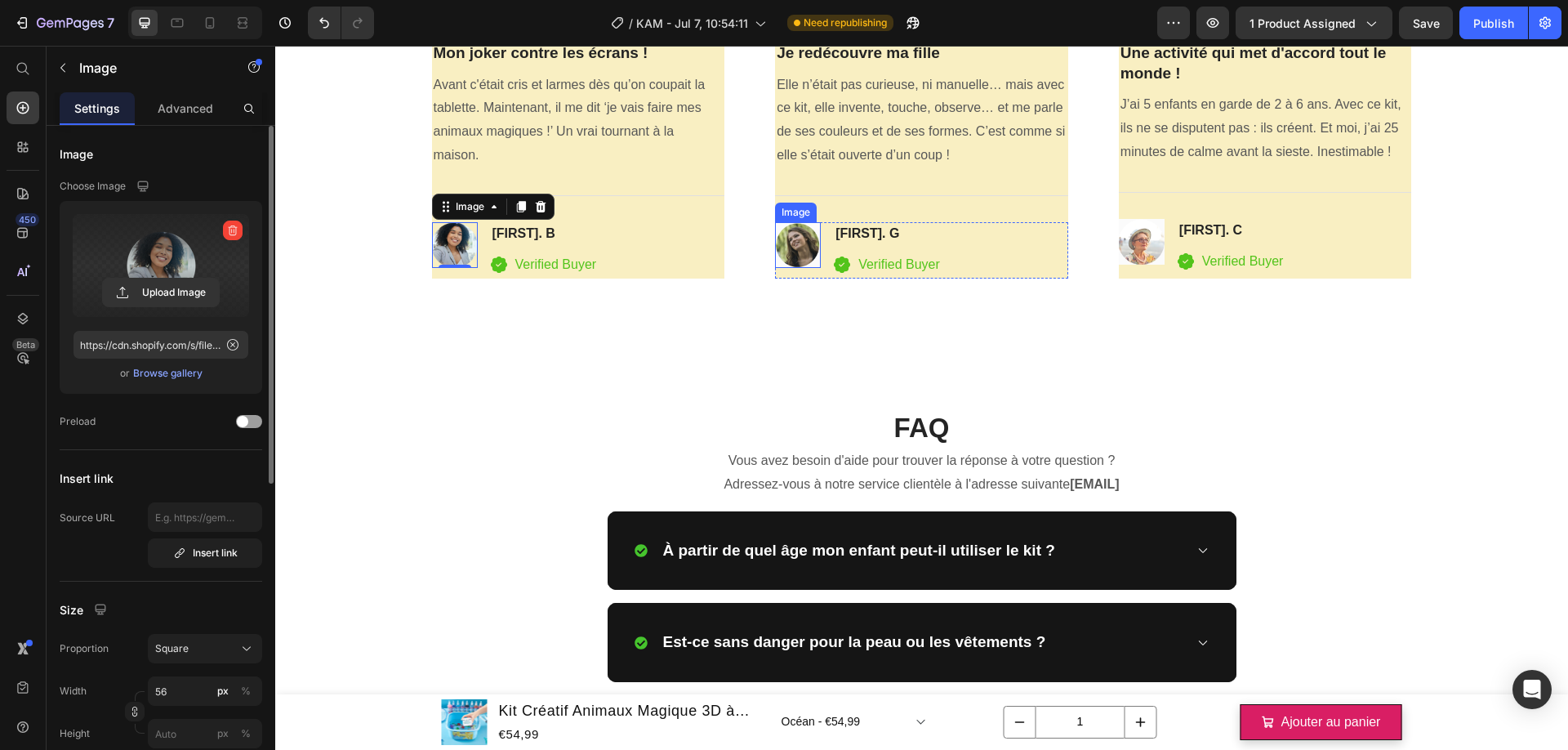 click at bounding box center (798, 245) 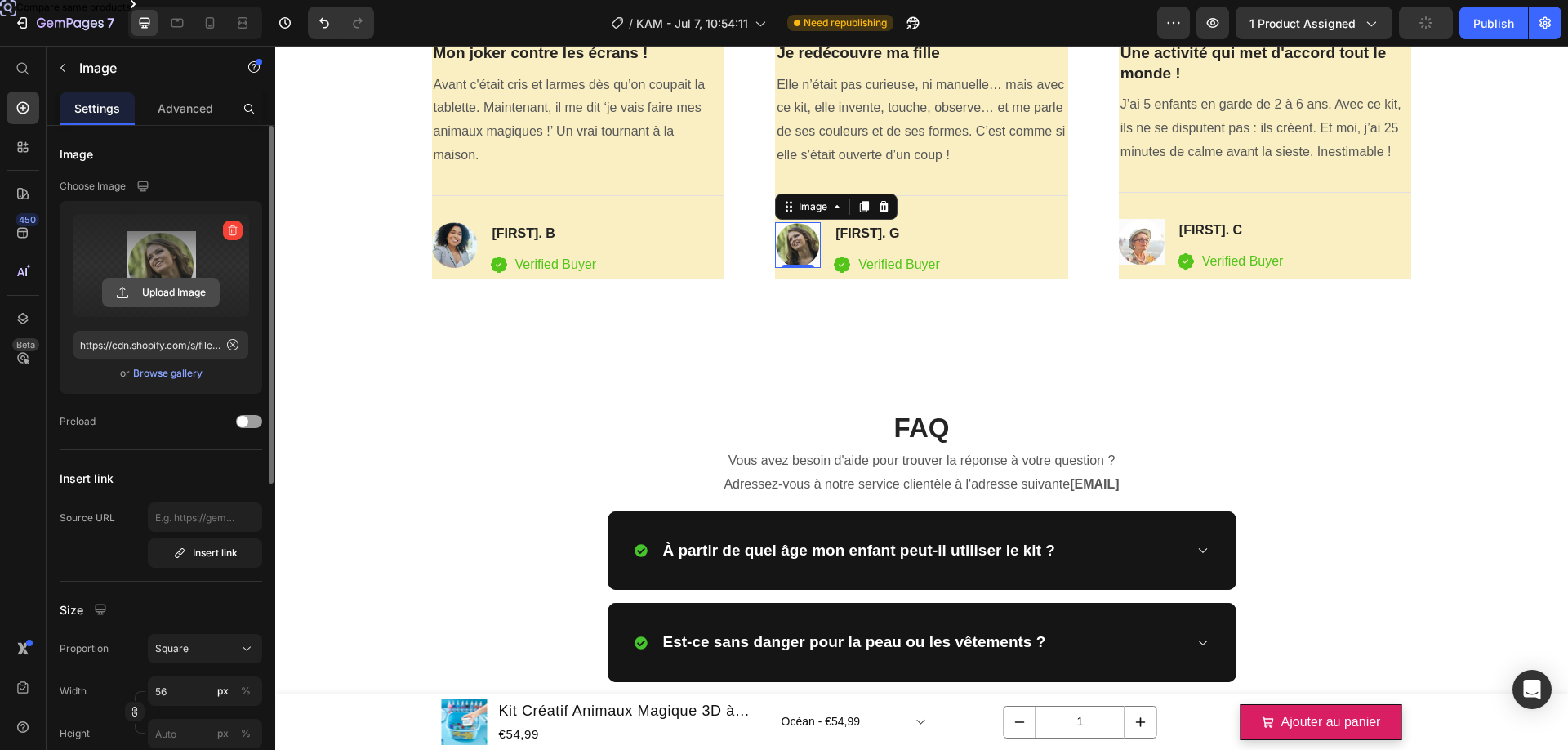 click 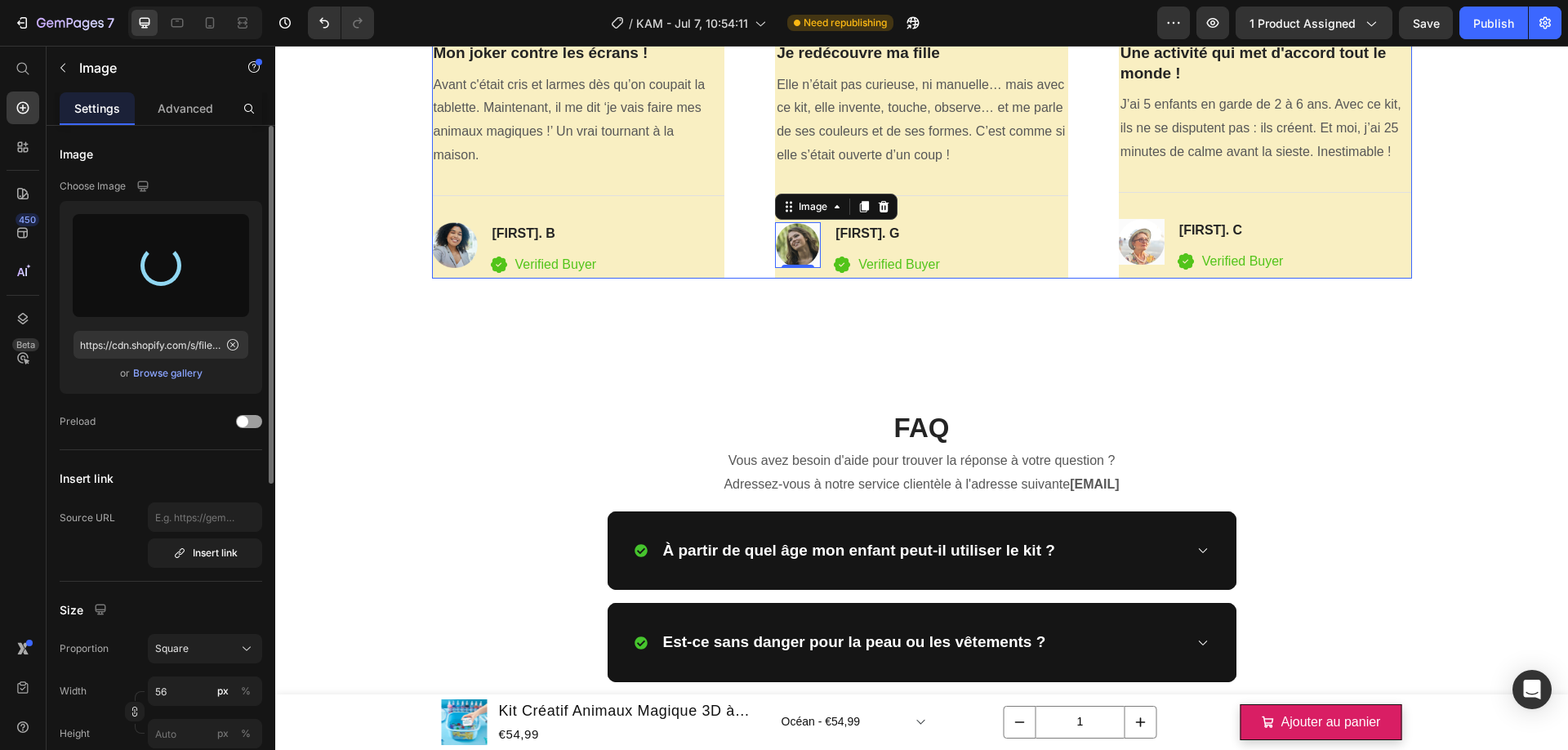 type on "https://cdn.shopify.com/s/files/1/0833/1565/4984/files/gempages_569426810123584533-5402c76c-3251-43f2-be25-d3717138e8ca.png" 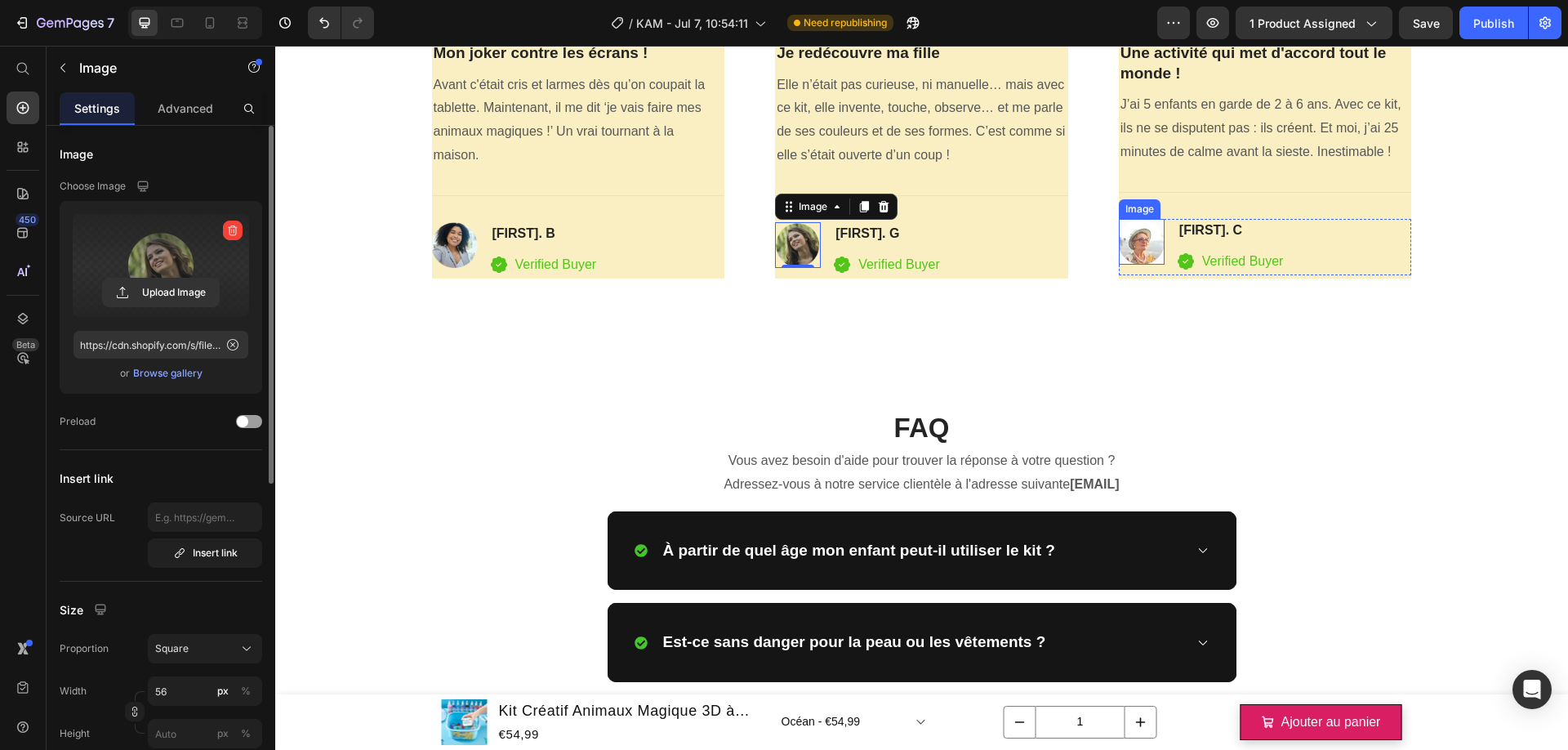 click at bounding box center (1142, 242) 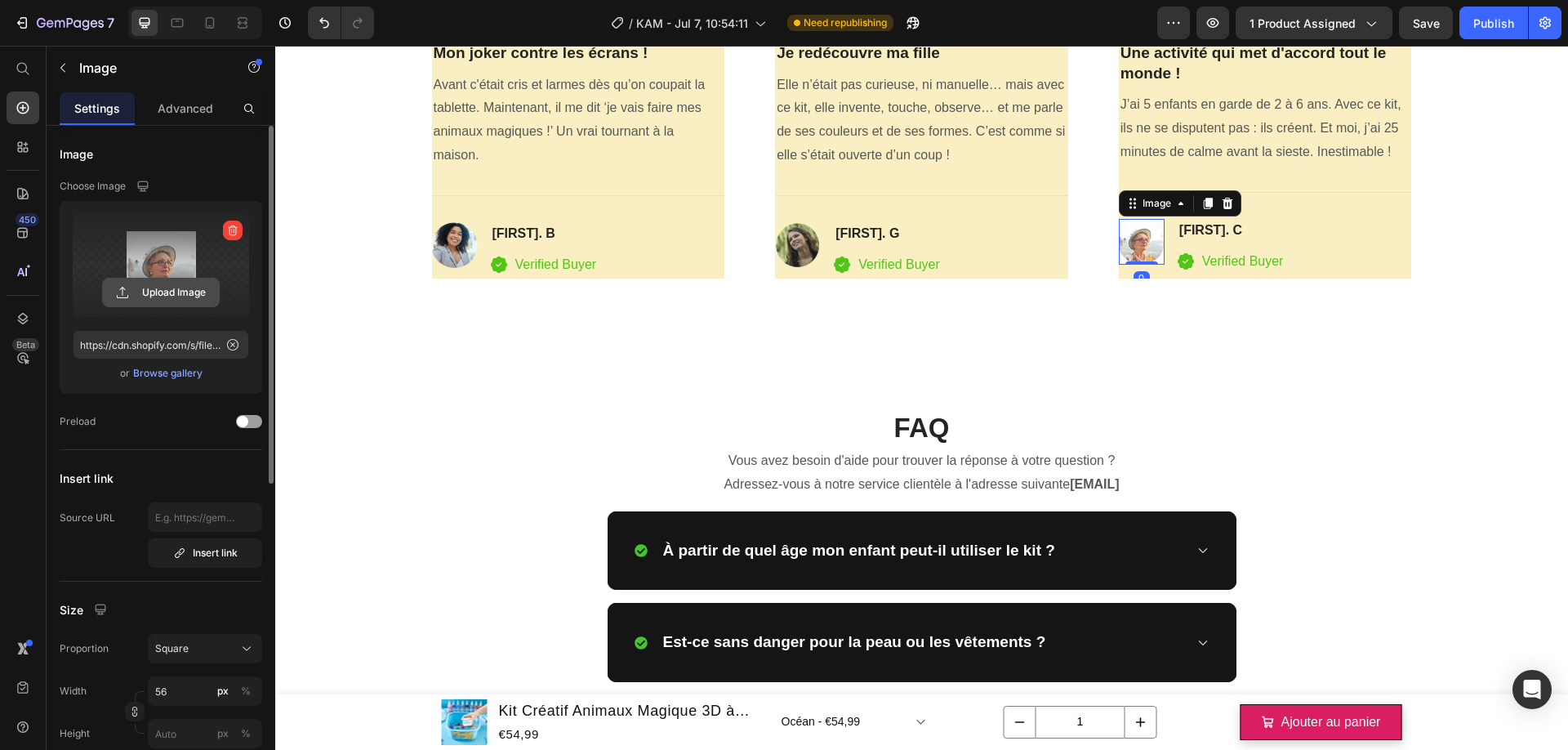 click 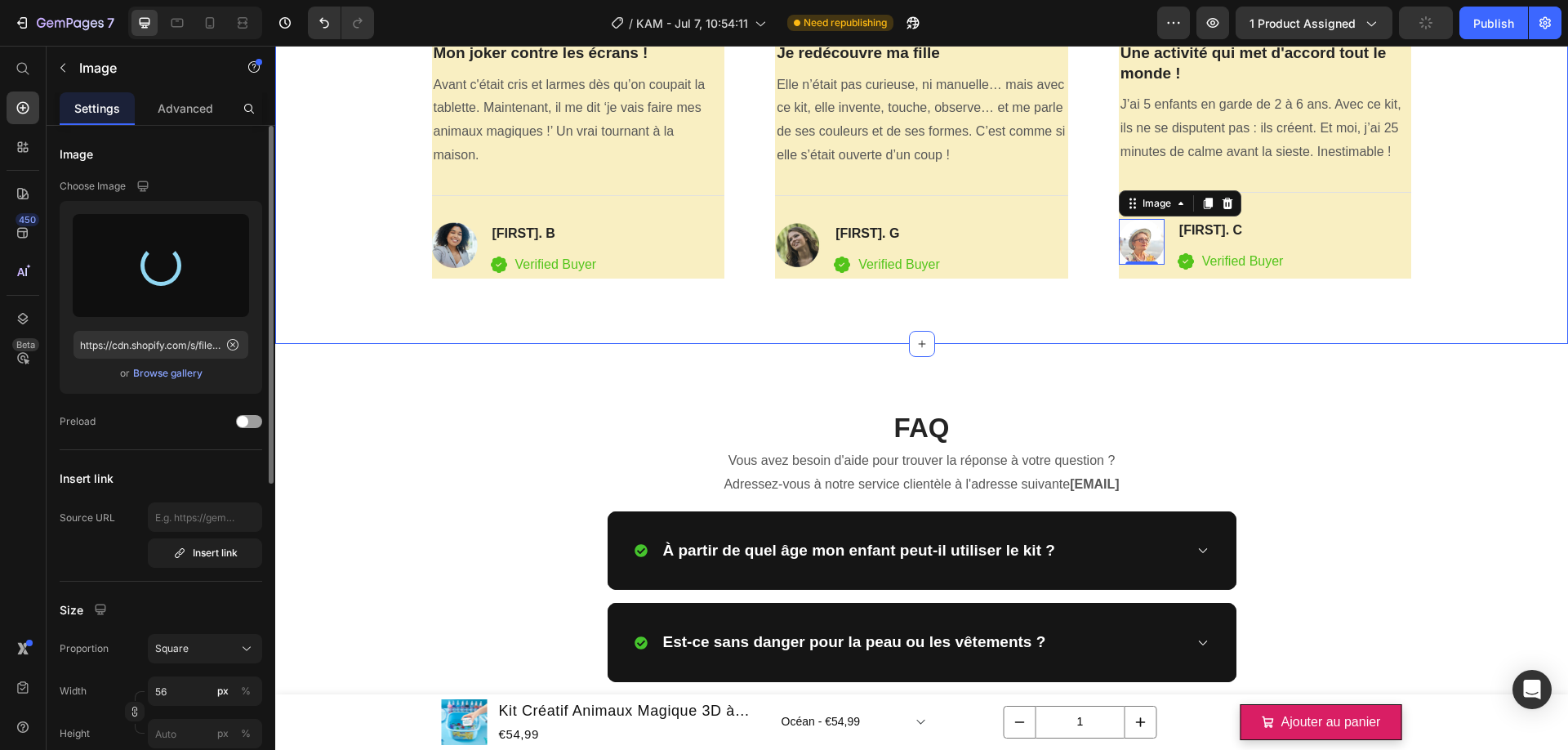 type on "https://cdn.shopify.com/s/files/1/0833/1565/4984/files/gempages_569426810123584533-147a68af-098b-41b6-bc5e-86bcb55a0f28.png" 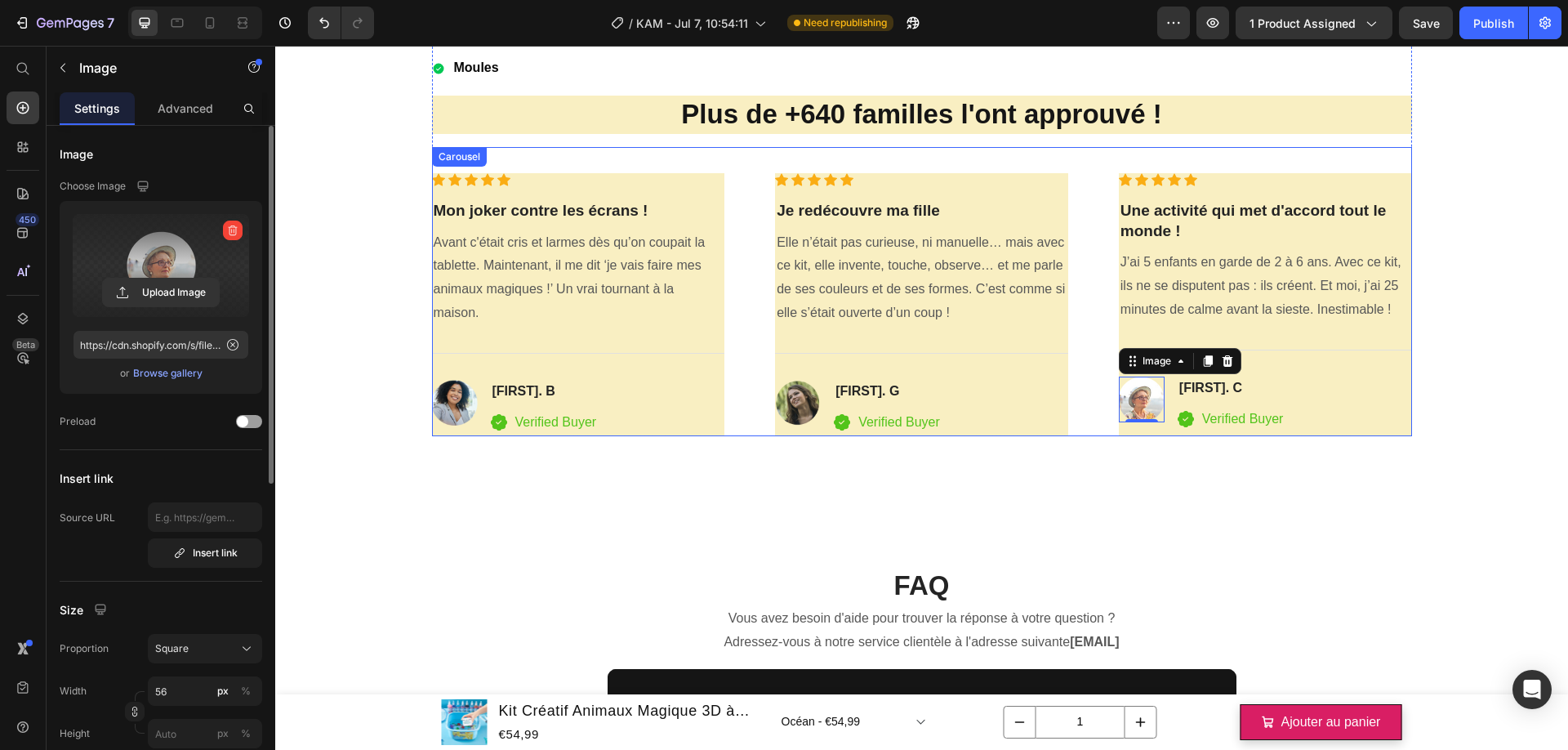scroll, scrollTop: 6453, scrollLeft: 0, axis: vertical 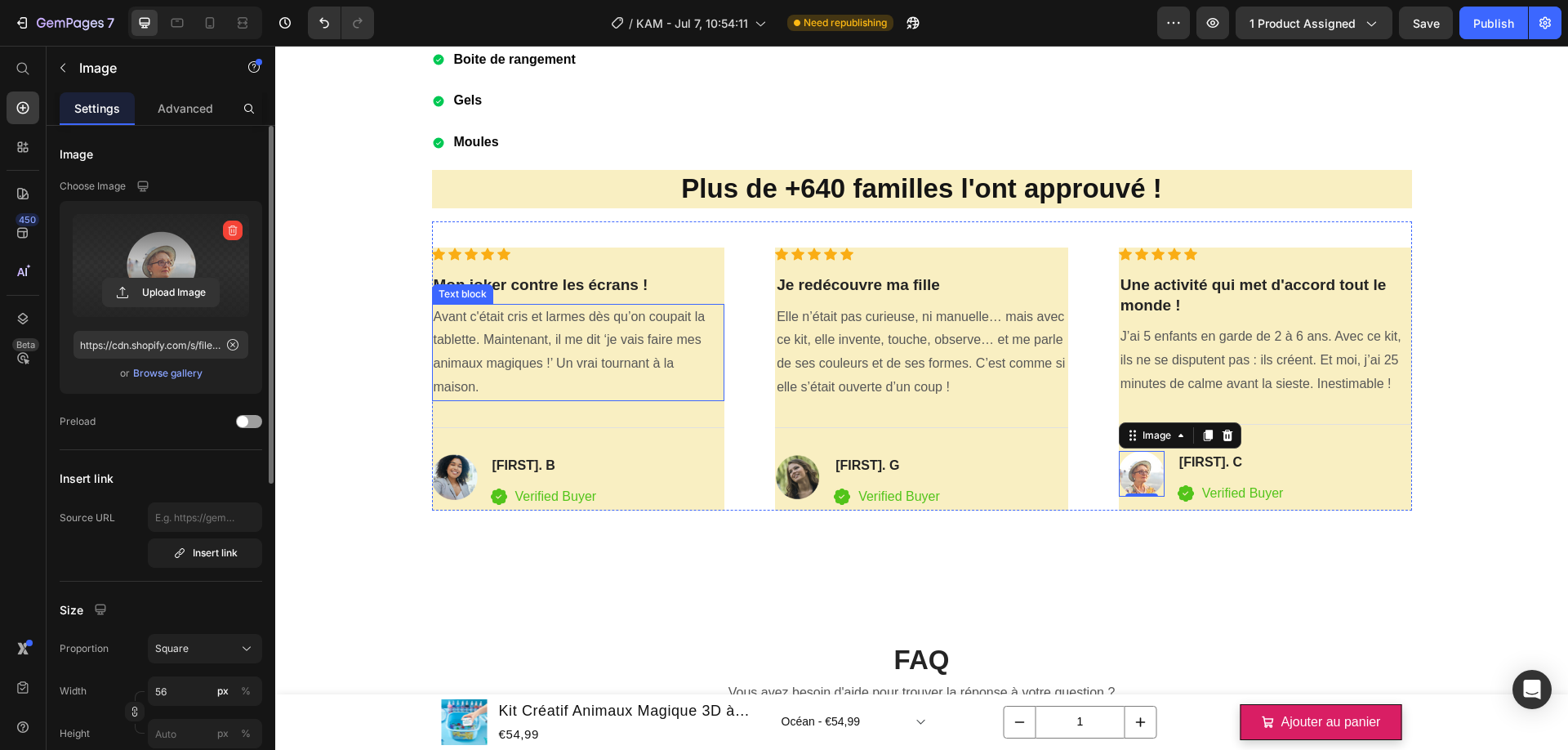 click on "Avant c'était cris et larmes dès qu’on coupait la tablette. Maintenant, il me dit ‘je vais faire mes animaux magiques !’ Un vrai tournant à la maison." at bounding box center (578, 352) 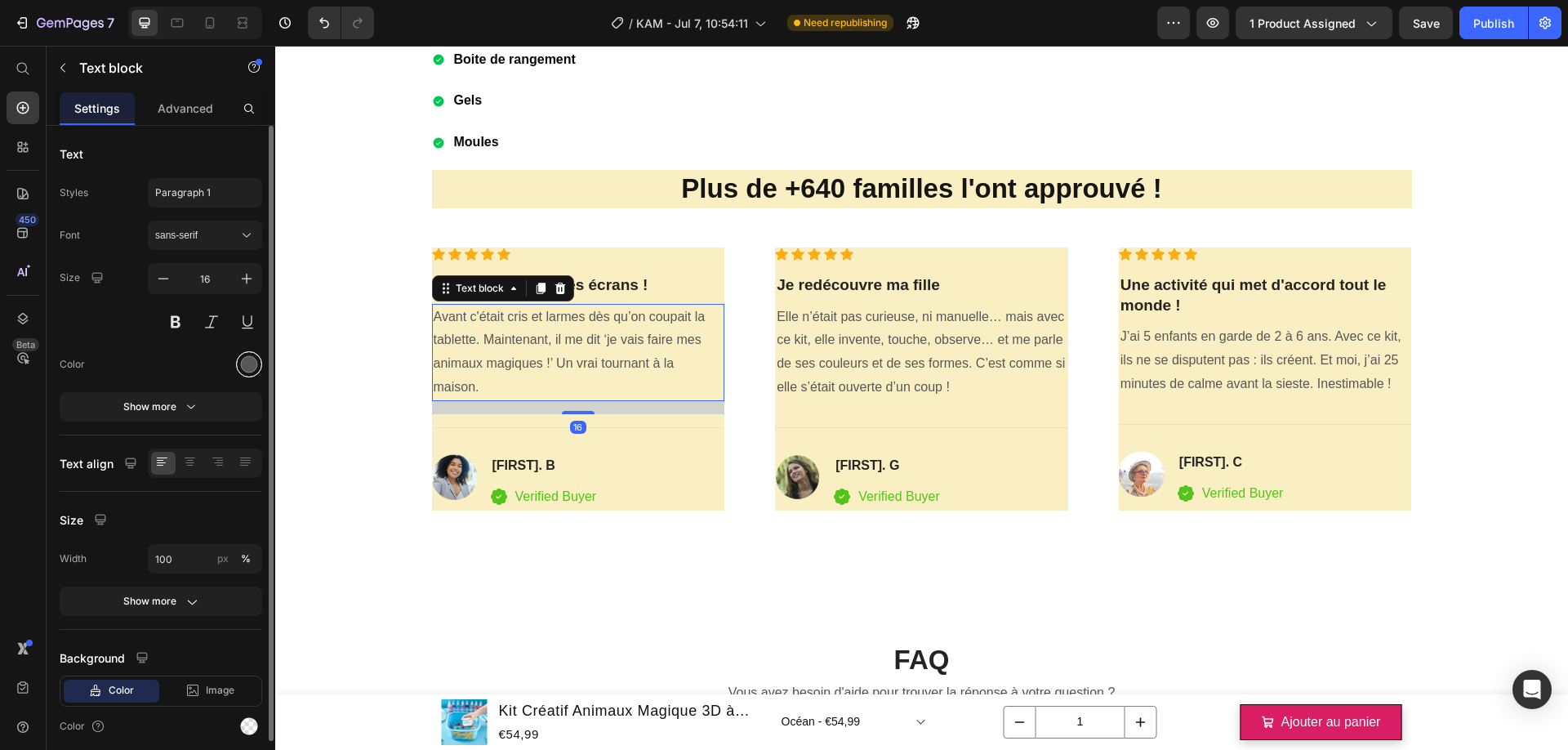 click at bounding box center [249, 364] 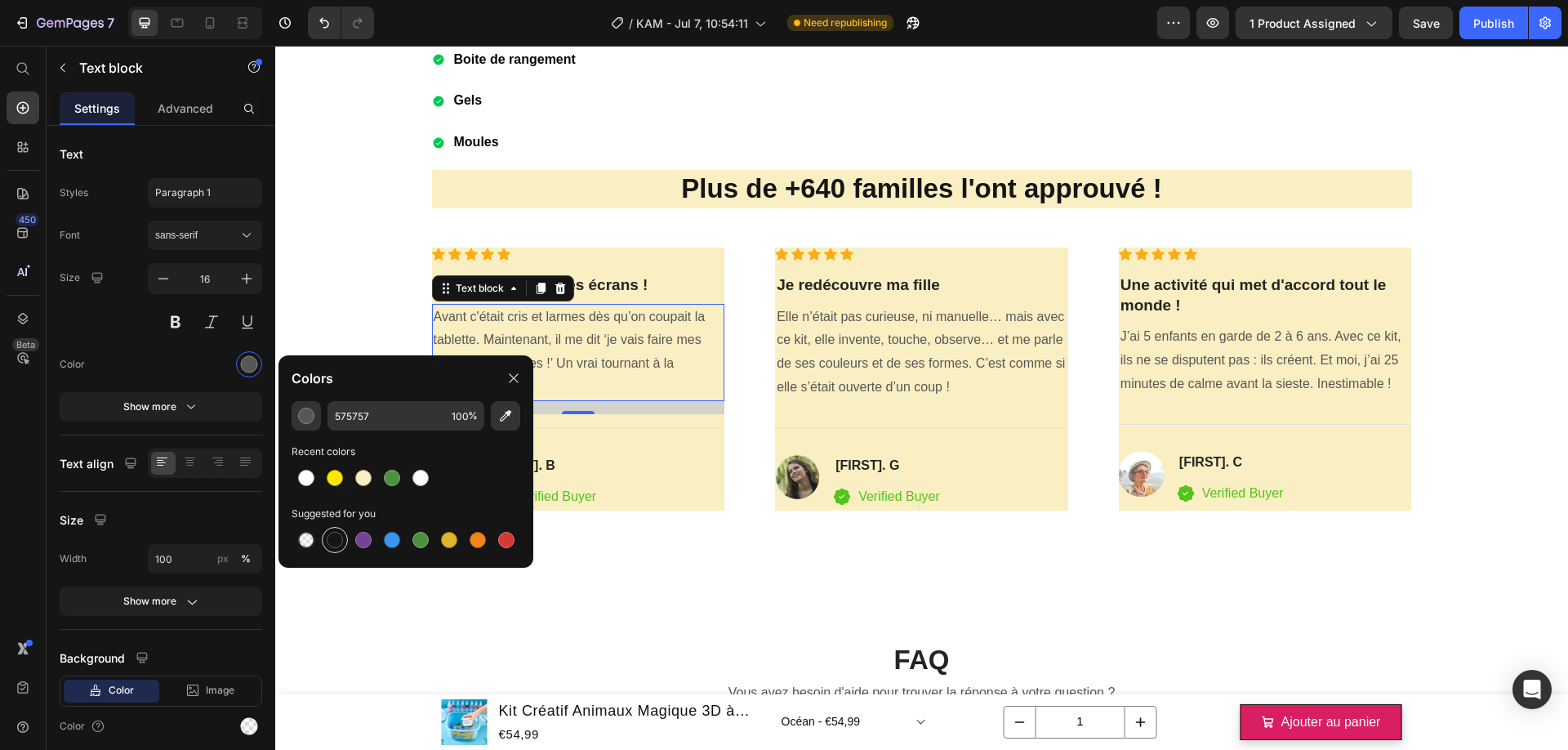 click at bounding box center (335, 540) 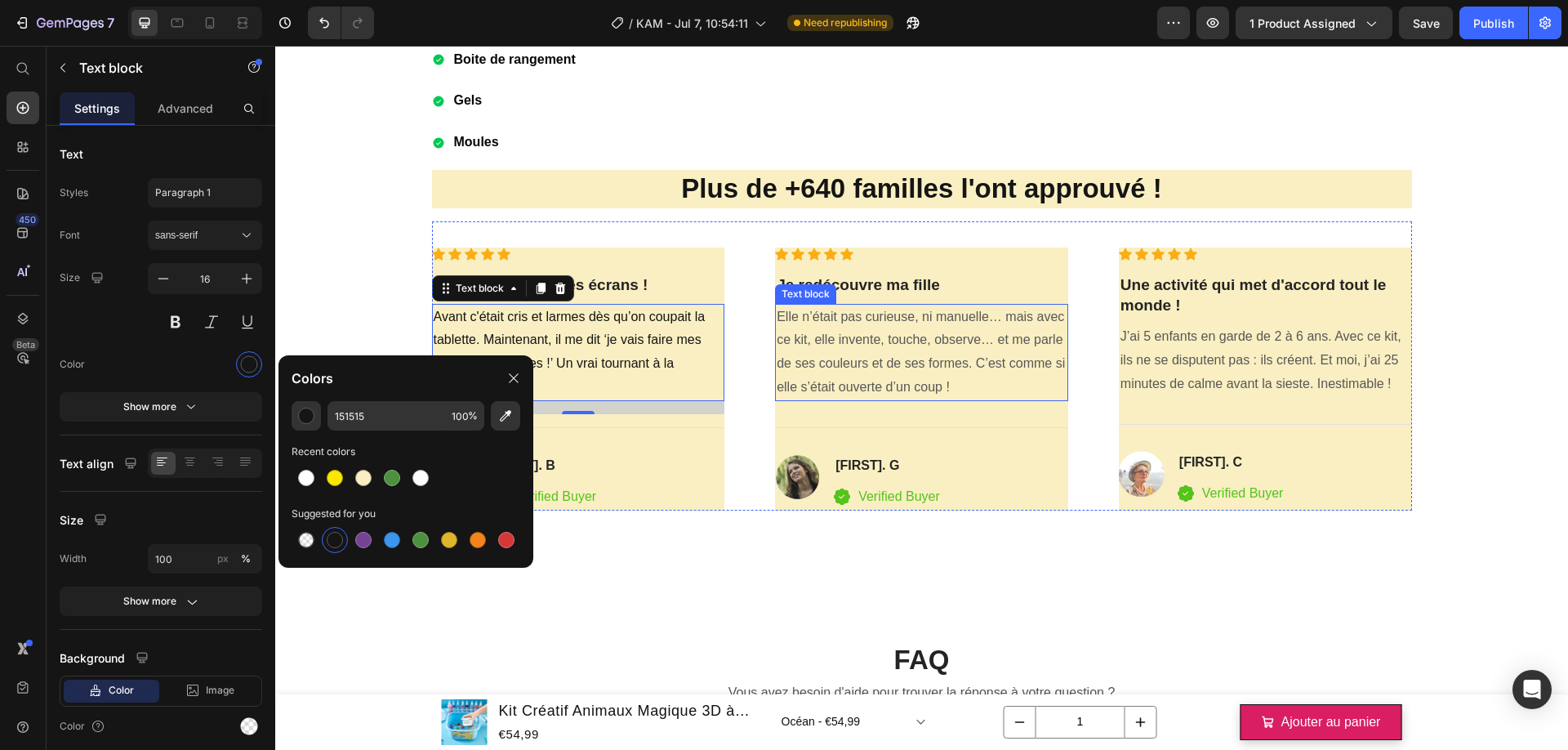 click on "Elle n’était pas curieuse, ni manuelle… mais avec ce kit, elle invente, touche, observe… et me parle de ses couleurs et de ses formes. C’est comme si elle s’était ouverte d’un coup !" at bounding box center [921, 352] 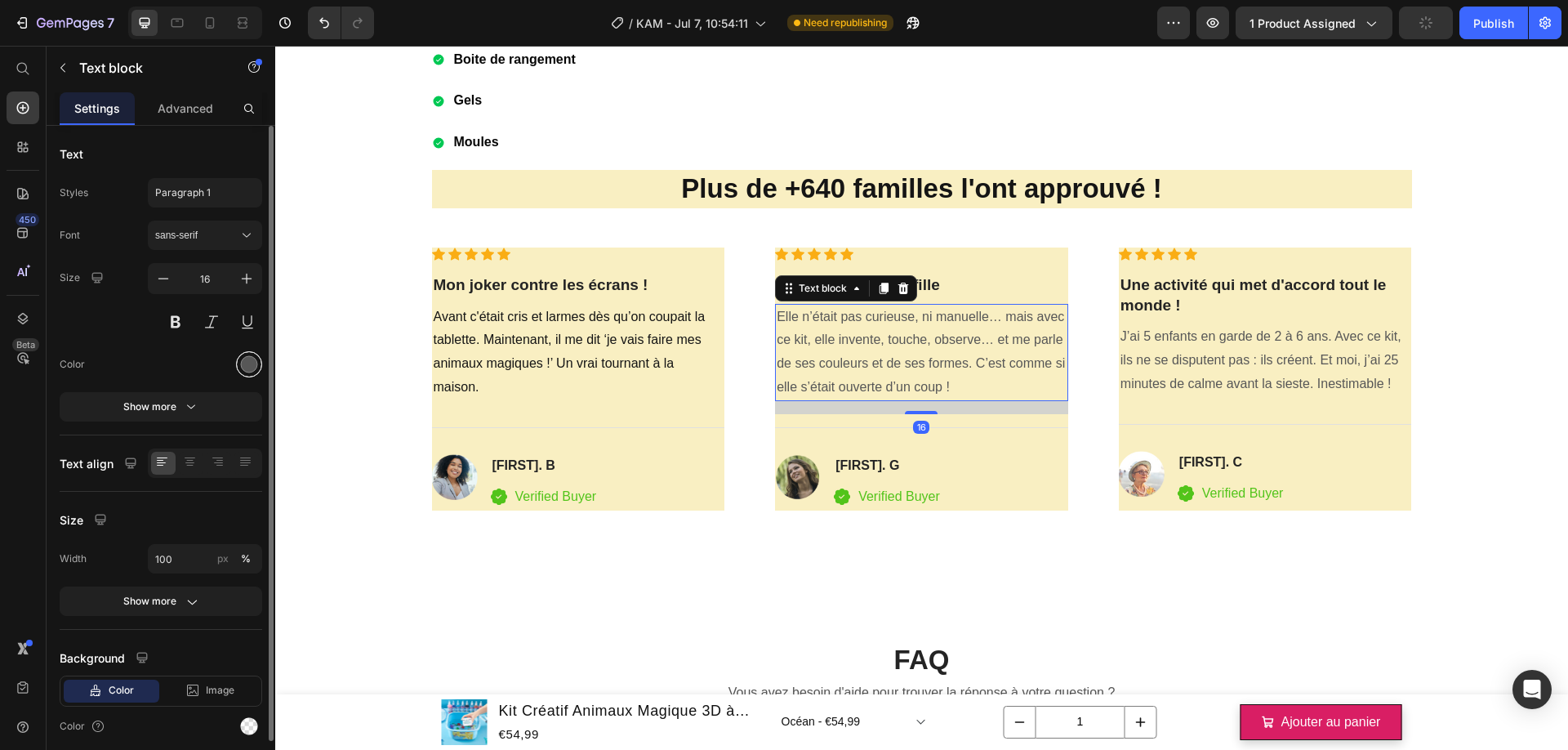 click at bounding box center (249, 364) 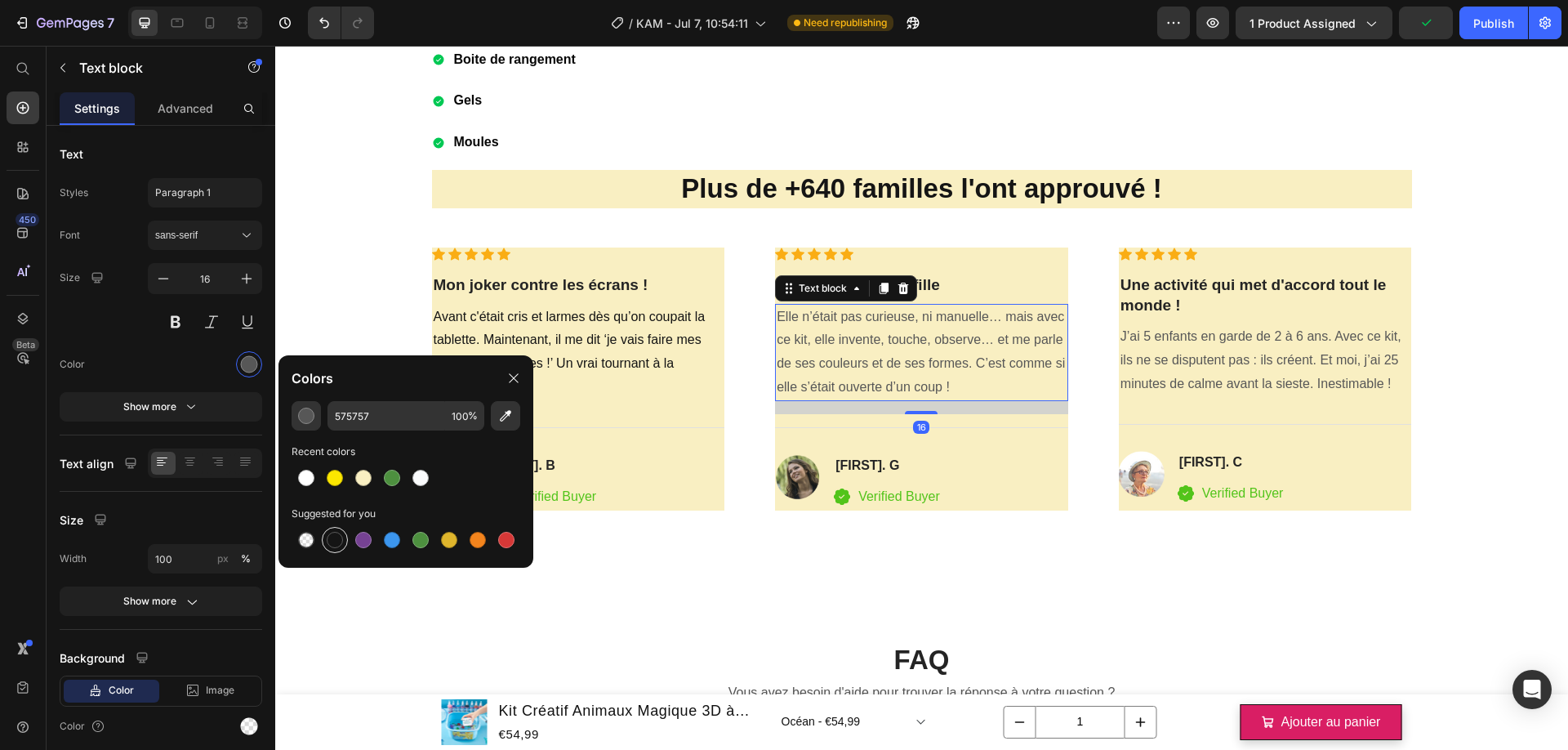 drag, startPoint x: 332, startPoint y: 529, endPoint x: 347, endPoint y: 529, distance: 15 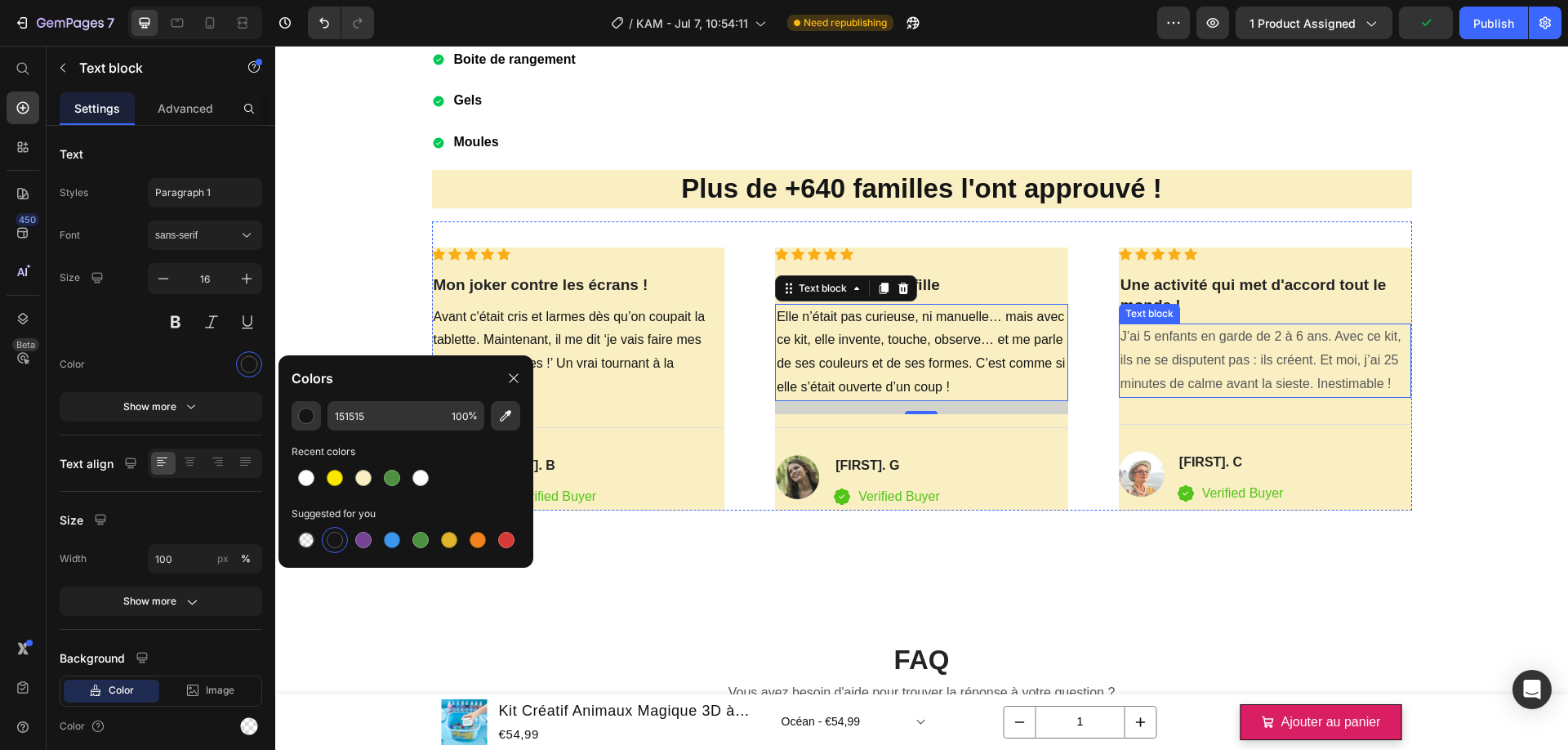 click on "J’ai 5 enfants en garde de 2 à 6 ans. Avec ce kit, ils ne se disputent pas : ils créent. Et moi, j’ai 25 minutes de calme avant la sieste. Inestimable !" at bounding box center (1265, 360) 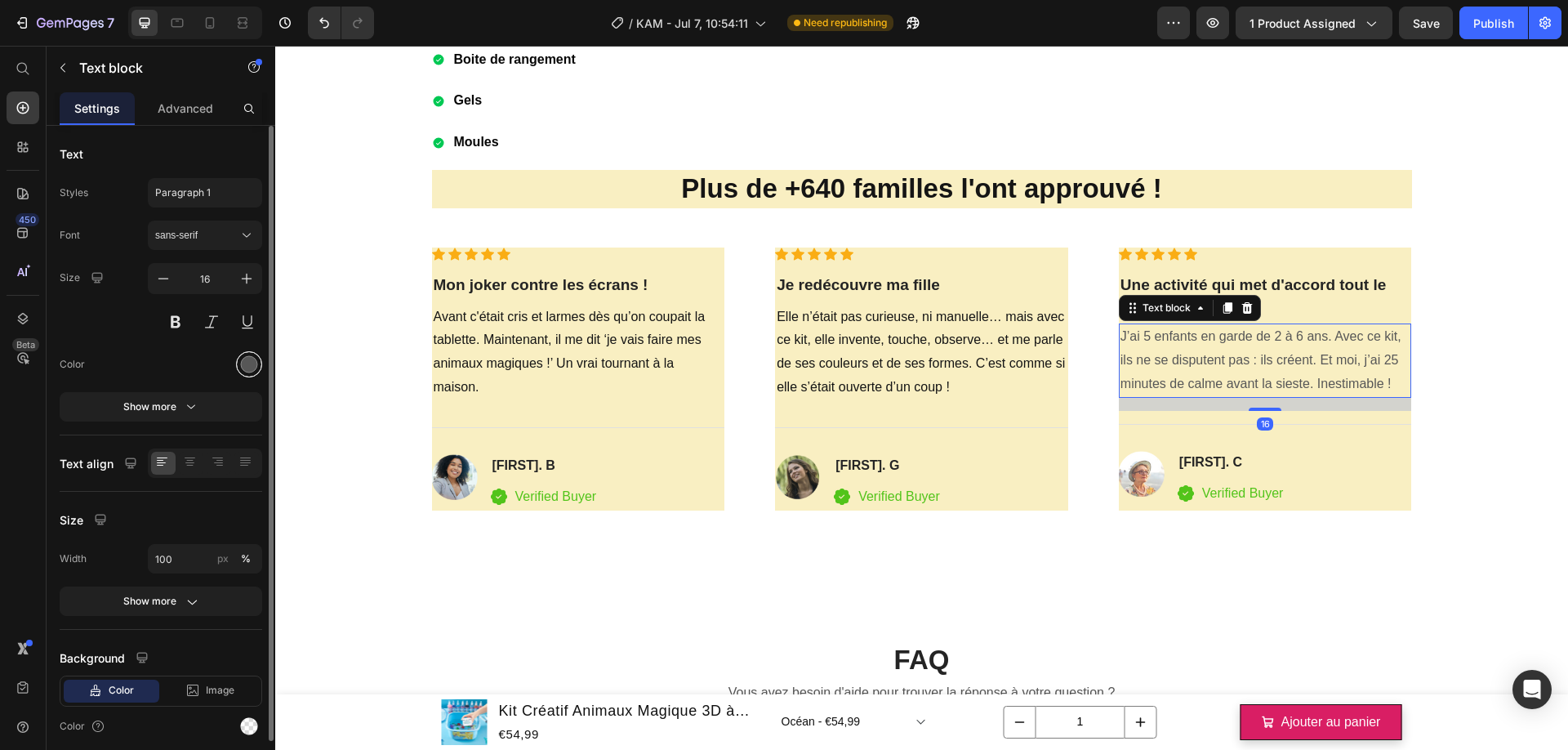 click at bounding box center [249, 364] 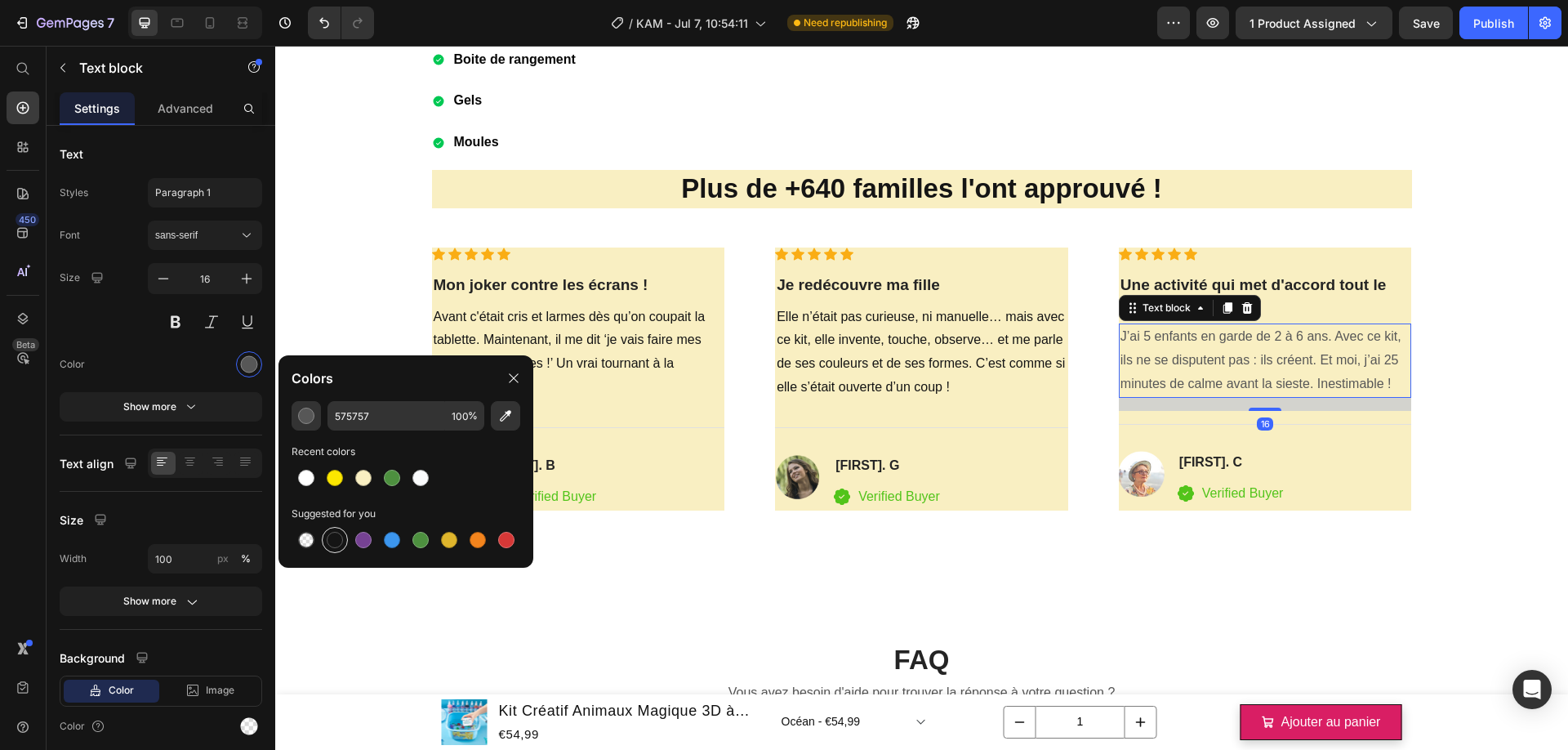 click at bounding box center (335, 540) 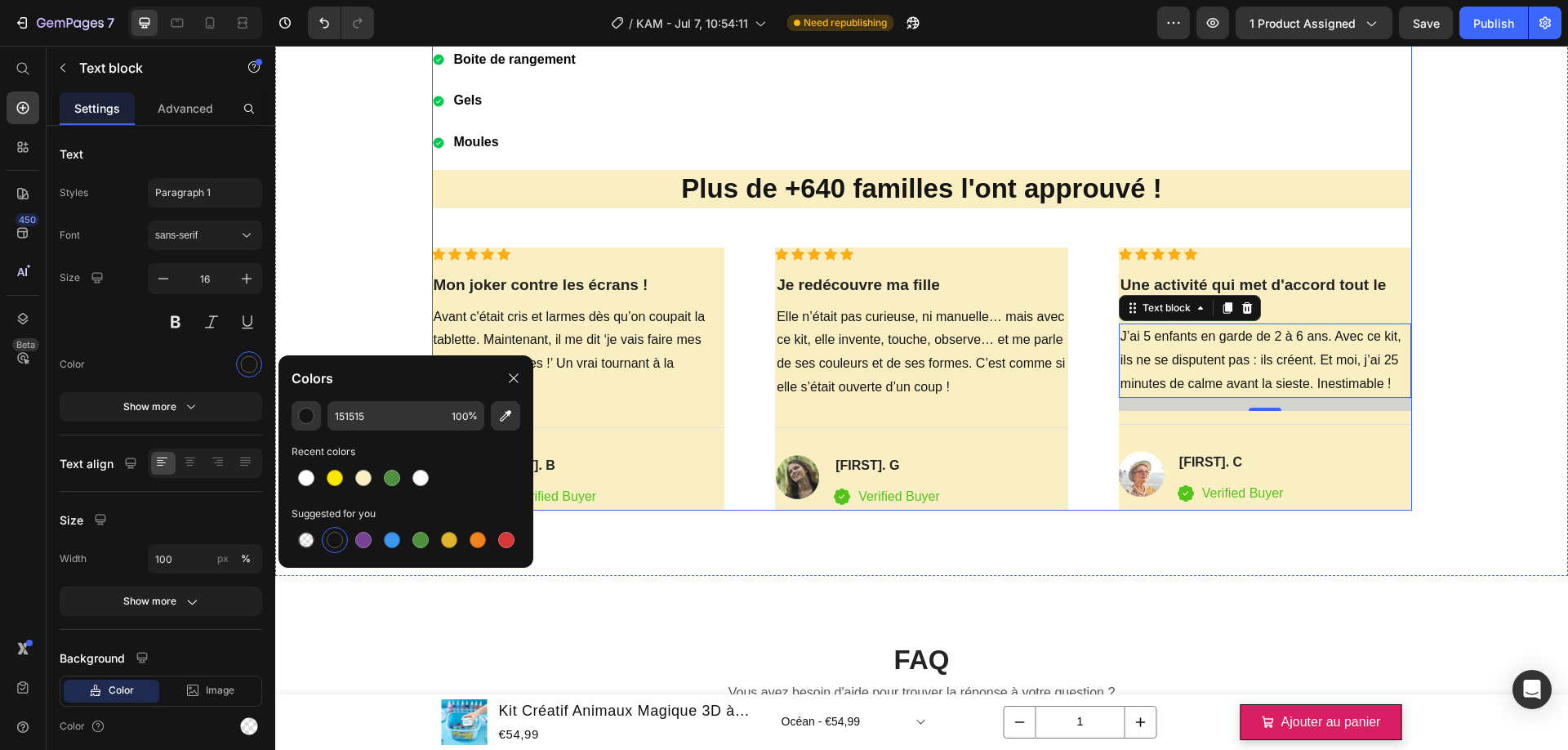 click on "Icon                Icon                Icon                Icon                Icon Icon List Hoz Mon joker contre les écrans ! Heading Avant c'était cris et larmes dès qu’on coupait la tablette. Maintenant, il me dit ‘je vais faire mes animaux magiques !’ Un vrai tournant à la maison. Text block                Title Line Image [FIRST]. [LAST]. Heading
Icon Verified Buyer Text block Icon List Row                Icon                Icon                Icon                Icon                Icon Icon List Hoz Je redécouvre ma fille  Heading Elle n’était pas curieuse, ni manuelle… mais avec ce kit, elle invente, touche, observe… et me parle de ses couleurs et de ses formes. C’est comme si elle s’était ouverte d’un coup ! Text block                Title Line Image [FIRST]. [LAST]. Heading
Icon Verified Buyer Text block Row Icon List Row                Icon                Icon                Icon                Icon                Icon Icon List Hoz   16" at bounding box center [922, 366] 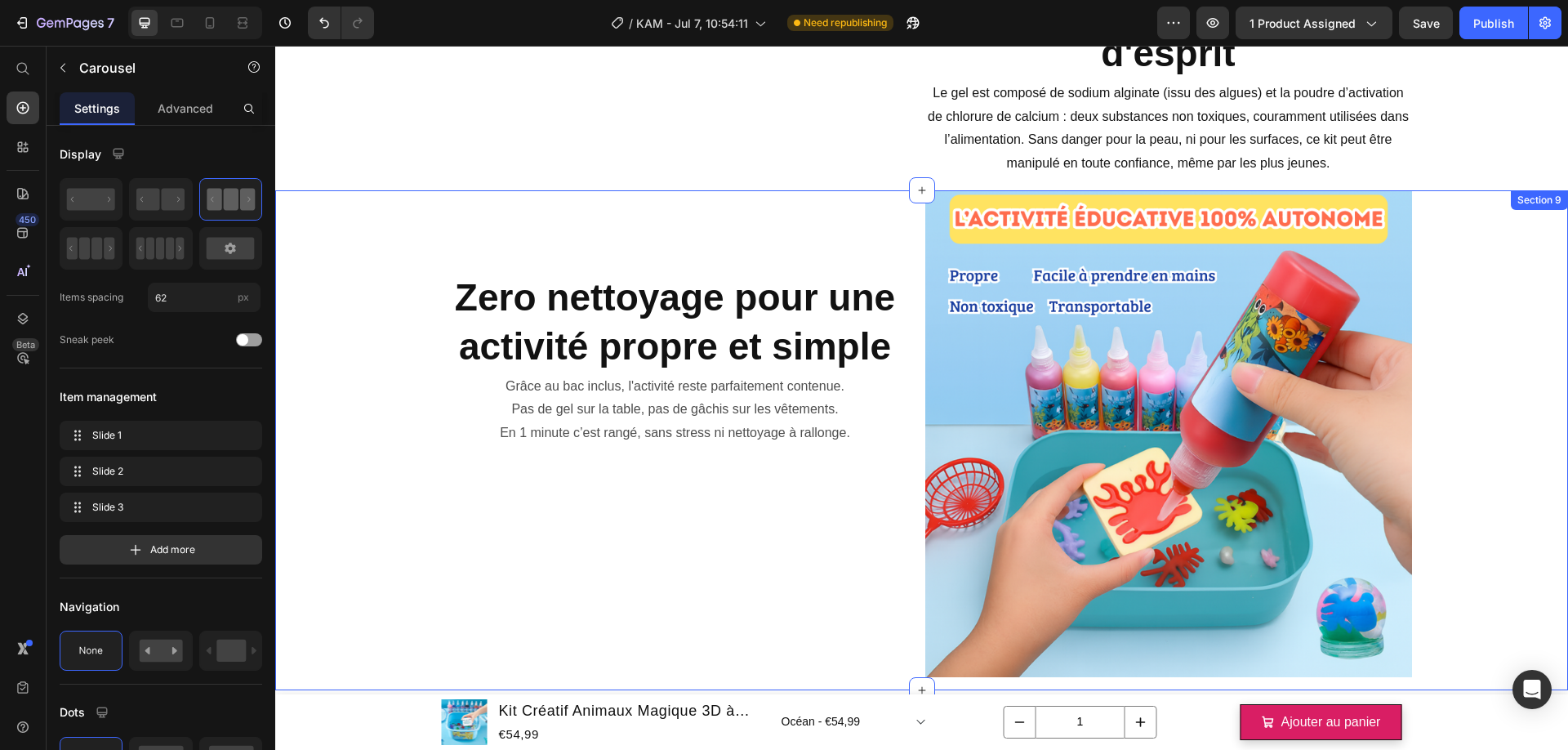 scroll, scrollTop: 5101, scrollLeft: 0, axis: vertical 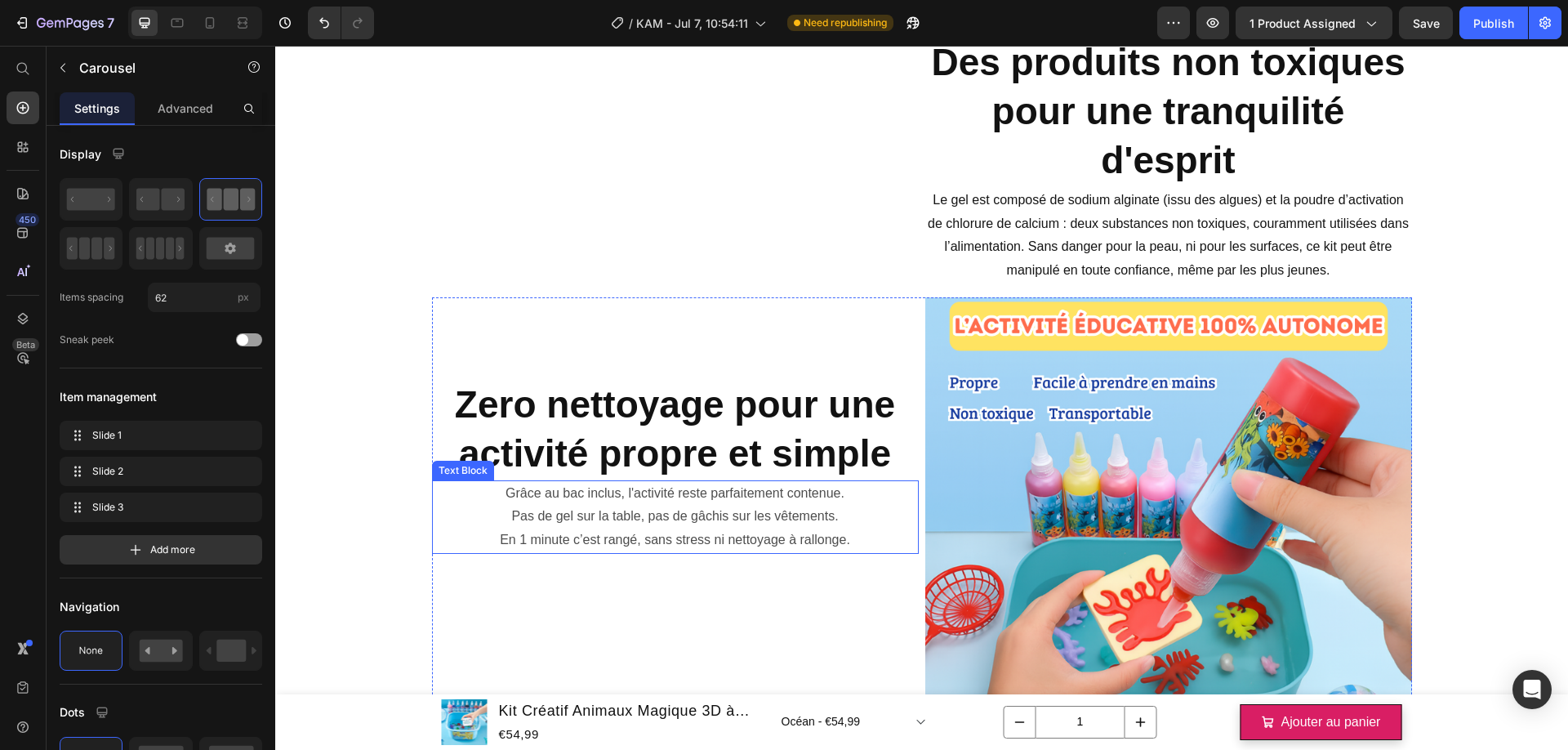 click on "Grâce au bac inclus, l'activité reste parfaitement contenue." at bounding box center [675, 493] 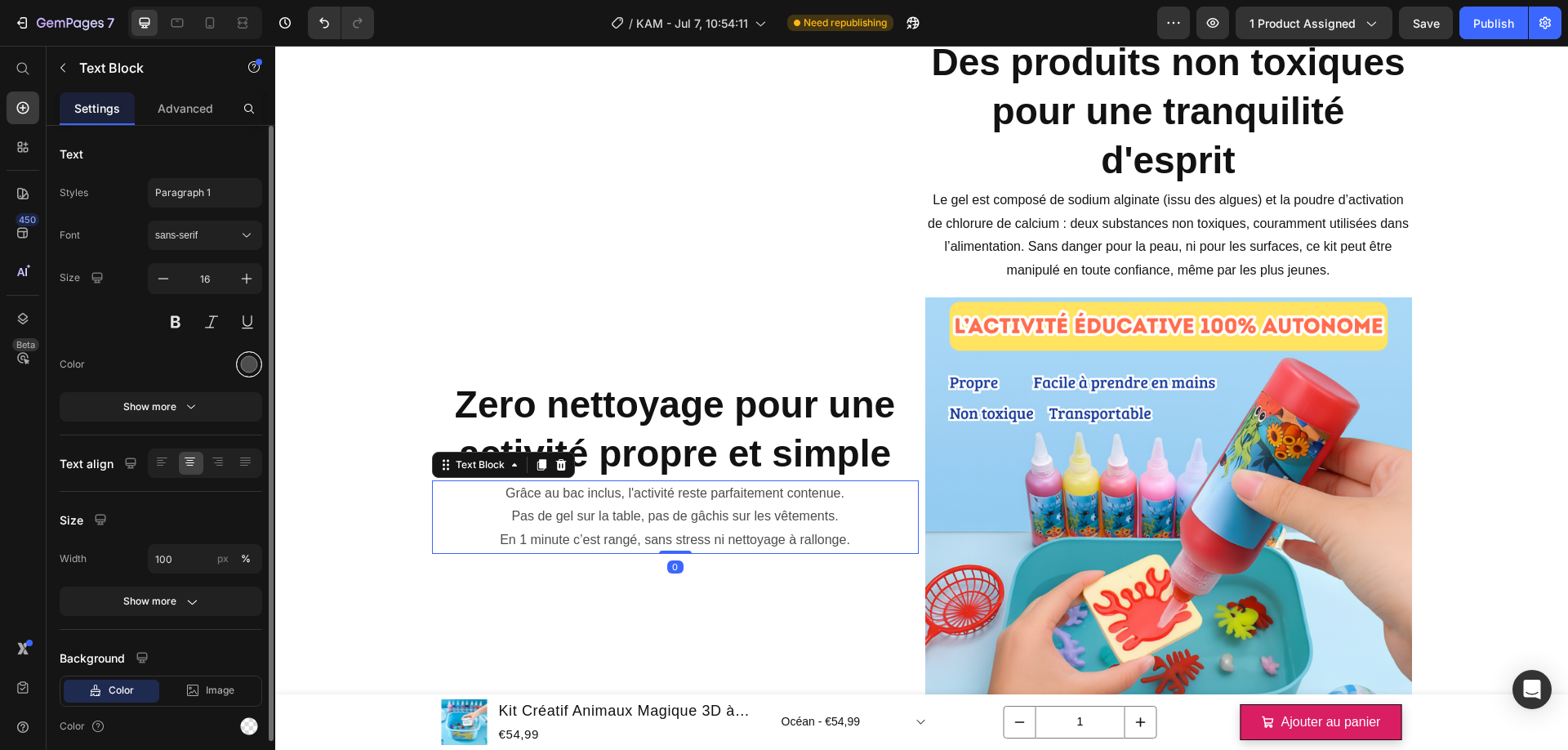 click at bounding box center [249, 364] 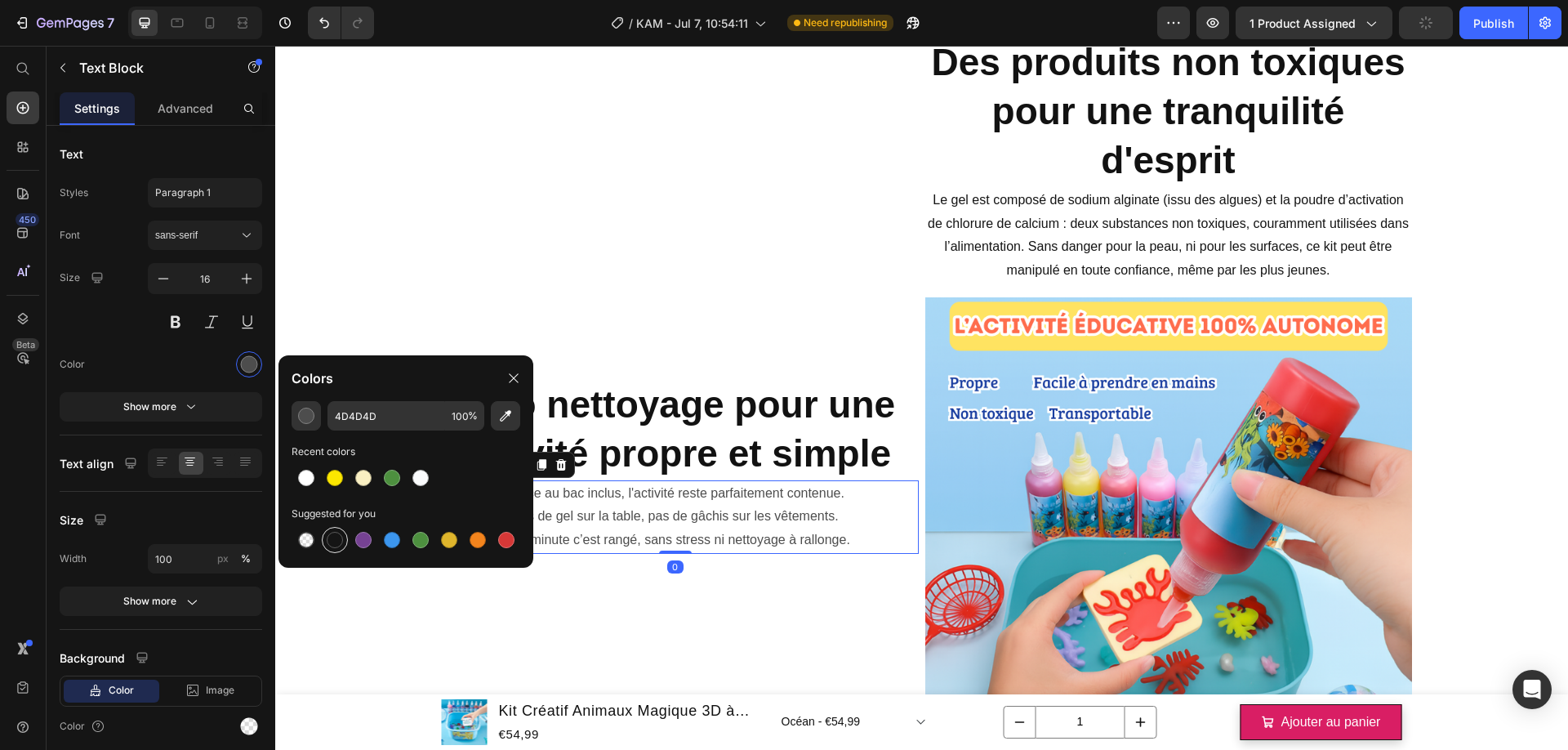 click at bounding box center (335, 540) 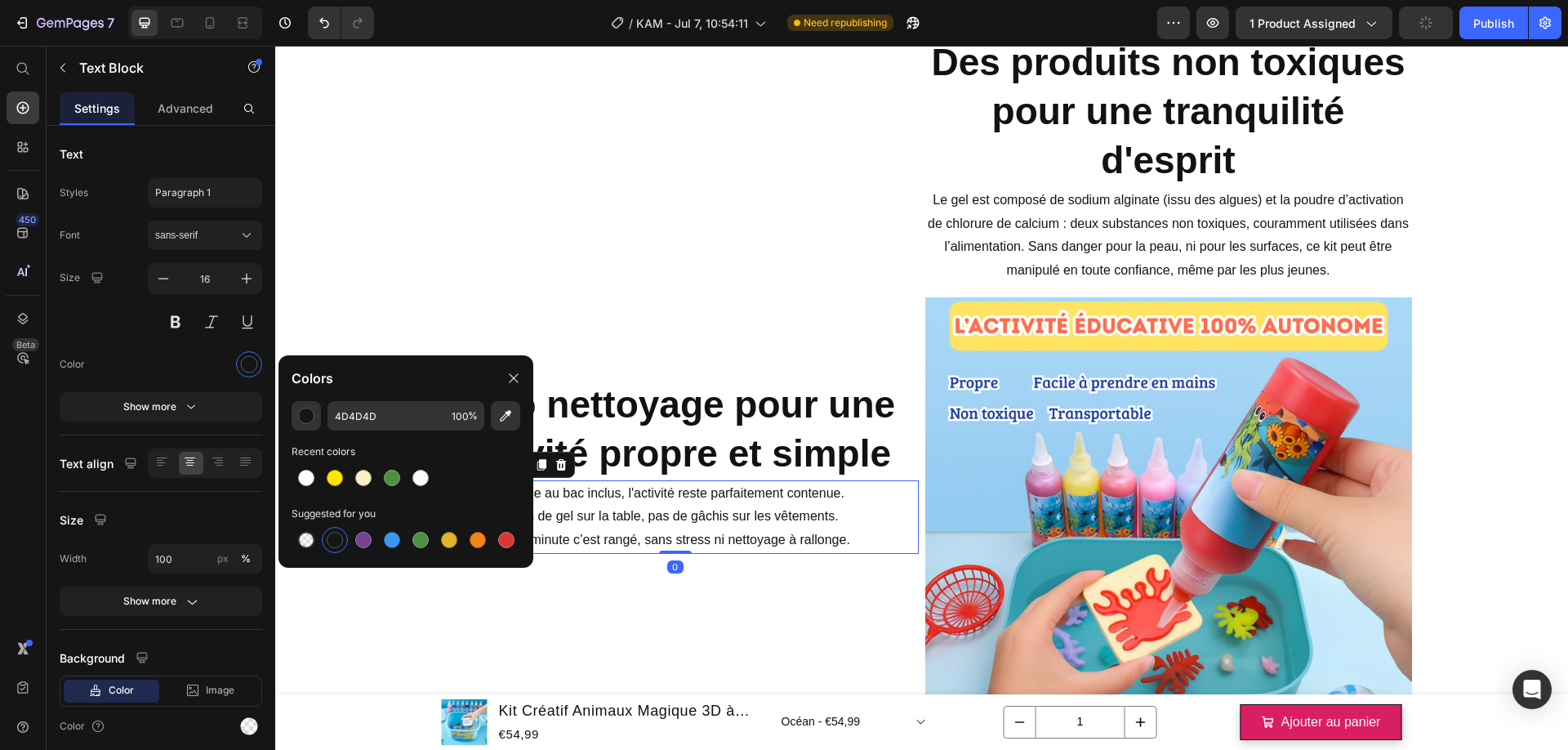 type on "151515" 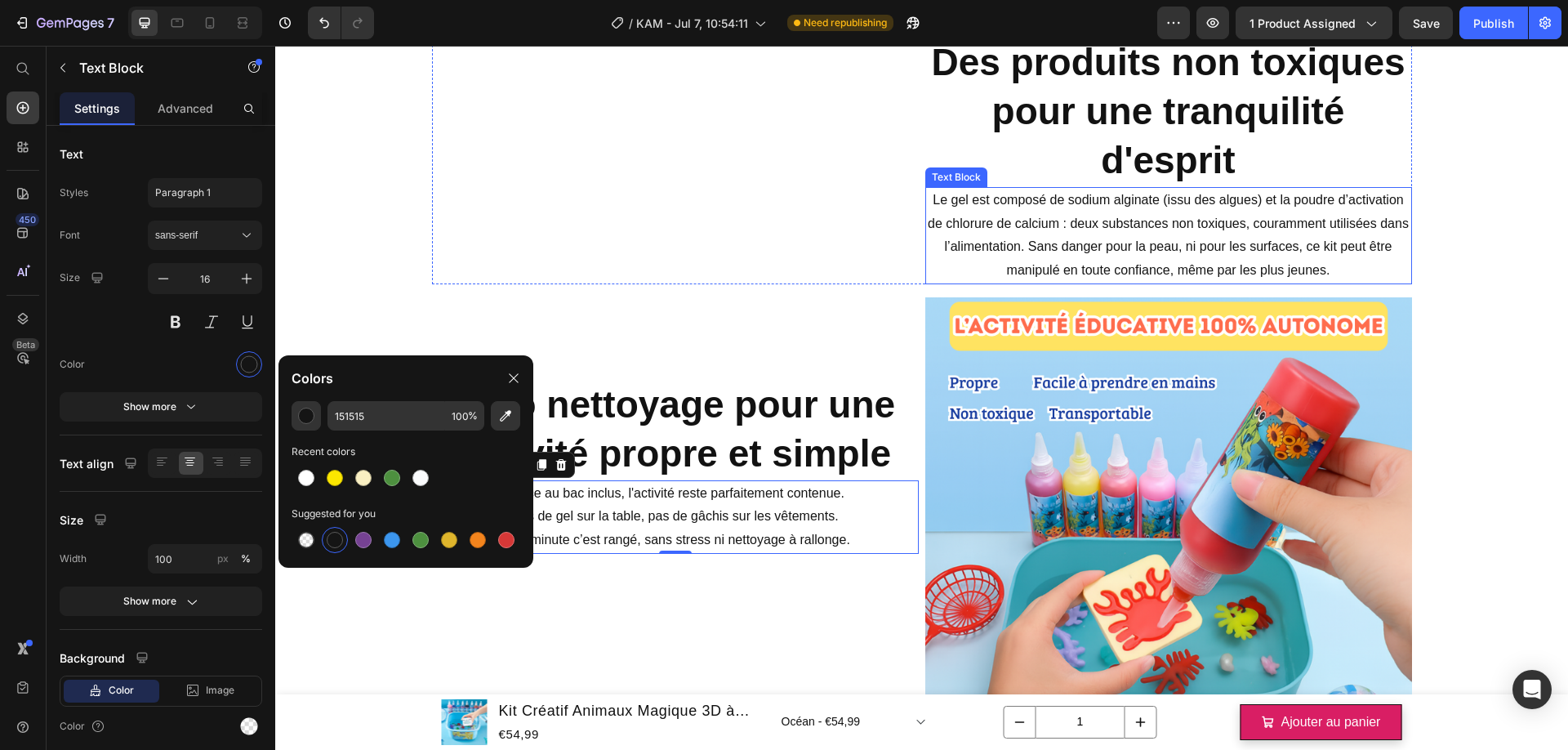 click on "Le gel est composé de sodium alginate (issu des algues) et la poudre d’activation de chlorure de calcium : deux substances non toxiques, couramment utilisées dans l’alimentation. Sans danger pour la peau, ni pour les surfaces, ce kit peut être manipulé en toute confiance, même par les plus jeunes." at bounding box center (1169, 235) 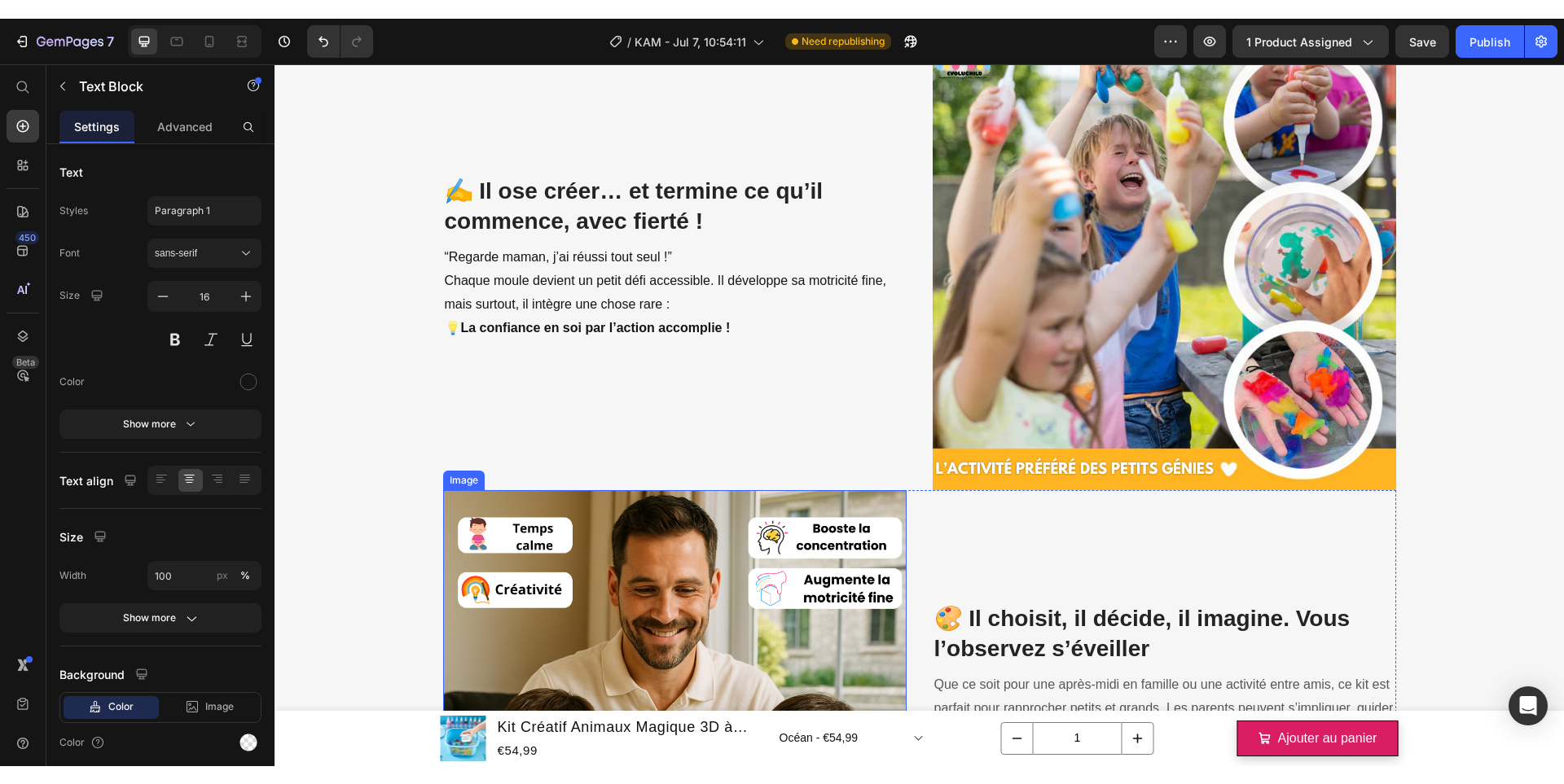 scroll, scrollTop: 3308, scrollLeft: 0, axis: vertical 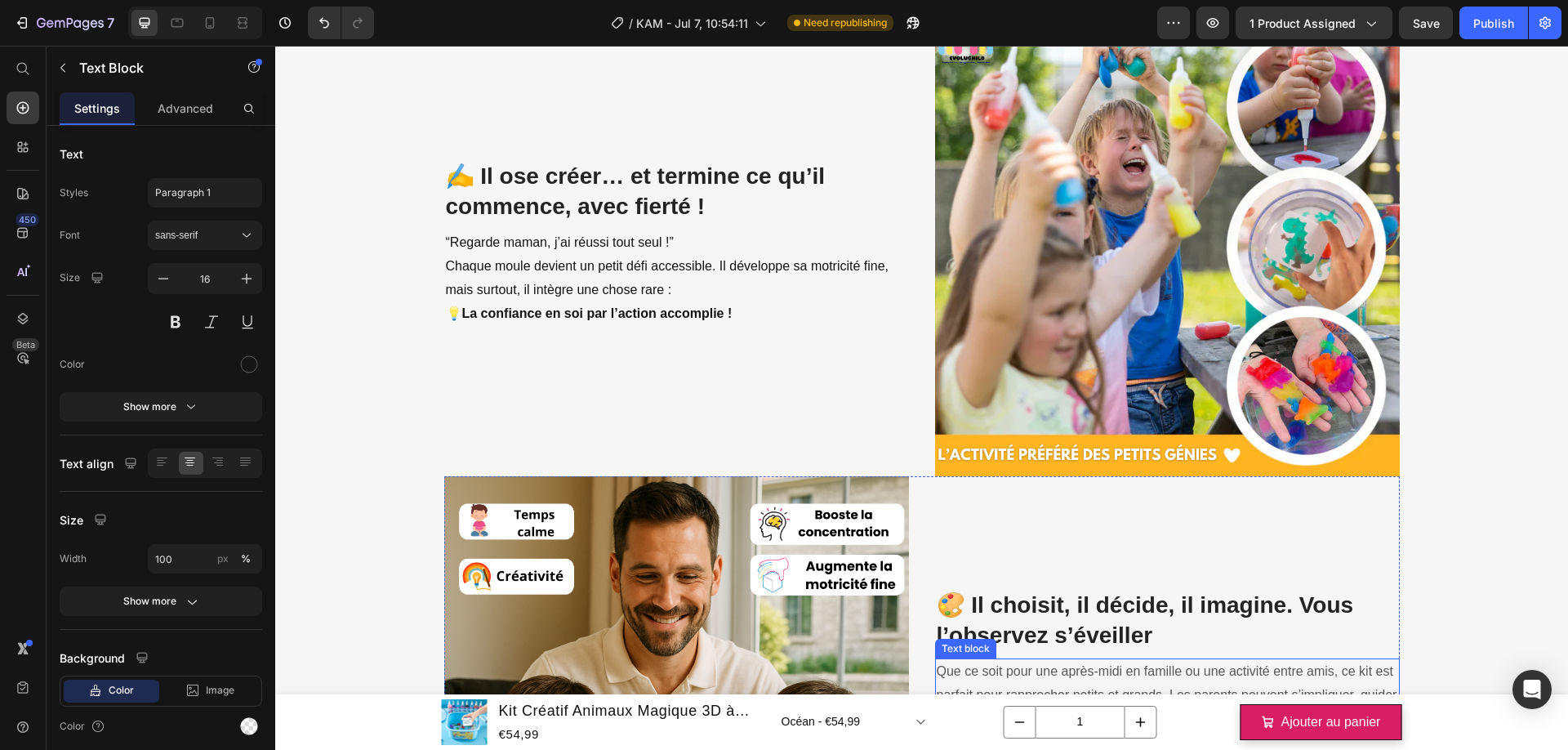 click at bounding box center [1167, 743] 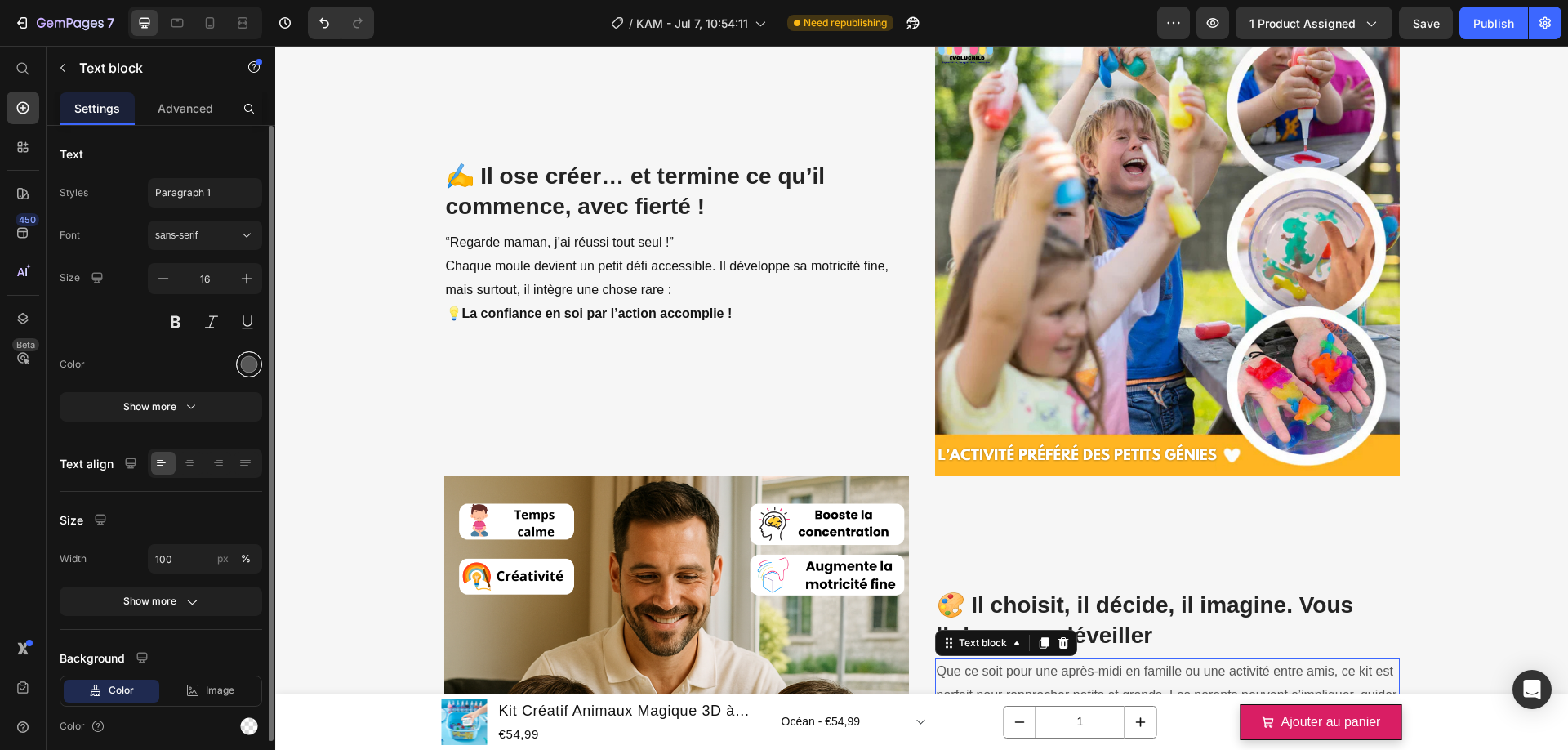 click at bounding box center [249, 364] 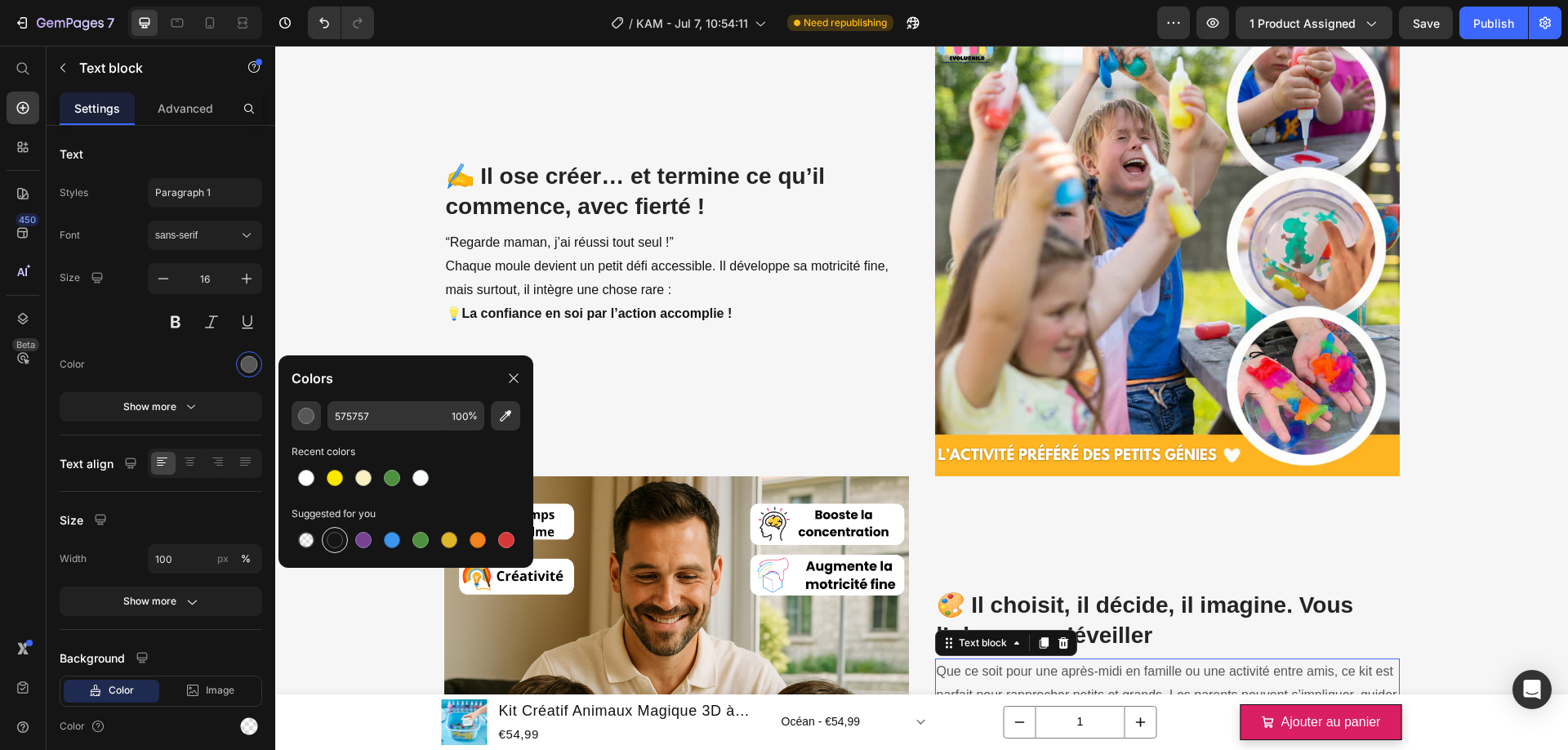 click at bounding box center [335, 540] 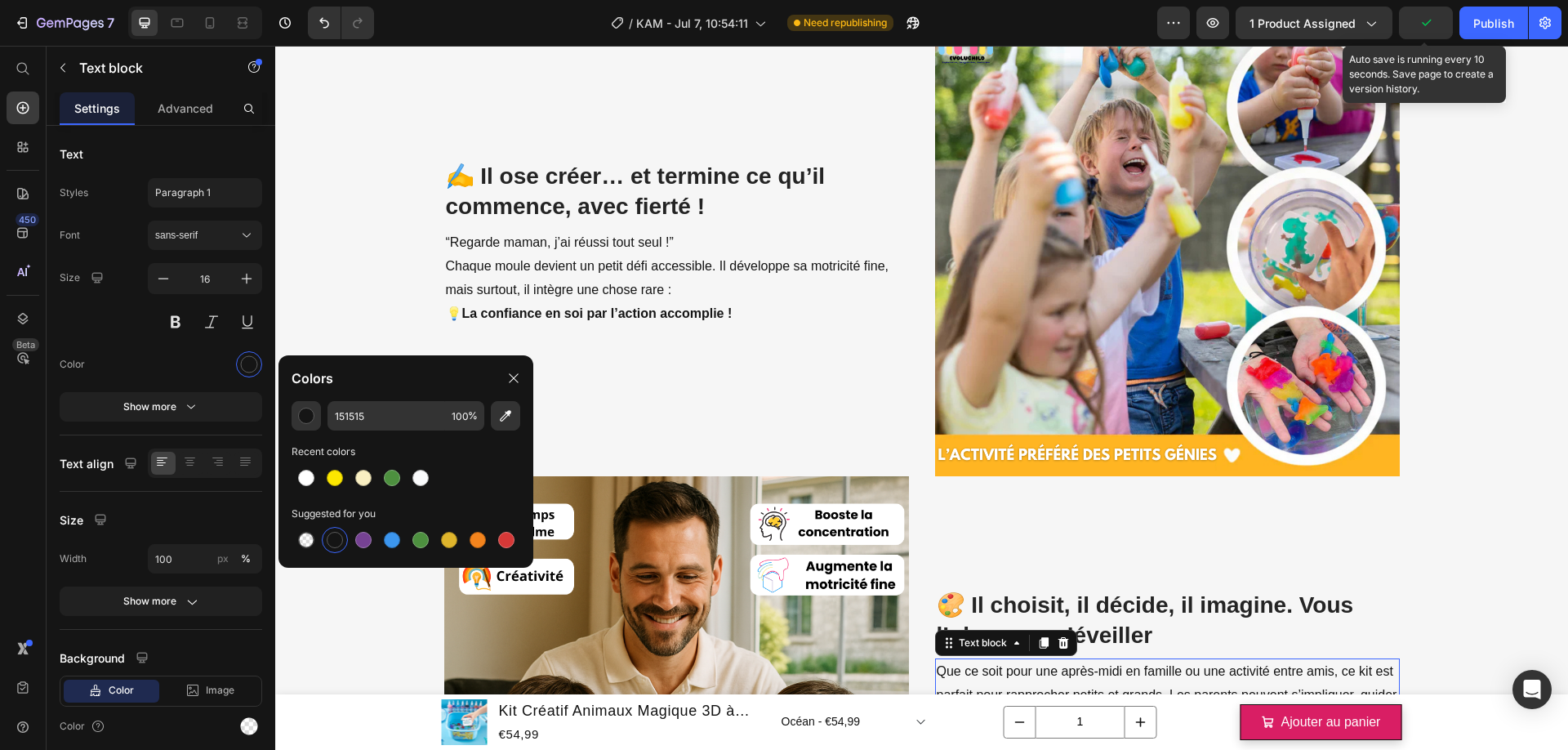 click 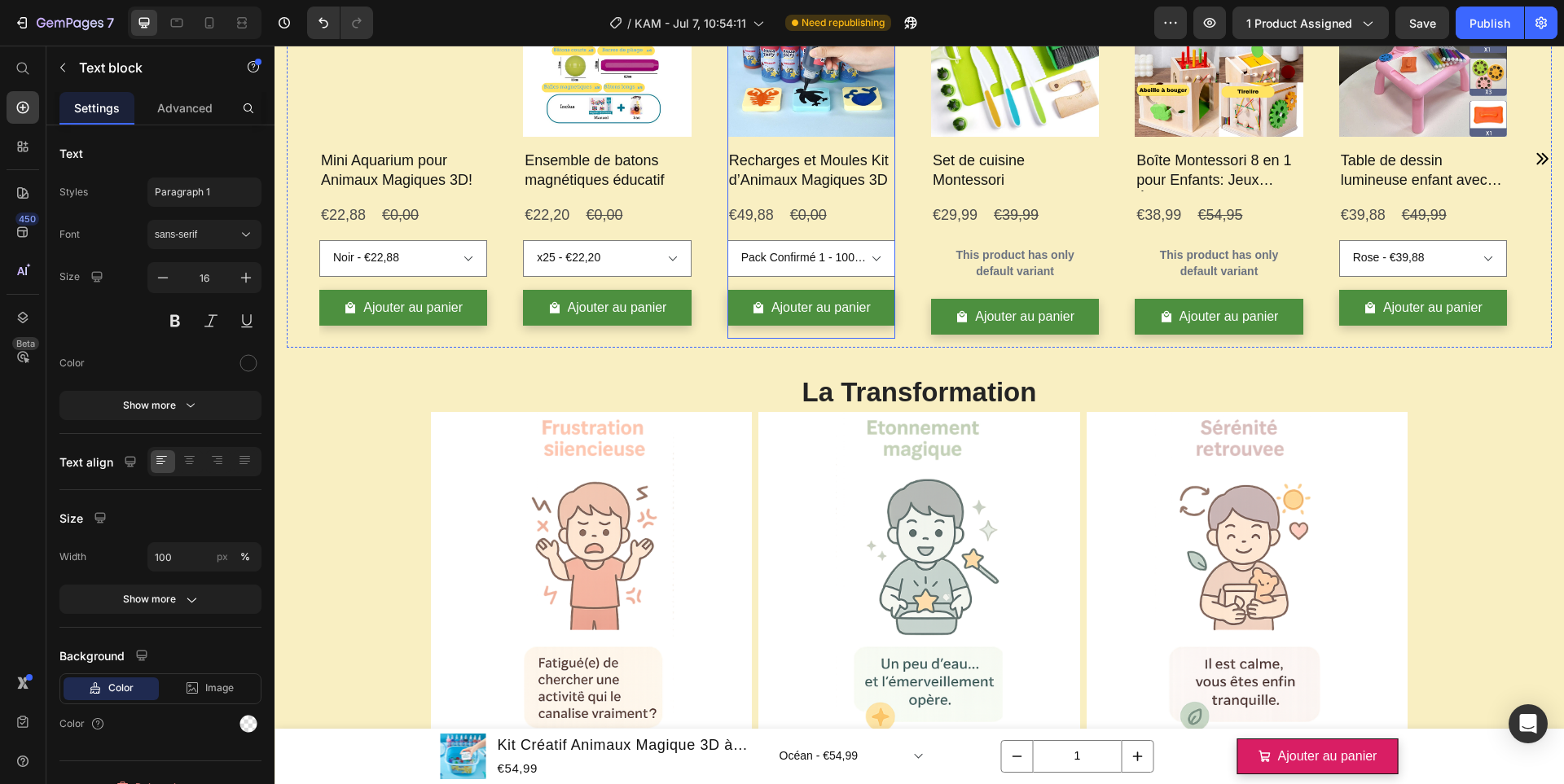 scroll, scrollTop: 1487, scrollLeft: 0, axis: vertical 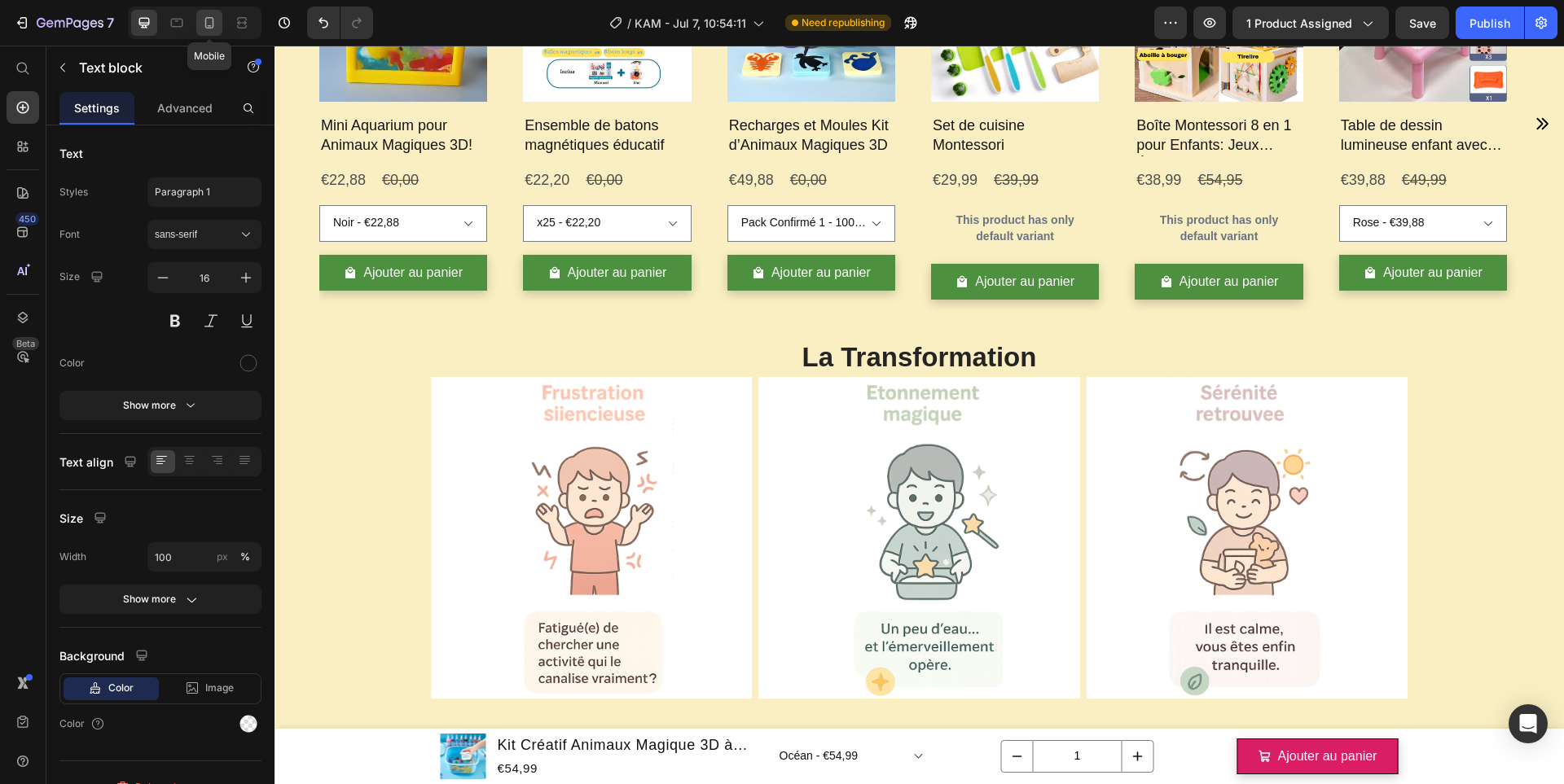 drag, startPoint x: 210, startPoint y: 25, endPoint x: 178, endPoint y: 112, distance: 92.69844 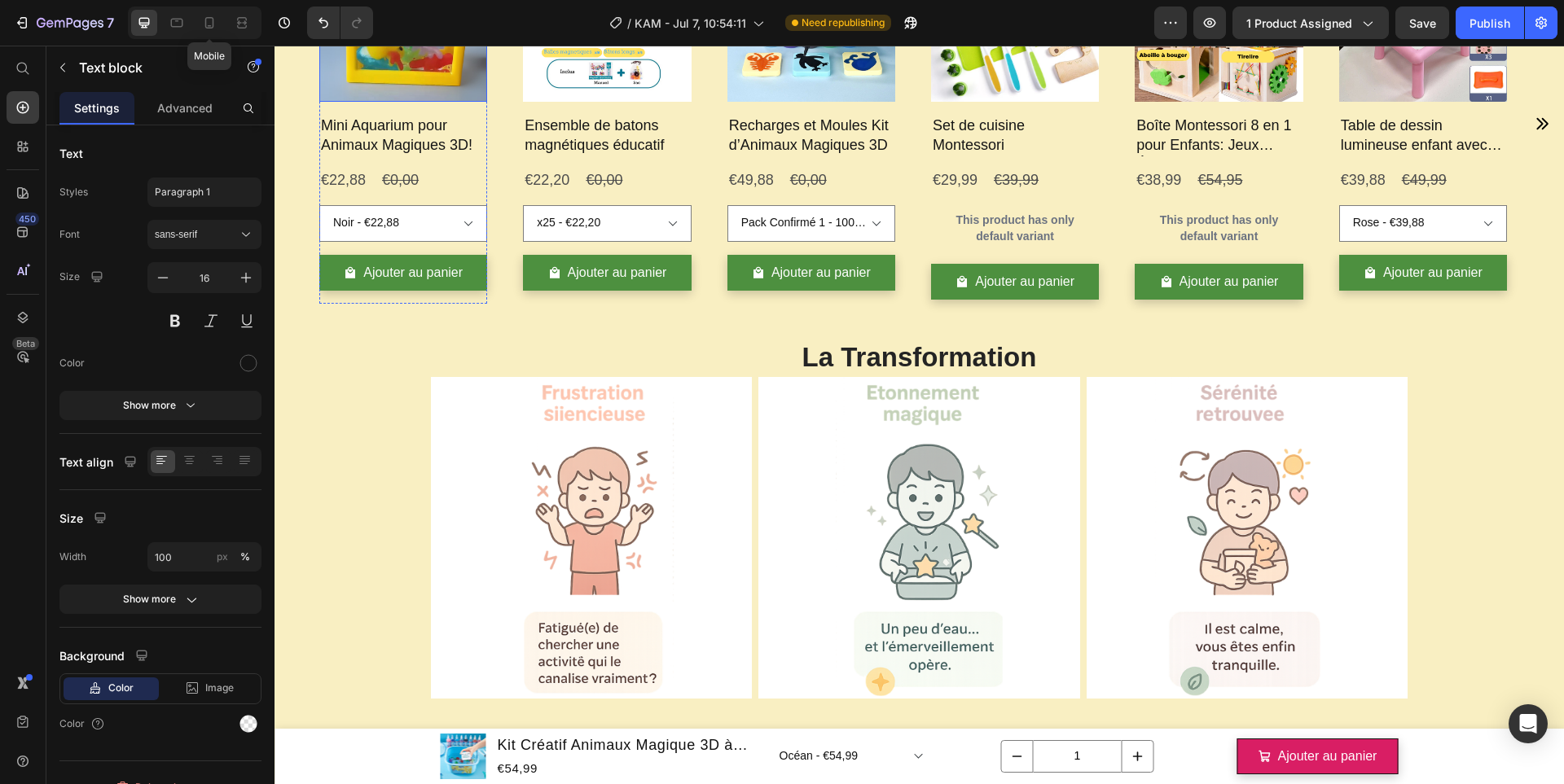 type on "14" 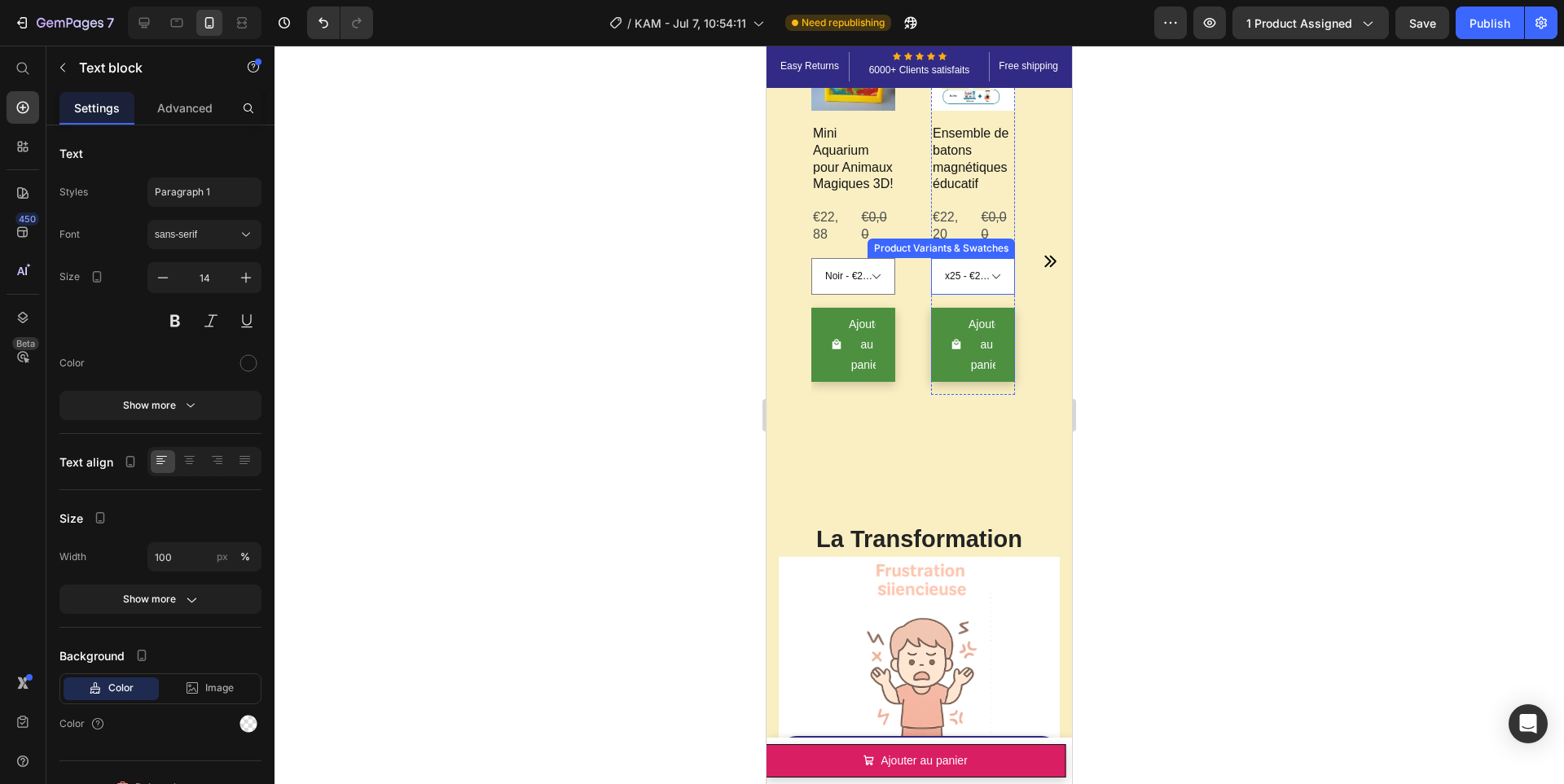 scroll, scrollTop: 1386, scrollLeft: 0, axis: vertical 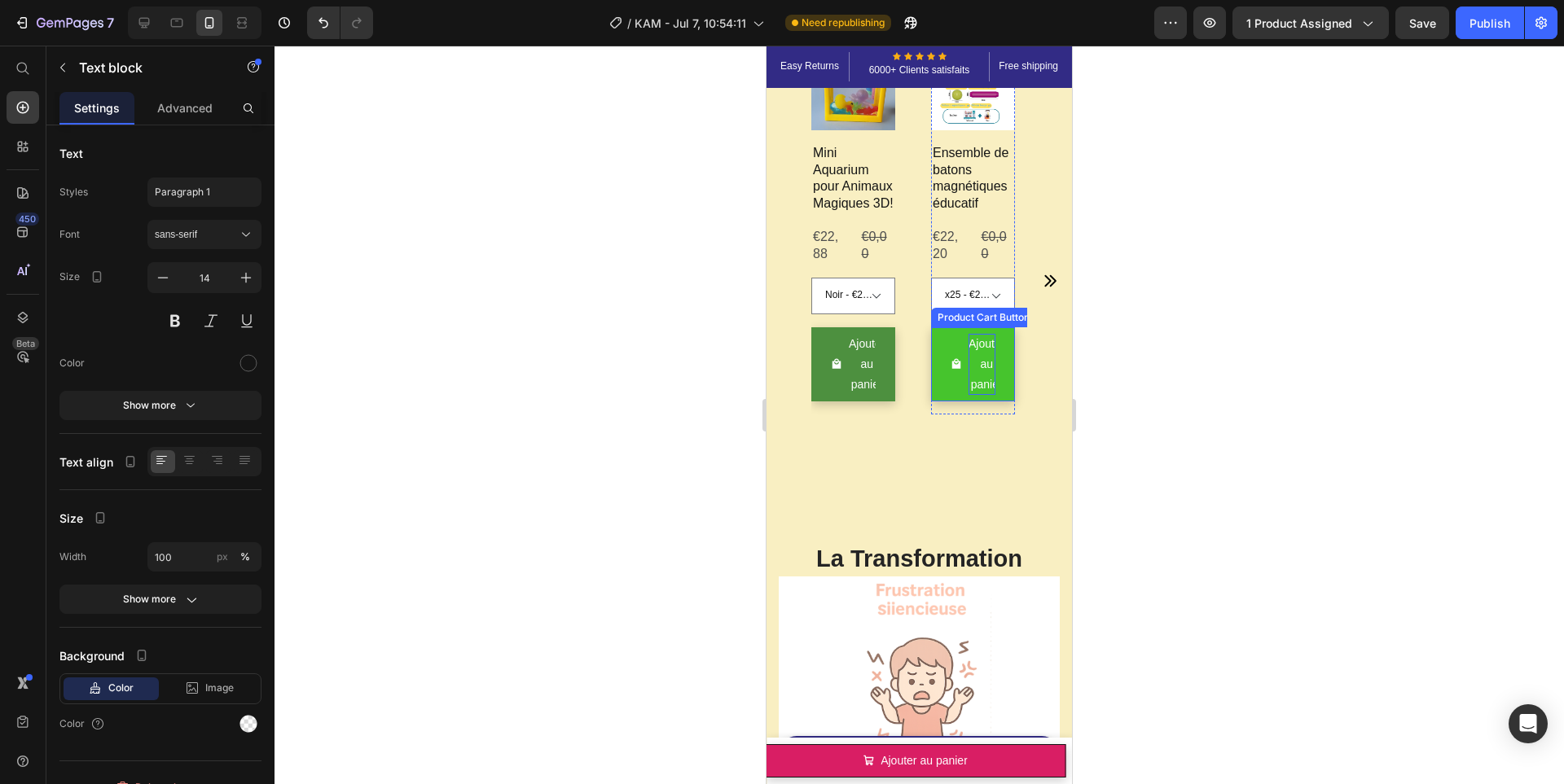 click on "Ajouter au panier" at bounding box center [982, 365] 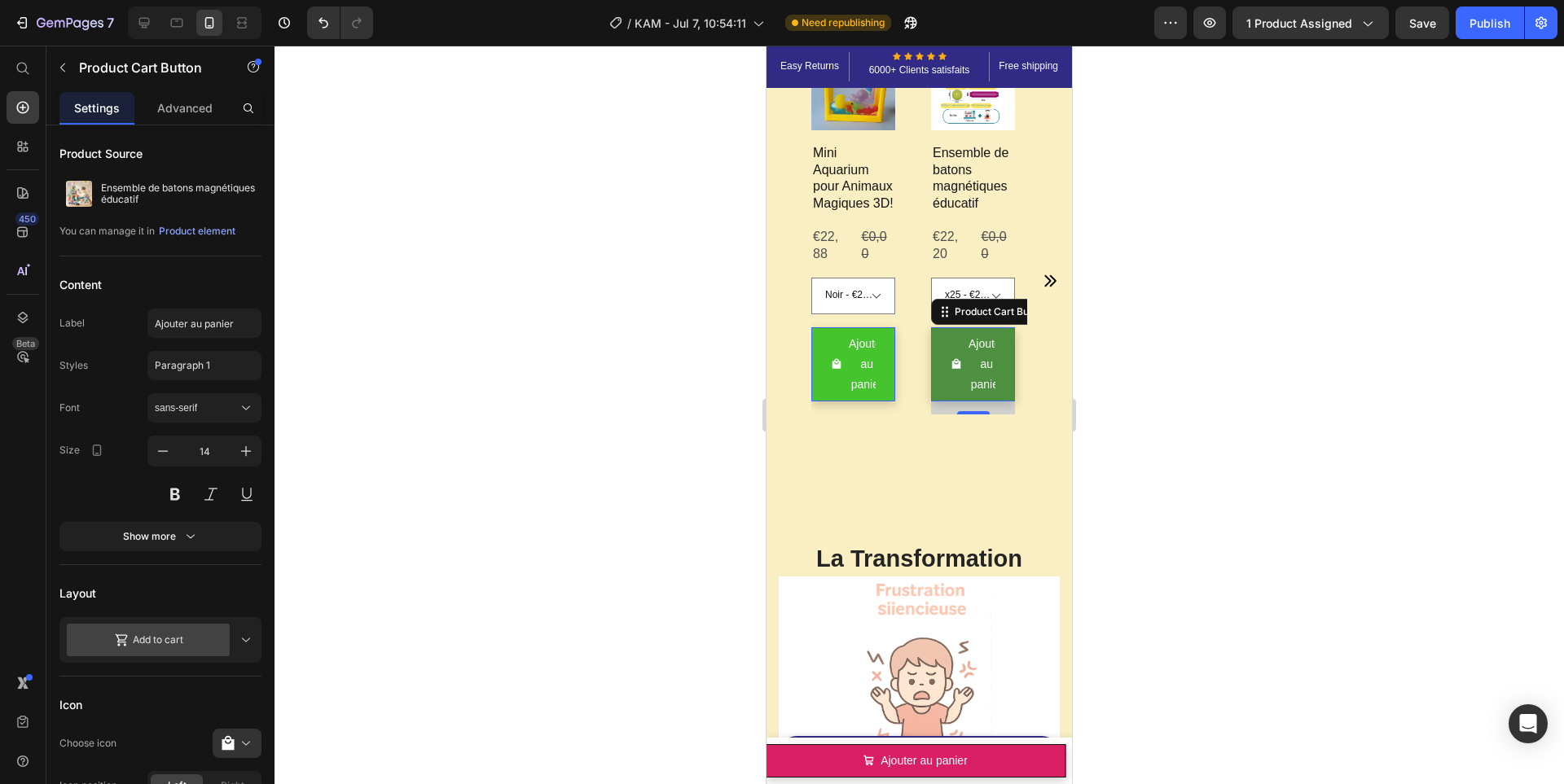 click on "Ajouter au panier" at bounding box center [853, 365] 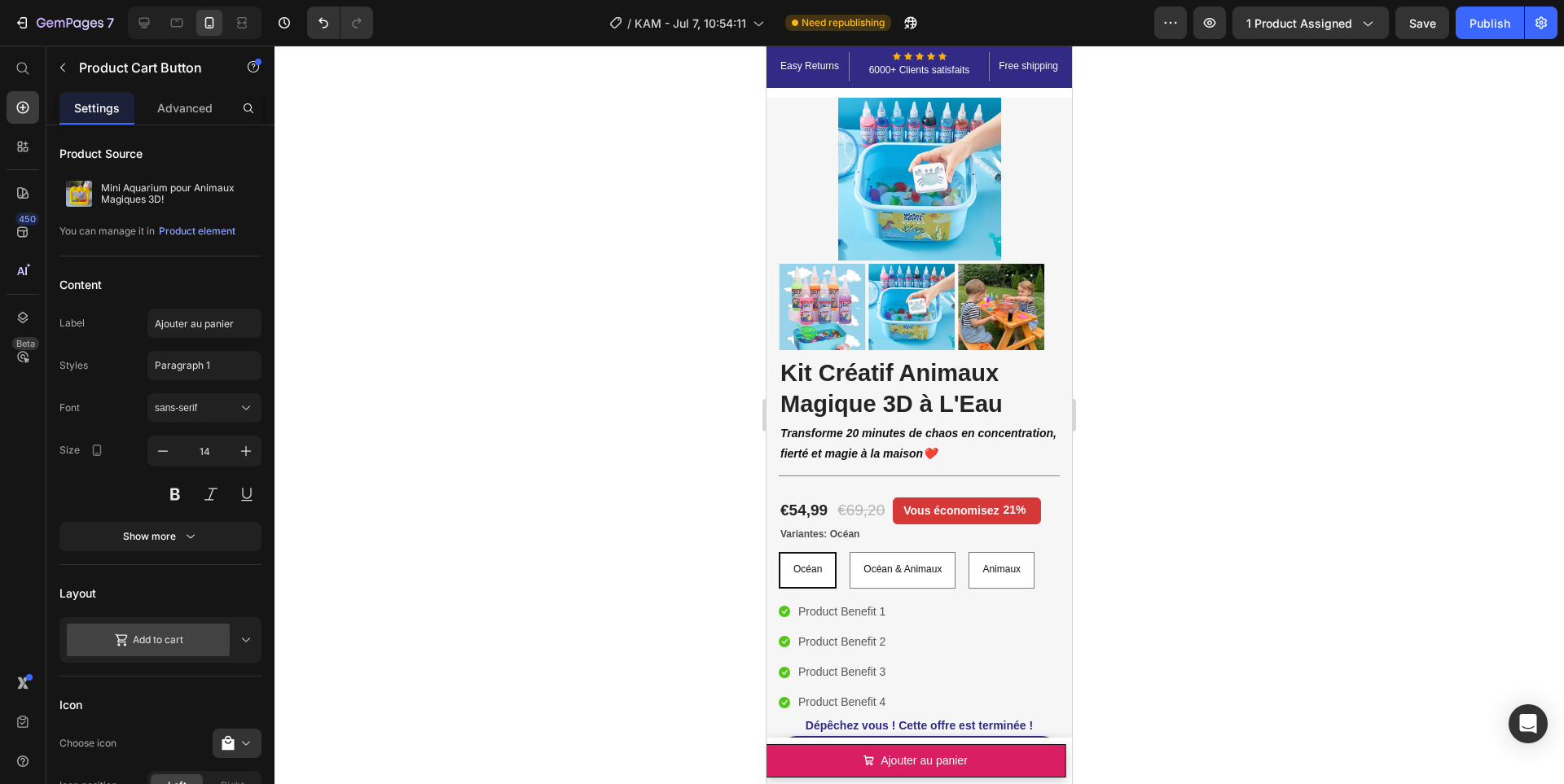 scroll, scrollTop: 0, scrollLeft: 0, axis: both 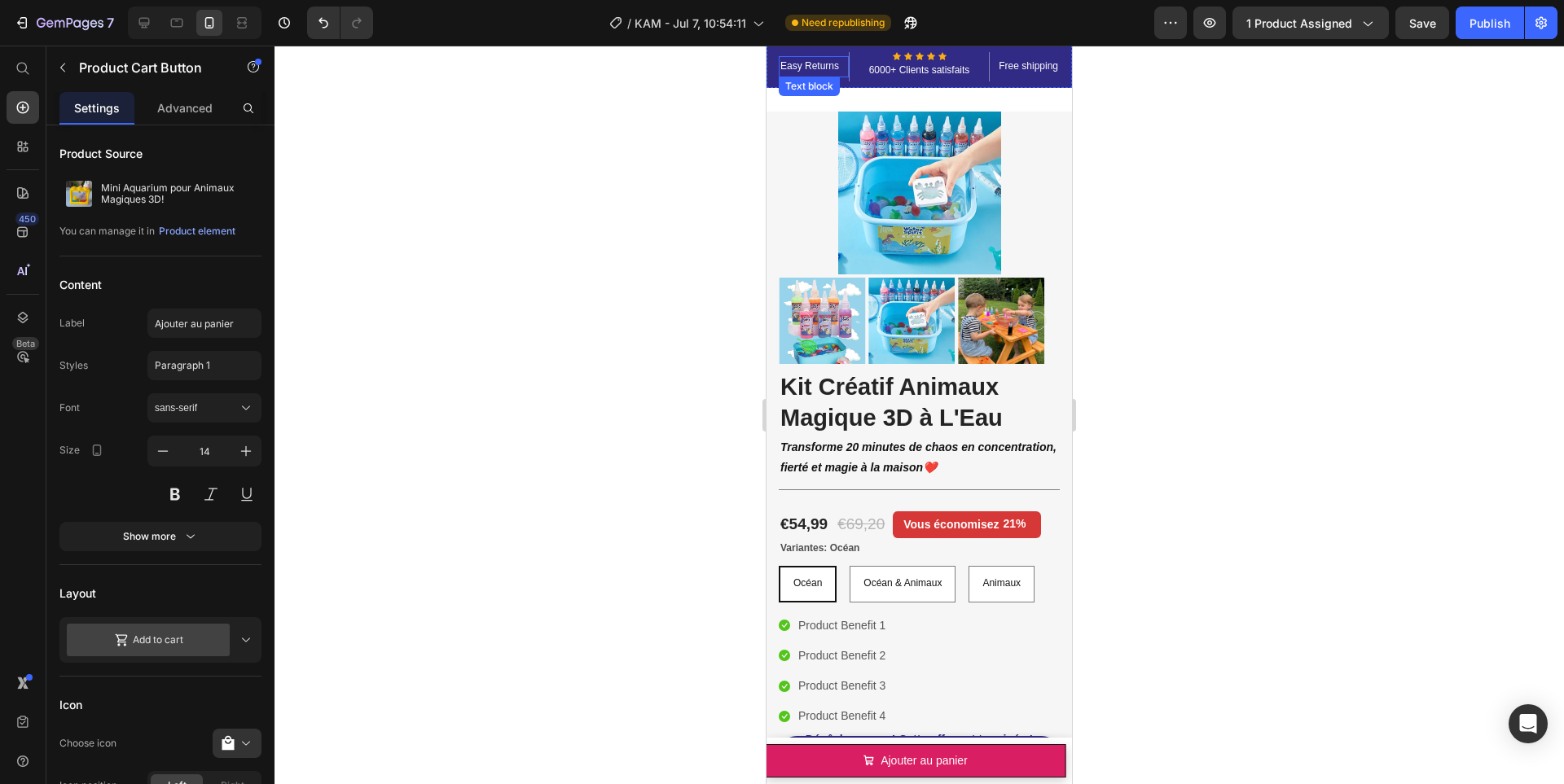 click on "Easy Returns" at bounding box center [814, 67] 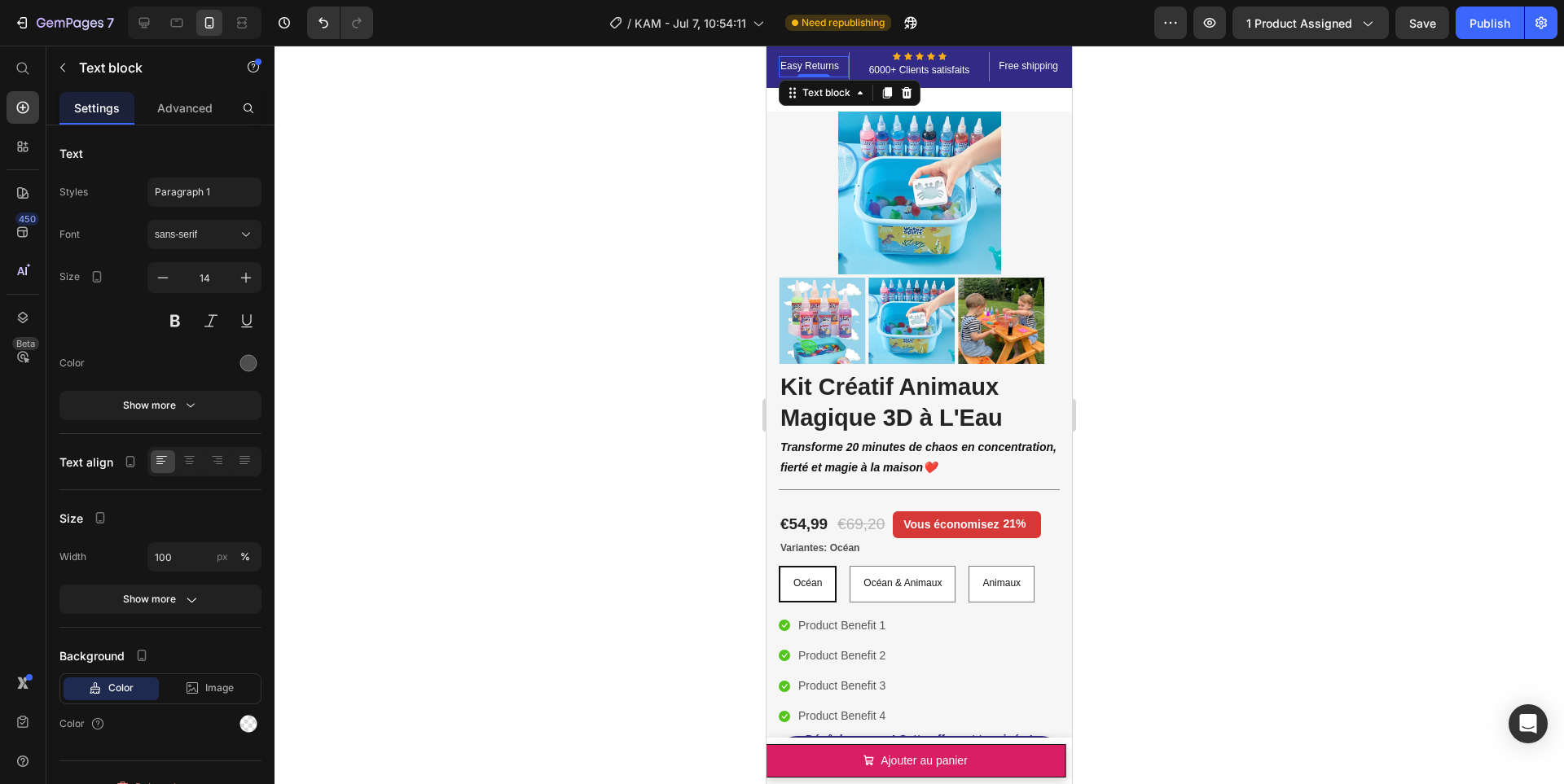 click on "Easy Returns" at bounding box center (814, 67) 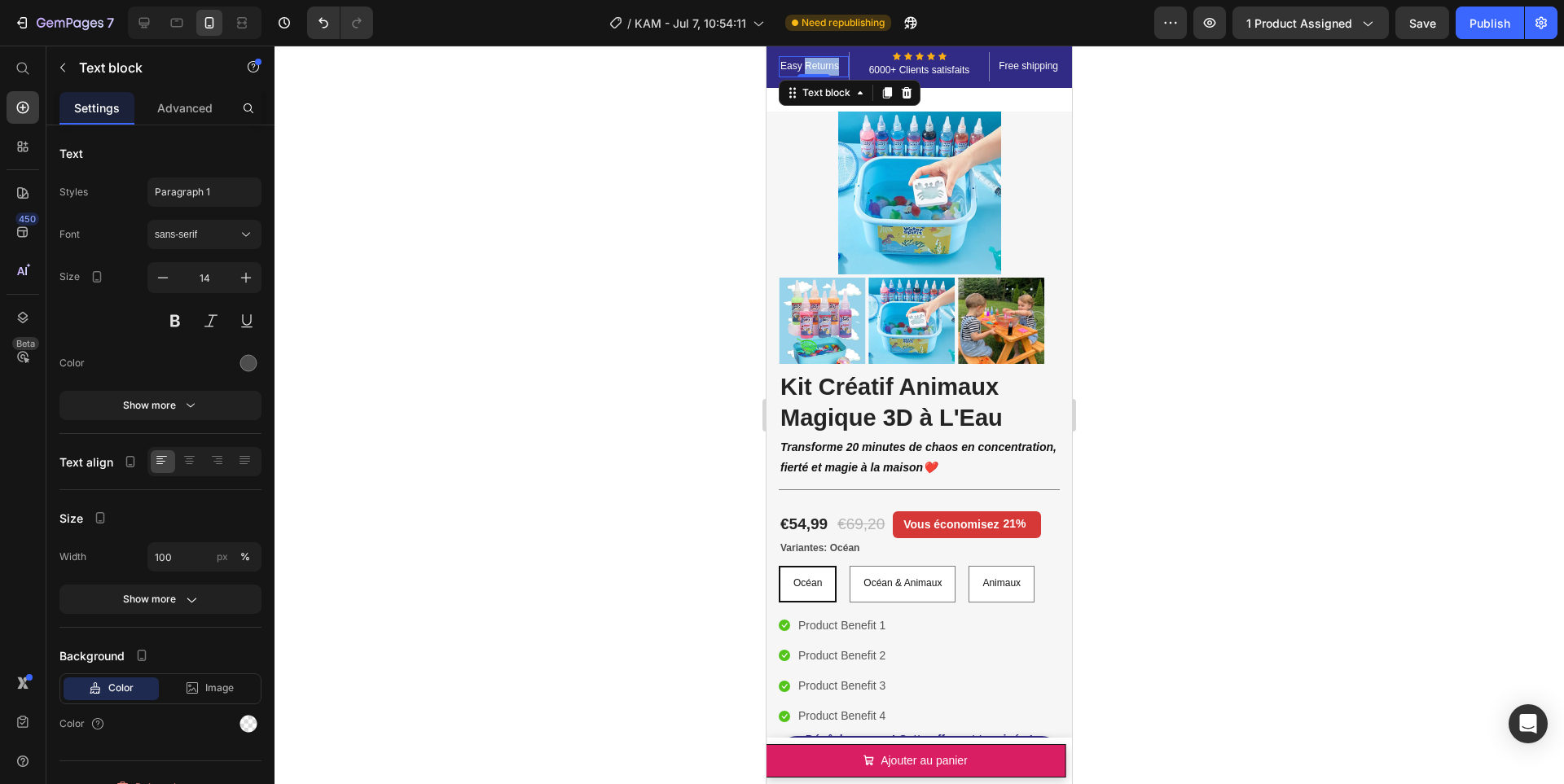 click on "Easy Returns" at bounding box center [814, 67] 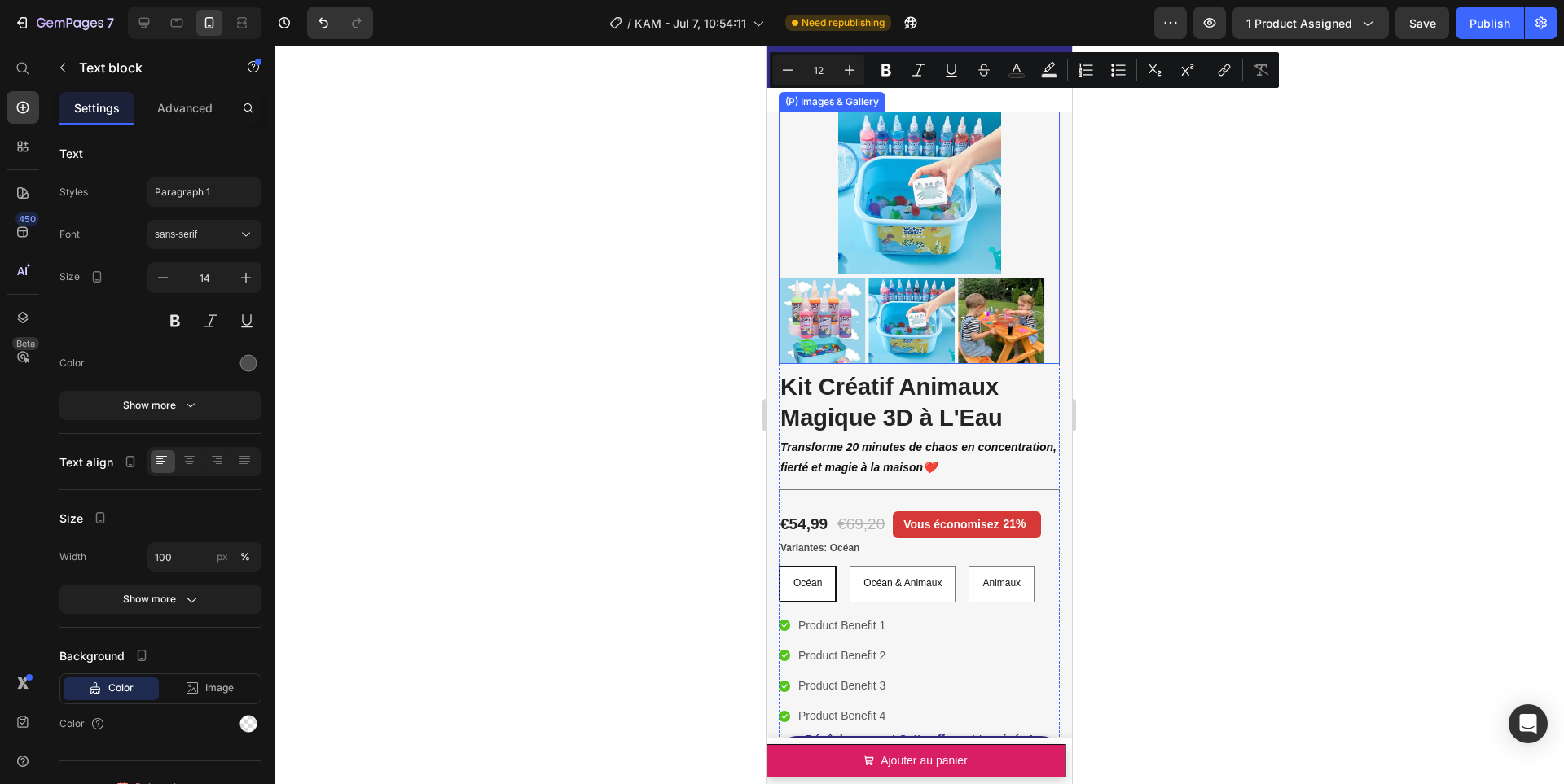 click at bounding box center (919, 193) 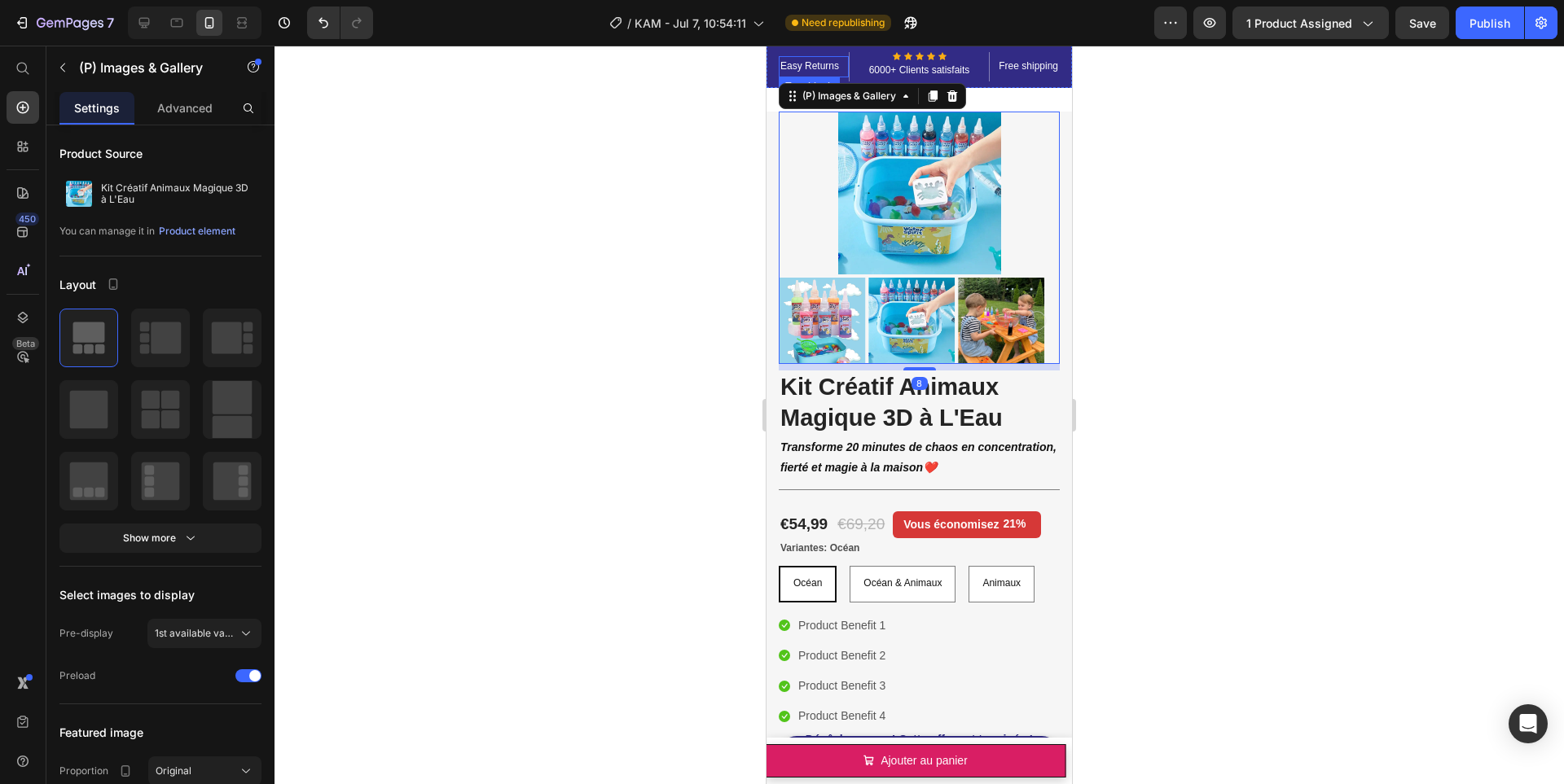 click on "Easy Returns" at bounding box center [814, 67] 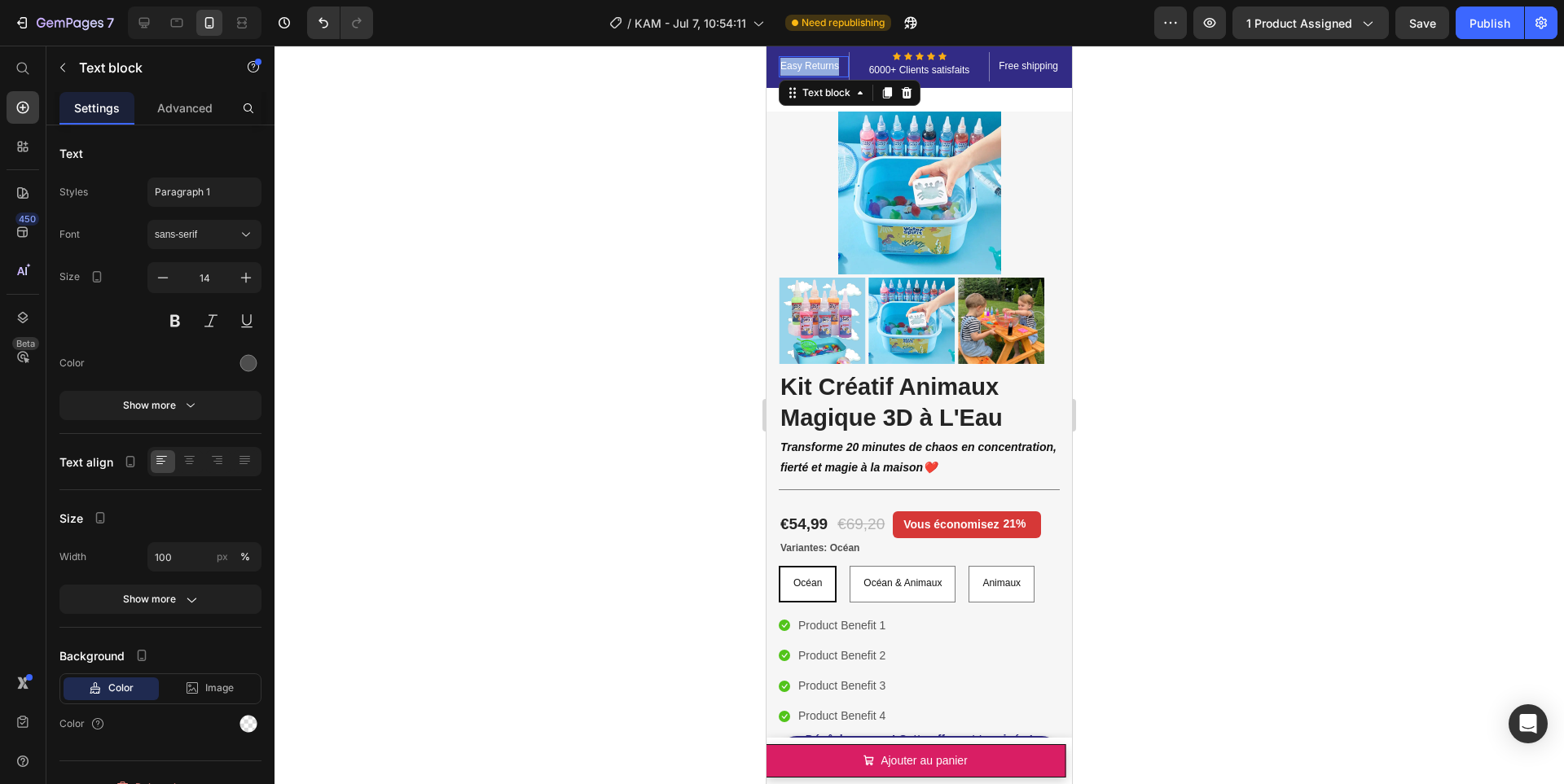 click on "Easy Returns" at bounding box center [814, 67] 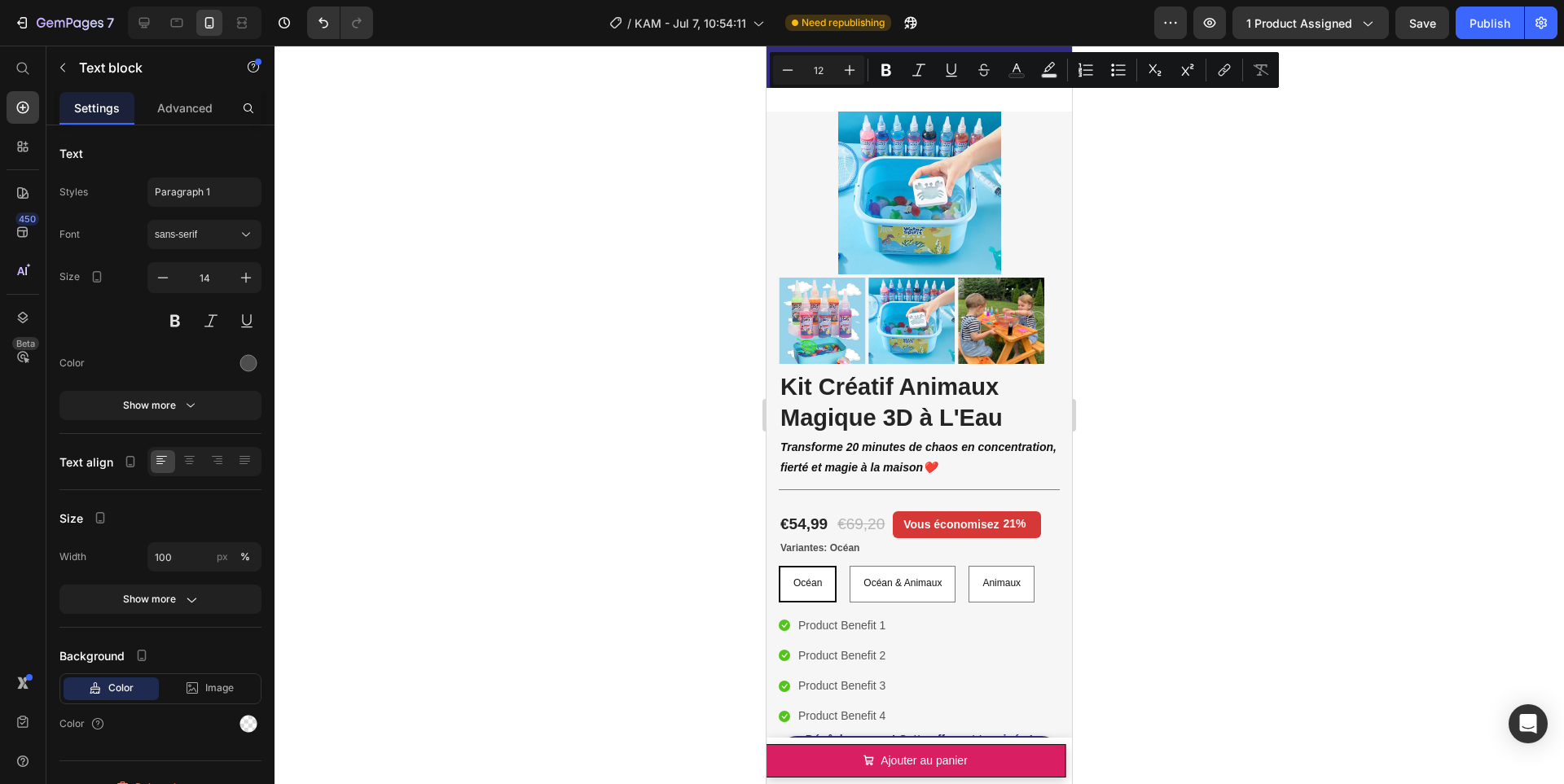 click 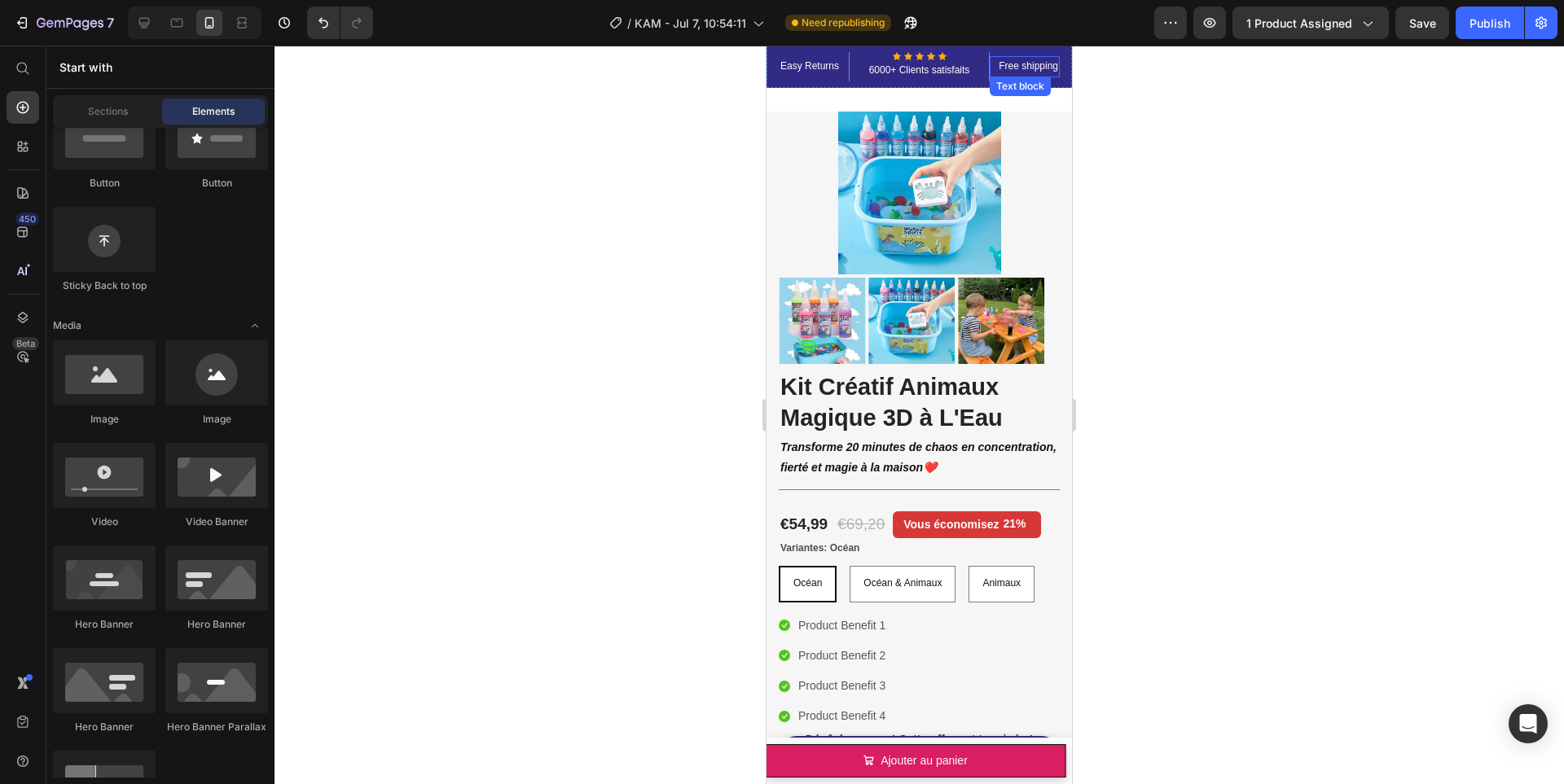 click on "Free shipping" at bounding box center (1025, 67) 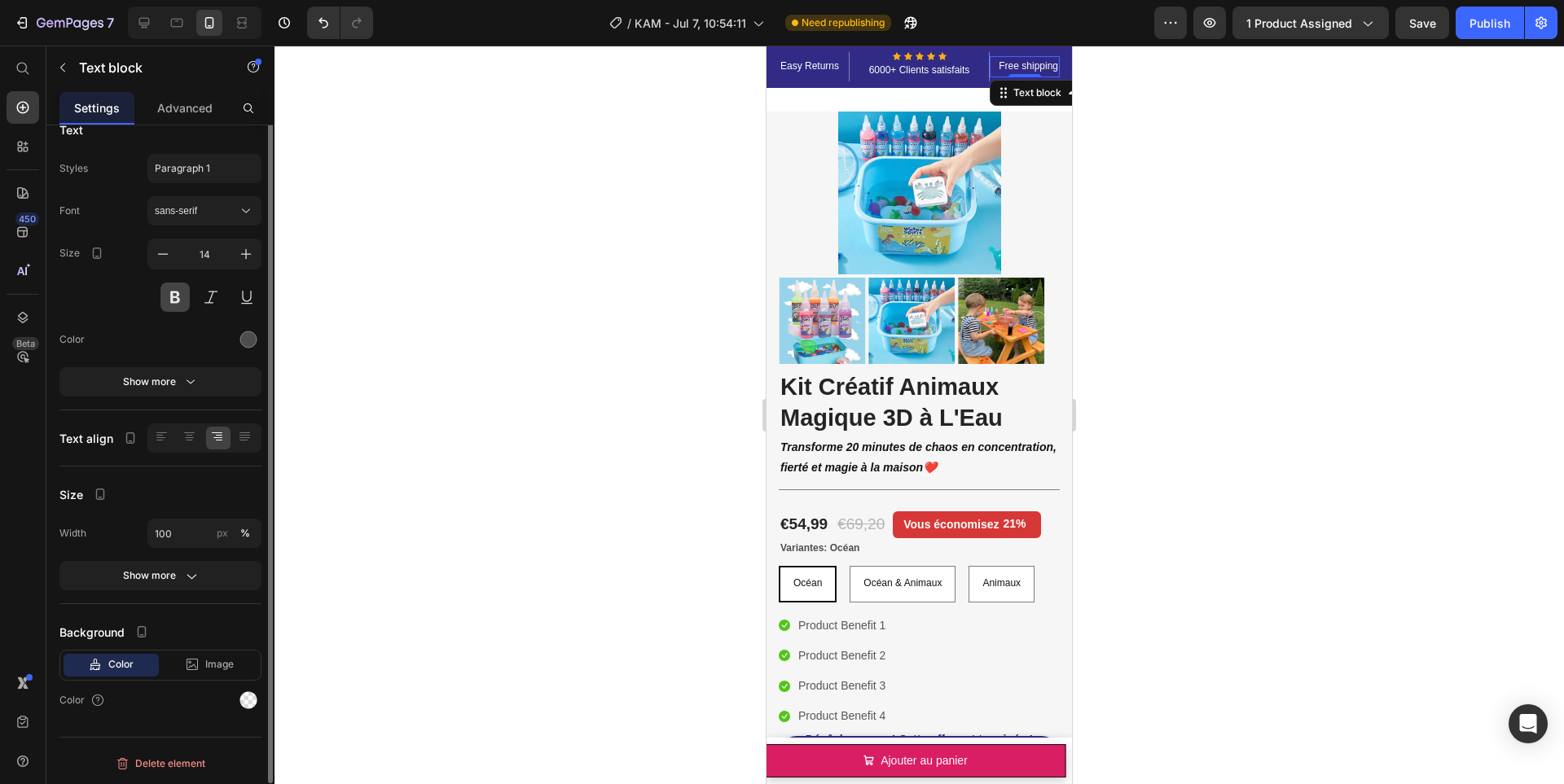 scroll, scrollTop: 0, scrollLeft: 0, axis: both 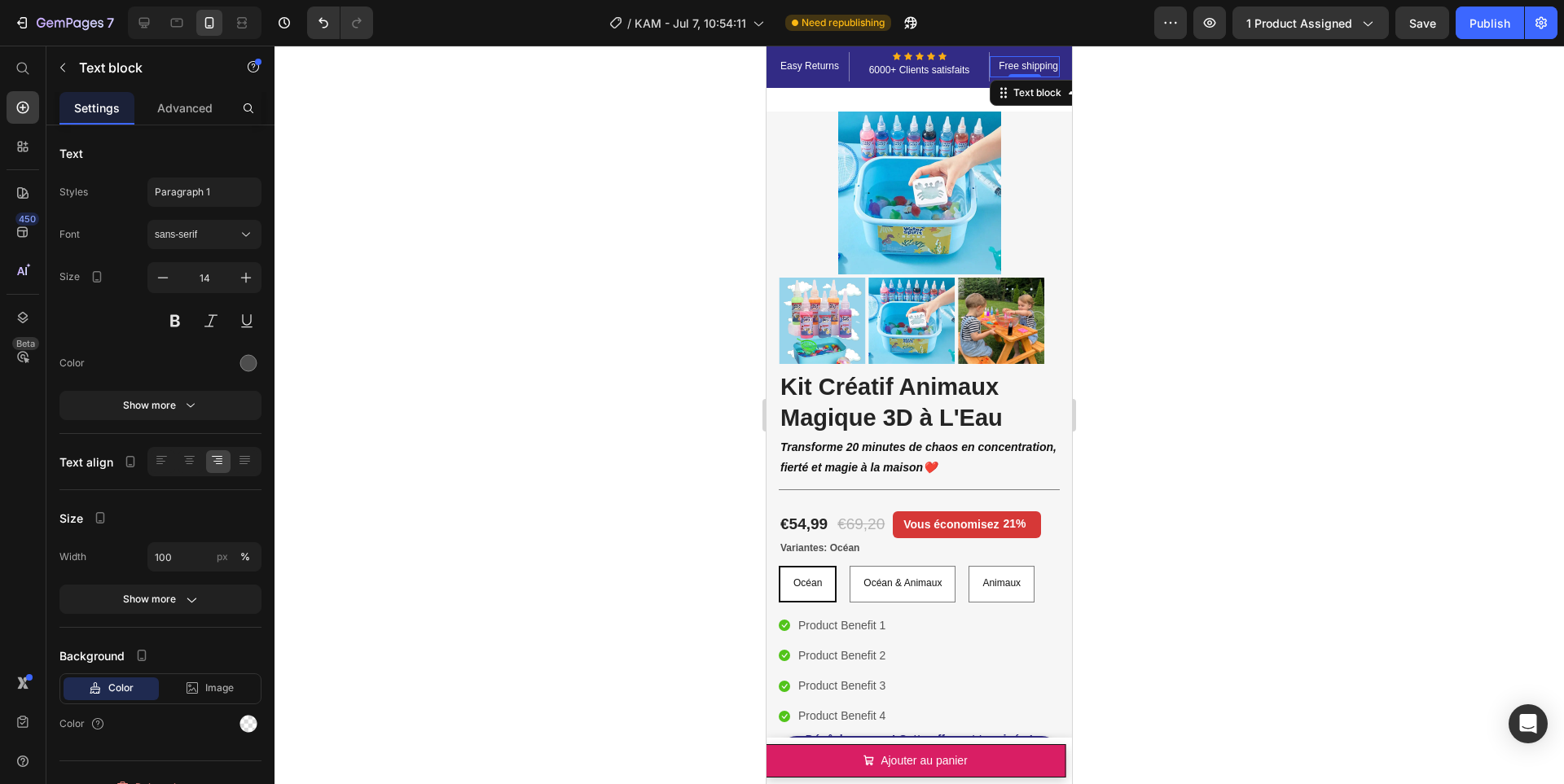 click on "Free shipping" at bounding box center (1025, 67) 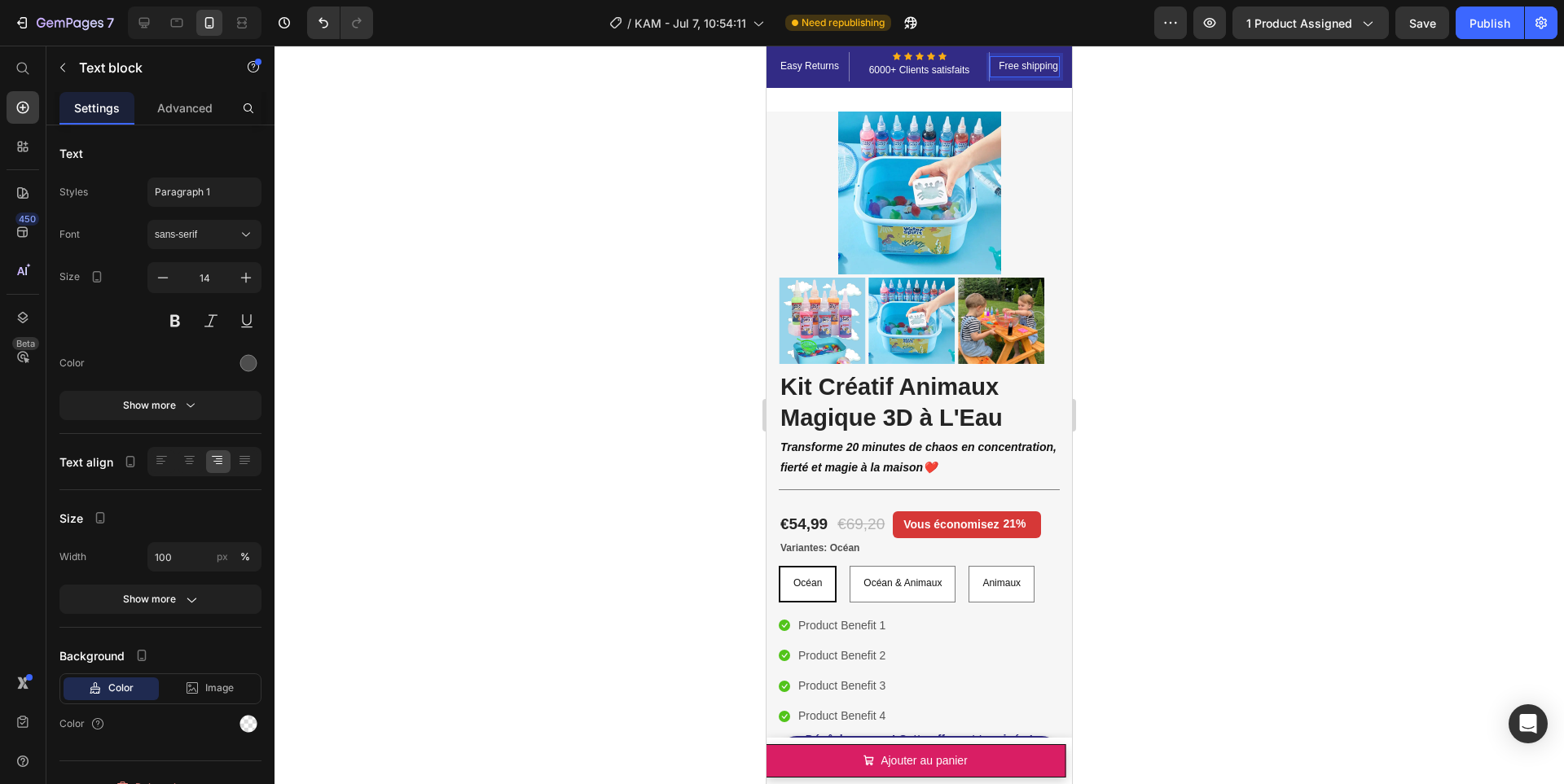 click on "Free shipping" at bounding box center [1025, 67] 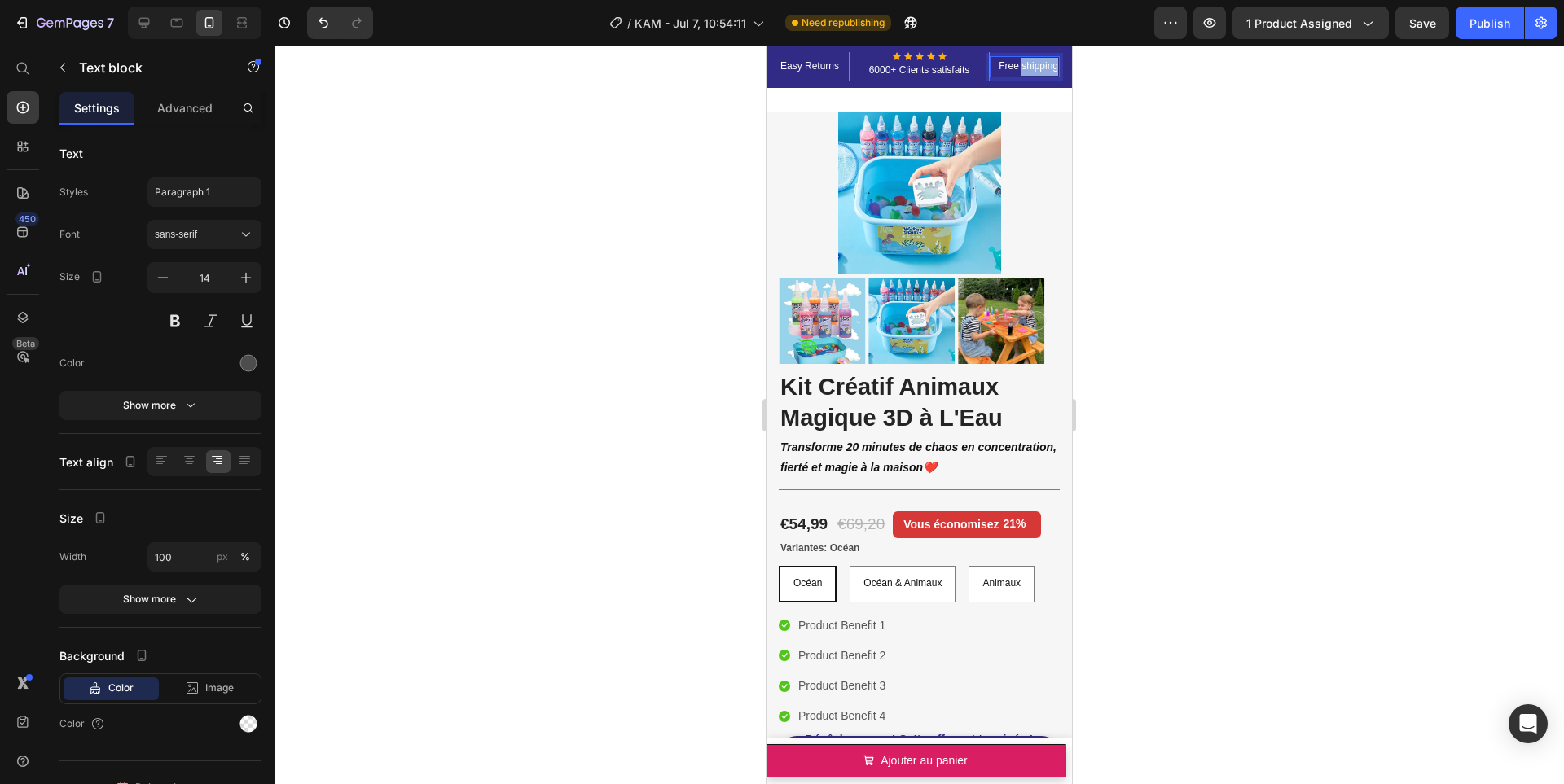 click on "Free shipping" at bounding box center [1025, 67] 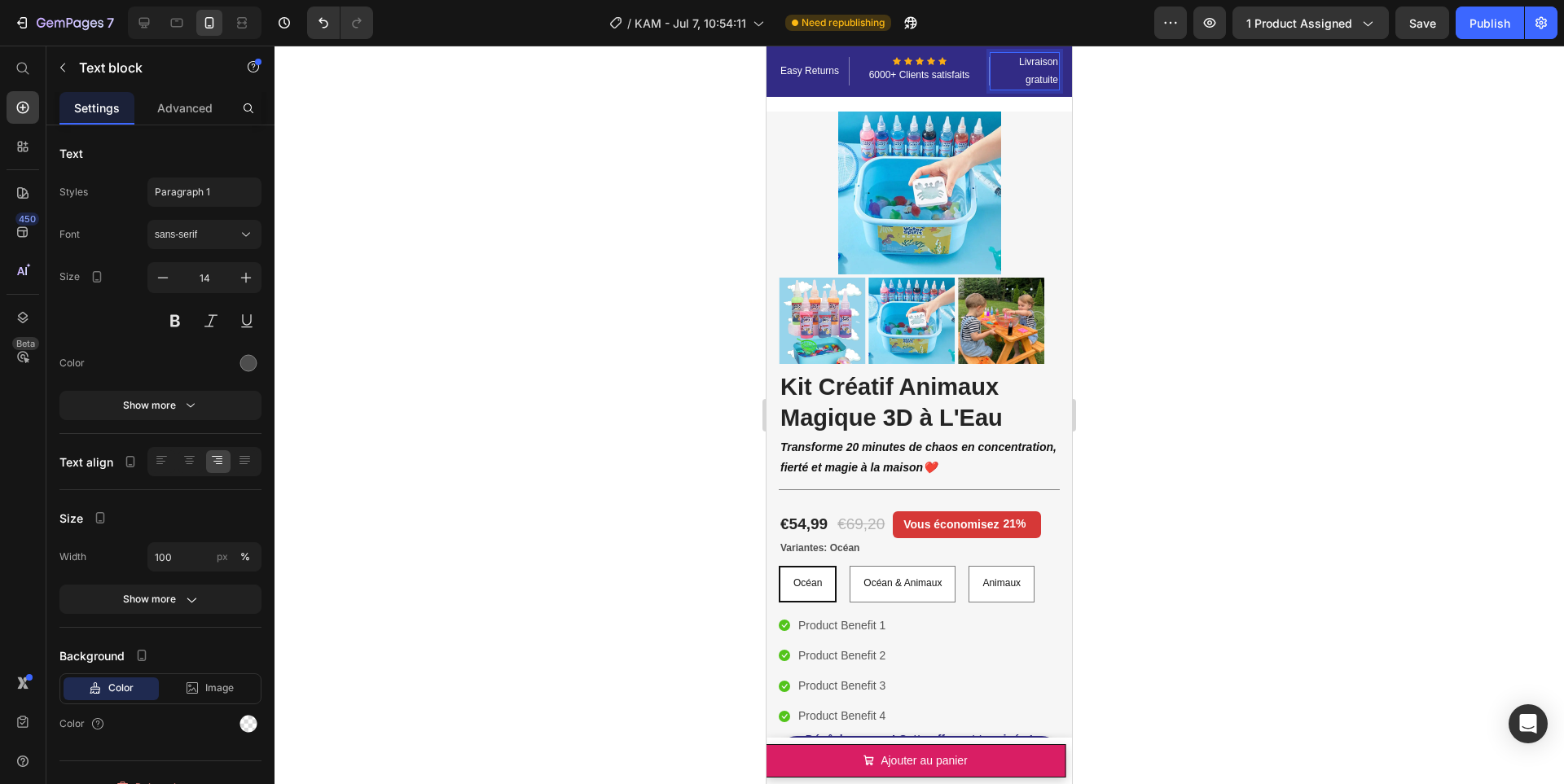 click on "Livraison gratuite" at bounding box center (1025, 71) 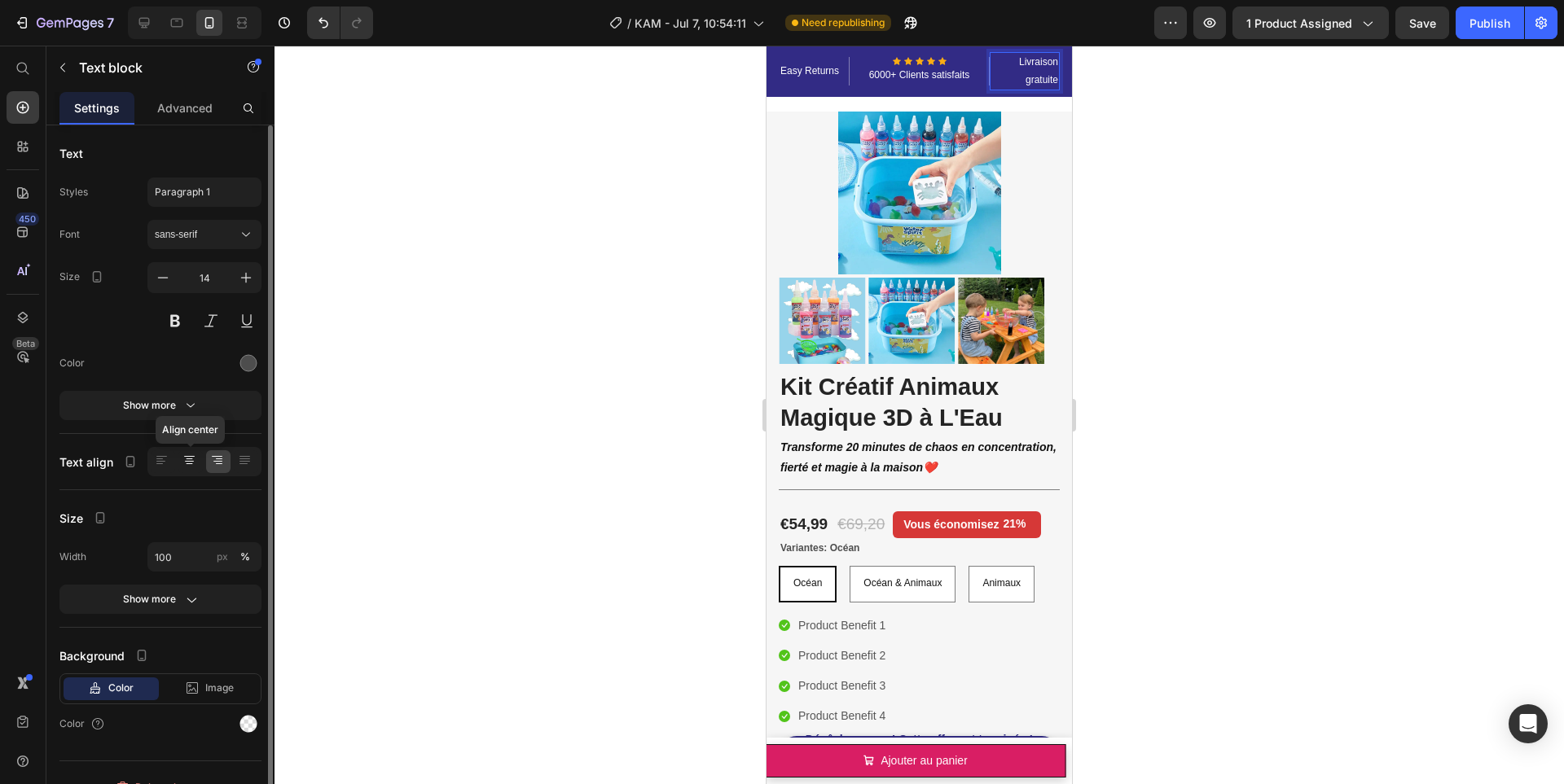 click 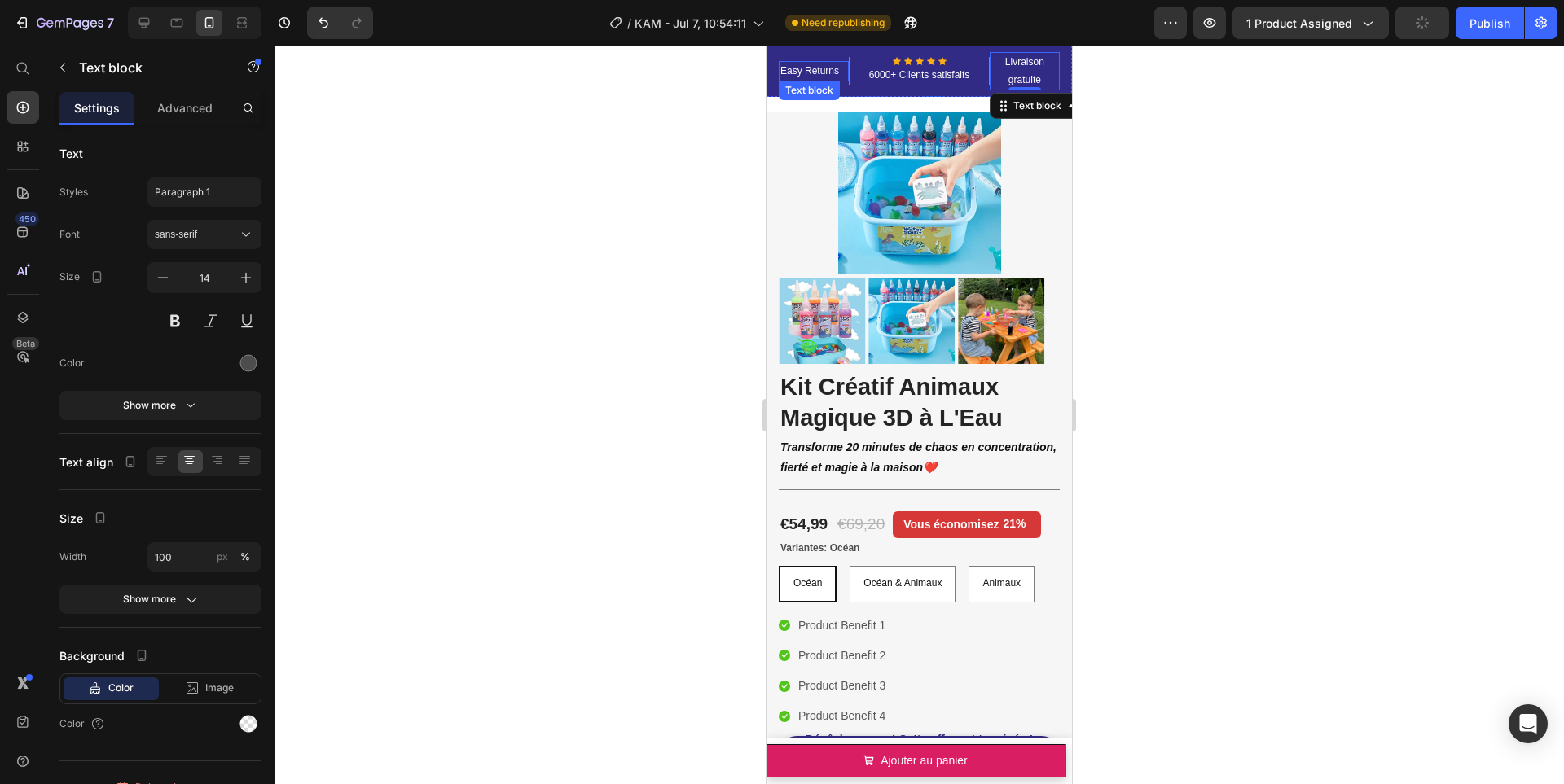 click on "Easy Returns" at bounding box center (814, 72) 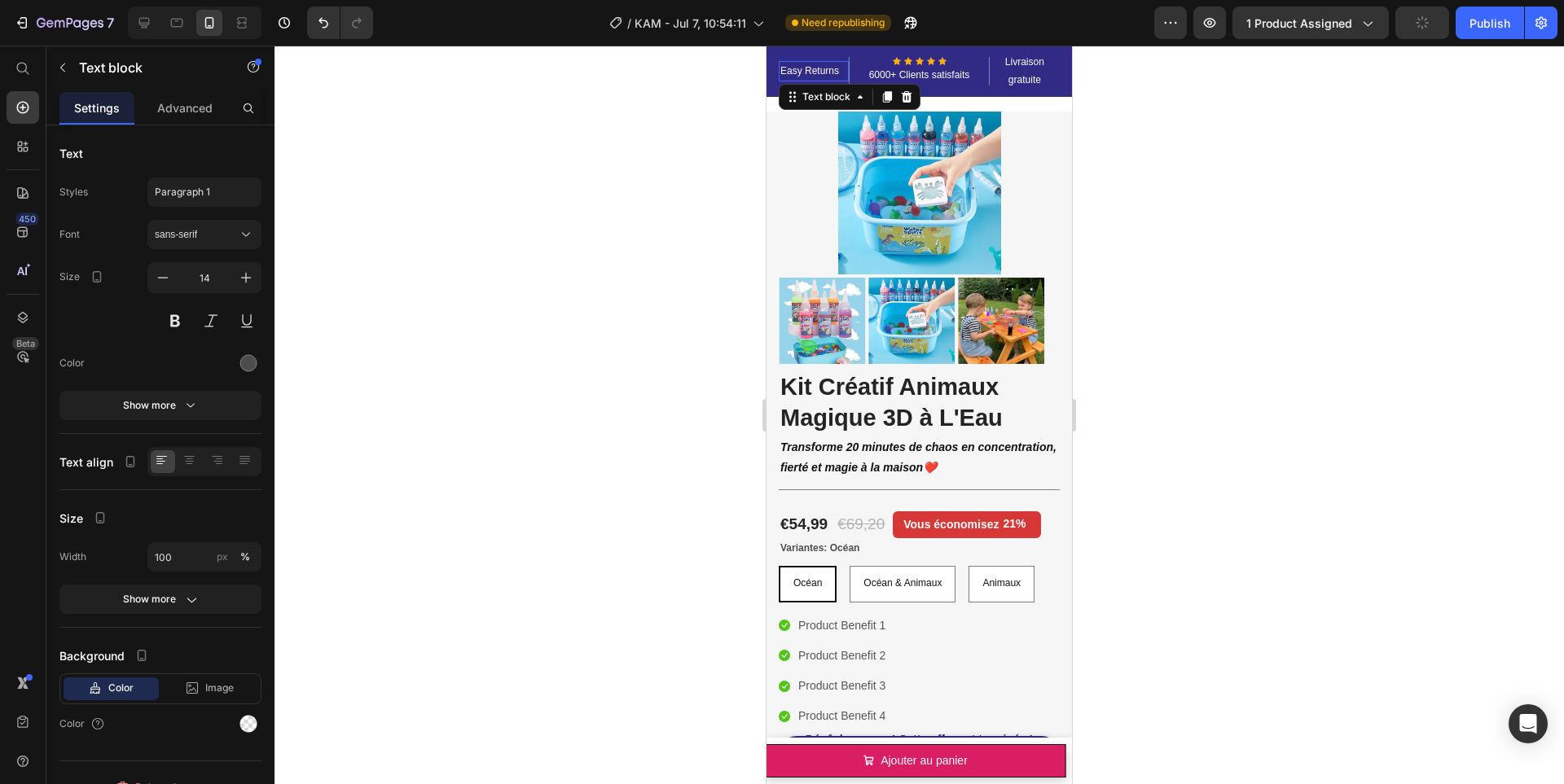 click on "Easy Returns" at bounding box center [814, 72] 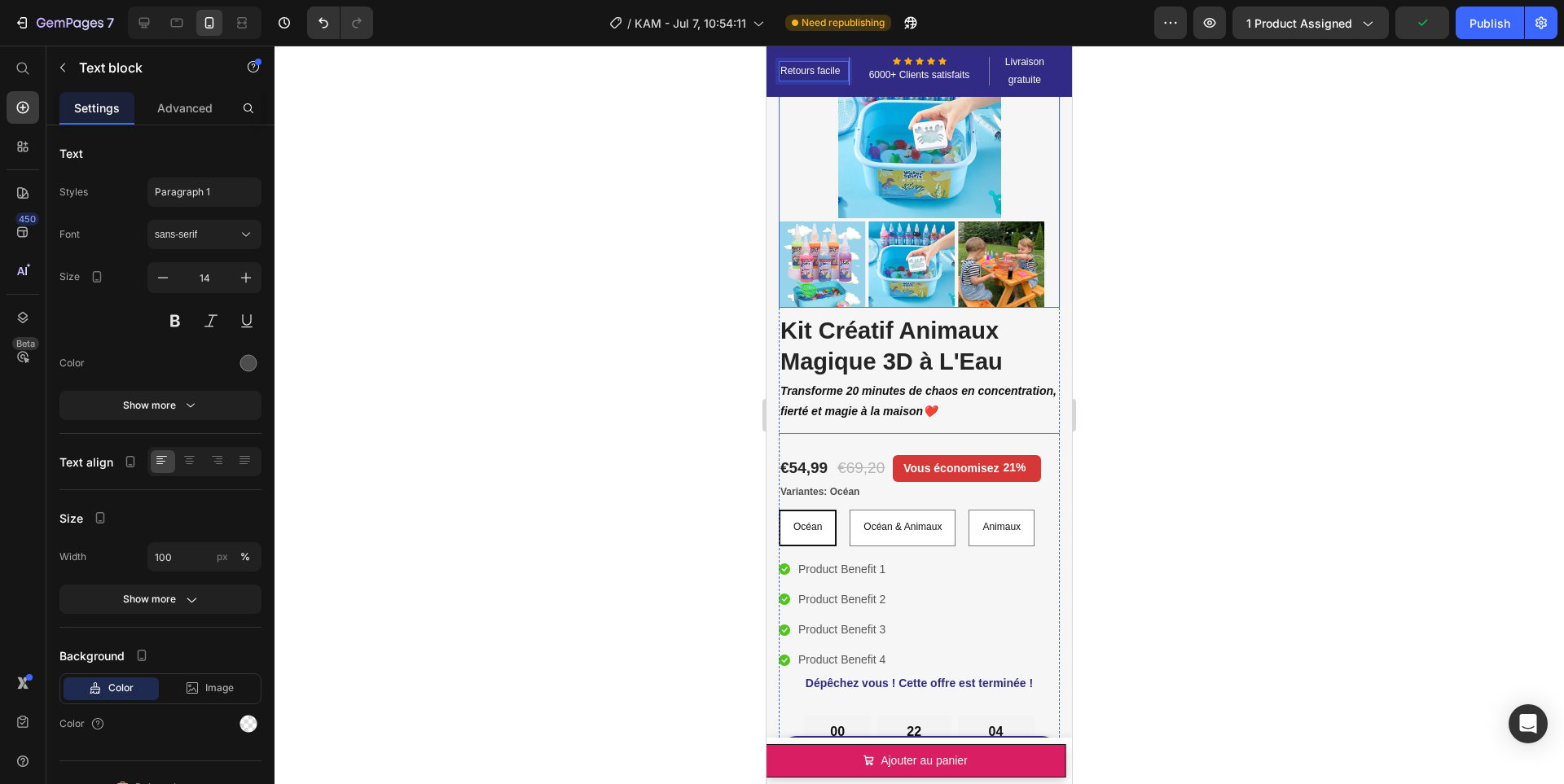 scroll, scrollTop: 90, scrollLeft: 0, axis: vertical 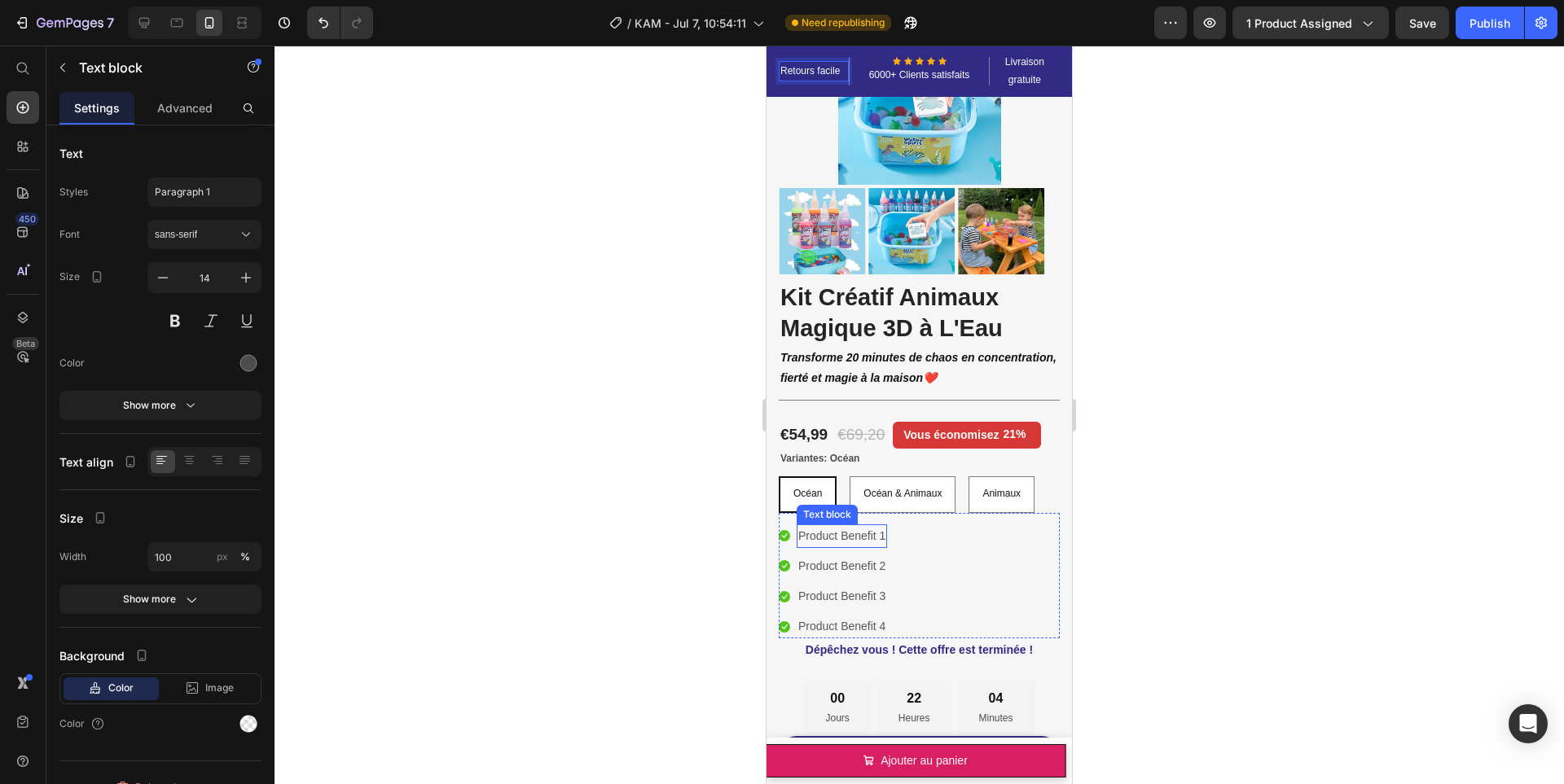 click on "Product Benefit 1" at bounding box center (841, 536) 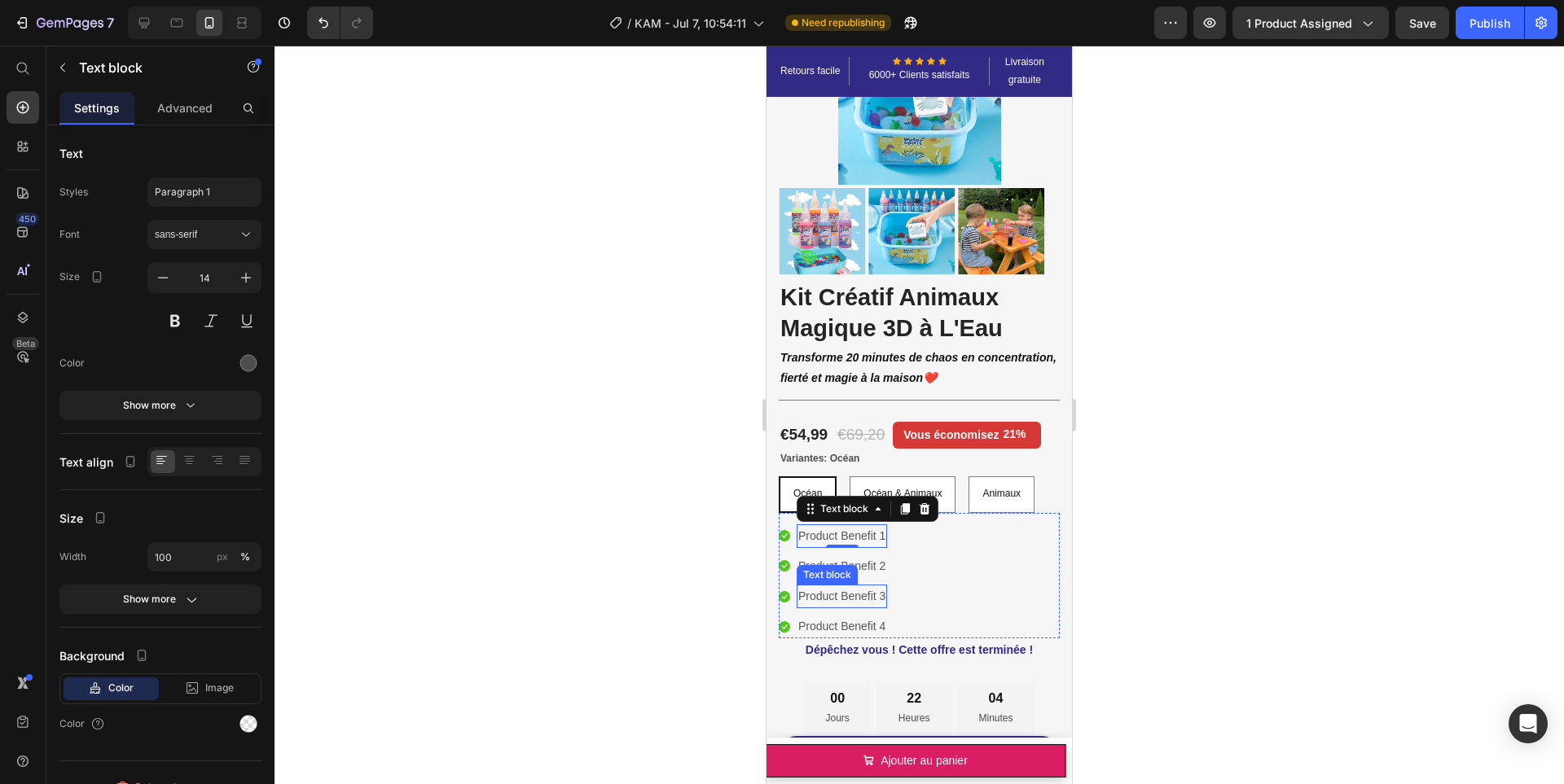 click on "Product Benefit 3" at bounding box center [841, 596] 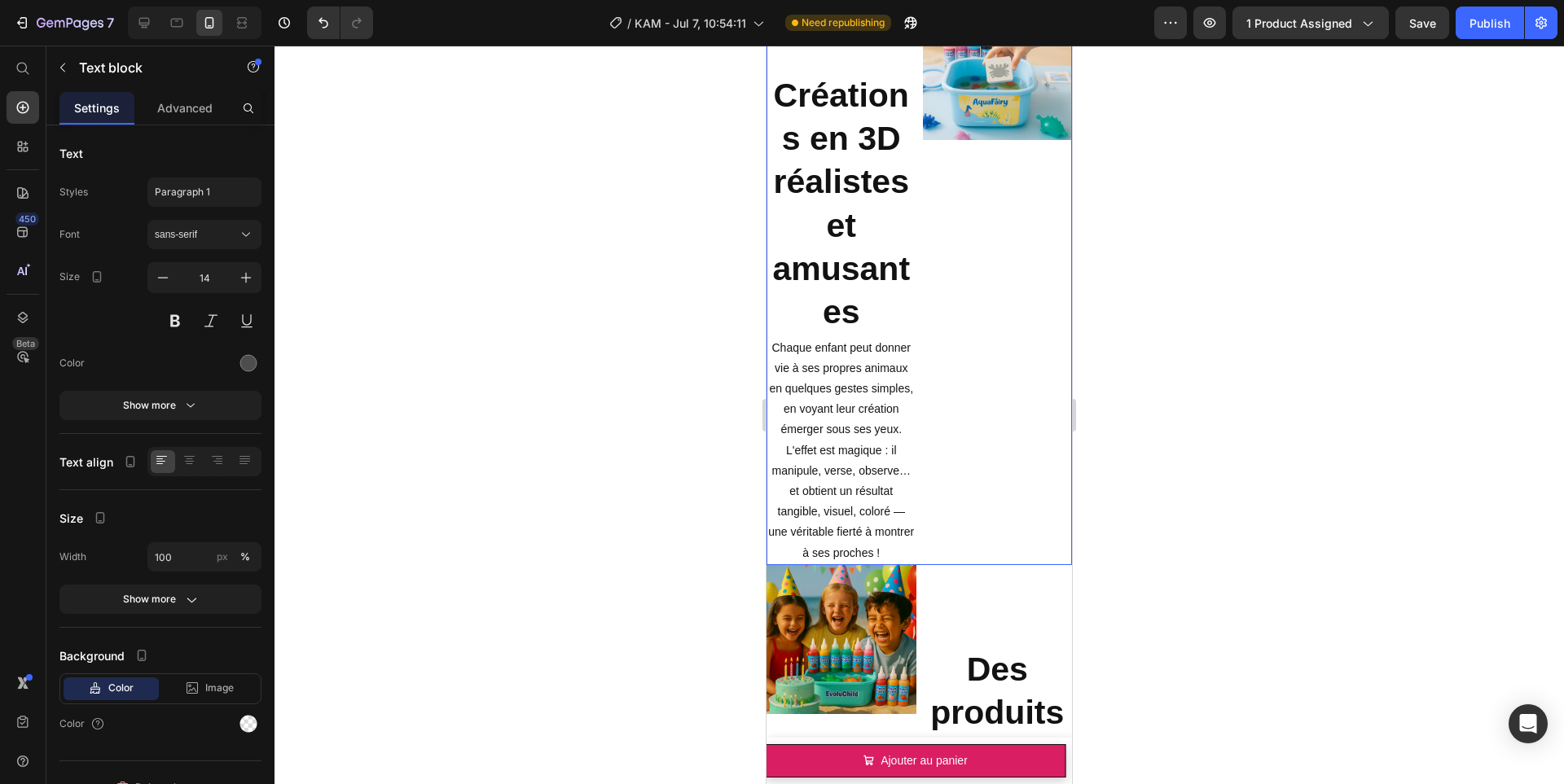 scroll, scrollTop: 6761, scrollLeft: 0, axis: vertical 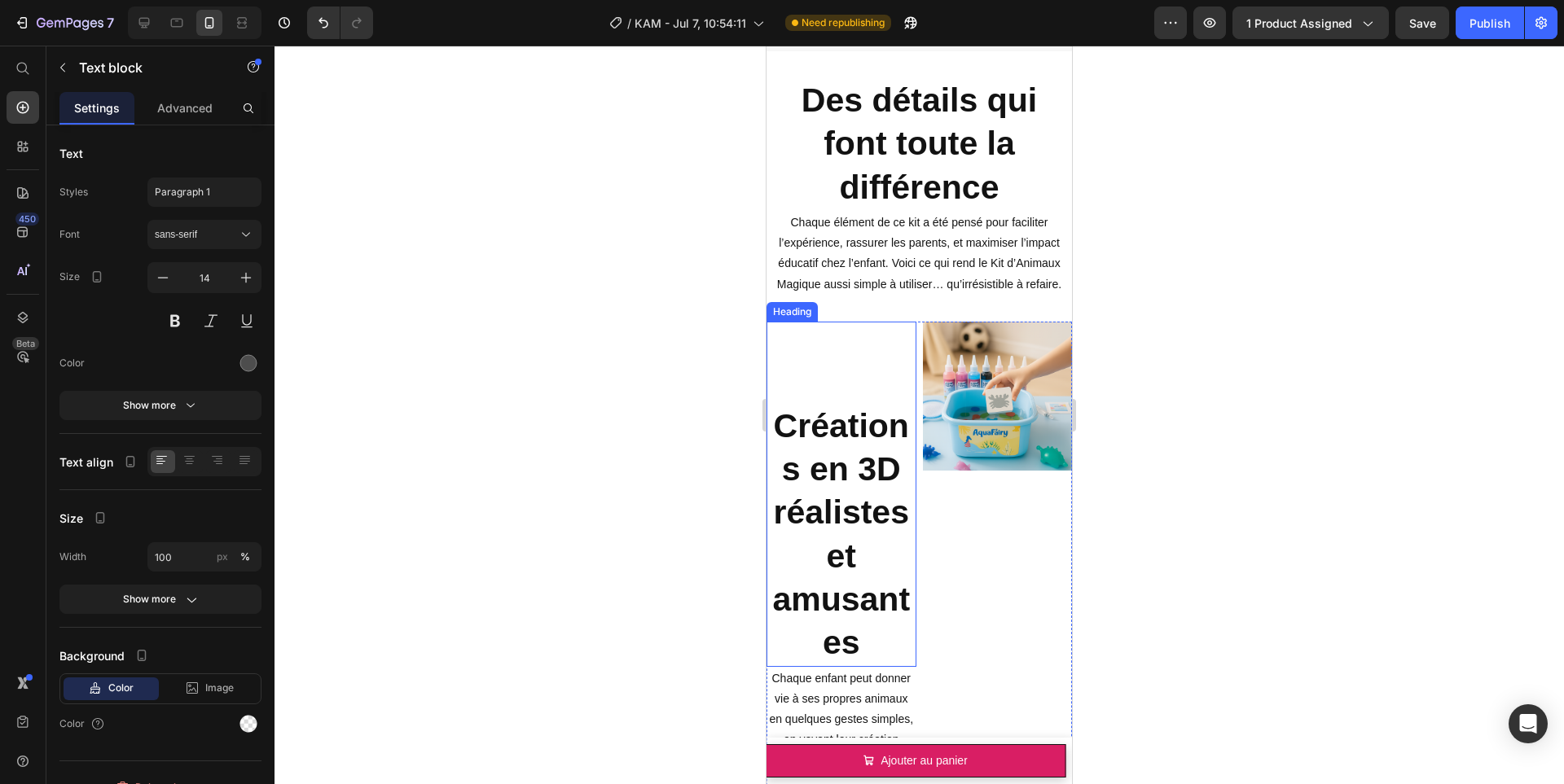 click on "Créations en 3D réalistes et amusantes" at bounding box center [841, 535] 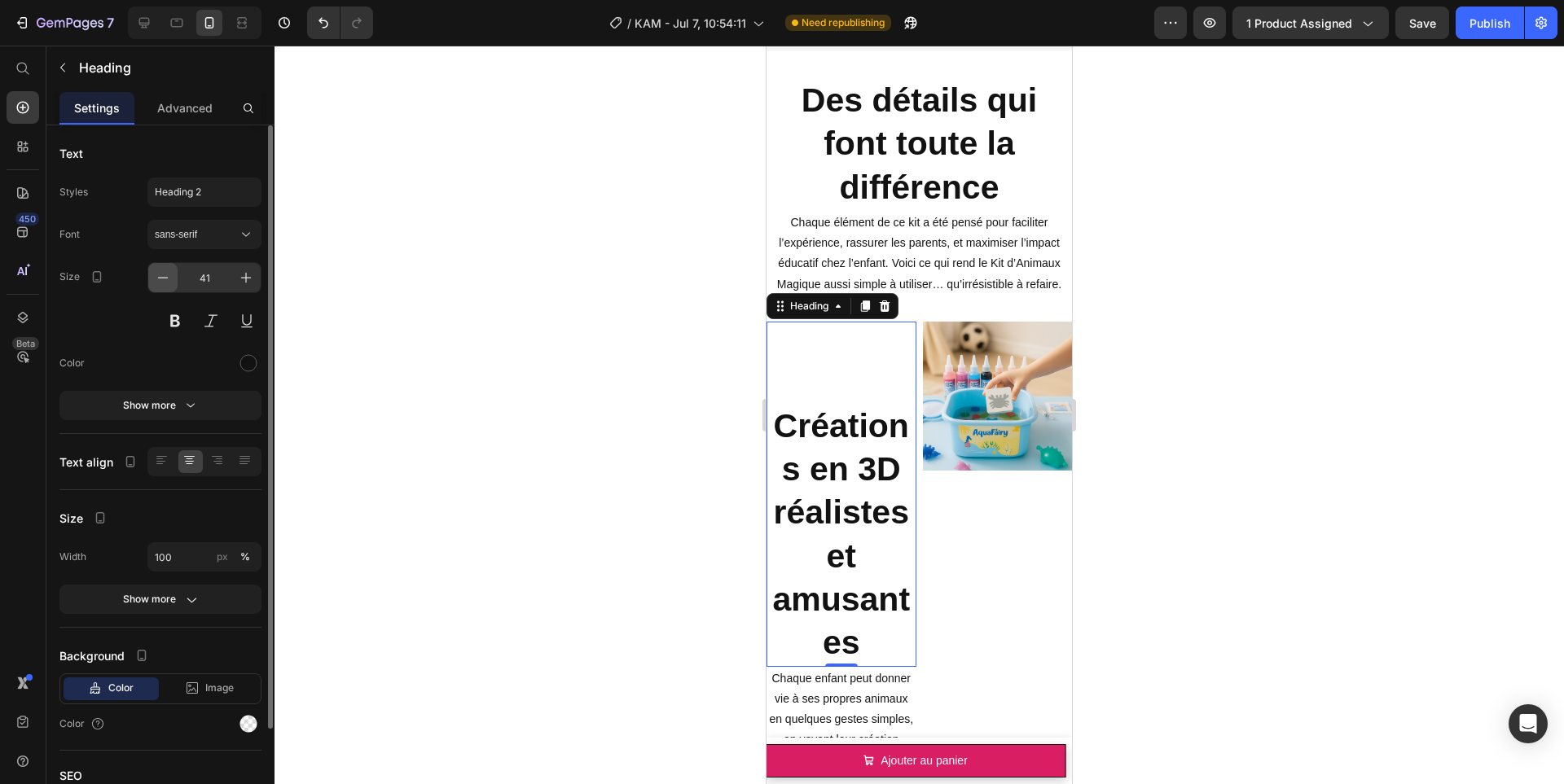click 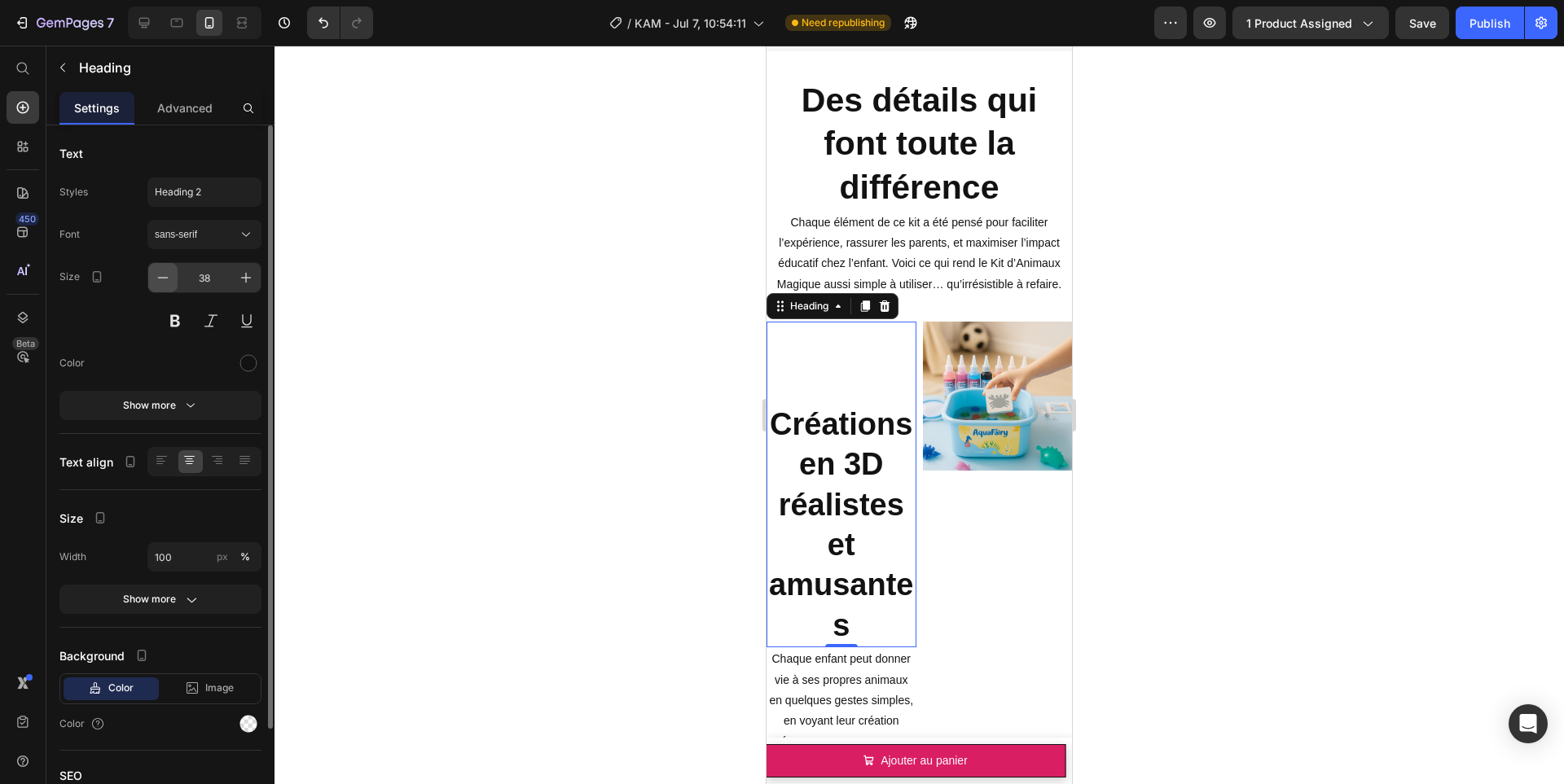 click 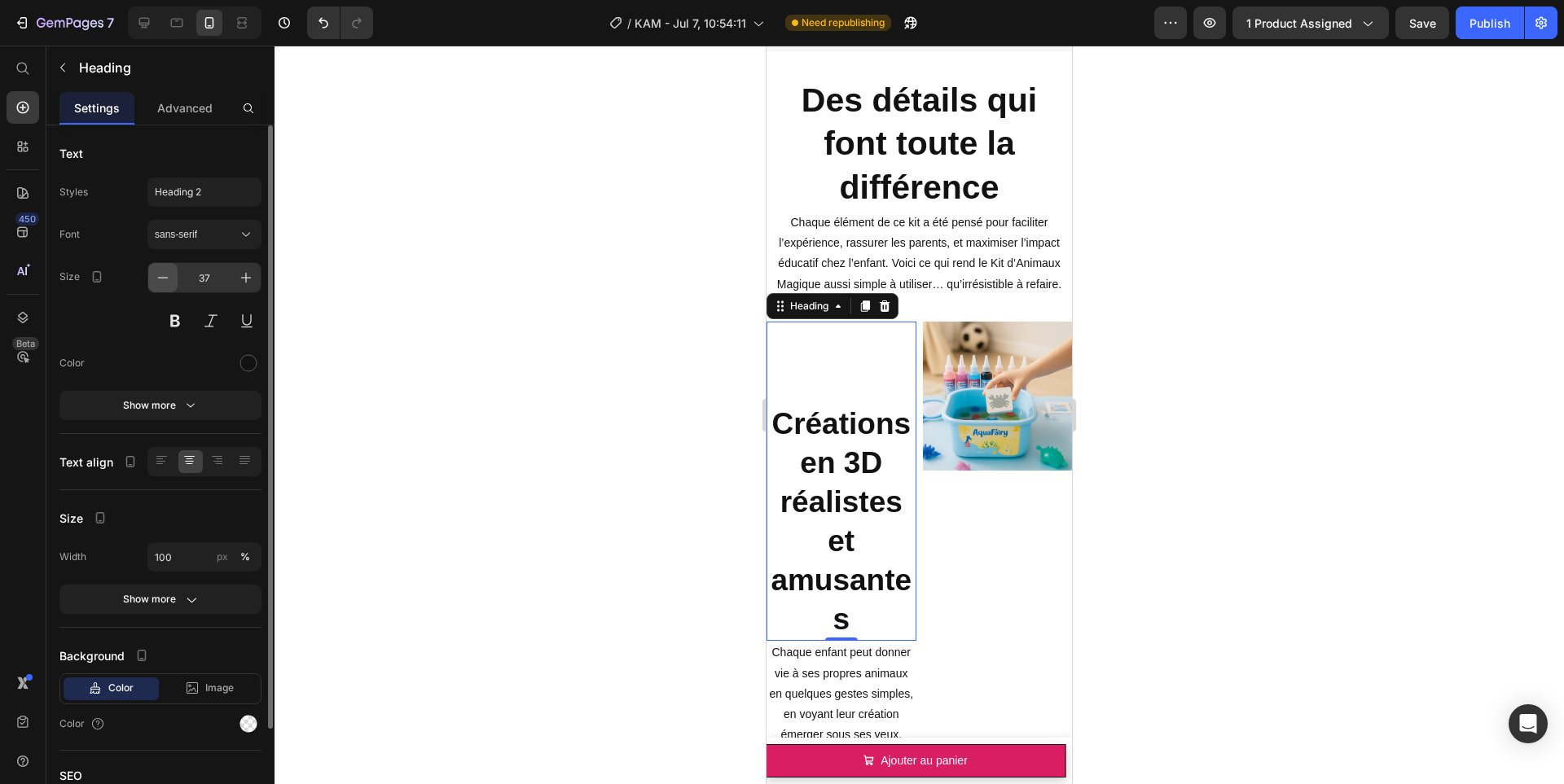 click 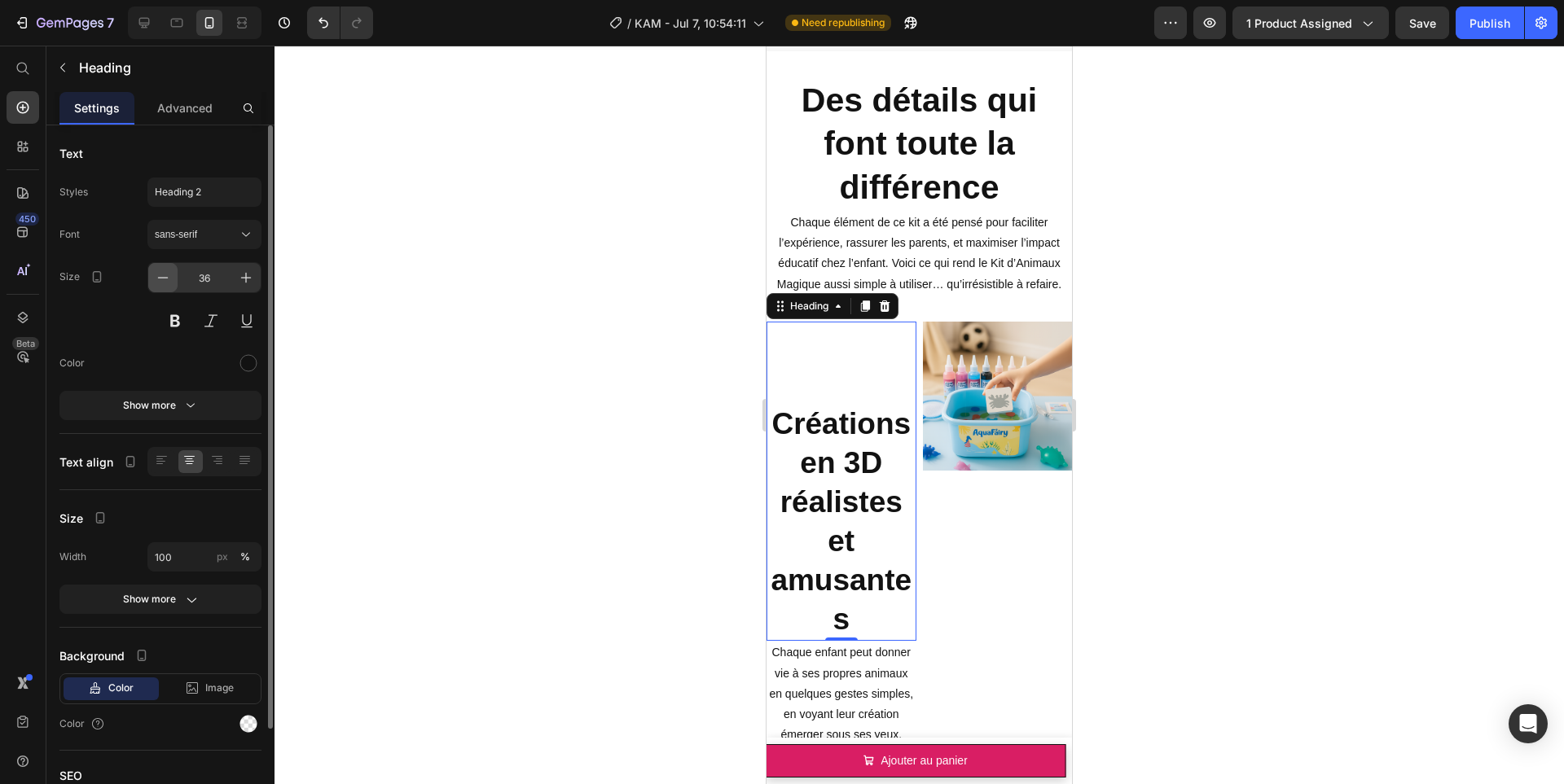 click 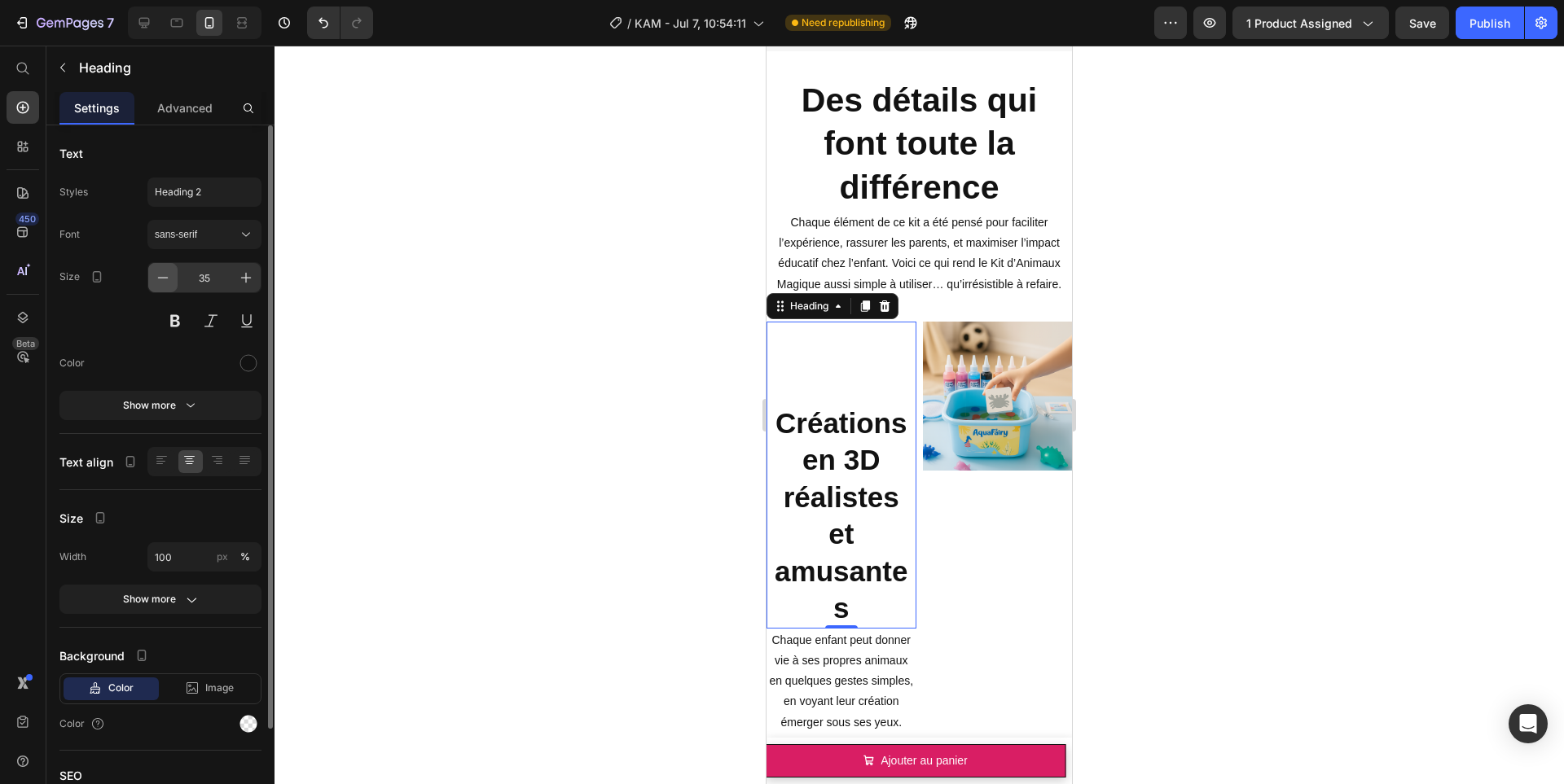 click 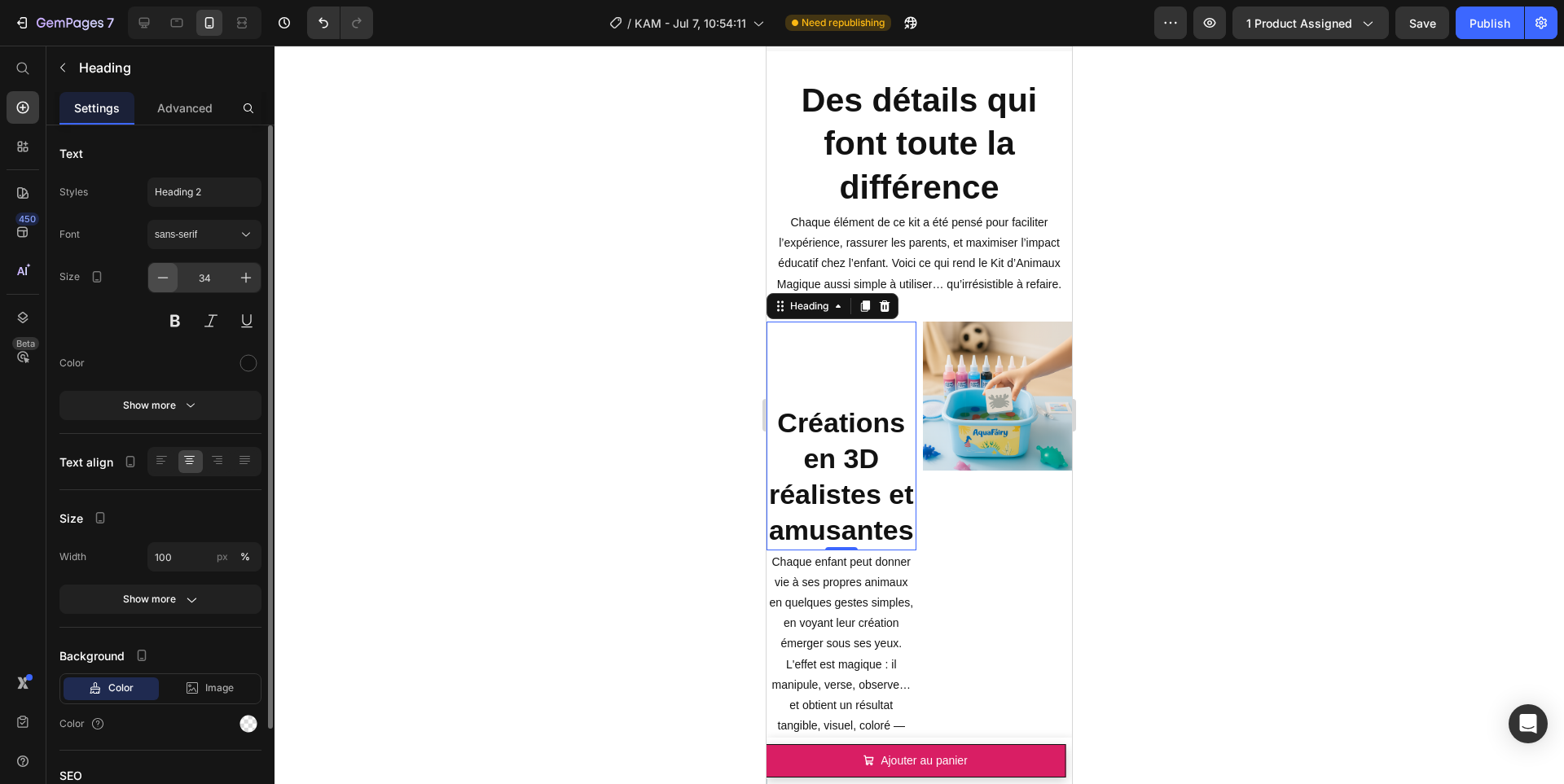click 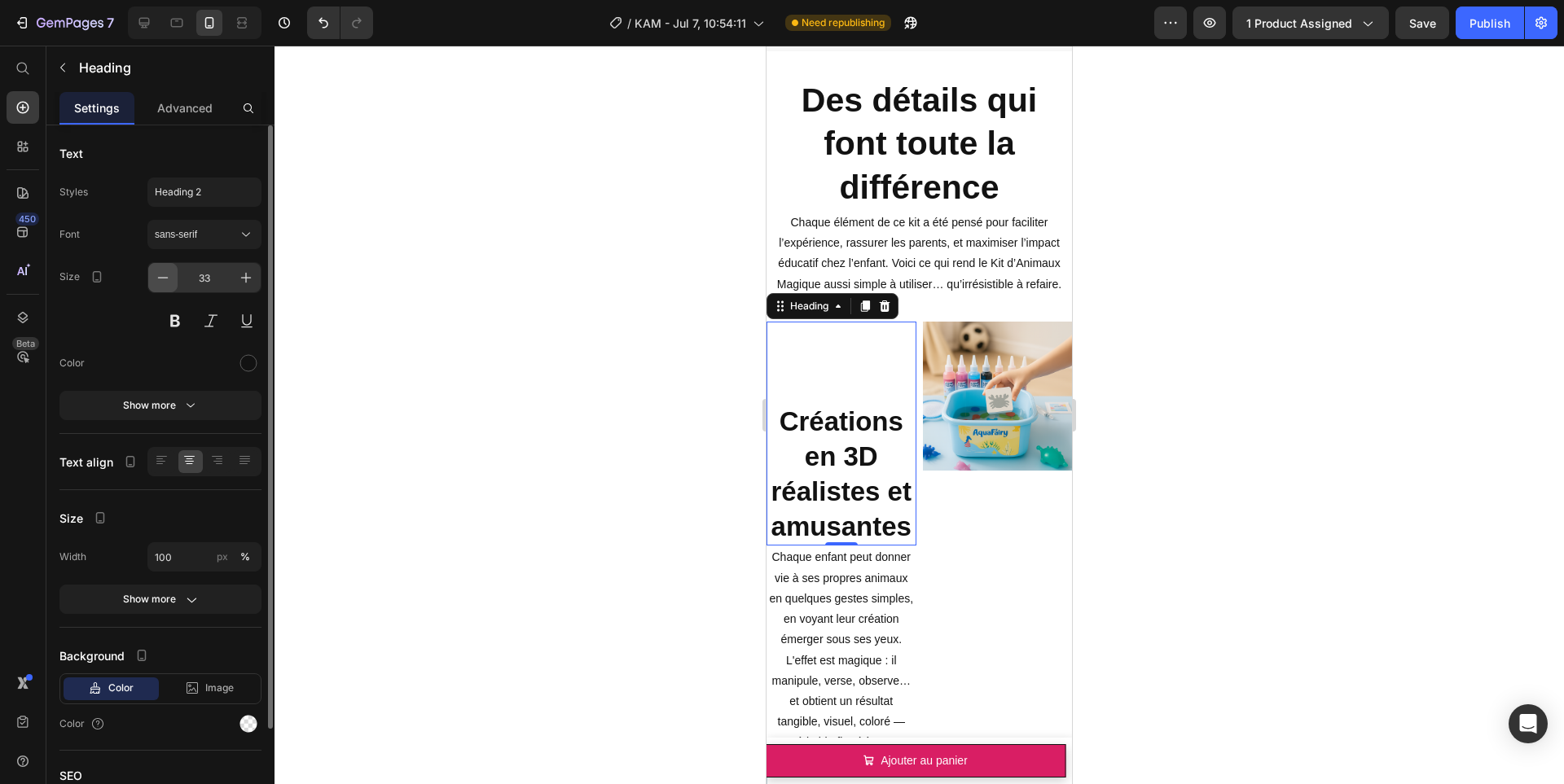 click 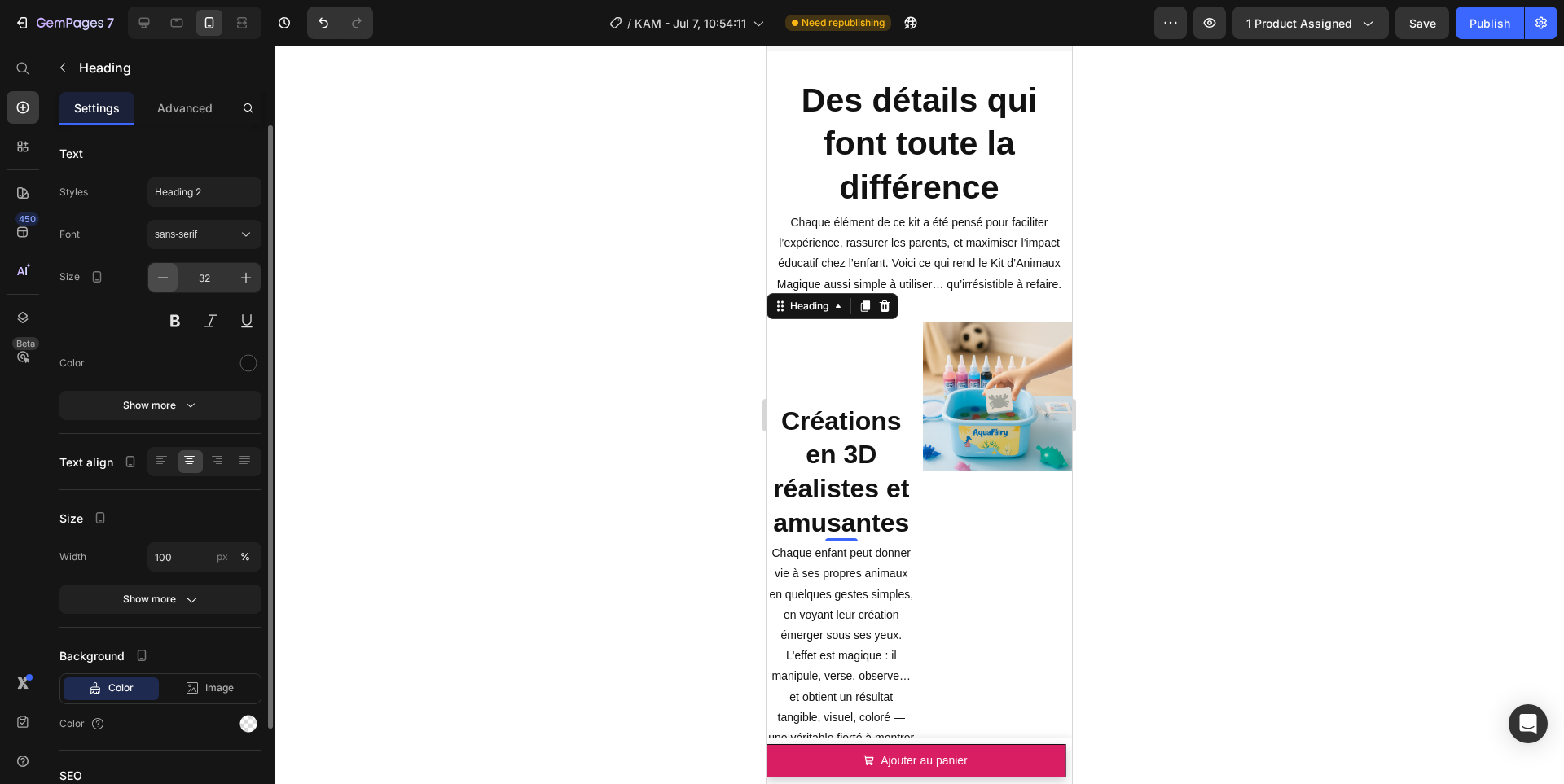 click 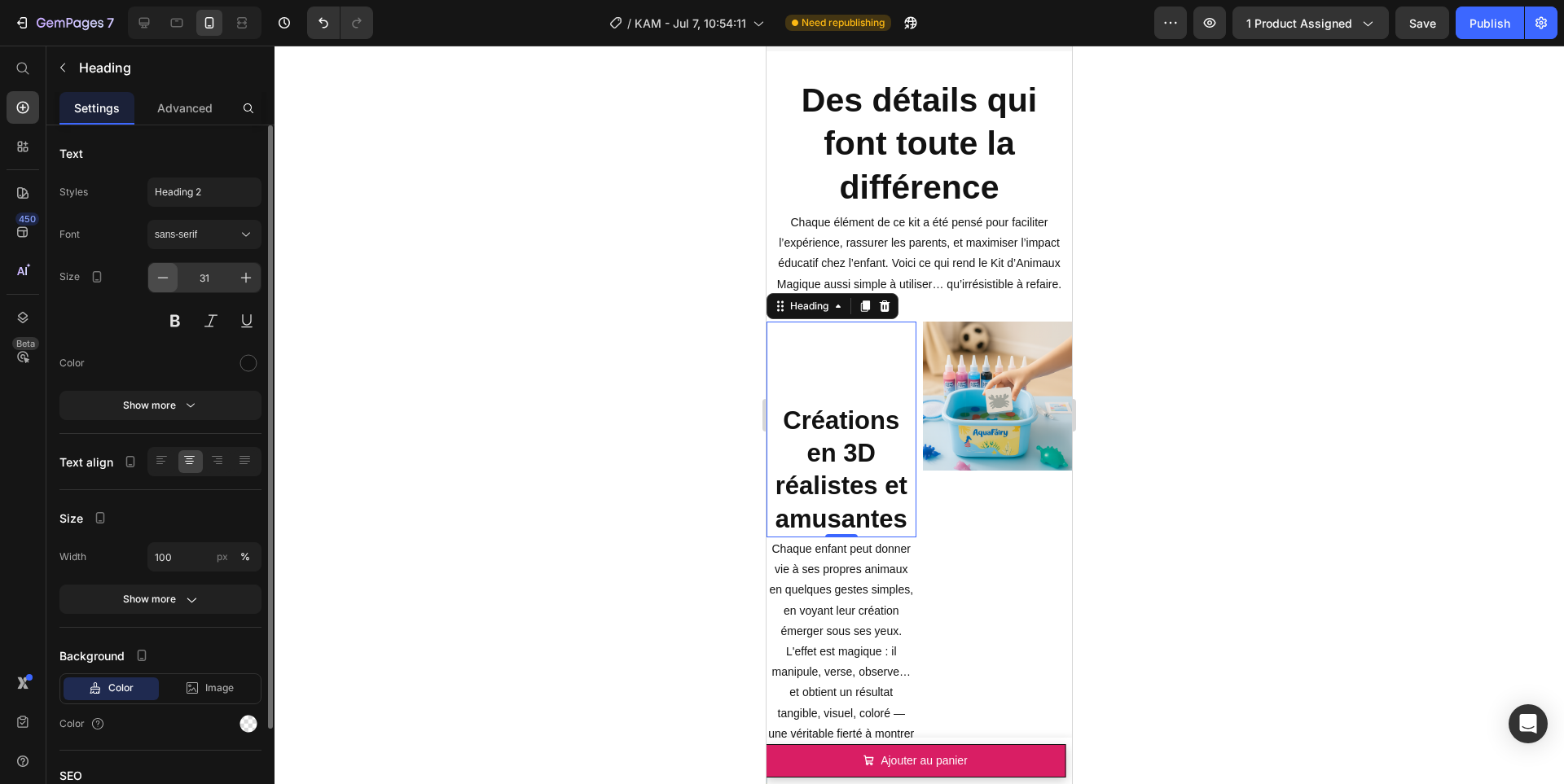 click 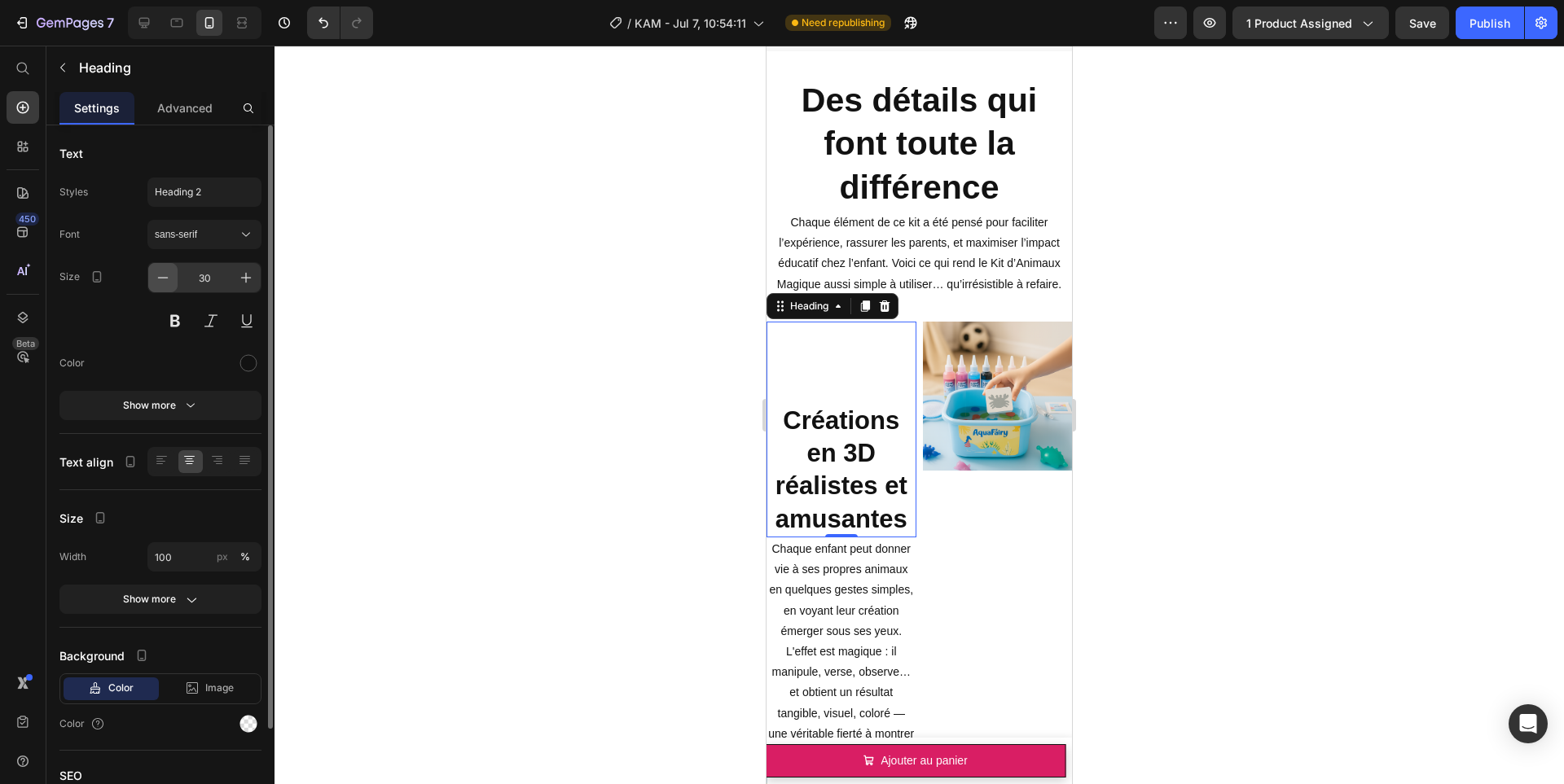 click 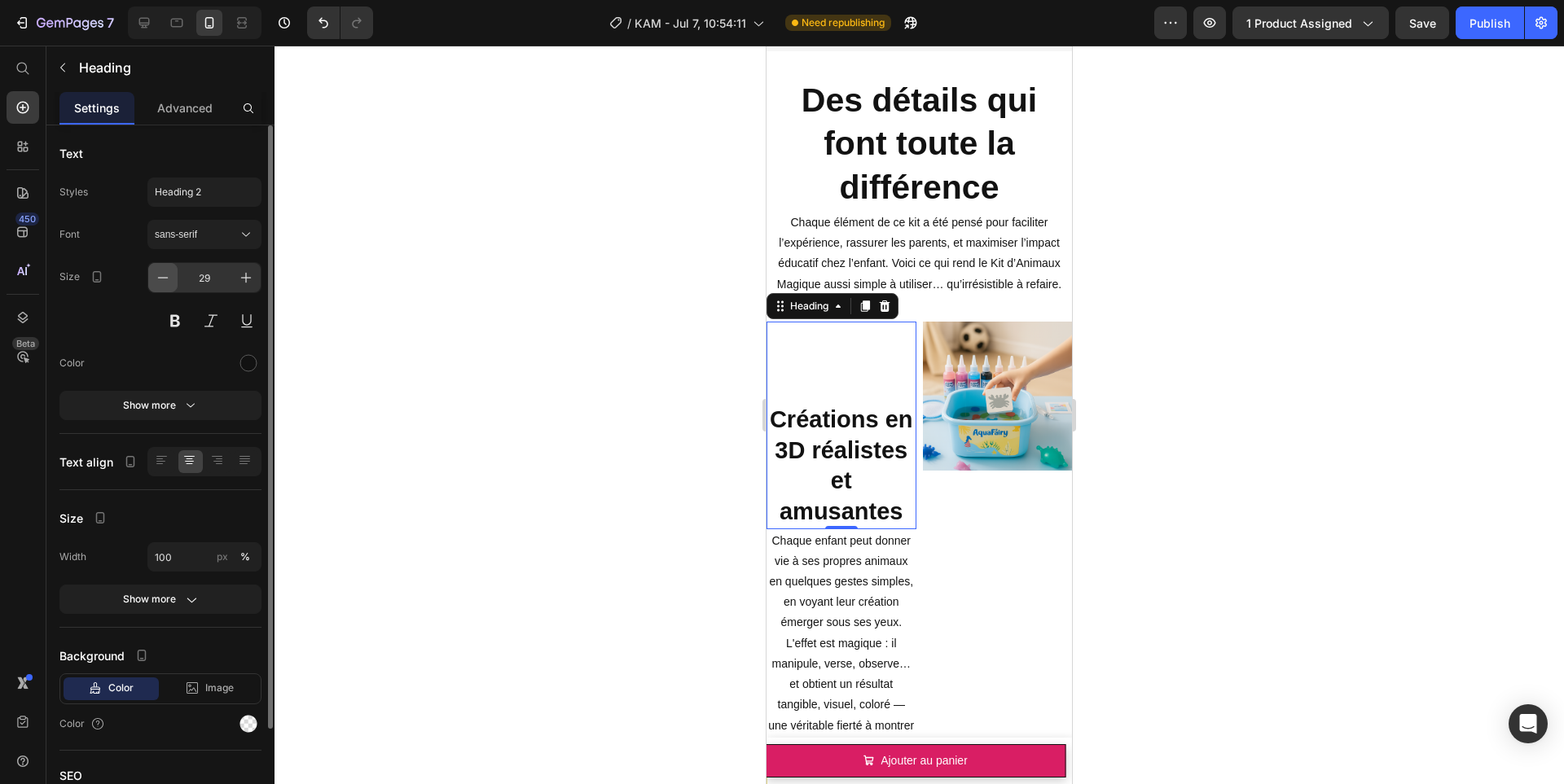click 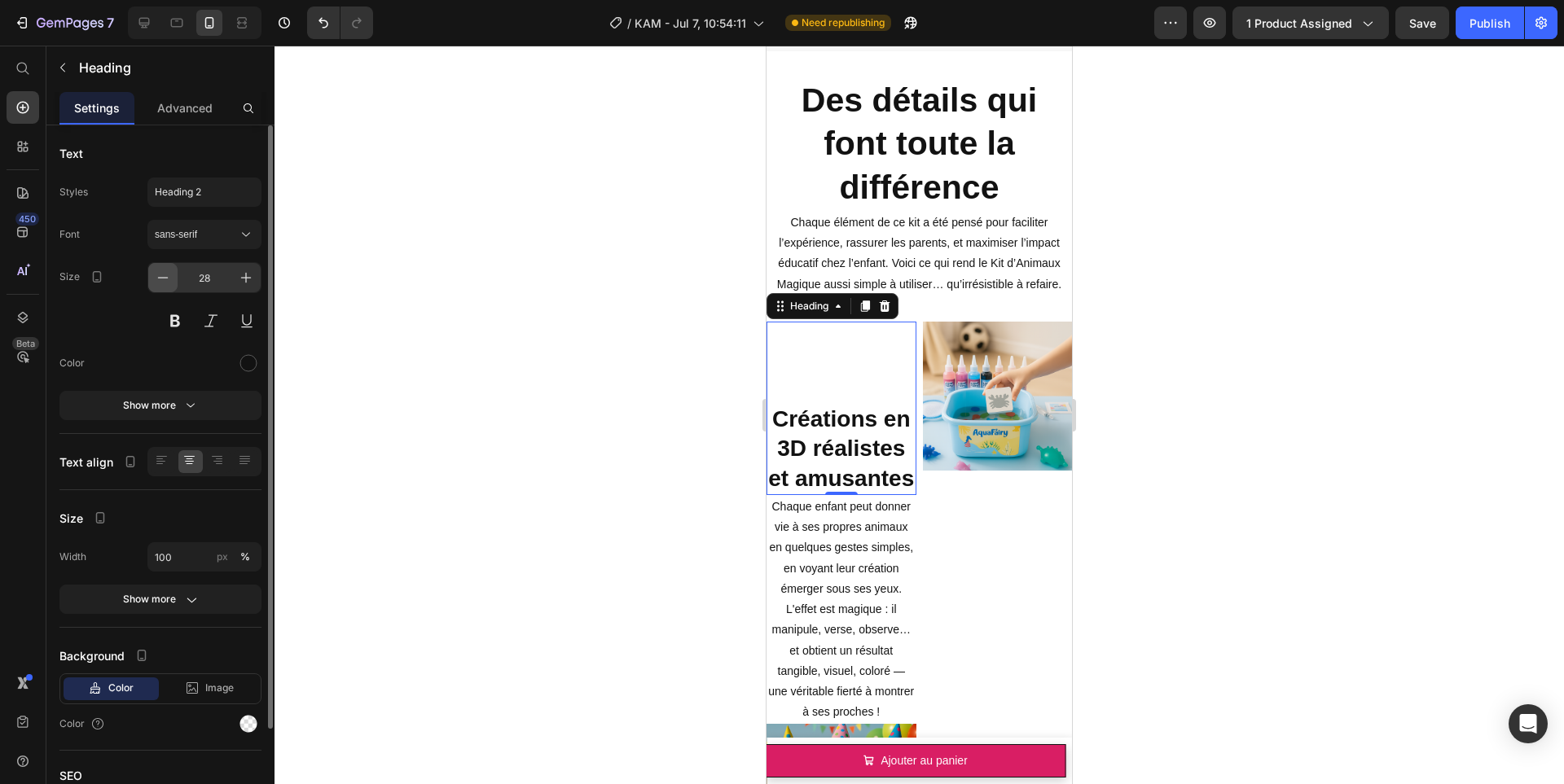 click 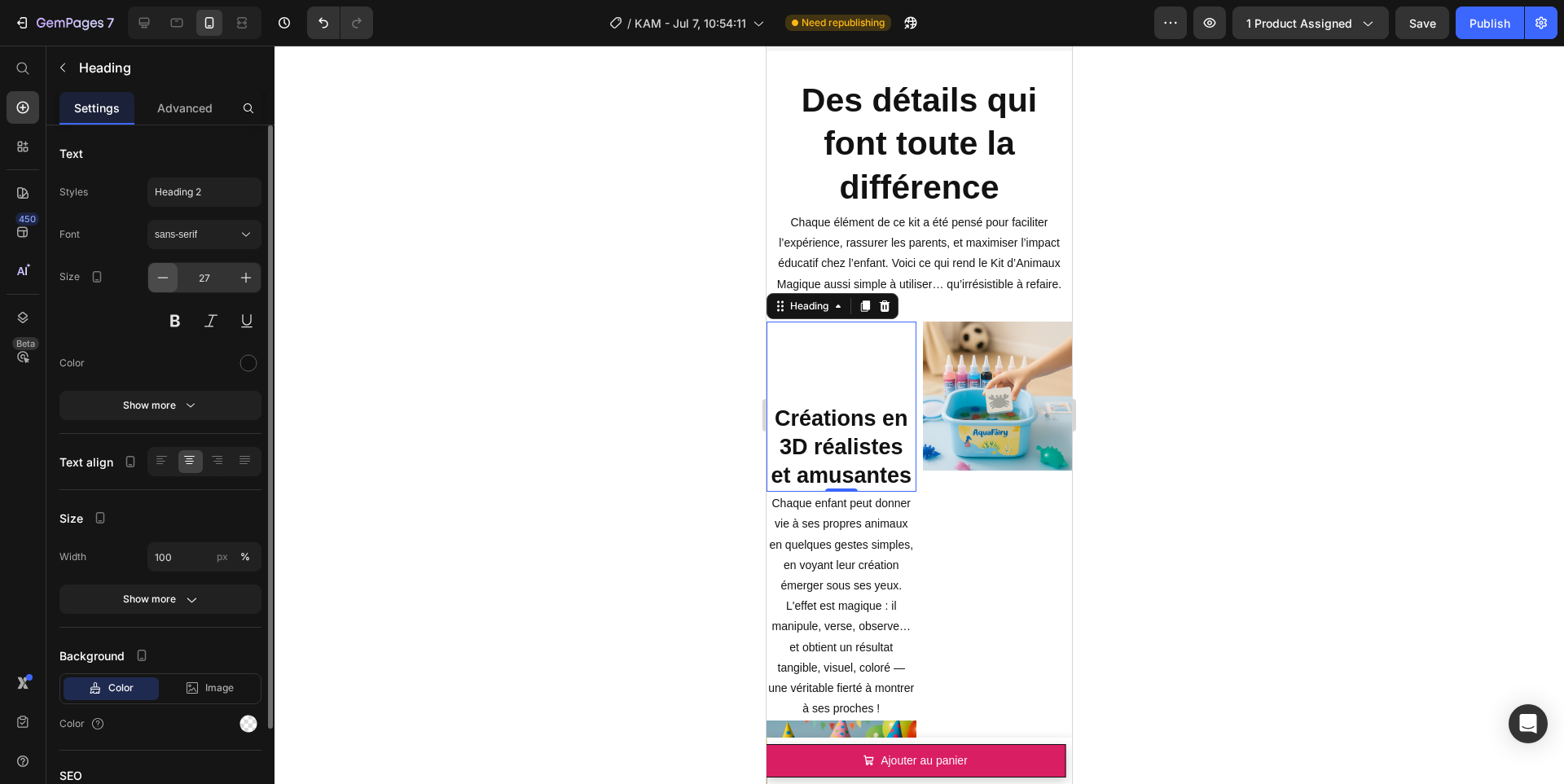 click 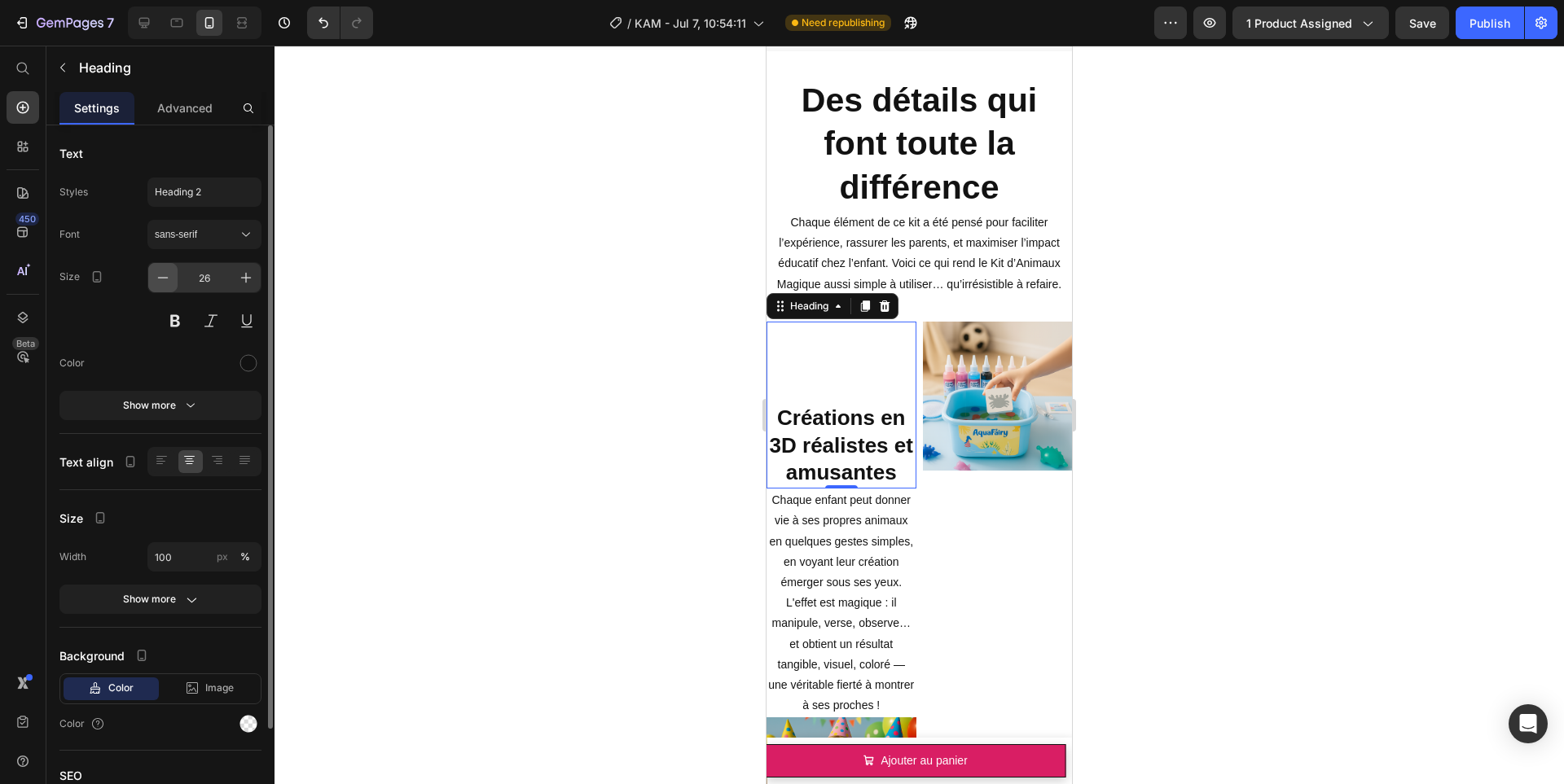 click 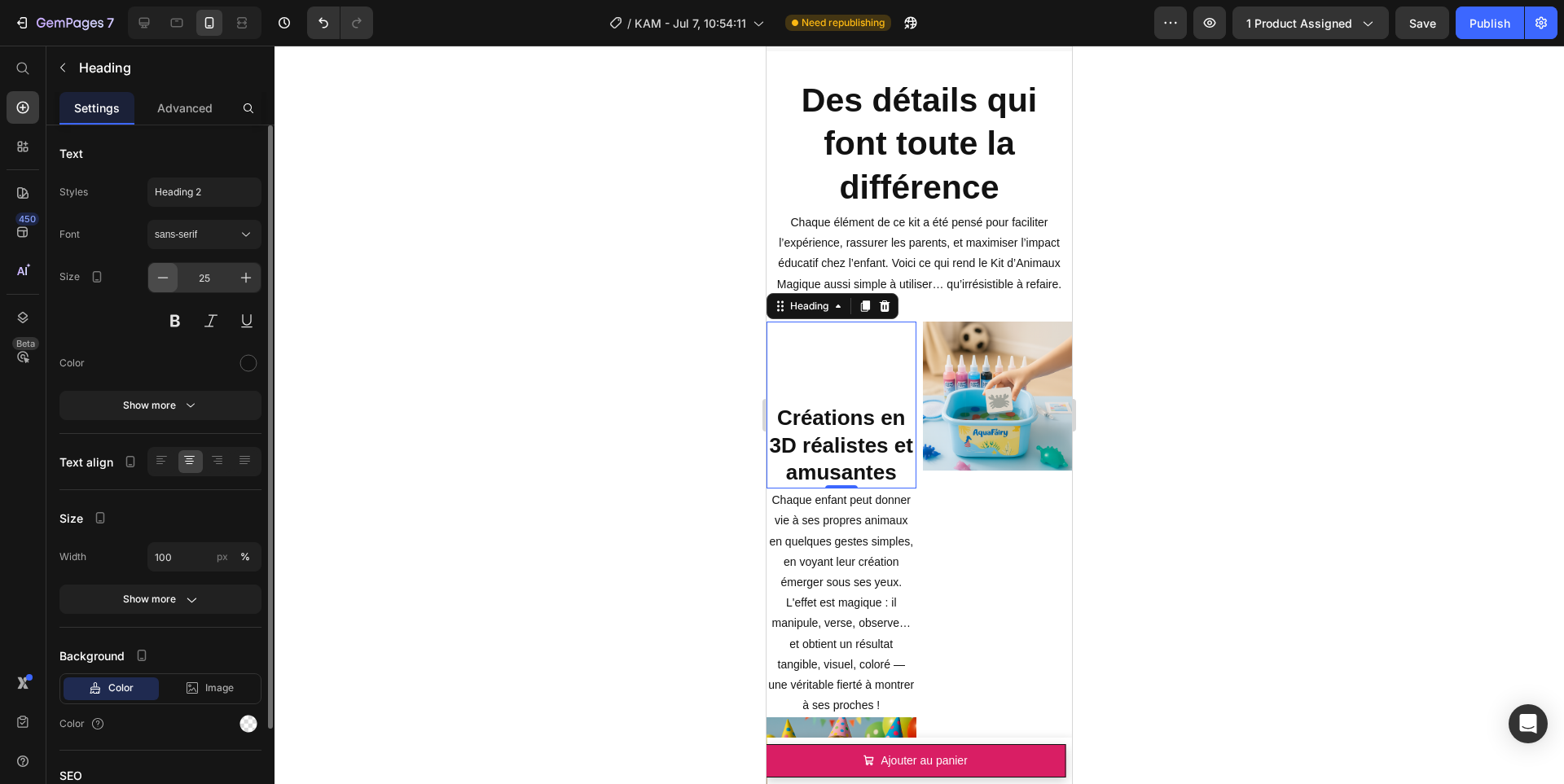 click 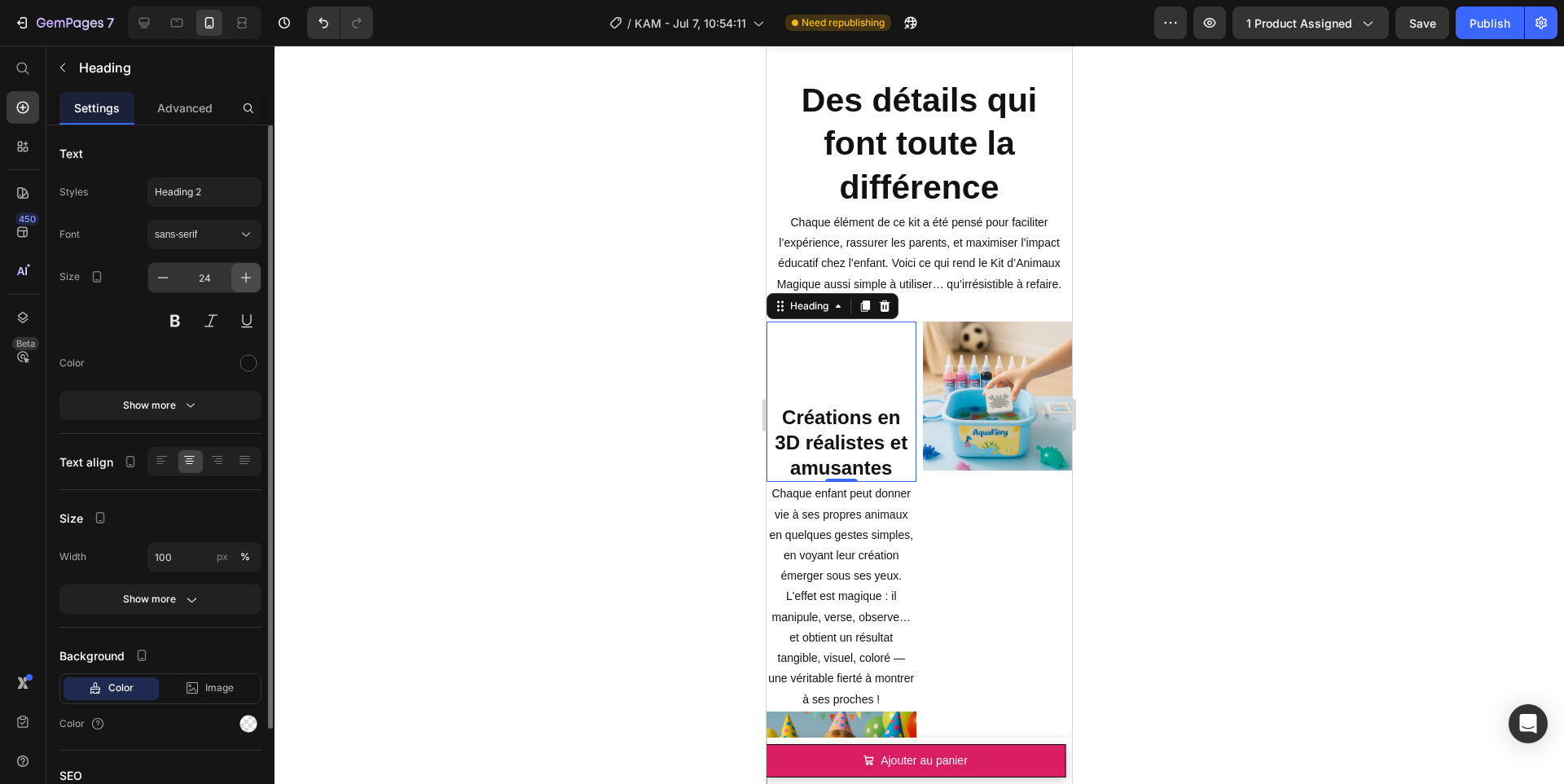 click 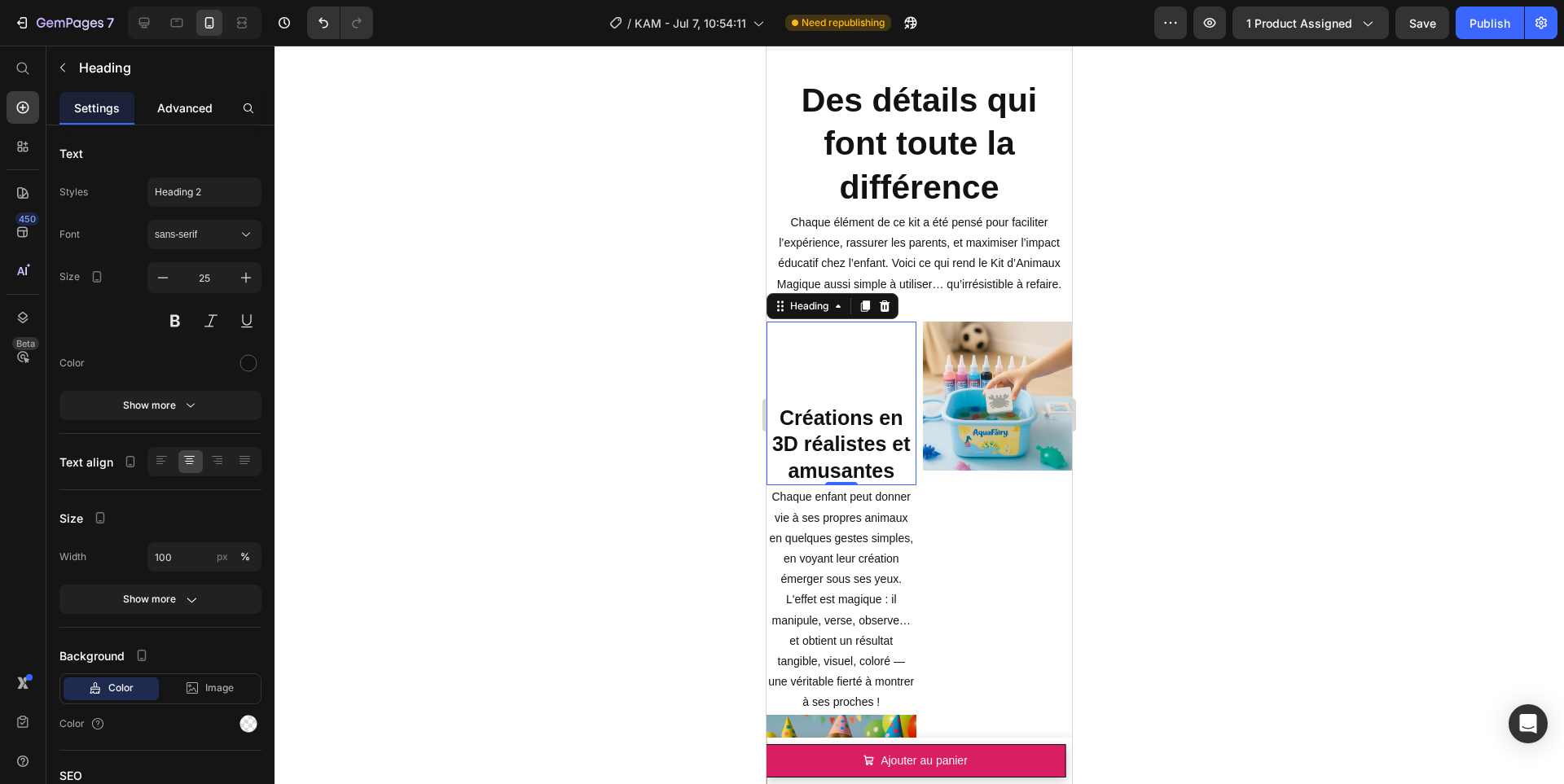 click on "Advanced" at bounding box center [185, 107] 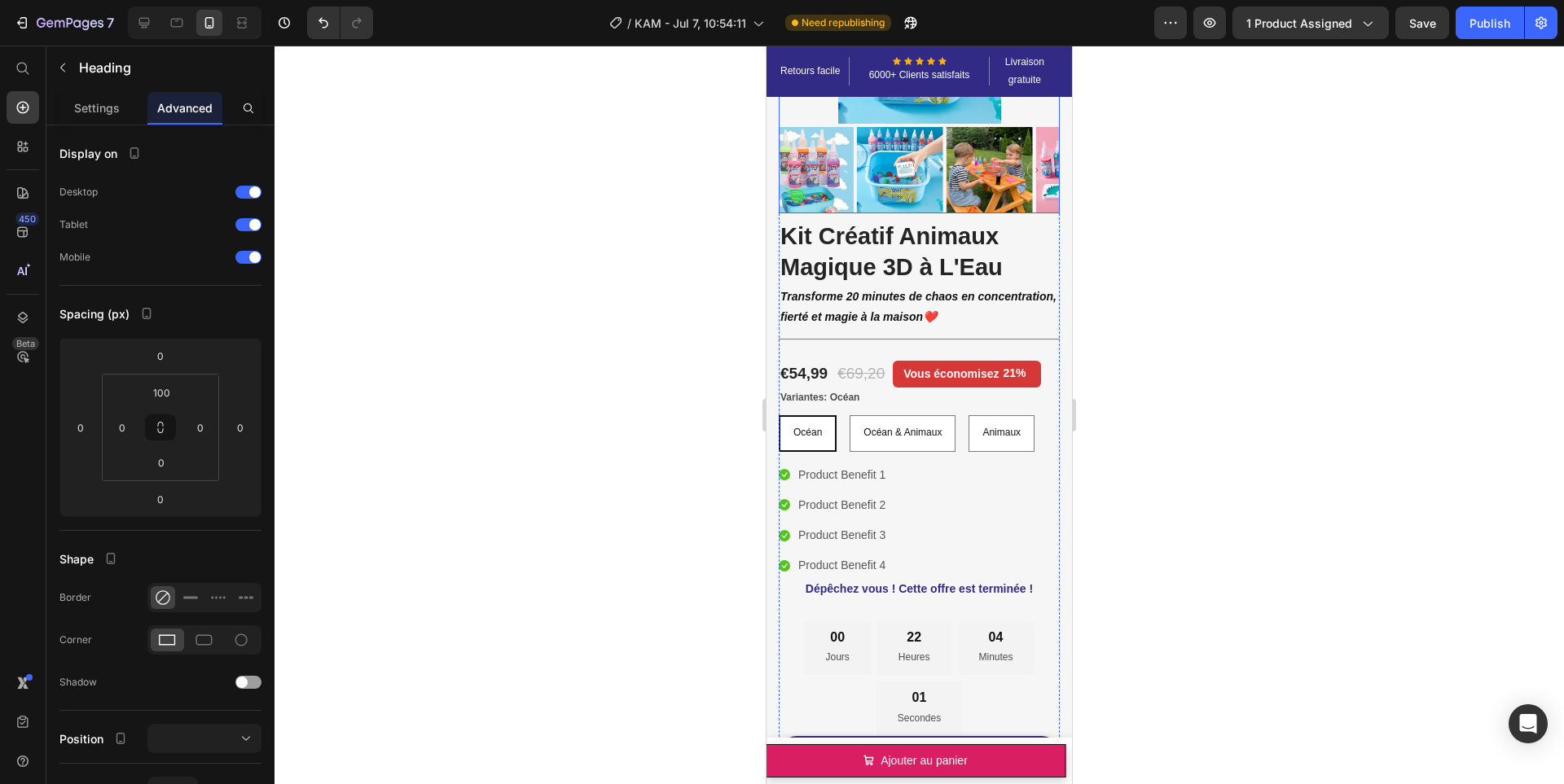 scroll, scrollTop: 0, scrollLeft: 0, axis: both 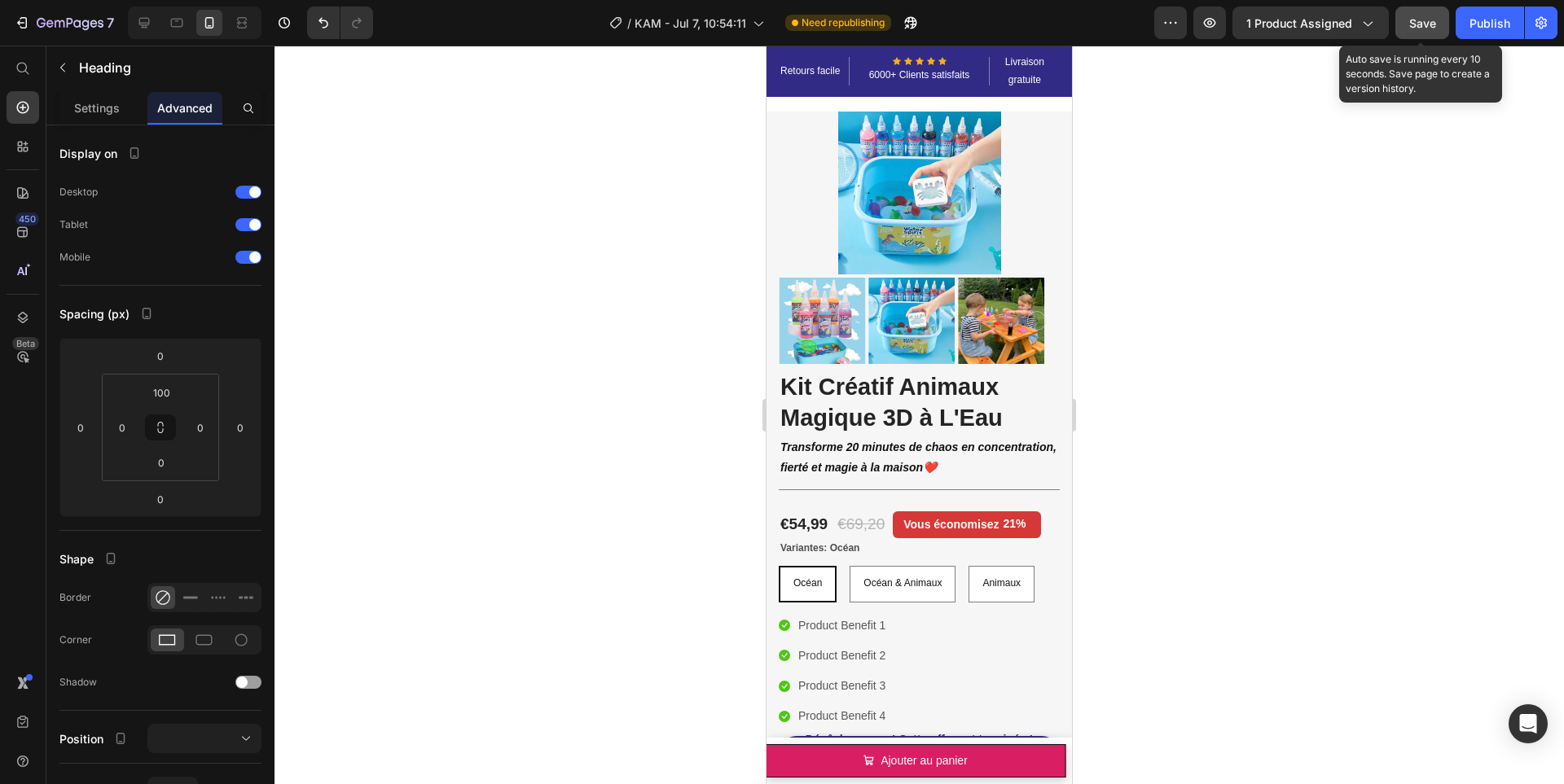 click on "Save" at bounding box center (1422, 23) 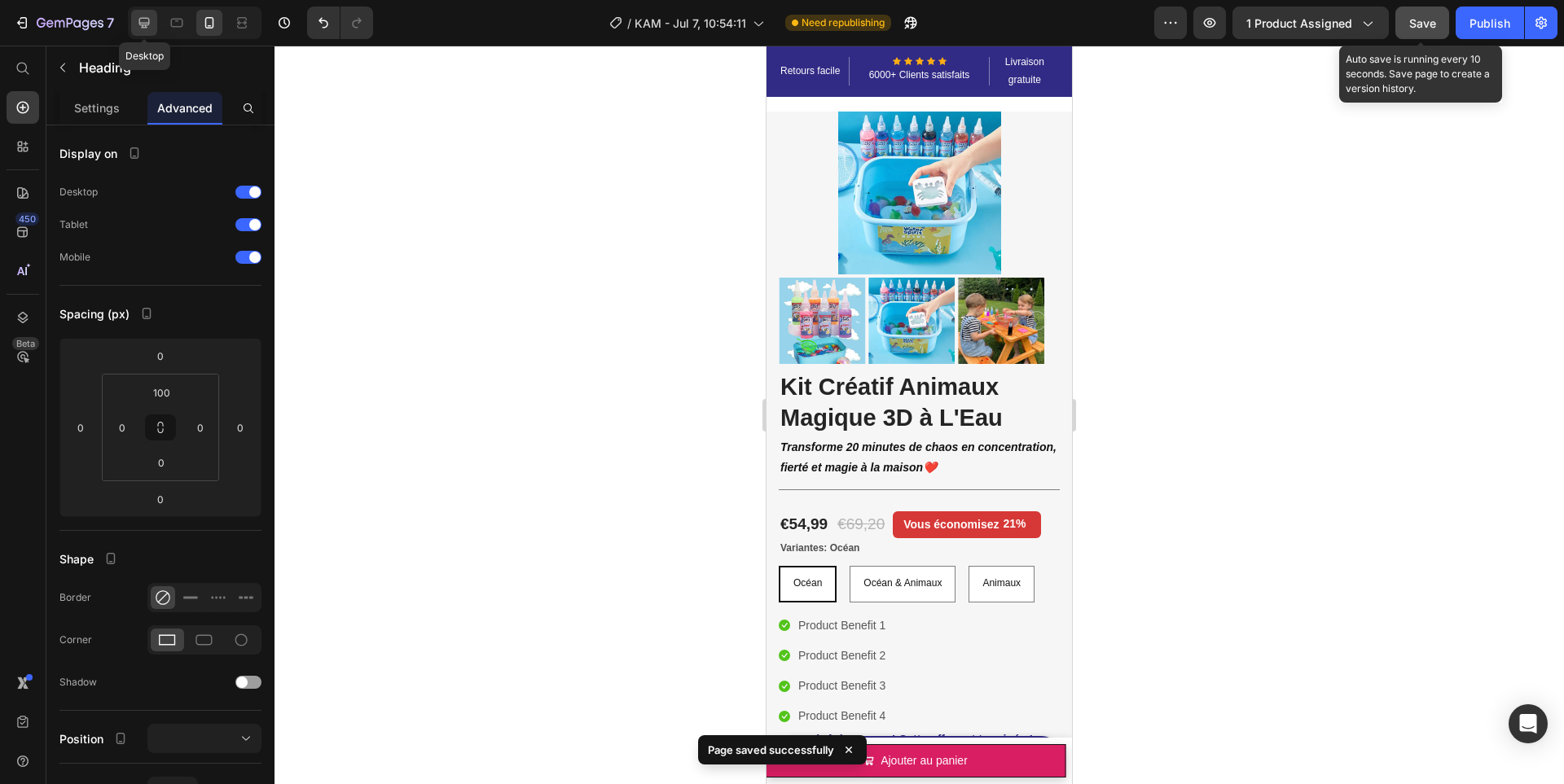 click 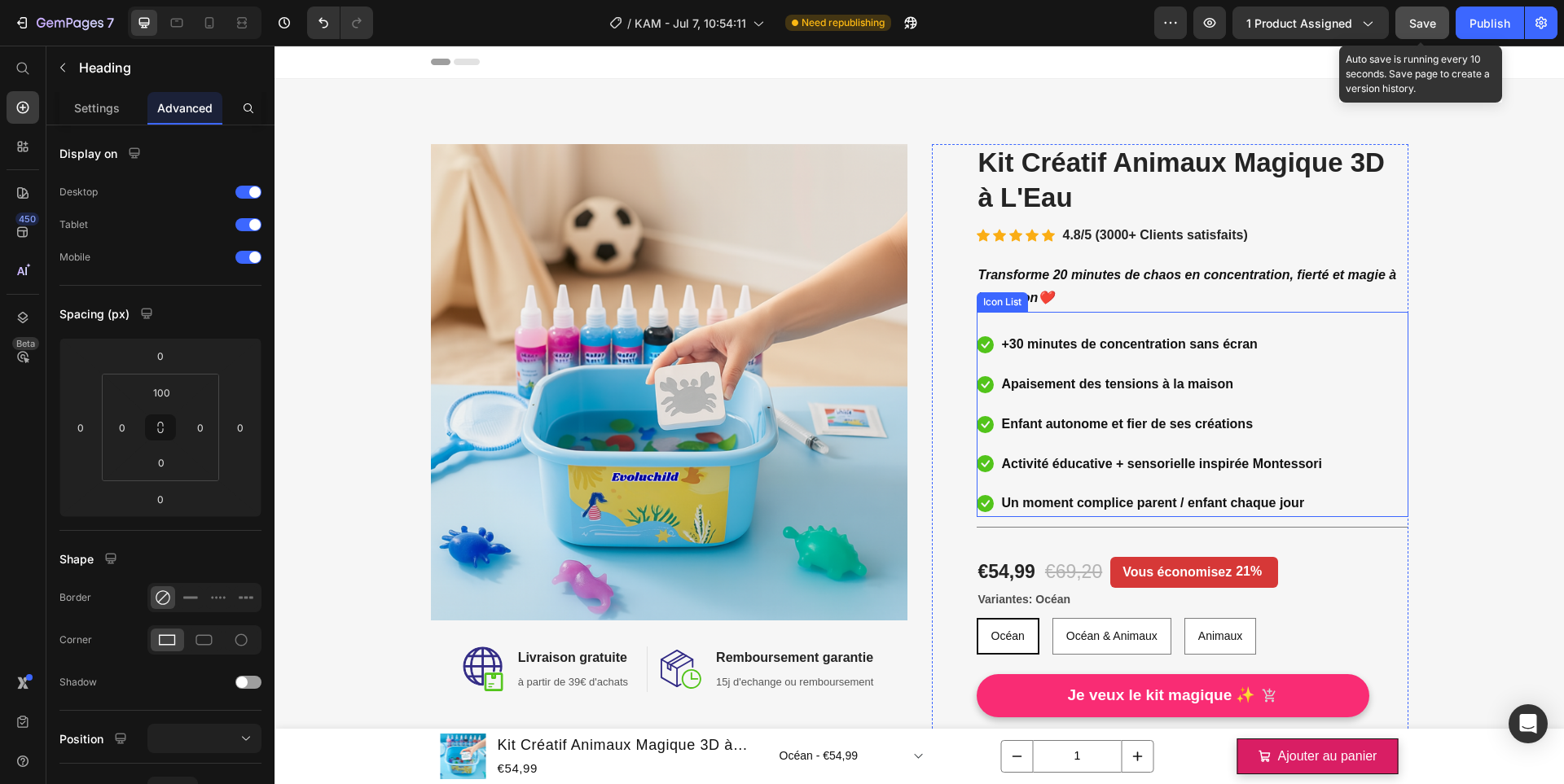 click on "Icon +30 minutes de concentration sans écran Text block Icon Apaisement des tensions à la maison Text block Icon Enfant autonome et fier de ses créations Text block Icon Activité éducative + sensorielle inspirée Montessori Text block Icon Un moment complice parent / enfant chaque jour Text block Icon List" at bounding box center (1193, 414) 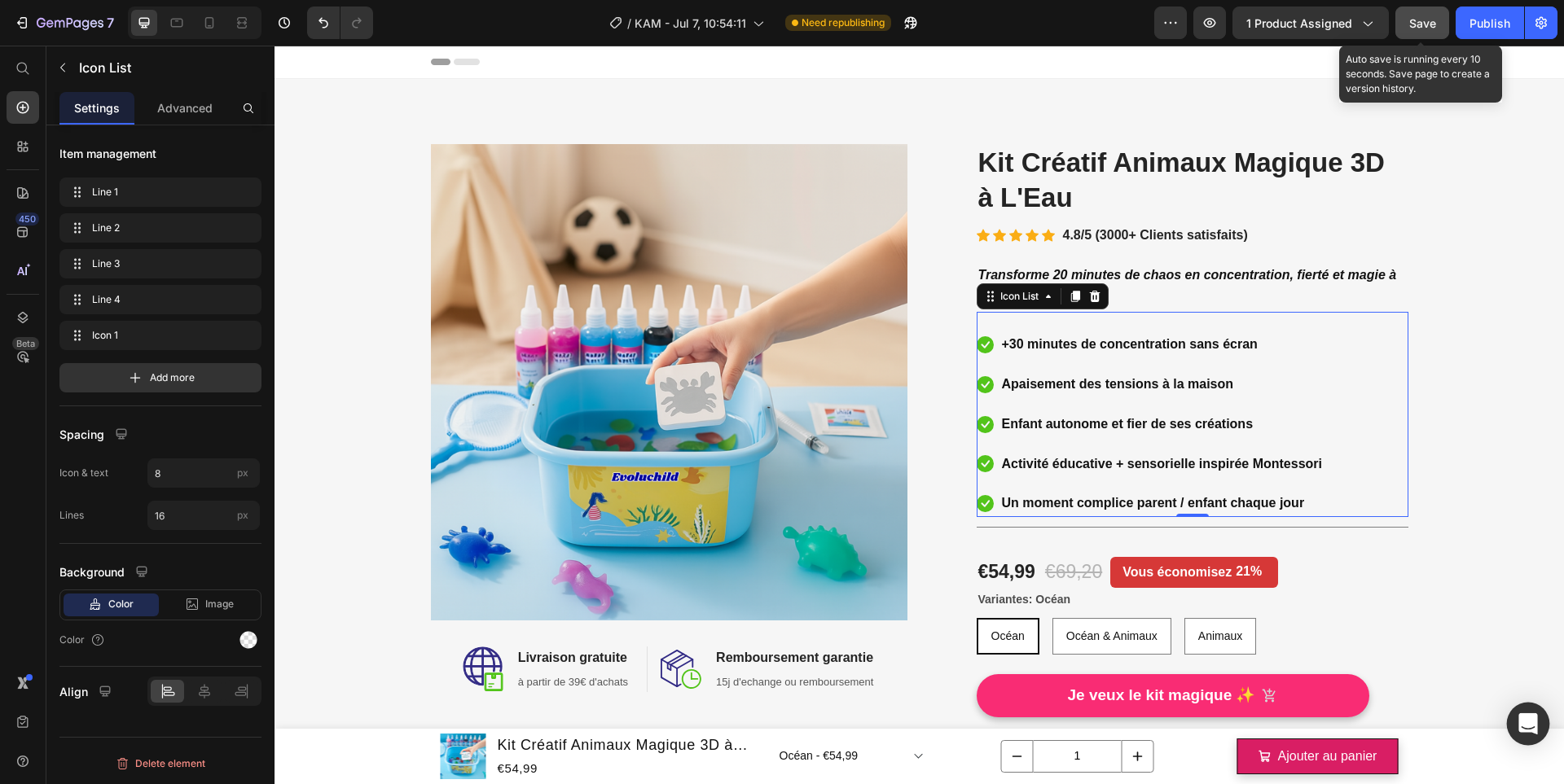 click 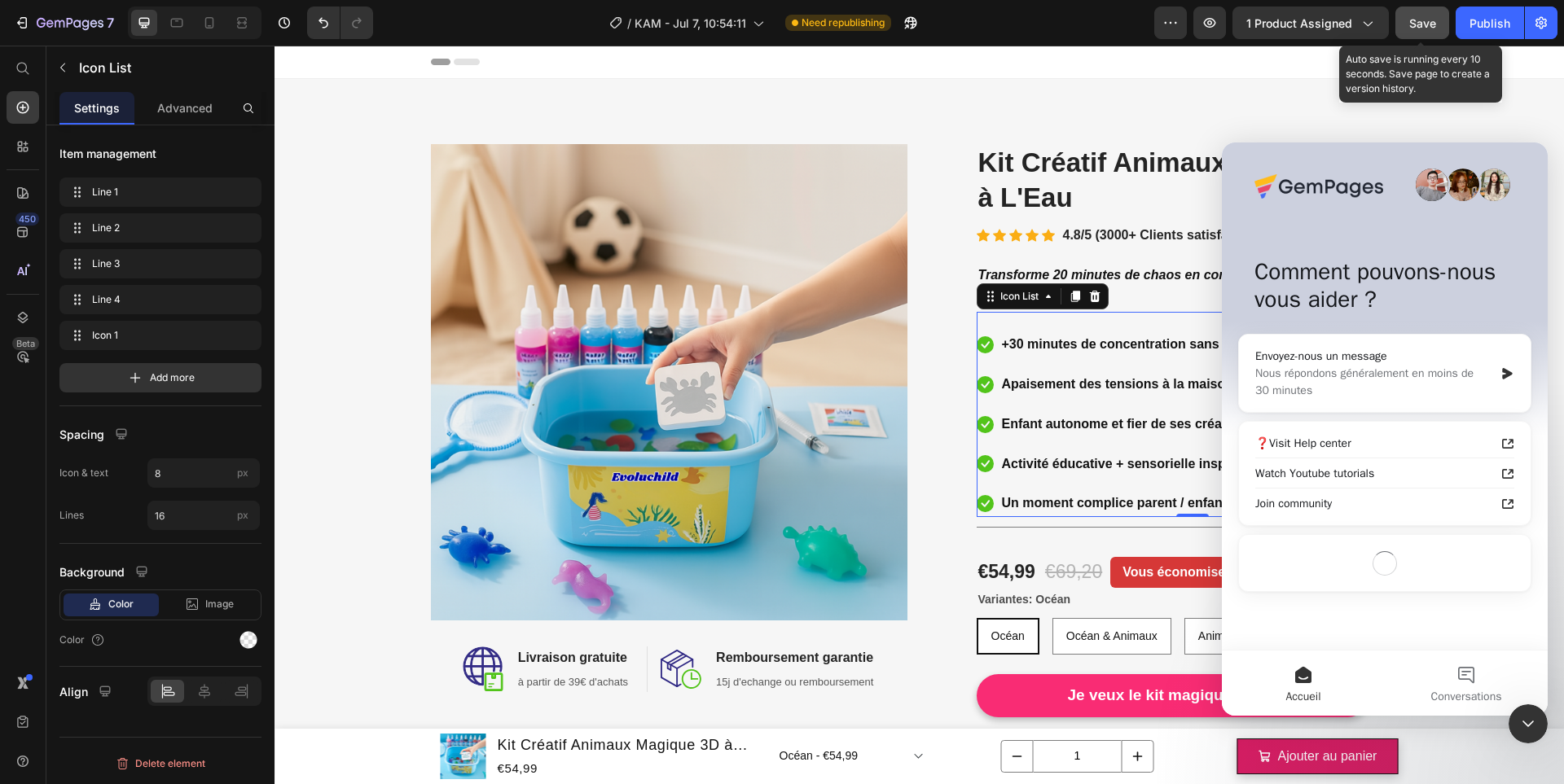 scroll, scrollTop: 0, scrollLeft: 0, axis: both 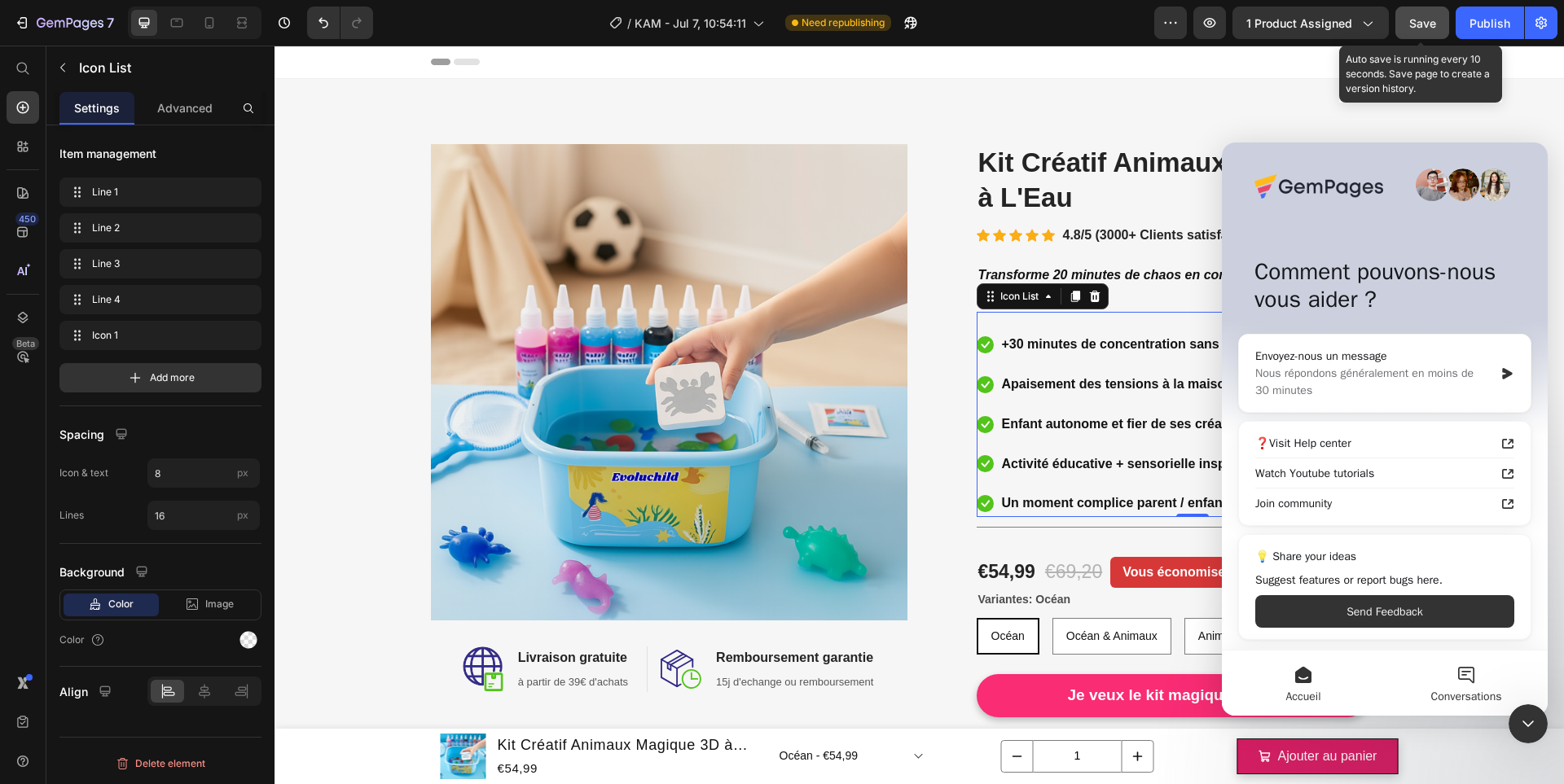 click on "Conversations" at bounding box center [1466, 683] 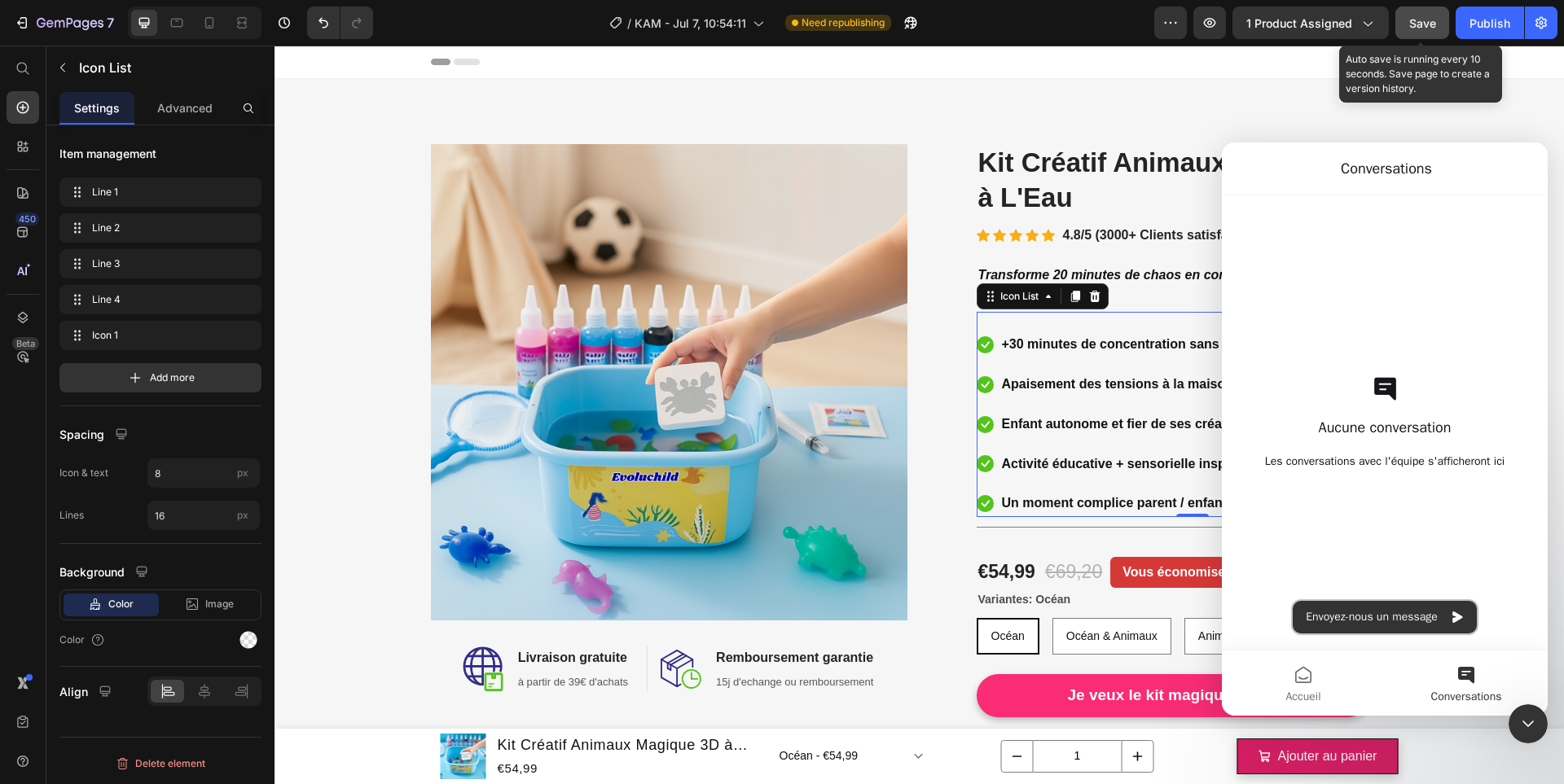 click on "Envoyez-nous un message" at bounding box center (1385, 617) 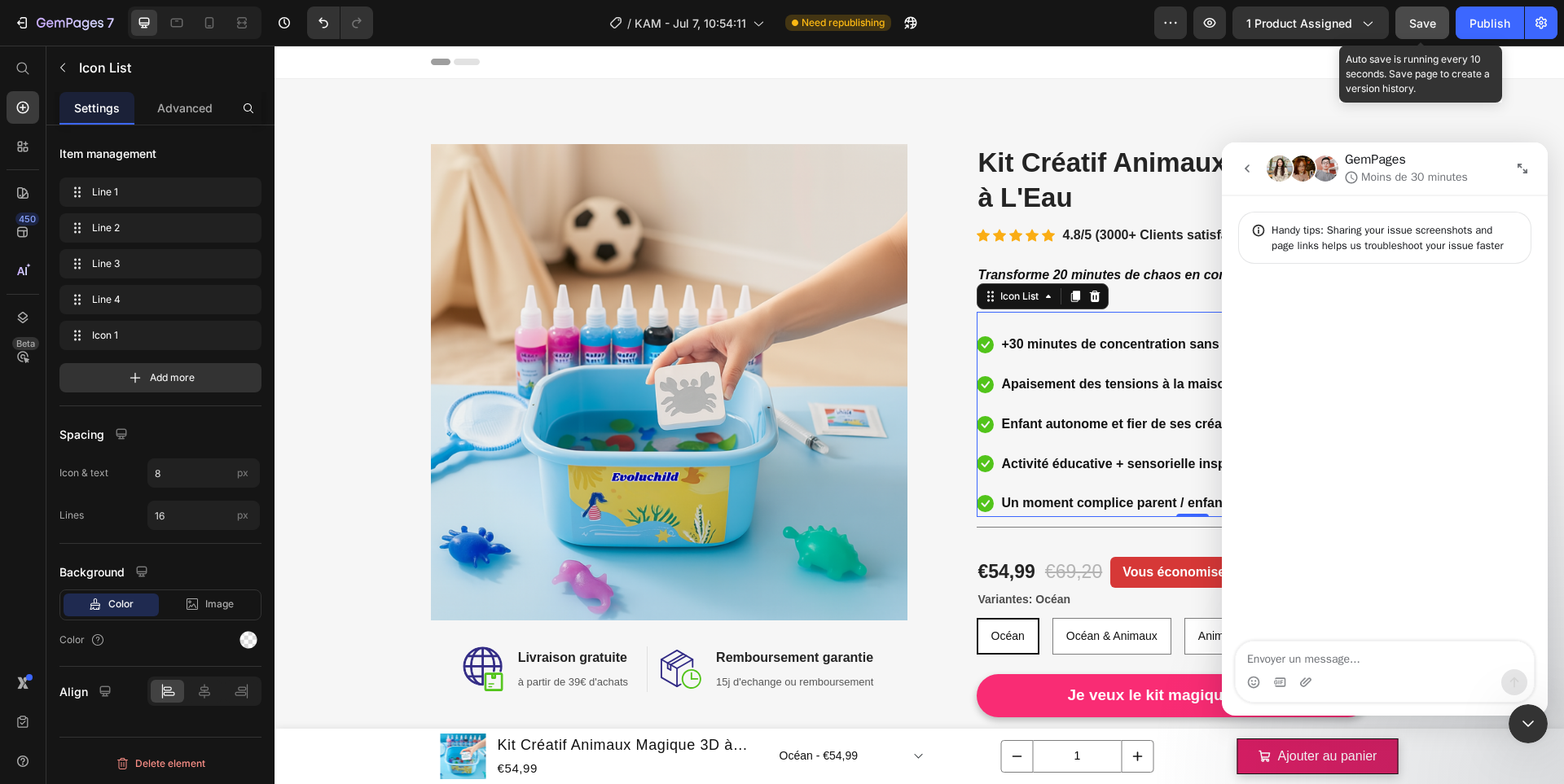 click at bounding box center [1385, 655] 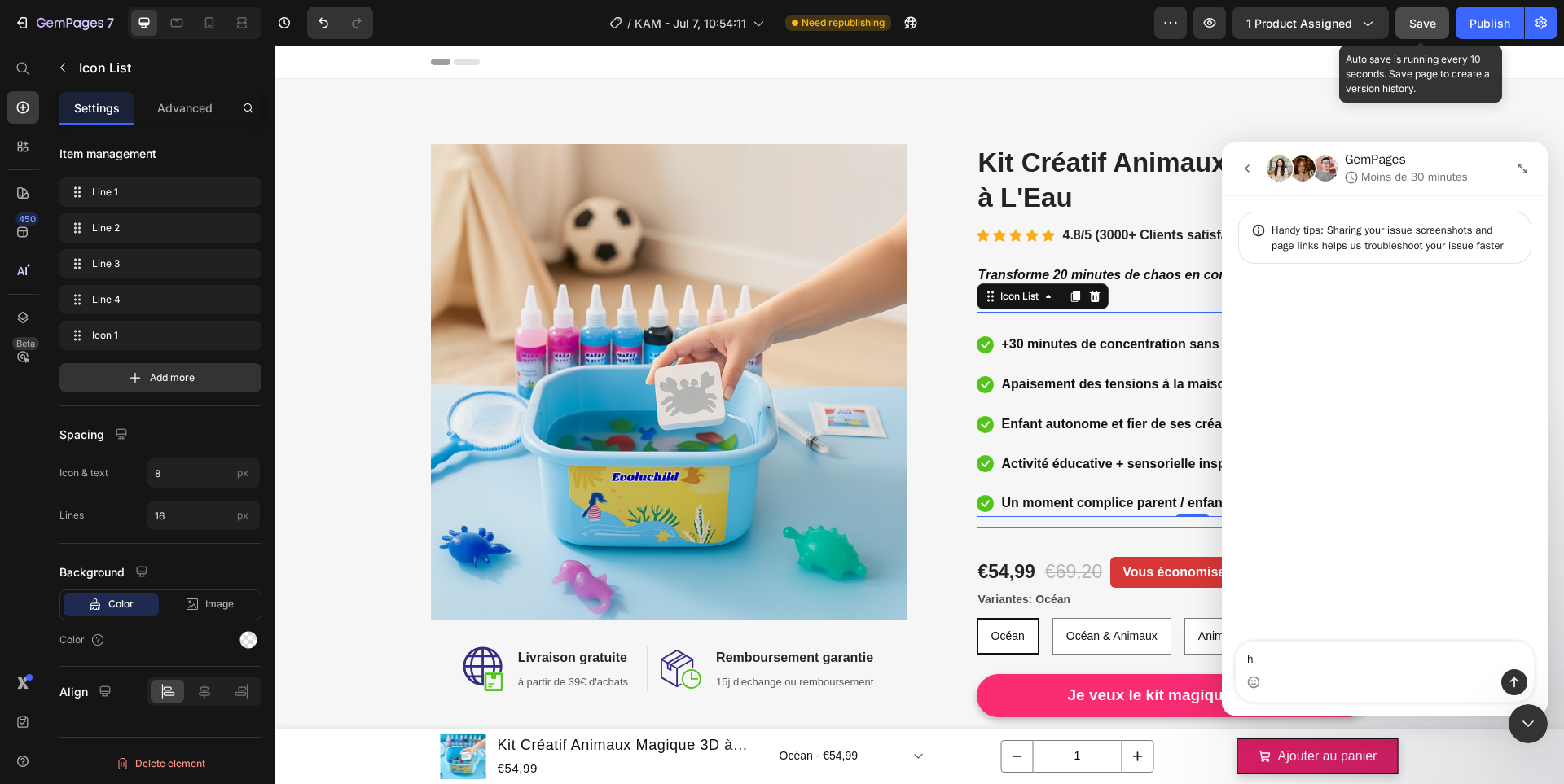 type on "hi" 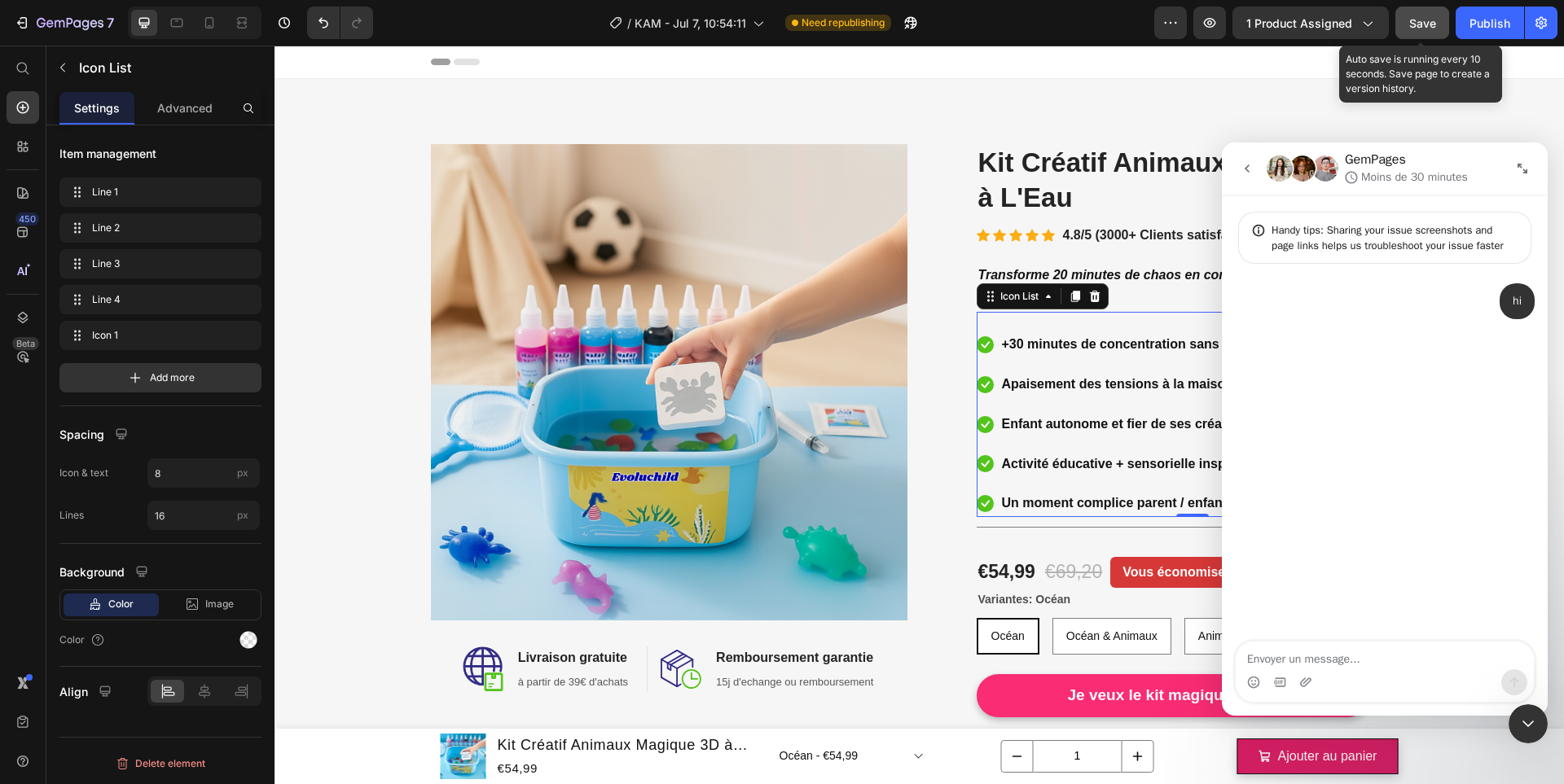 type on "W" 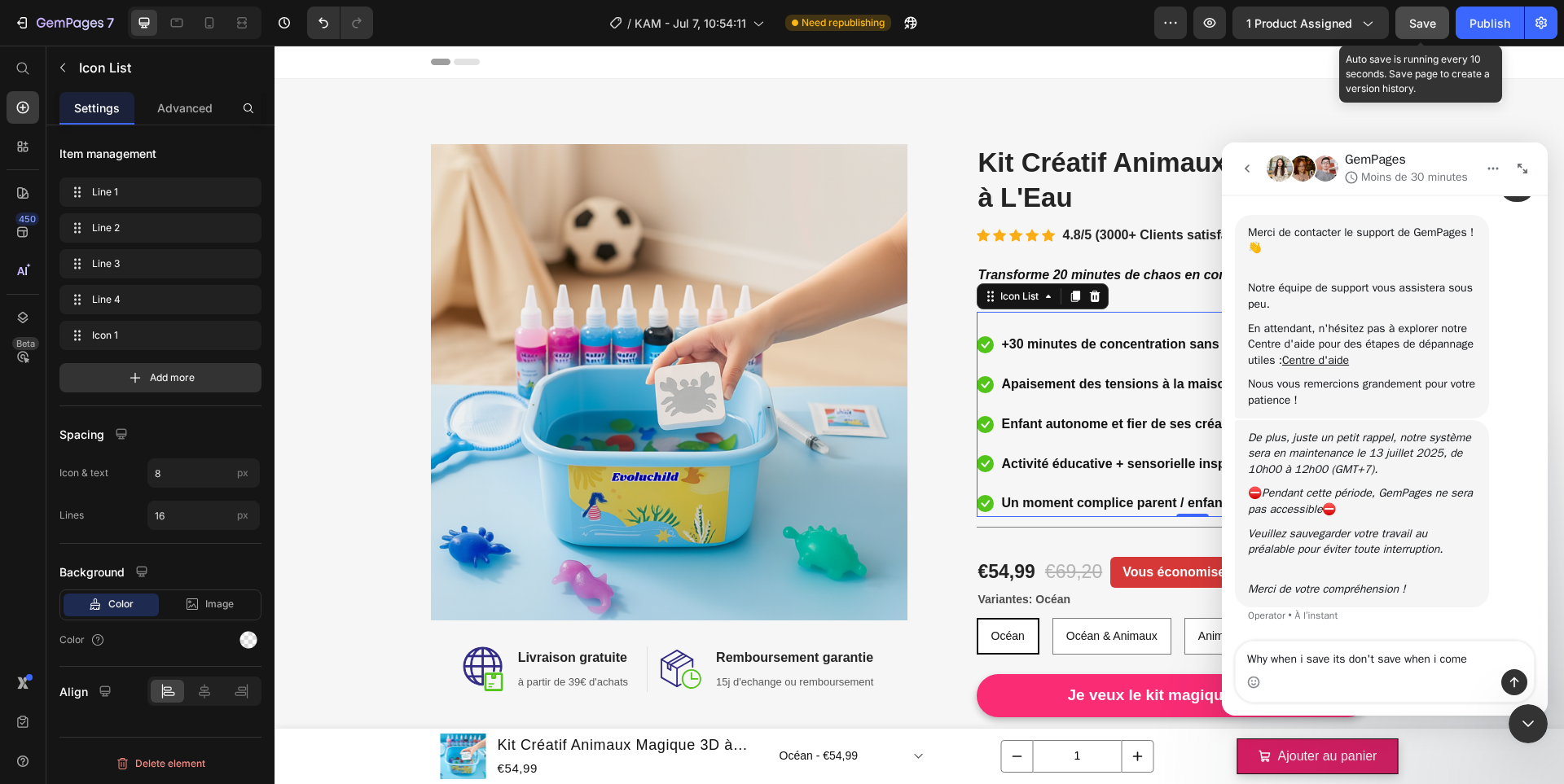 scroll, scrollTop: 133, scrollLeft: 0, axis: vertical 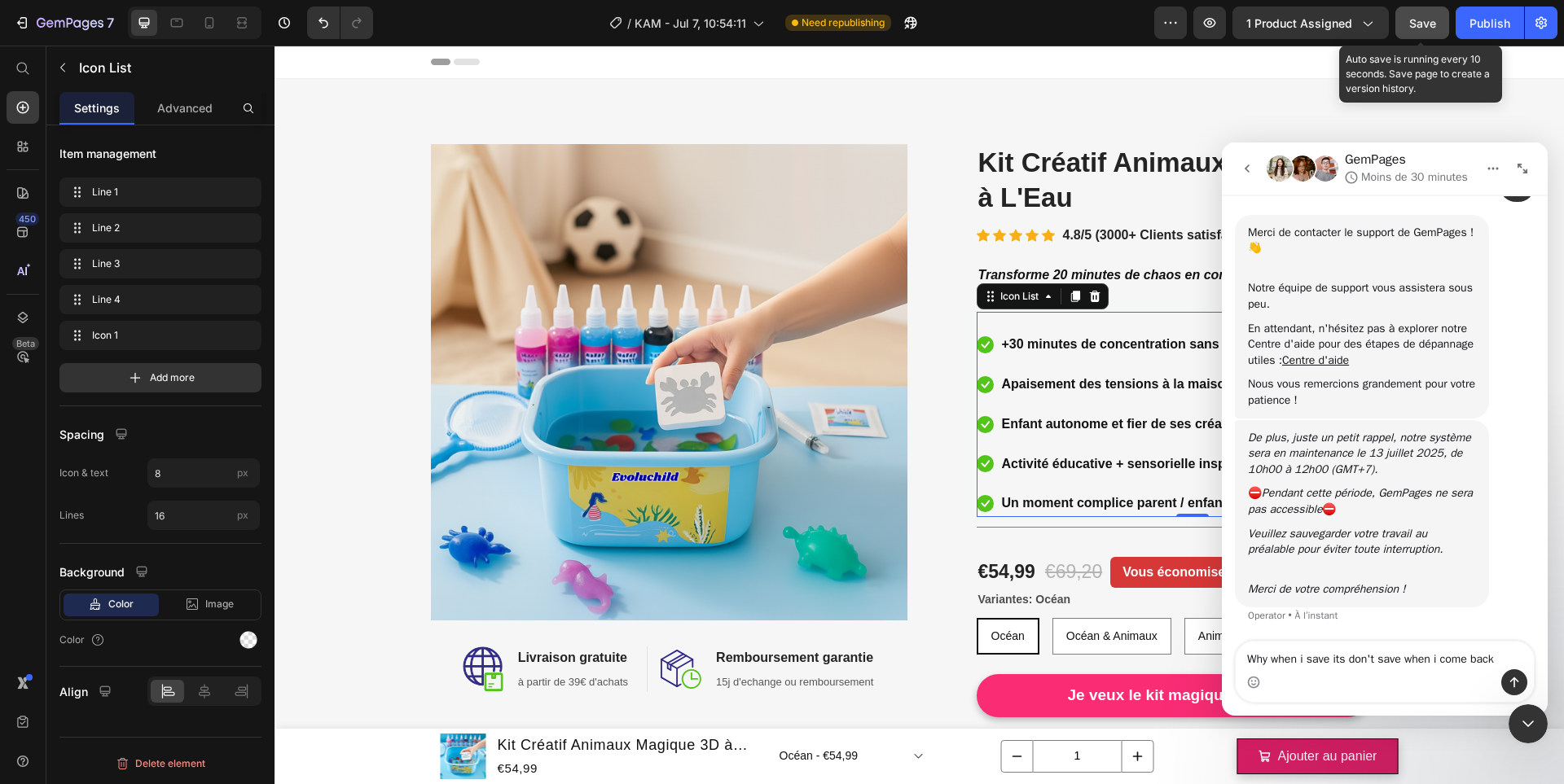 type on "Why when i save its don't save when i come back ?" 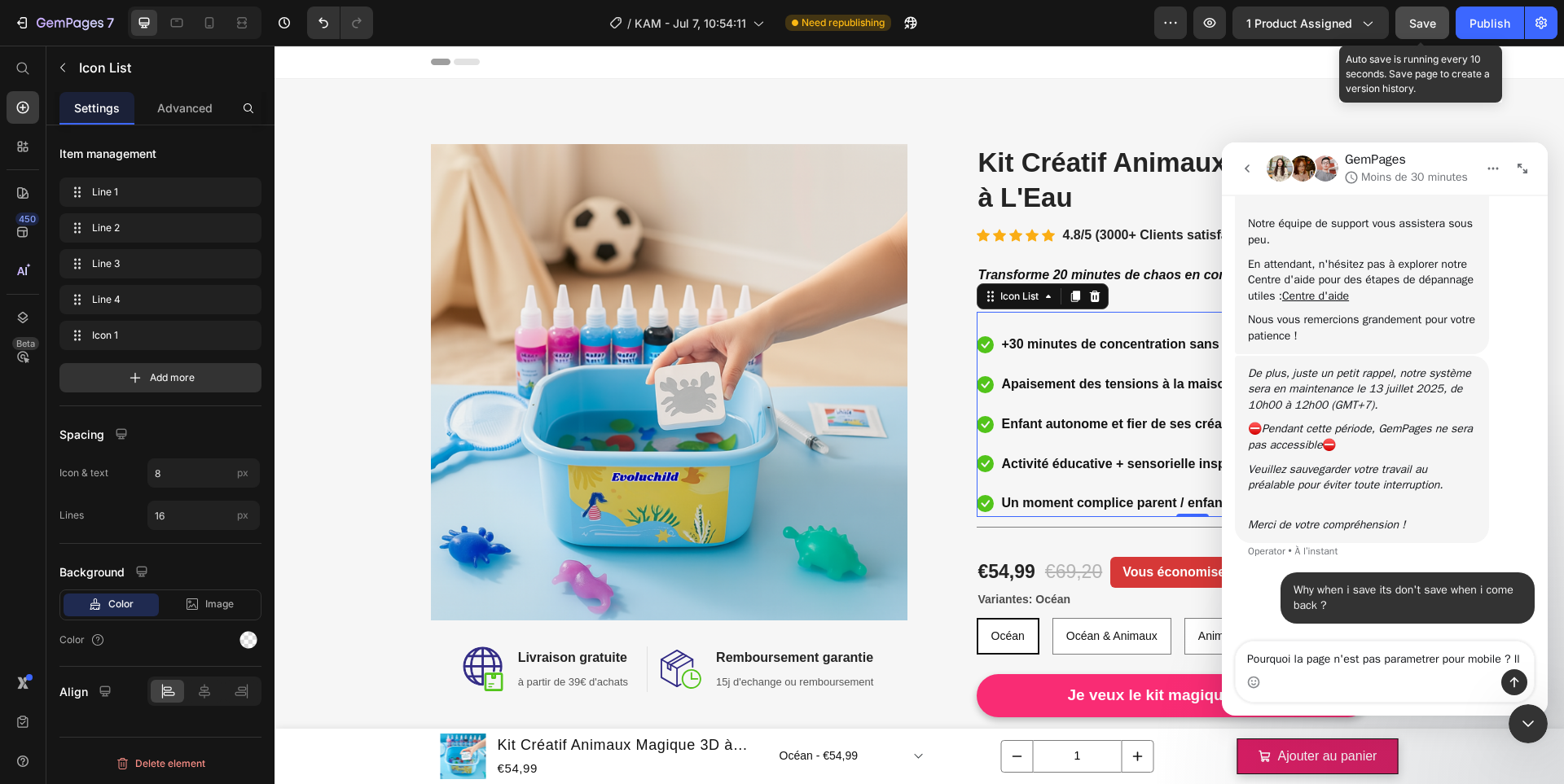 scroll, scrollTop: 213, scrollLeft: 0, axis: vertical 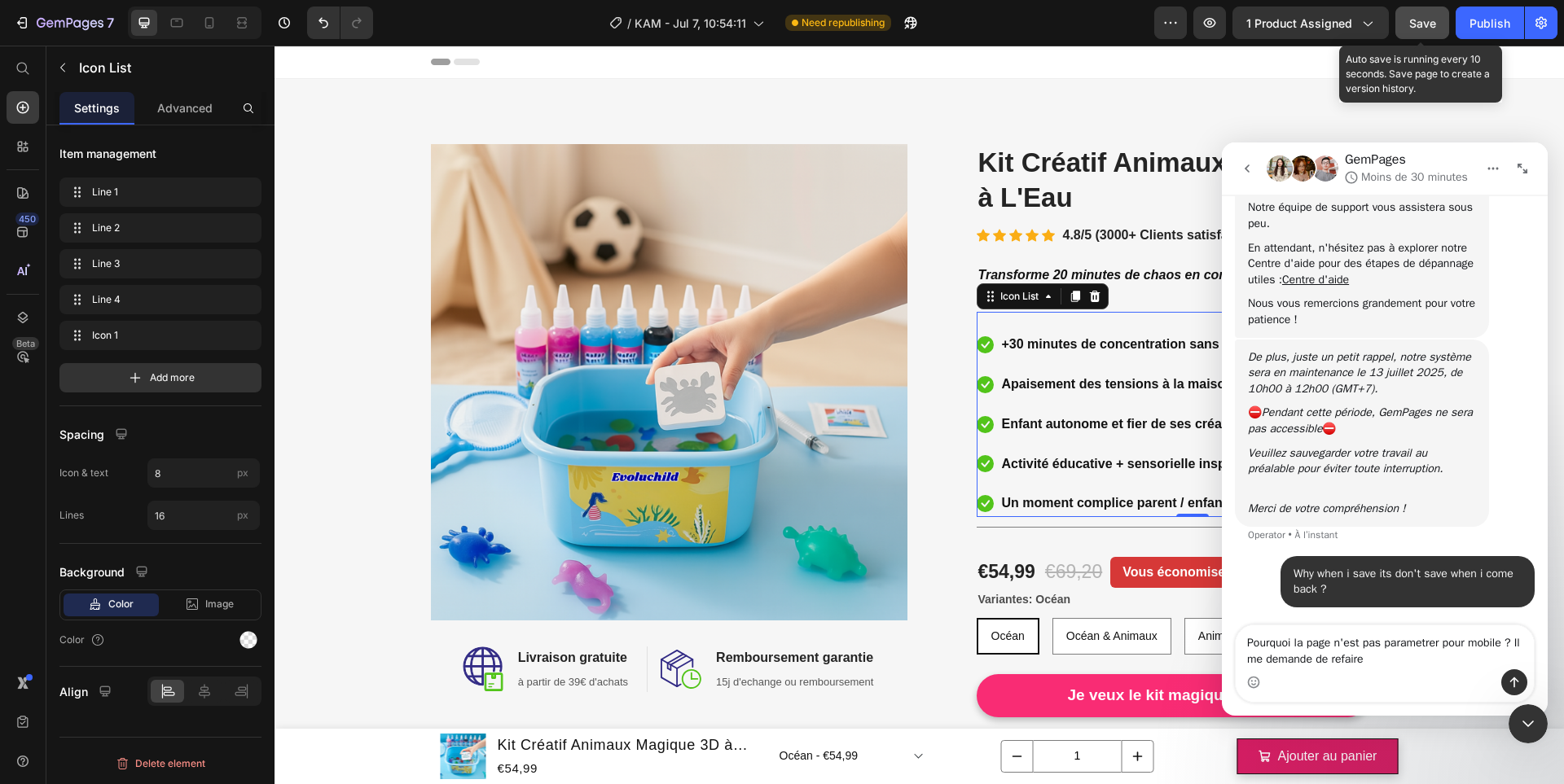 type on "Pourquoi la page n'est pas parametrer pour mobile ? Il me demande de refaire" 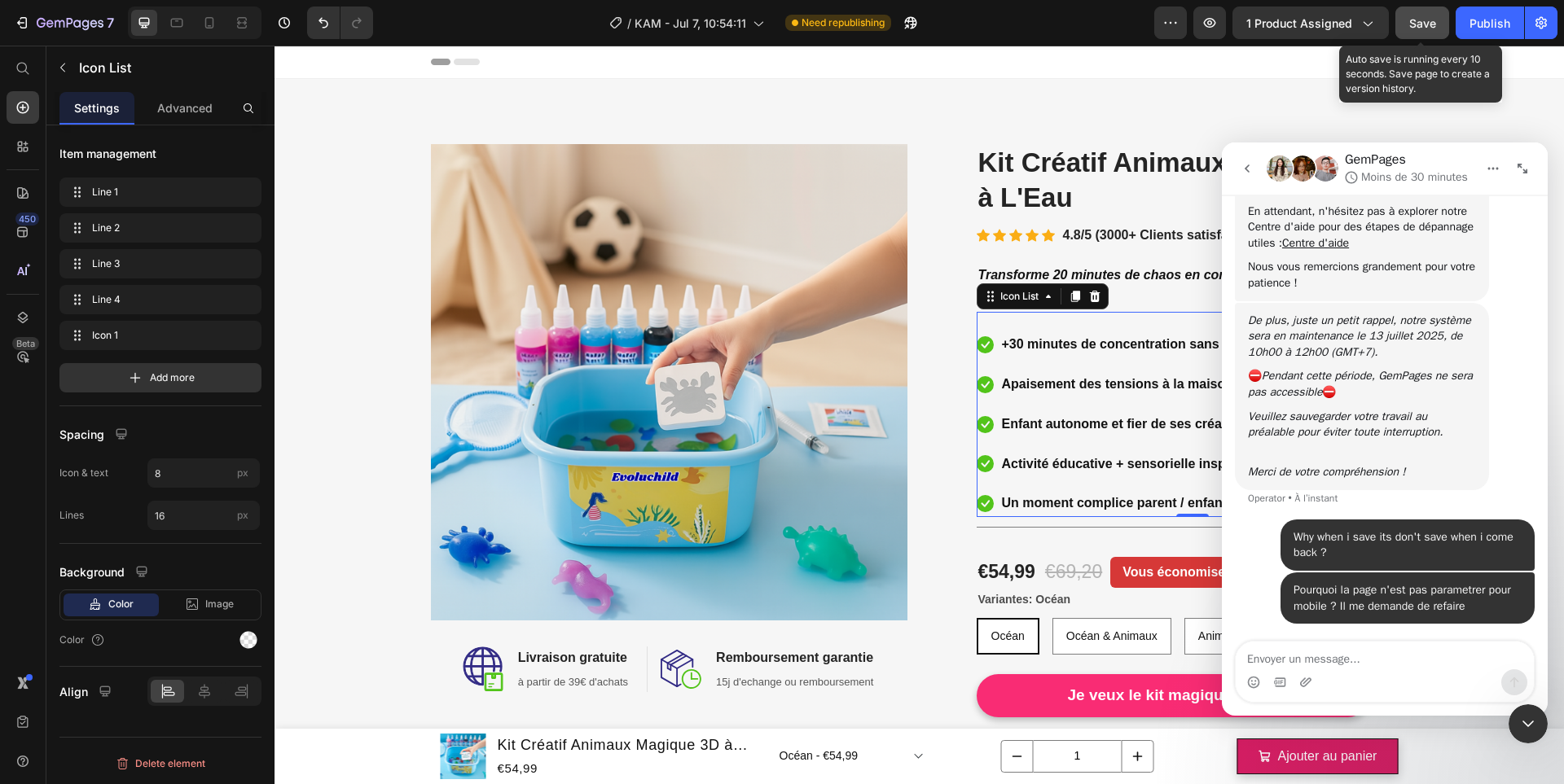 scroll, scrollTop: 250, scrollLeft: 0, axis: vertical 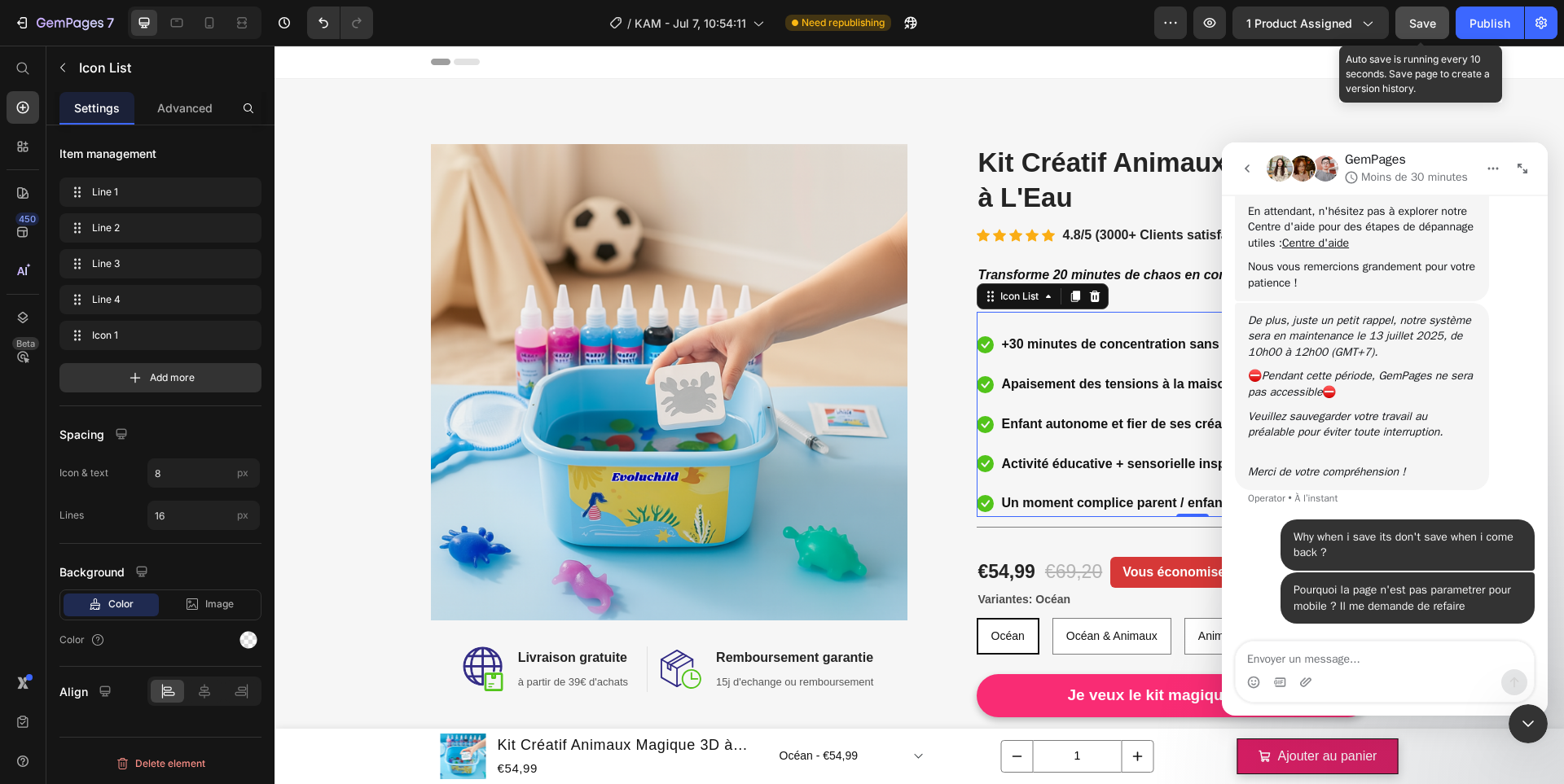 click at bounding box center (1385, 655) 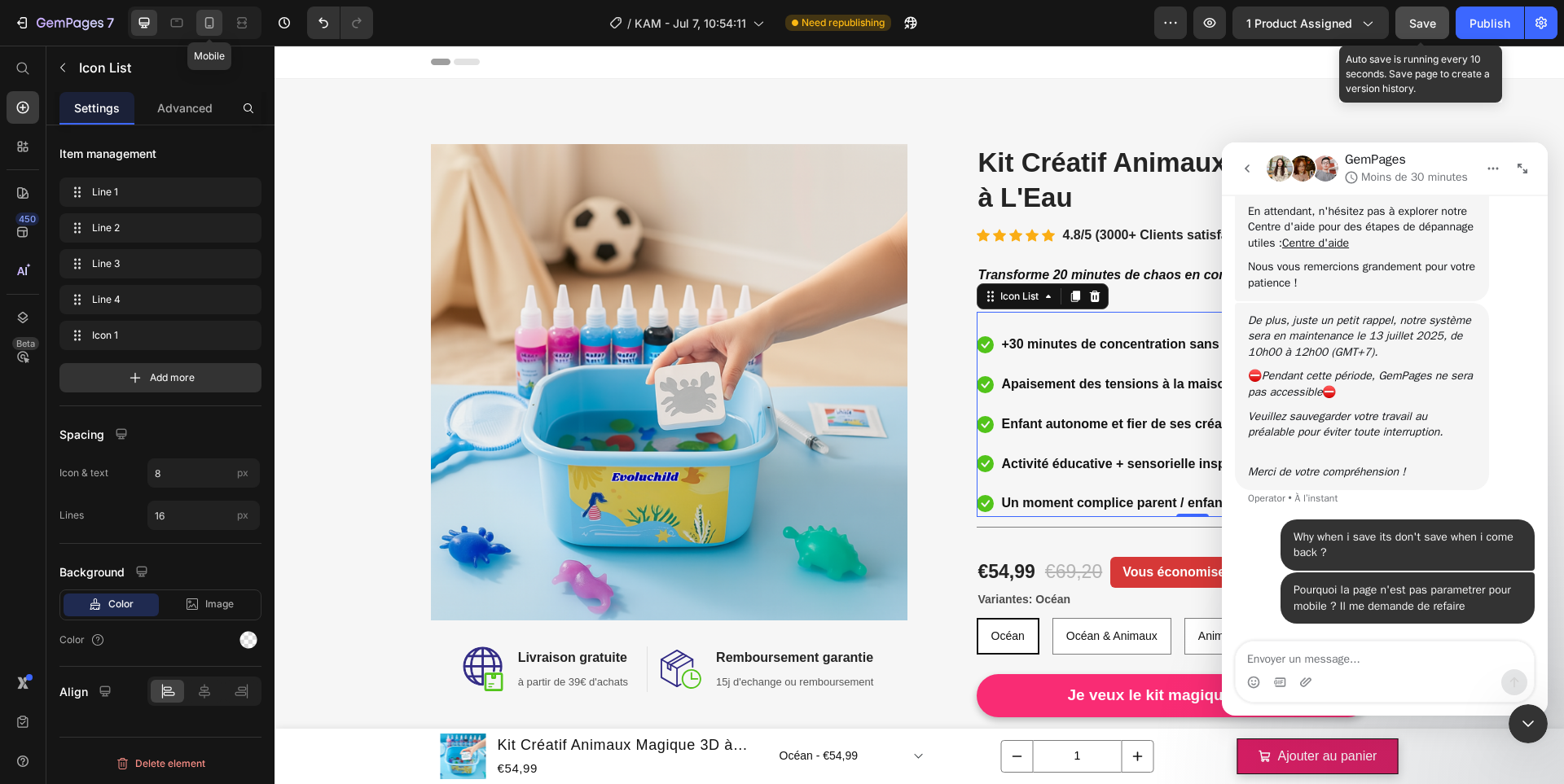 type 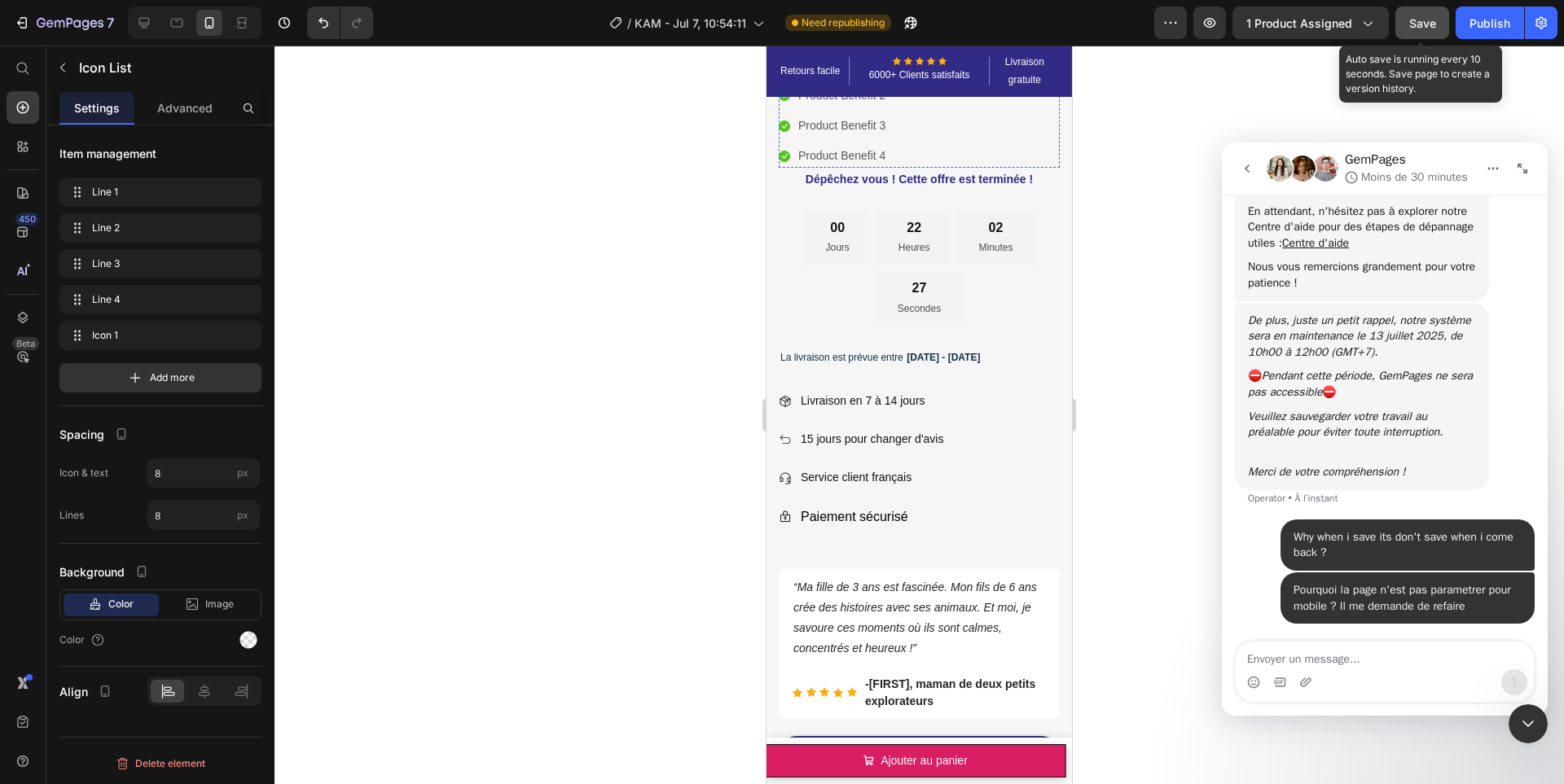 scroll, scrollTop: 290, scrollLeft: 0, axis: vertical 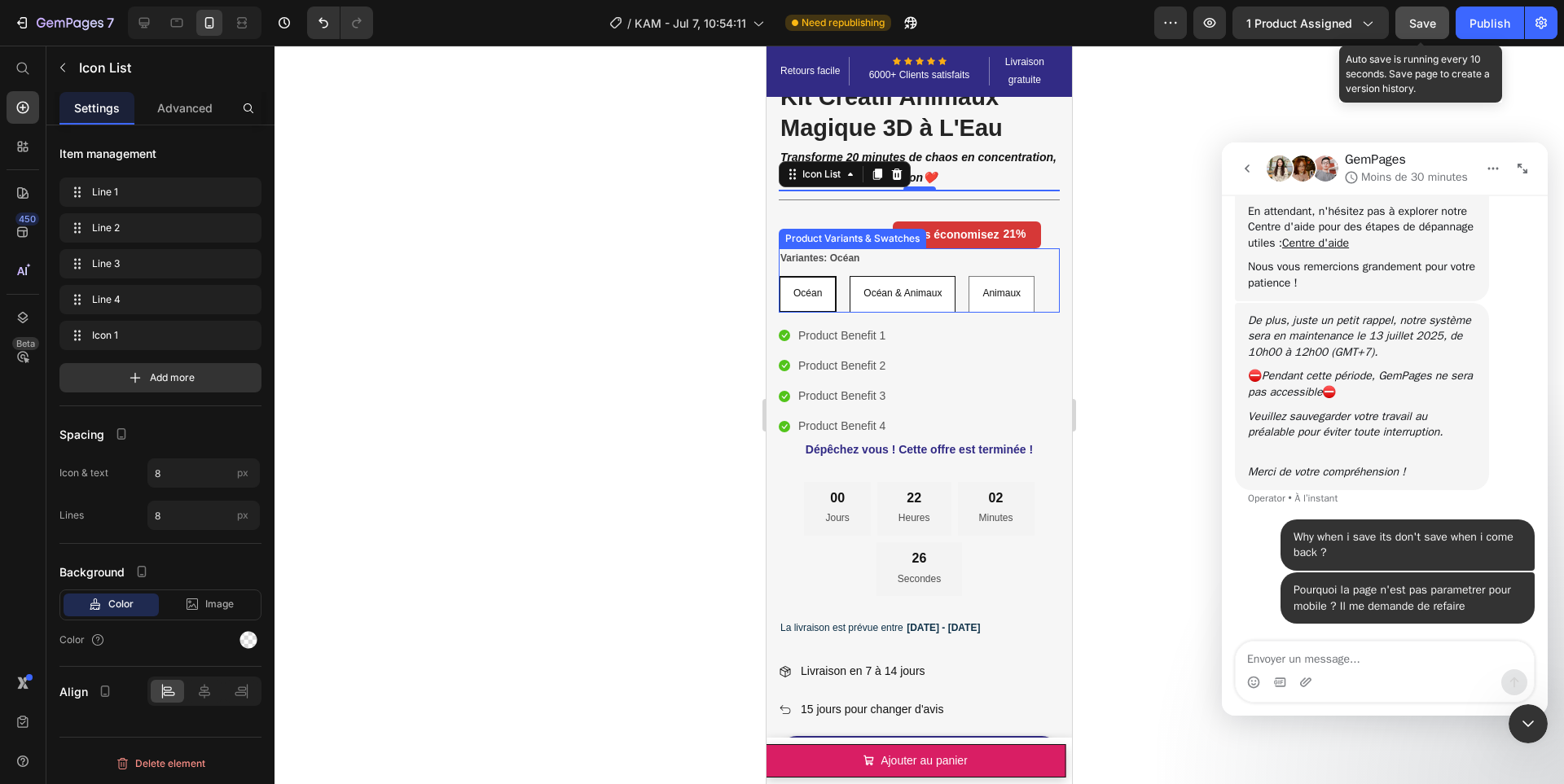 click on "Océan & Animaux" at bounding box center (903, 294) 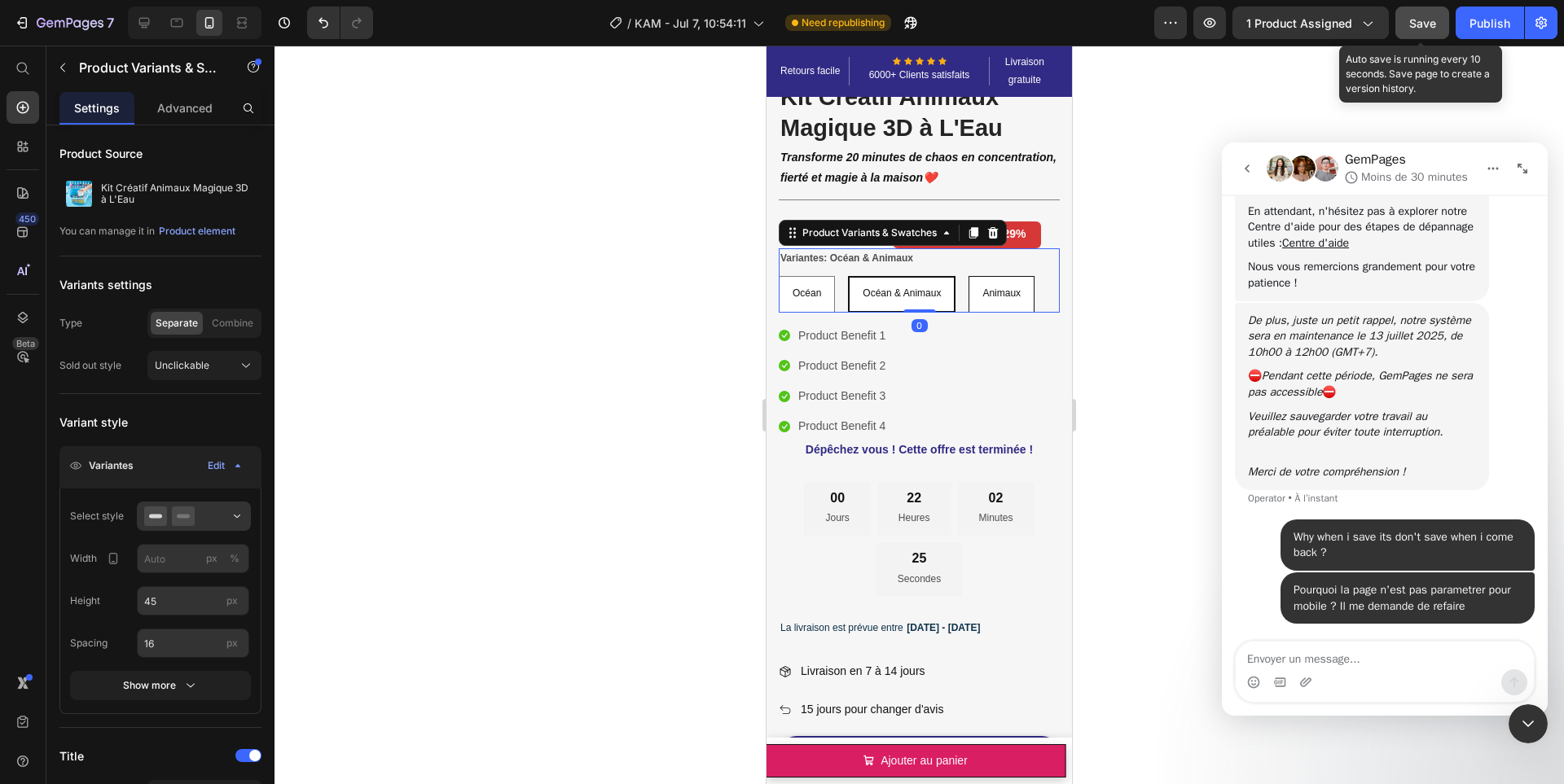 click on "Animaux" at bounding box center (1001, 294) 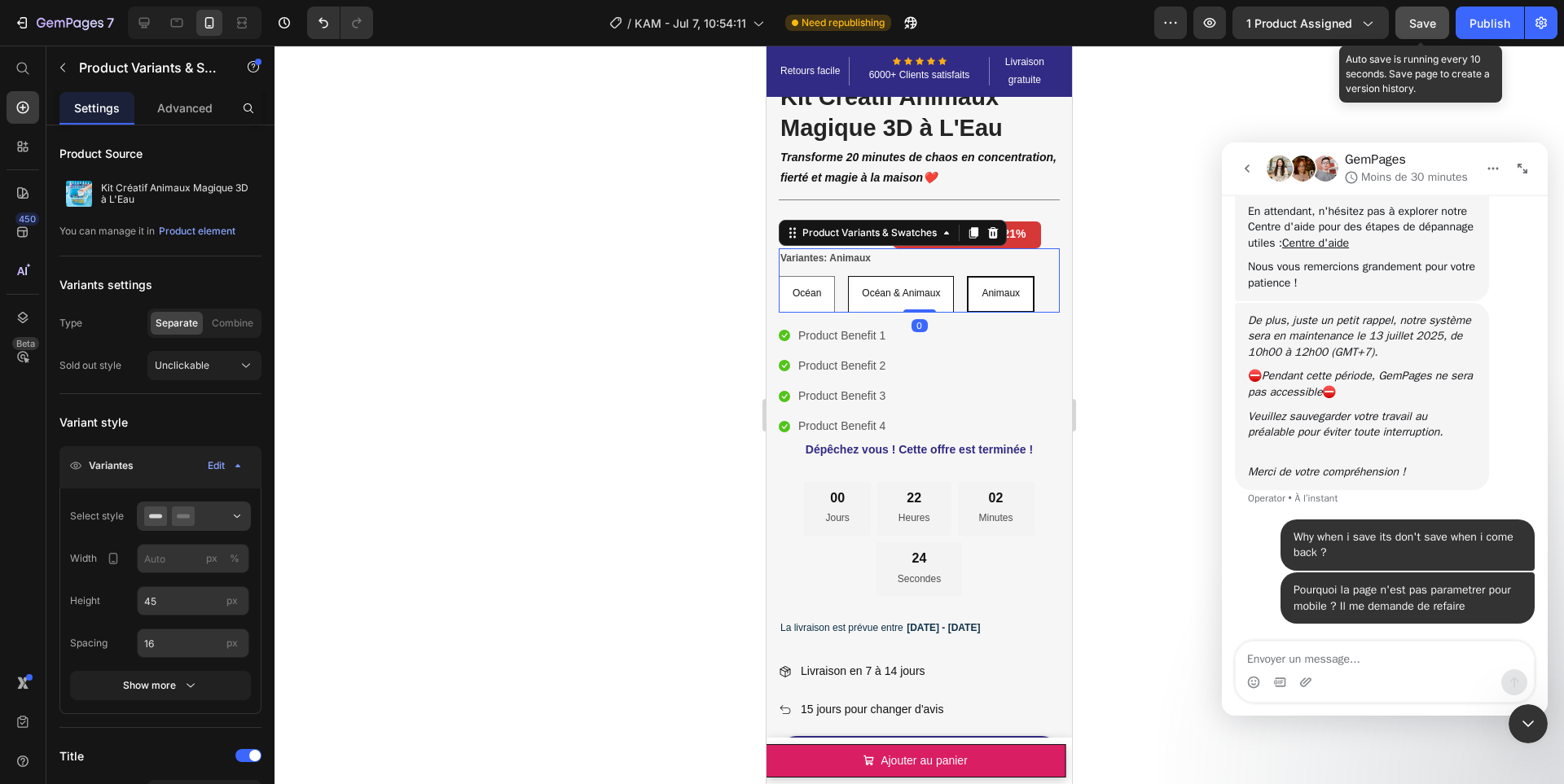 click on "Océan & Animaux" at bounding box center (901, 294) 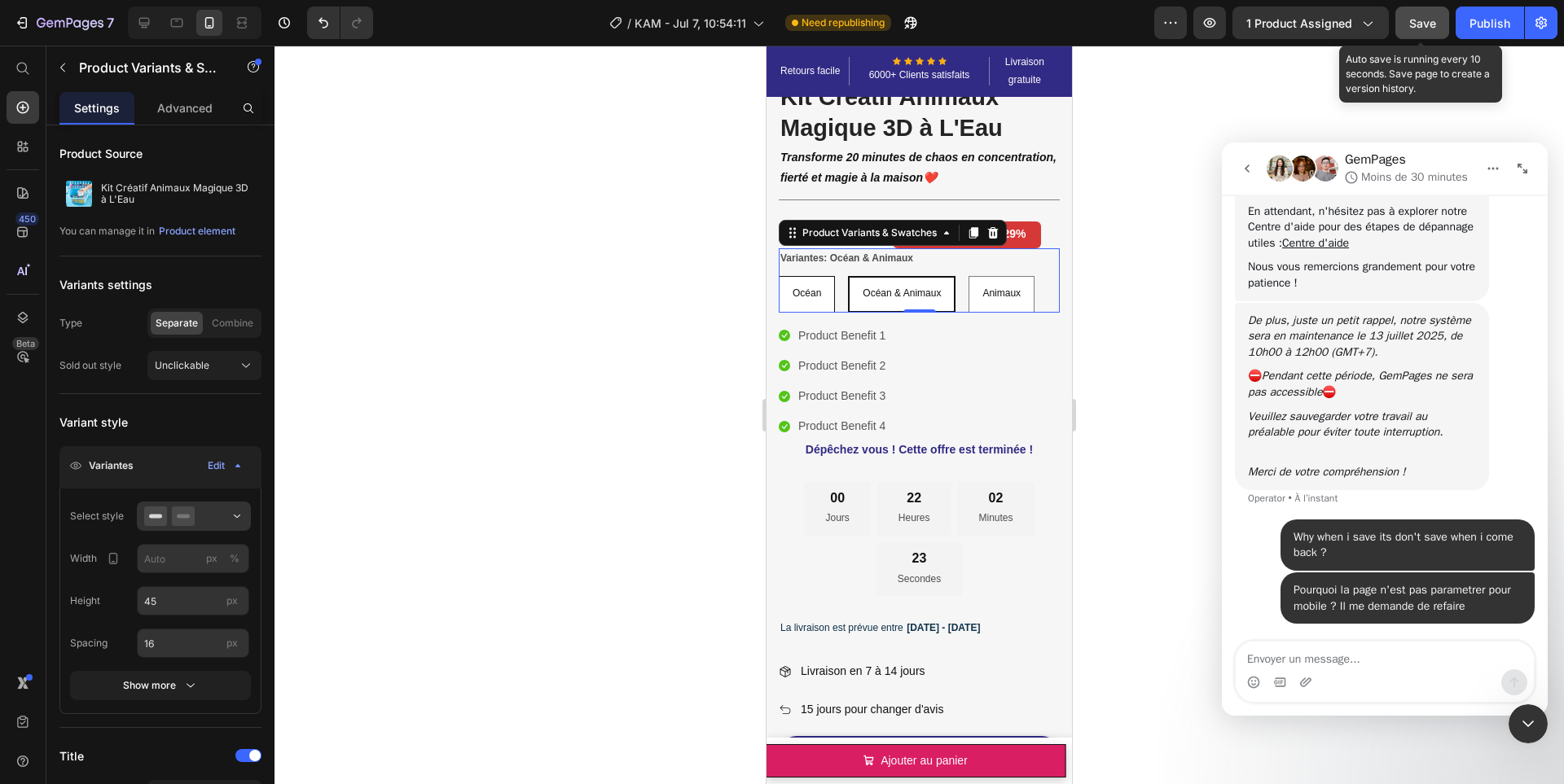 click on "Océan" at bounding box center (806, 294) 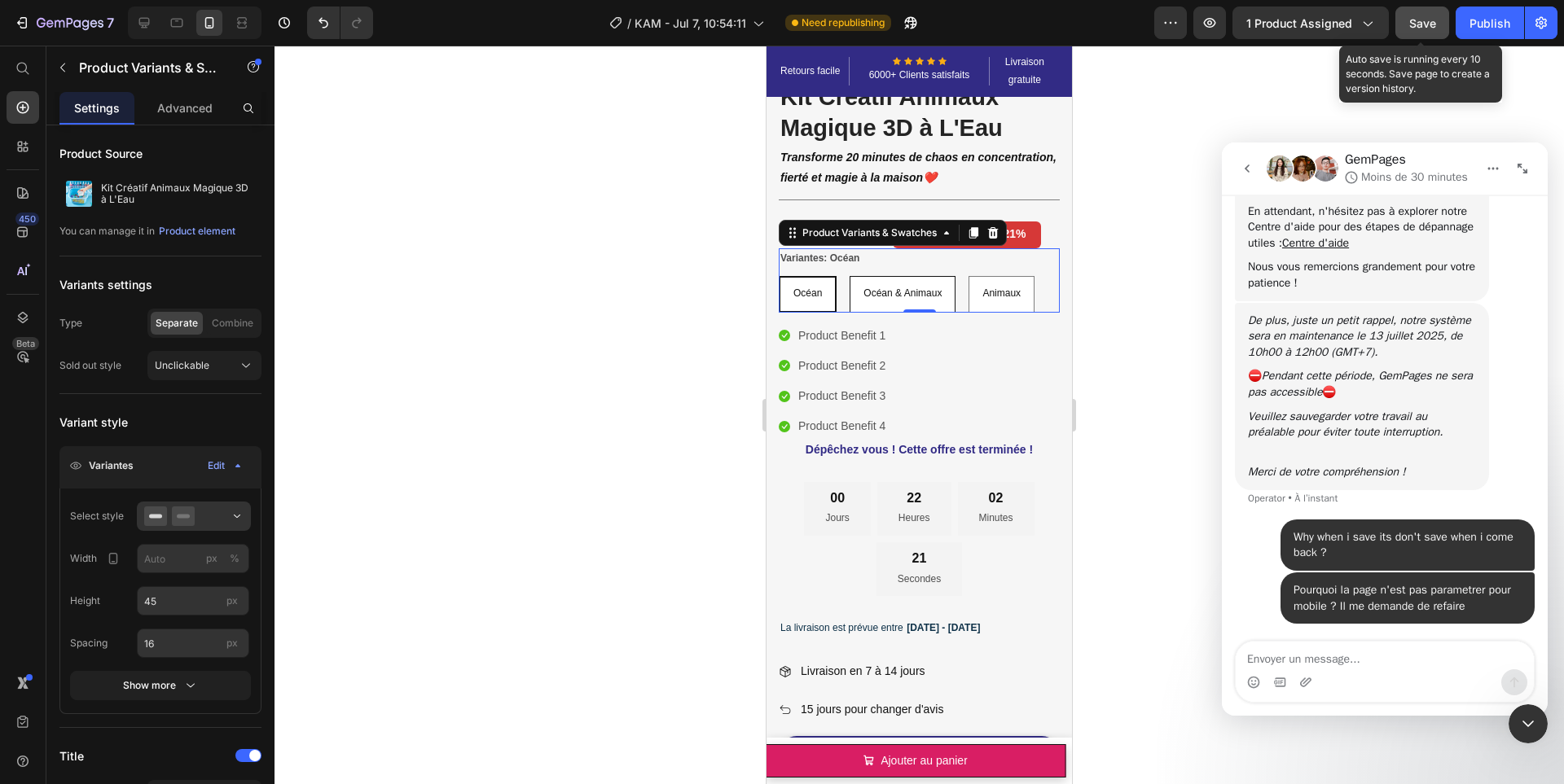 click on "Océan & Animaux" at bounding box center (903, 294) 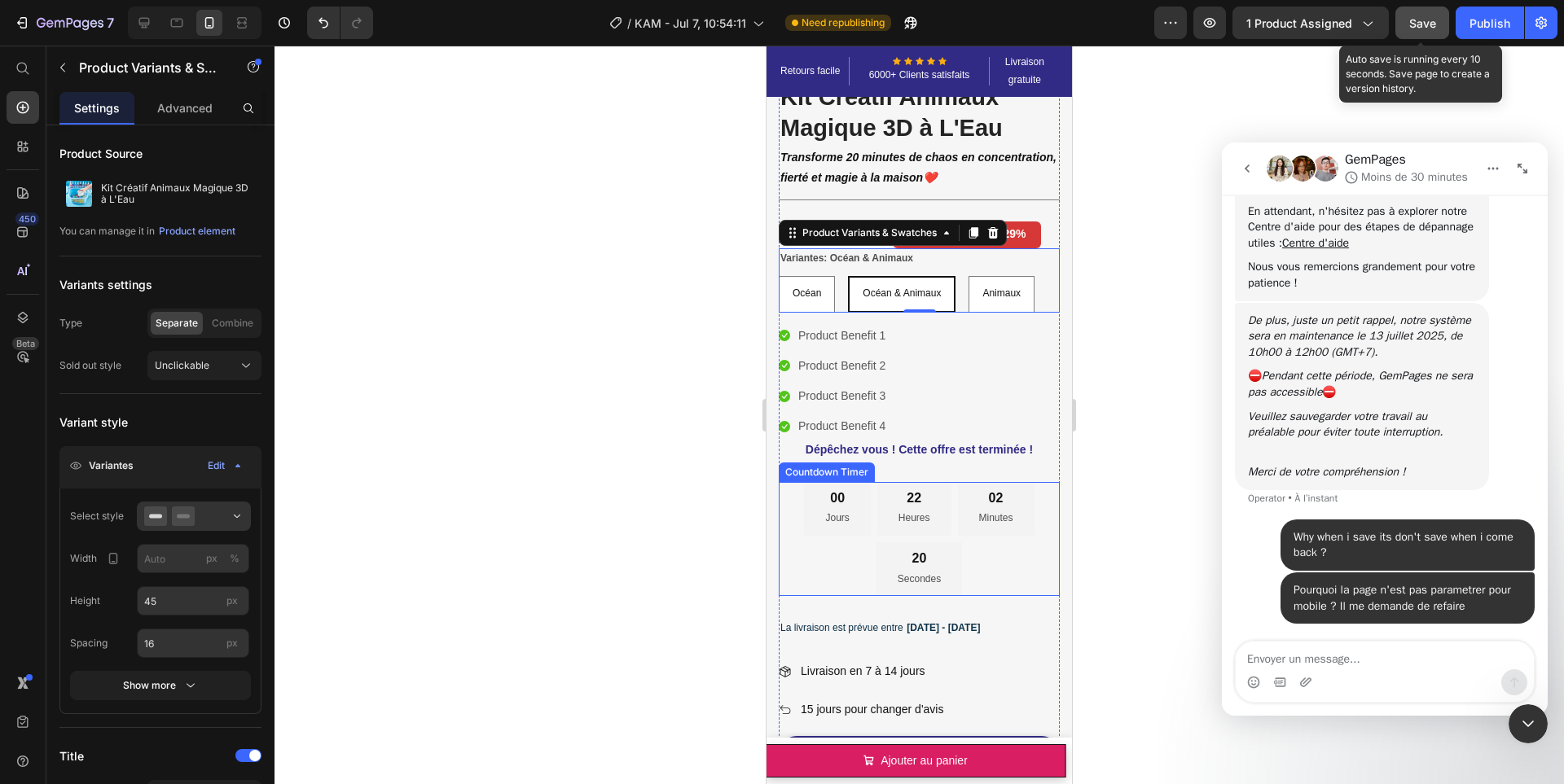 click on "Heures" at bounding box center [914, 519] 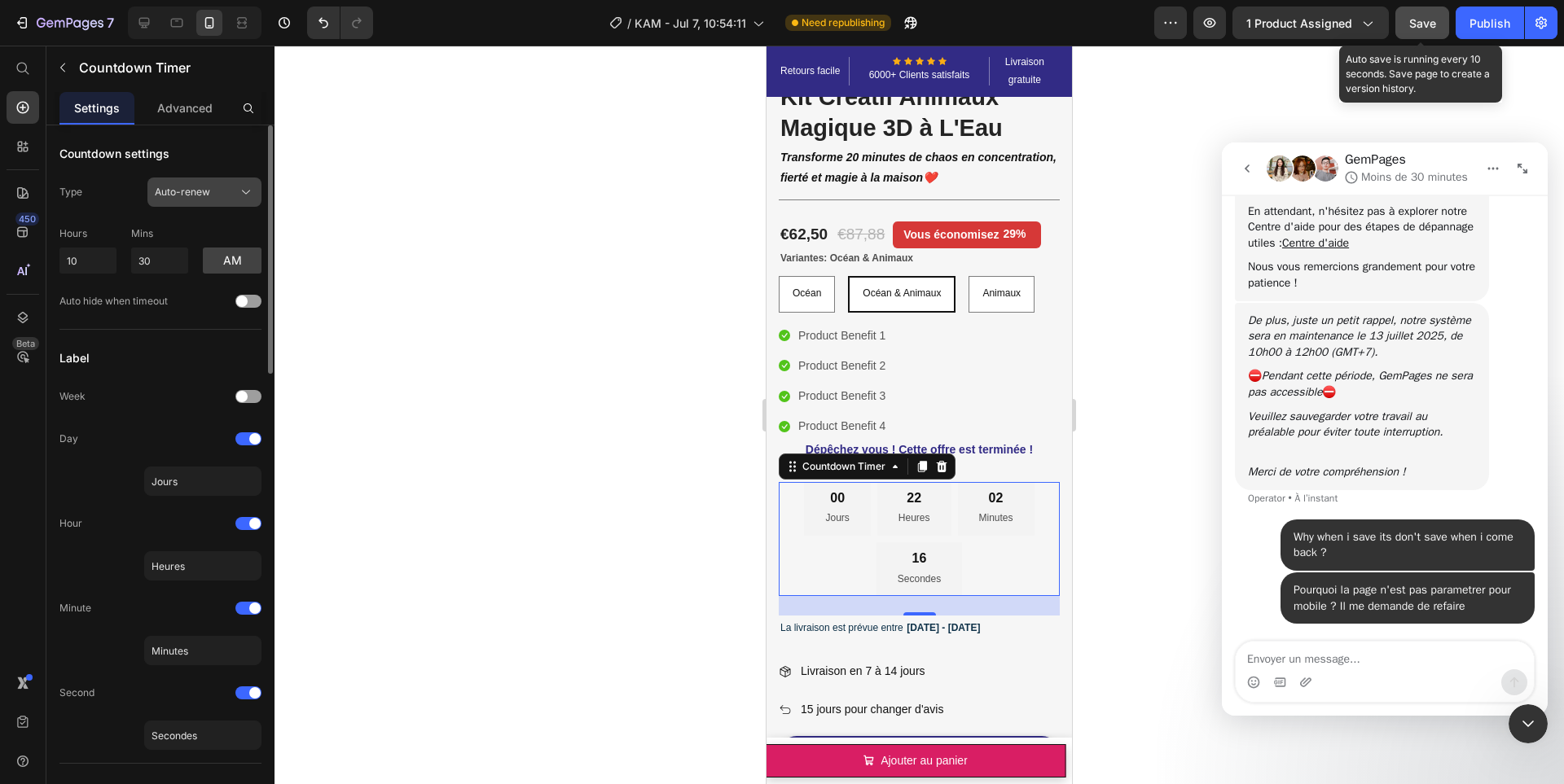 click 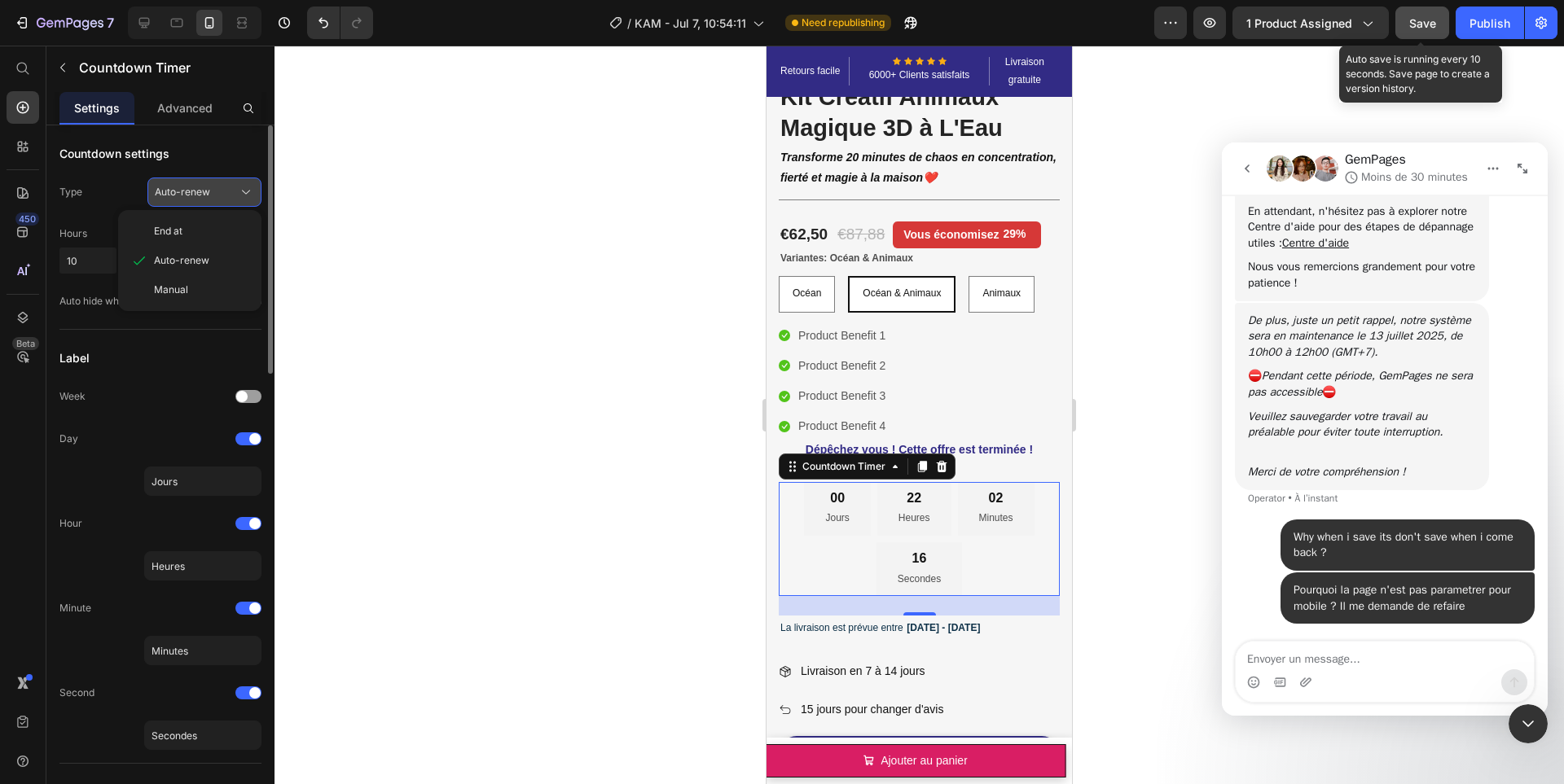 click 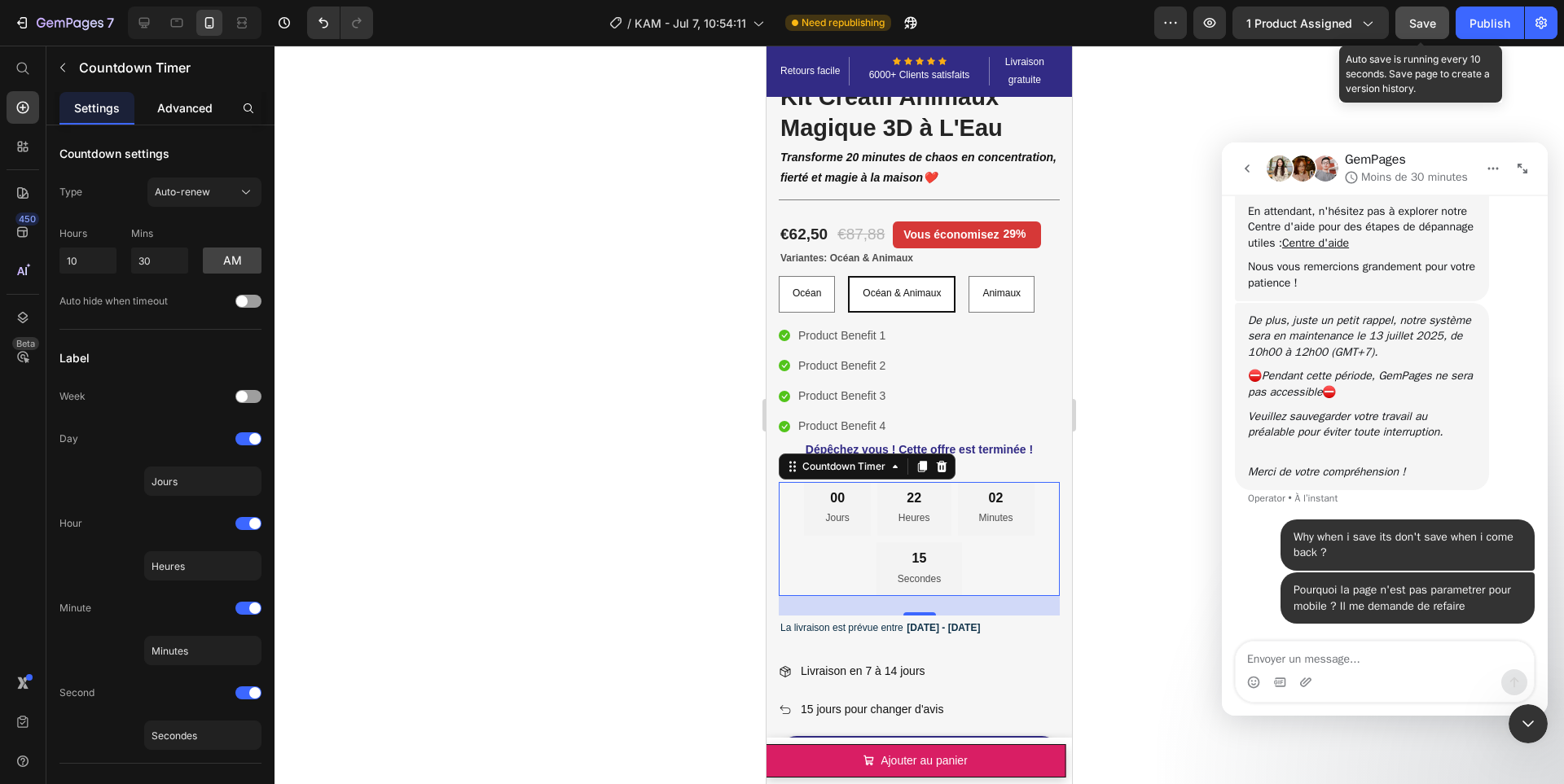click on "Advanced" at bounding box center [185, 107] 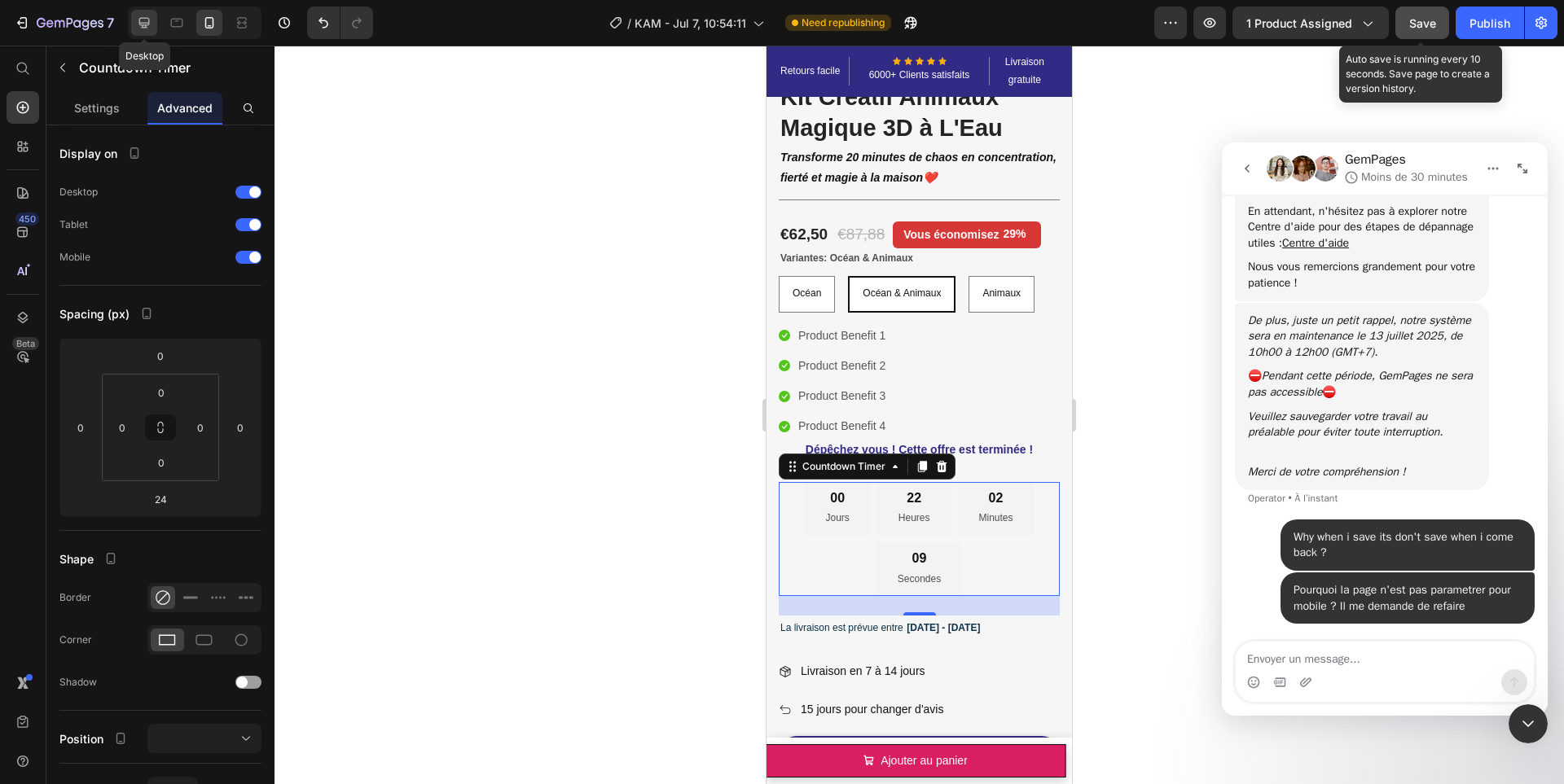 click 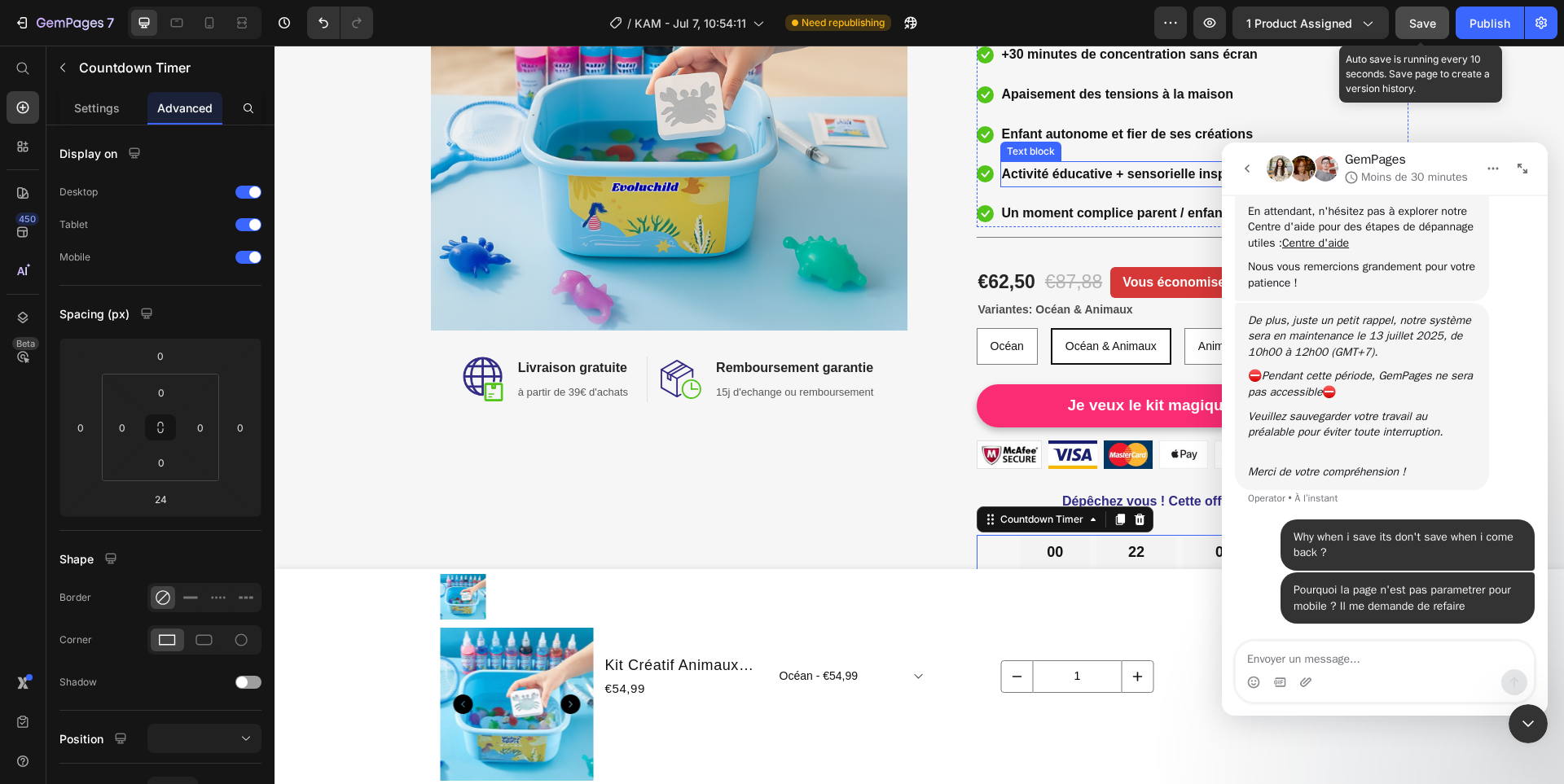 click on "Icon +30 minutes de concentration sans écran Text block
Icon Apaisement des tensions à la maison Text block
Icon Enfant autonome et fier de ses créations Text block
Icon Activité éducative + sensorielle inspirée Montessori Text block
Icon Un moment complice parent / enfant chaque jour Text block" at bounding box center (1150, 134) 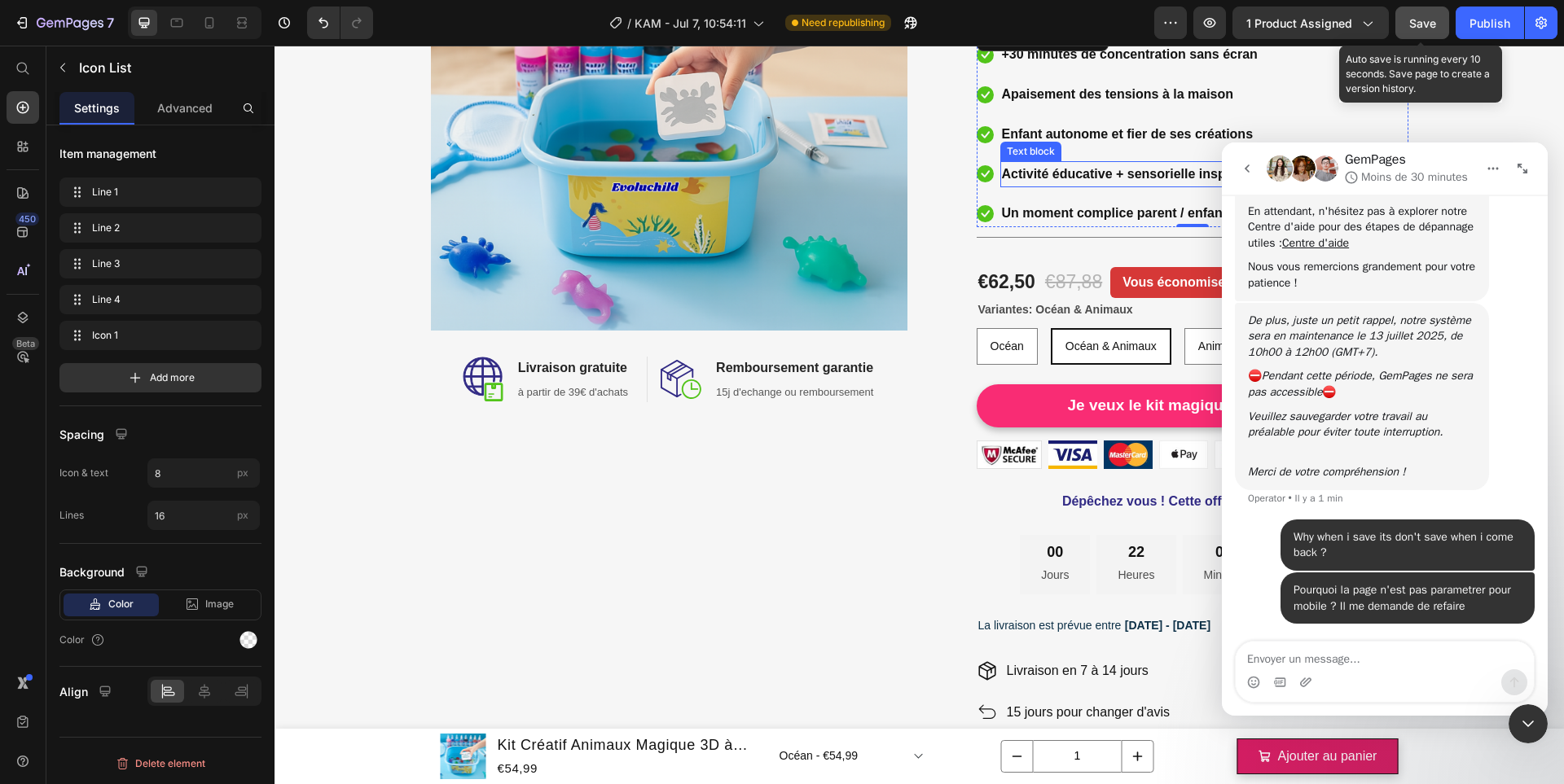 scroll, scrollTop: 216, scrollLeft: 0, axis: vertical 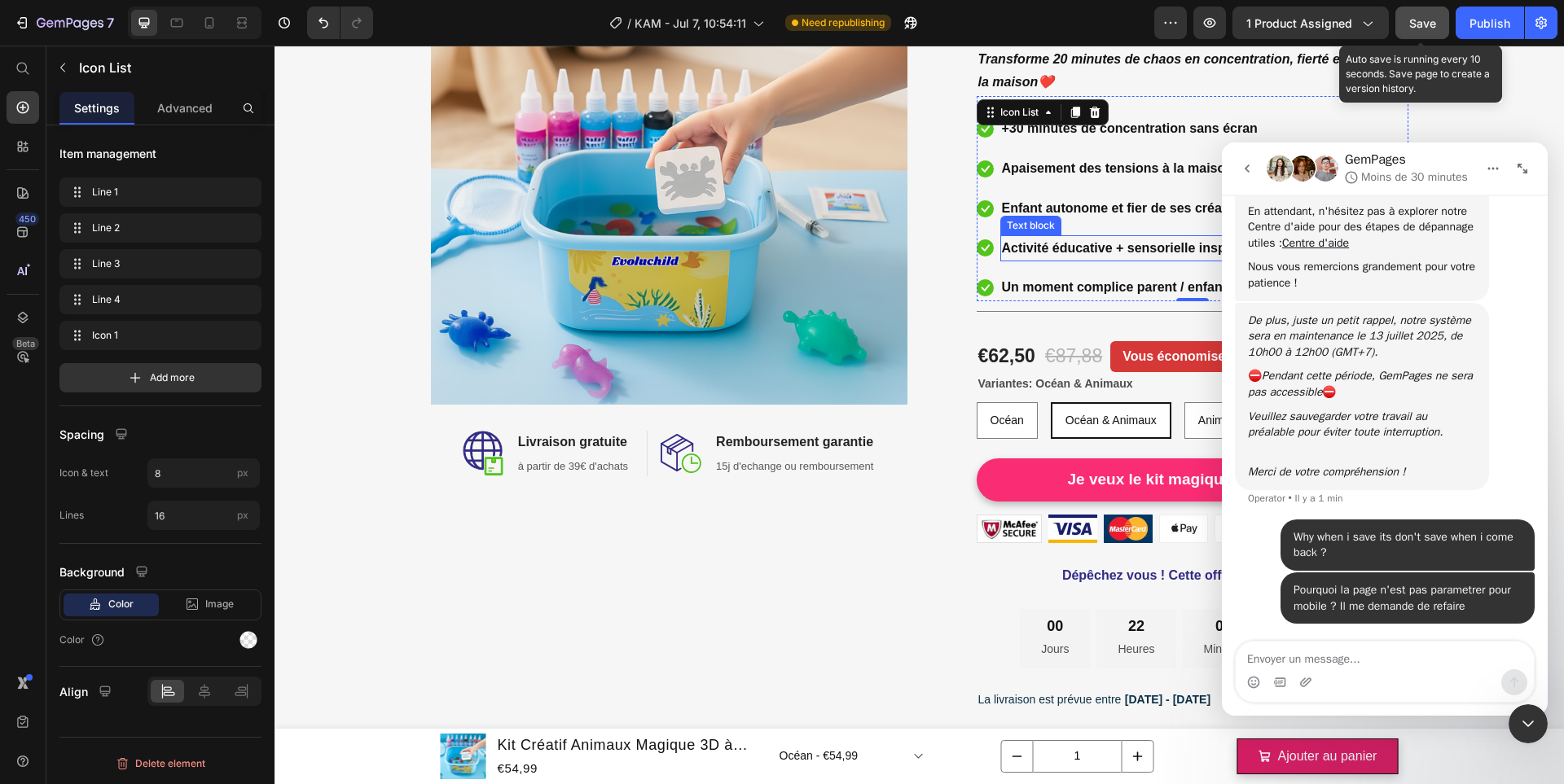 click on "Activité éducative + sensorielle inspirée Montessori" at bounding box center [1162, 247] 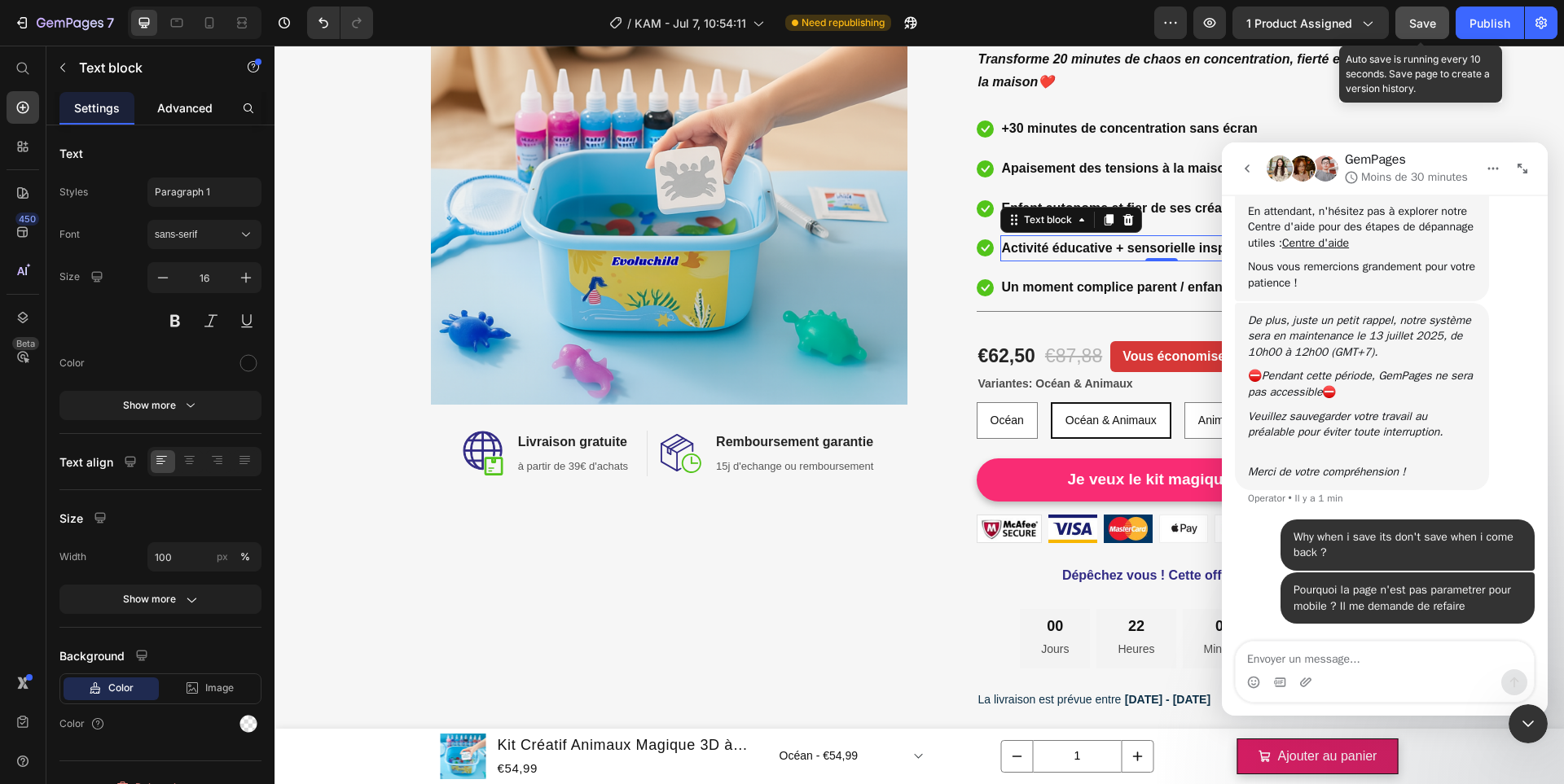 click on "Advanced" at bounding box center [185, 107] 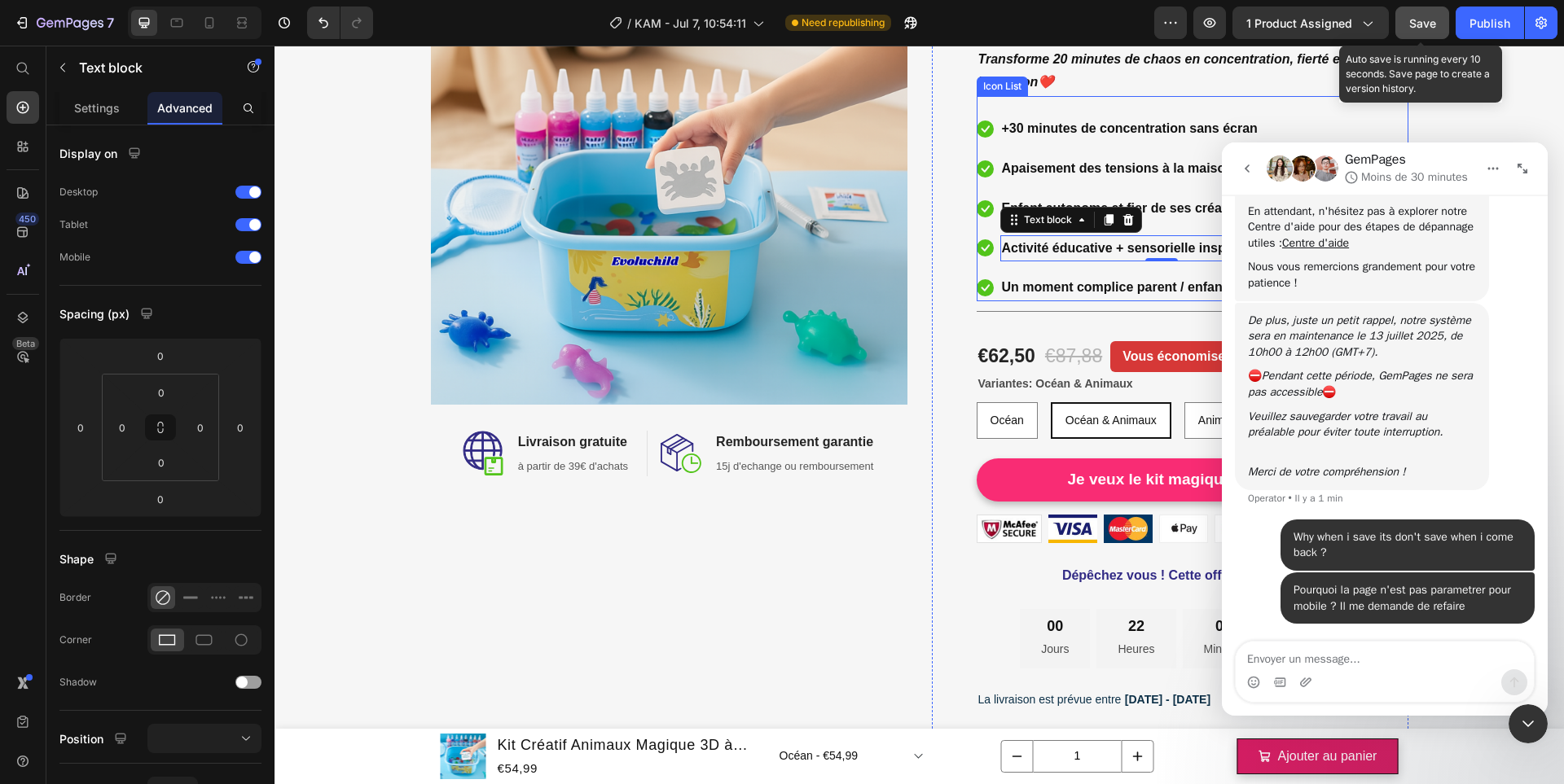 click on "Icon +30 minutes de concentration sans écran Text block Icon Apaisement des tensions à la maison Text block Icon Enfant autonome et fier de ses créations Text block Icon Activité éducative + sensorielle inspirée Montessori Text block 0 Icon Un moment complice parent / enfant chaque jour Text block Icon List" at bounding box center (1193, 199) 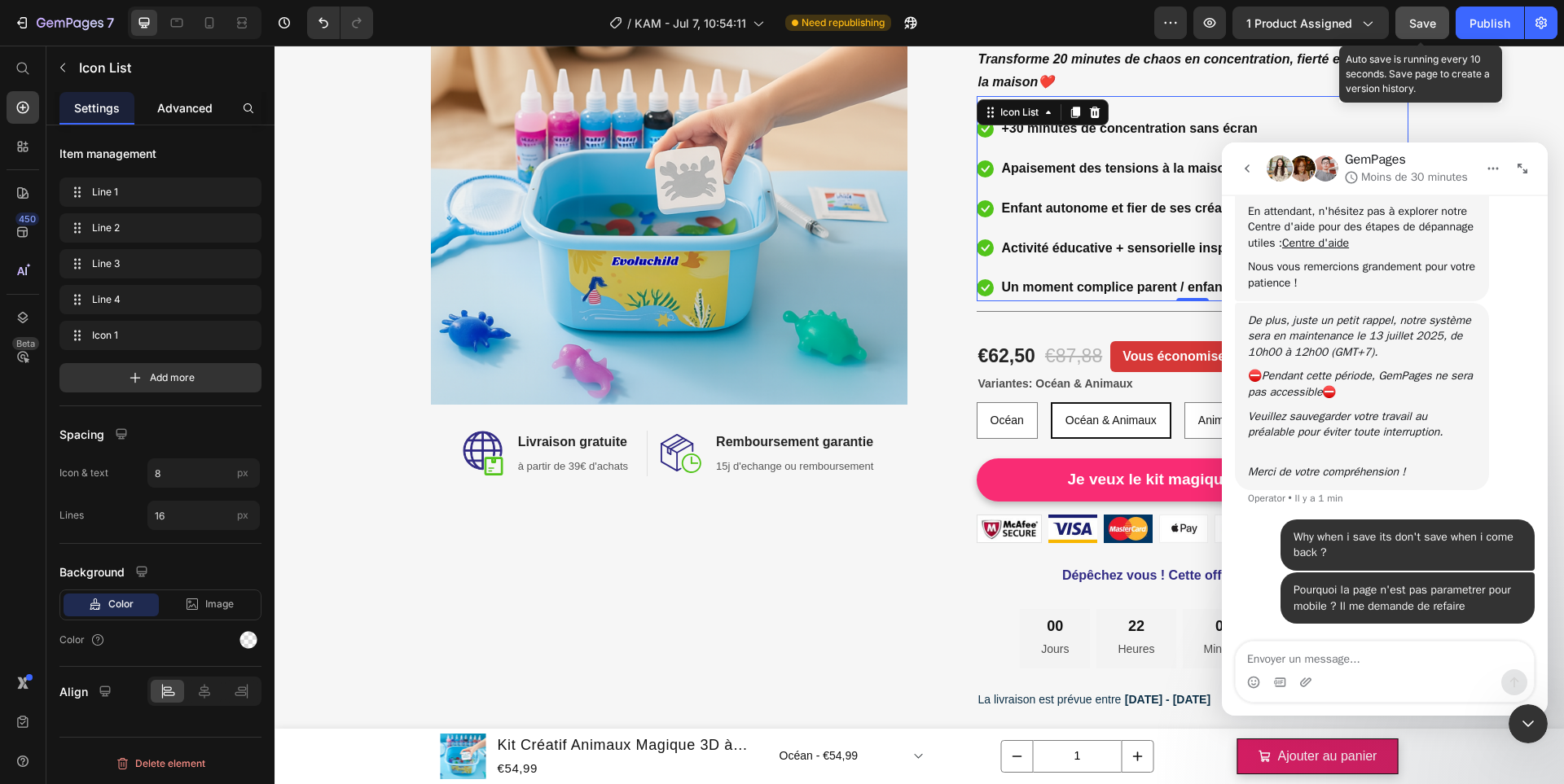 click on "Advanced" at bounding box center (185, 107) 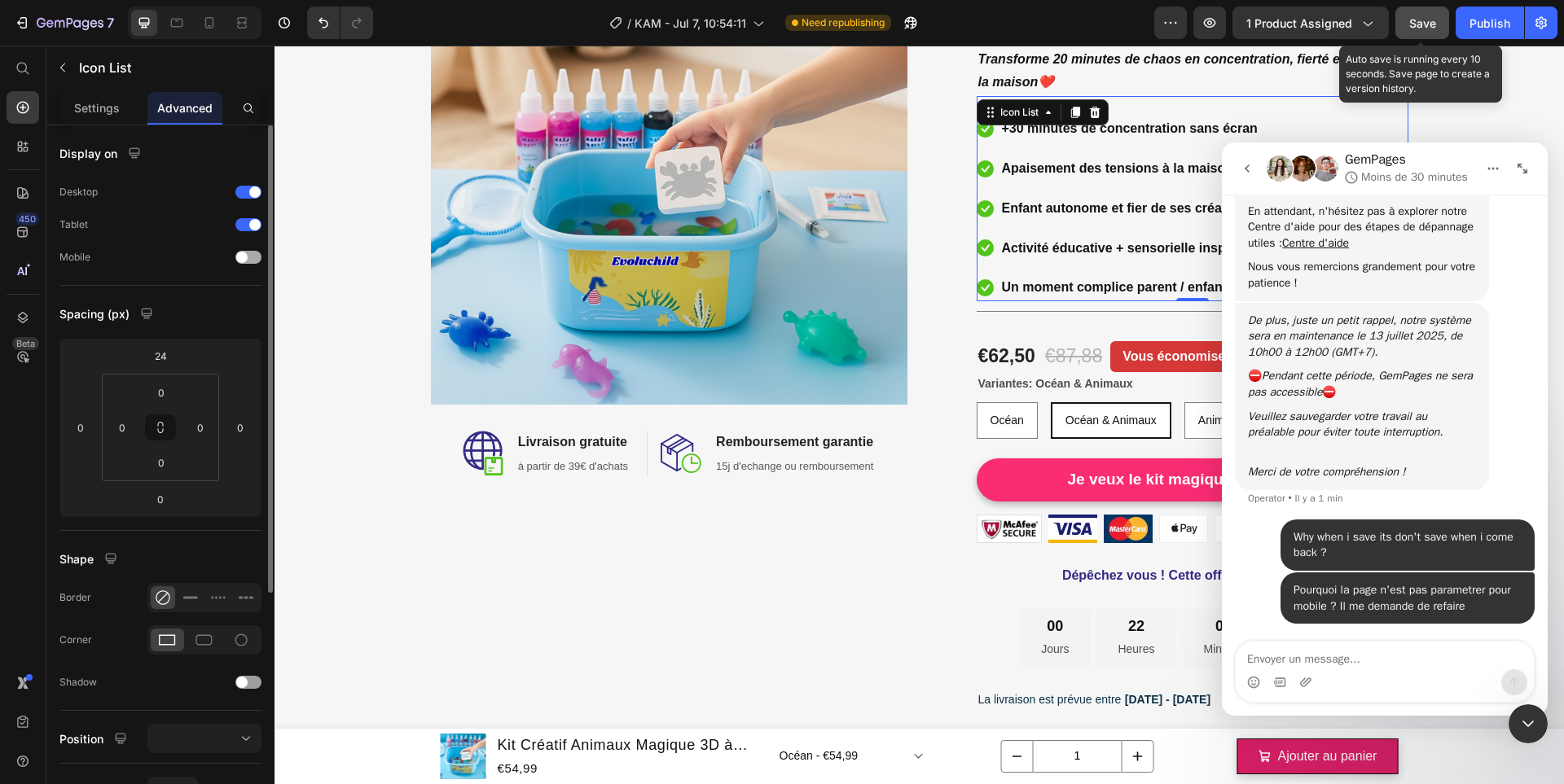 click at bounding box center (242, 257) 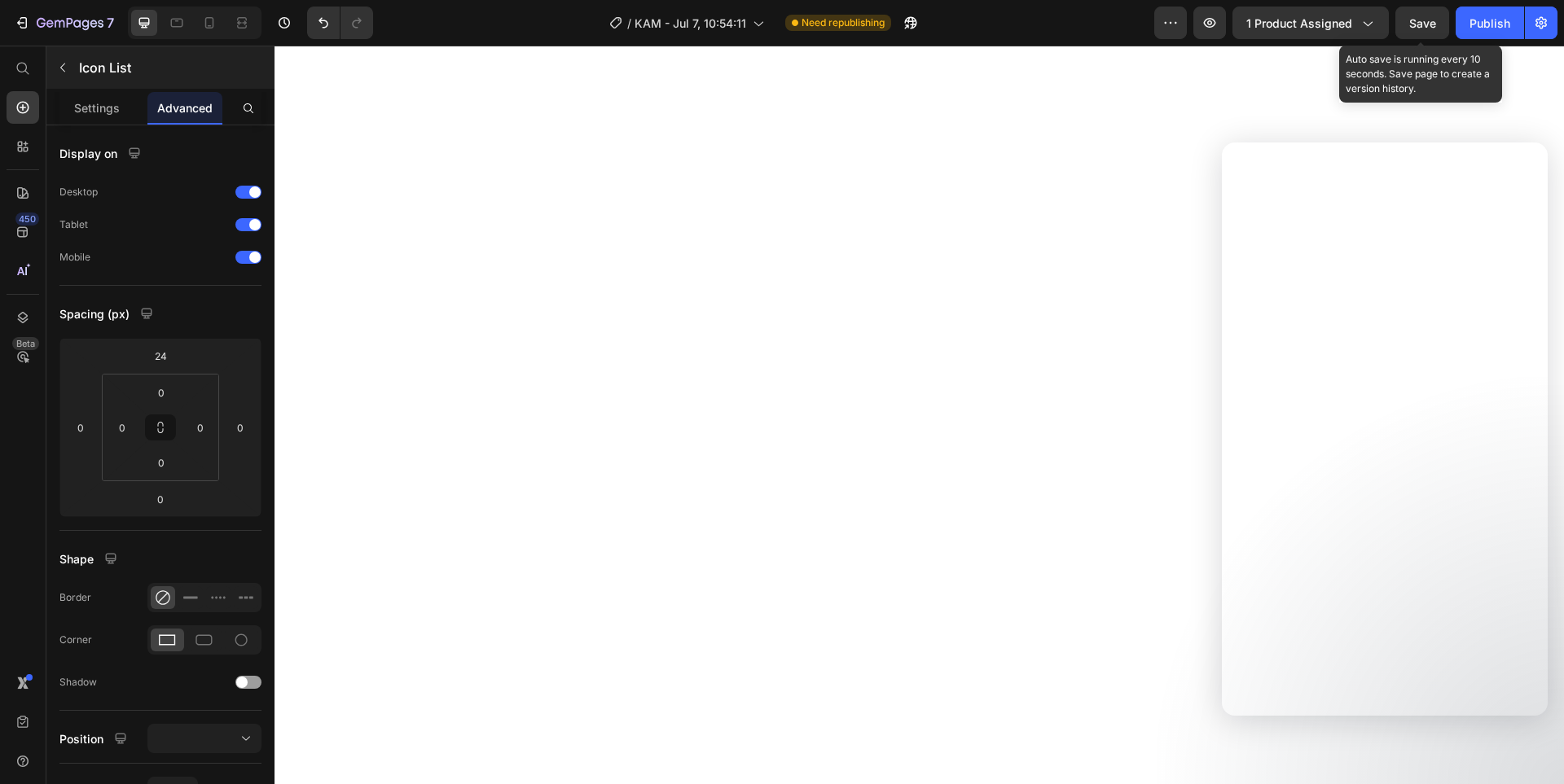scroll, scrollTop: 0, scrollLeft: 0, axis: both 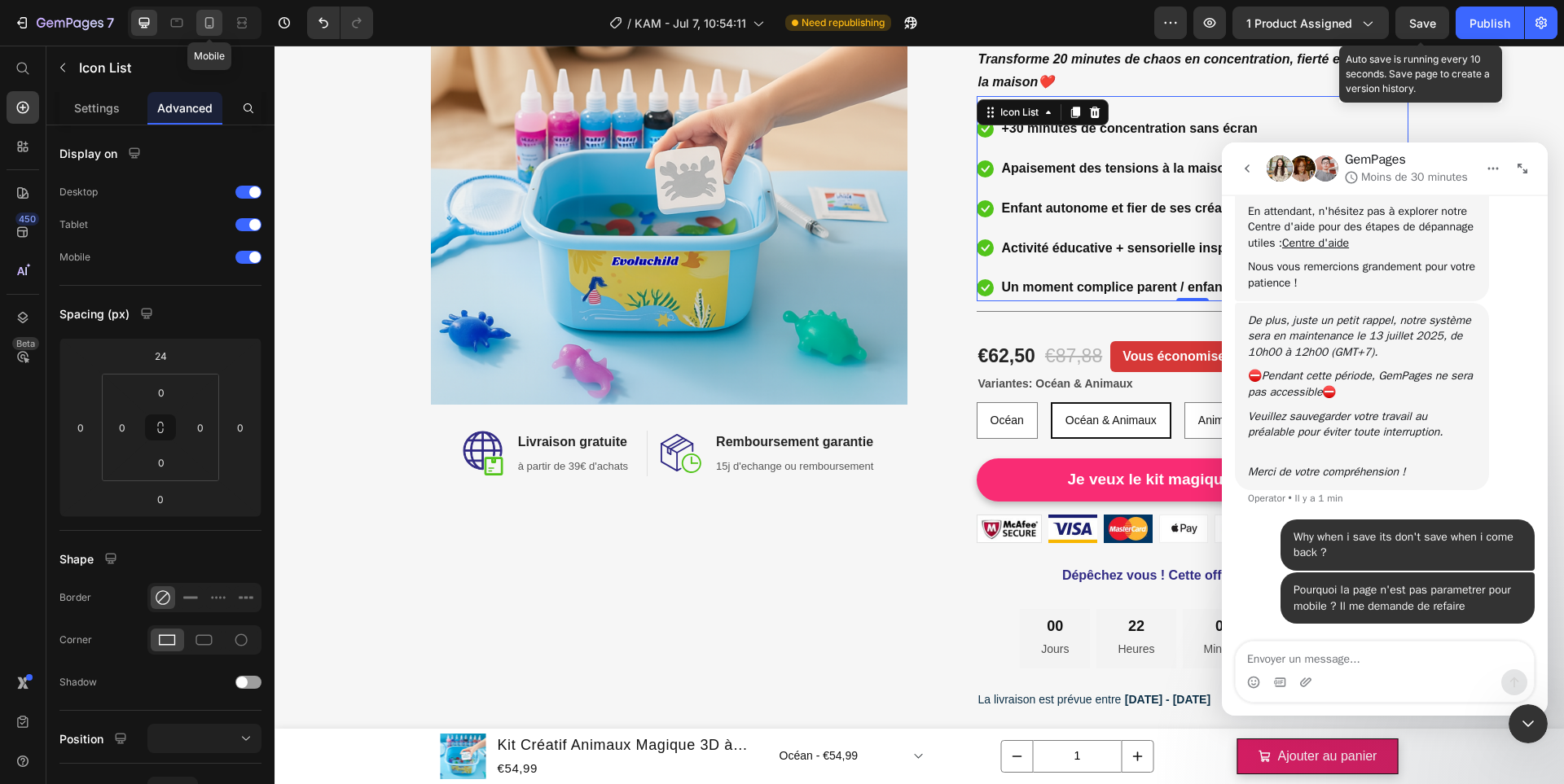click 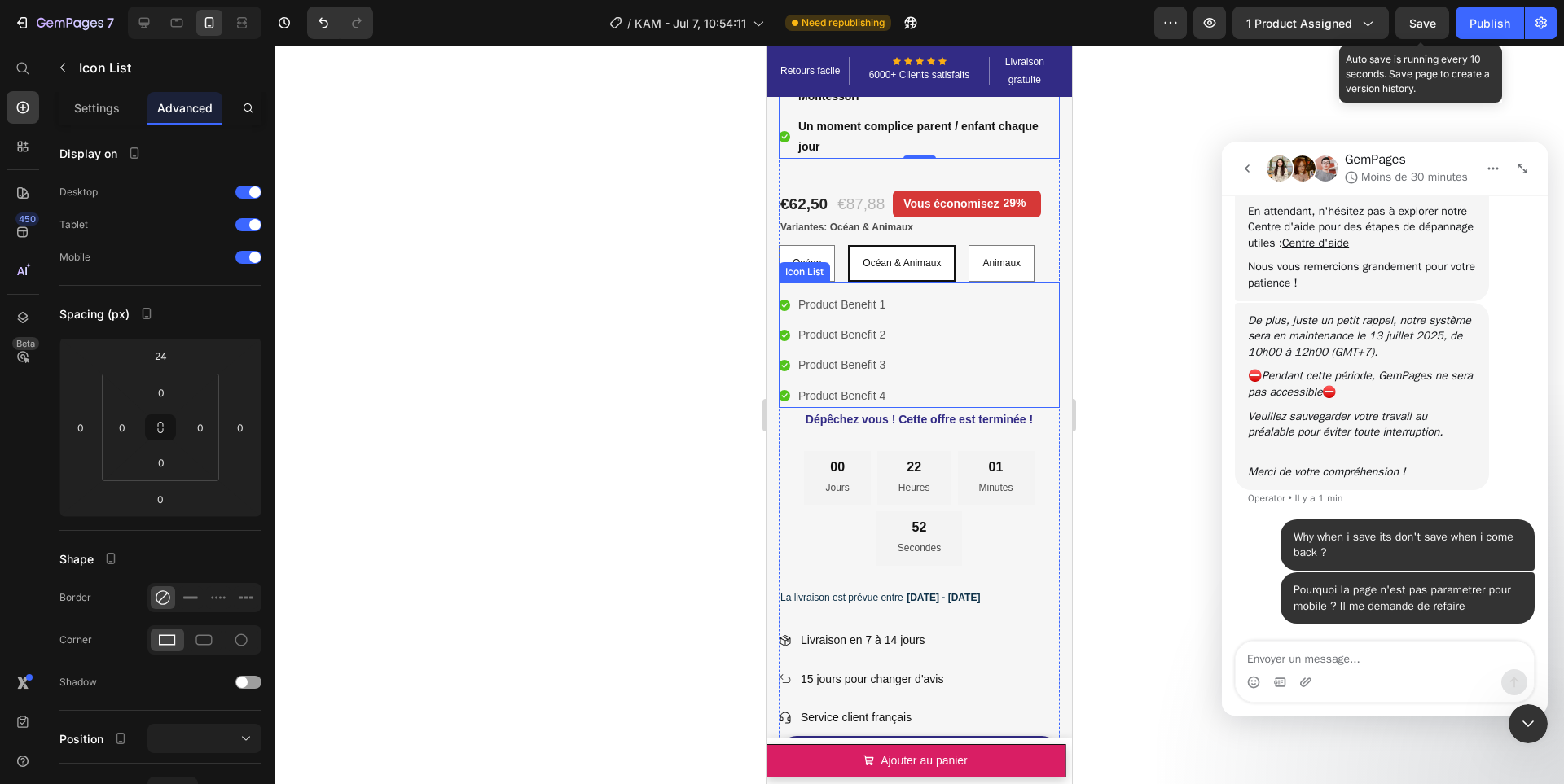 scroll, scrollTop: 472, scrollLeft: 0, axis: vertical 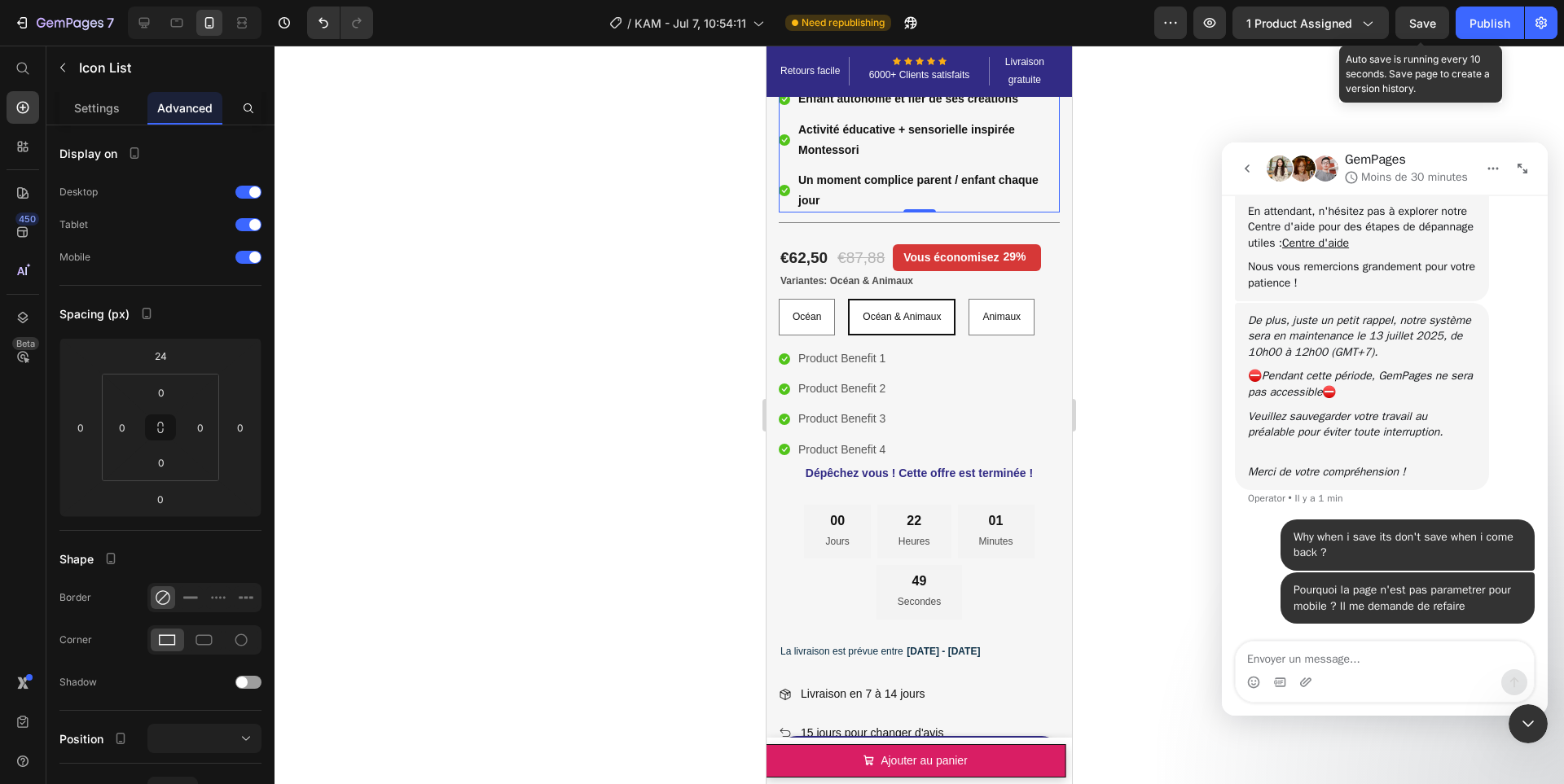 click 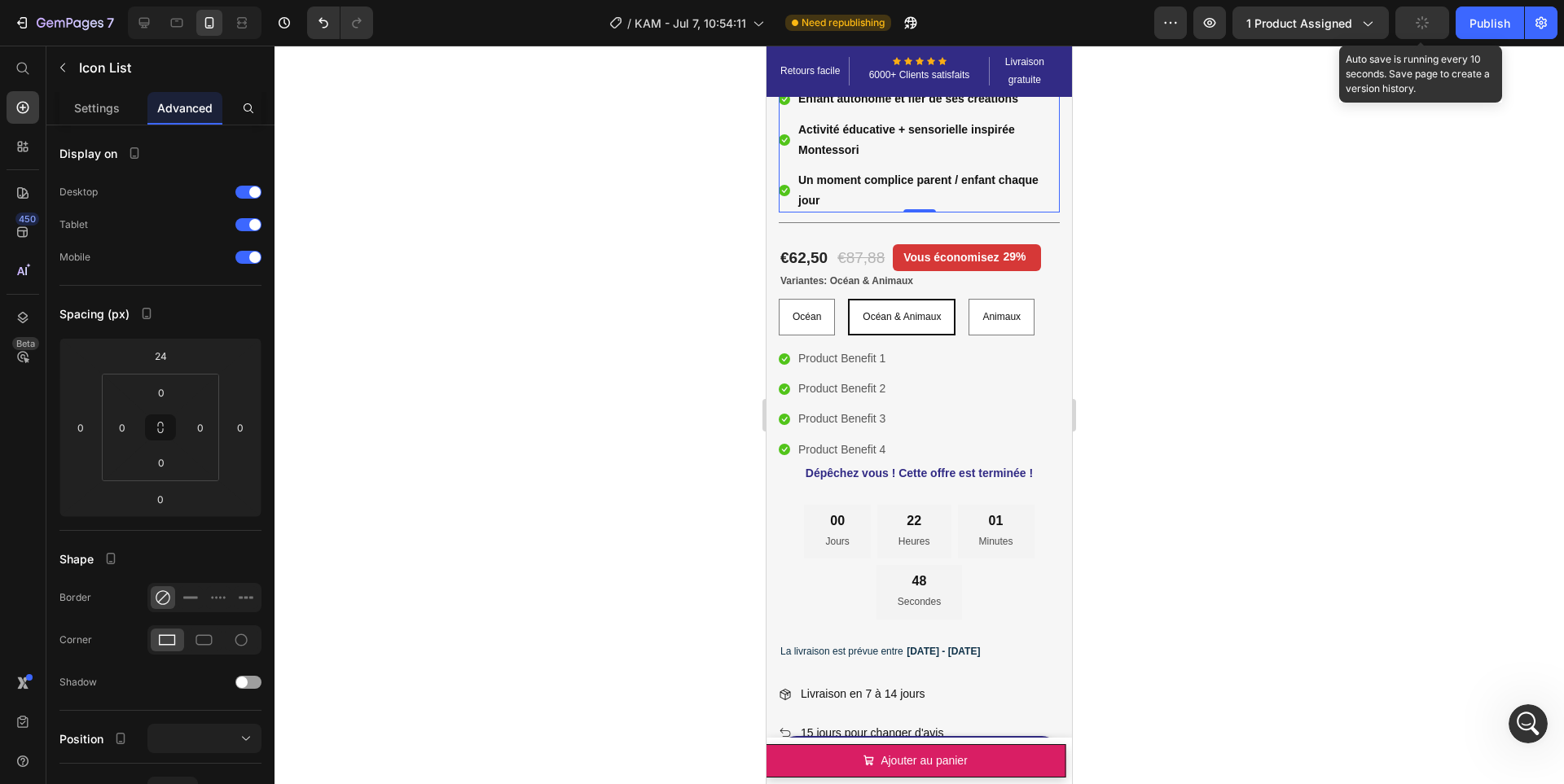 scroll, scrollTop: 0, scrollLeft: 0, axis: both 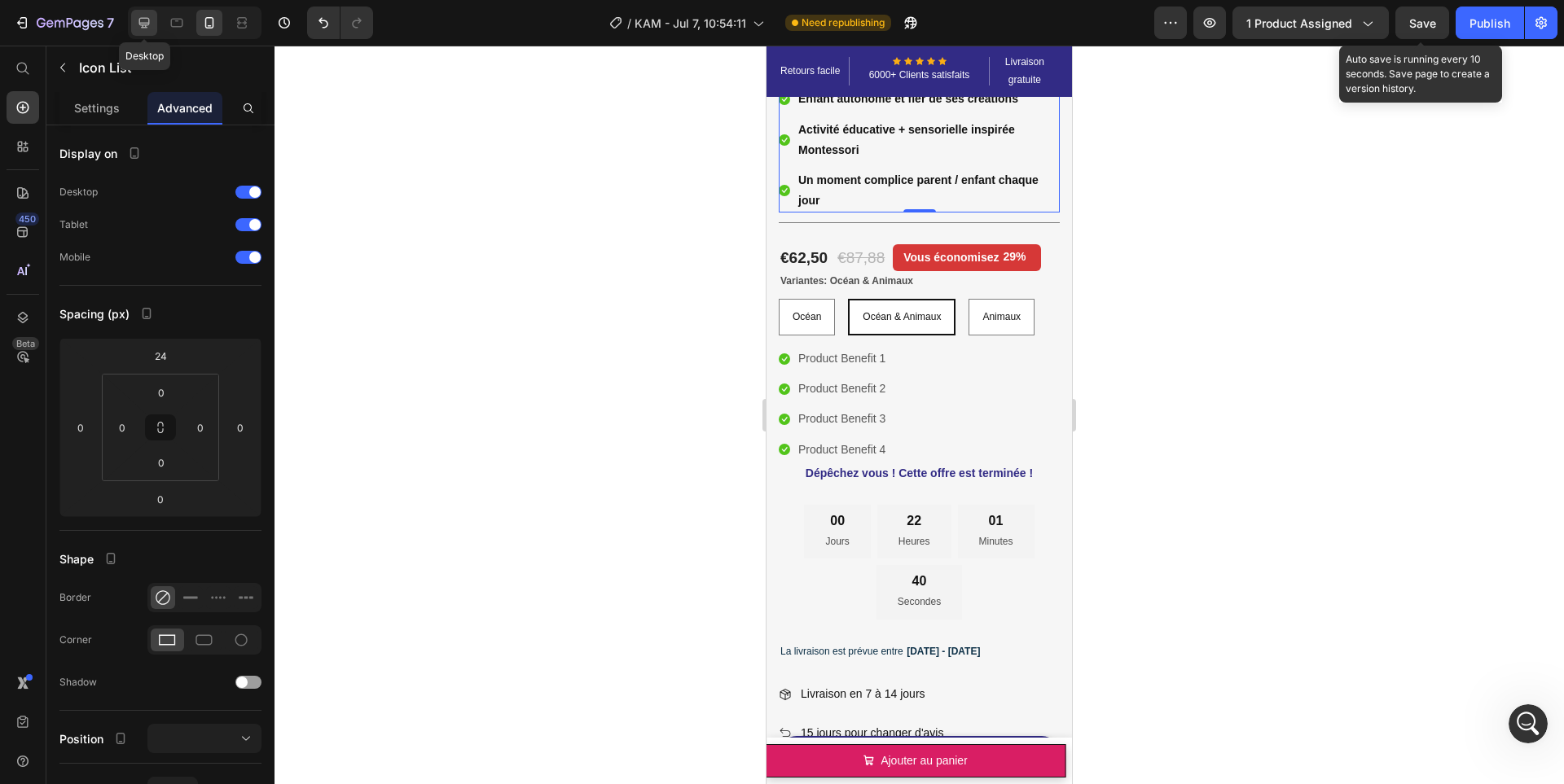click 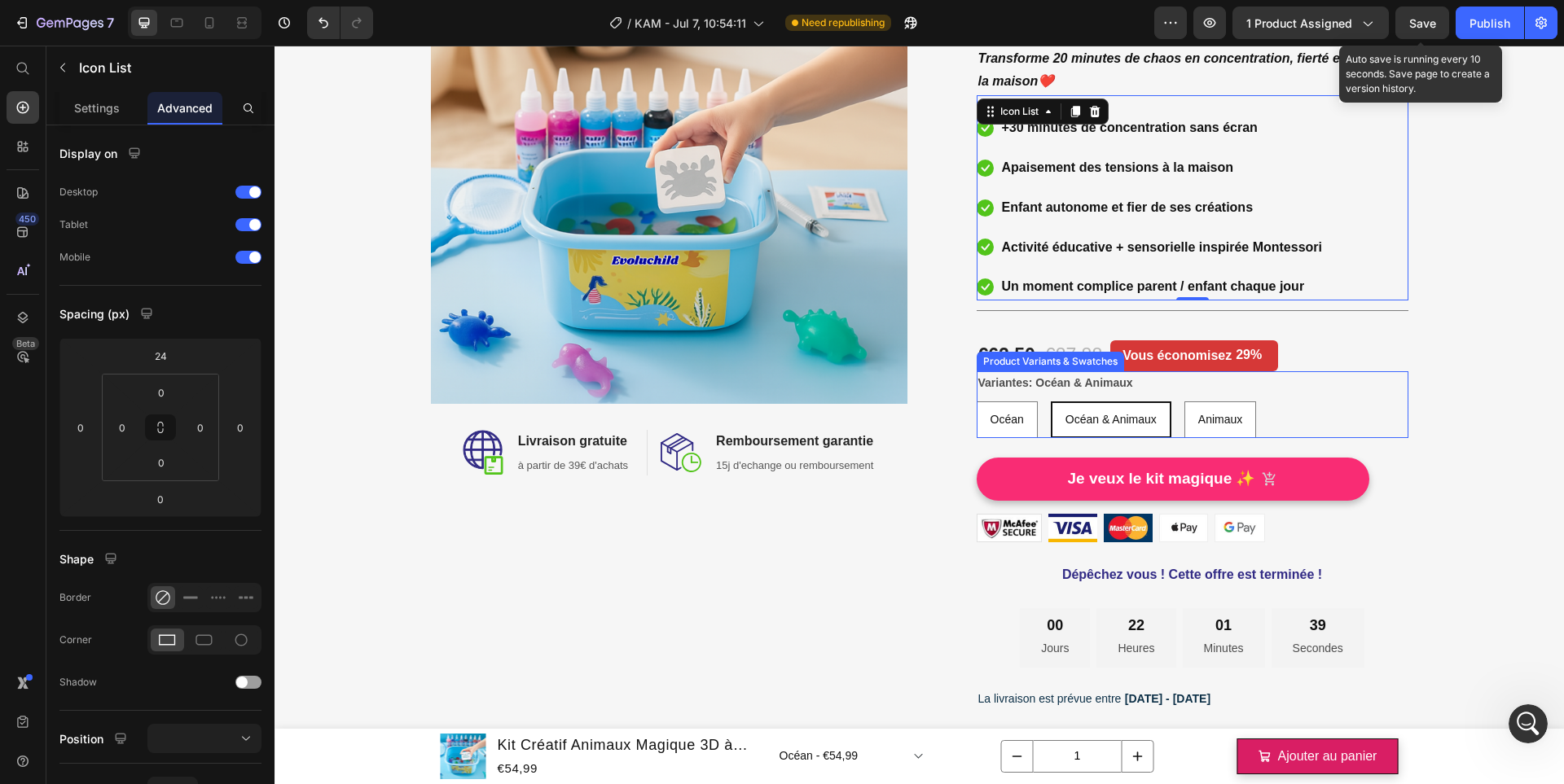 scroll, scrollTop: 209, scrollLeft: 0, axis: vertical 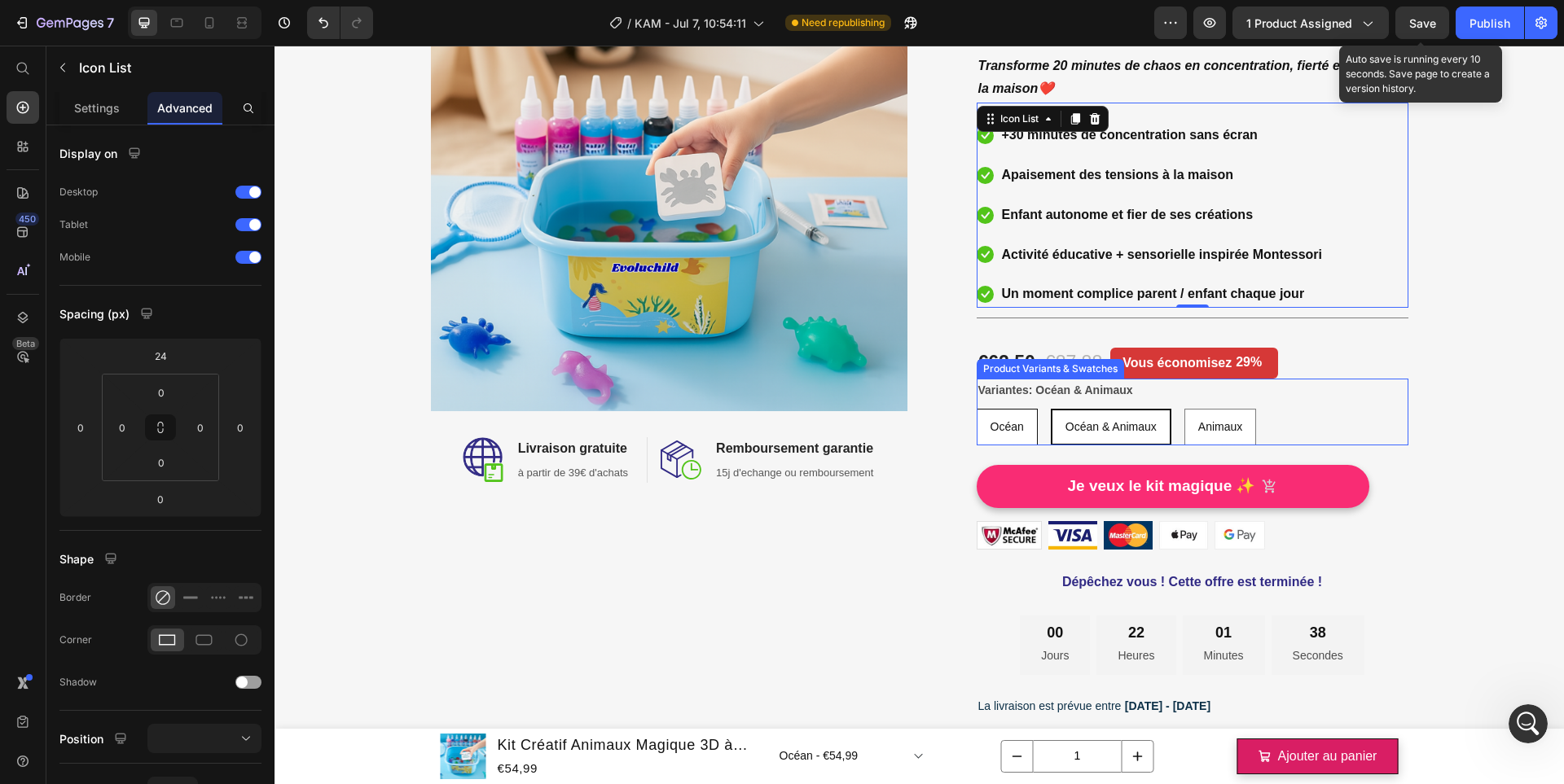 click on "Océan & Animaux" at bounding box center (1111, 427) 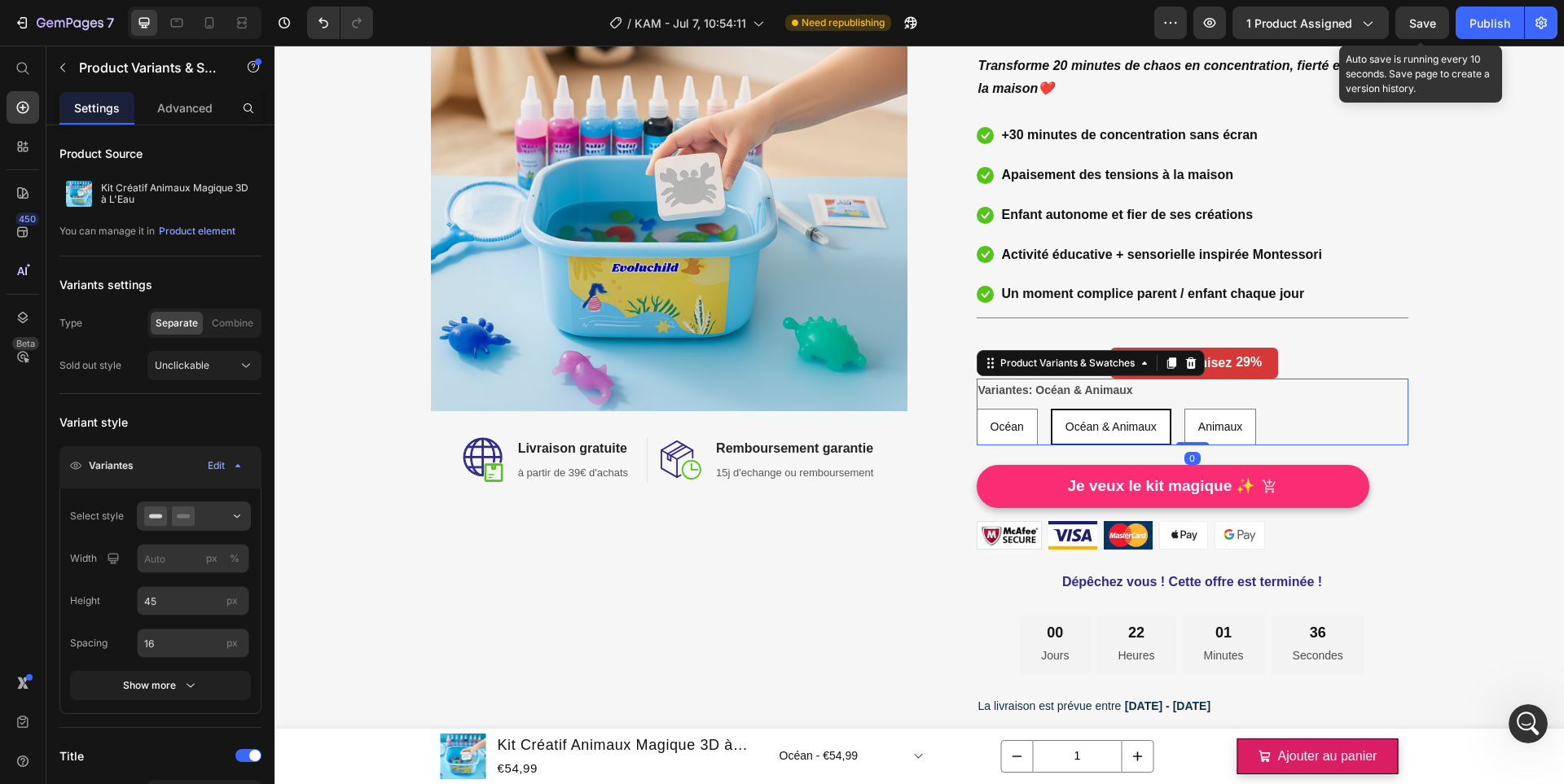click on "Océan & Animaux" at bounding box center (1111, 427) 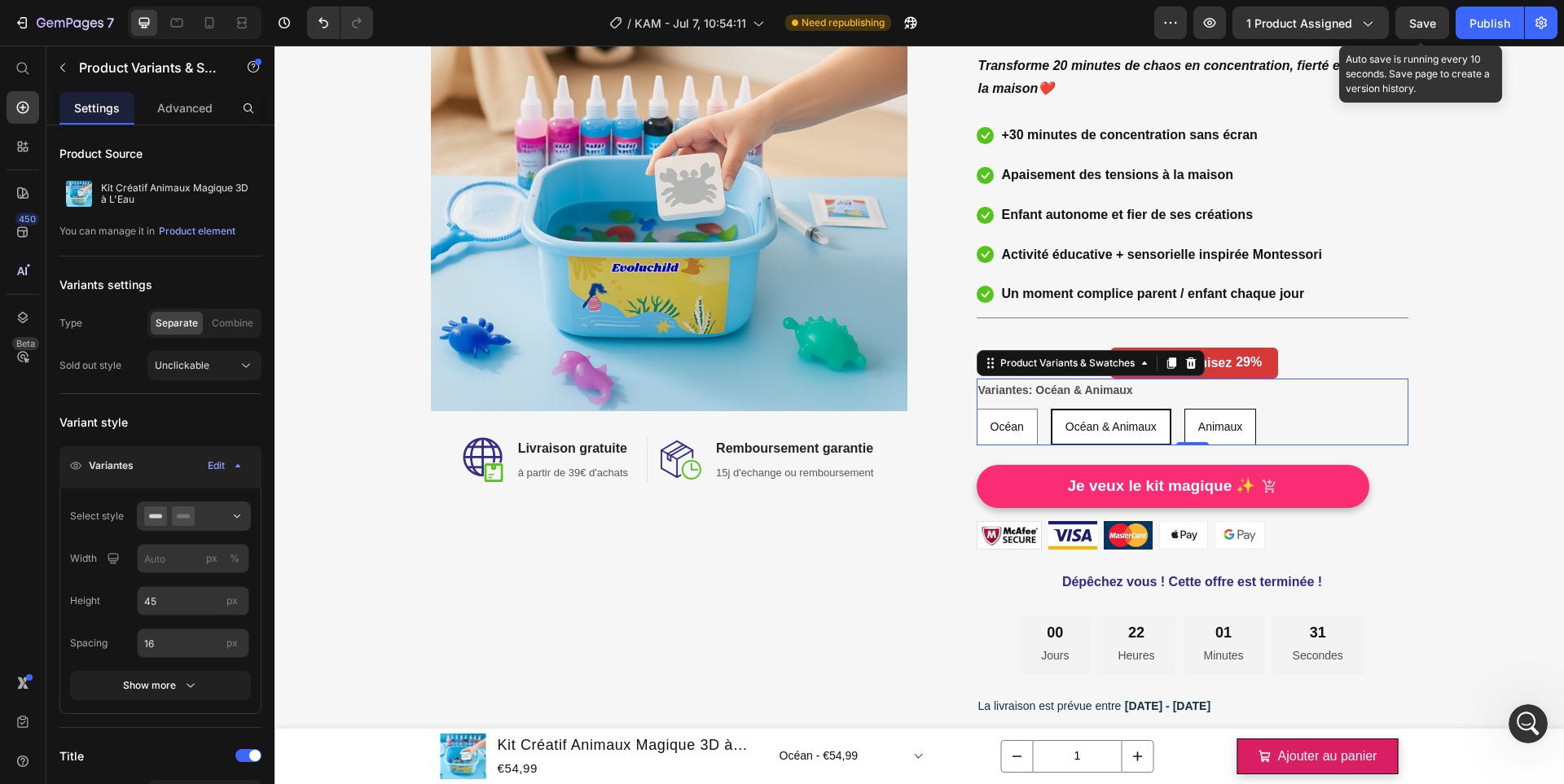 click on "Animaux" at bounding box center [1220, 427] 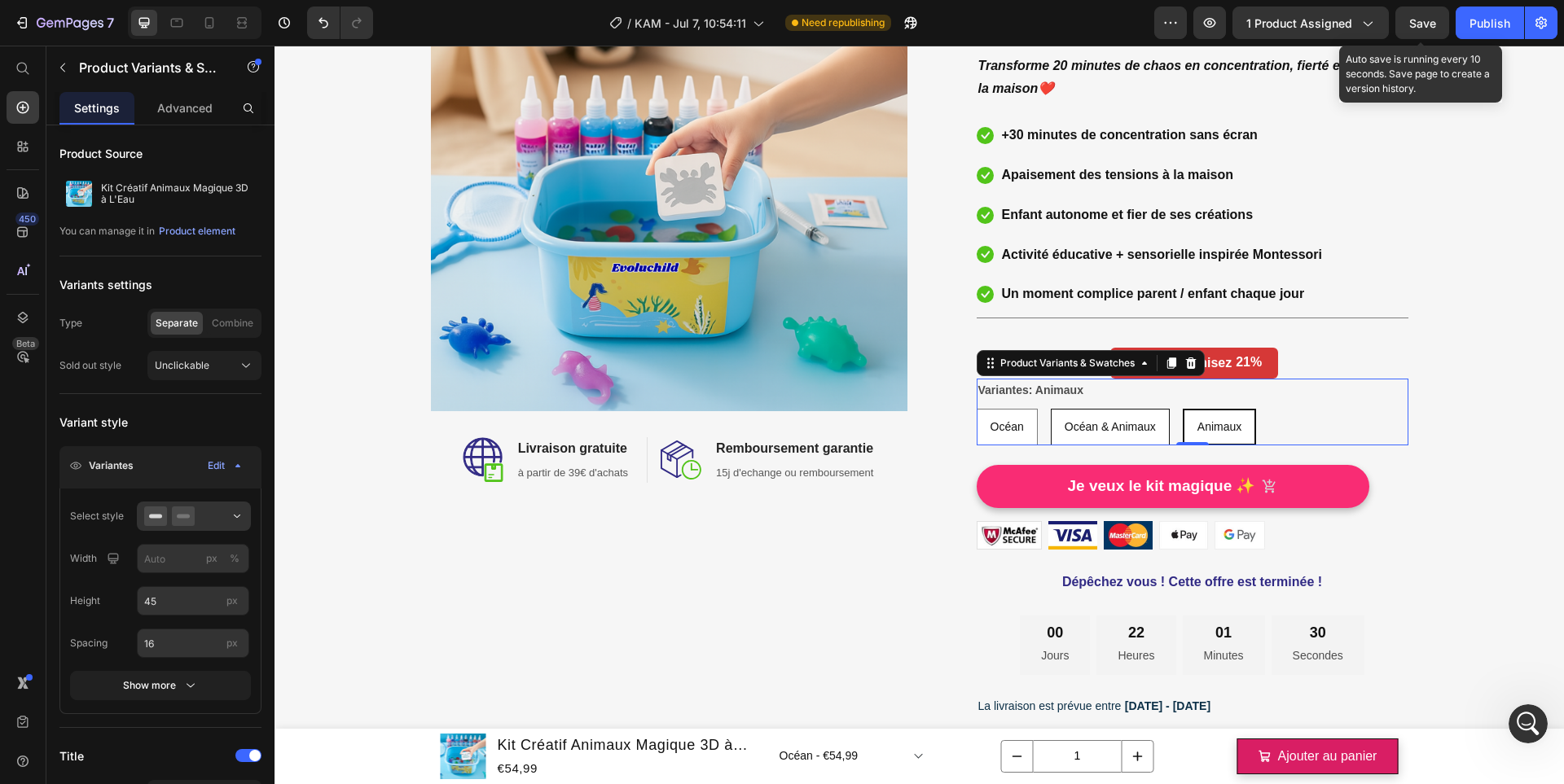 click on "Océan & Animaux" at bounding box center (1110, 427) 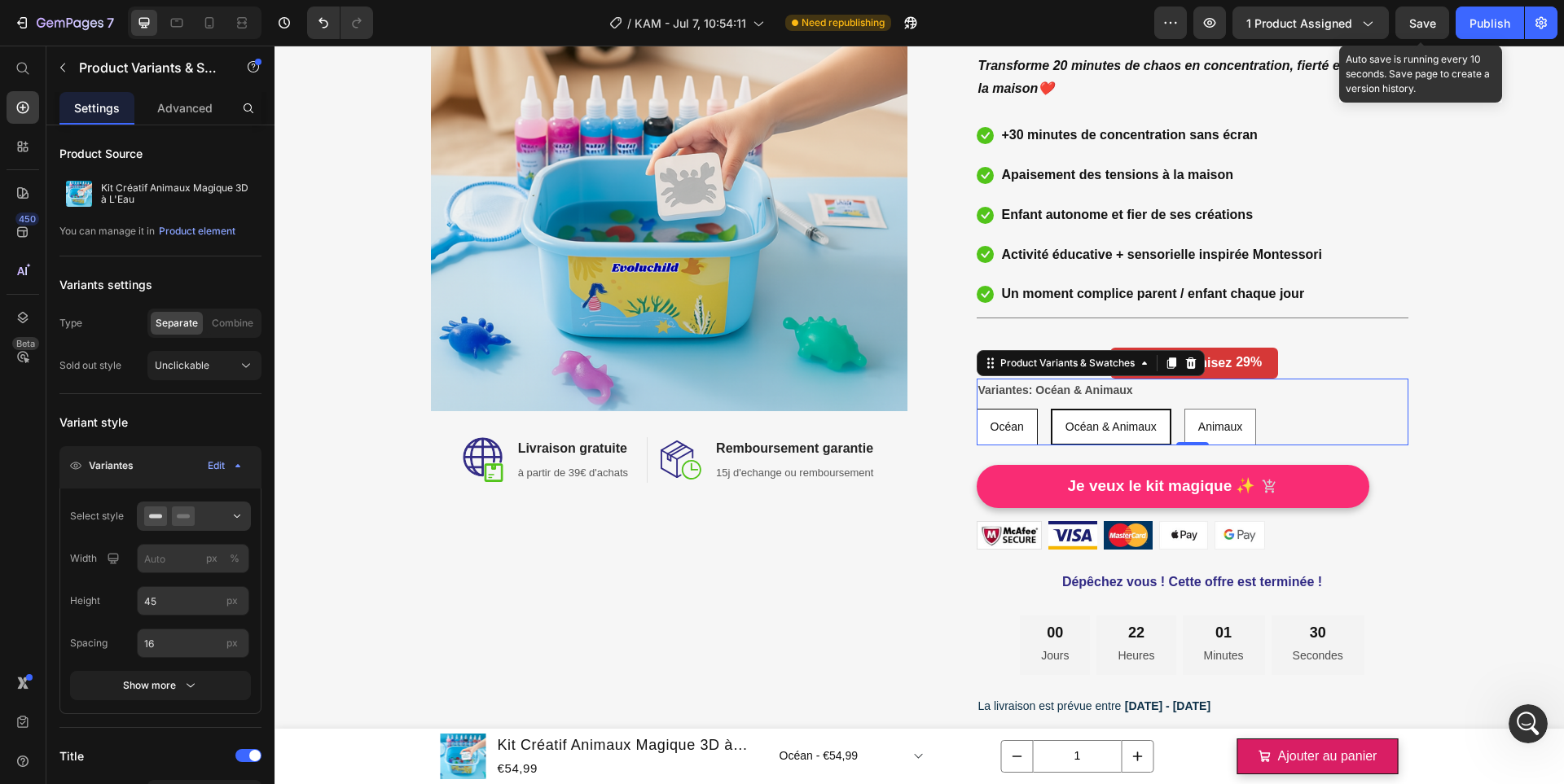 click on "Océan" at bounding box center (1007, 427) 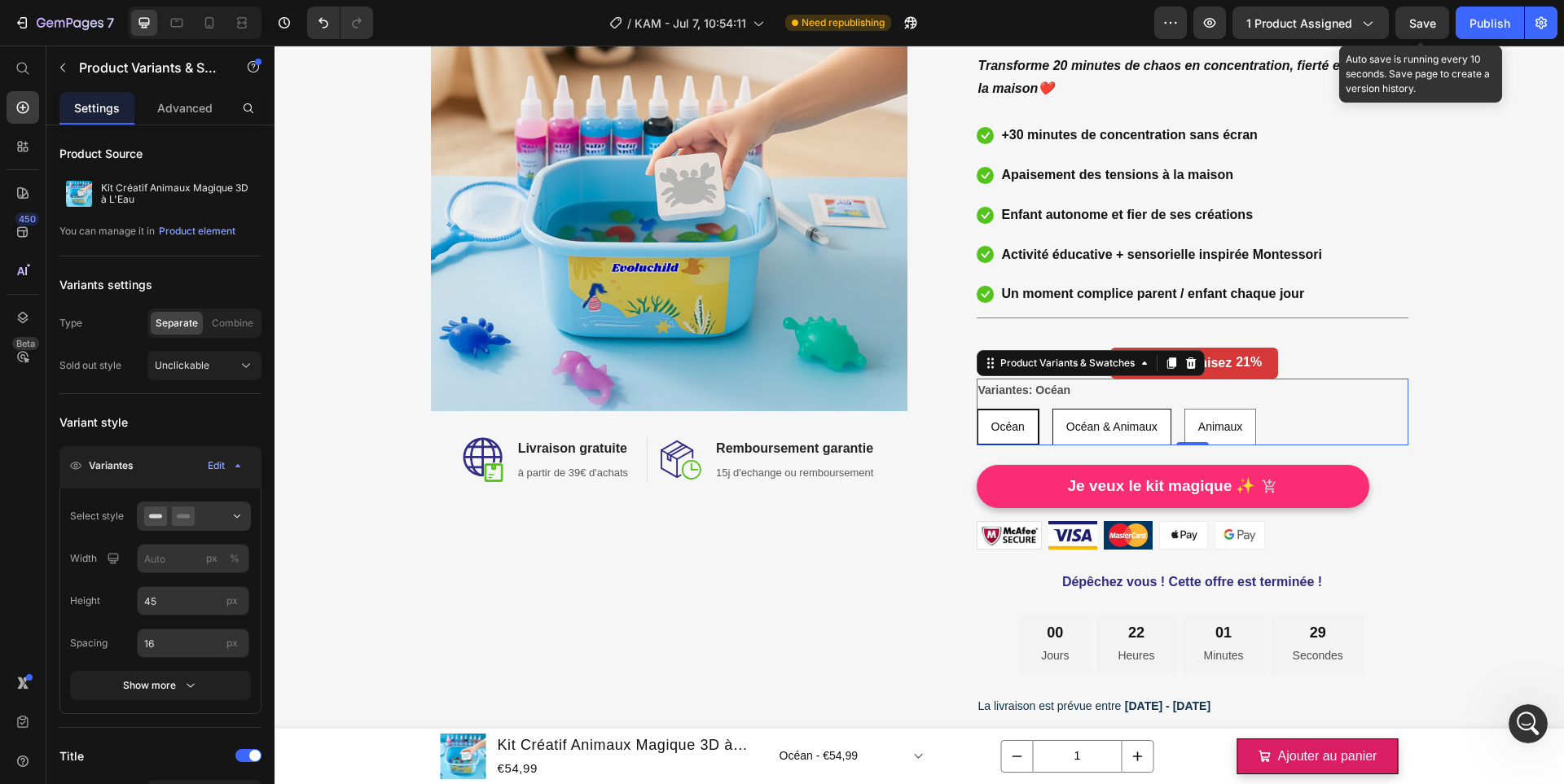 click on "Océan & Animaux" at bounding box center [1112, 427] 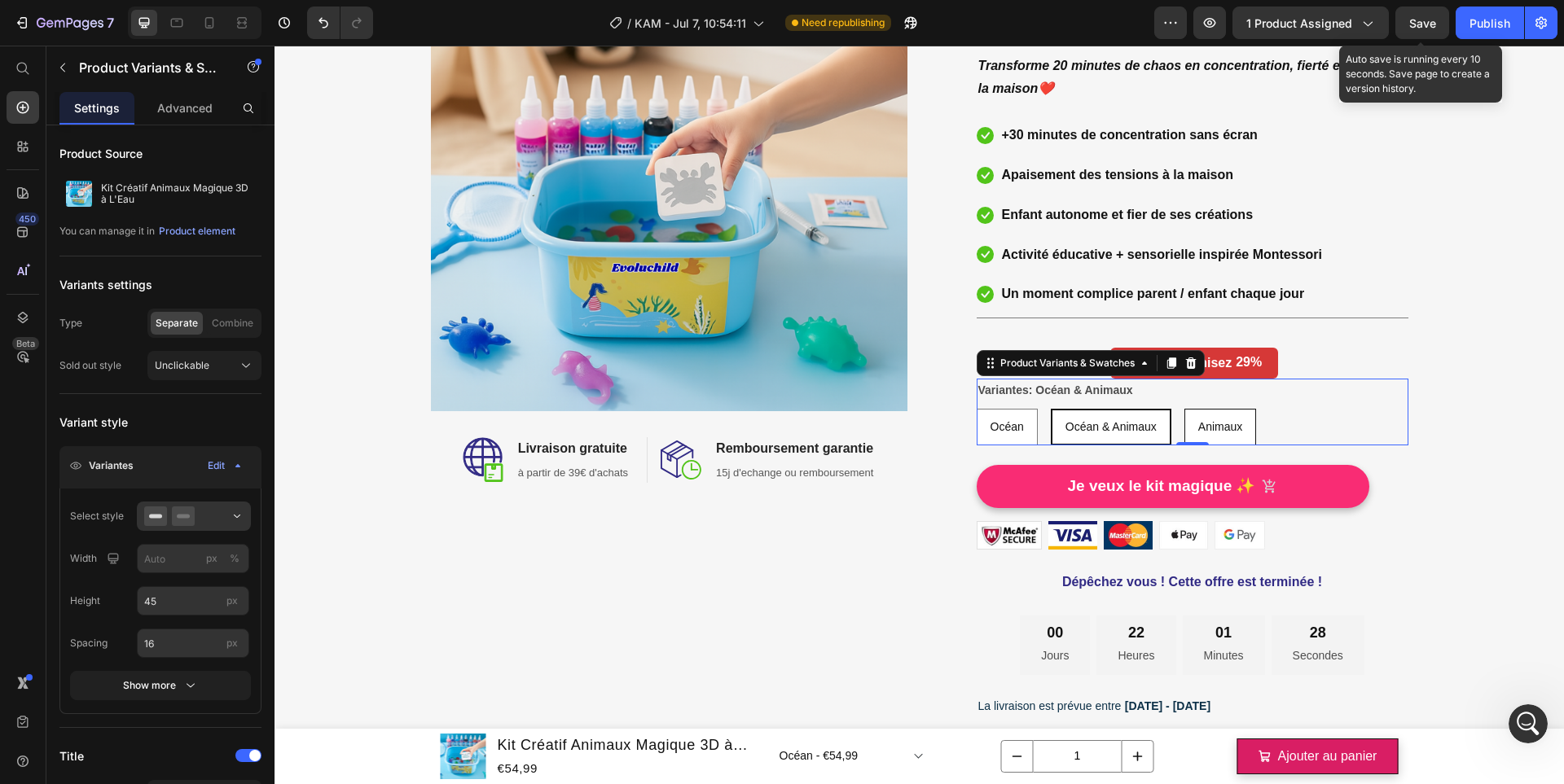 click on "Animaux" at bounding box center [1220, 427] 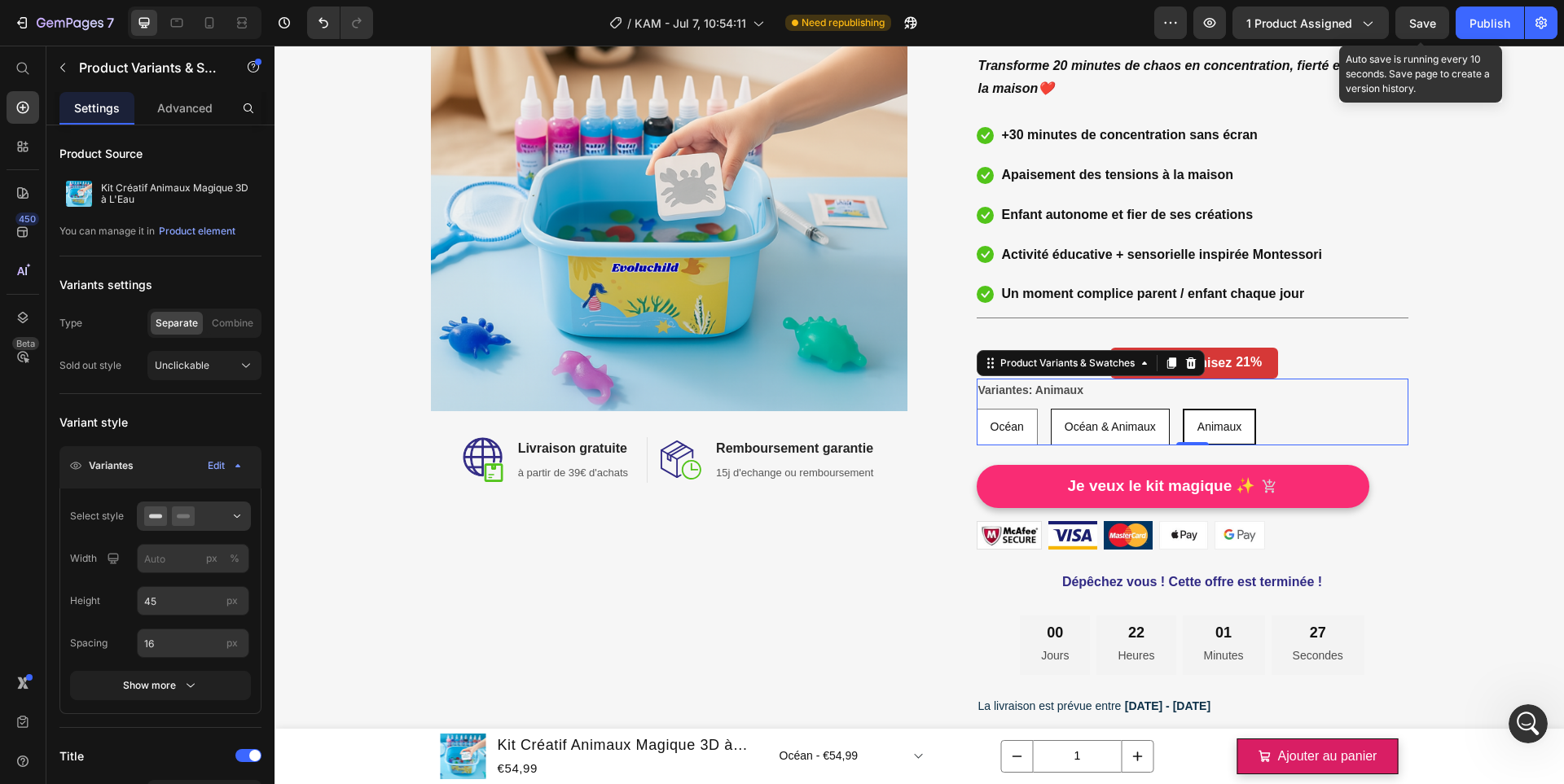 click on "Océan & Animaux" at bounding box center (1110, 427) 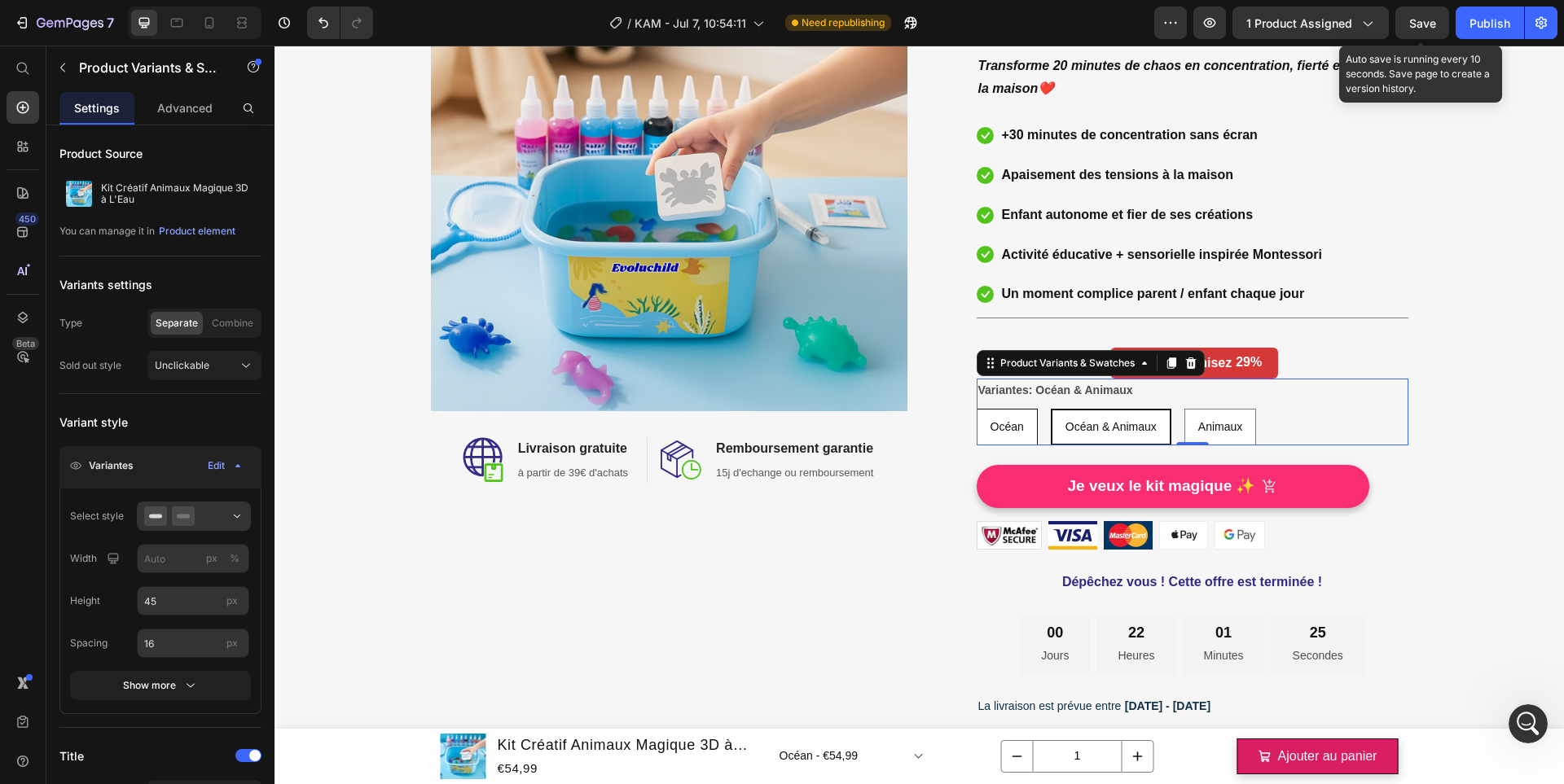 click on "Océan" at bounding box center (1007, 427) 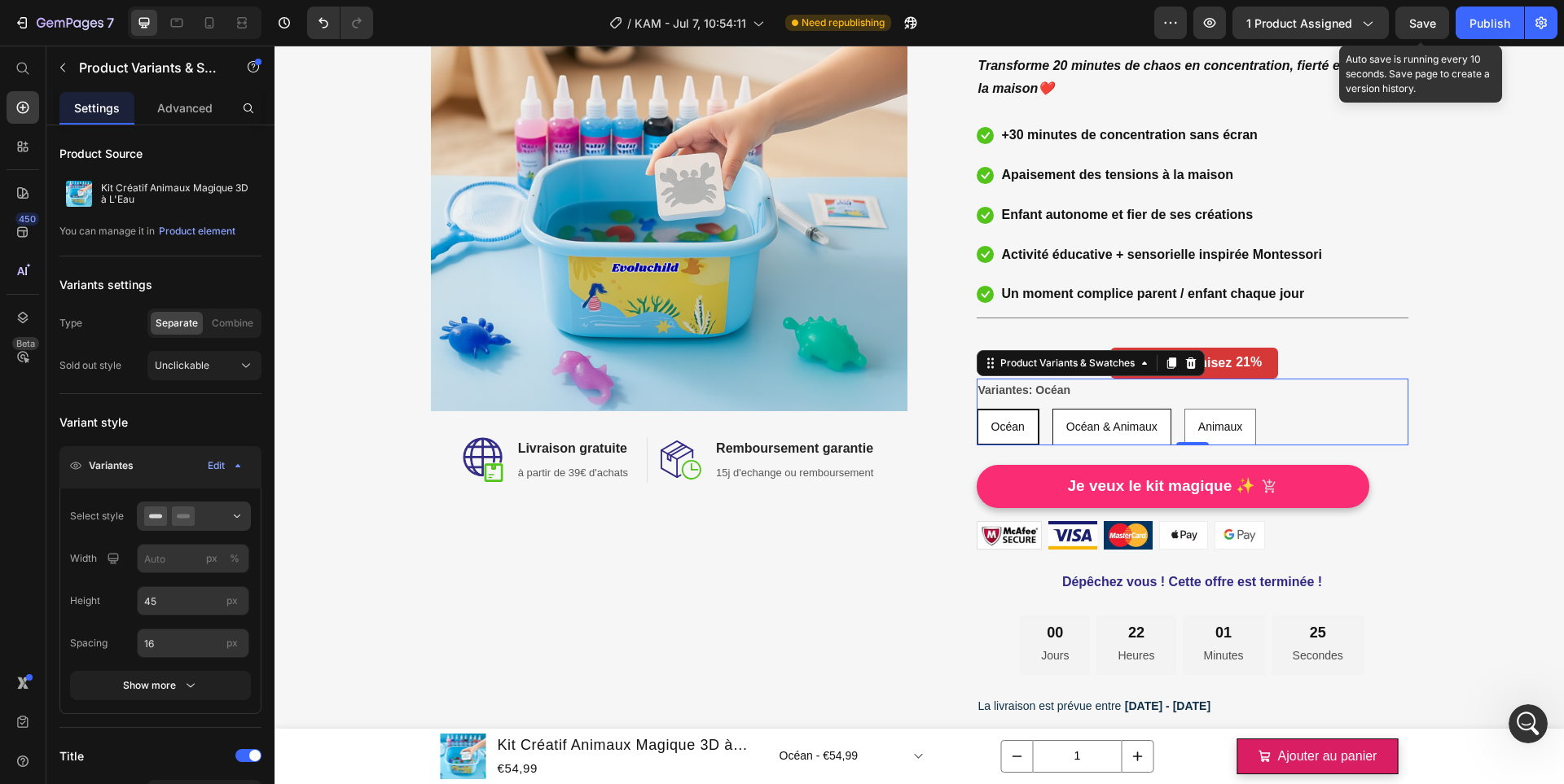 click on "Océan & Animaux" at bounding box center [1112, 427] 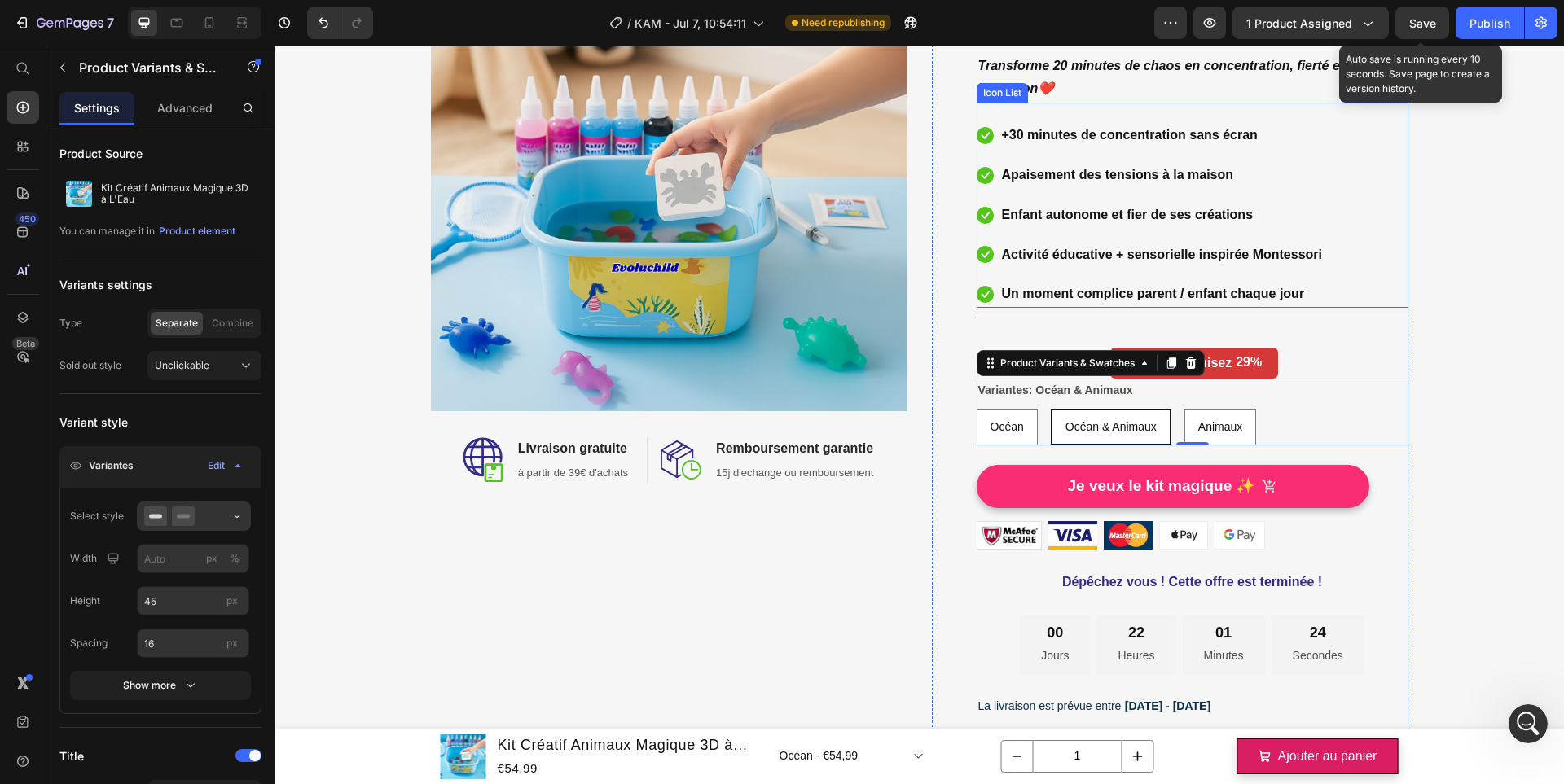 click on "Icon +30 minutes de concentration sans écran Text block
Icon Apaisement des tensions à la maison Text block
Icon Enfant autonome et fier de ses créations Text block
Icon Activité éducative + sensorielle inspirée Montessori Text block
Icon Un moment complice parent / enfant chaque jour Text block" at bounding box center [1150, 215] 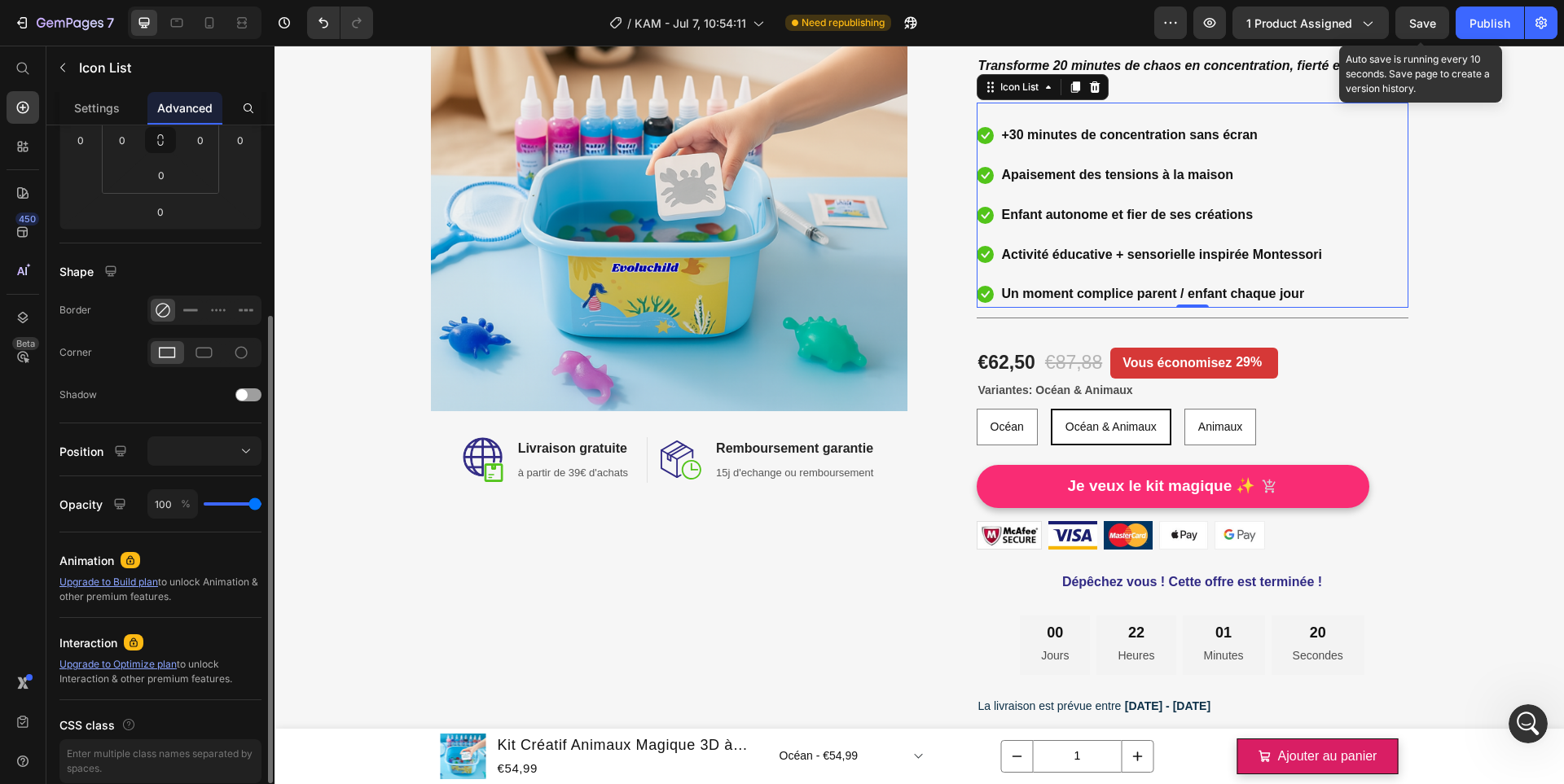 scroll, scrollTop: 357, scrollLeft: 0, axis: vertical 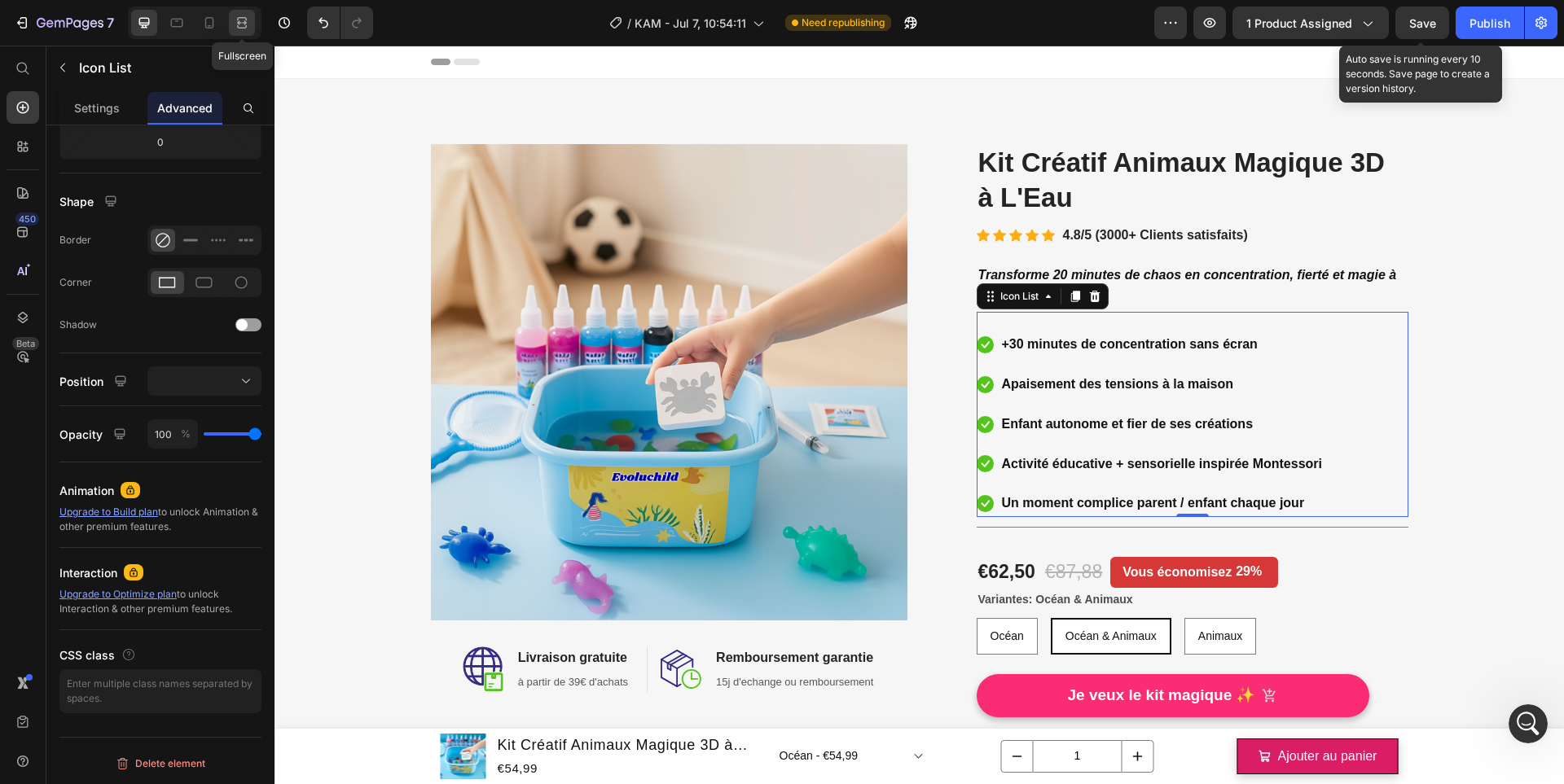 click 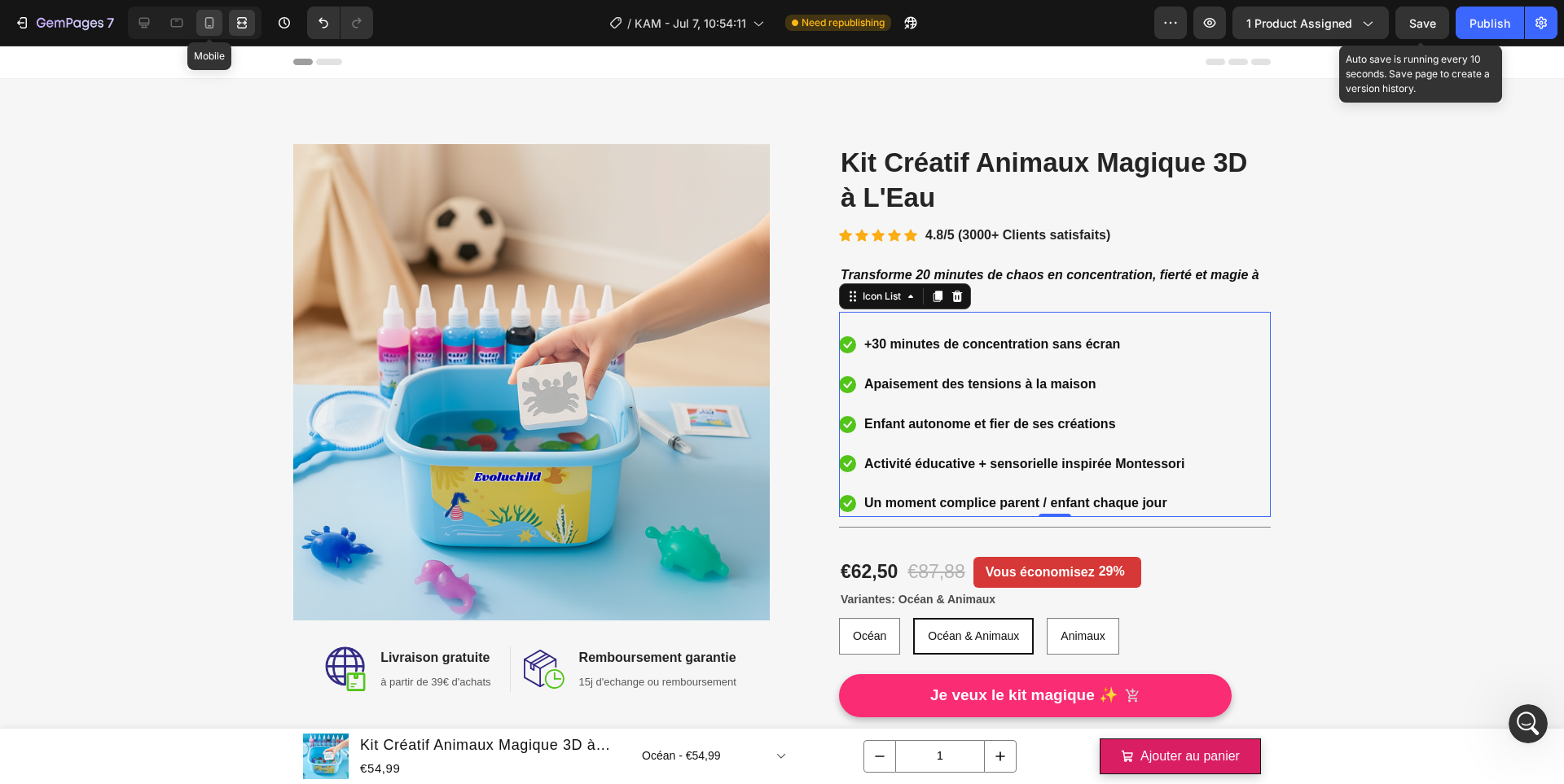 click 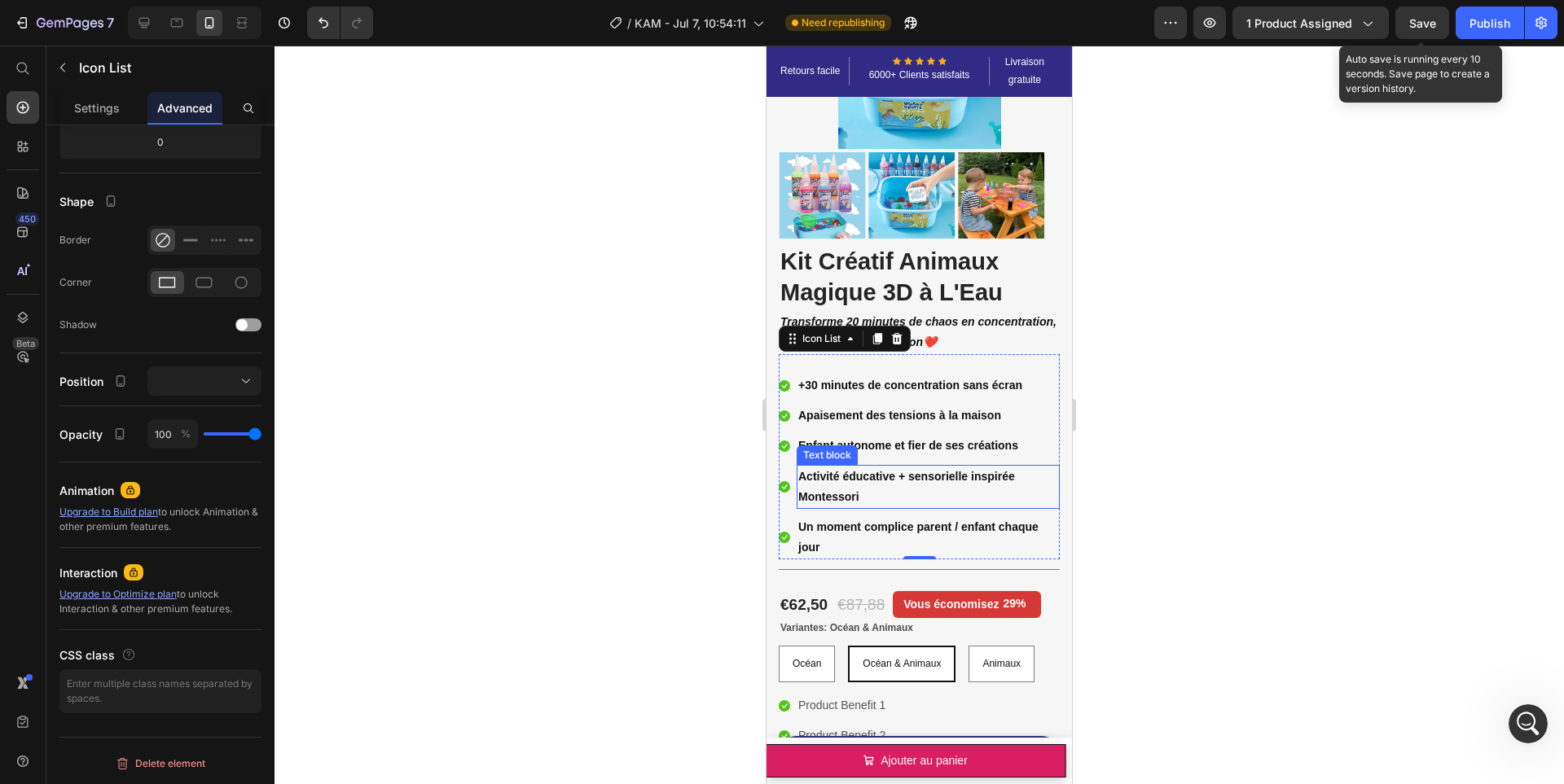 scroll, scrollTop: 132, scrollLeft: 0, axis: vertical 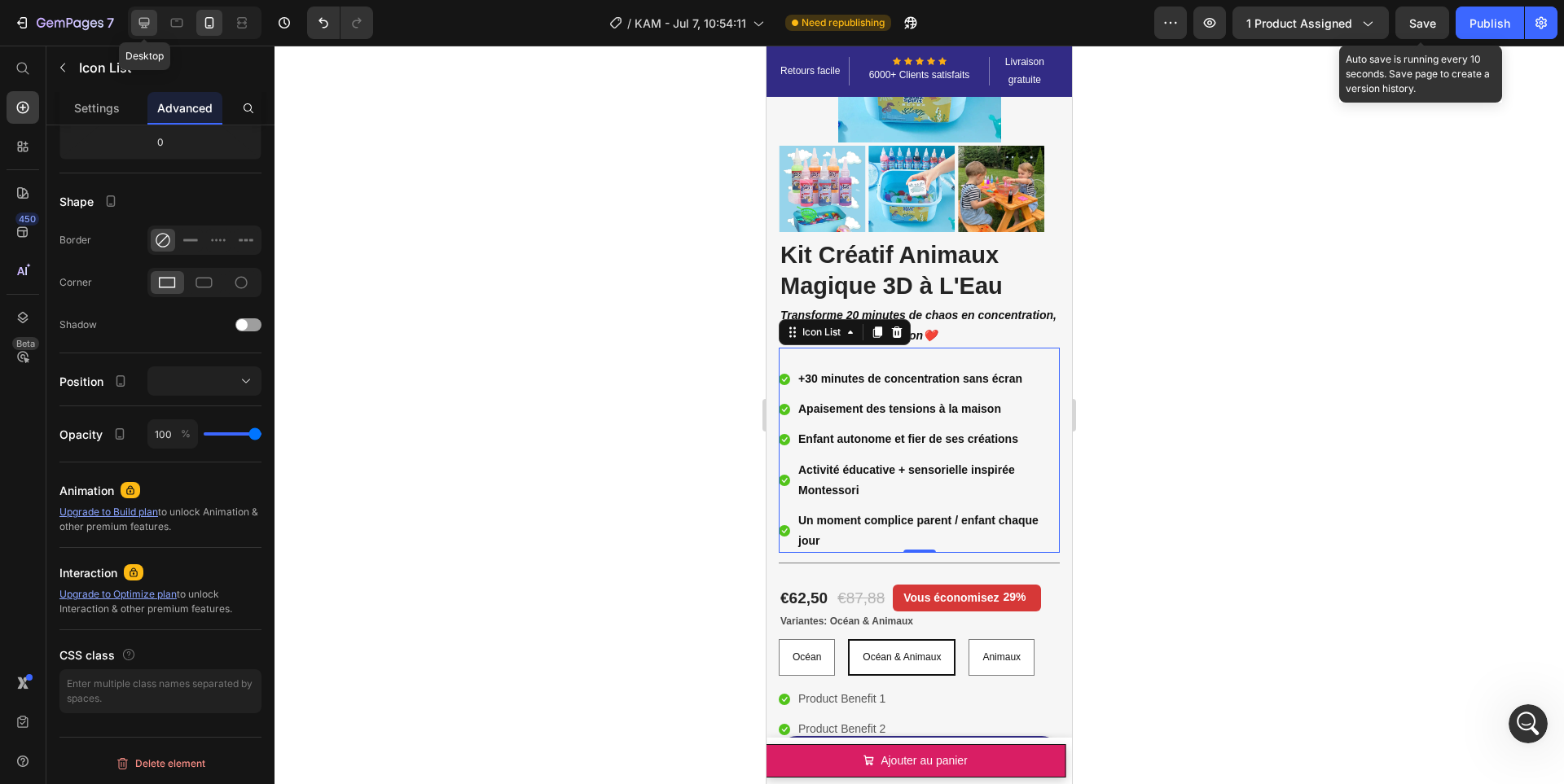 click 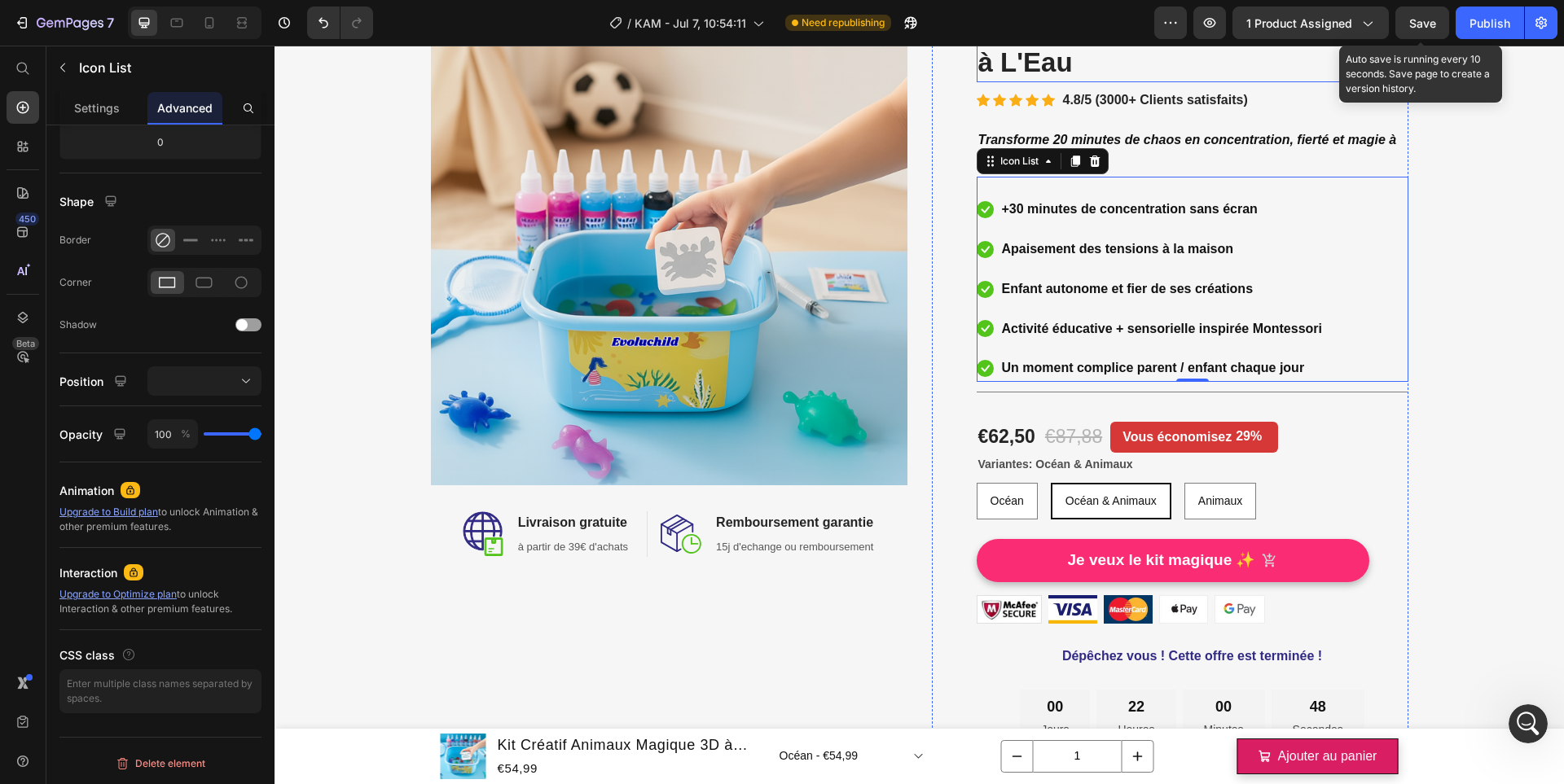 scroll, scrollTop: 0, scrollLeft: 0, axis: both 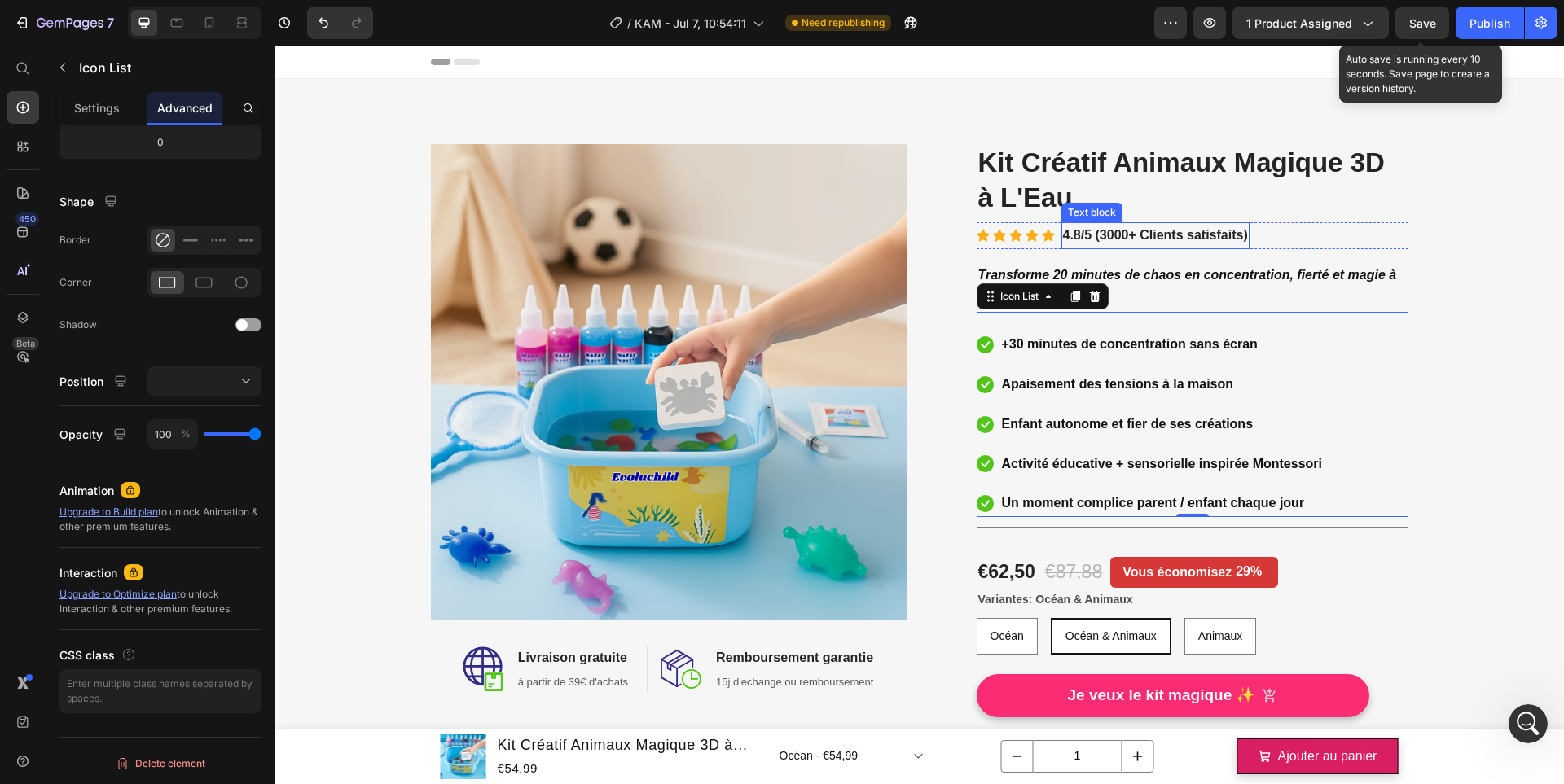 click on "4.8/5 (3000+ Clients satisfaits)" at bounding box center [1155, 235] 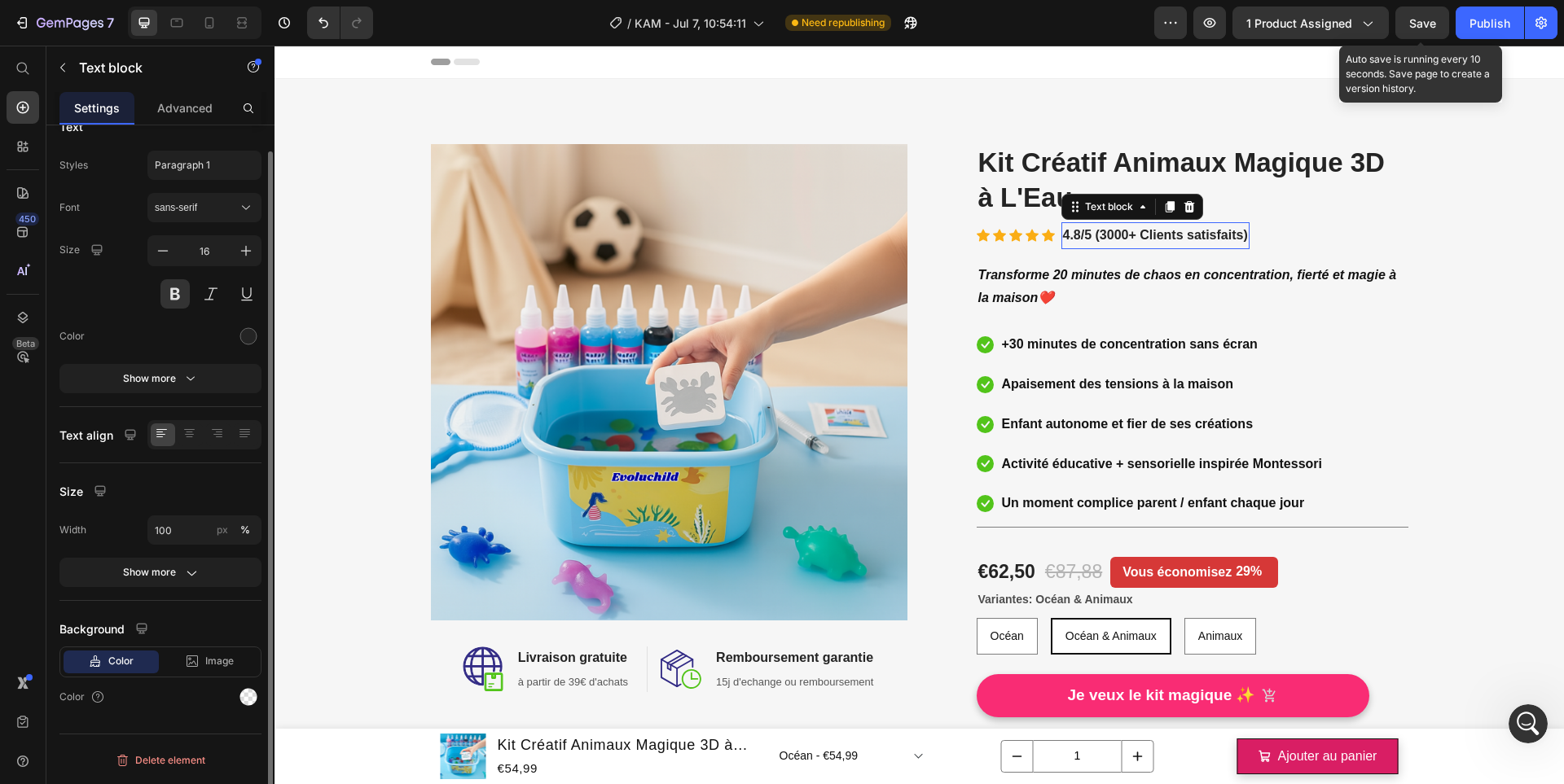scroll, scrollTop: 0, scrollLeft: 0, axis: both 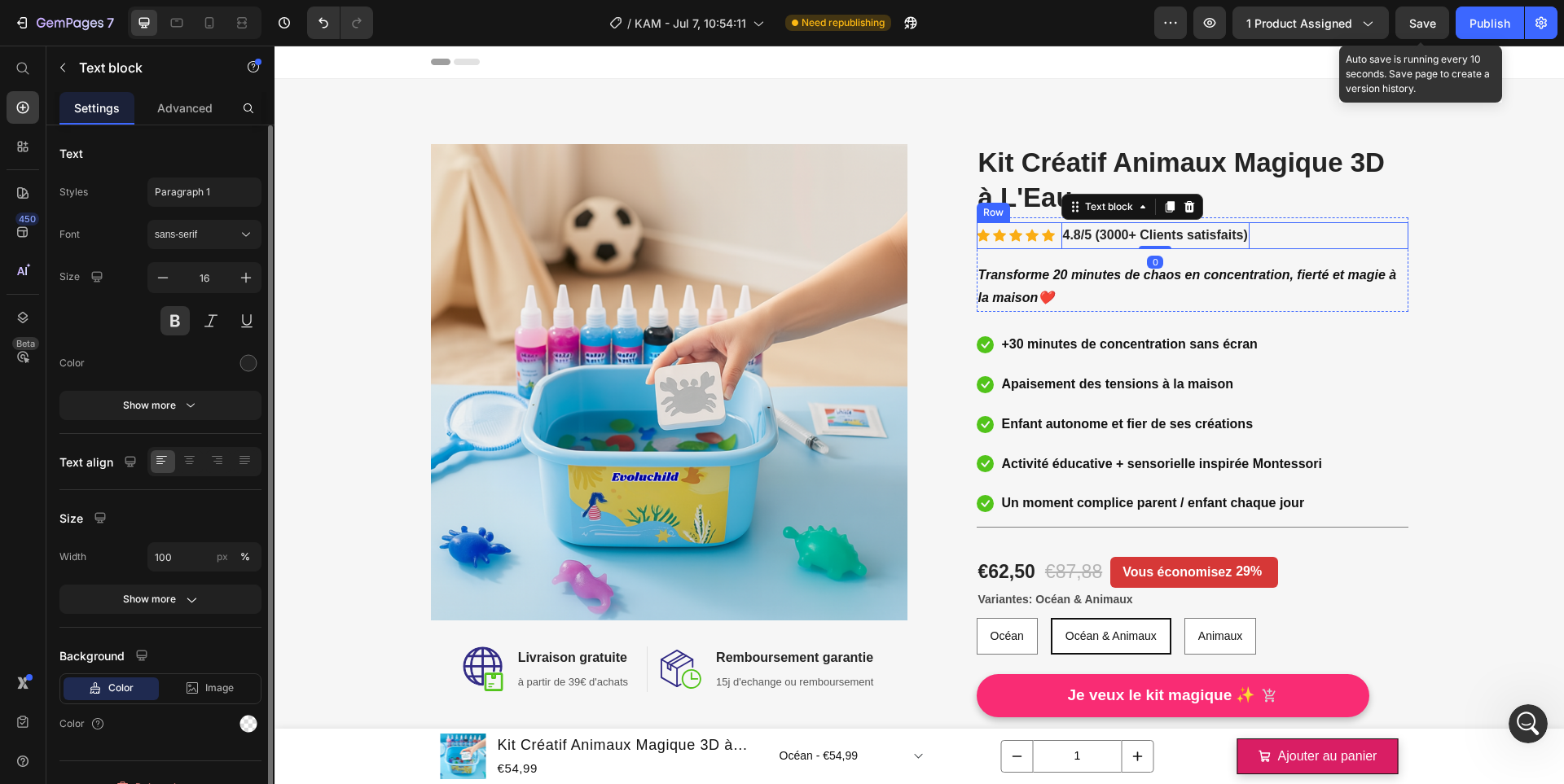 click on "Icon                Icon                Icon                Icon                Icon Icon List Hoz 4.8/5 (3000+ Clients satisfaits) Text block   0 Row" at bounding box center [1193, 235] 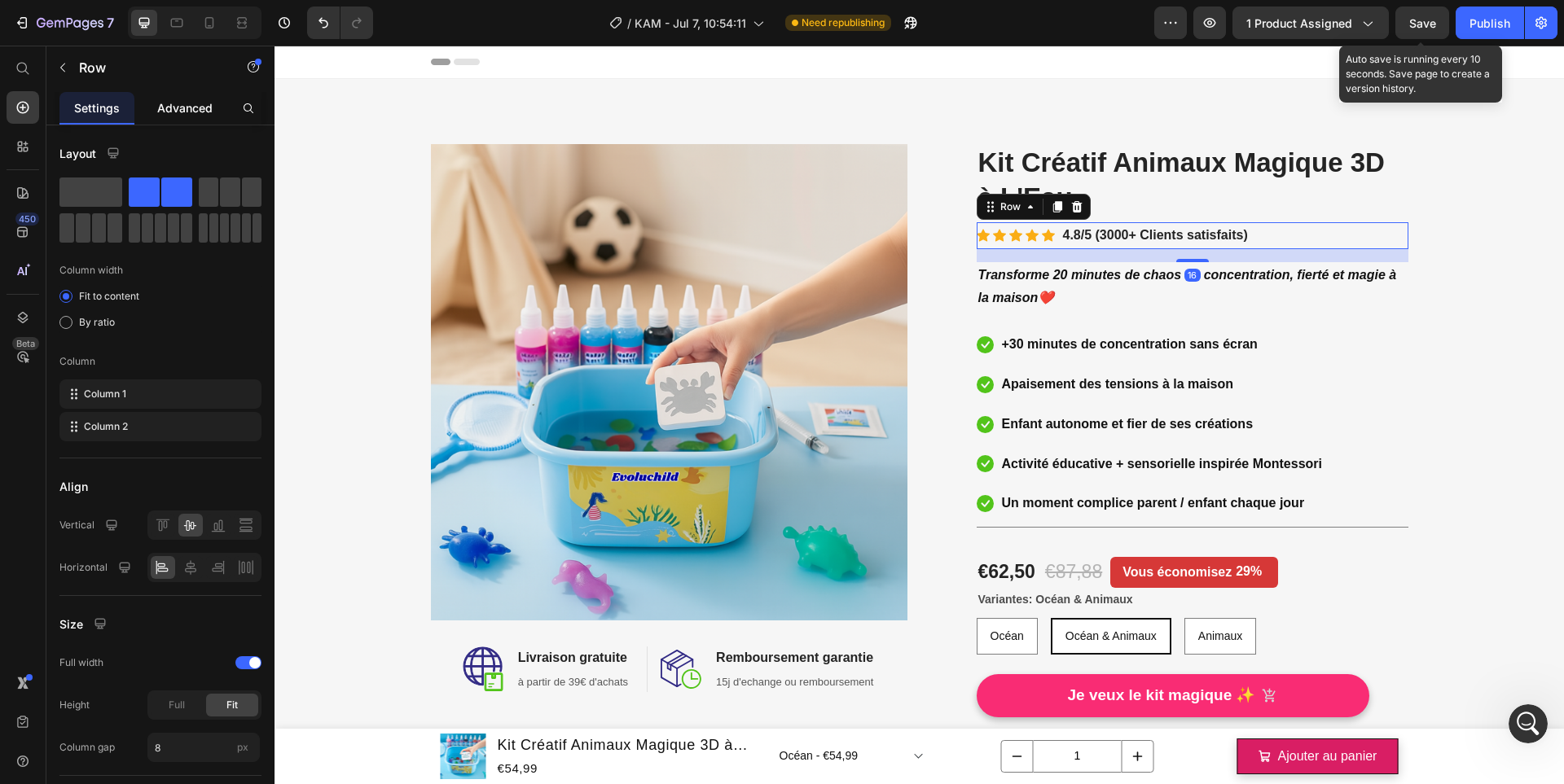 click on "Advanced" 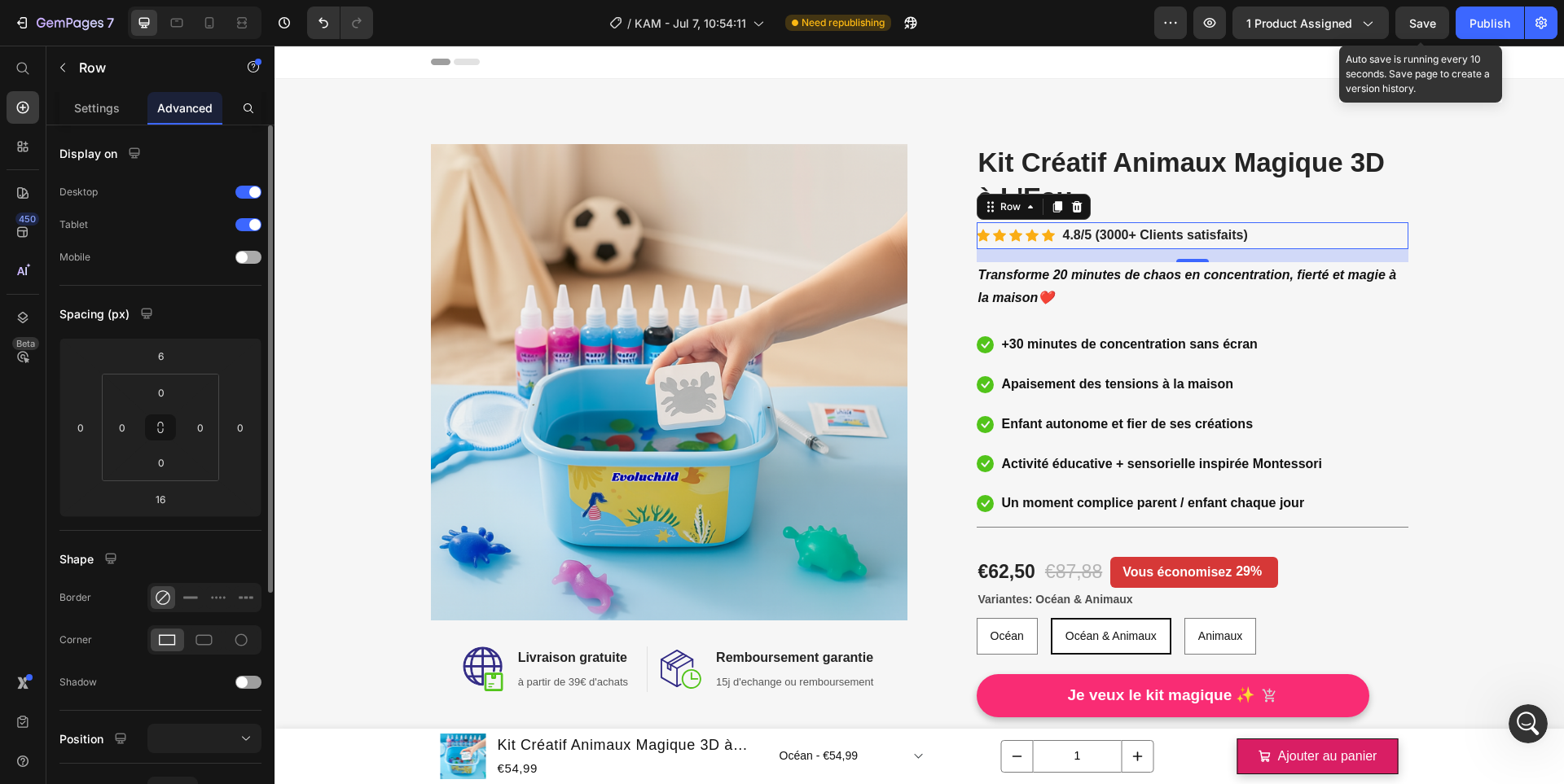 click at bounding box center (248, 257) 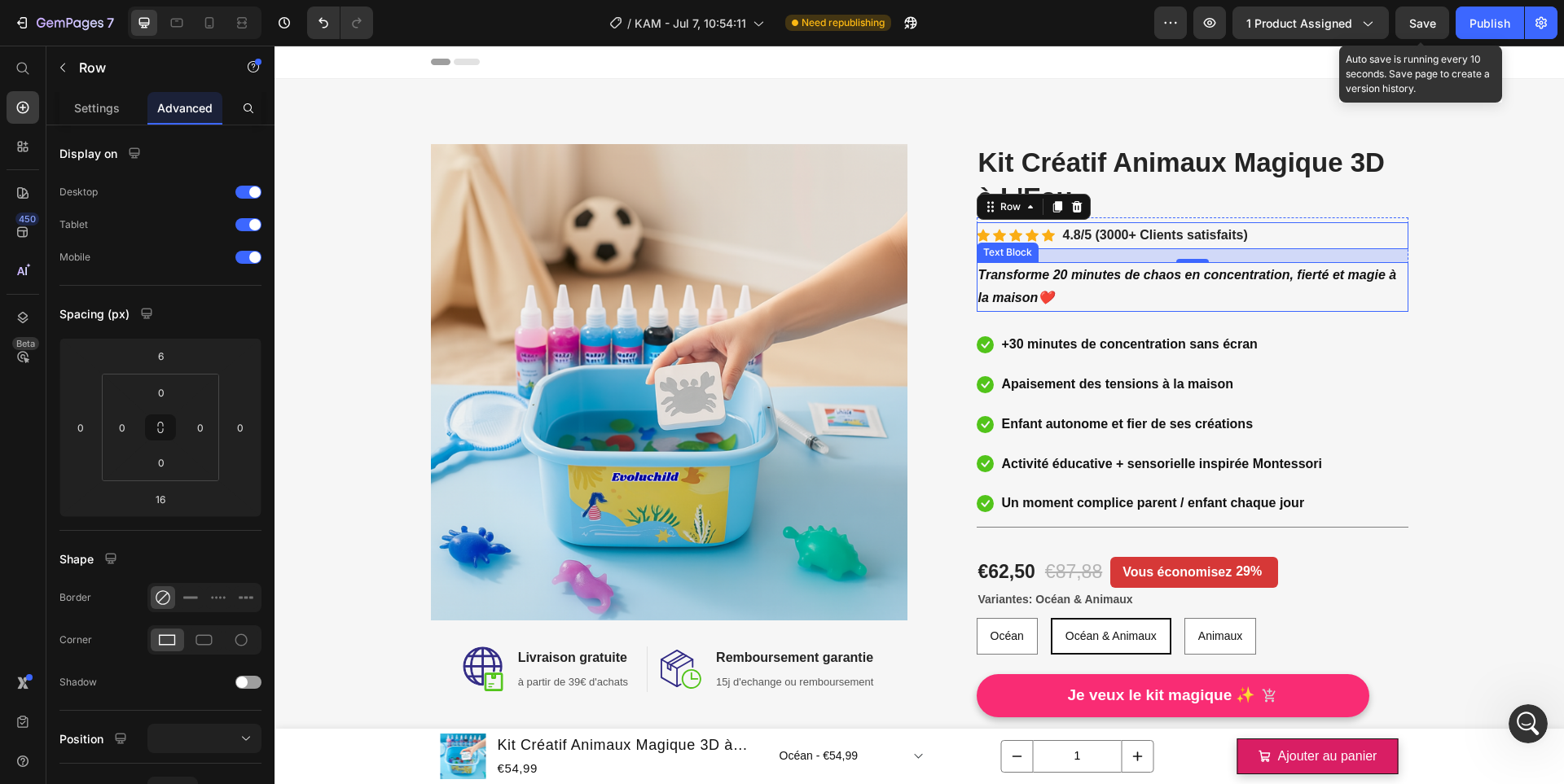 click on "Transforme 20 minutes de chaos en concentration, fierté et magie à la maison❤️" at bounding box center (1188, 287) 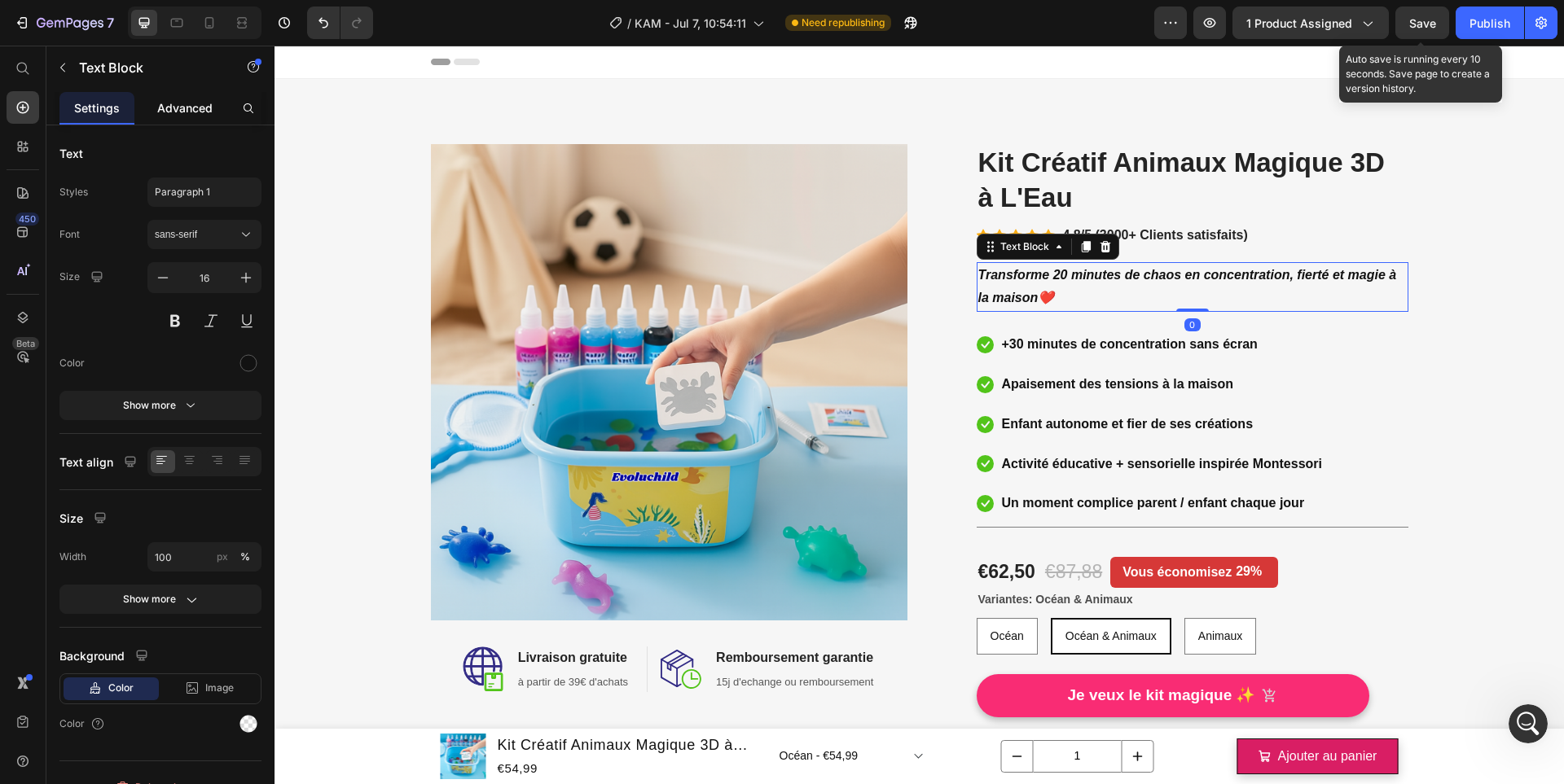 click on "Advanced" 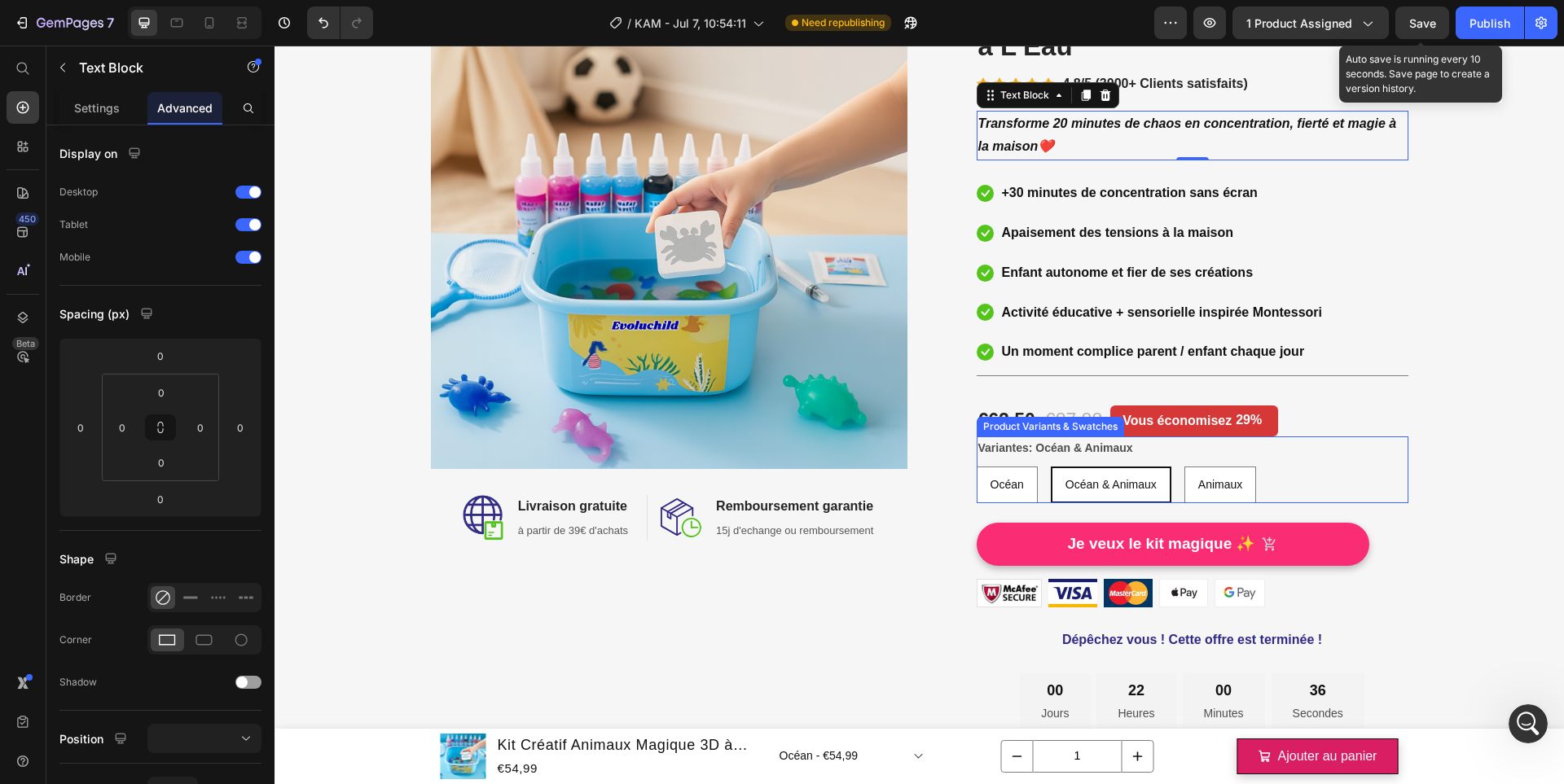 scroll, scrollTop: 157, scrollLeft: 0, axis: vertical 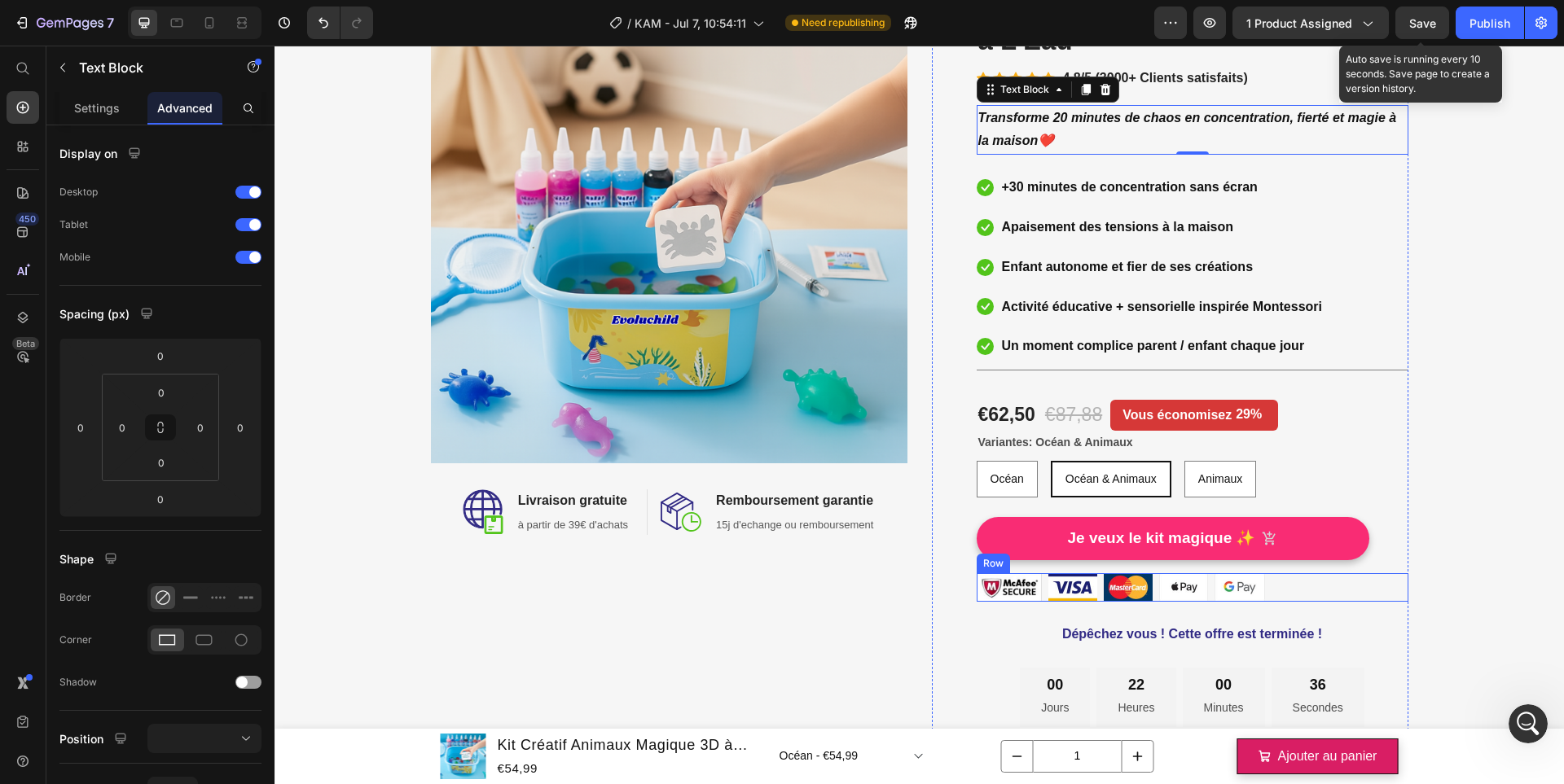 click on "Image Image Image Image Image Row" at bounding box center (1193, 587) 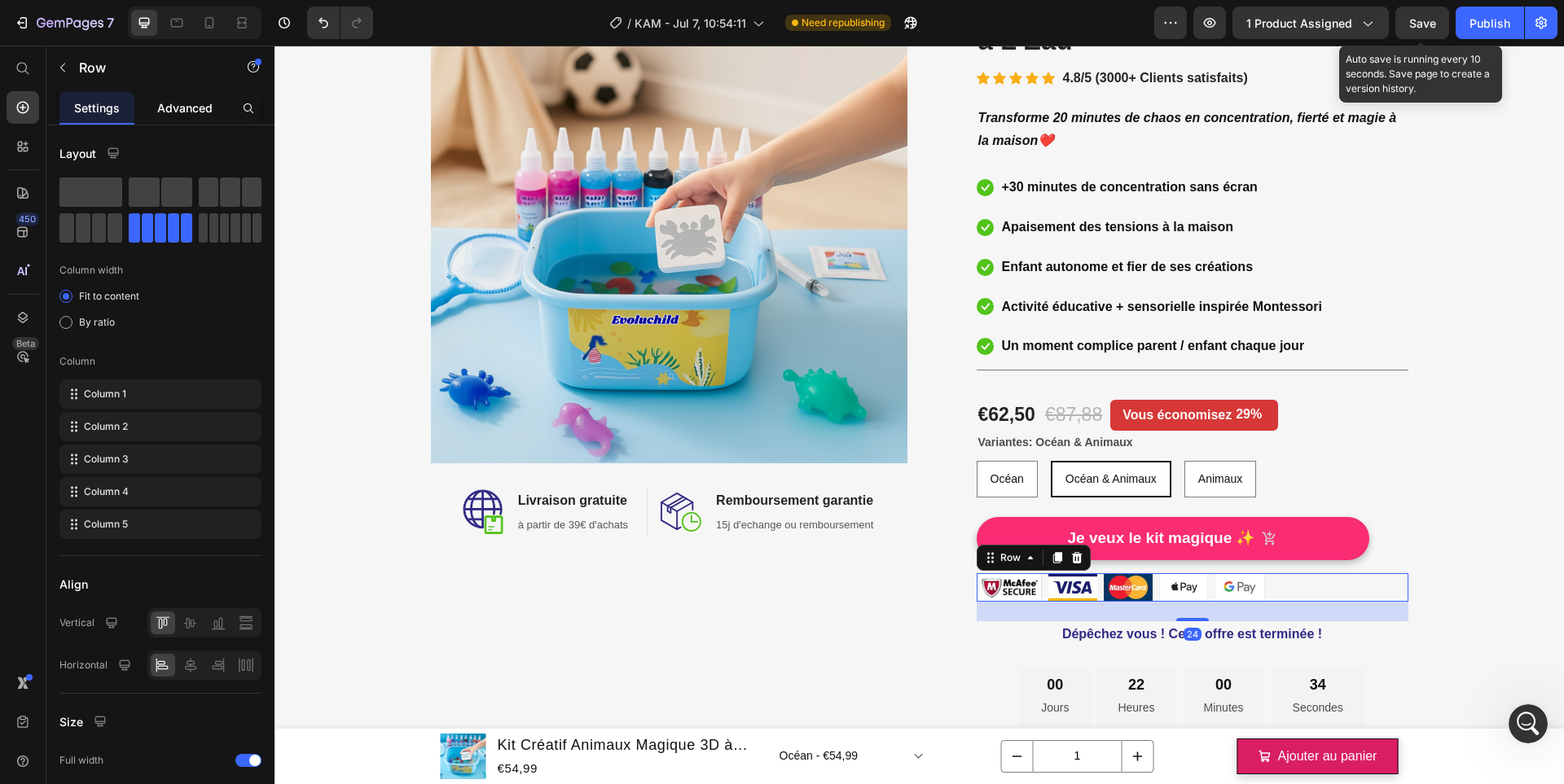 click on "Advanced" at bounding box center (185, 107) 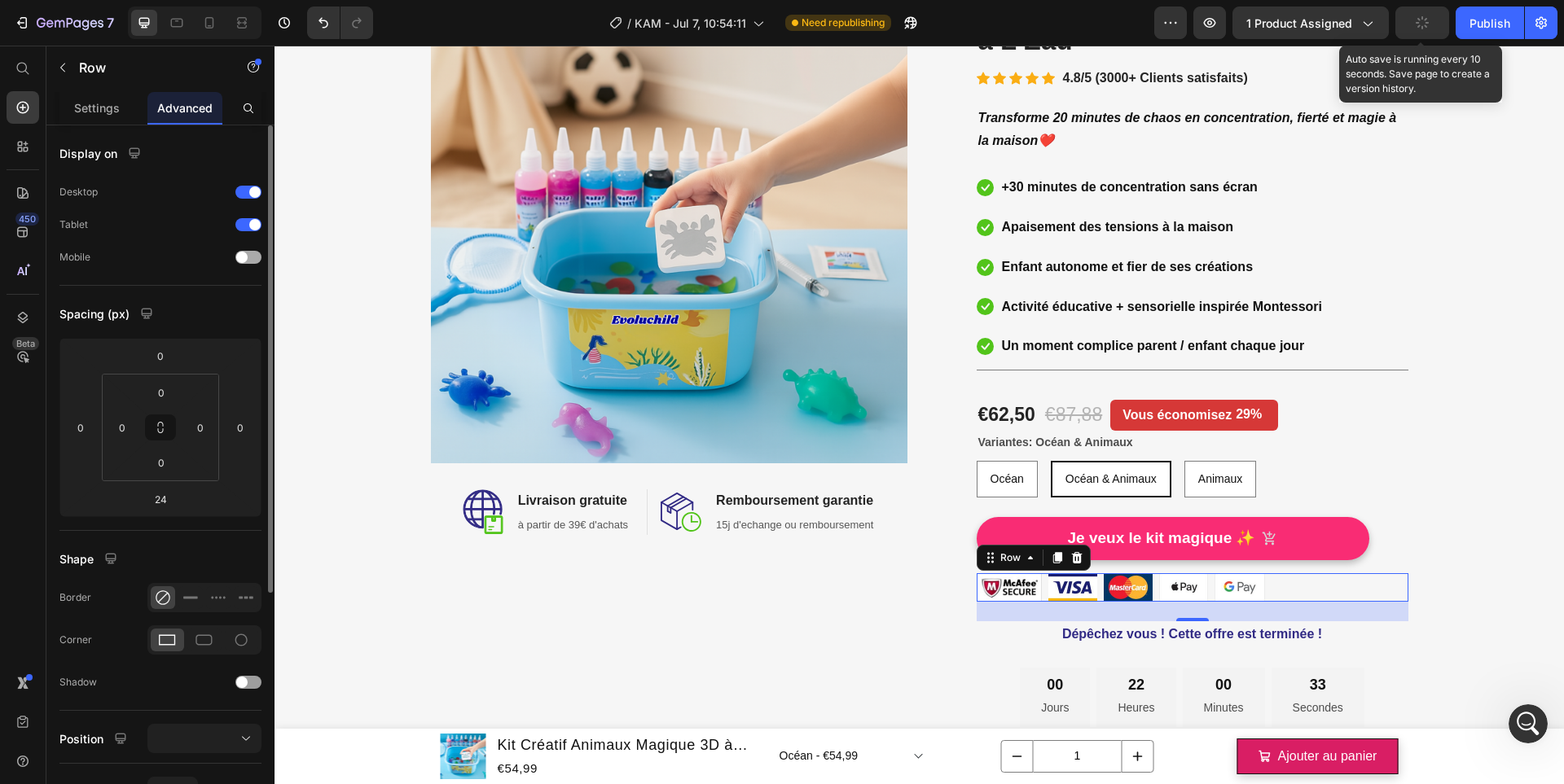 click at bounding box center [248, 257] 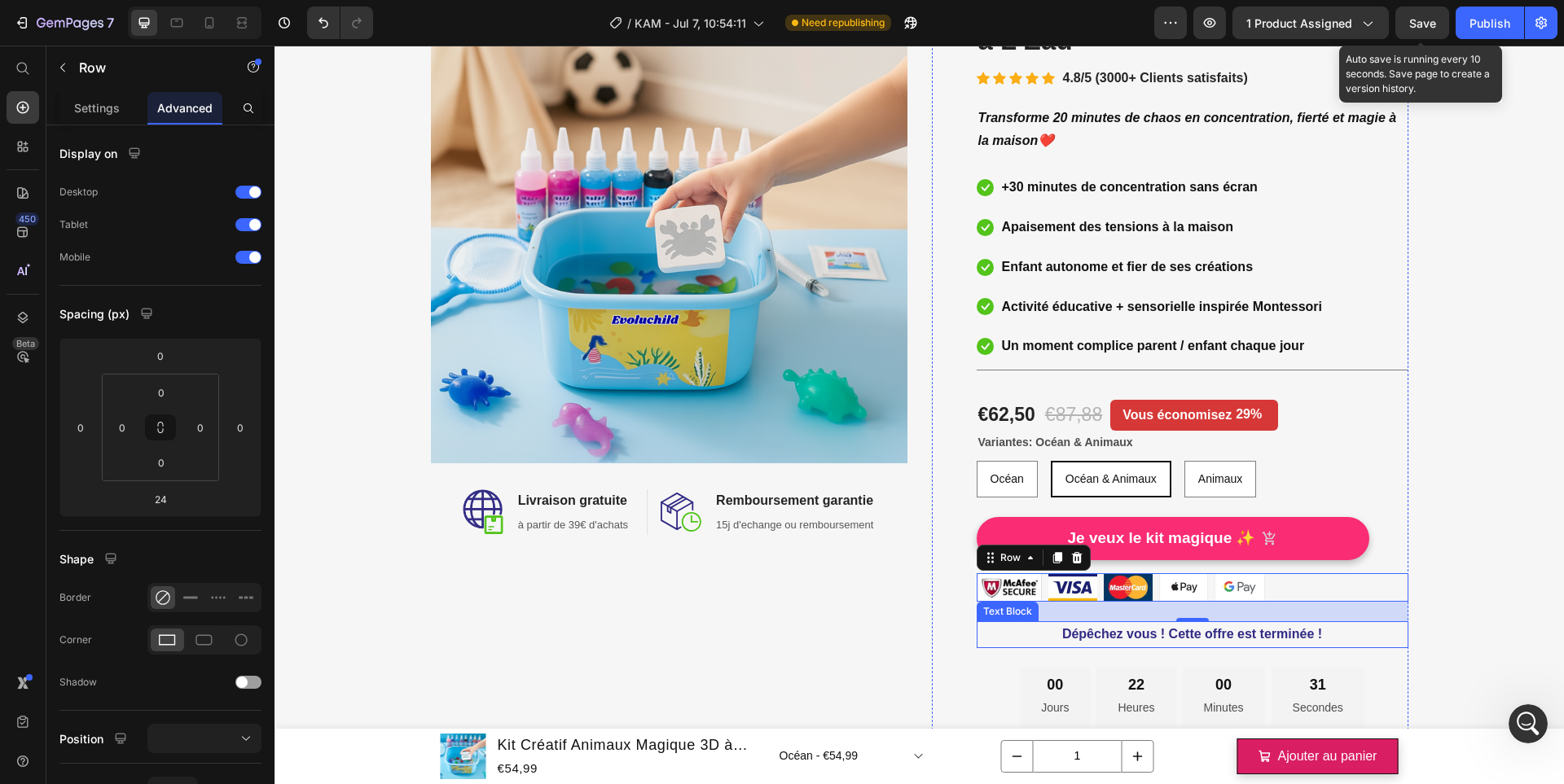 scroll, scrollTop: 449, scrollLeft: 0, axis: vertical 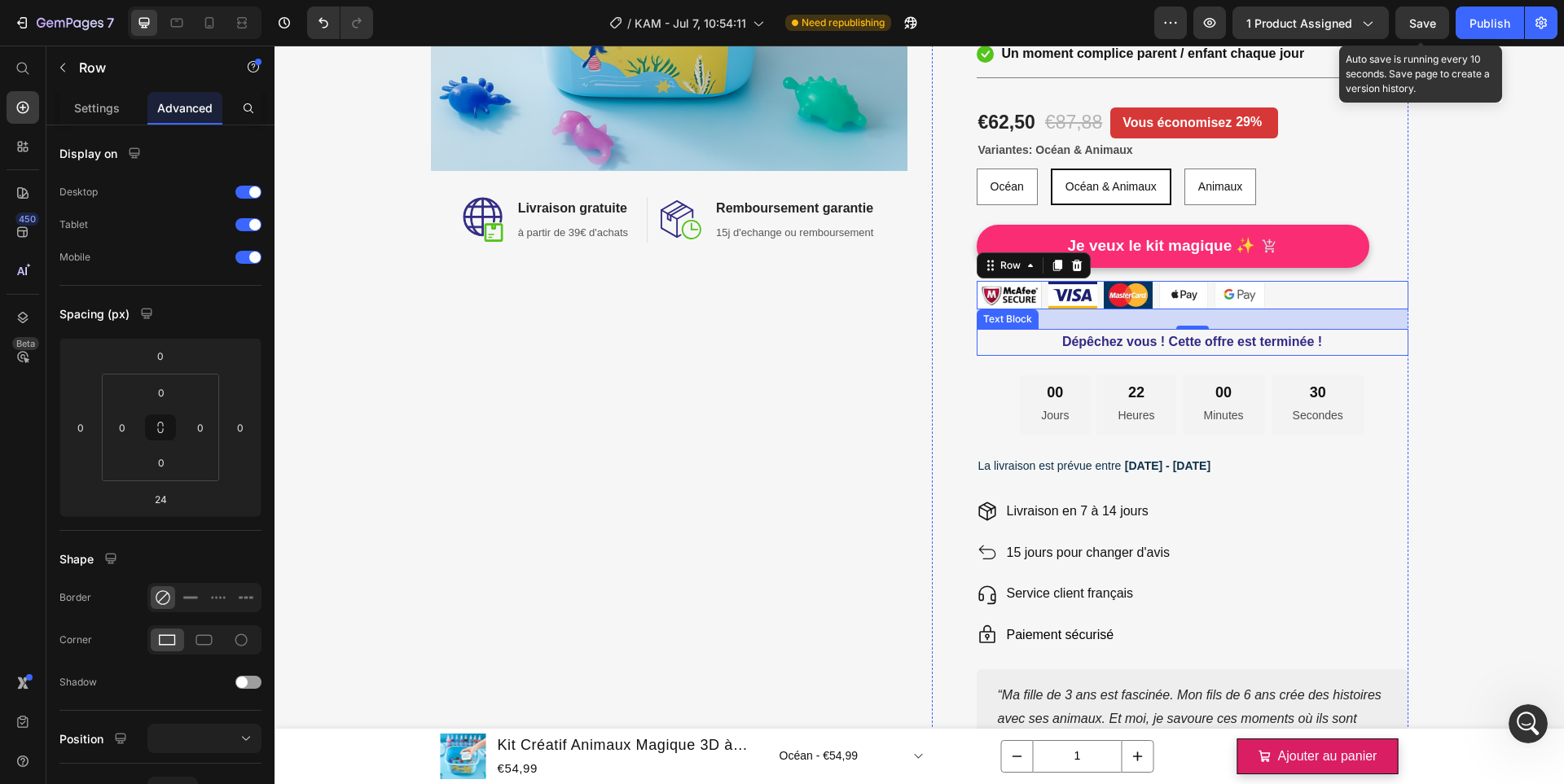 click on "Dépêchez vous ! Cette offre est terminée !" at bounding box center (1193, 342) 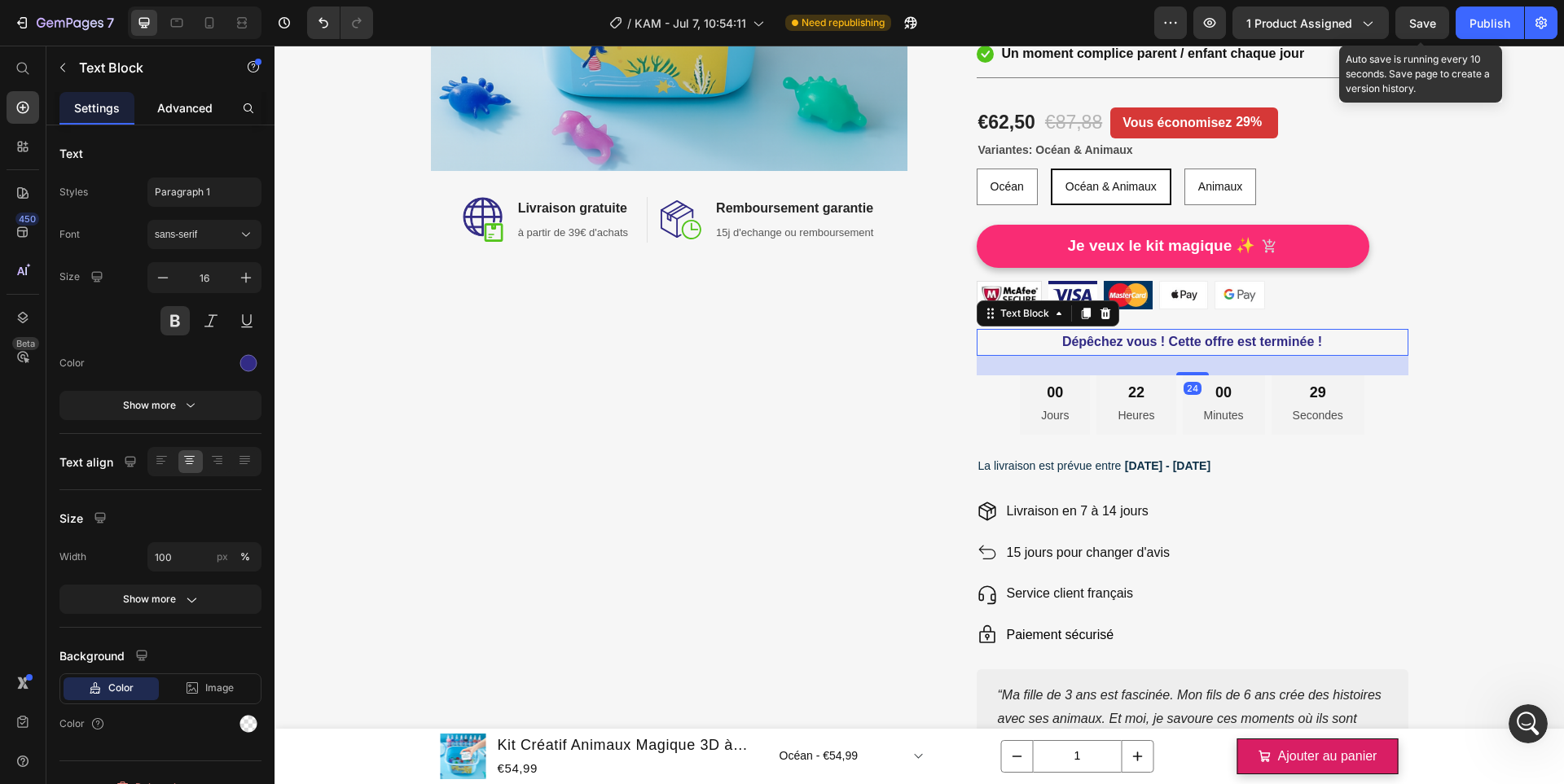click on "Advanced" at bounding box center [185, 107] 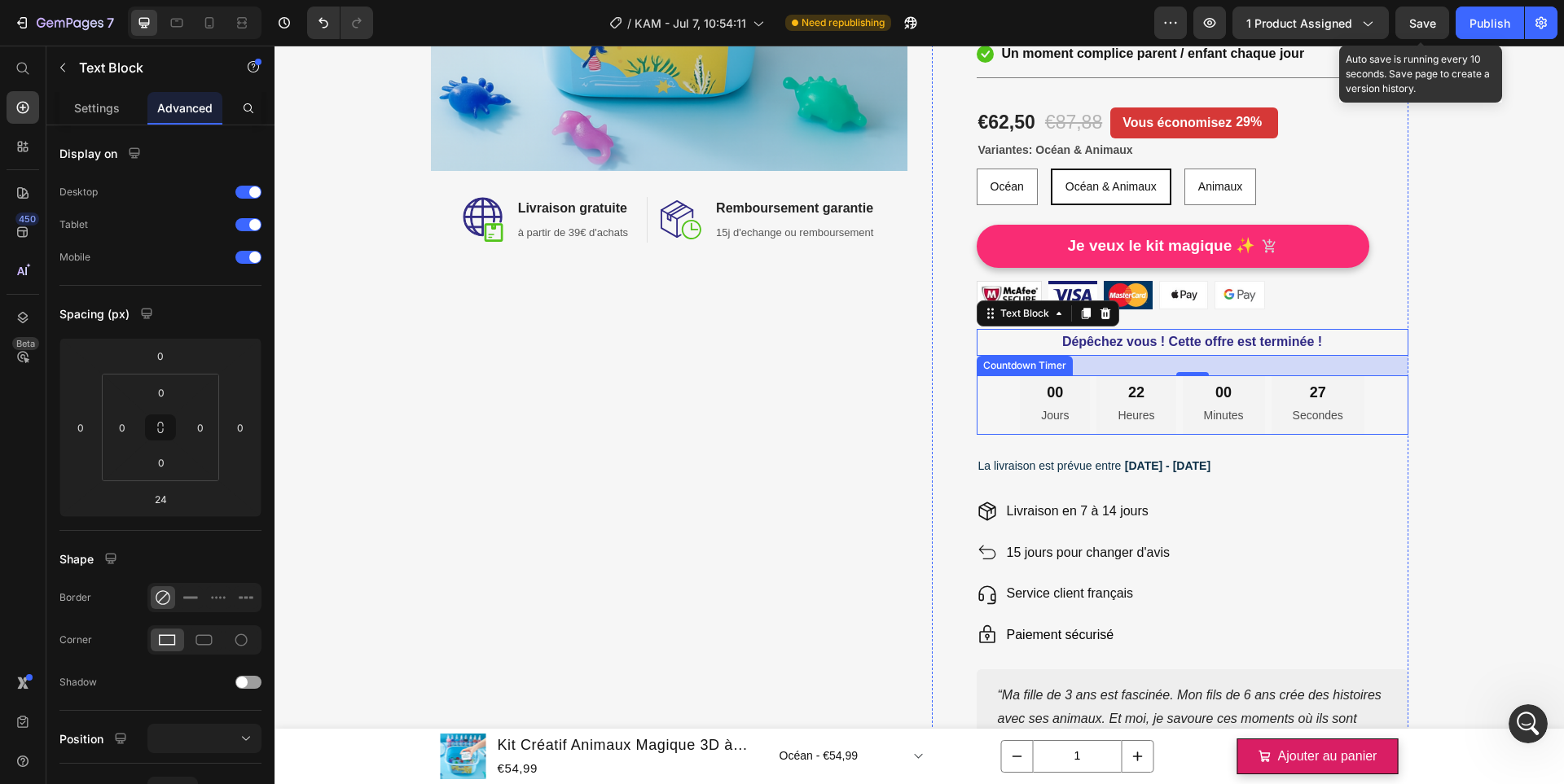 click on "00 Jours 22 Heures 00 Minutes 27 Secondes" at bounding box center (1193, 405) 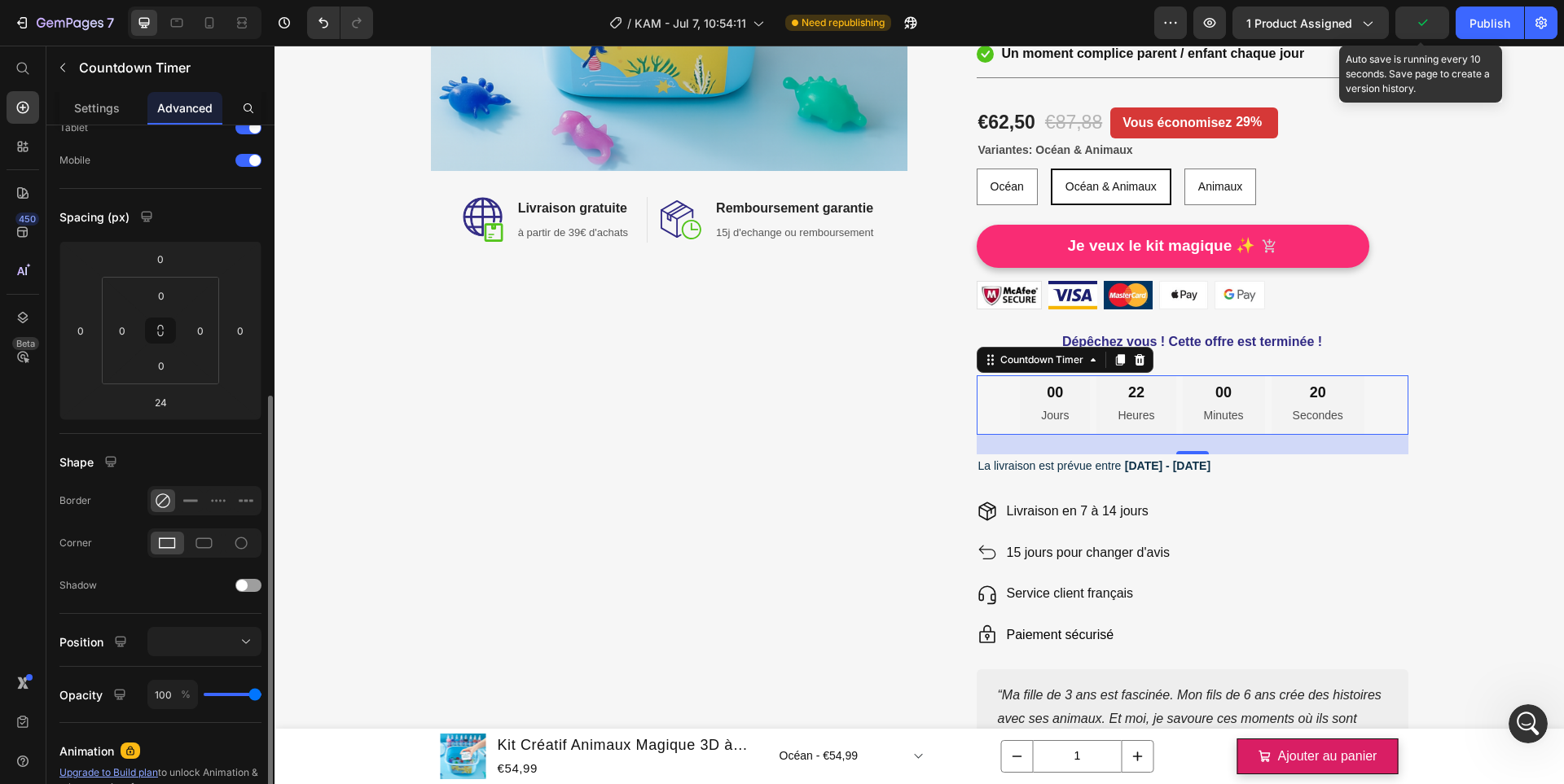 scroll, scrollTop: 221, scrollLeft: 0, axis: vertical 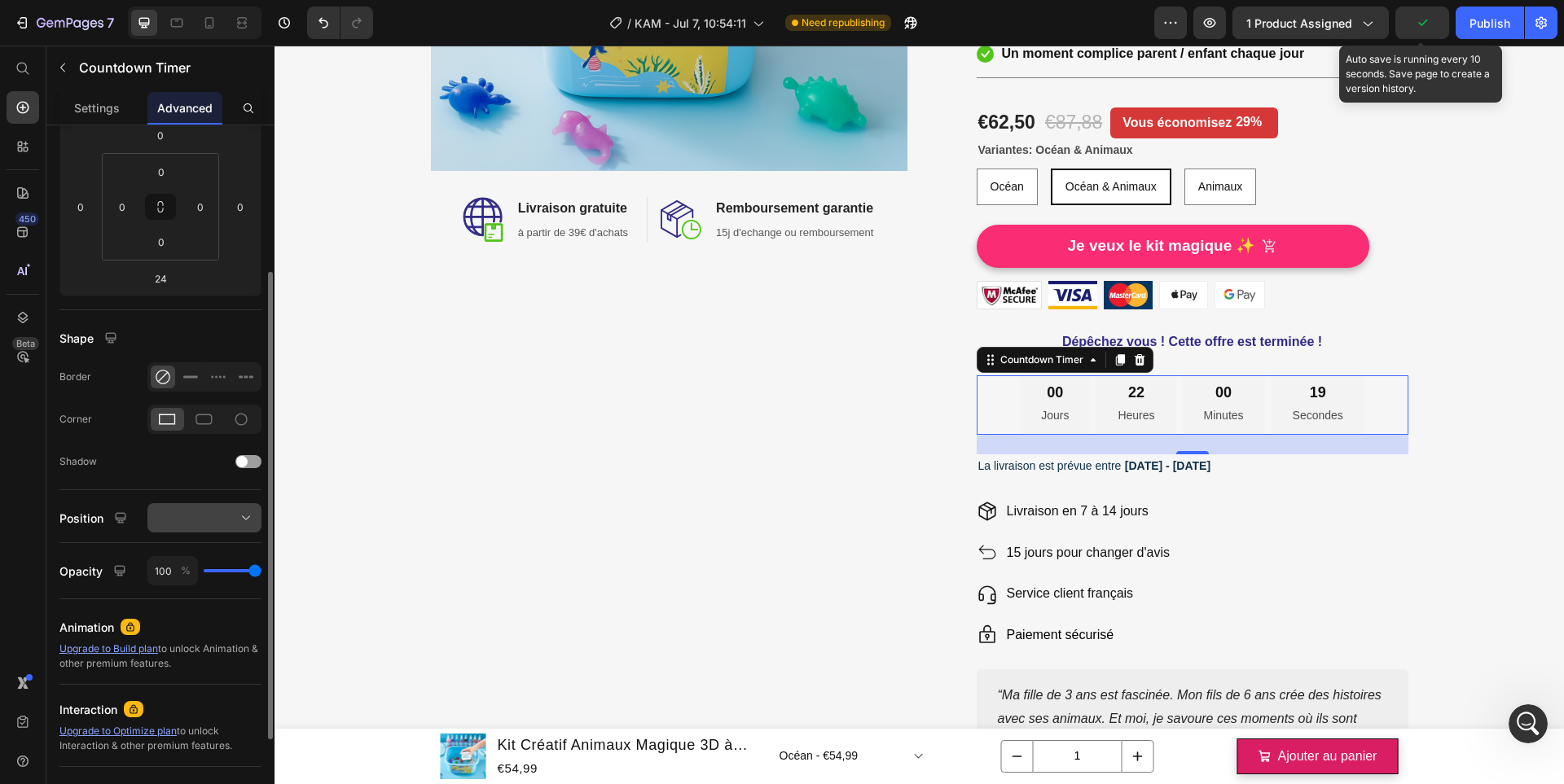 click at bounding box center [204, 518] 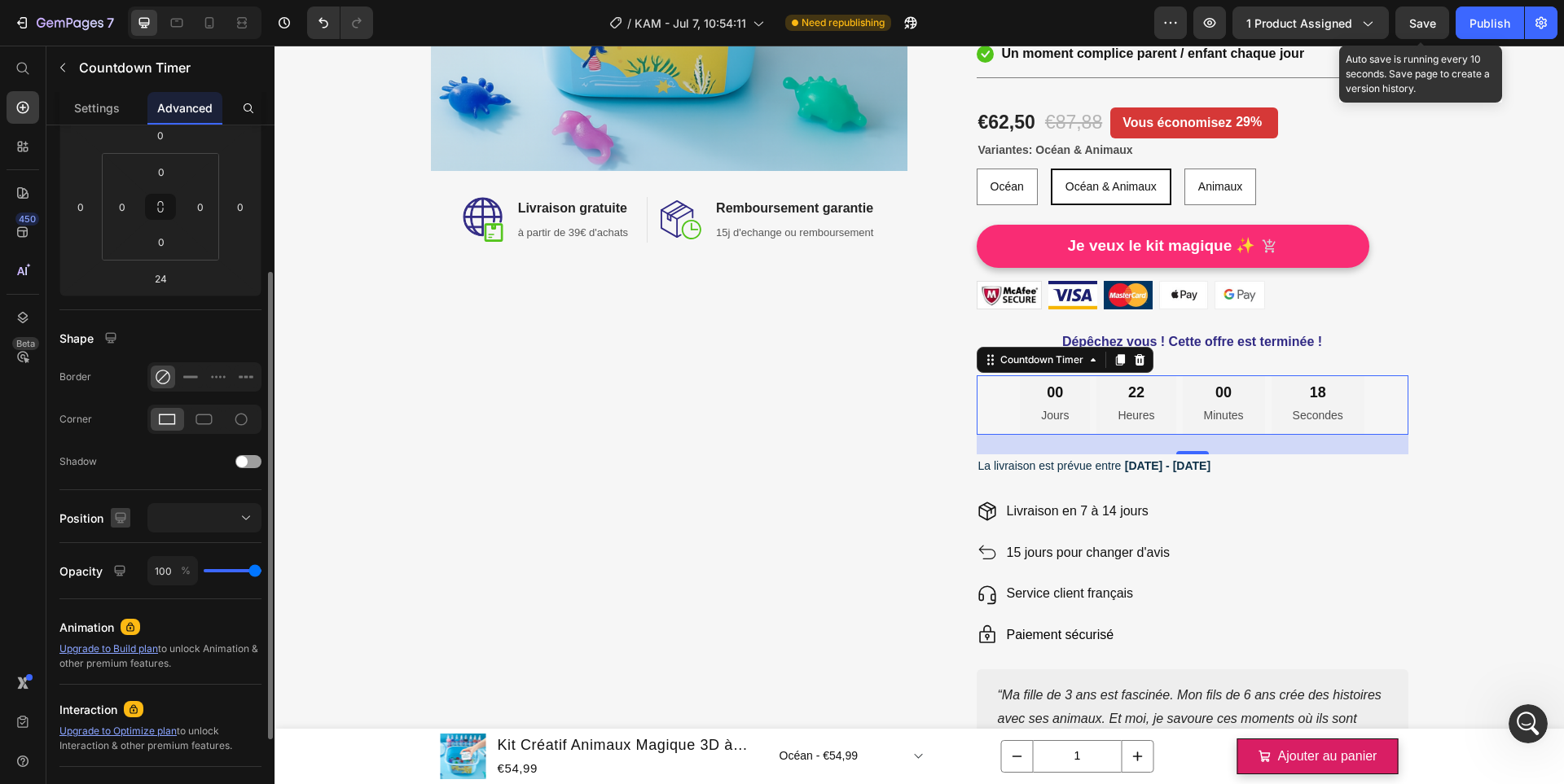 click 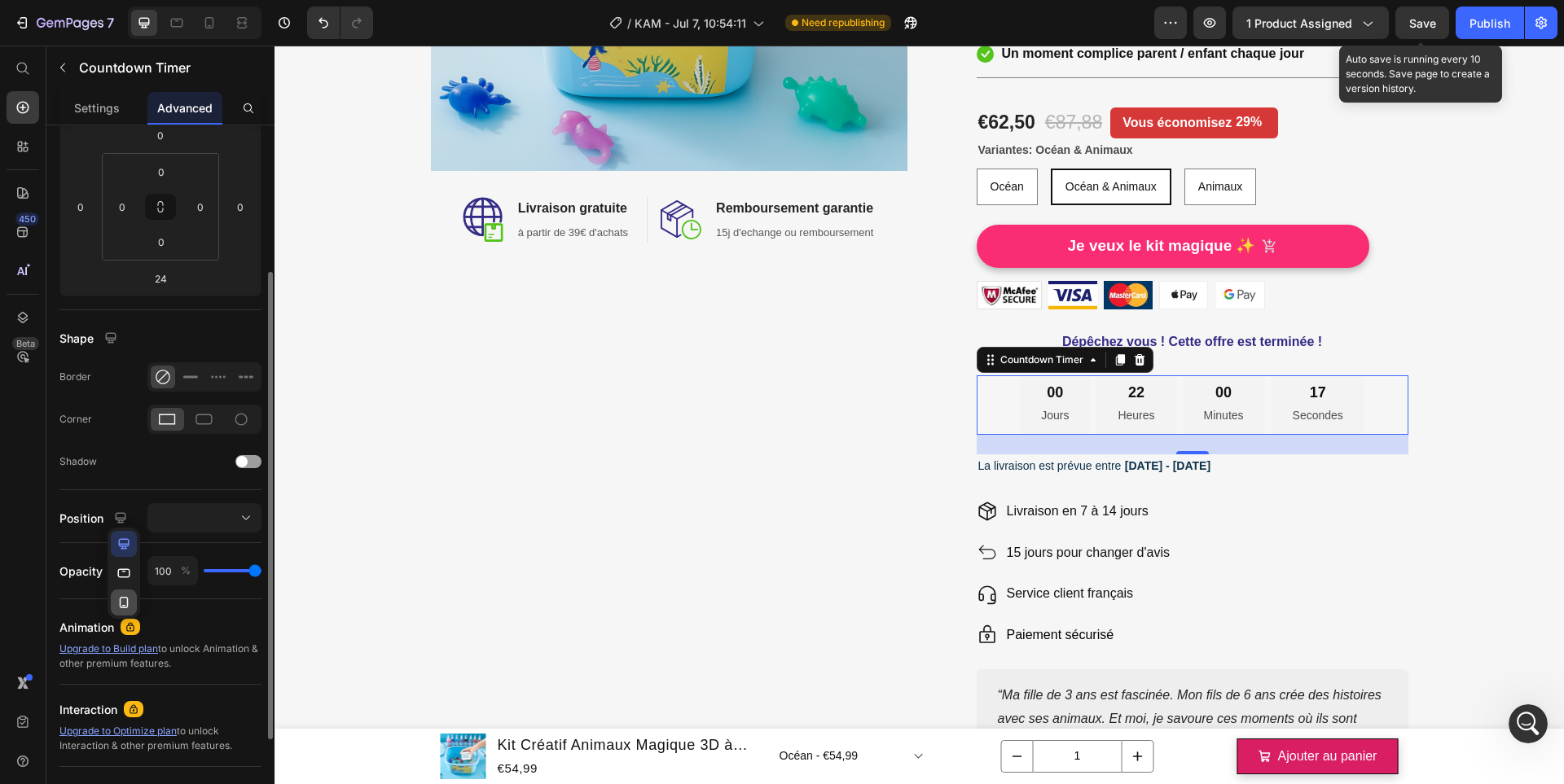 click 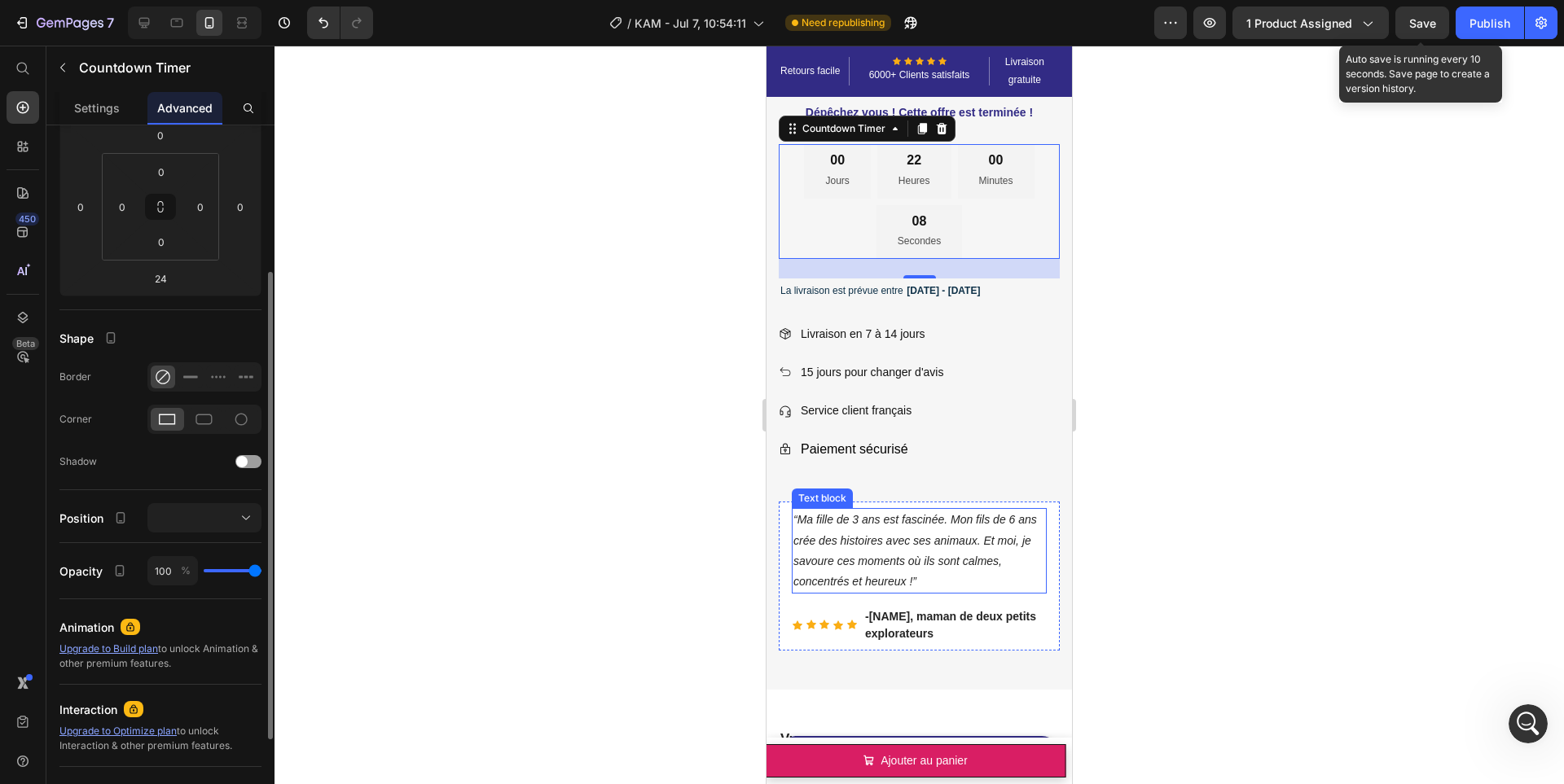 scroll, scrollTop: 892, scrollLeft: 0, axis: vertical 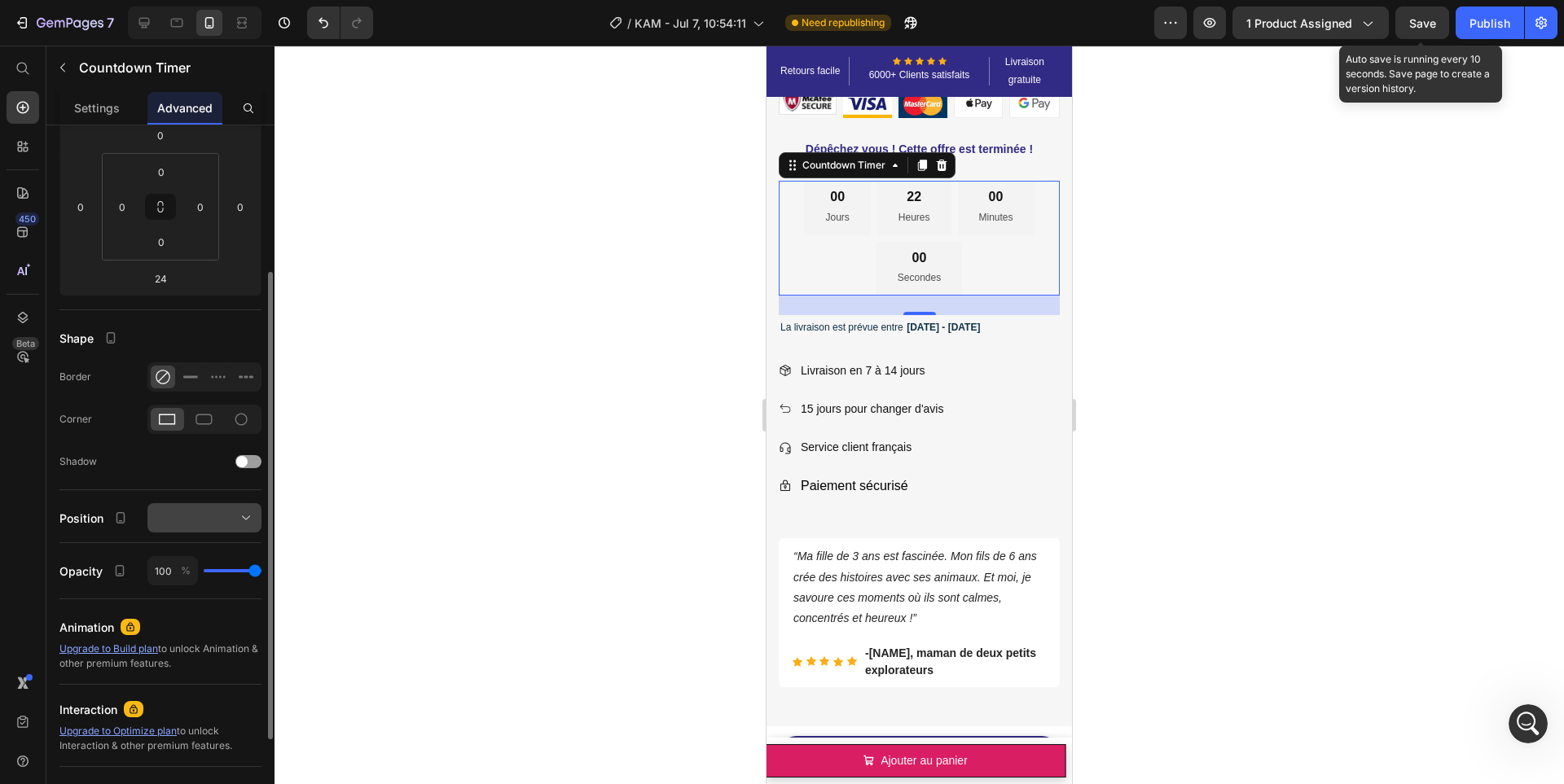 click 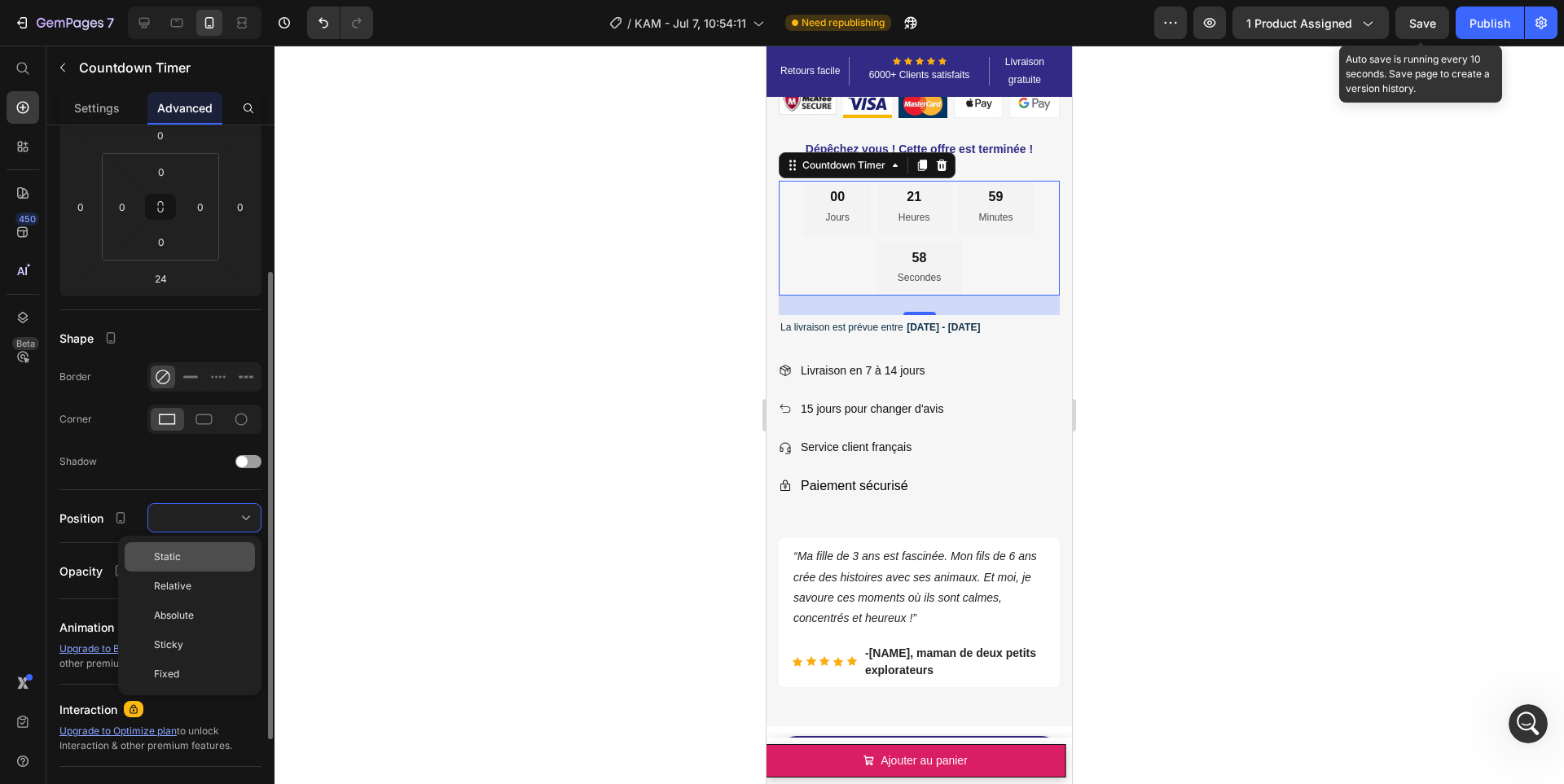 click on "Static" at bounding box center (201, 557) 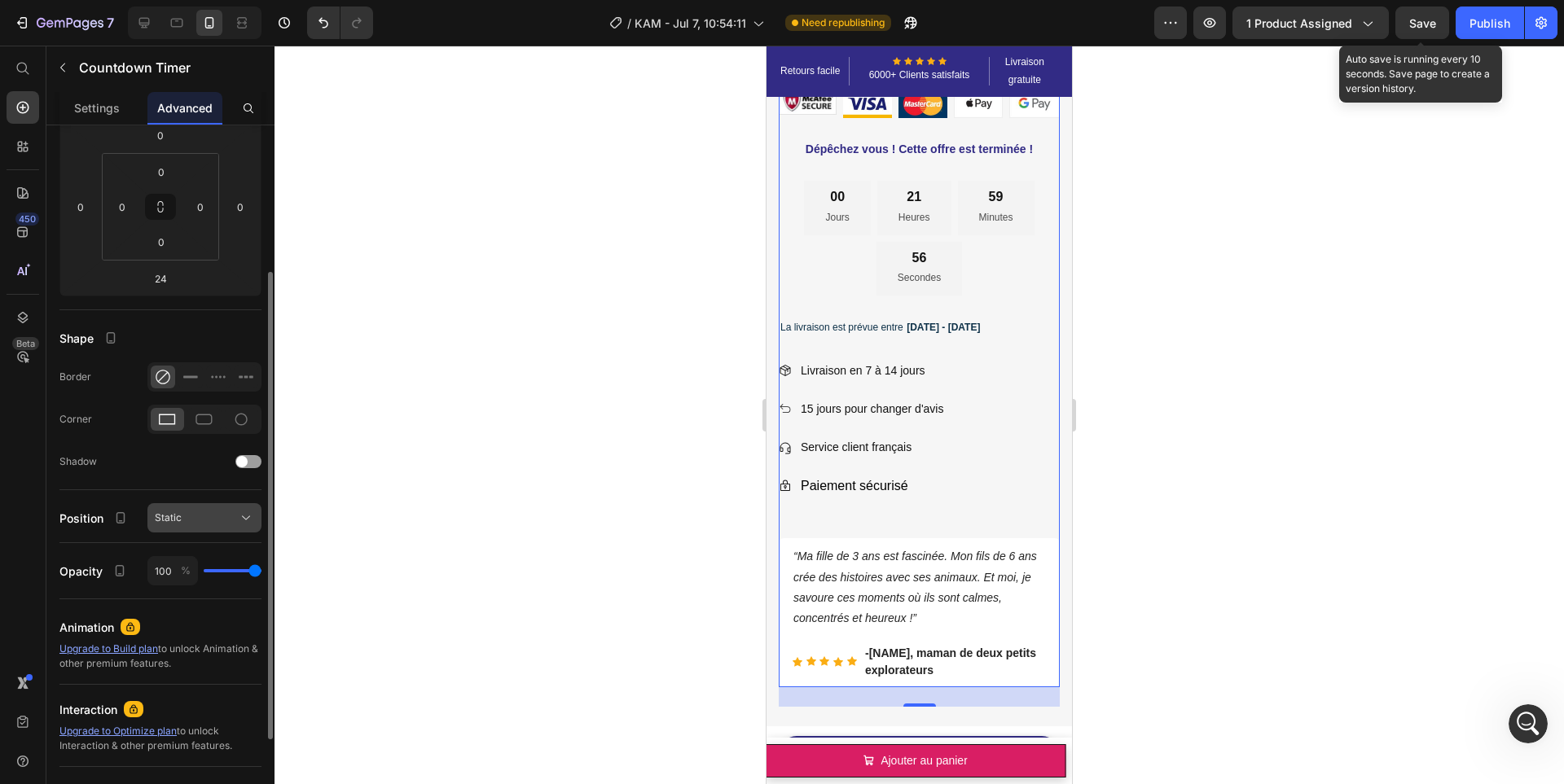 click on "Static" 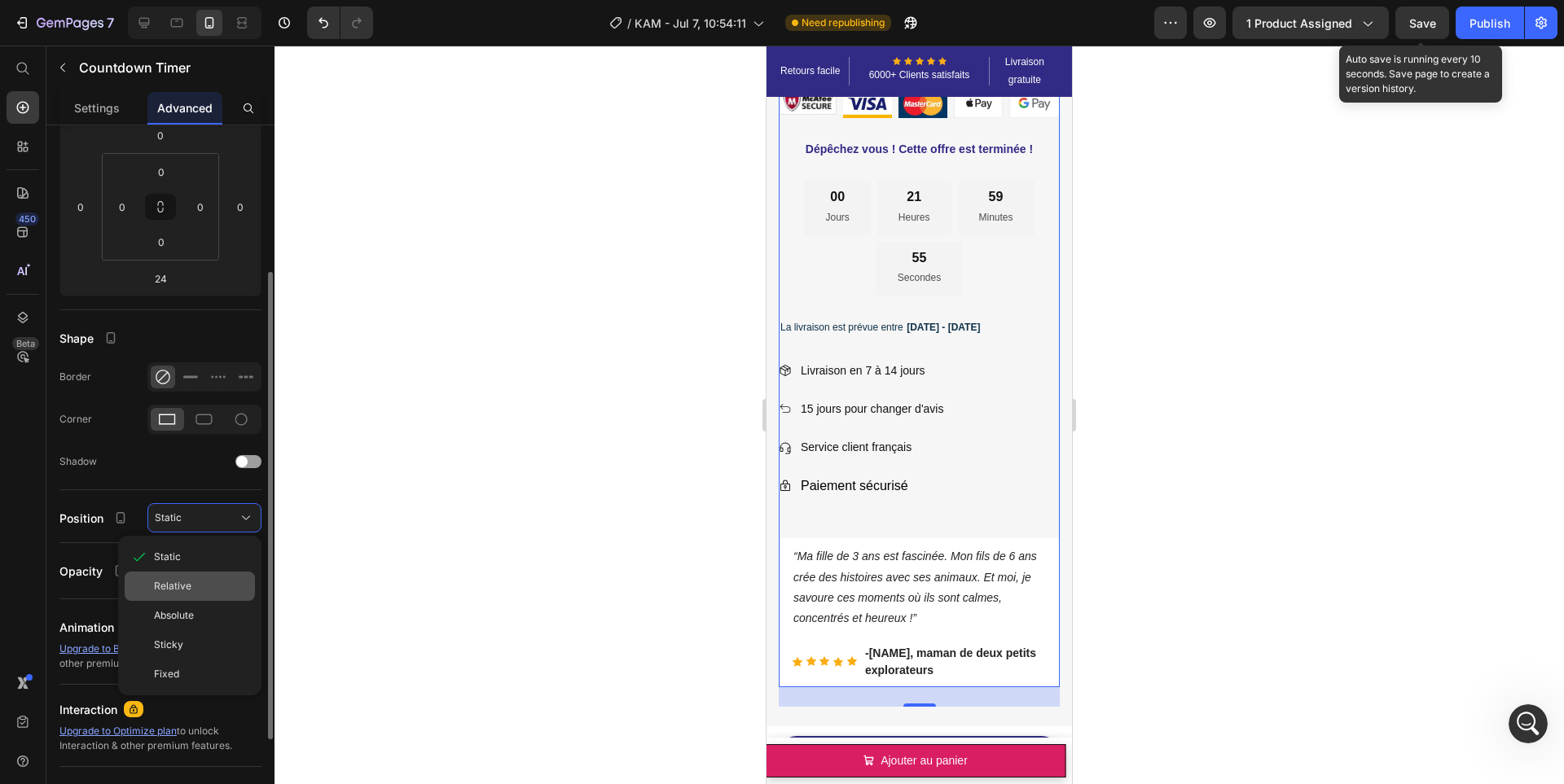 click on "Relative" at bounding box center (201, 586) 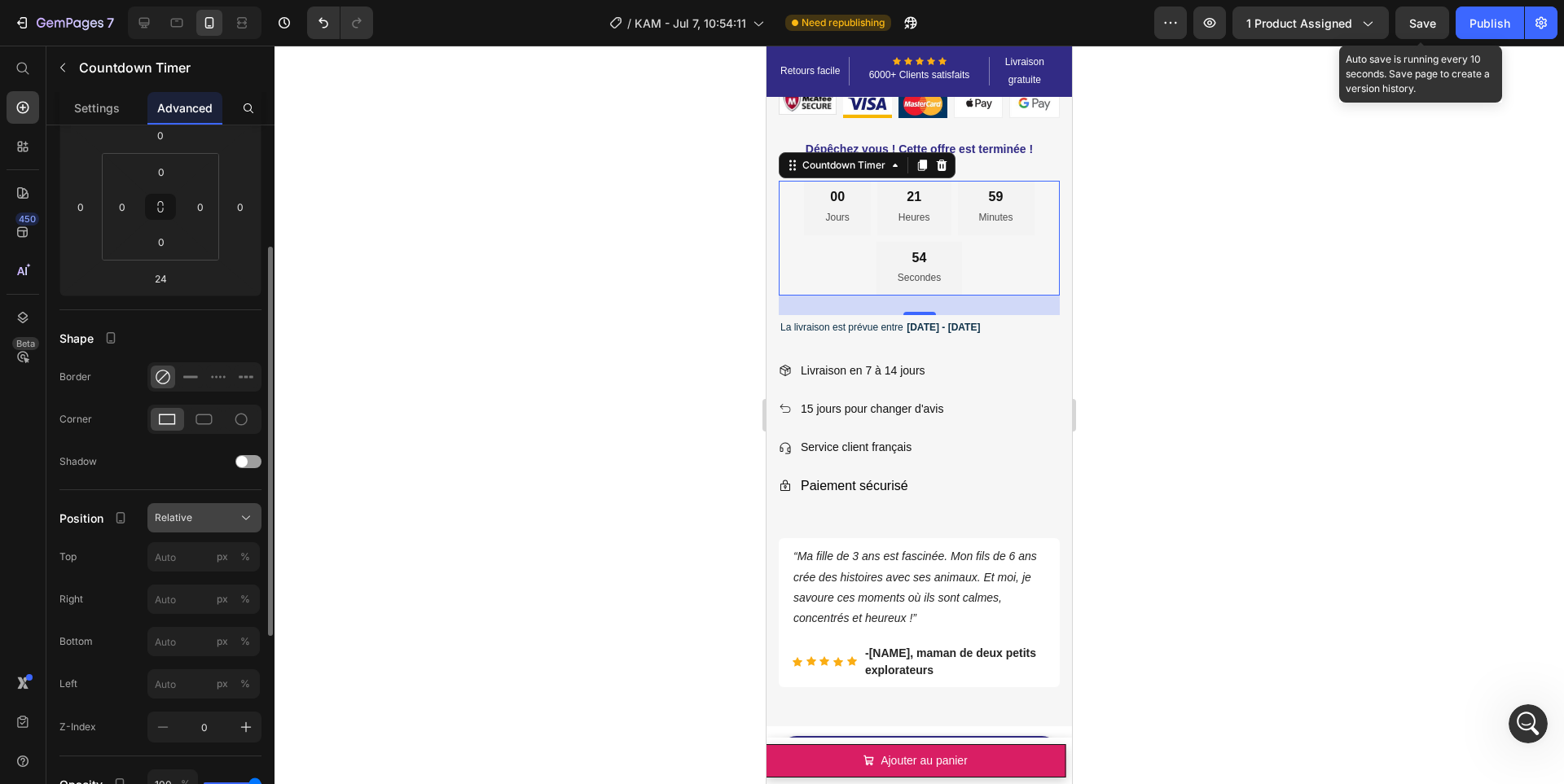 click on "Relative" 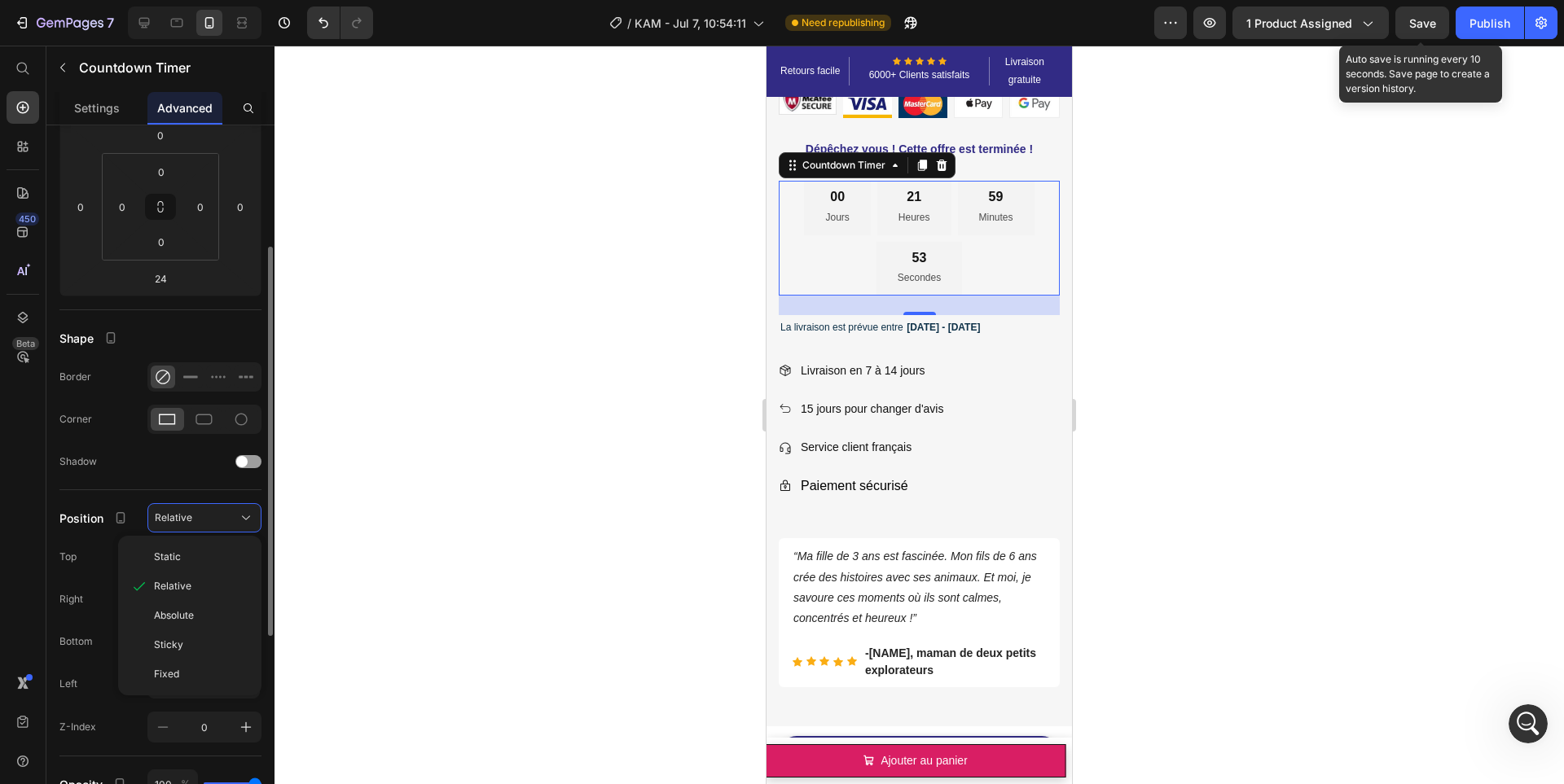 drag, startPoint x: 204, startPoint y: 611, endPoint x: 210, endPoint y: 576, distance: 35.510562 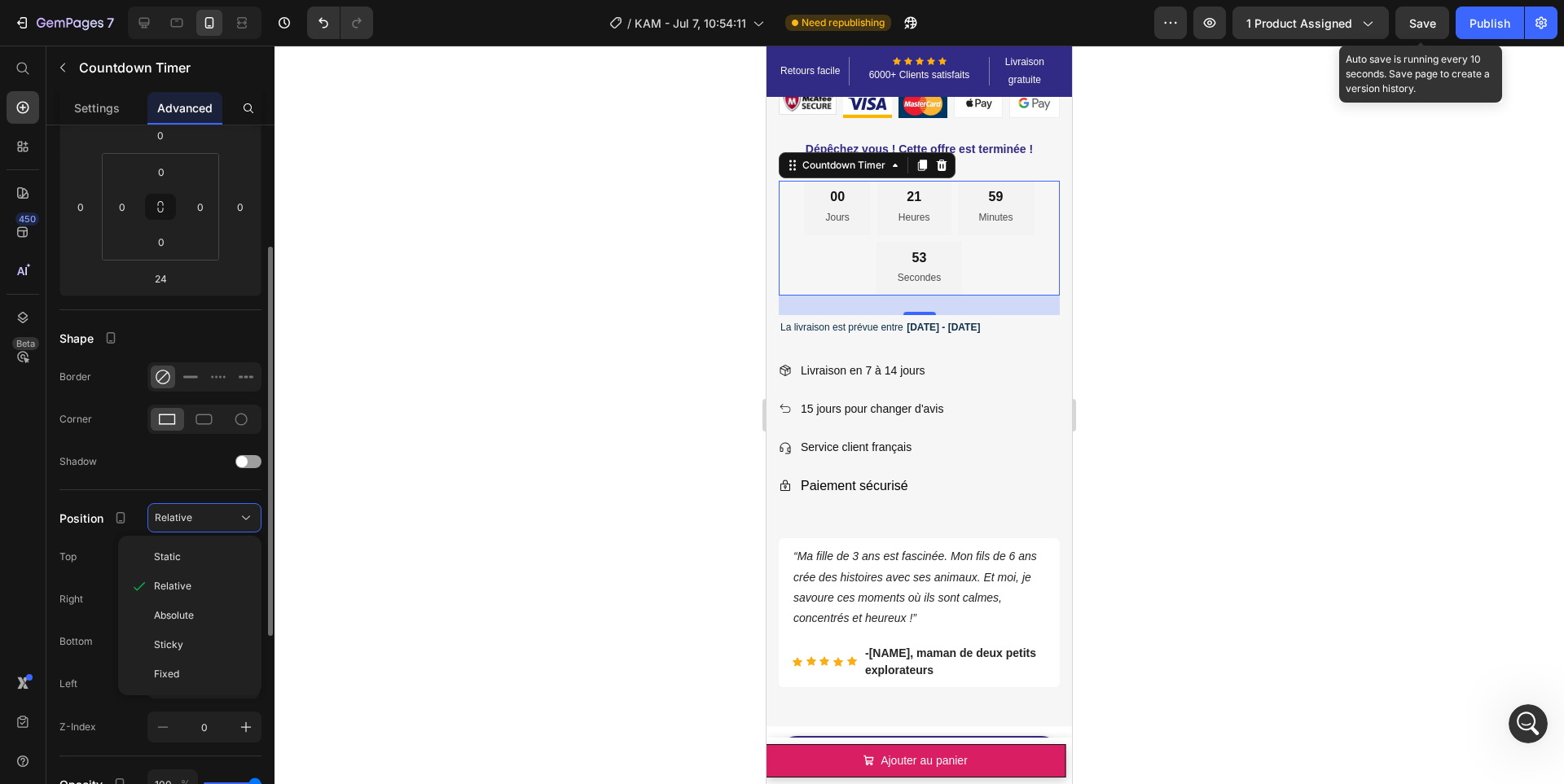 click on "Absolute" at bounding box center [201, 615] 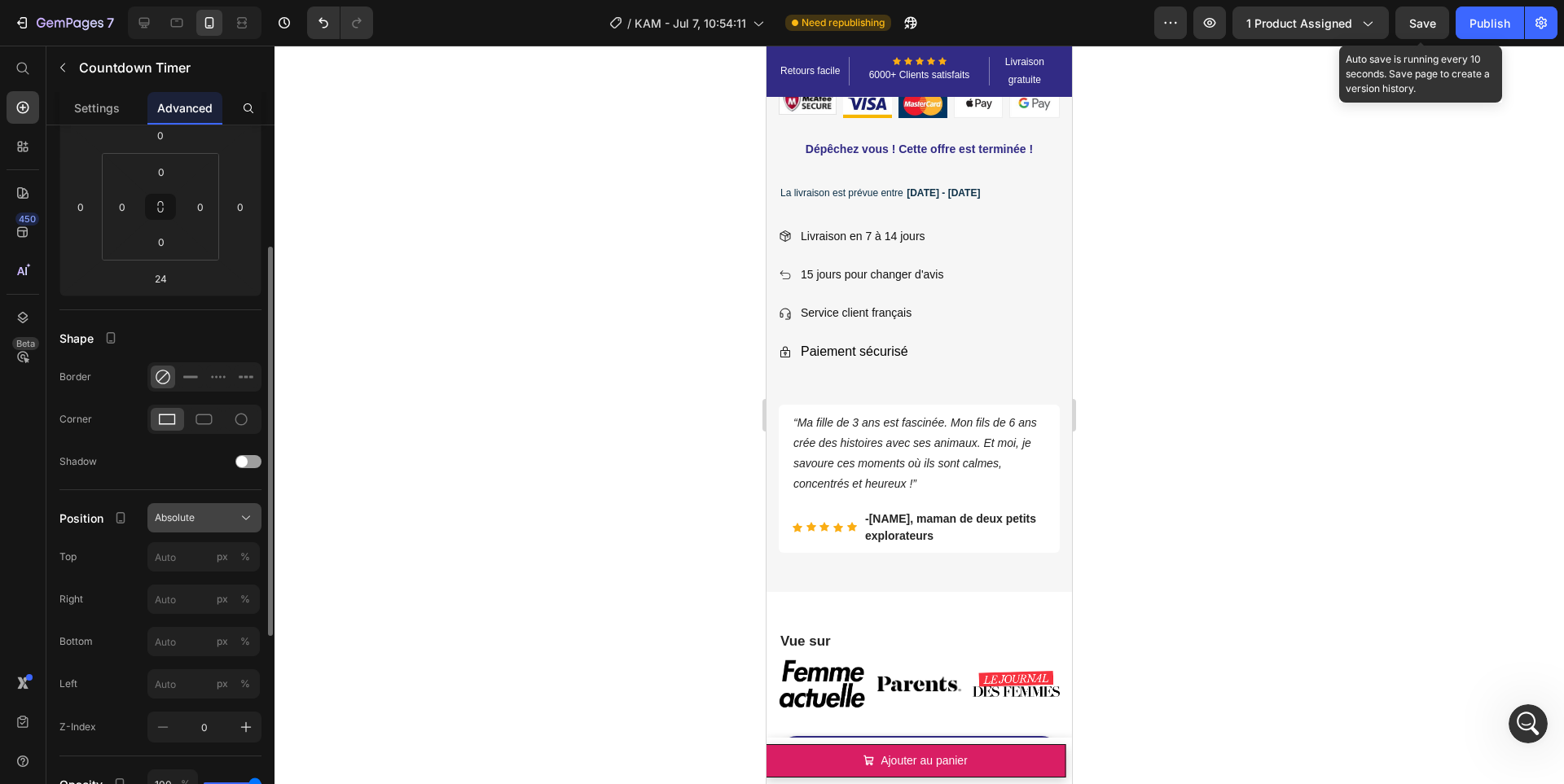 click on "Absolute" at bounding box center (204, 518) 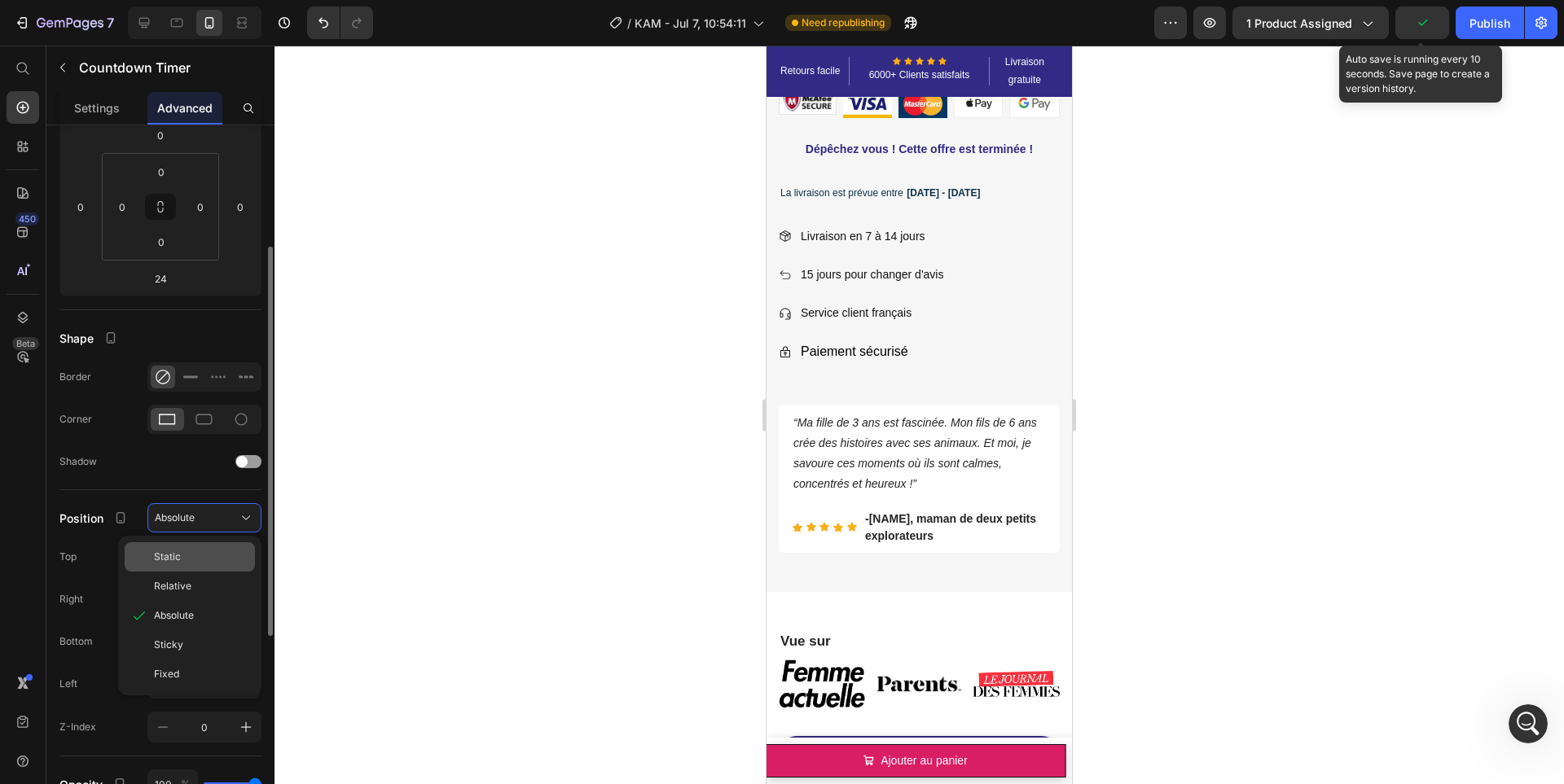 click on "Static" at bounding box center [201, 557] 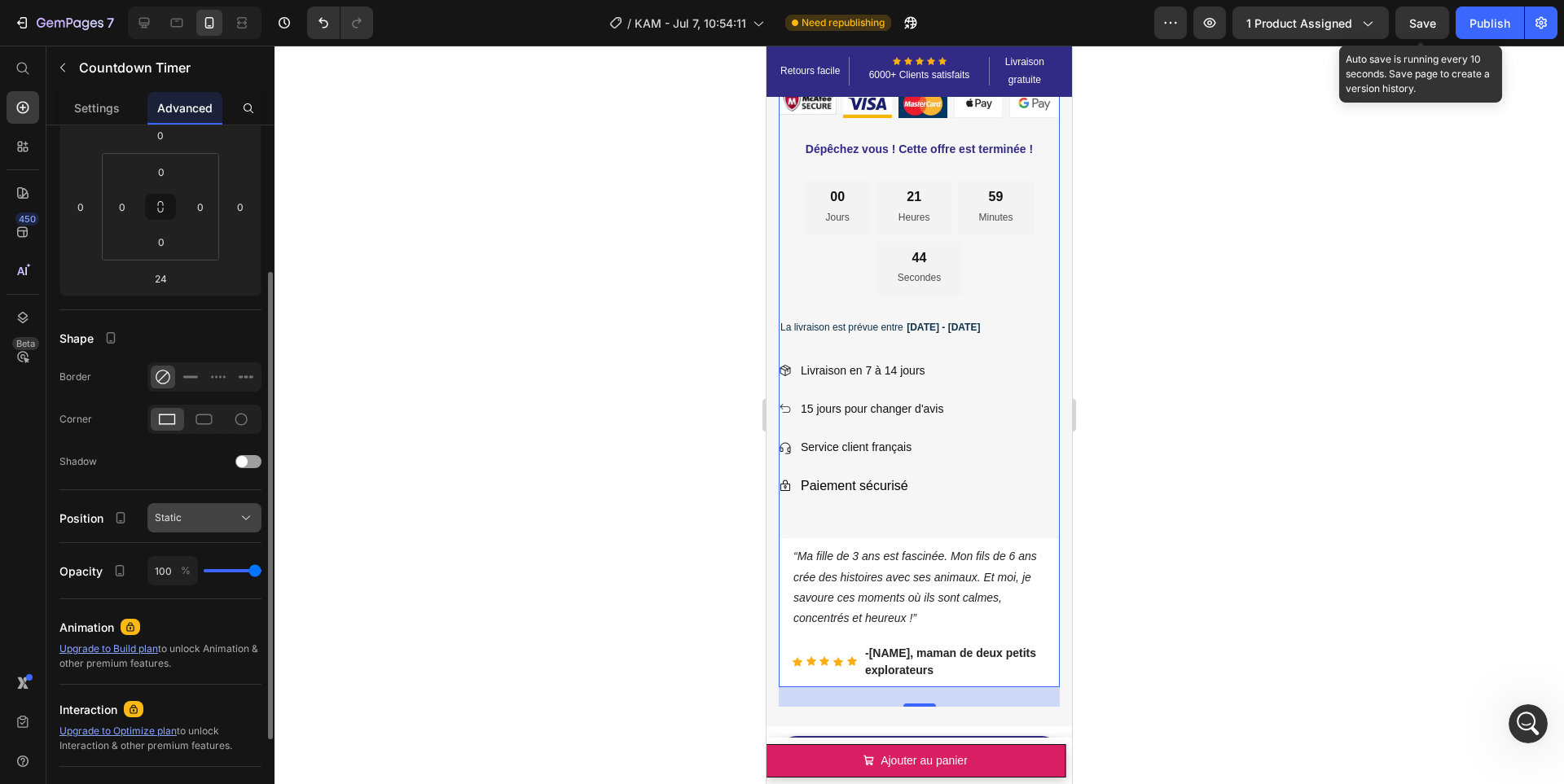 click on "Static" 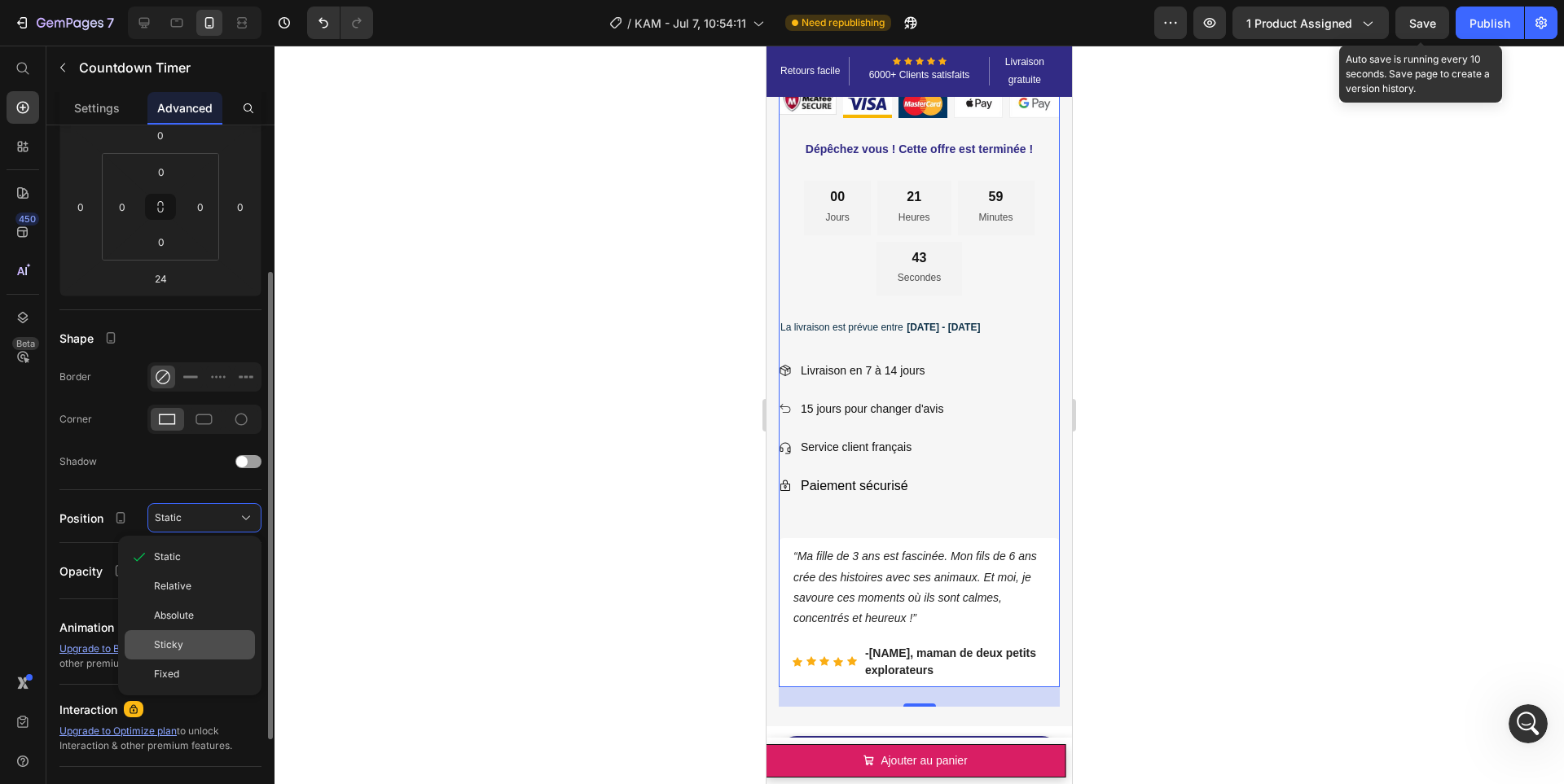 click on "Sticky" at bounding box center [201, 645] 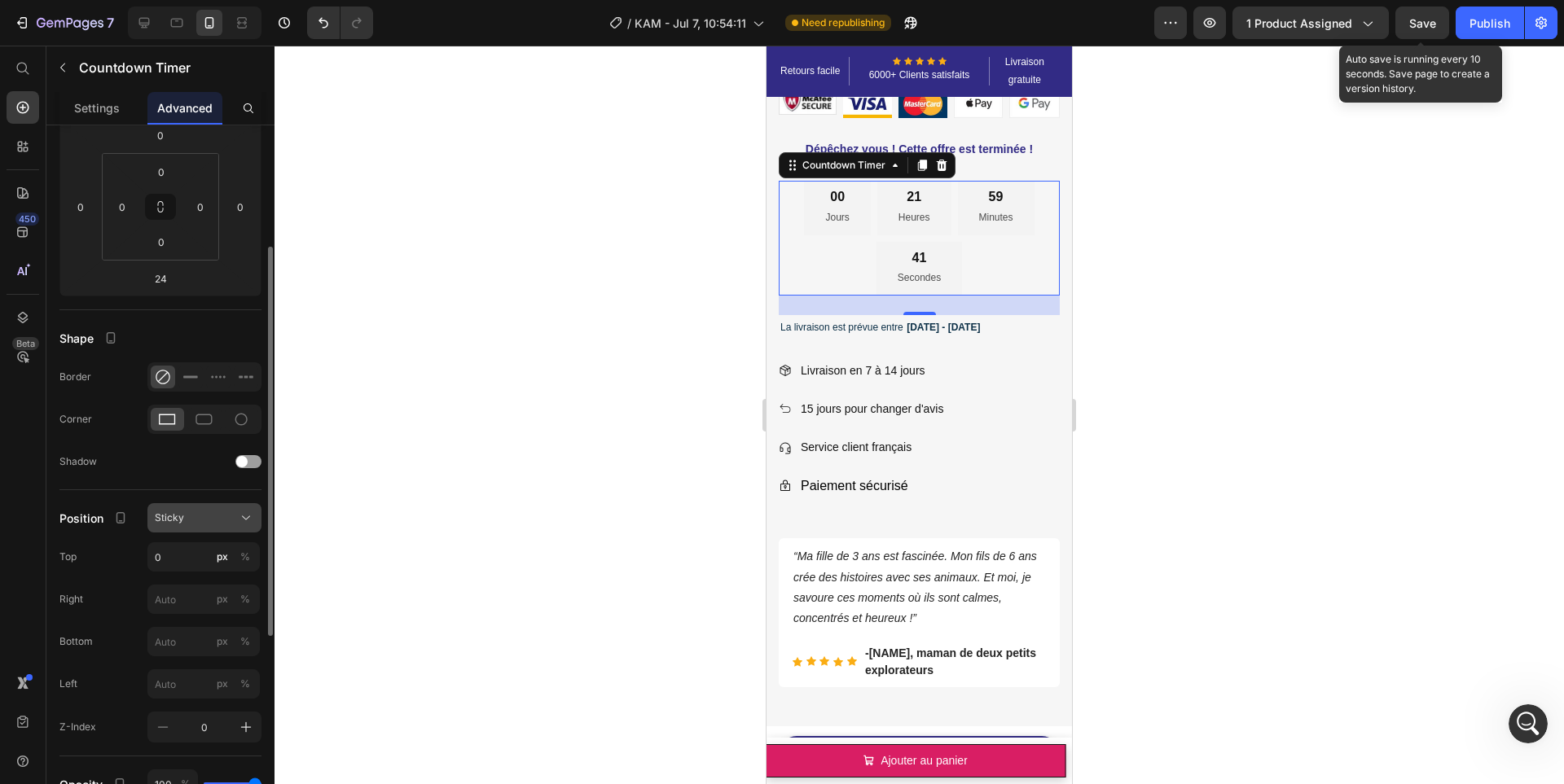 click 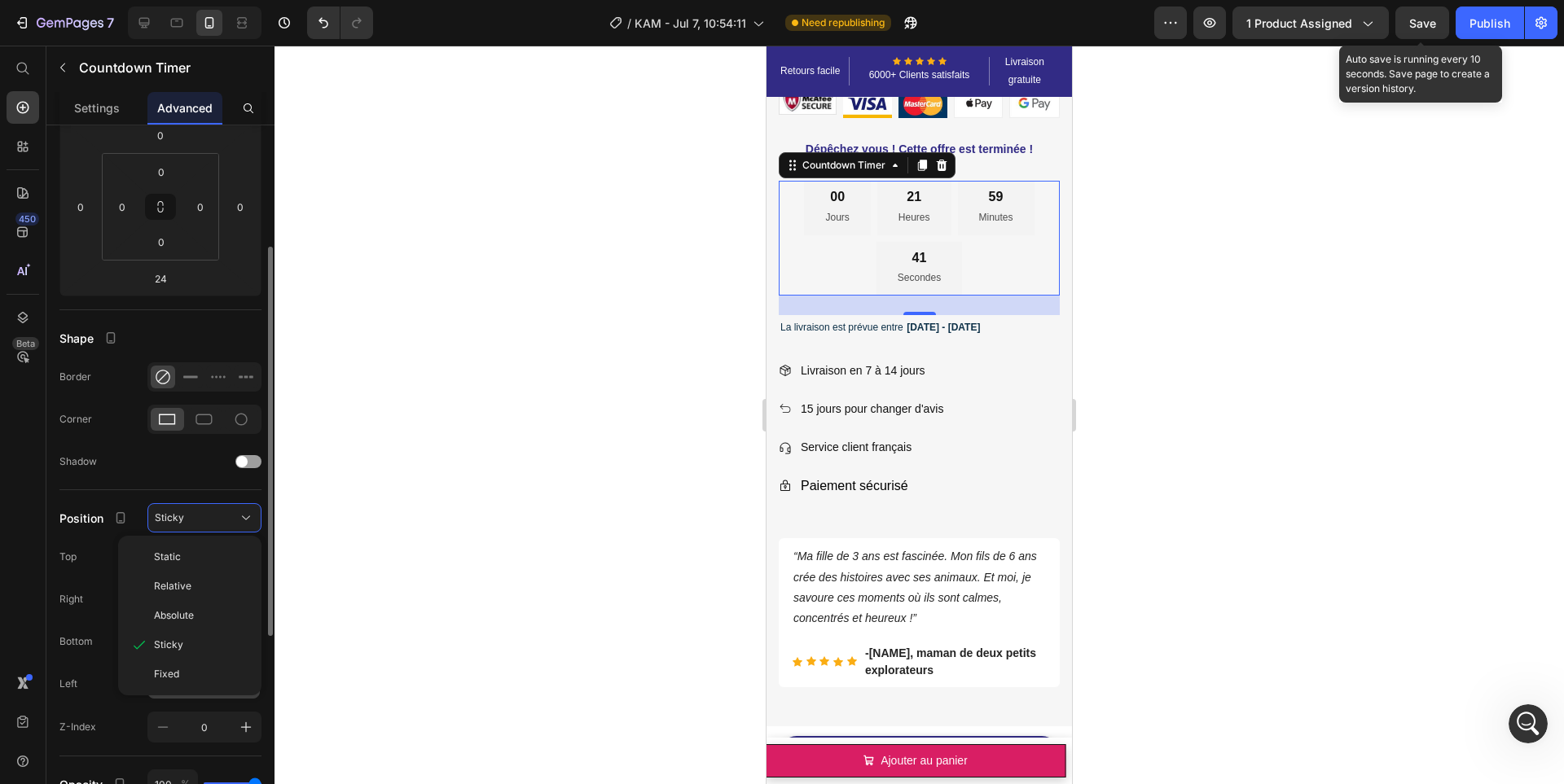 click on "Fixed" at bounding box center [201, 674] 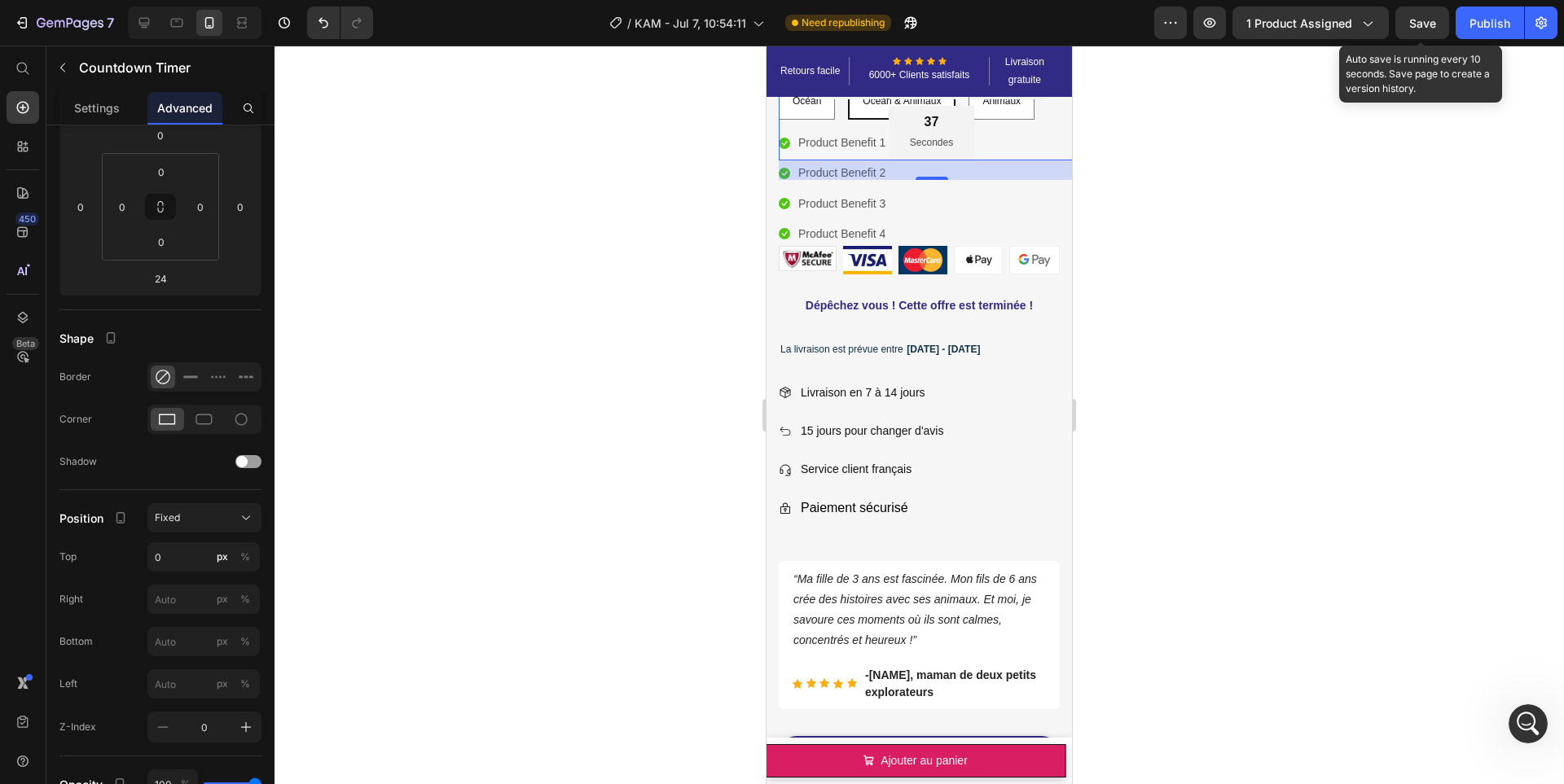 scroll, scrollTop: 764, scrollLeft: 0, axis: vertical 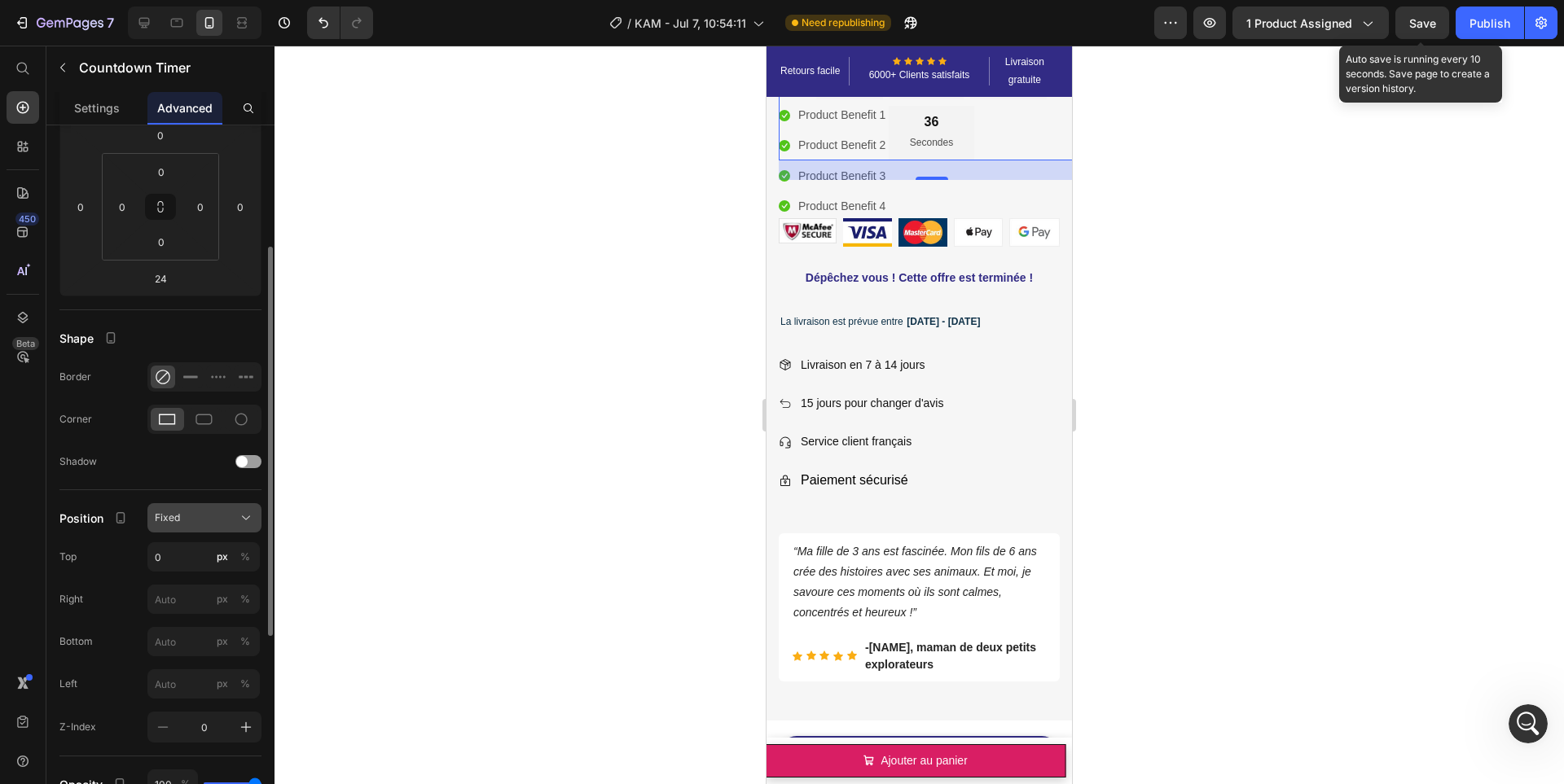 click 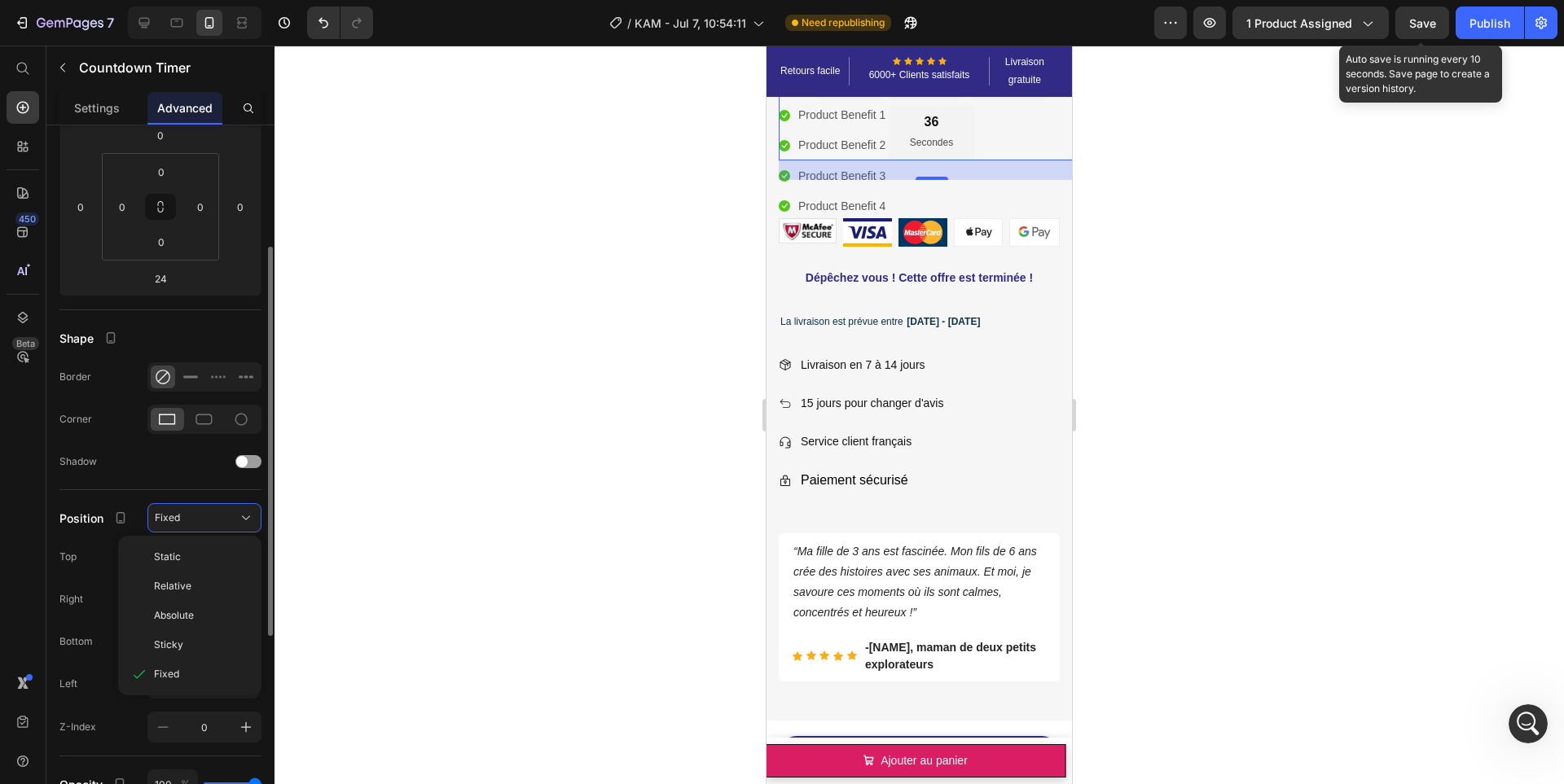 click on "Static" at bounding box center (201, 557) 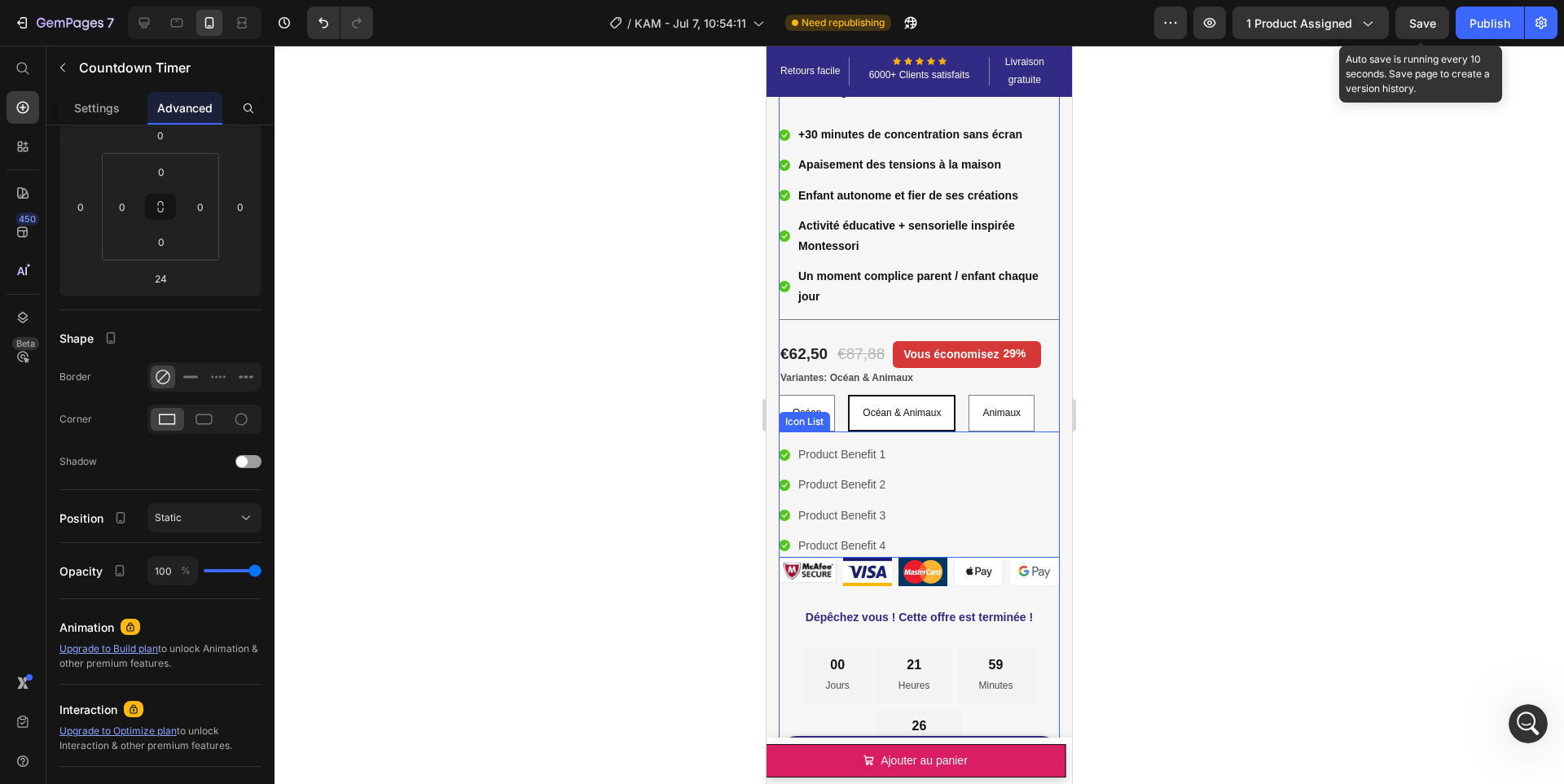 scroll, scrollTop: 448, scrollLeft: 0, axis: vertical 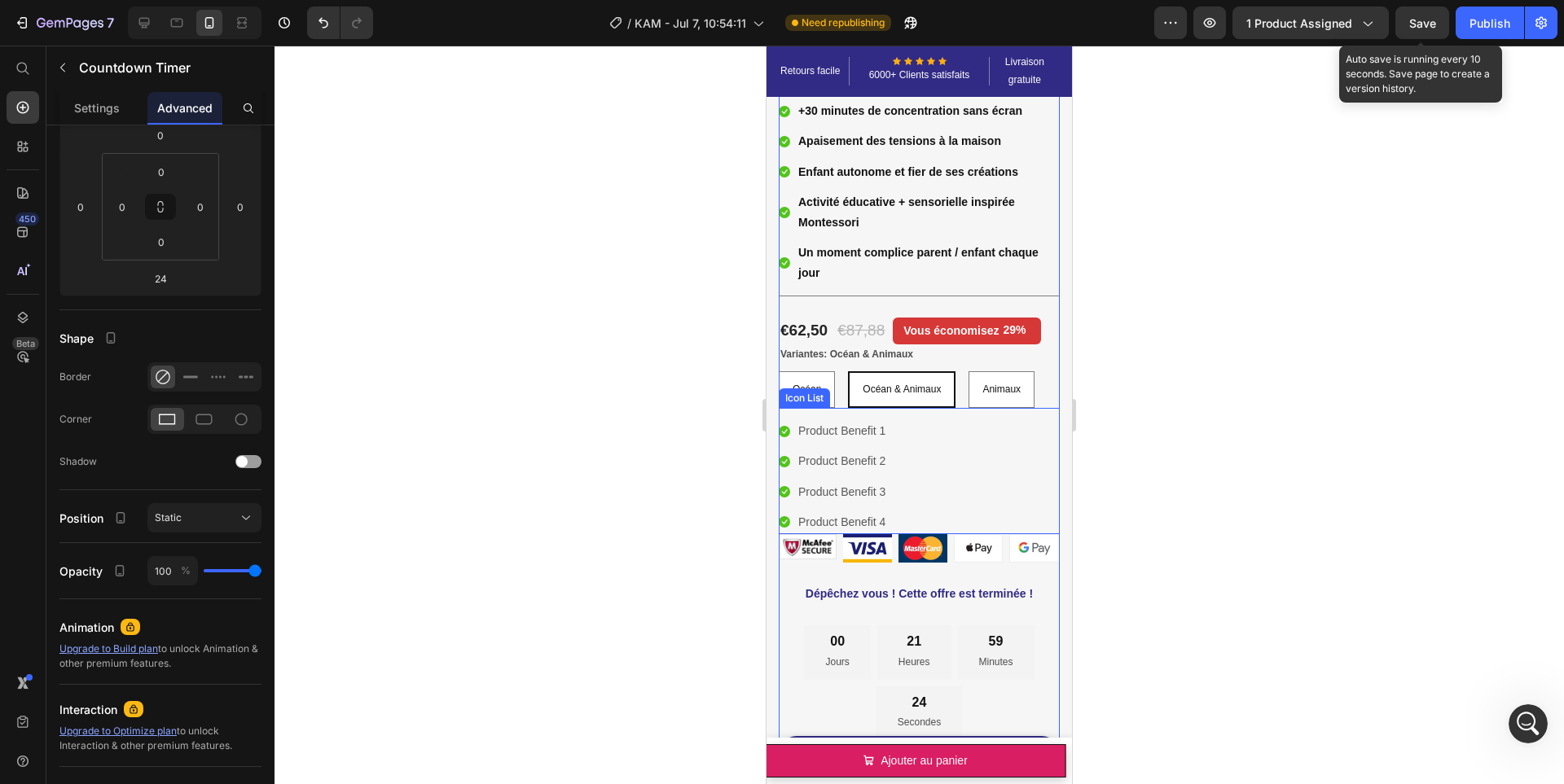 click on "Icon Product Benefit 1 Text block
Icon Product Benefit 2 Text block
Icon Product Benefit 3 Text block
Icon Product Benefit 4 Text block" at bounding box center (919, 476) 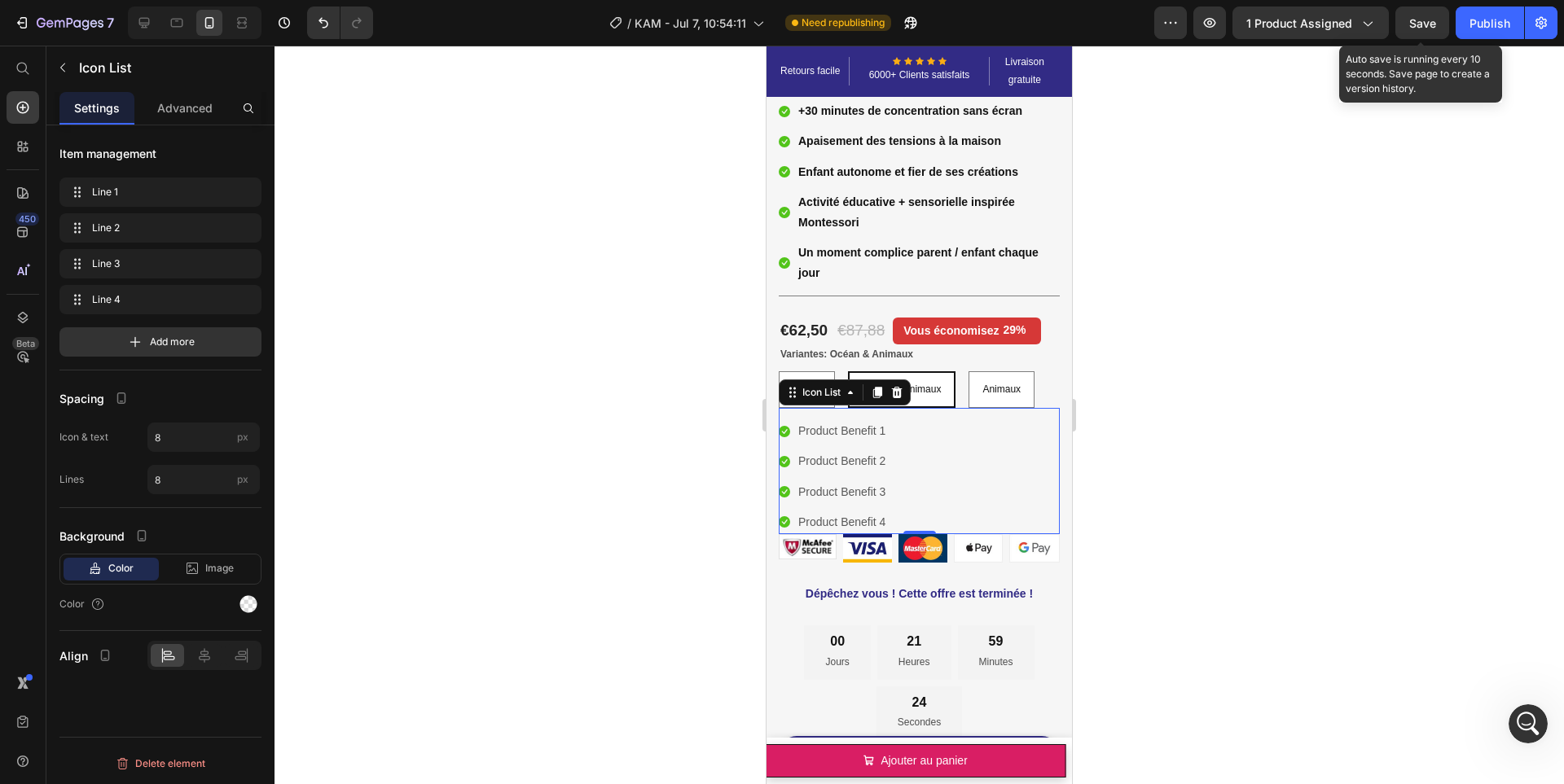 scroll, scrollTop: 0, scrollLeft: 0, axis: both 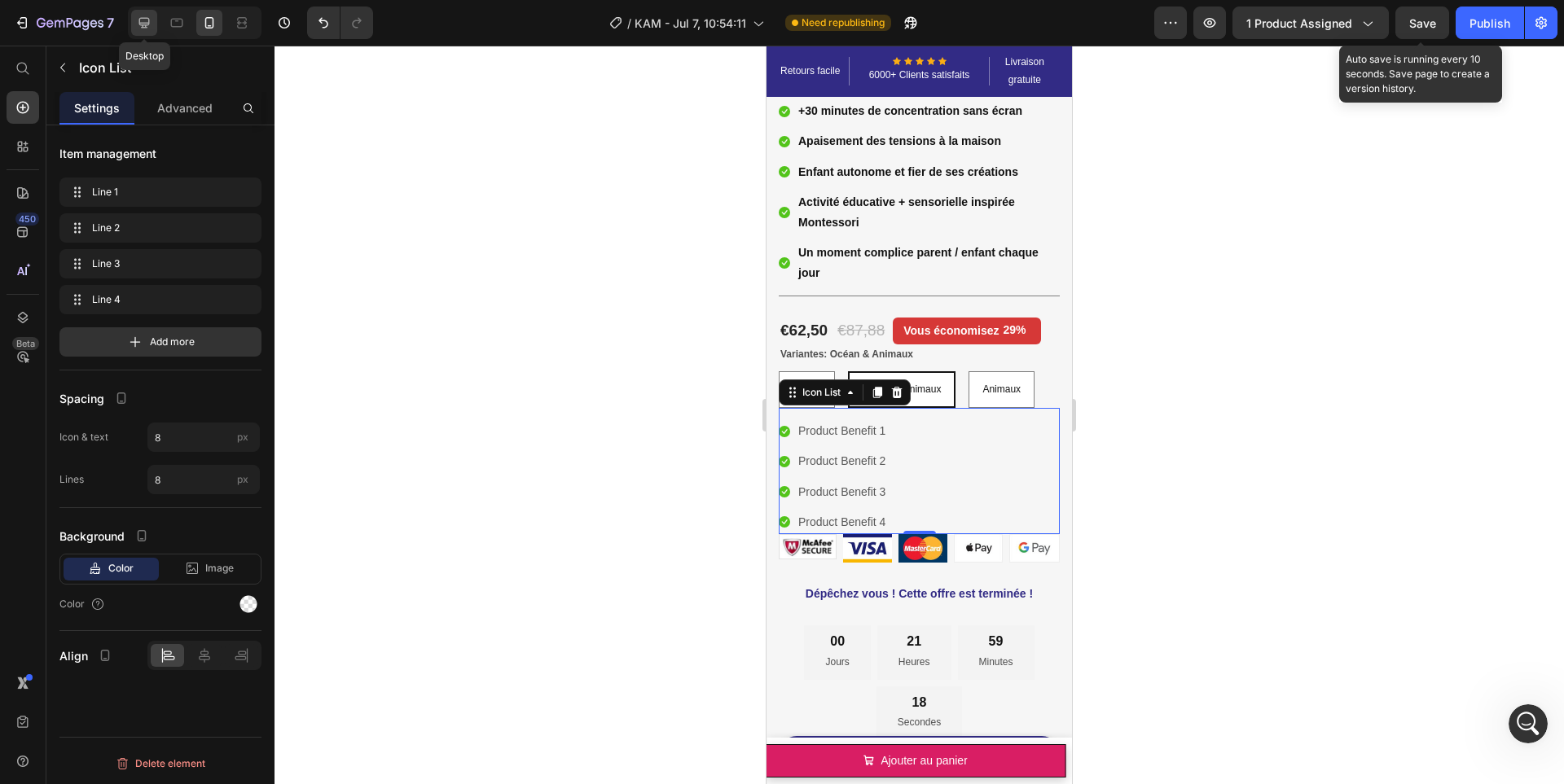 click 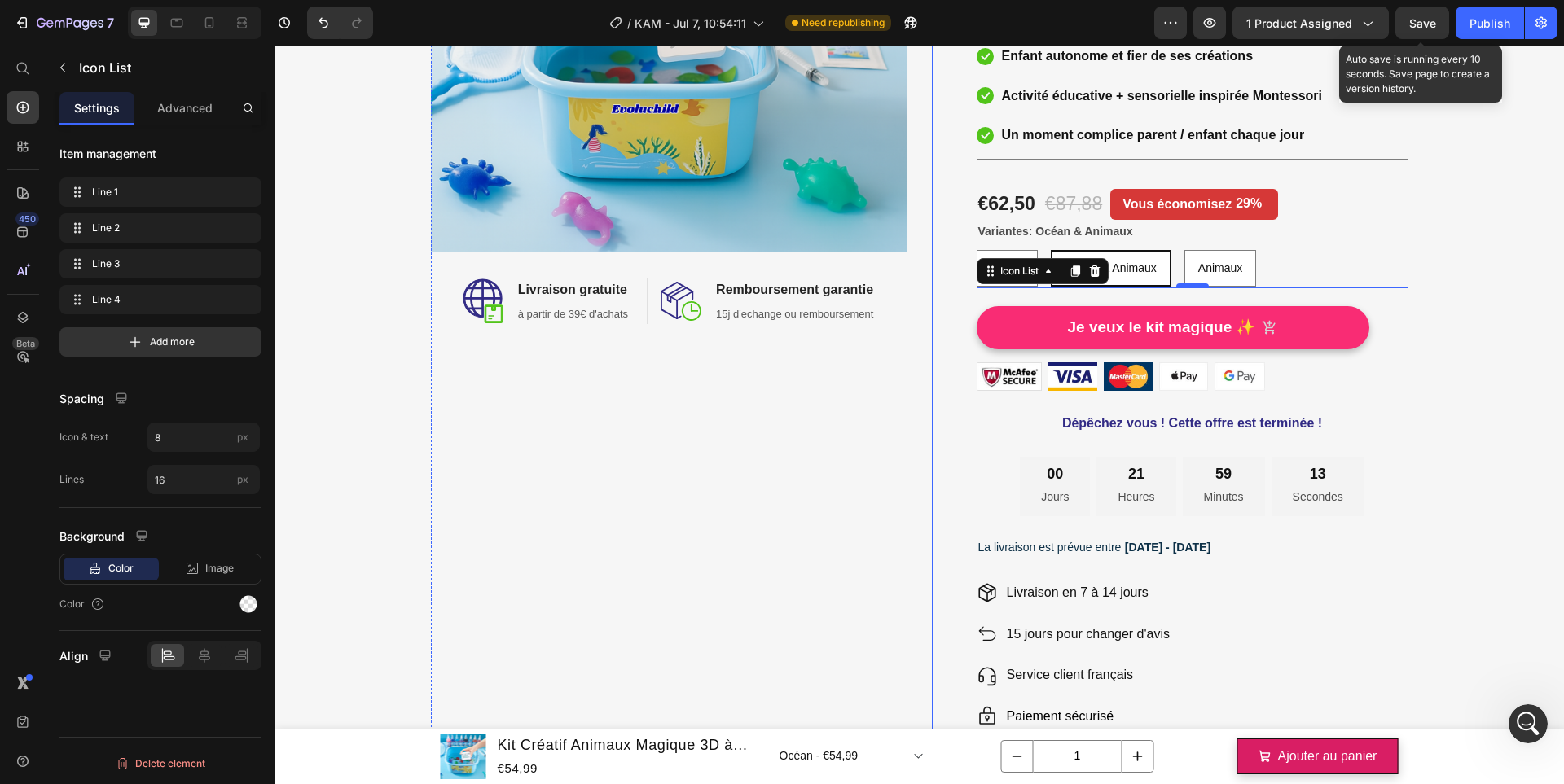 scroll, scrollTop: 115, scrollLeft: 0, axis: vertical 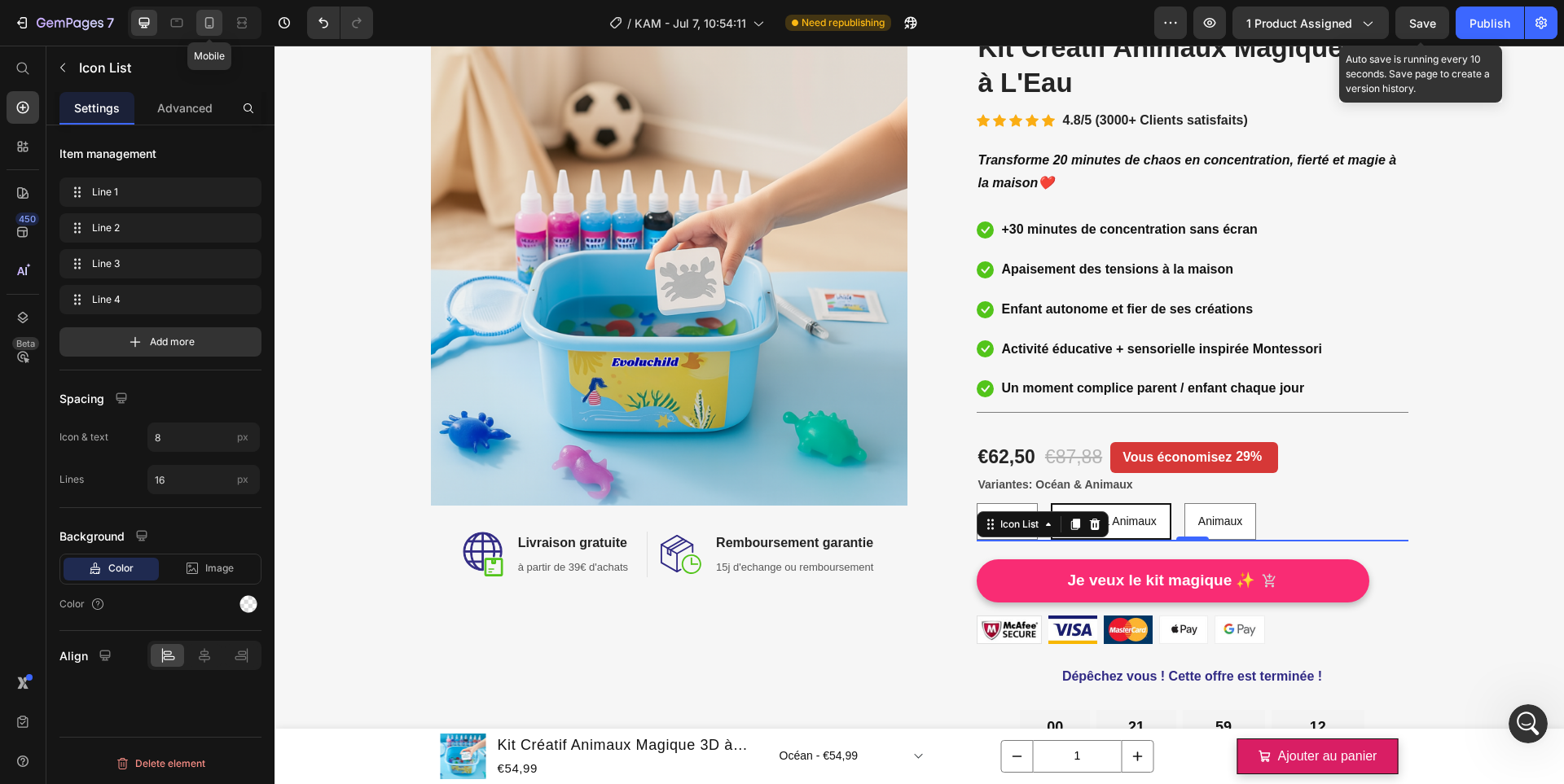 click 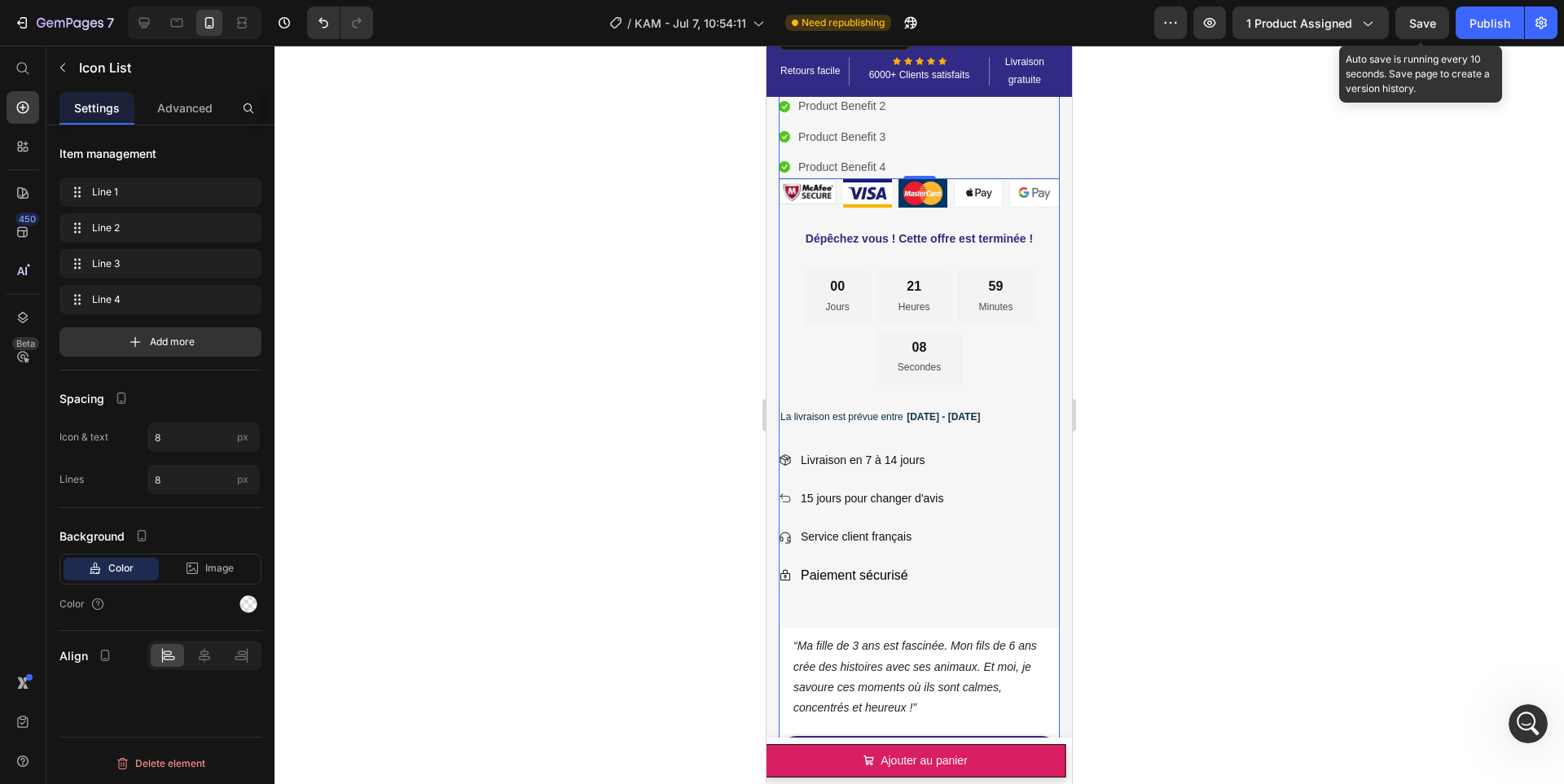 scroll, scrollTop: 546, scrollLeft: 0, axis: vertical 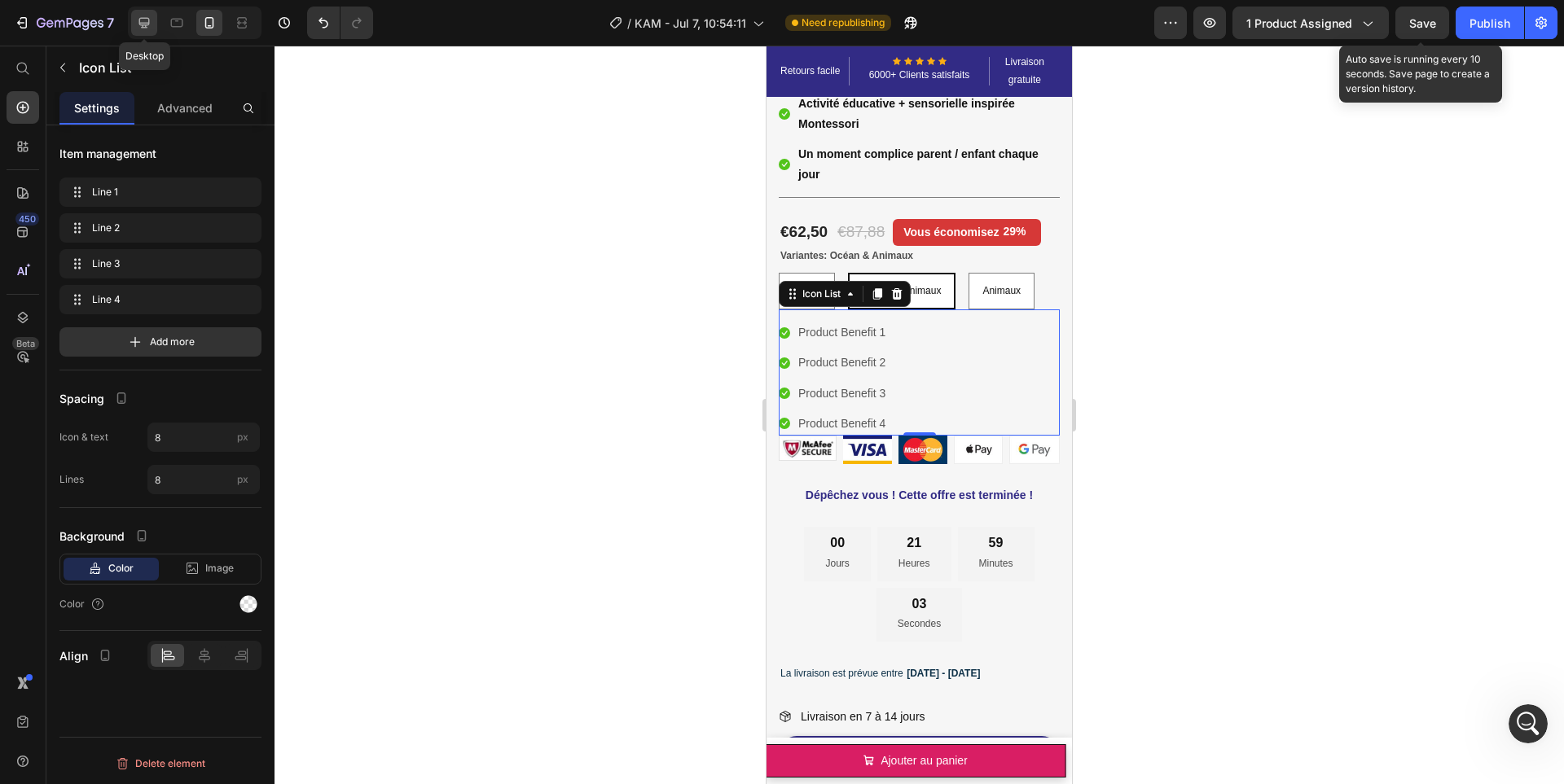 click 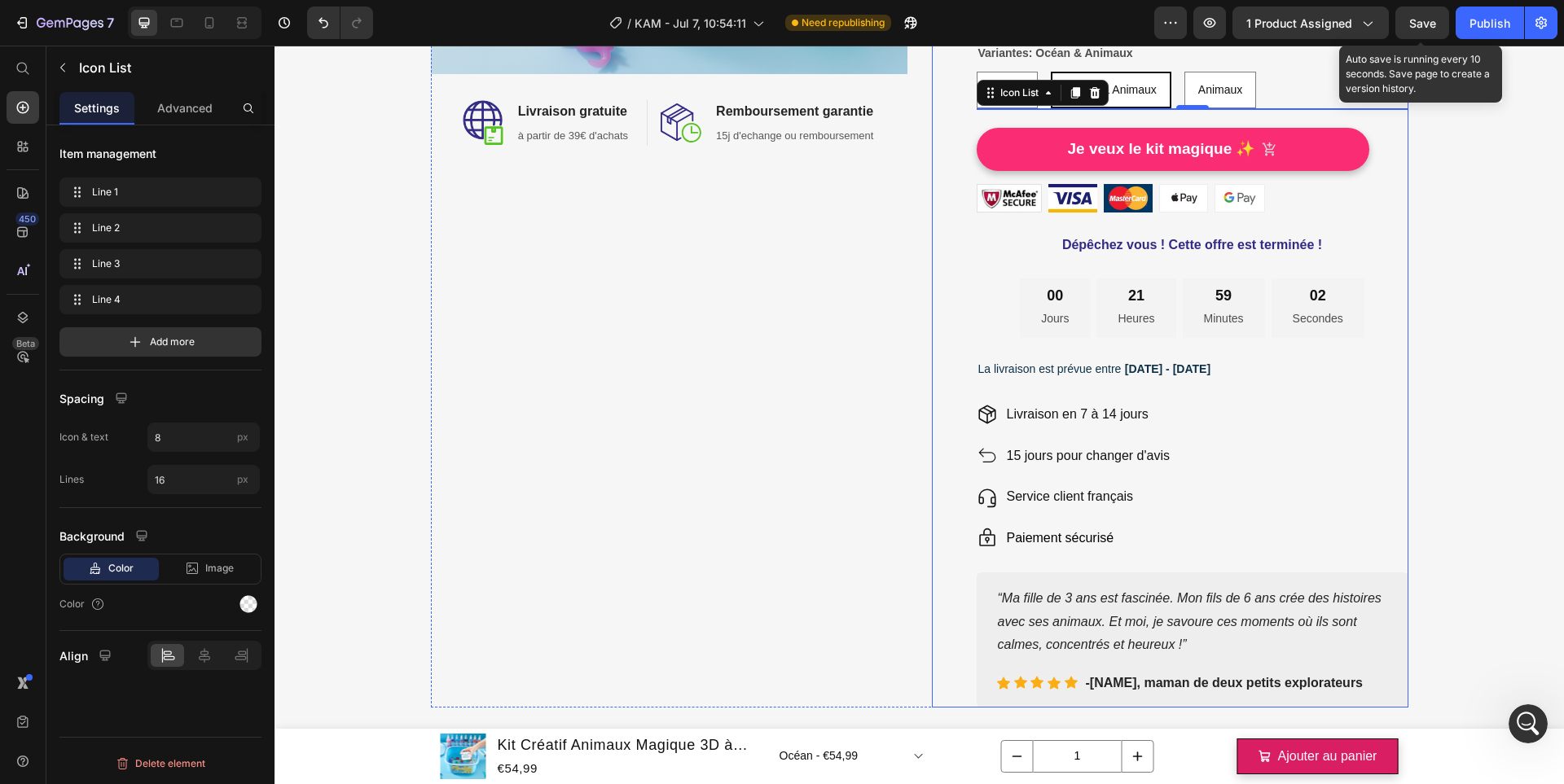 scroll, scrollTop: 552, scrollLeft: 0, axis: vertical 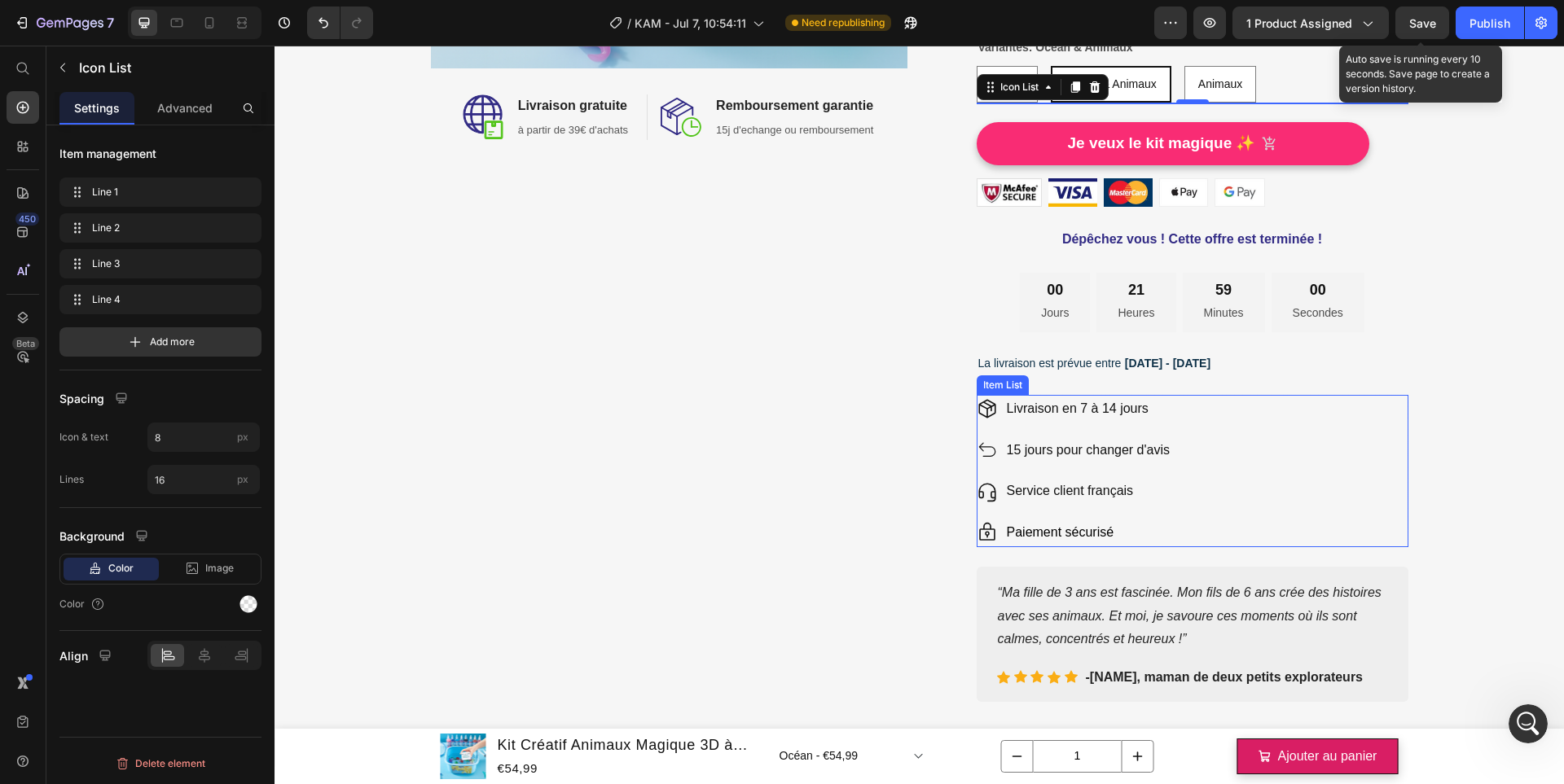 click on "Livraison en 7 à 14 jours
15 jours pour changer d'avis
Service client français
Paiement sécurisé" at bounding box center (1193, 471) 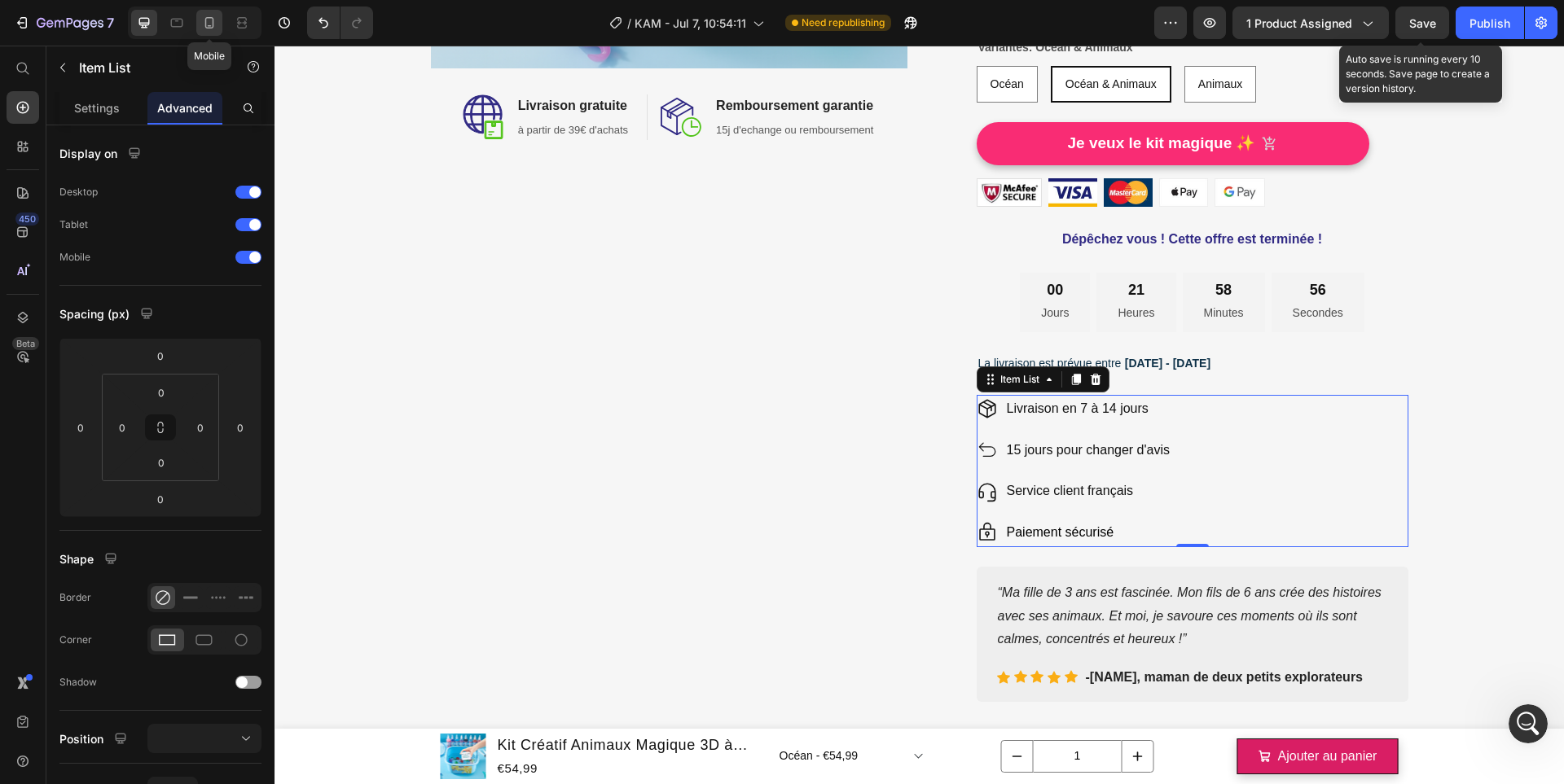 click 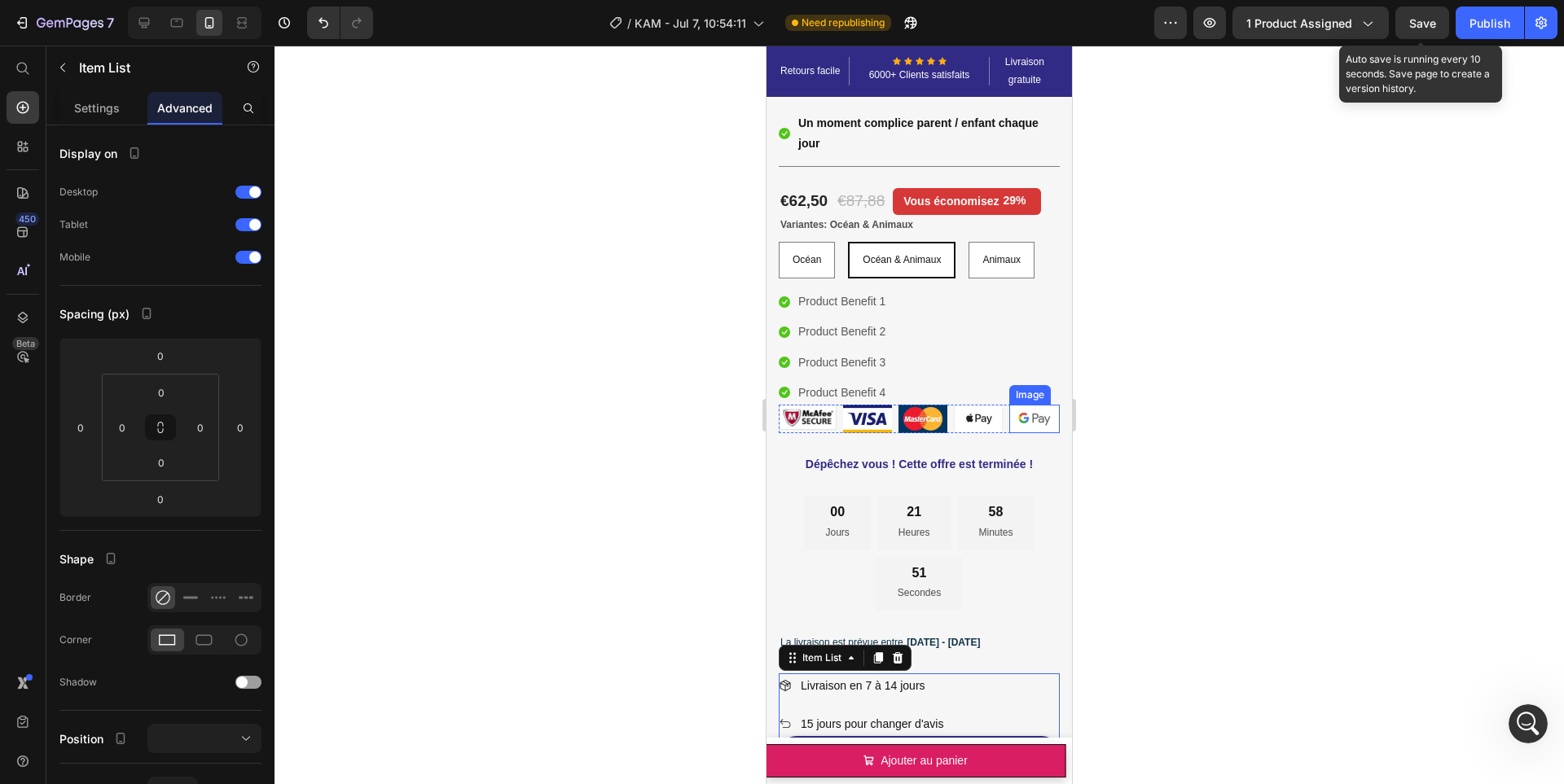 scroll, scrollTop: 572, scrollLeft: 0, axis: vertical 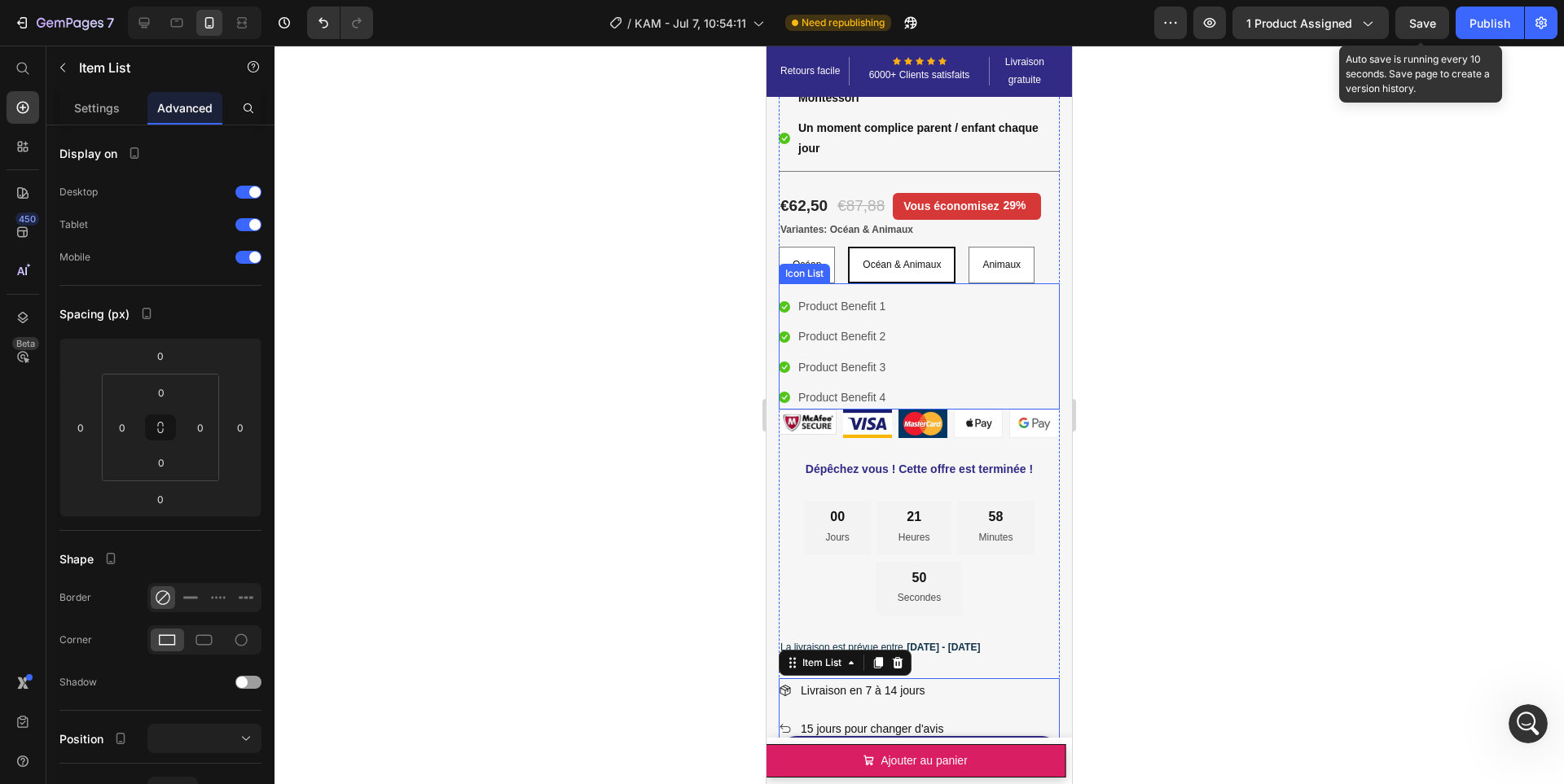 click on "Icon Product Benefit 1 Text block
Icon Product Benefit 2 Text block
Icon Product Benefit 3 Text block
Icon Product Benefit 4 Text block" at bounding box center [919, 352] 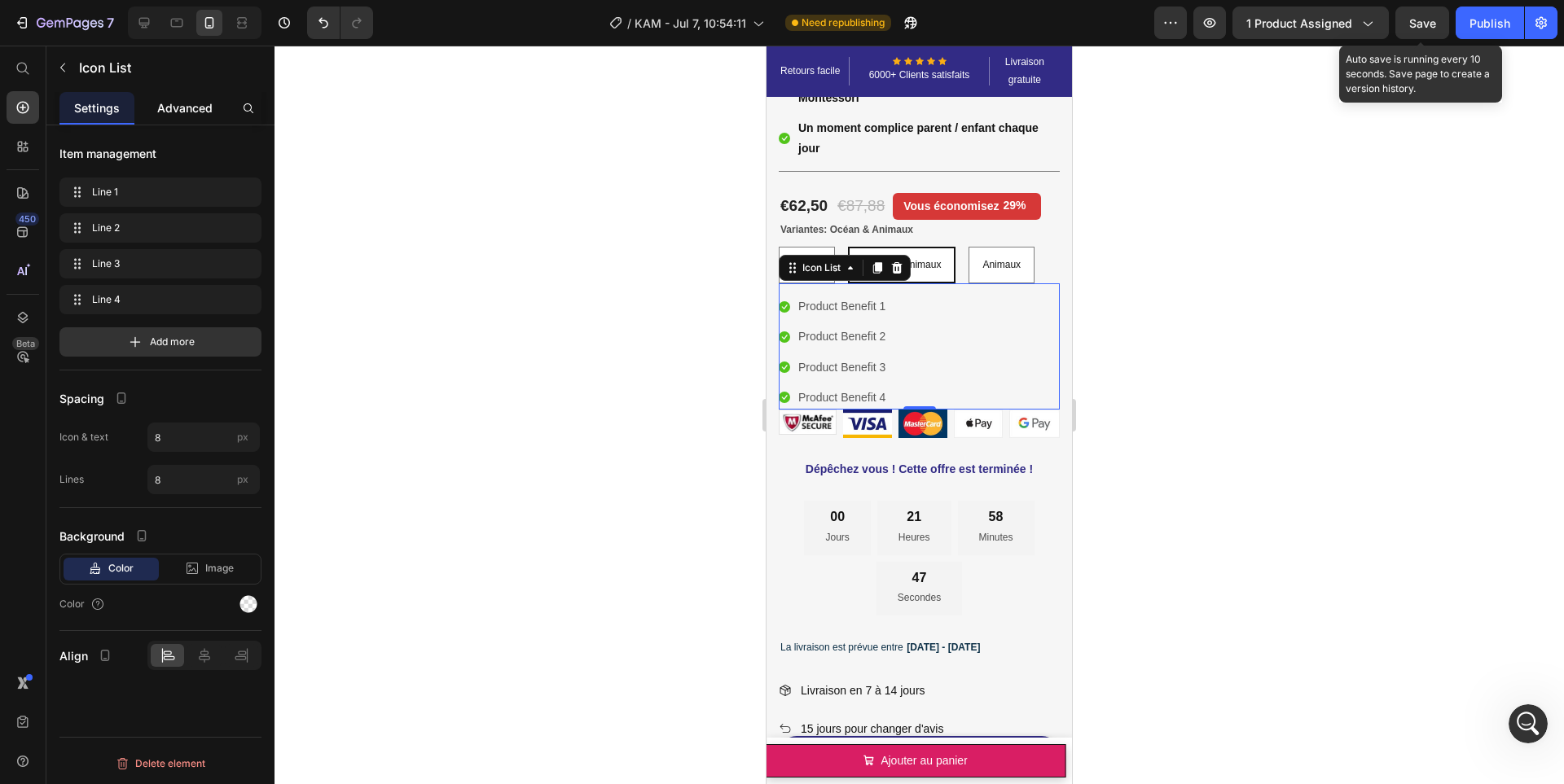 click on "Advanced" at bounding box center (185, 107) 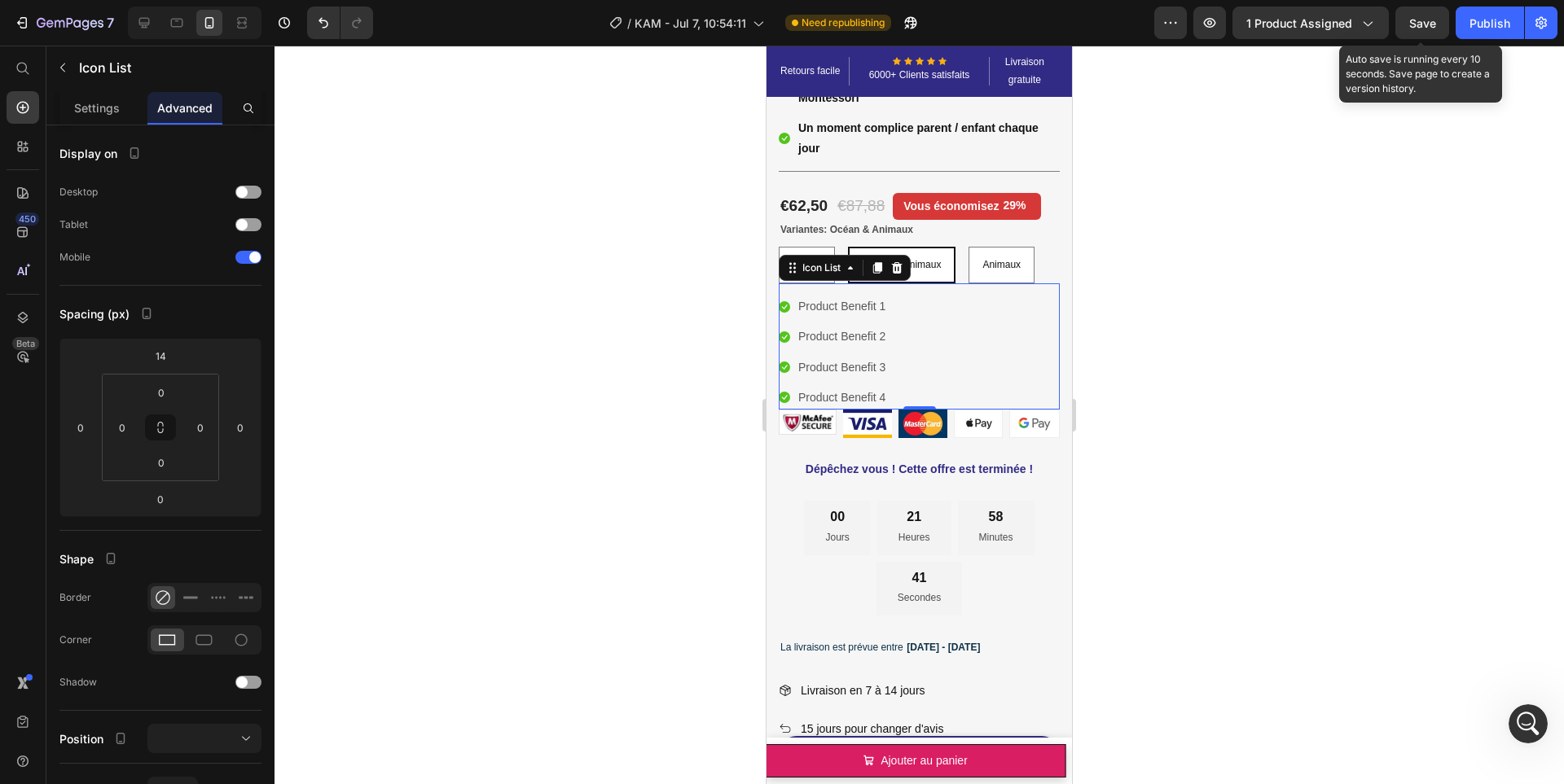 click 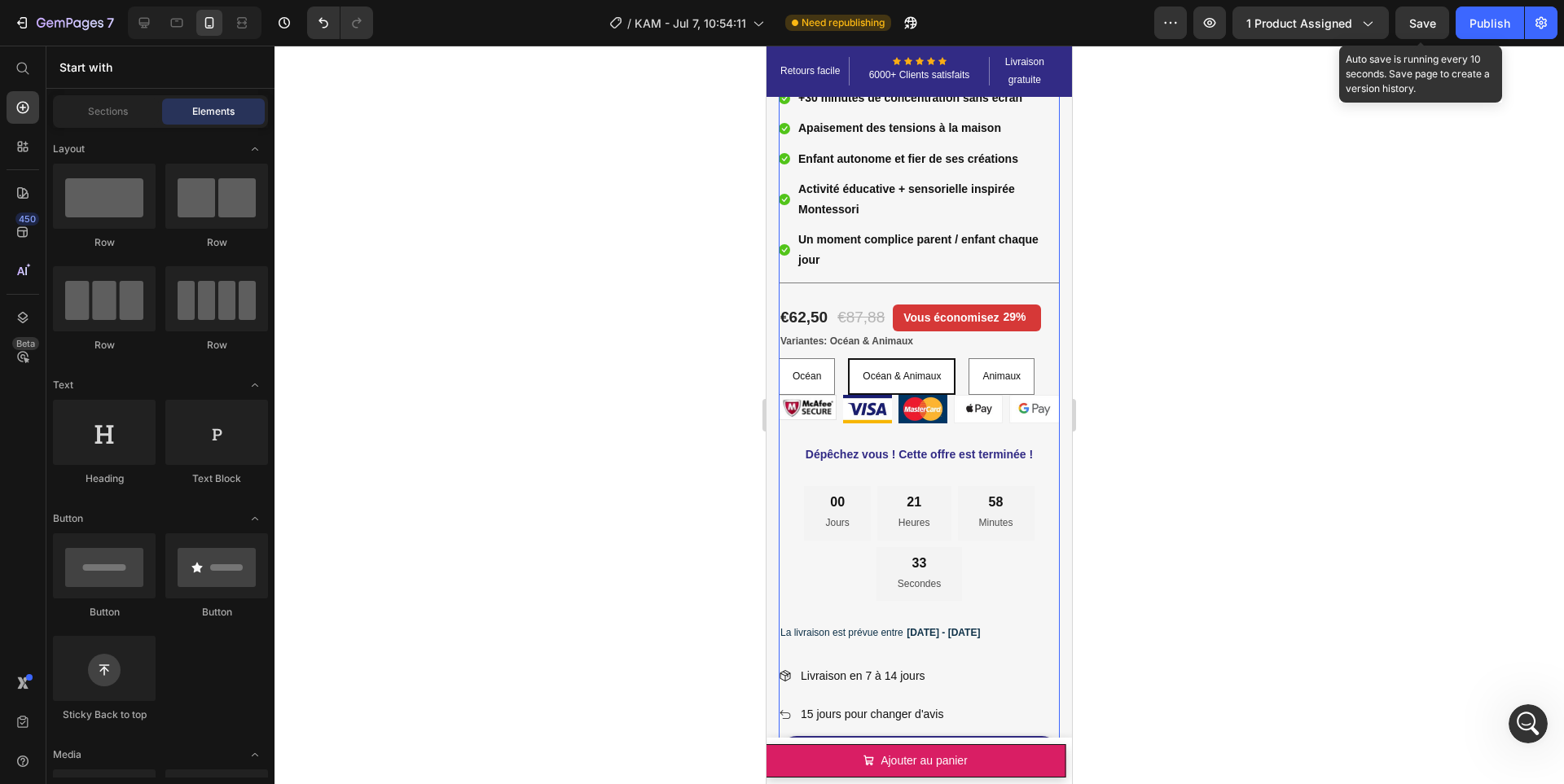 scroll, scrollTop: 454, scrollLeft: 0, axis: vertical 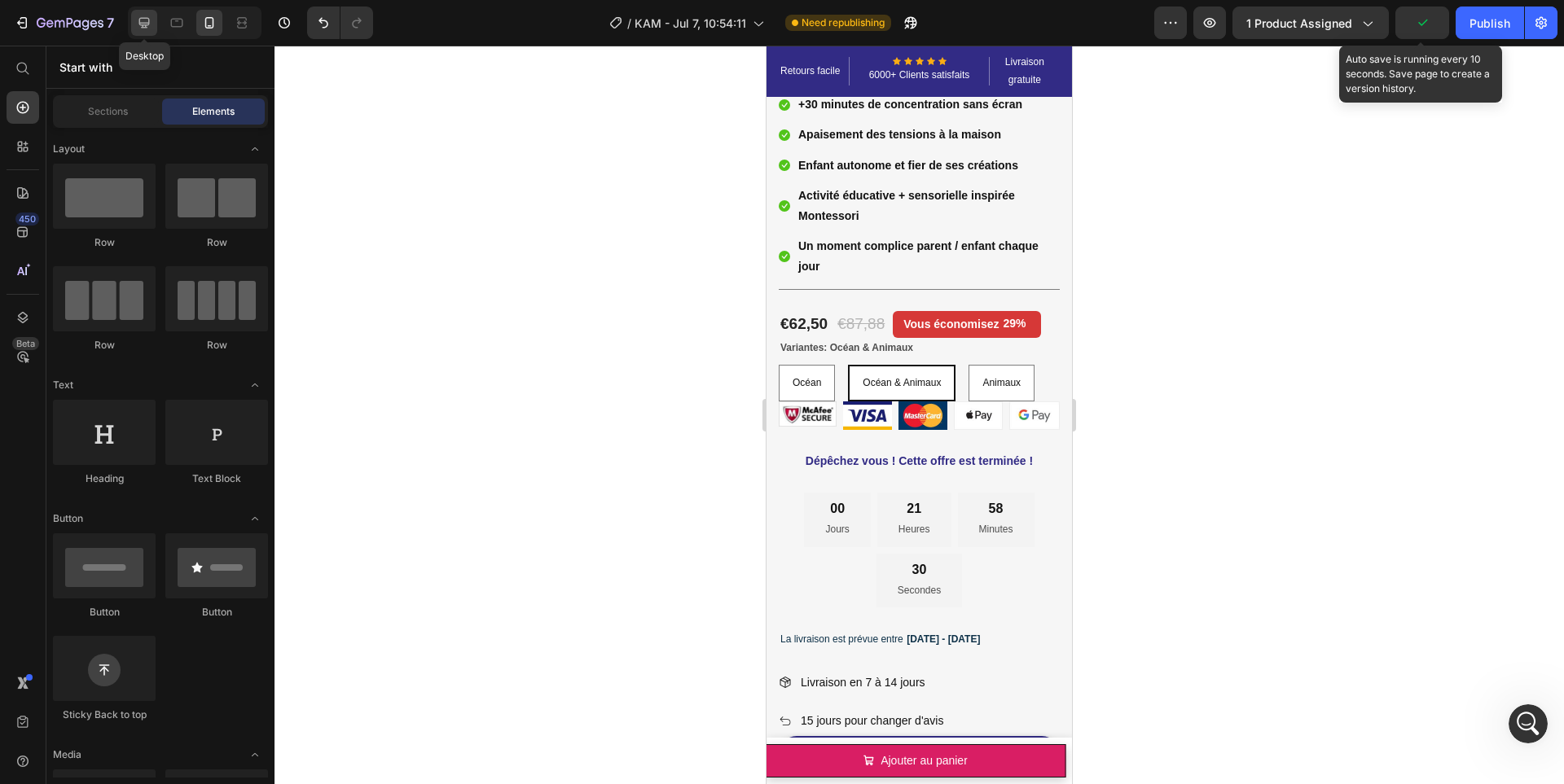 click 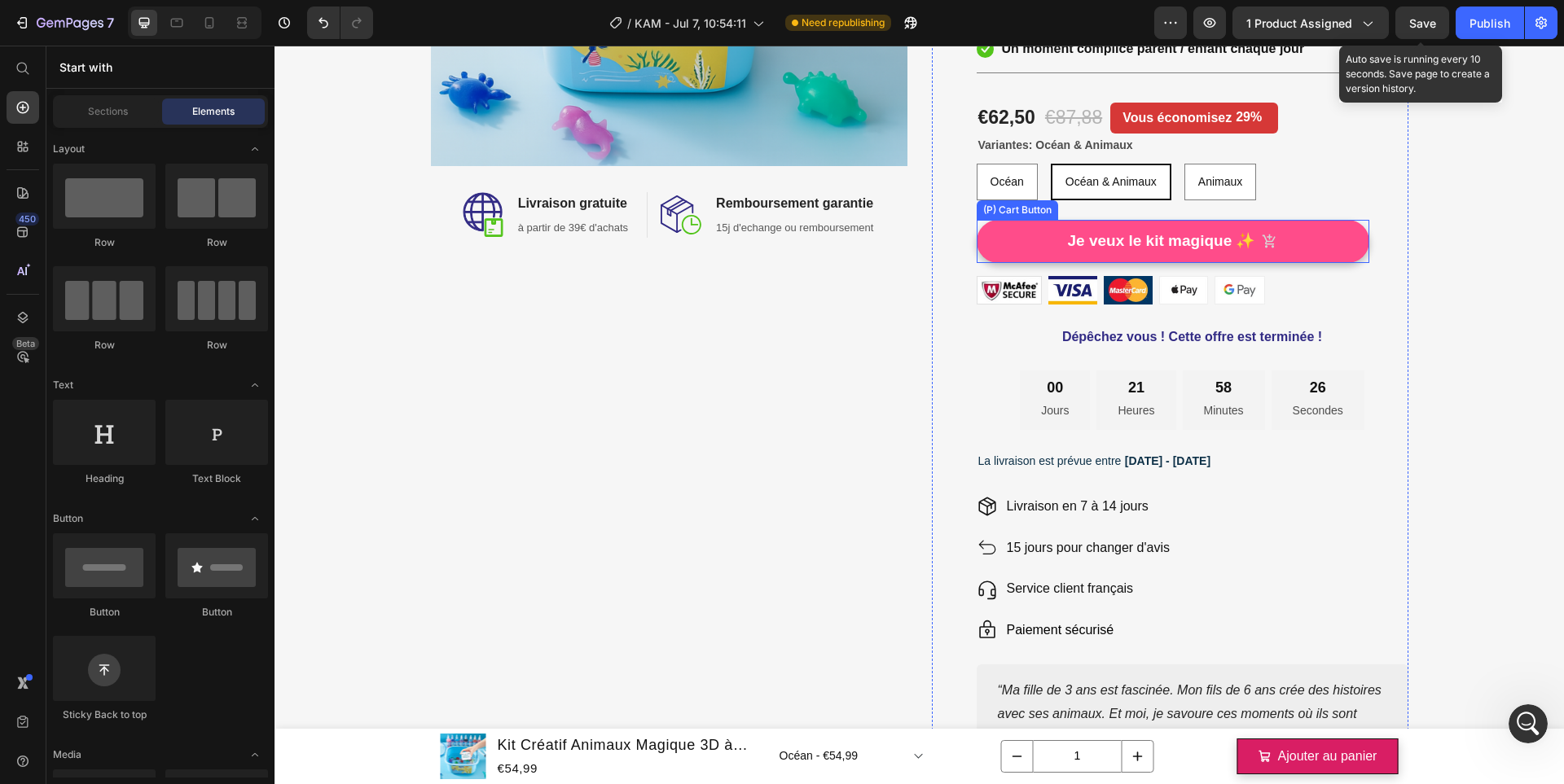 click on "Je veux le kit magique ✨" at bounding box center (1173, 241) 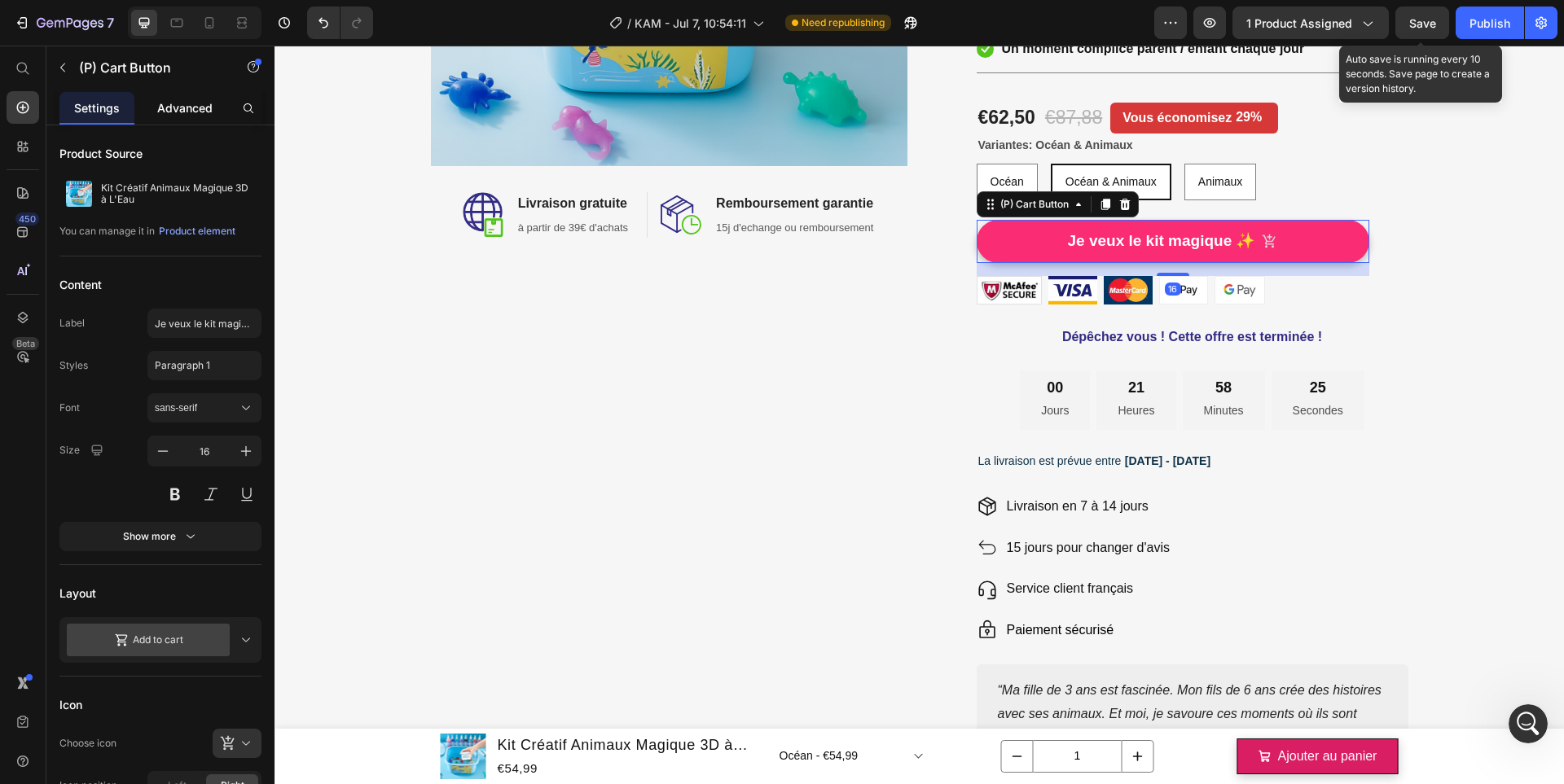 click on "Advanced" at bounding box center [185, 107] 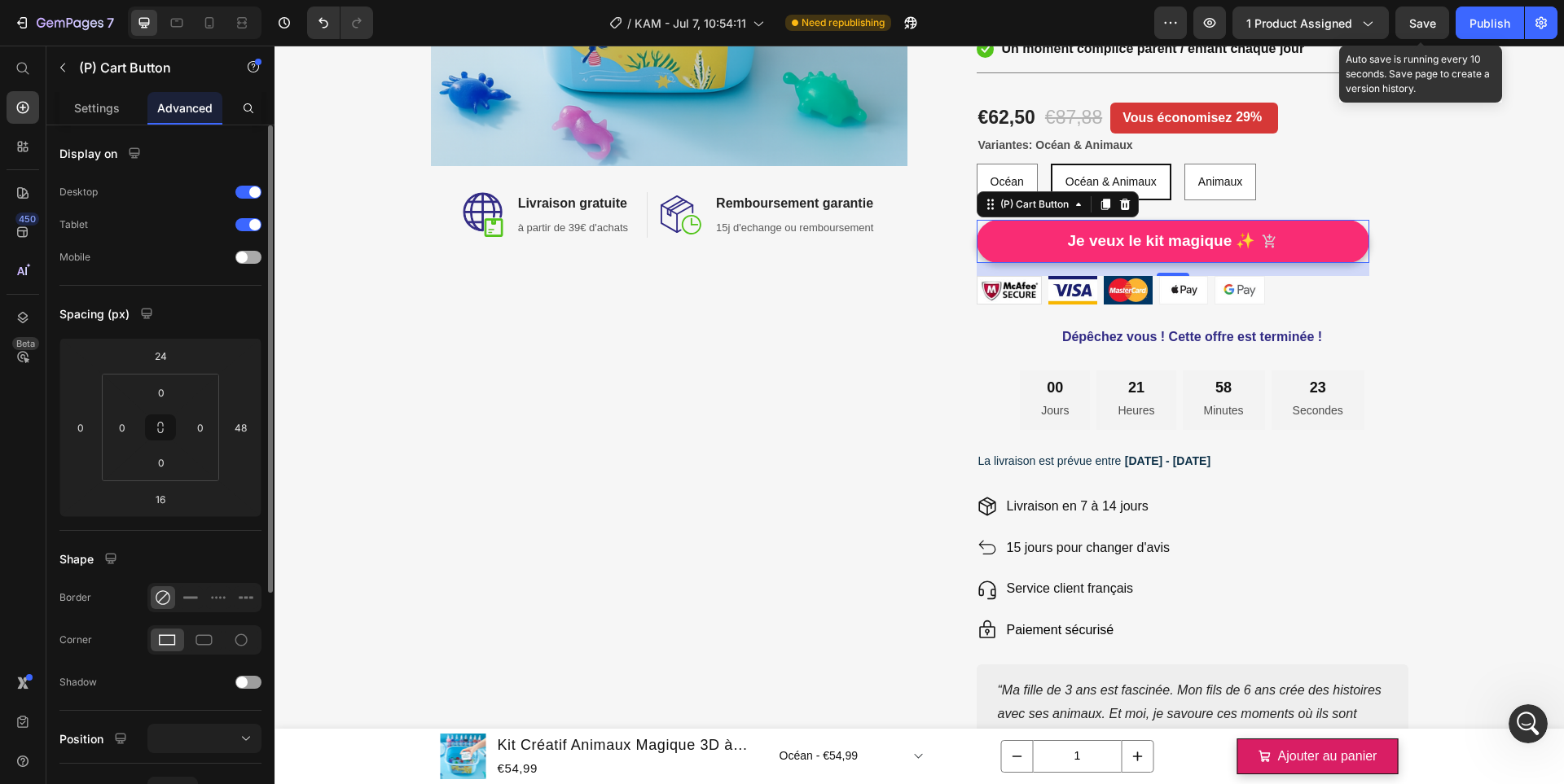 click at bounding box center (248, 257) 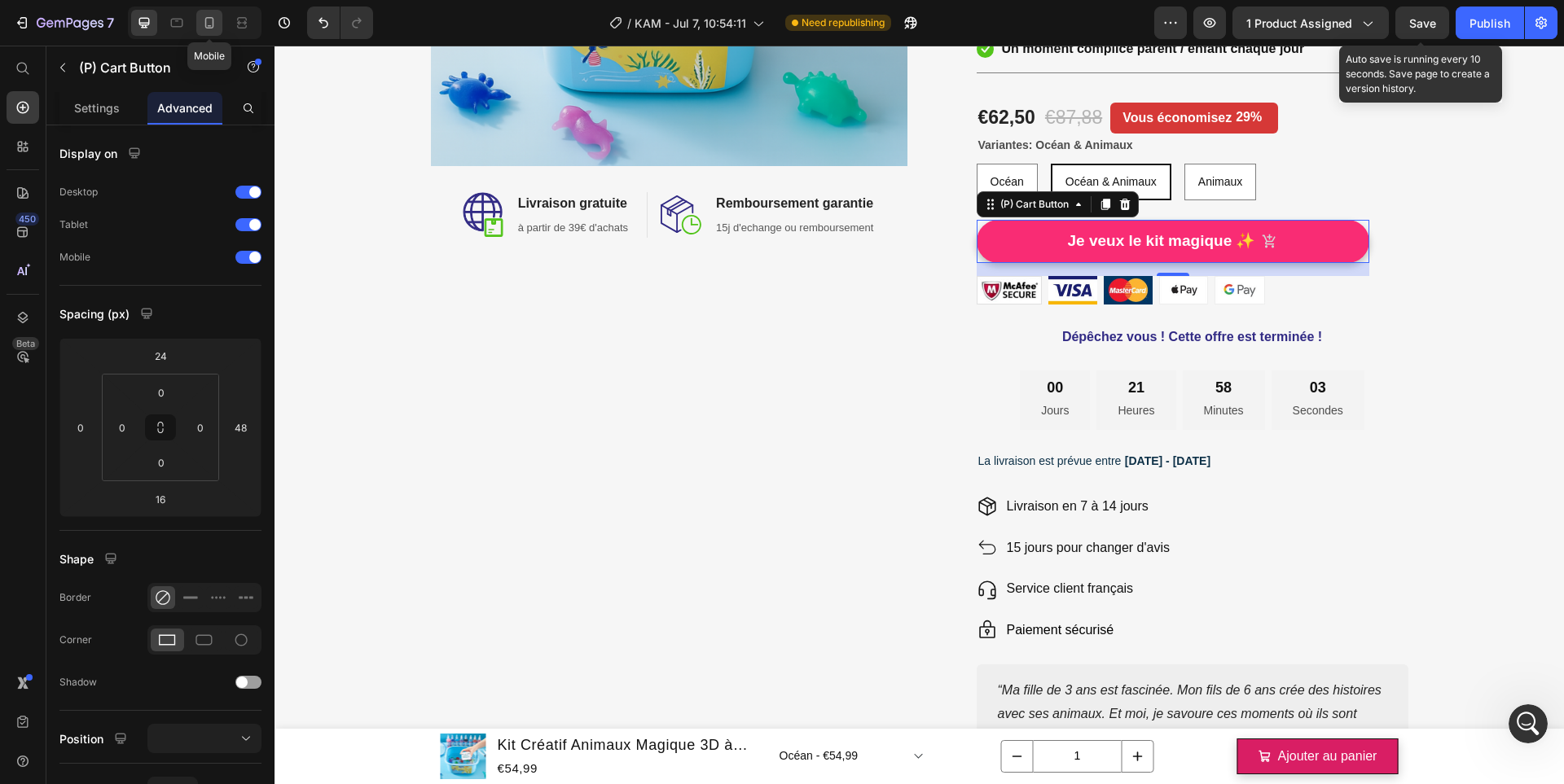 click 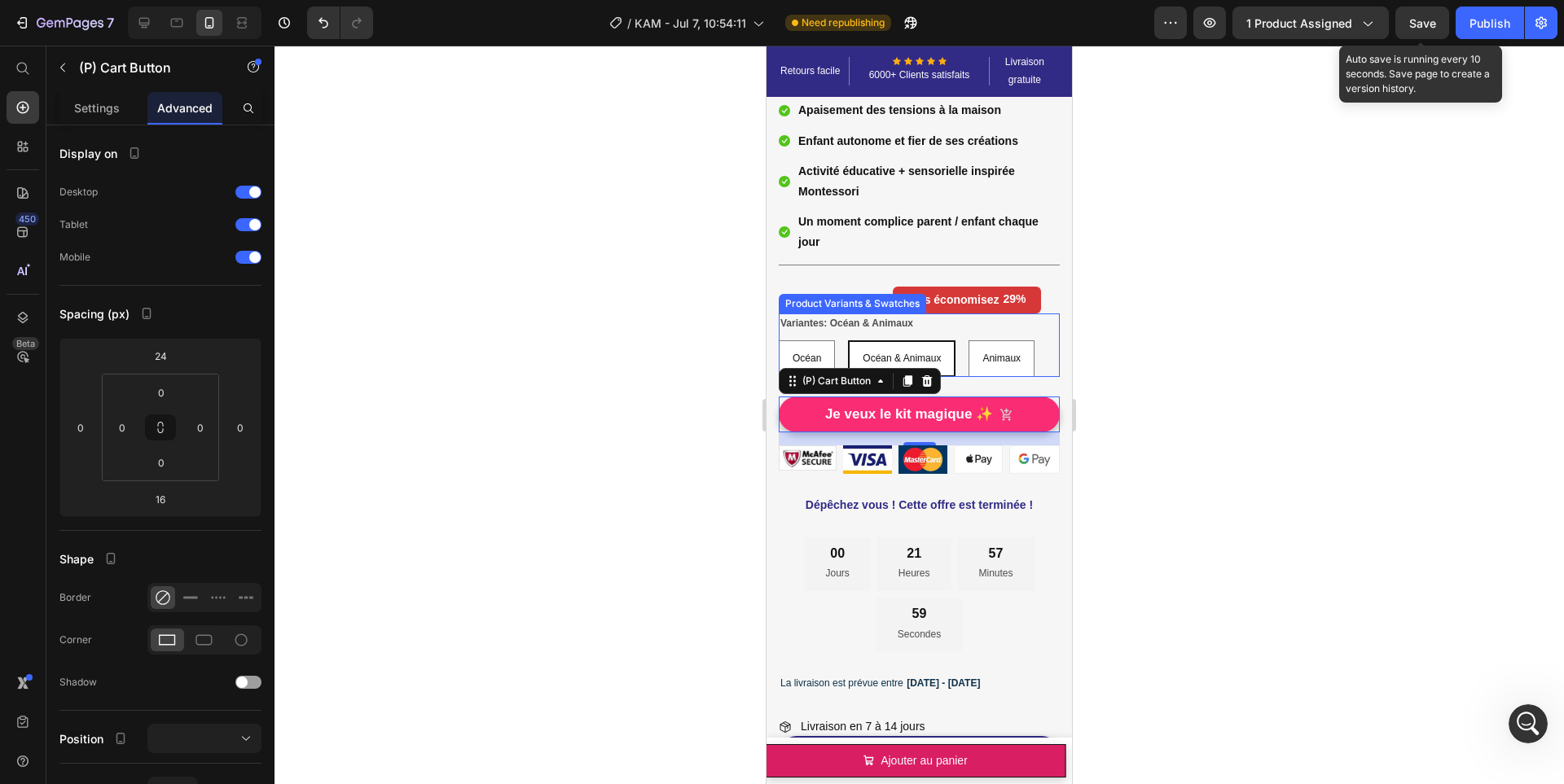 scroll, scrollTop: 445, scrollLeft: 0, axis: vertical 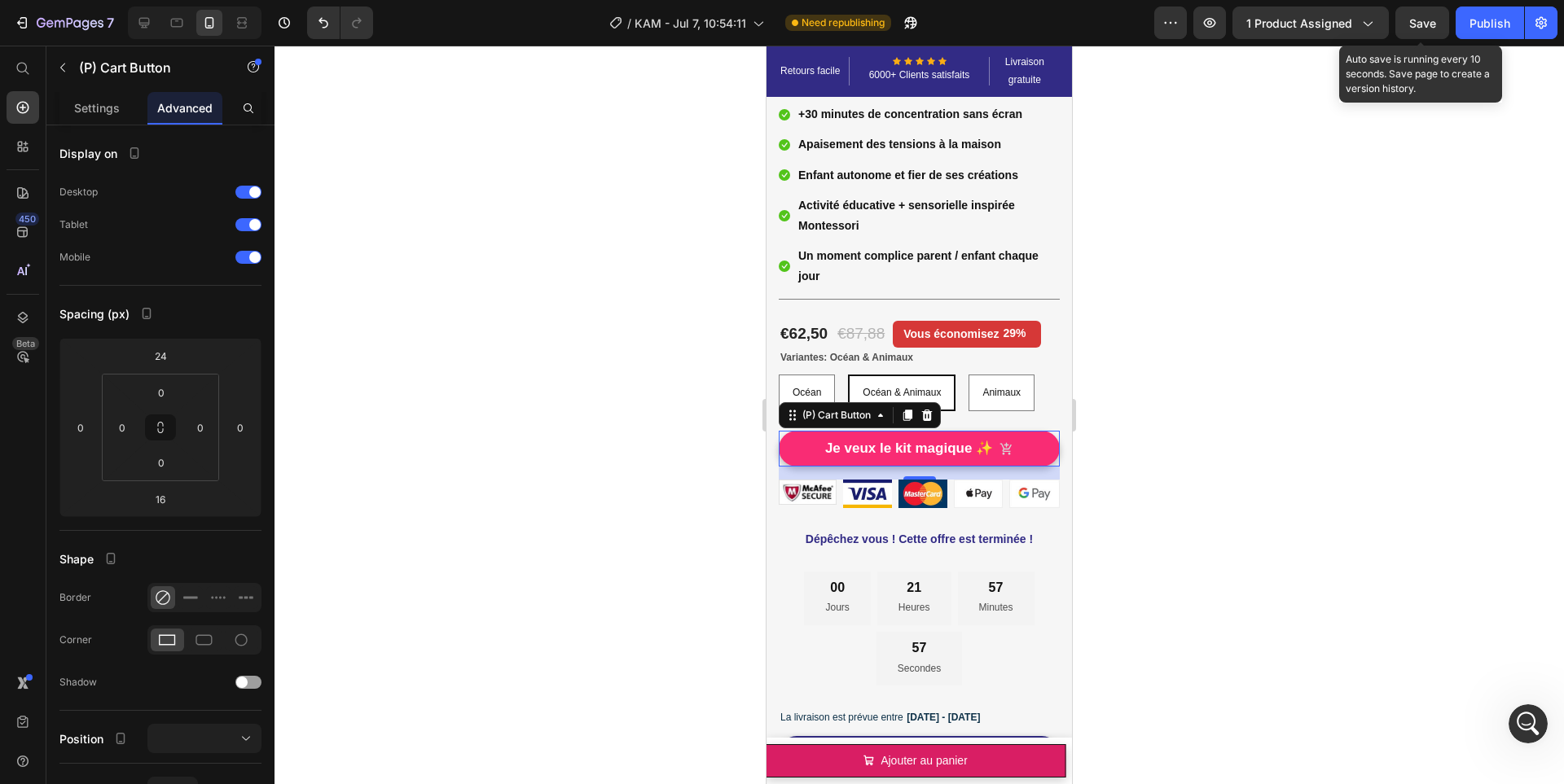 click 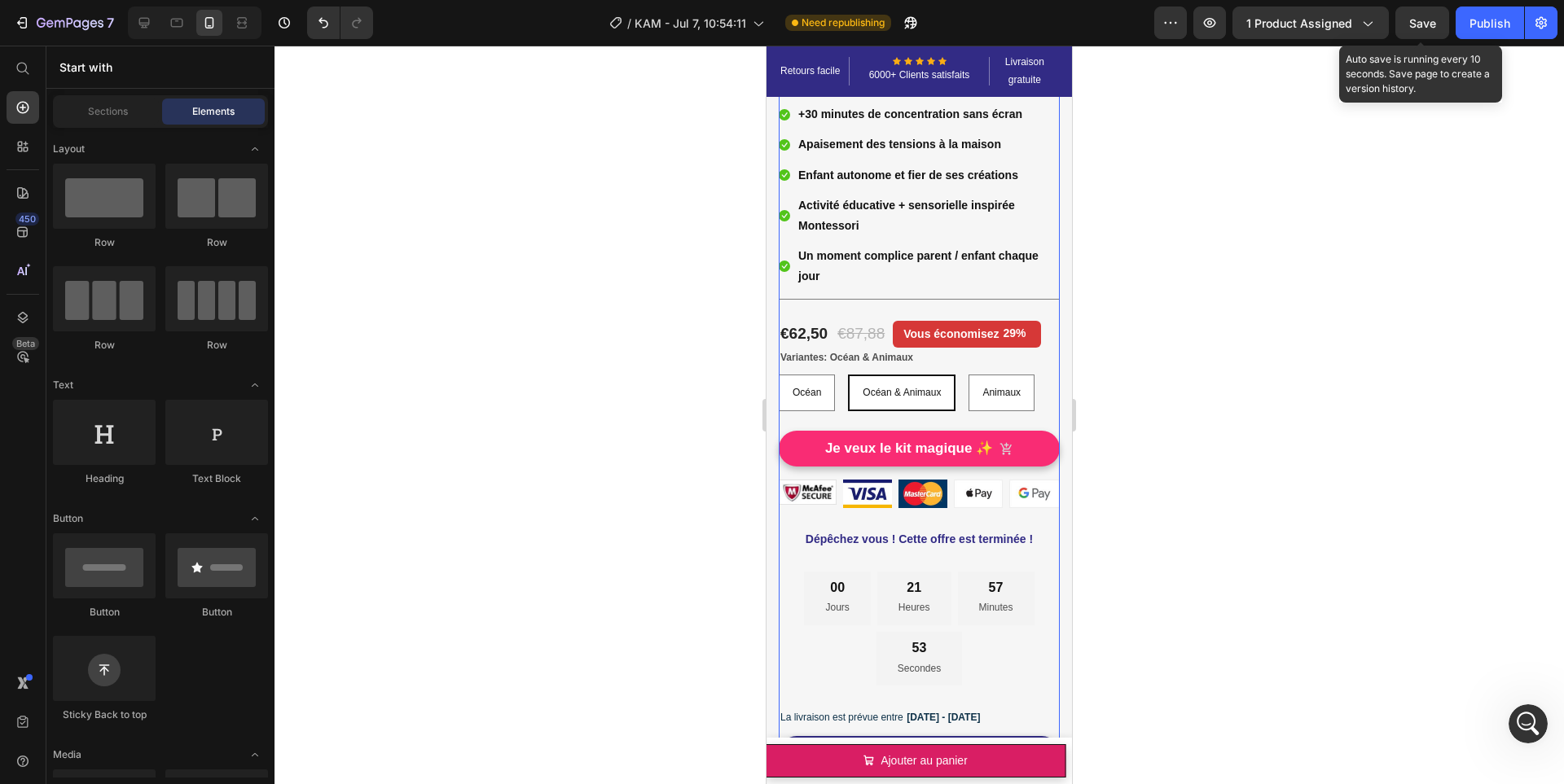 click on "00 Jours 21 Heures 57 Minutes 53 Secondes" at bounding box center (919, 629) 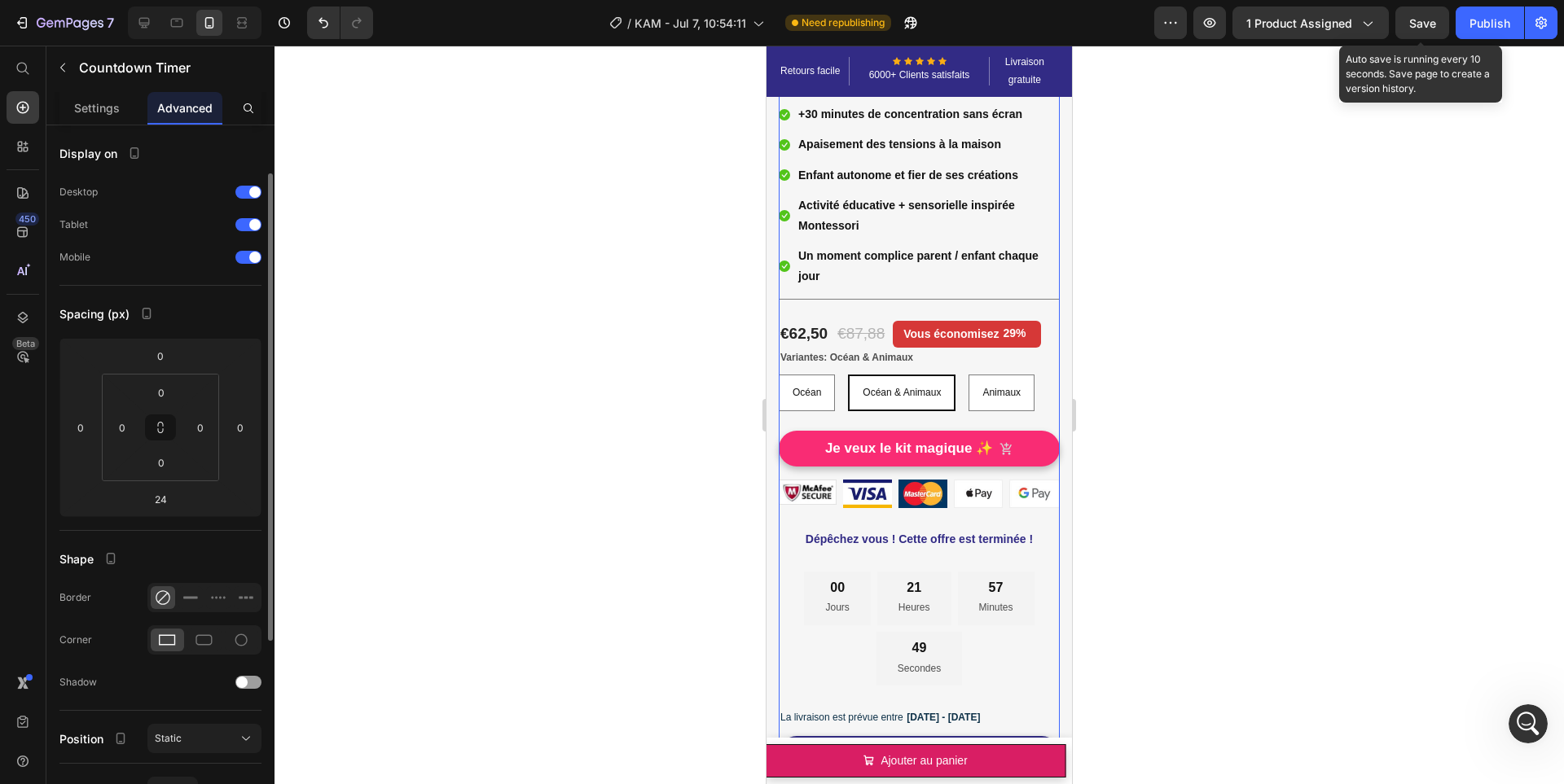 scroll, scrollTop: 112, scrollLeft: 0, axis: vertical 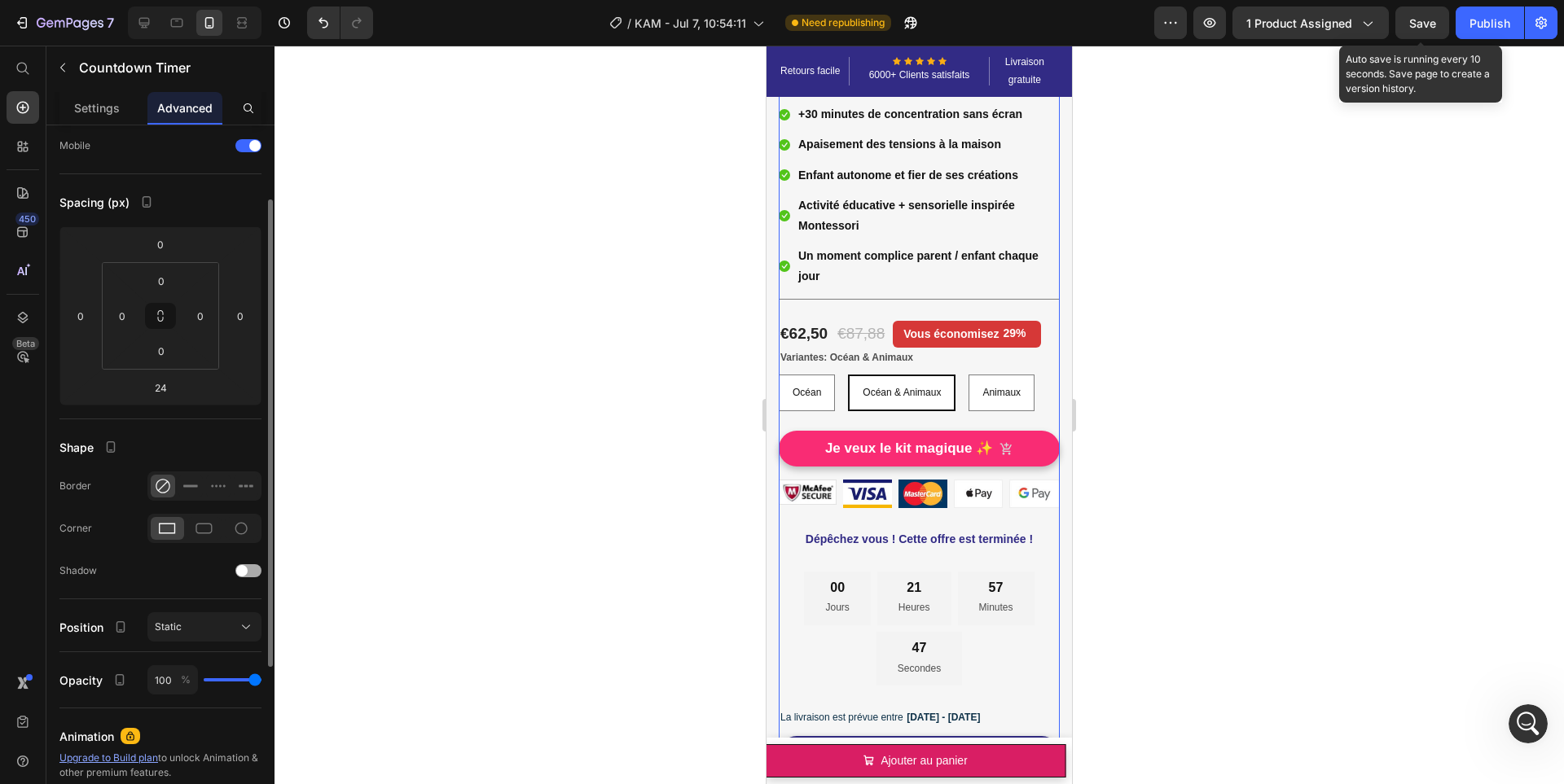 click at bounding box center [248, 571] 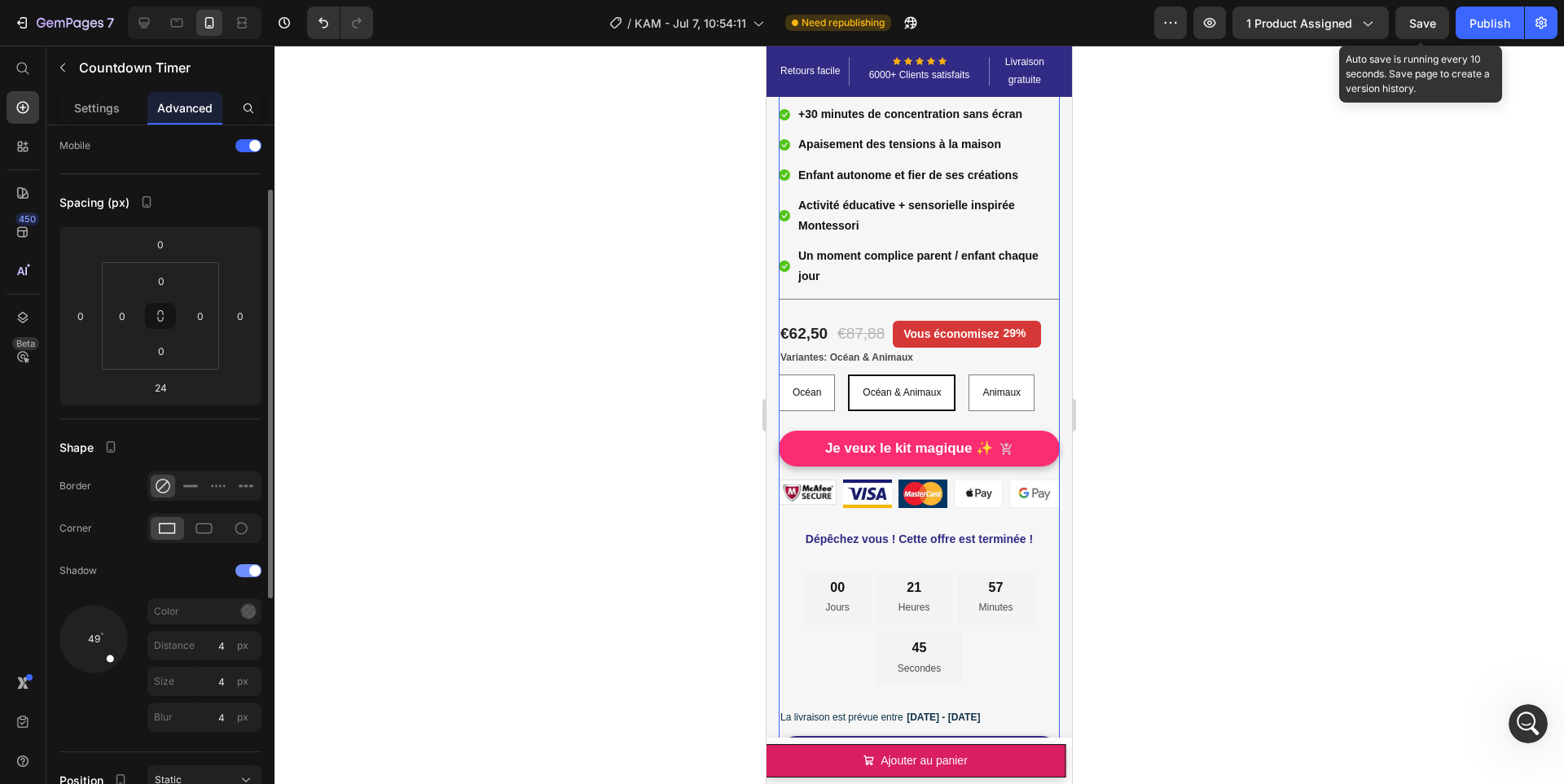 click at bounding box center (248, 571) 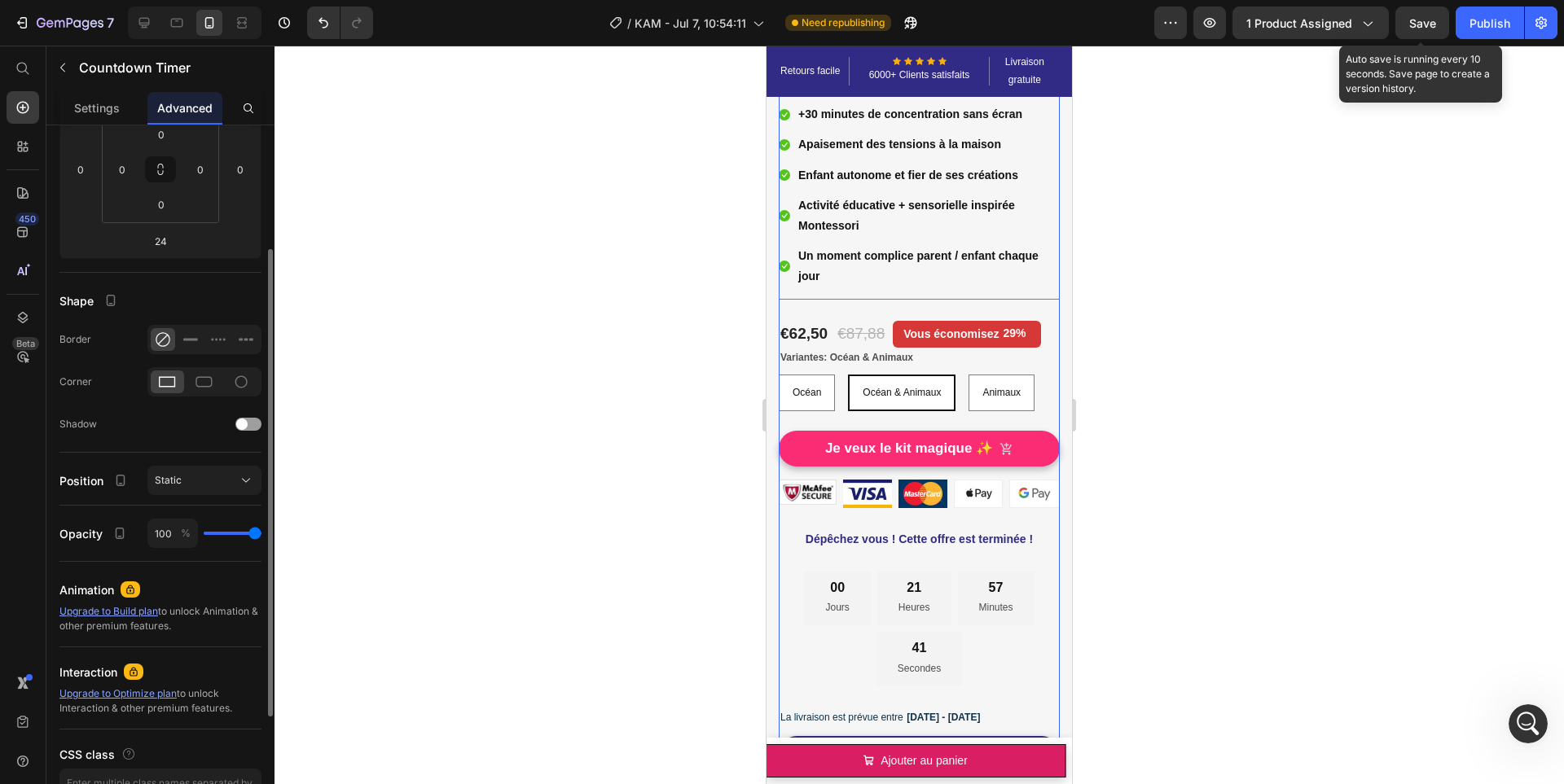 scroll, scrollTop: 139, scrollLeft: 0, axis: vertical 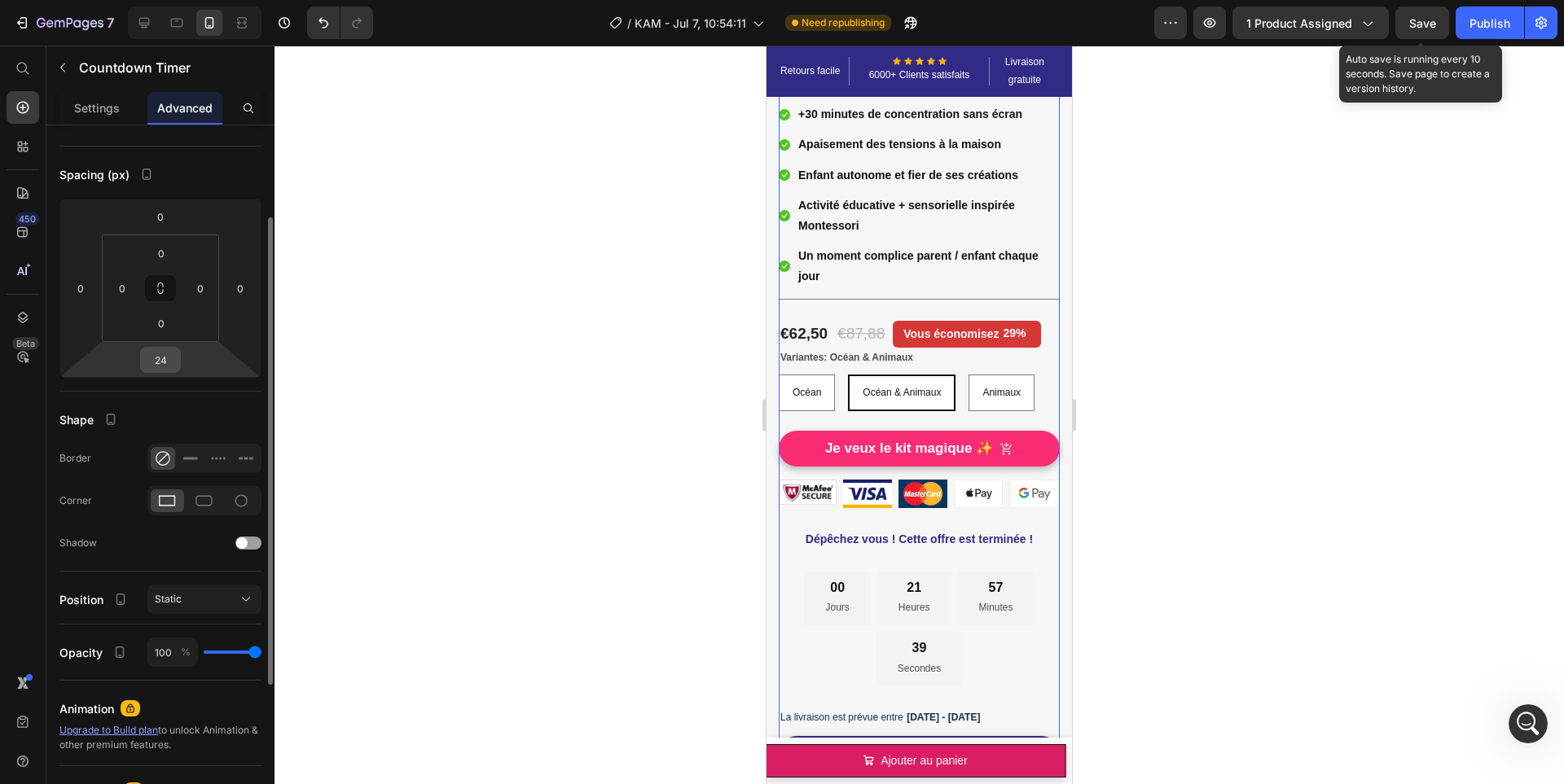 click on "24" at bounding box center [160, 360] 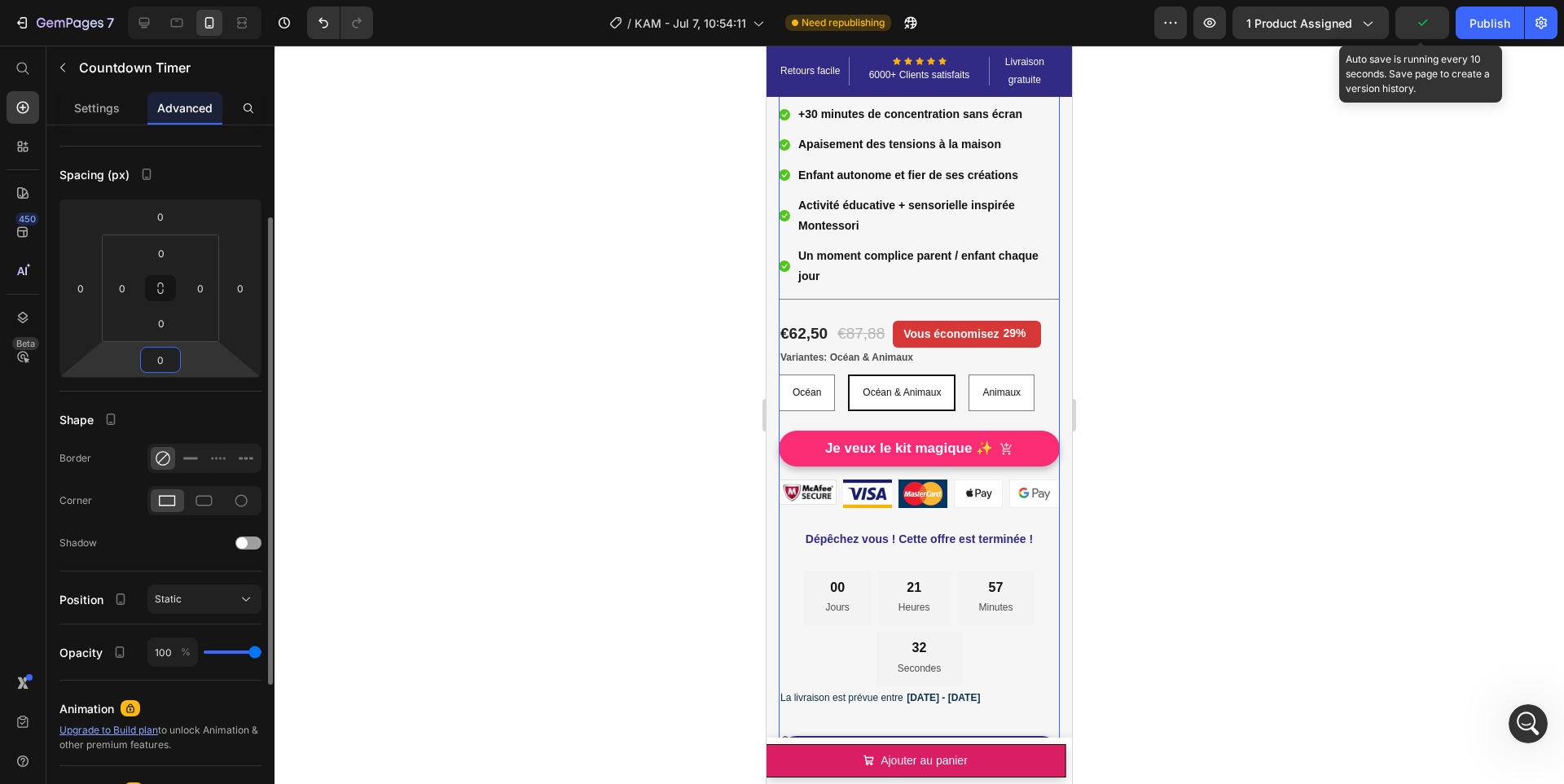 type on "0" 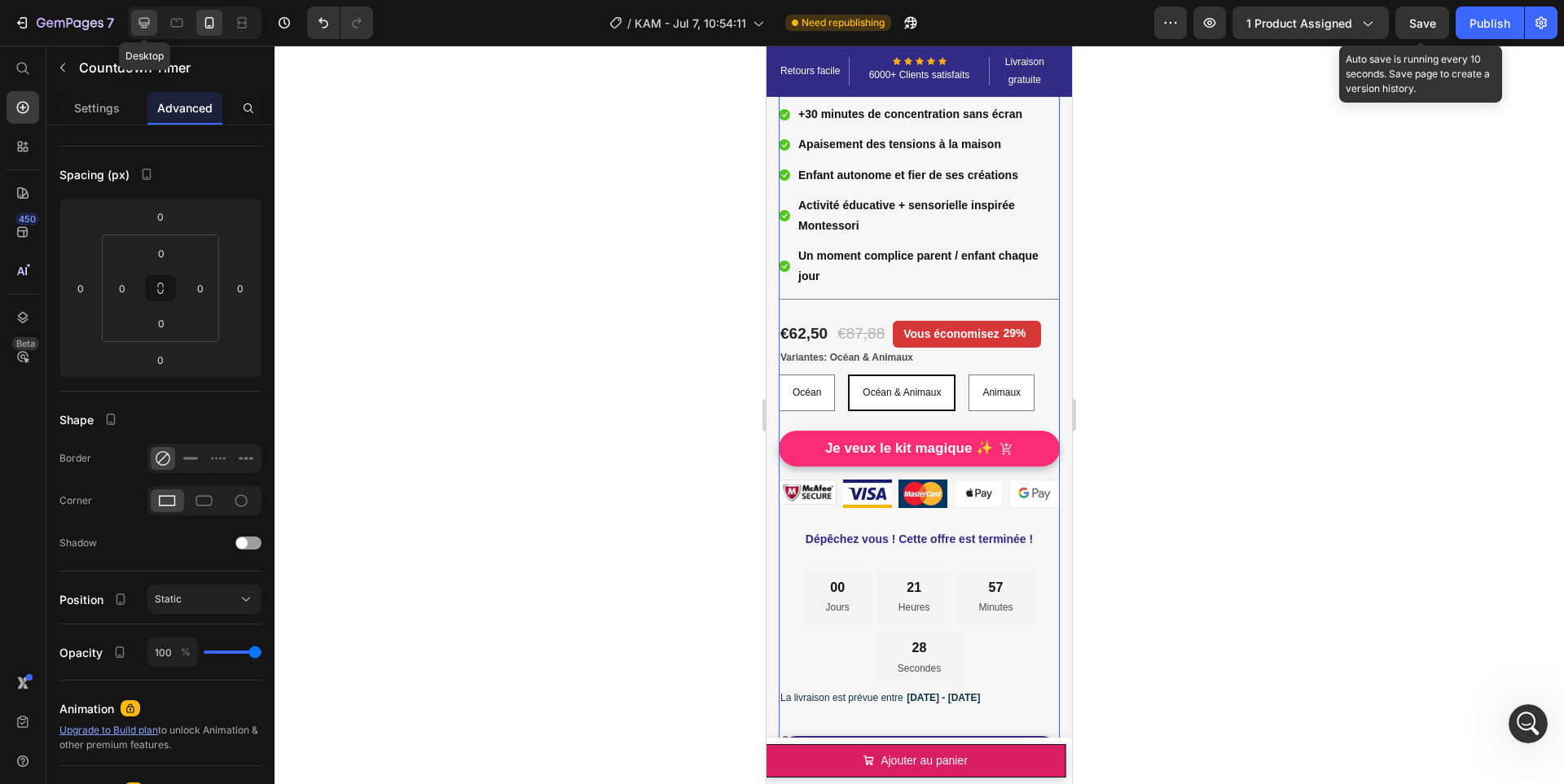 click 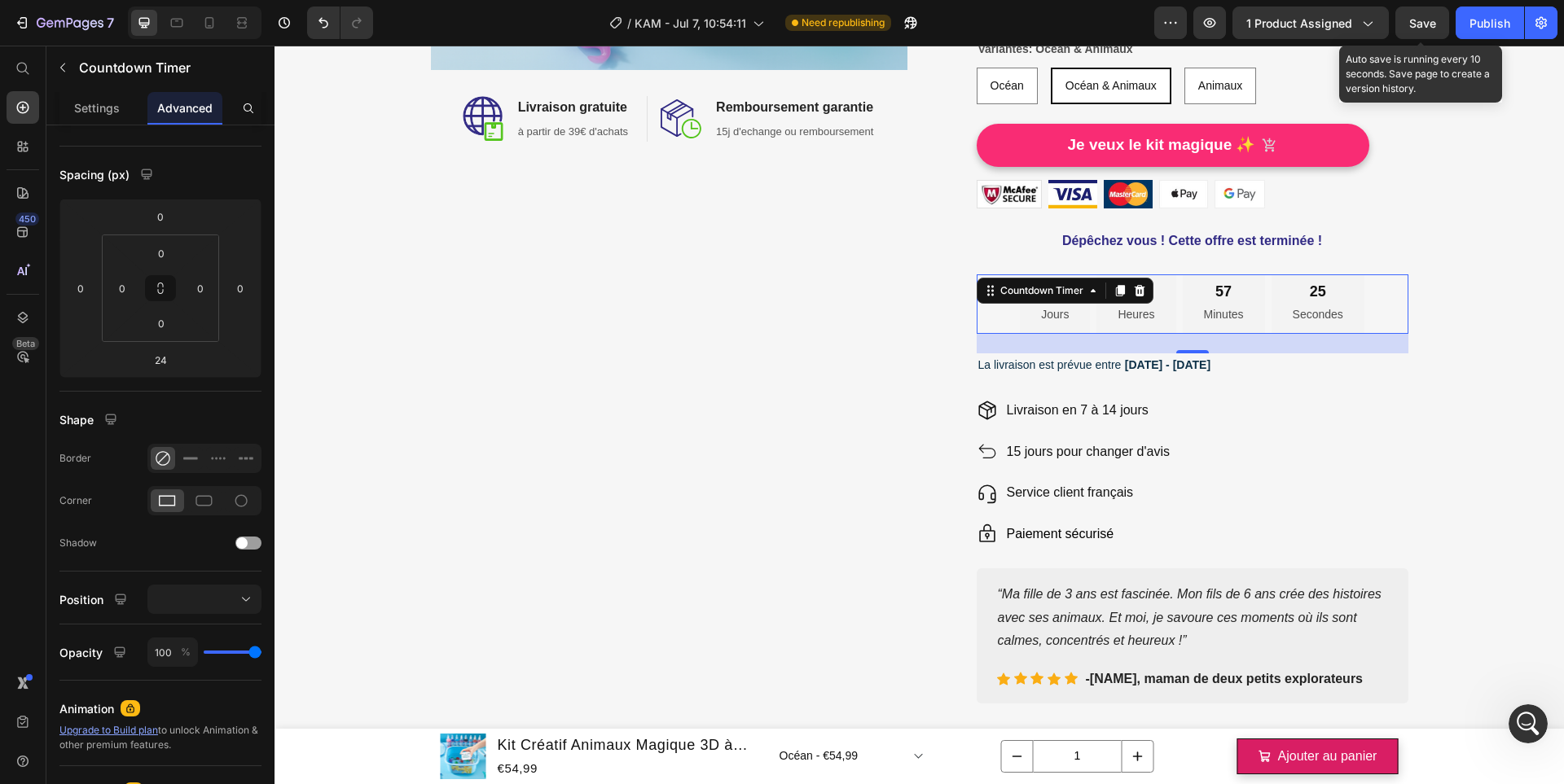scroll, scrollTop: 526, scrollLeft: 0, axis: vertical 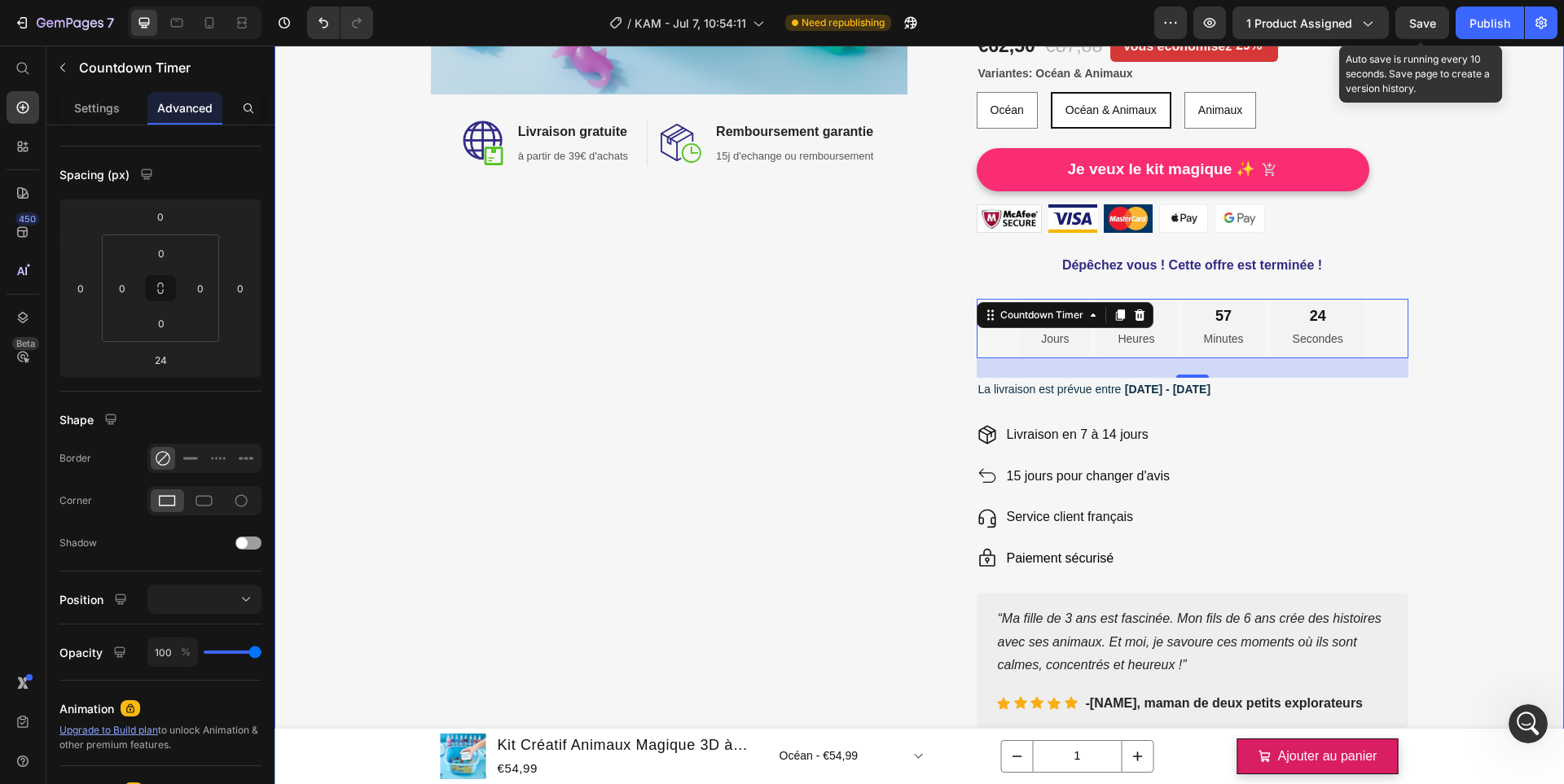 click on "Image Image Livraison gratuite Heading à partir de 39€ d'achats Text block Row Image Remboursement garantie Heading 15j d'echange ou remboursement Text block Row Row Row (P) Images & Gallery Kit Créatif Animaux Magique 3D à L'Eau (P) Title                Icon                Icon                Icon                Icon                Icon Icon List Hoz 4.8/5 (3000+ Clients satisfaits) Text block Row Transforme 20 minutes de chaos en concentration, fierté et magie à la maison❤️ Text Block Row
Icon +30 minutes de concentration sans écran Text block
Icon Apaisement des tensions à la maison Text block
Icon Enfant autonome et fier de ses créations Text block
Icon Activité éducative + sensorielle inspirée Montessori Text block
Icon Un moment complice parent / enfant chaque jour Text block Icon List                Title Line €62,50 (P) Price €87,88 (P) Price Vous économisez 29% Product Tag Row Océan Océan Océan" at bounding box center [919, 173] 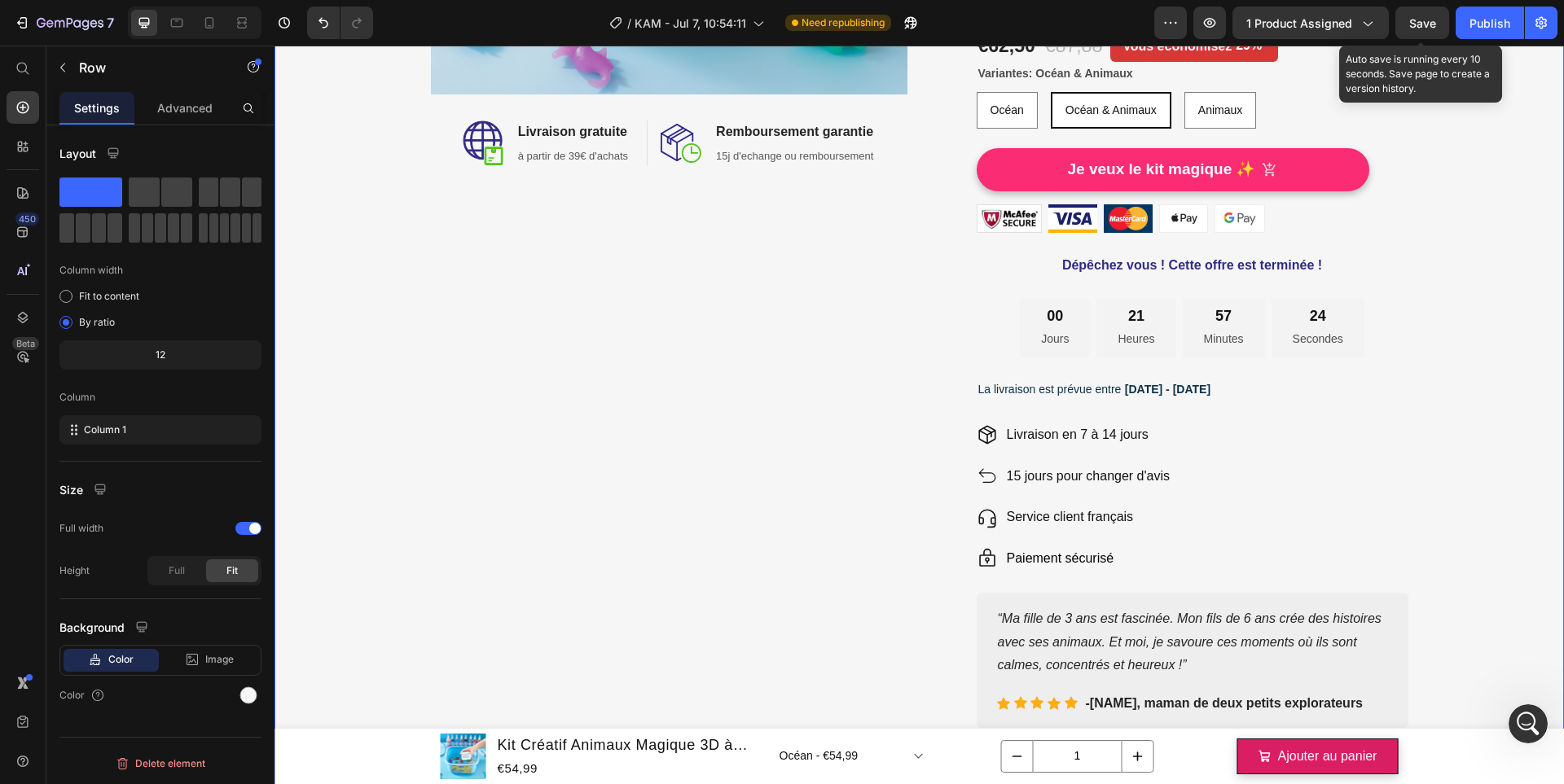 scroll, scrollTop: 0, scrollLeft: 0, axis: both 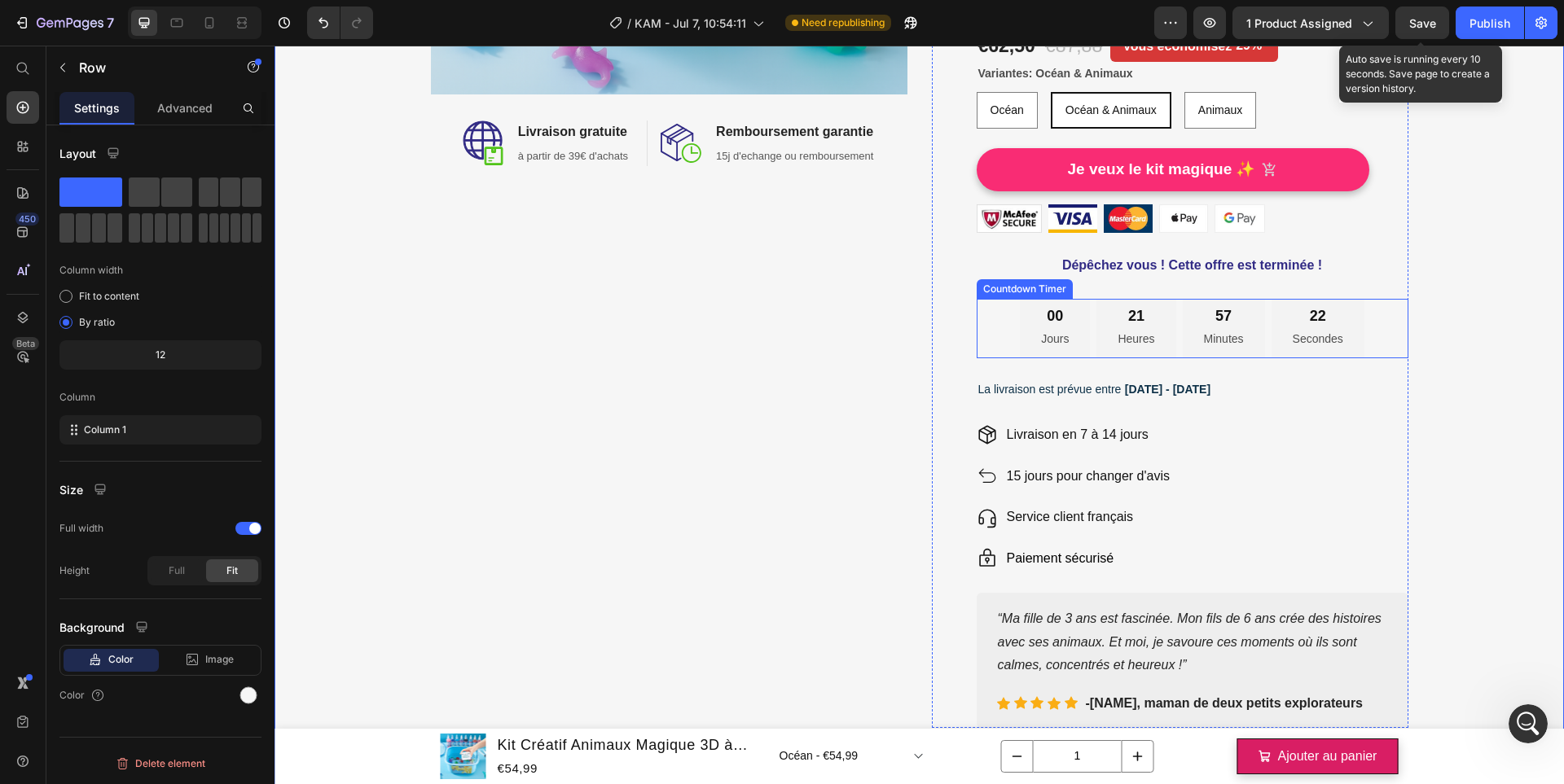 click on "00 Jours 21 Heures 57 Minutes 22 Secondes" at bounding box center [1193, 328] 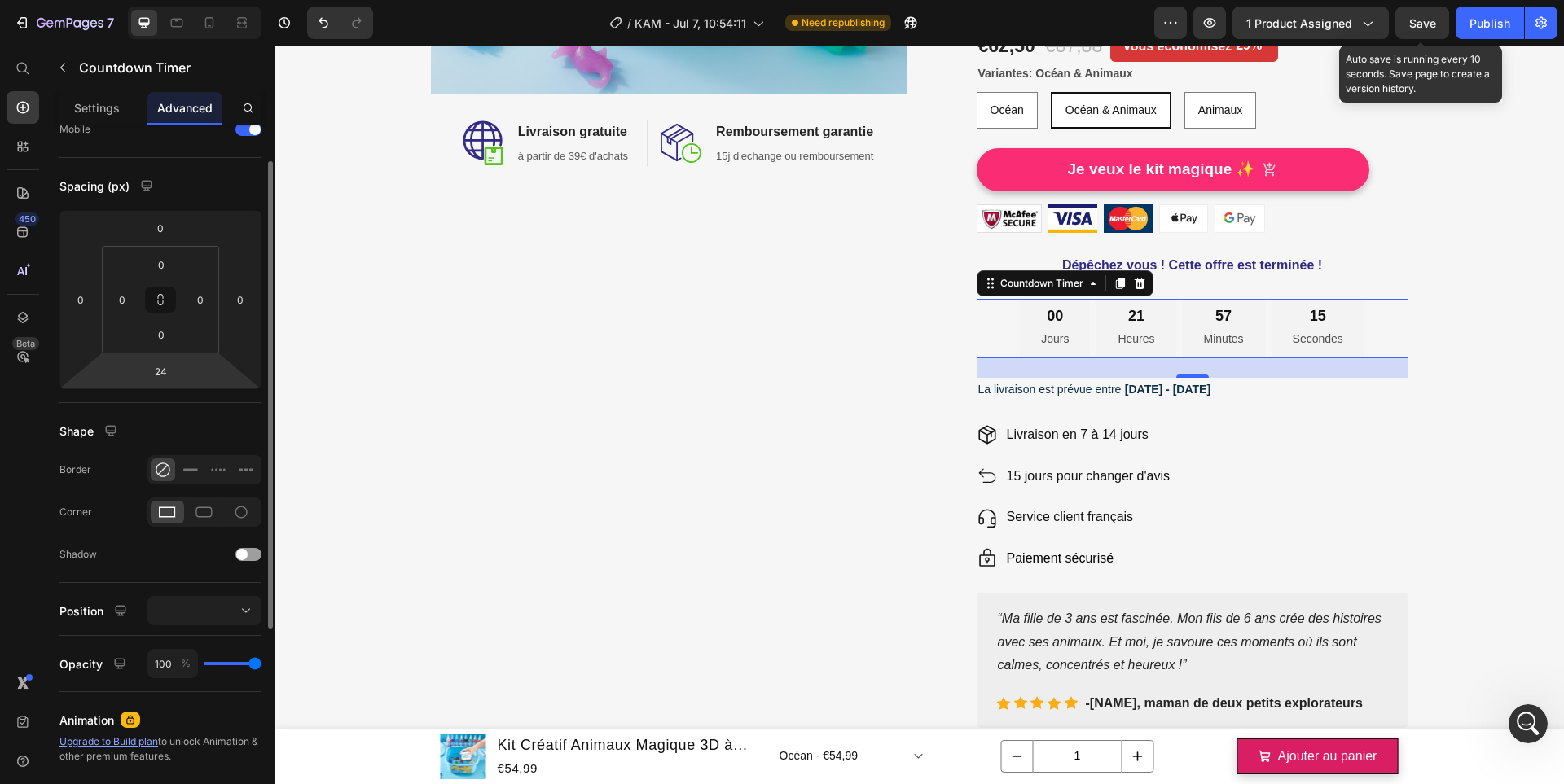 scroll, scrollTop: 0, scrollLeft: 0, axis: both 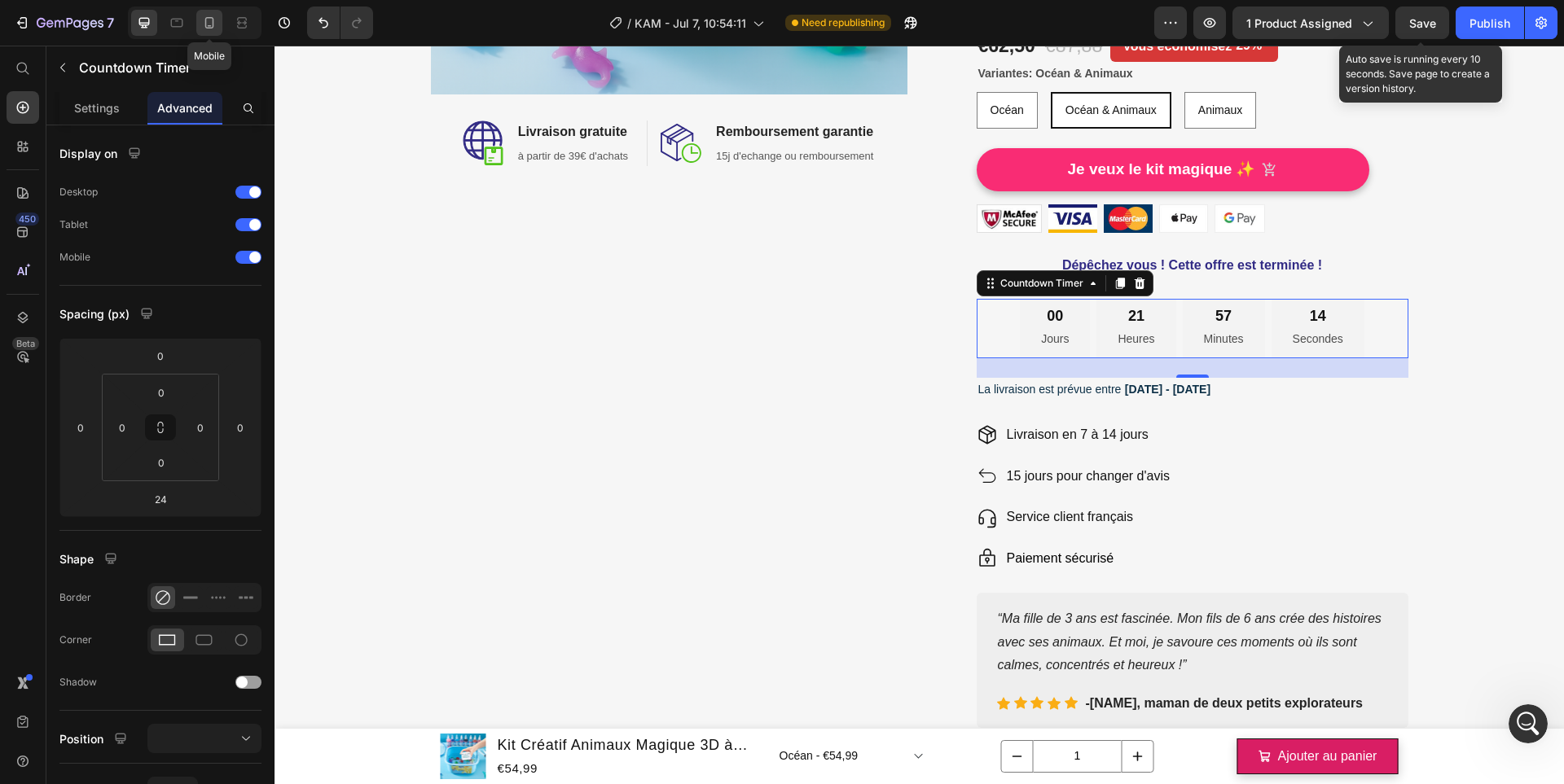 click 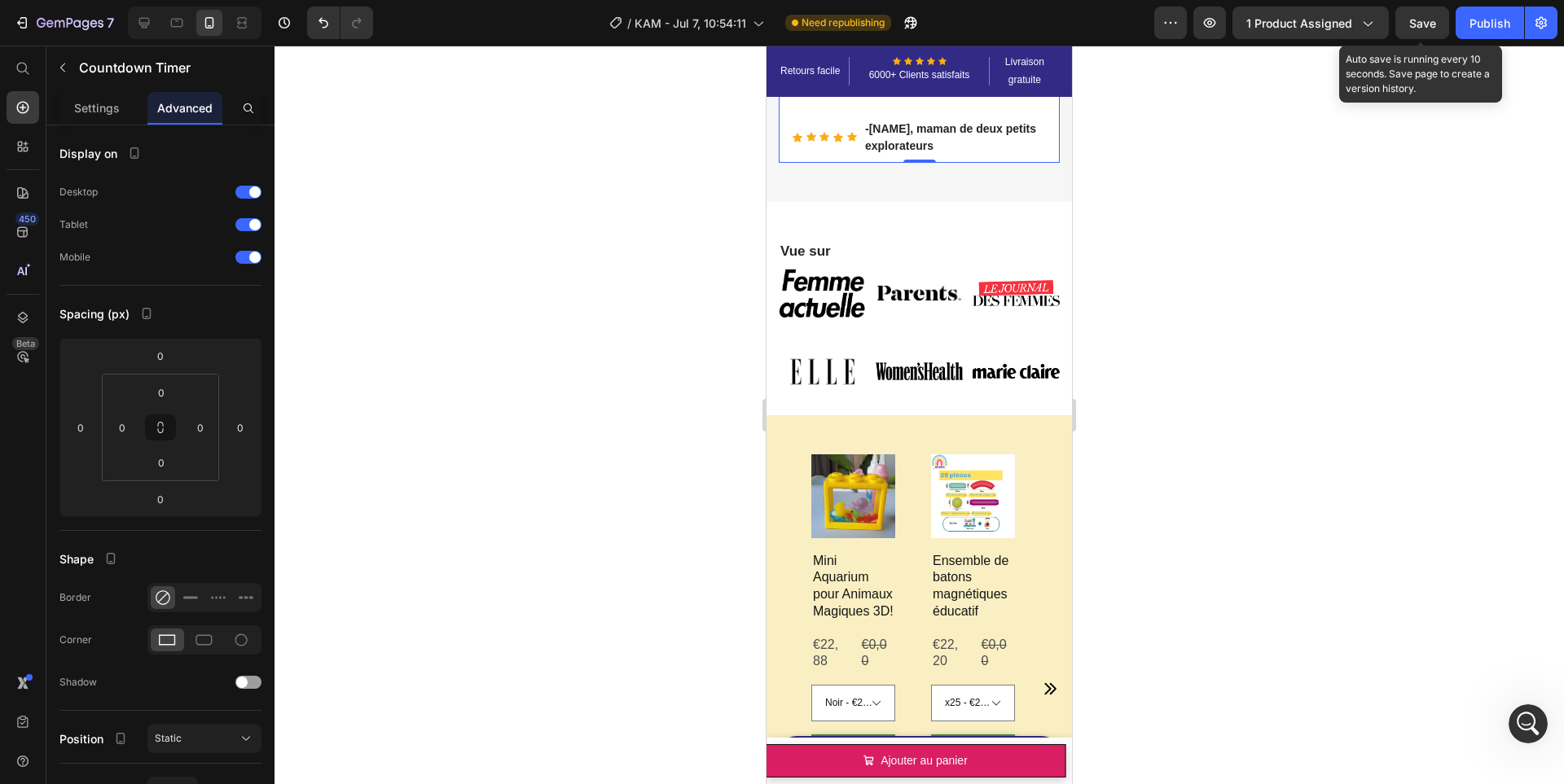 scroll, scrollTop: 787, scrollLeft: 0, axis: vertical 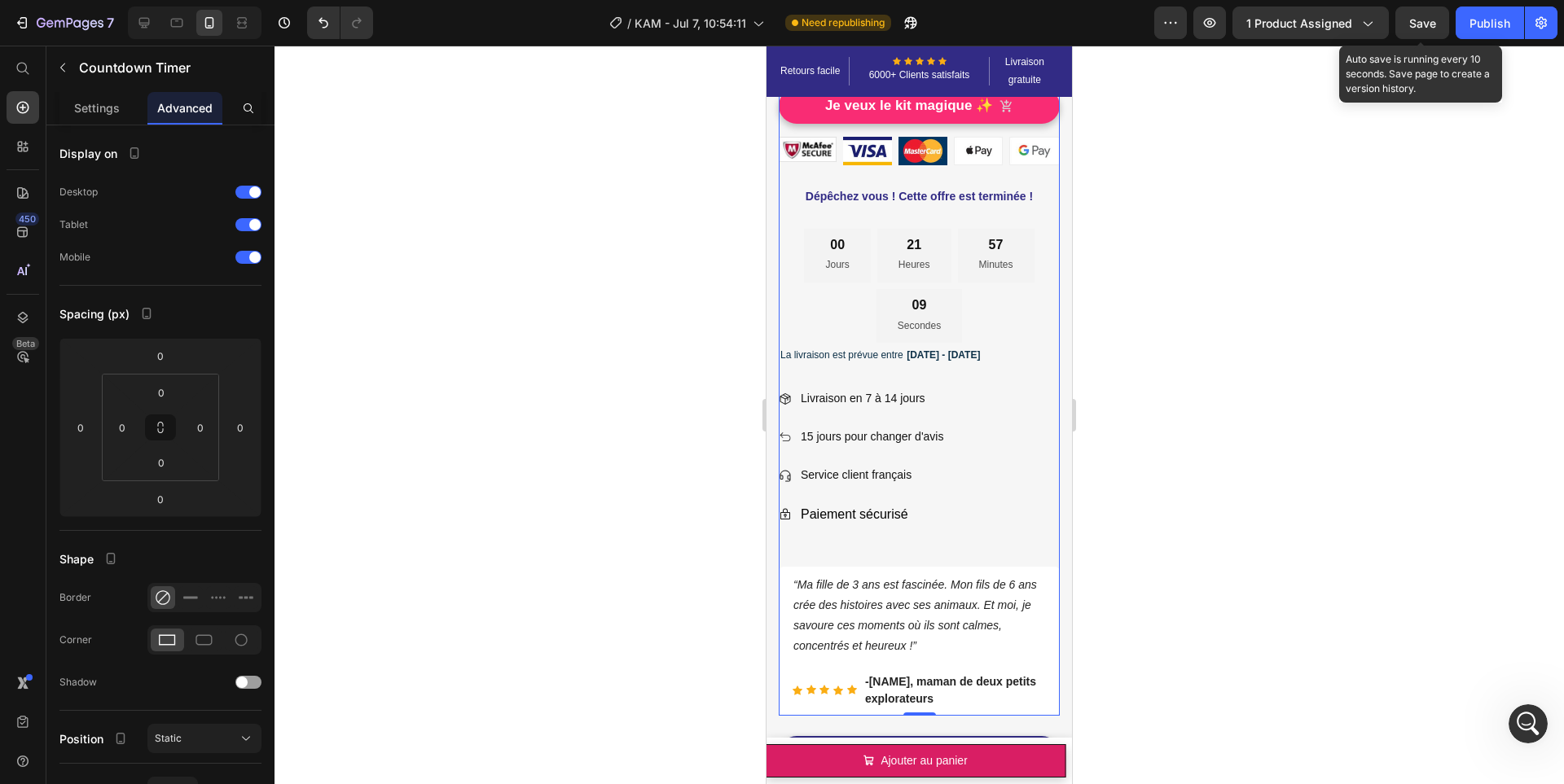 click on "21 Heures" at bounding box center (914, 256) 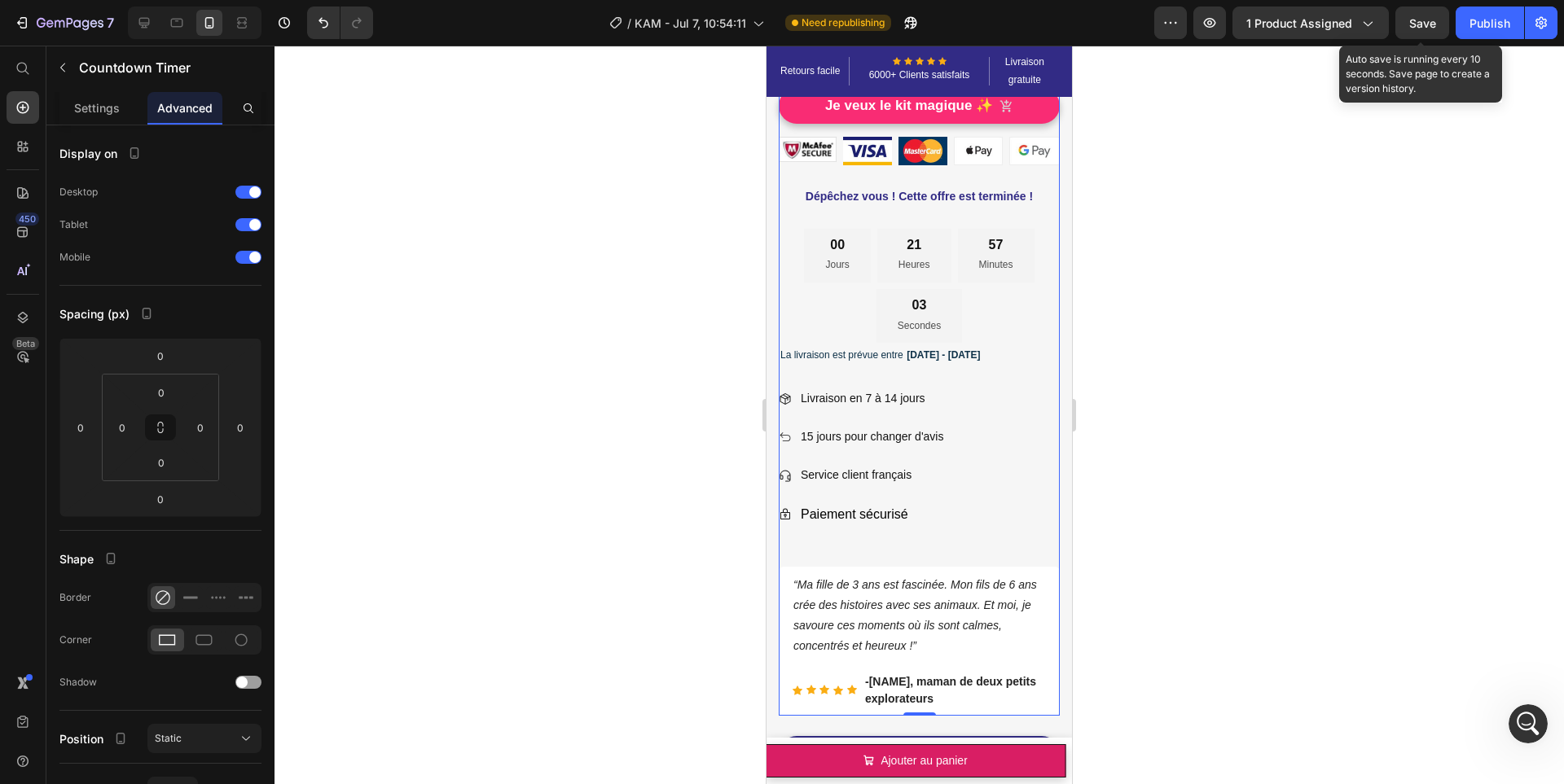 click on "00" at bounding box center [837, 245] 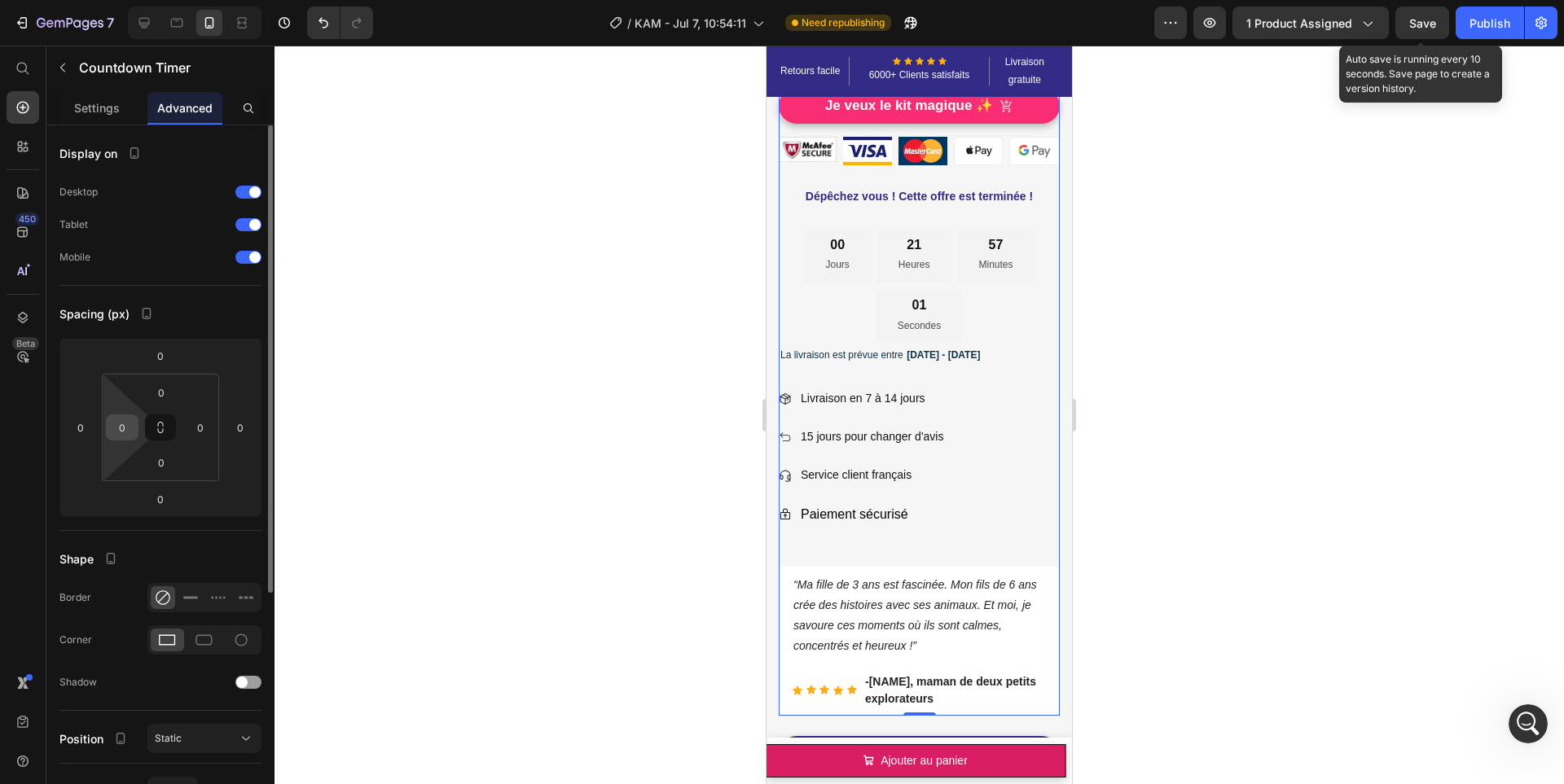 click on "0" at bounding box center (122, 427) 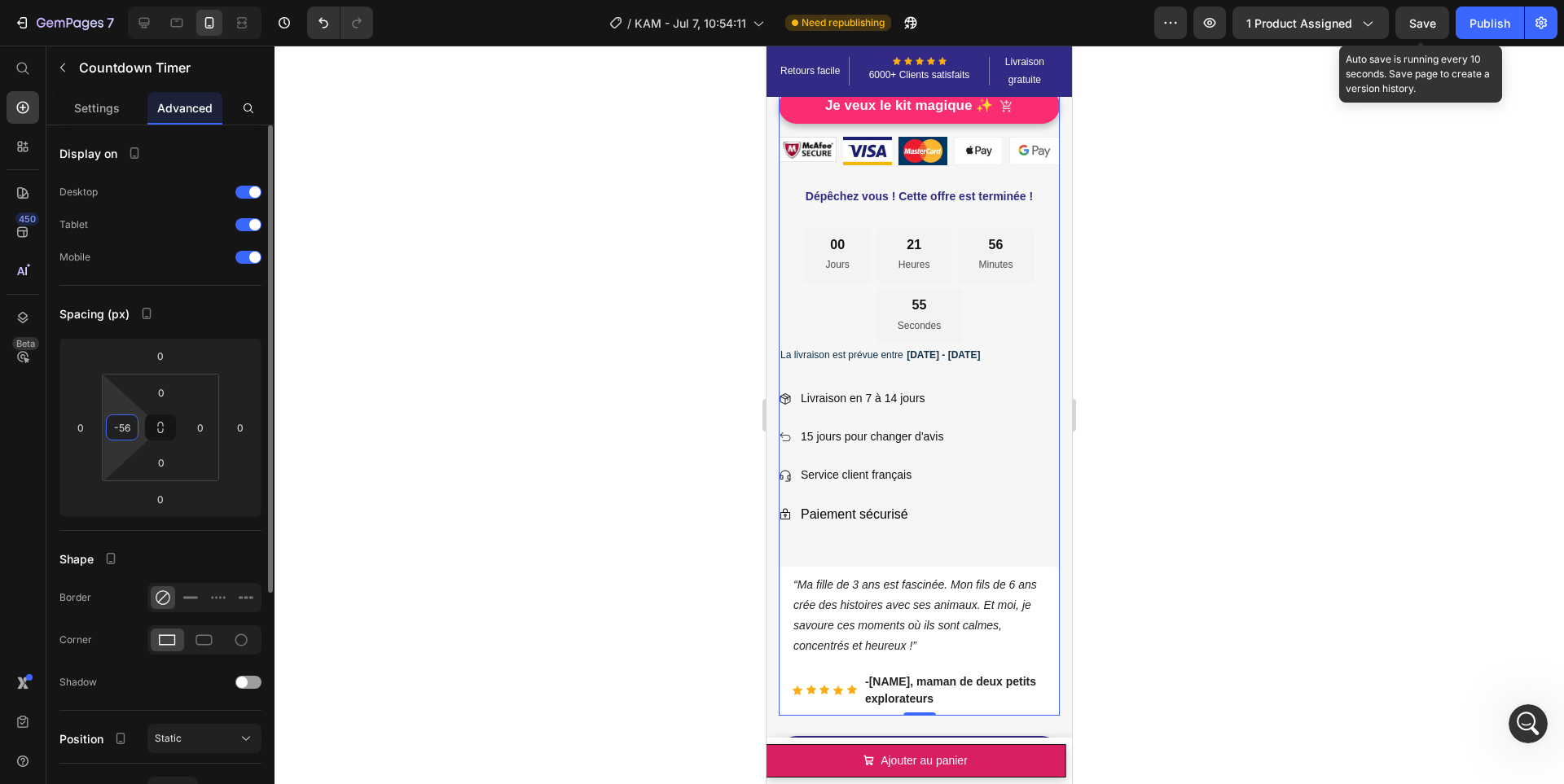type on "56" 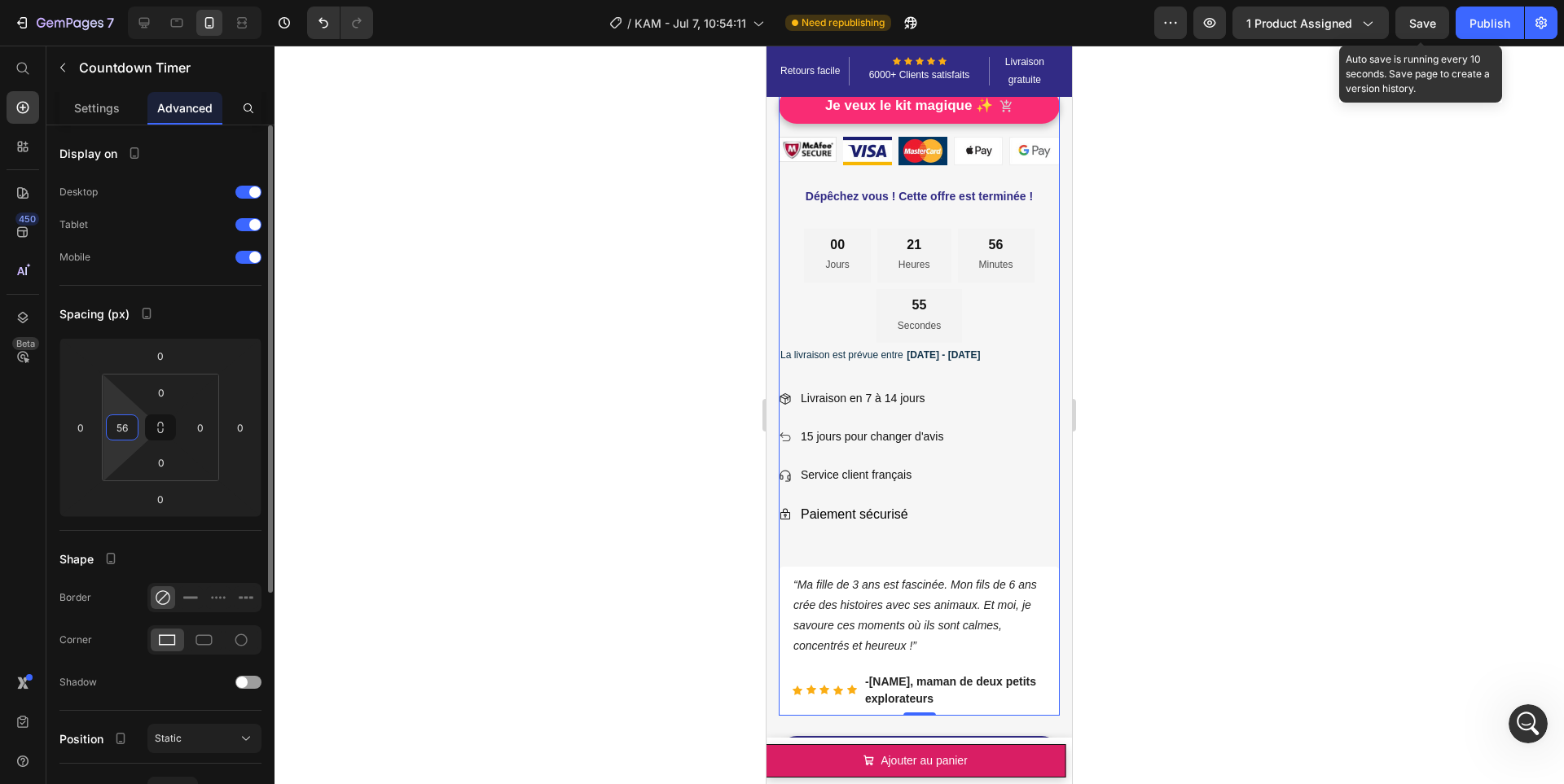 click on "Spacing (px)" at bounding box center [160, 313] 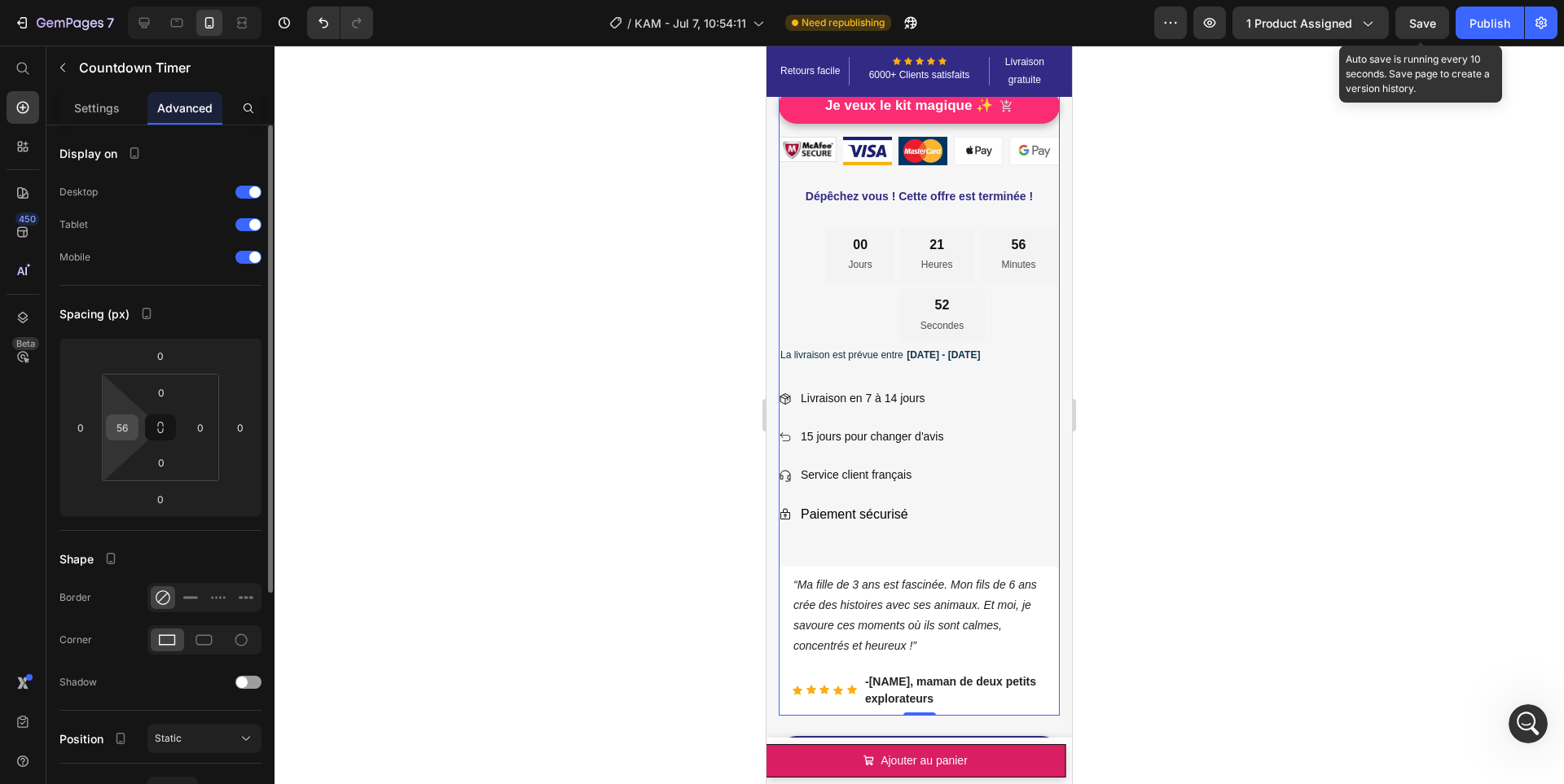 click on "56" at bounding box center [122, 427] 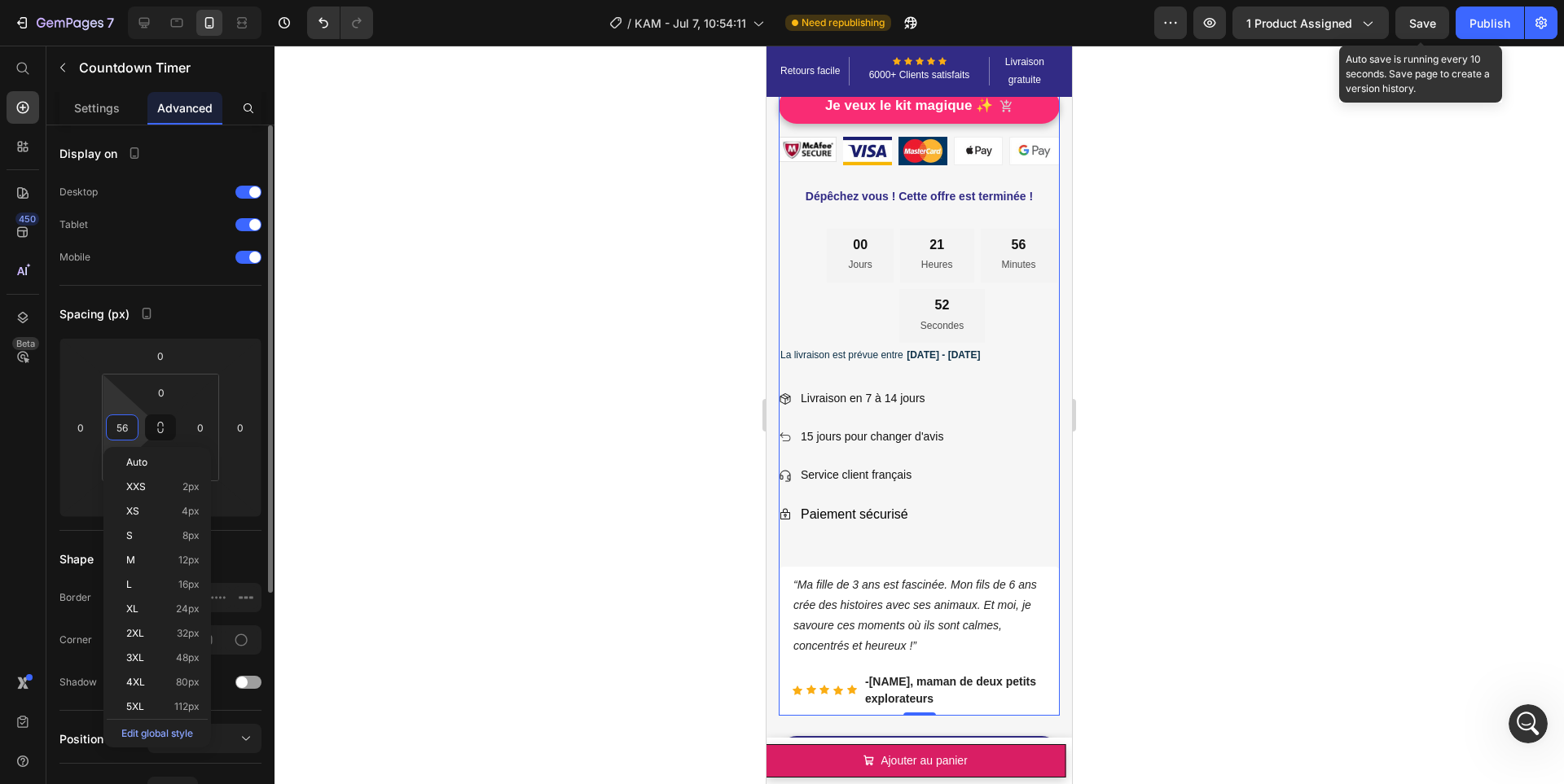 click on "56" at bounding box center [122, 427] 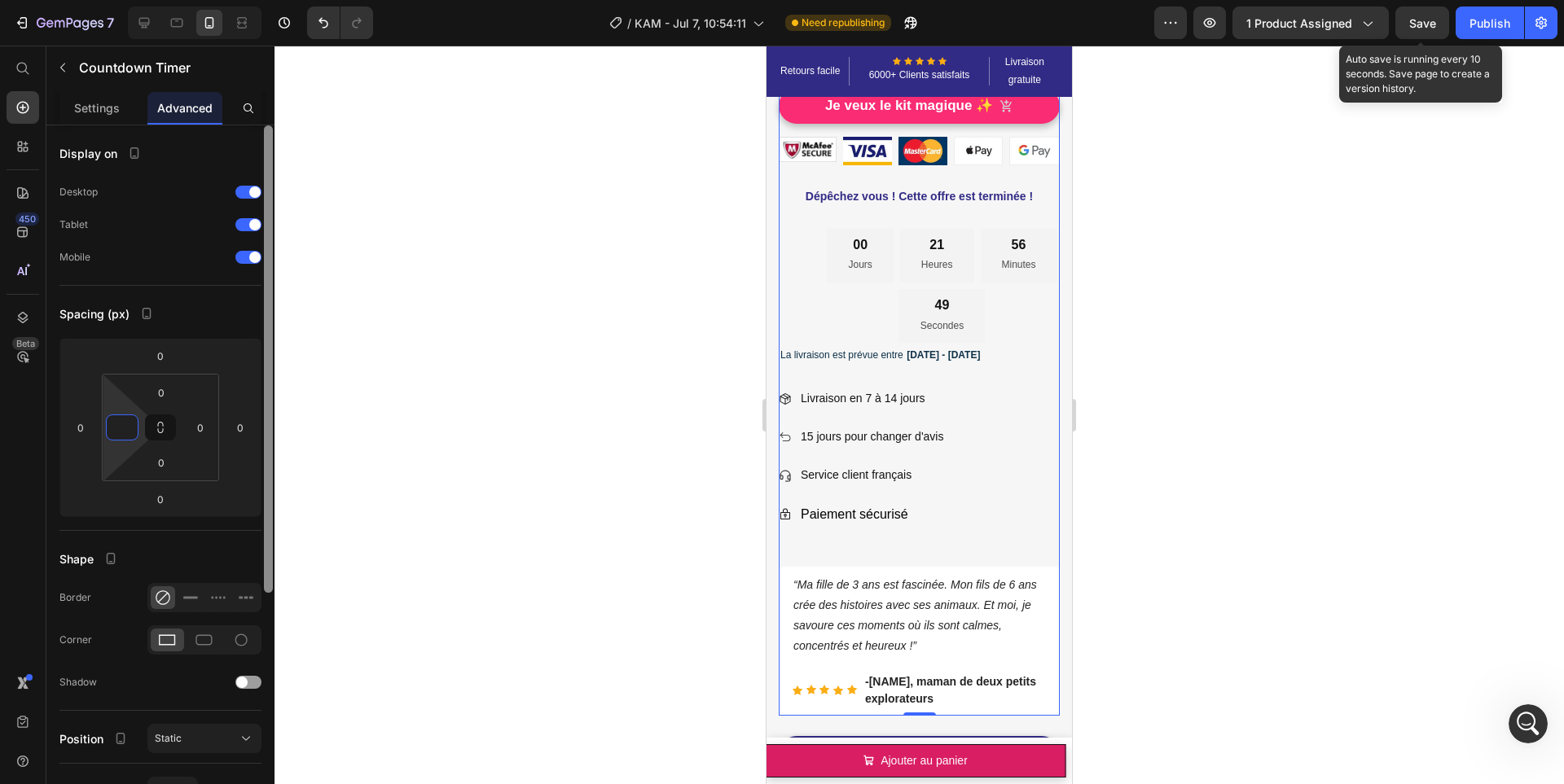 click at bounding box center [268, 359] 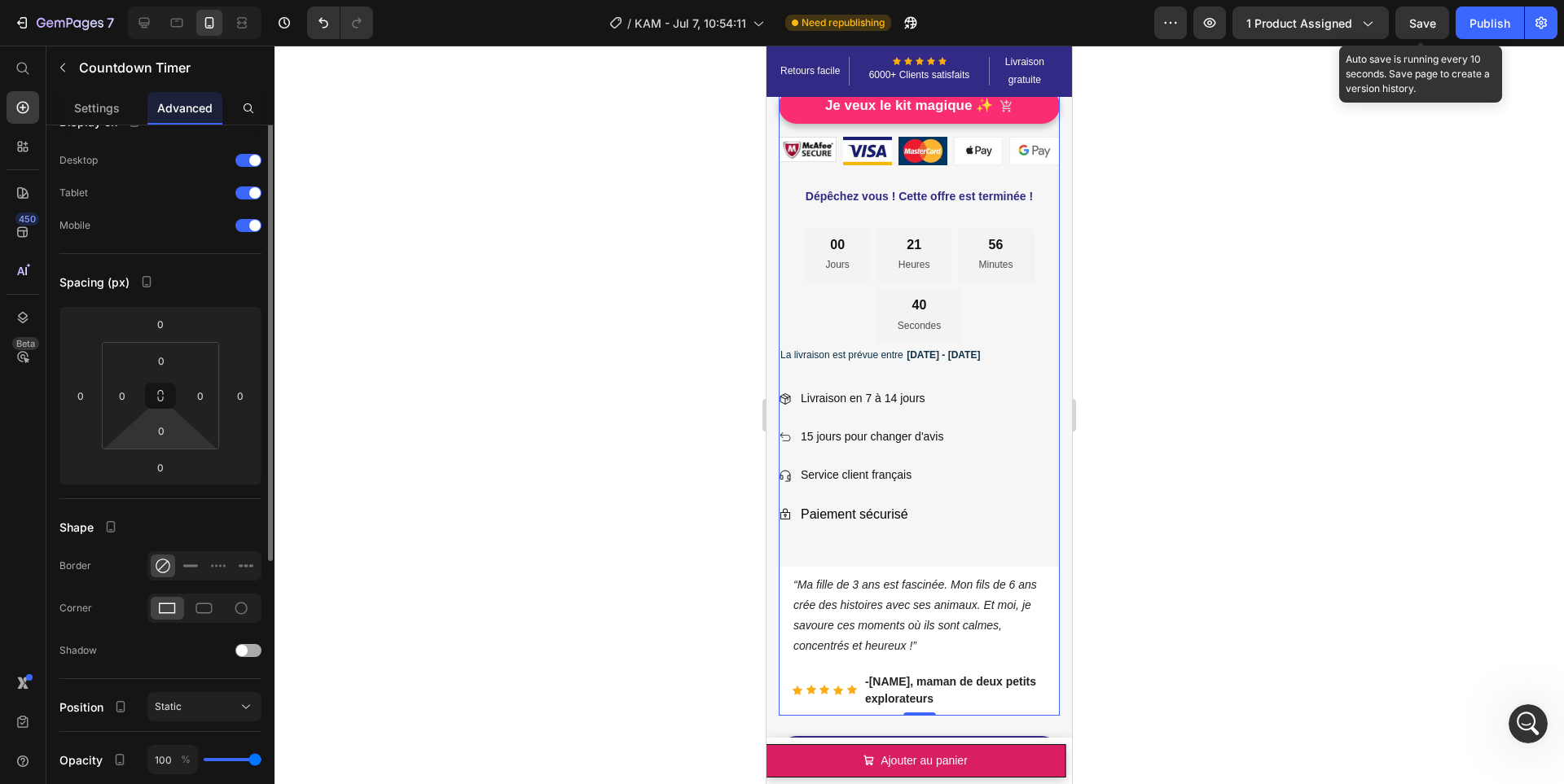 scroll, scrollTop: 0, scrollLeft: 0, axis: both 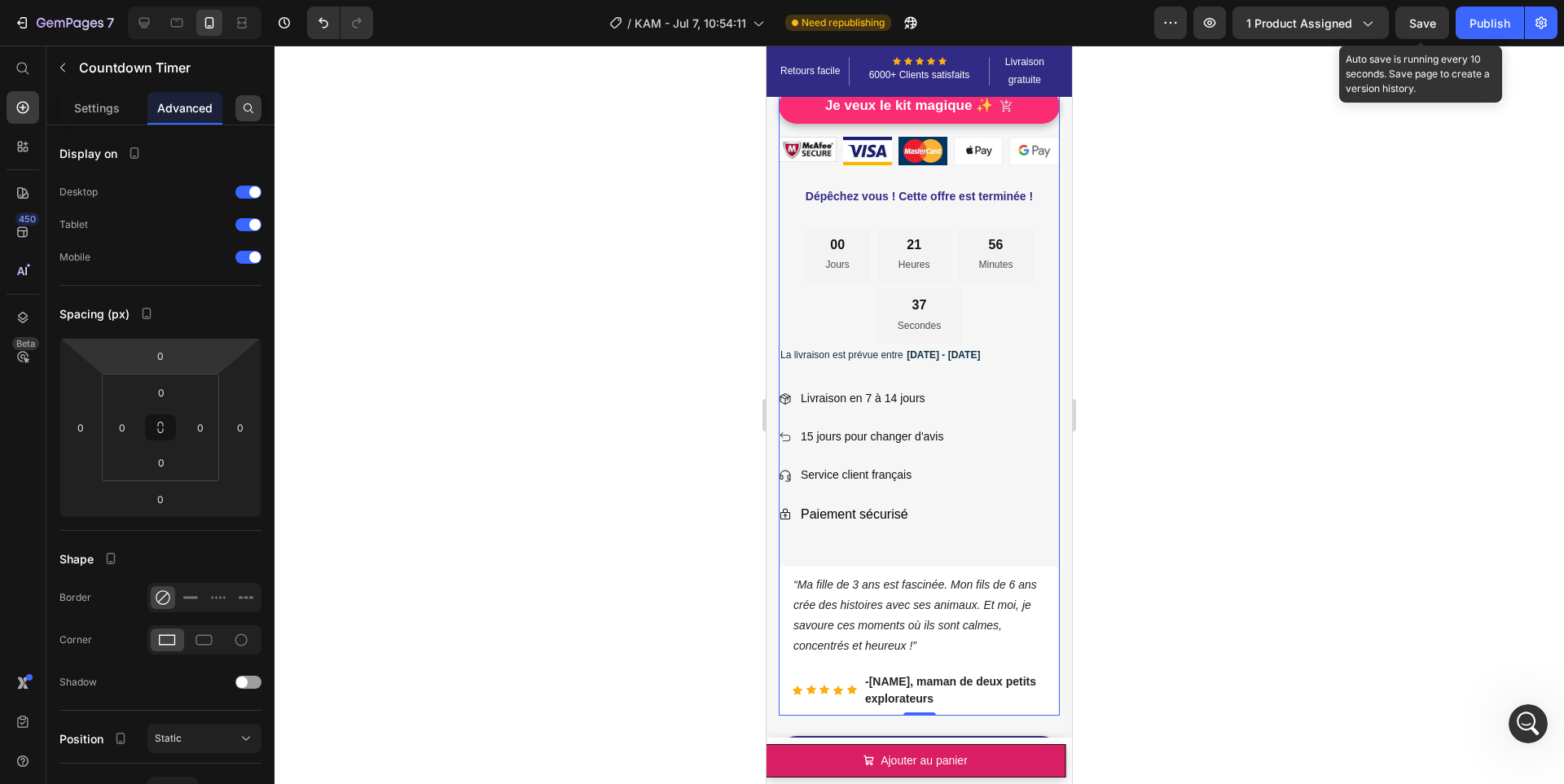 click 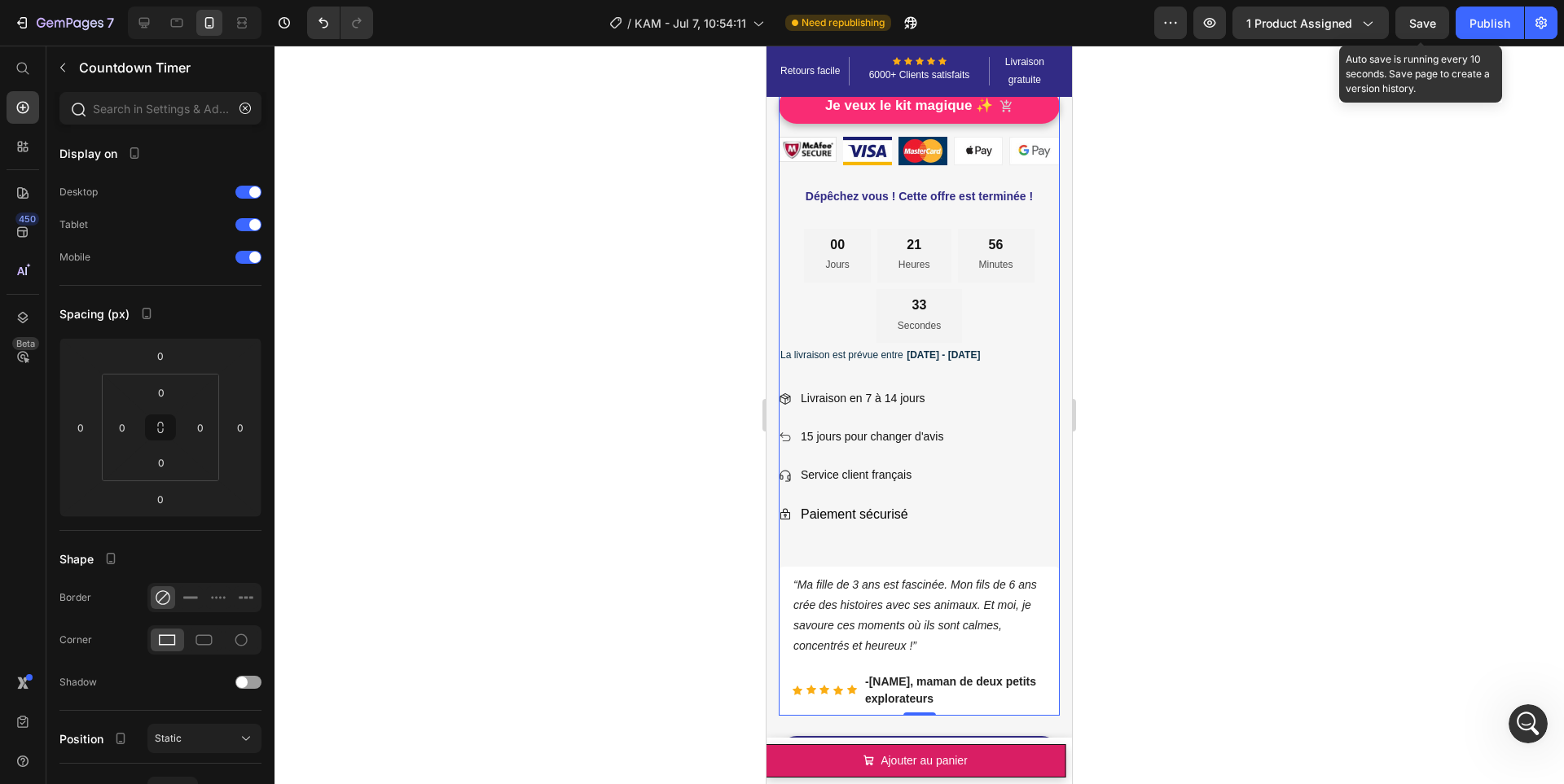 click on "21 Heures" at bounding box center [914, 256] 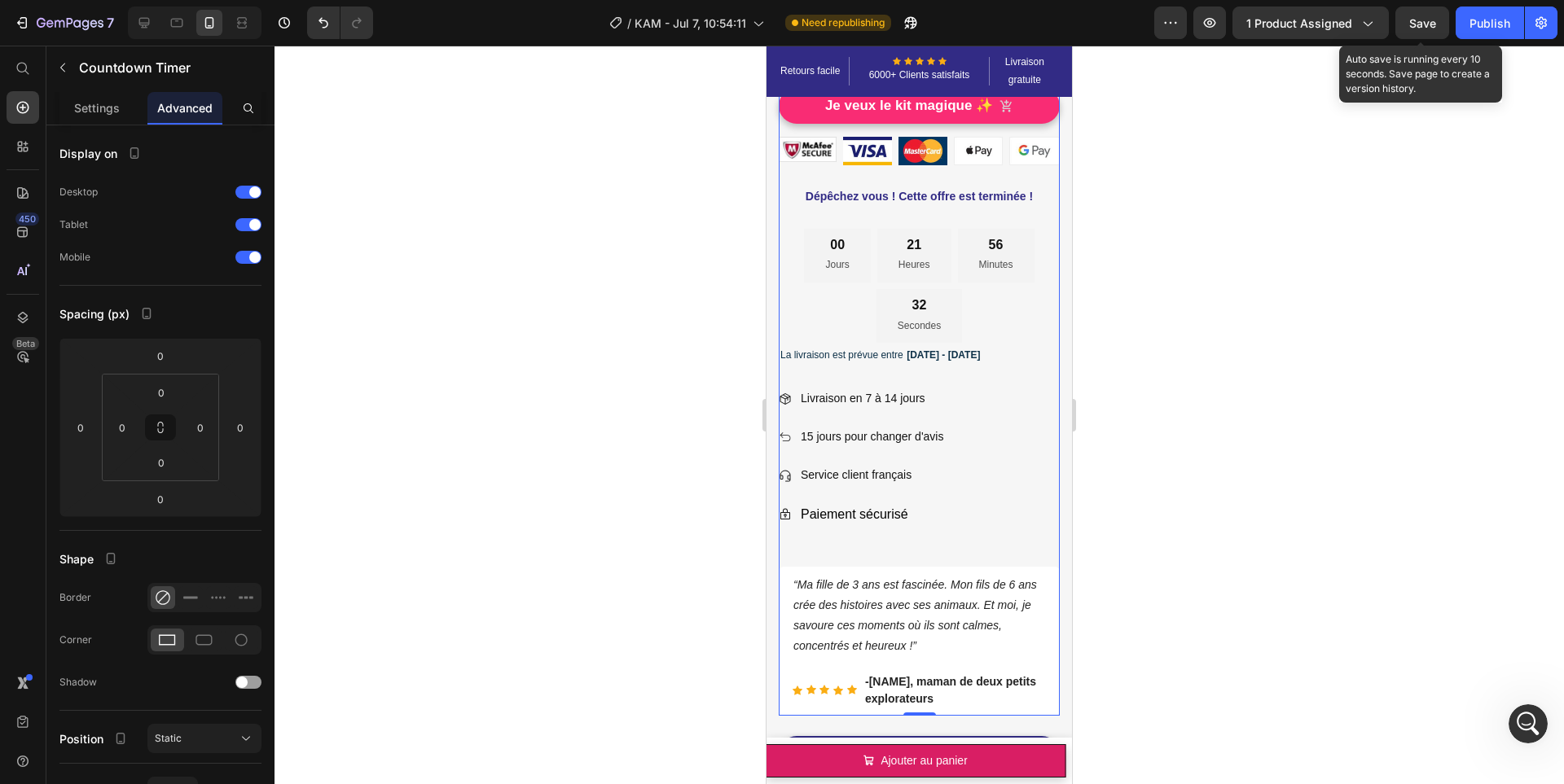 click on "21" at bounding box center (914, 245) 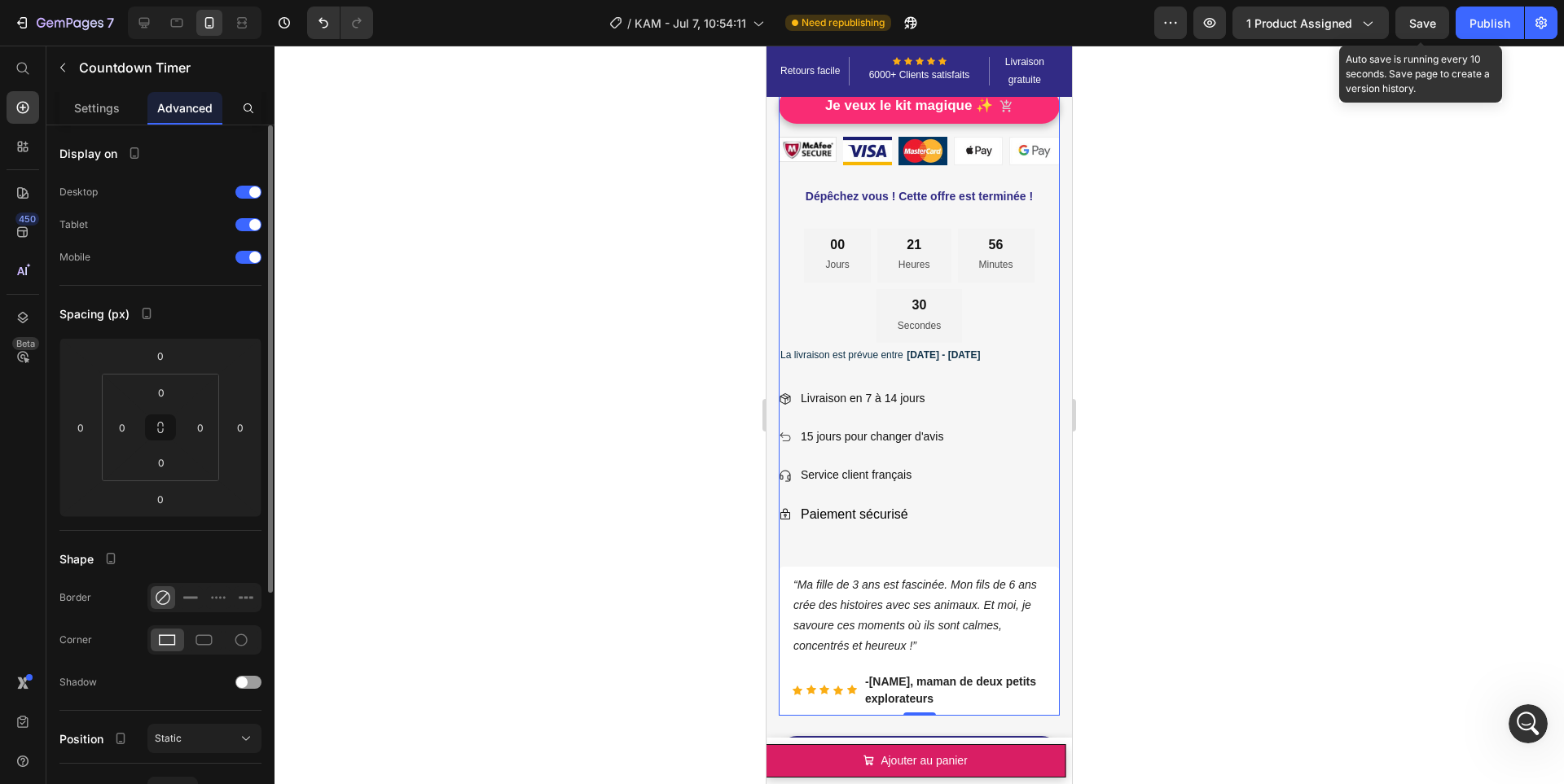 drag, startPoint x: 88, startPoint y: 108, endPoint x: 218, endPoint y: 217, distance: 169.64964 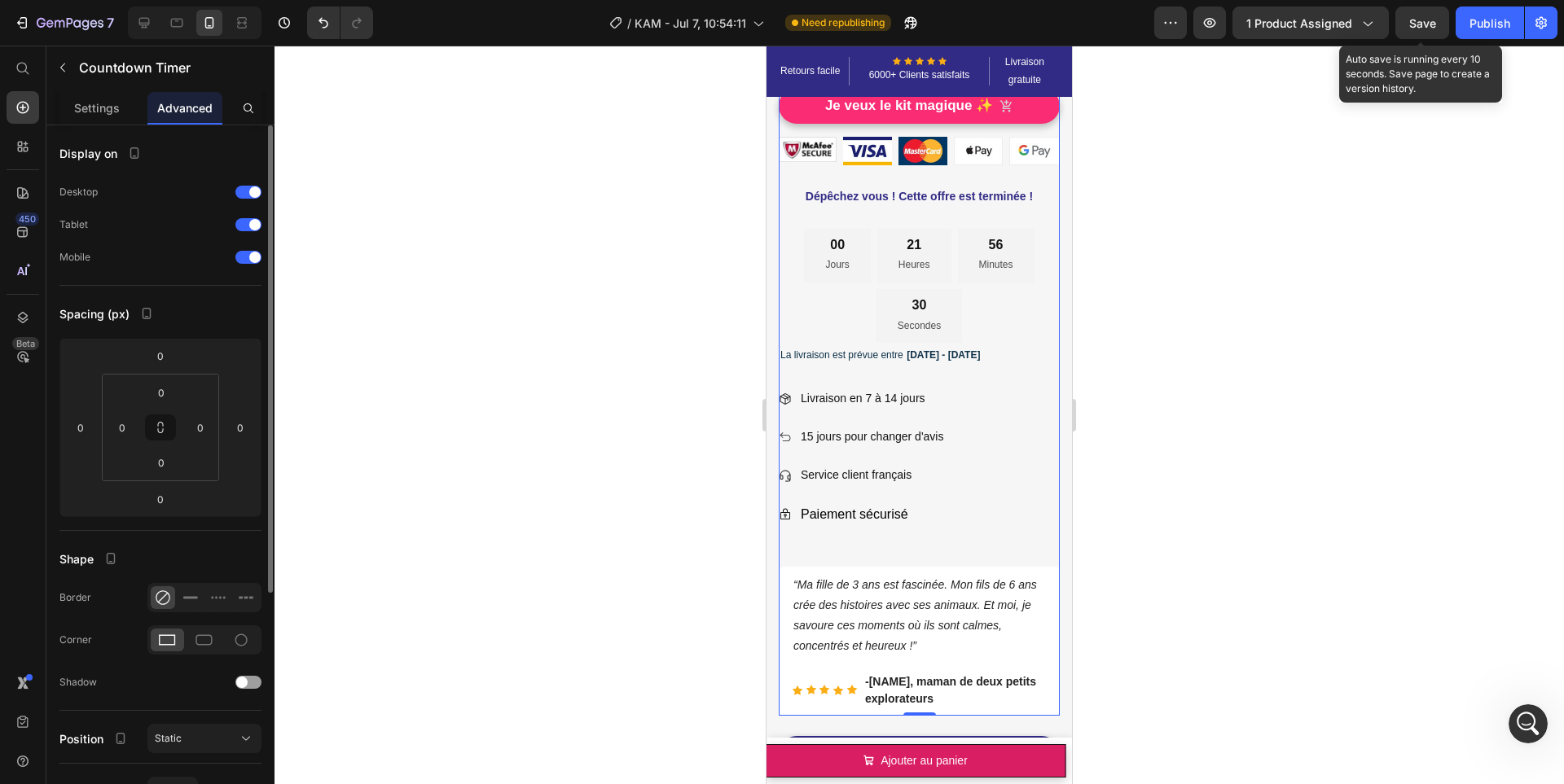 click on "Settings" at bounding box center [97, 107] 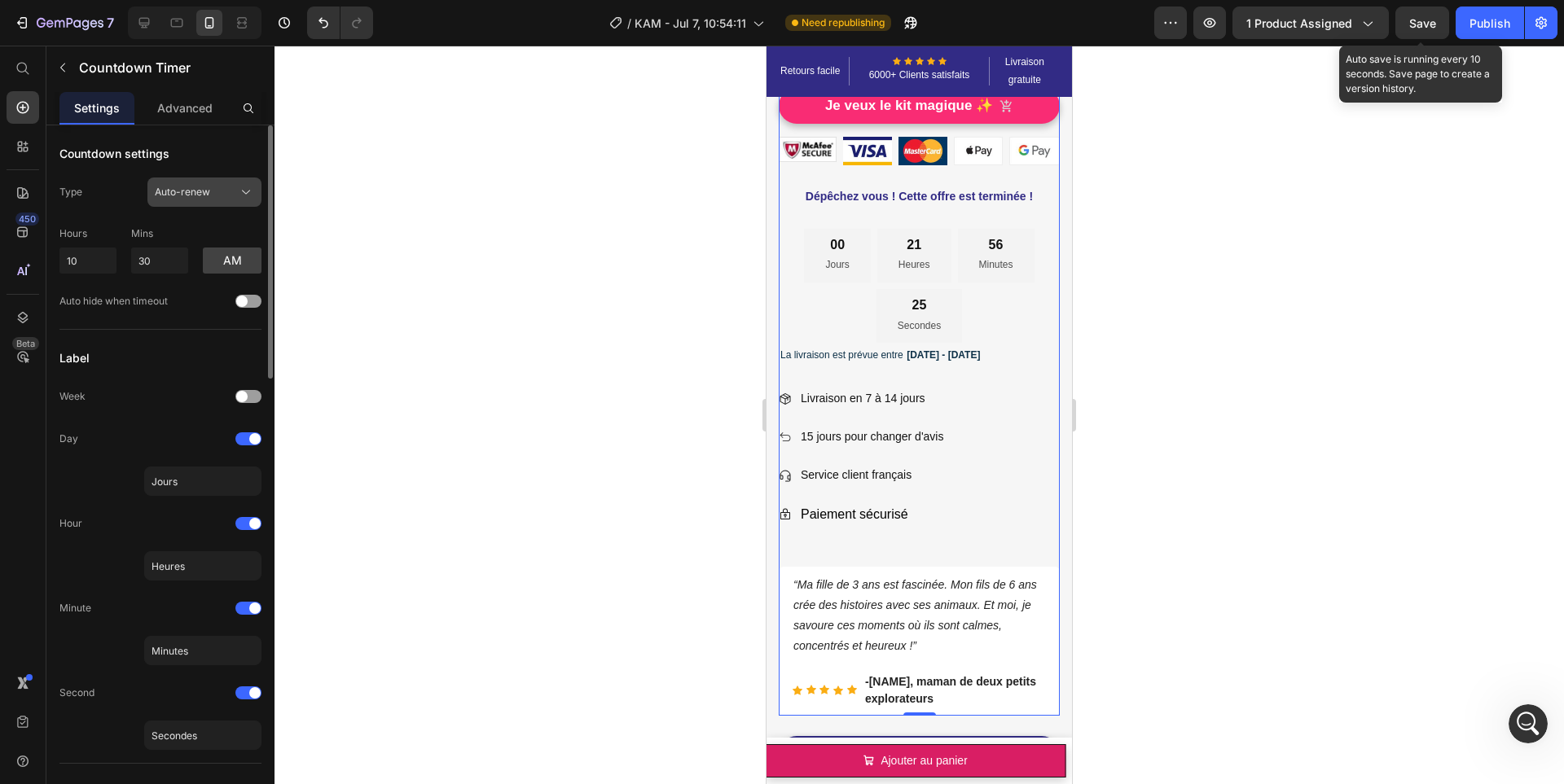 click on "Auto-renew" 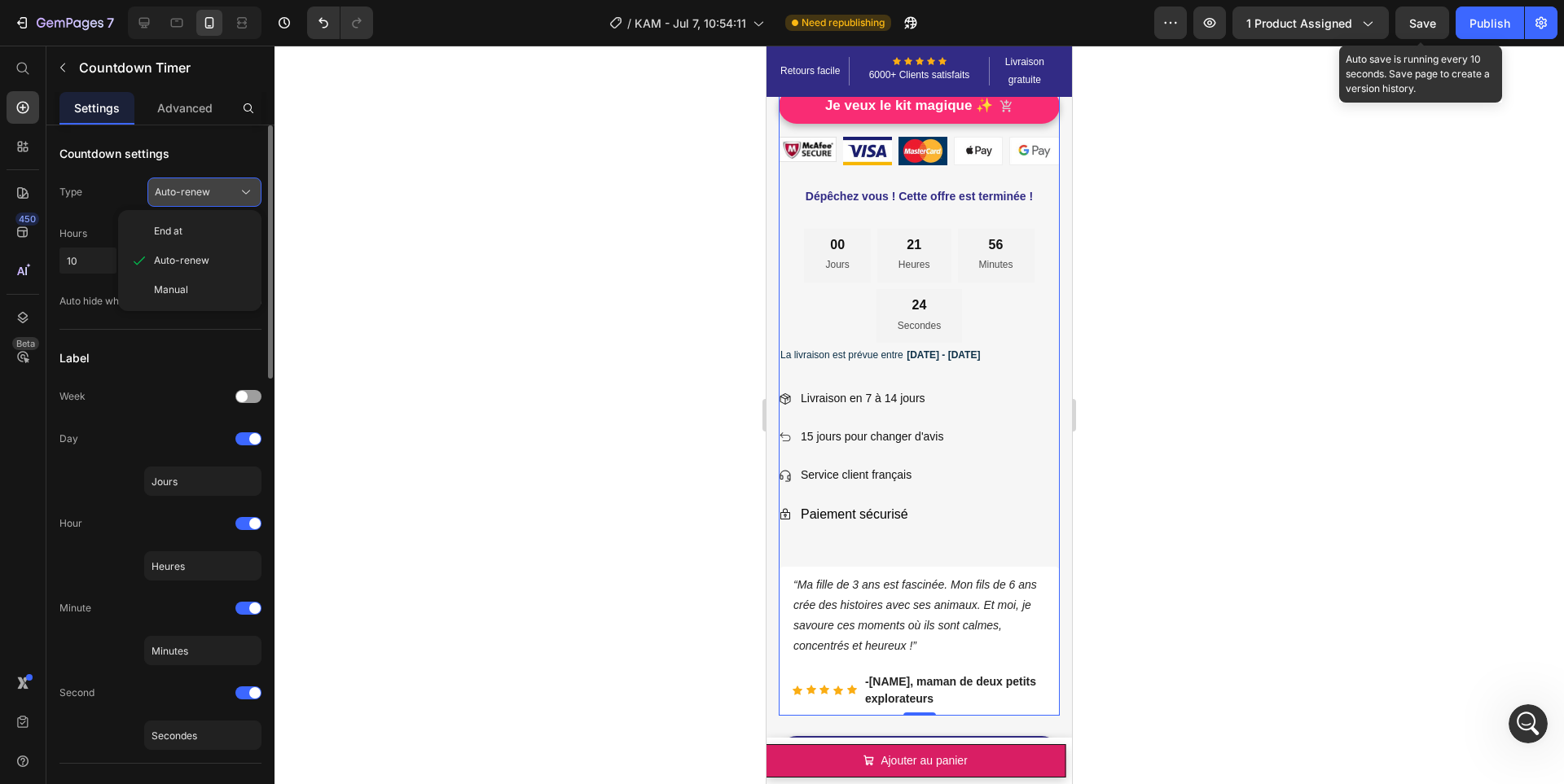 click on "Auto-renew" 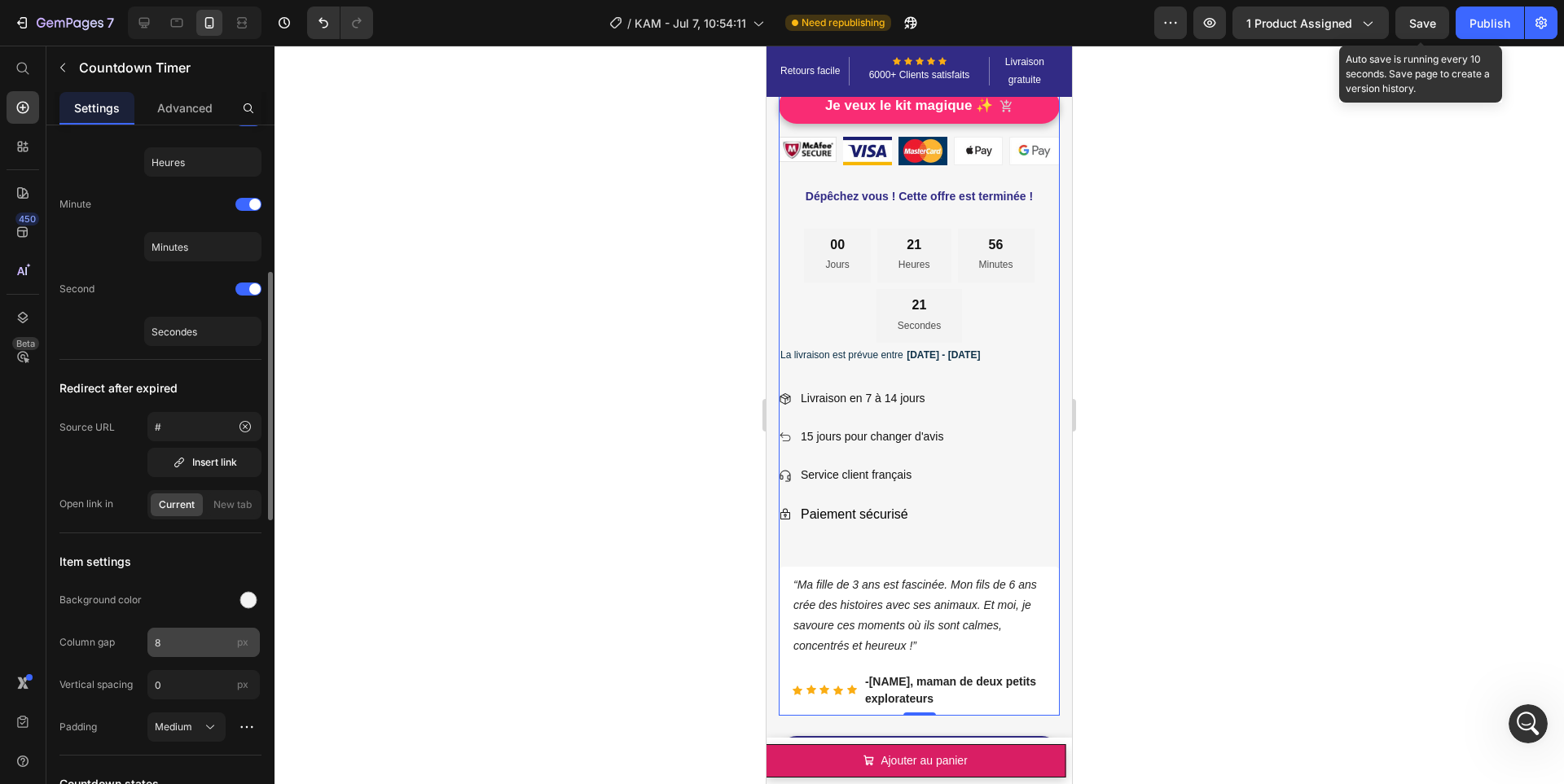 scroll, scrollTop: 523, scrollLeft: 0, axis: vertical 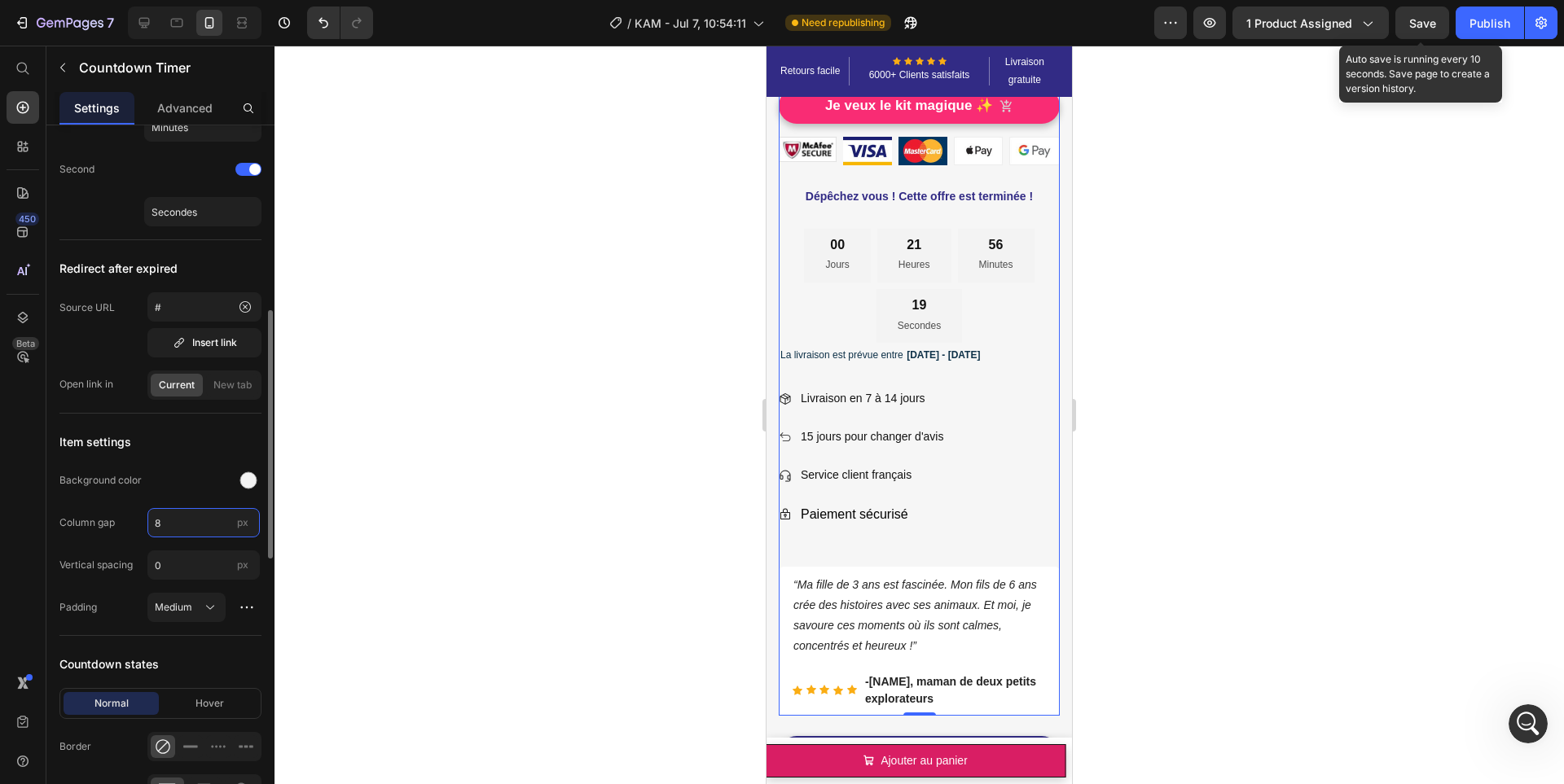 click on "8" at bounding box center [204, 523] 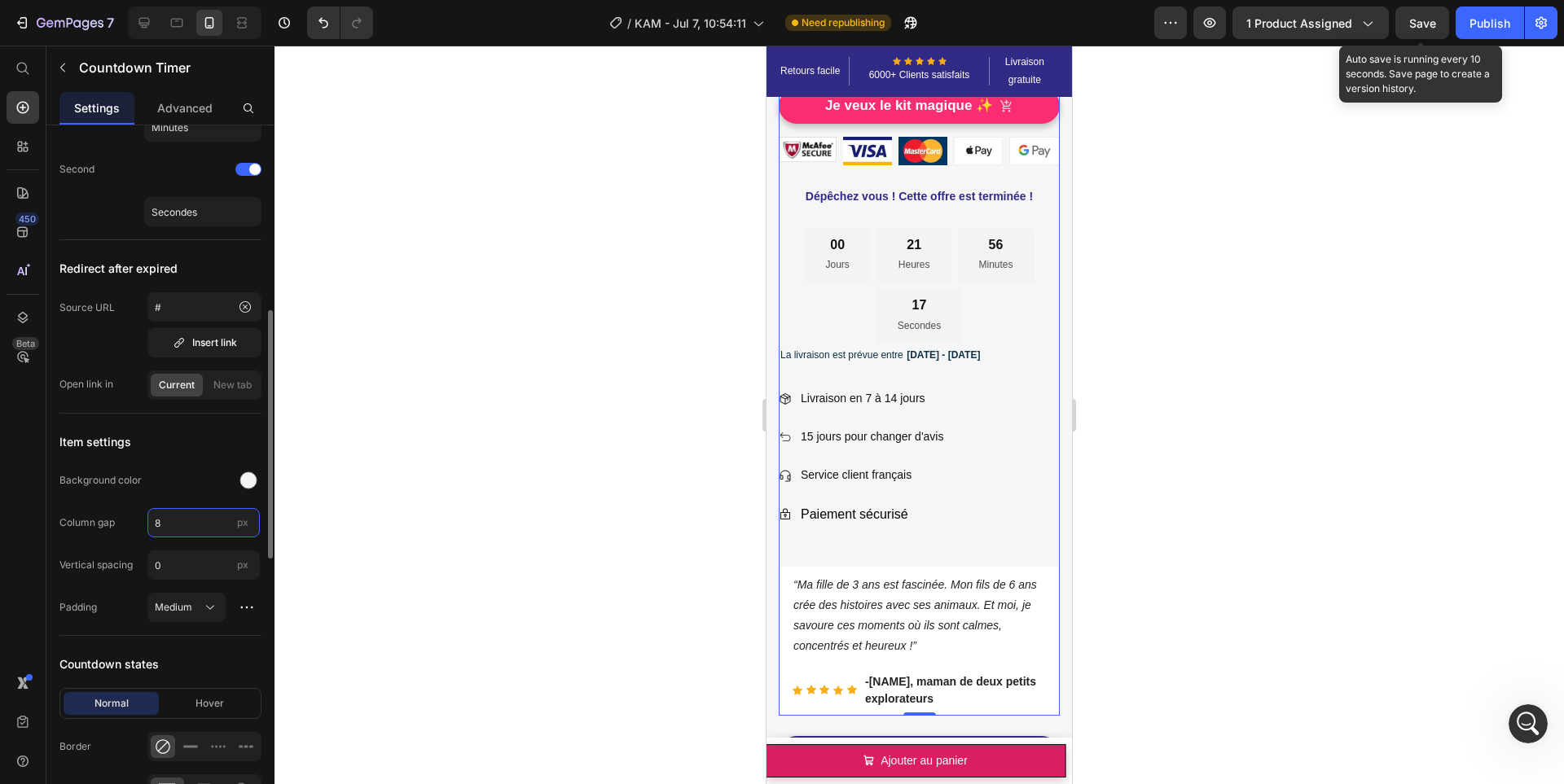 type on "5" 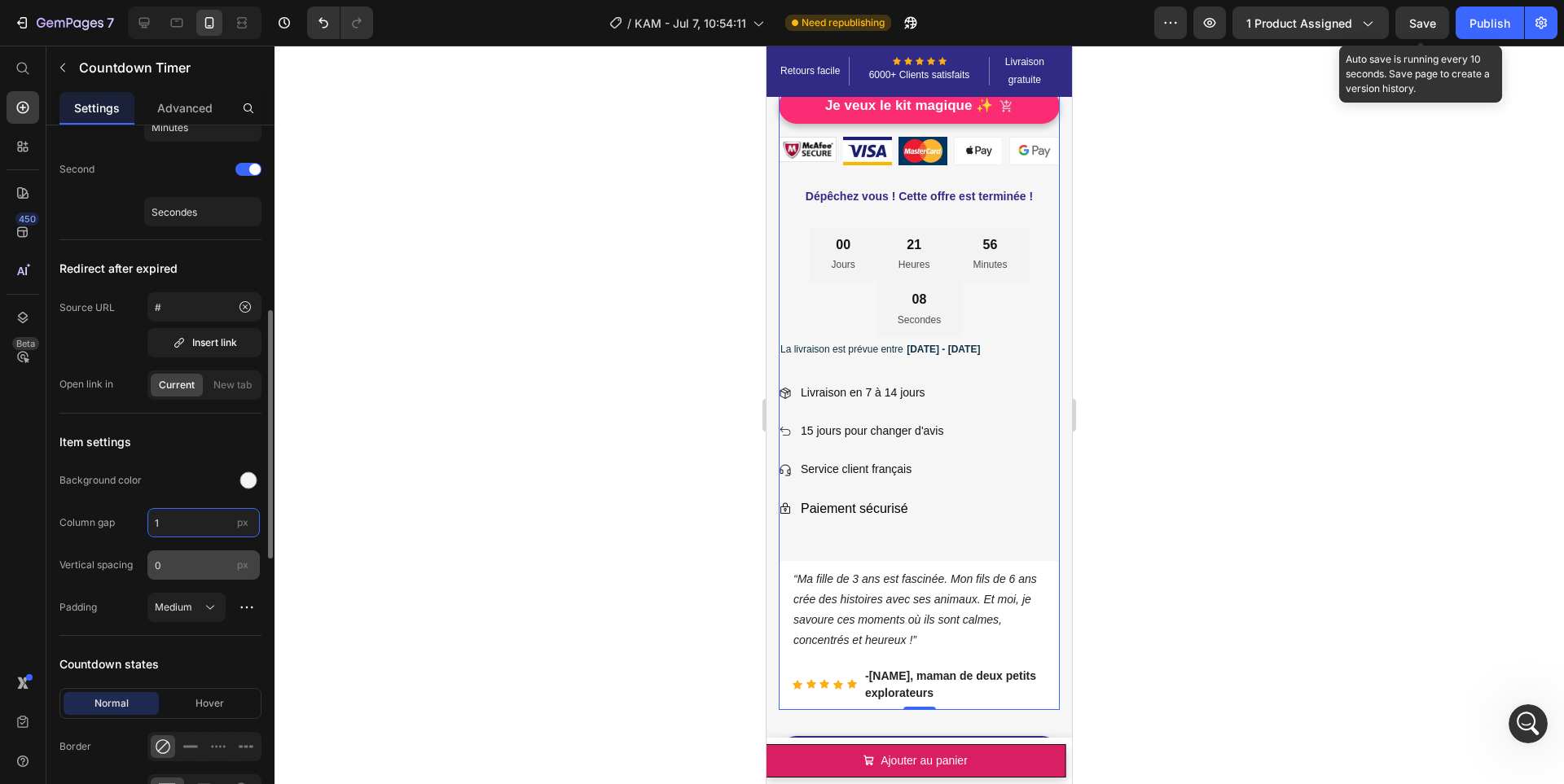 type on "1" 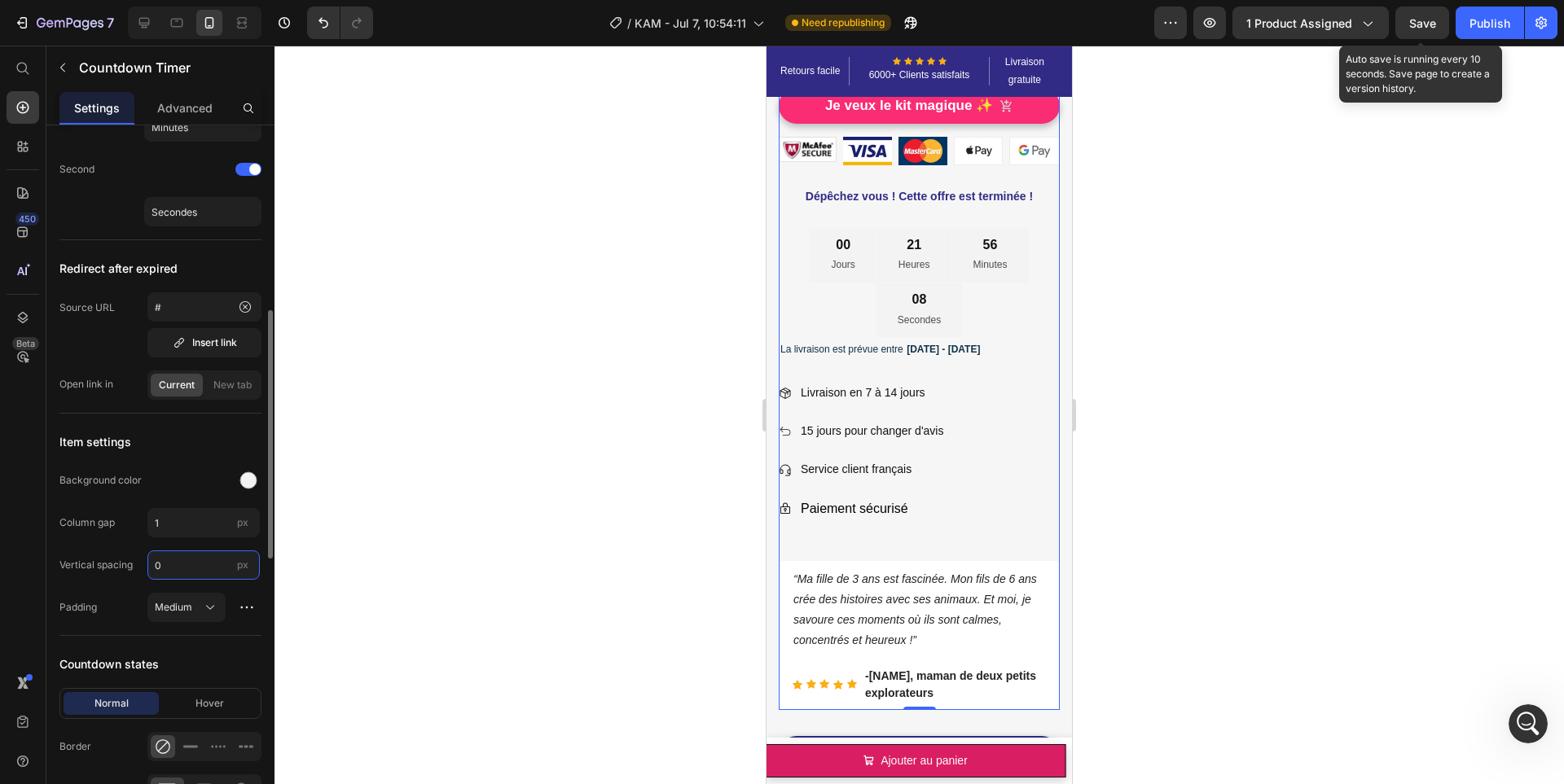 click on "0" at bounding box center [204, 565] 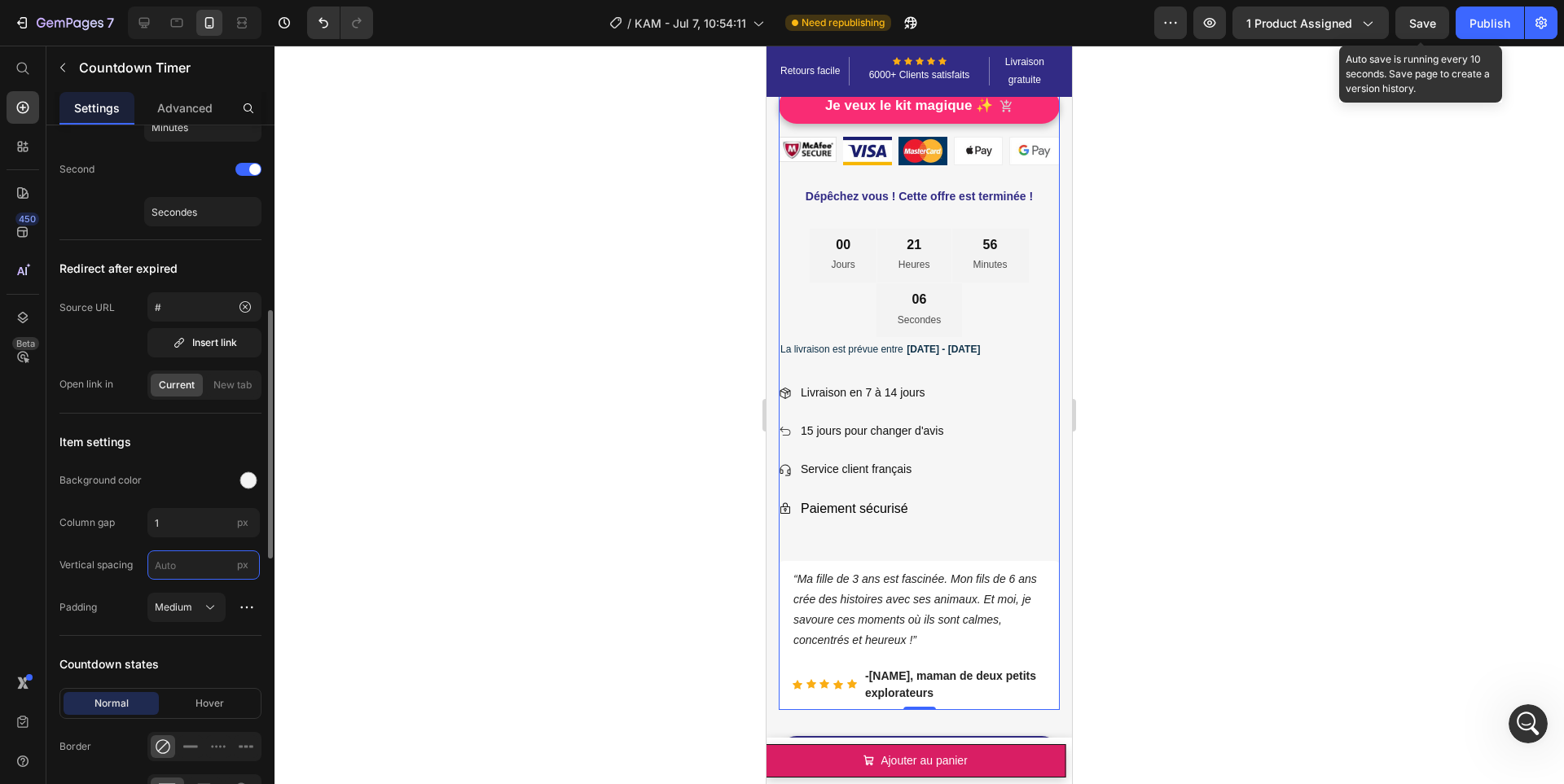 type on "3" 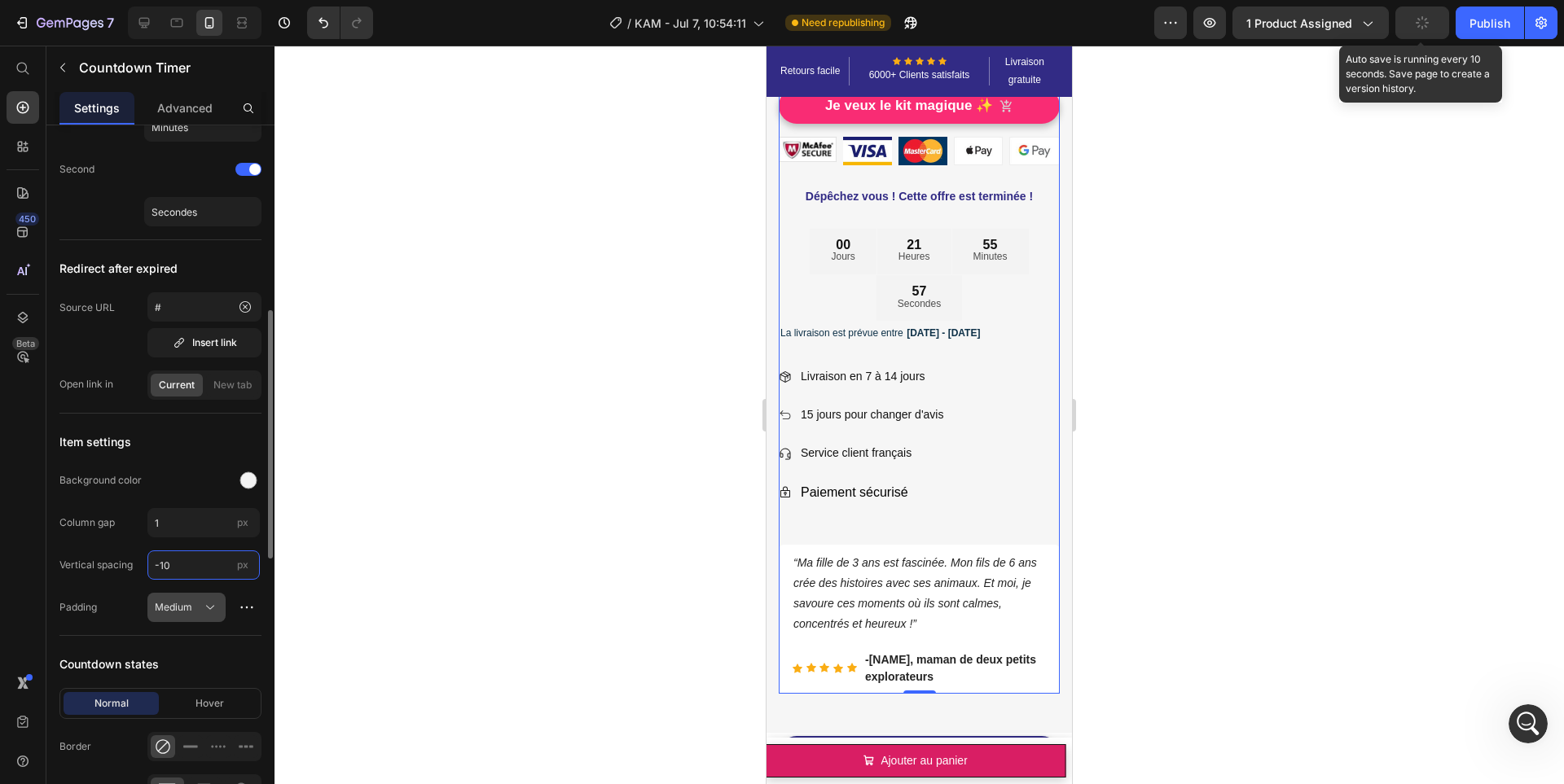 type on "-10" 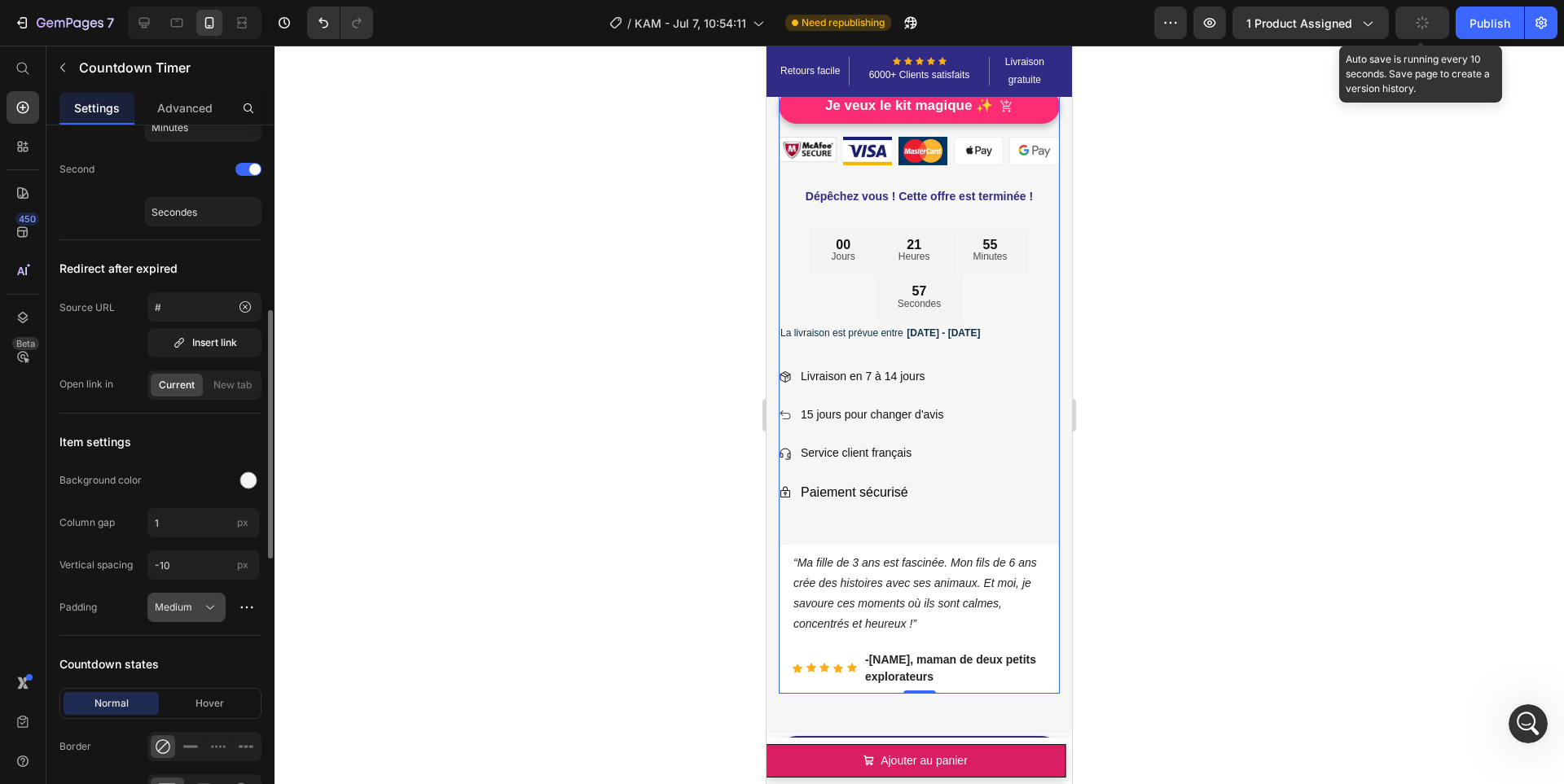 click 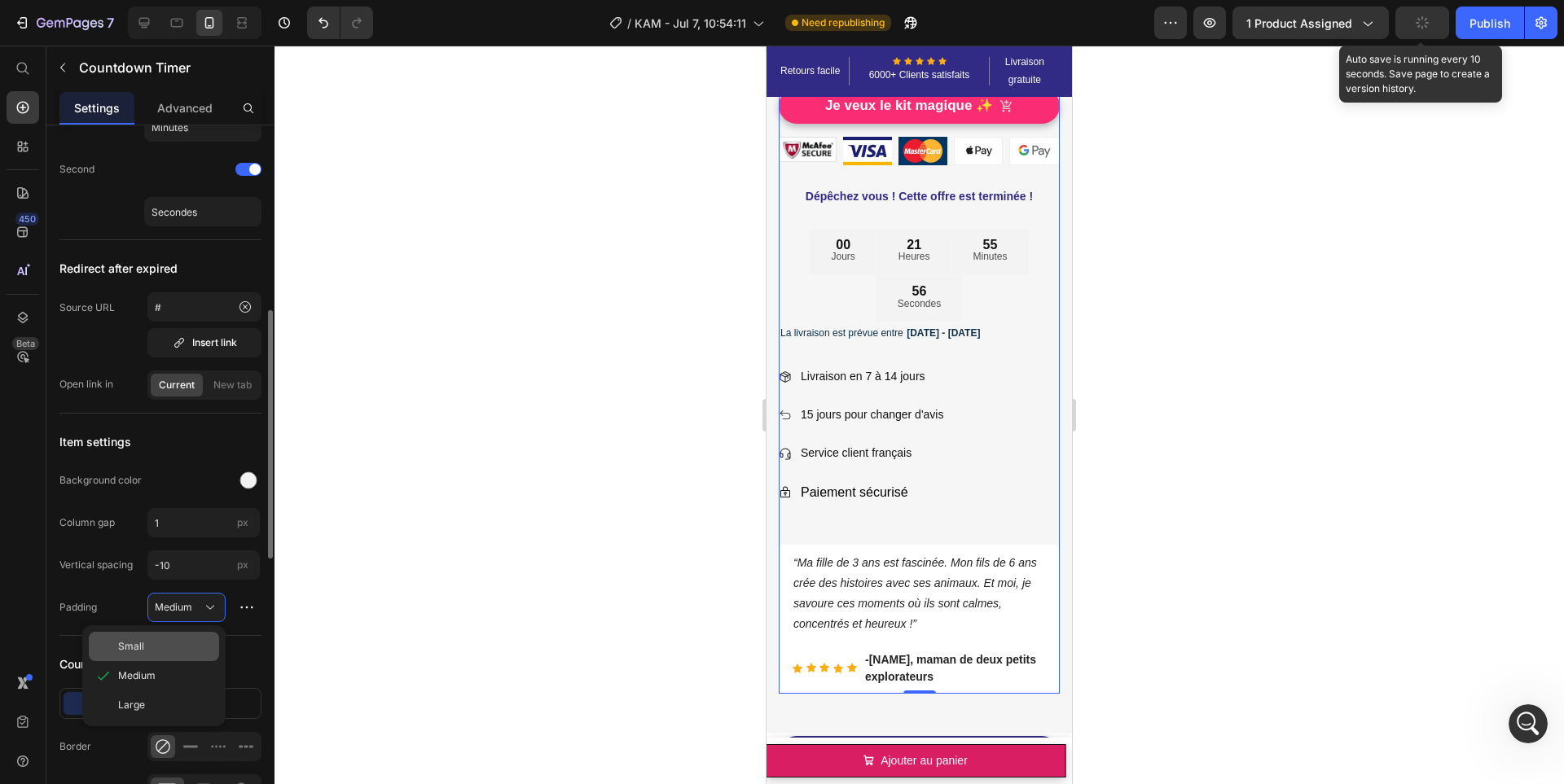 click on "Small" at bounding box center [165, 646] 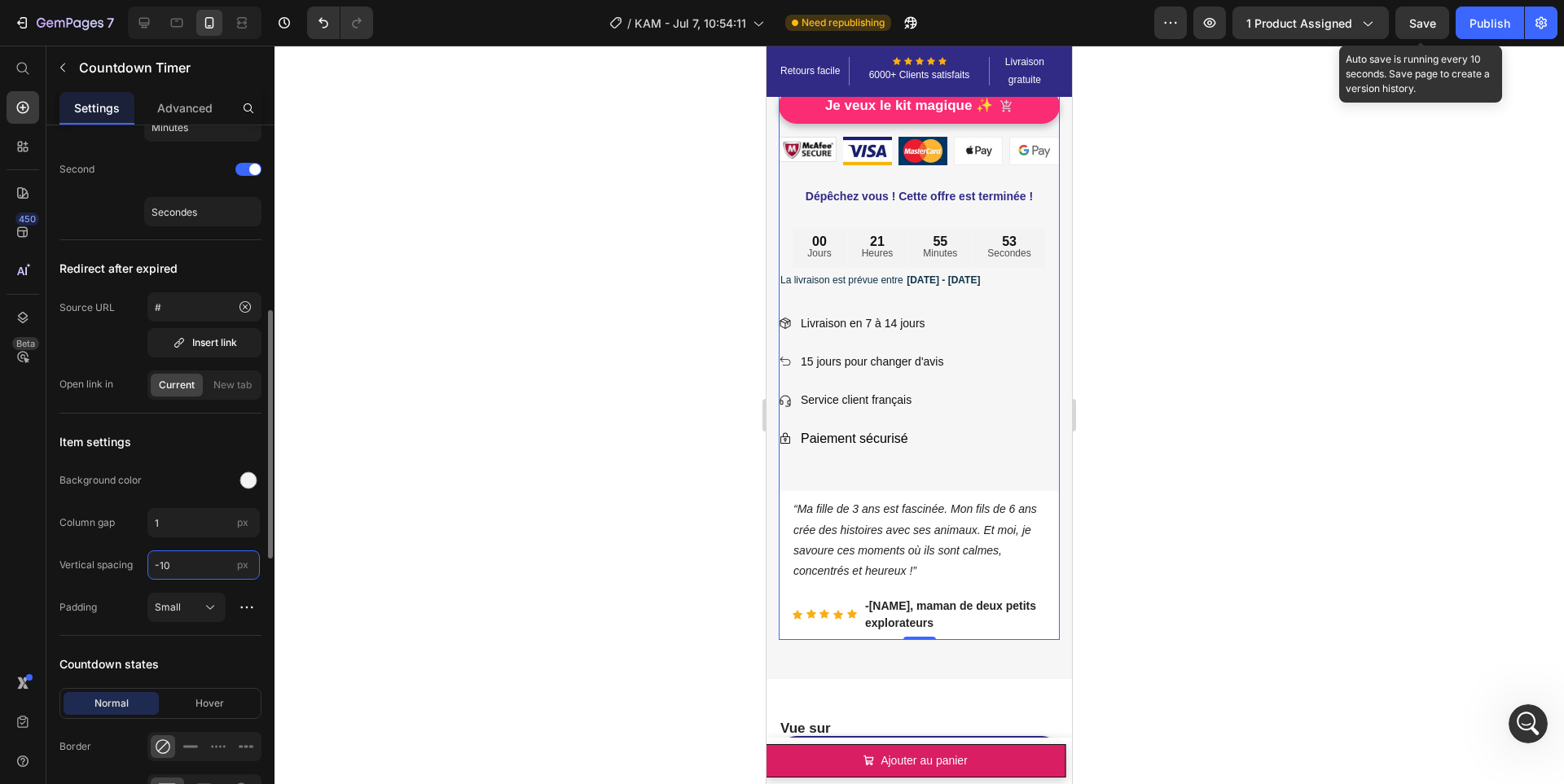 click on "-10" at bounding box center [204, 565] 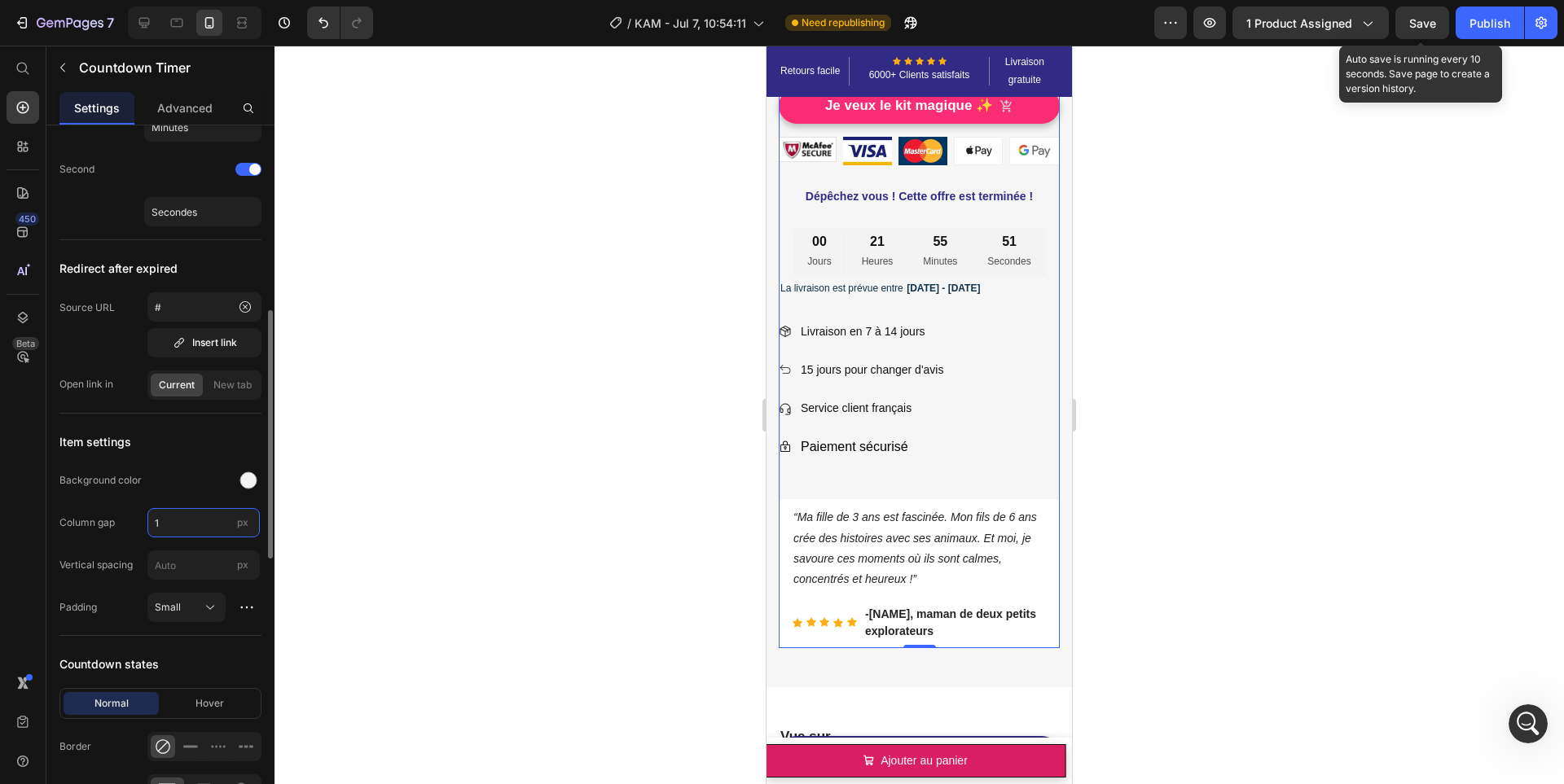 click on "1" at bounding box center [204, 523] 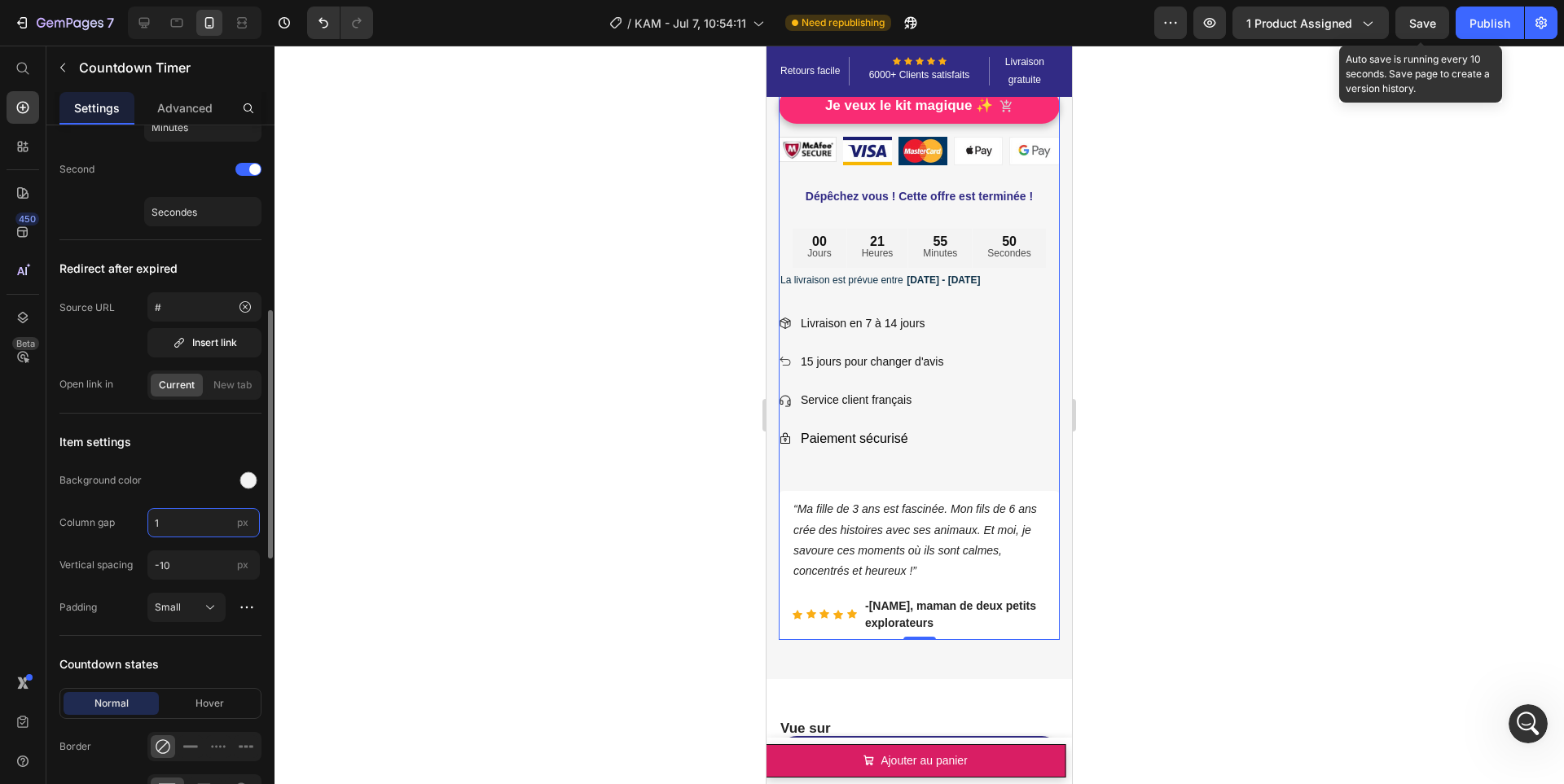 type 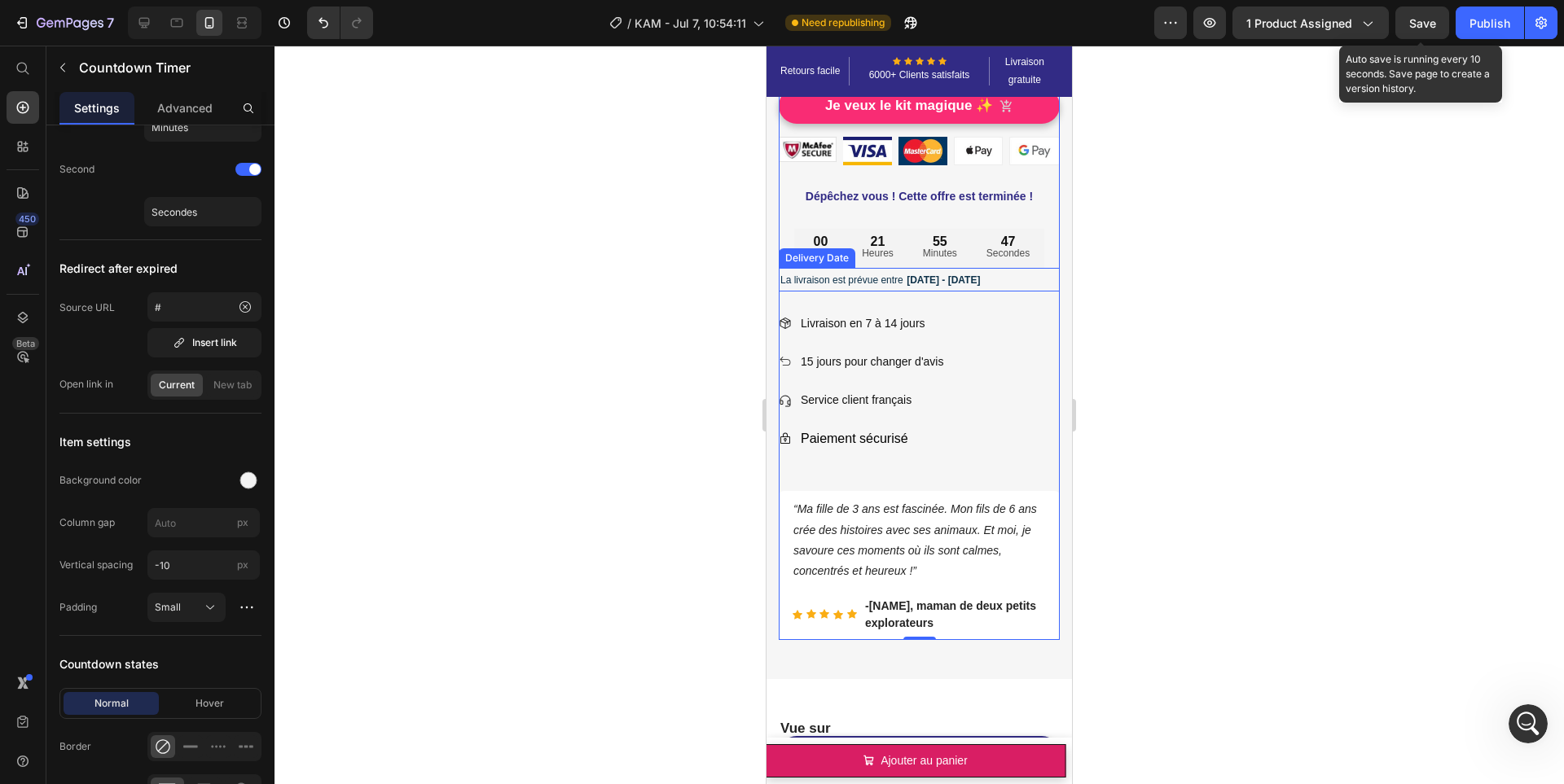 click on "[DATE] - [DATE]" at bounding box center (943, 280) 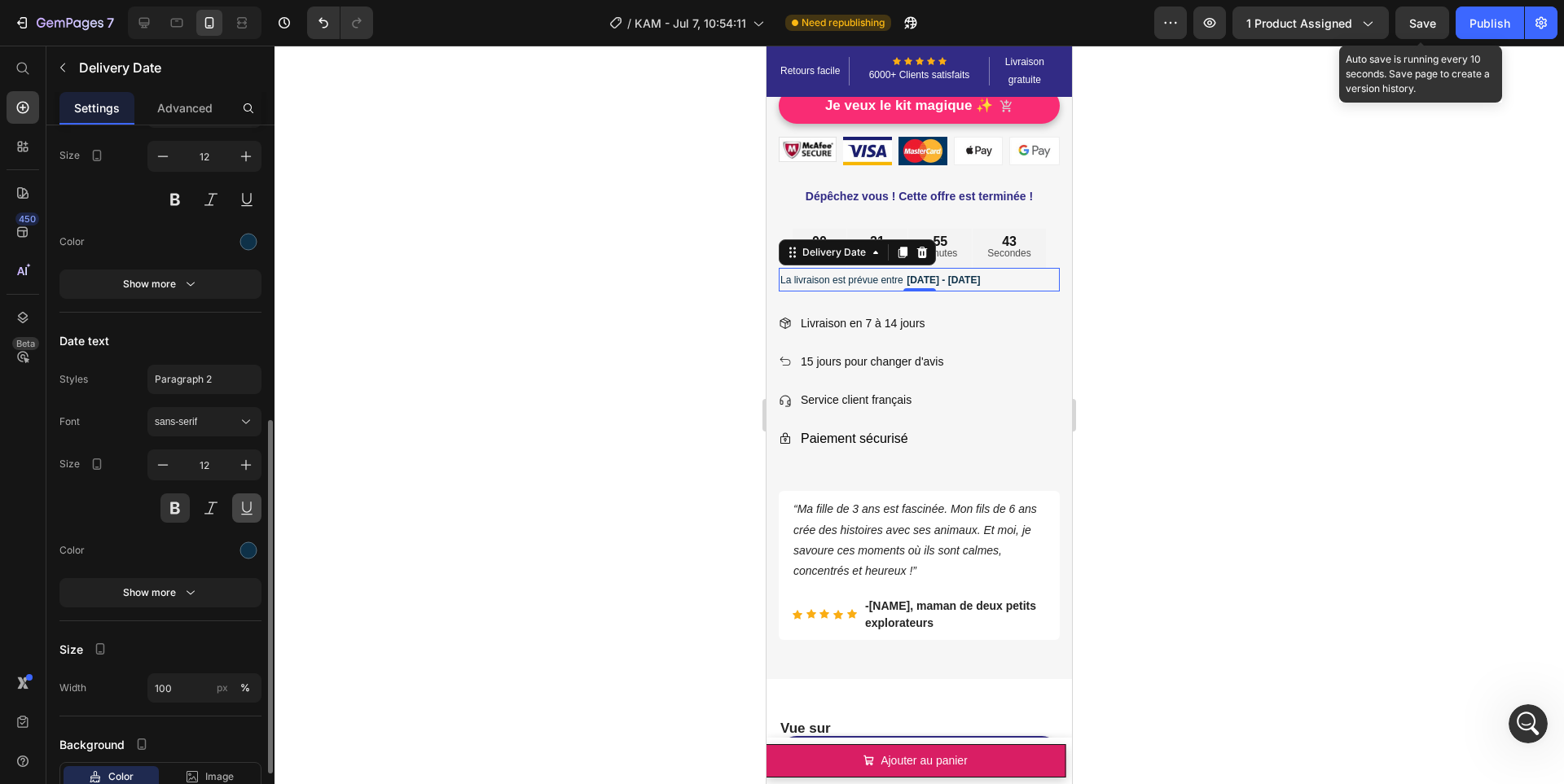 scroll, scrollTop: 699, scrollLeft: 0, axis: vertical 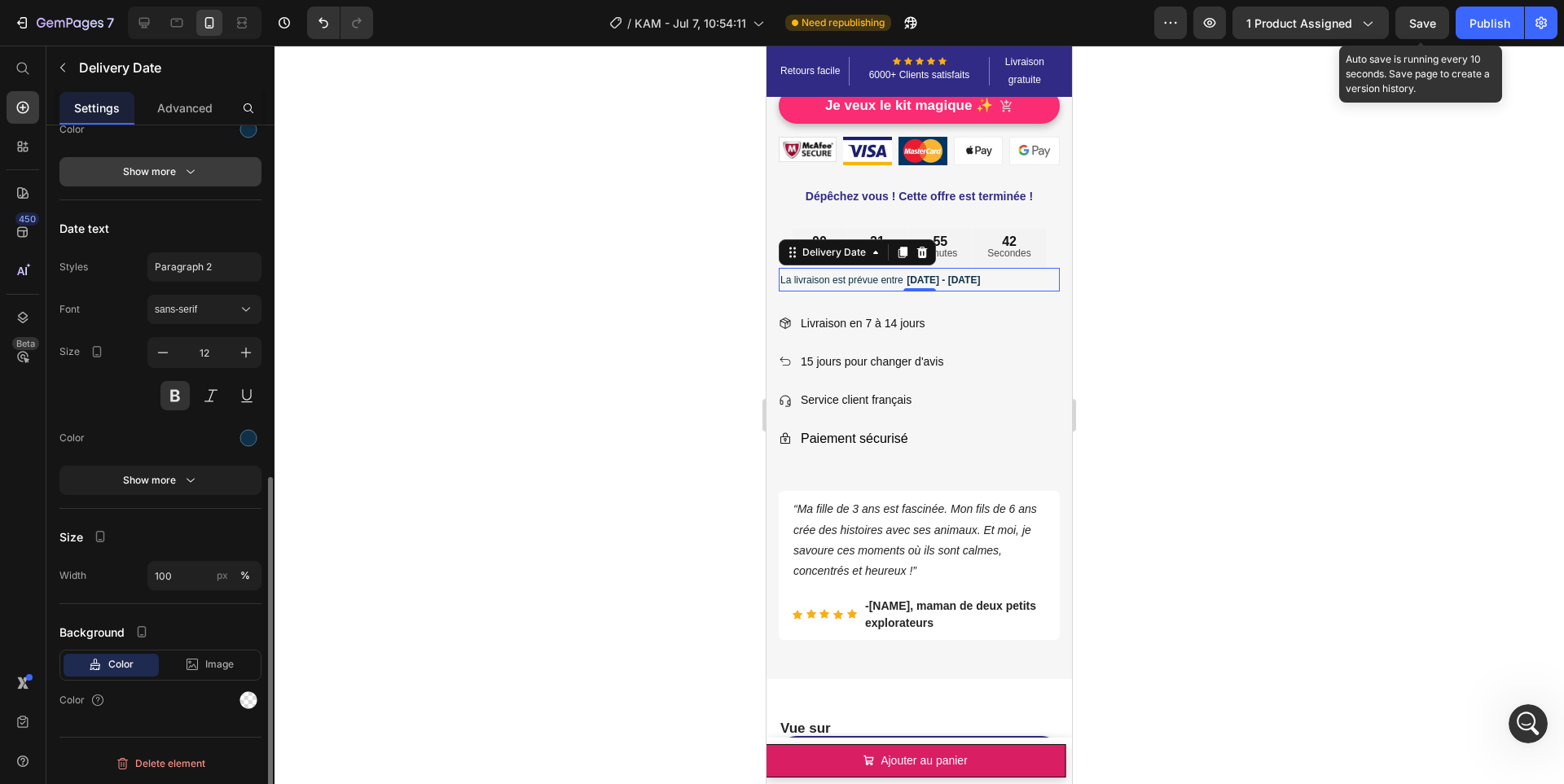 click 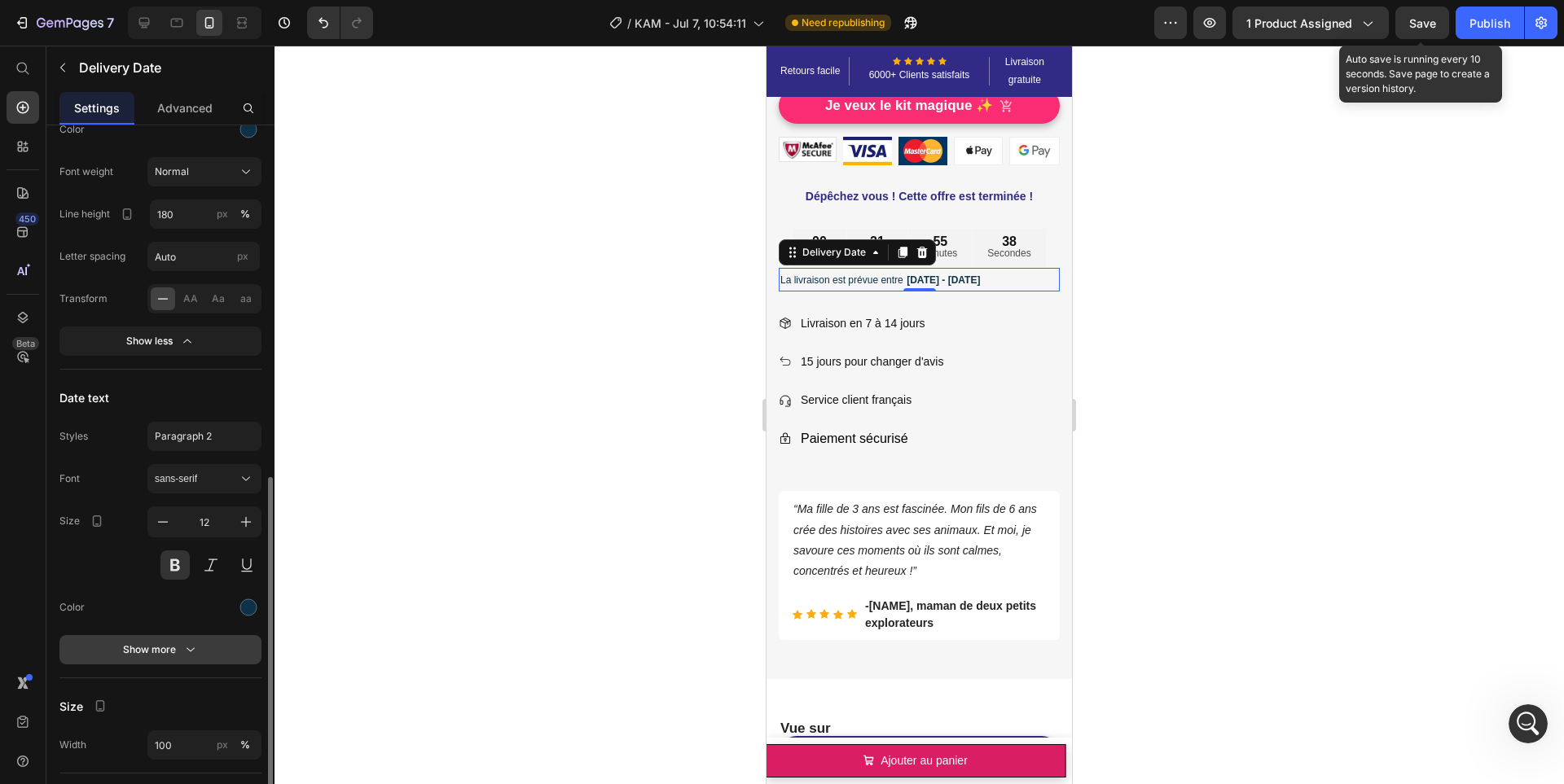 click on "Show more" at bounding box center (160, 650) 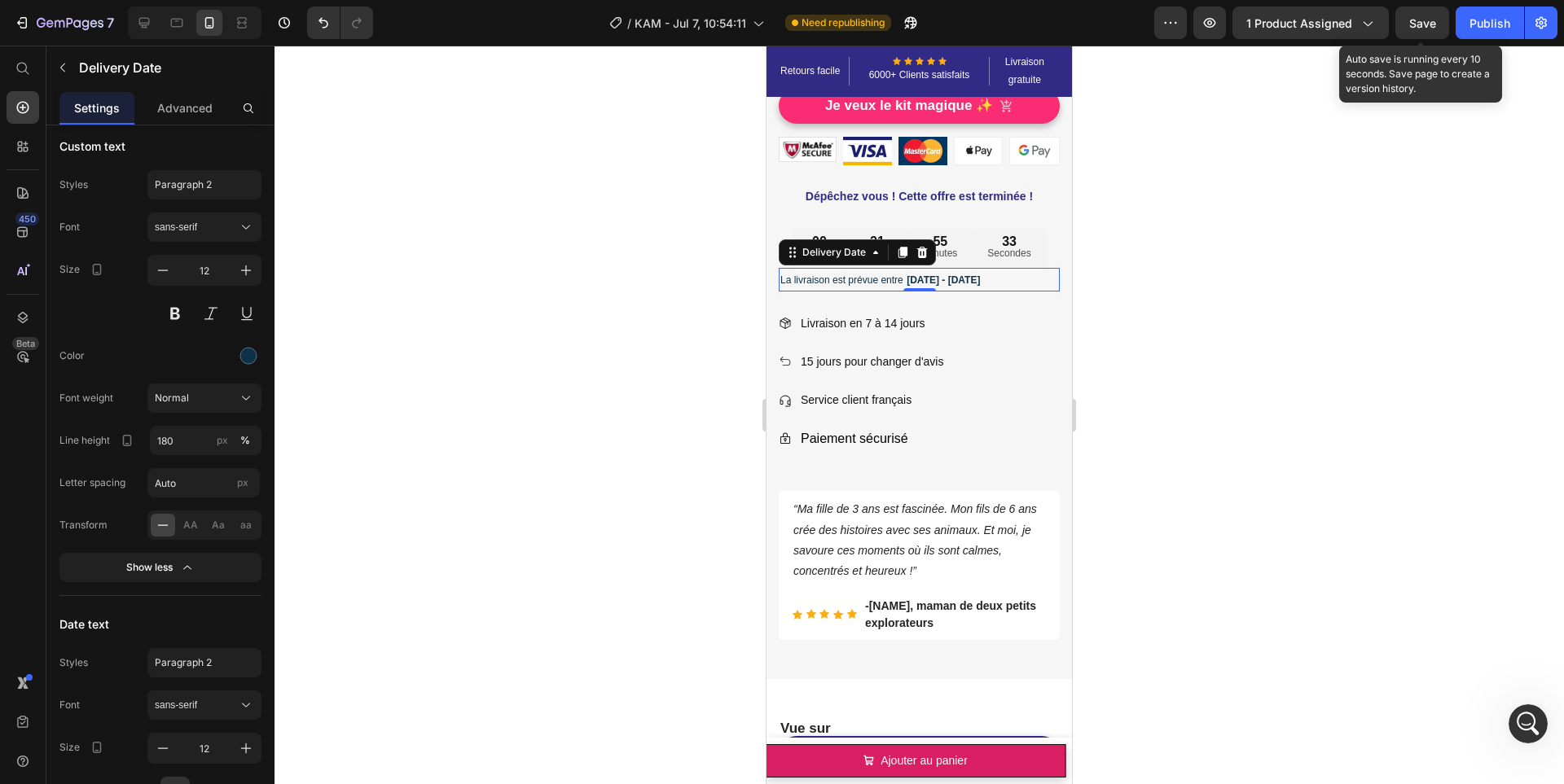 scroll, scrollTop: 0, scrollLeft: 0, axis: both 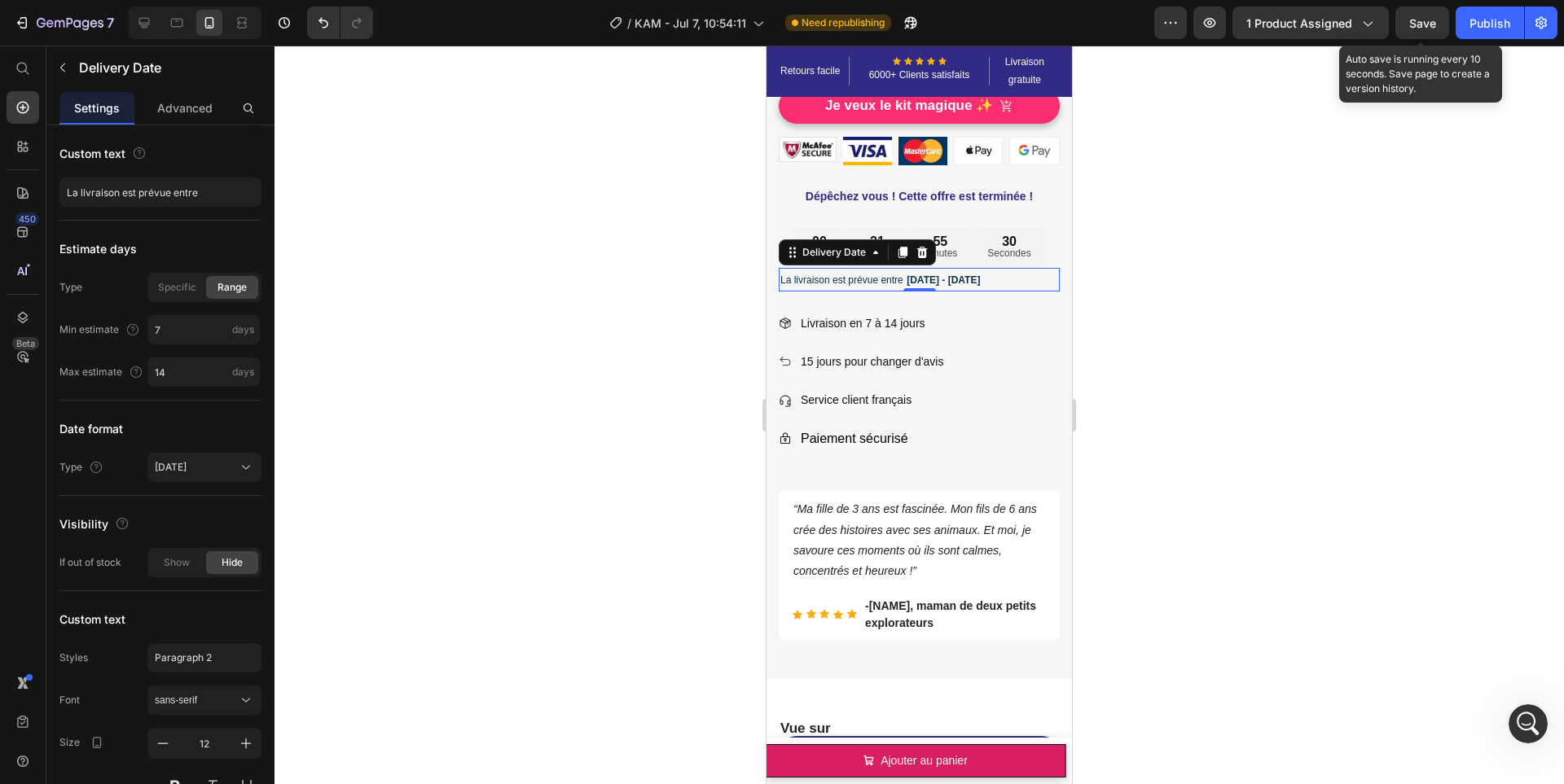 click 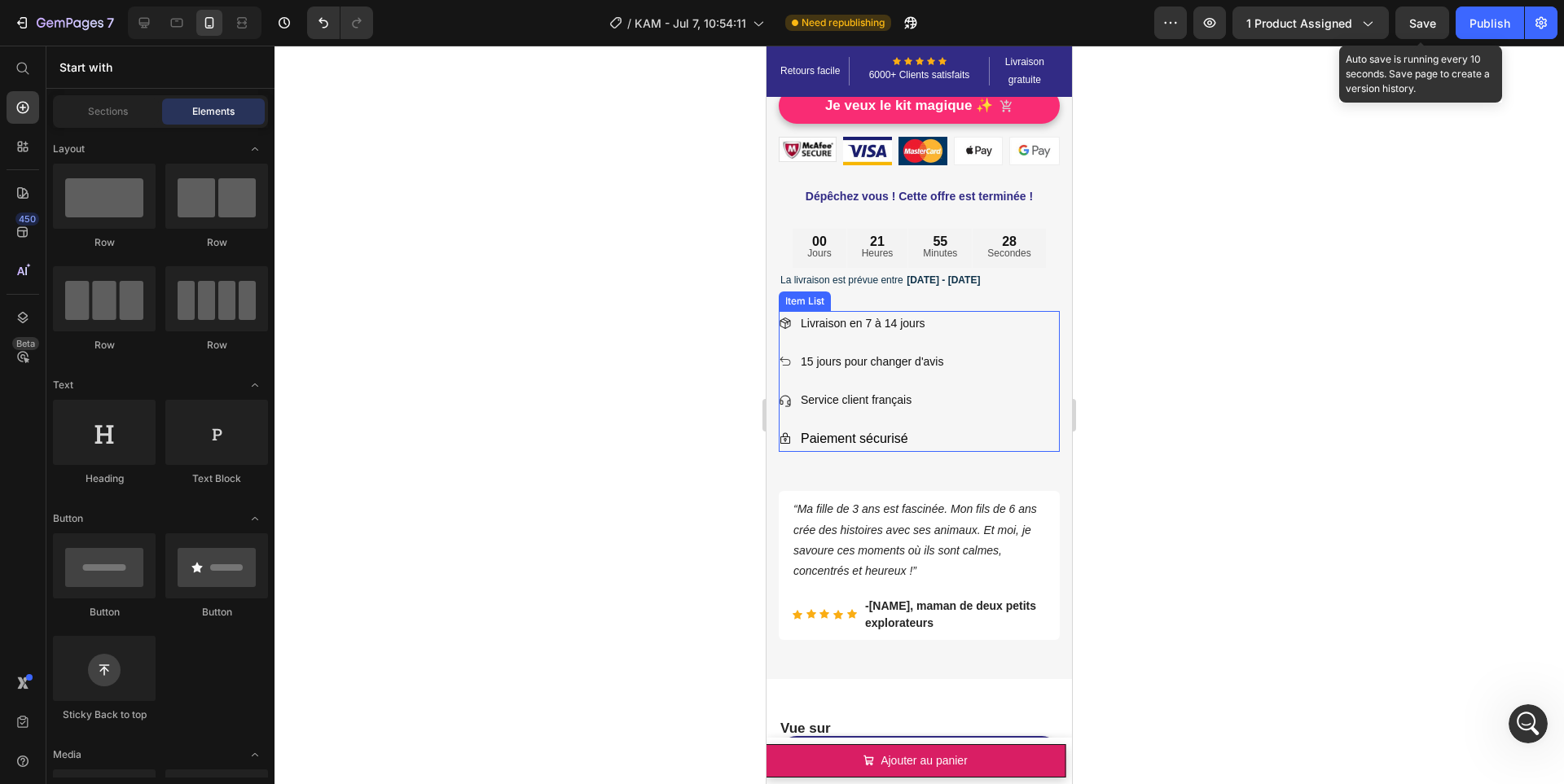 click on "Livraison en 7 à 14 jours
15 jours pour changer d'avis
Service client français
Paiement sécurisé" at bounding box center (919, 382) 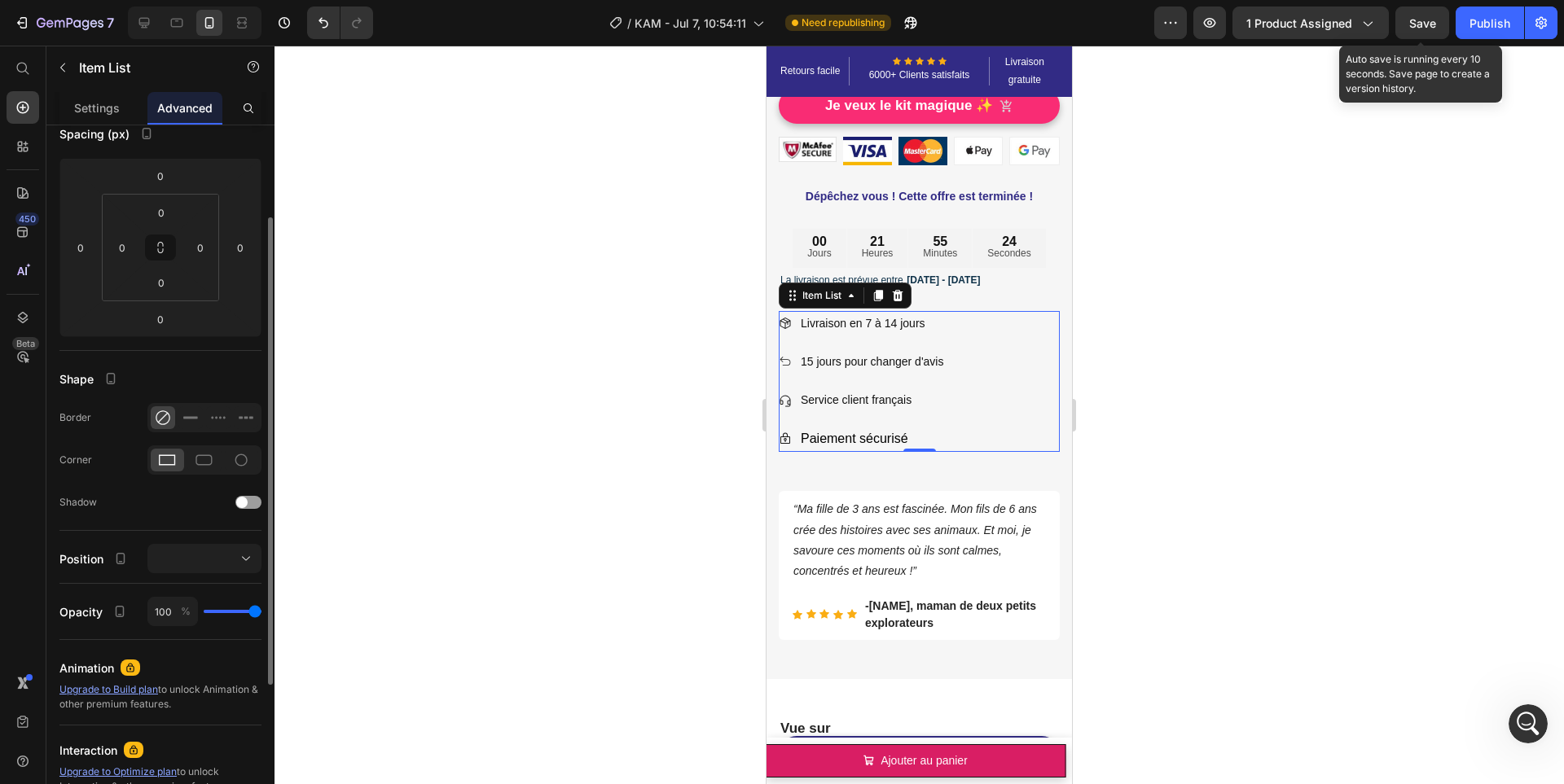 scroll, scrollTop: 164, scrollLeft: 0, axis: vertical 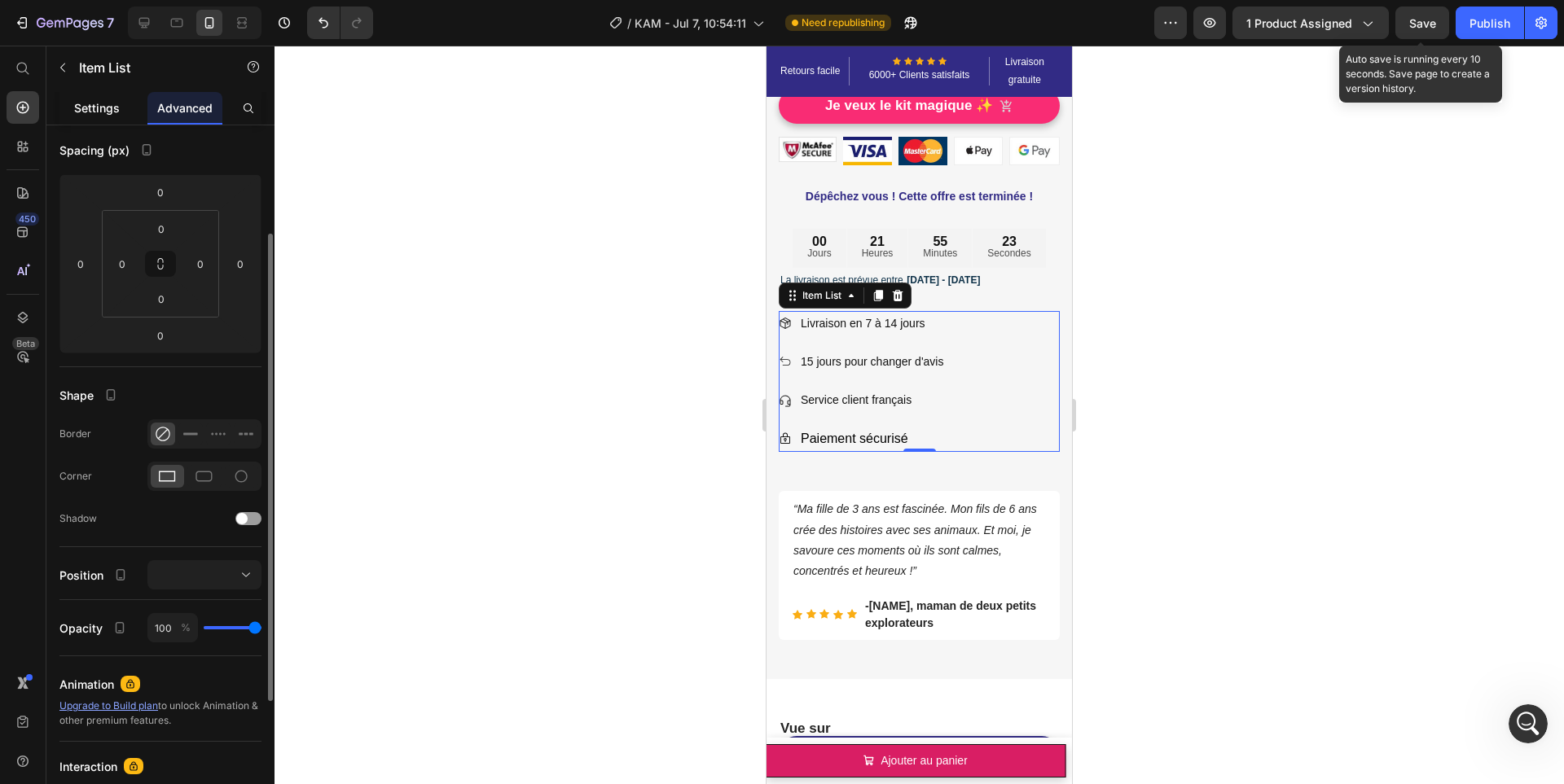 click on "Settings" at bounding box center [97, 107] 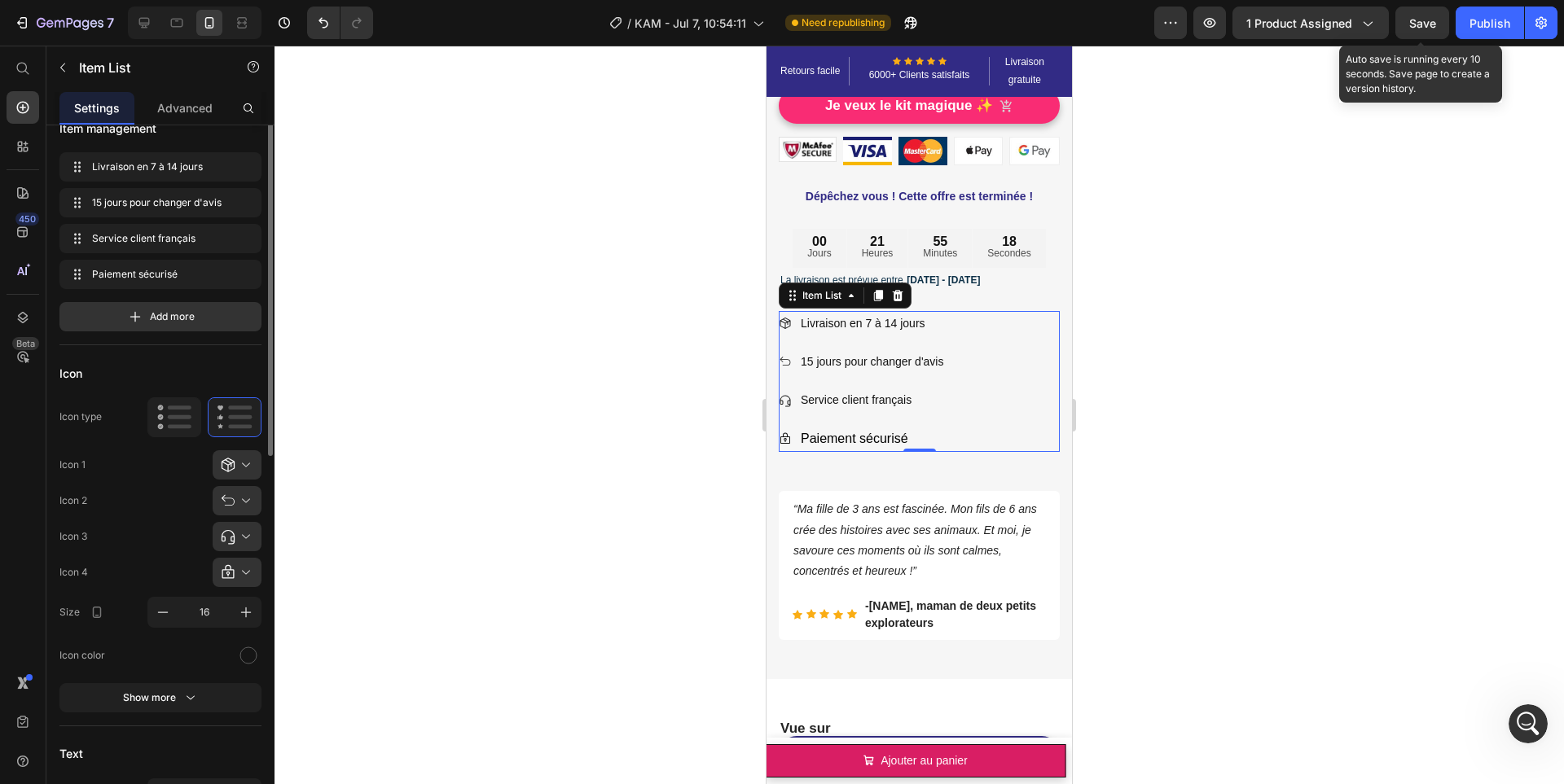 scroll, scrollTop: 97, scrollLeft: 0, axis: vertical 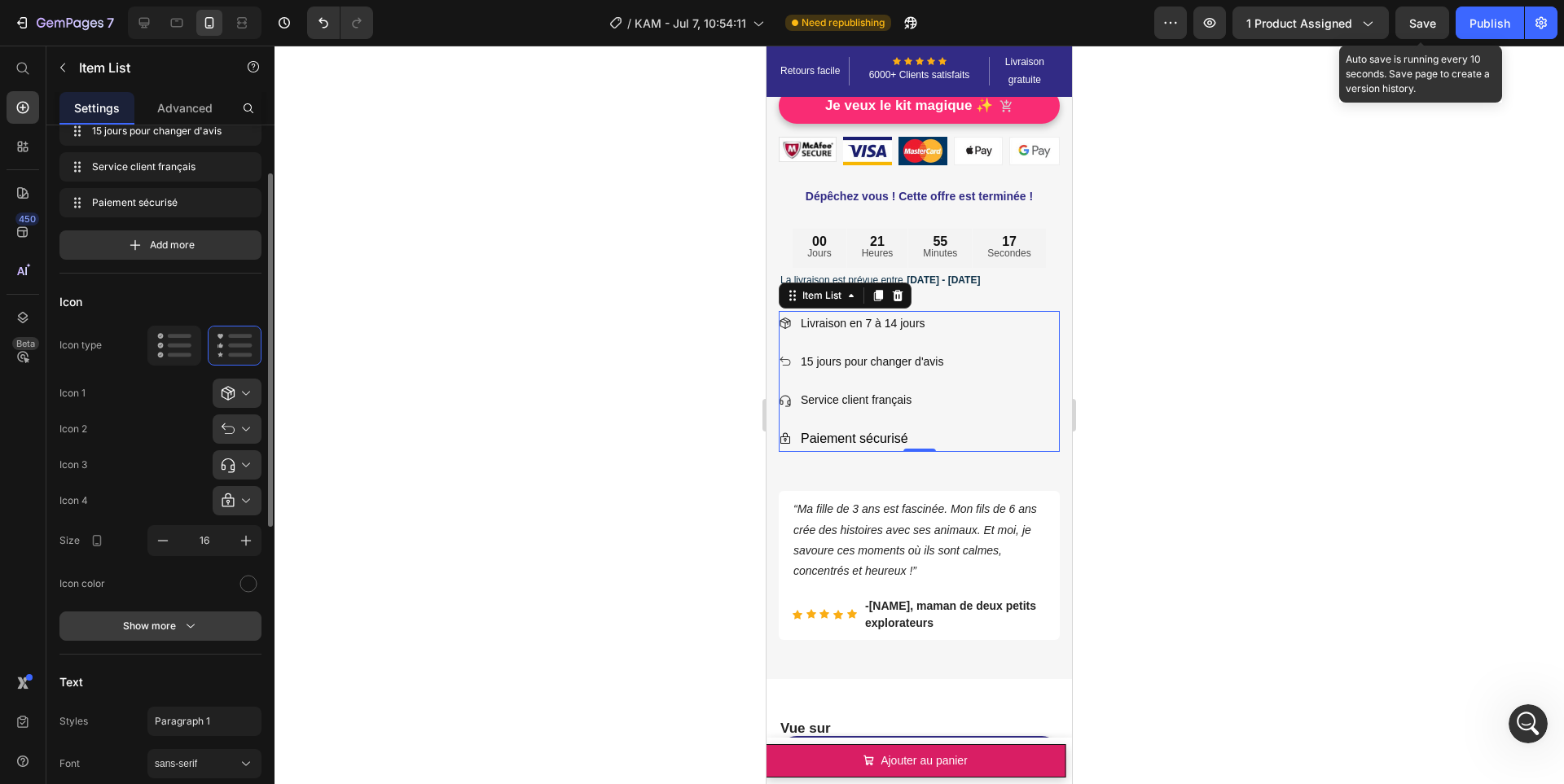click on "Show more" at bounding box center (160, 626) 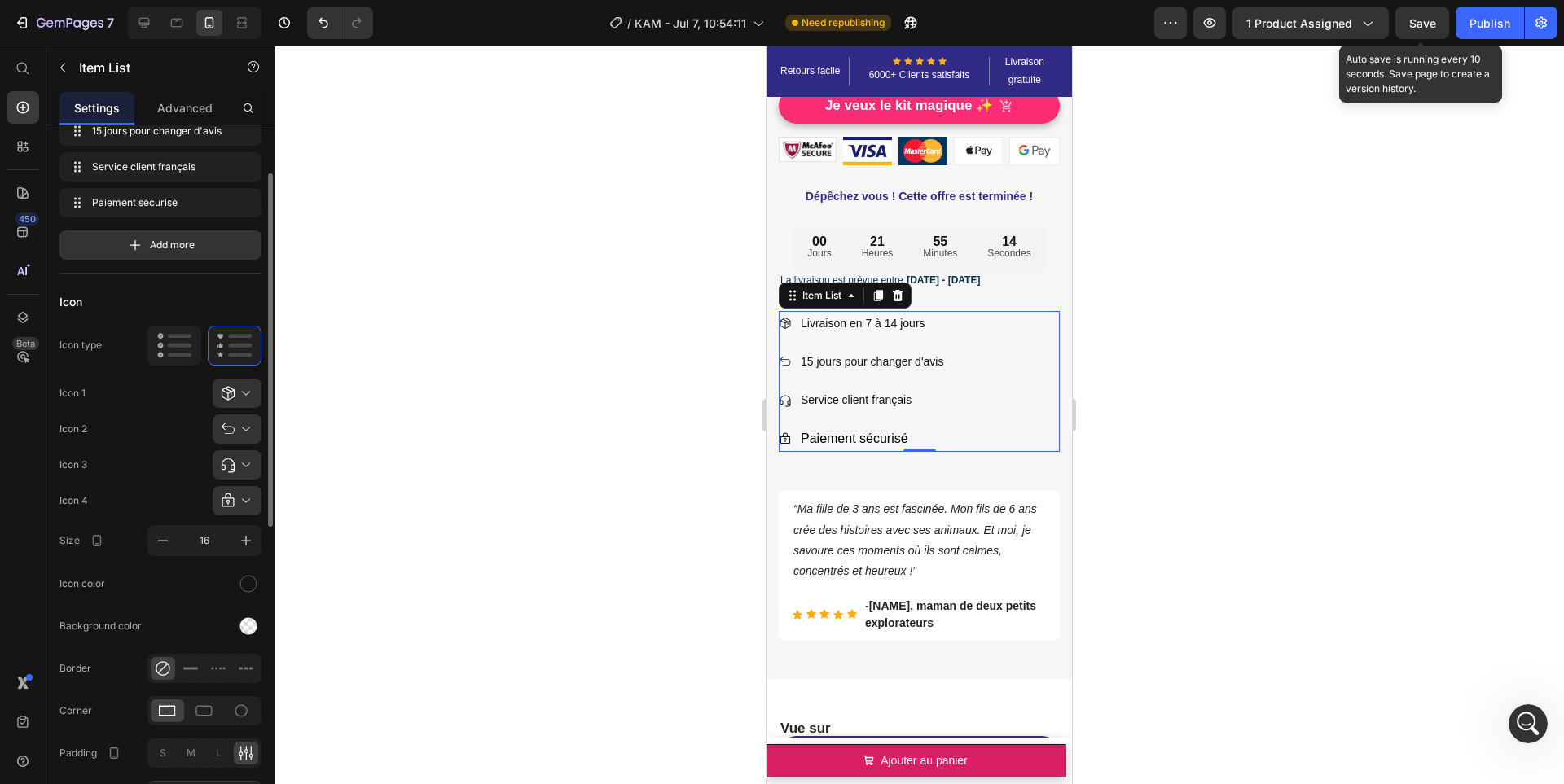 scroll, scrollTop: 298, scrollLeft: 0, axis: vertical 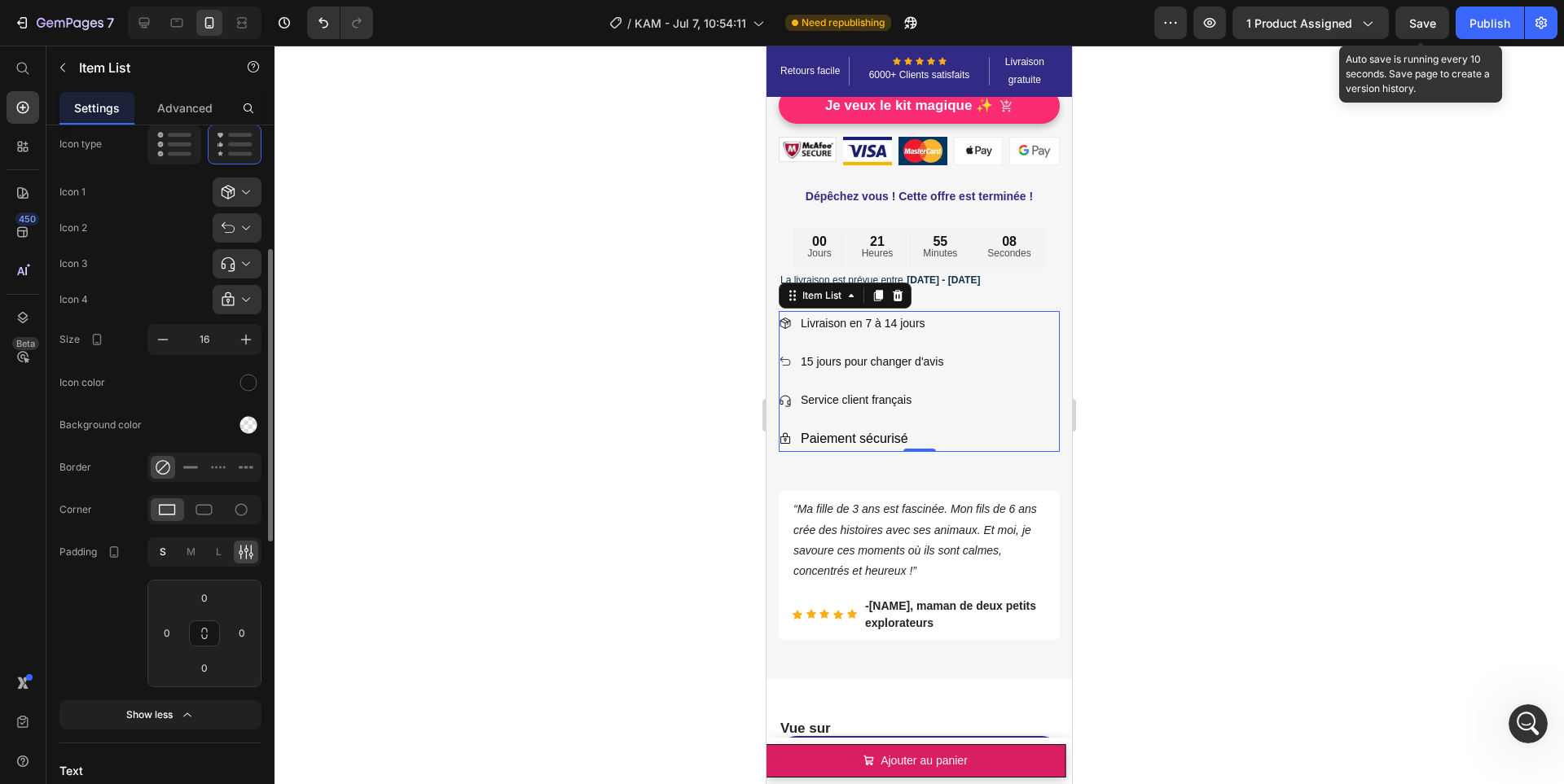 click on "S" 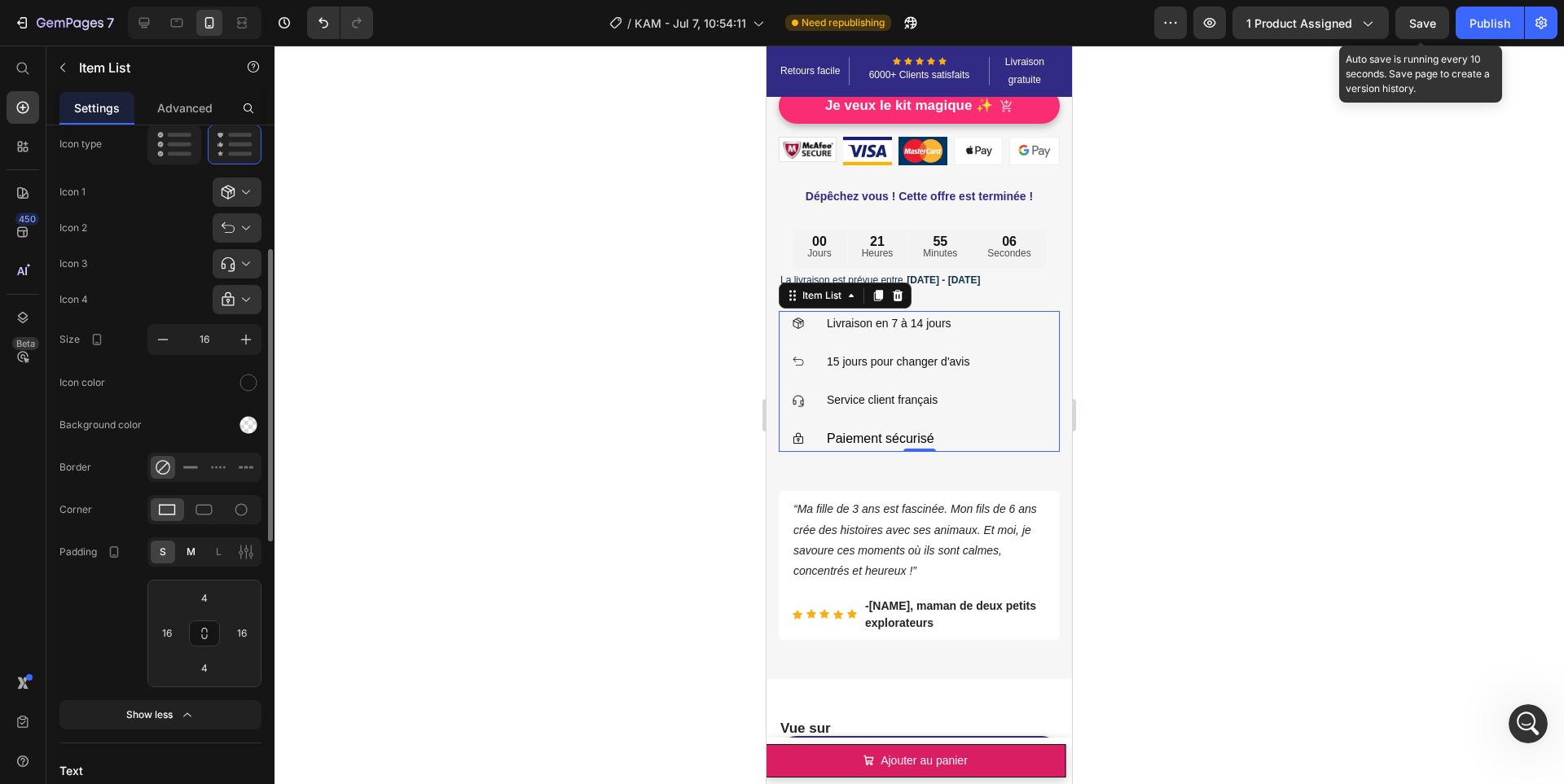 click on "M" 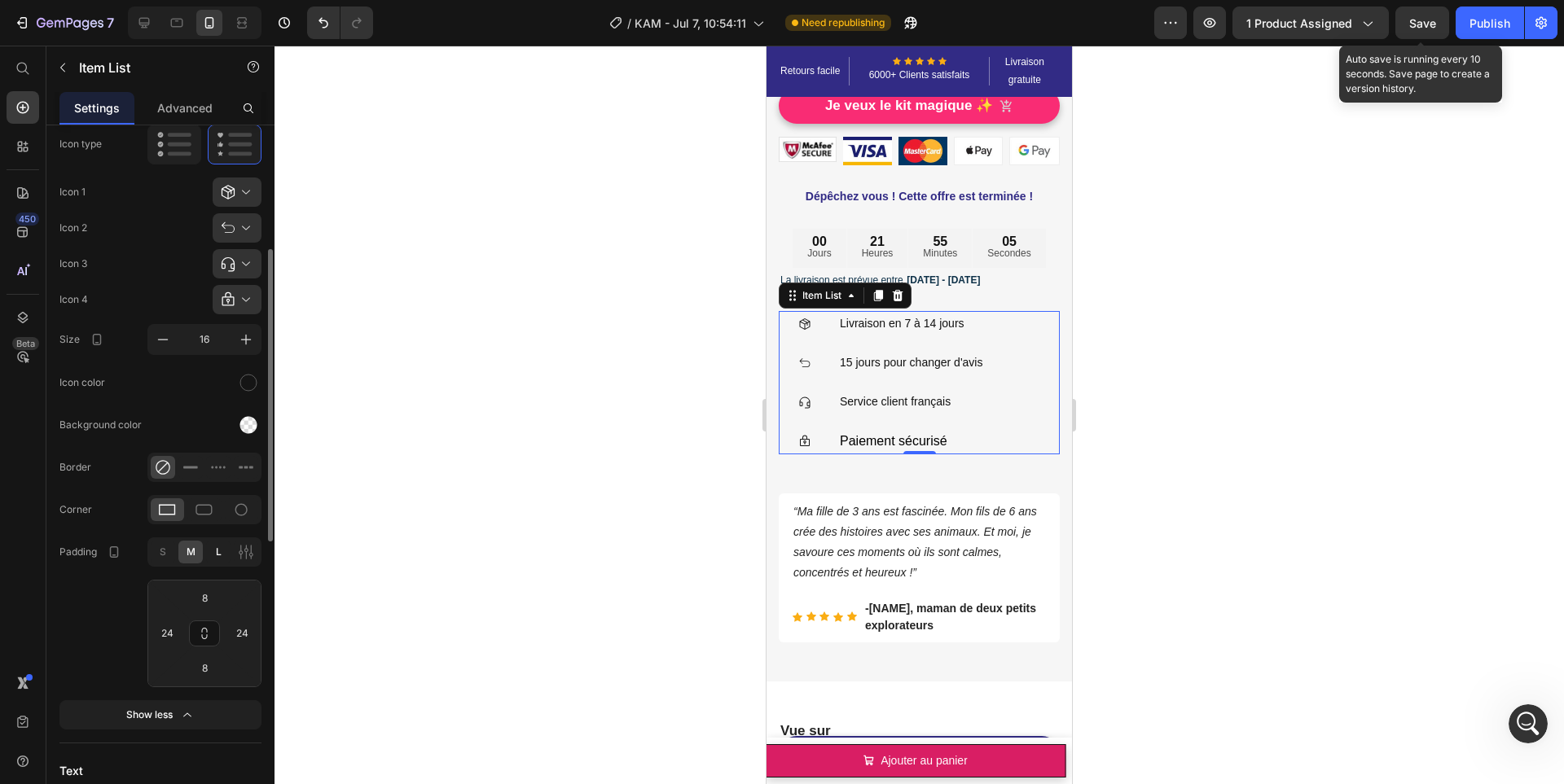 click on "L" 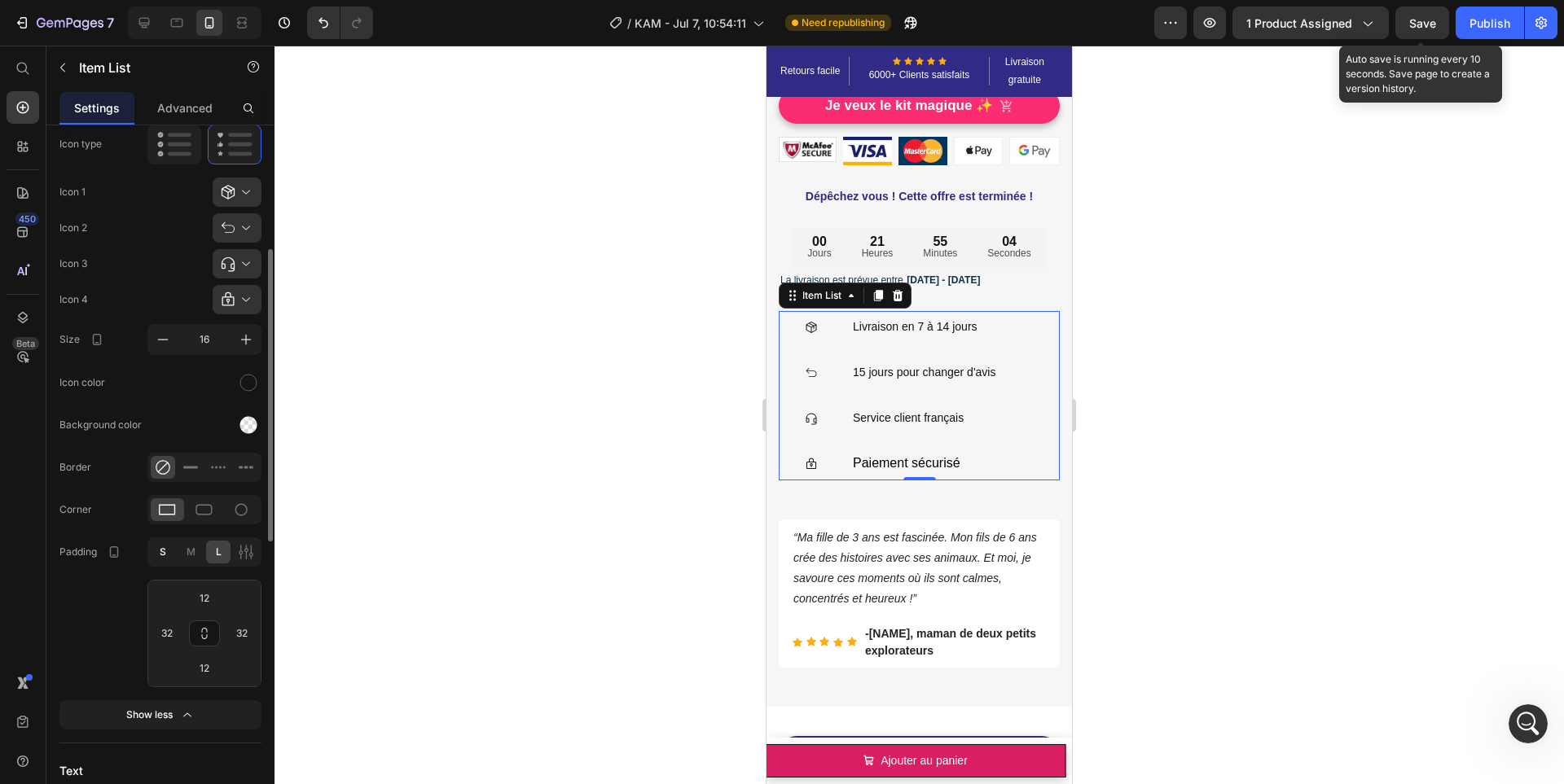 click on "S" 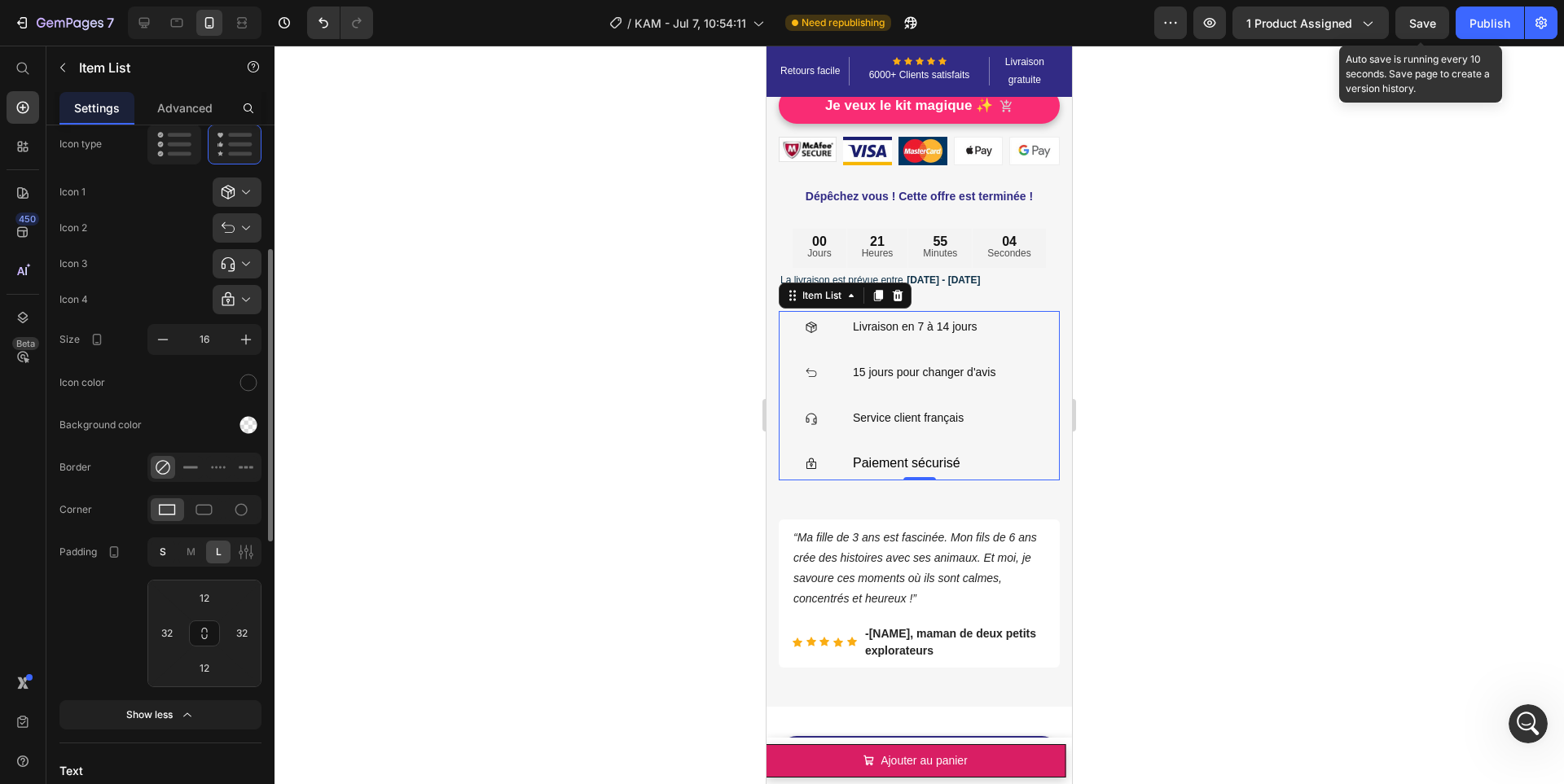 type on "4" 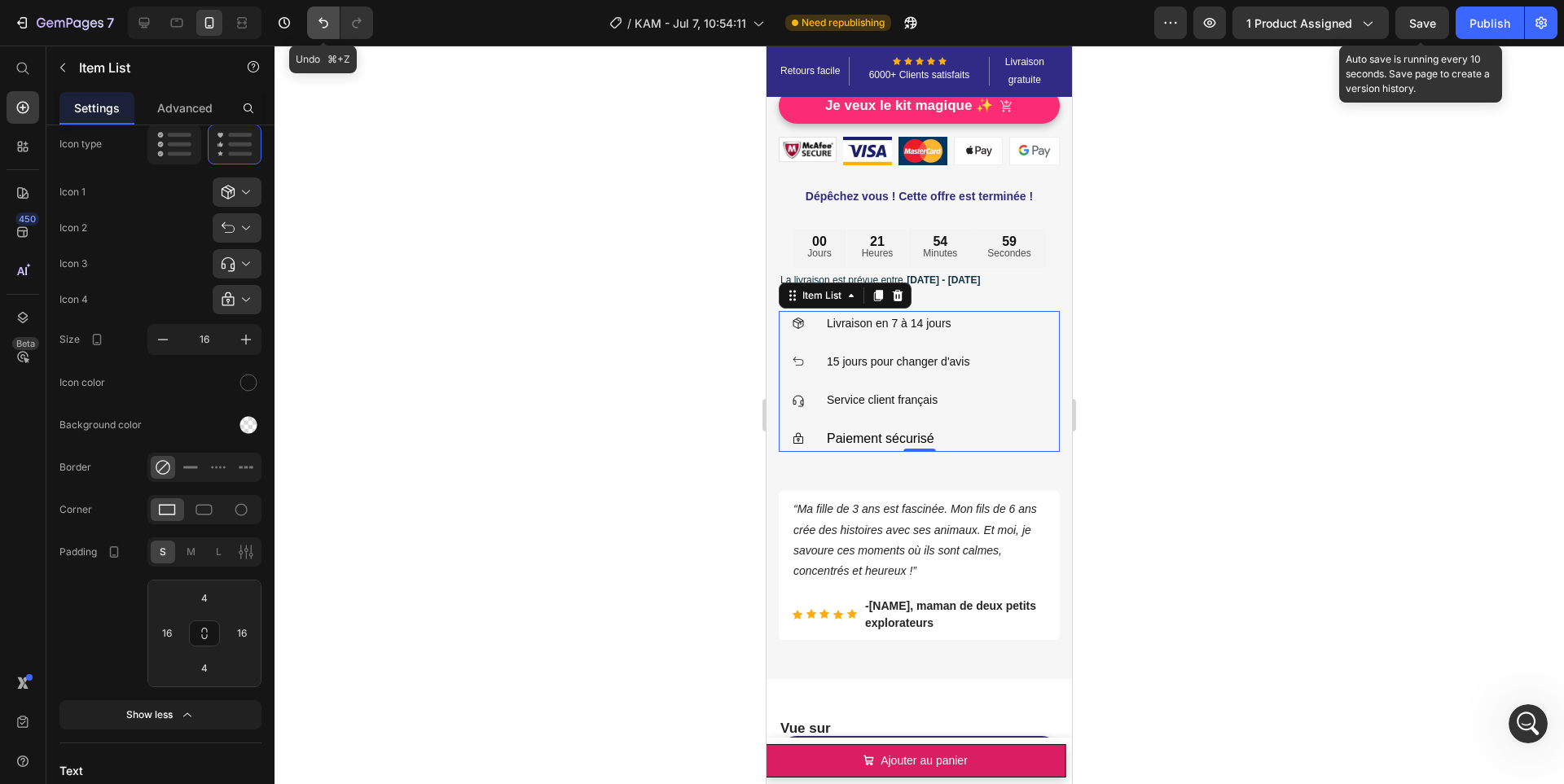 click 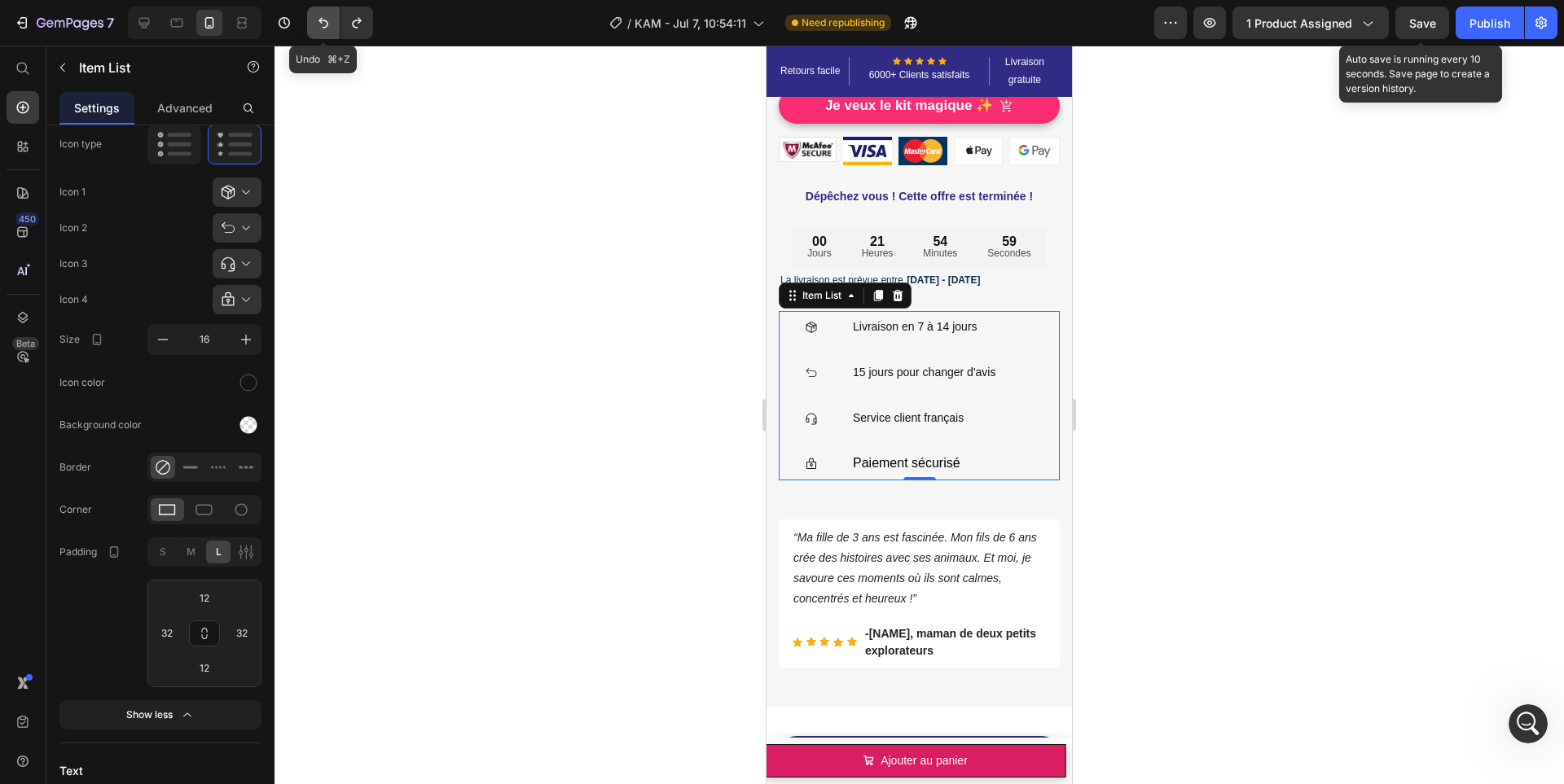click 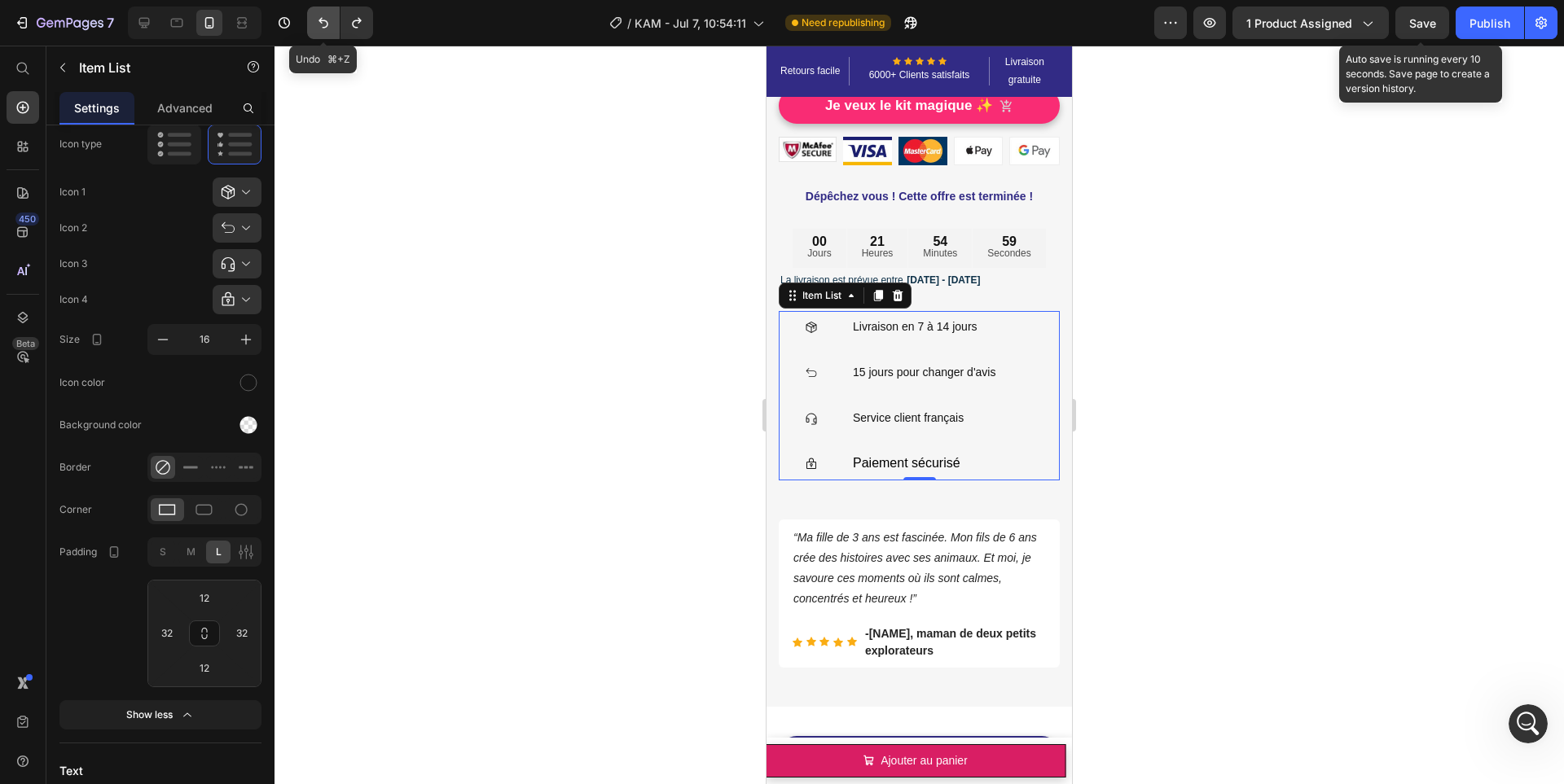 type on "8" 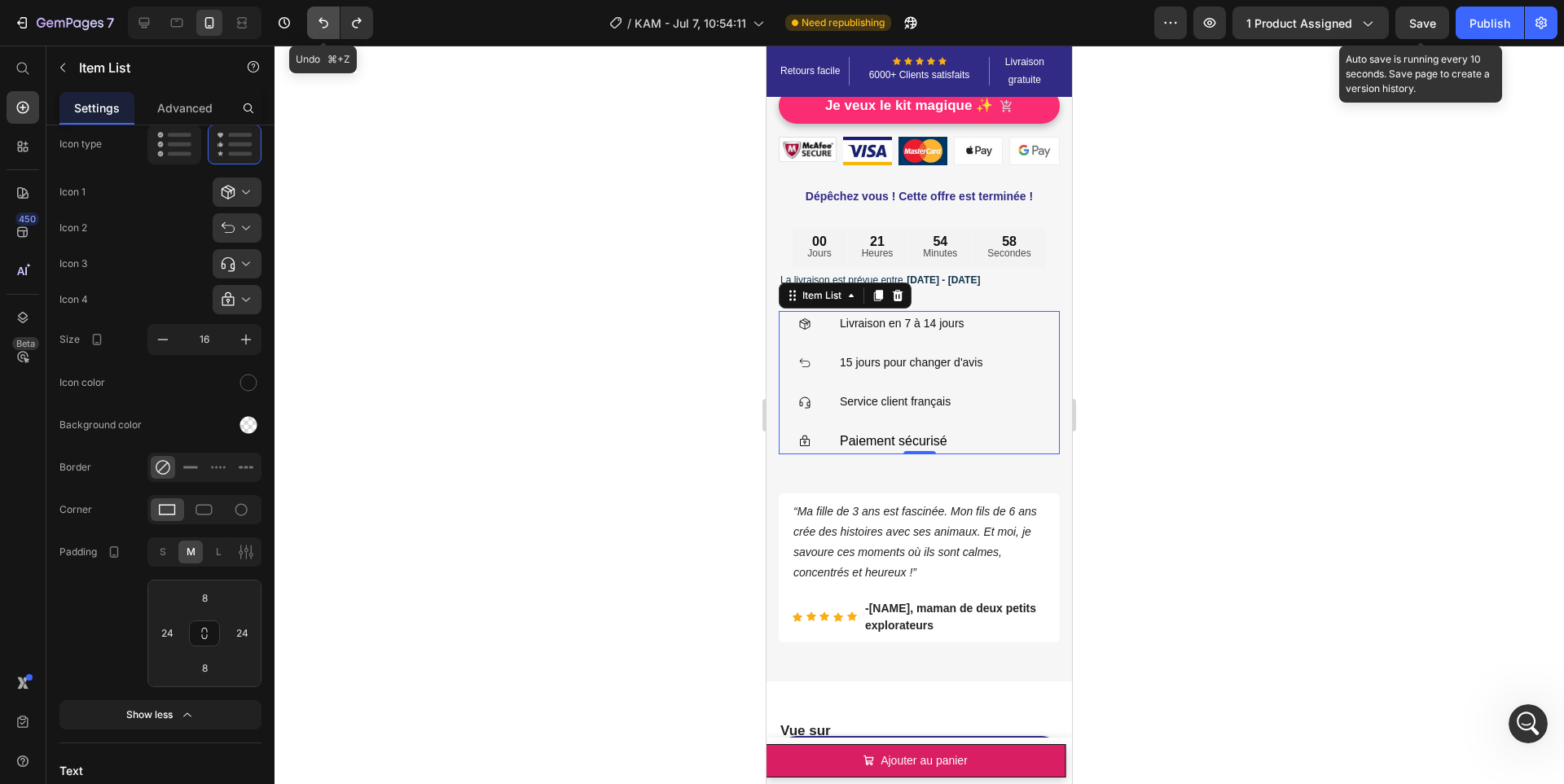 click 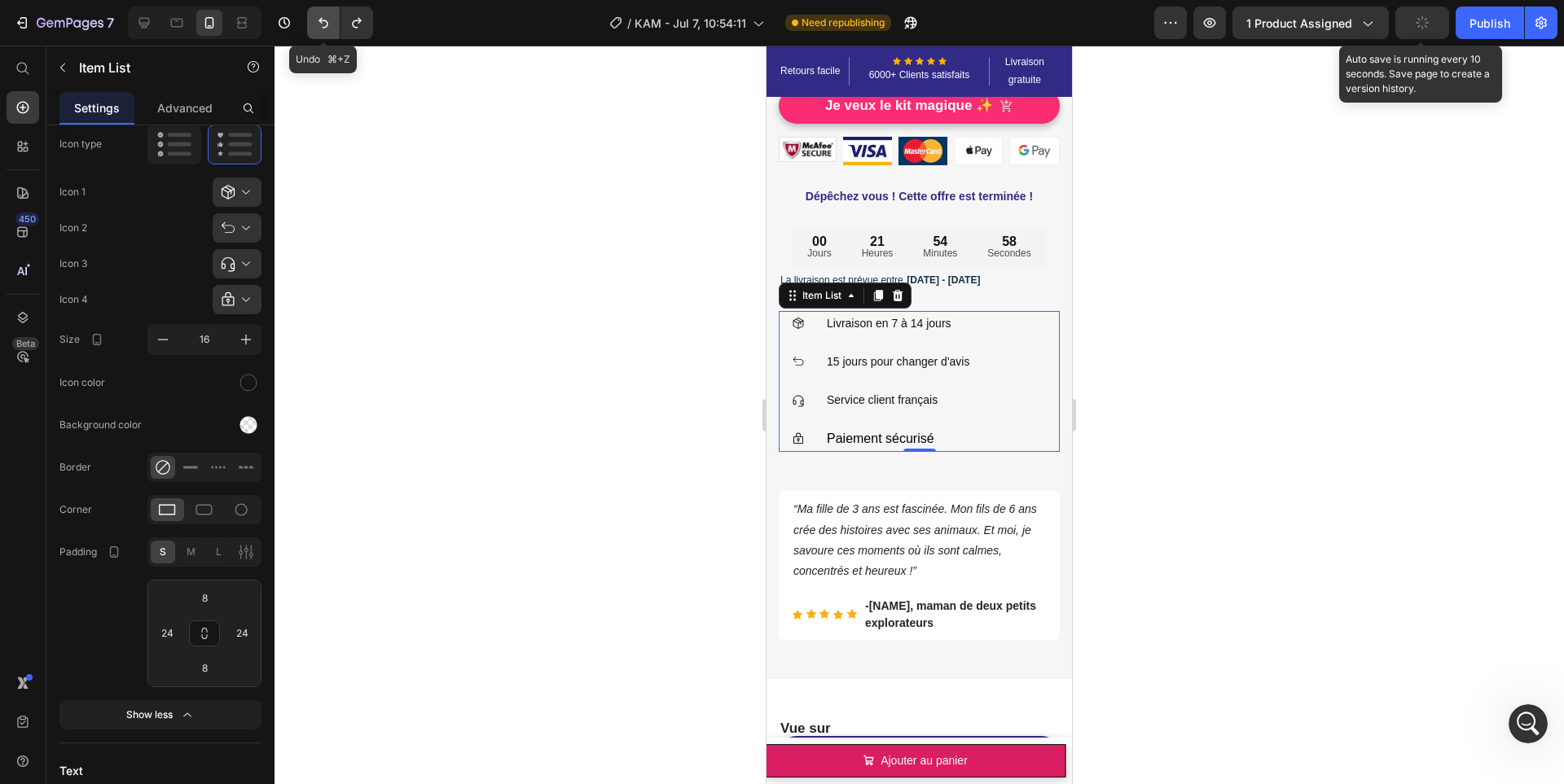 type on "4" 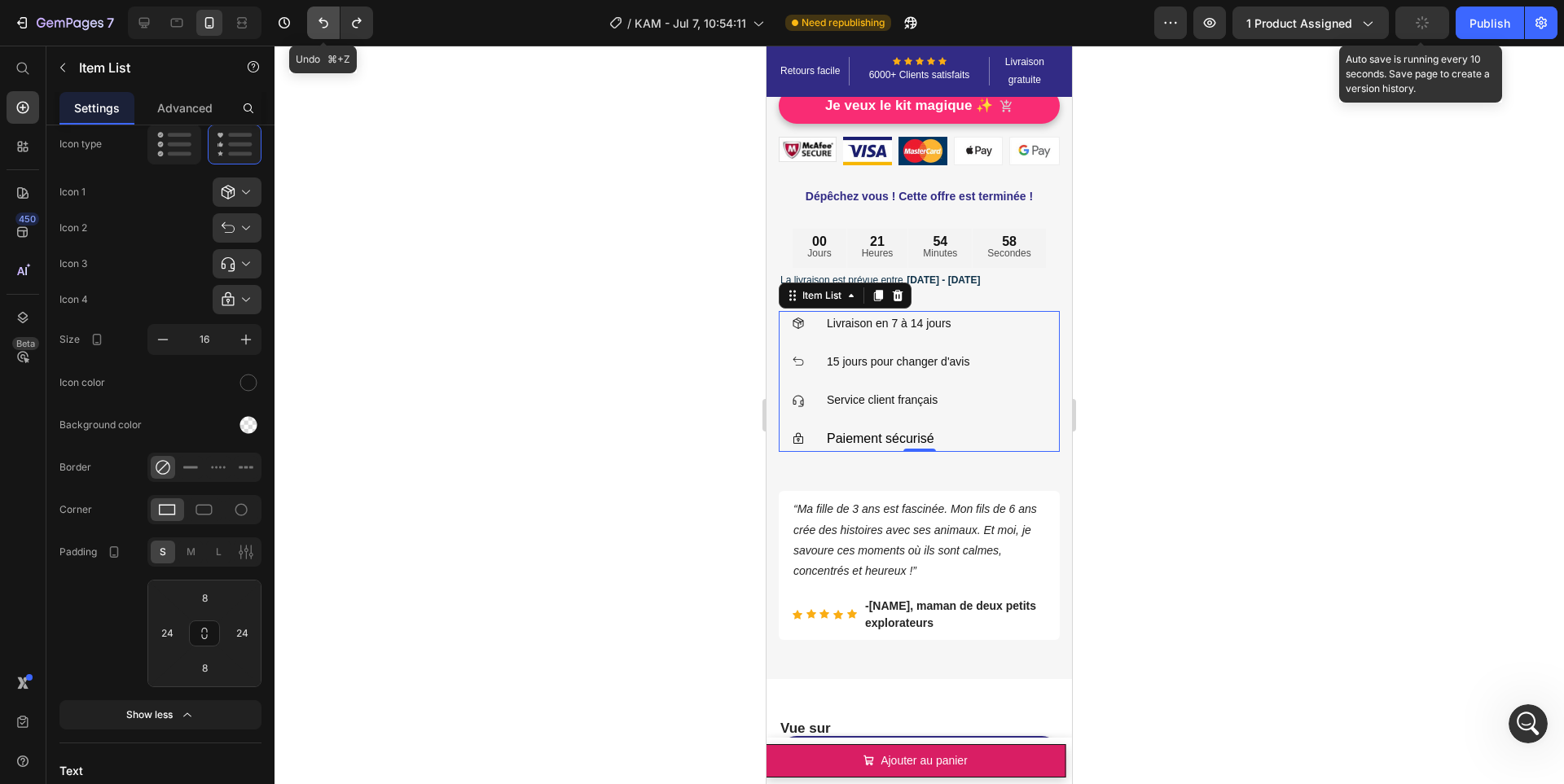 type on "16" 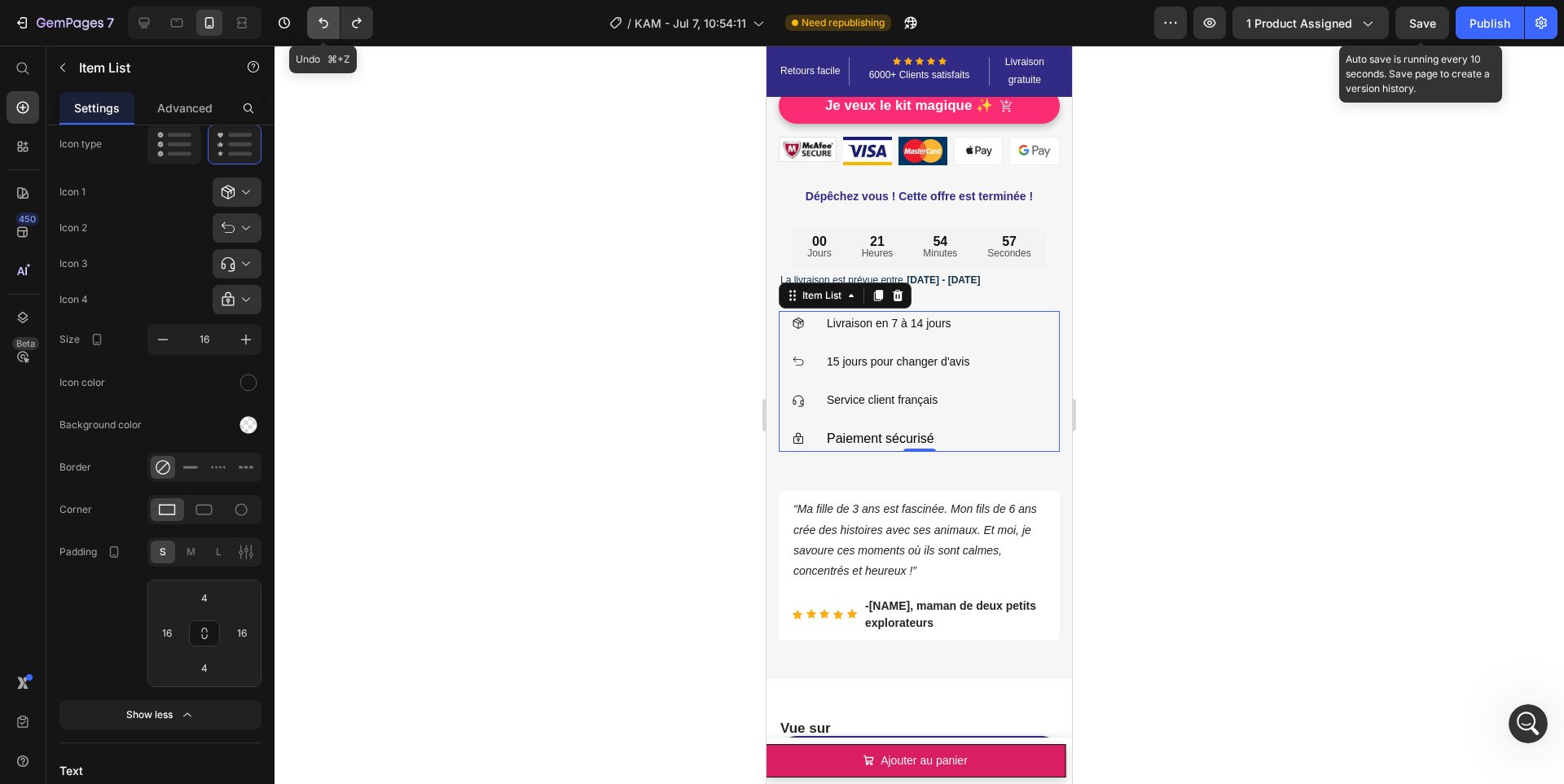 click 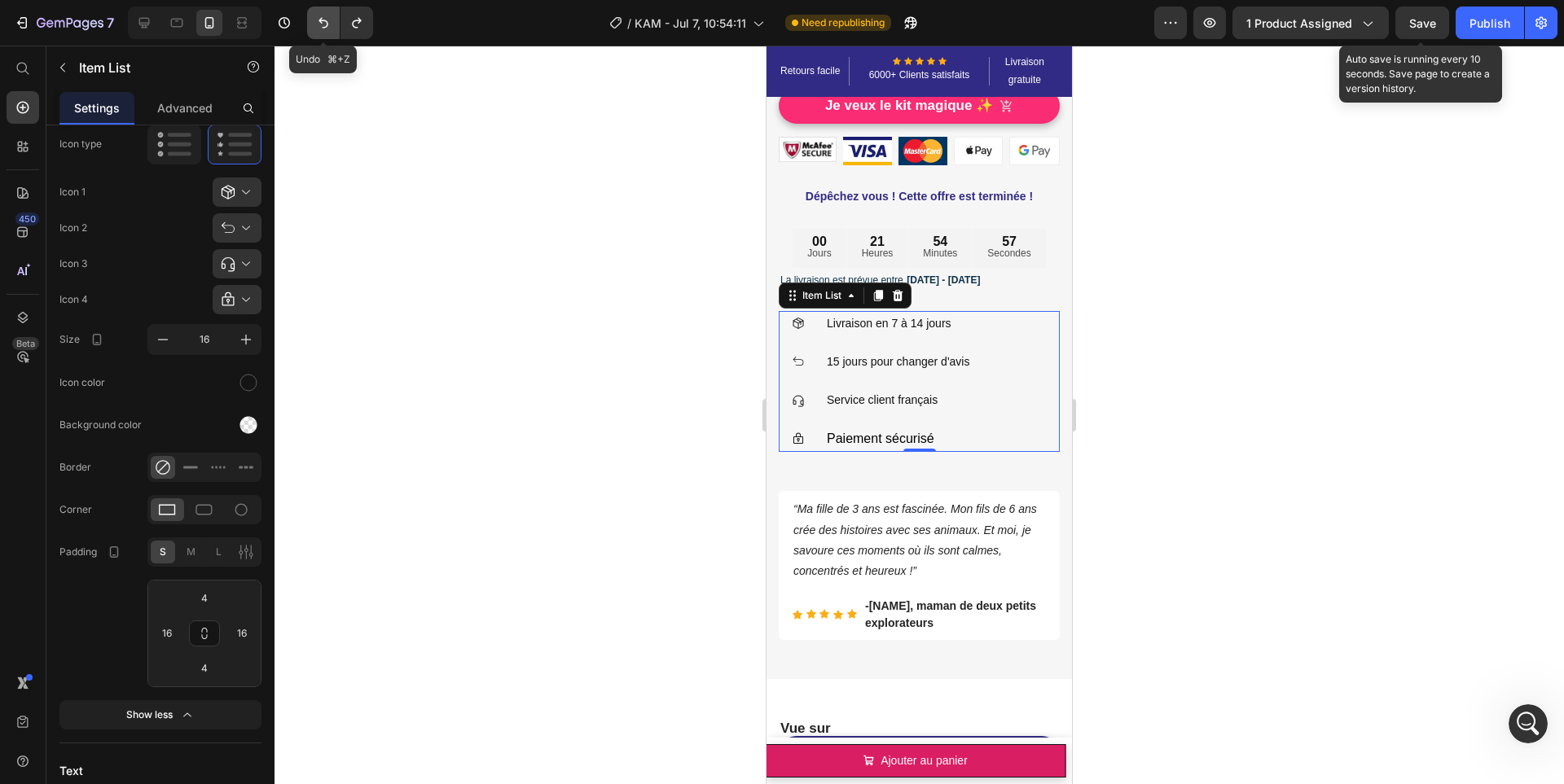type on "0" 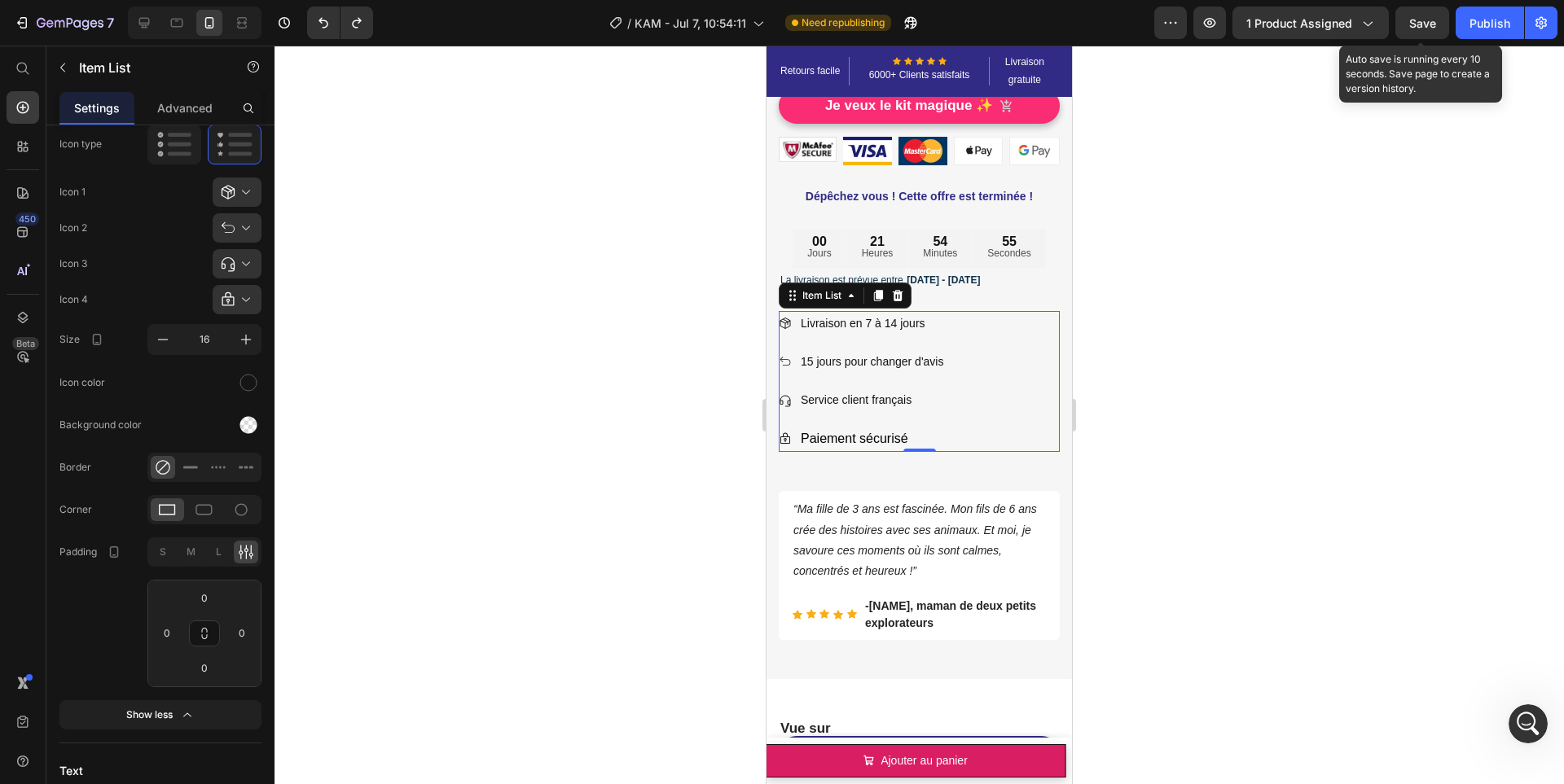 click 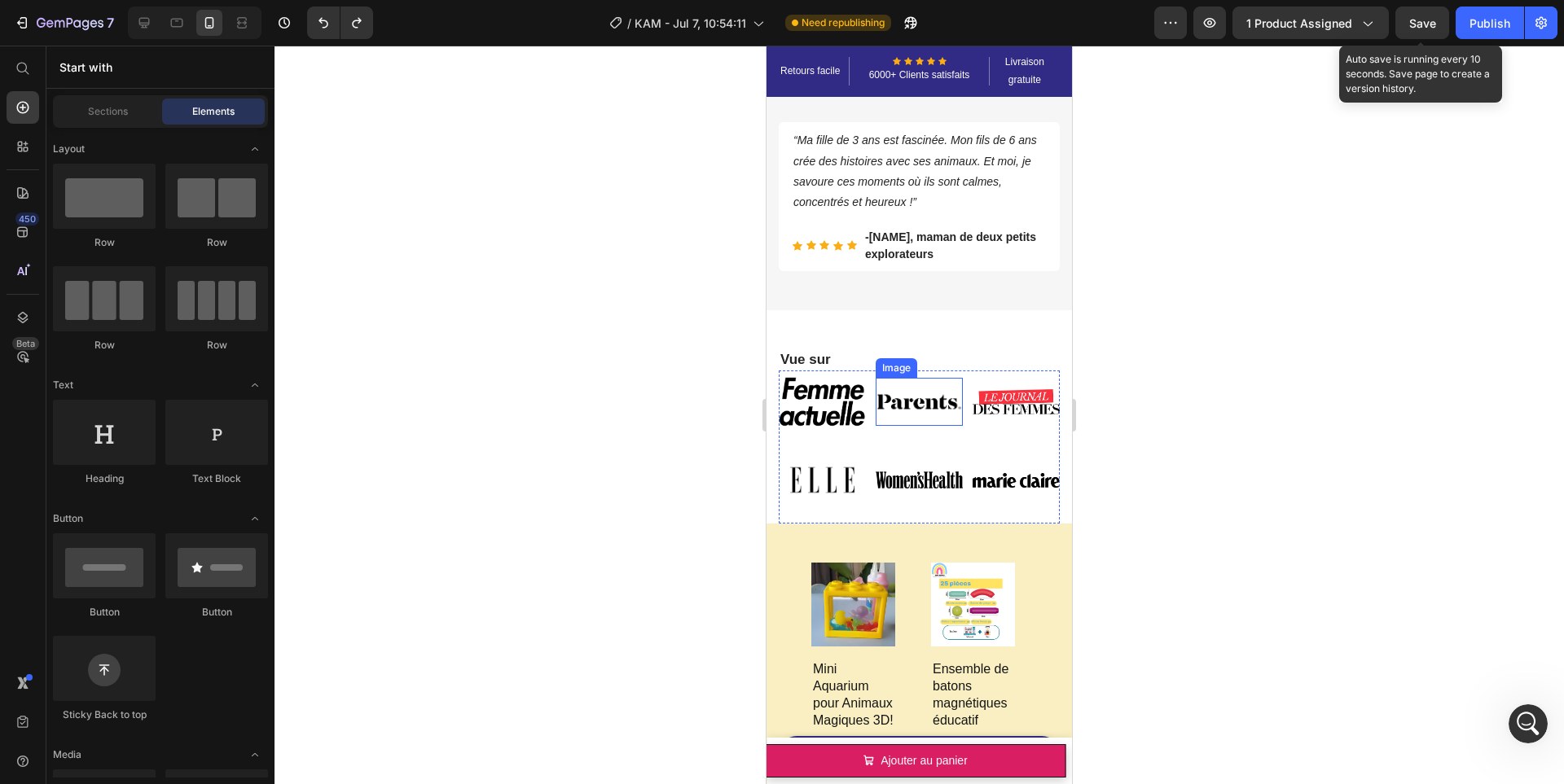 scroll, scrollTop: 1163, scrollLeft: 0, axis: vertical 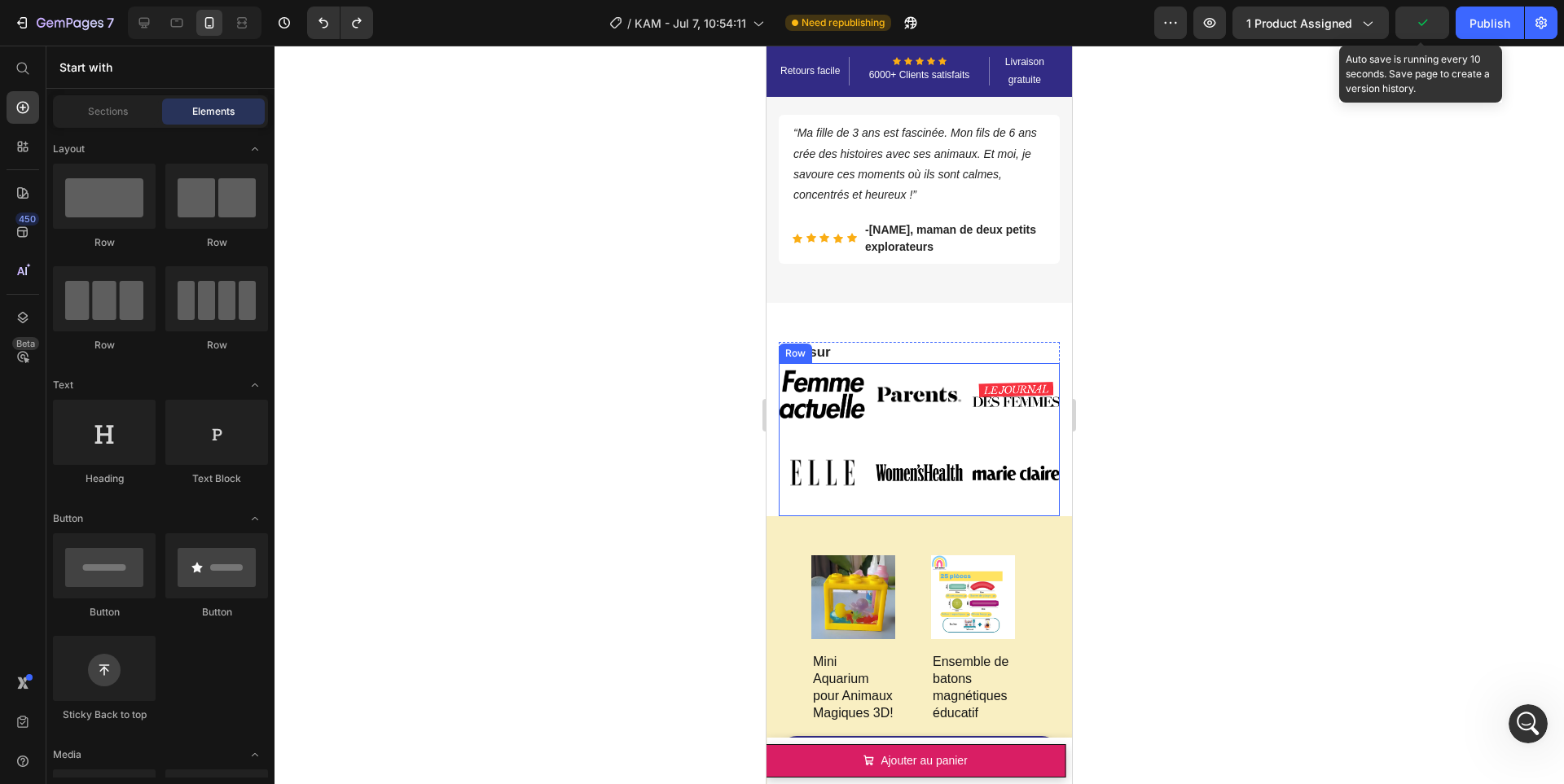 click on "Image" at bounding box center (919, 467) 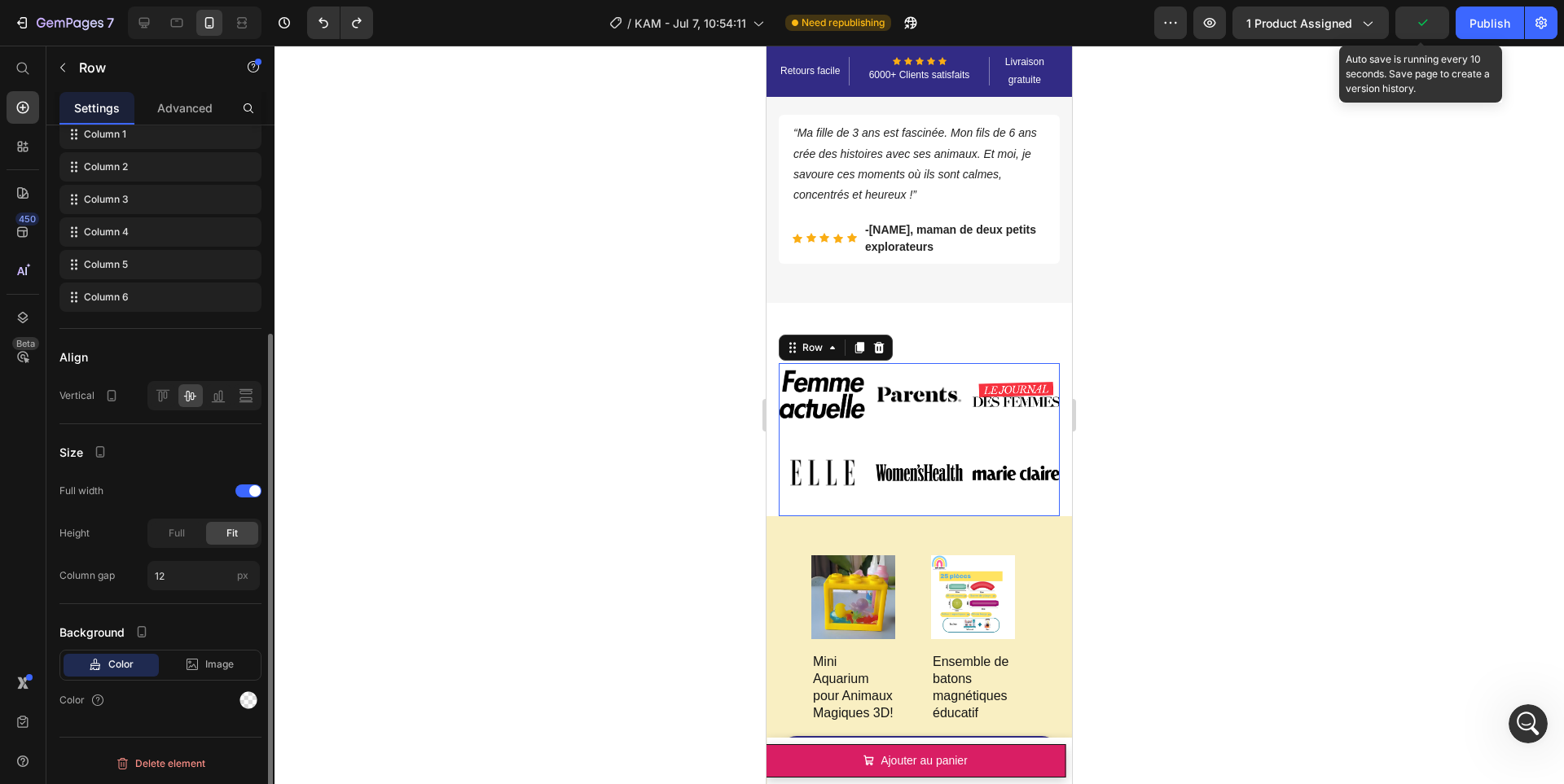 scroll, scrollTop: 0, scrollLeft: 0, axis: both 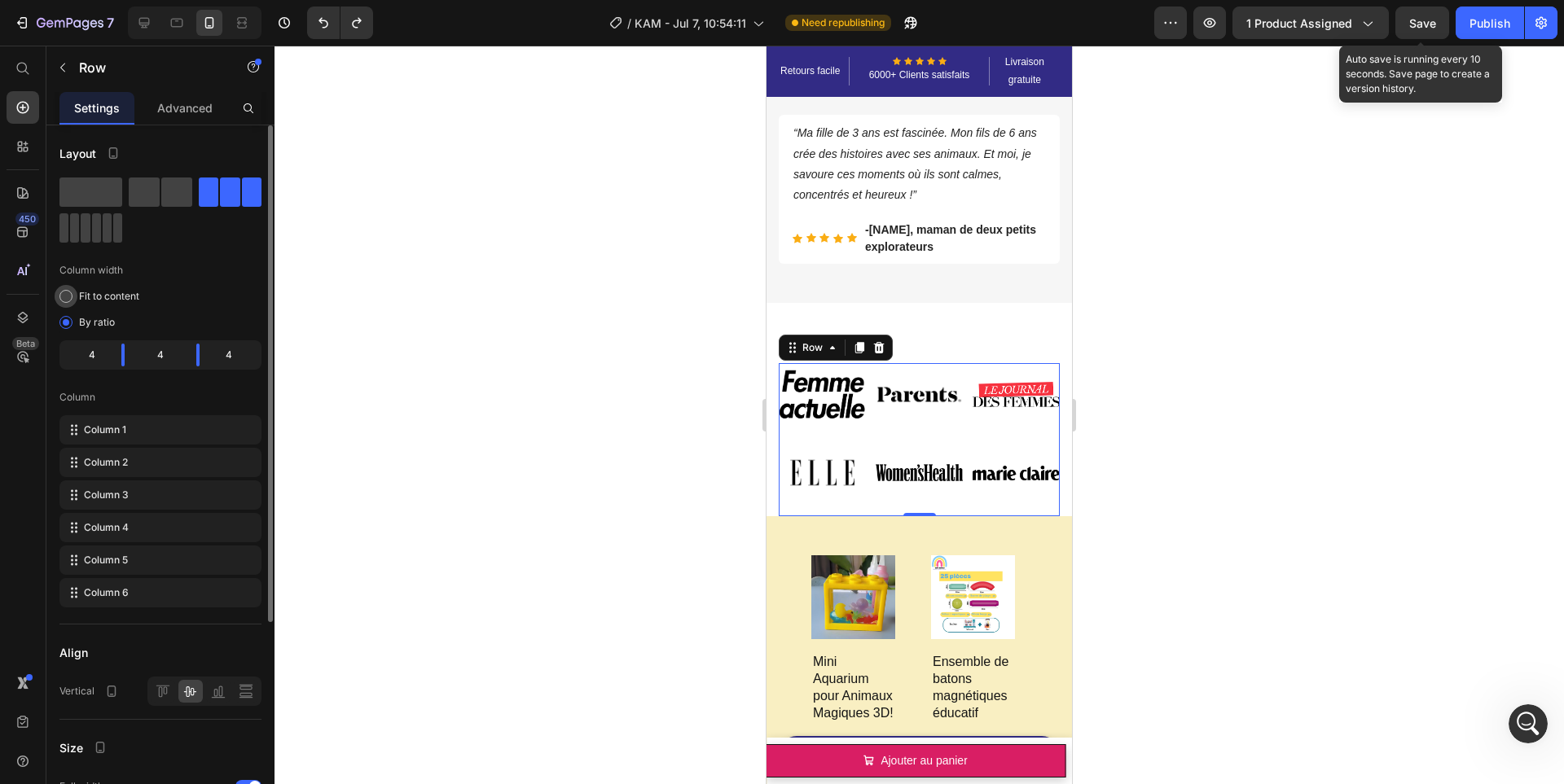 click on "Fit to content" at bounding box center [109, 296] 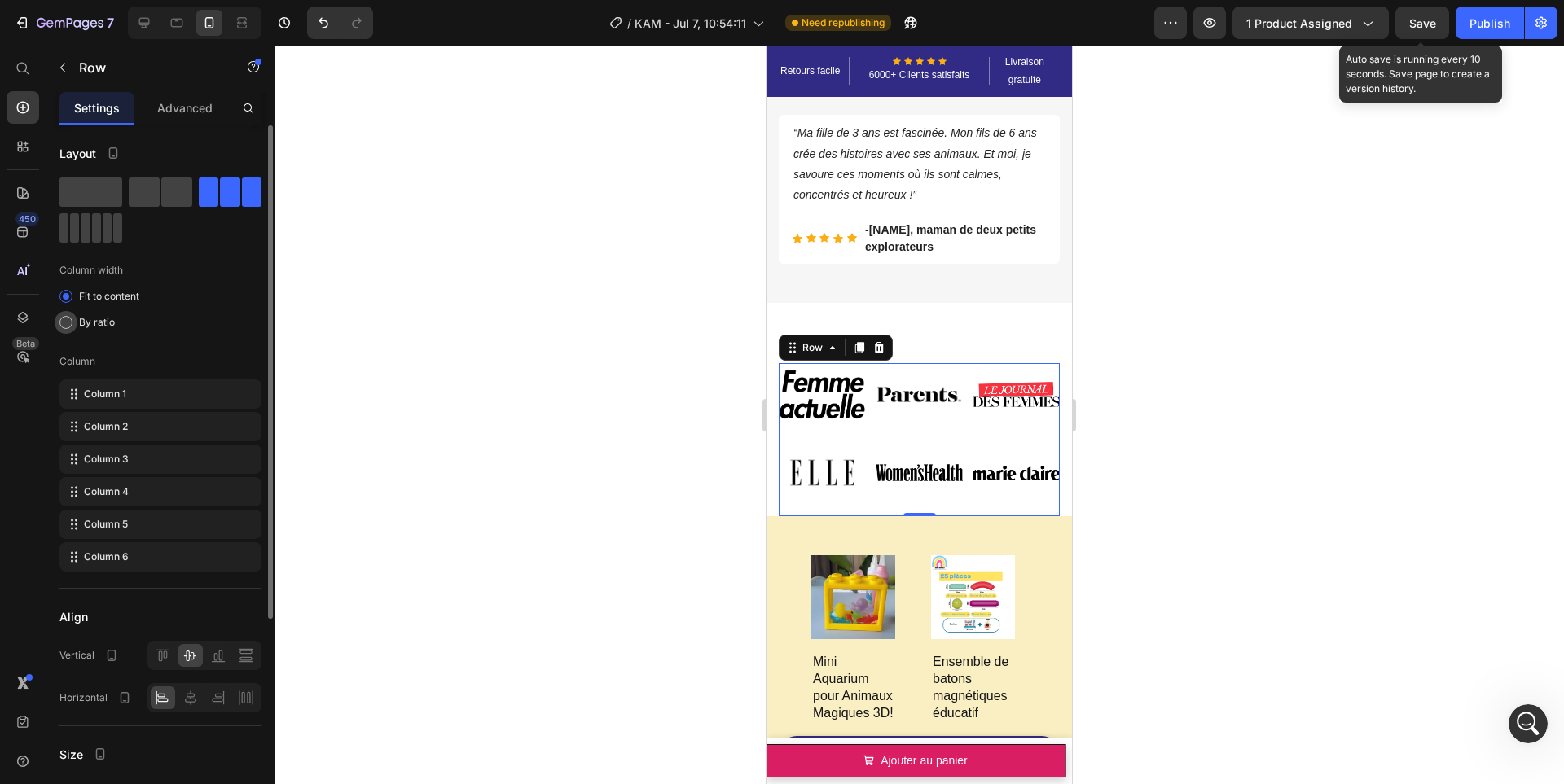 click on "By ratio" at bounding box center (97, 322) 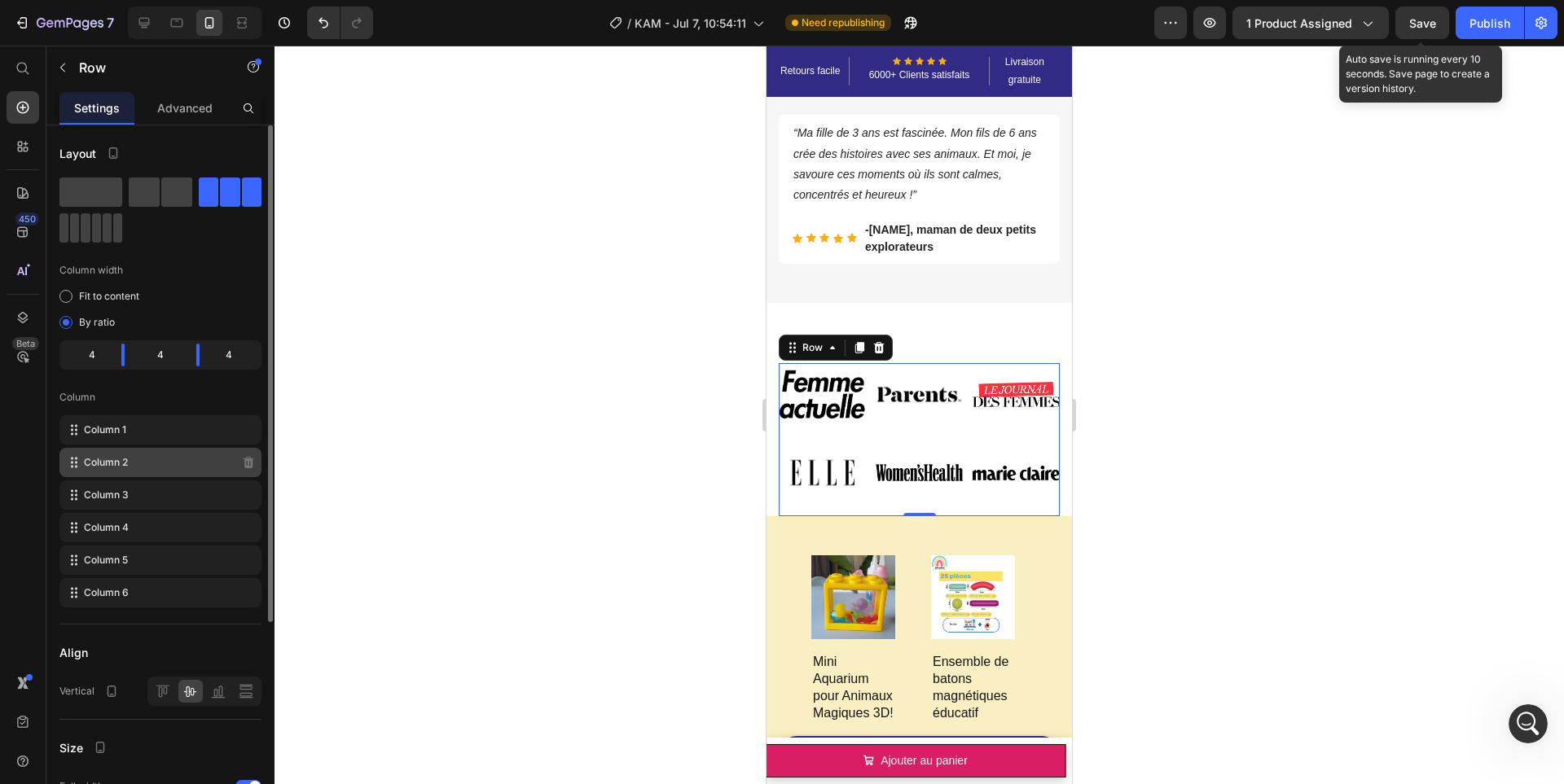 scroll, scrollTop: 3, scrollLeft: 0, axis: vertical 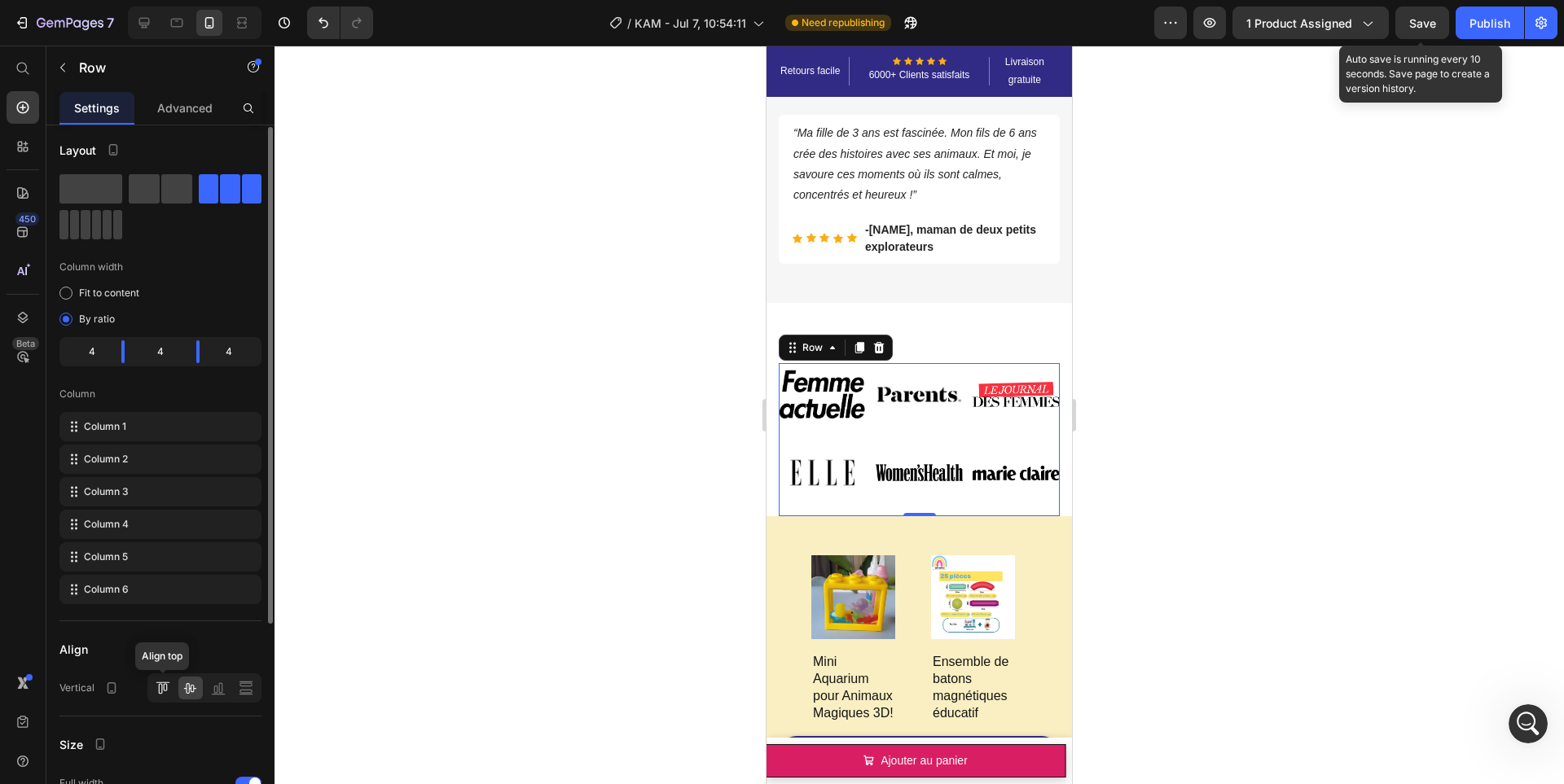 click 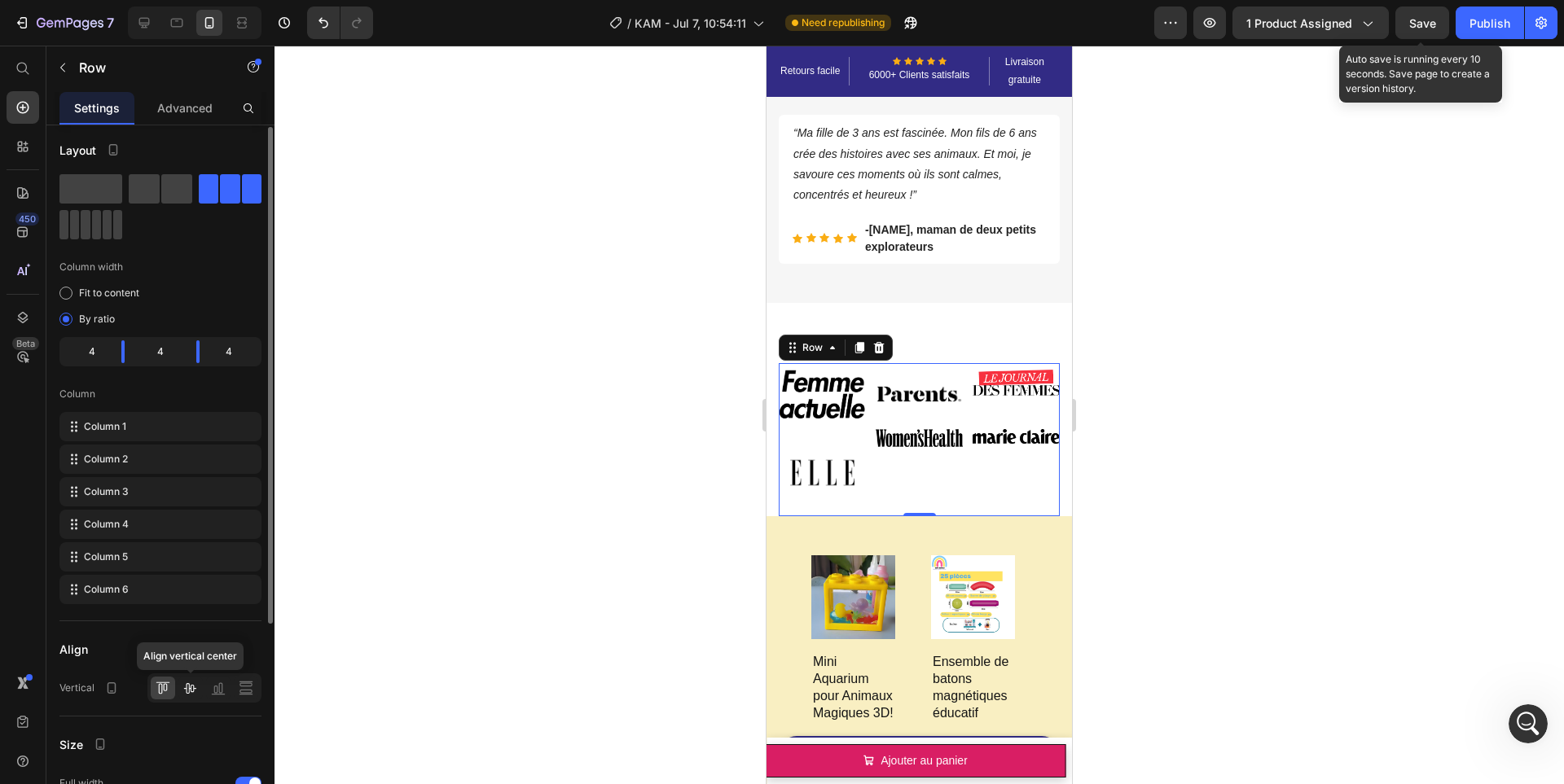 click 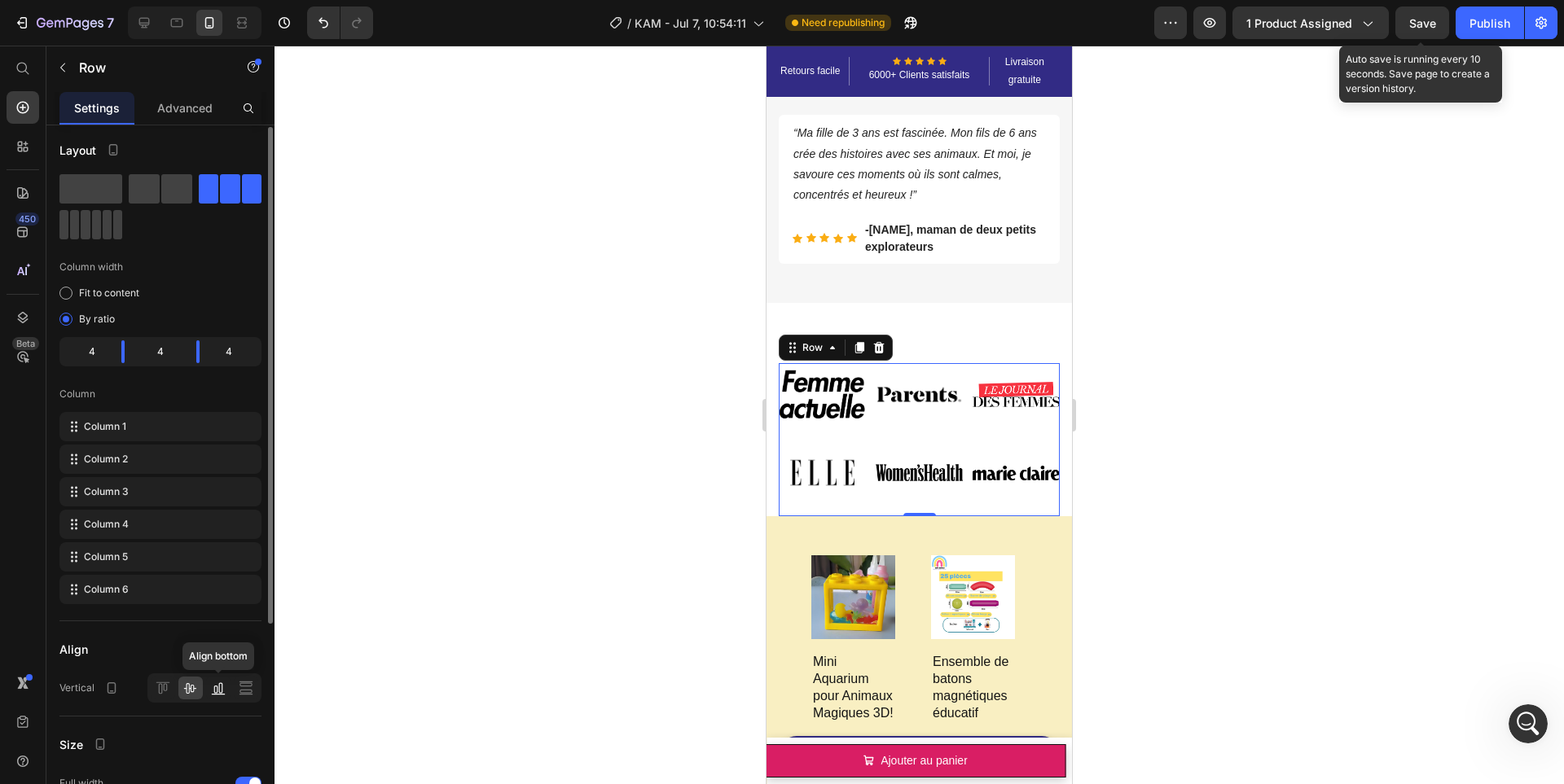 click 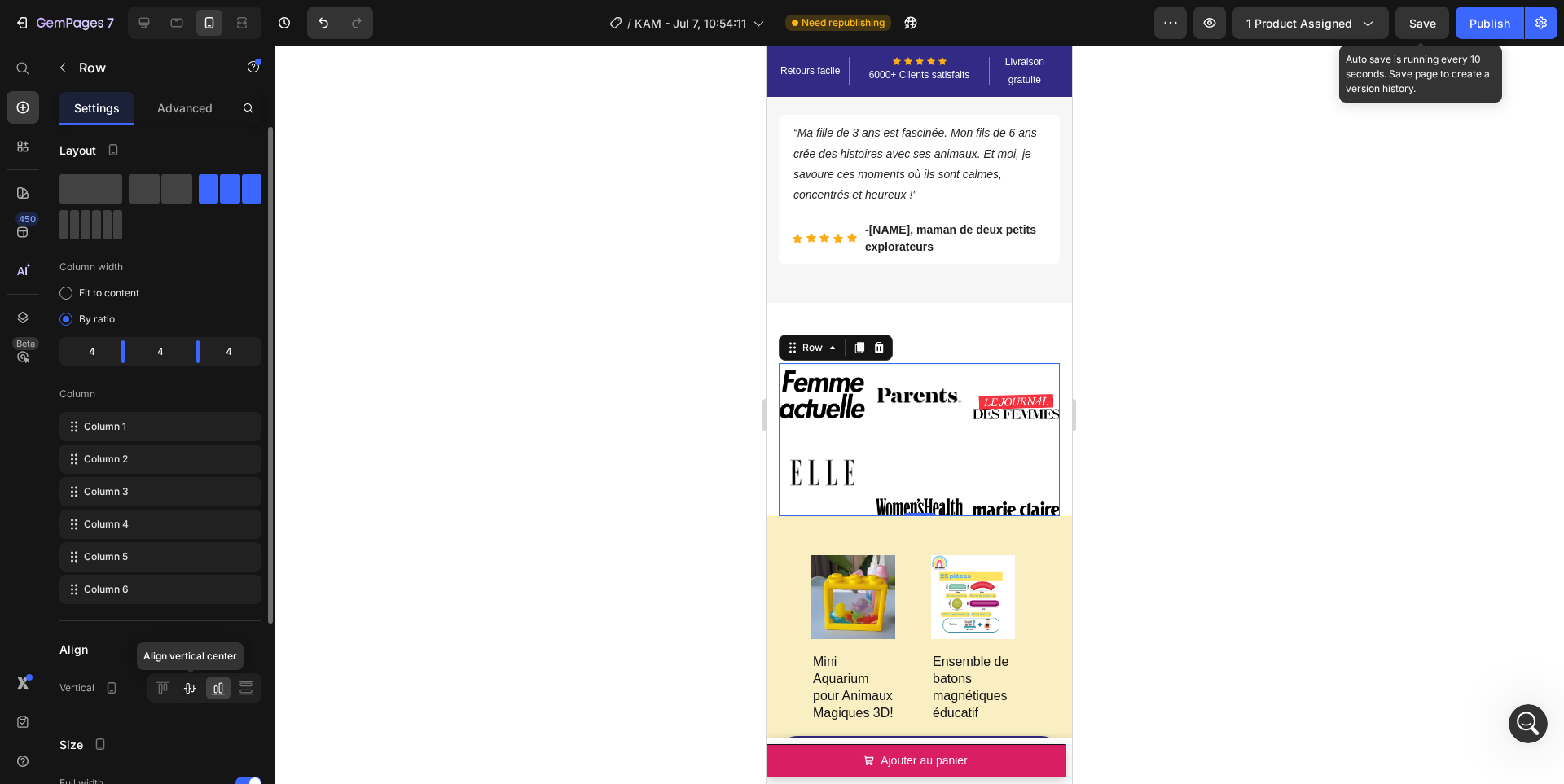 click 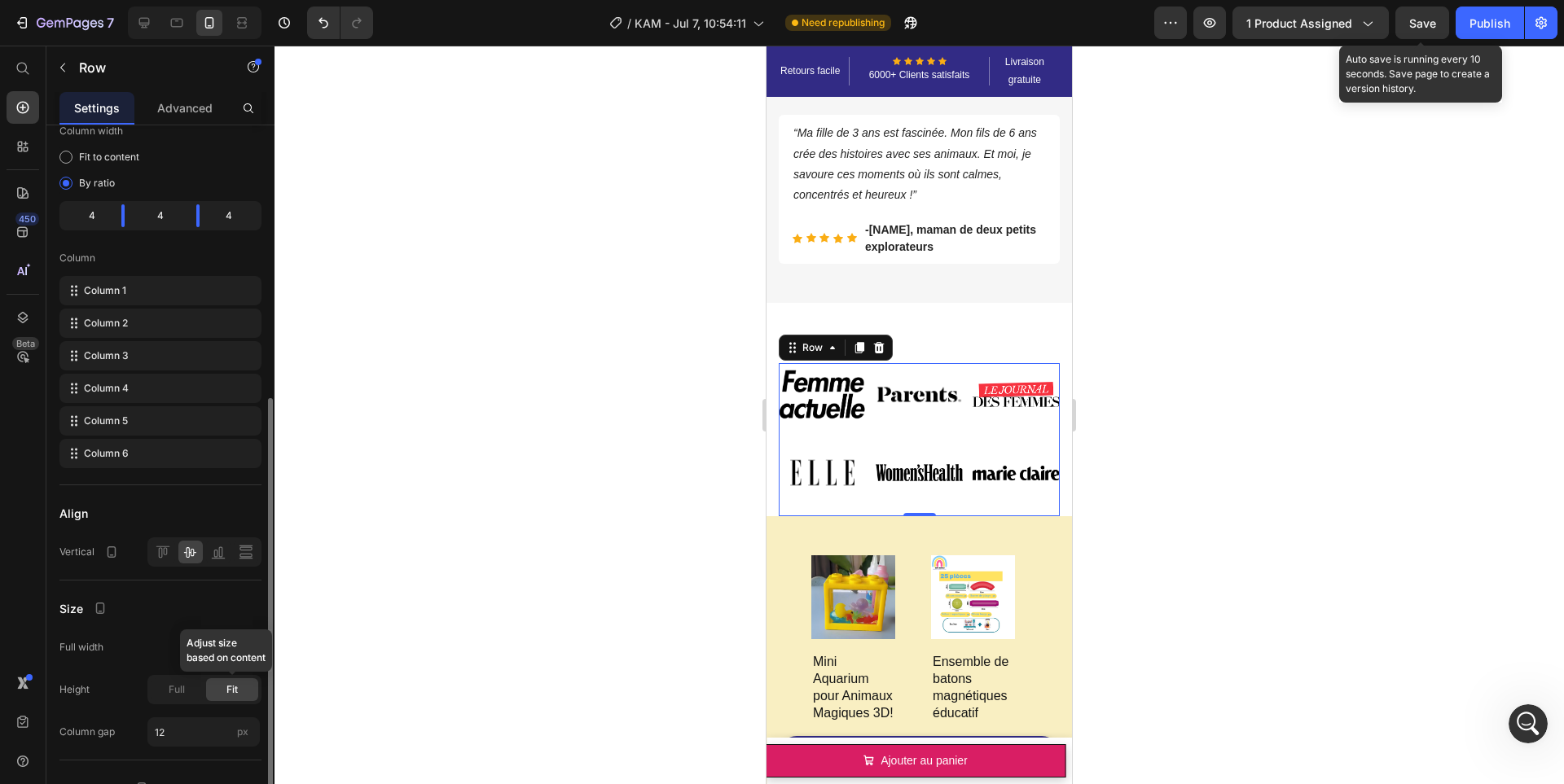 scroll, scrollTop: 242, scrollLeft: 0, axis: vertical 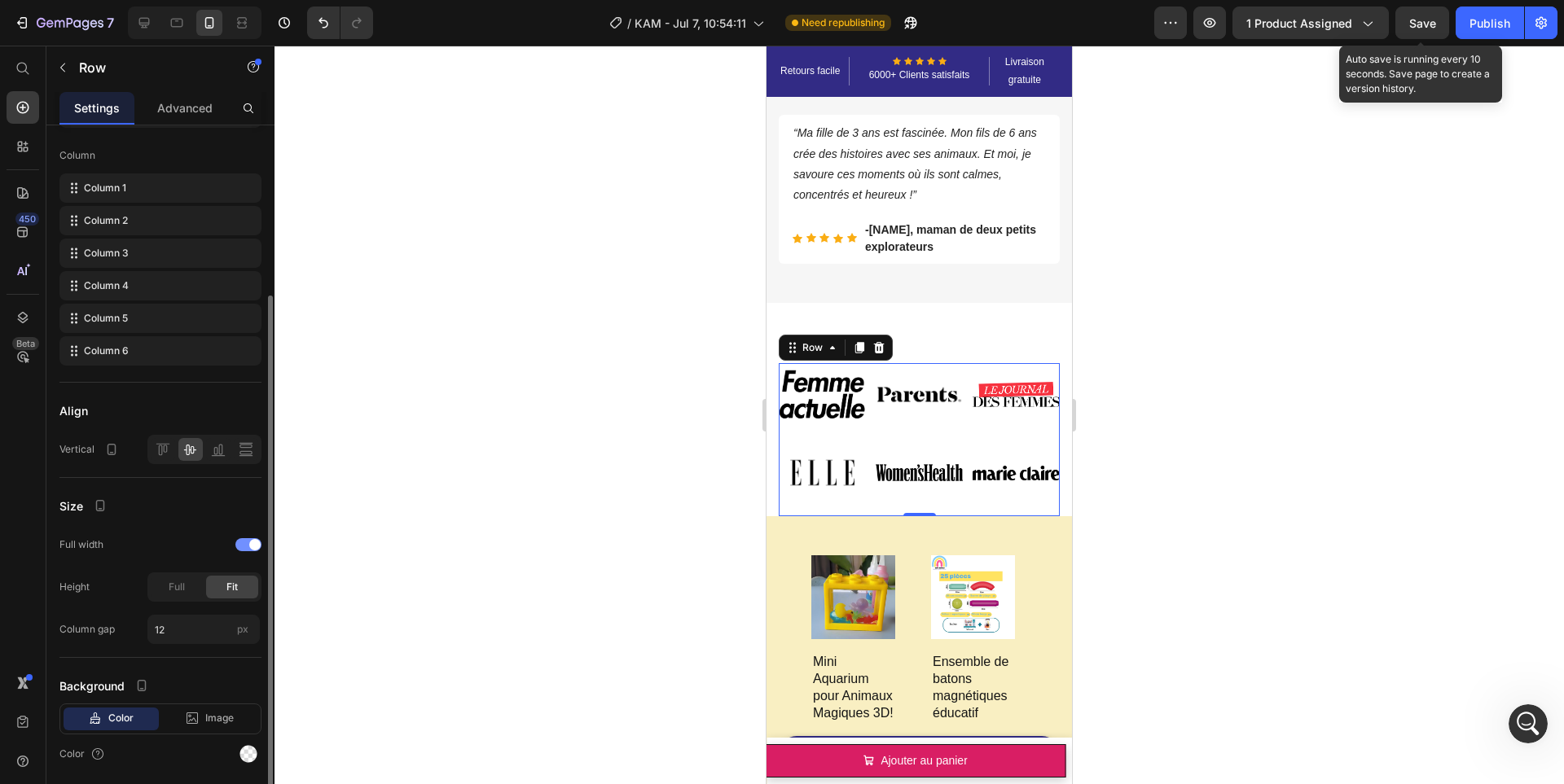 click at bounding box center [255, 545] 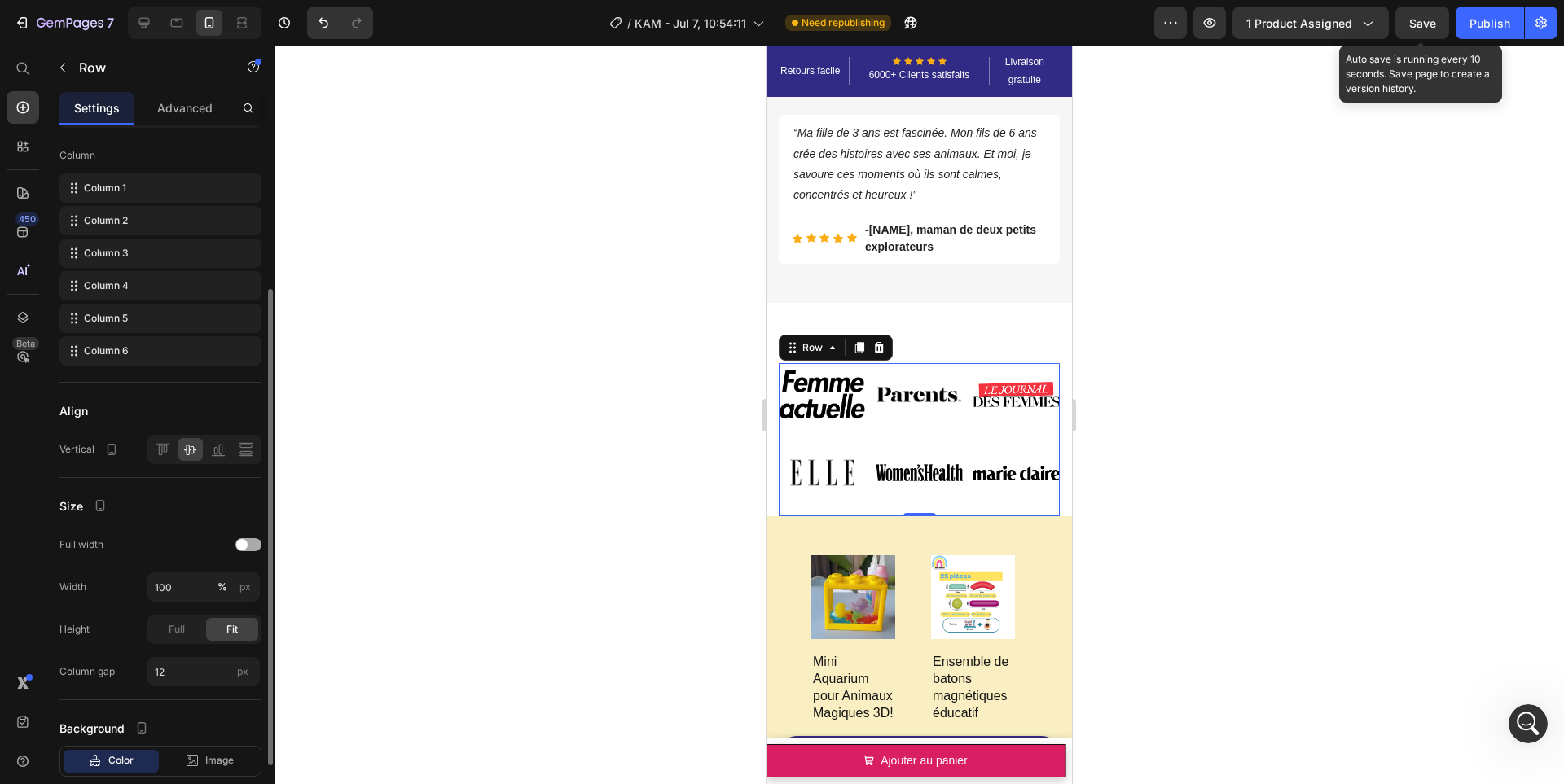 click at bounding box center (248, 545) 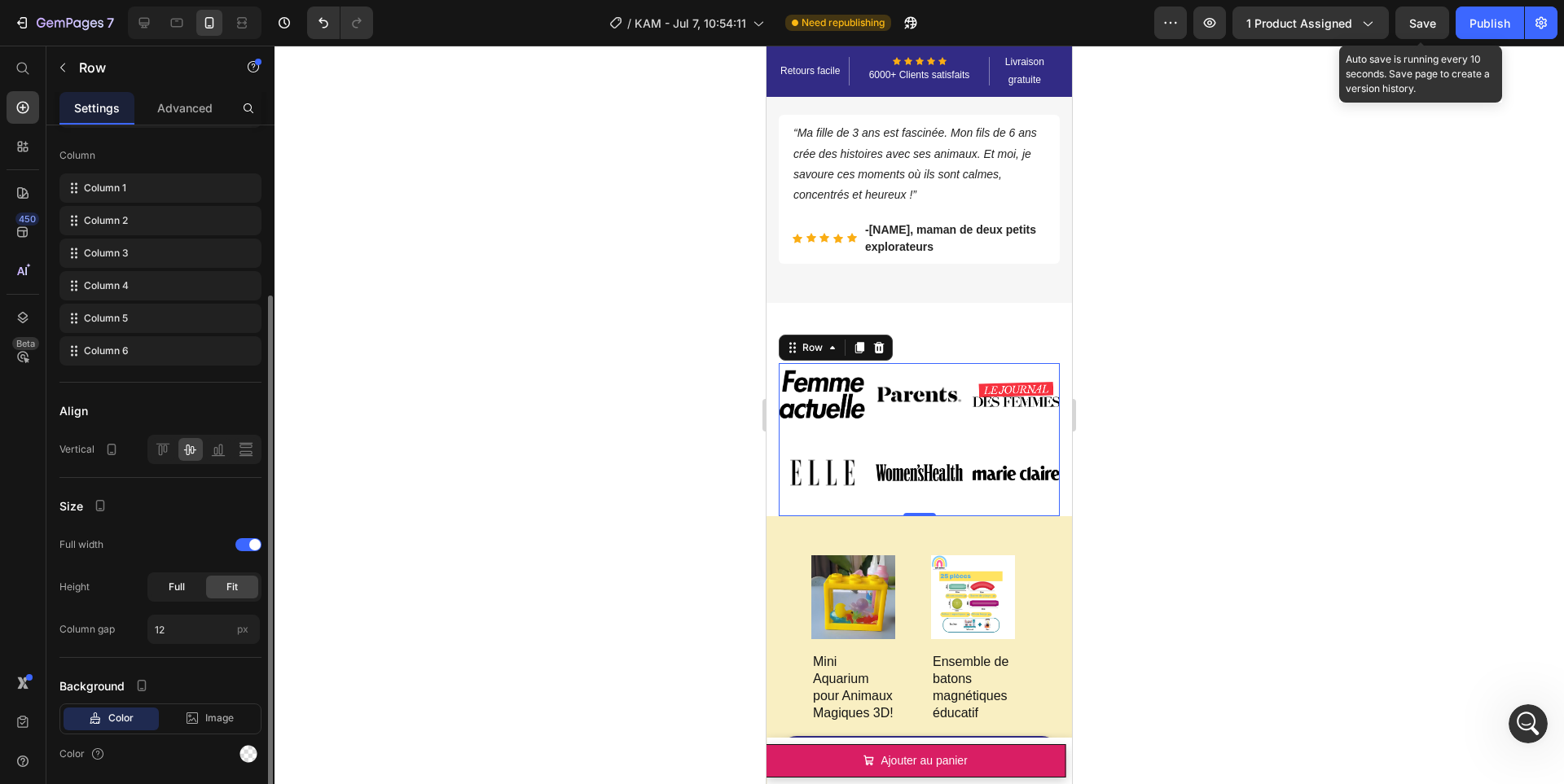 click on "Full" 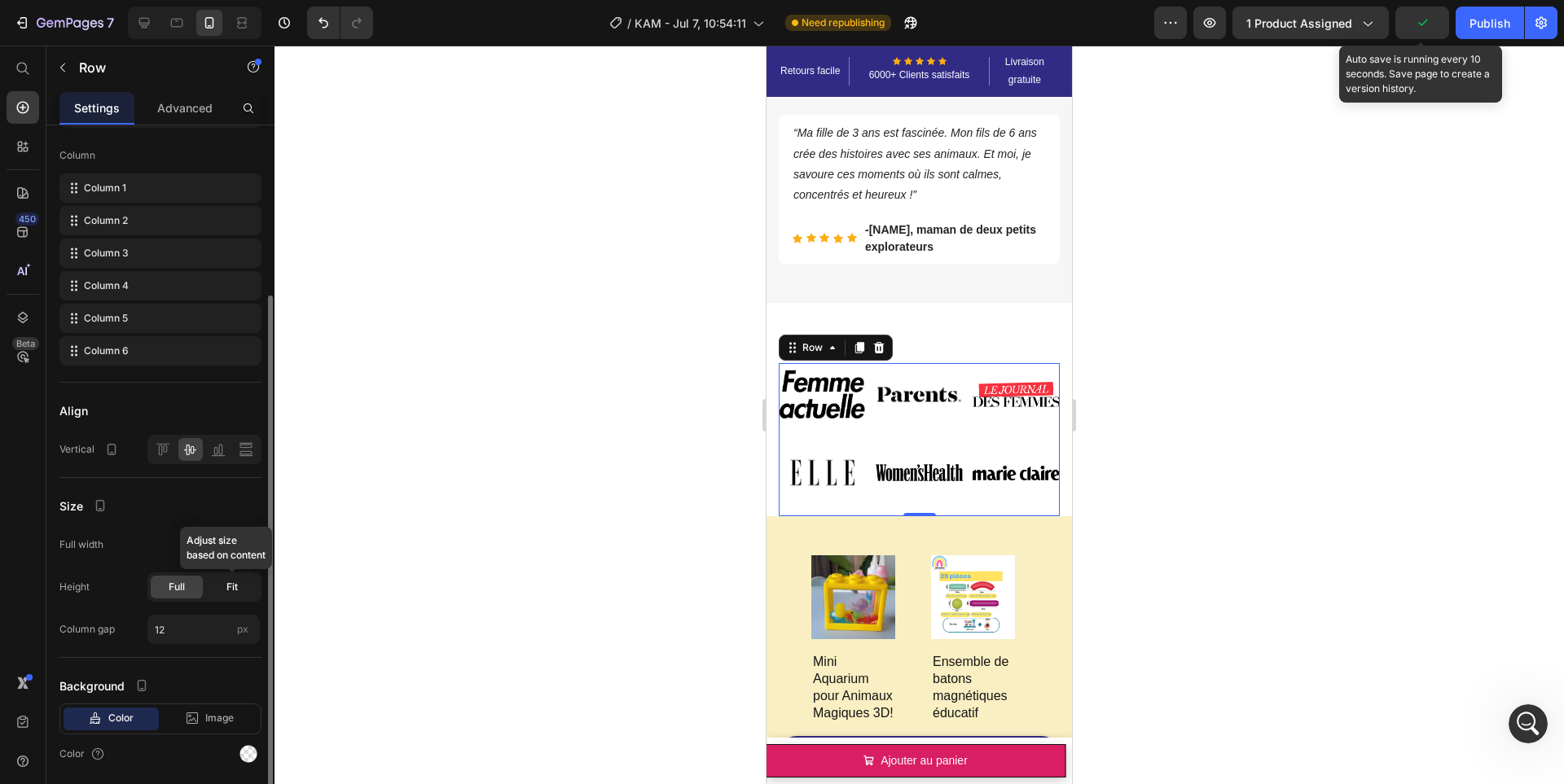 click on "Fit" 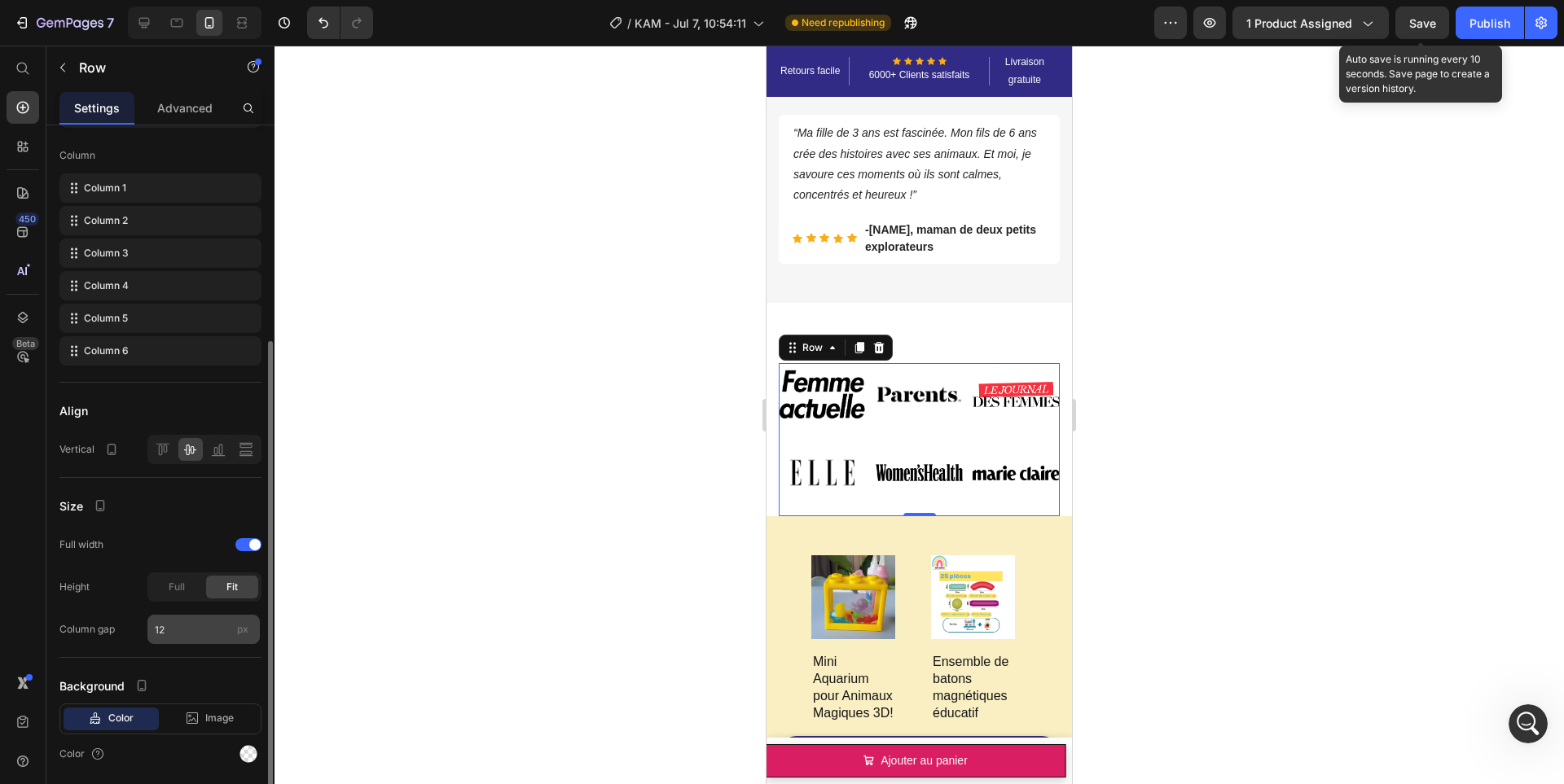 scroll, scrollTop: 296, scrollLeft: 0, axis: vertical 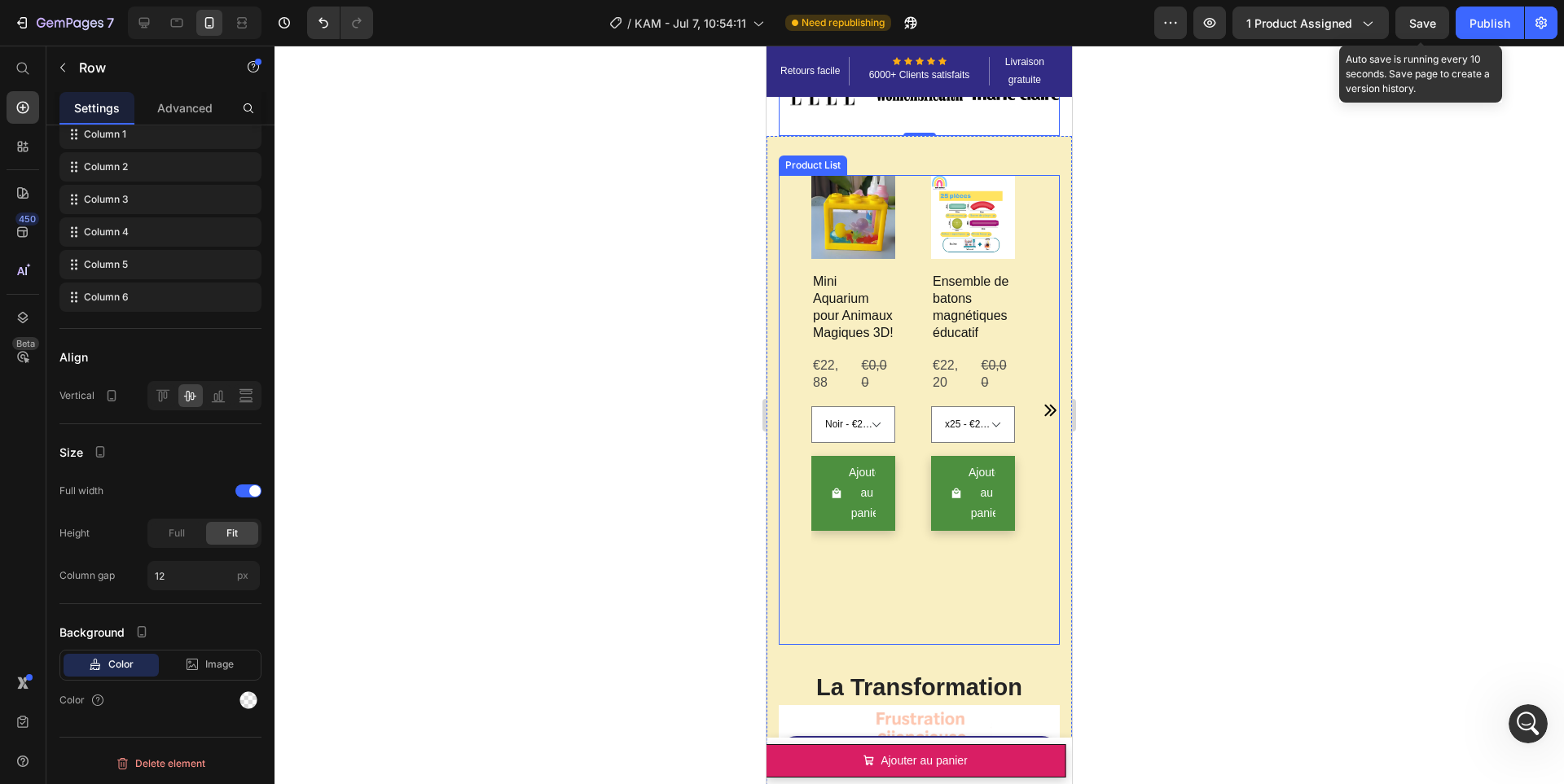 click on "Product Images Mini Aquarium pour Animaux Magiques 3D! Product Title €22,88 Product Price €0,00 Product Price Row Noir - €22,88 Jaune - €22,88 Transparent - €22,88 Product Variants & Swatches Ajouter au panier Product Cart Button Row Product Images Ensemble de batons magnétiques éducatif Product Title €22,20 Product Price €0,00 Product Price Row x25 - €22,20 x42 - €38,50 x138 - €116,00 Product Variants & Swatches Ajouter au panier Product Cart Button Row Product Images Recharges et Moules Kit d’Animaux Magiques 3D Product Title €49,88 Product Price €0,00 Product Price Row Pack Confirmé 1 - 100ml - €49,88 Pack Confirmé 2 - 100ml - €113,88 Pack Découverte 1 - 100ml - €32,88 Pack Découverte 2 - 100ml - €43,88 Pack Expert -100ml - €112,88 Pack Phosphorescent 1 - 50ml - €28,88 Pack Phosphorescent 2 - 50ml - €45,88 Pack Phosphorescent 3 - 50ml - €27,88 Poudre x5 - €10,88 Moules Animaux - €12,88 Moules Vacances - €20,88 Row Row" at bounding box center (919, 410) 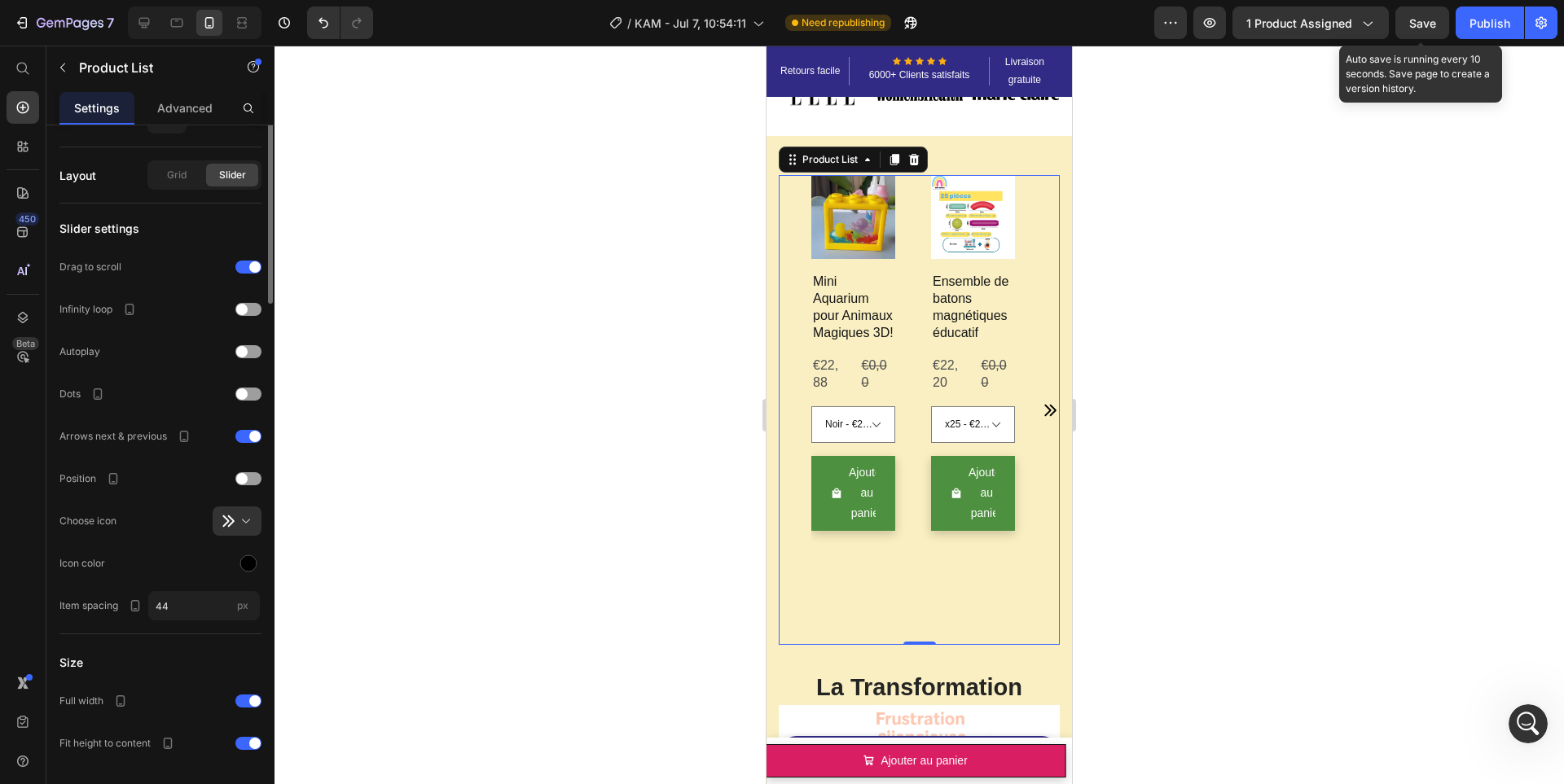 scroll, scrollTop: 0, scrollLeft: 0, axis: both 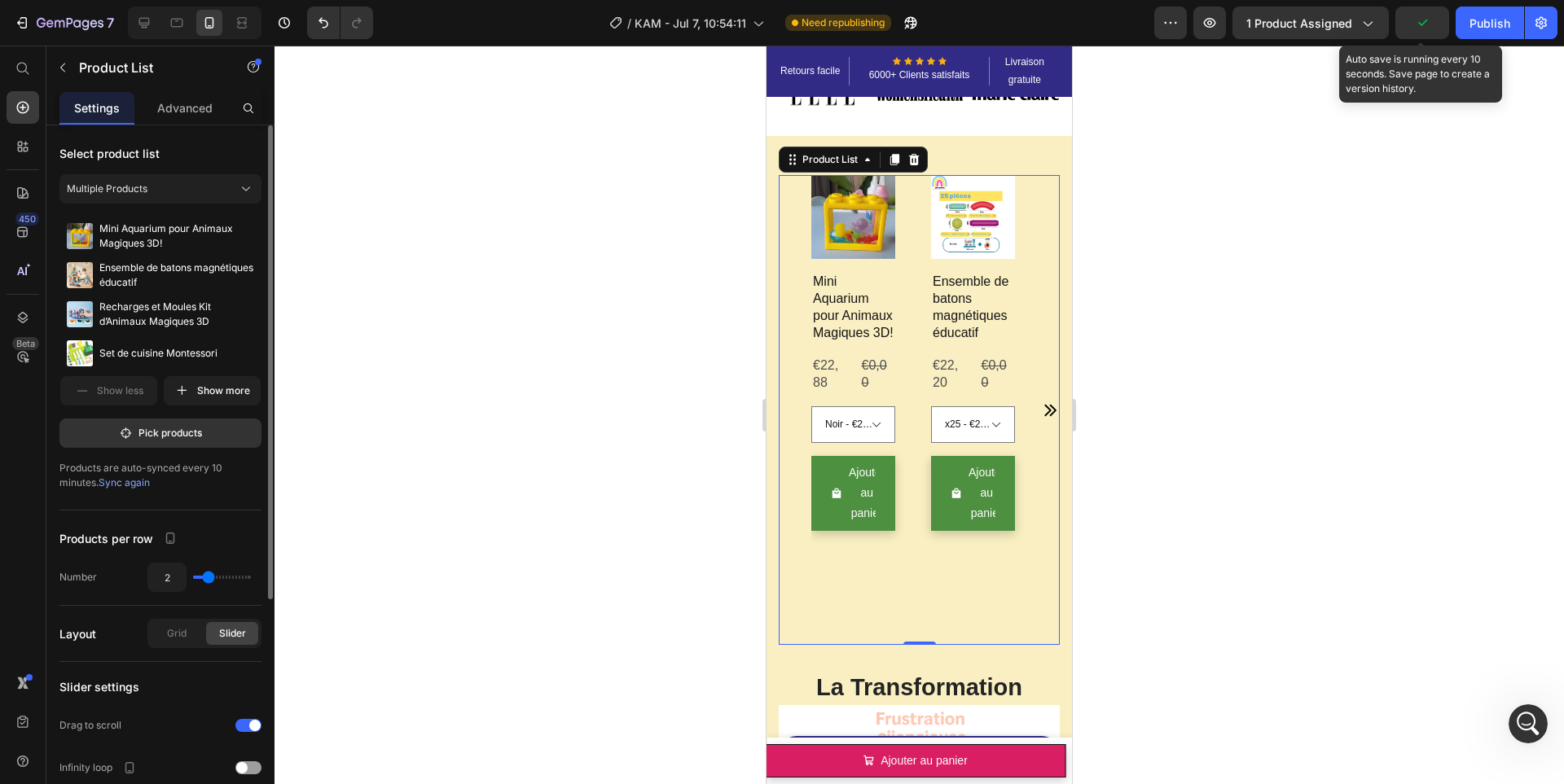 type on "3" 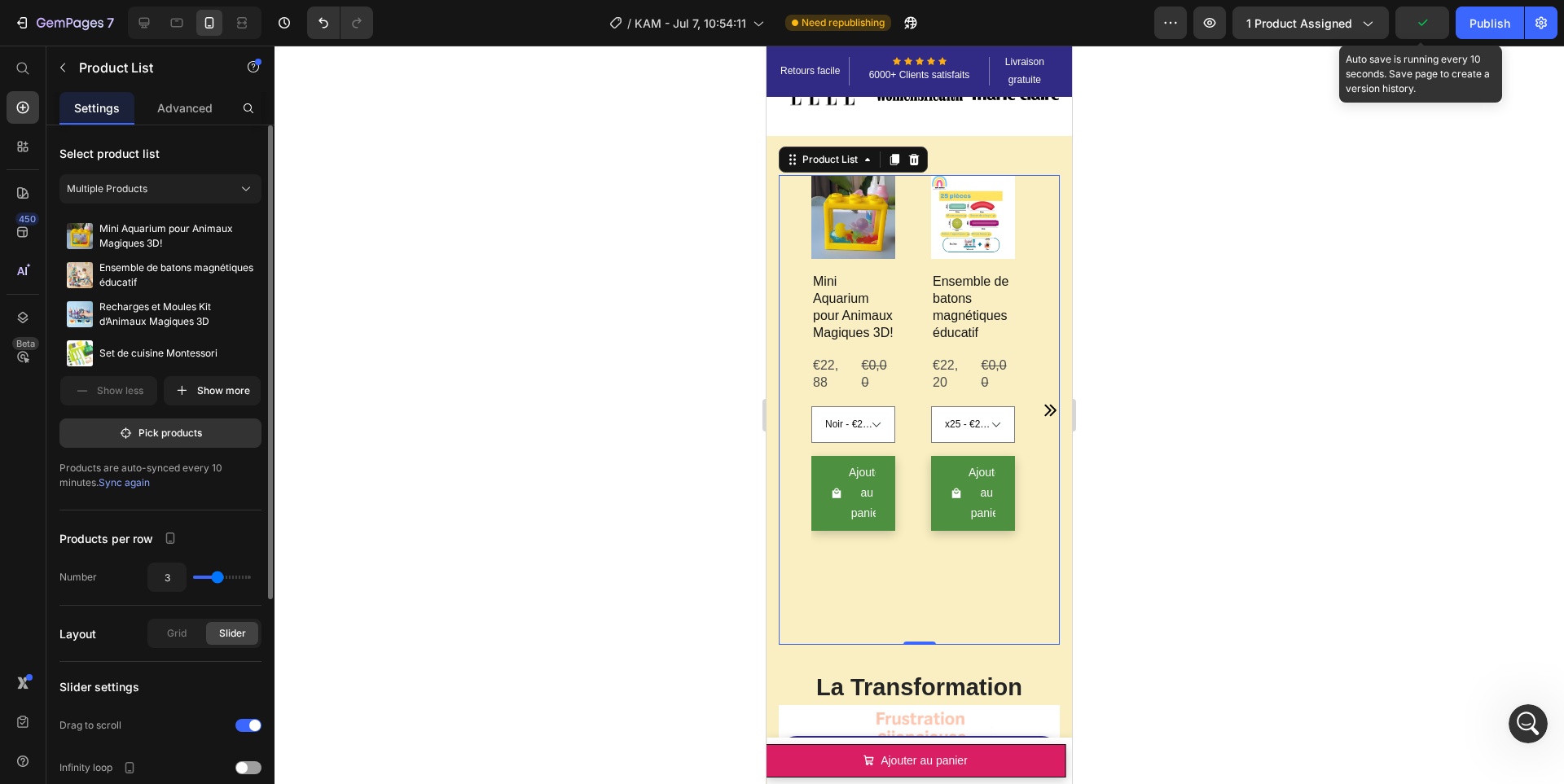 drag, startPoint x: 212, startPoint y: 574, endPoint x: 220, endPoint y: 575, distance: 8.062258 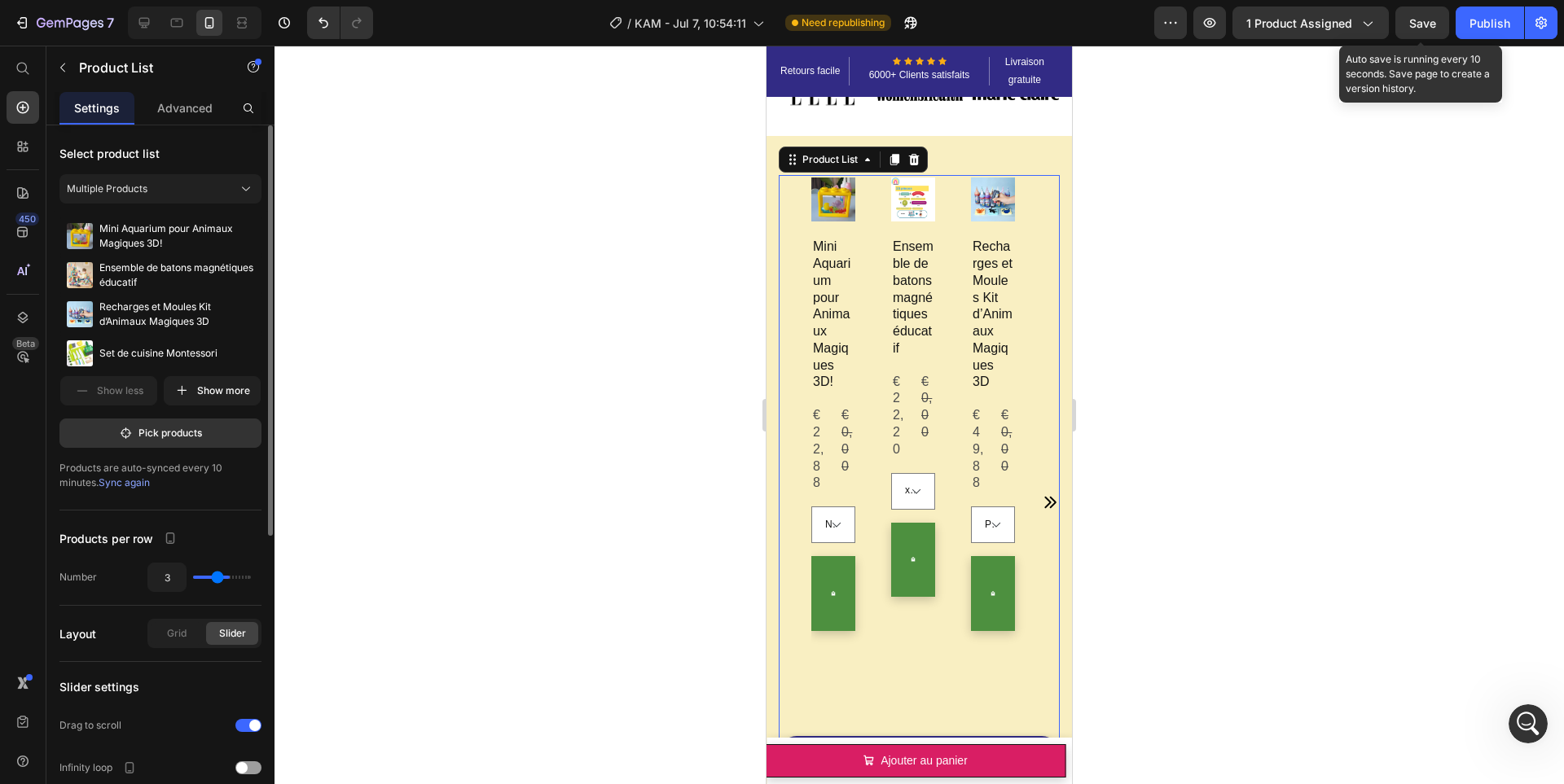 type on "4" 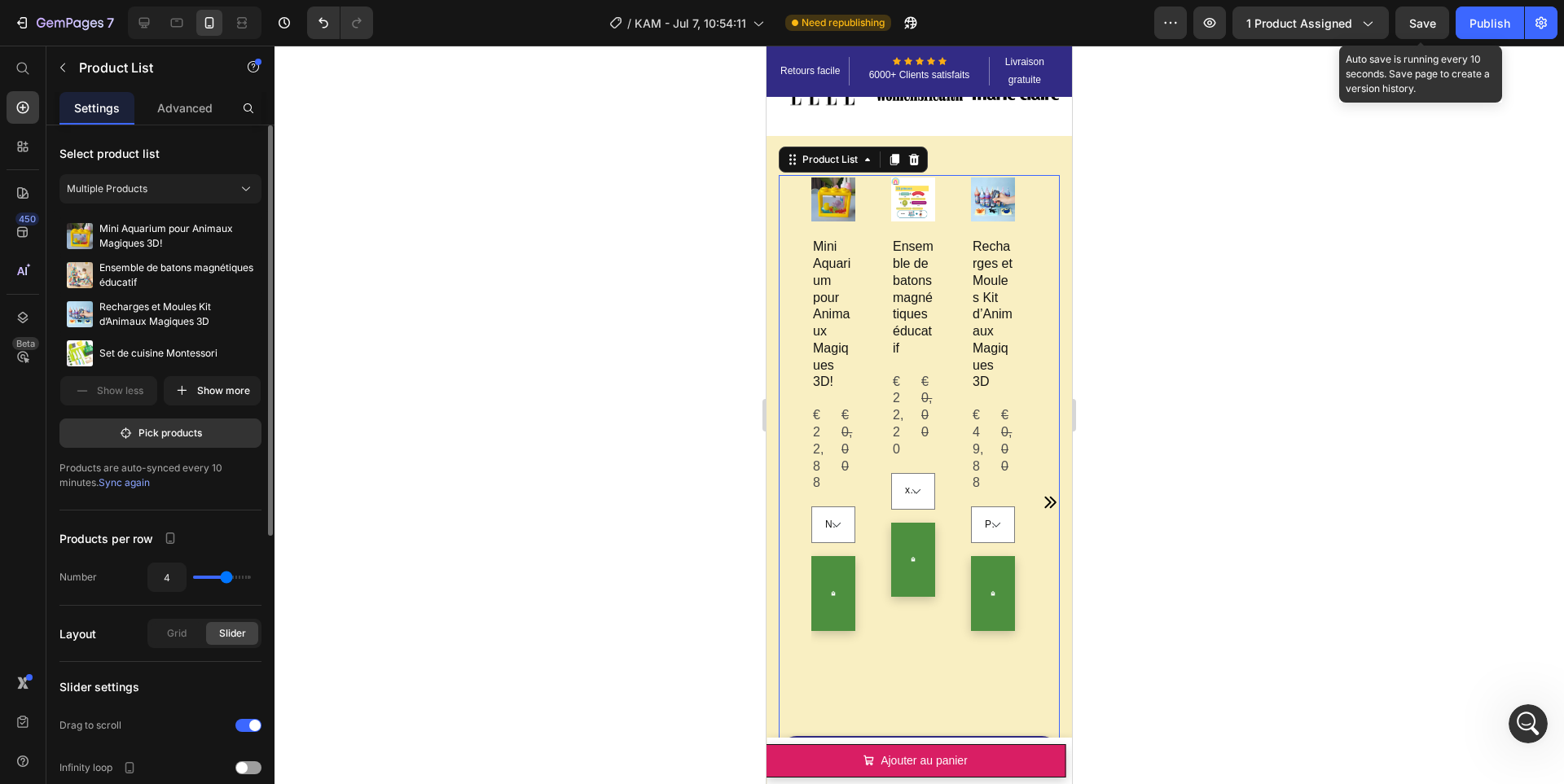 type on "5" 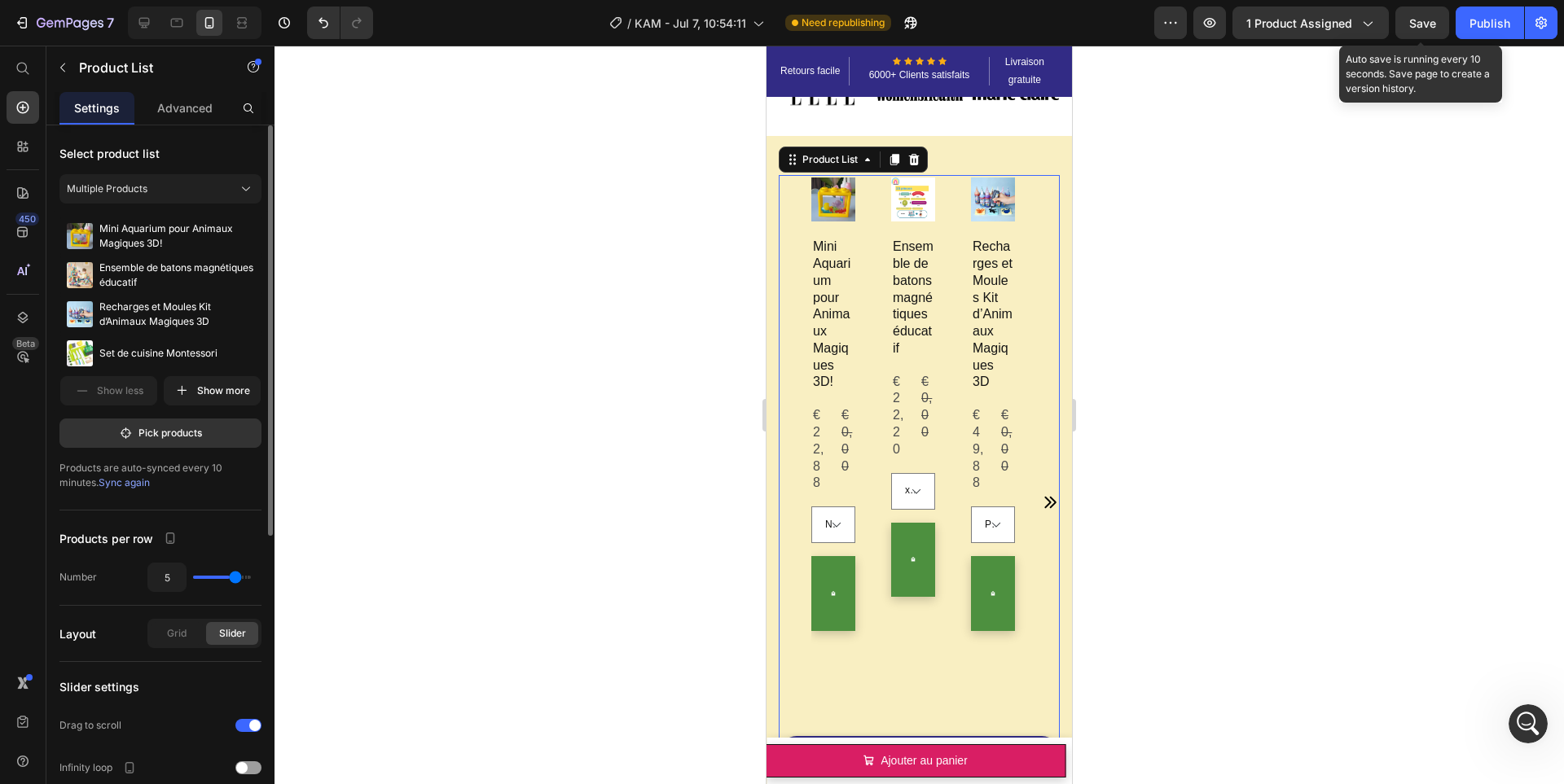 type on "6" 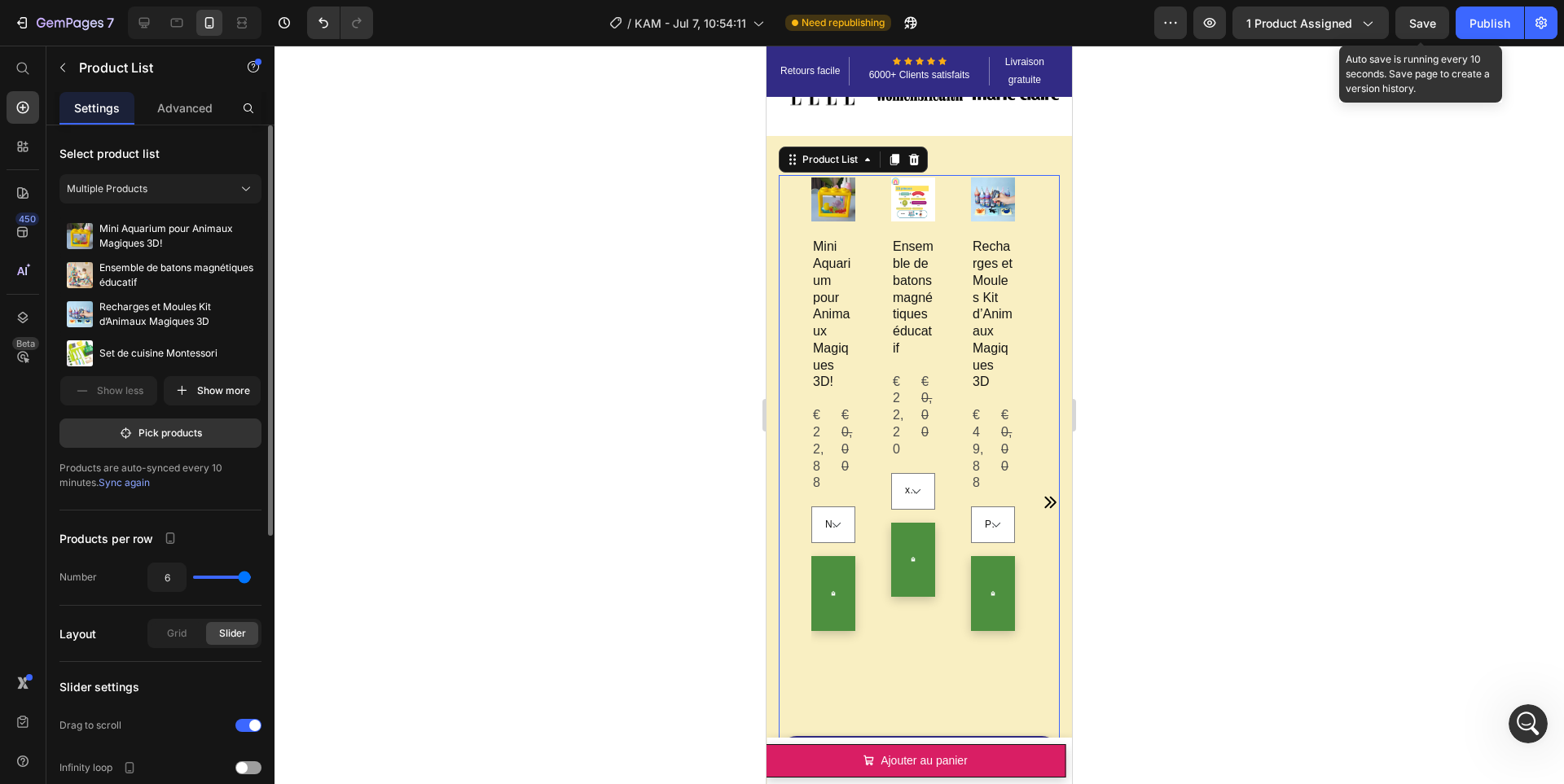 drag, startPoint x: 217, startPoint y: 572, endPoint x: 245, endPoint y: 573, distance: 28.0179 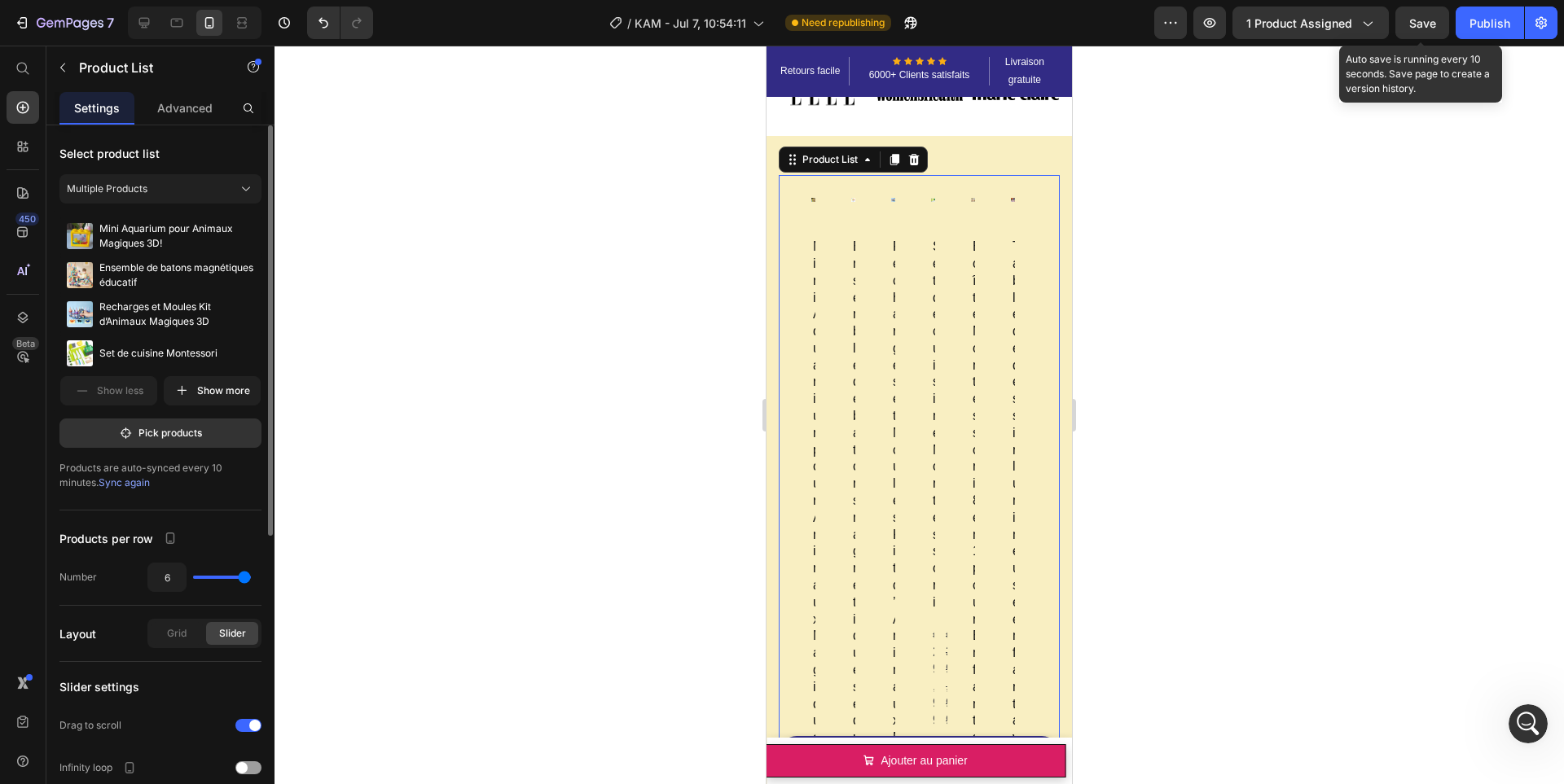 type on "5" 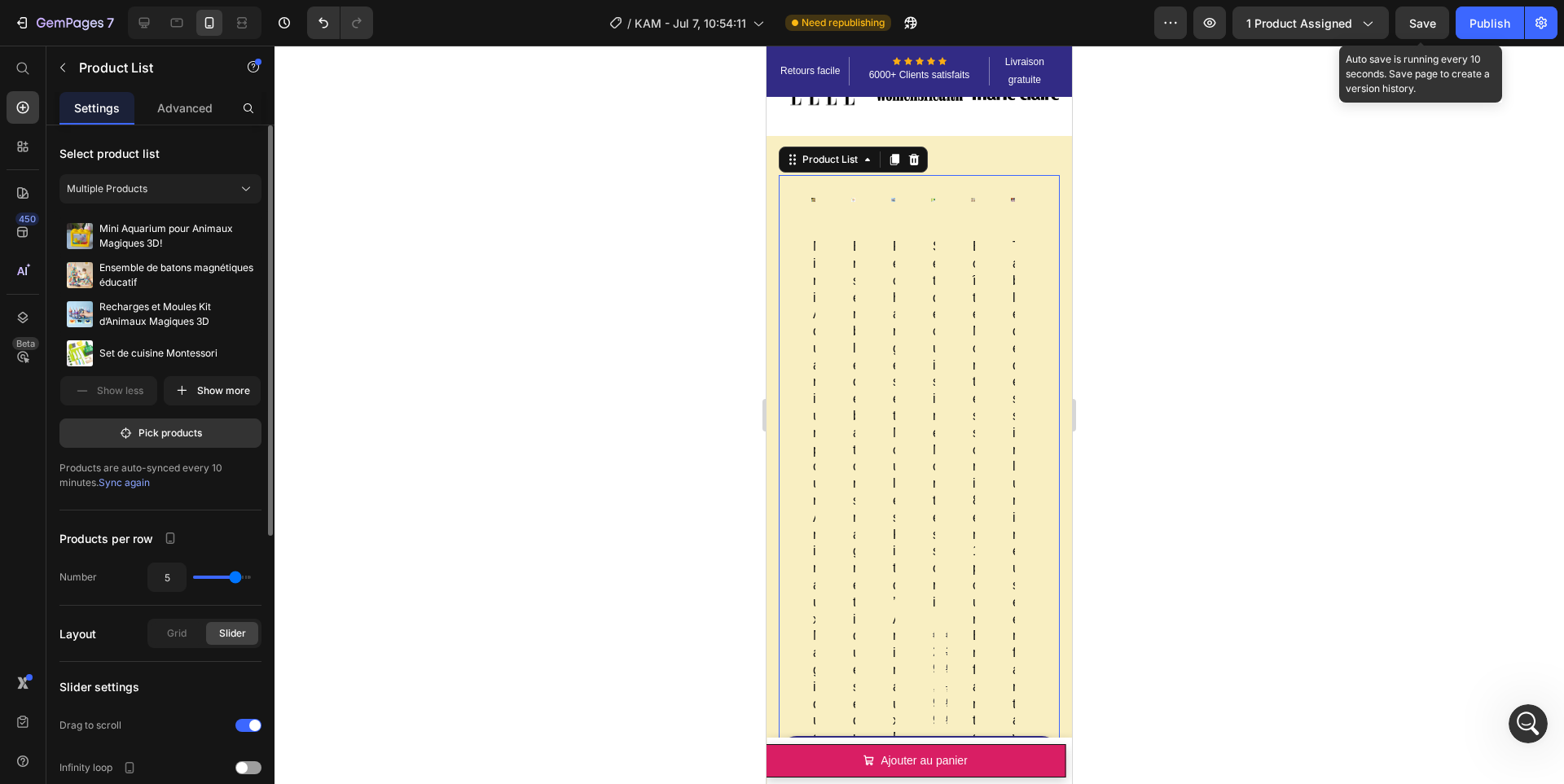 type on "4" 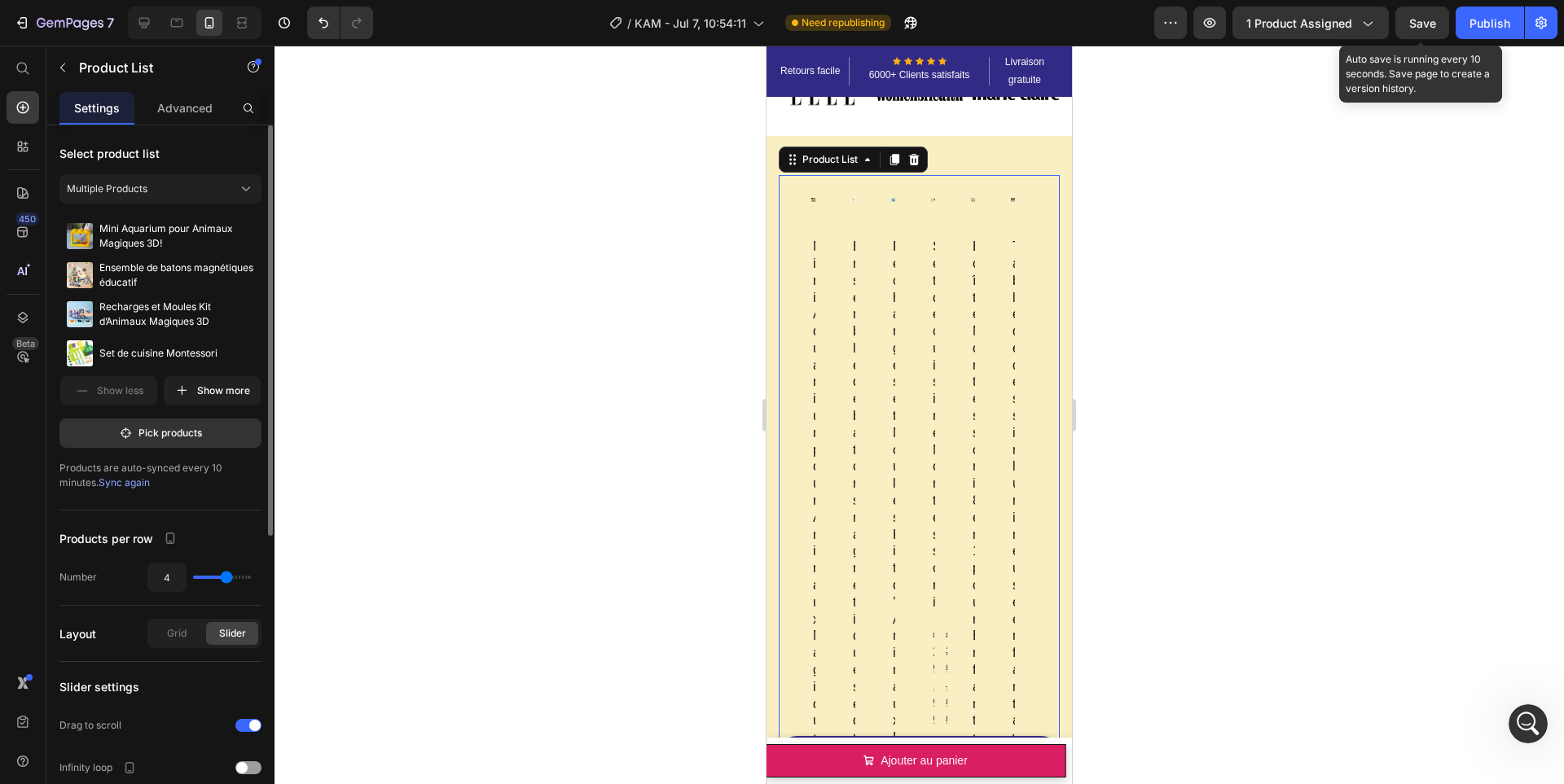 type on "3" 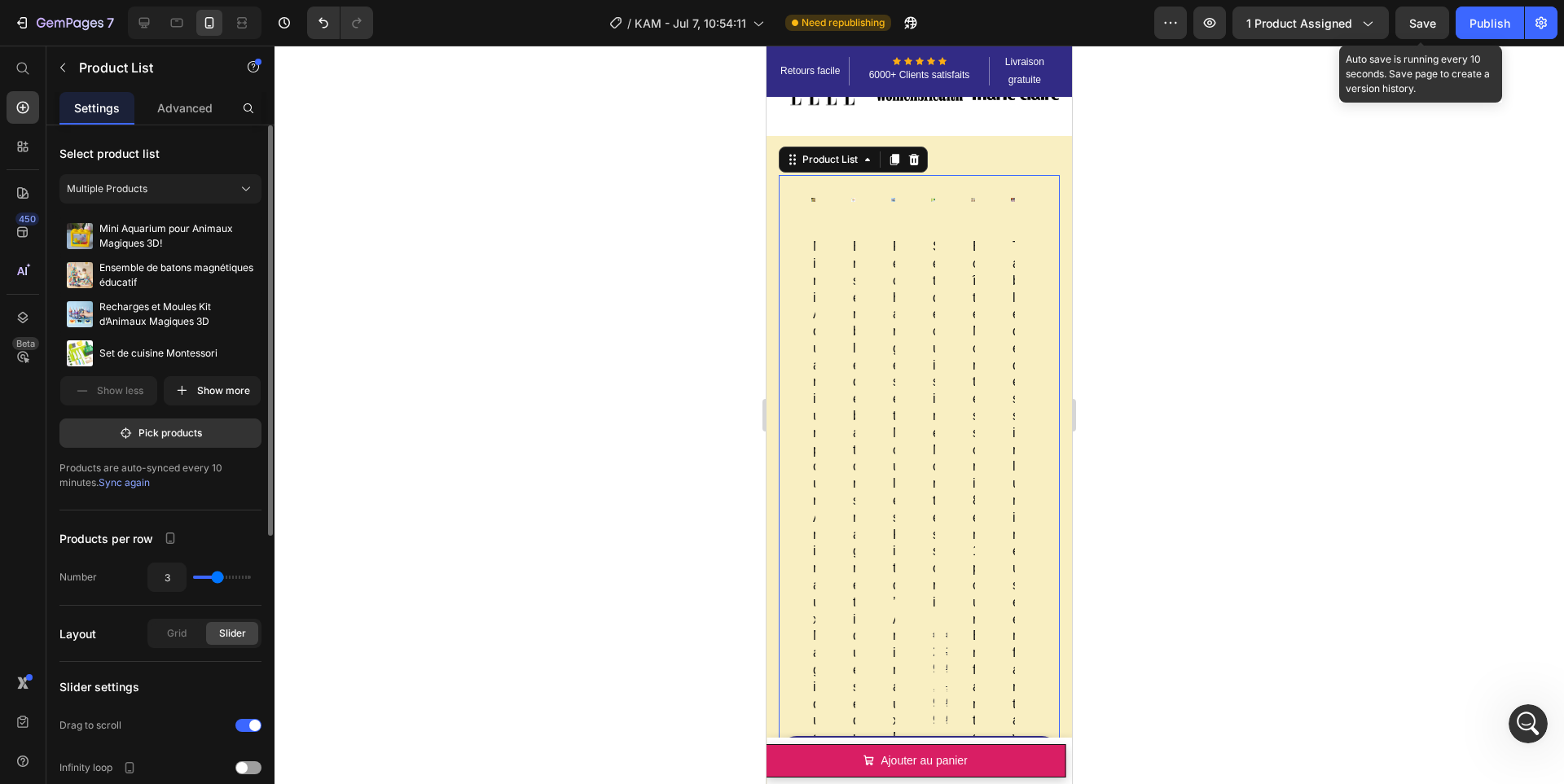 type on "2" 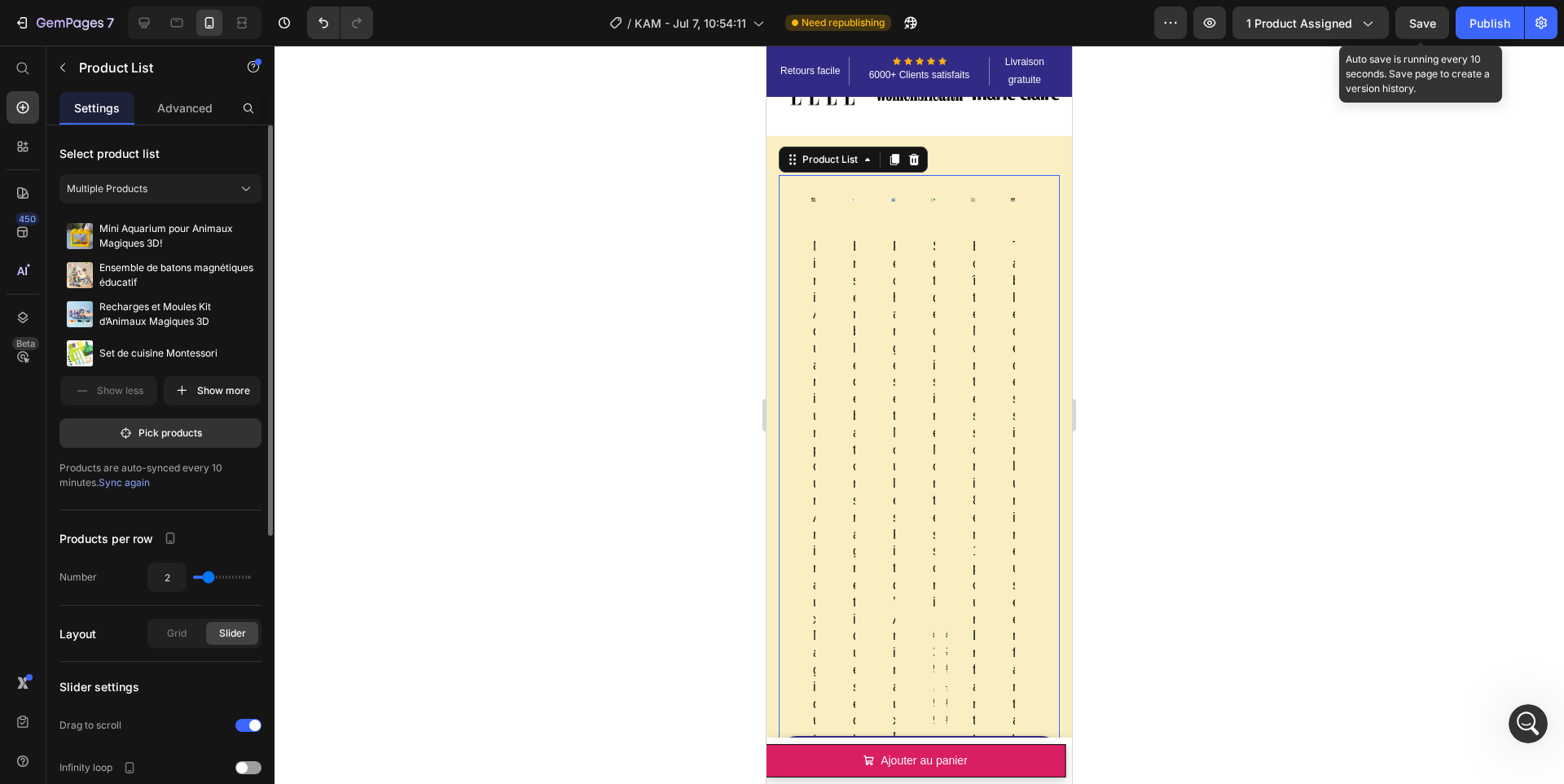 drag, startPoint x: 245, startPoint y: 573, endPoint x: 208, endPoint y: 577, distance: 37.215588 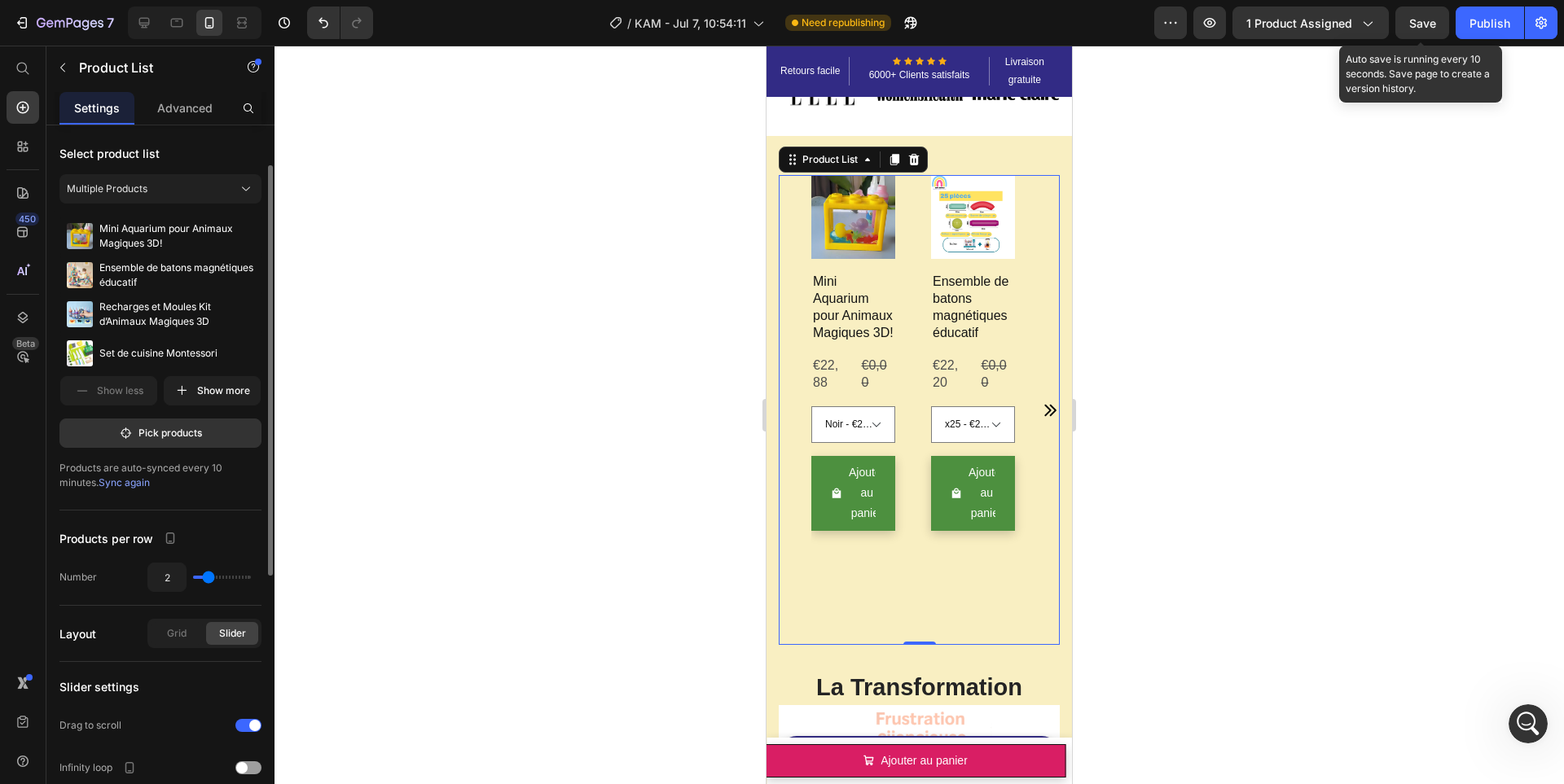 scroll, scrollTop: 61, scrollLeft: 0, axis: vertical 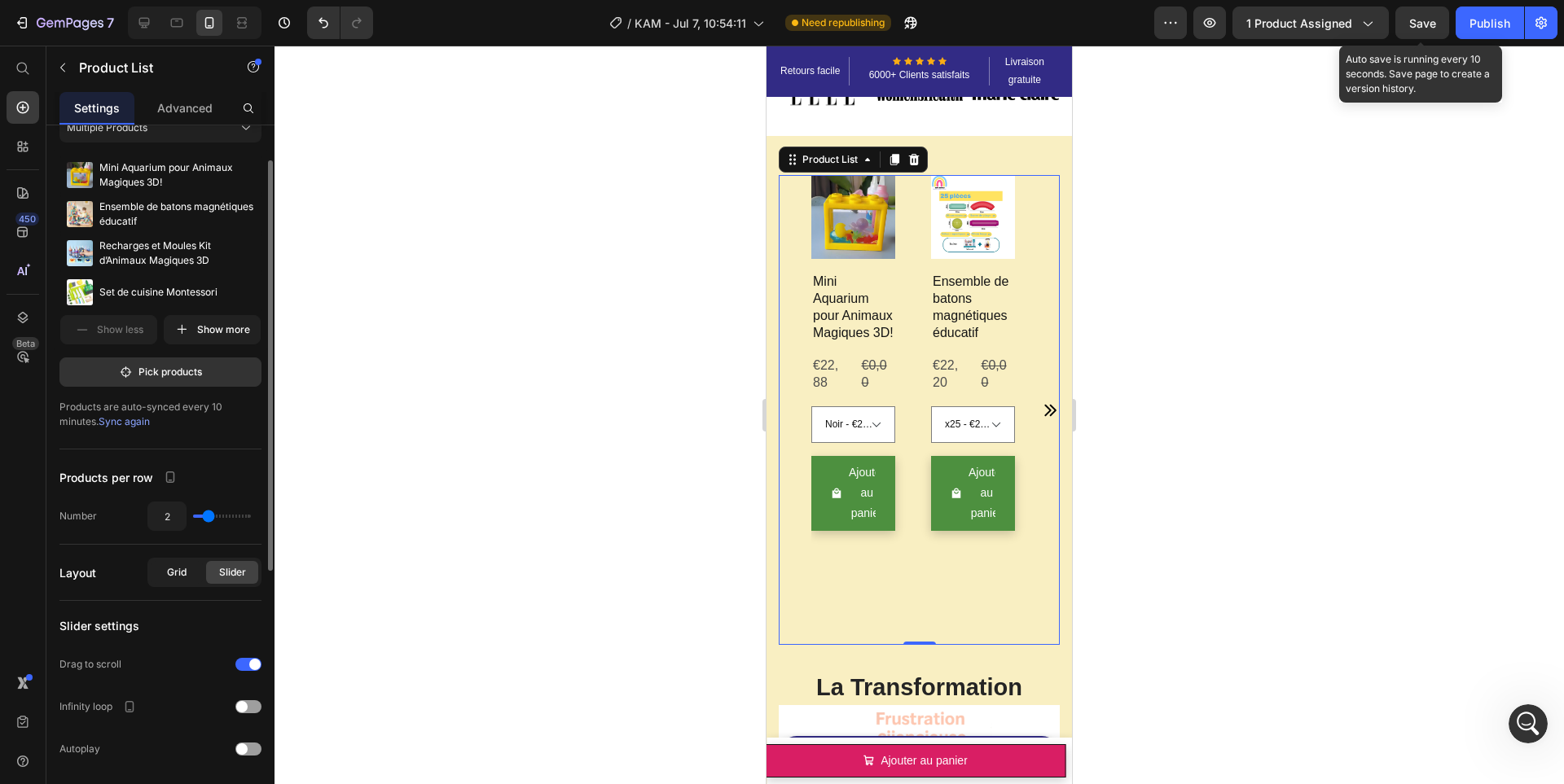 click on "Grid" 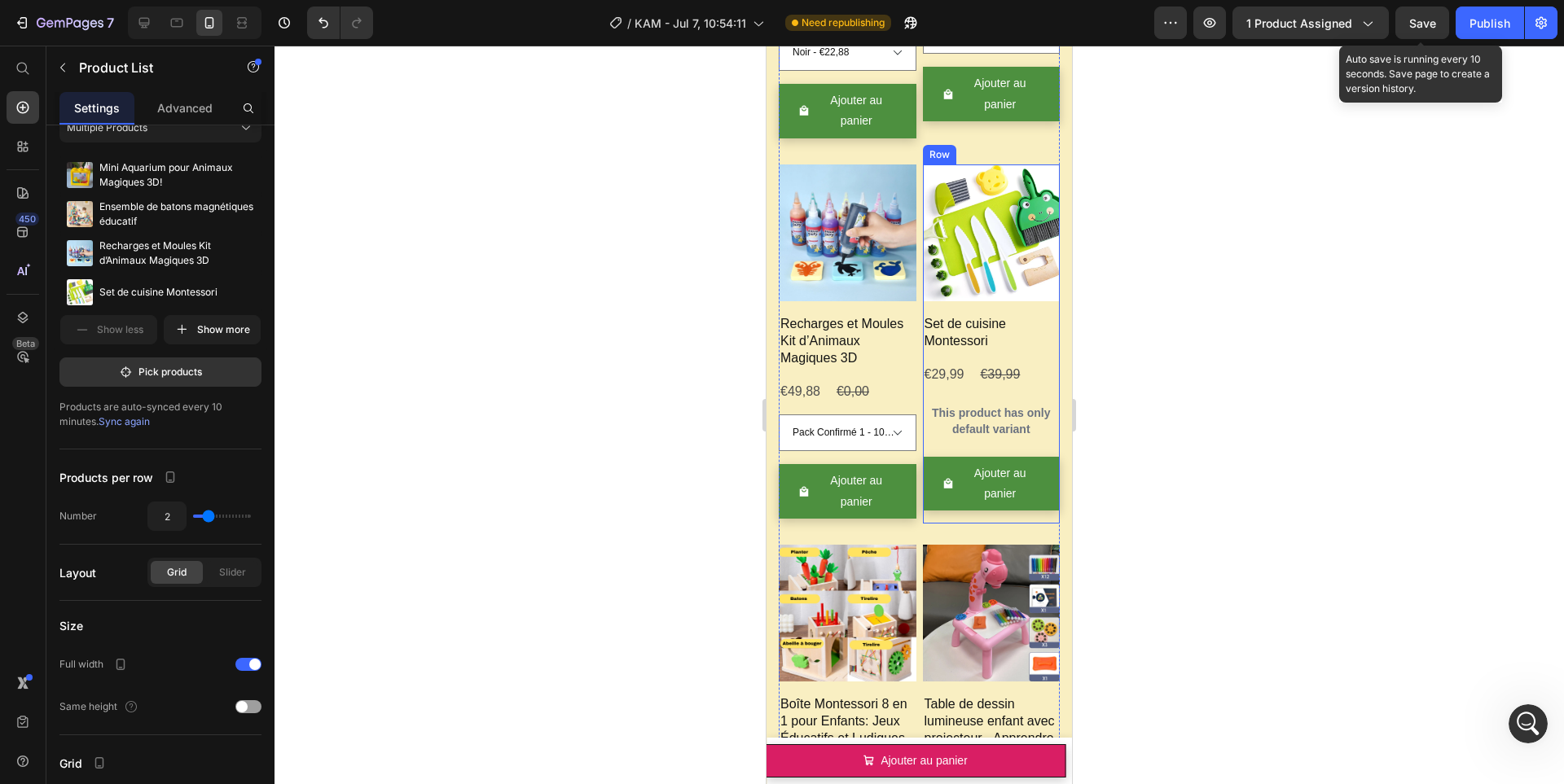 scroll, scrollTop: 1959, scrollLeft: 0, axis: vertical 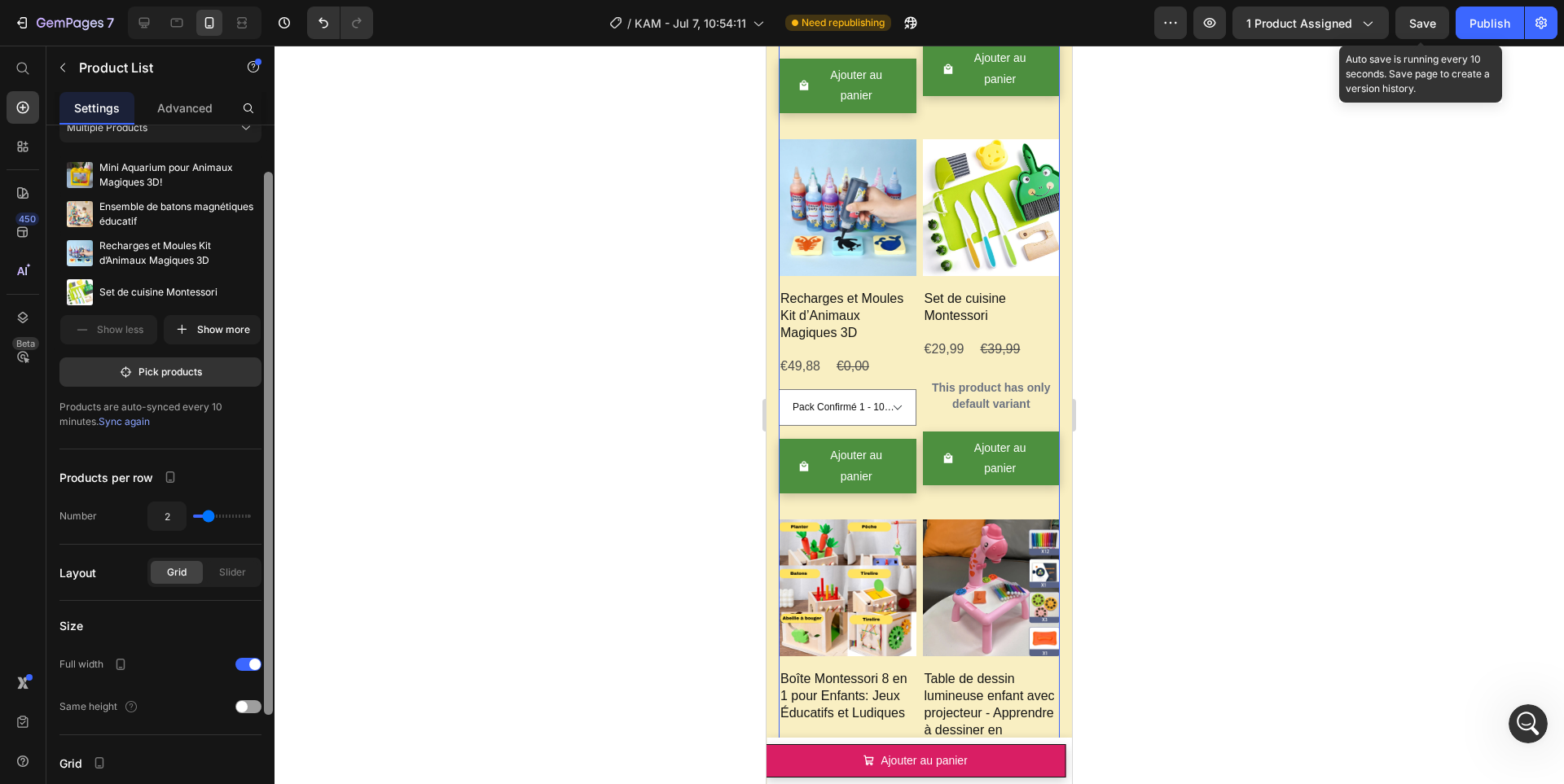 click on "Slider" 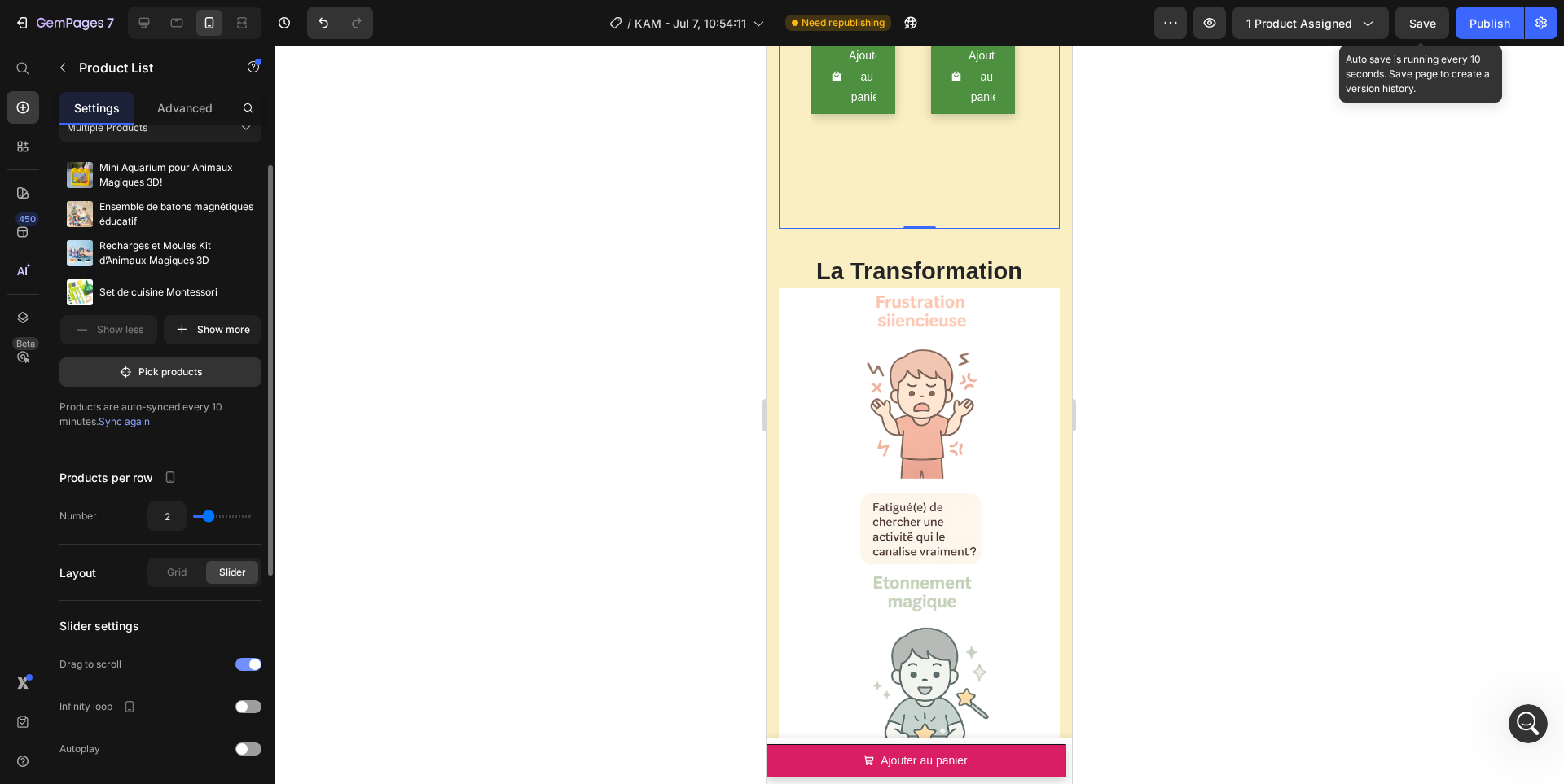 scroll, scrollTop: 171, scrollLeft: 0, axis: vertical 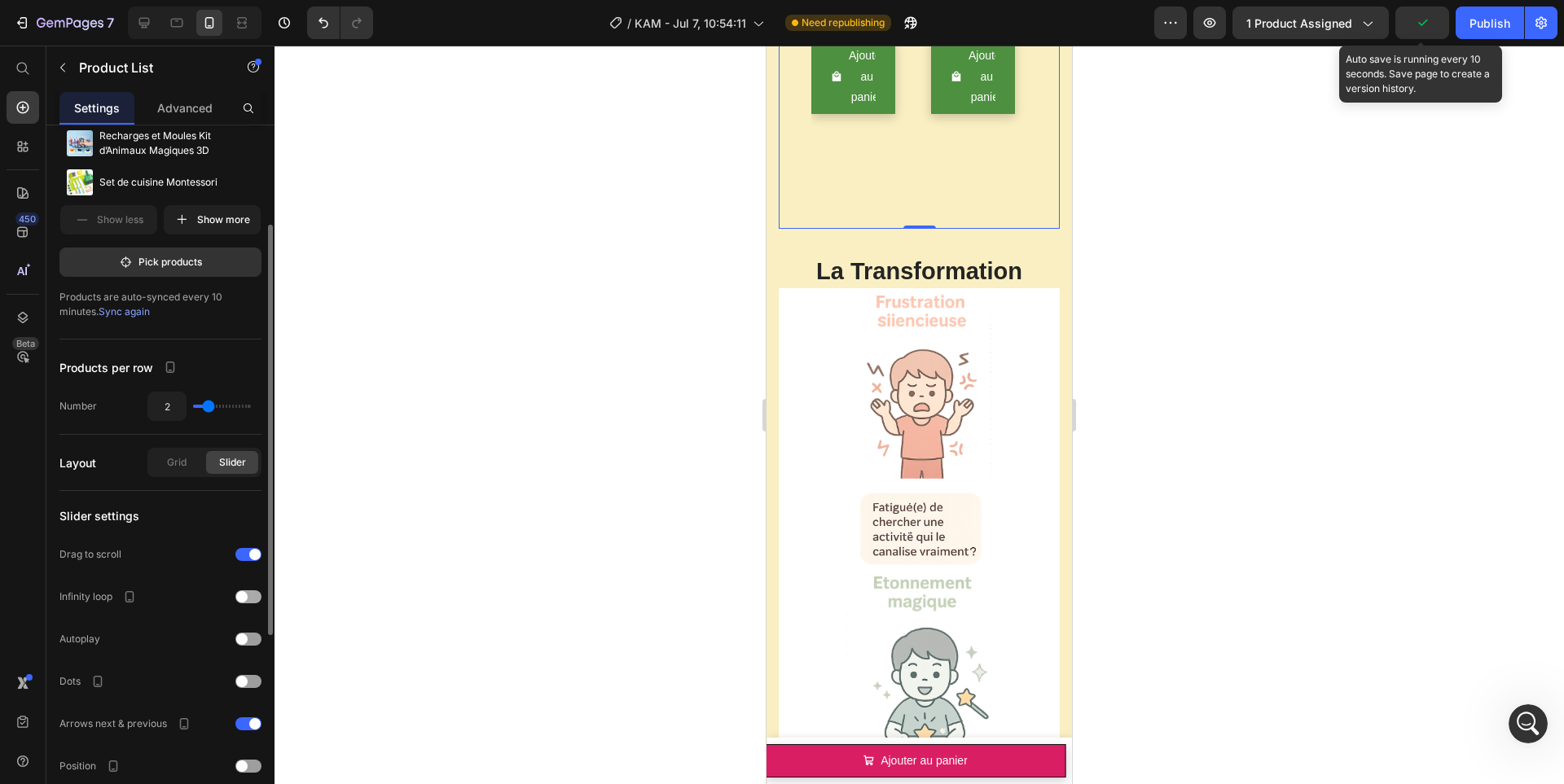 click at bounding box center (248, 597) 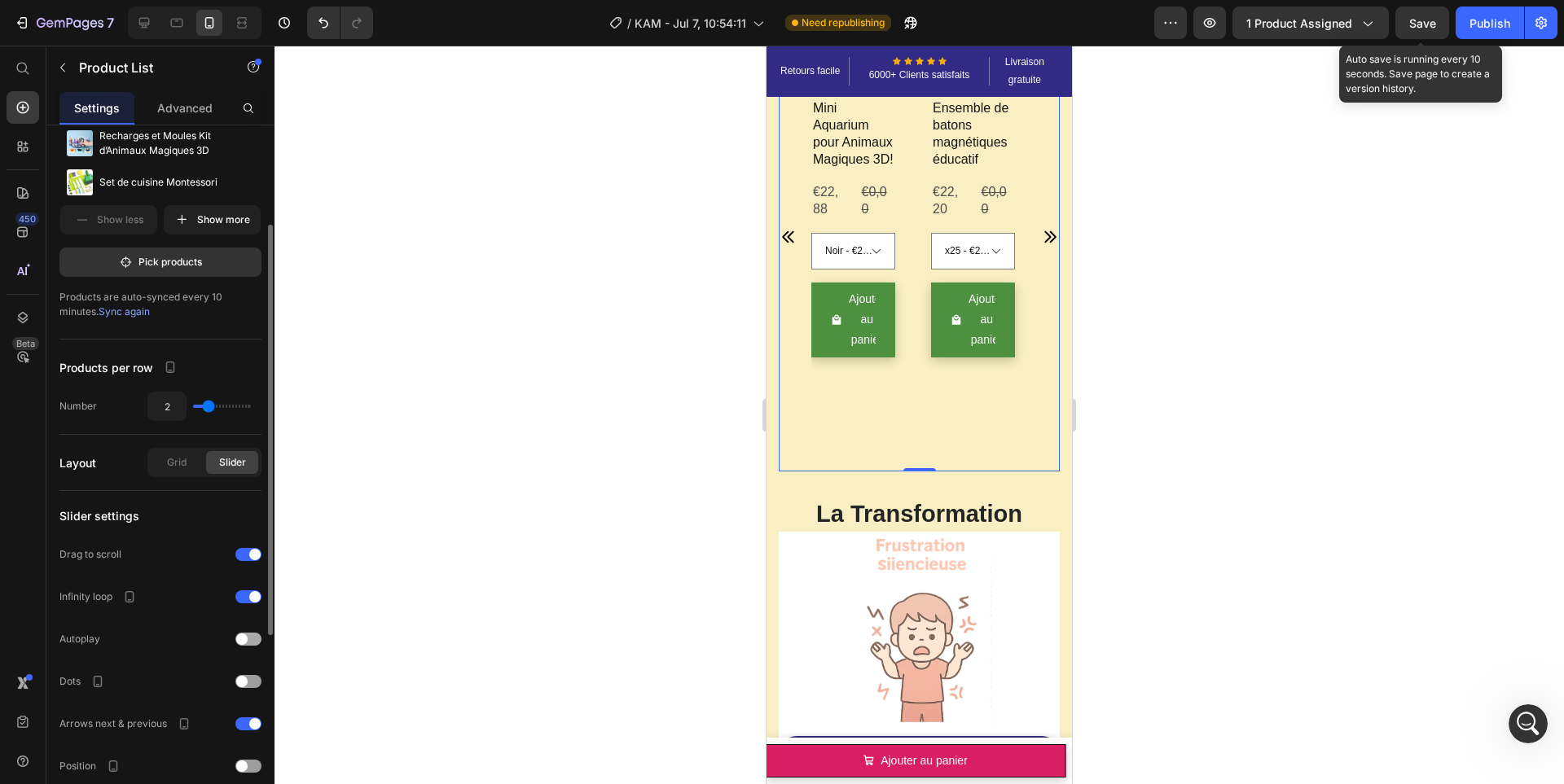 scroll, scrollTop: 1596, scrollLeft: 0, axis: vertical 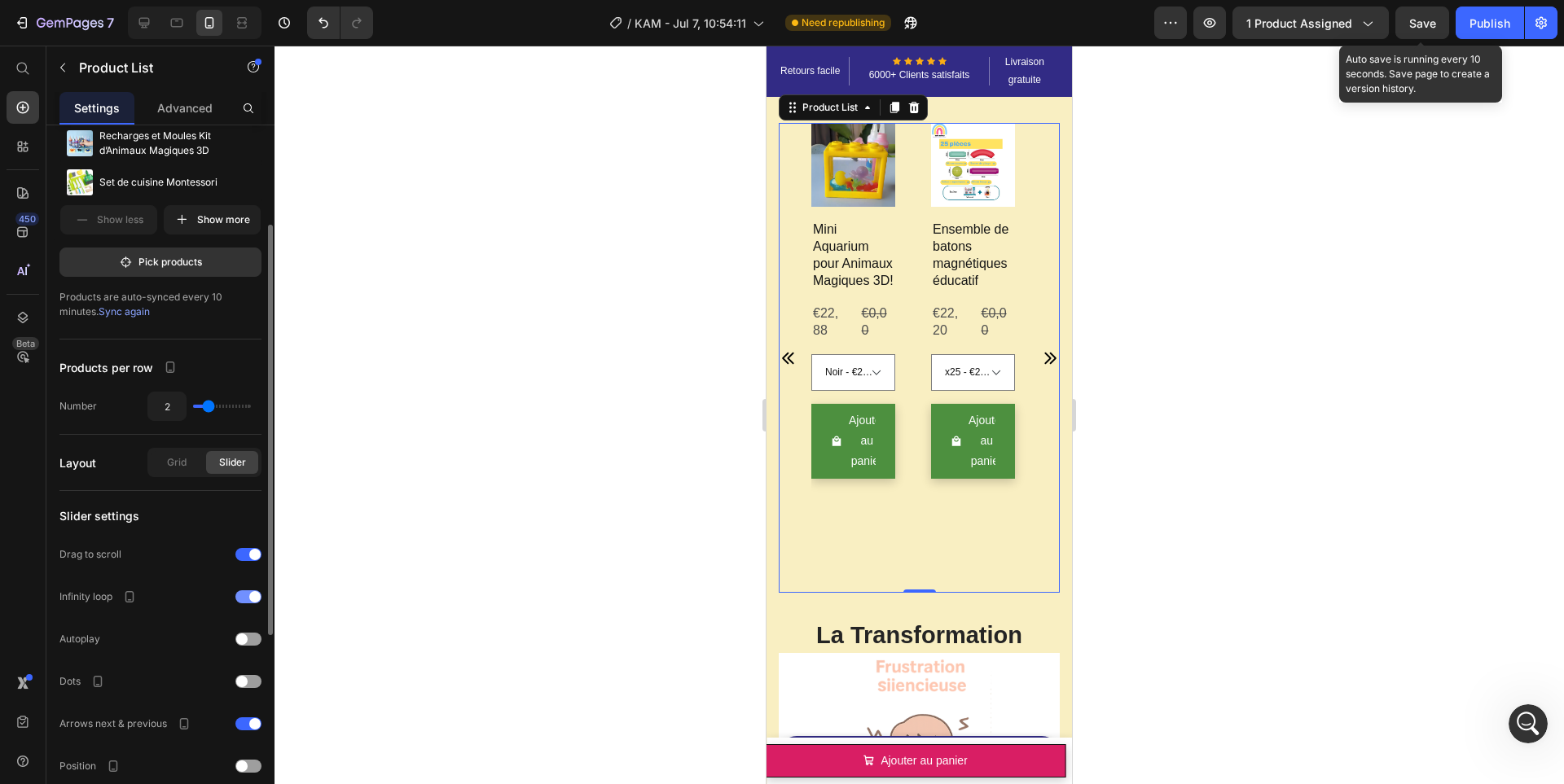 click at bounding box center (248, 597) 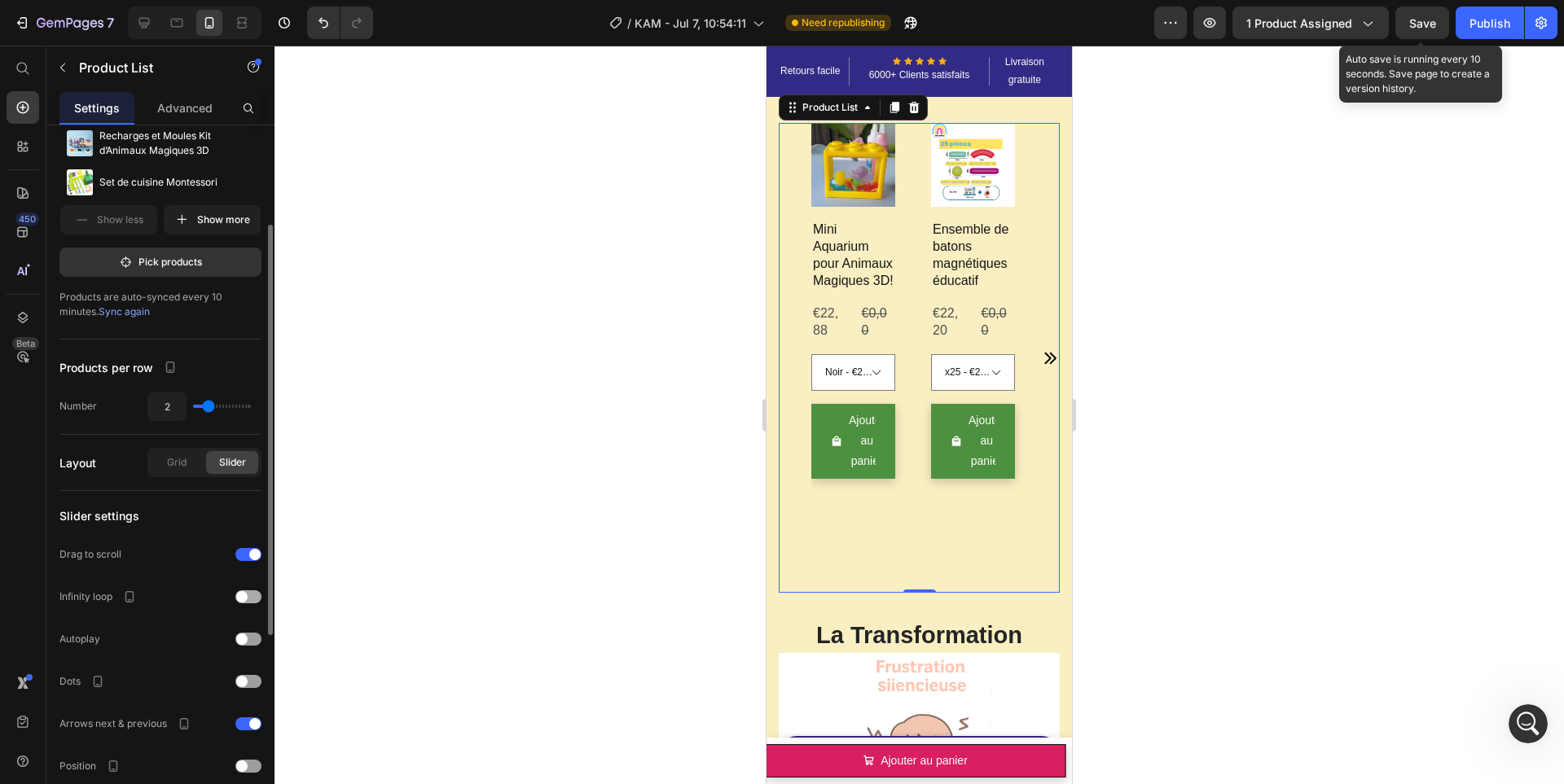 click at bounding box center [242, 597] 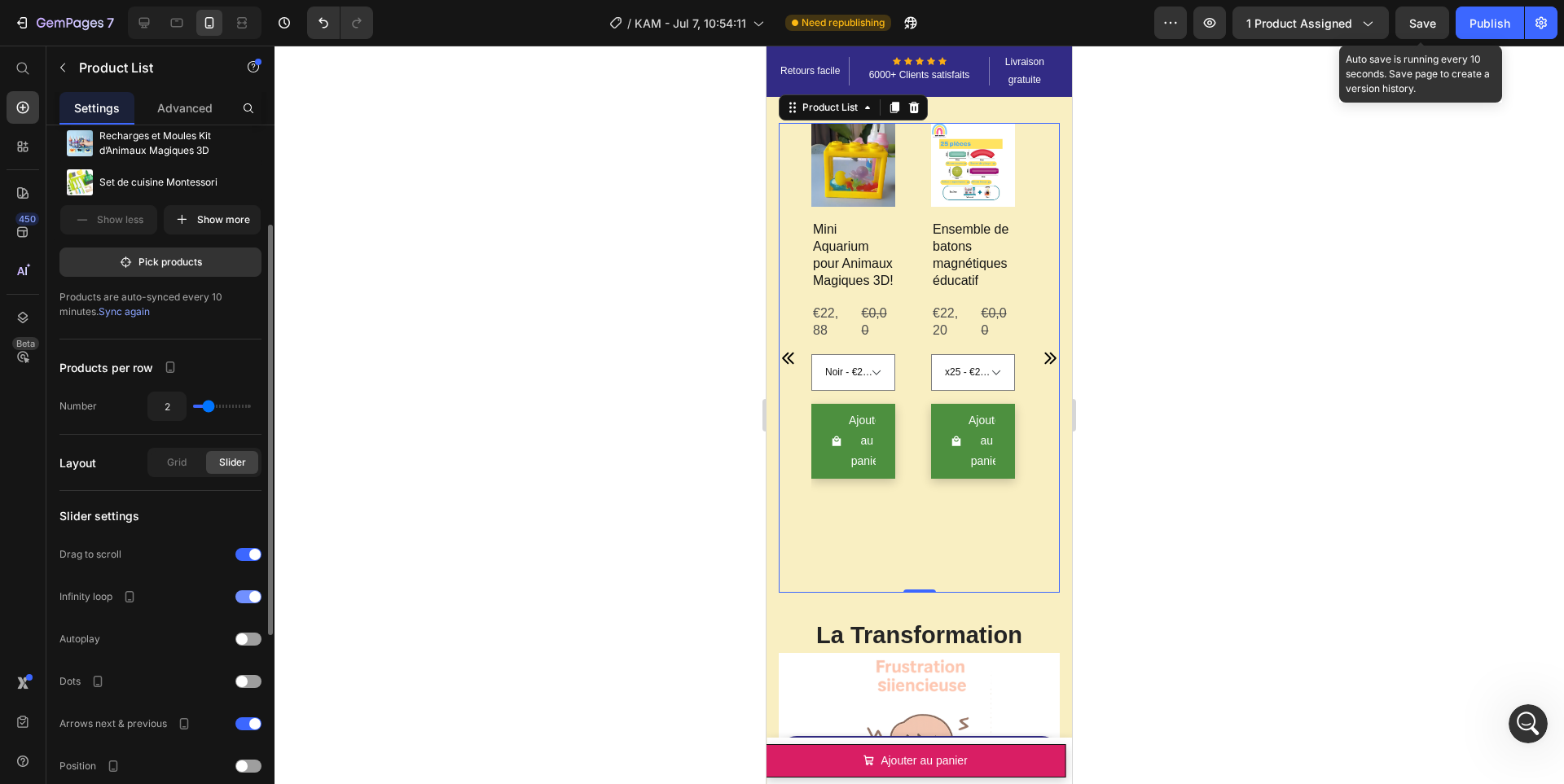 click at bounding box center [248, 597] 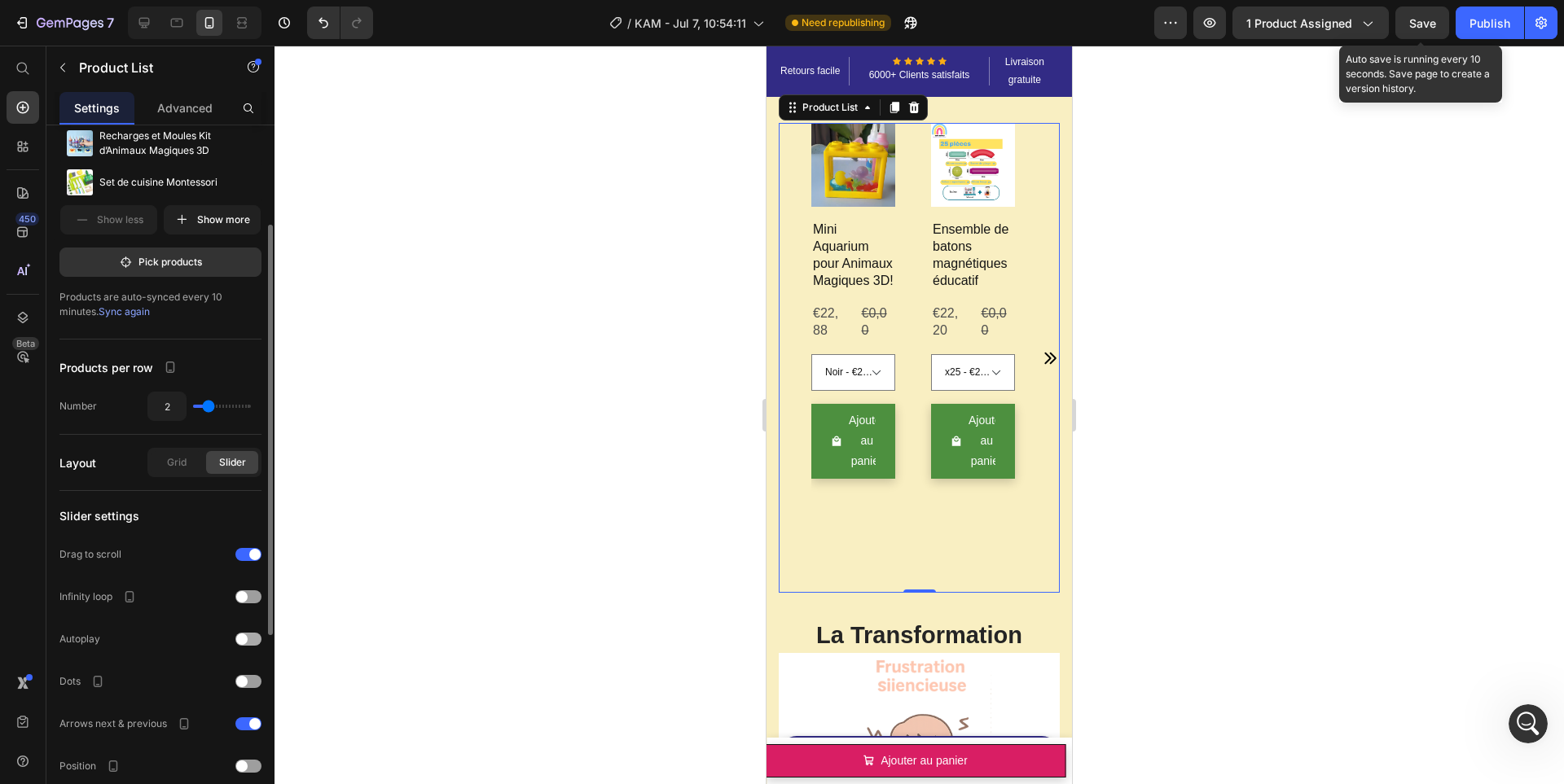 click at bounding box center [248, 639] 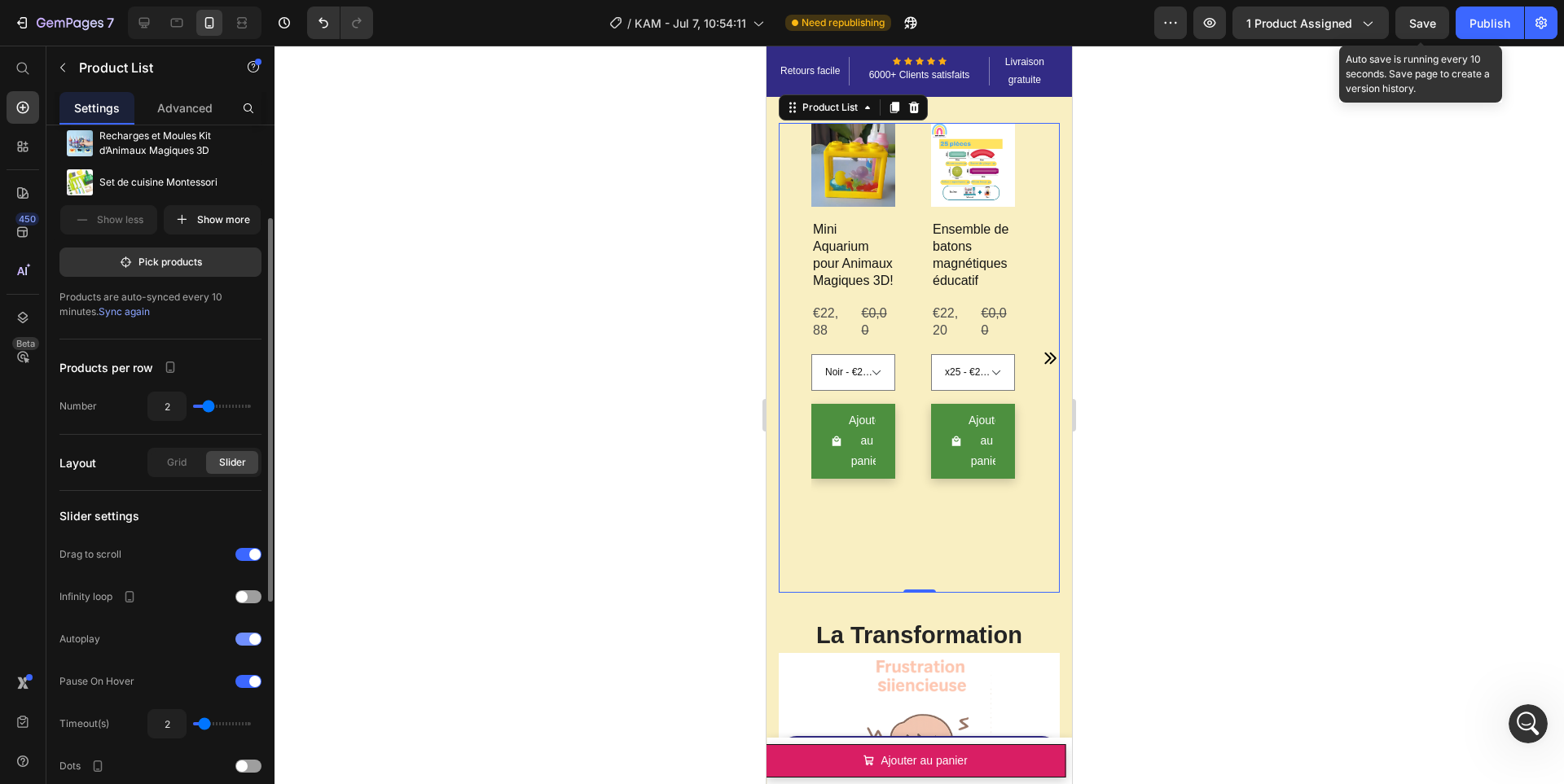 click at bounding box center (255, 639) 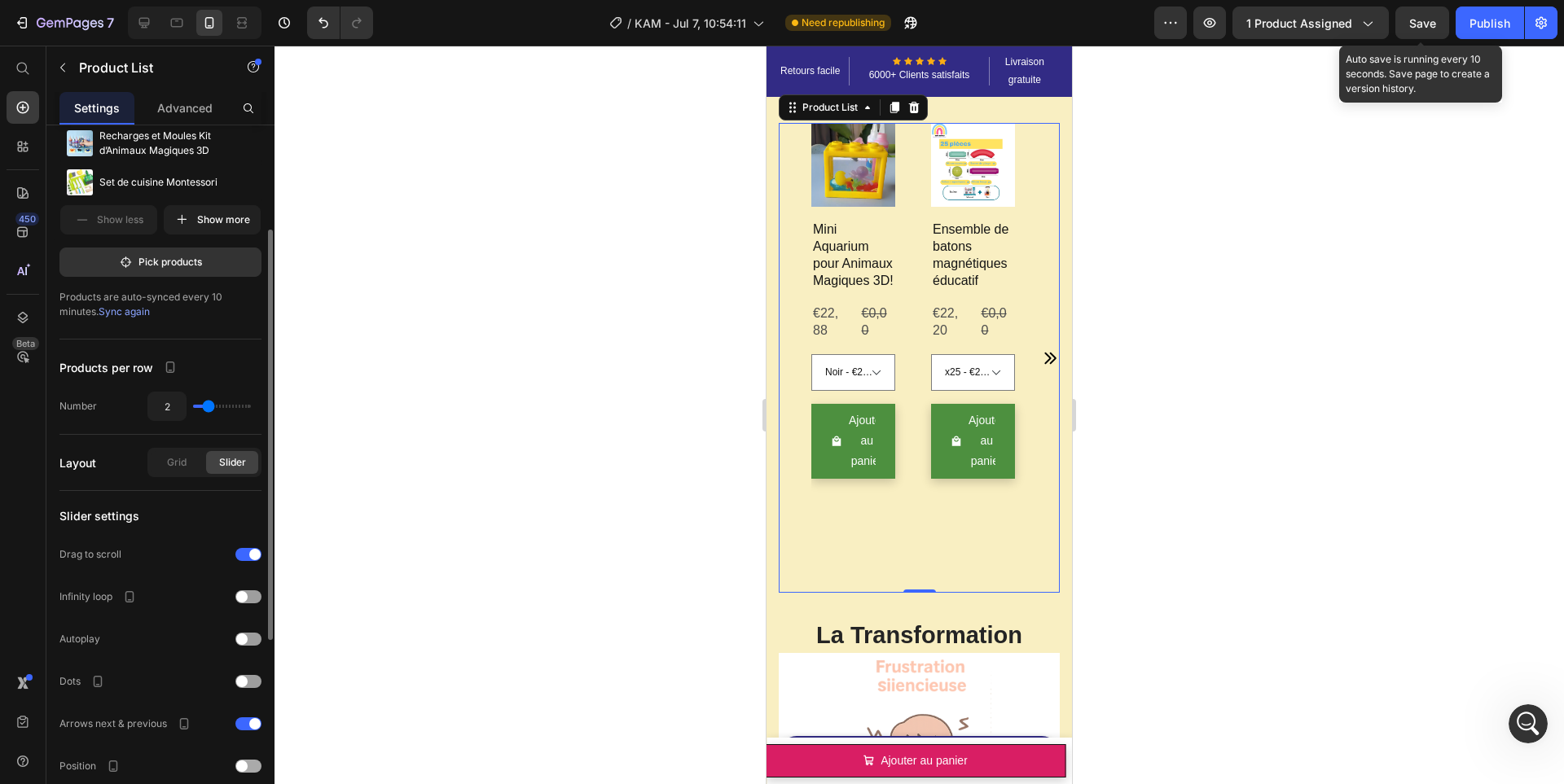 scroll, scrollTop: 296, scrollLeft: 0, axis: vertical 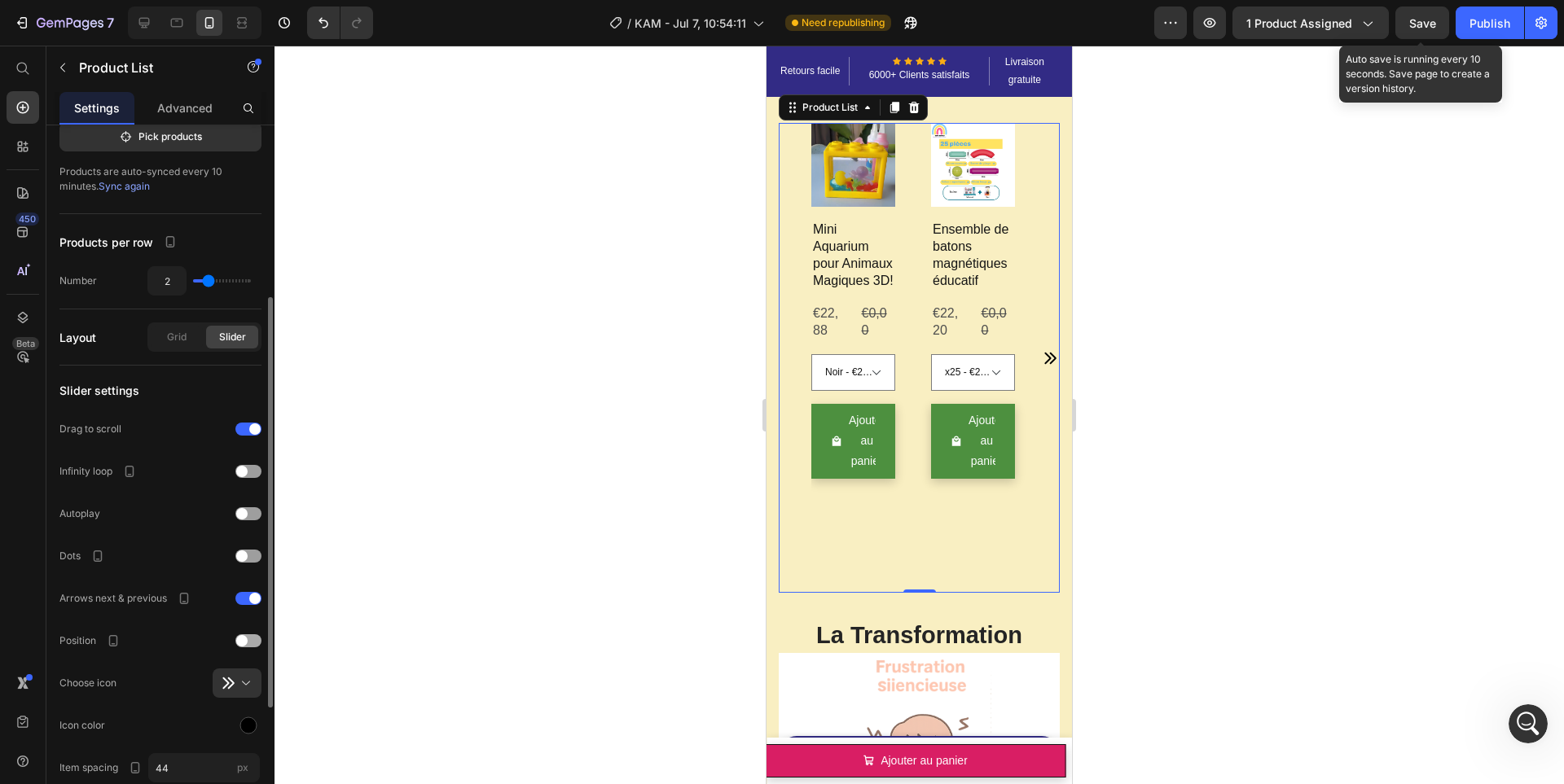 click at bounding box center [242, 641] 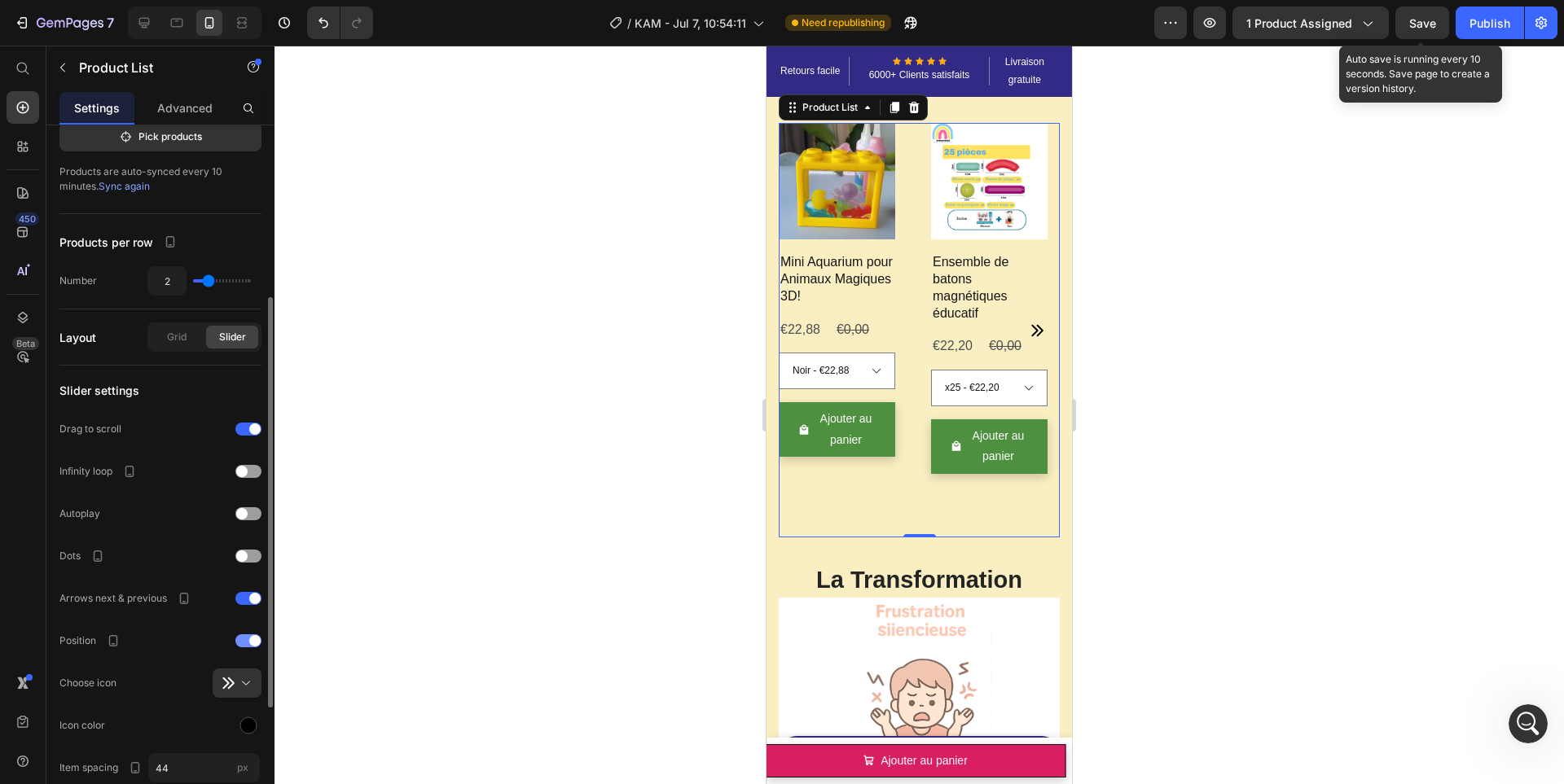 click at bounding box center (255, 641) 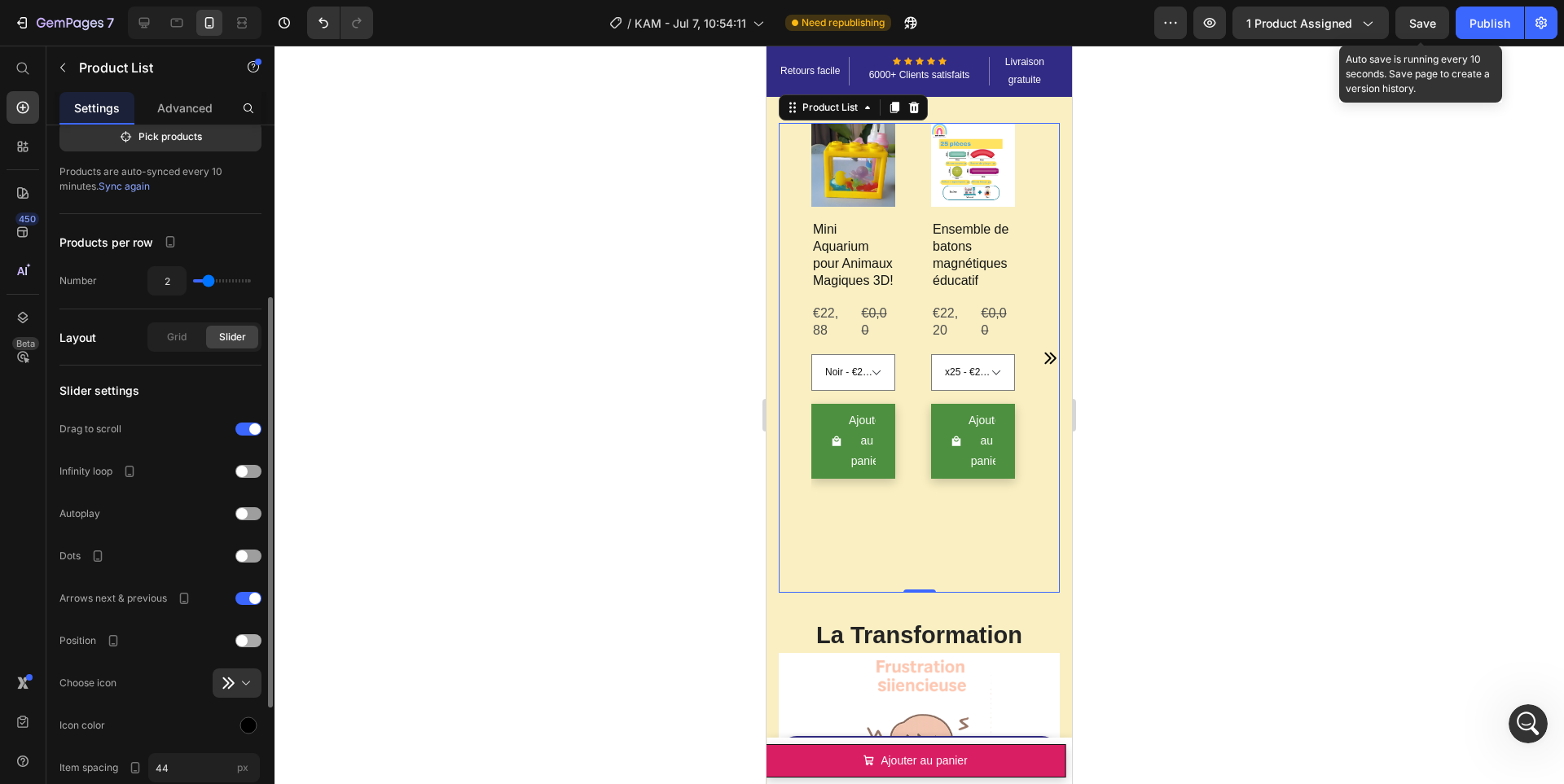 click at bounding box center (248, 641) 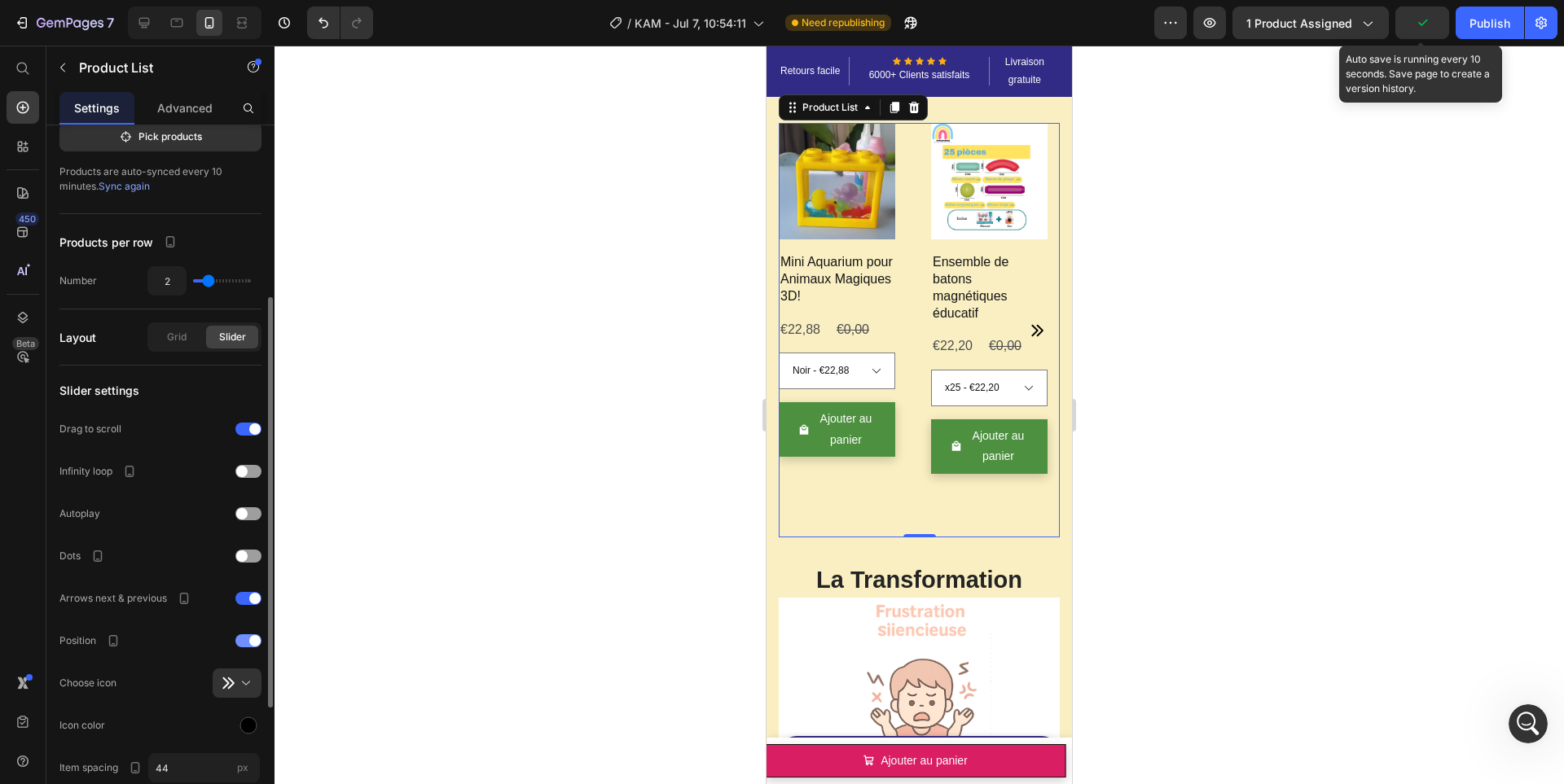 click at bounding box center (255, 641) 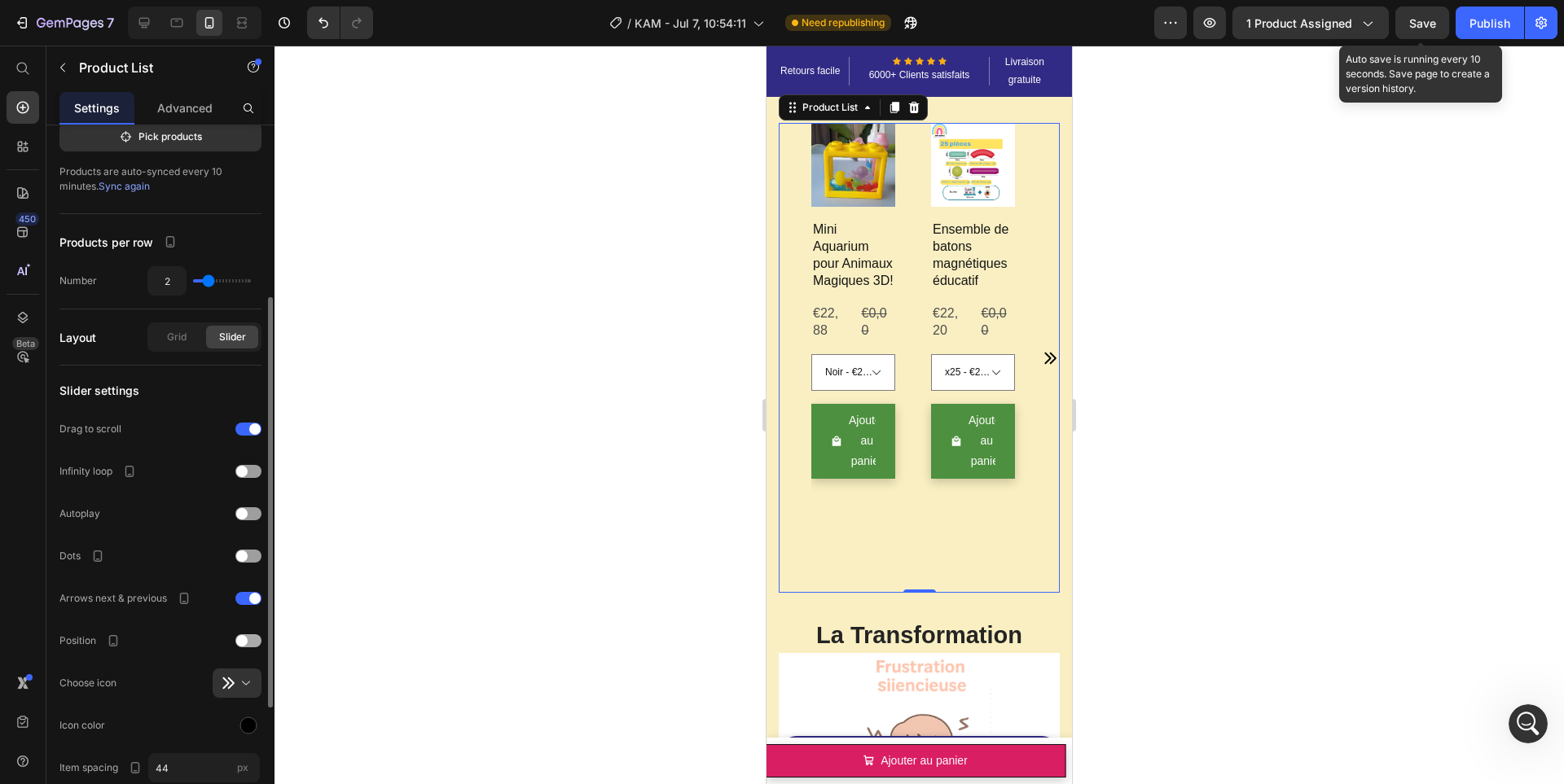 click at bounding box center (248, 641) 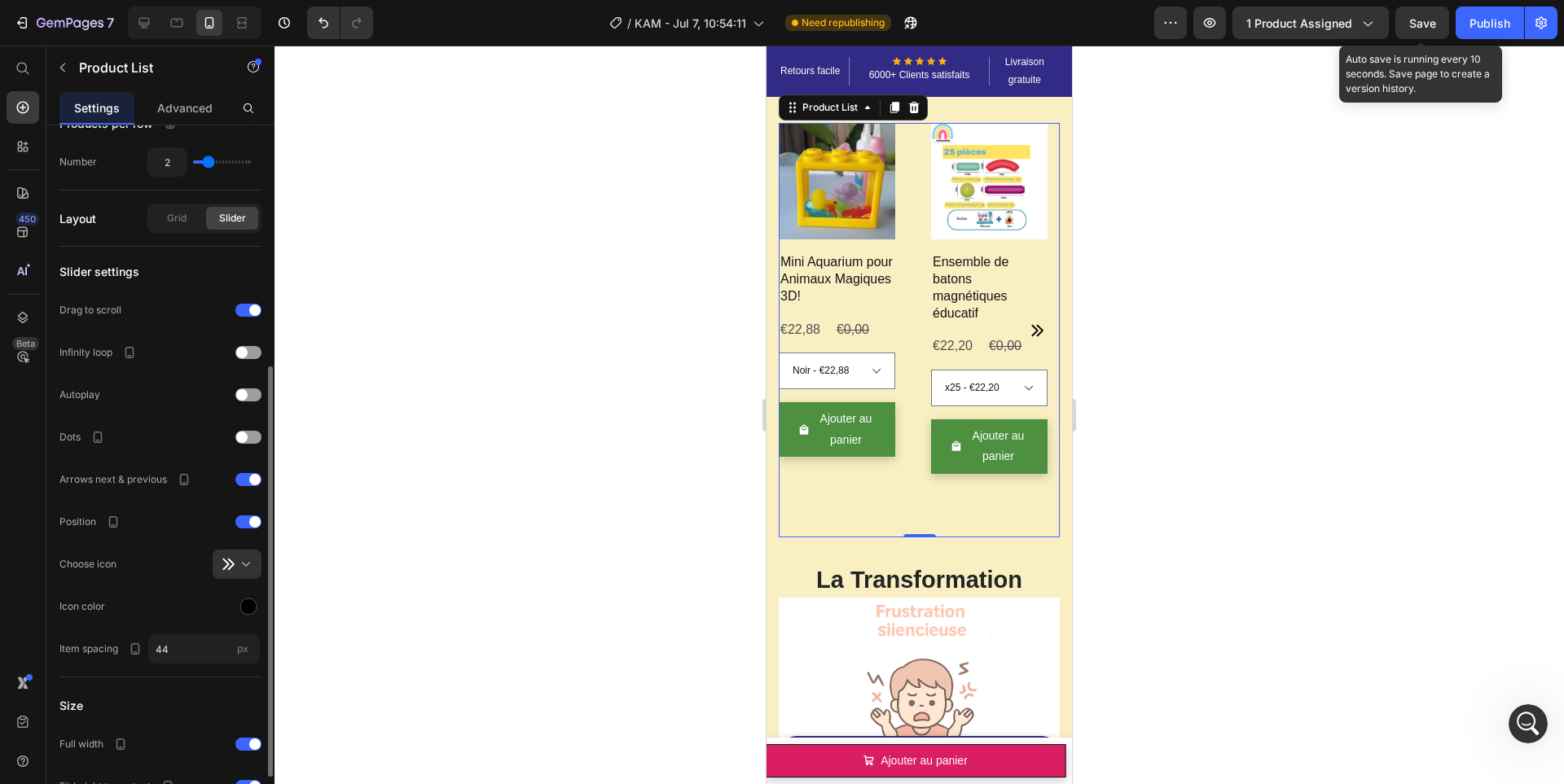 scroll, scrollTop: 506, scrollLeft: 0, axis: vertical 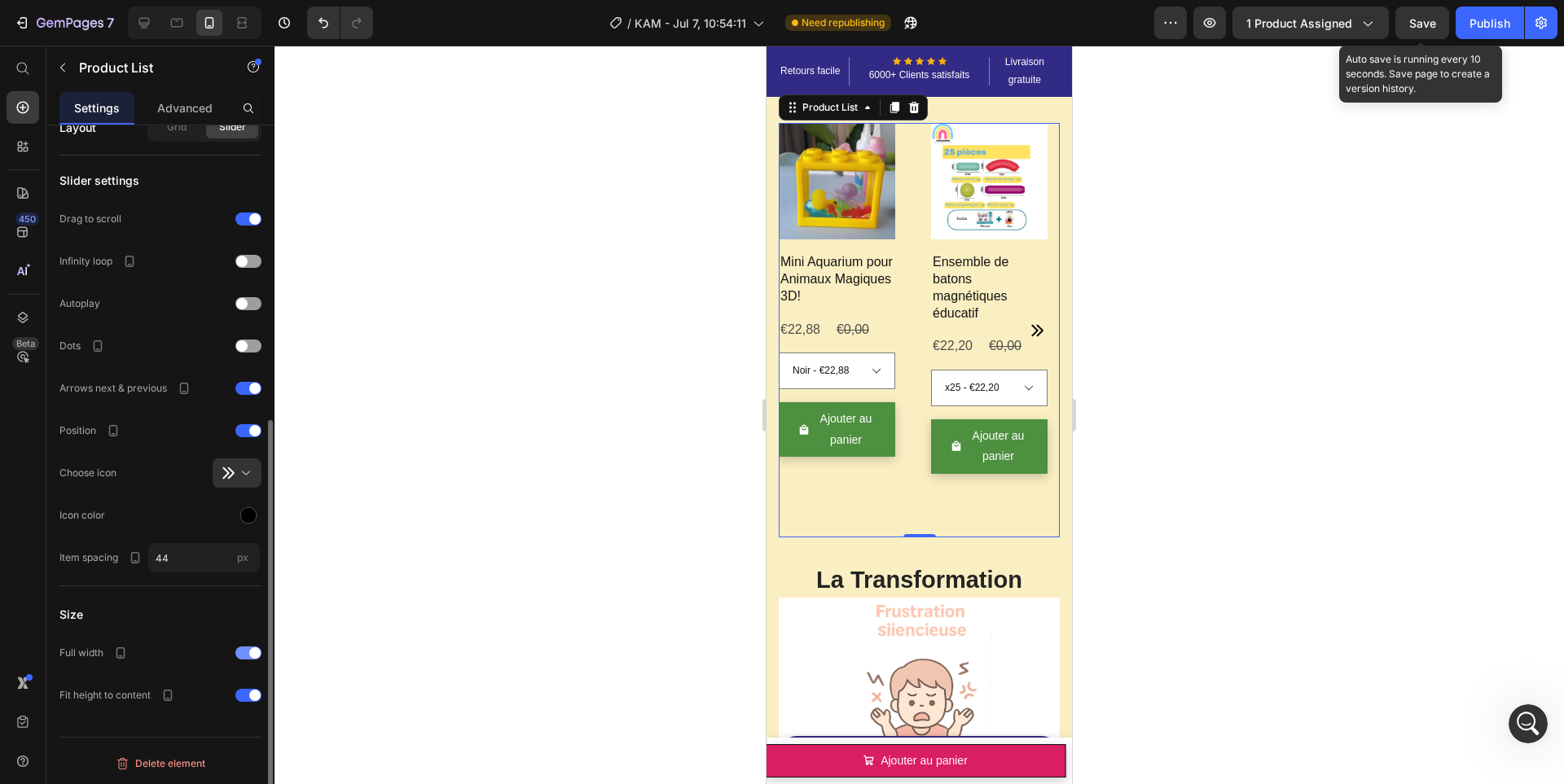 click at bounding box center (255, 653) 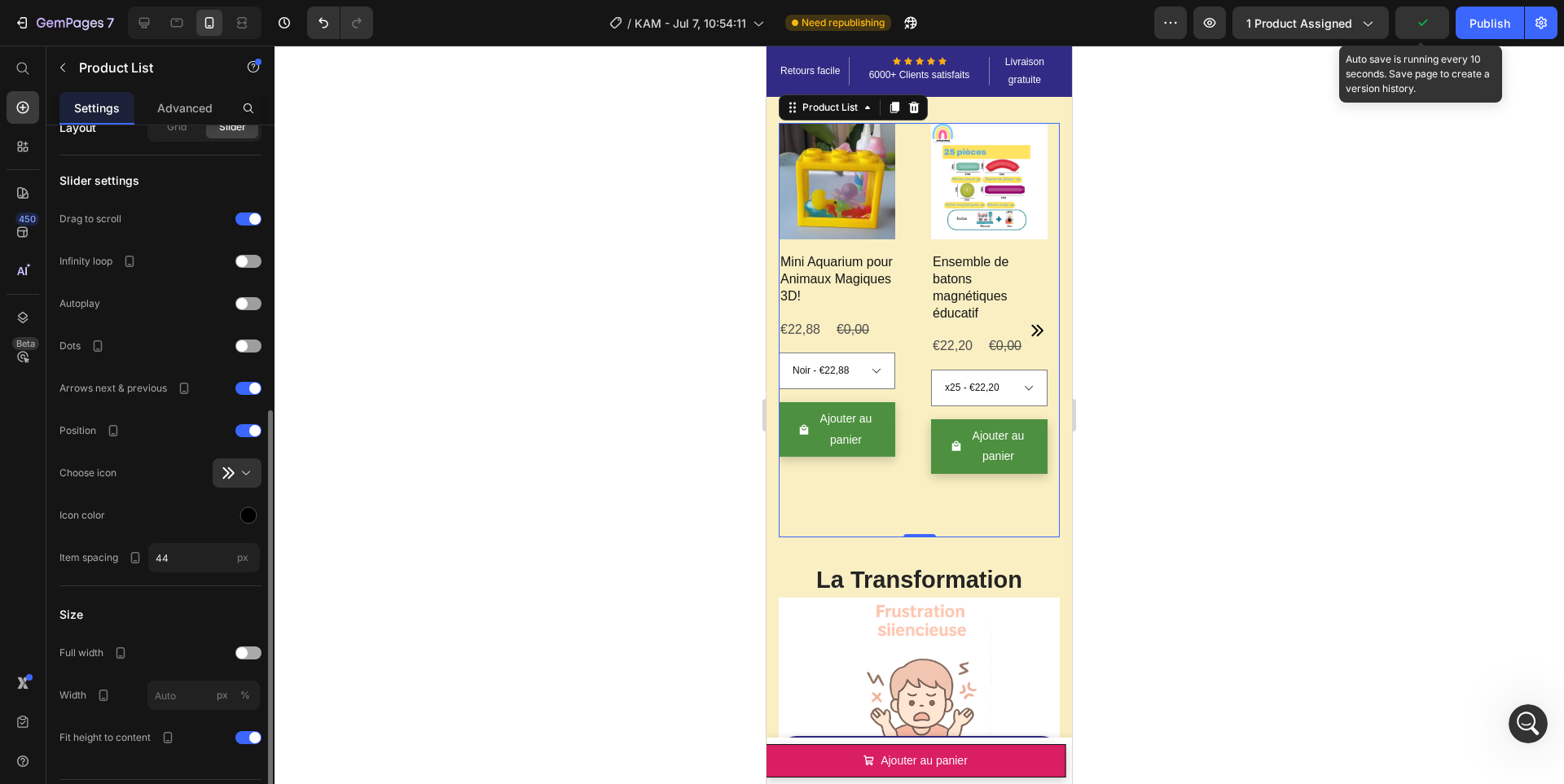 click at bounding box center (242, 653) 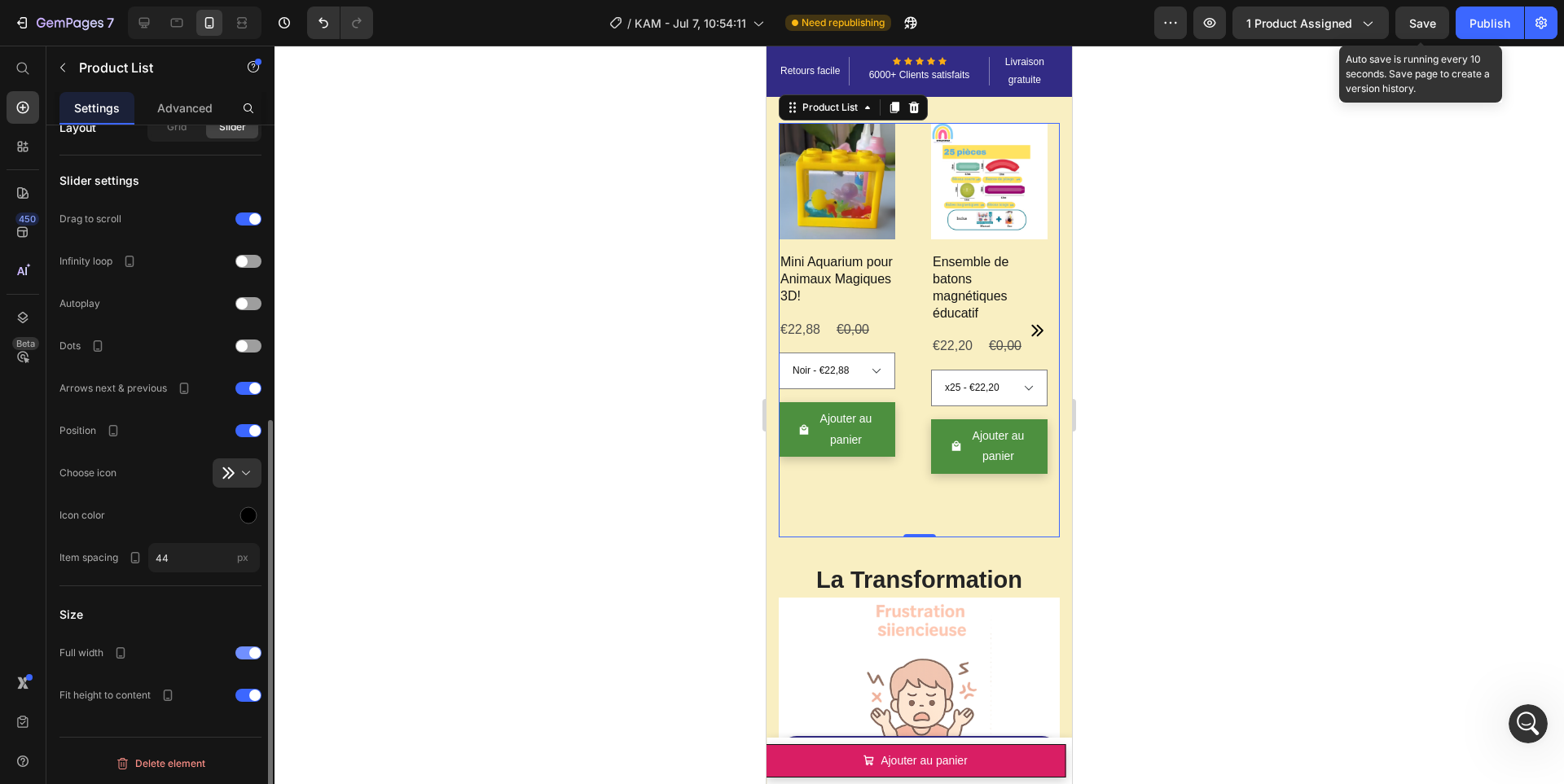 click at bounding box center (248, 653) 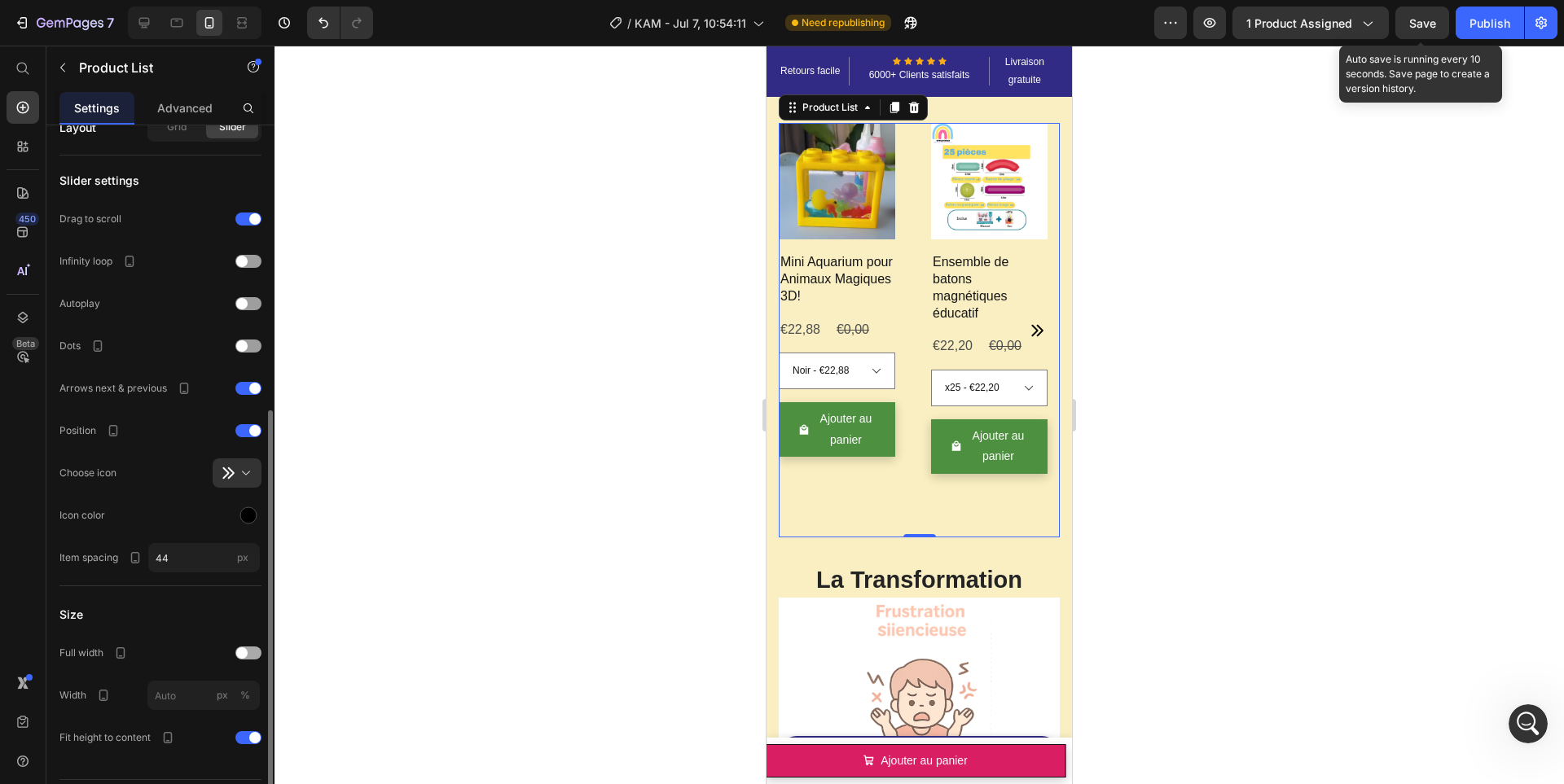 click at bounding box center [248, 653] 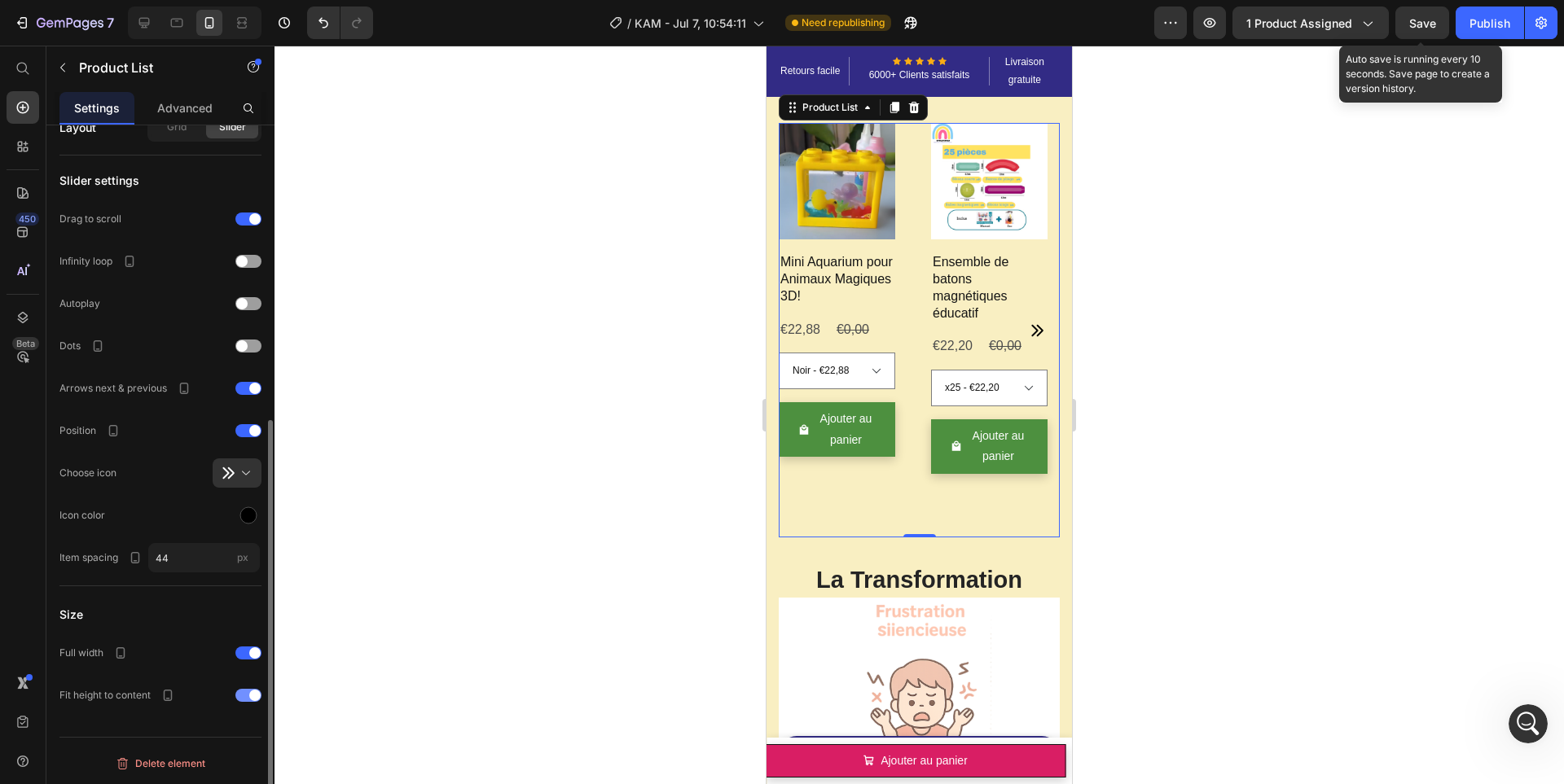 click at bounding box center (248, 695) 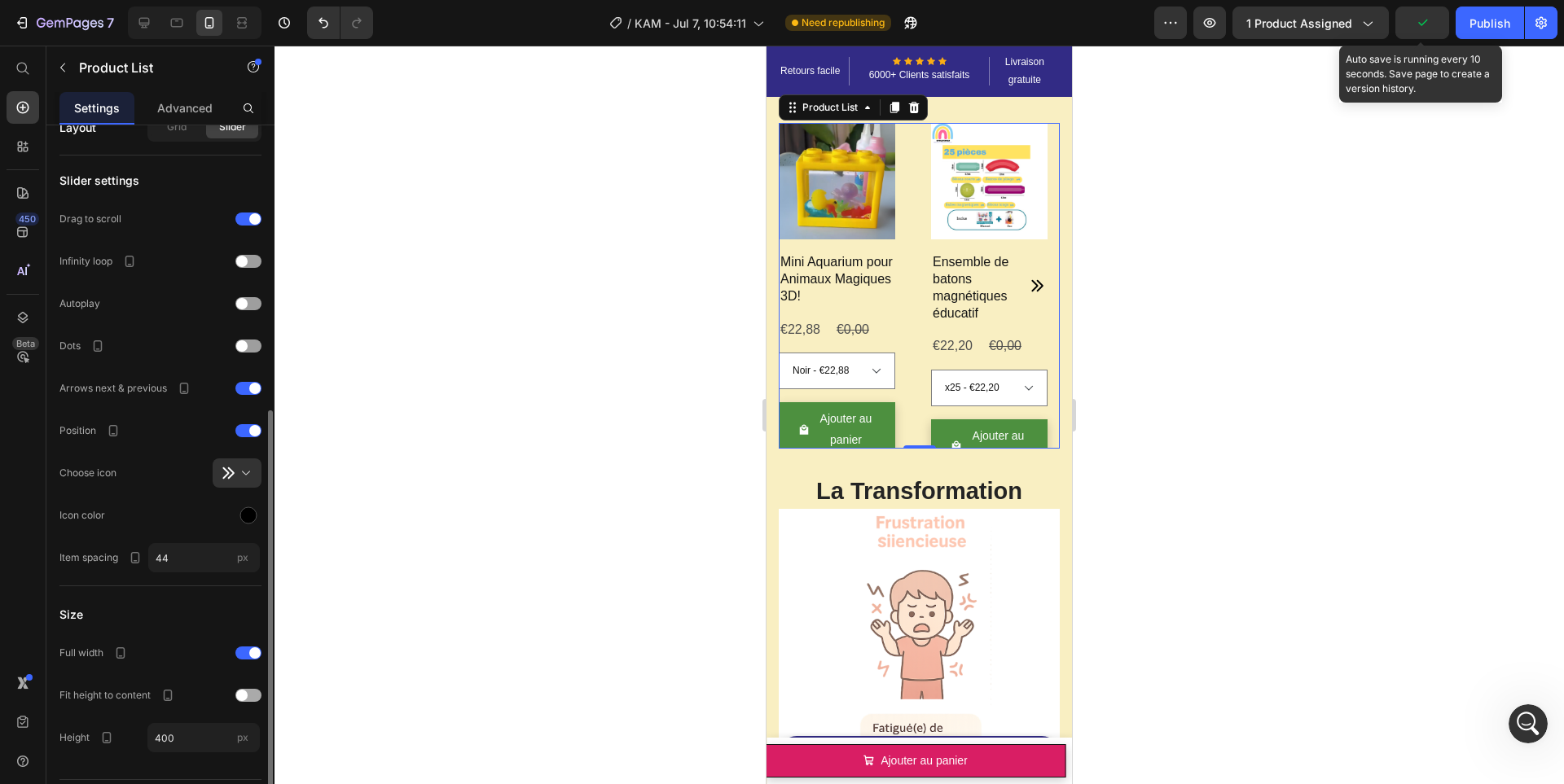 click at bounding box center [242, 695] 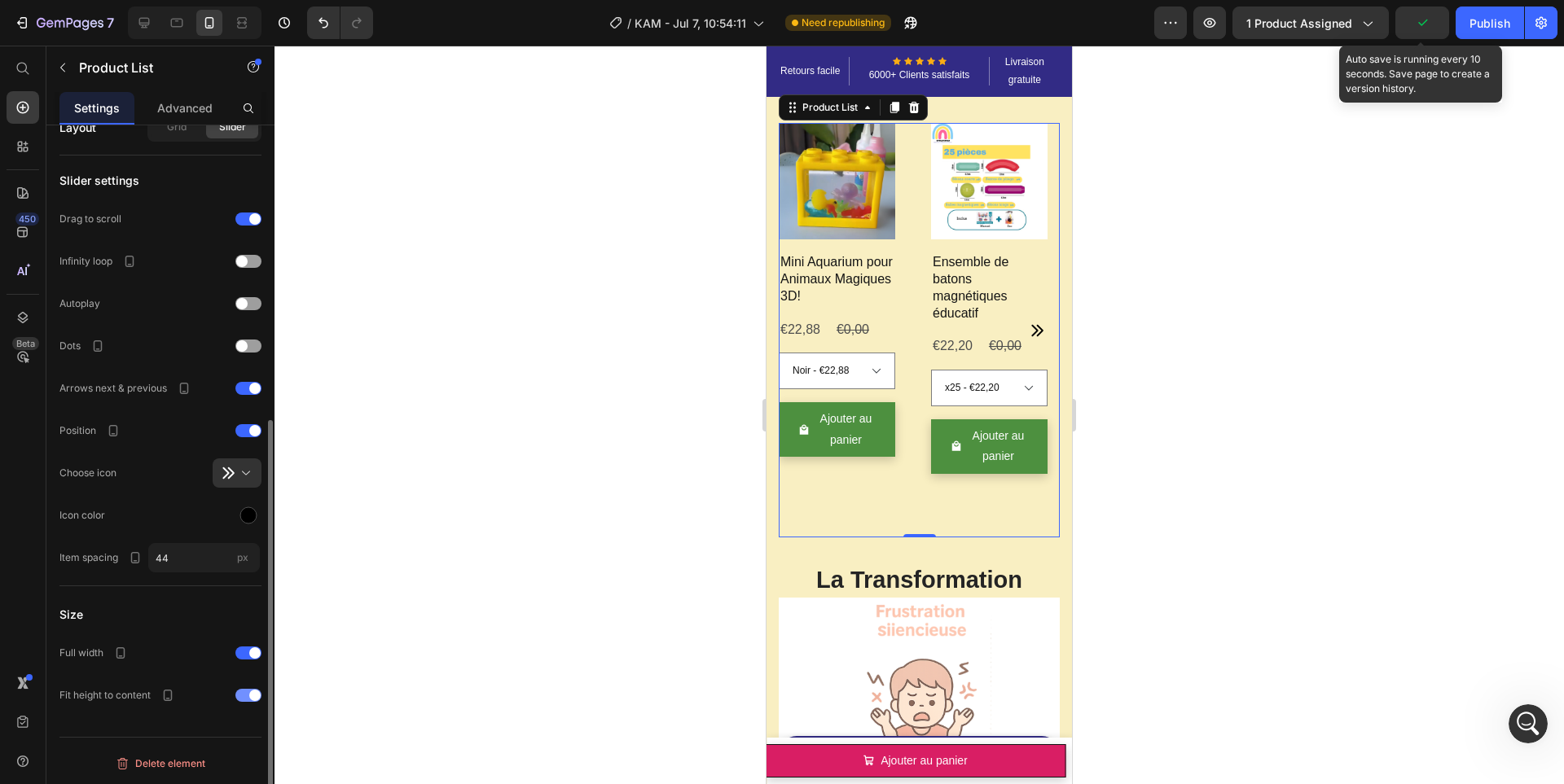 click at bounding box center [248, 695] 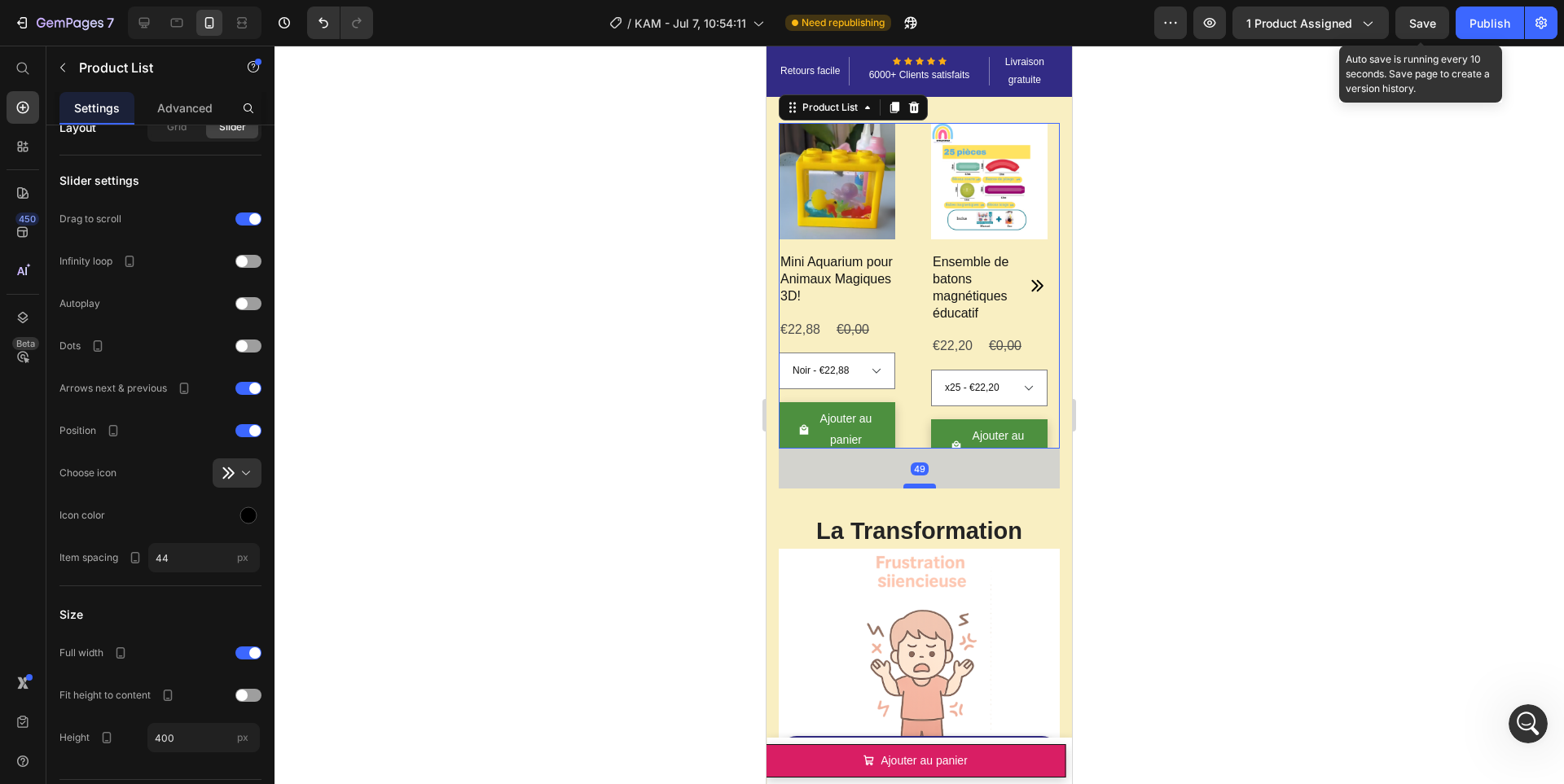 drag, startPoint x: 909, startPoint y: 439, endPoint x: 910, endPoint y: 479, distance: 40.012498 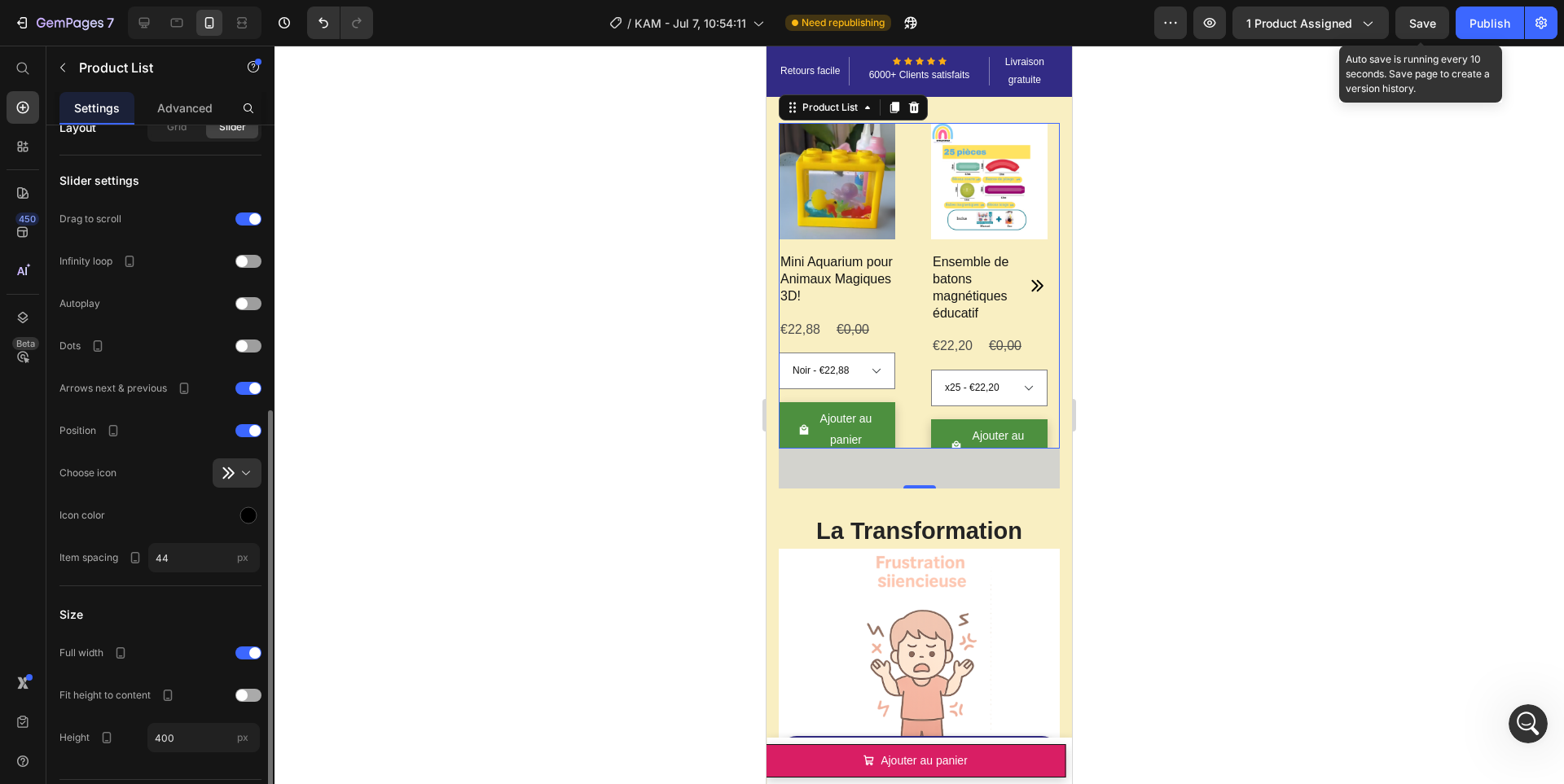 click 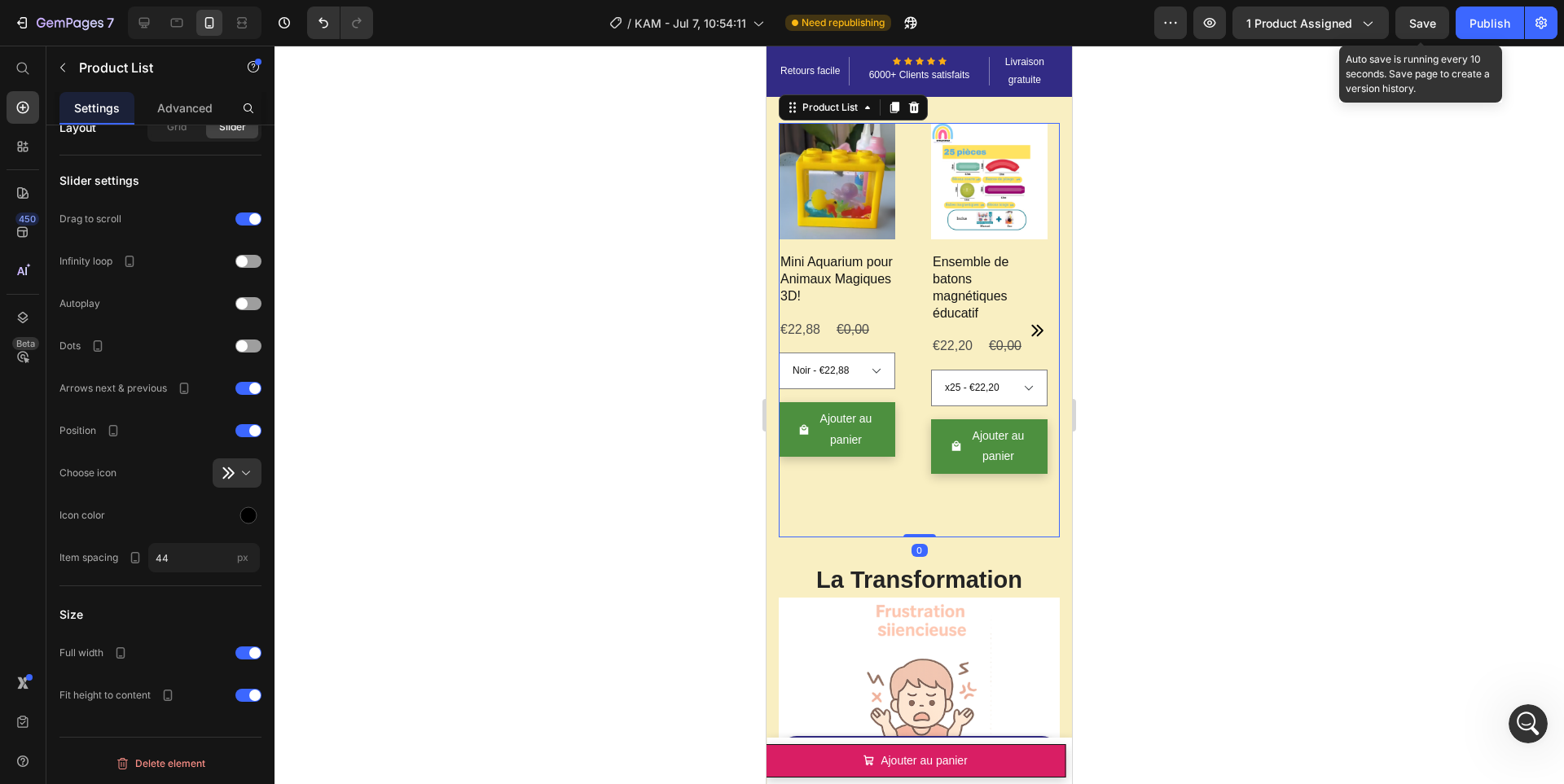 drag, startPoint x: 914, startPoint y: 565, endPoint x: 910, endPoint y: 508, distance: 57.140179 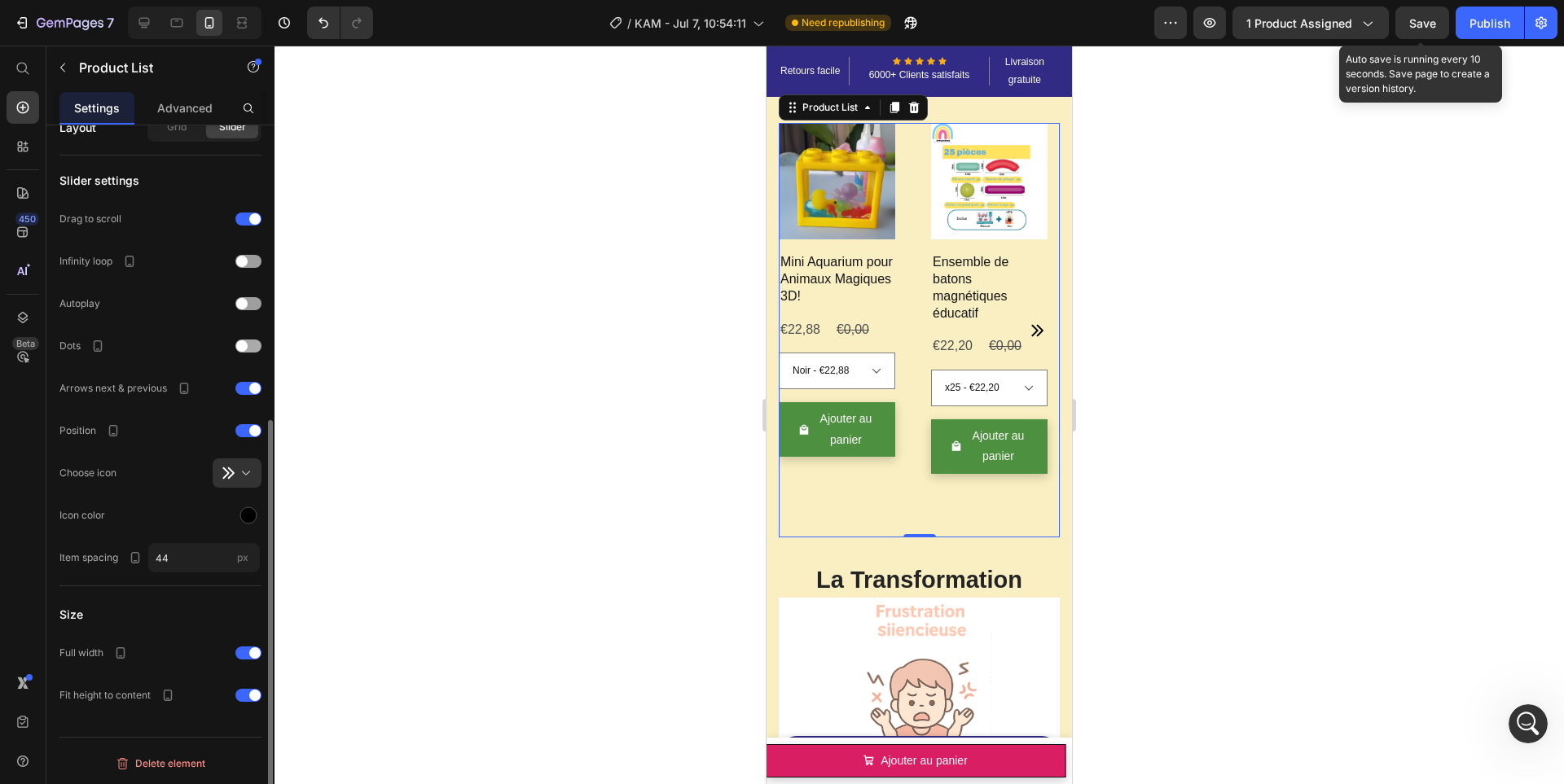 click at bounding box center (248, 346) 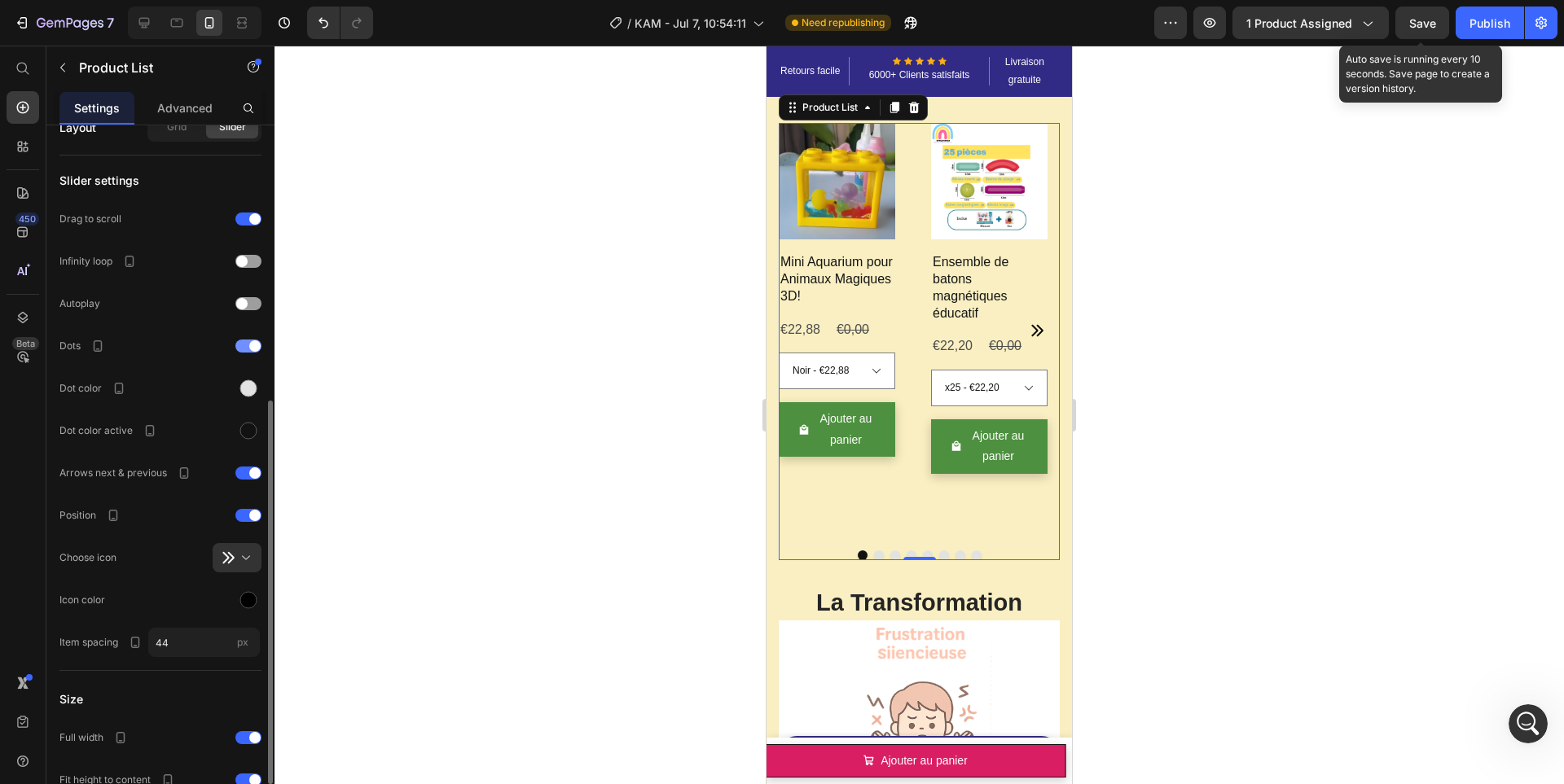 click at bounding box center (248, 346) 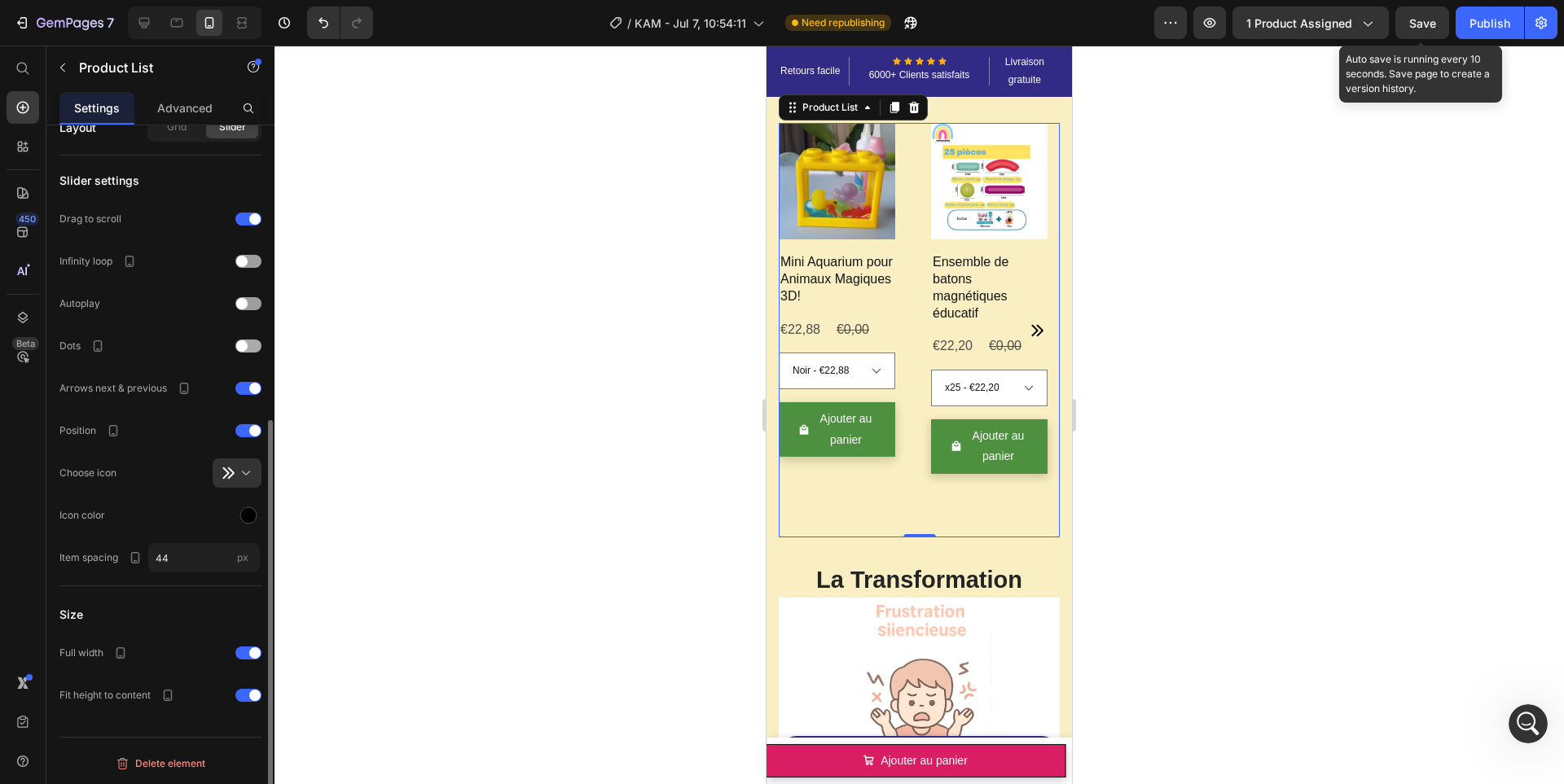 click at bounding box center (248, 346) 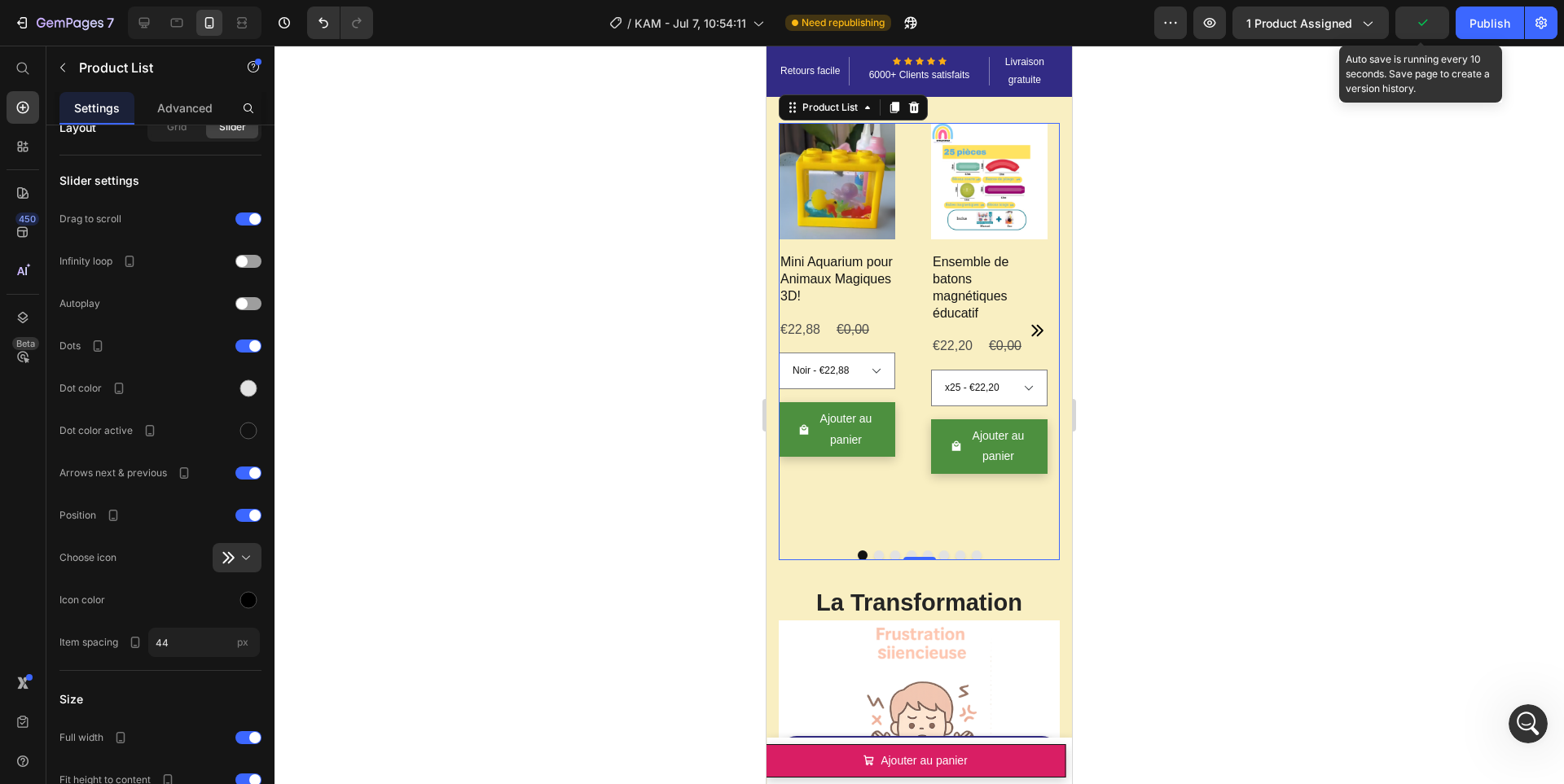 click 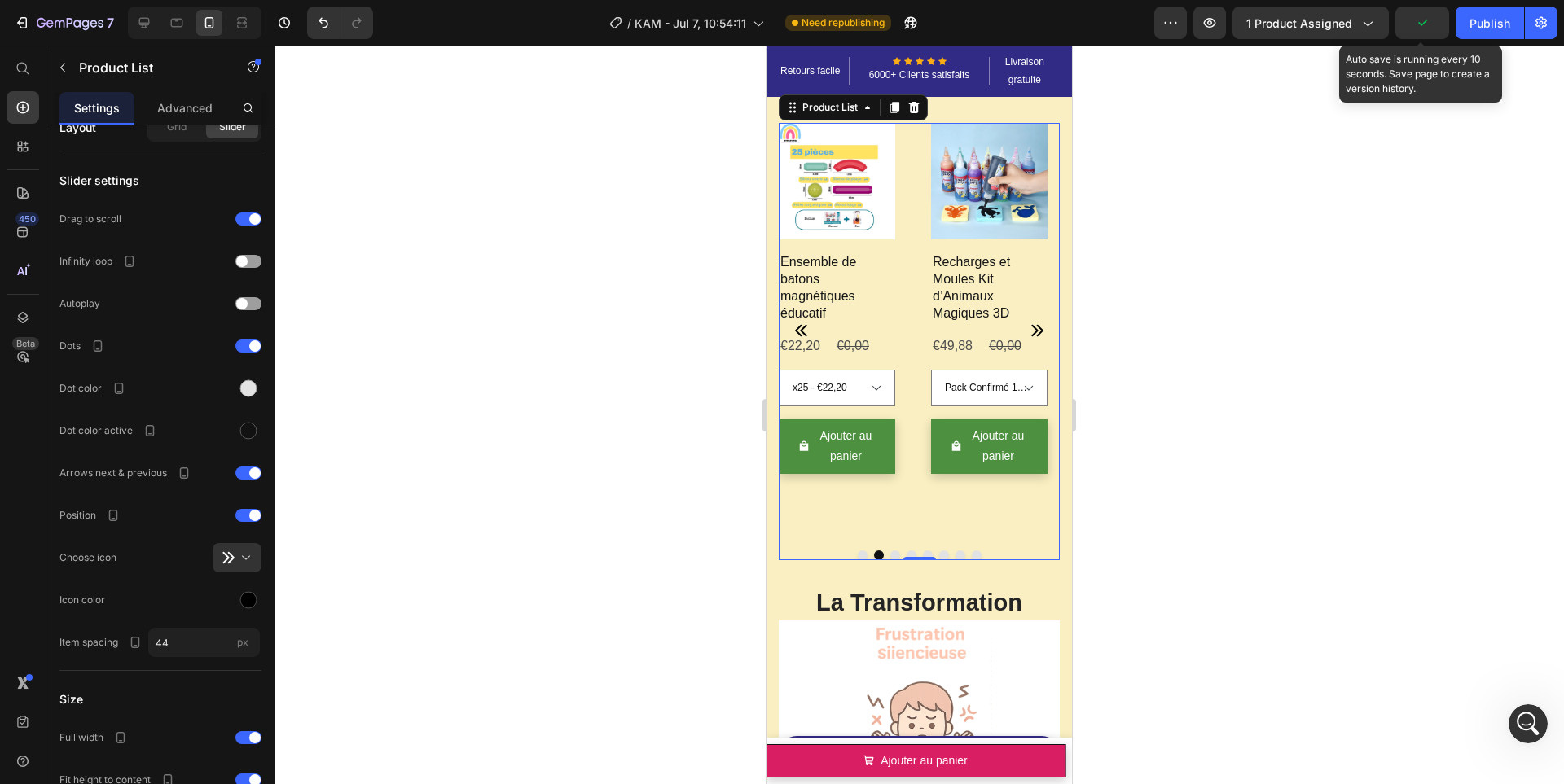 click 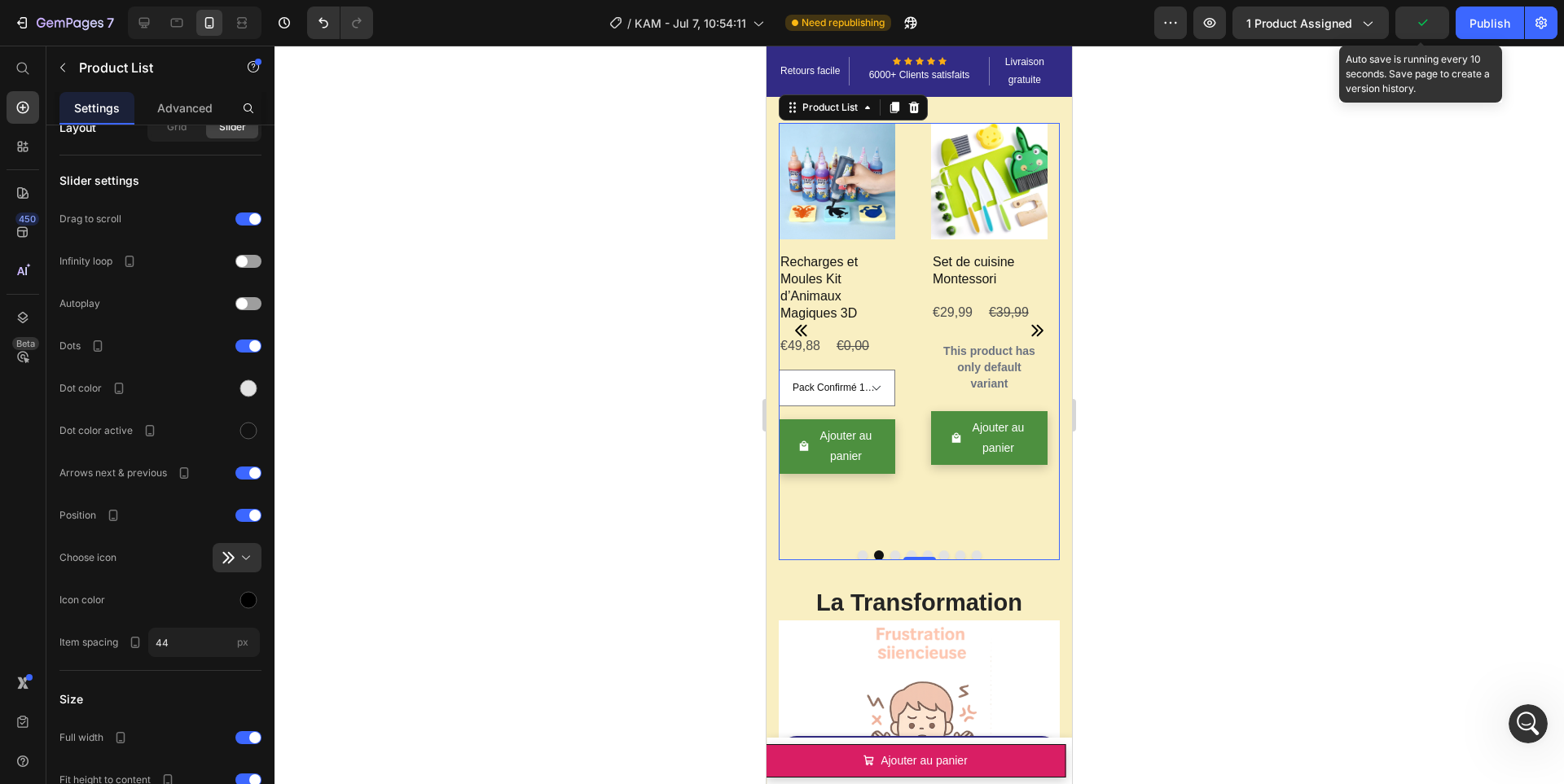 click 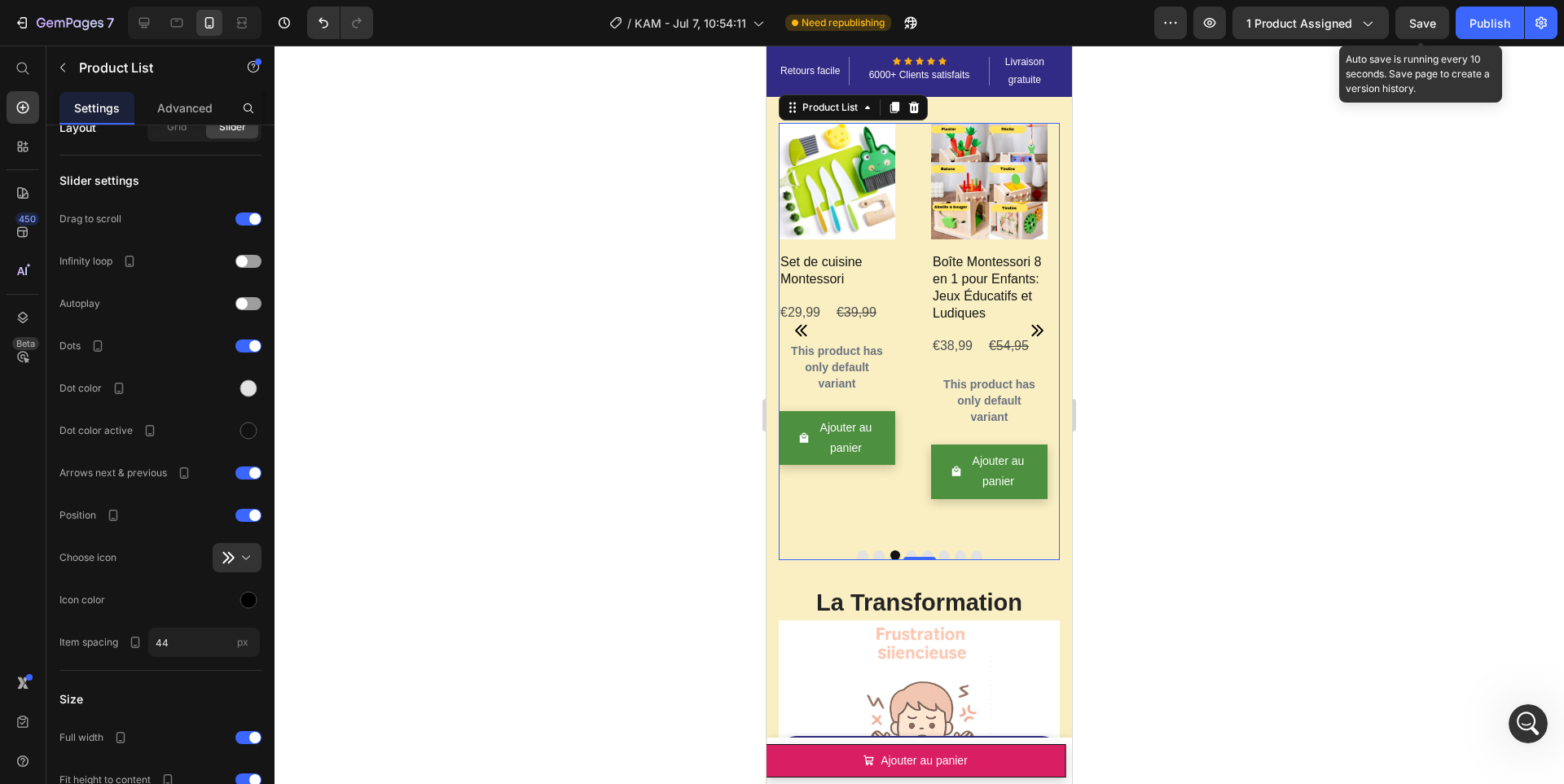 click 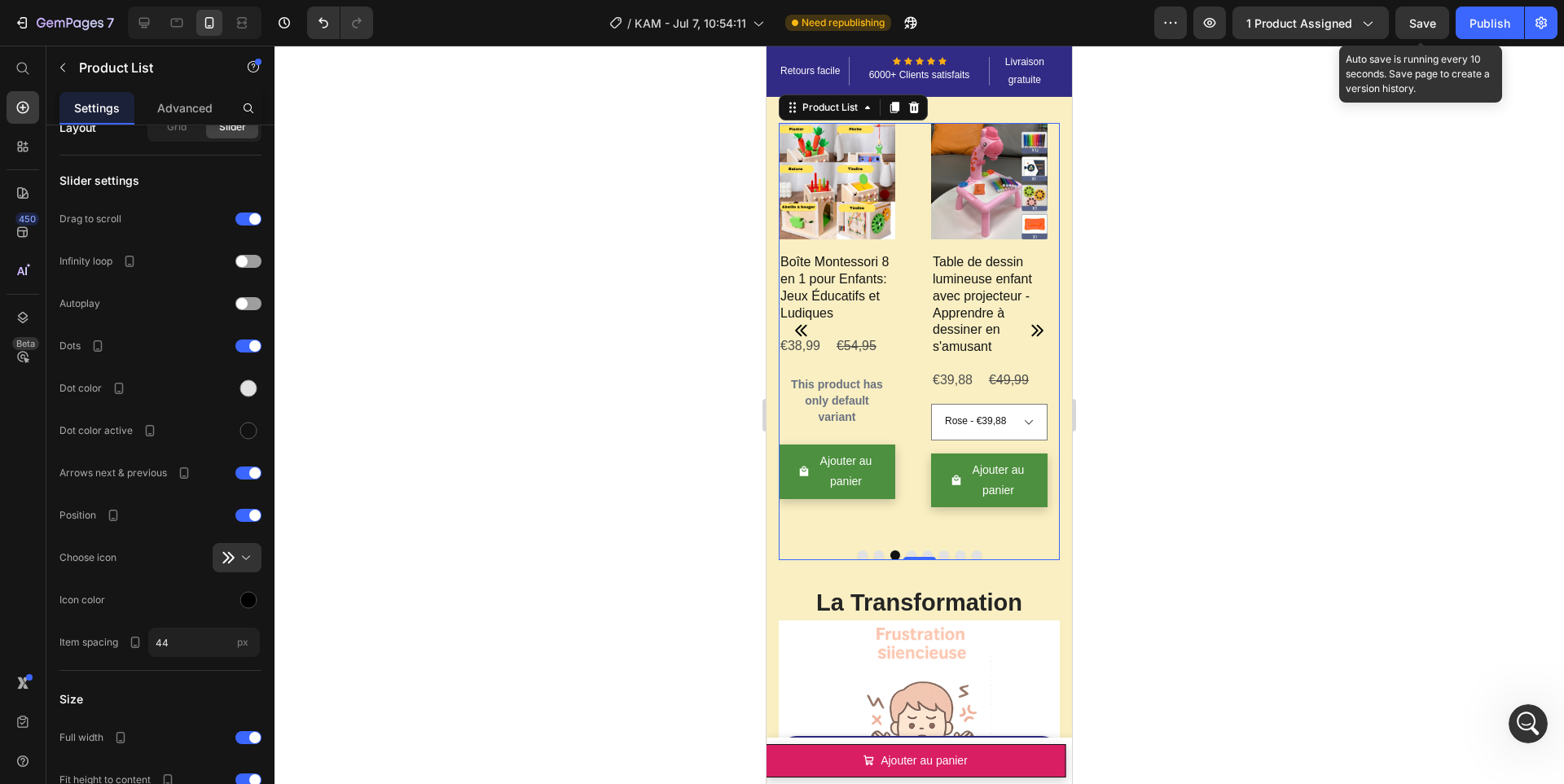 click 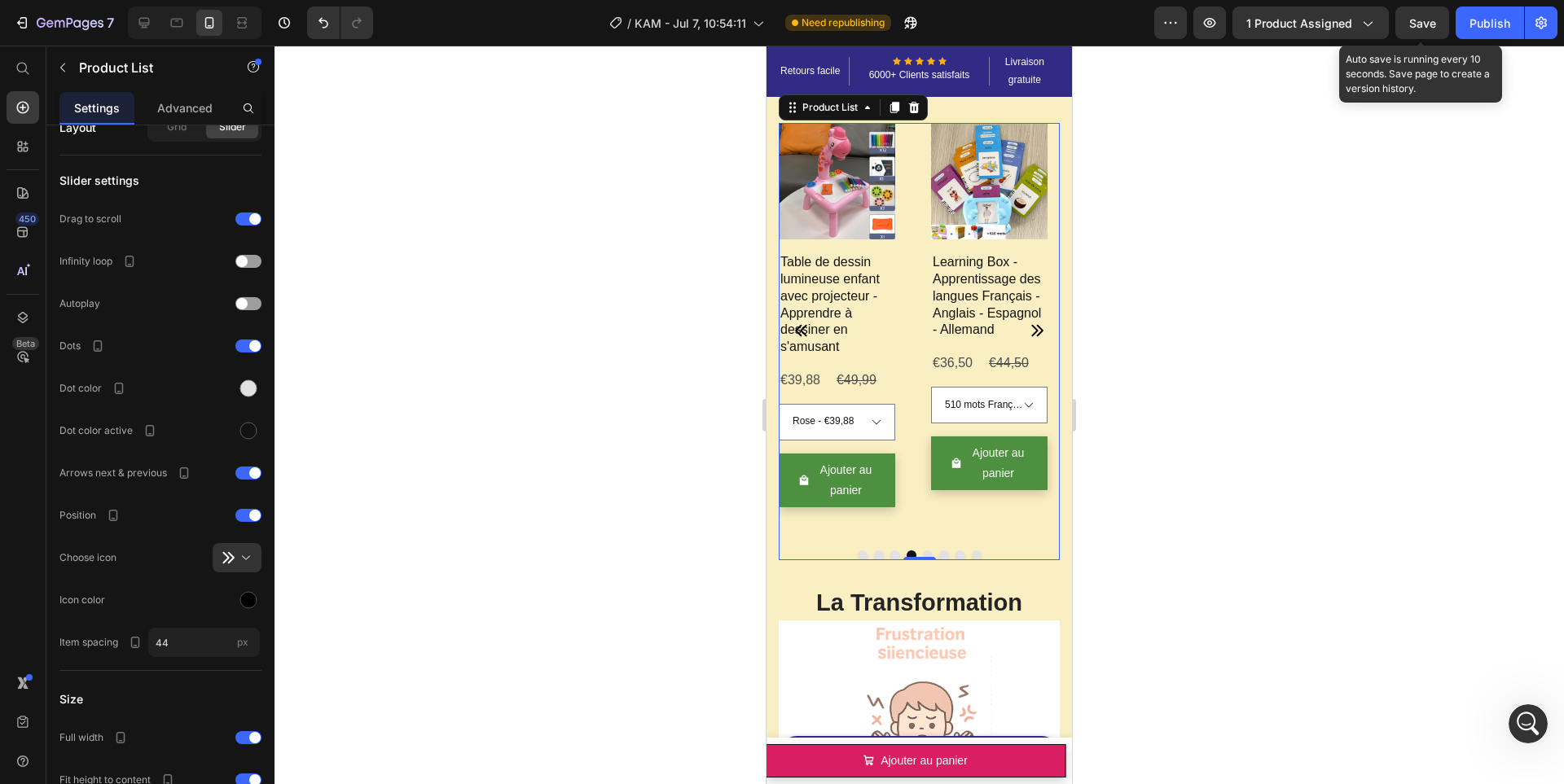 click 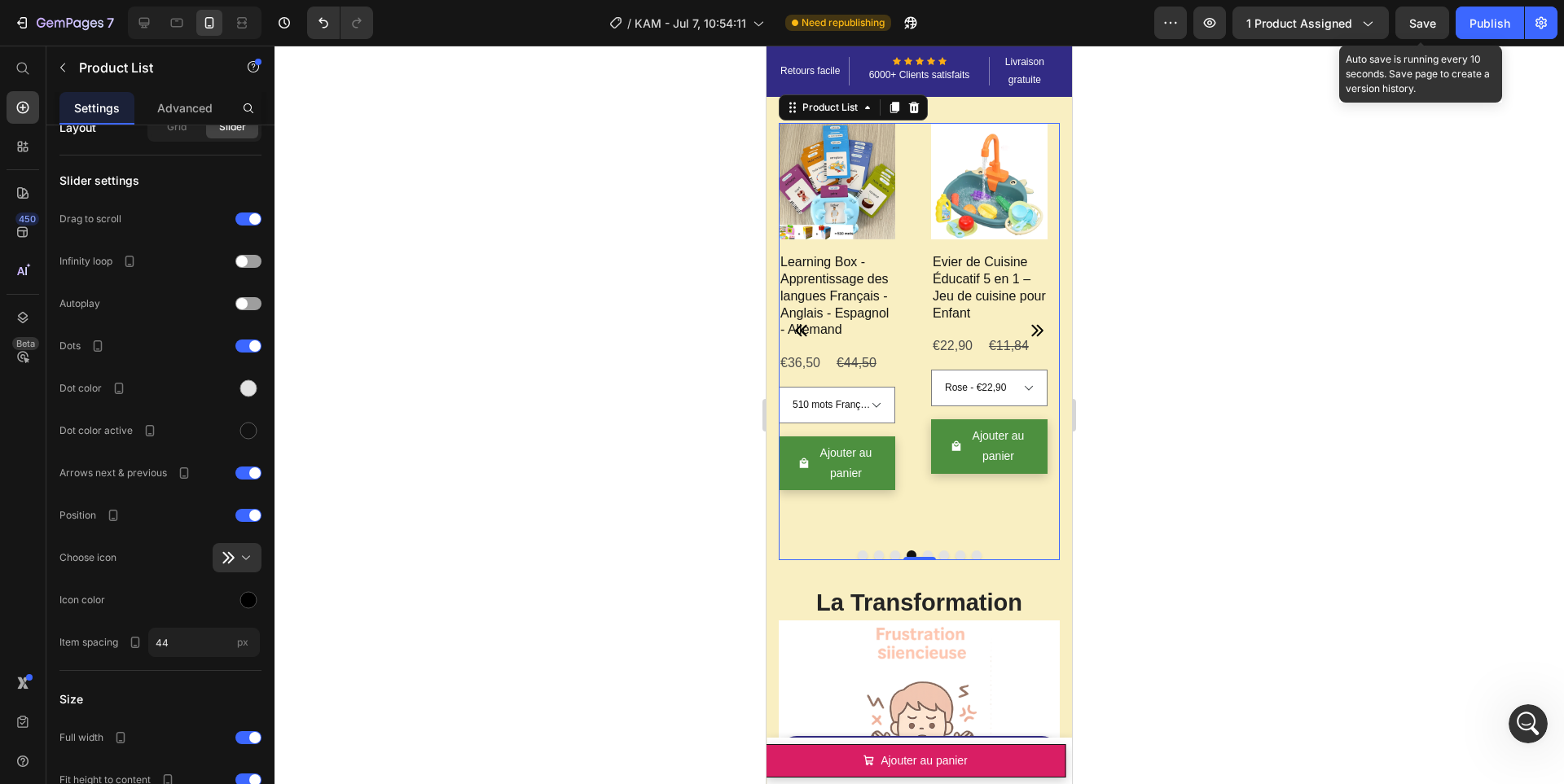 click 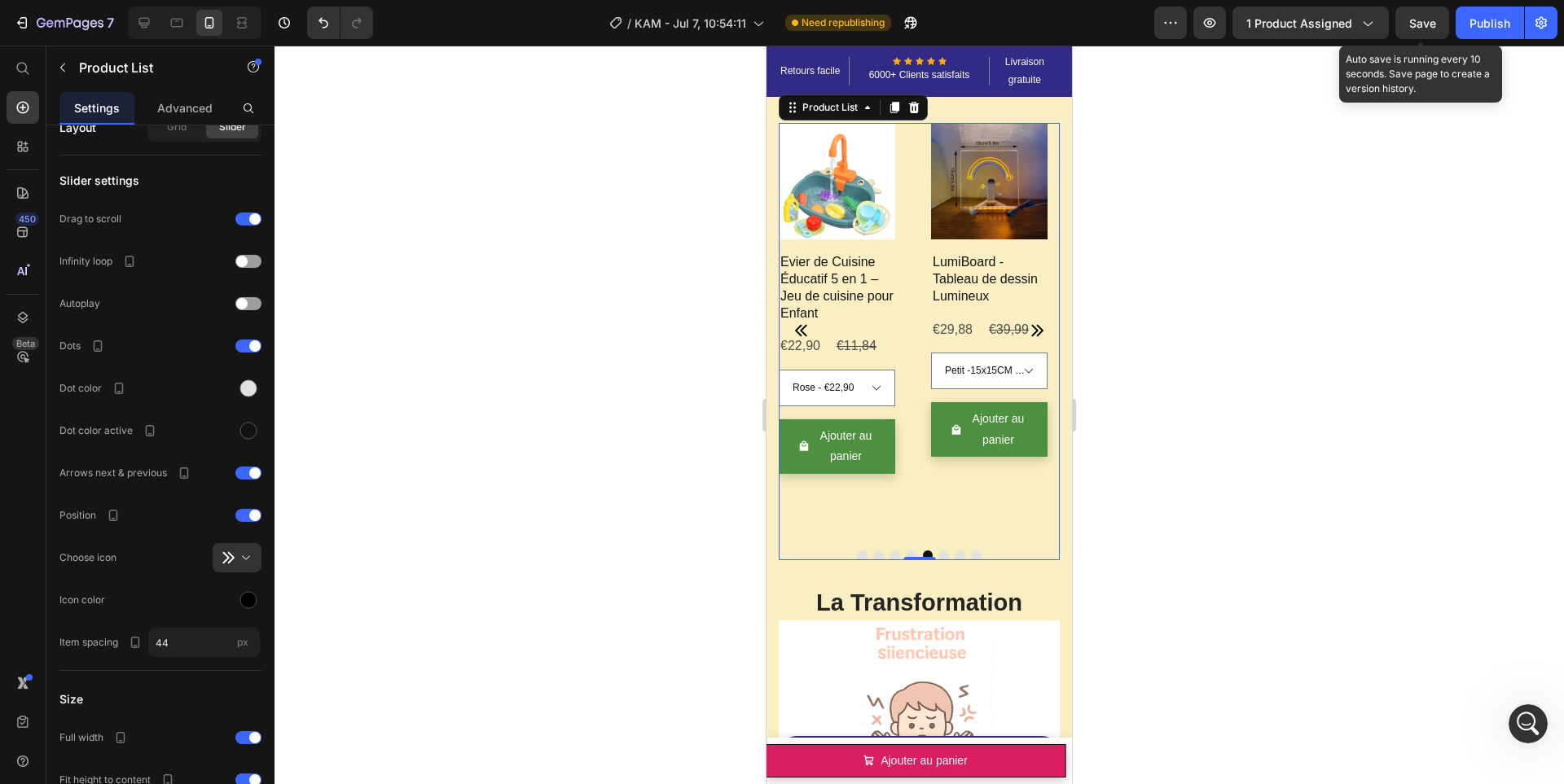 click 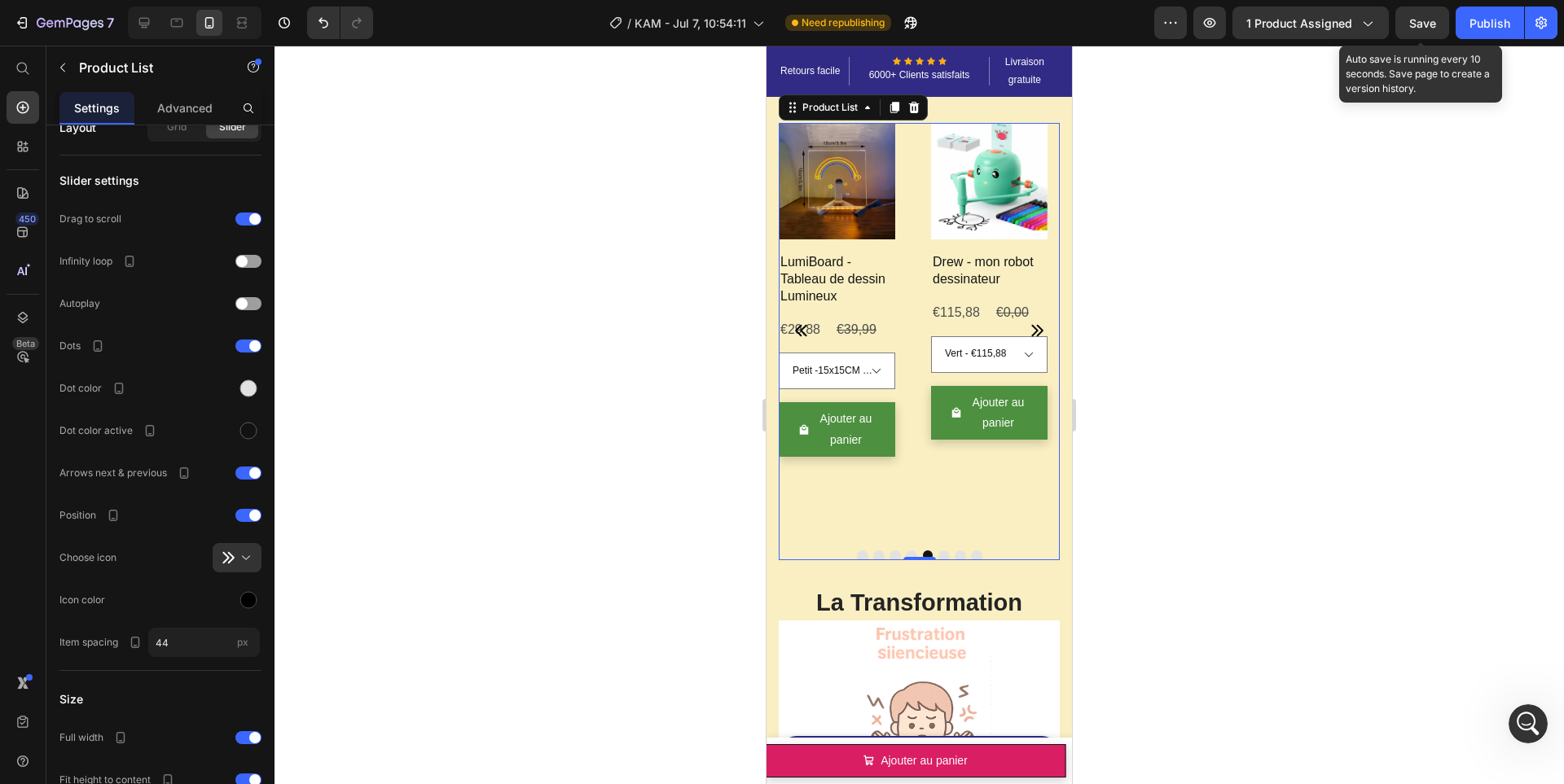click 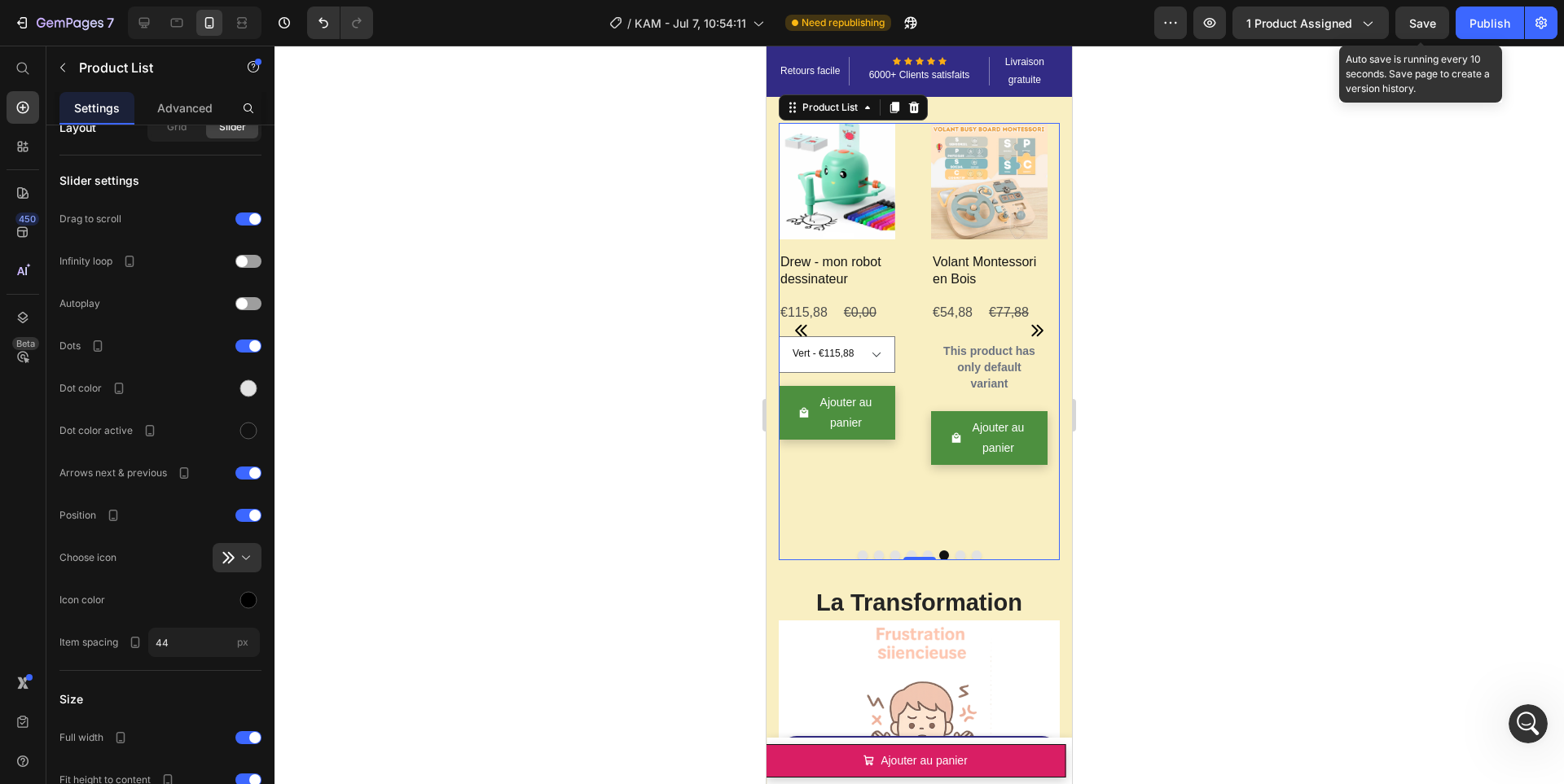 click 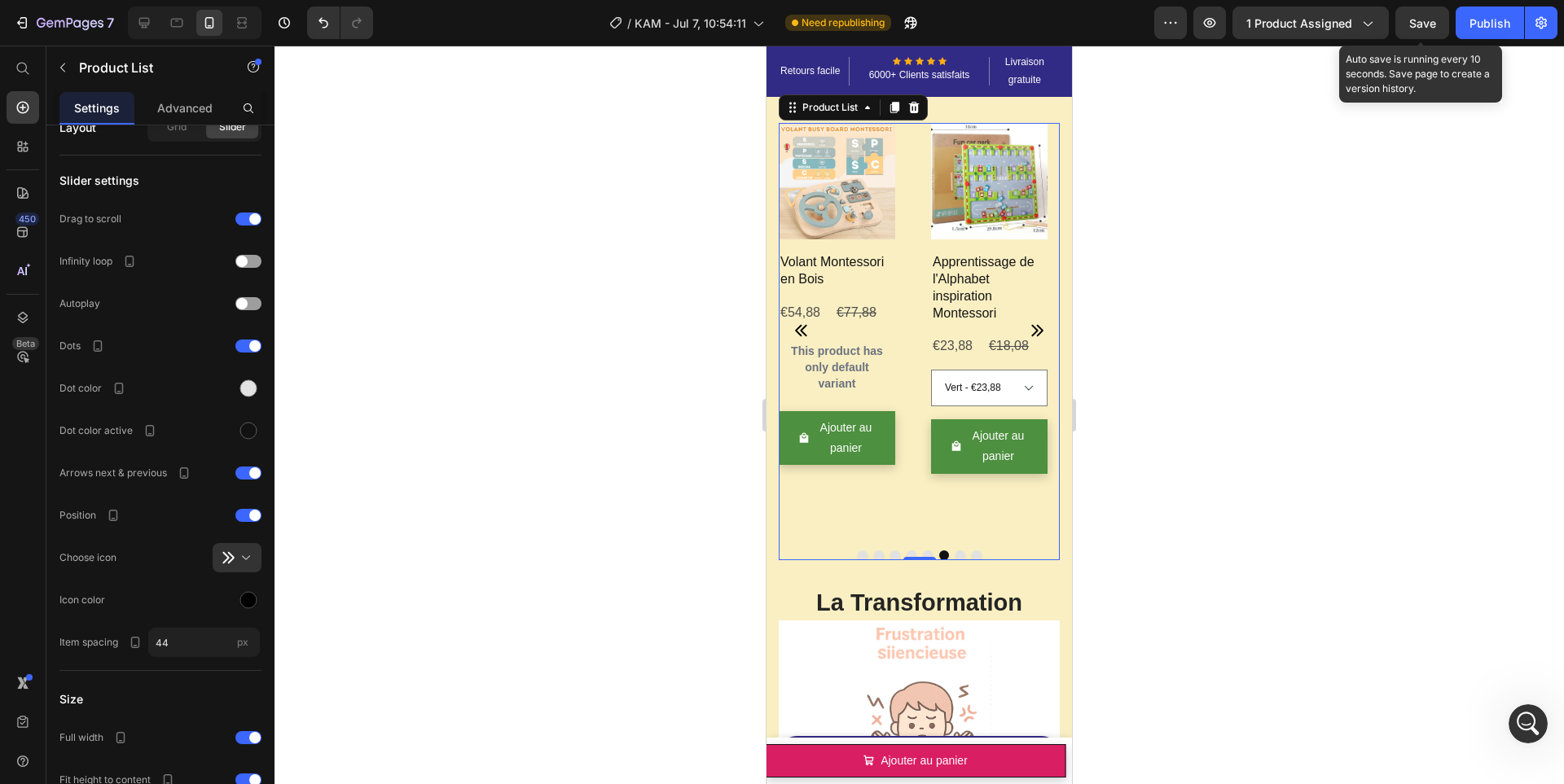 click 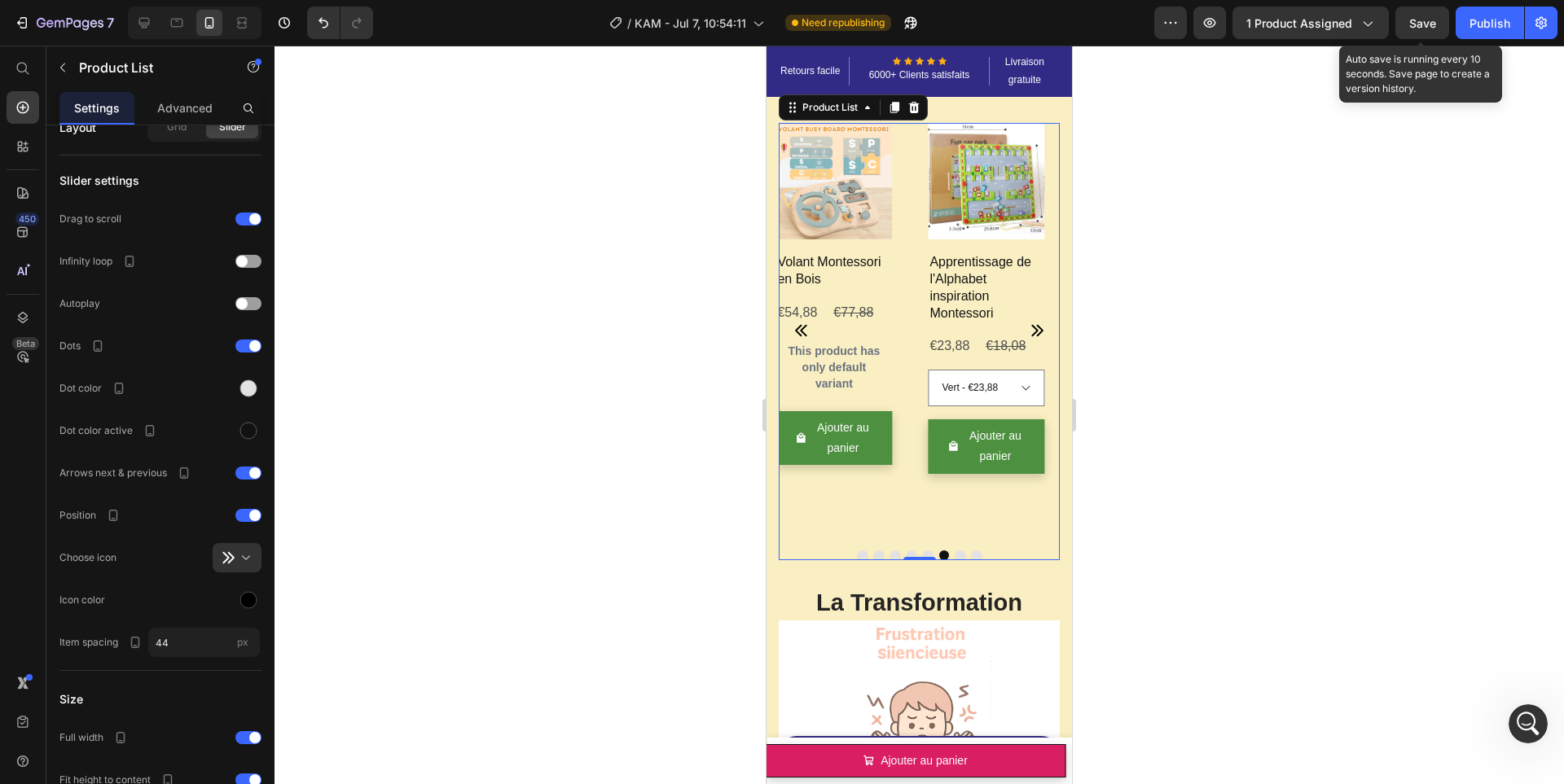 click 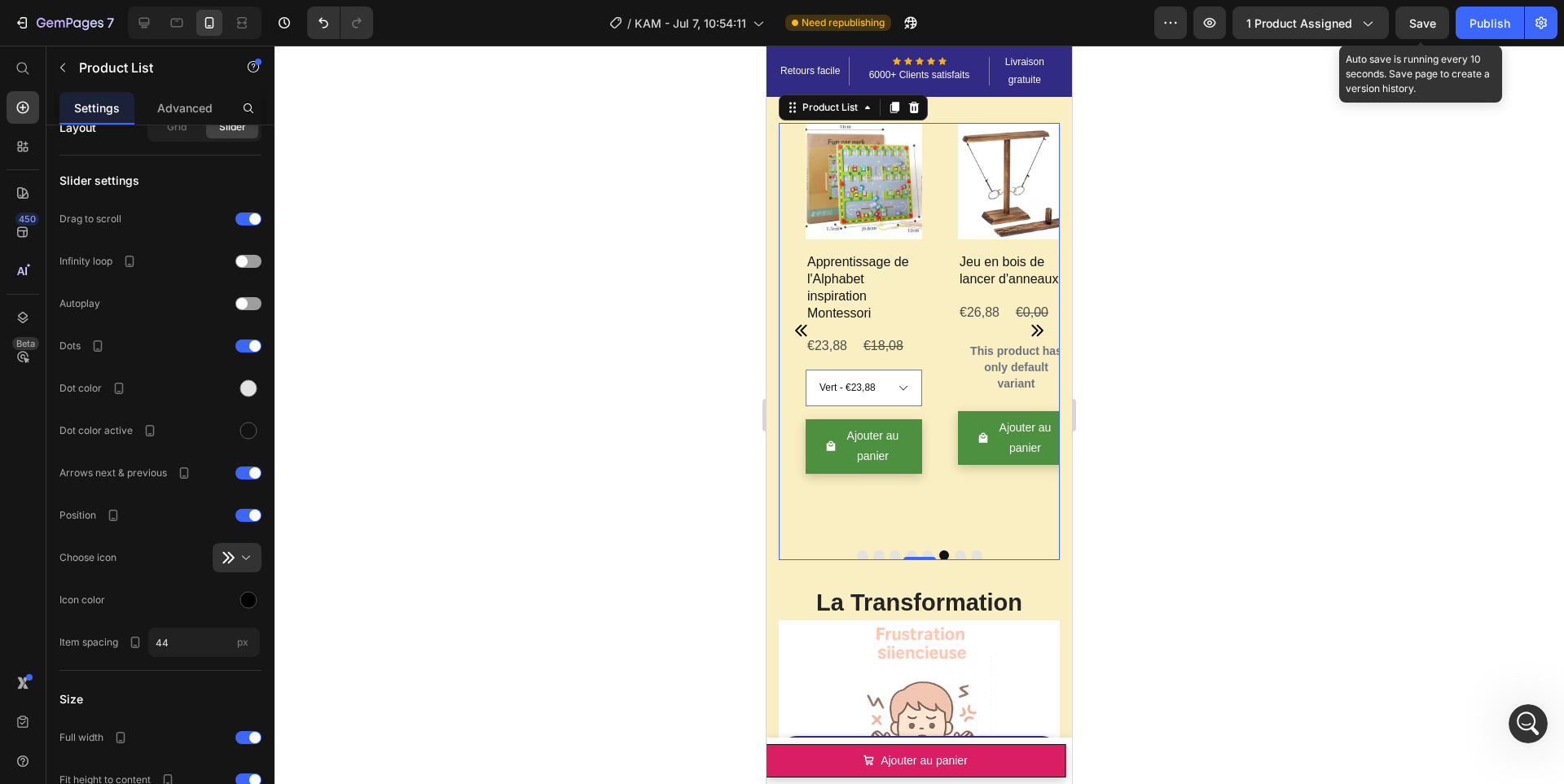 click 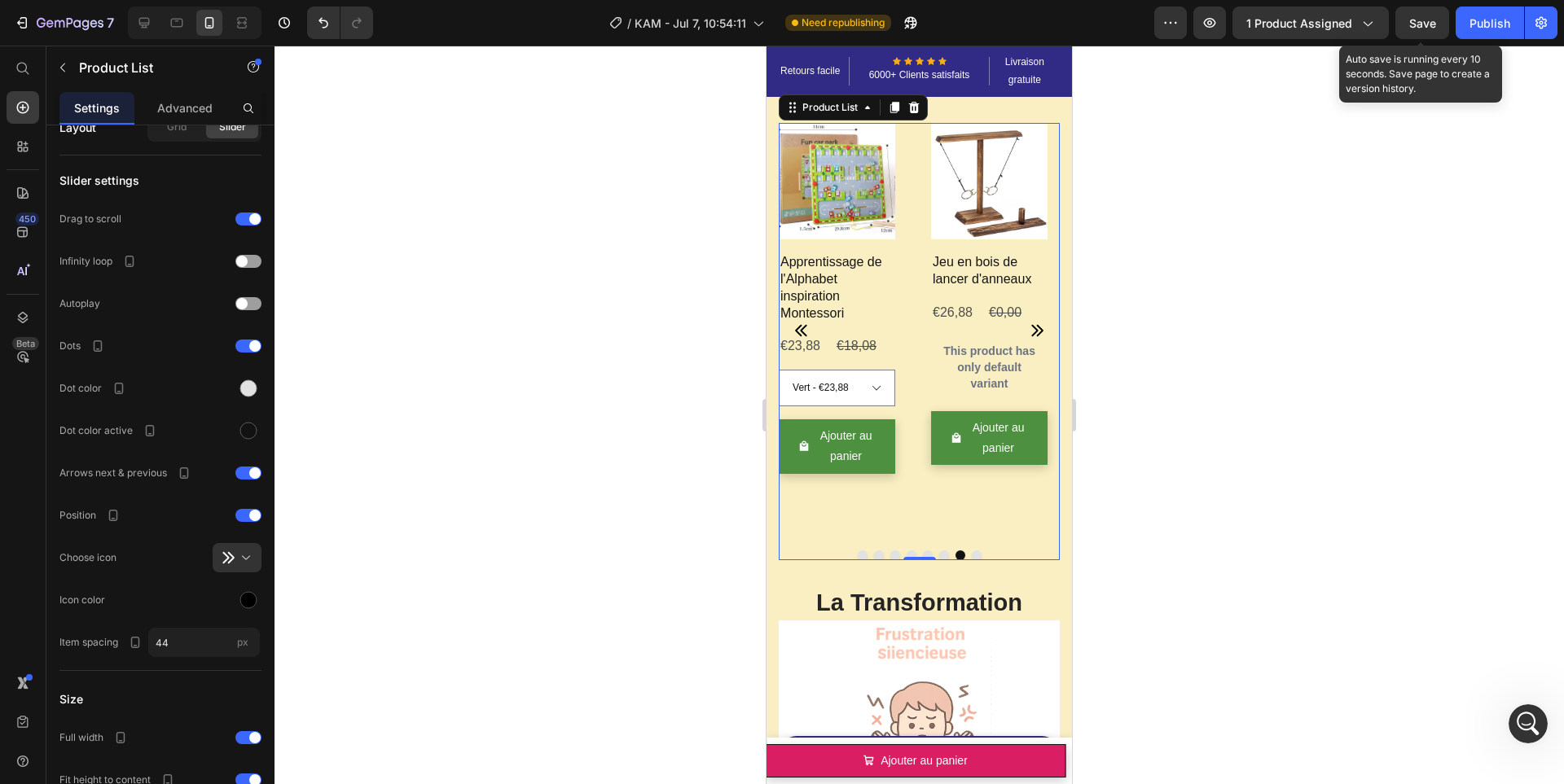 click 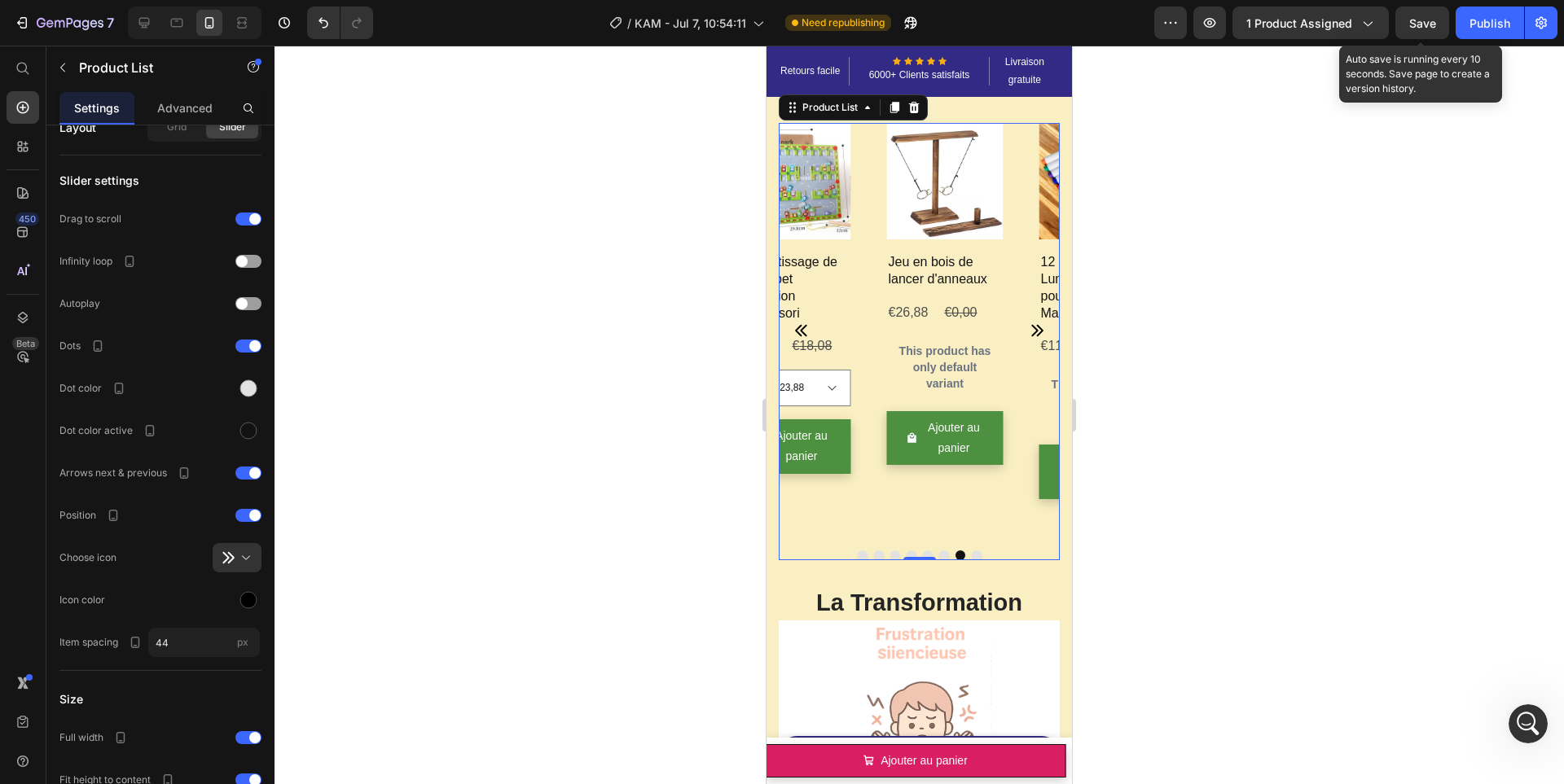 click 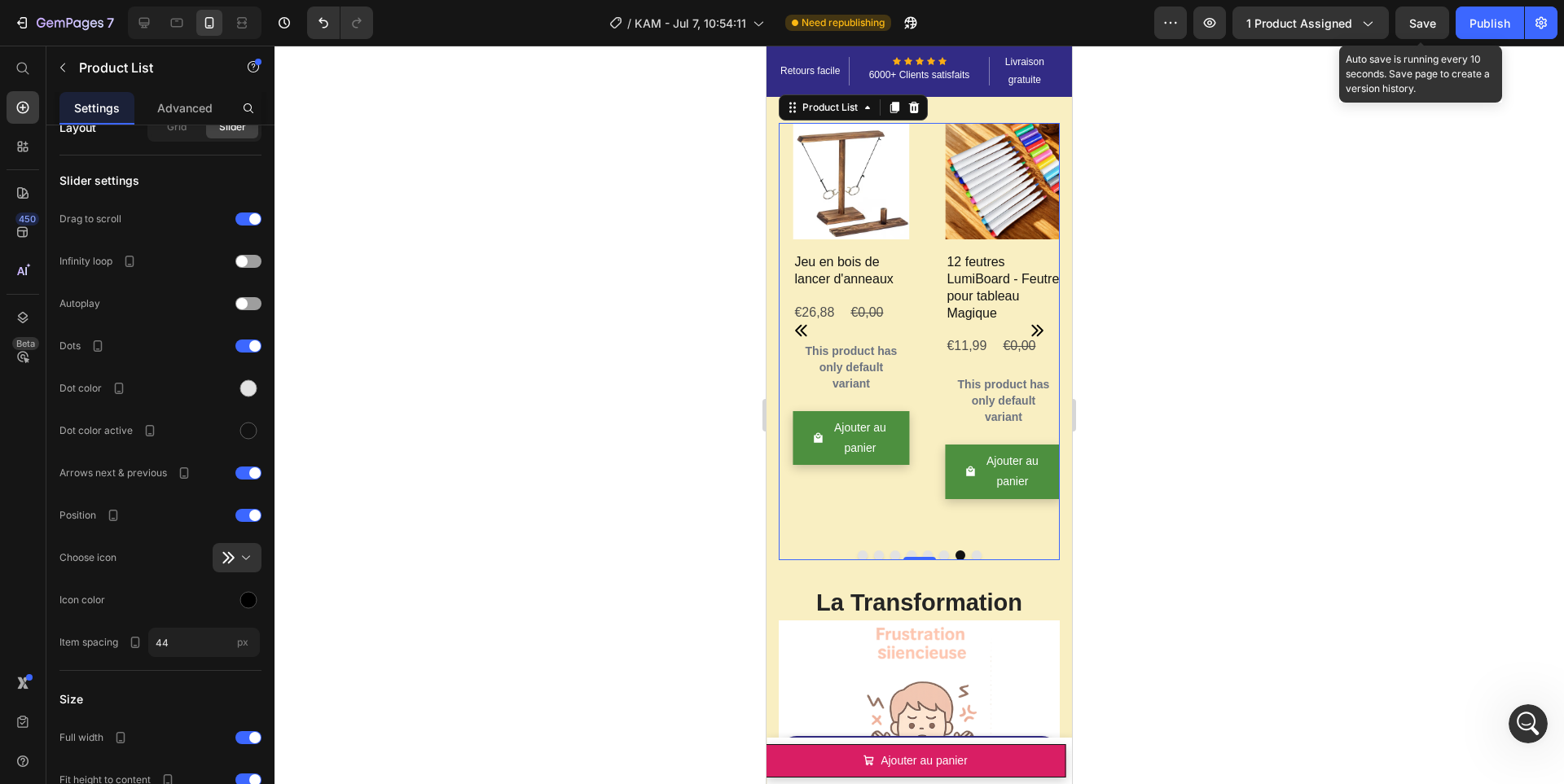 click 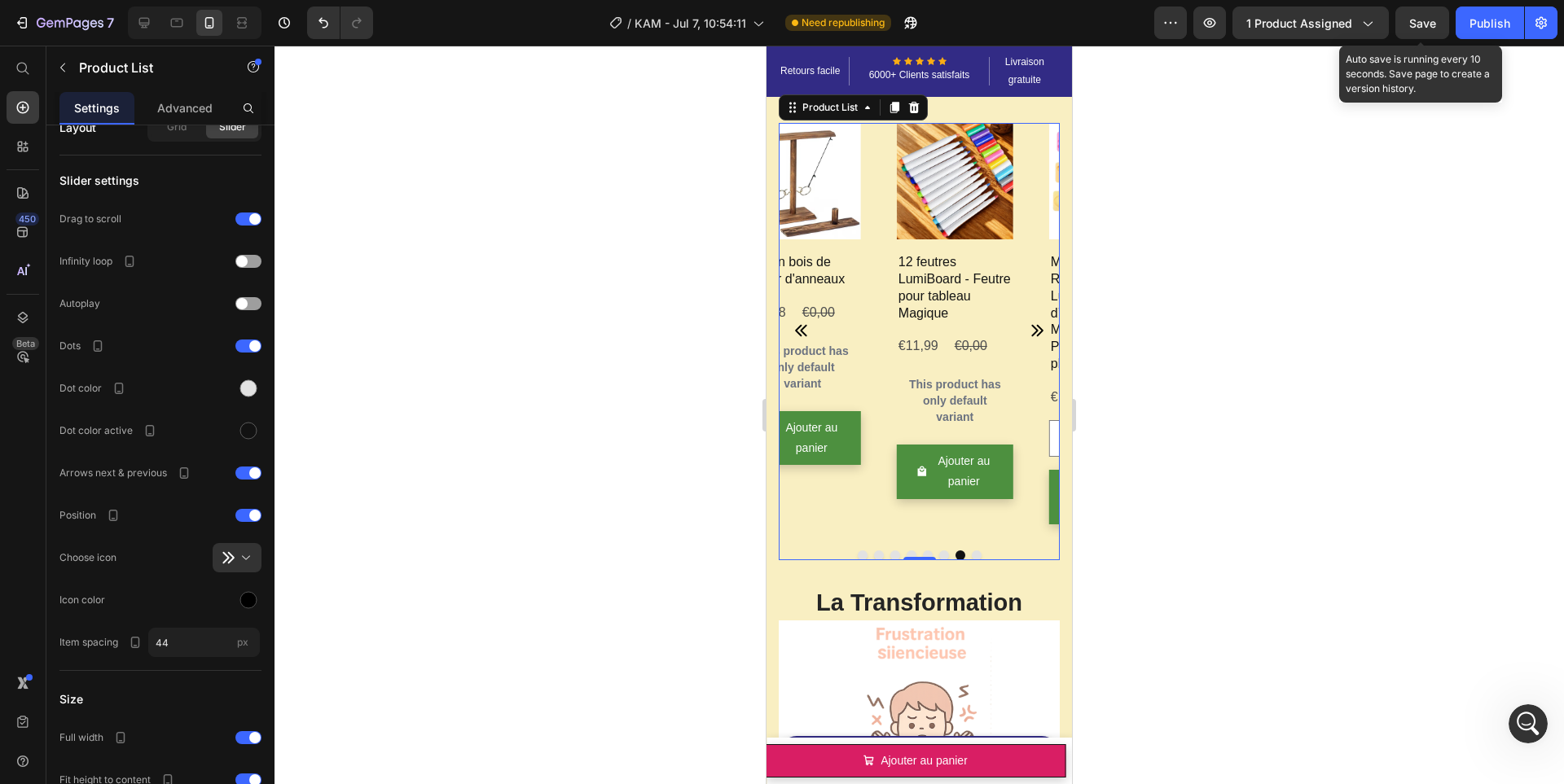 click 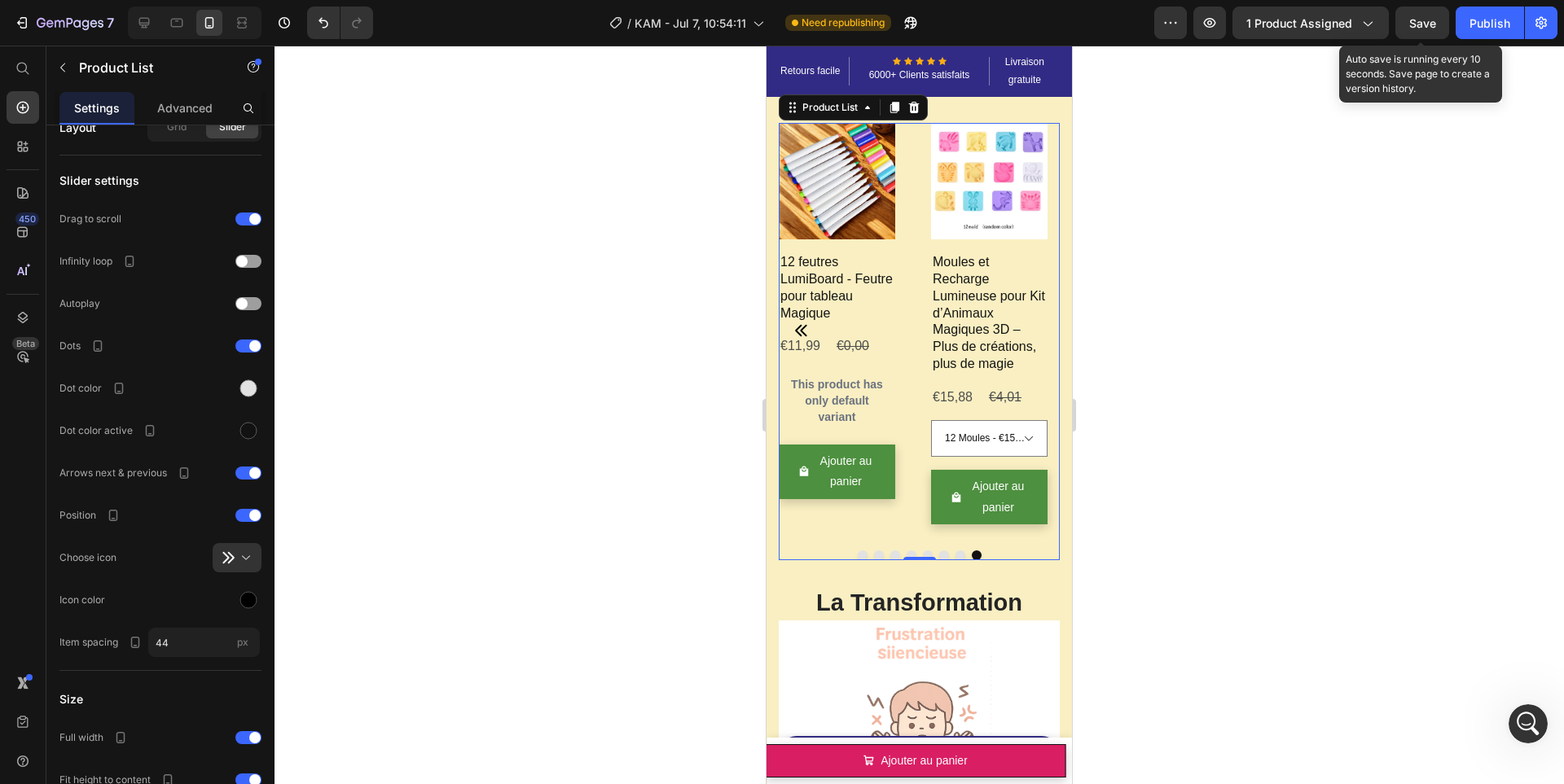 click on "Moules et Recharge Lumineuse pour Kit d’Animaux Magiques 3D – Plus de créations, plus de magie" at bounding box center (989, 313) 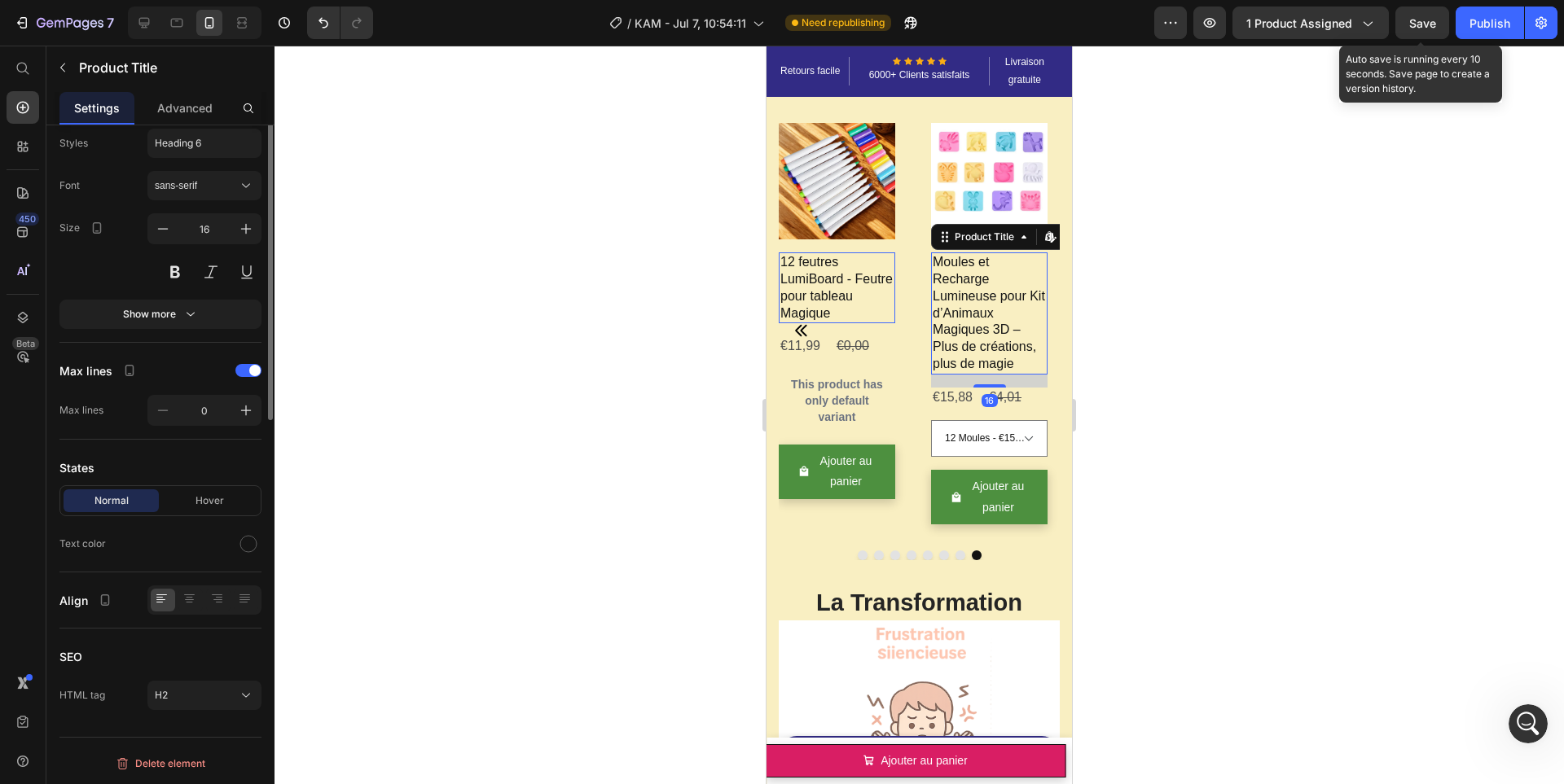 scroll, scrollTop: 0, scrollLeft: 0, axis: both 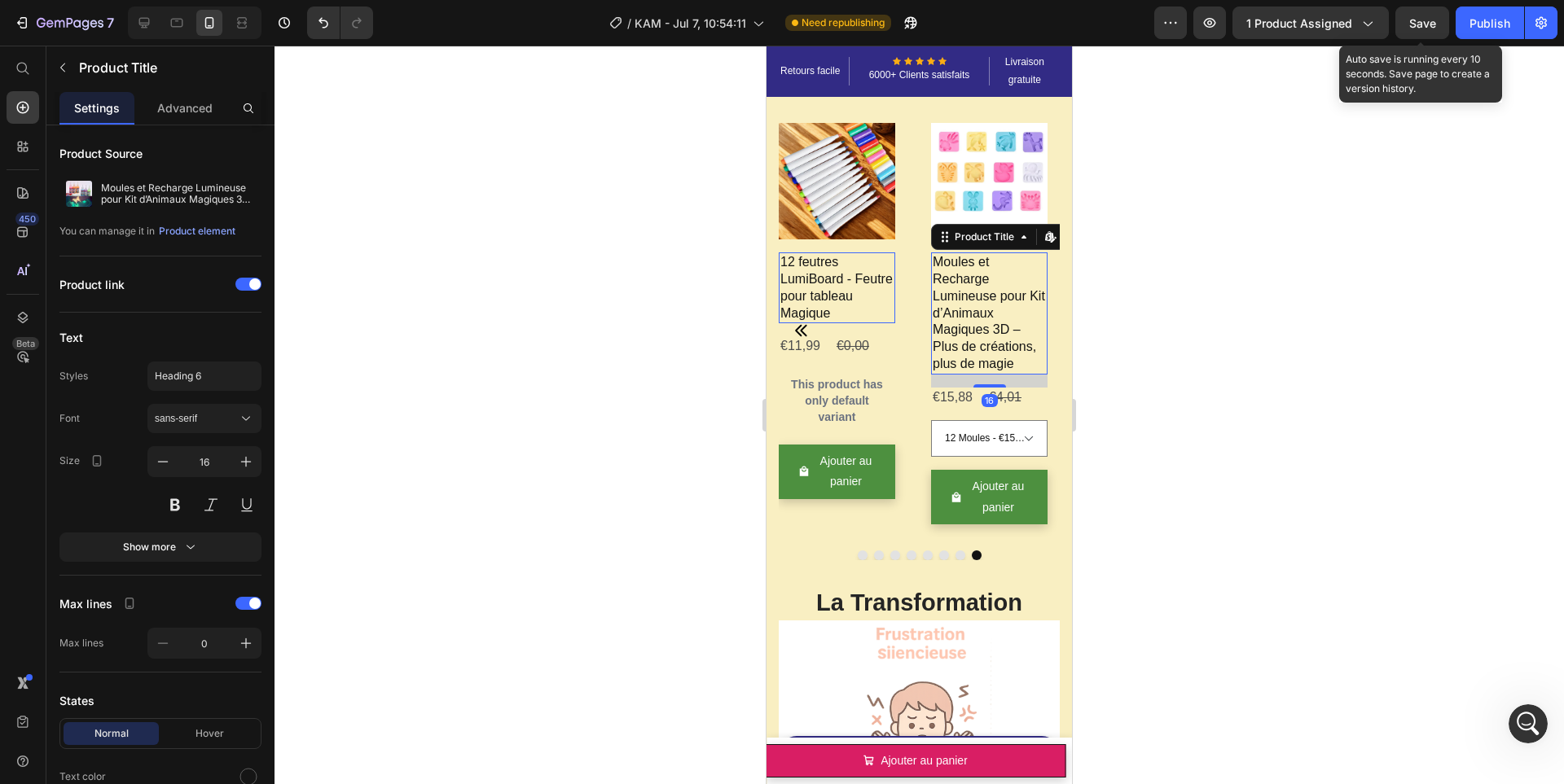 click on "Moules et Recharge Lumineuse pour Kit d’Animaux Magiques 3D – Plus de créations, plus de magie" at bounding box center (989, 313) 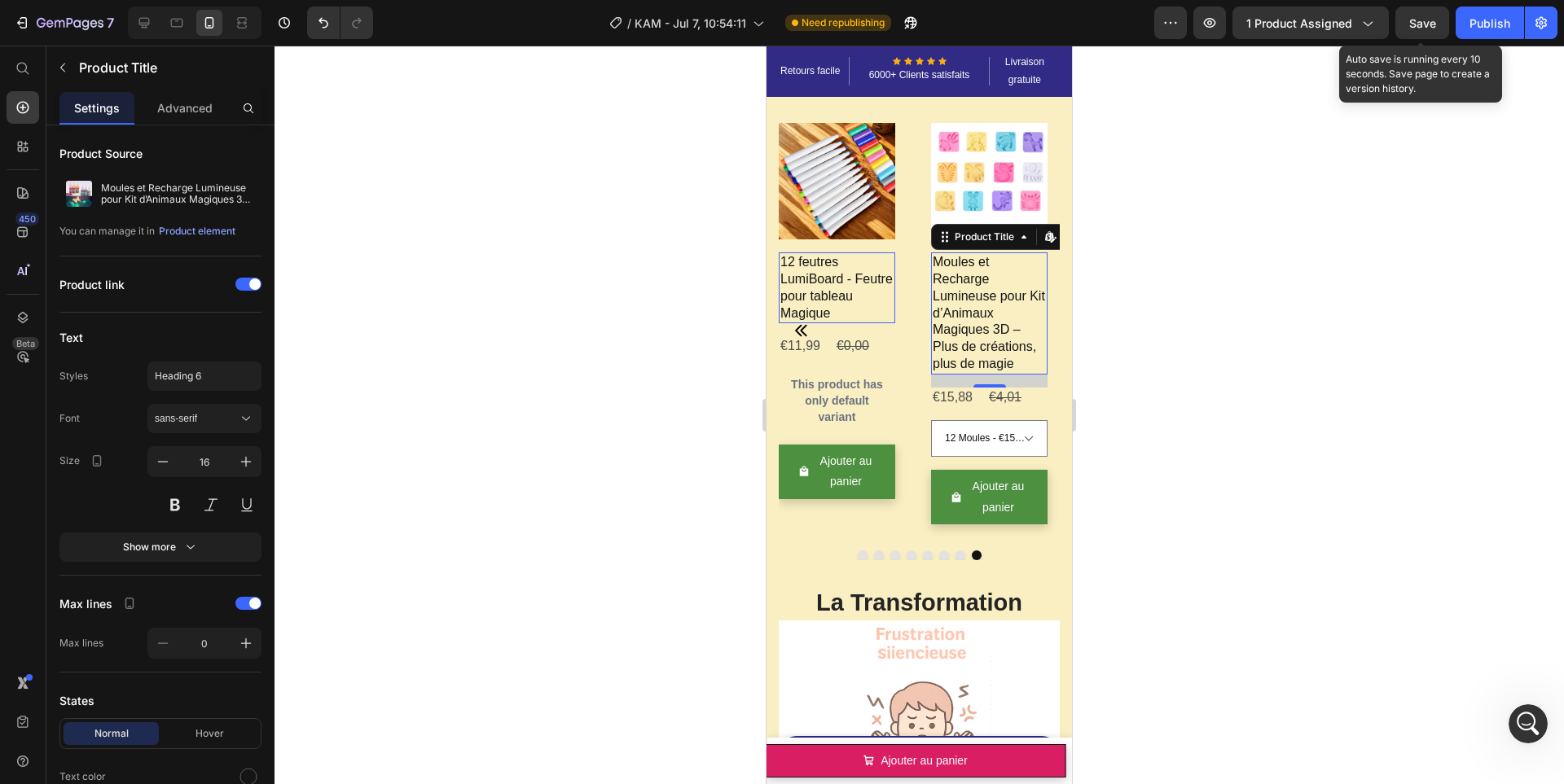 click on "Moules et Recharge Lumineuse pour Kit d’Animaux Magiques 3D – Plus de créations, plus de magie" at bounding box center (989, 313) 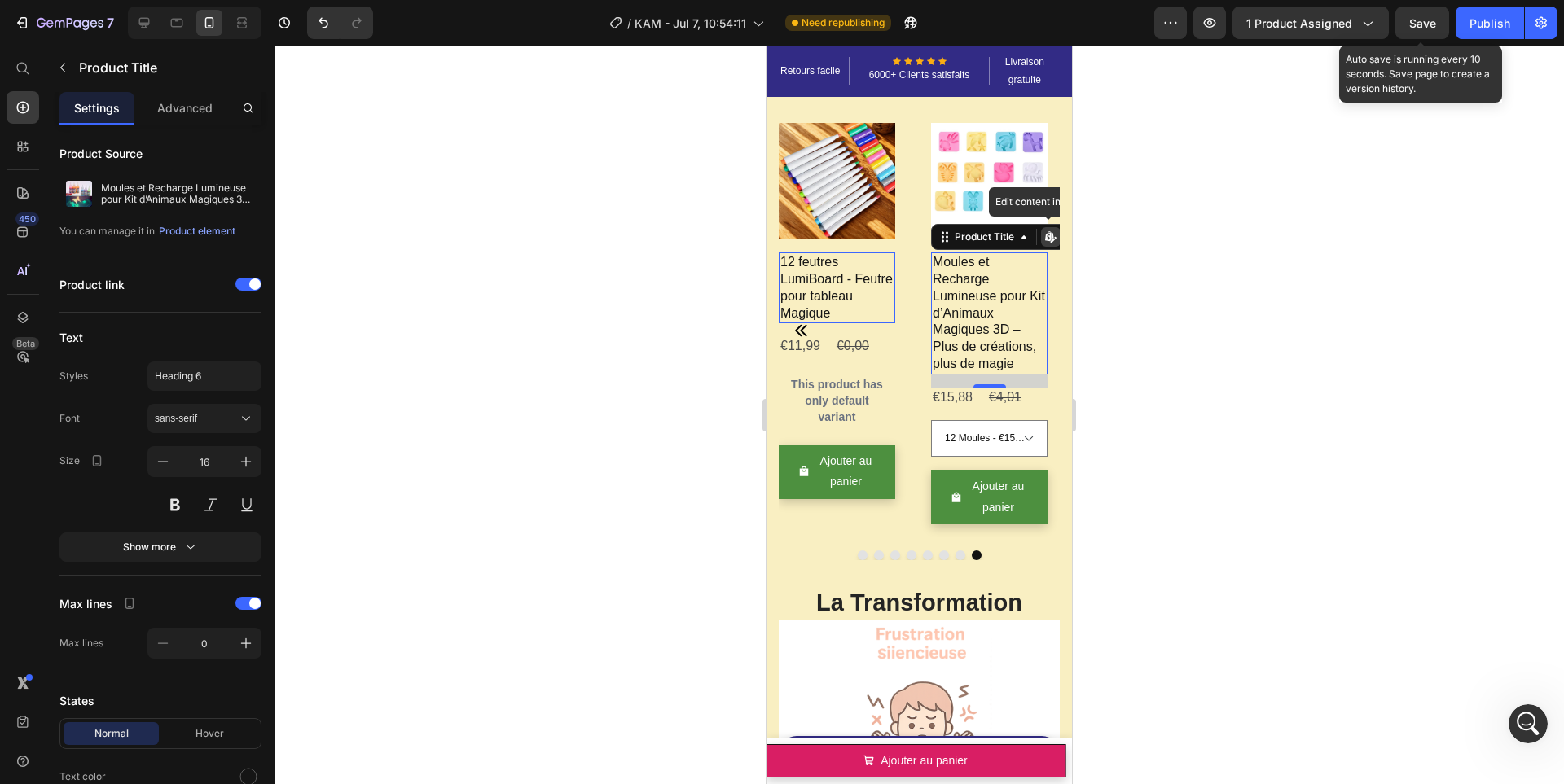 click on "Moules et Recharge Lumineuse pour Kit d’Animaux Magiques 3D – Plus de créations, plus de magie" at bounding box center [989, 313] 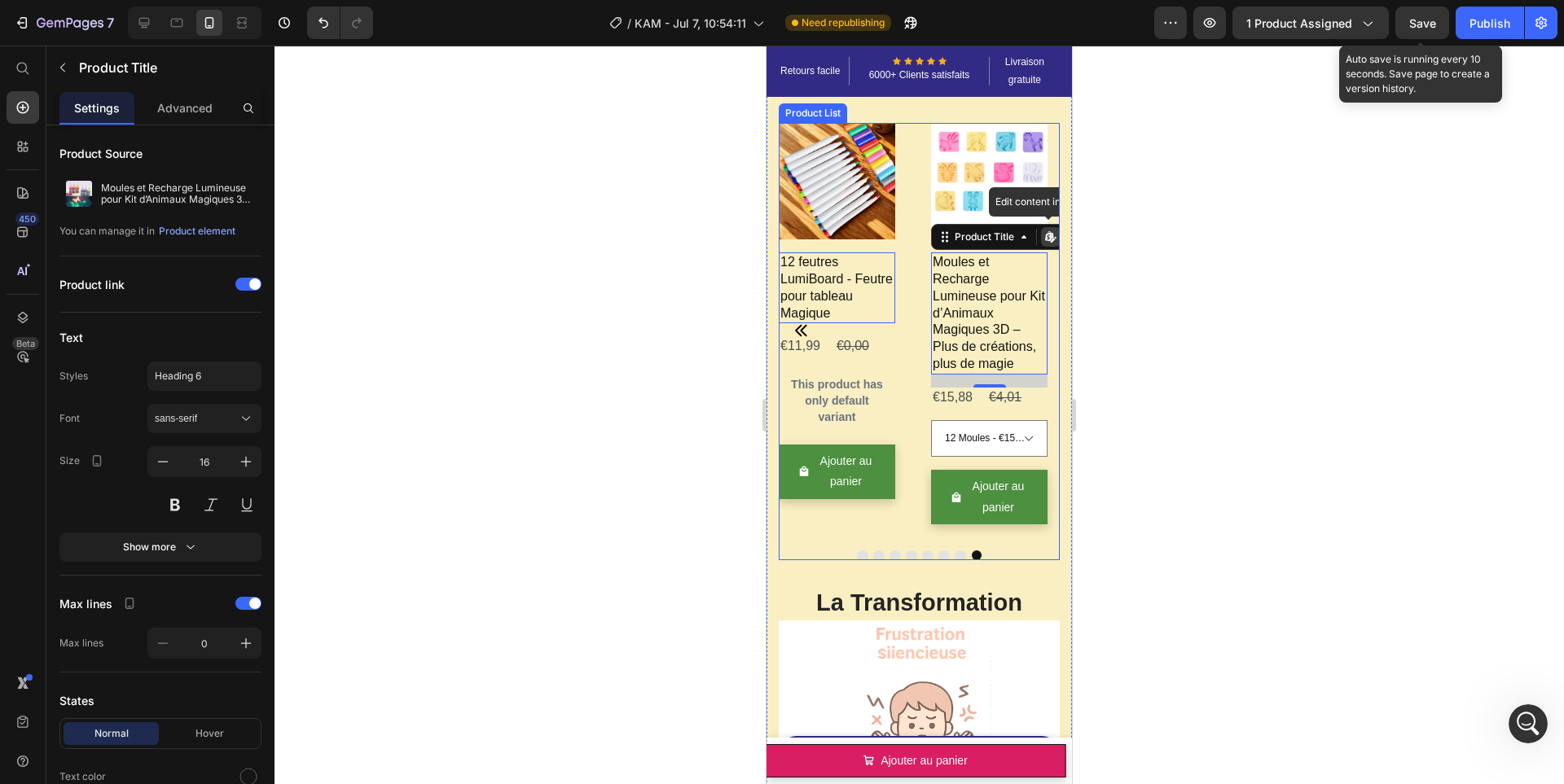 click 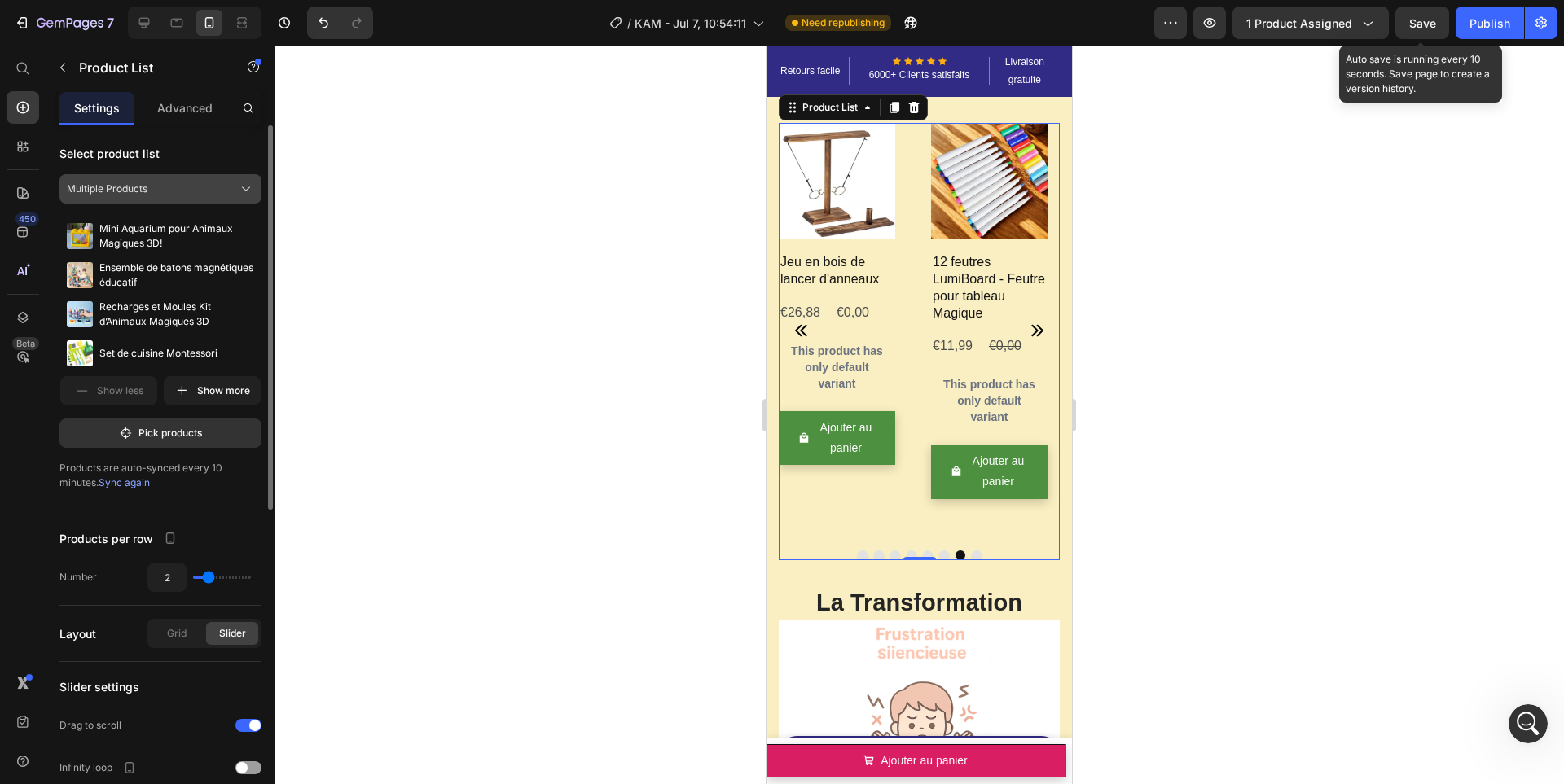 click 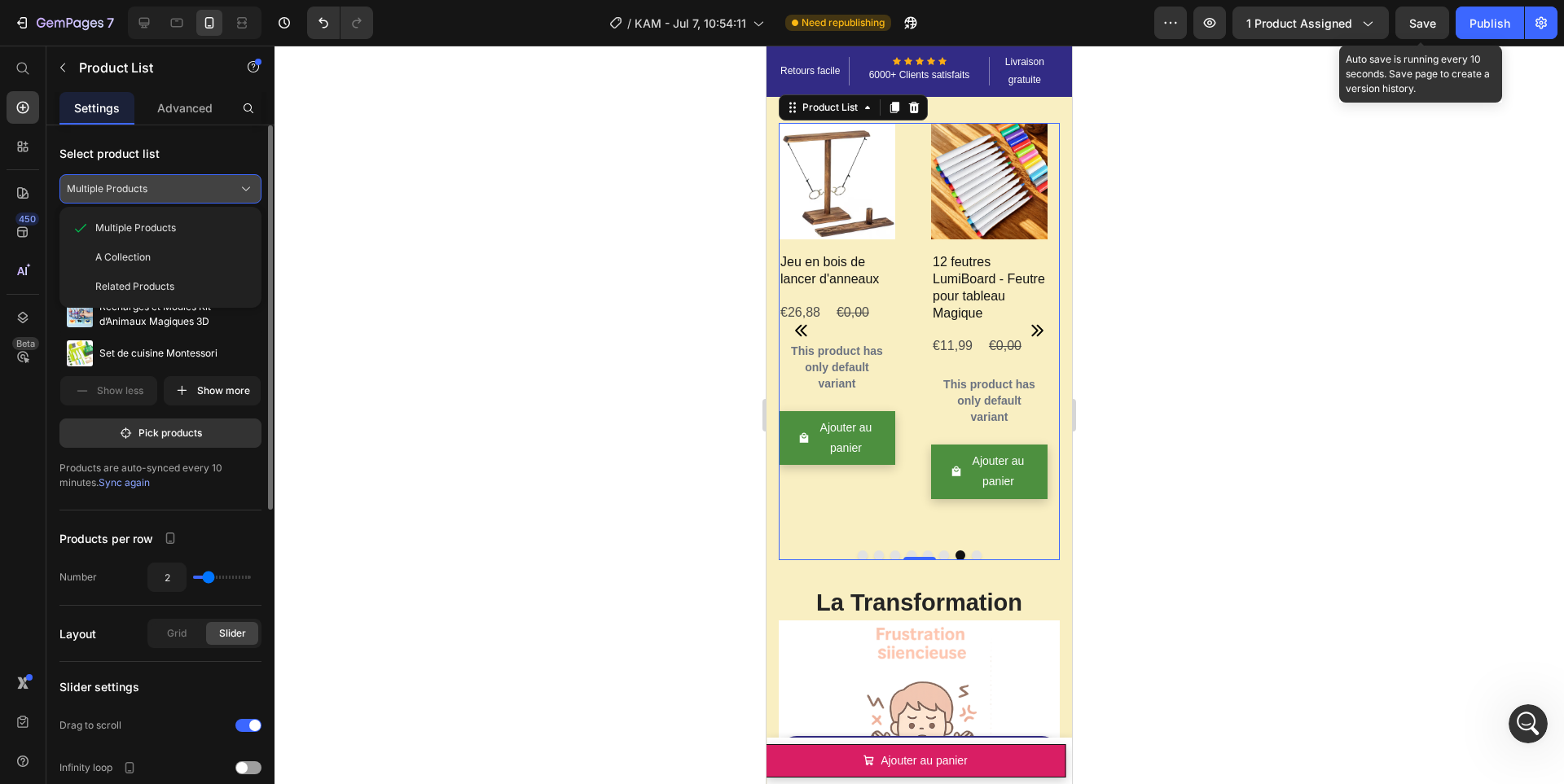 click 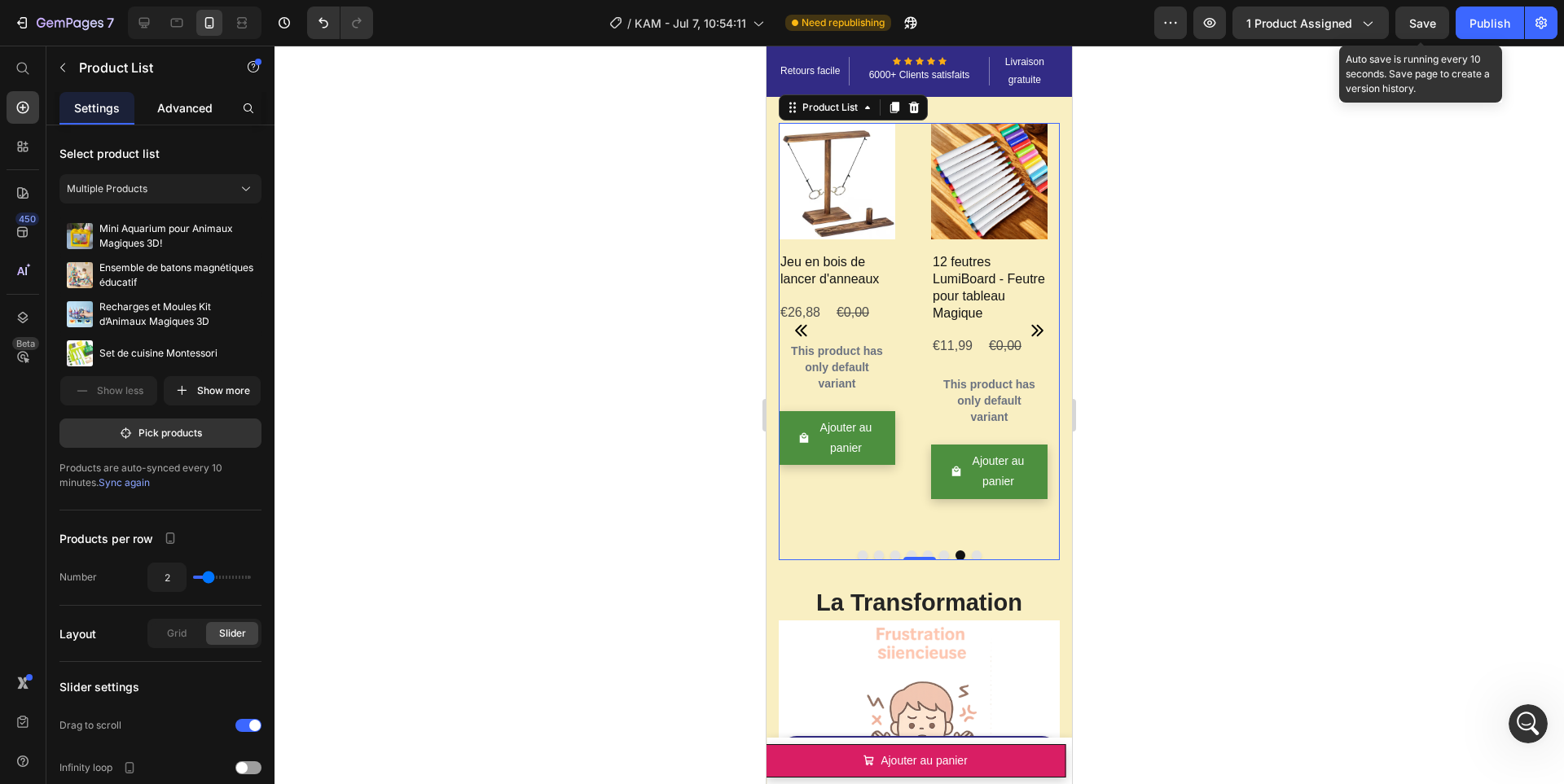 click on "Advanced" at bounding box center [185, 107] 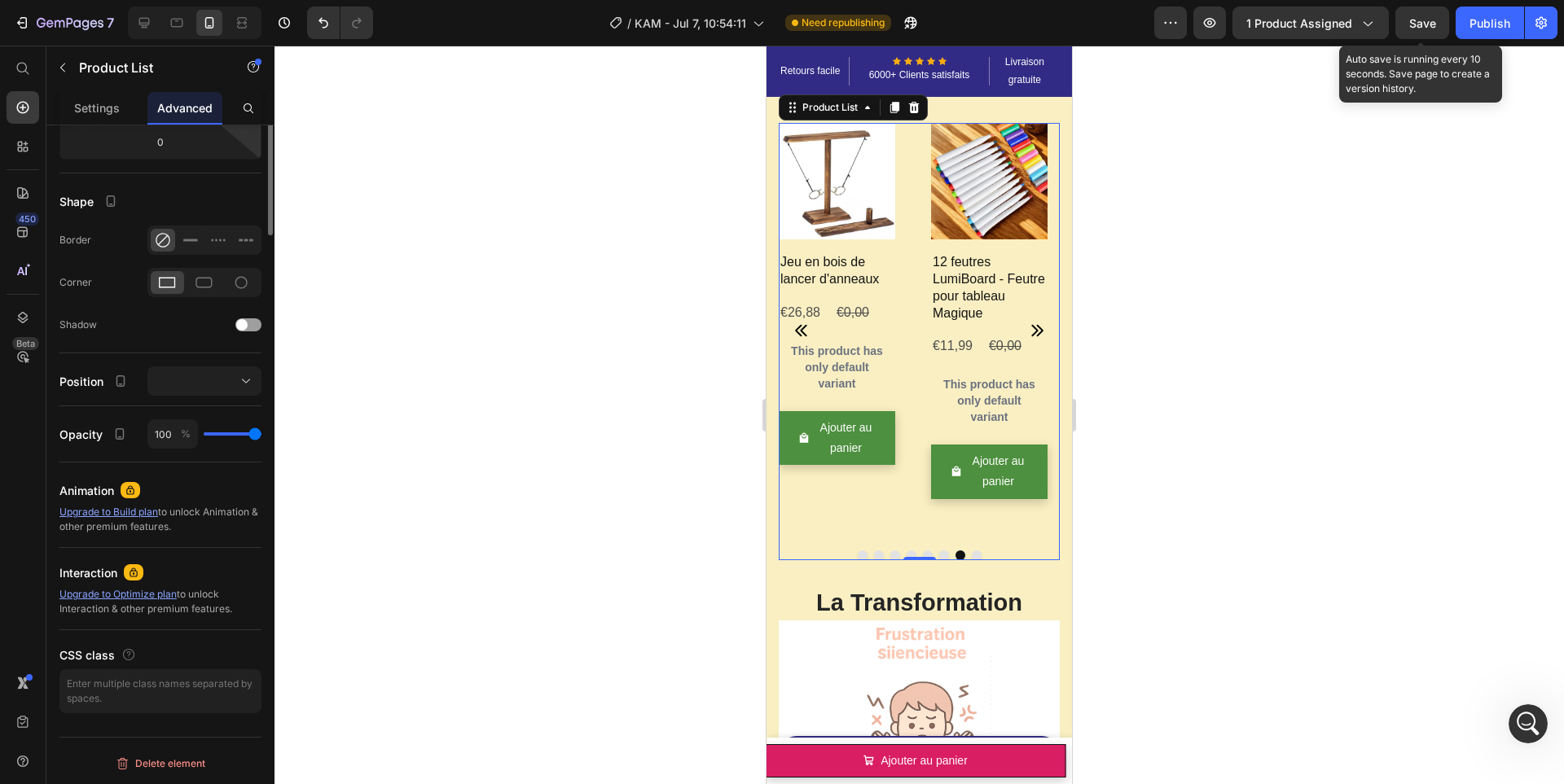 scroll, scrollTop: 0, scrollLeft: 0, axis: both 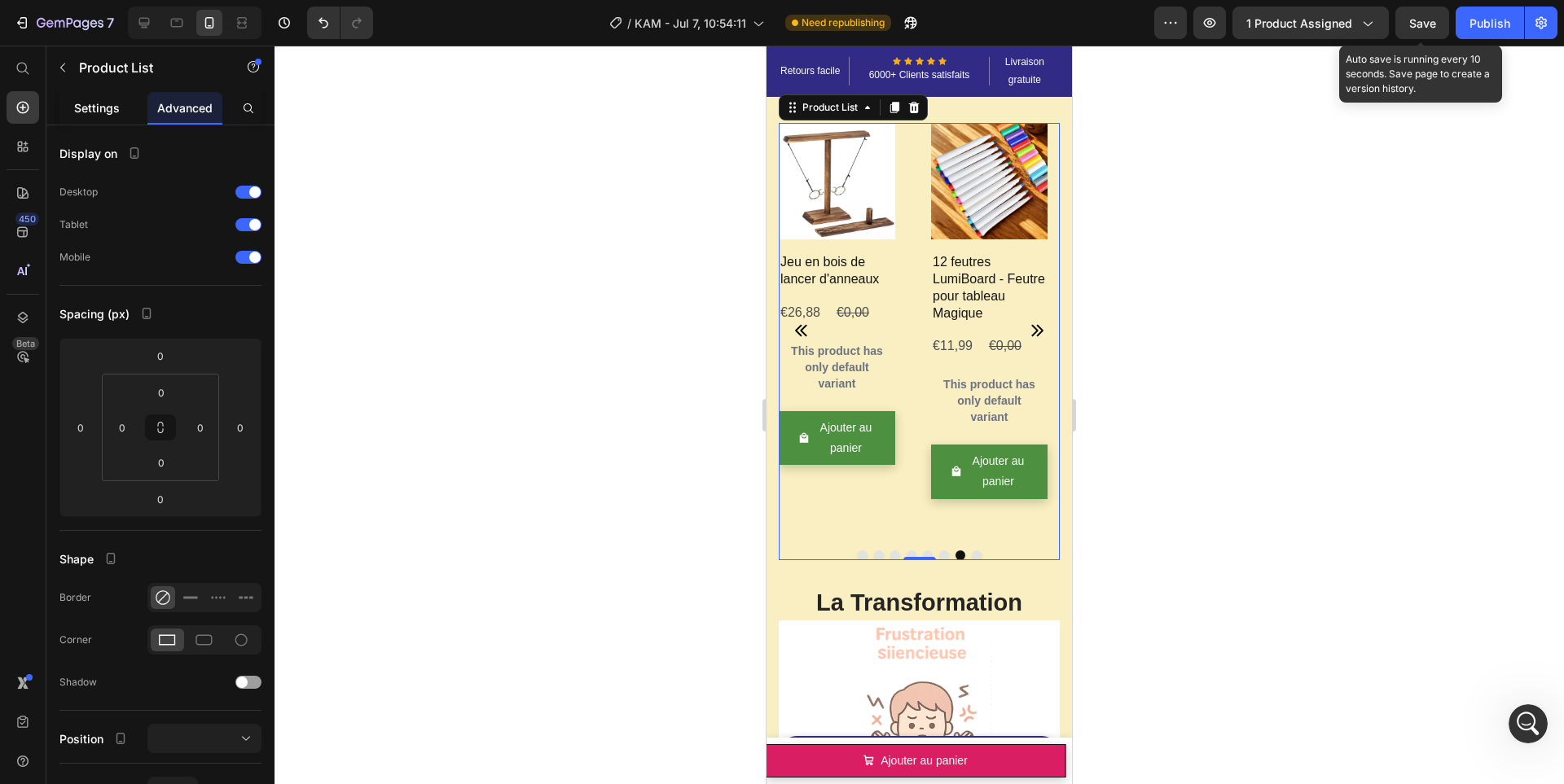 click on "Settings" at bounding box center (97, 107) 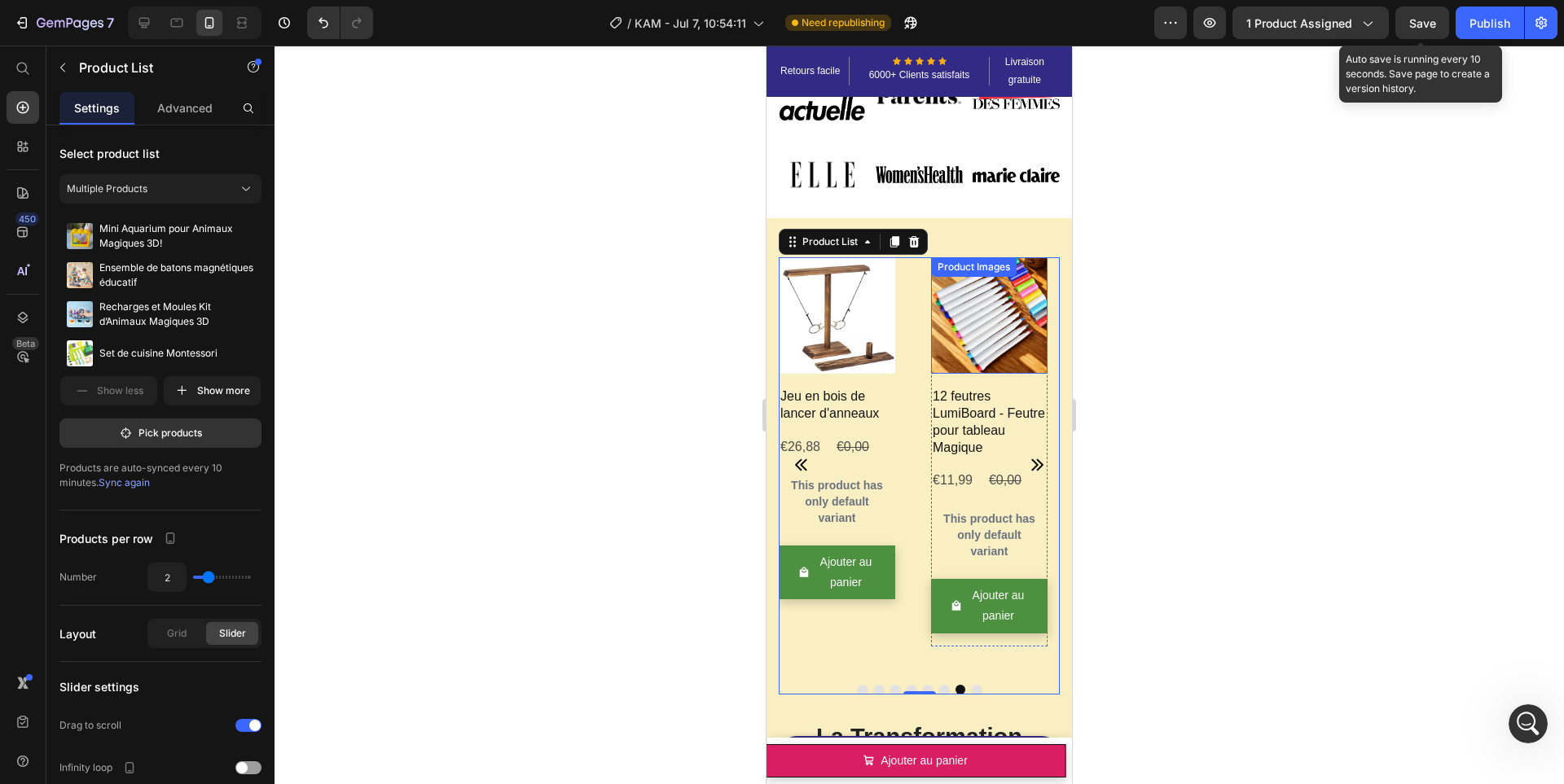 scroll, scrollTop: 1485, scrollLeft: 0, axis: vertical 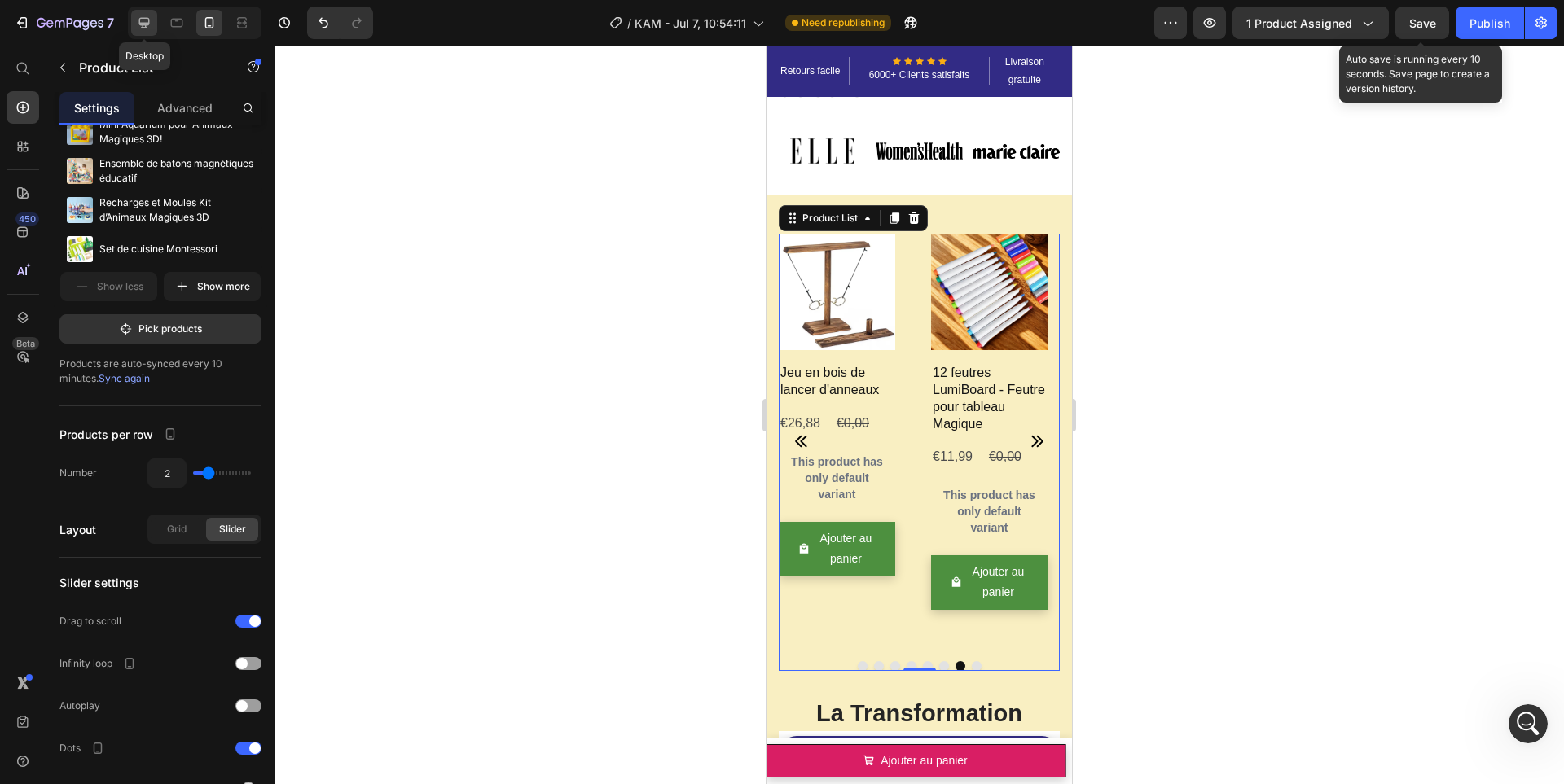 drag, startPoint x: 149, startPoint y: 24, endPoint x: 310, endPoint y: 309, distance: 327.33164 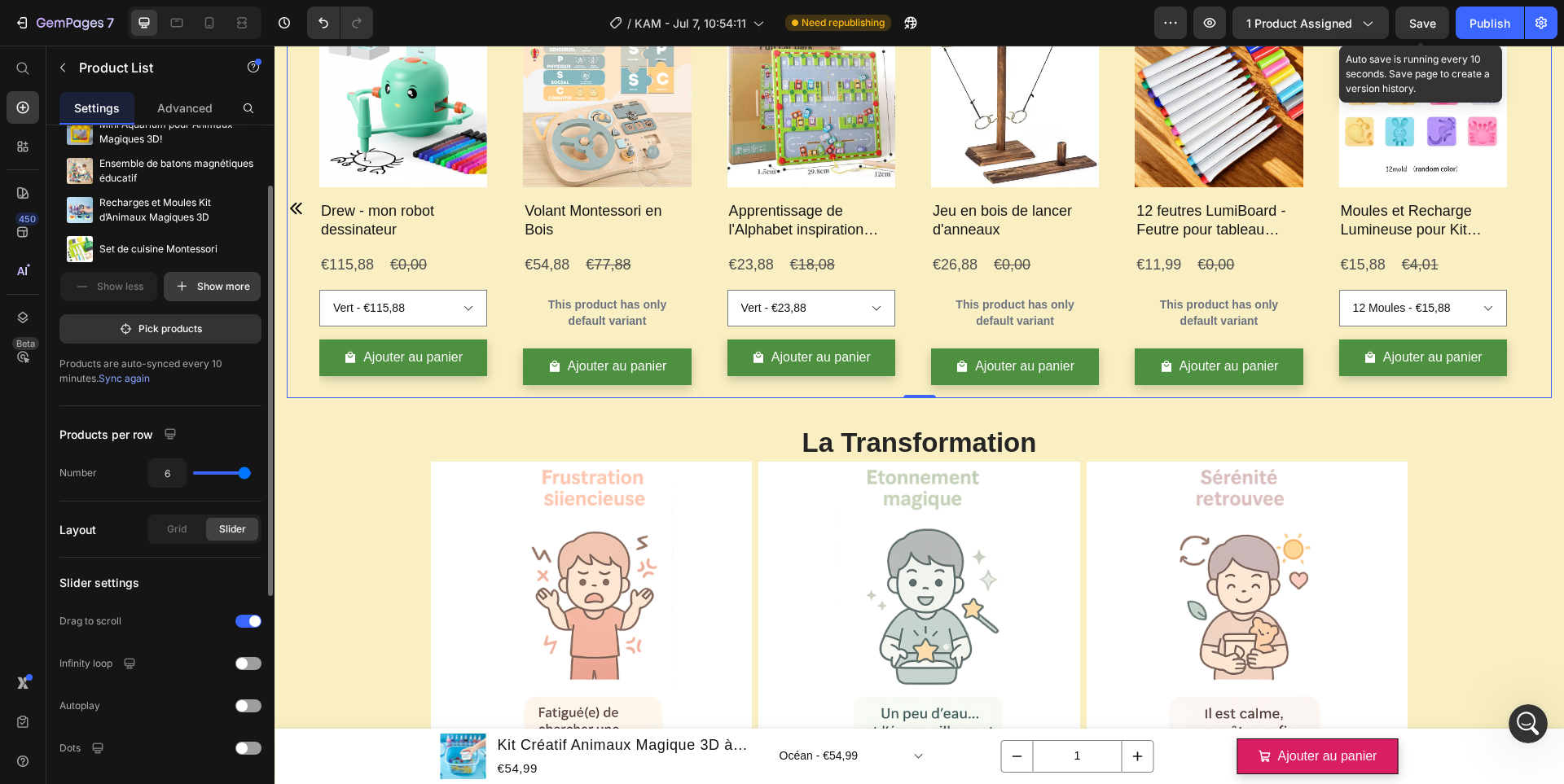 scroll, scrollTop: 1401, scrollLeft: 0, axis: vertical 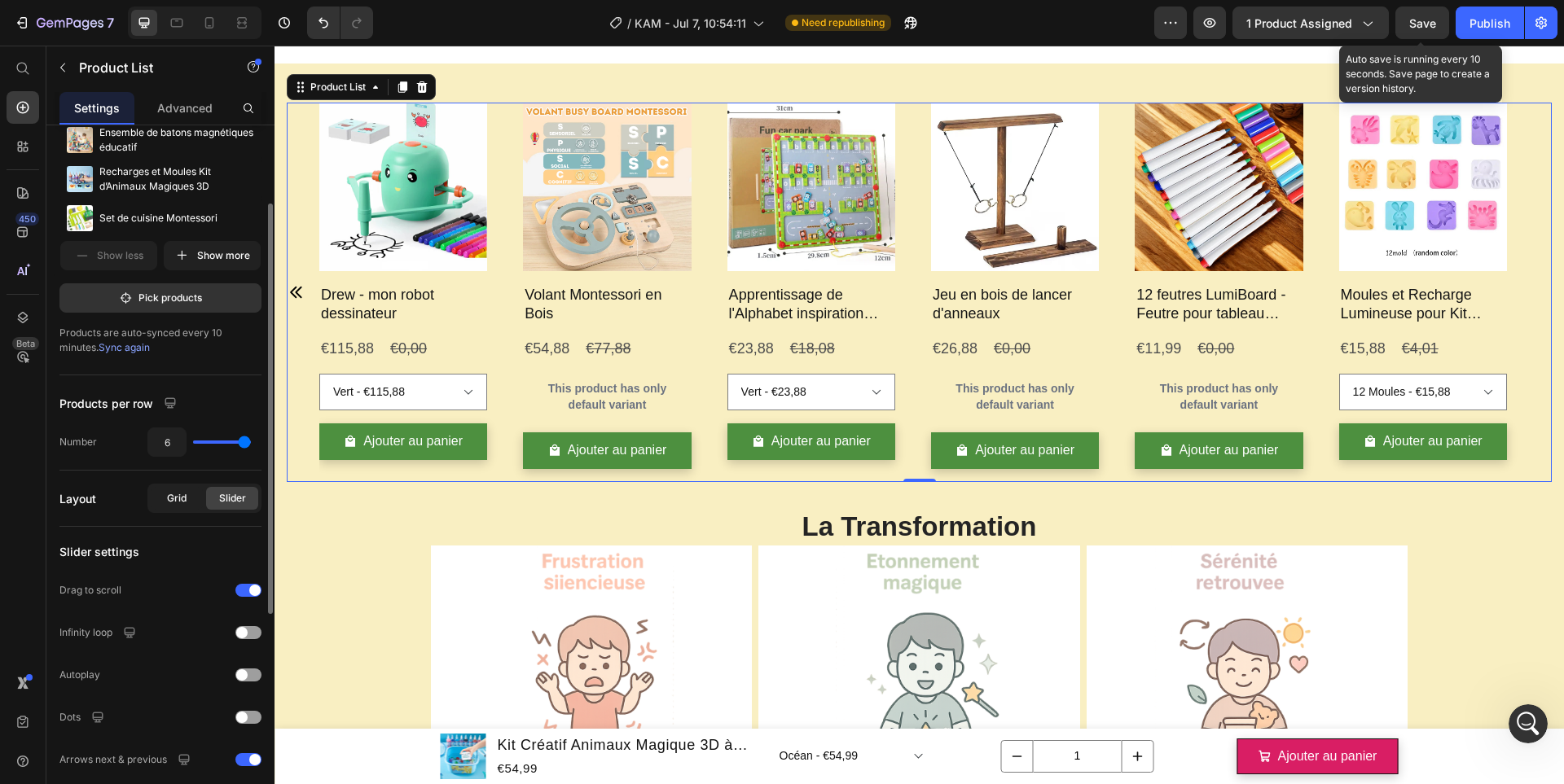click on "Grid" 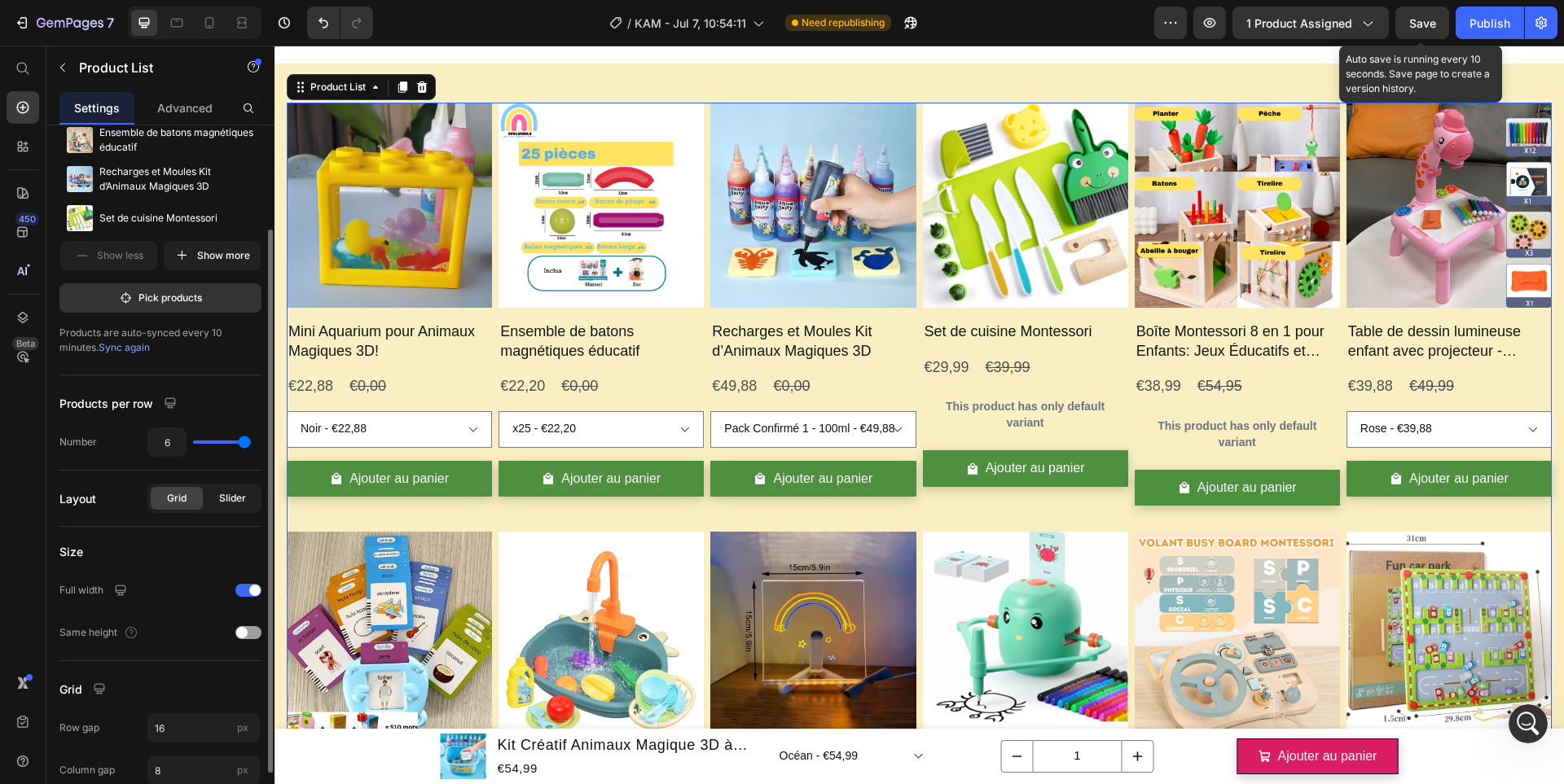 click on "Slider" 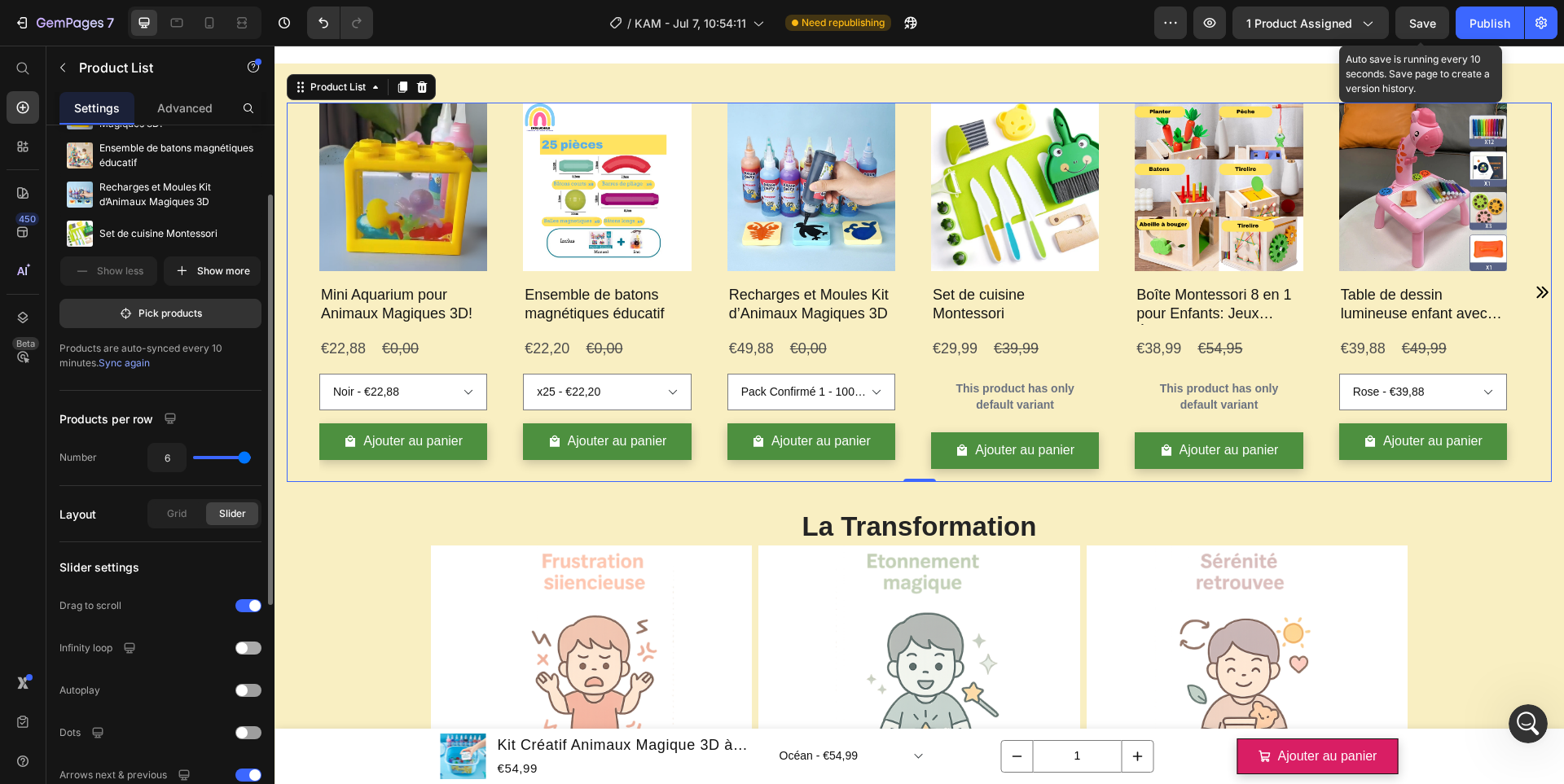 scroll, scrollTop: 232, scrollLeft: 0, axis: vertical 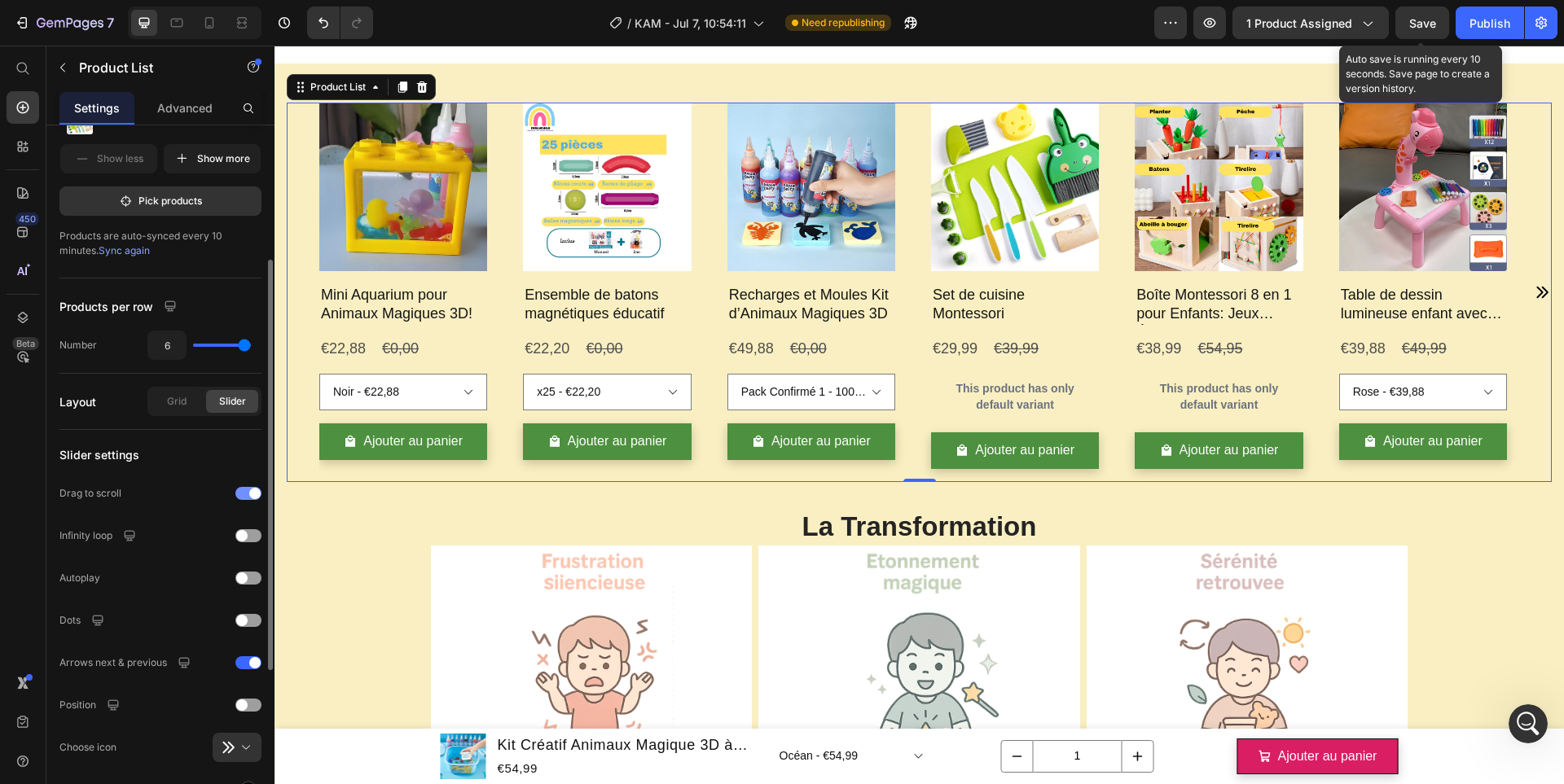 click 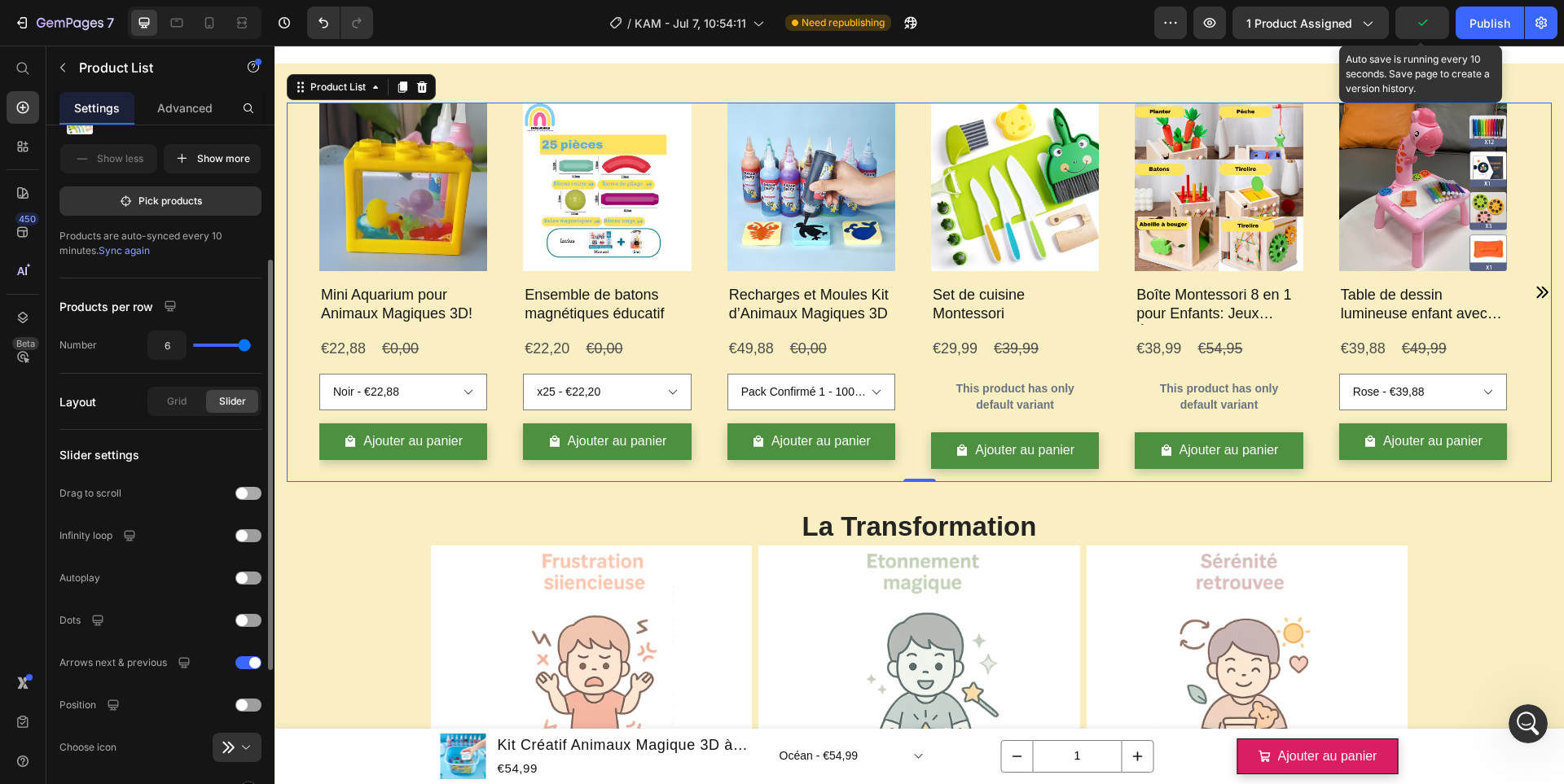 click at bounding box center [248, 493] 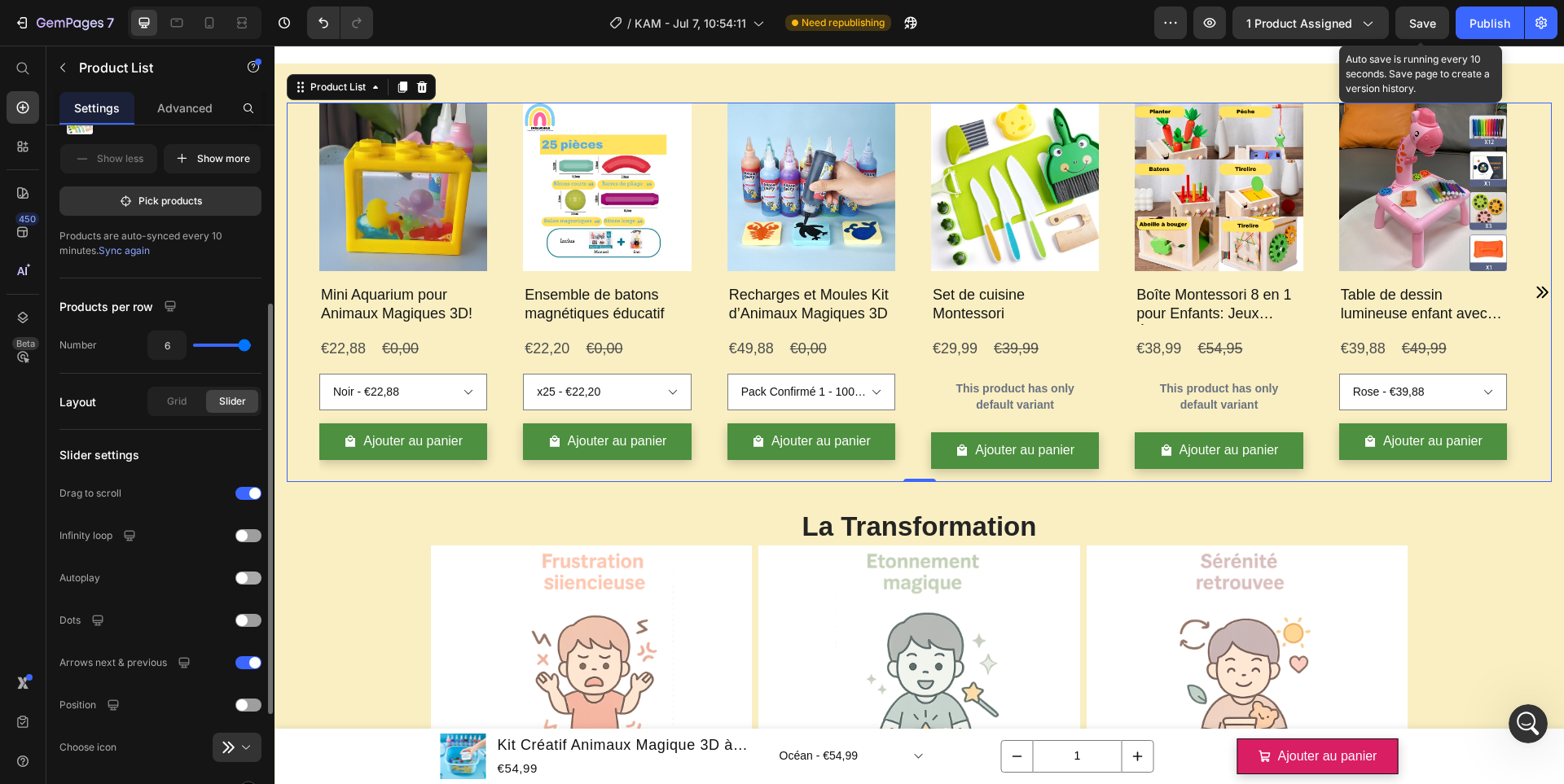 scroll, scrollTop: 332, scrollLeft: 0, axis: vertical 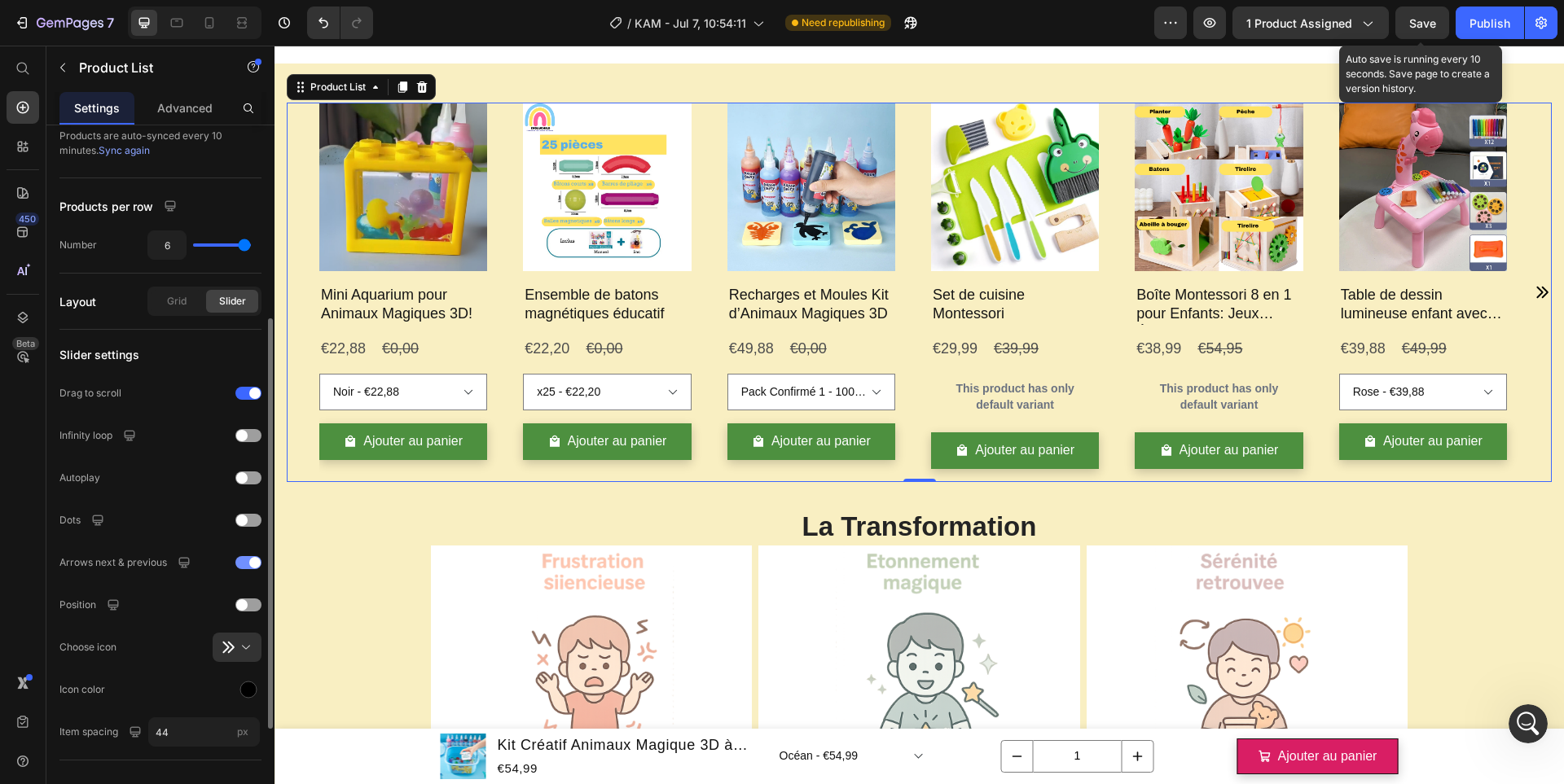 click at bounding box center [255, 563] 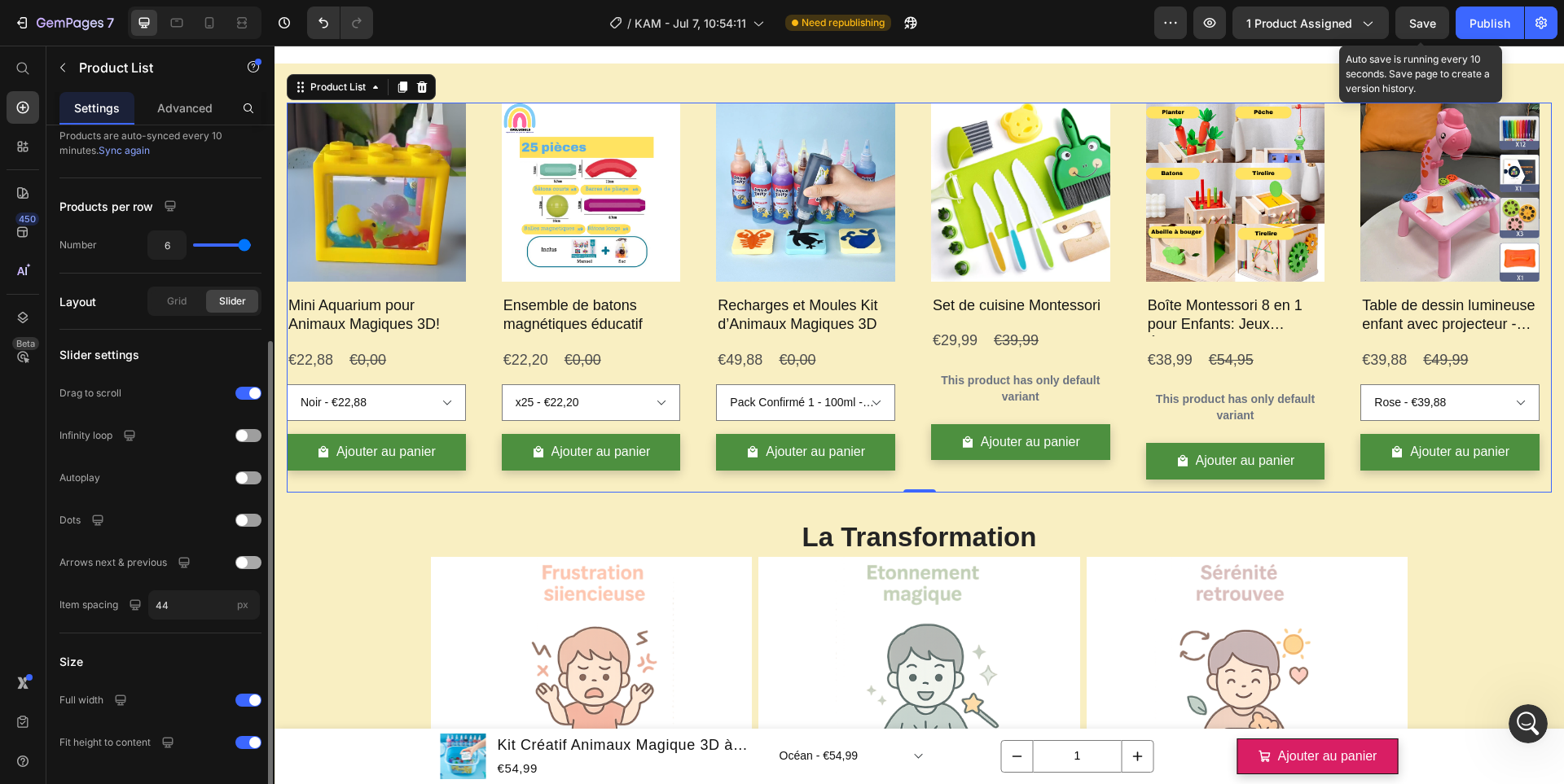 click at bounding box center [248, 563] 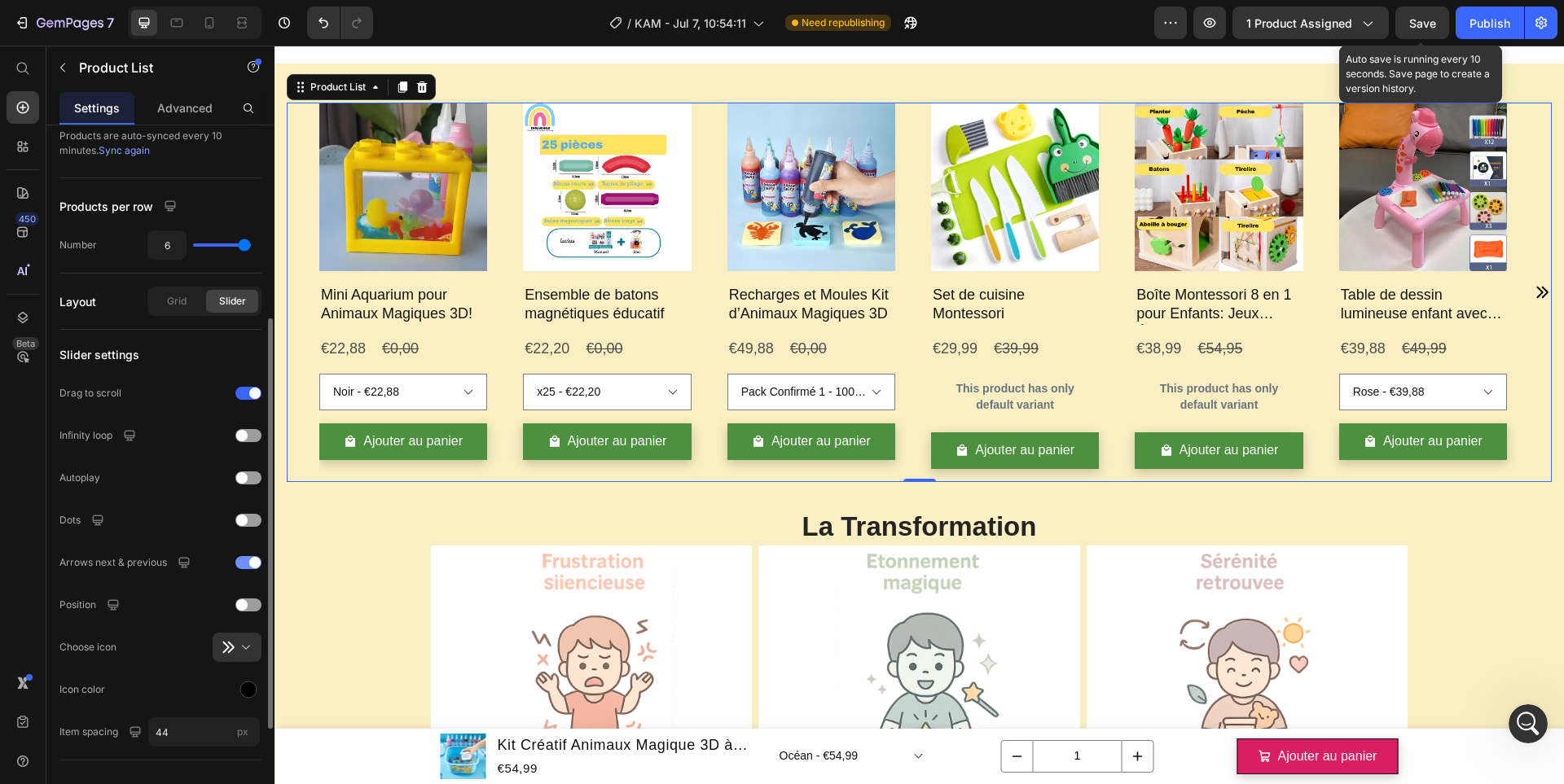 click at bounding box center (255, 563) 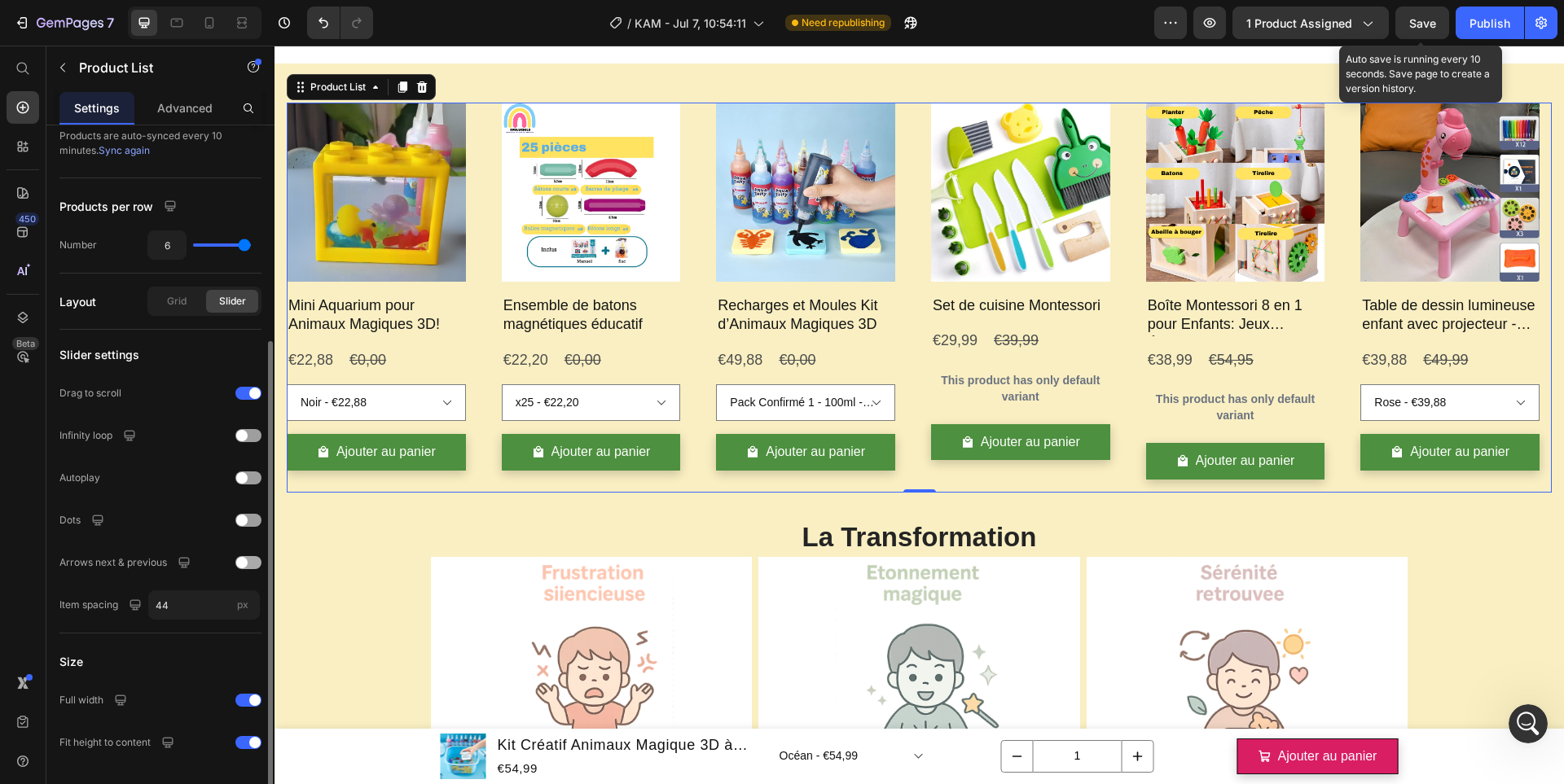 click at bounding box center [242, 563] 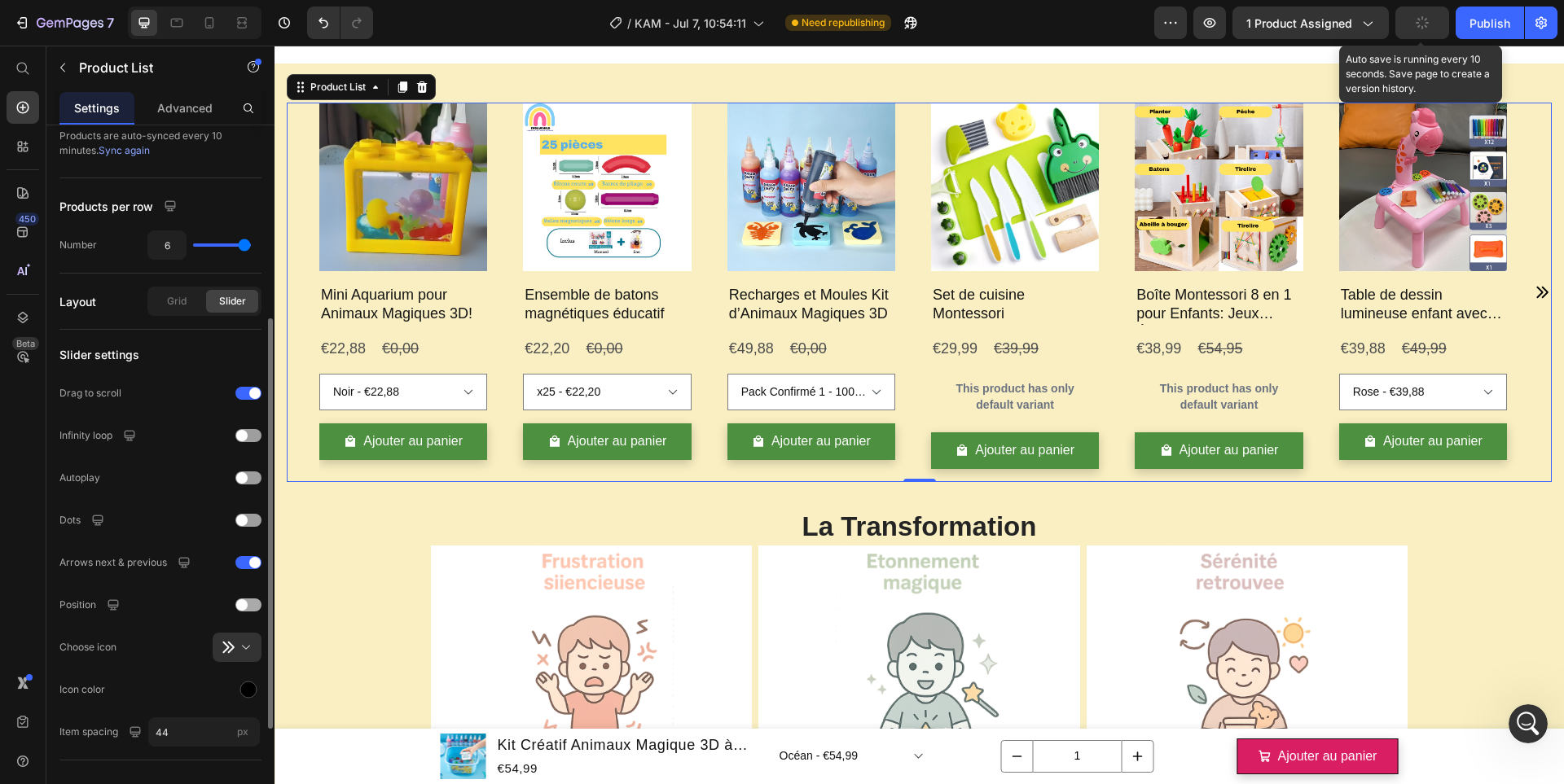 click at bounding box center [242, 605] 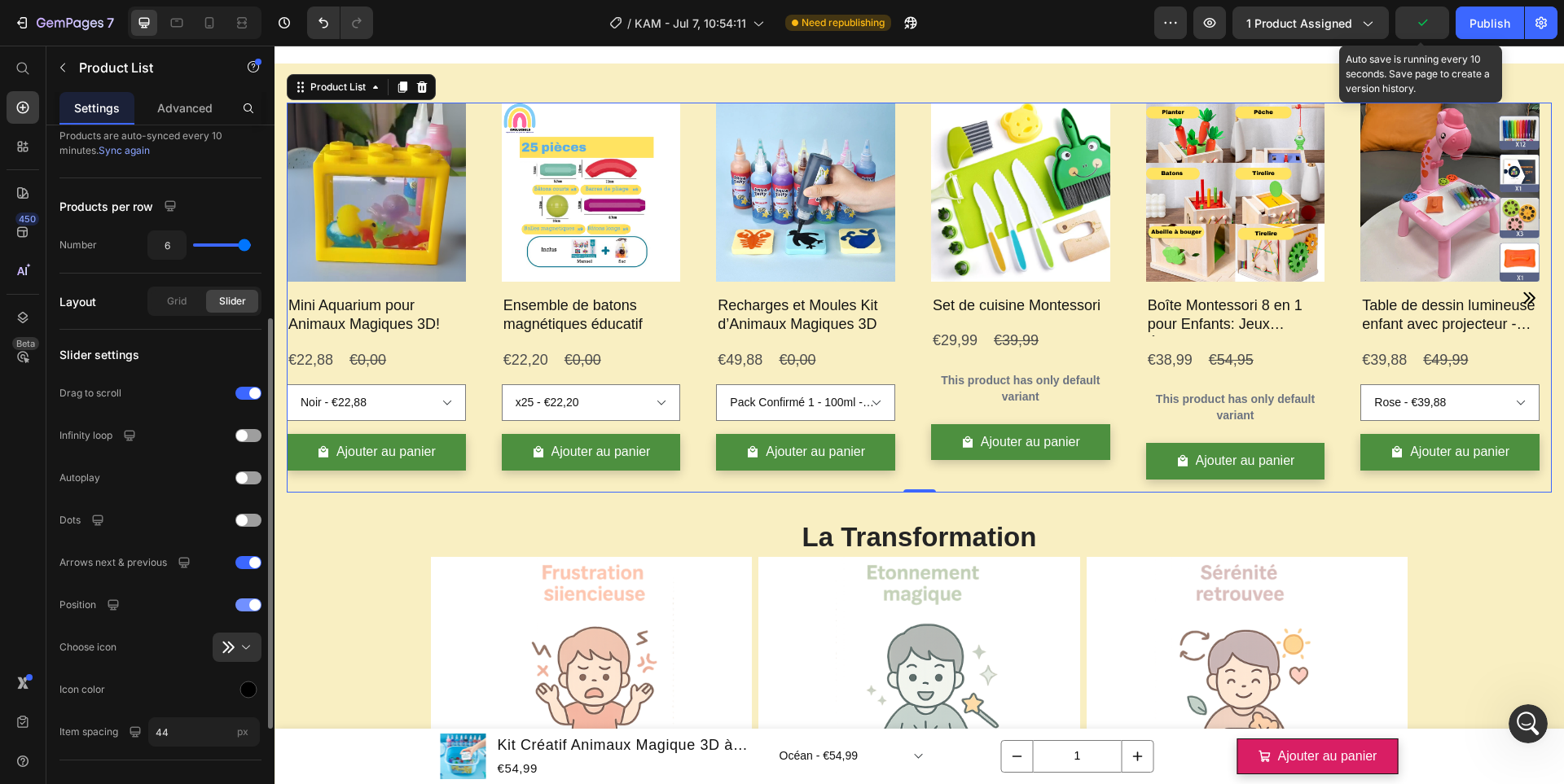 click at bounding box center [248, 605] 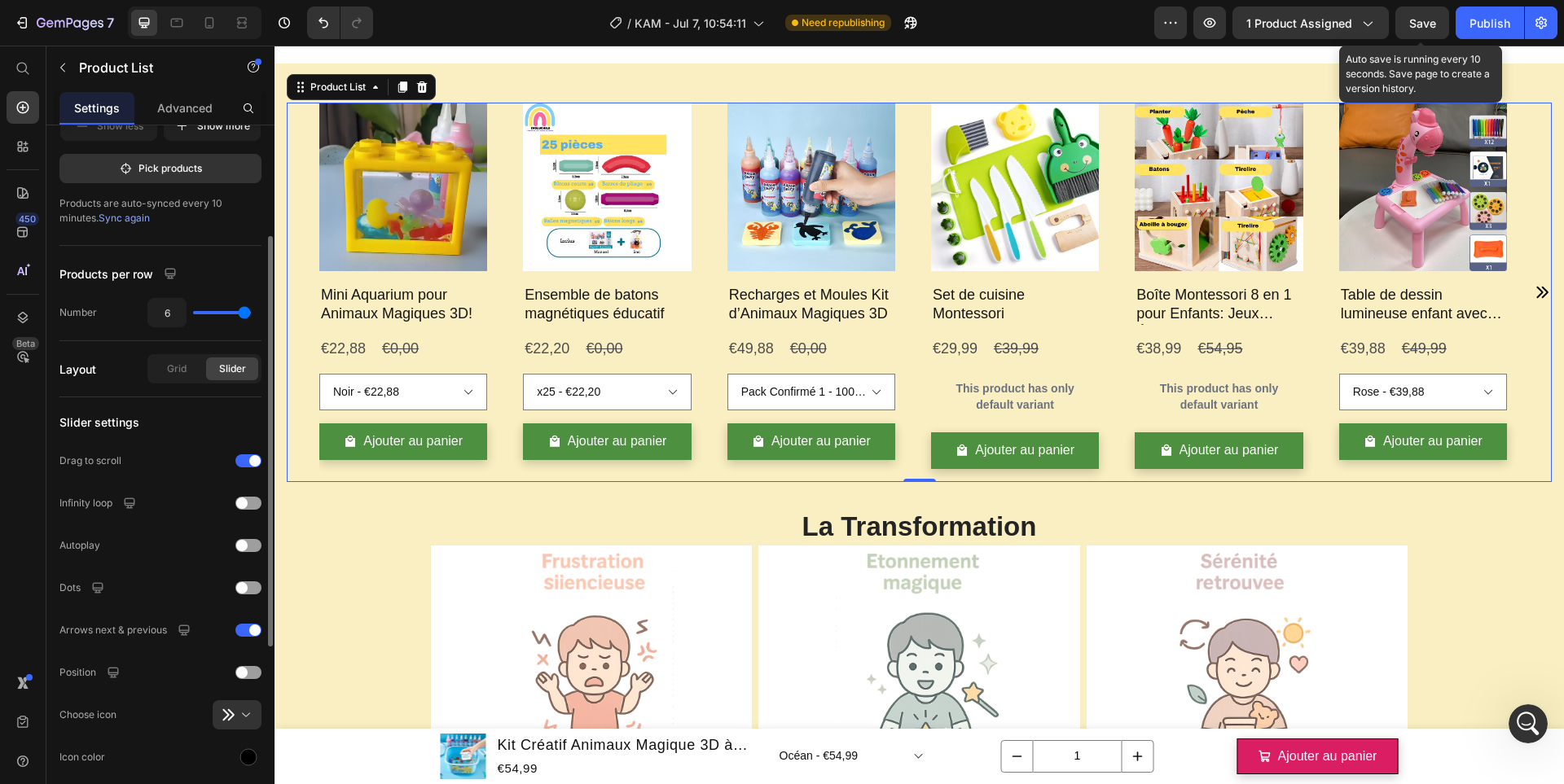 scroll, scrollTop: 204, scrollLeft: 0, axis: vertical 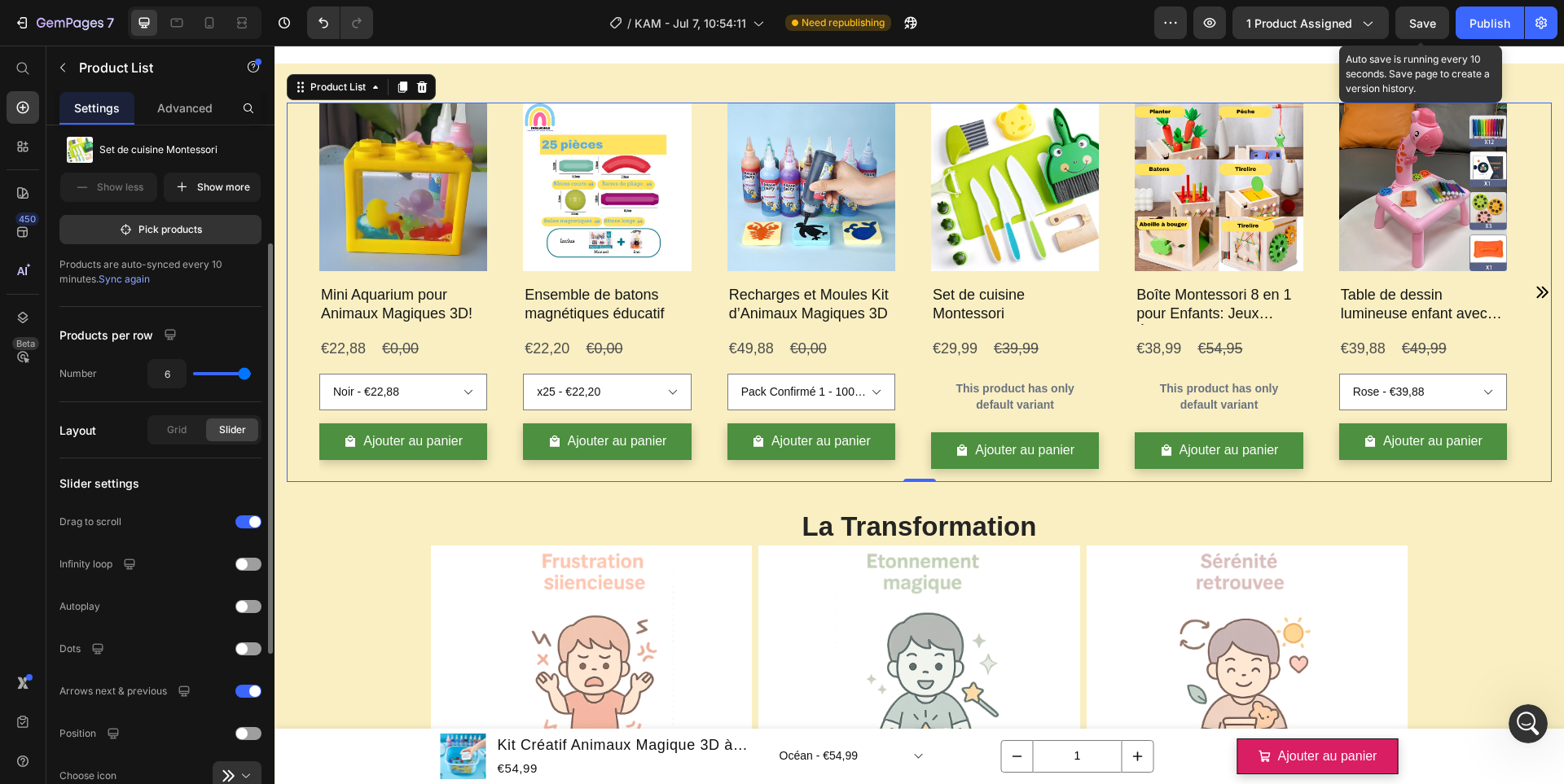 type on "5" 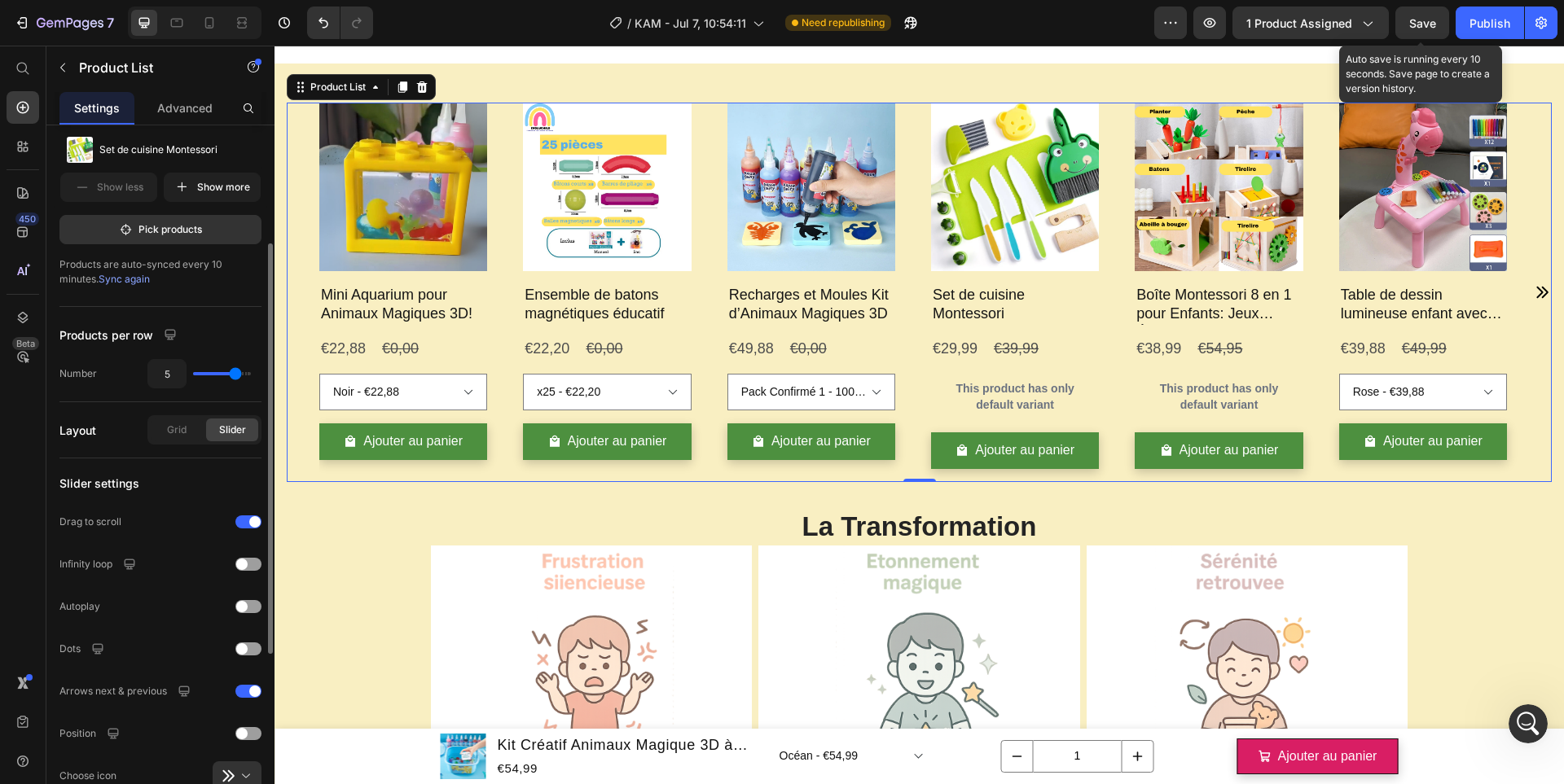 type on "4" 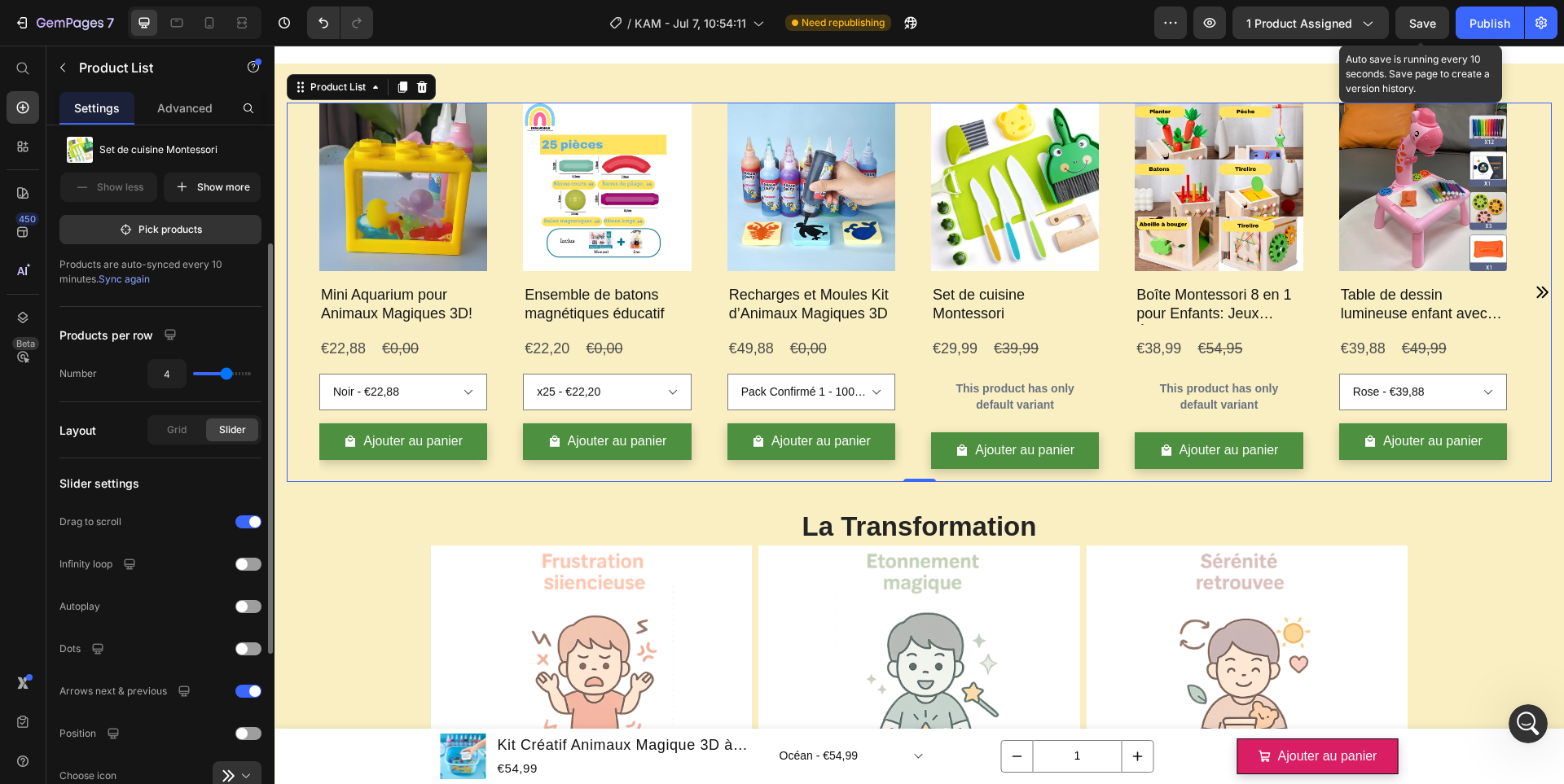 drag, startPoint x: 244, startPoint y: 377, endPoint x: 230, endPoint y: 379, distance: 14.142136 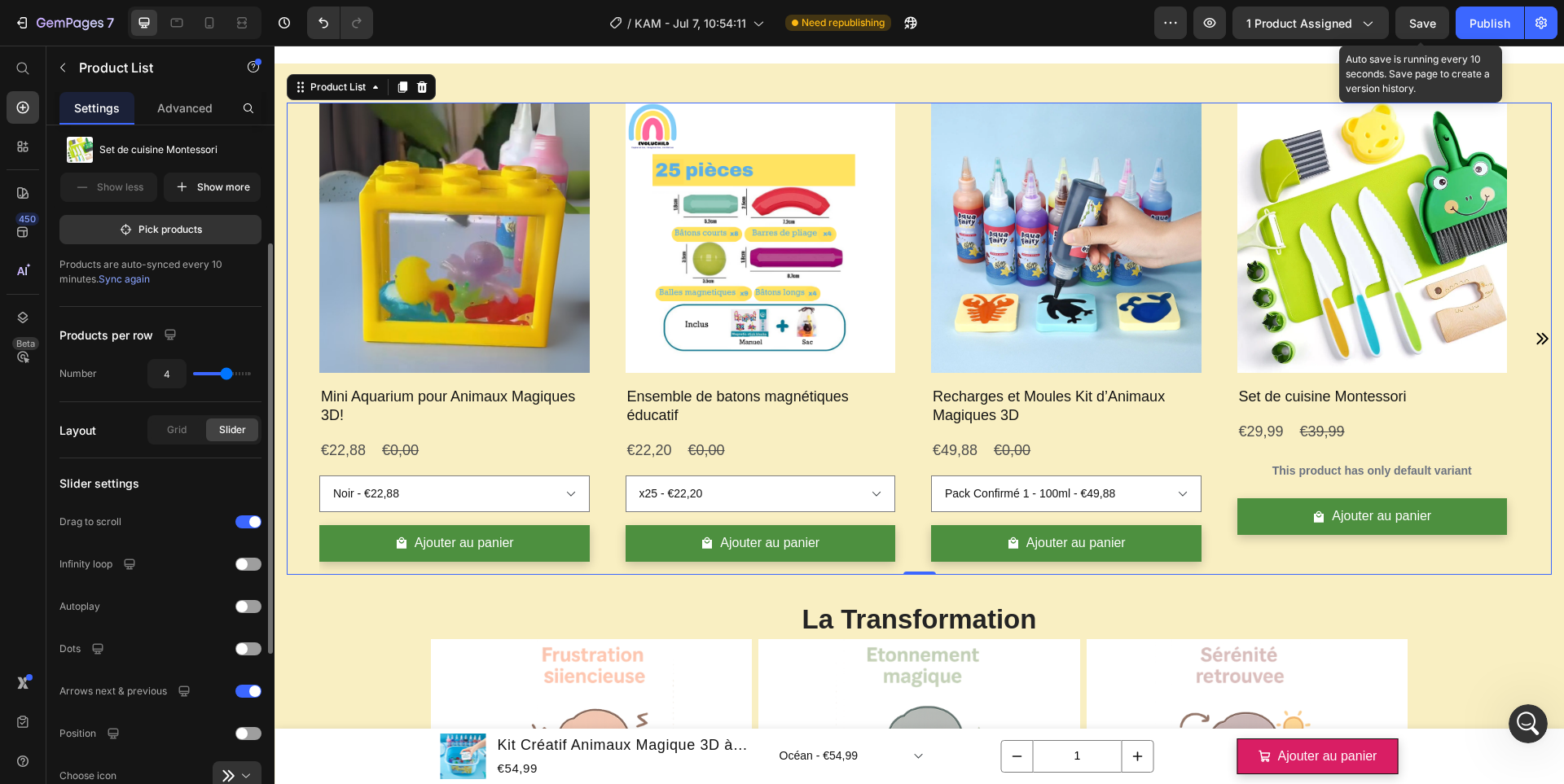 type on "3" 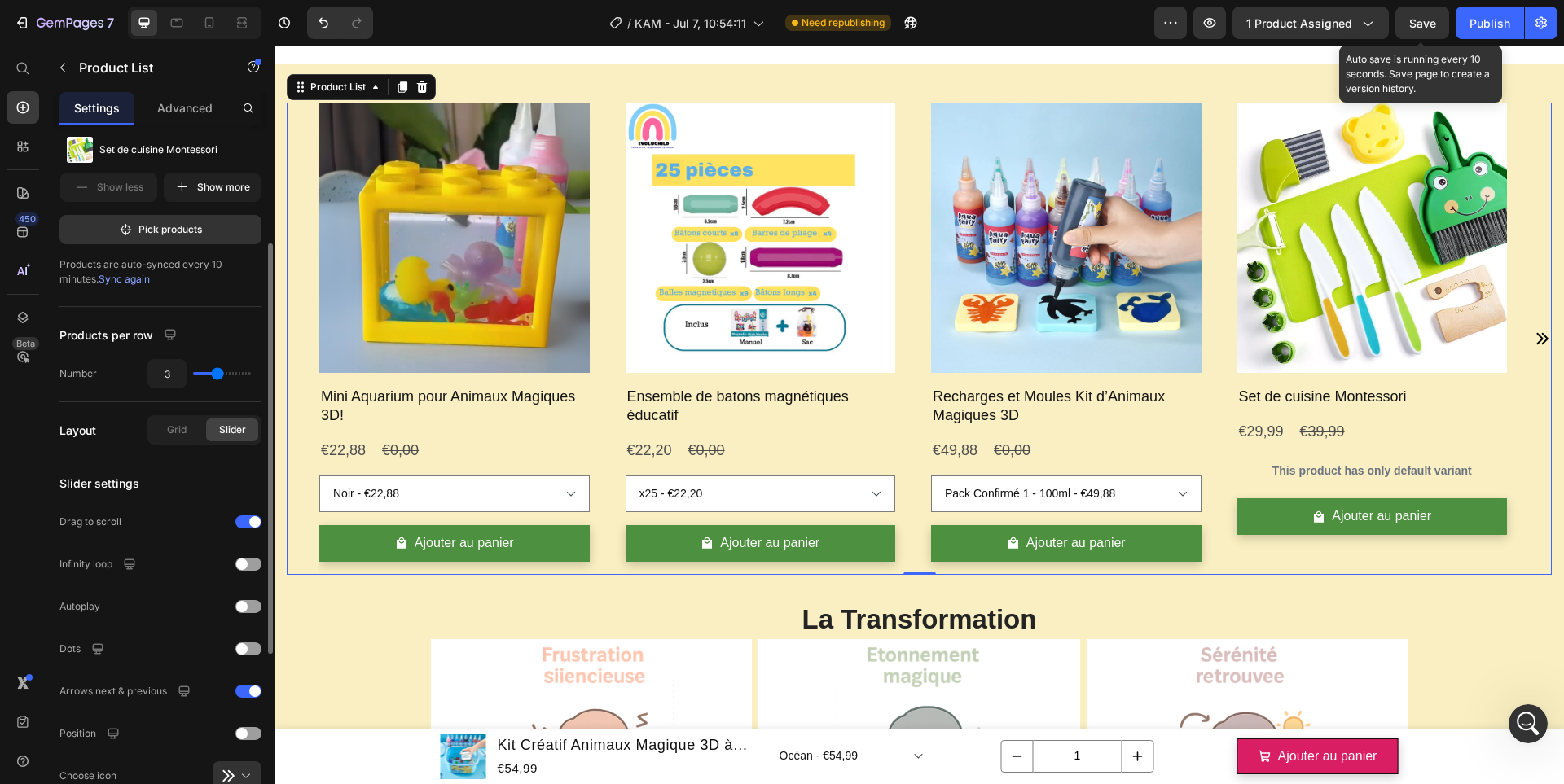 type on "2" 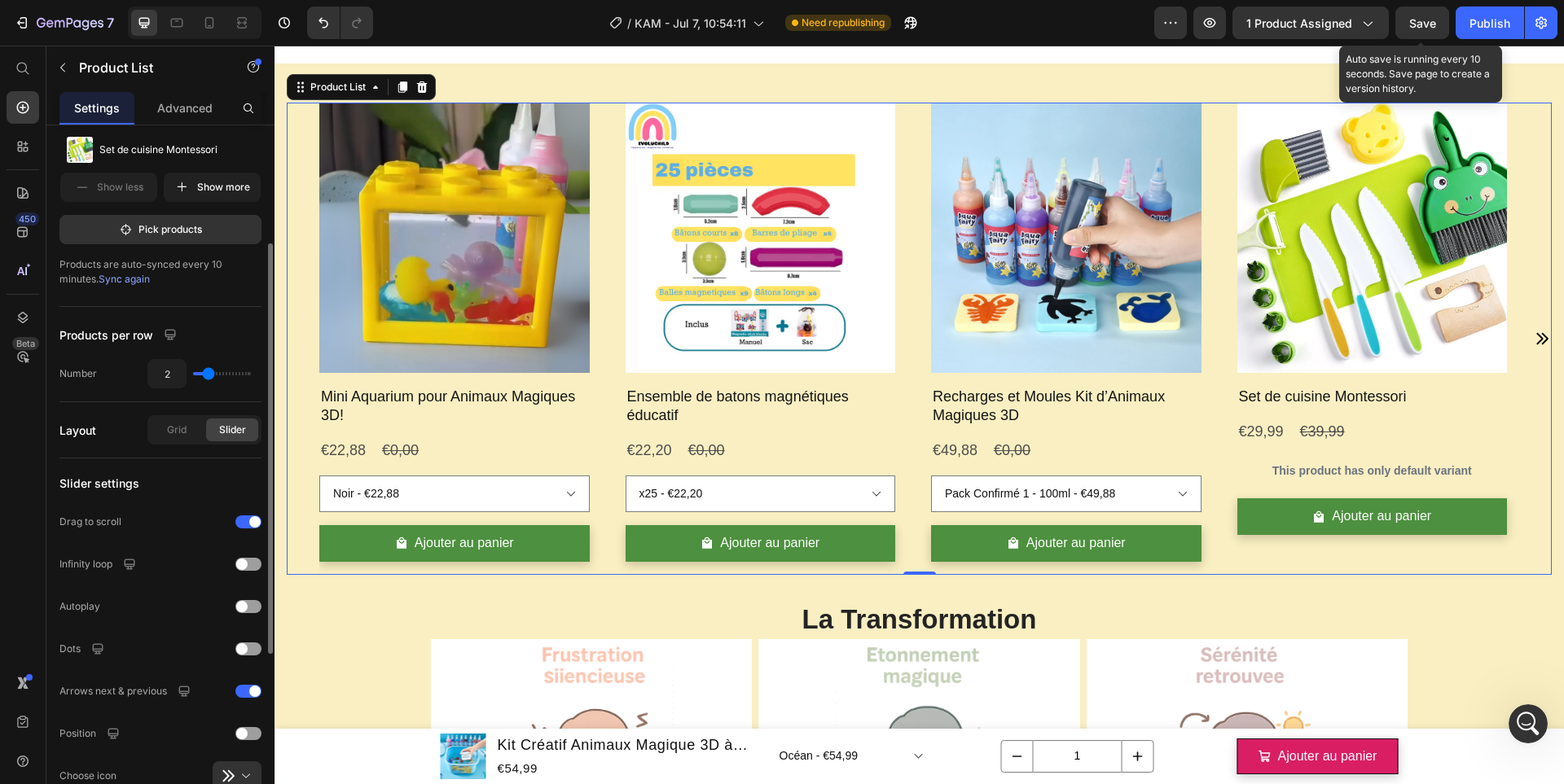 drag, startPoint x: 226, startPoint y: 377, endPoint x: 212, endPoint y: 379, distance: 14.142136 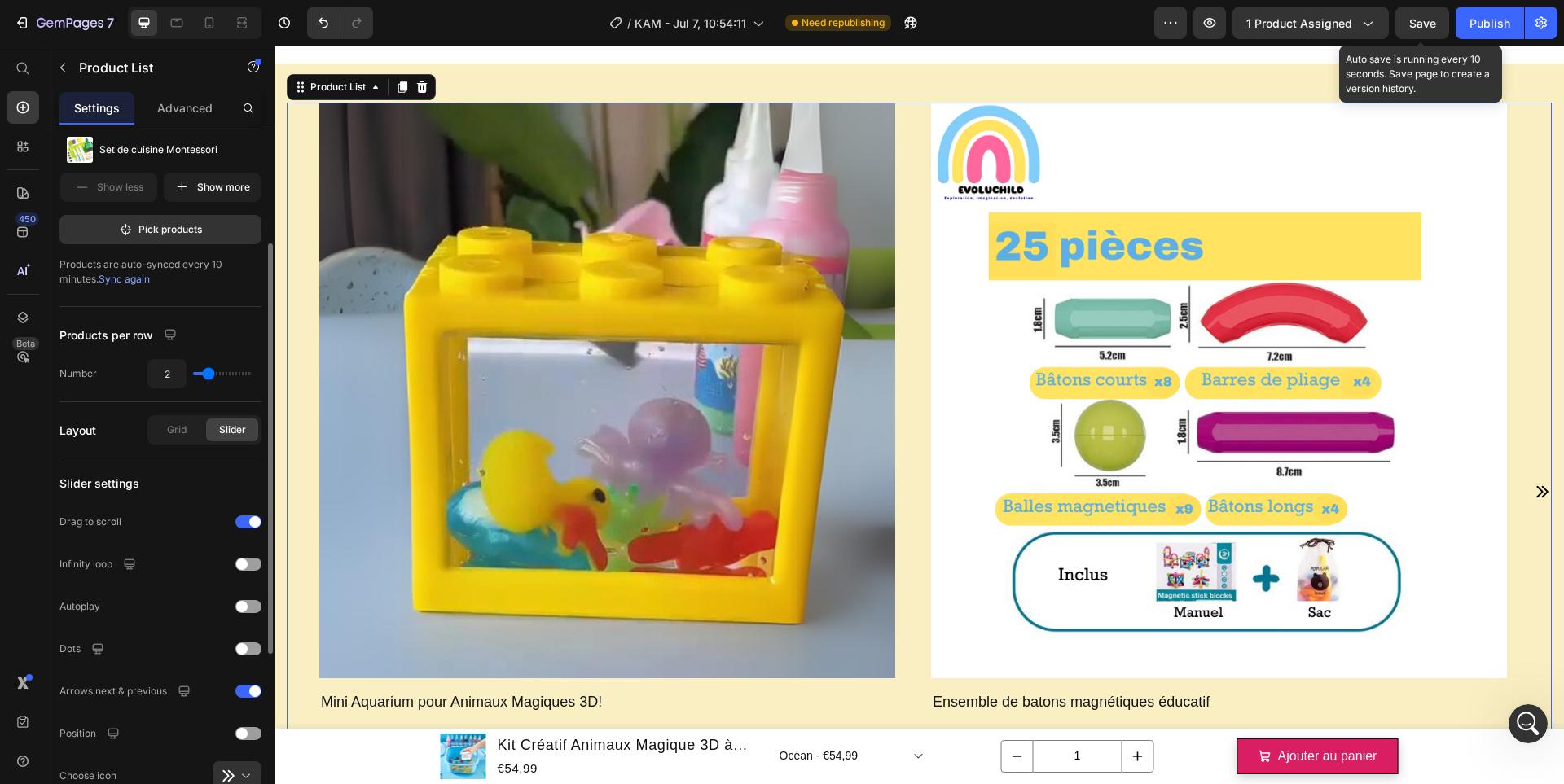 type on "3" 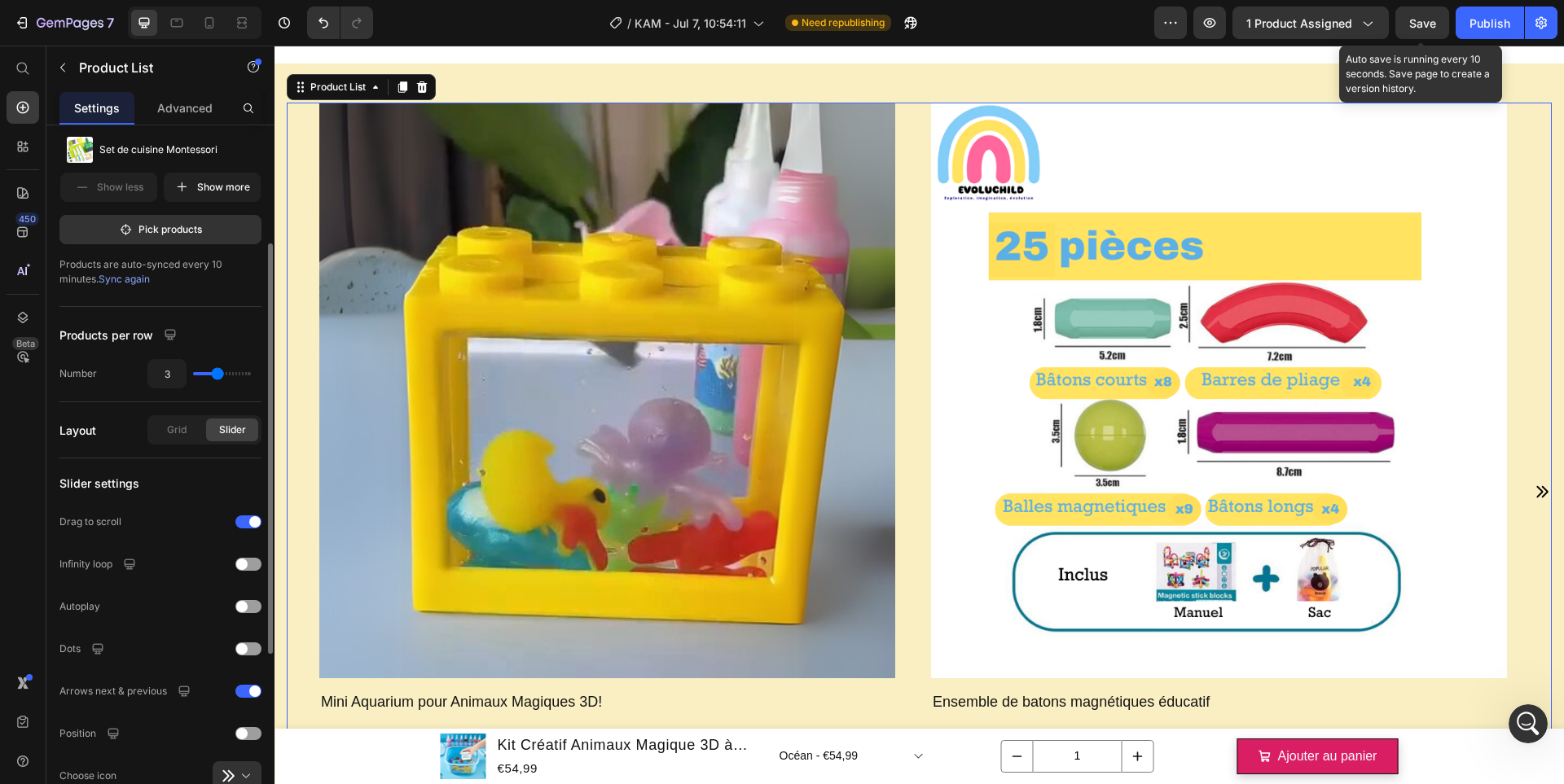 type on "4" 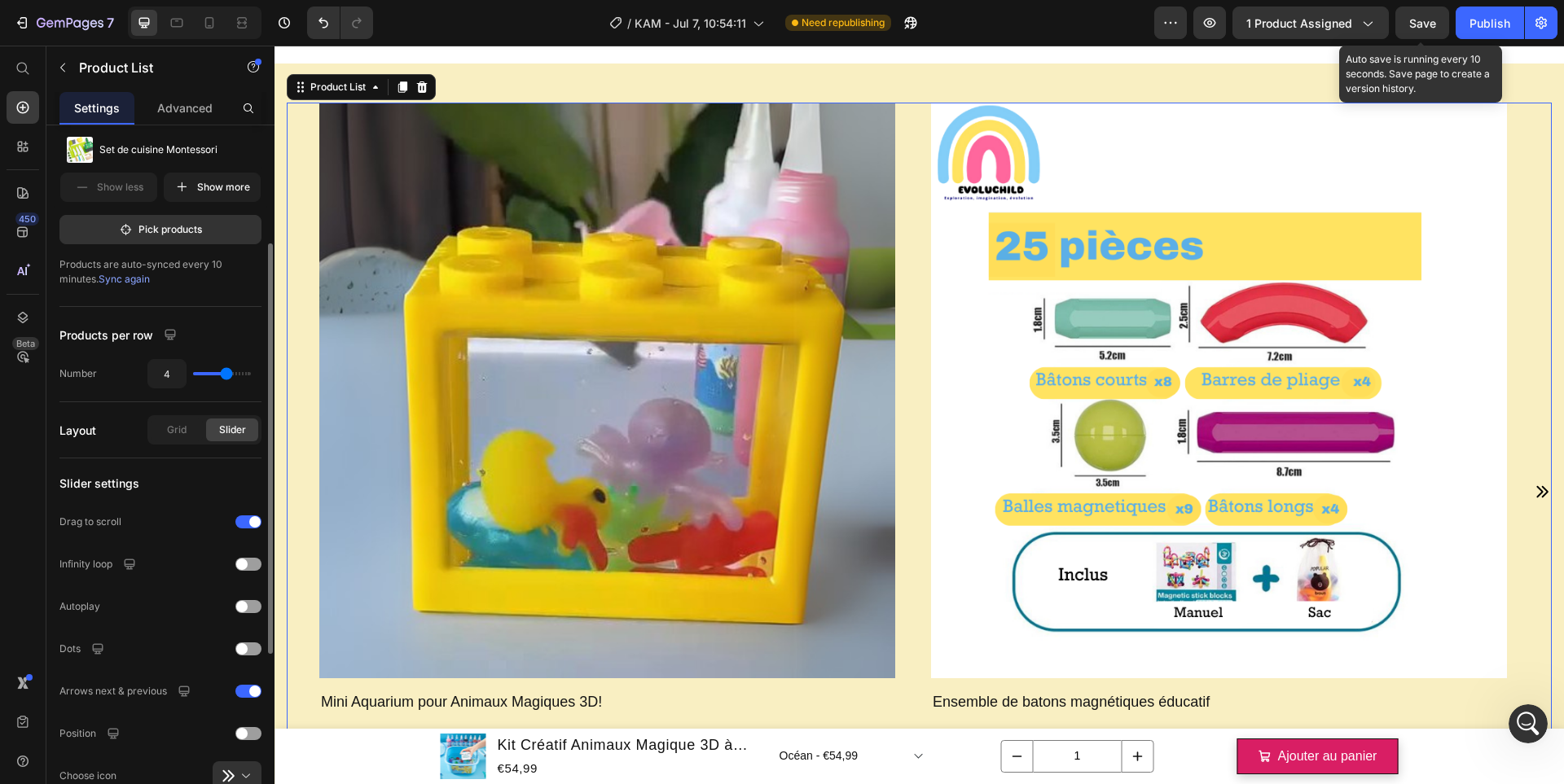 drag, startPoint x: 211, startPoint y: 374, endPoint x: 225, endPoint y: 372, distance: 14.142136 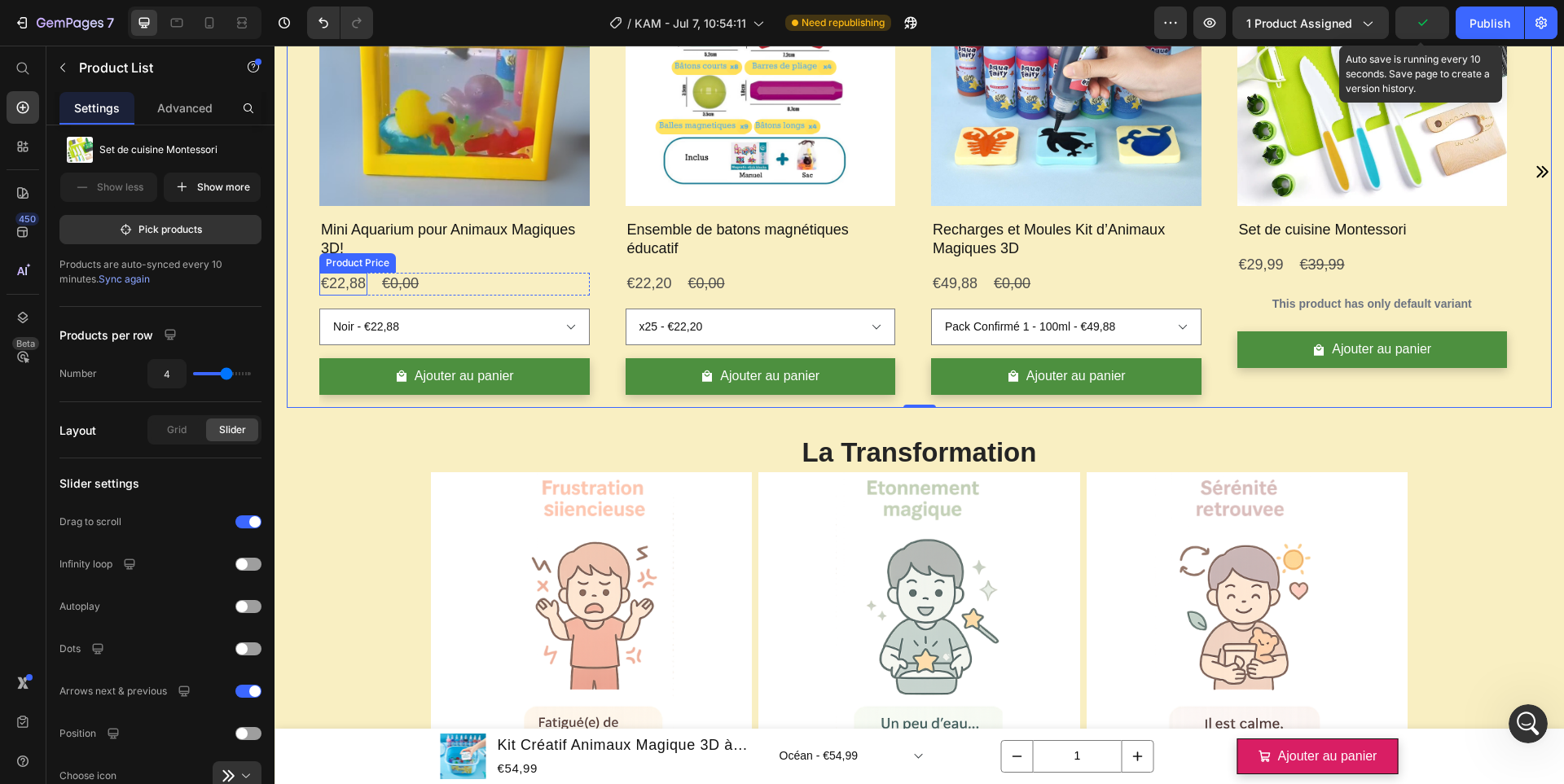 scroll, scrollTop: 1334, scrollLeft: 0, axis: vertical 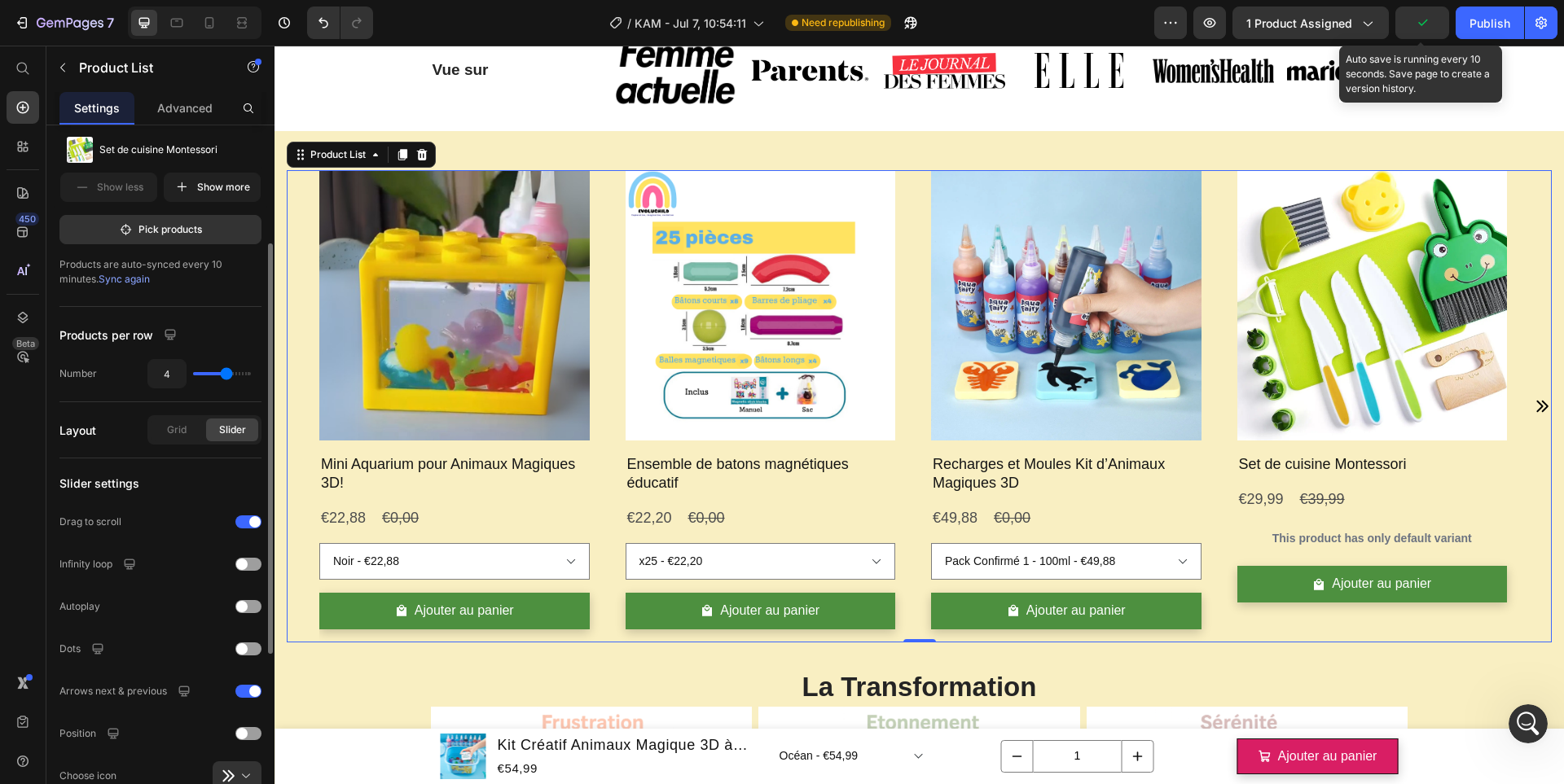 type on "5" 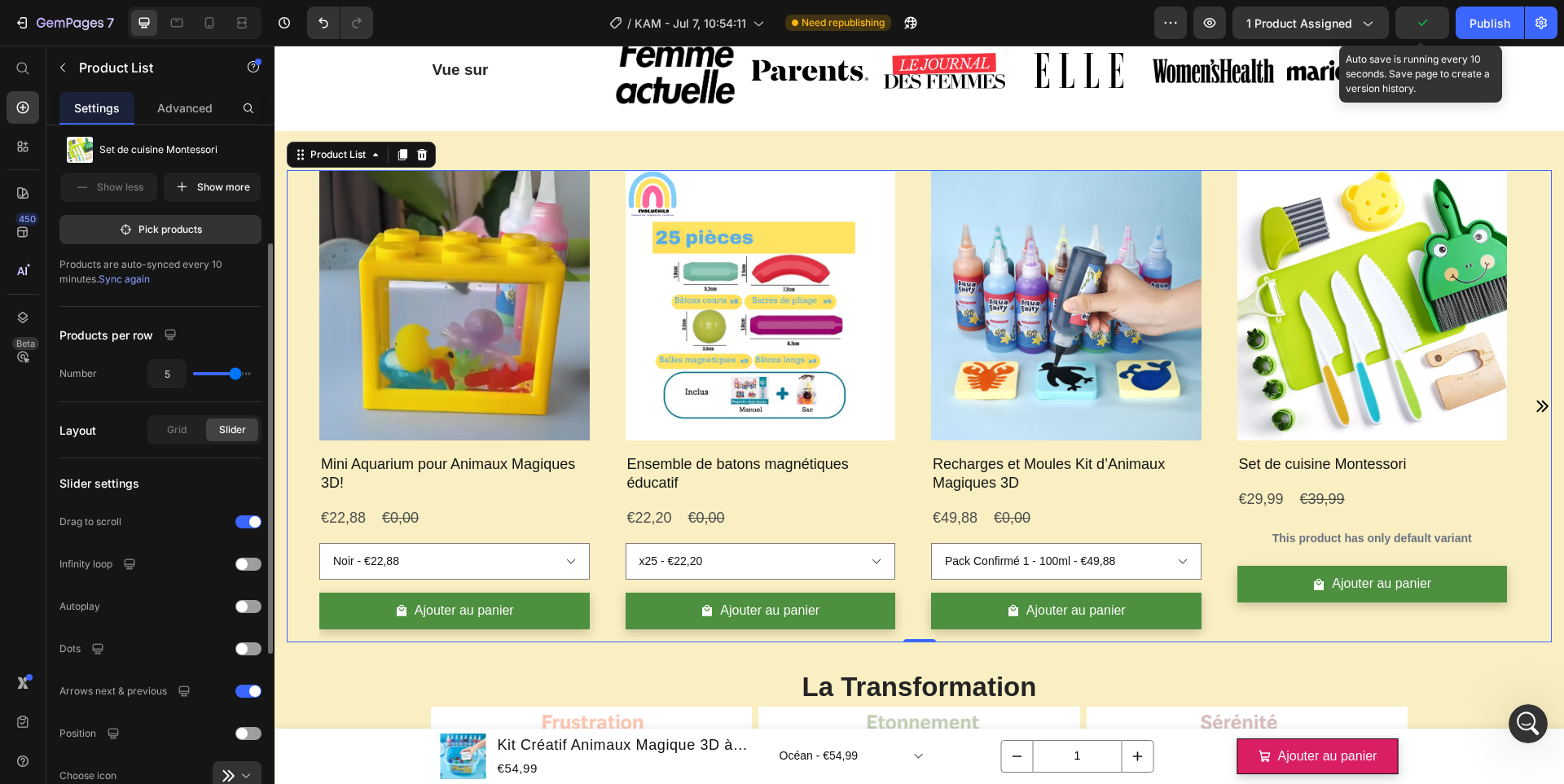 type on "6" 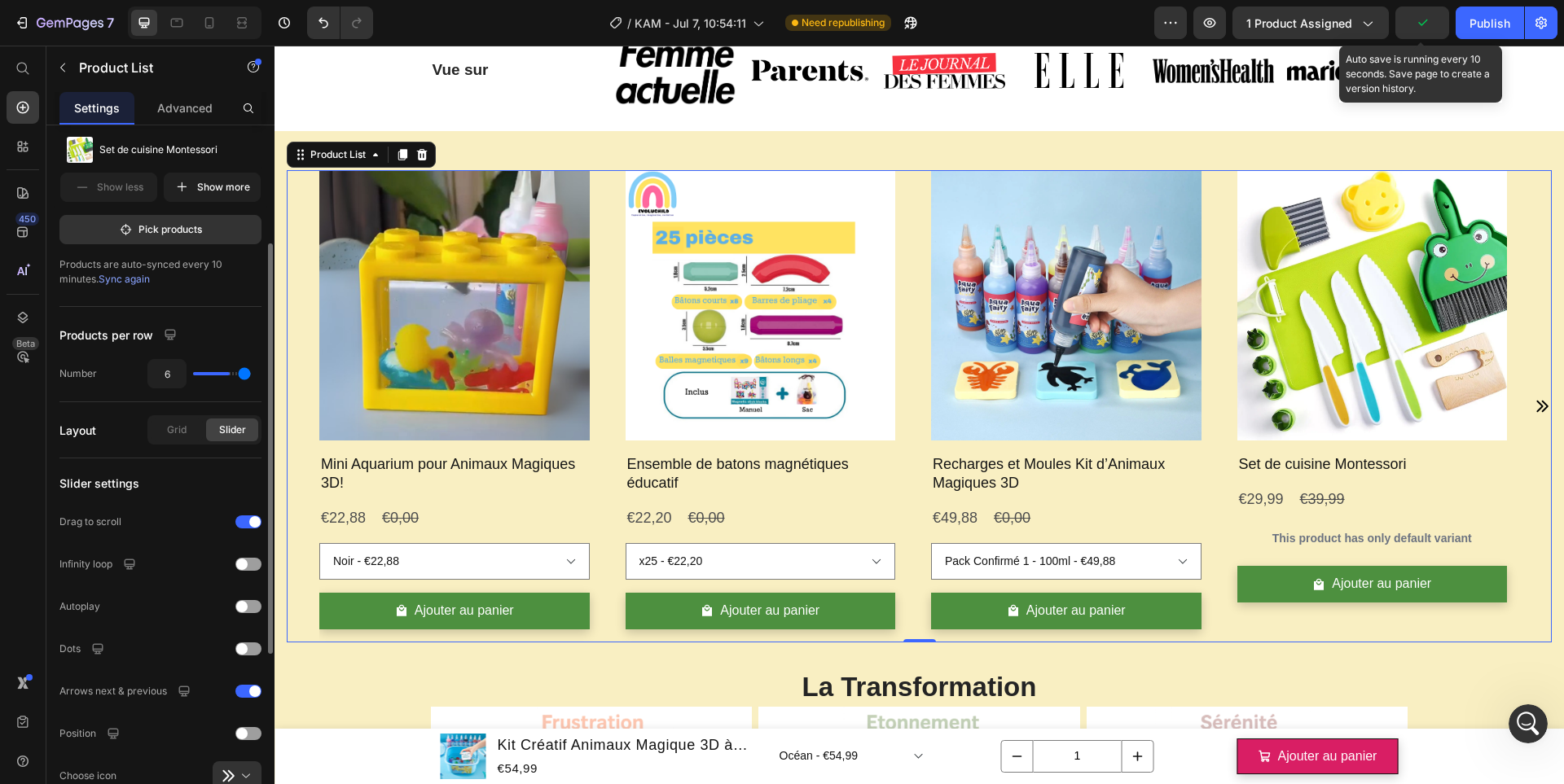 drag, startPoint x: 230, startPoint y: 374, endPoint x: 276, endPoint y: 374, distance: 46 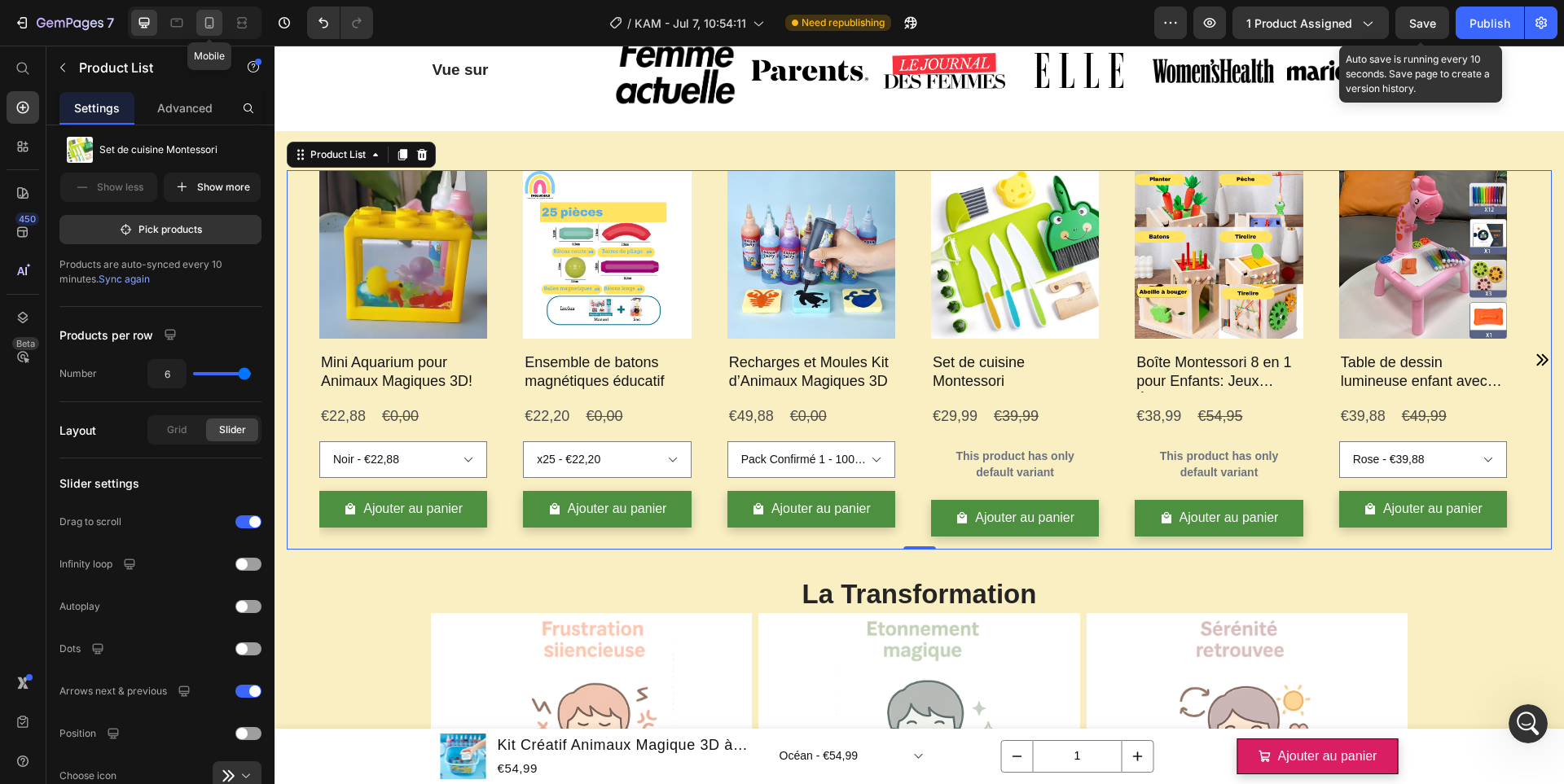 drag, startPoint x: 23, startPoint y: 175, endPoint x: 204, endPoint y: 20, distance: 238.2981 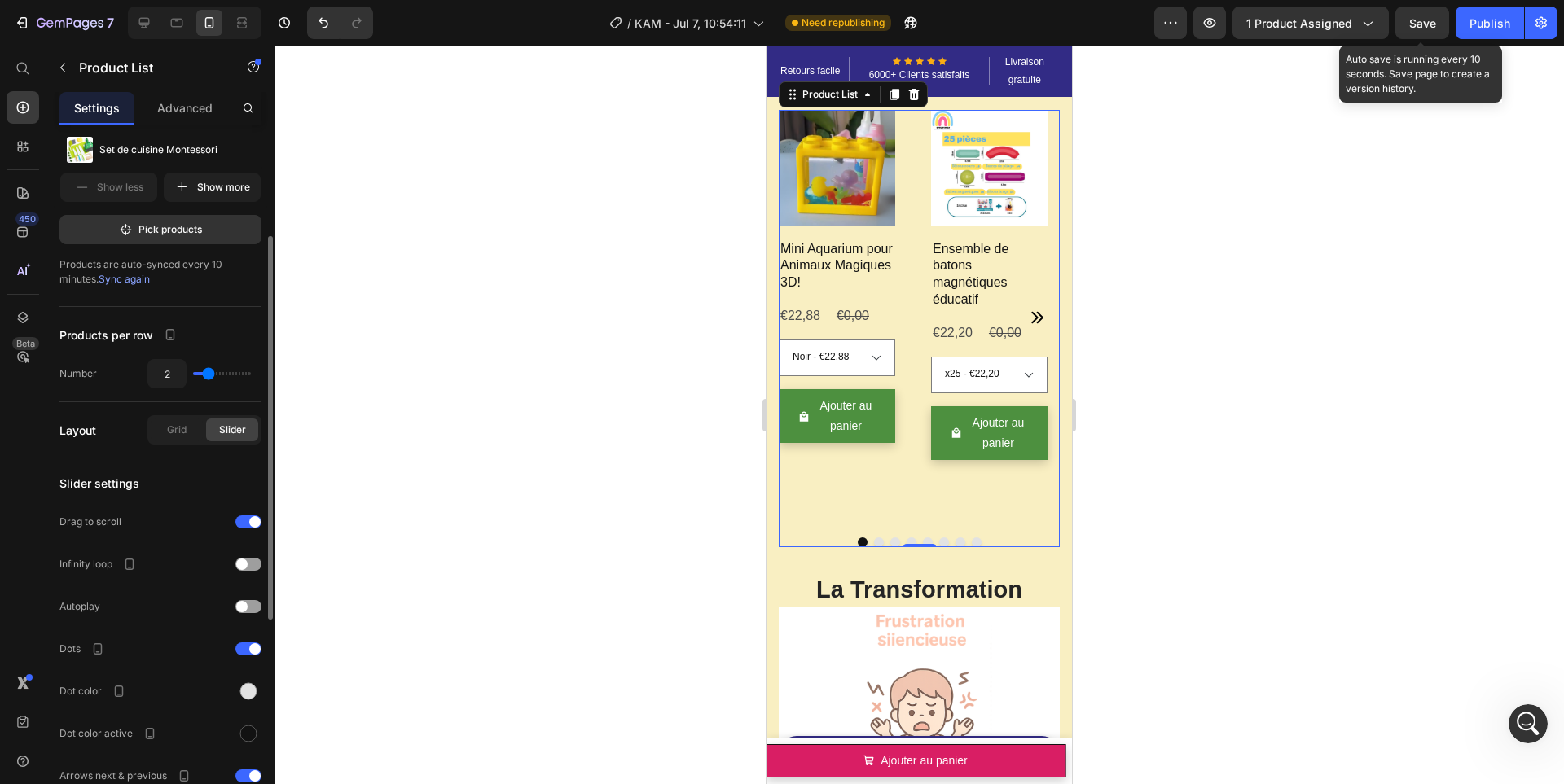 scroll, scrollTop: 1608, scrollLeft: 0, axis: vertical 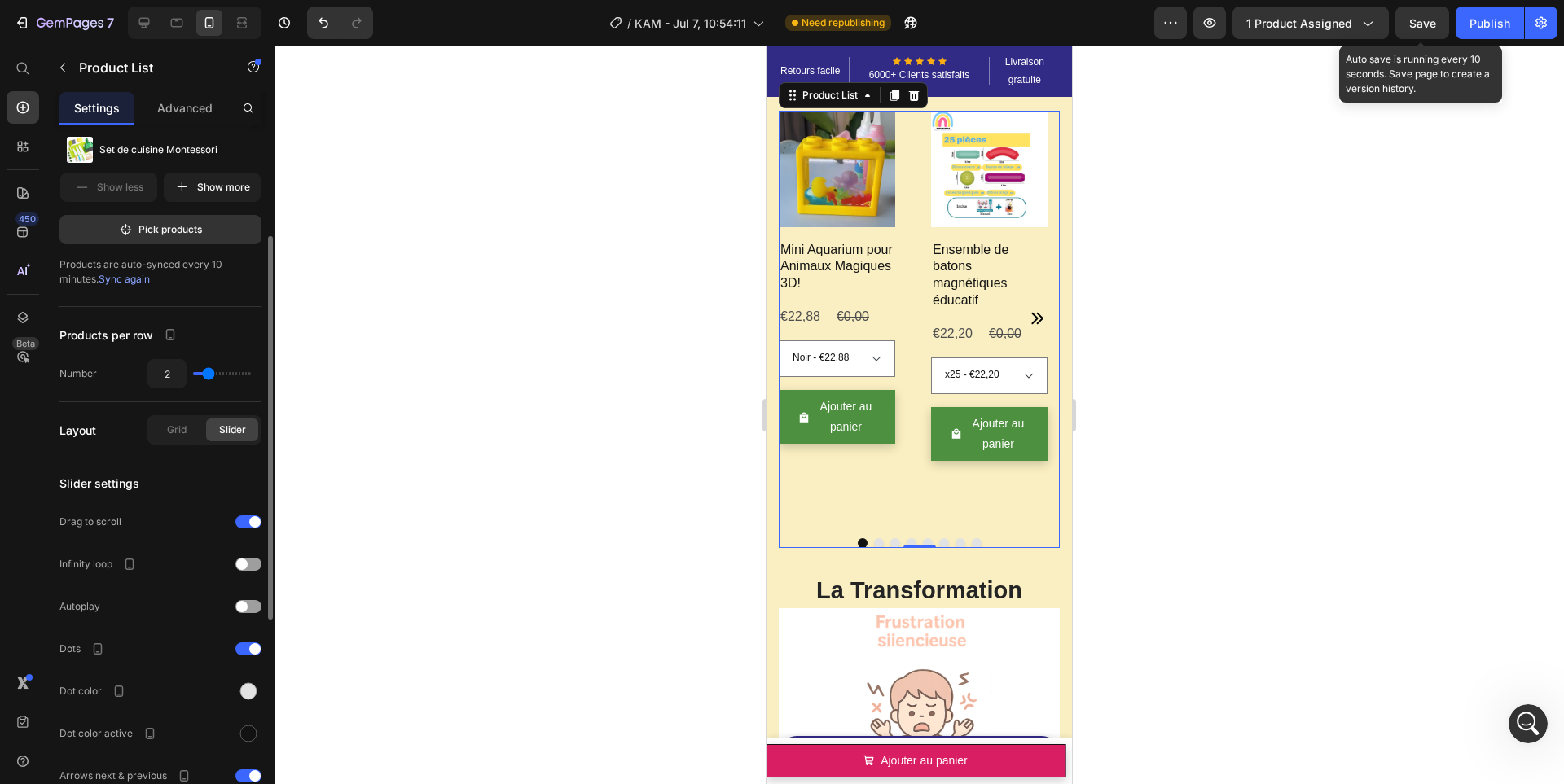 type on "3" 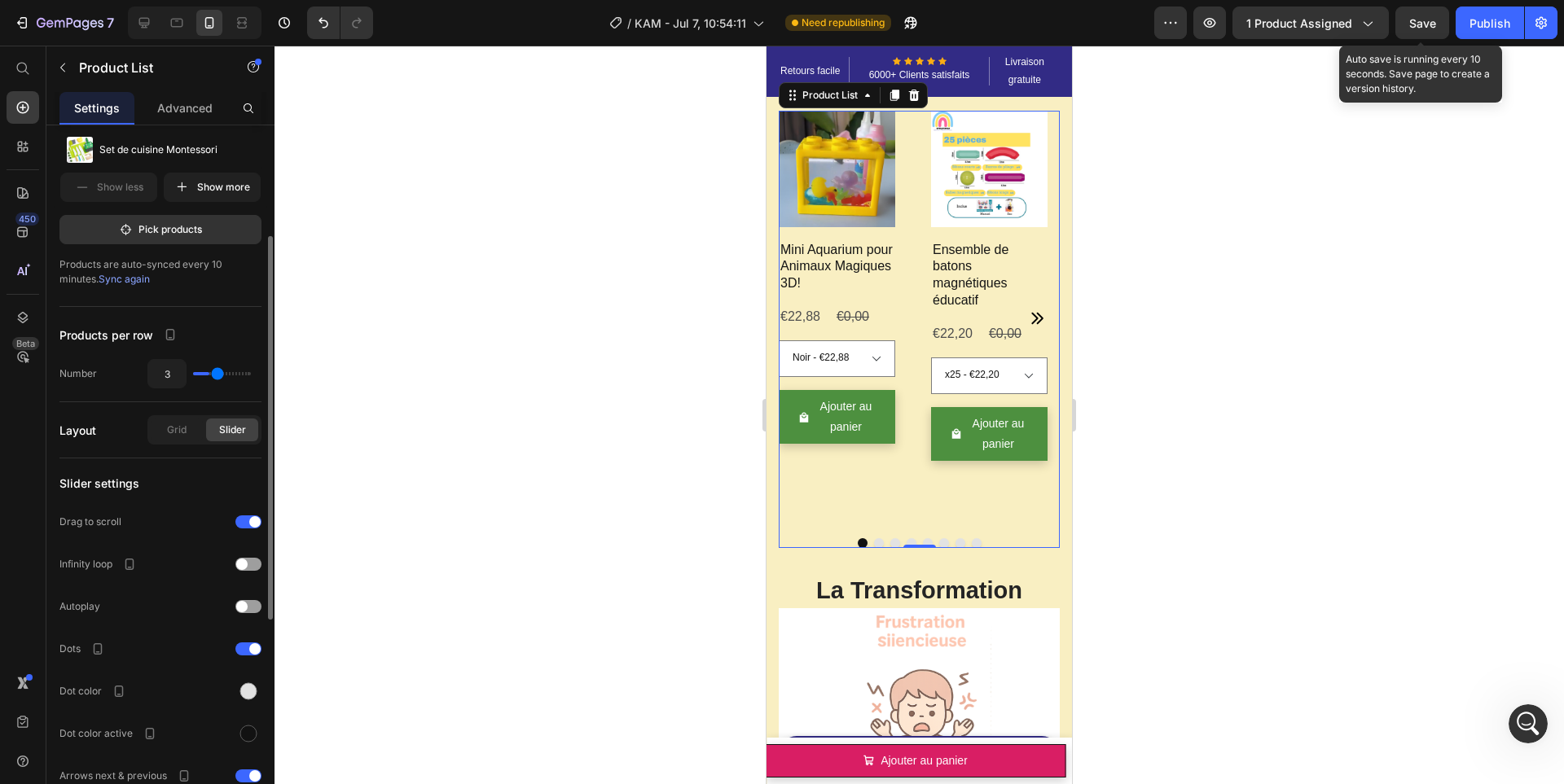 drag, startPoint x: 210, startPoint y: 374, endPoint x: 221, endPoint y: 371, distance: 11.401754 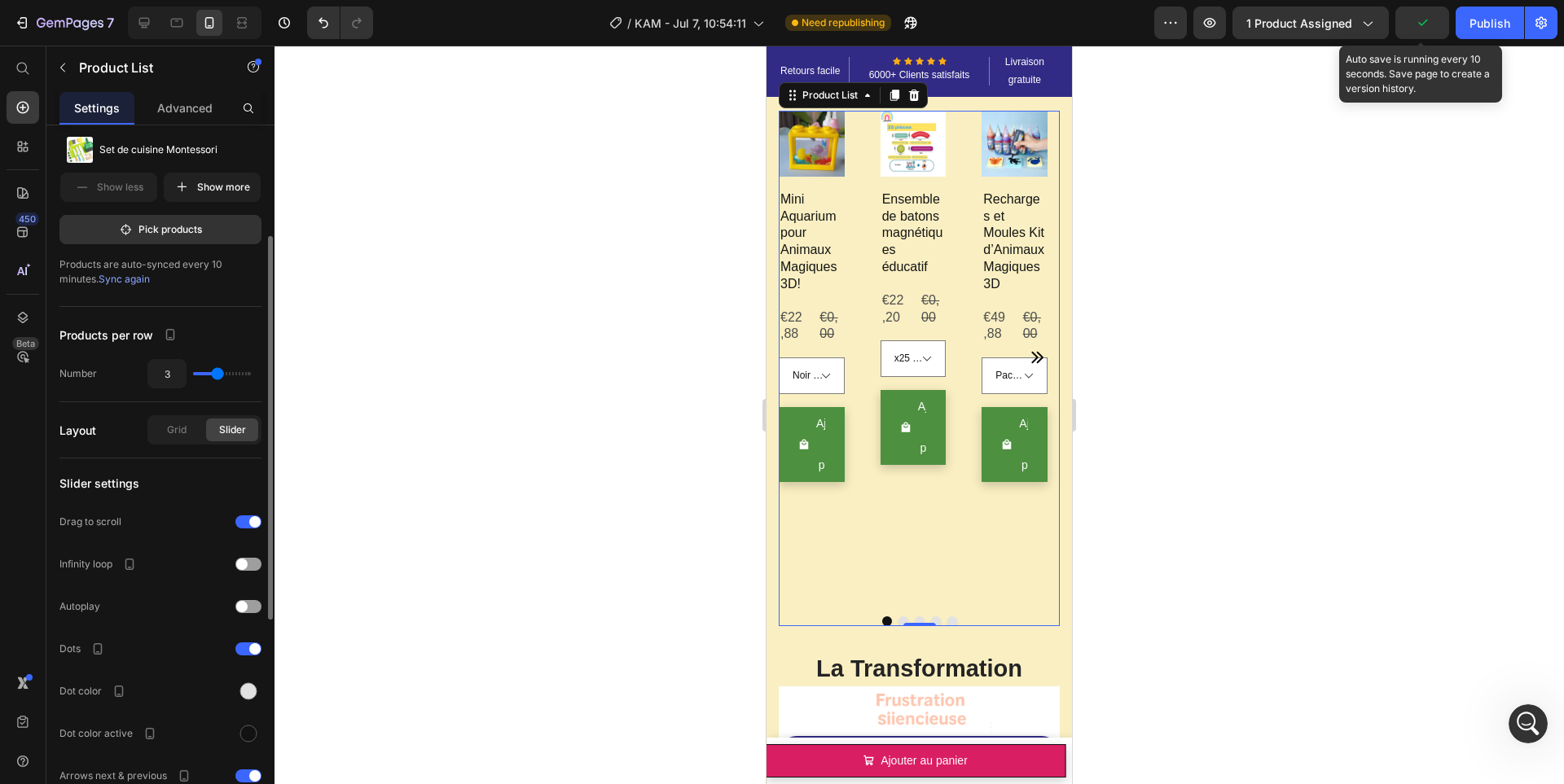 type on "4" 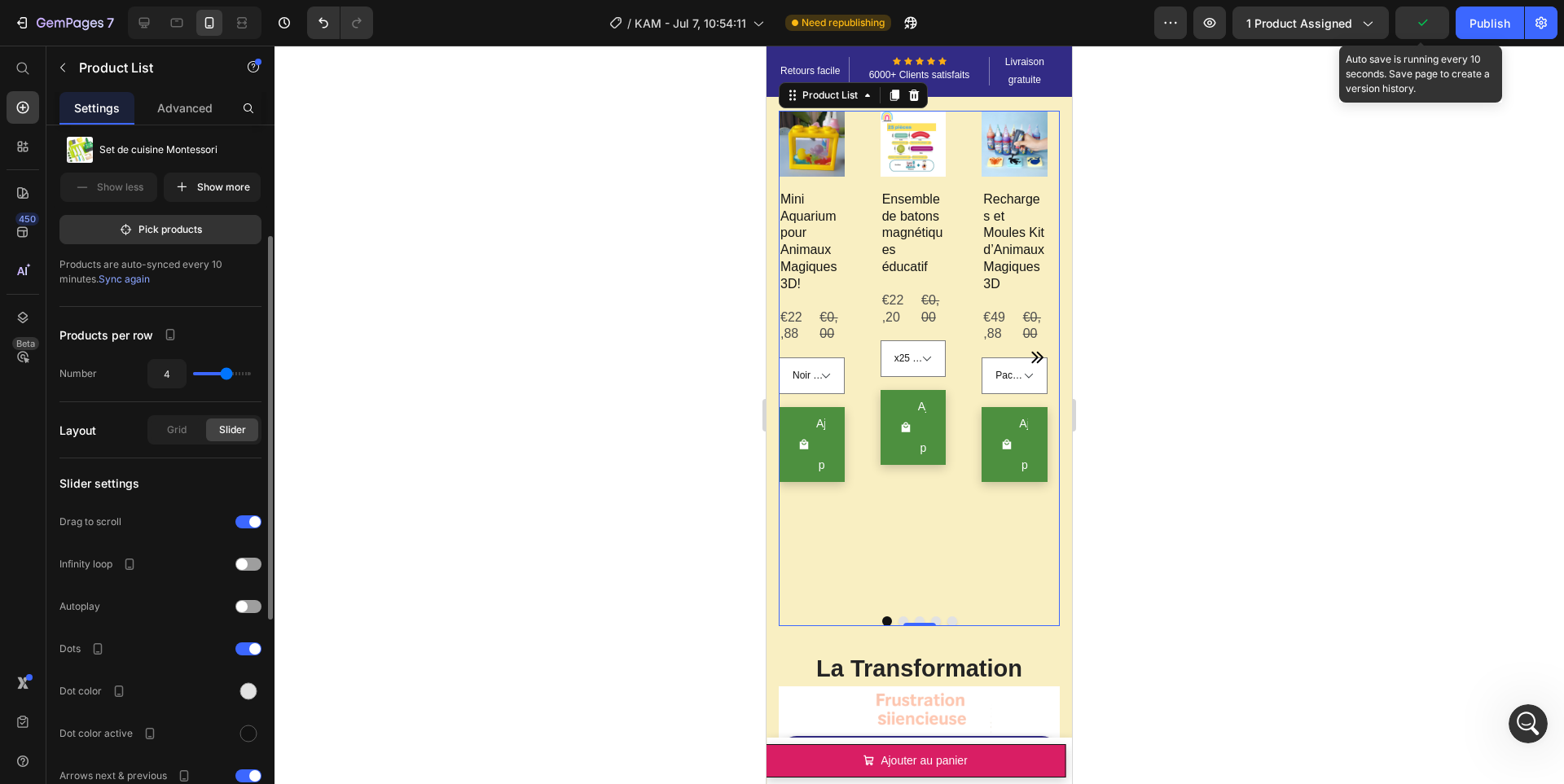 type on "6" 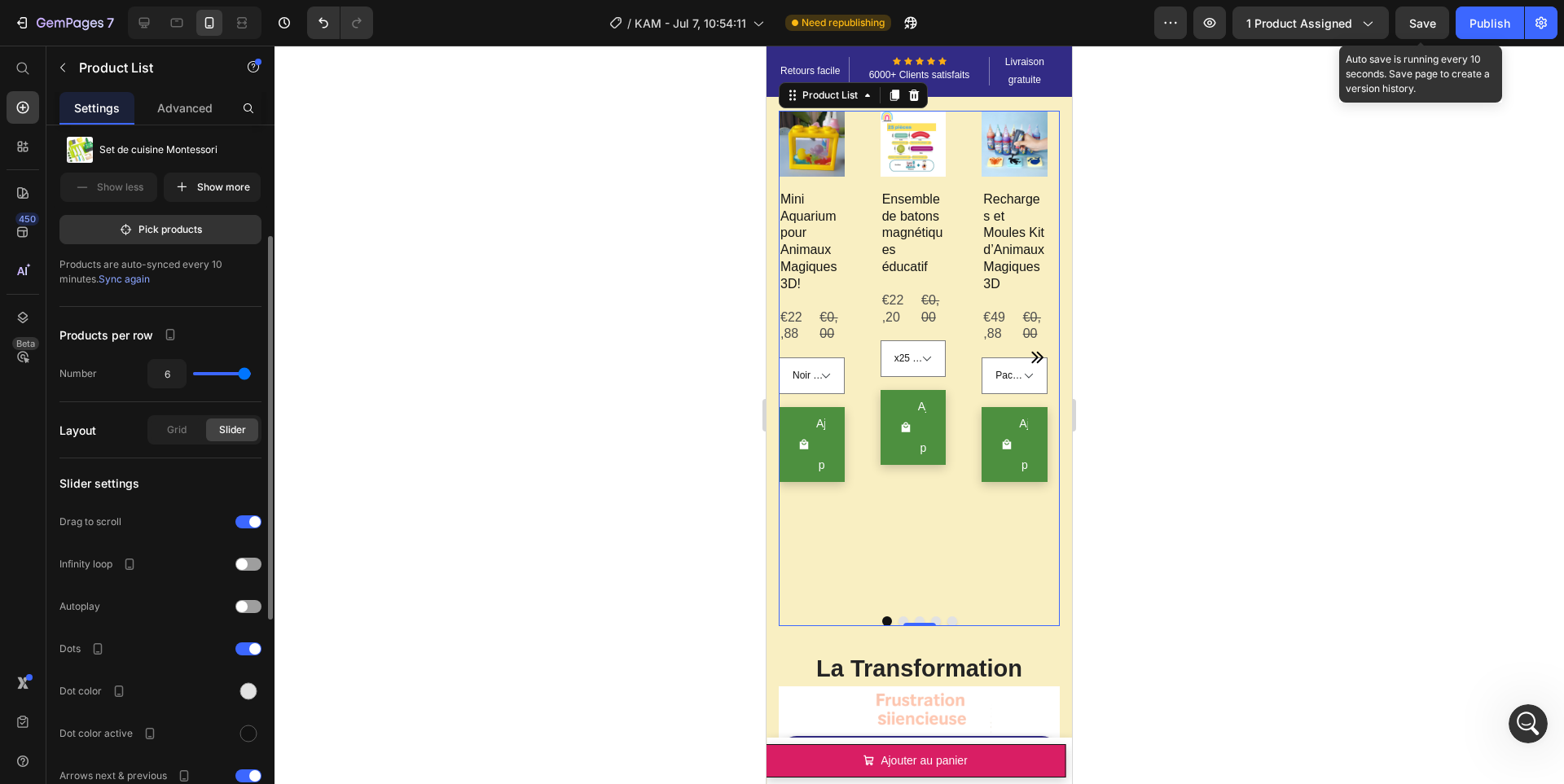 drag, startPoint x: 221, startPoint y: 372, endPoint x: 248, endPoint y: 374, distance: 27.07397 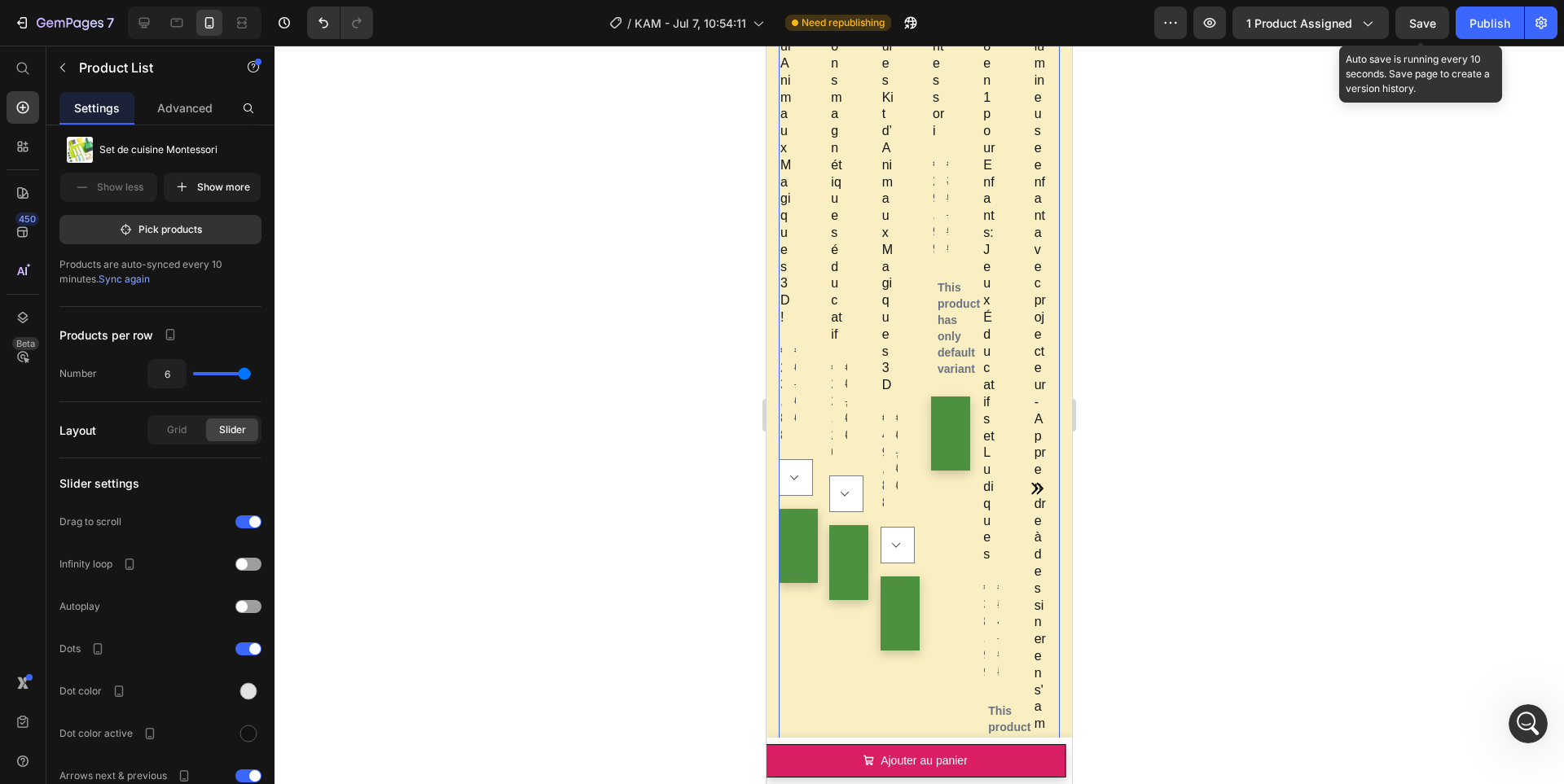 scroll, scrollTop: 2070, scrollLeft: 0, axis: vertical 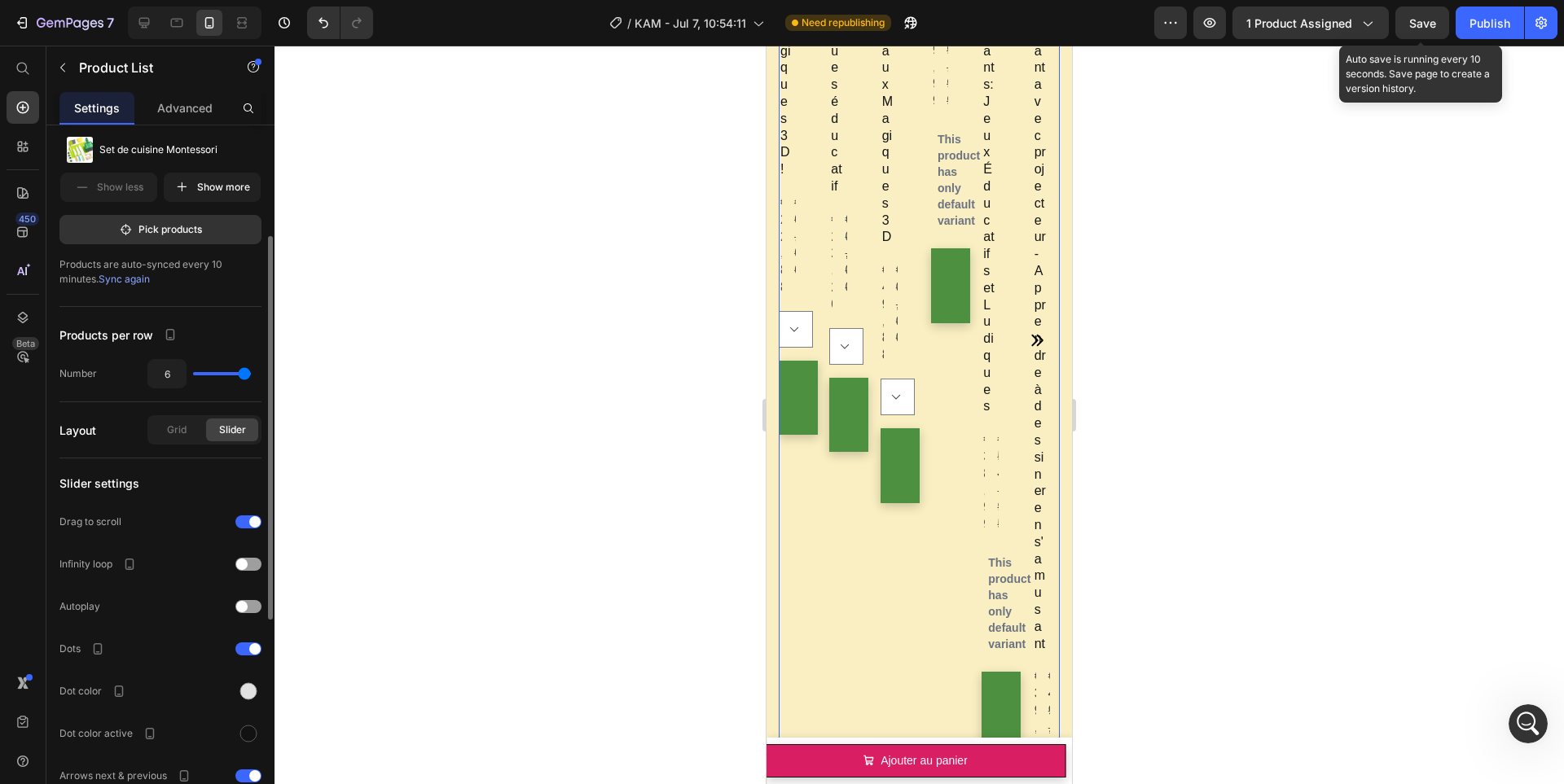 type on "1" 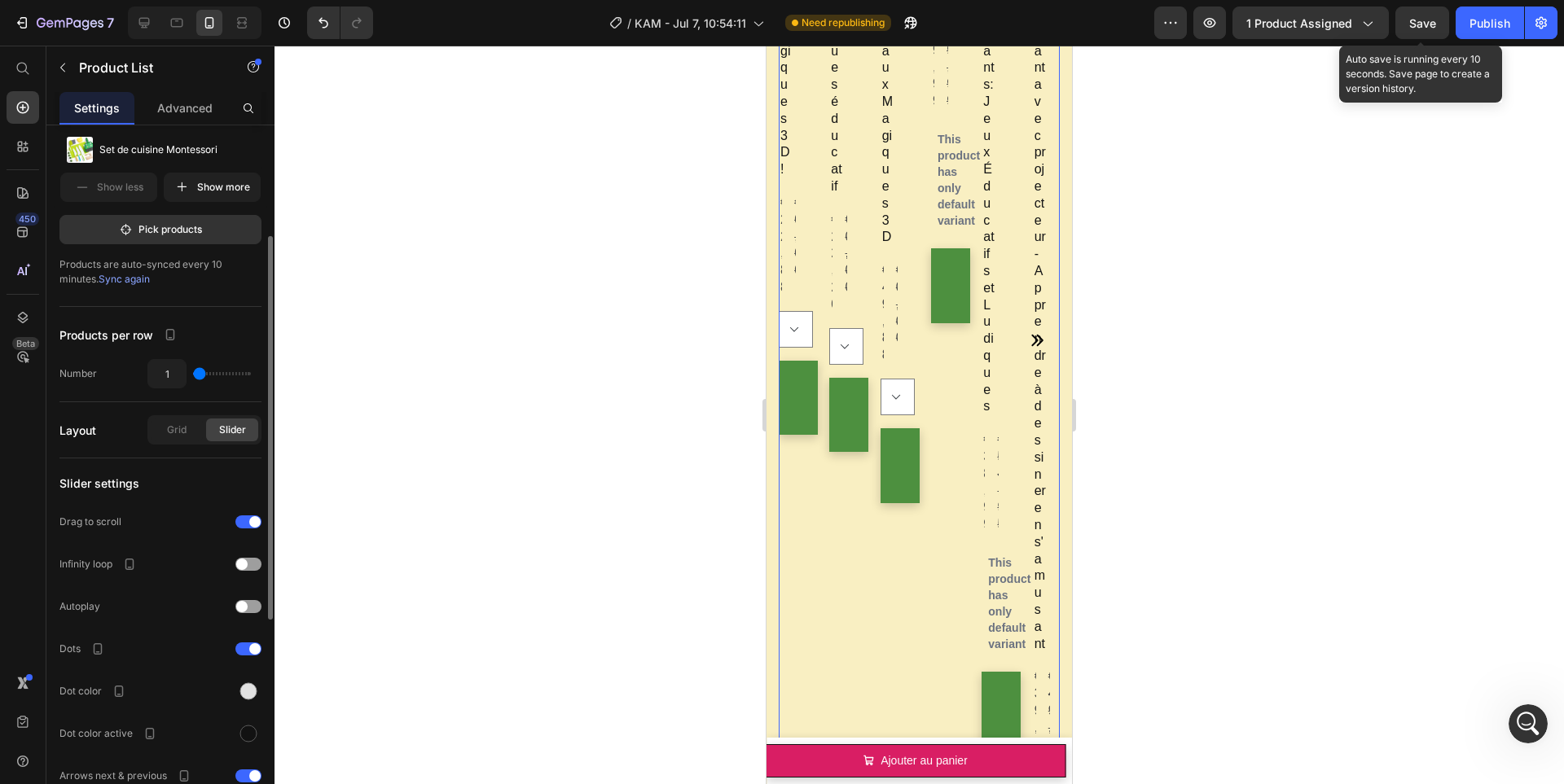 type on "1" 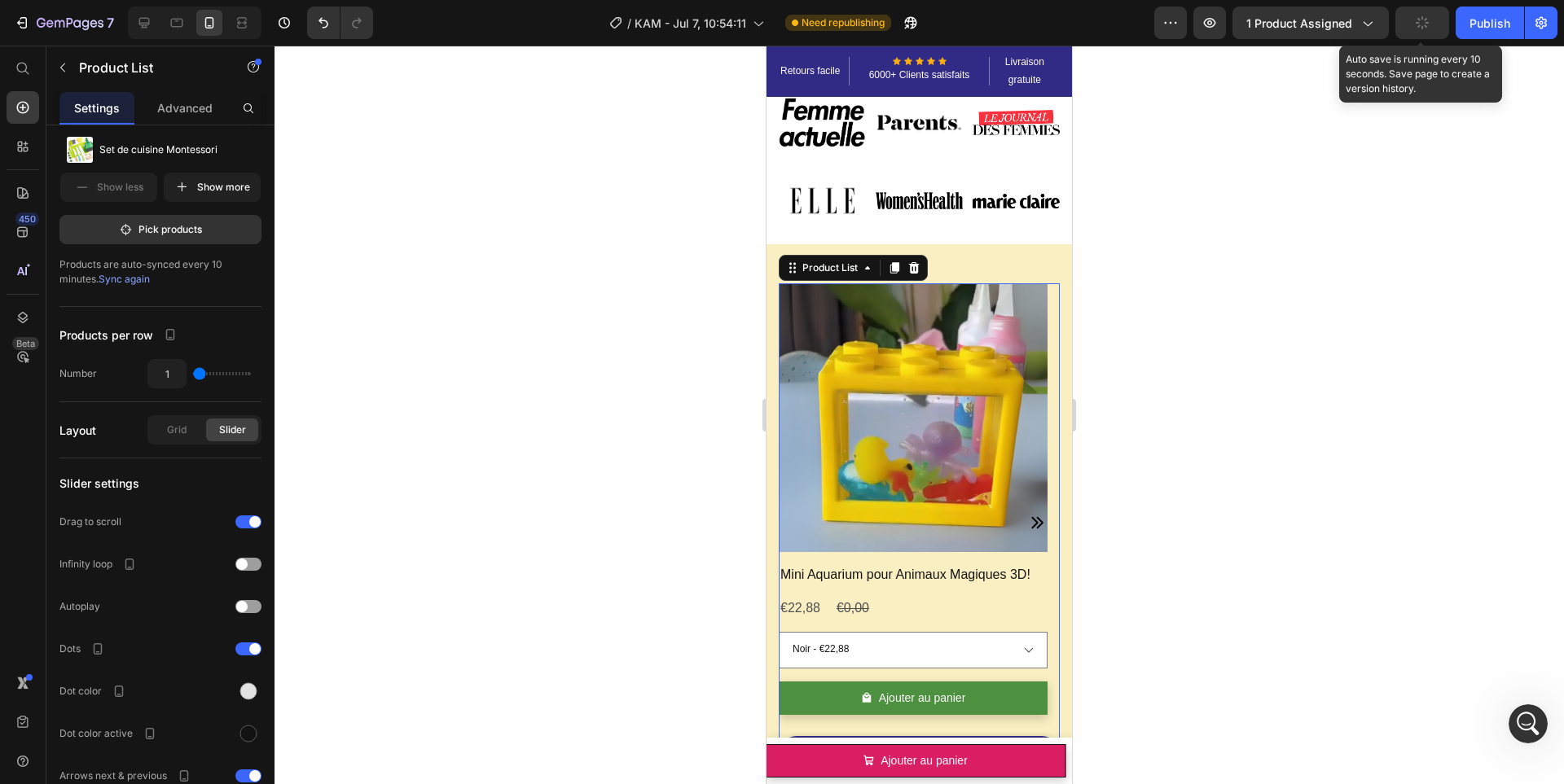 scroll, scrollTop: 1519, scrollLeft: 0, axis: vertical 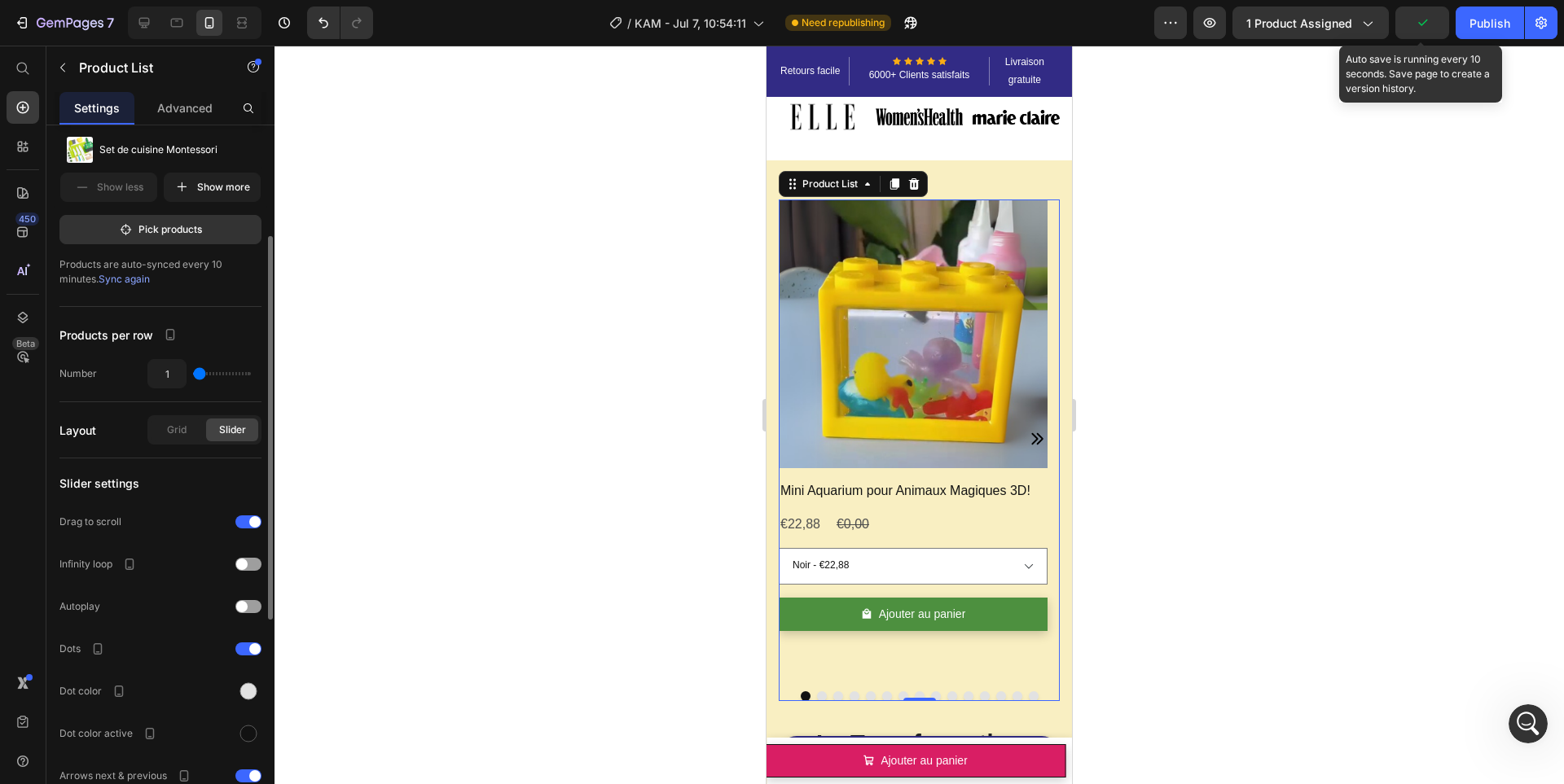 type on "2" 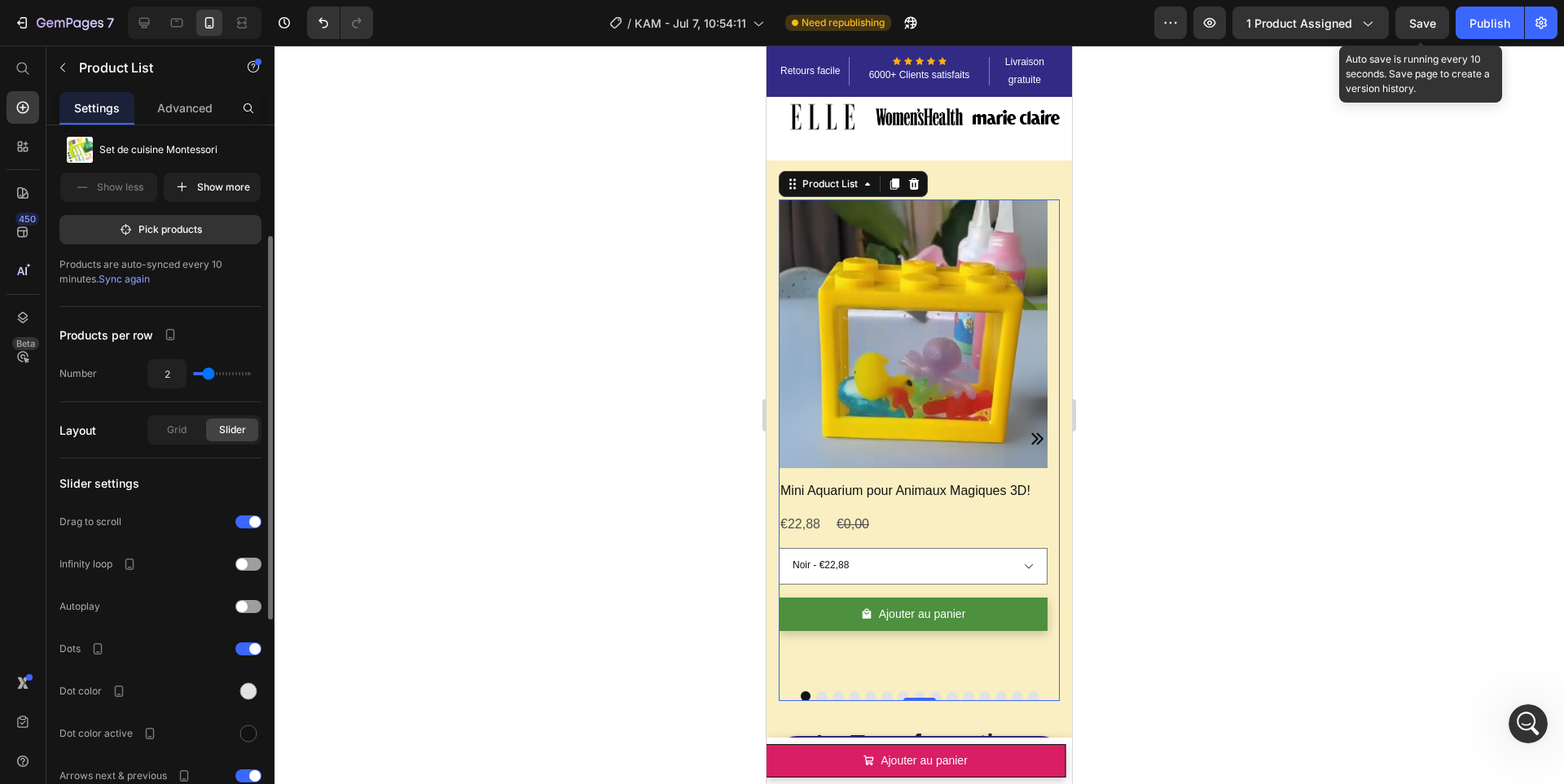 type on "2" 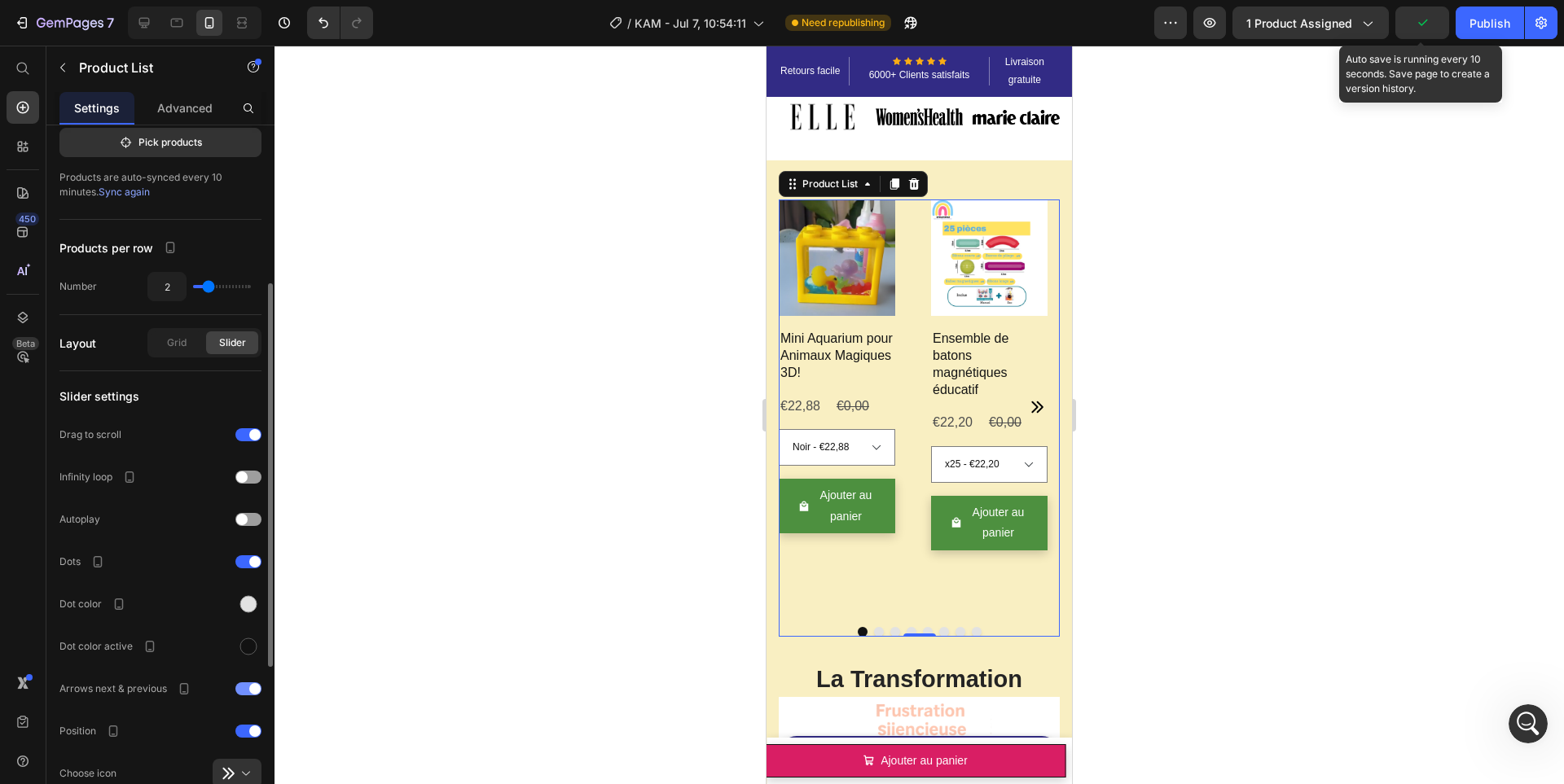 scroll, scrollTop: 401, scrollLeft: 0, axis: vertical 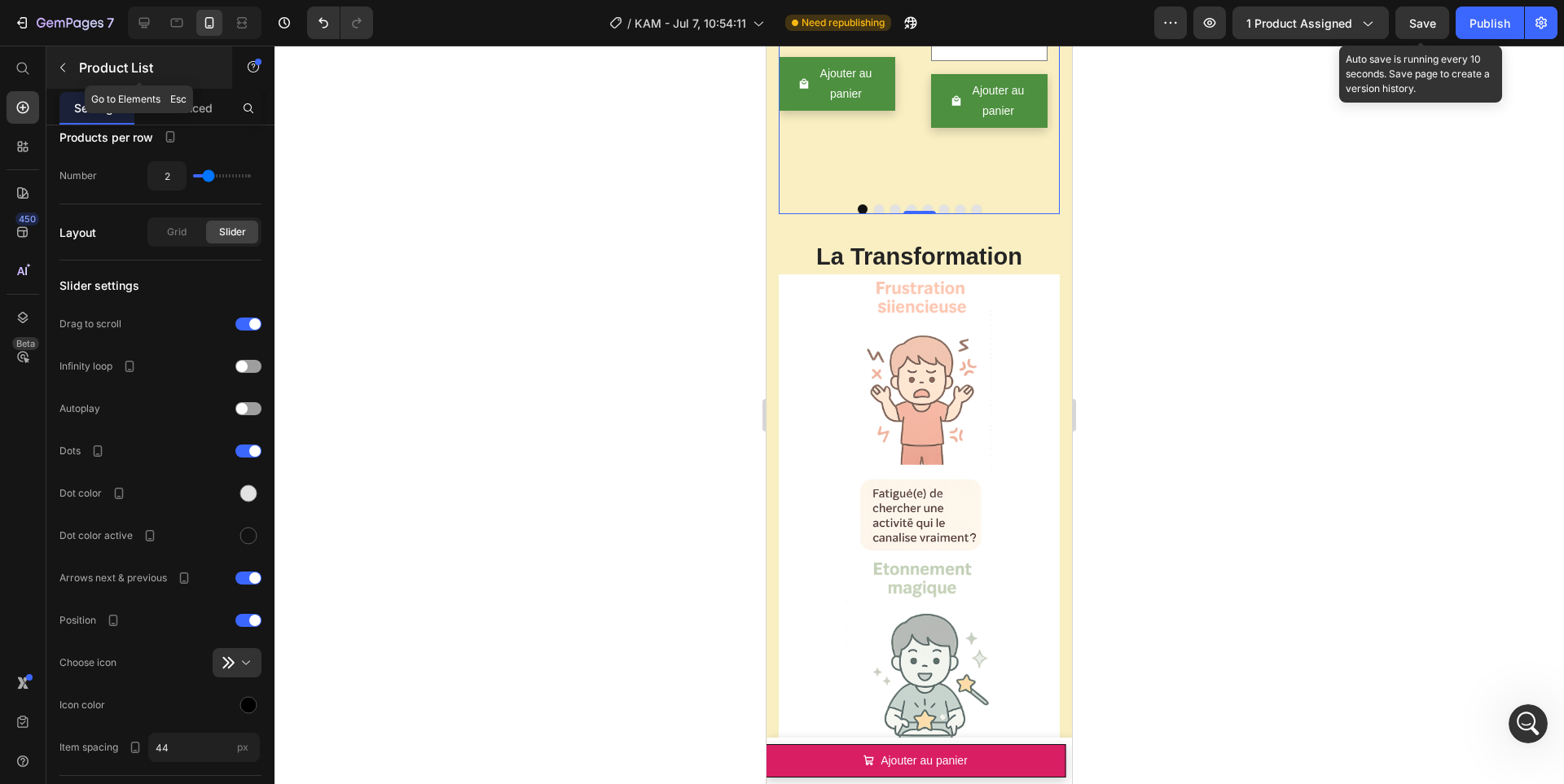 click 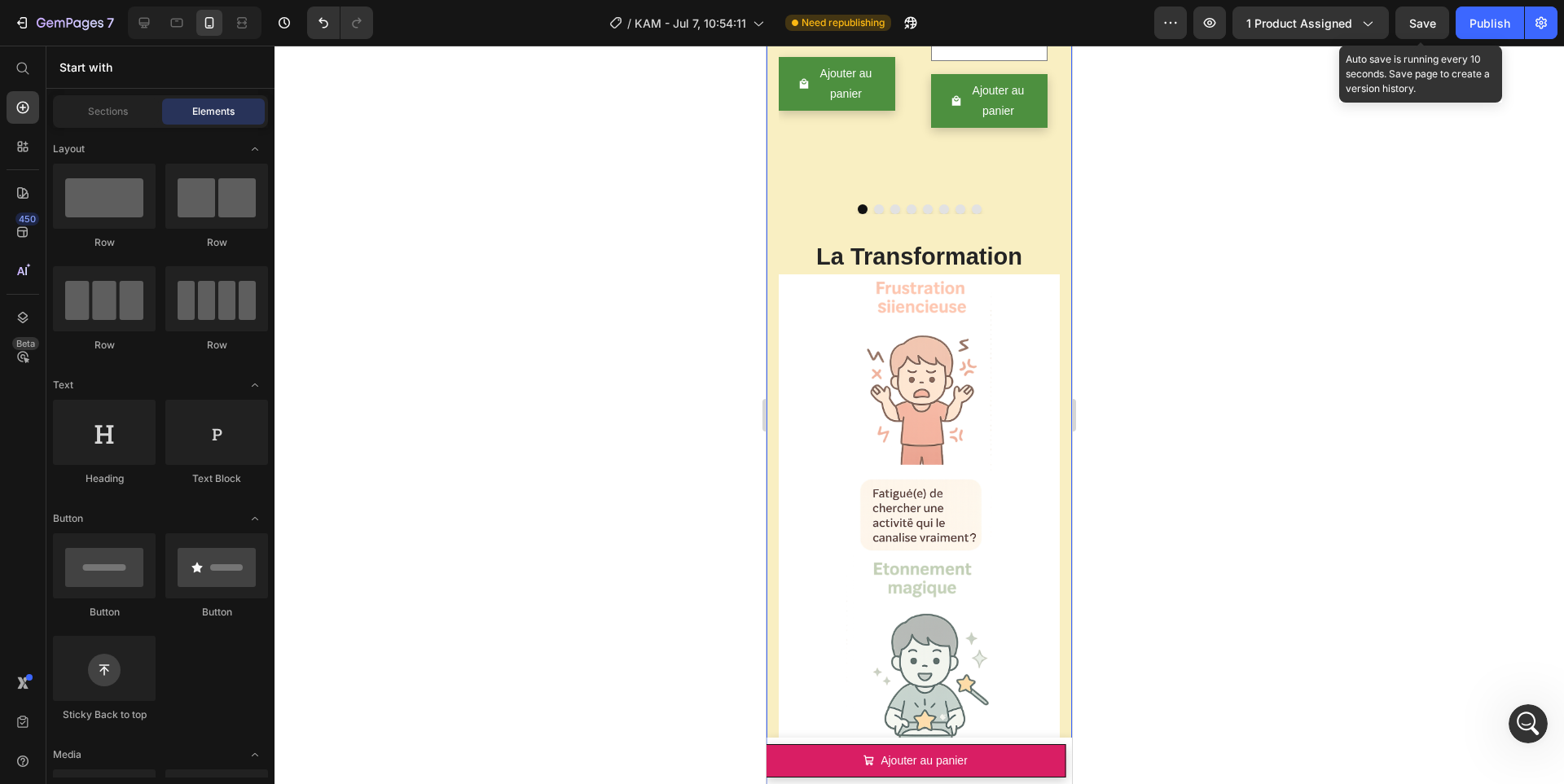 click on "Product Images Mini Aquarium pour Animaux Magiques 3D! Product Title €22,88 Product Price €0,00 Product Price Row Noir - €22,88 Jaune - €22,88 Transparent - €22,88 Product Variants & Swatches Ajouter au panier Product Cart Button Row Product Images Ensemble de batons magnétiques éducatif Product Title €22,20 Product Price €0,00 Product Price Row x25 - €22,20 x42 - €38,50 x138 - €116,00 Product Variants & Swatches Ajouter au panier Product Cart Button Row Product Images Recharges et Moules Kit d’Animaux Magiques 3D Product Title €49,88 Product Price €0,00 Product Price Row Pack Confirmé 1 - 100ml - €49,88 Pack Confirmé 2 - 100ml - €113,88 Pack Découverte 1 - 100ml - €32,88 Pack Découverte 2 - 100ml - €43,88 Pack Expert -100ml - €112,88 Pack Phosphorescent 1 - 50ml - €28,88 Pack Phosphorescent 2 - 50ml - €45,88 Pack Phosphorescent 3 - 50ml - €27,88 Poudre x5 - €10,88 Moules Animaux - €12,88 Moules Vacances - €20,88 Row Row" at bounding box center [919, 1352] 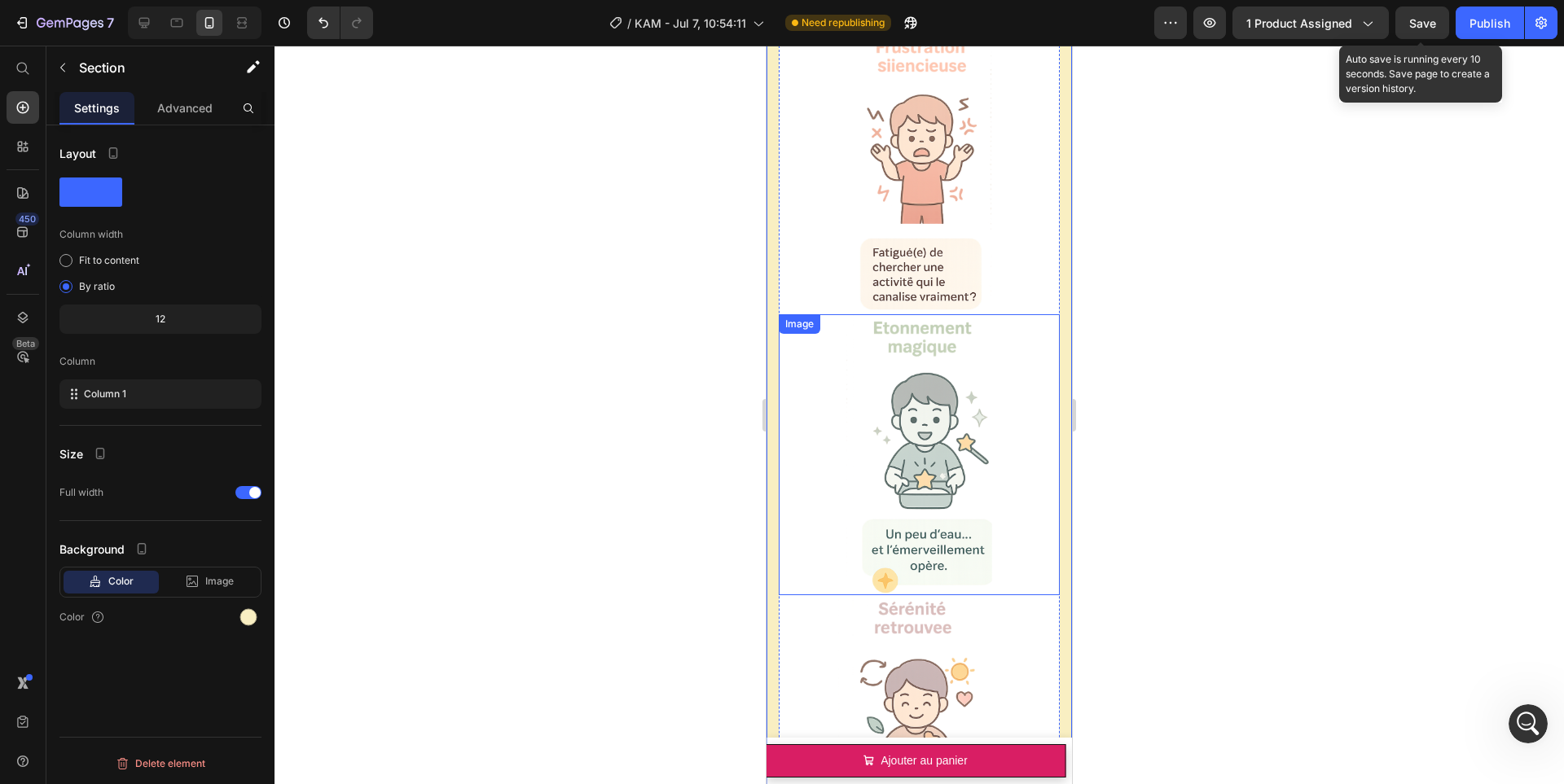 scroll, scrollTop: 1895, scrollLeft: 0, axis: vertical 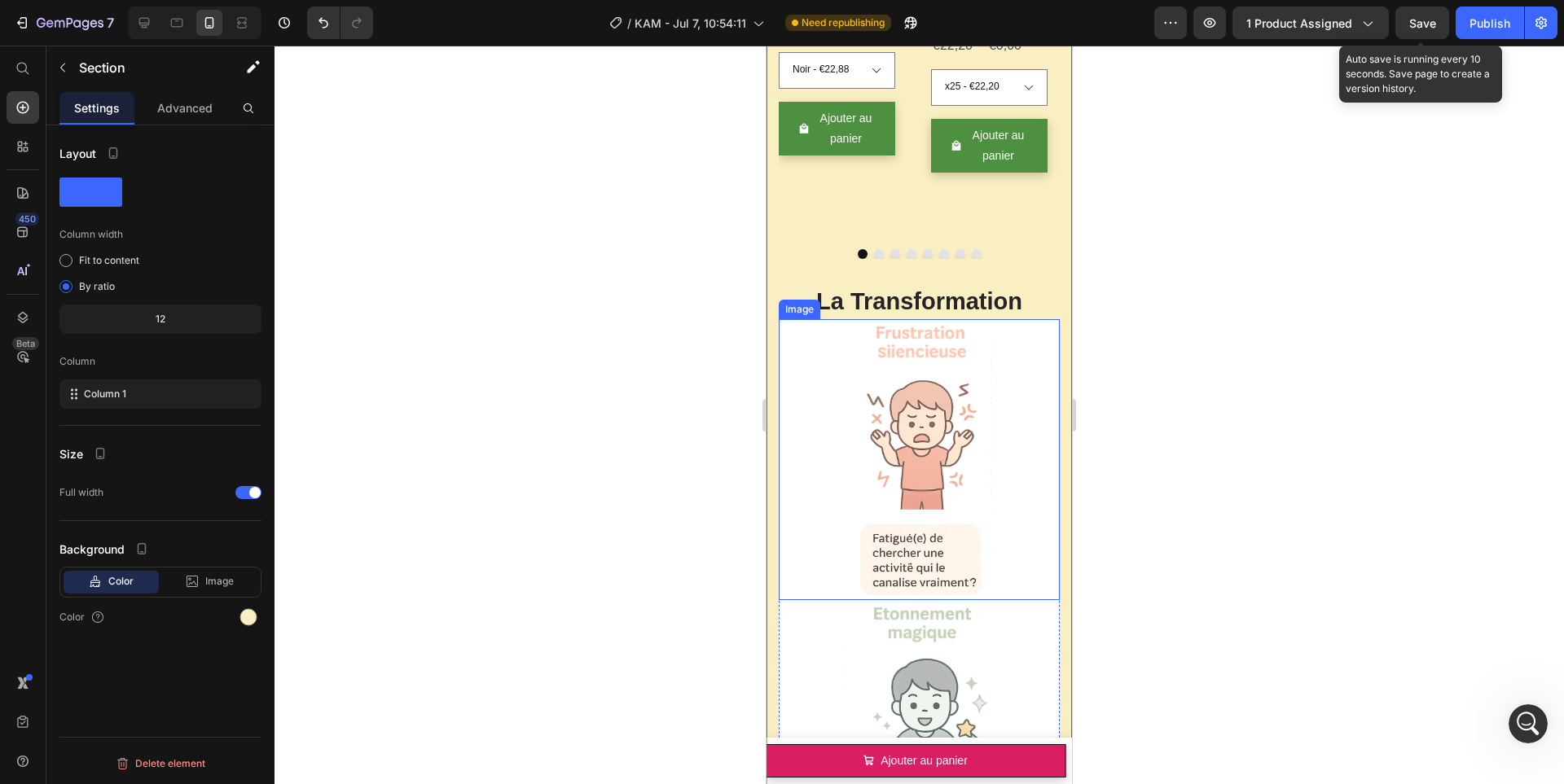 click at bounding box center [919, 459] 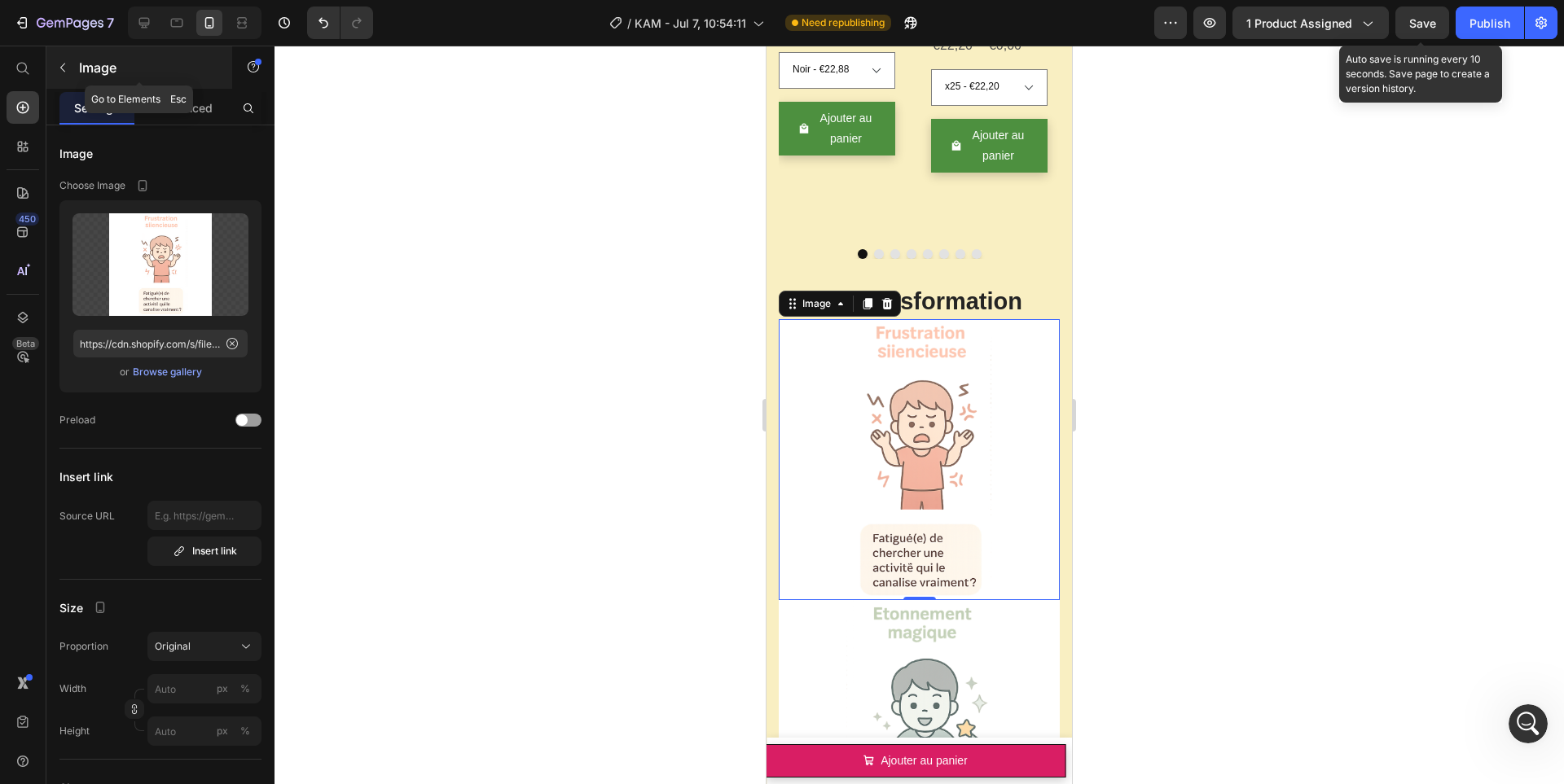 click 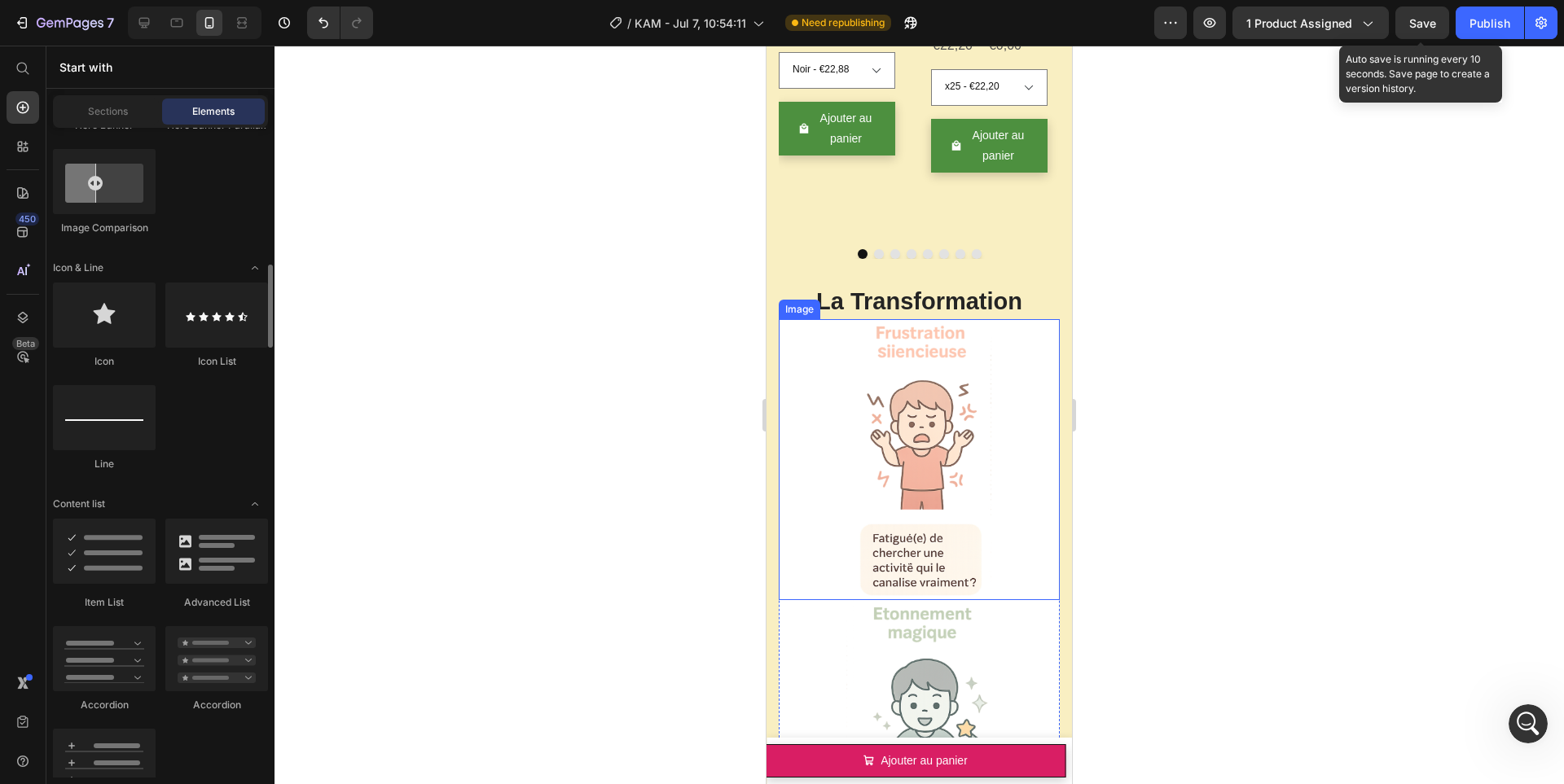 scroll, scrollTop: 1034, scrollLeft: 0, axis: vertical 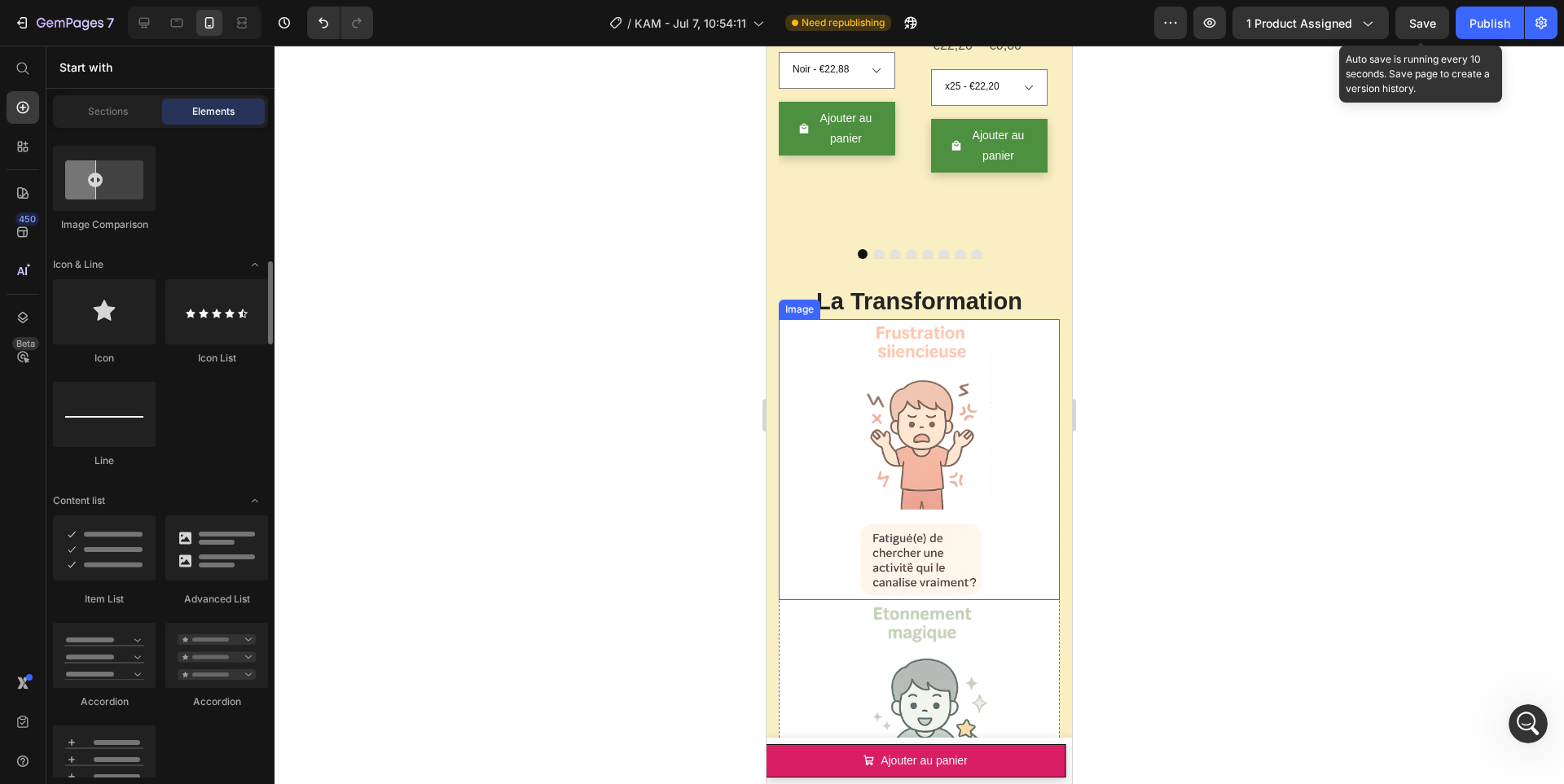 click at bounding box center (919, 459) 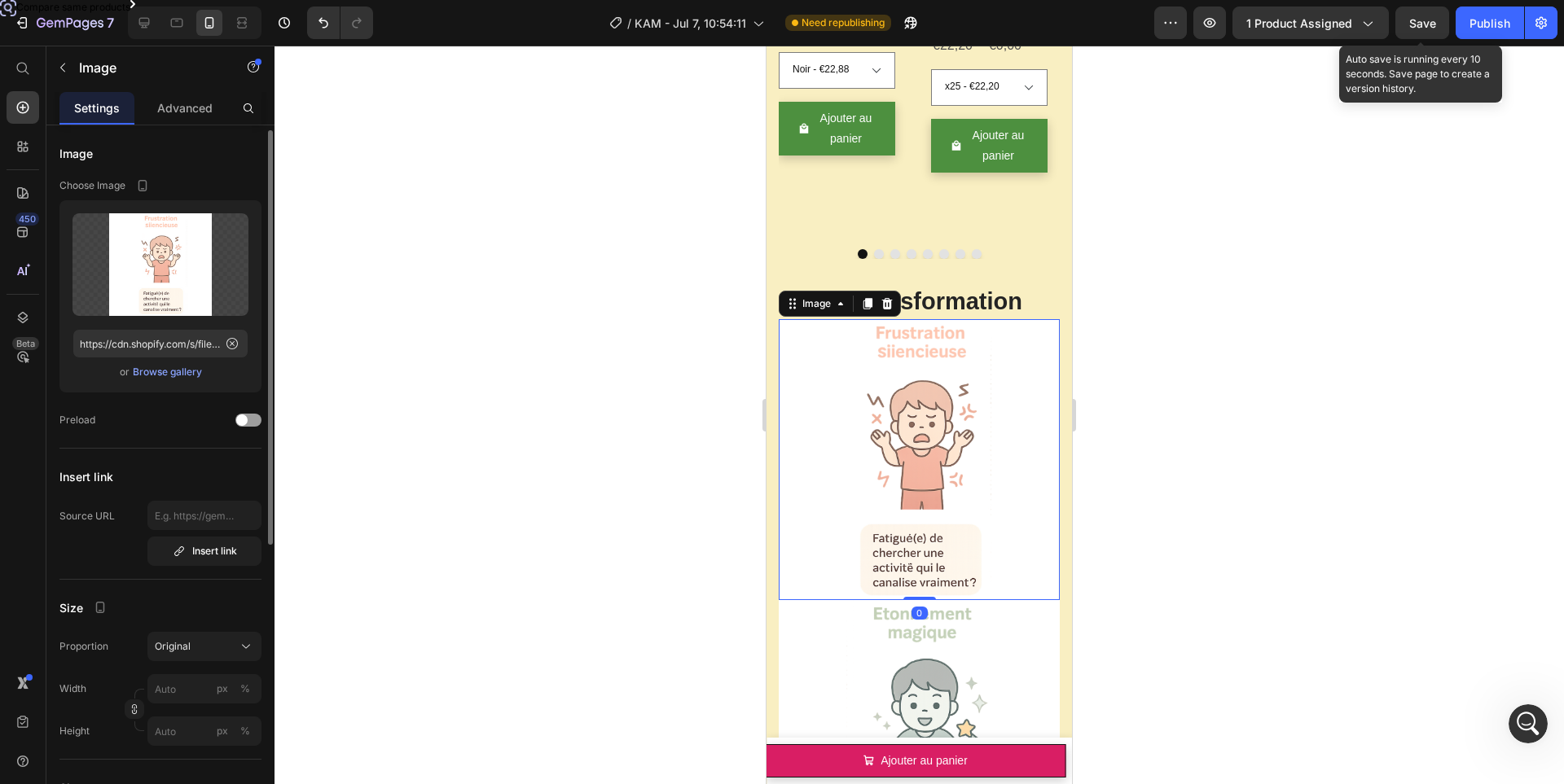 scroll, scrollTop: 132, scrollLeft: 0, axis: vertical 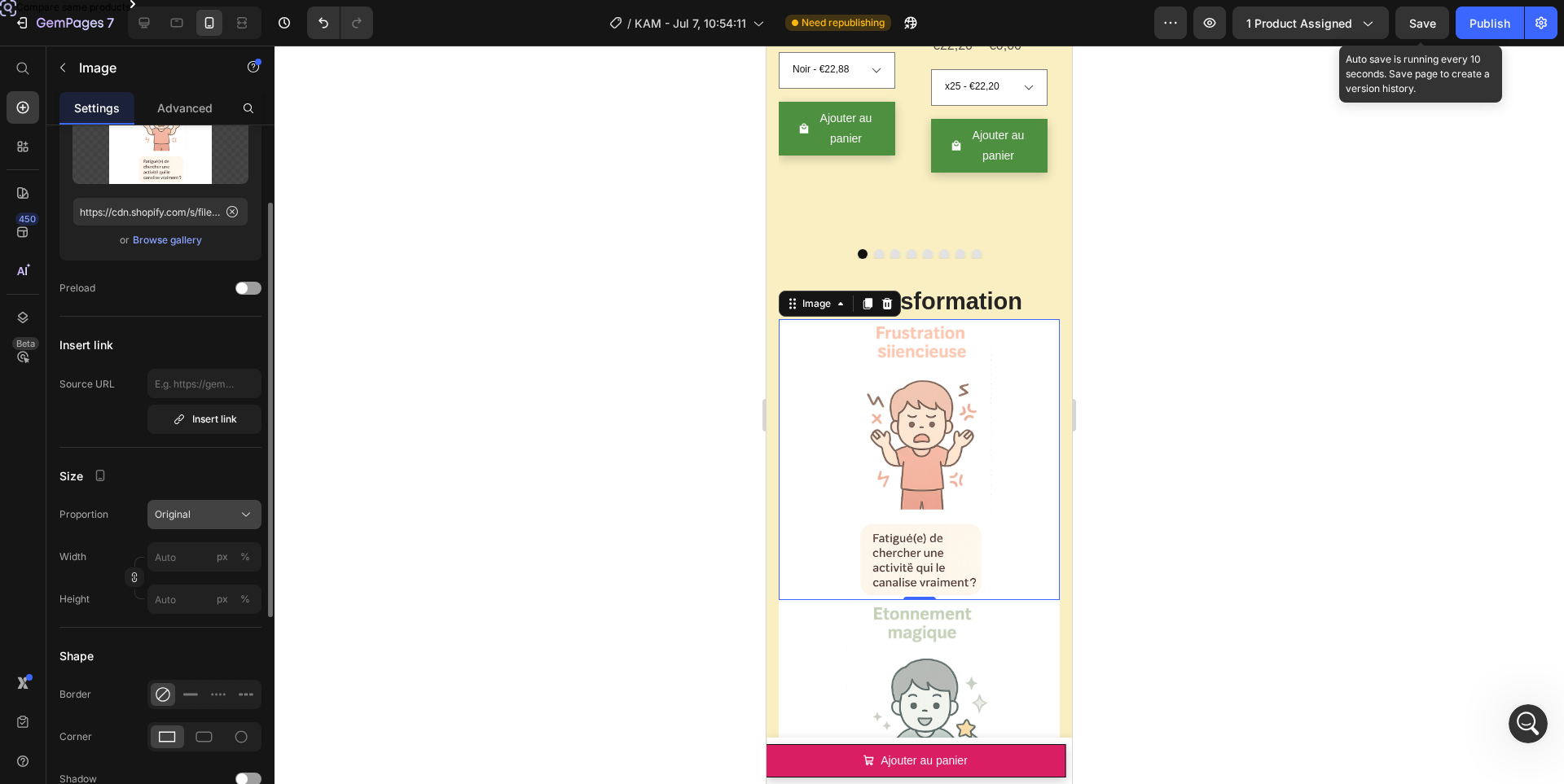 click 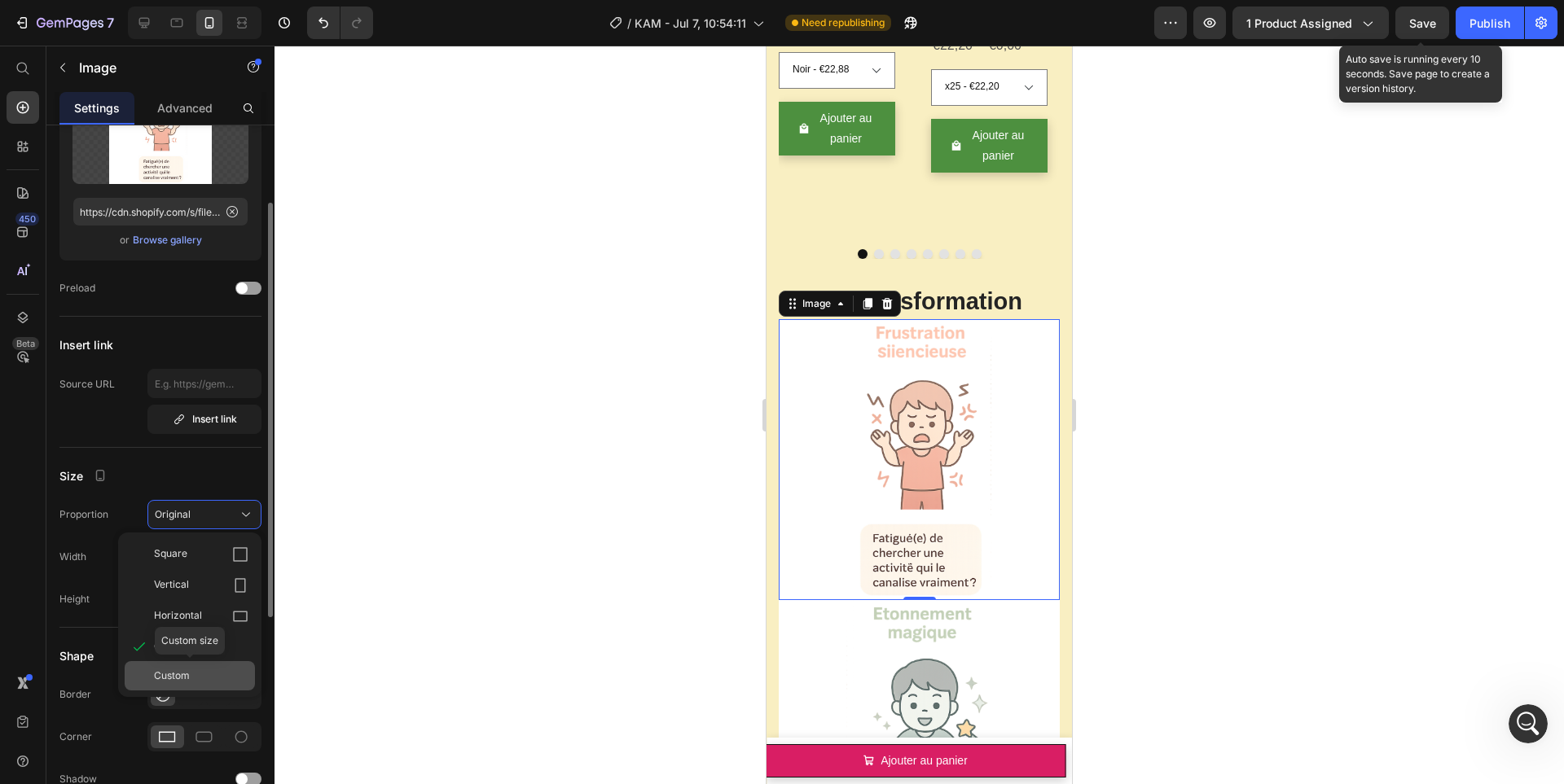 click on "Custom" at bounding box center (201, 676) 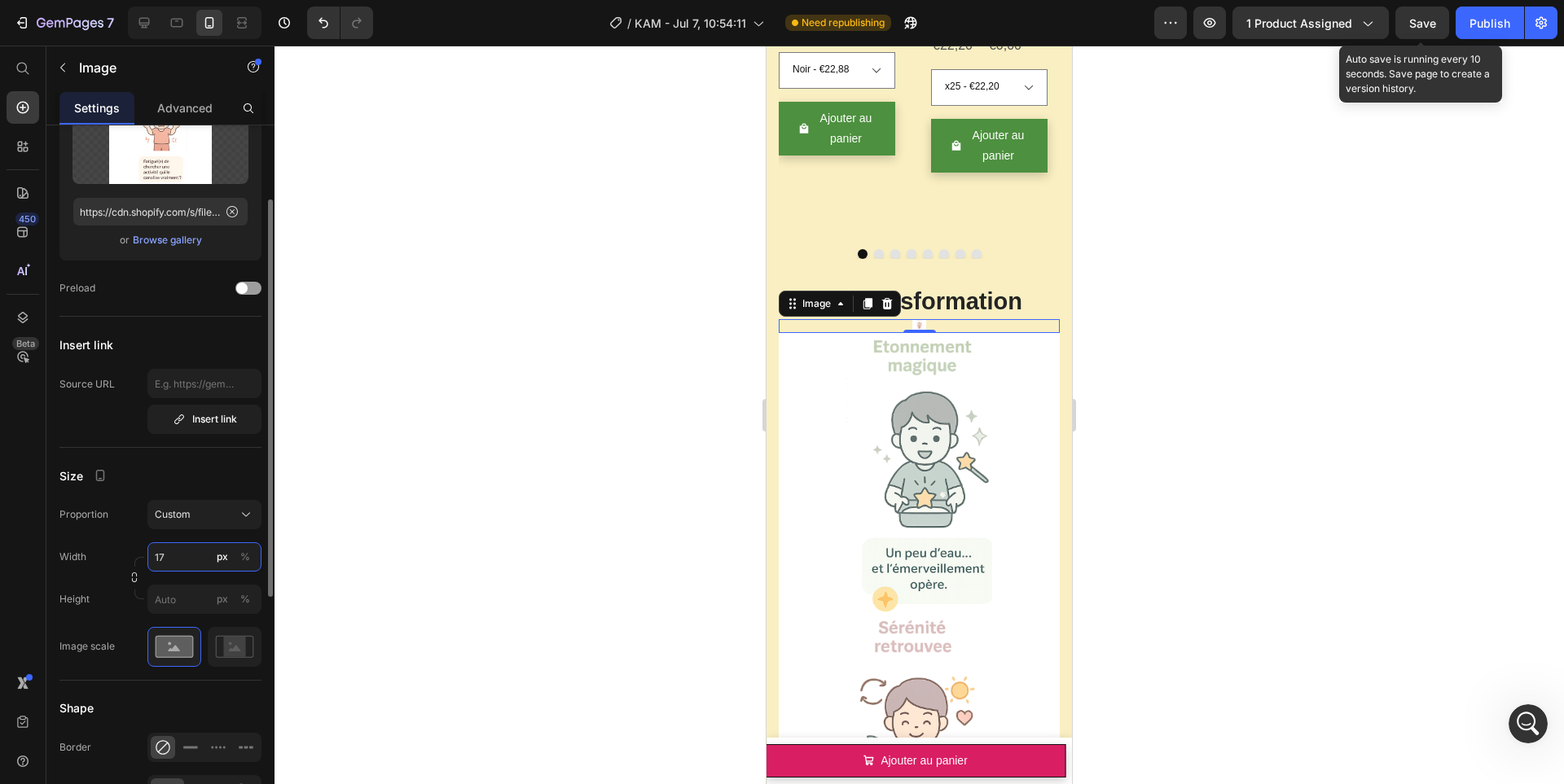 type on "170" 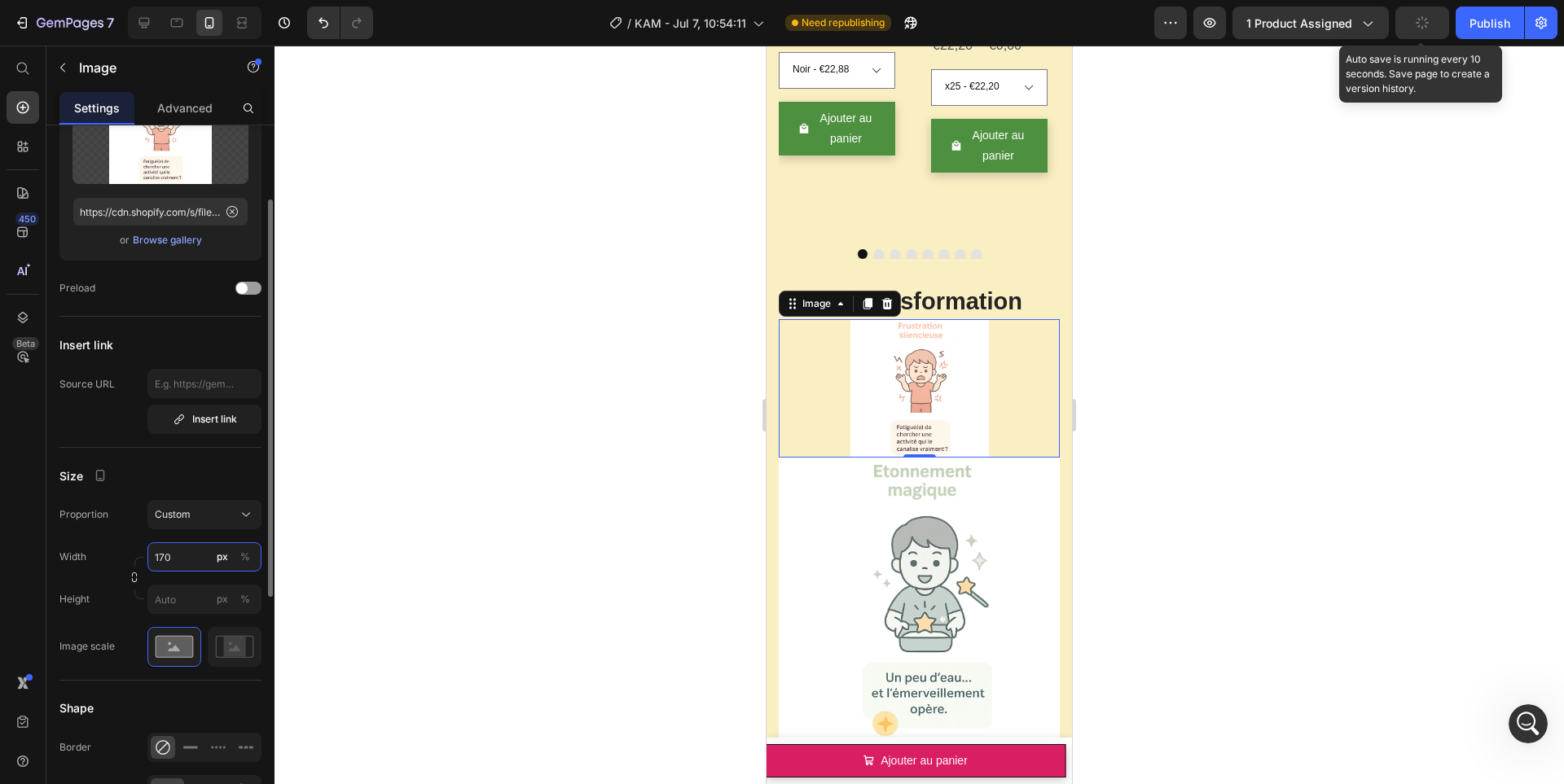 type 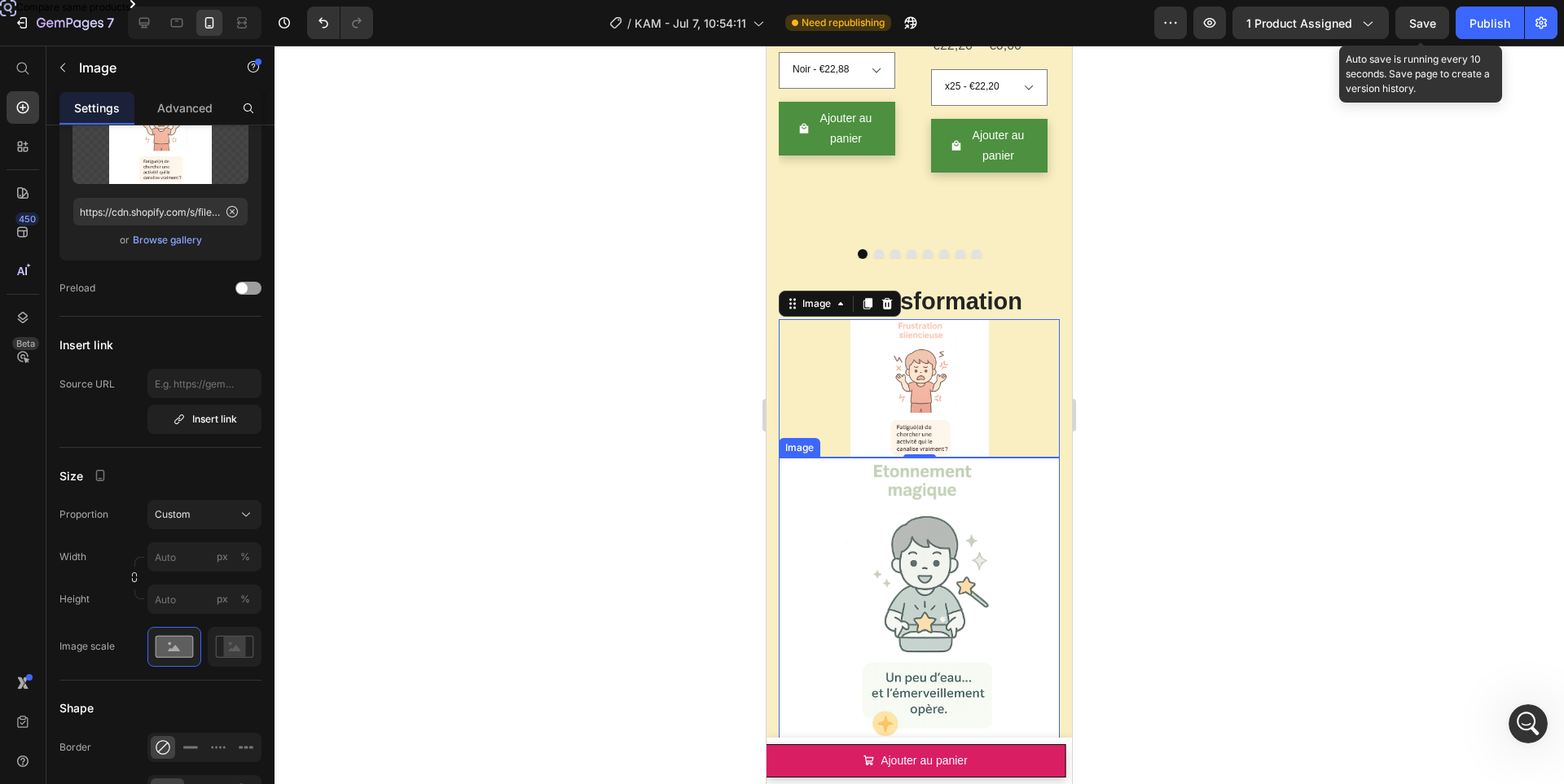 click on "Image   0 Image Image Row" at bounding box center [919, 669] 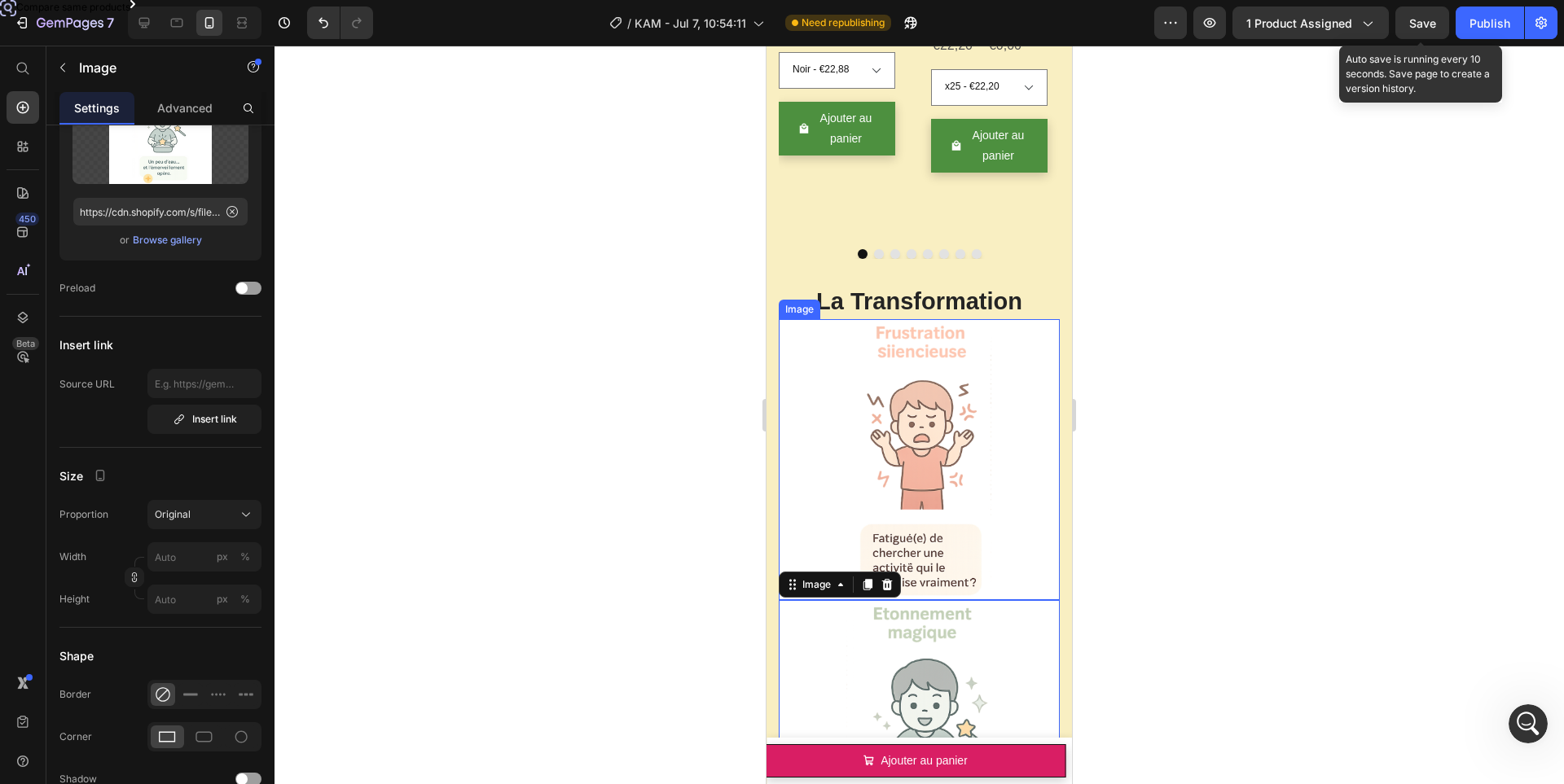 click at bounding box center (919, 459) 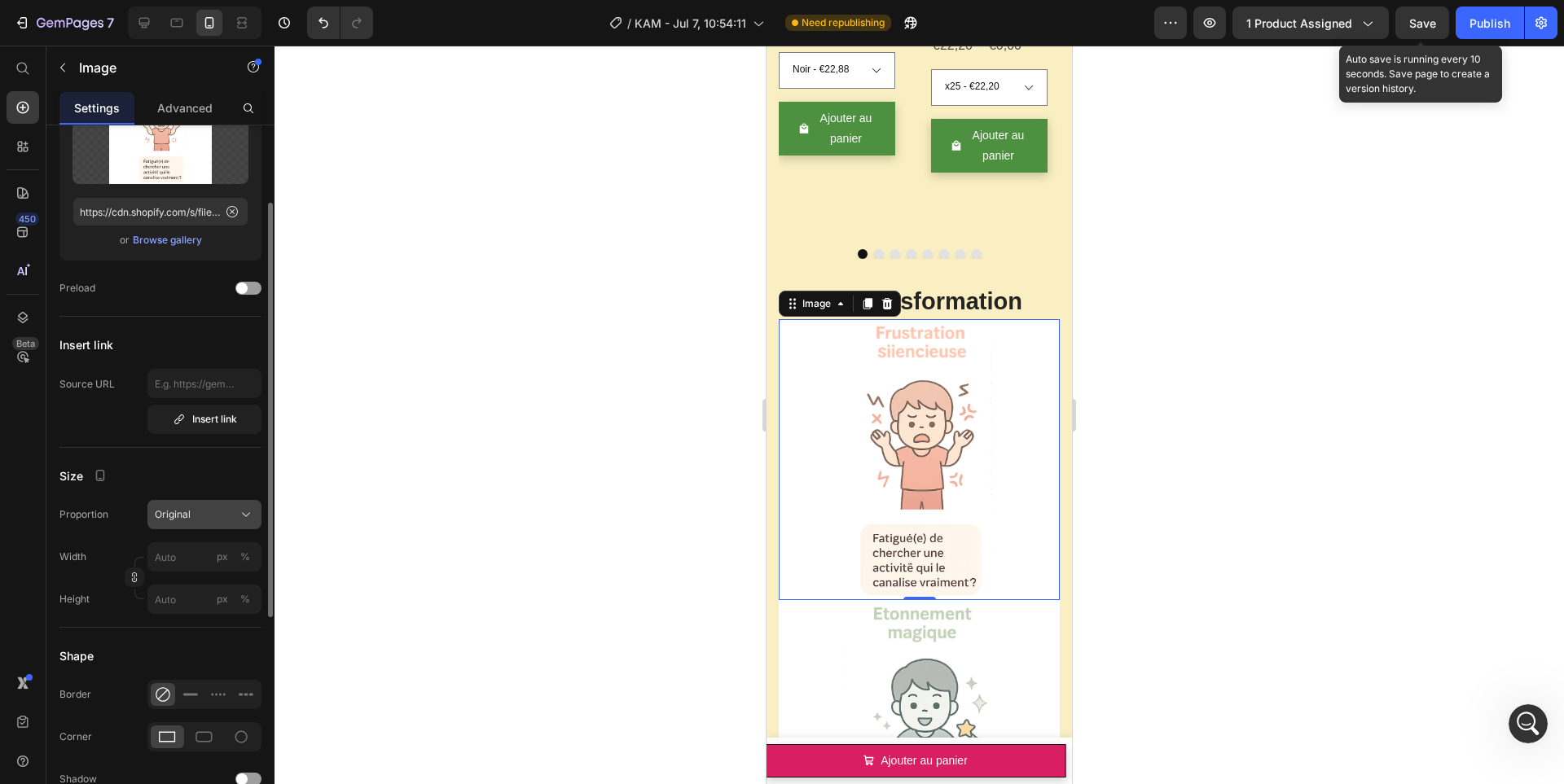 click on "Original" at bounding box center [204, 515] 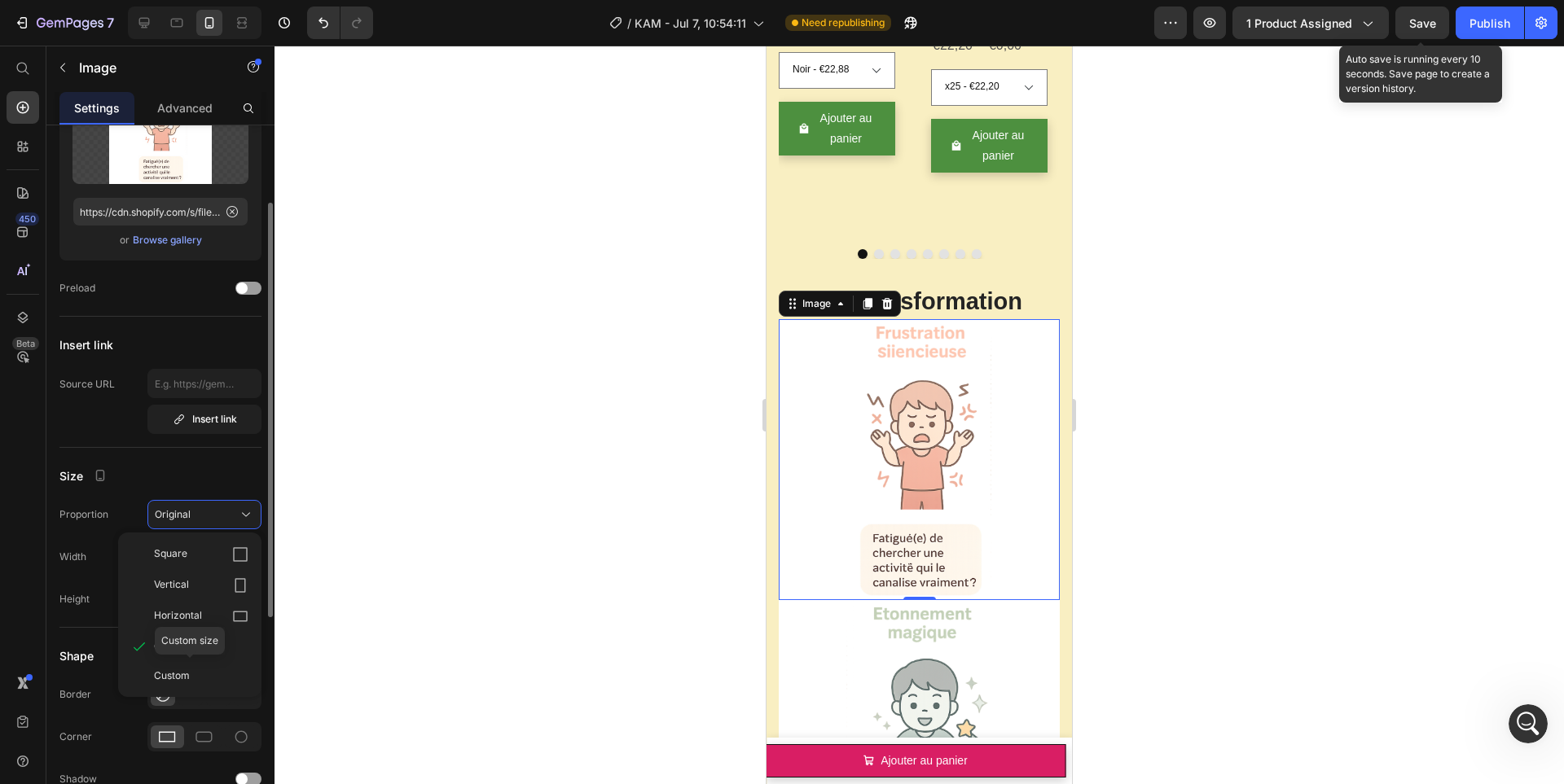 click on "Custom" at bounding box center (172, 676) 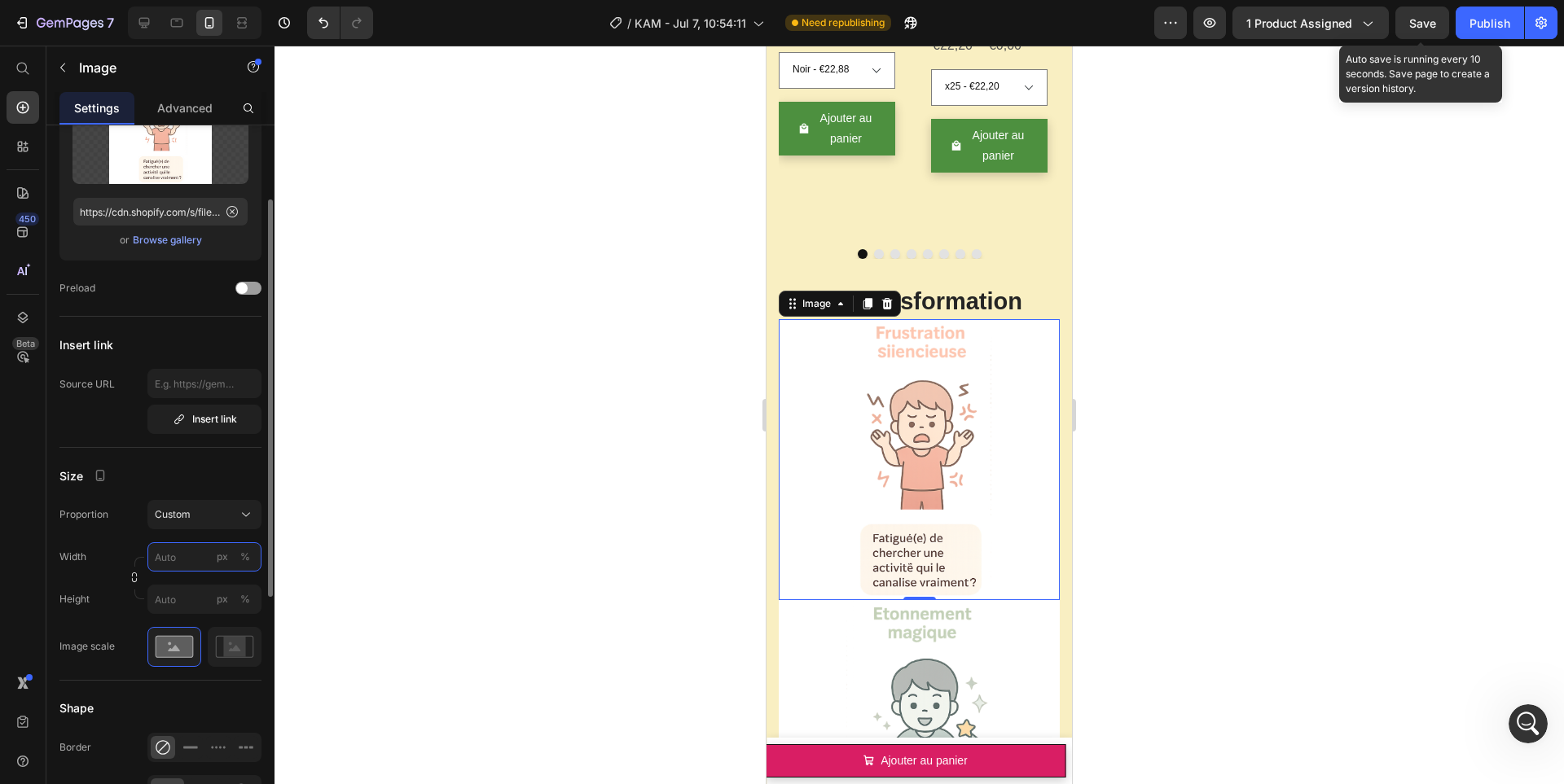 click on "px %" at bounding box center [204, 557] 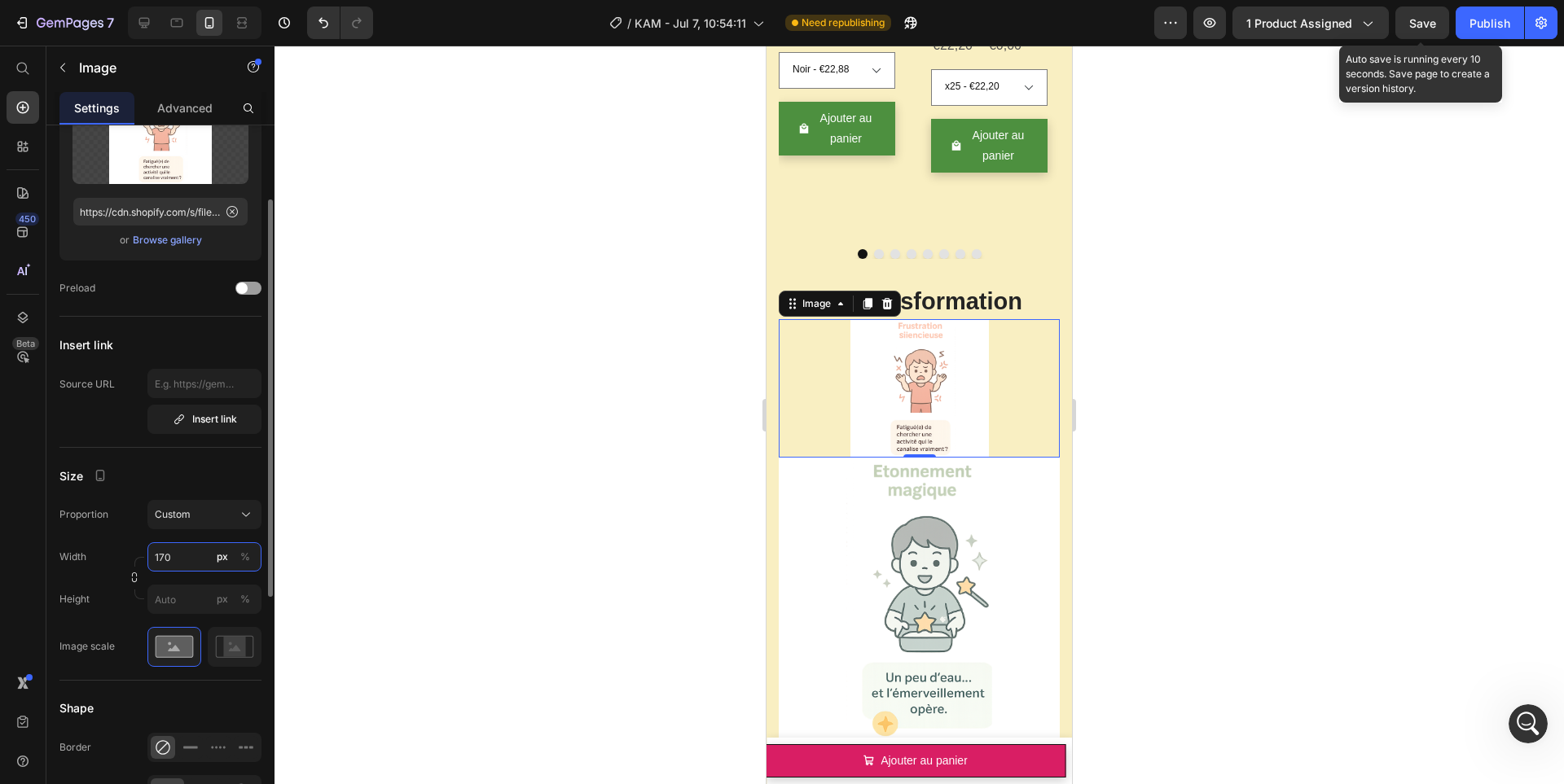 type on "170" 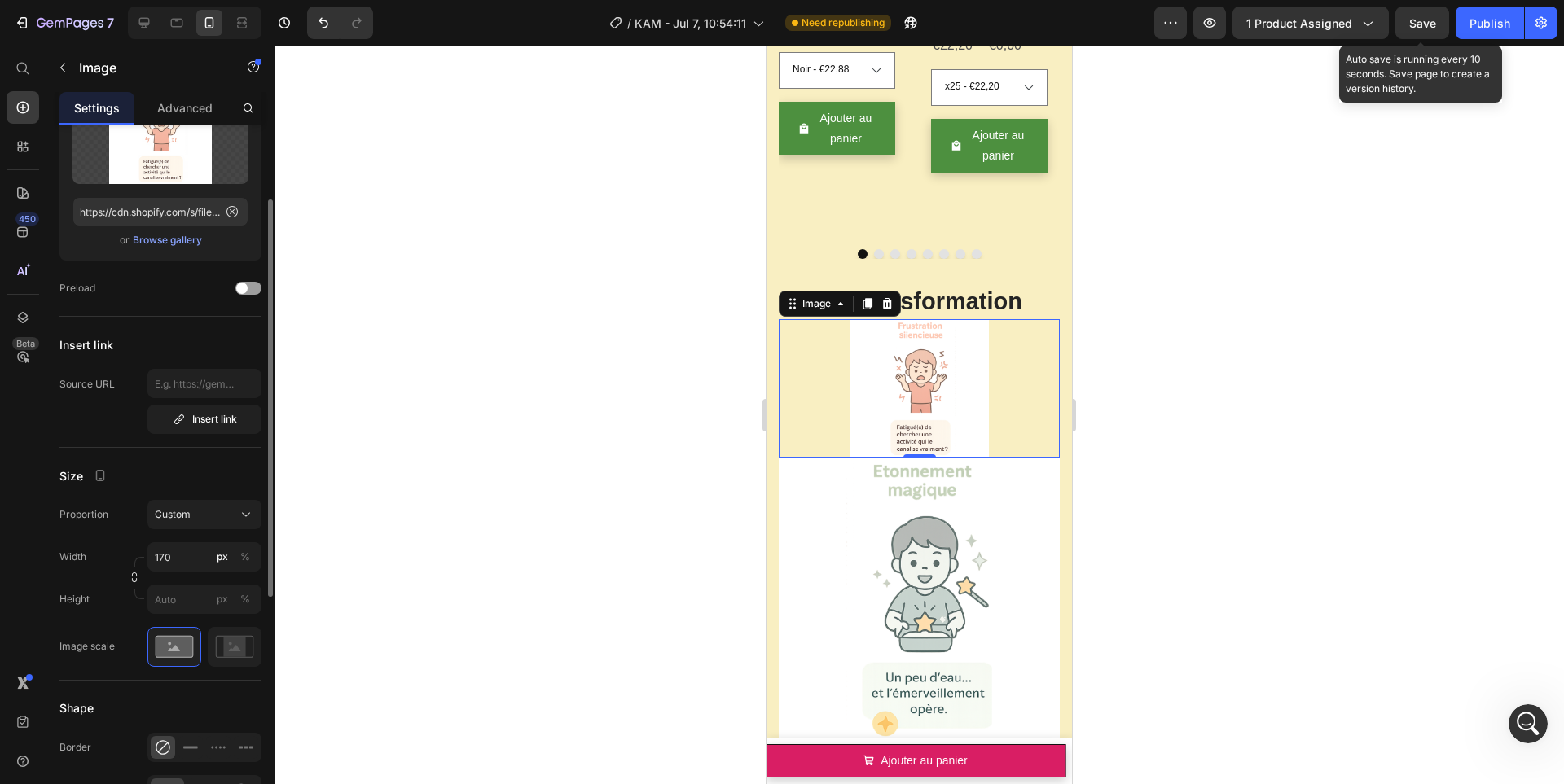 click on "Size" at bounding box center [160, 475] 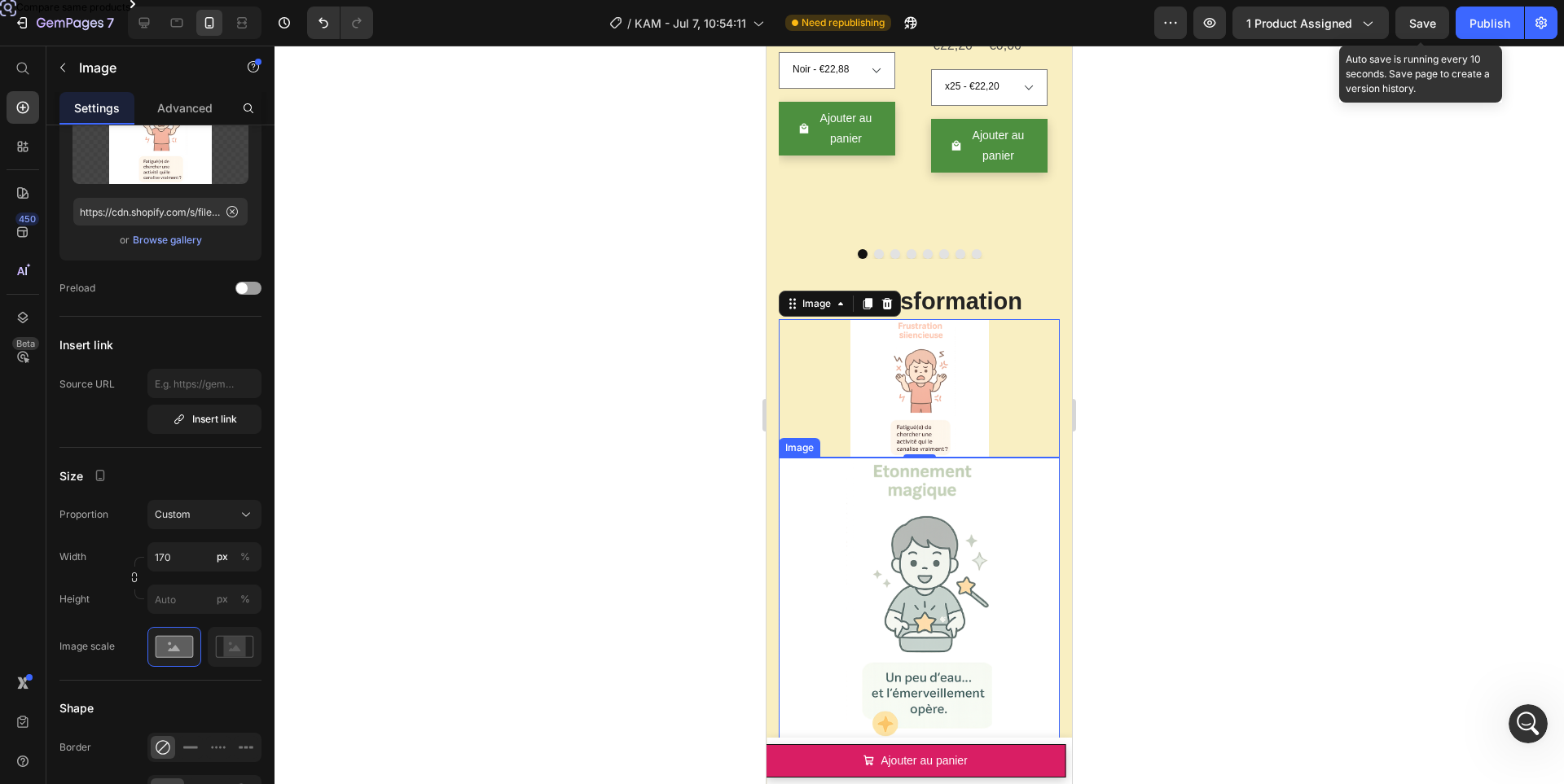 click at bounding box center [919, 598] 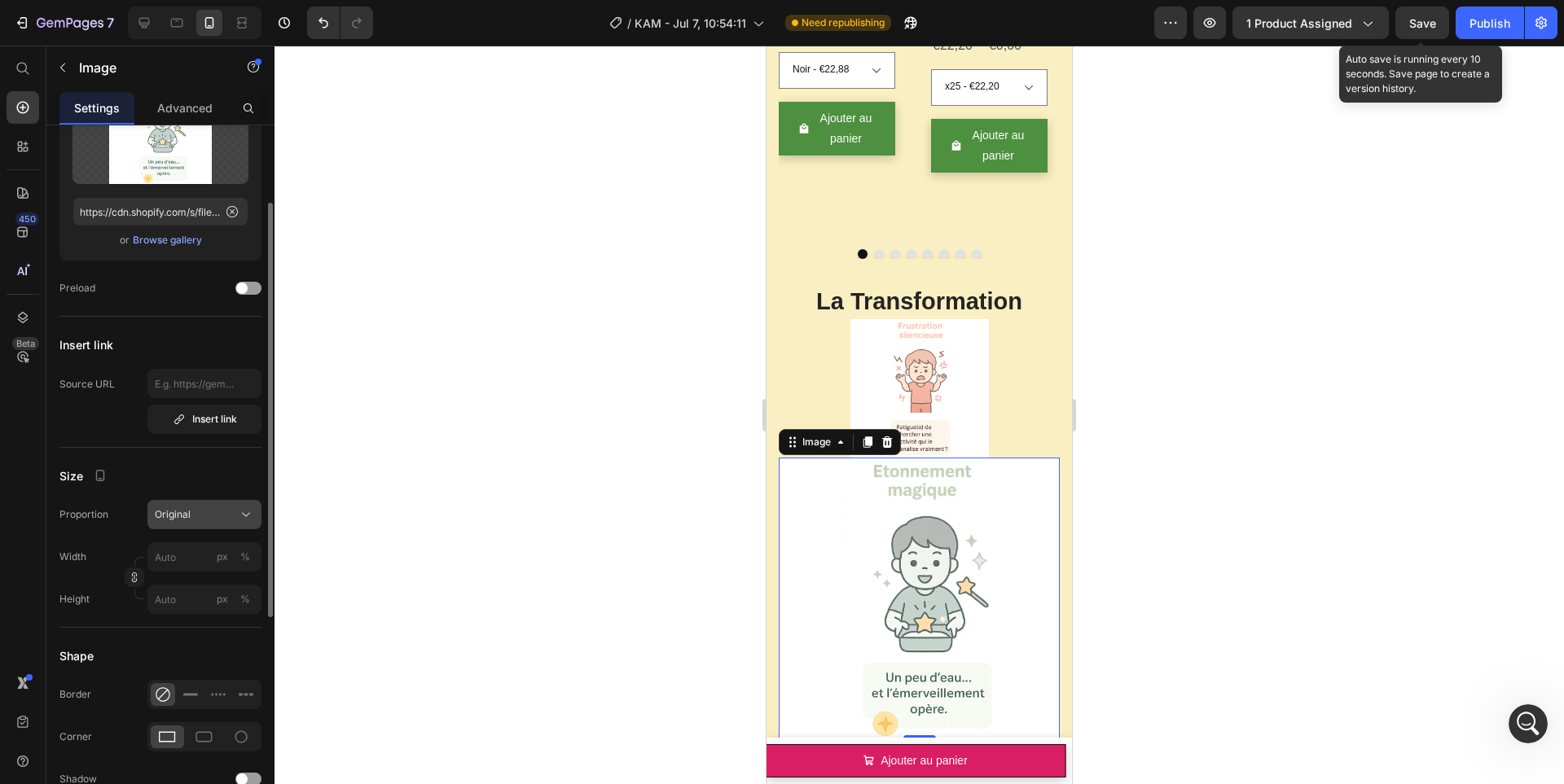 click on "Original" 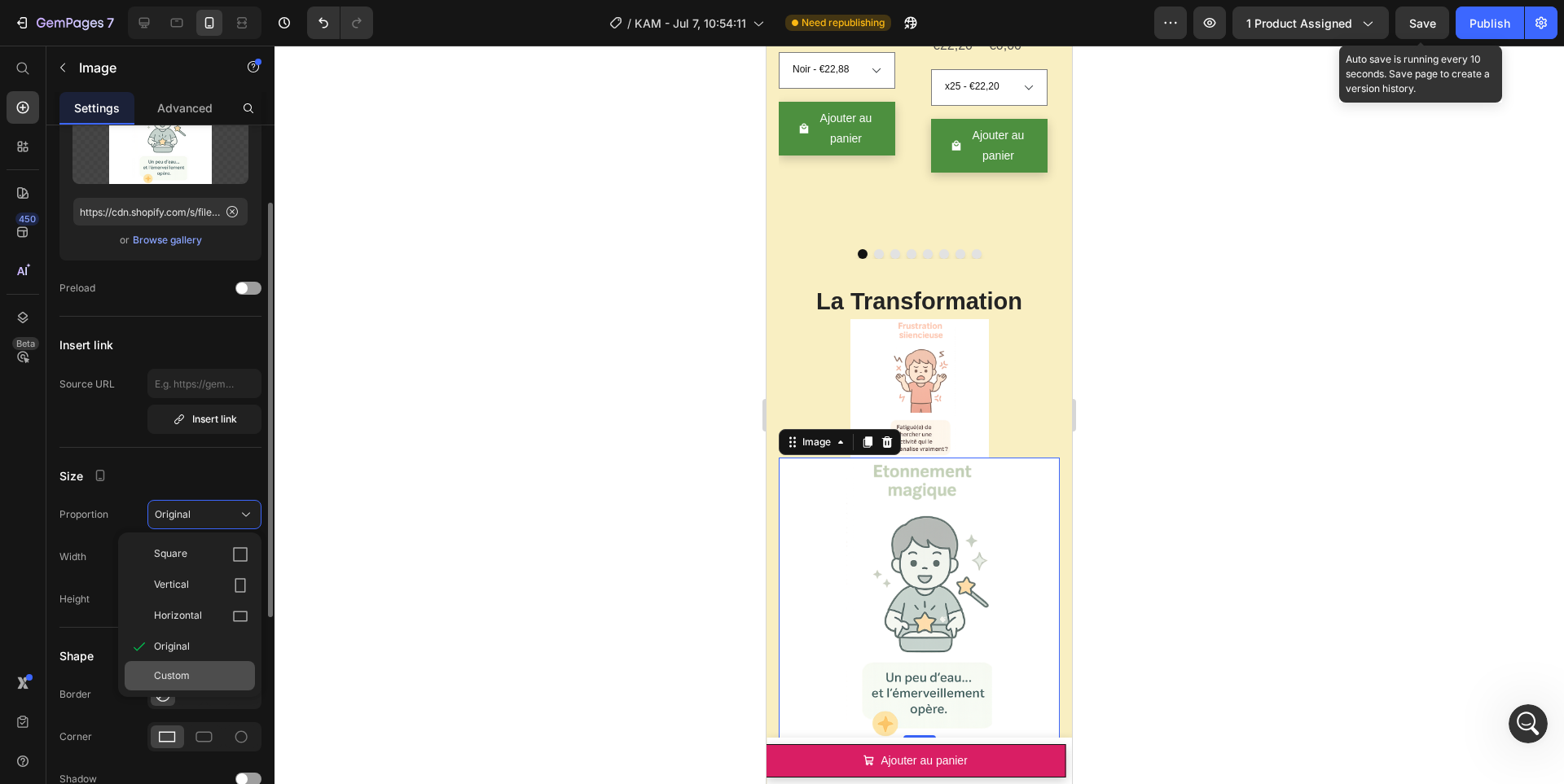 click on "Custom" 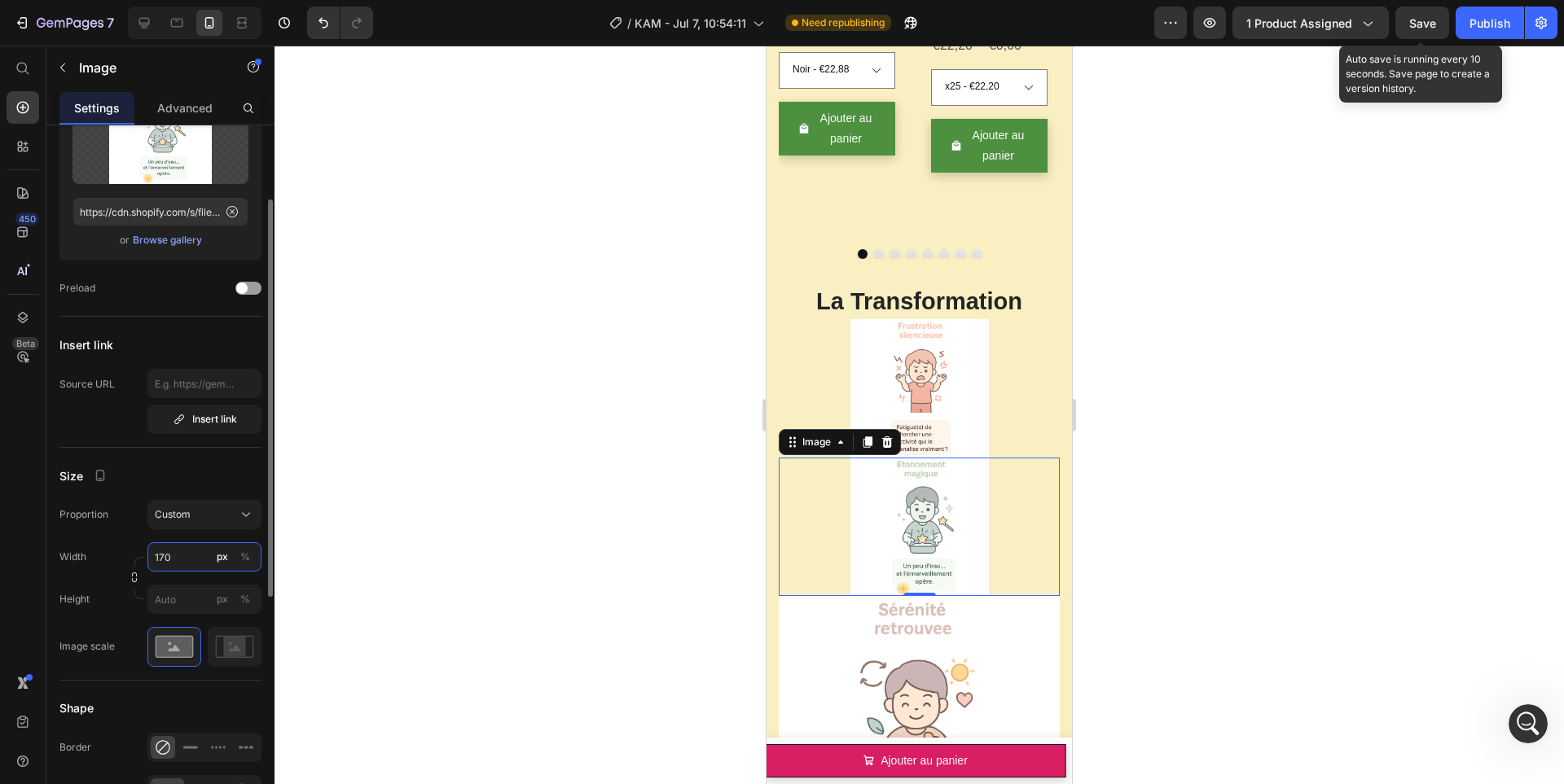 type on "170" 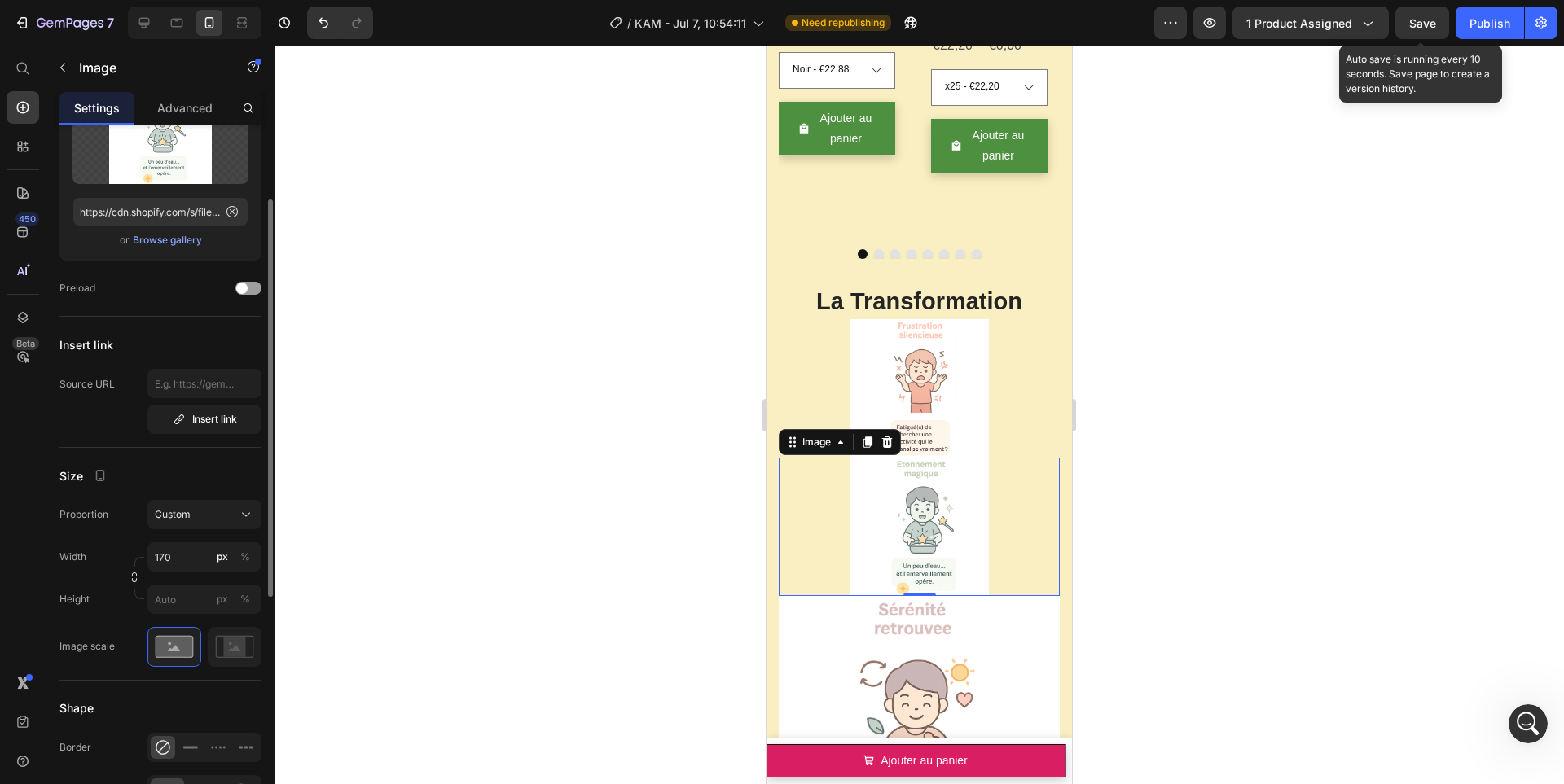 click on "Size" at bounding box center [160, 475] 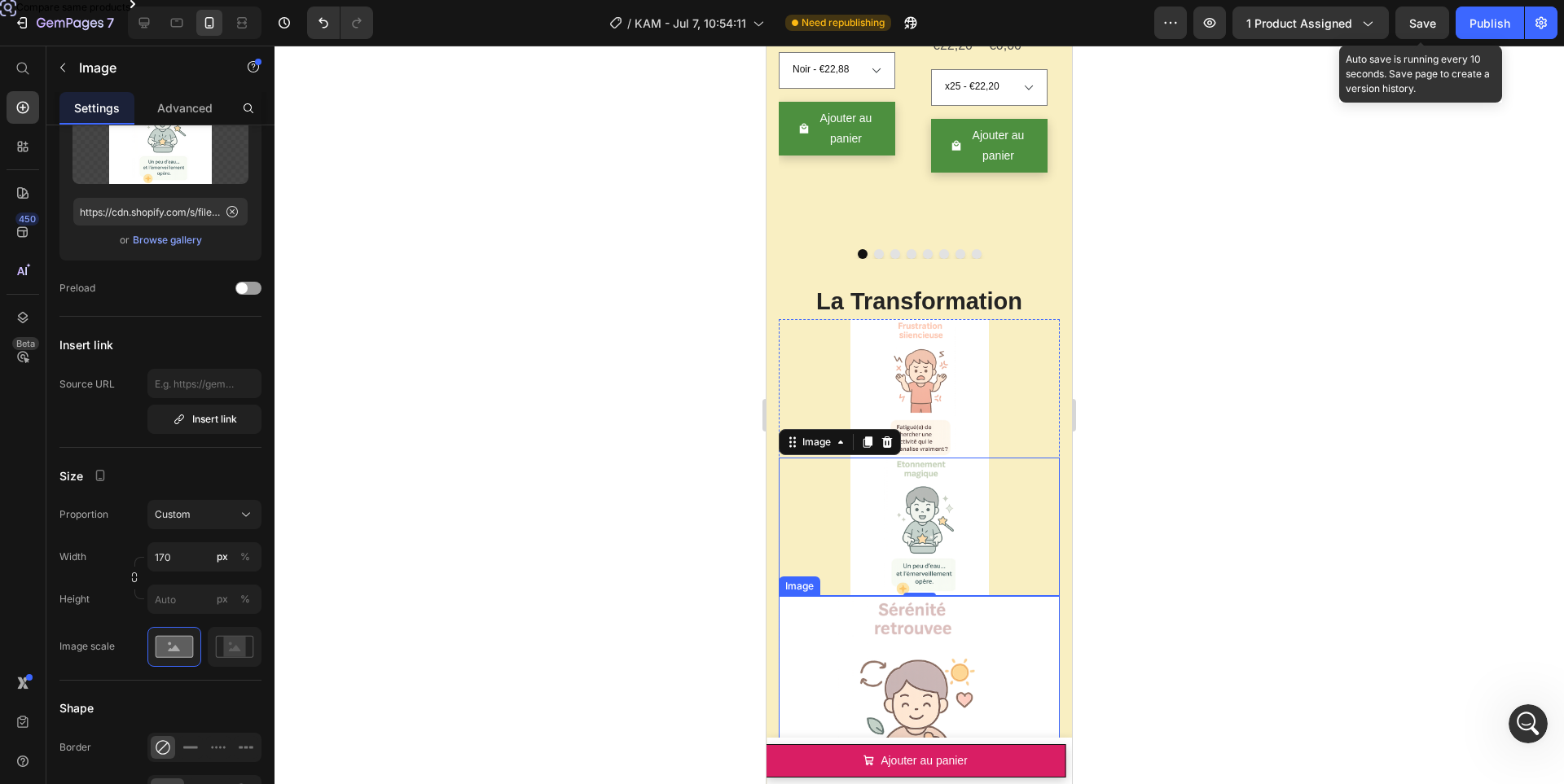 click at bounding box center (919, 736) 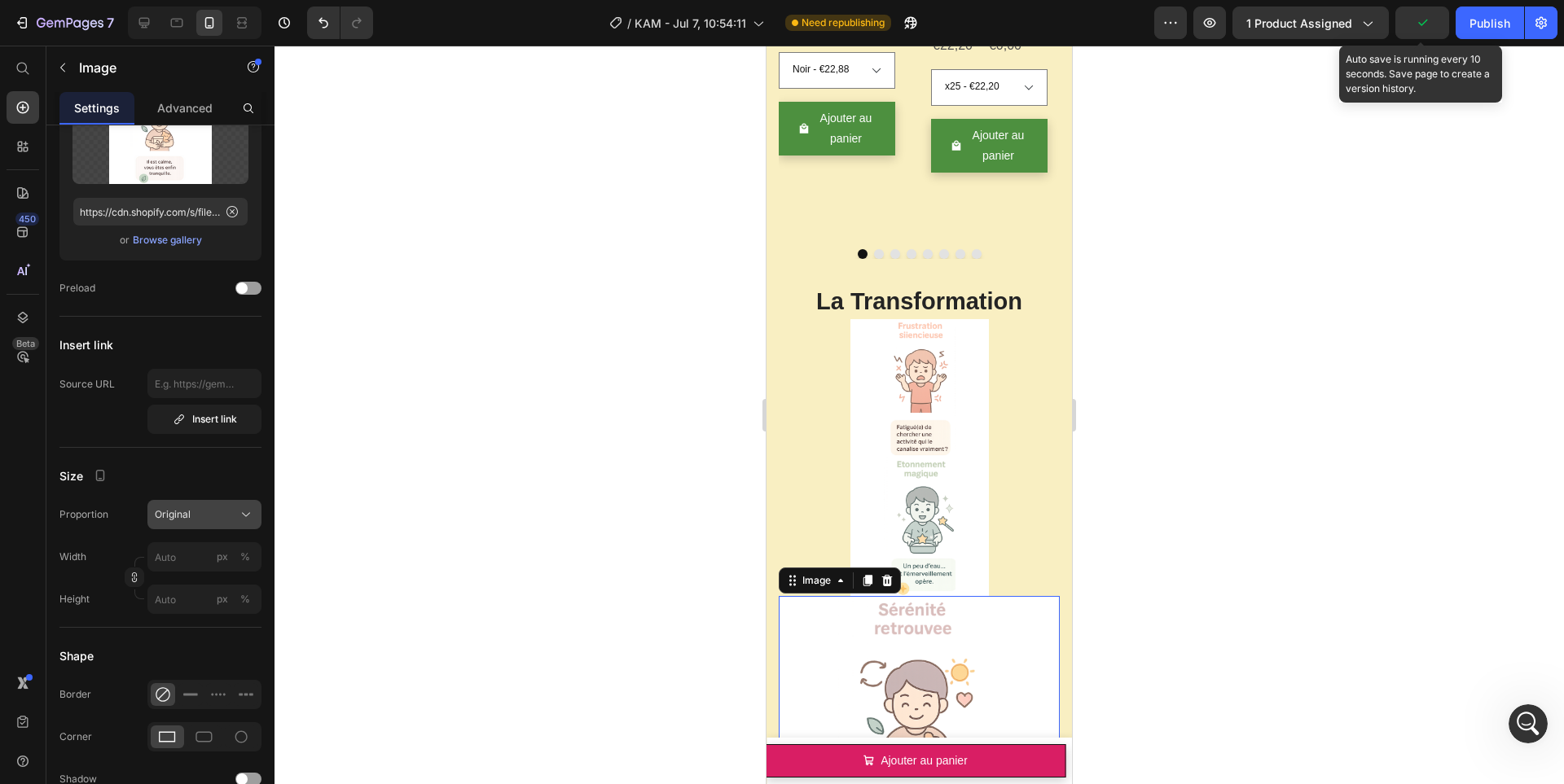click on "Original" at bounding box center (173, 515) 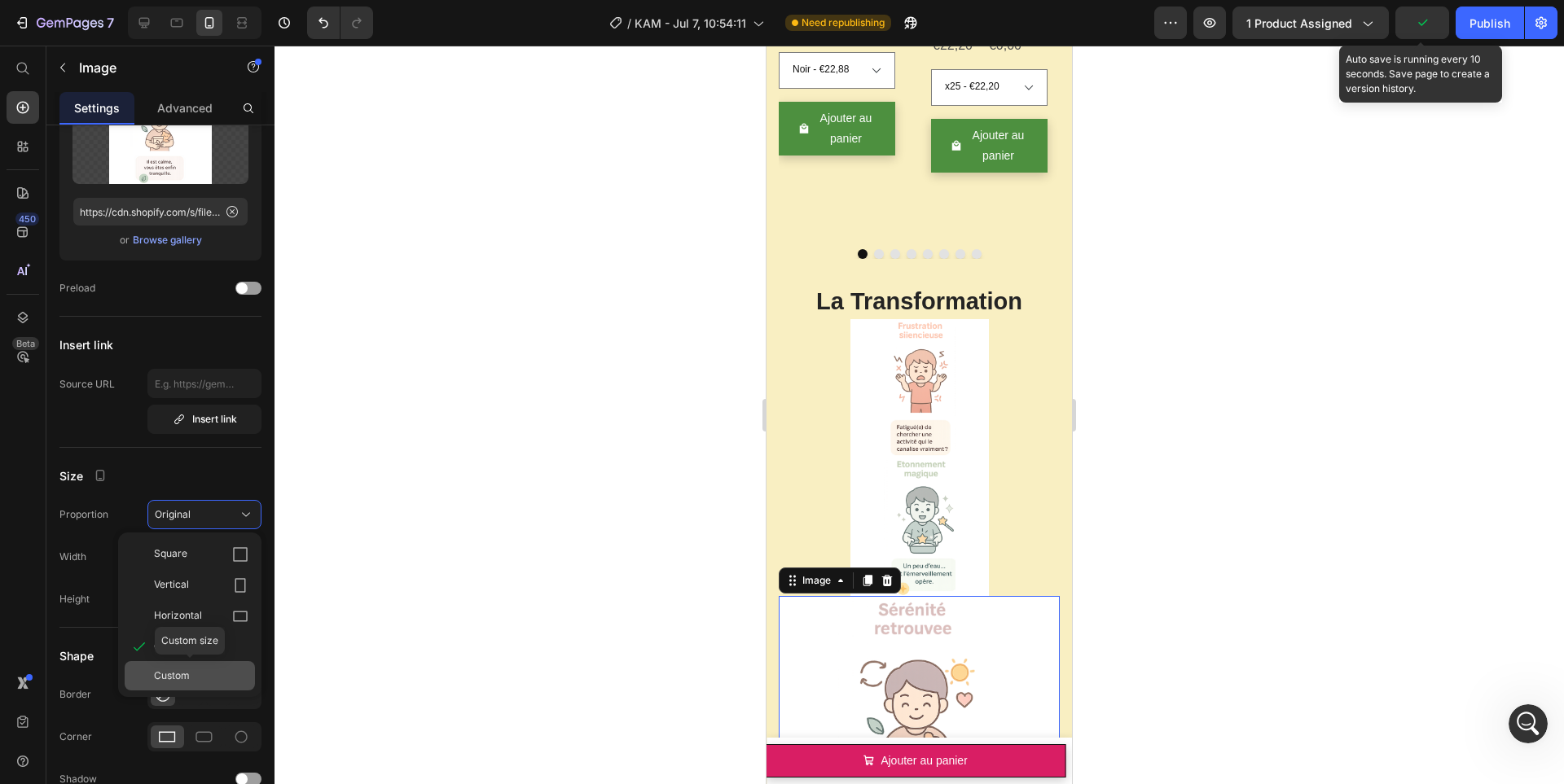 click on "Custom" 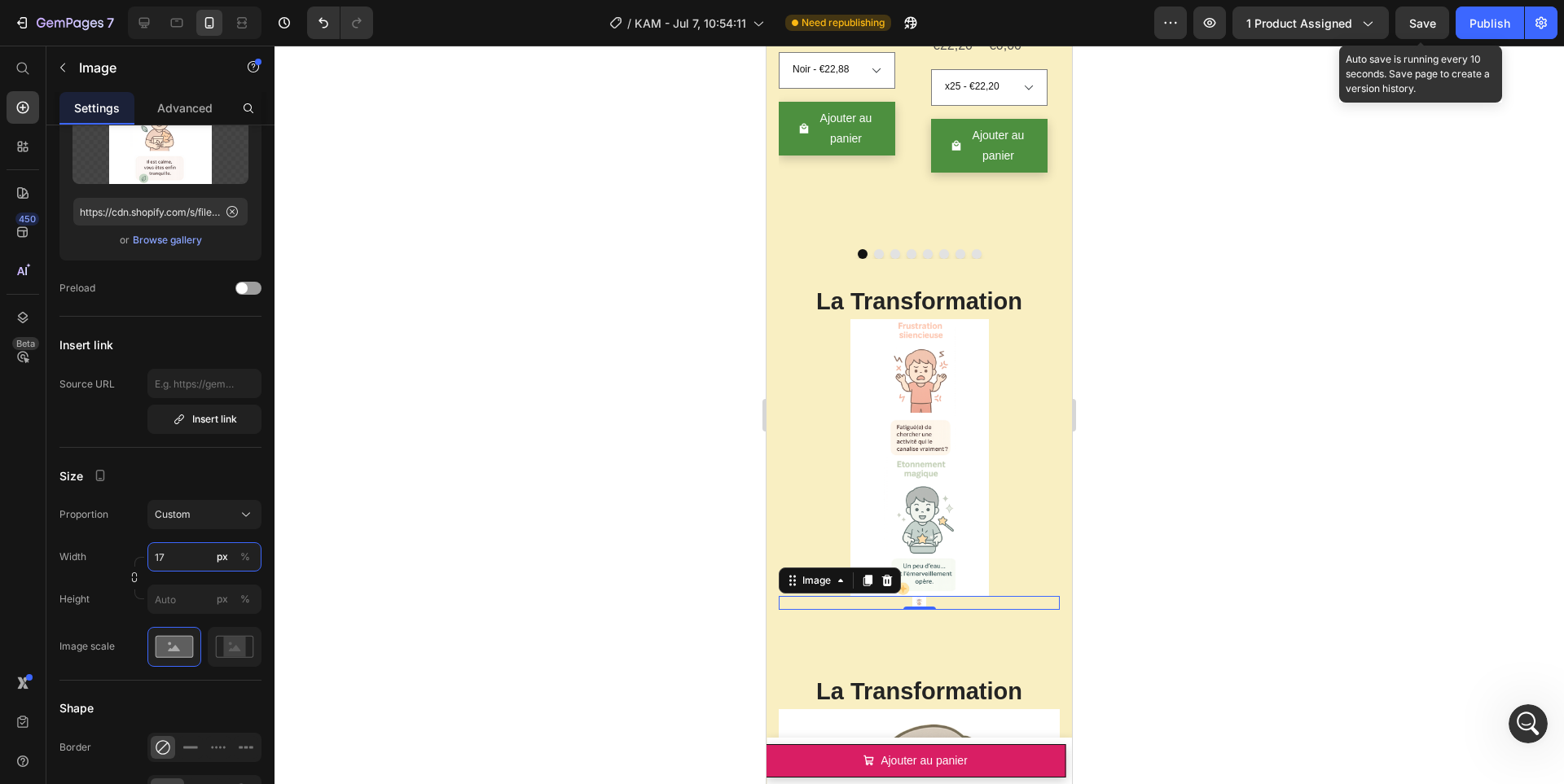 type on "170" 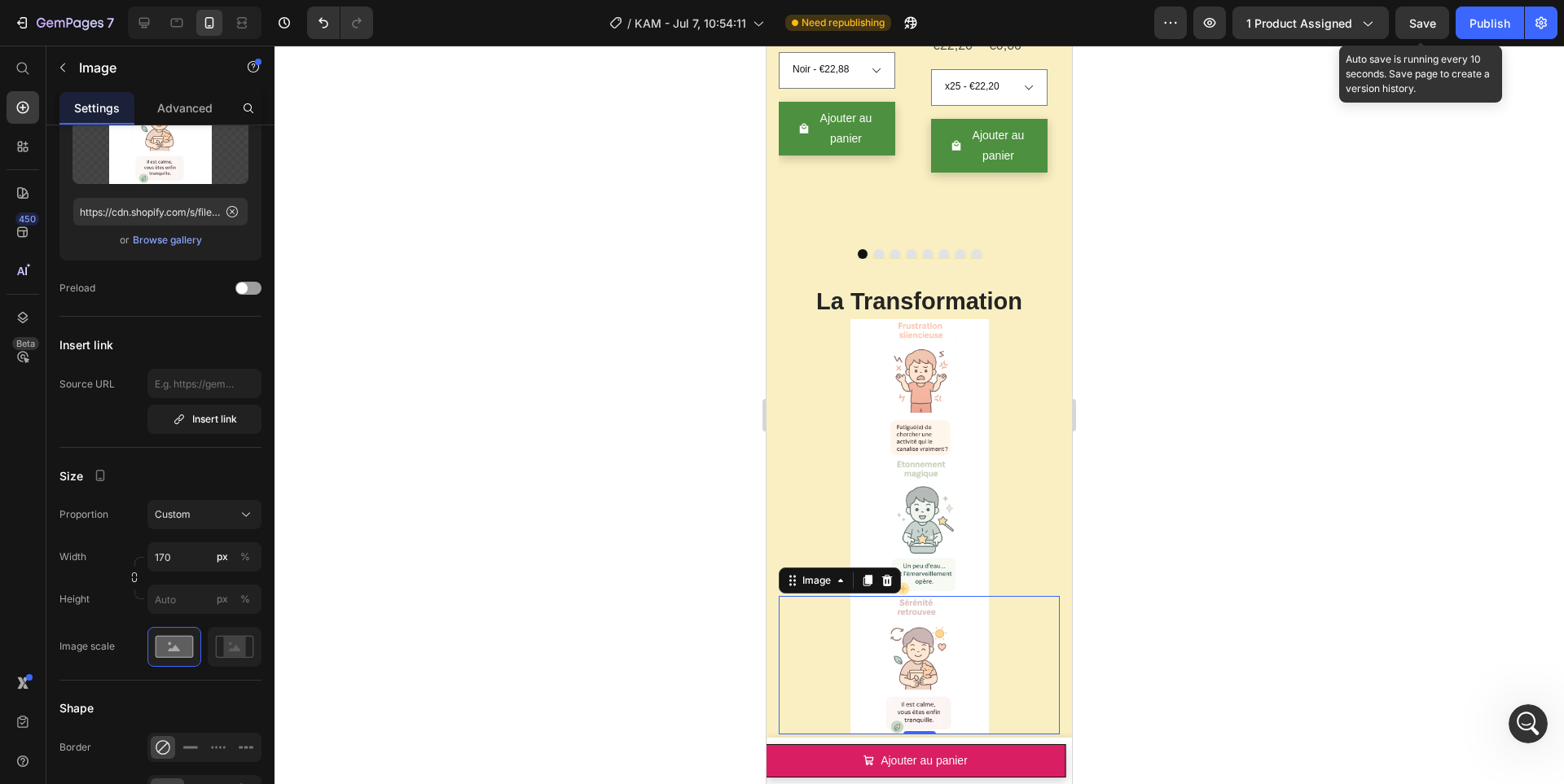 click 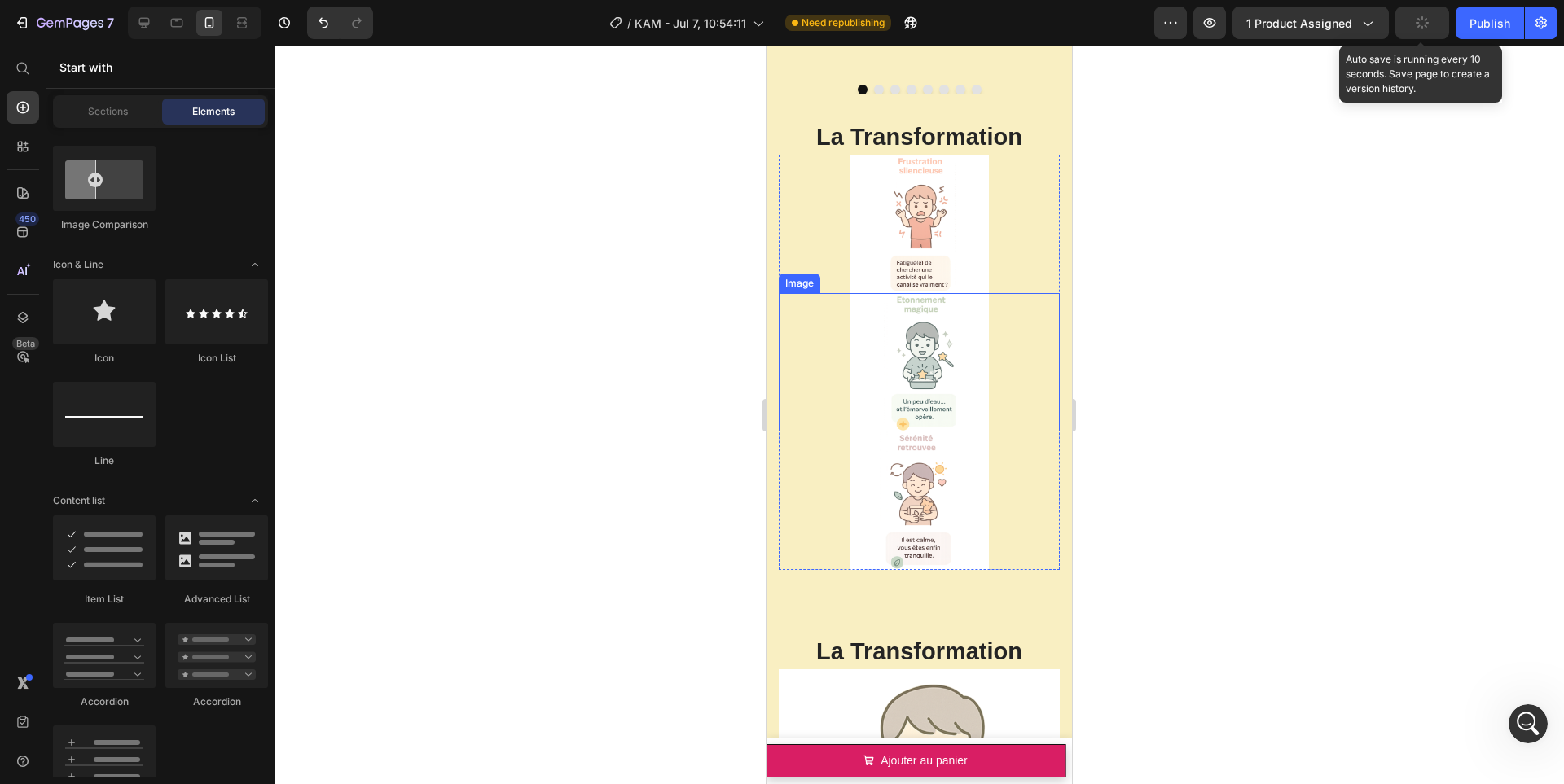 scroll, scrollTop: 2044, scrollLeft: 0, axis: vertical 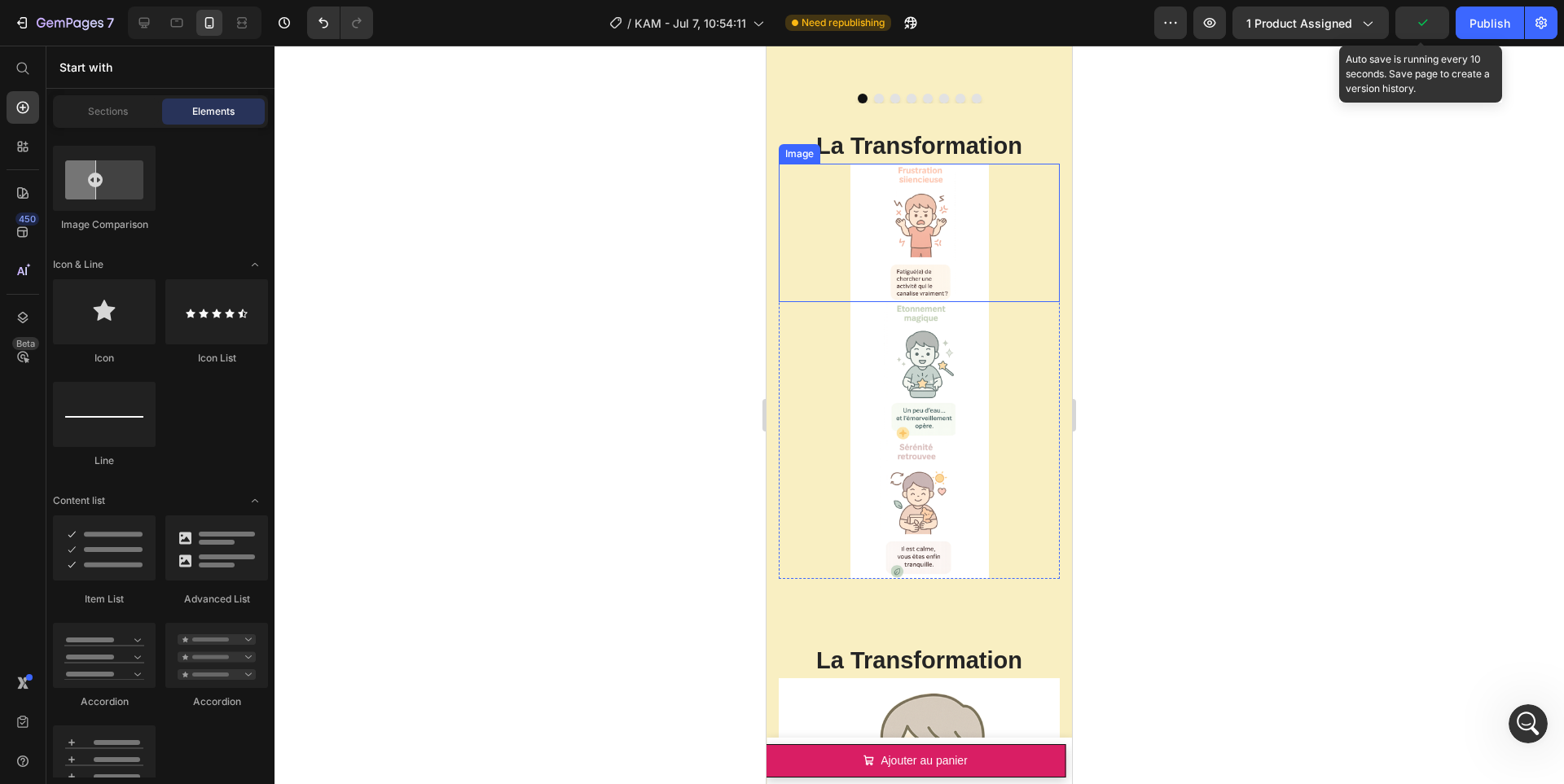 click at bounding box center (919, 233) 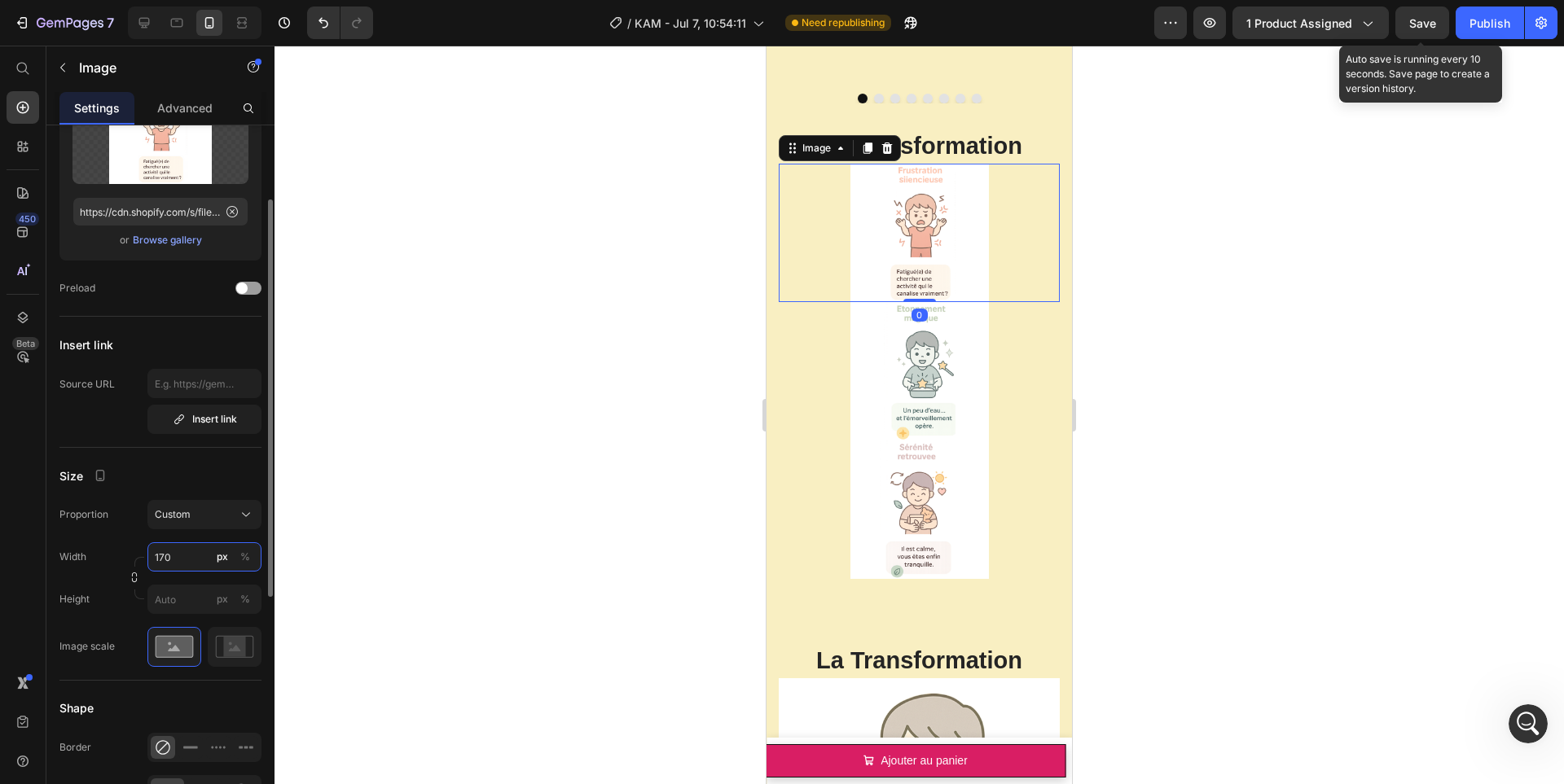 click on "170" at bounding box center [204, 557] 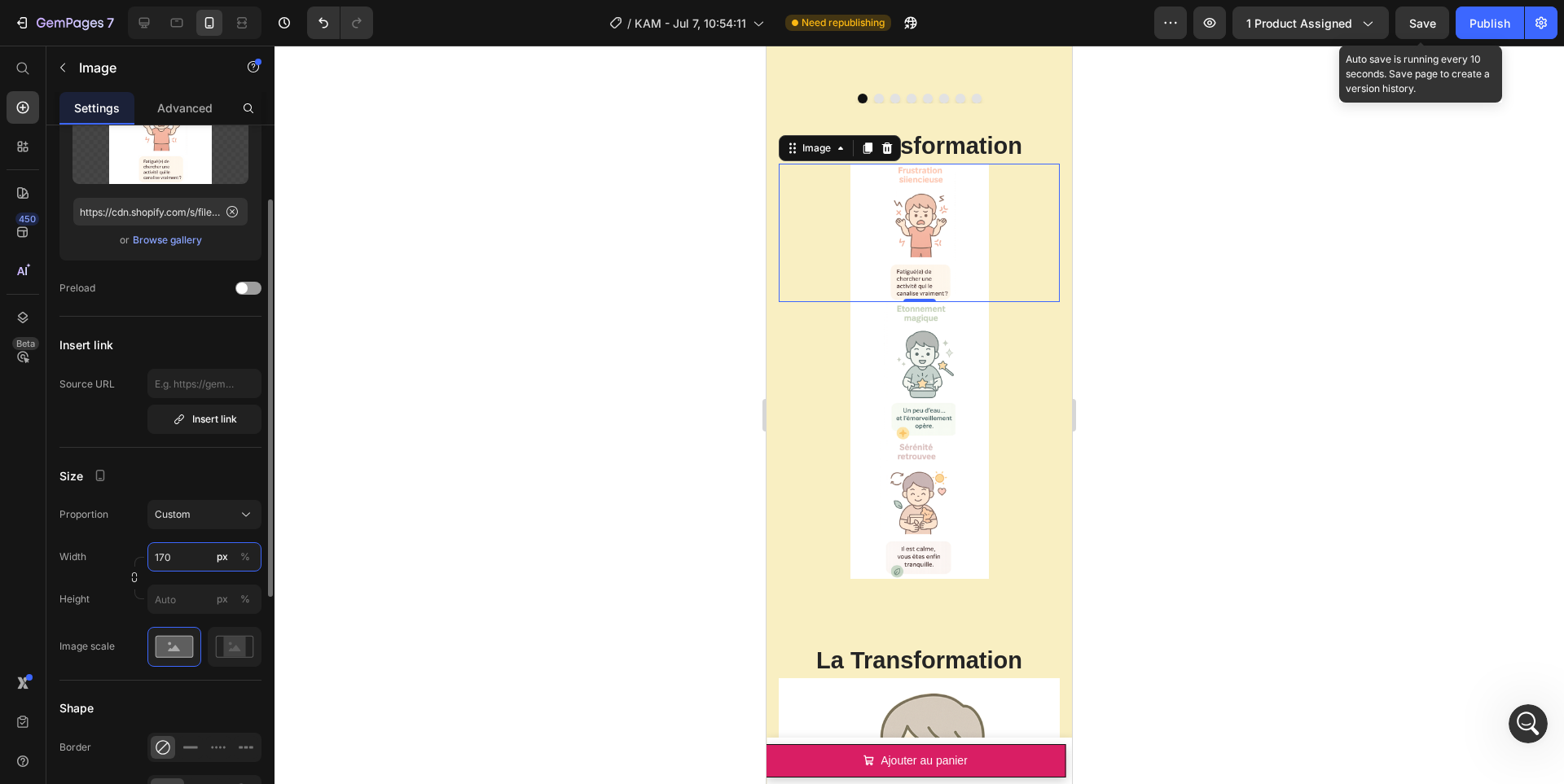 click on "170" at bounding box center [204, 557] 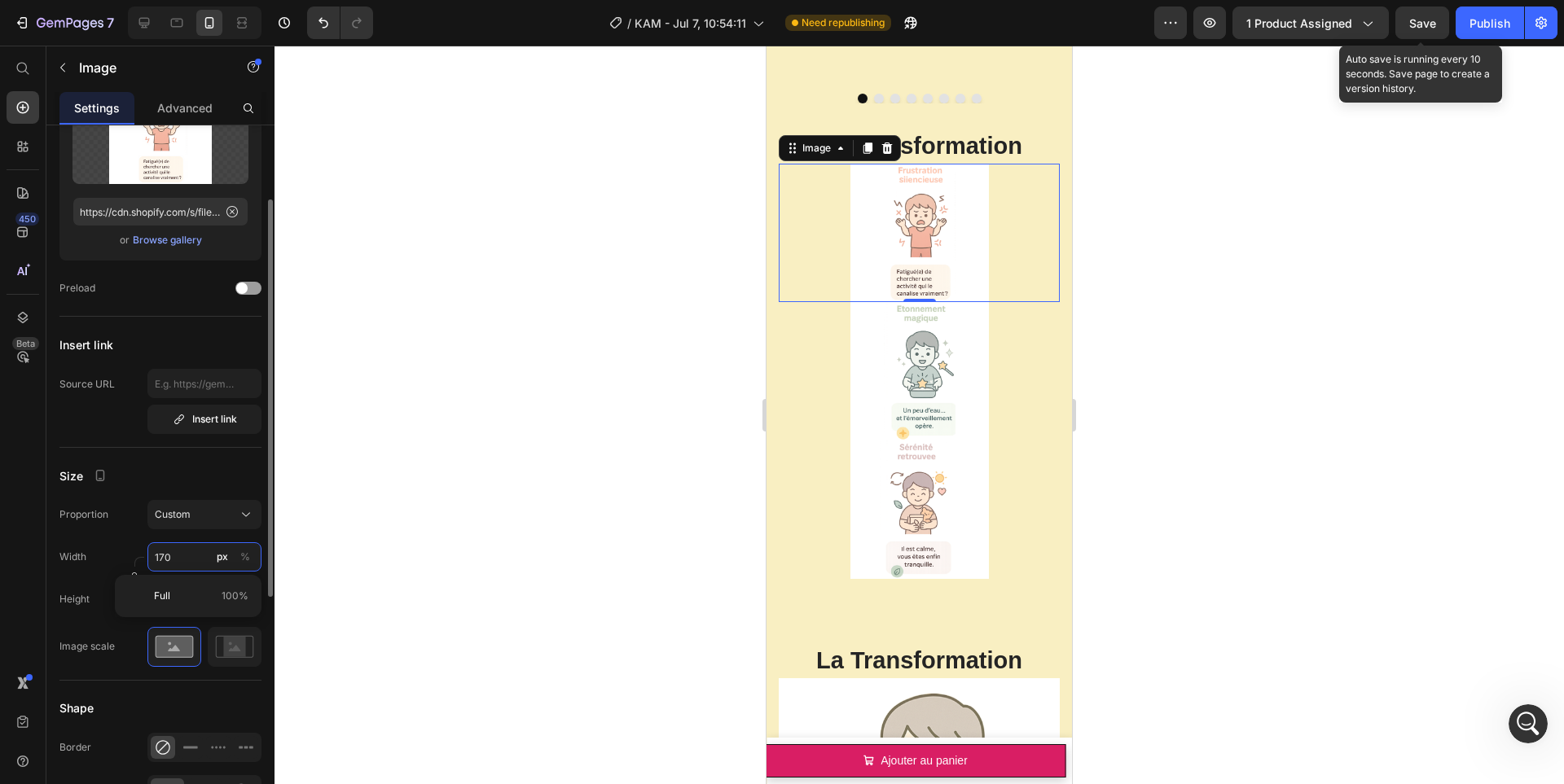 click on "170" at bounding box center (204, 557) 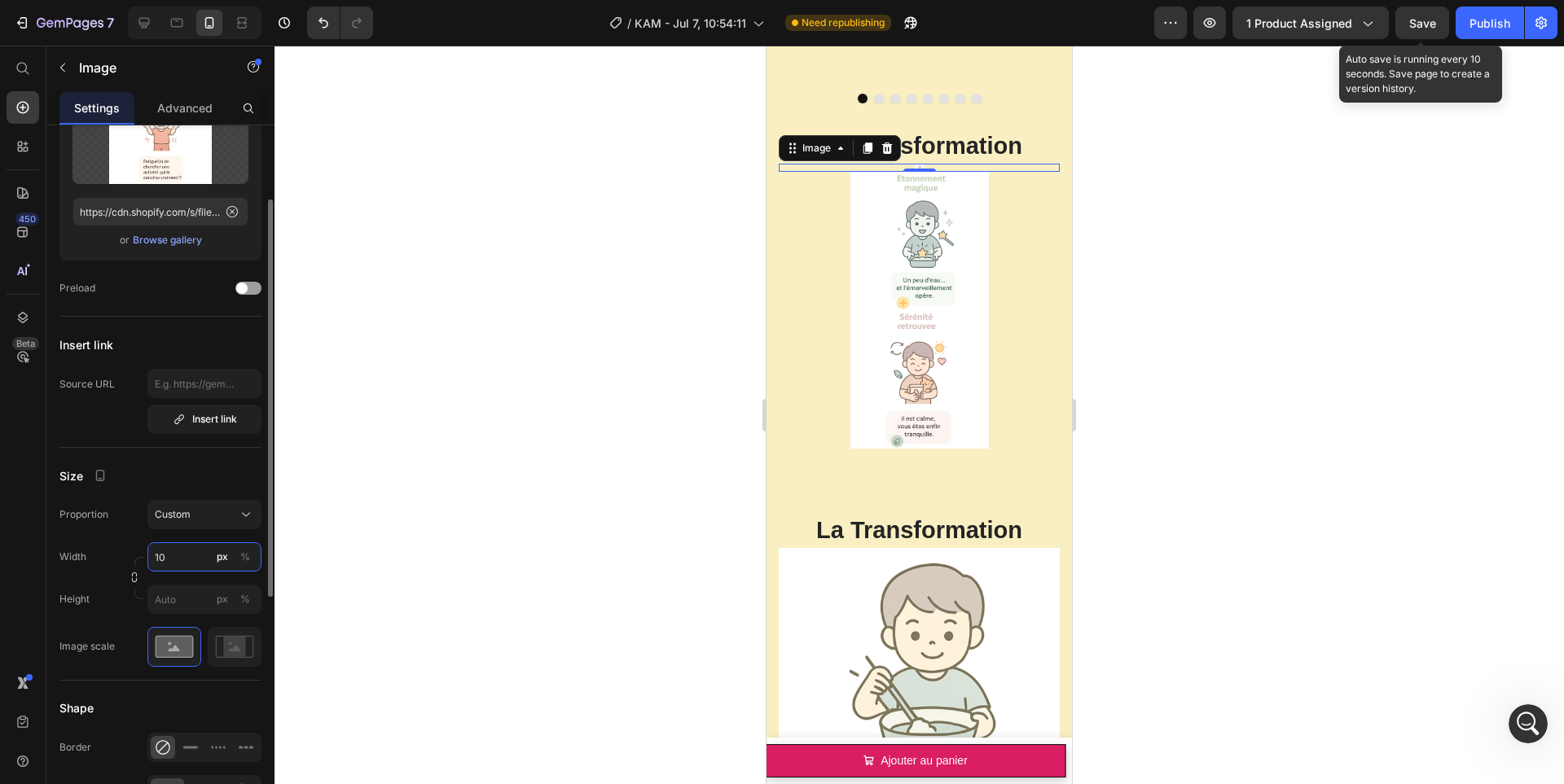 type on "190" 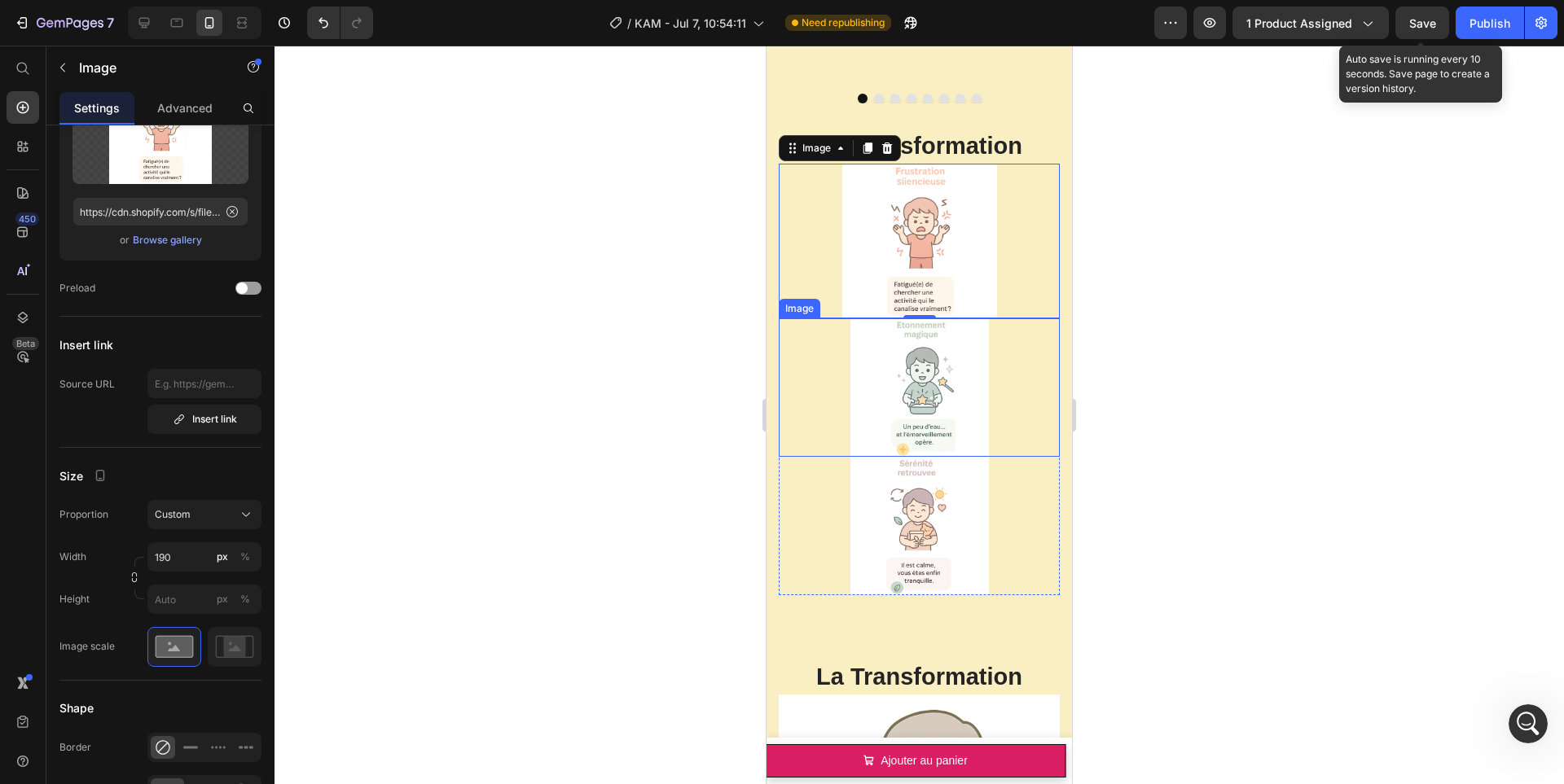 click at bounding box center (919, 388) 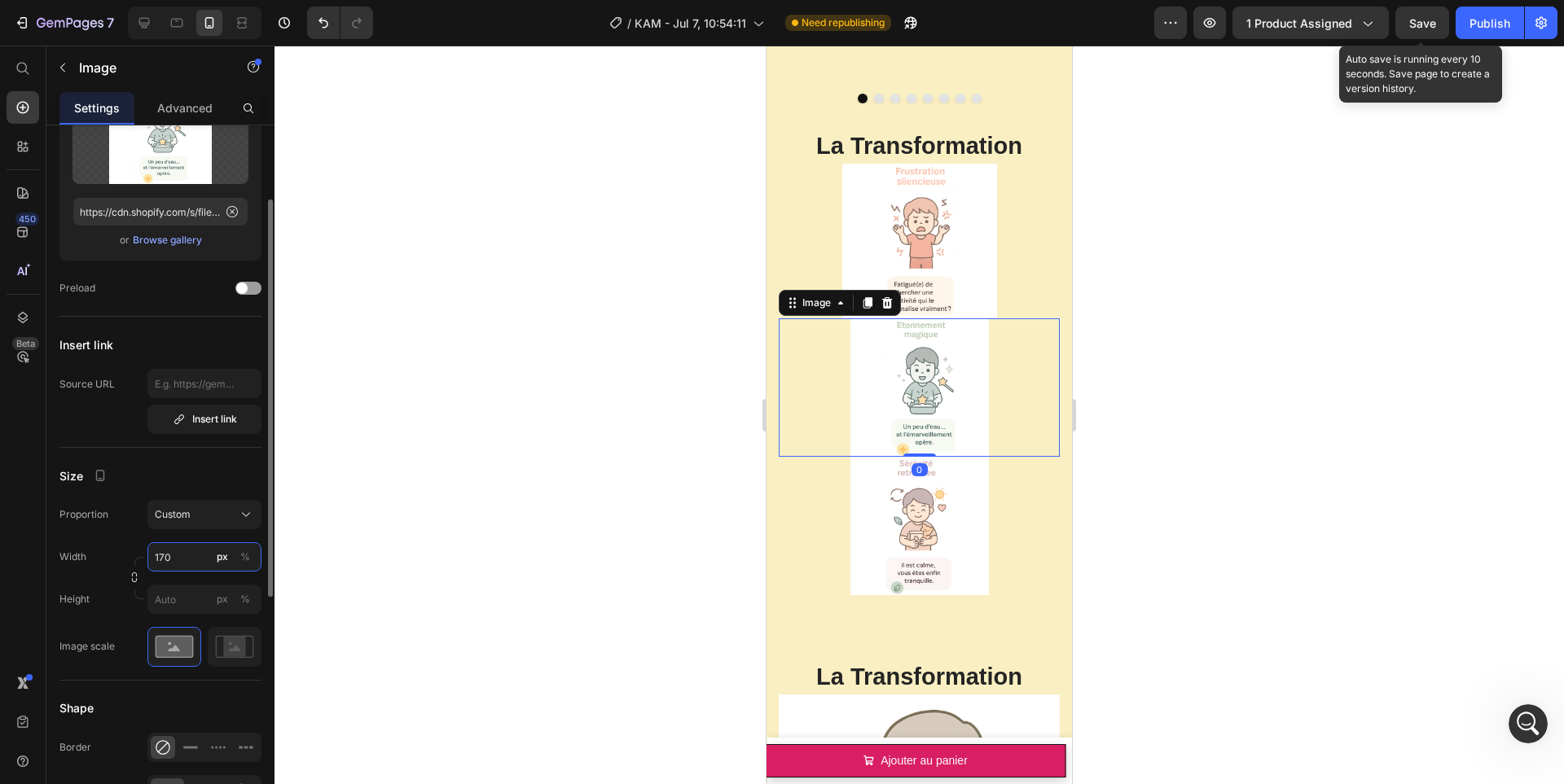 click on "170" at bounding box center [204, 557] 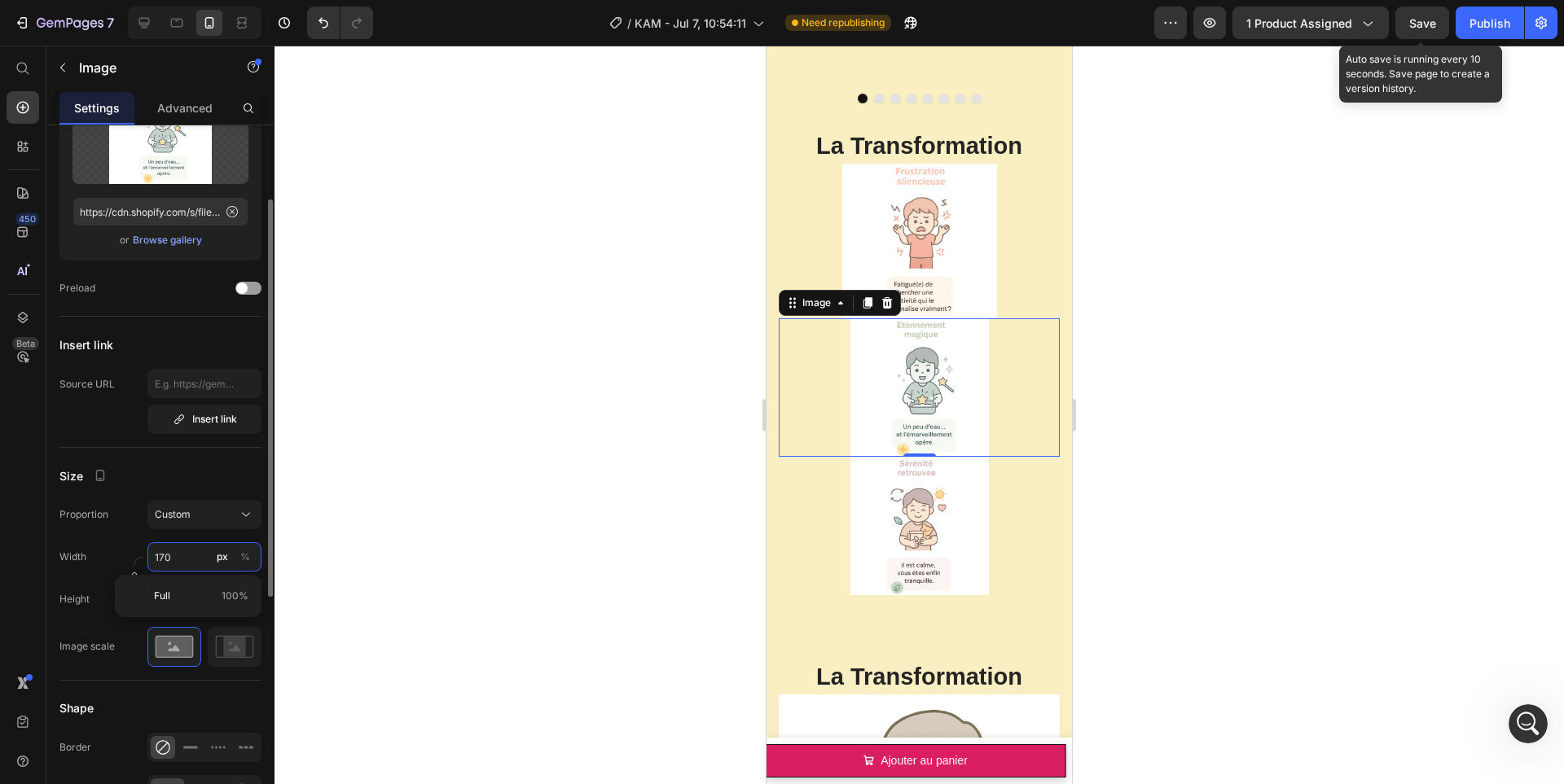 click on "170" at bounding box center (204, 557) 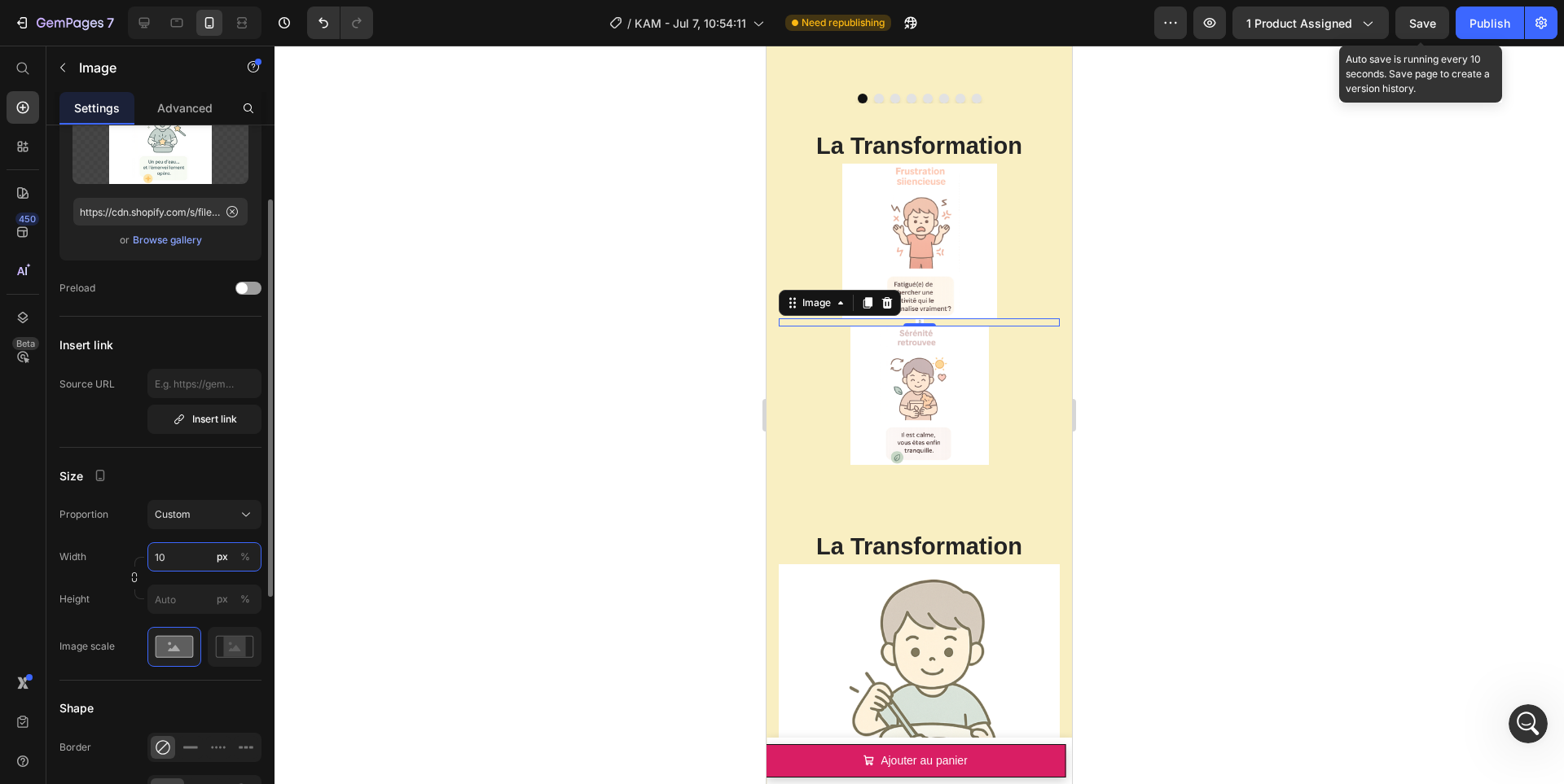 type on "190" 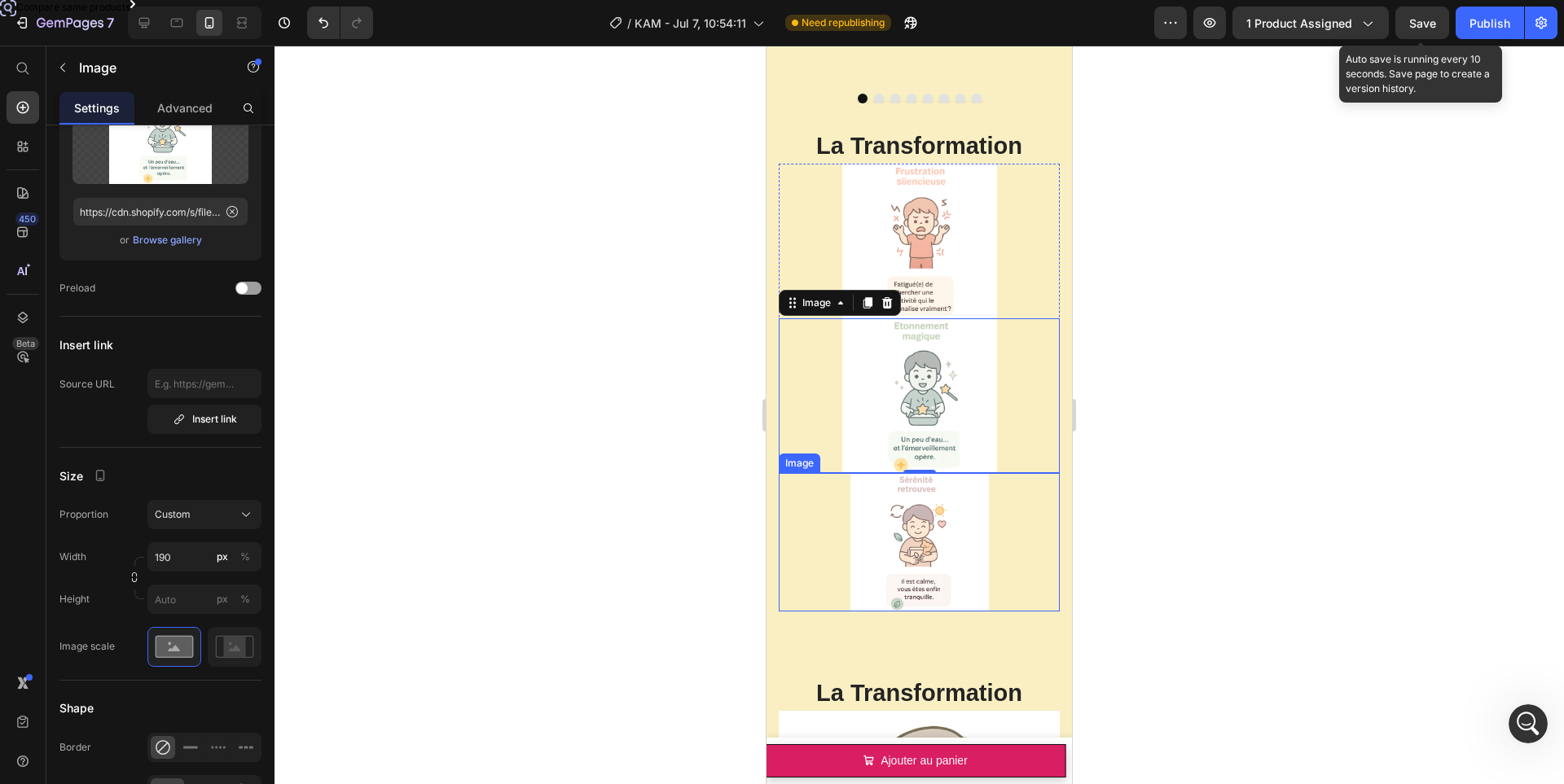 click at bounding box center (919, 542) 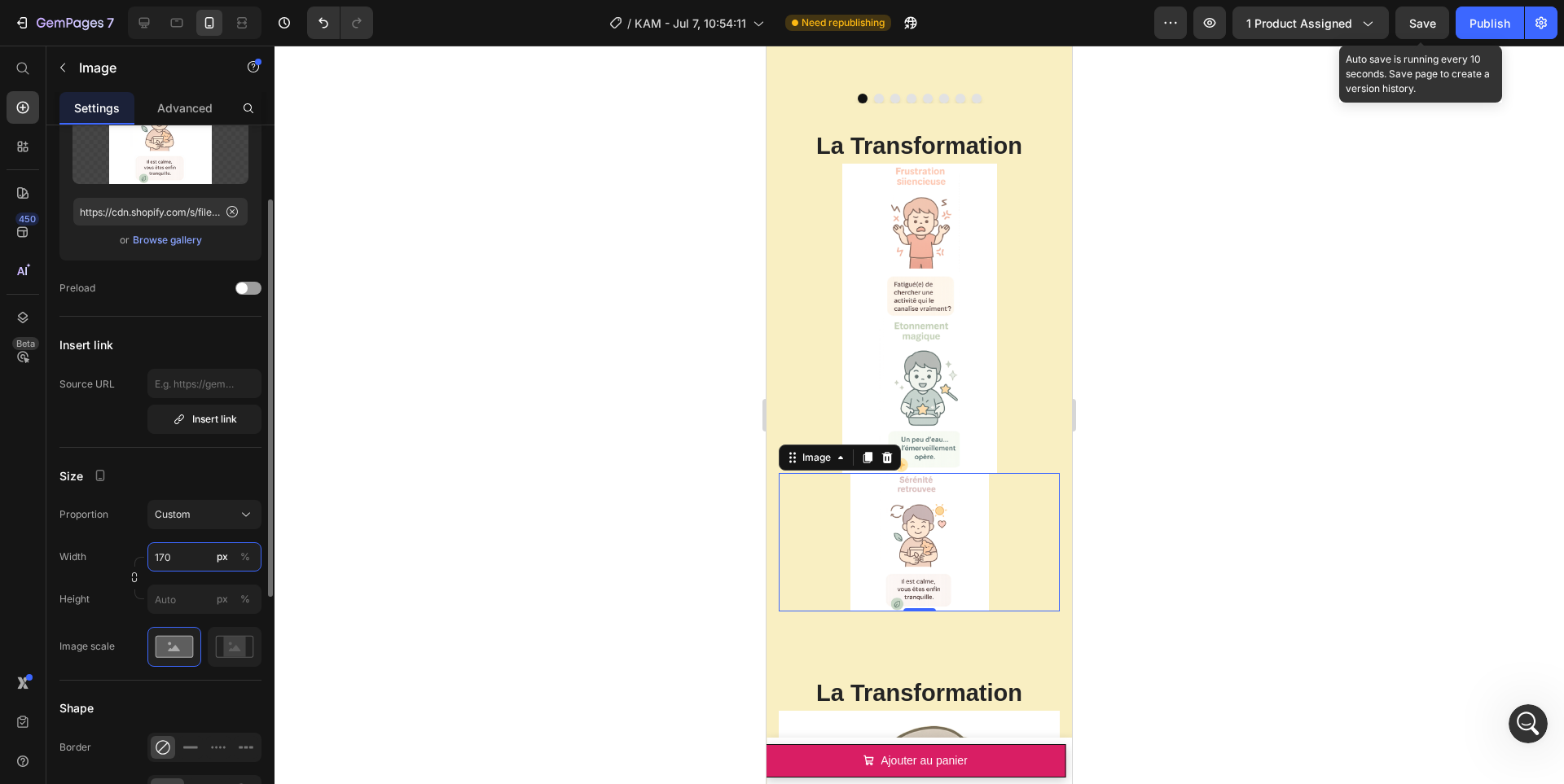 click on "170" at bounding box center (204, 557) 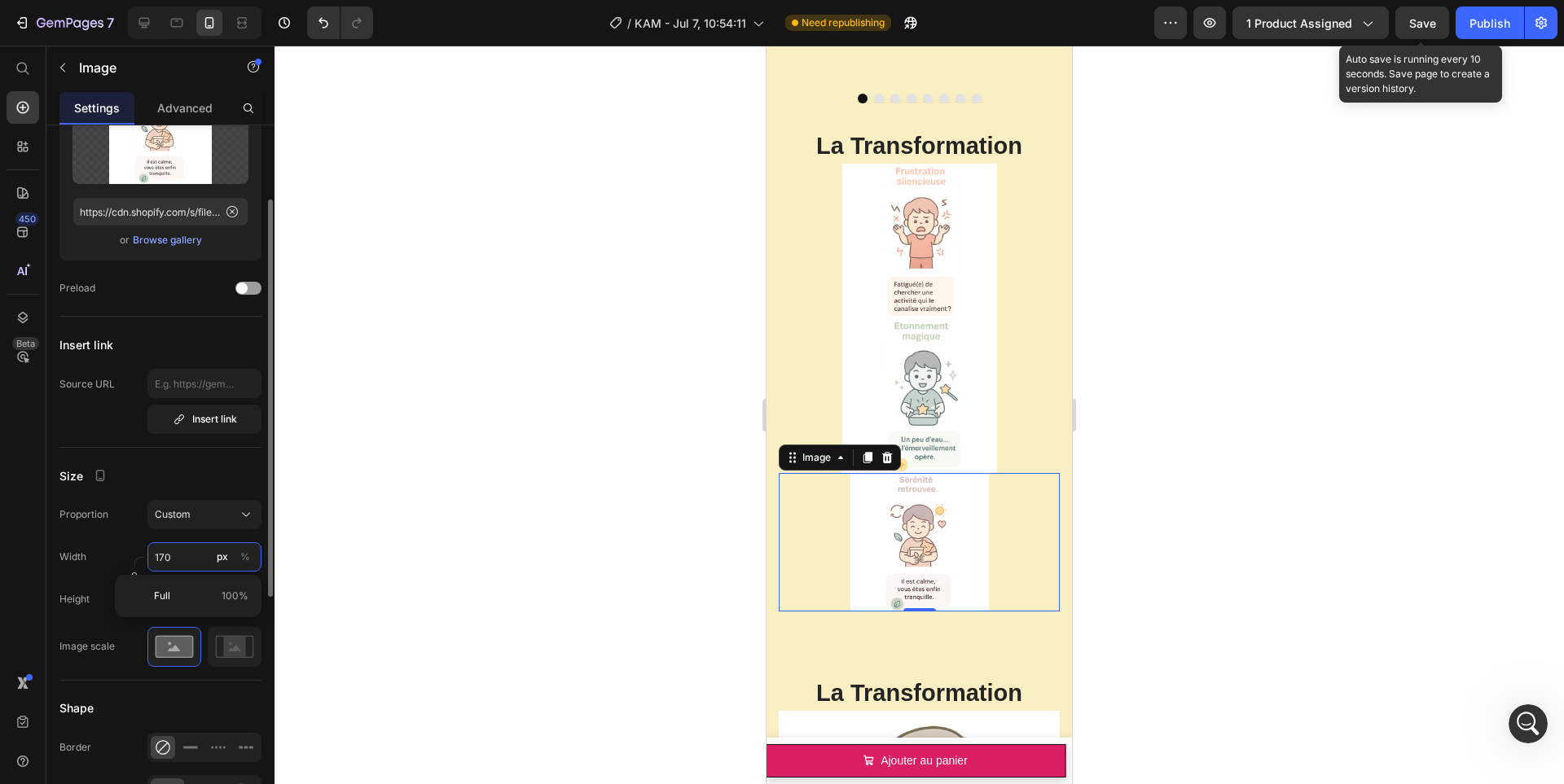 click on "170" at bounding box center [204, 557] 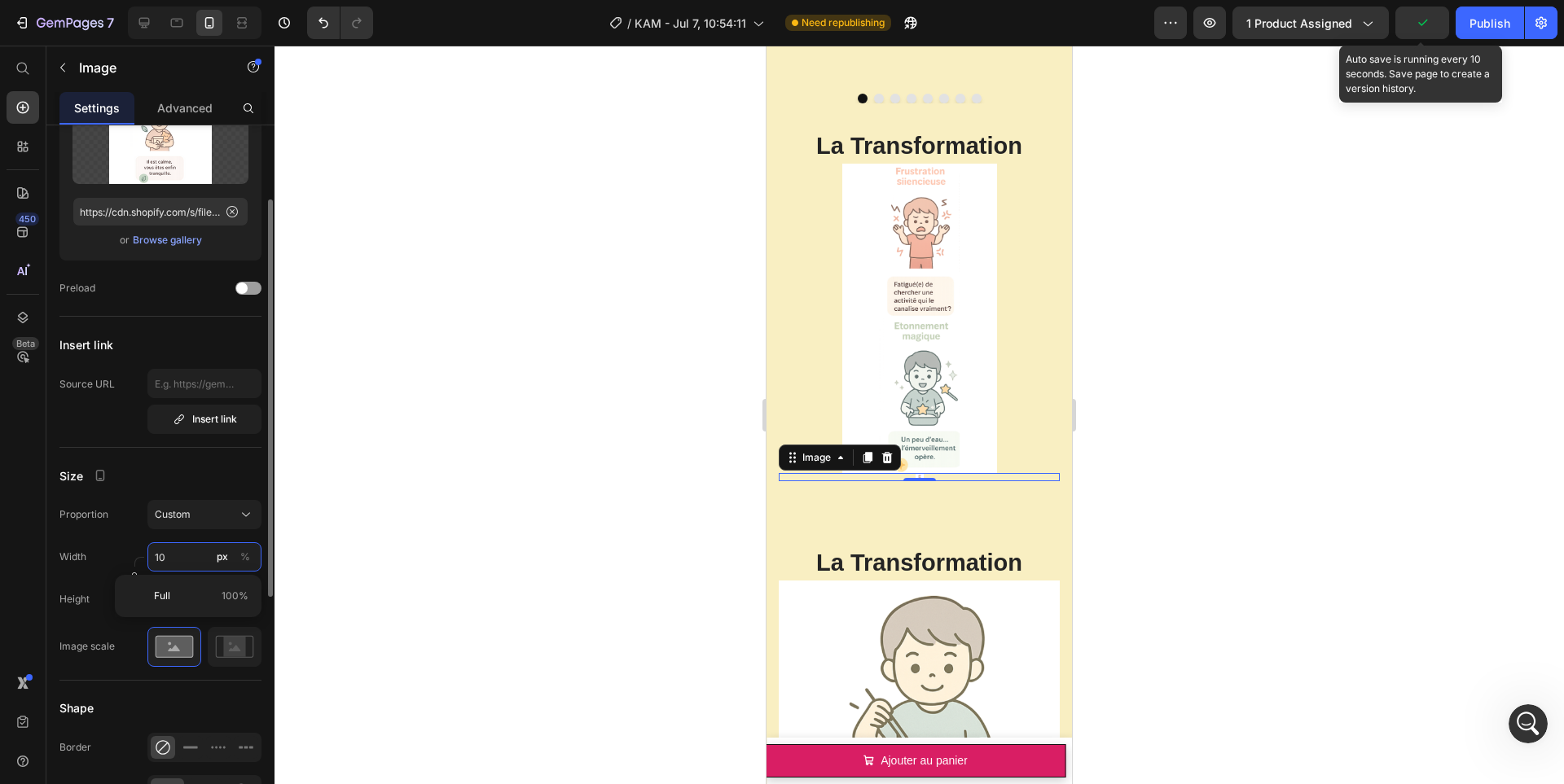 type on "190" 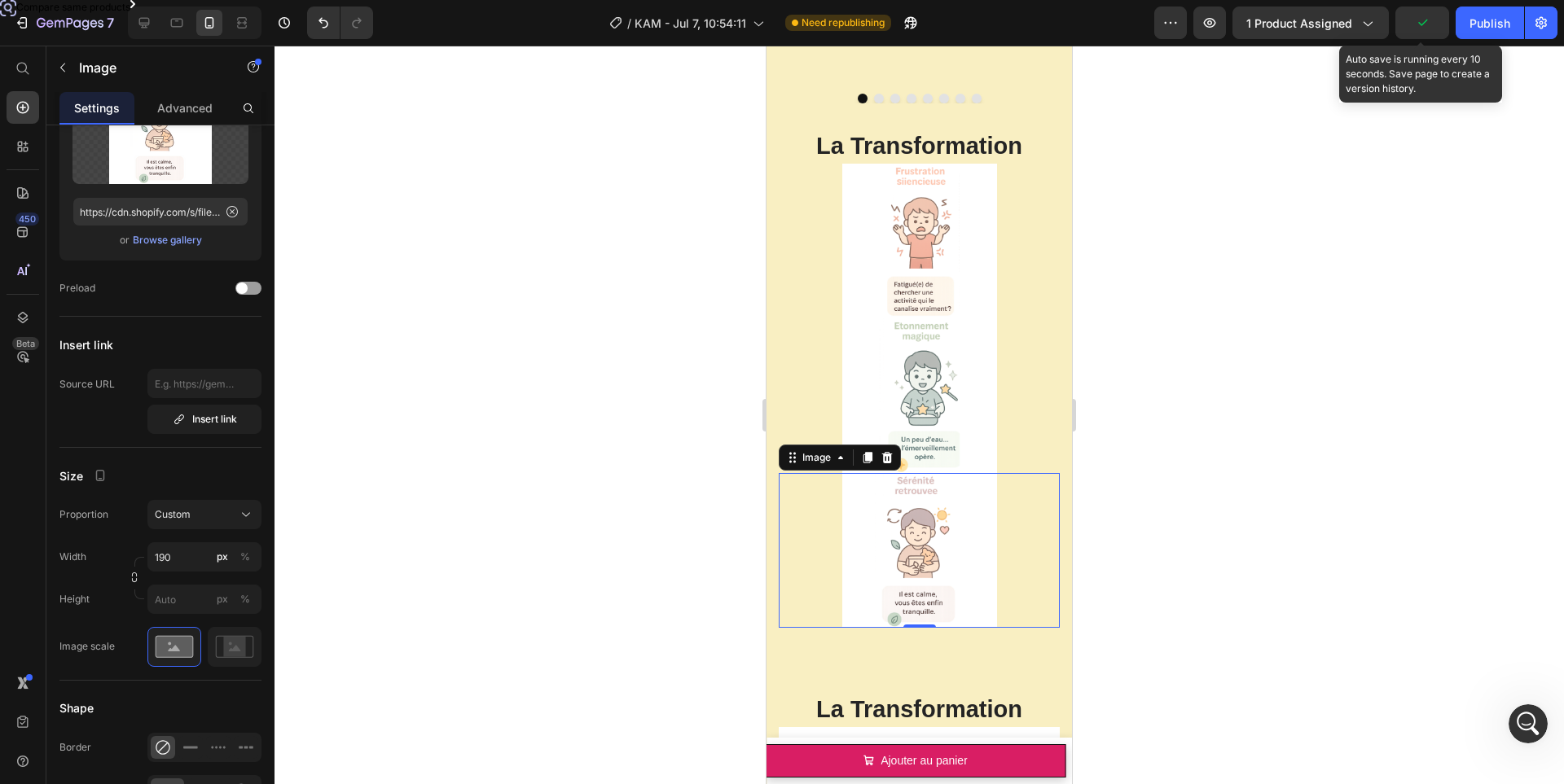 click 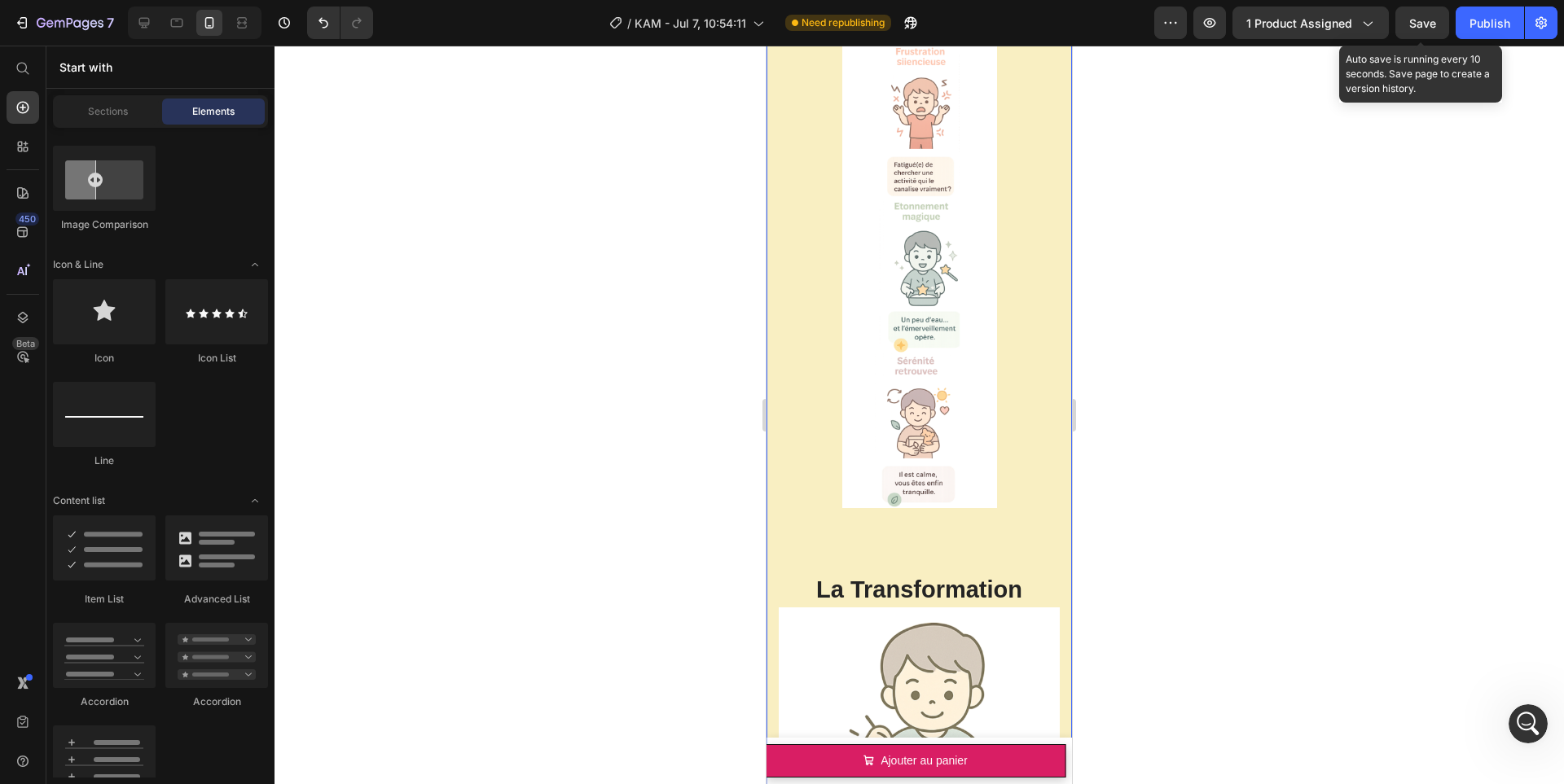 scroll, scrollTop: 2477, scrollLeft: 0, axis: vertical 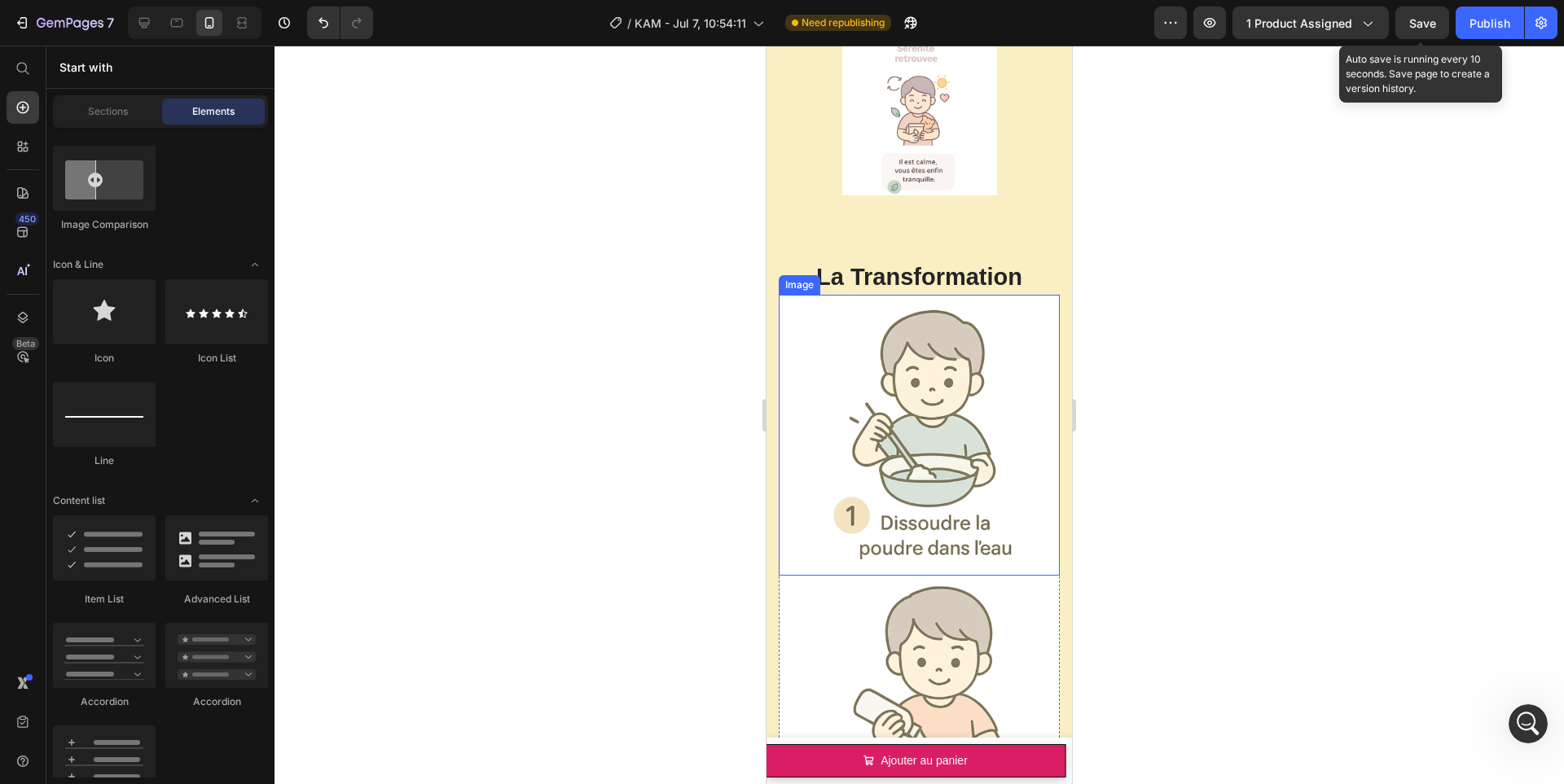 click at bounding box center [919, 435] 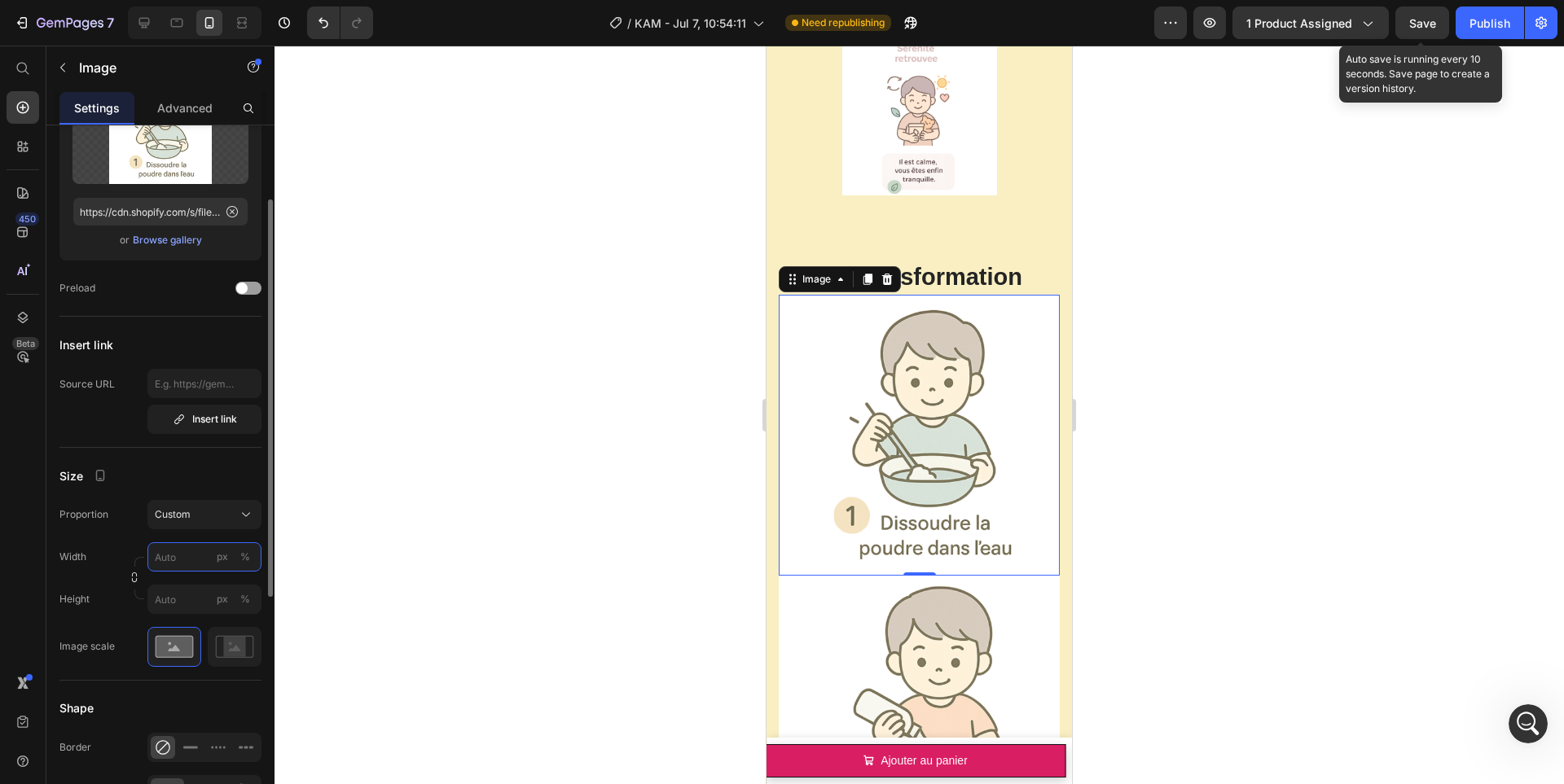 click on "px %" at bounding box center (204, 557) 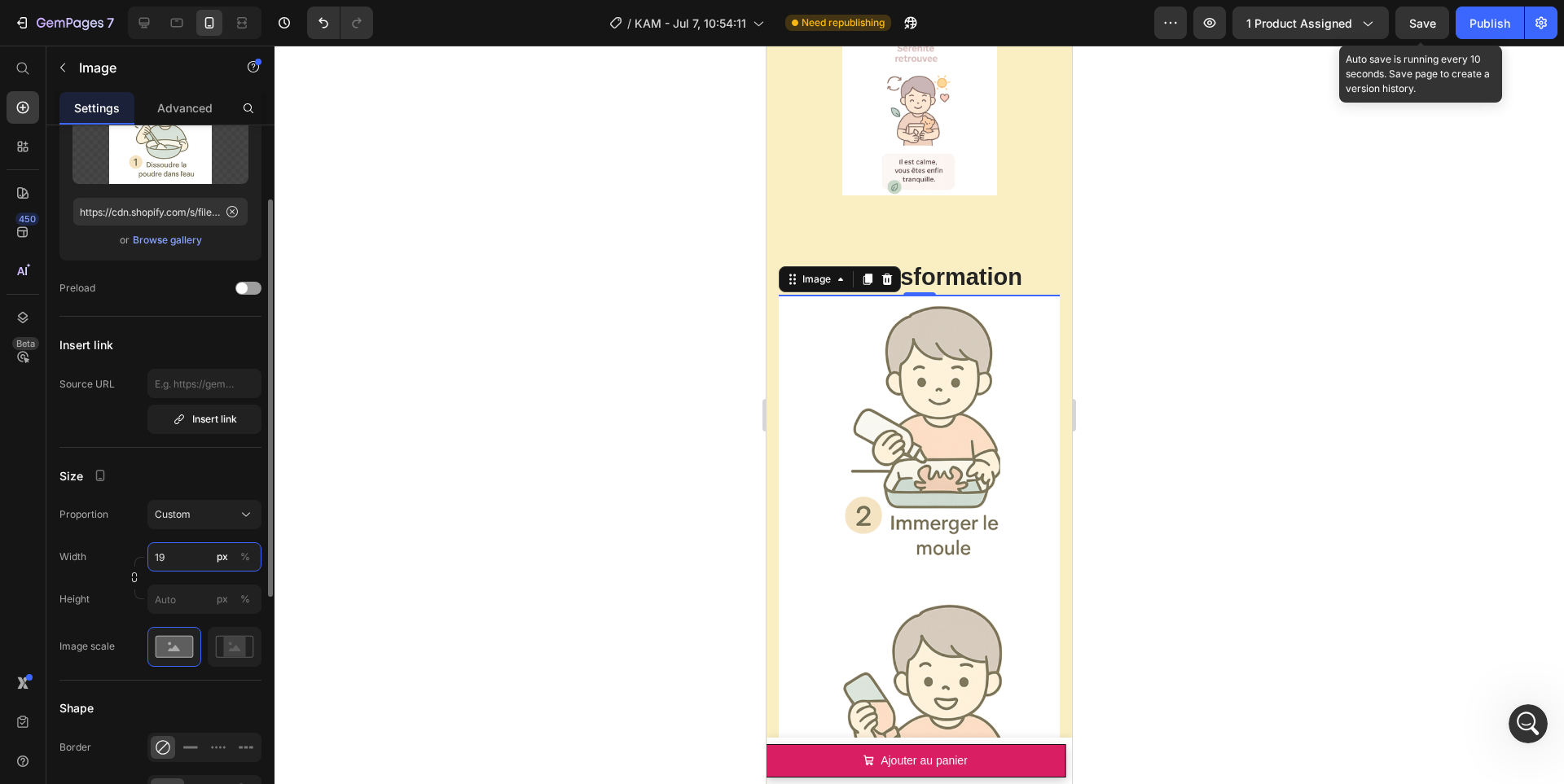 type on "190" 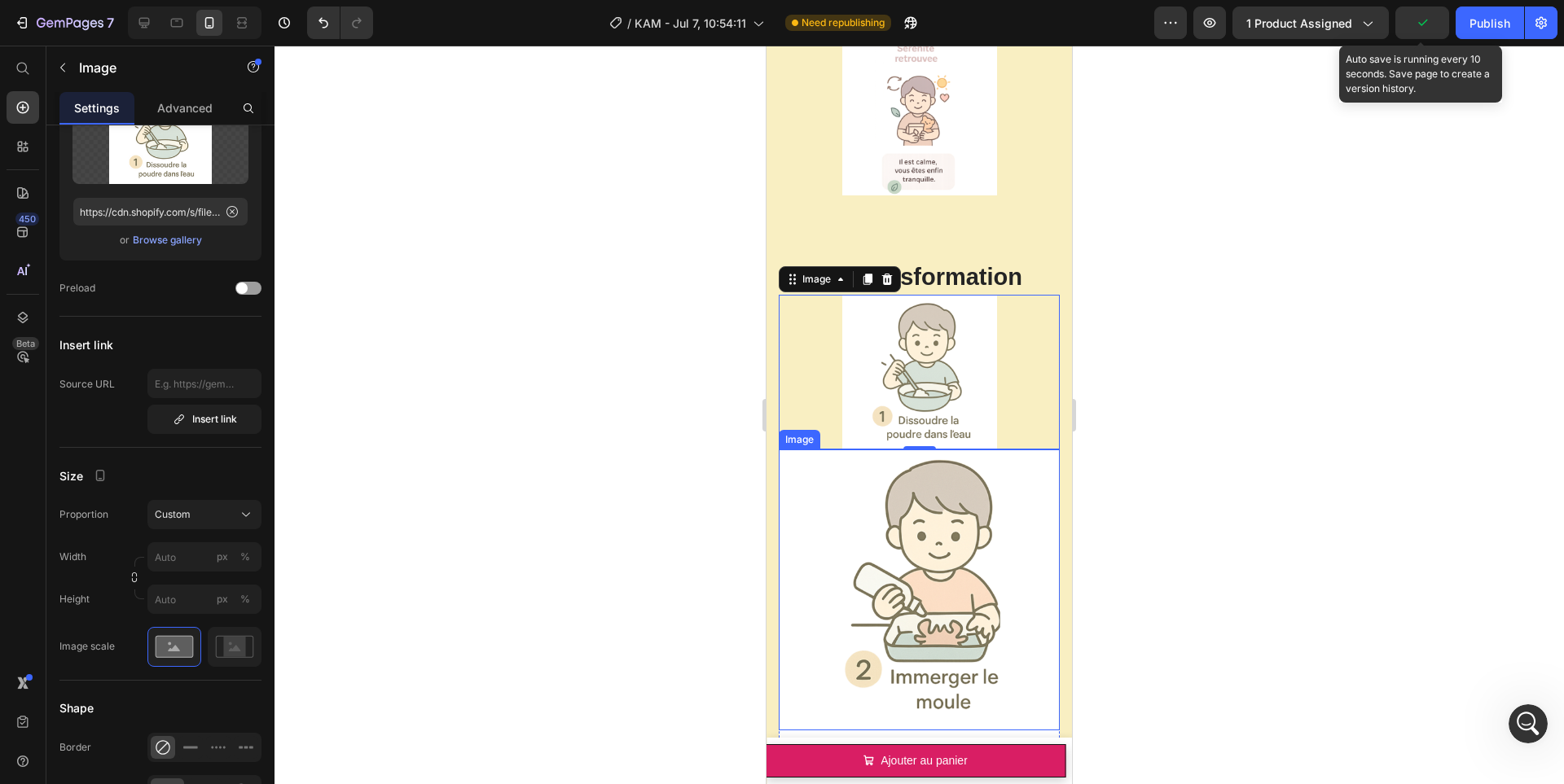 click on "Image   0 Image Image Row" at bounding box center [919, 653] 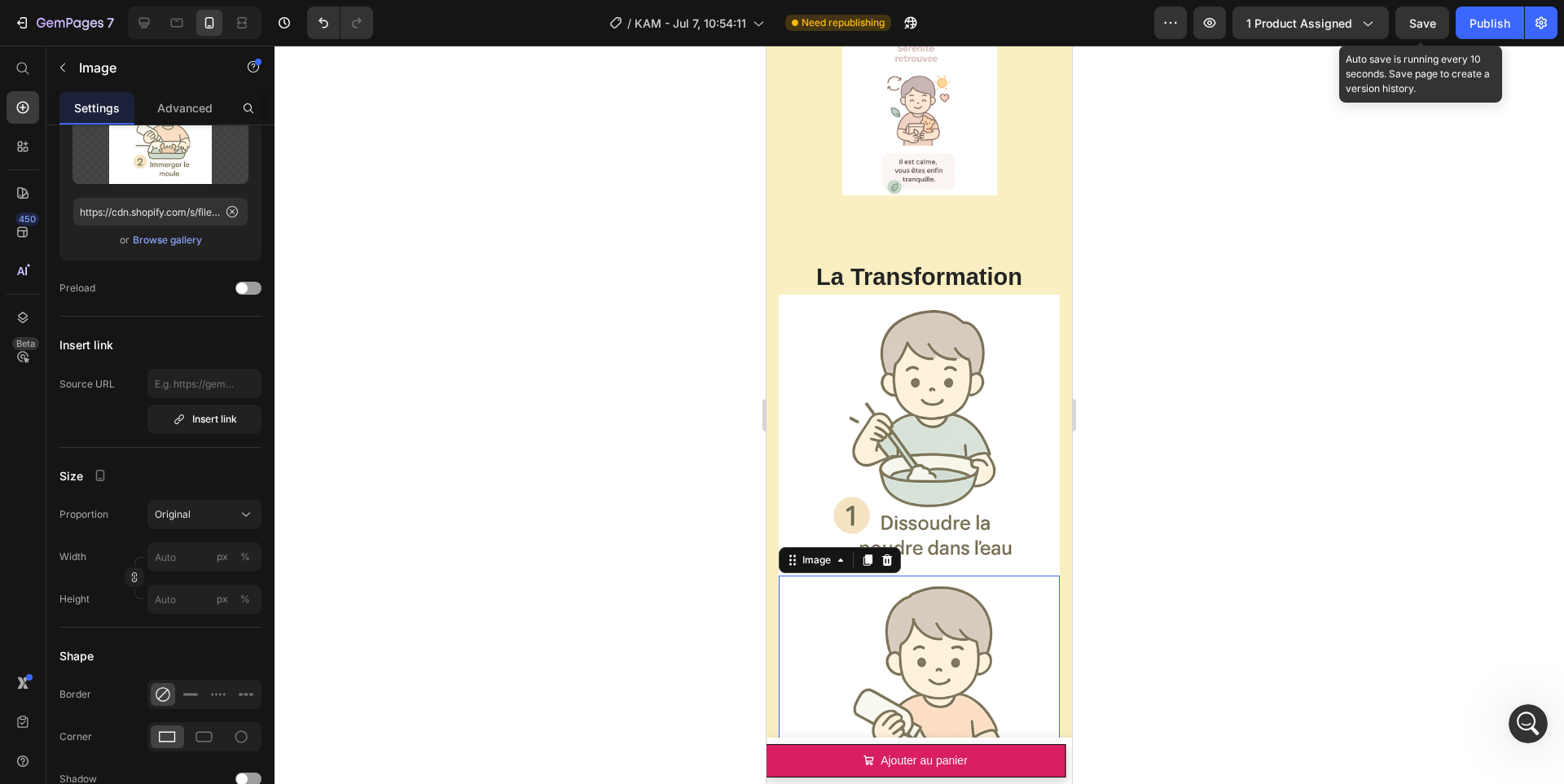 click at bounding box center (919, 435) 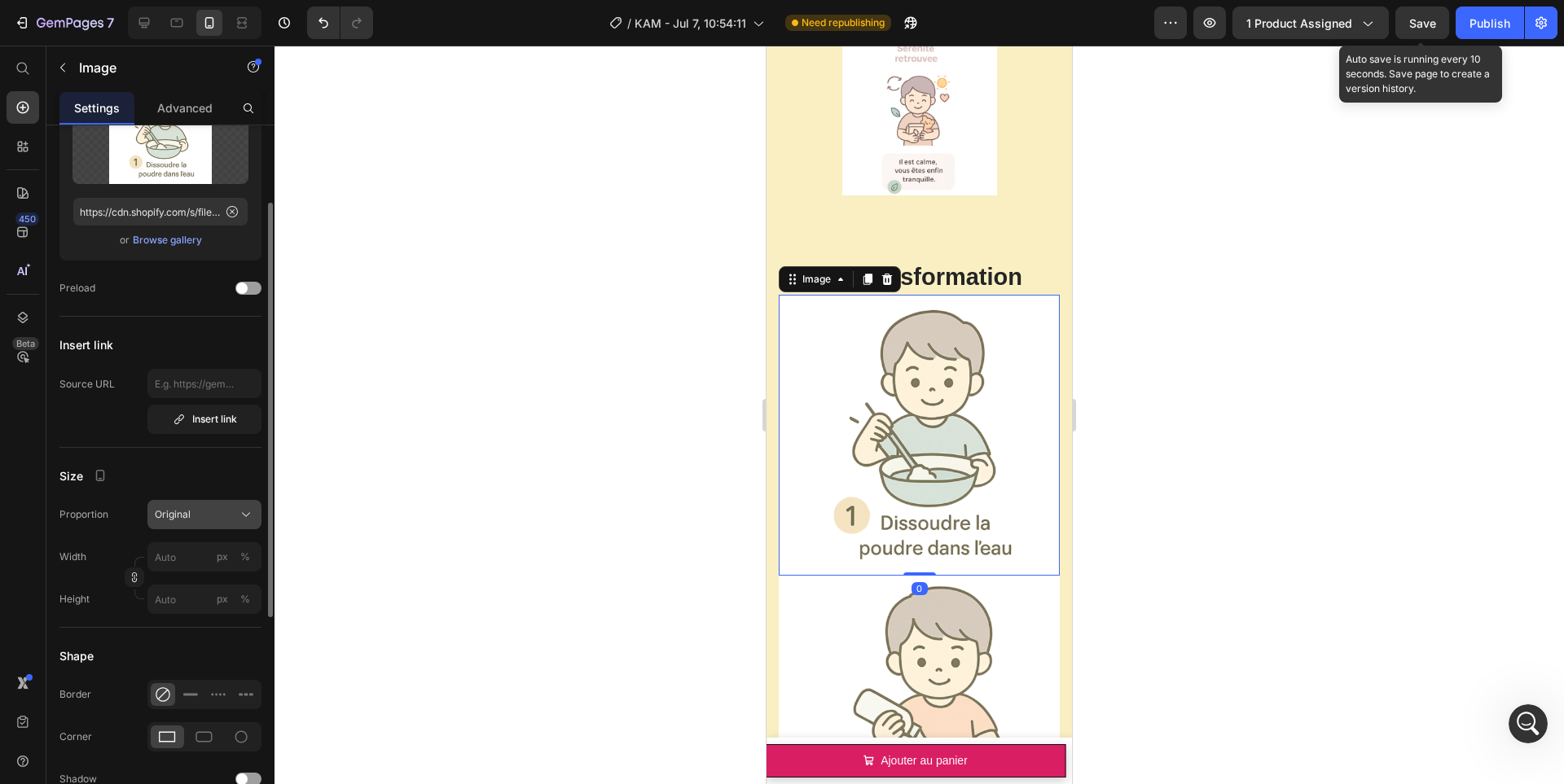 click on "Original" 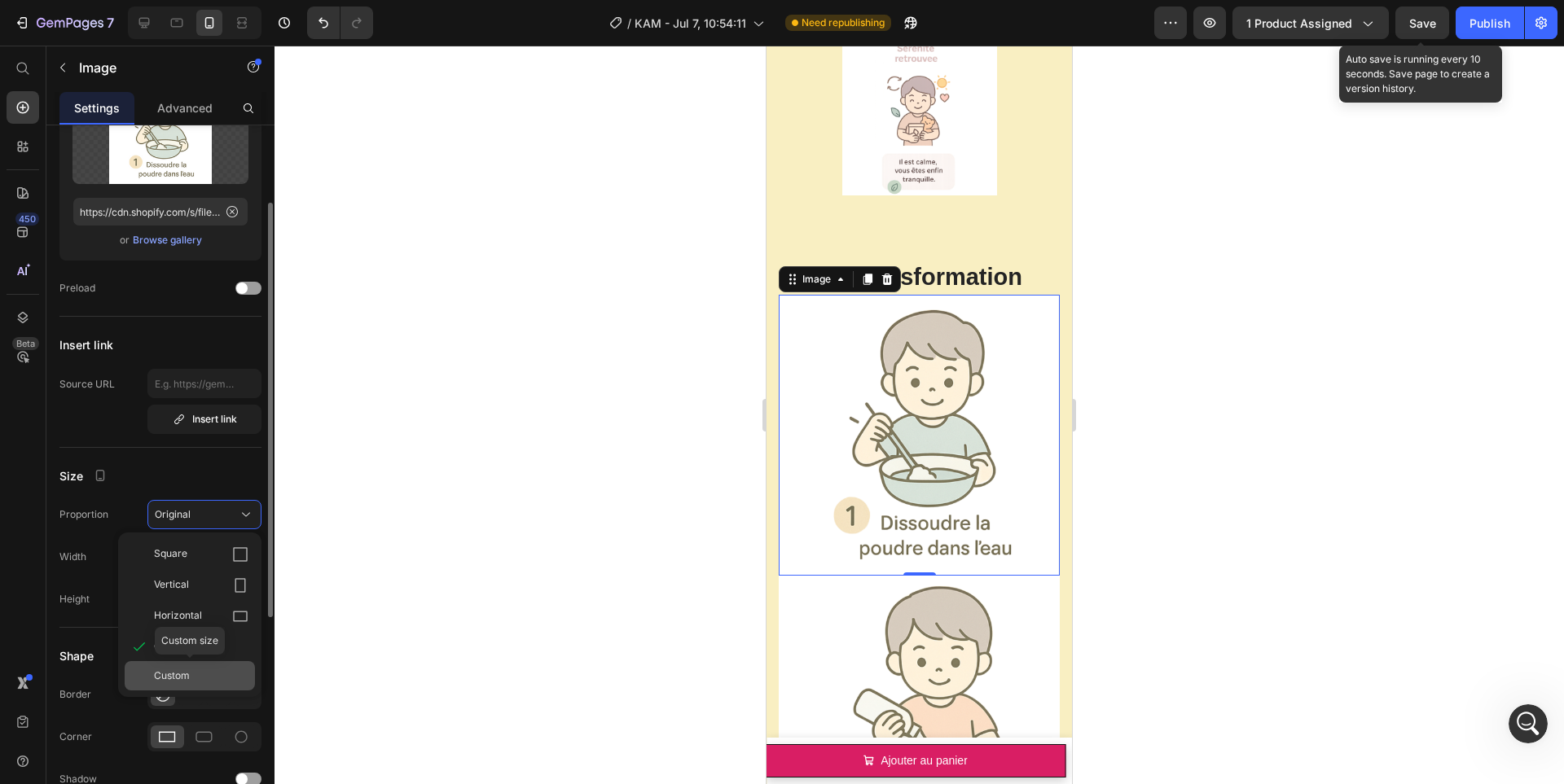 click on "Custom" at bounding box center (201, 676) 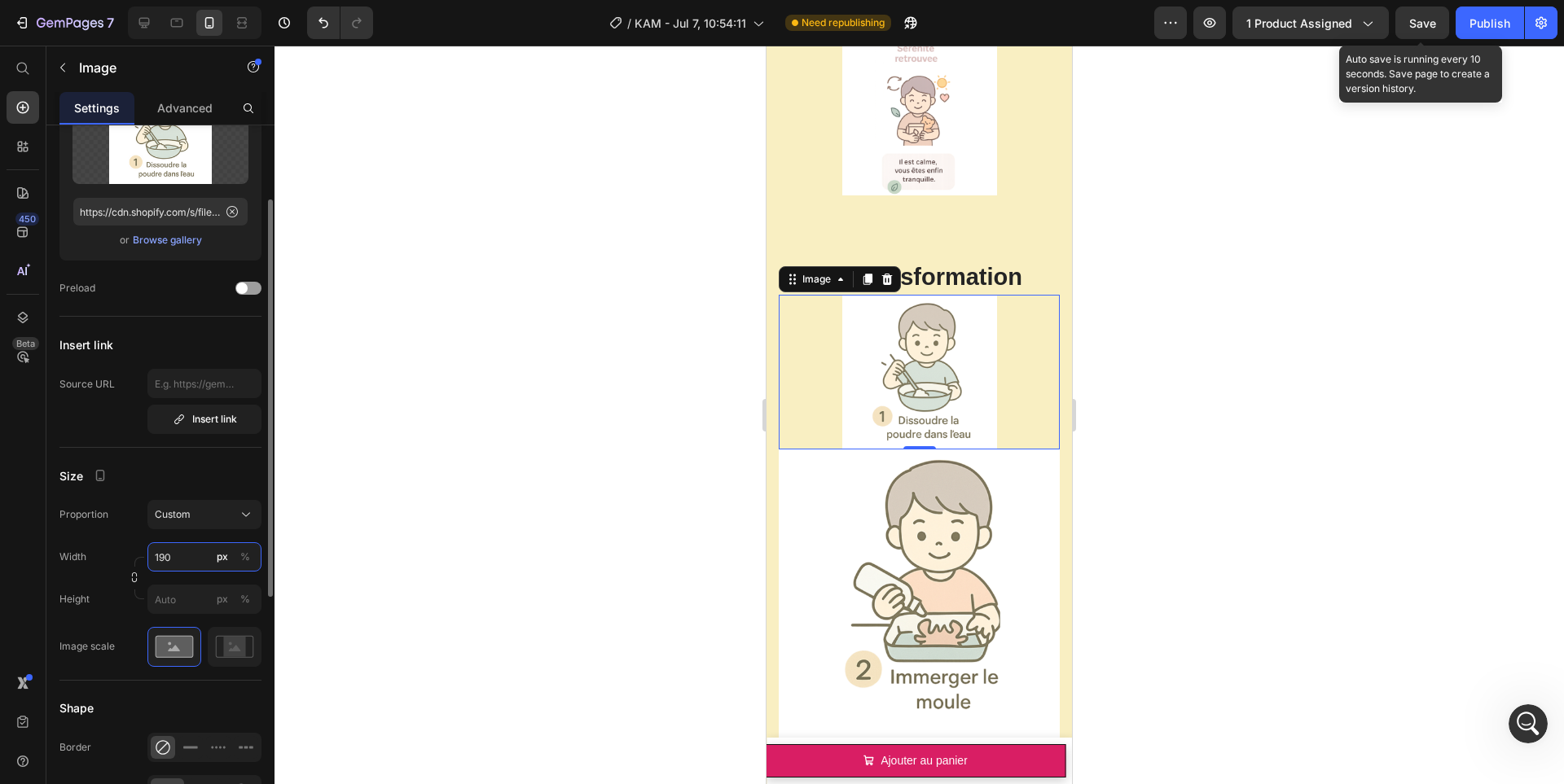 type on "190" 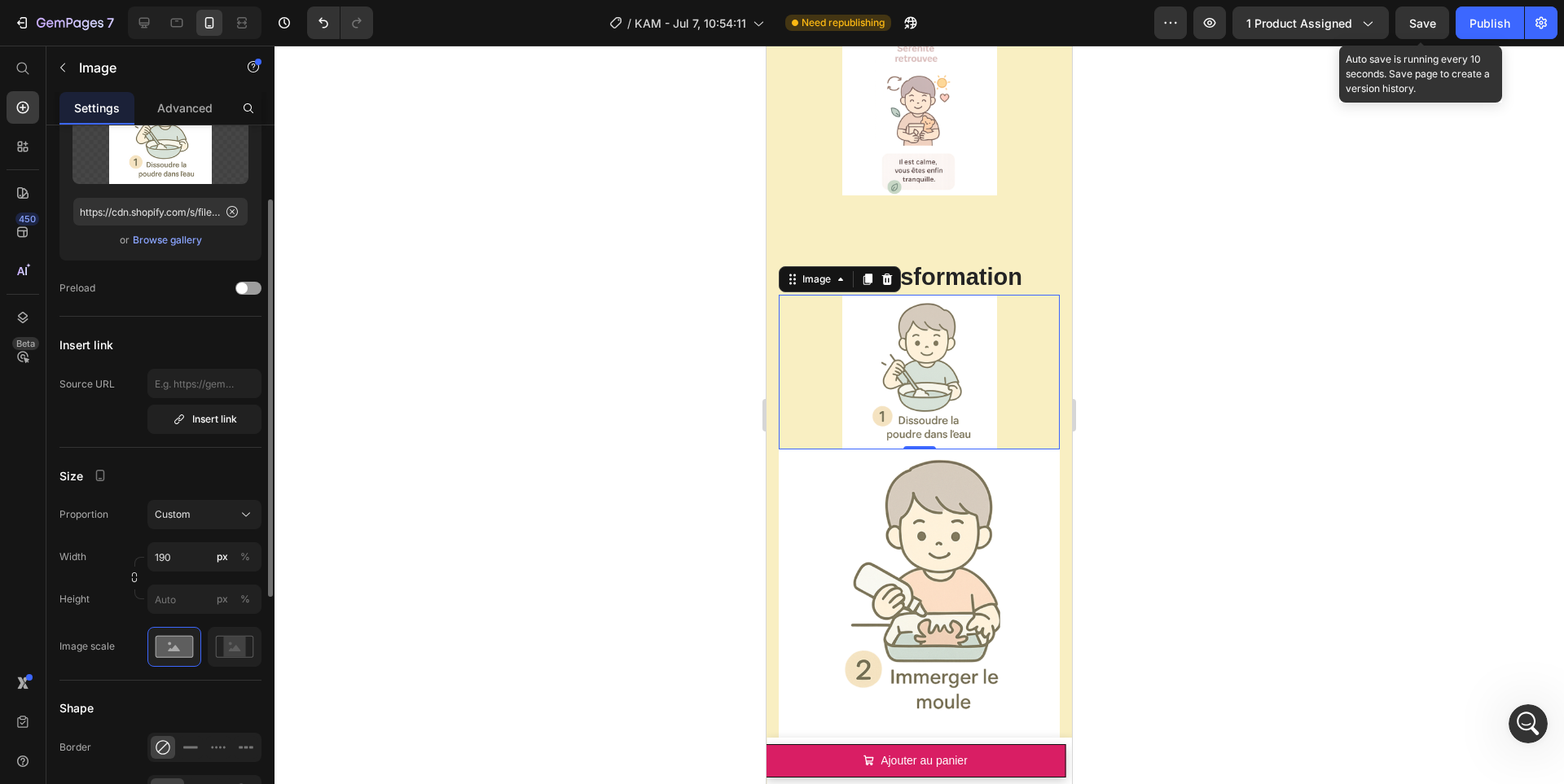 click on "Insert link" at bounding box center [160, 344] 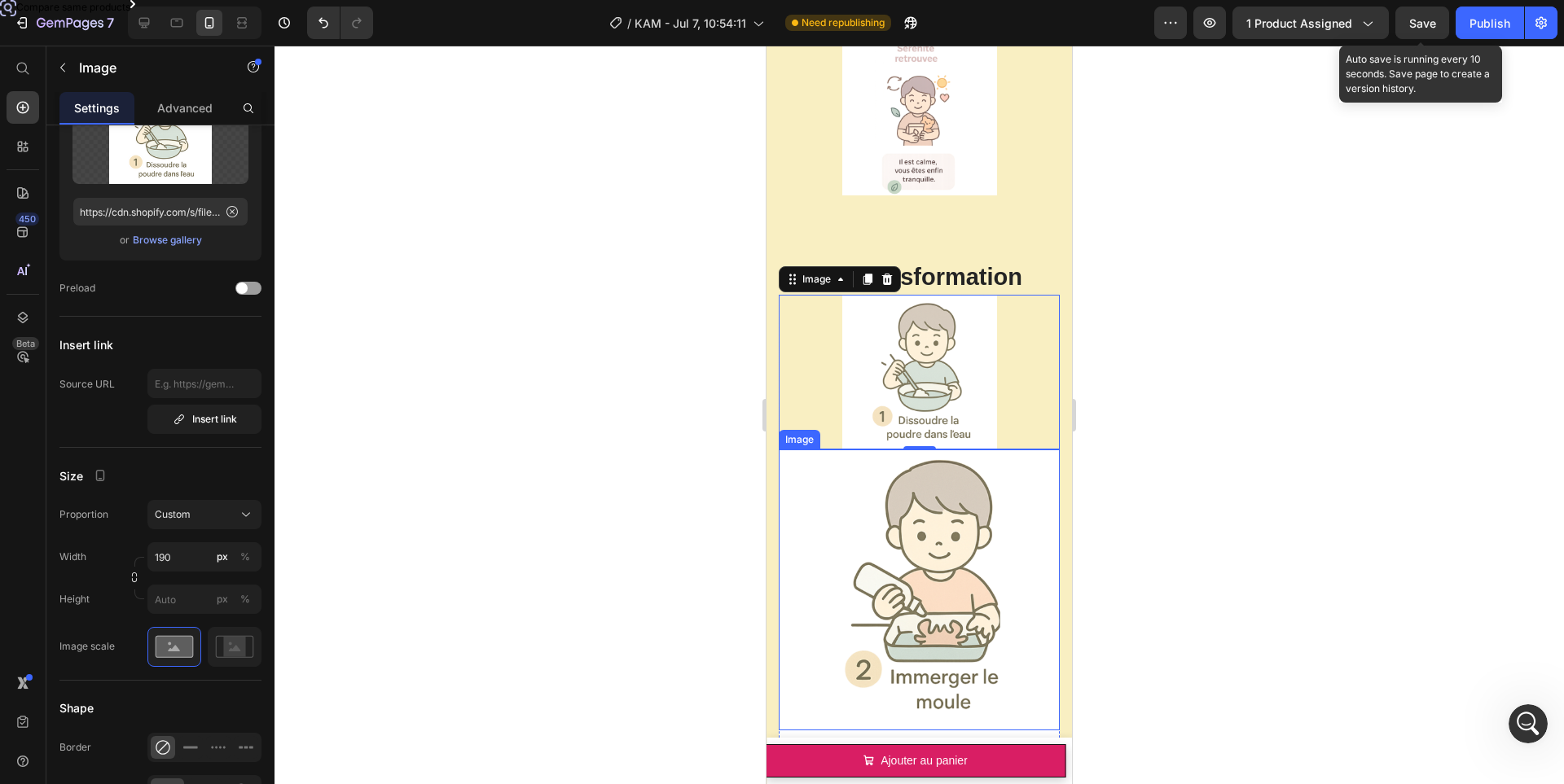 click at bounding box center [919, 589] 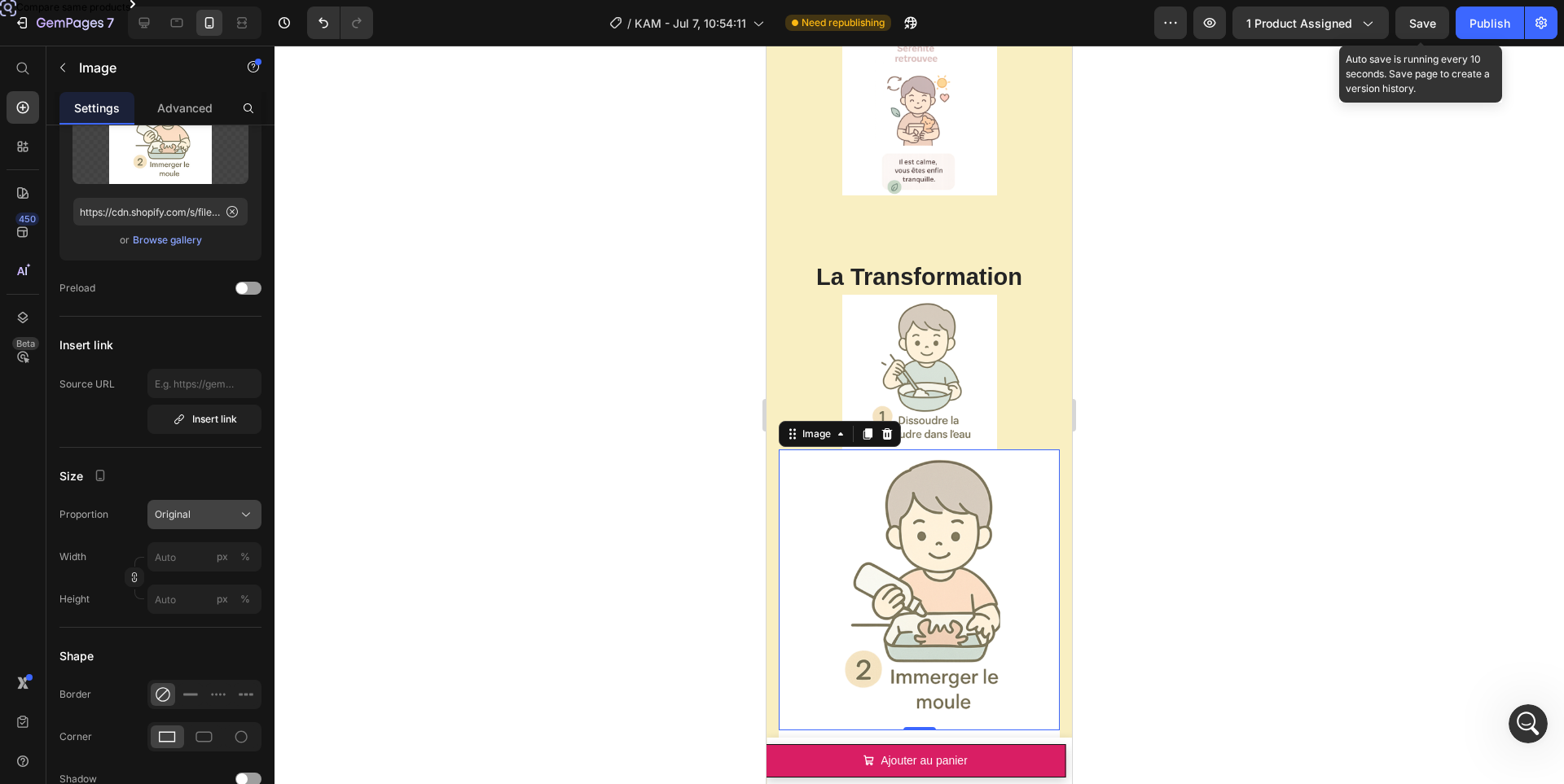 click on "Original" 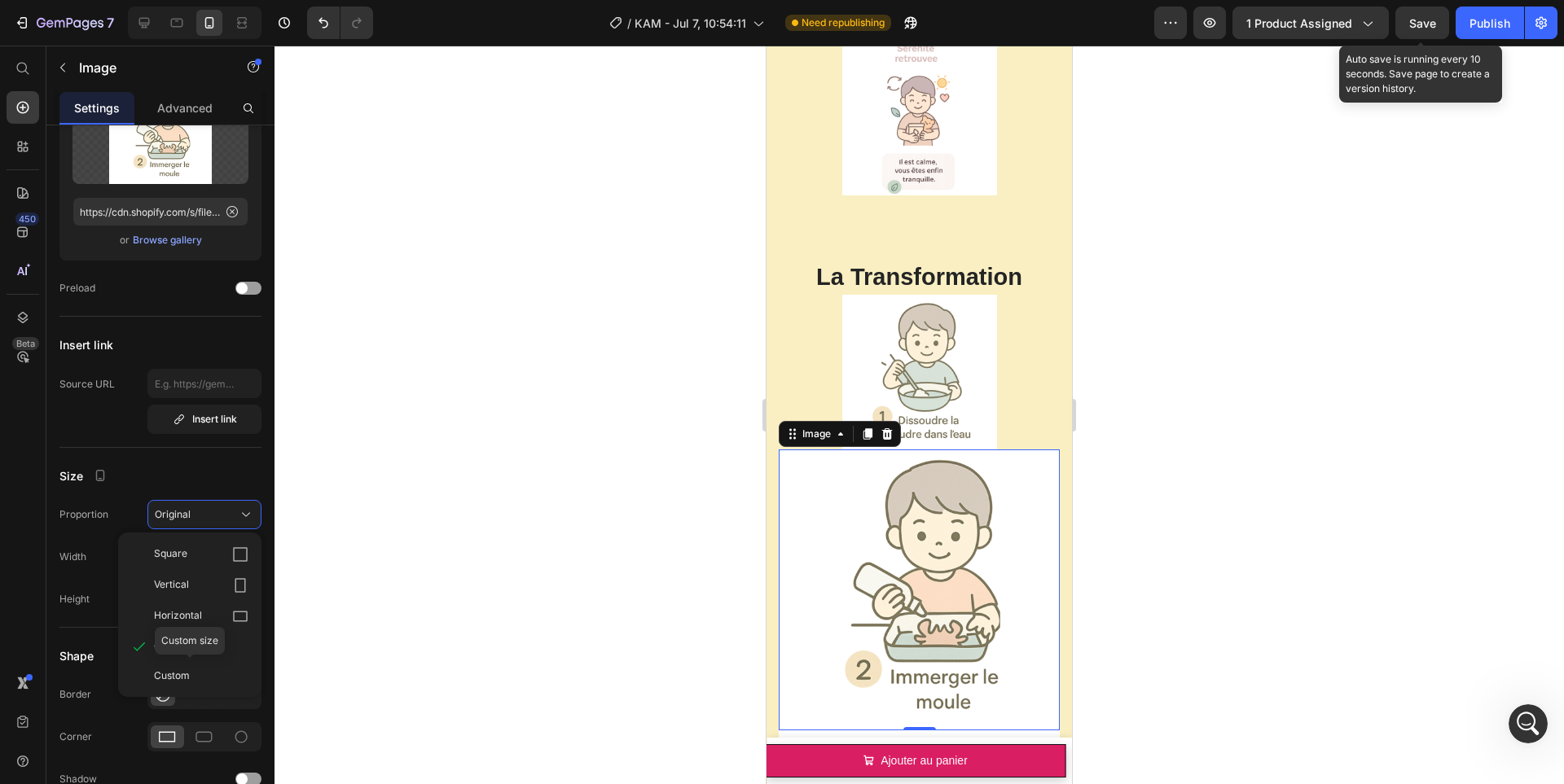 drag, startPoint x: 222, startPoint y: 669, endPoint x: 211, endPoint y: 554, distance: 115.52489 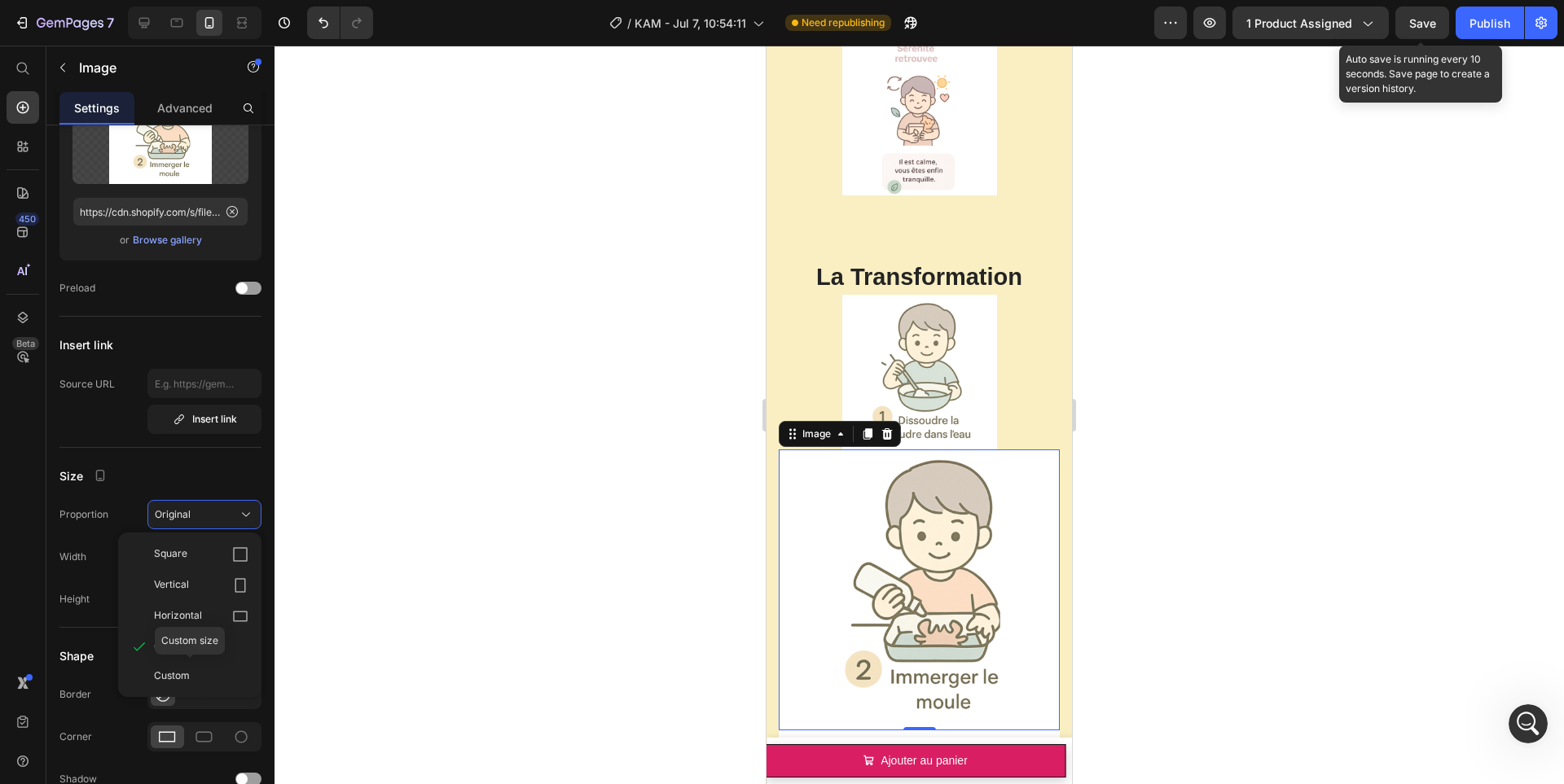 click on "Custom" at bounding box center [201, 676] 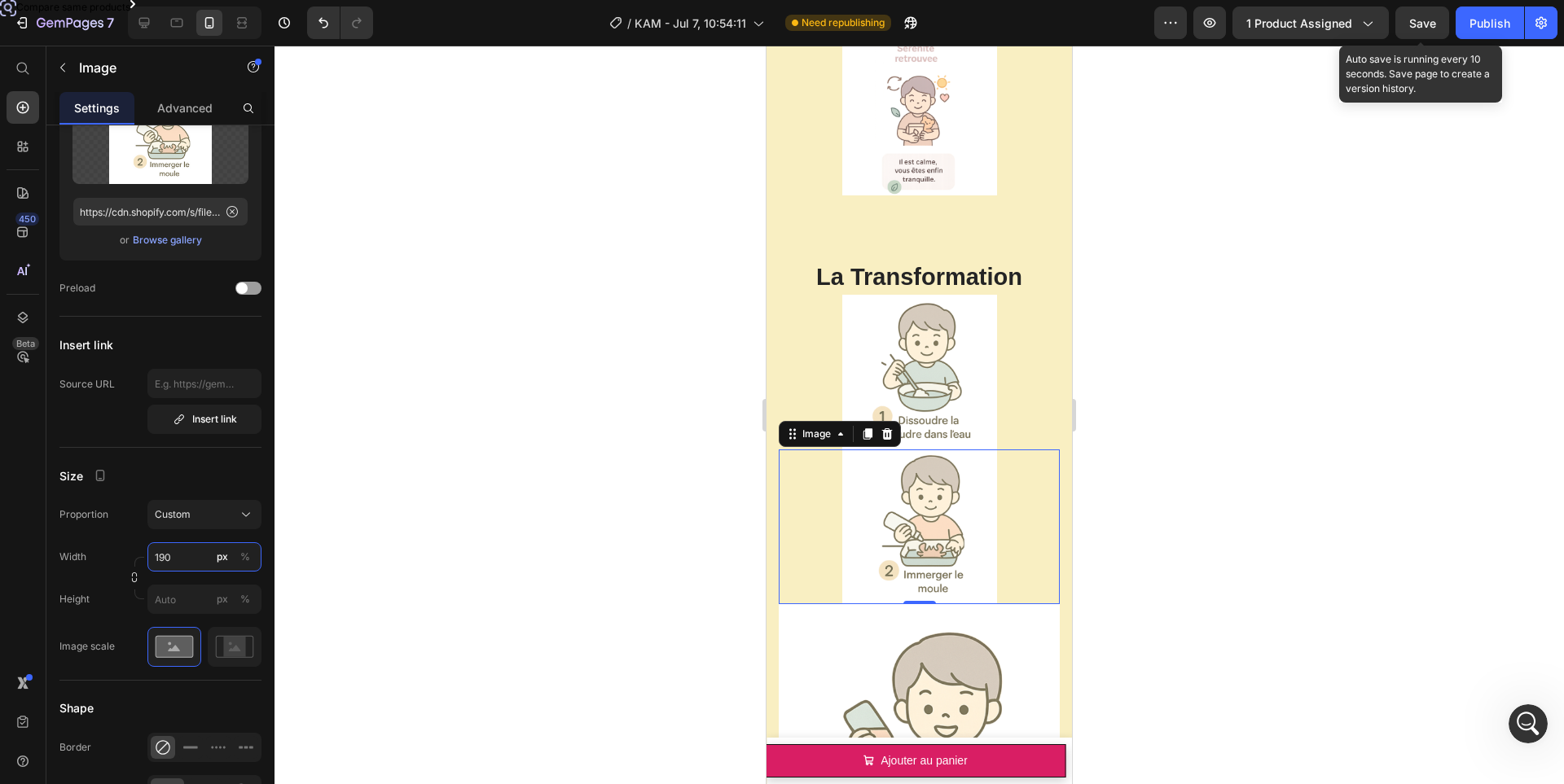 type on "190" 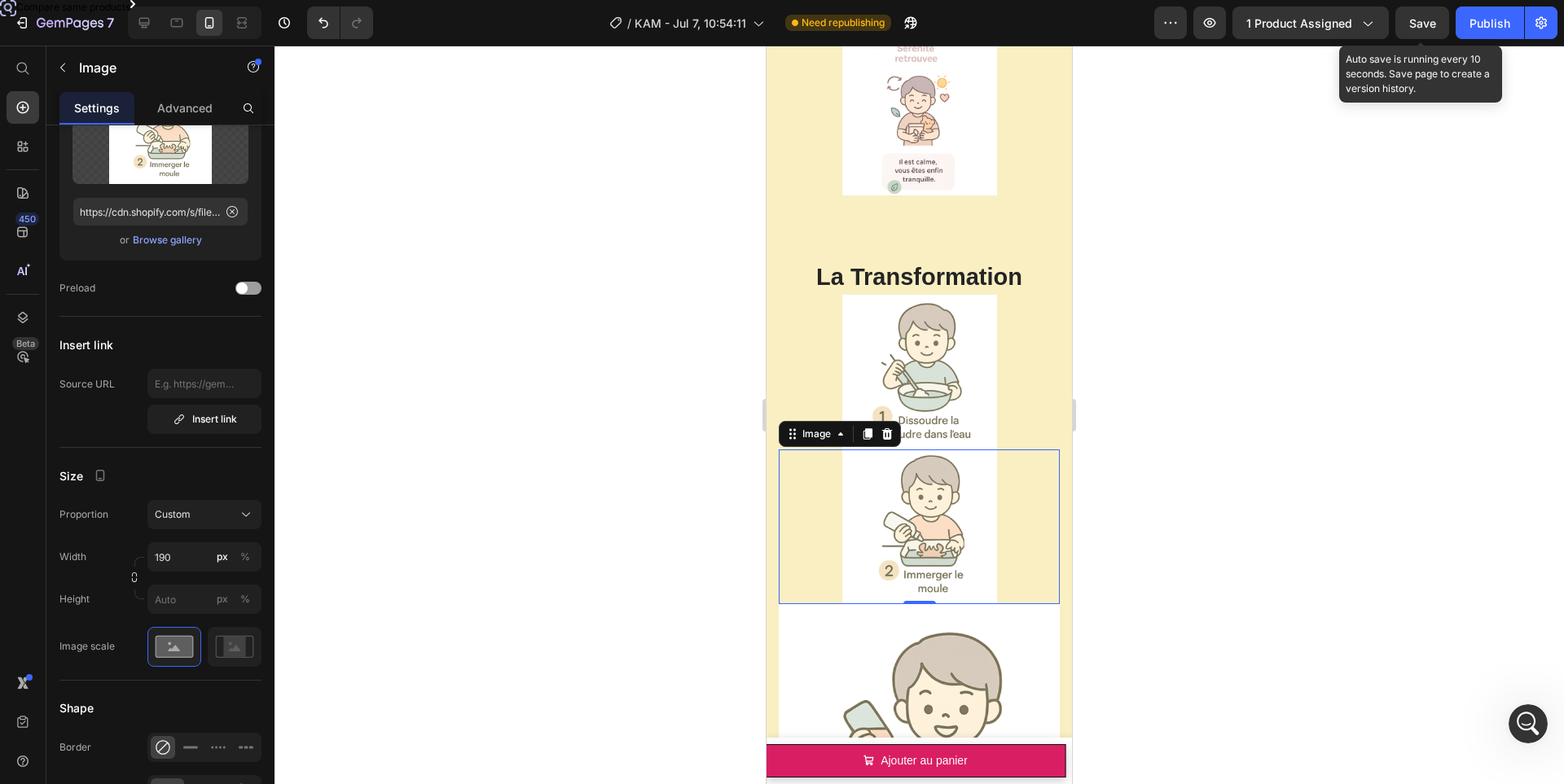 click on "Image Choose Image Upload Image https://cdn.shopify.com/s/files/1/0833/1565/4984/files/gempages_569426810123584533-b5faec77-5282-4dce-91e8-4765a54c8cfb.png  or   Browse gallery  Preload Insert link Source URL  Insert link  Size Proportion Custom Width 190 px % Height px % Image scale Shape Border Corner Shadow Align SEO Alt text Image title" at bounding box center [160, 578] 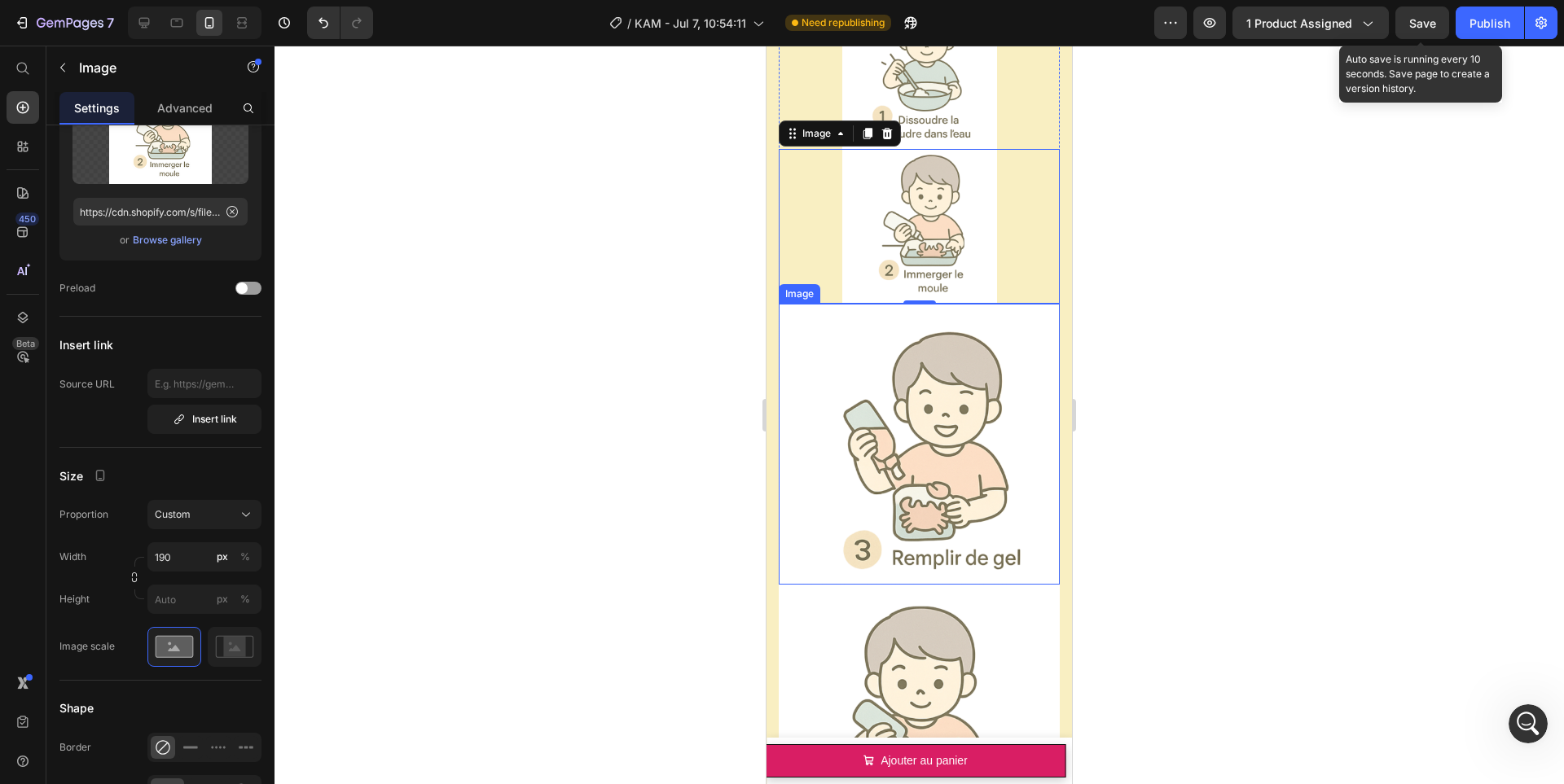 scroll, scrollTop: 2801, scrollLeft: 0, axis: vertical 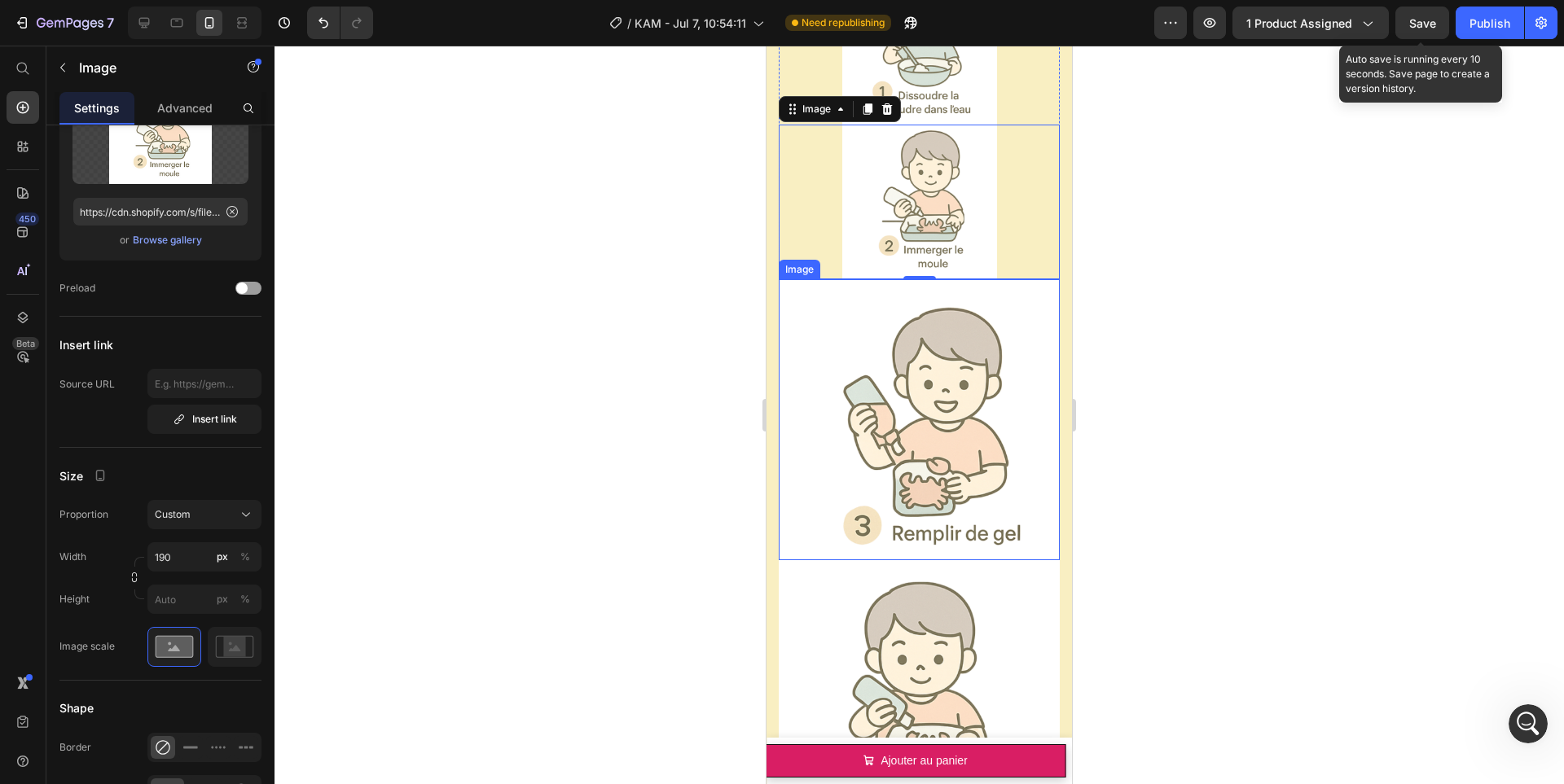 click at bounding box center [919, 419] 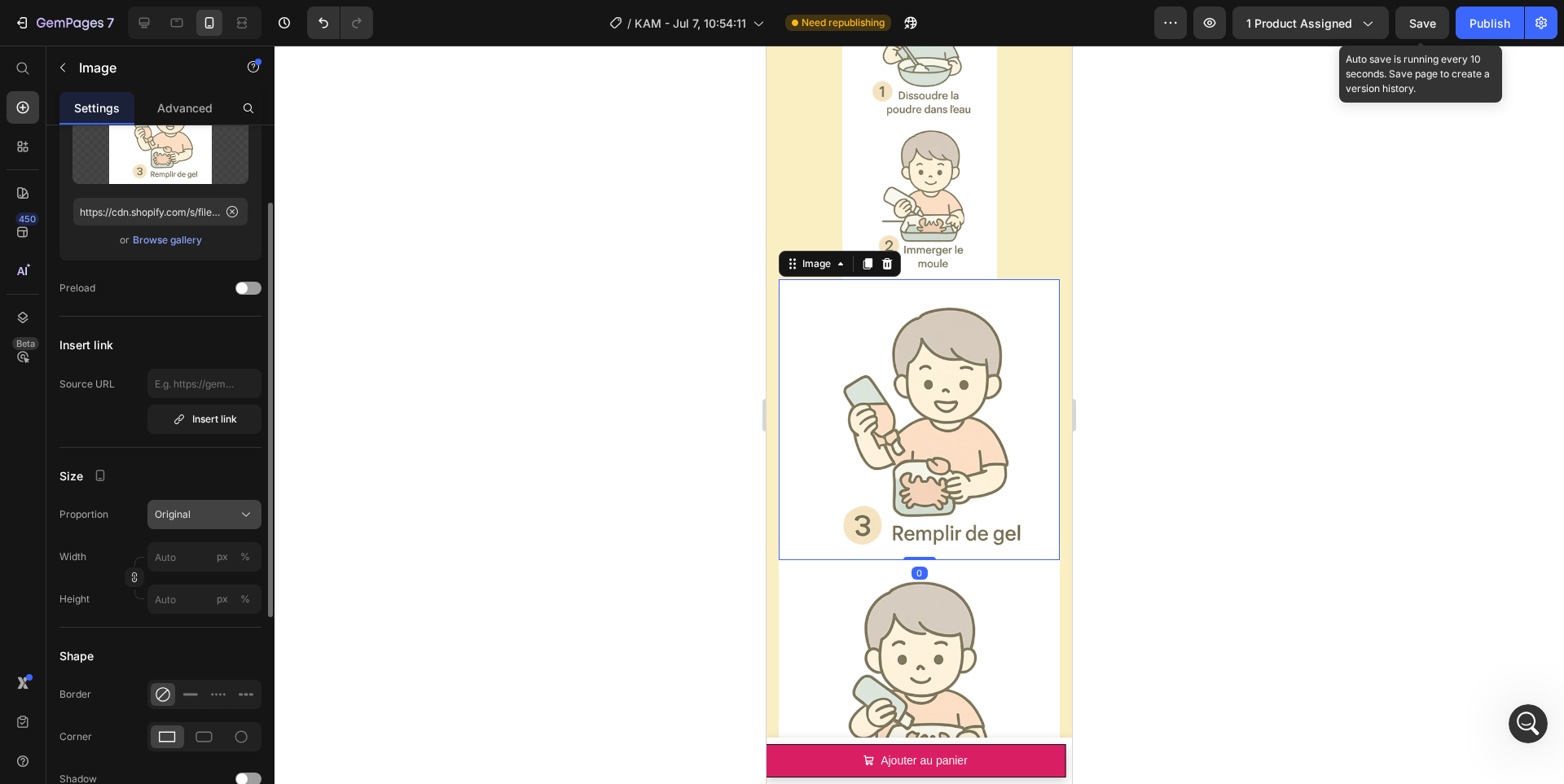click on "Original" at bounding box center [173, 515] 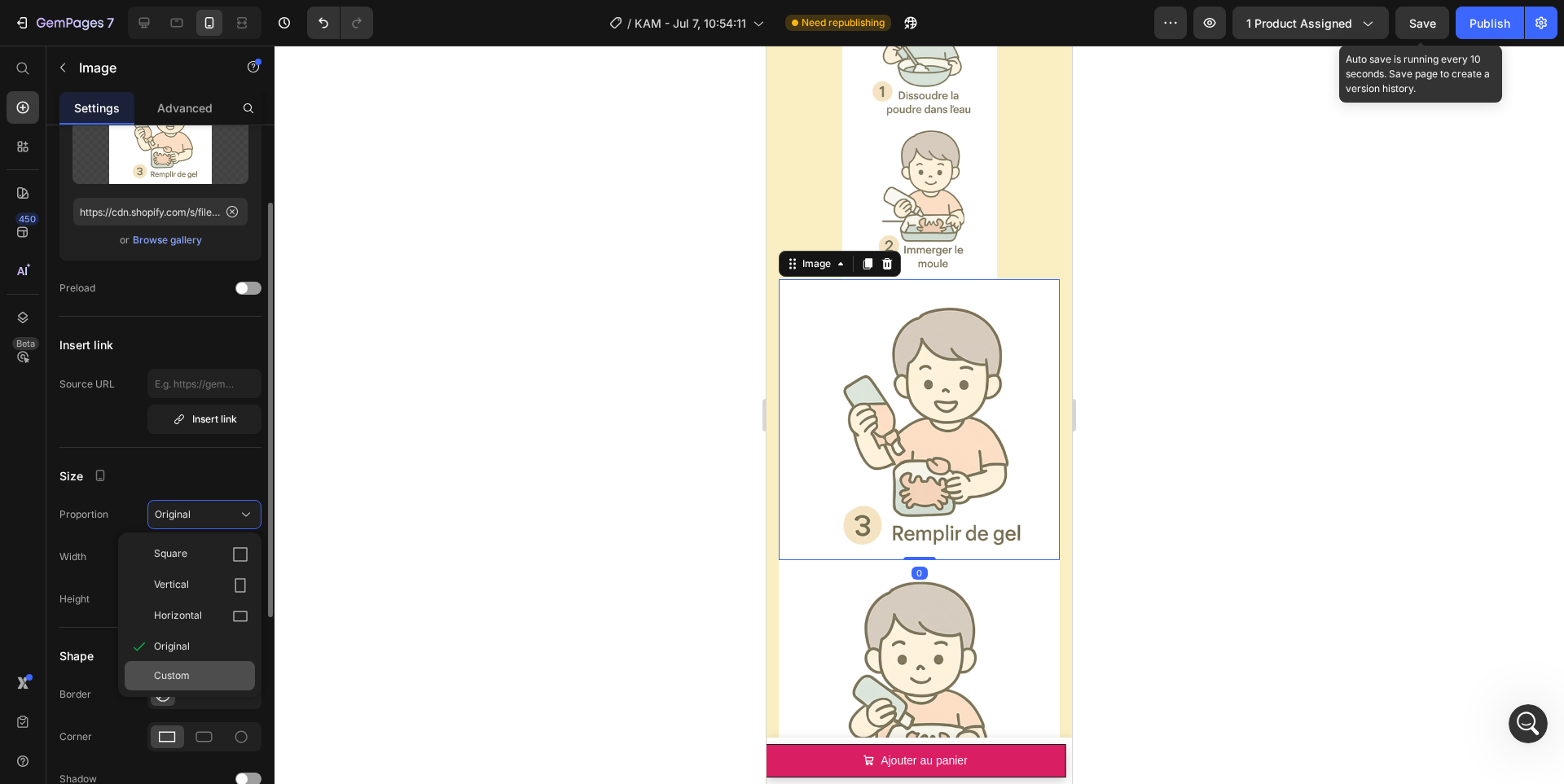 click on "Custom" at bounding box center (201, 676) 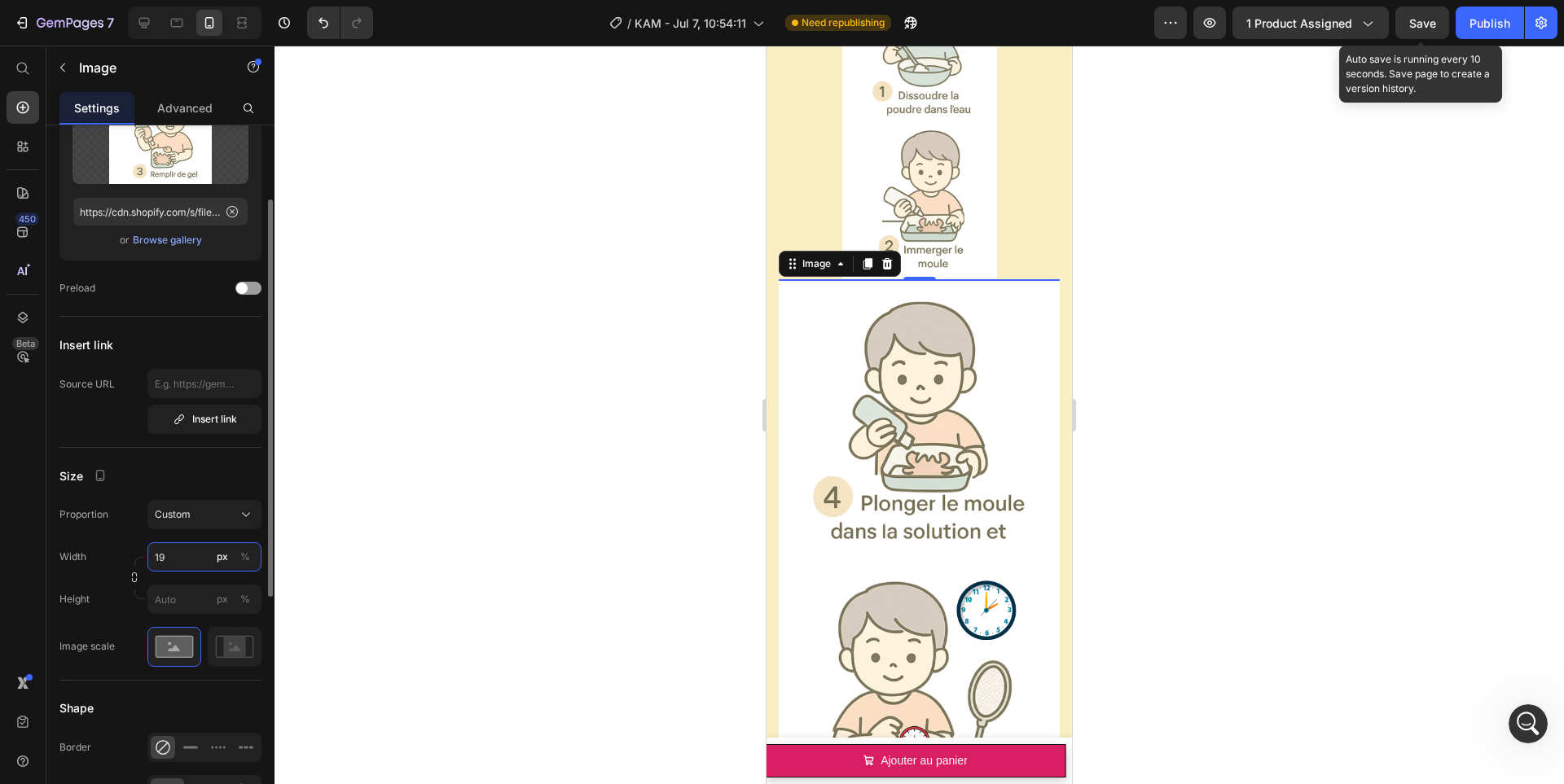 type on "190" 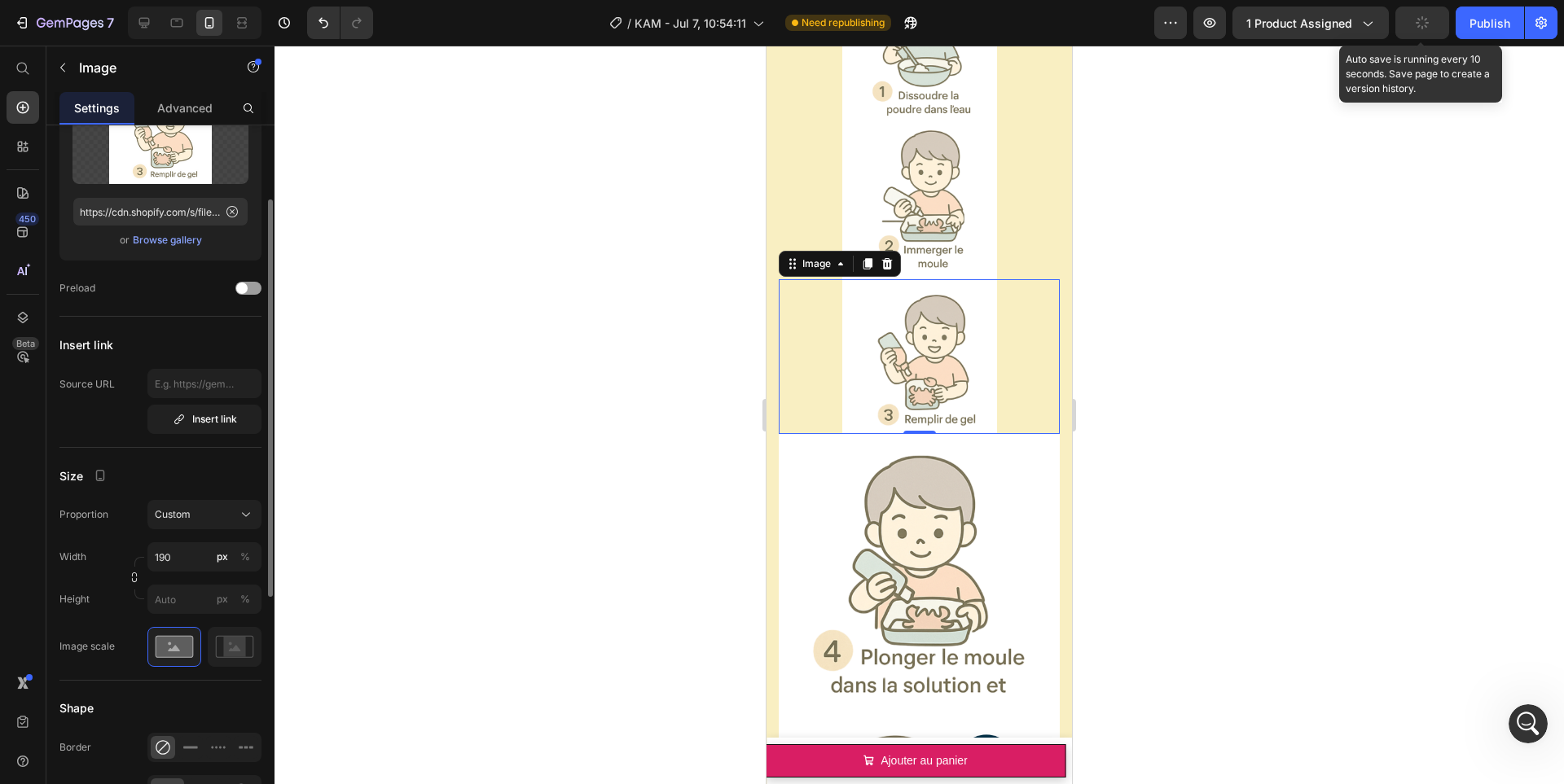 click on "Image Choose Image Upload Image https://cdn.shopify.com/s/files/1/0833/1565/4984/files/gempages_569426810123584533-8baeb8ac-695b-49c0-9c05-5efe18ccaa1d.png  or   Browse gallery  Preload Insert link Source URL  Insert link  Size Proportion Custom Width 190 px % Height px % Image scale Shape Border Corner Shadow Align SEO Alt text Image title" at bounding box center (160, 578) 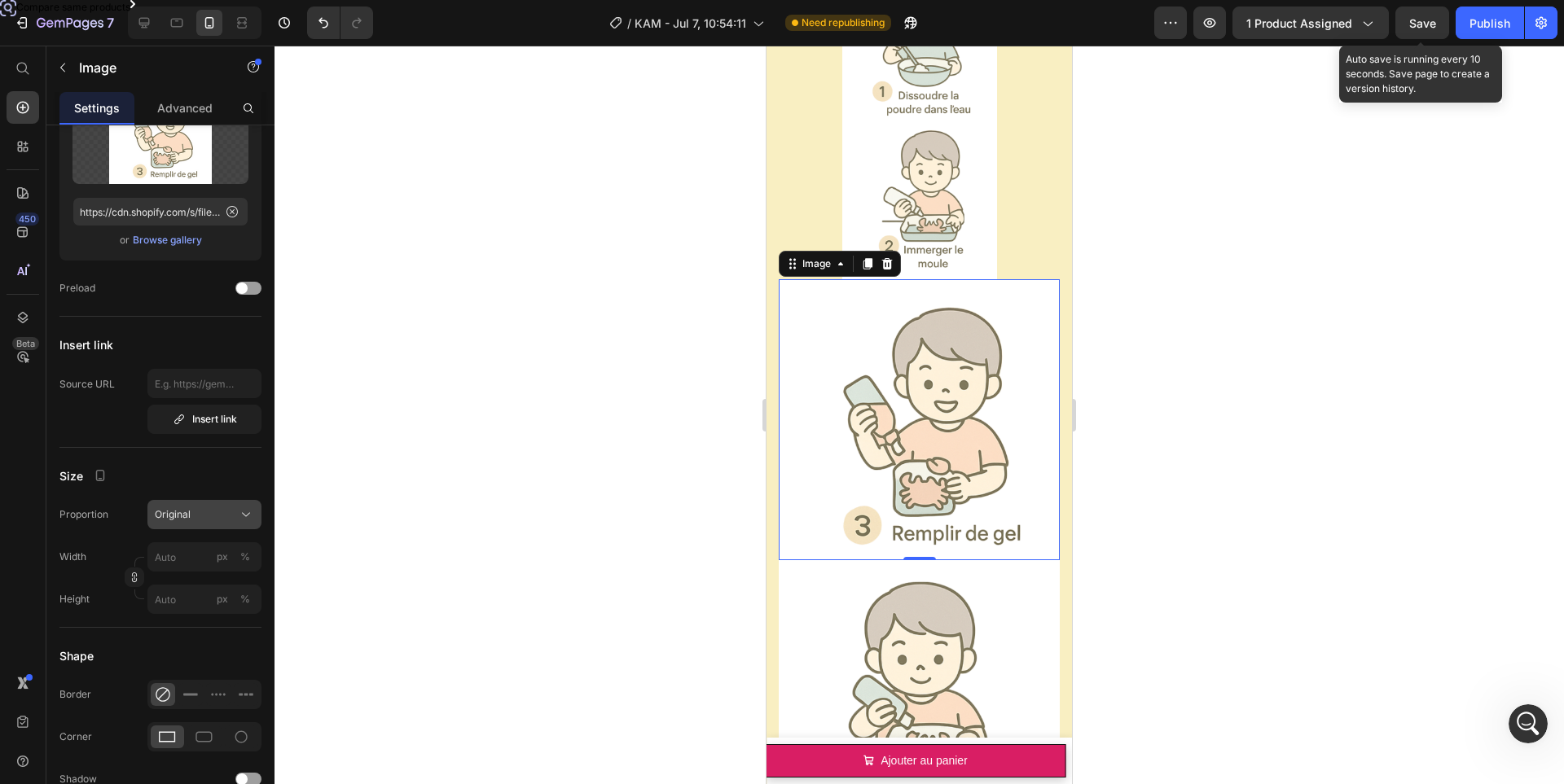 click on "Original" 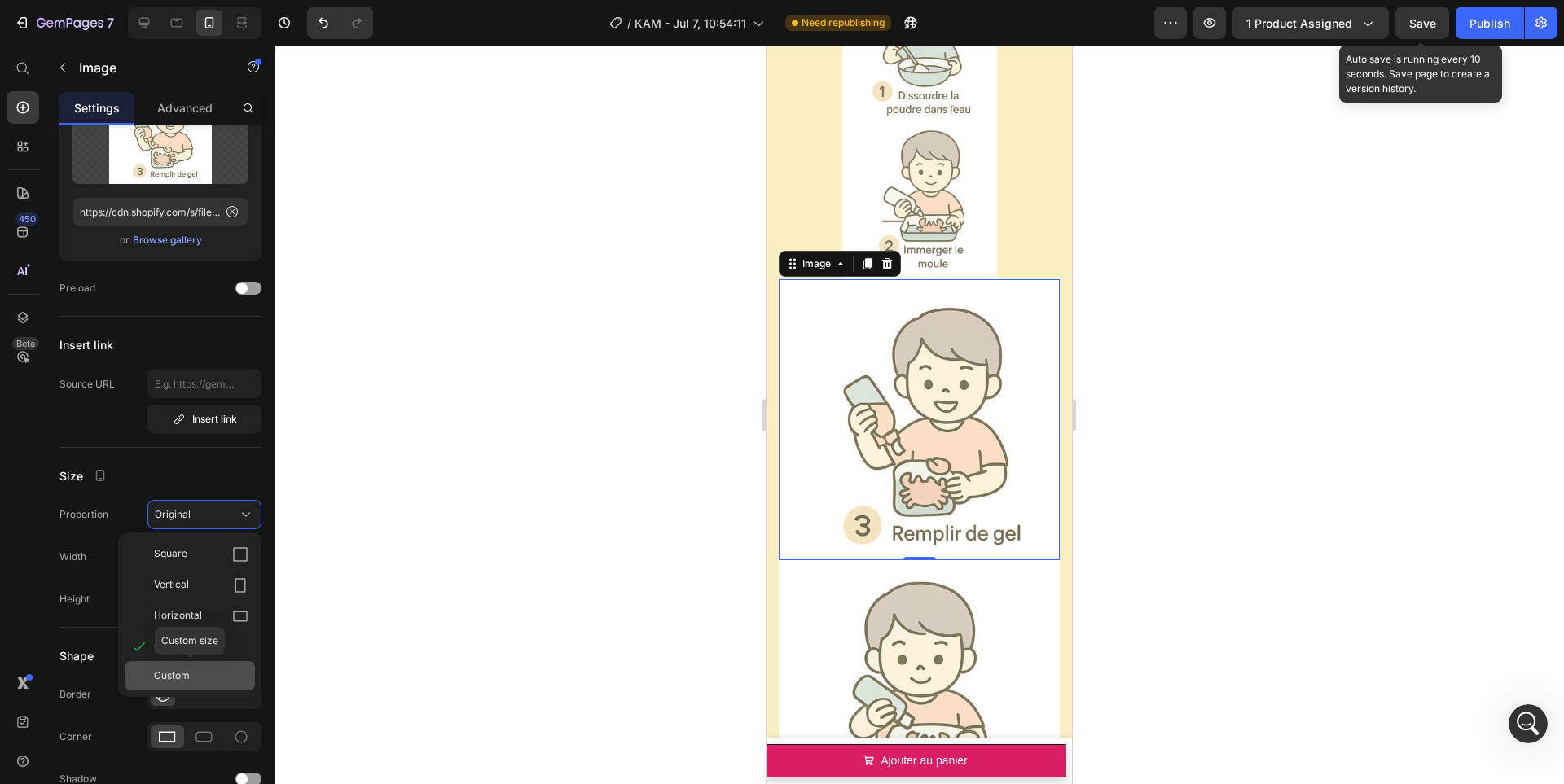 click on "Custom" at bounding box center [172, 676] 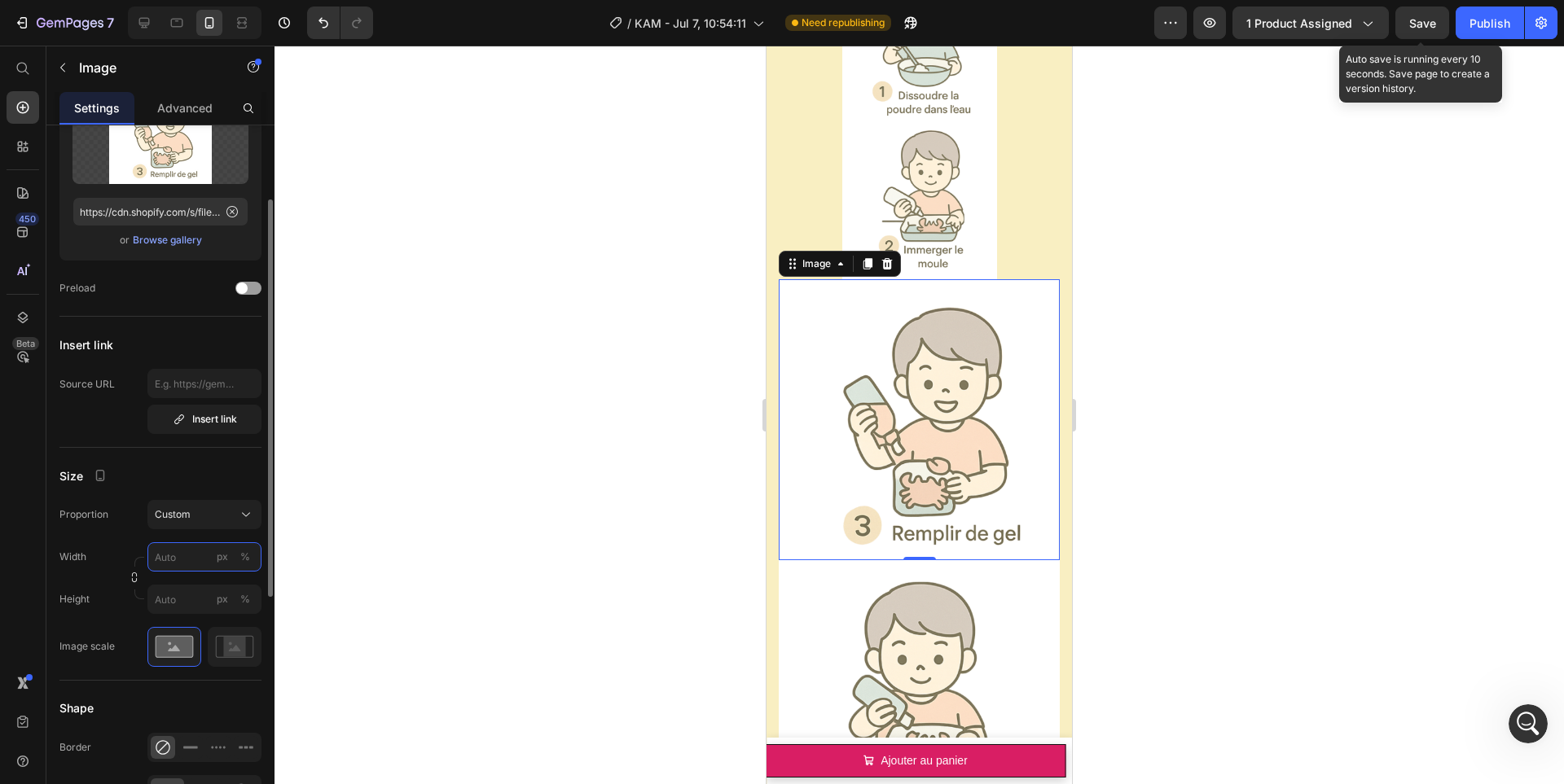 click on "px %" at bounding box center [204, 557] 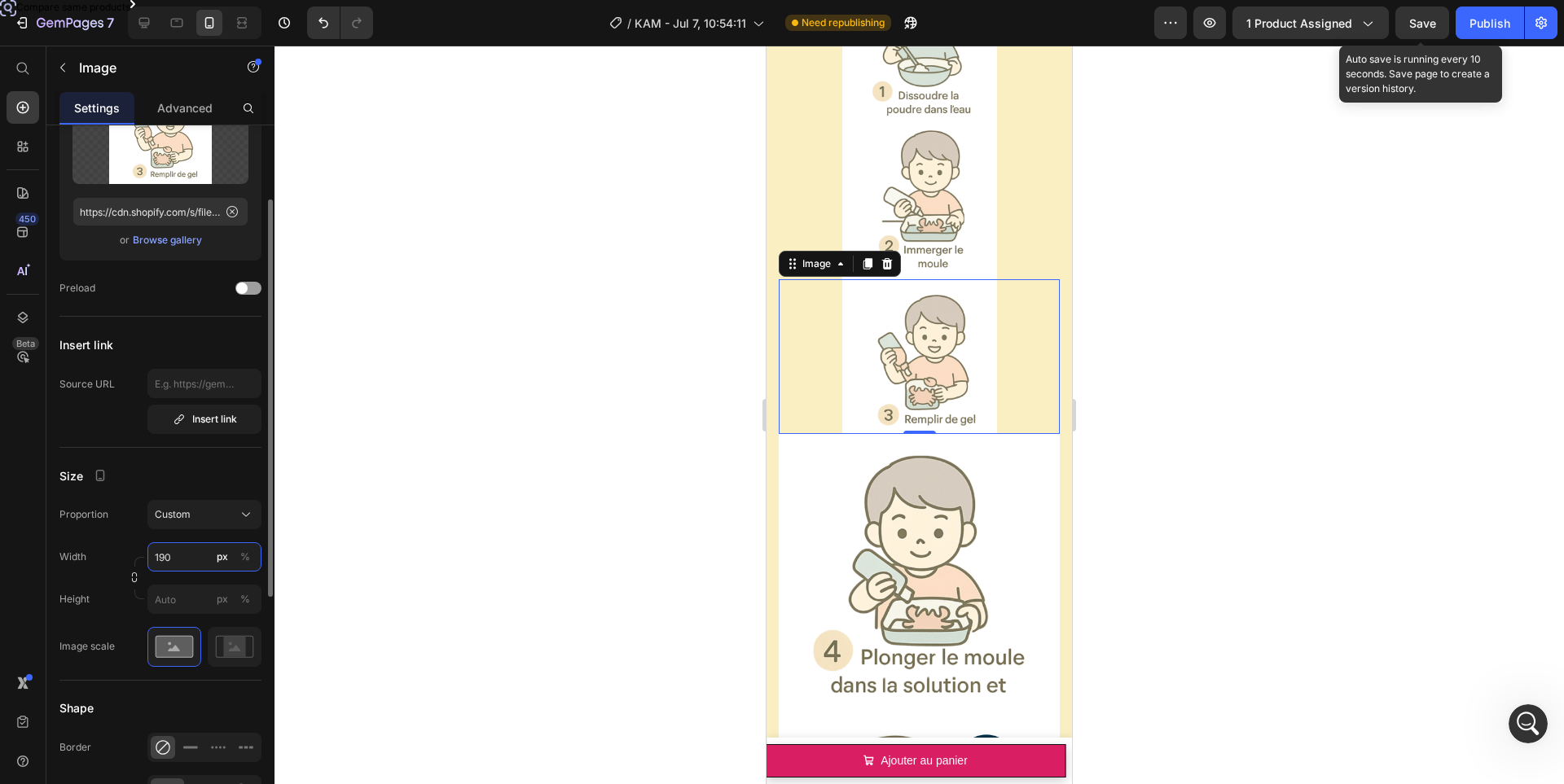 type on "190" 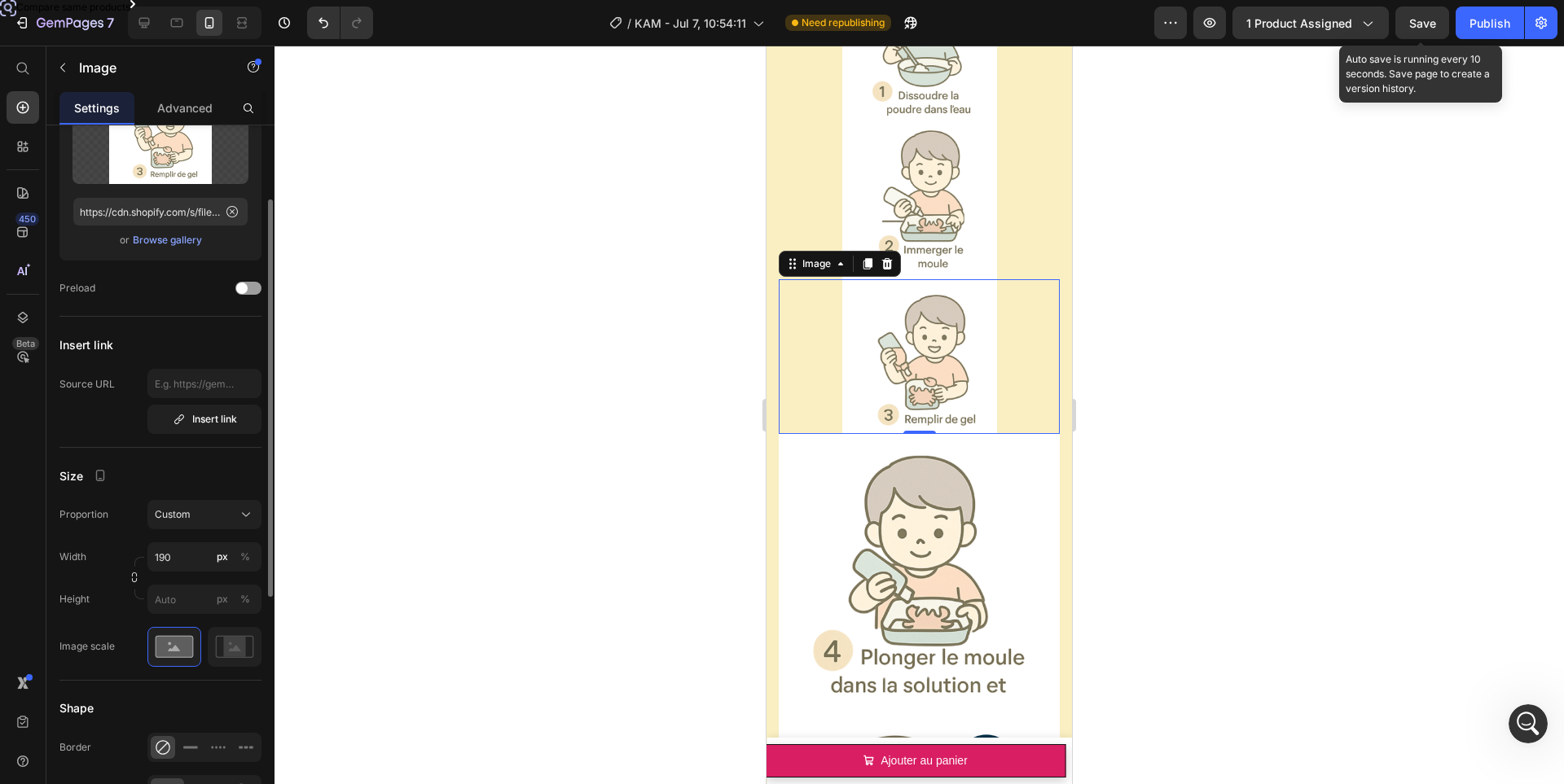 click on "Size" at bounding box center (160, 475) 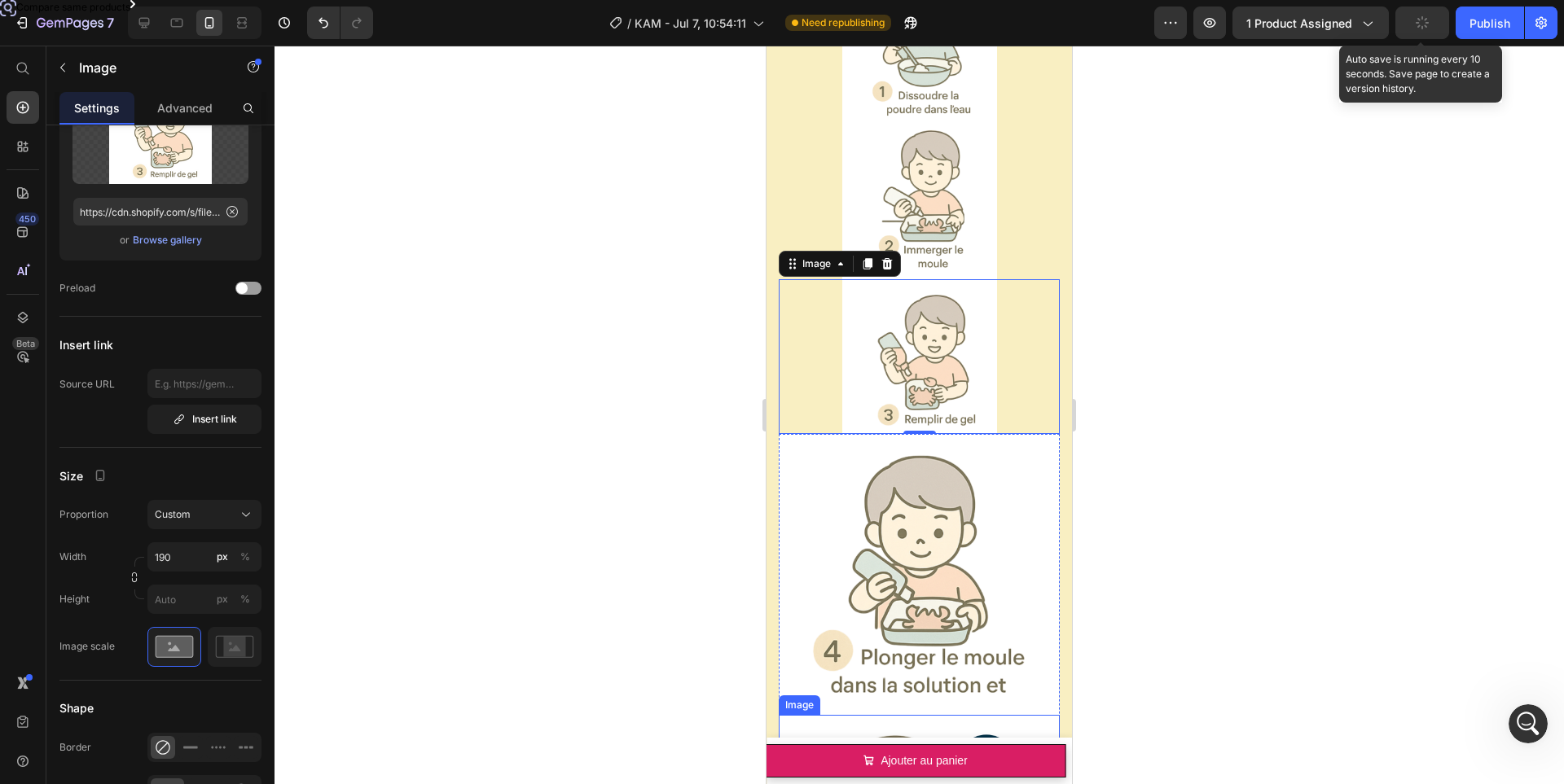 scroll, scrollTop: 3085, scrollLeft: 0, axis: vertical 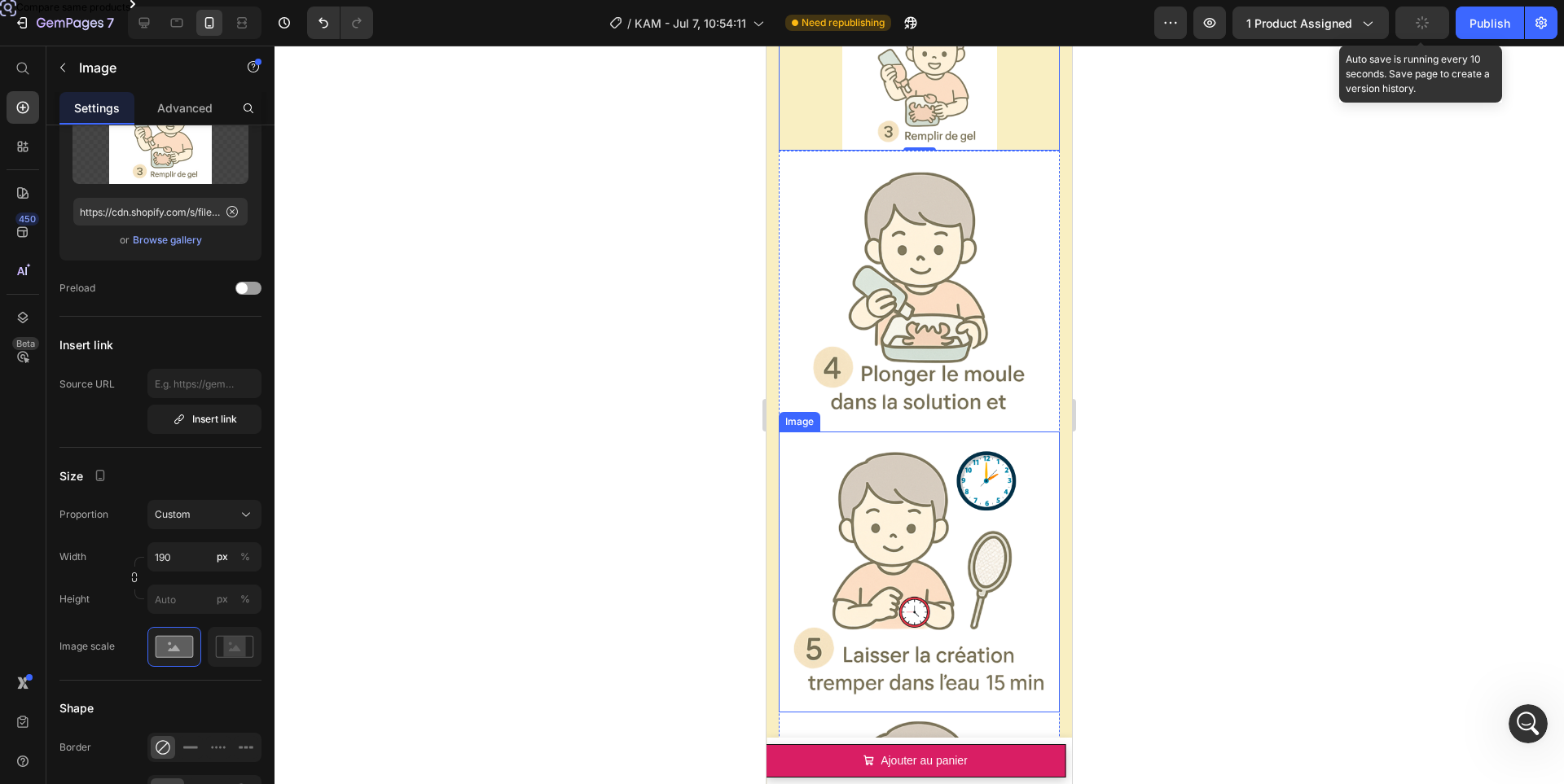 click at bounding box center [919, 291] 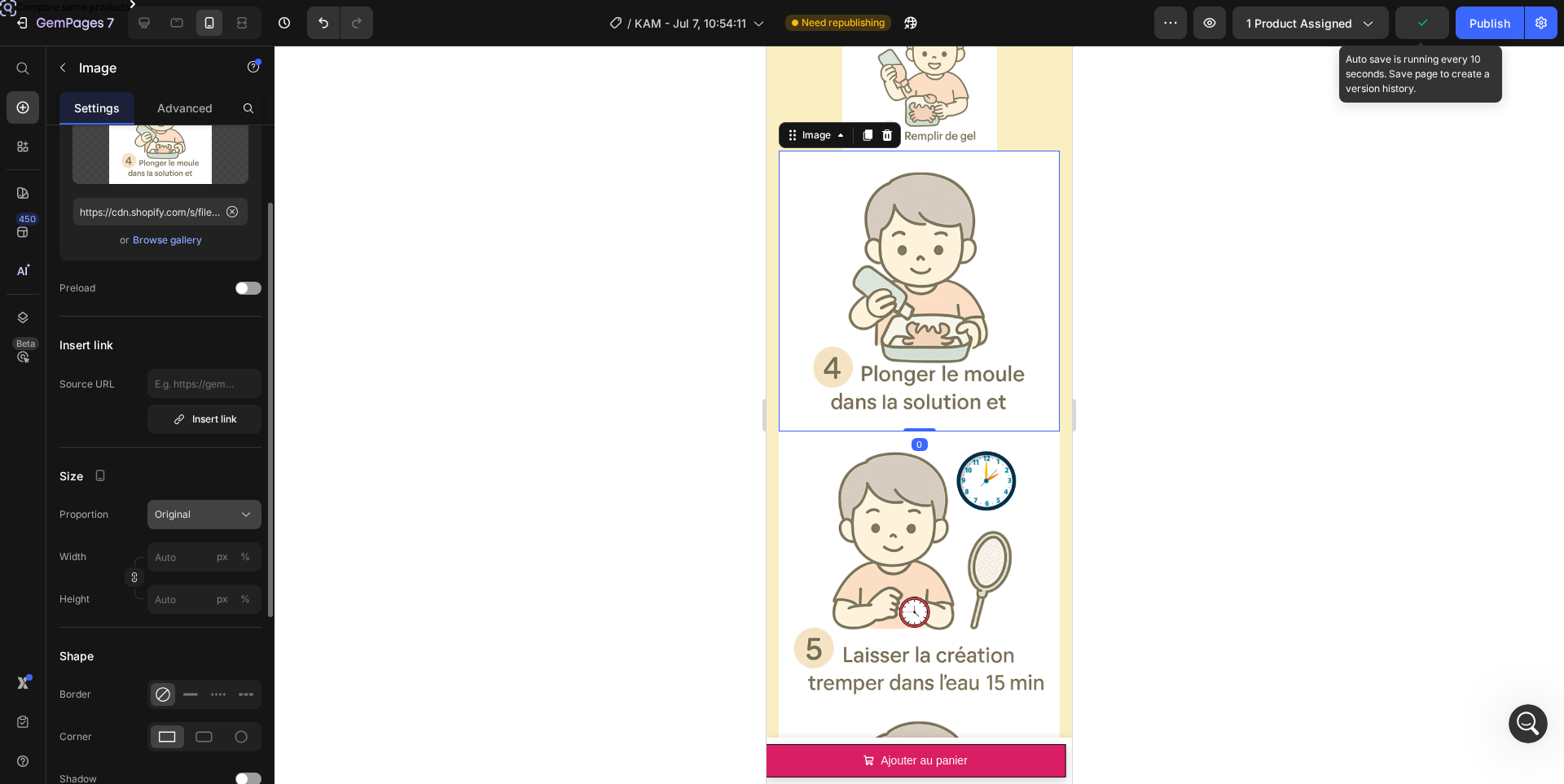 click on "Original" 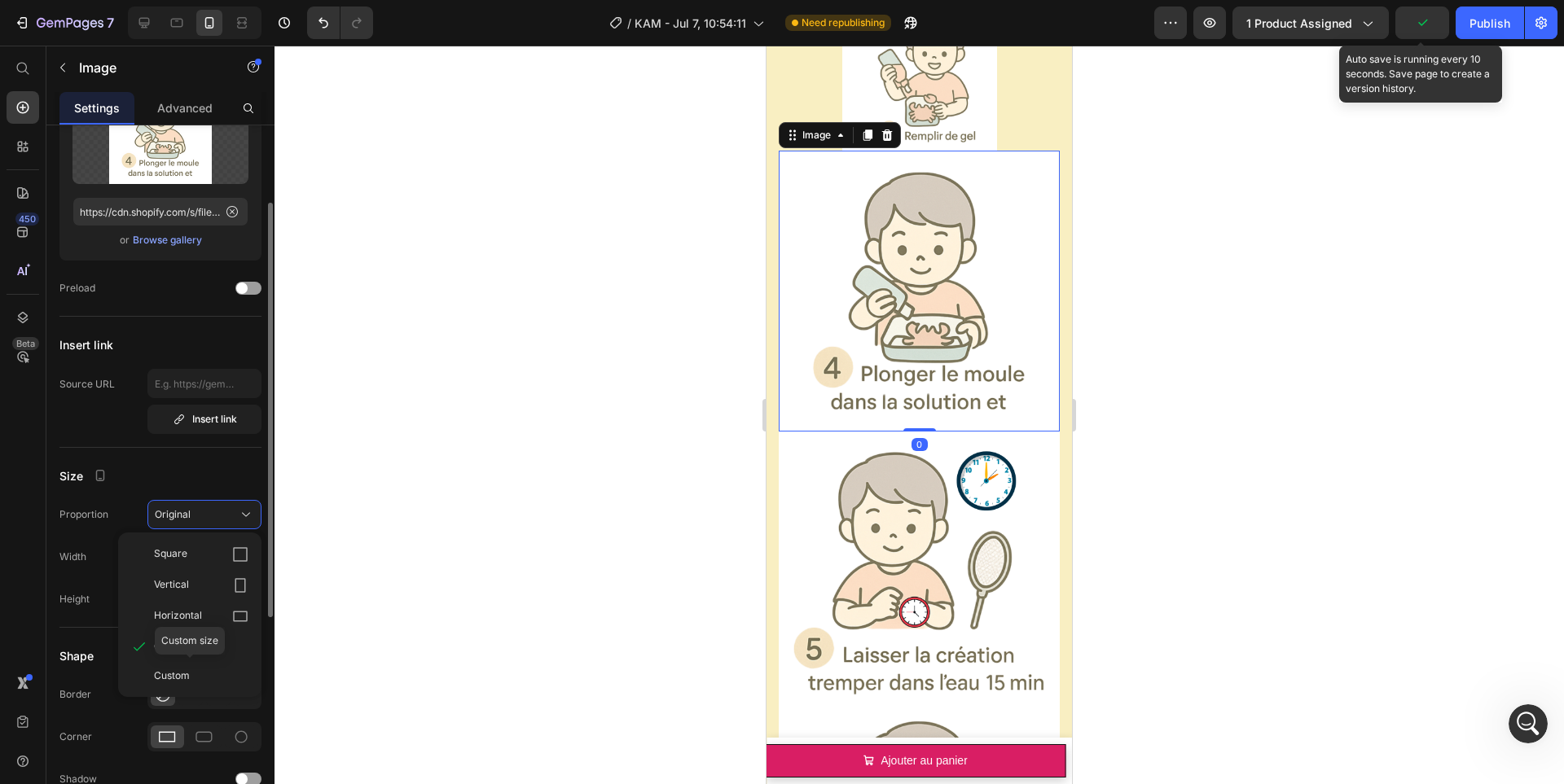 click on "Custom" at bounding box center (201, 676) 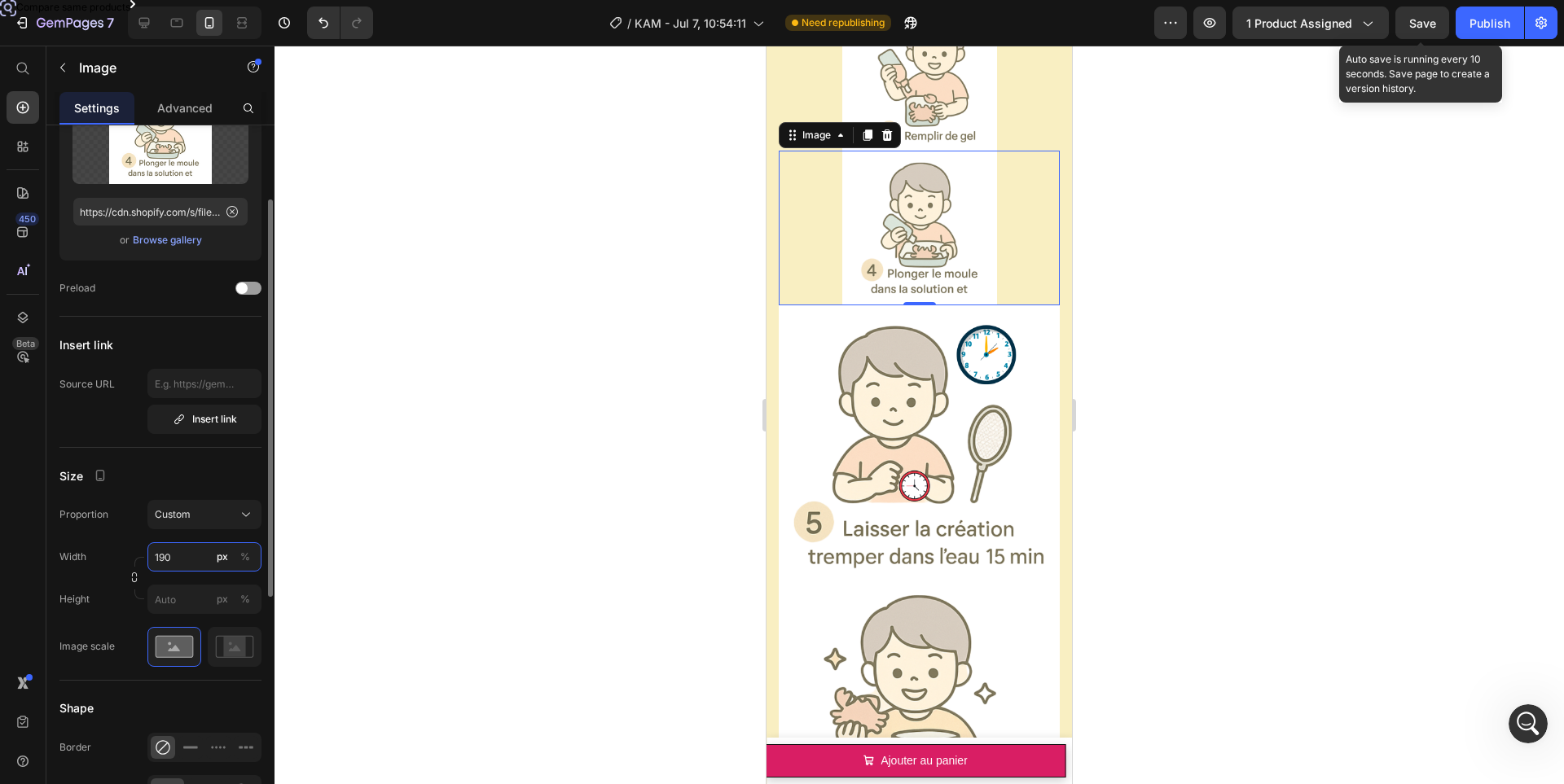 type on "190" 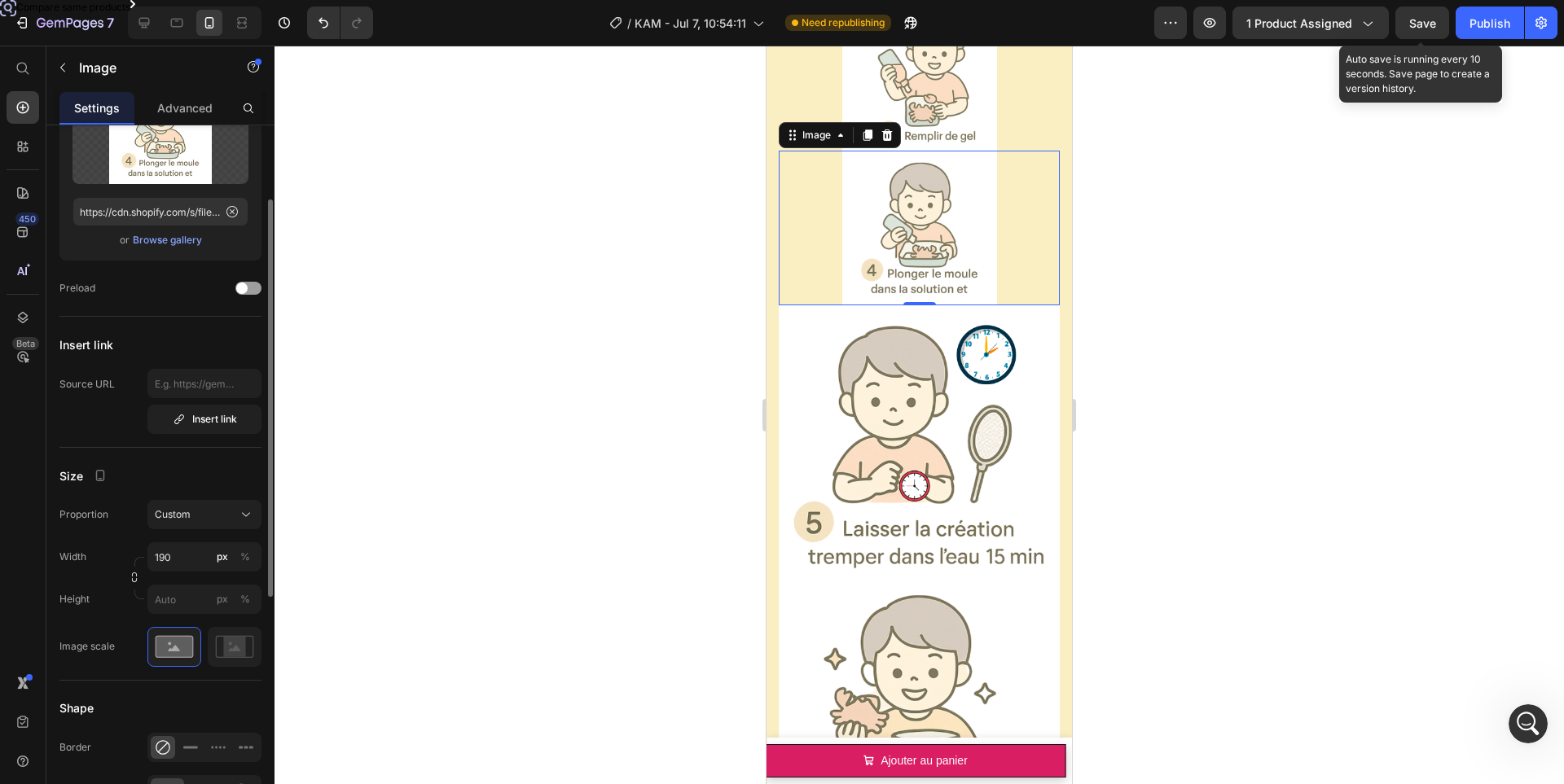 click on "Image Choose Image Upload Image https://cdn.shopify.com/s/files/1/0833/1565/4984/files/gempages_569426810123584533-542e4552-e998-4829-8e2e-54142697cfb1.png  or   Browse gallery  Preload Insert link Source URL  Insert link  Size Proportion Custom Width 190 px % Height px % Image scale Shape Border Corner Shadow Align SEO Alt text Image title" at bounding box center [160, 578] 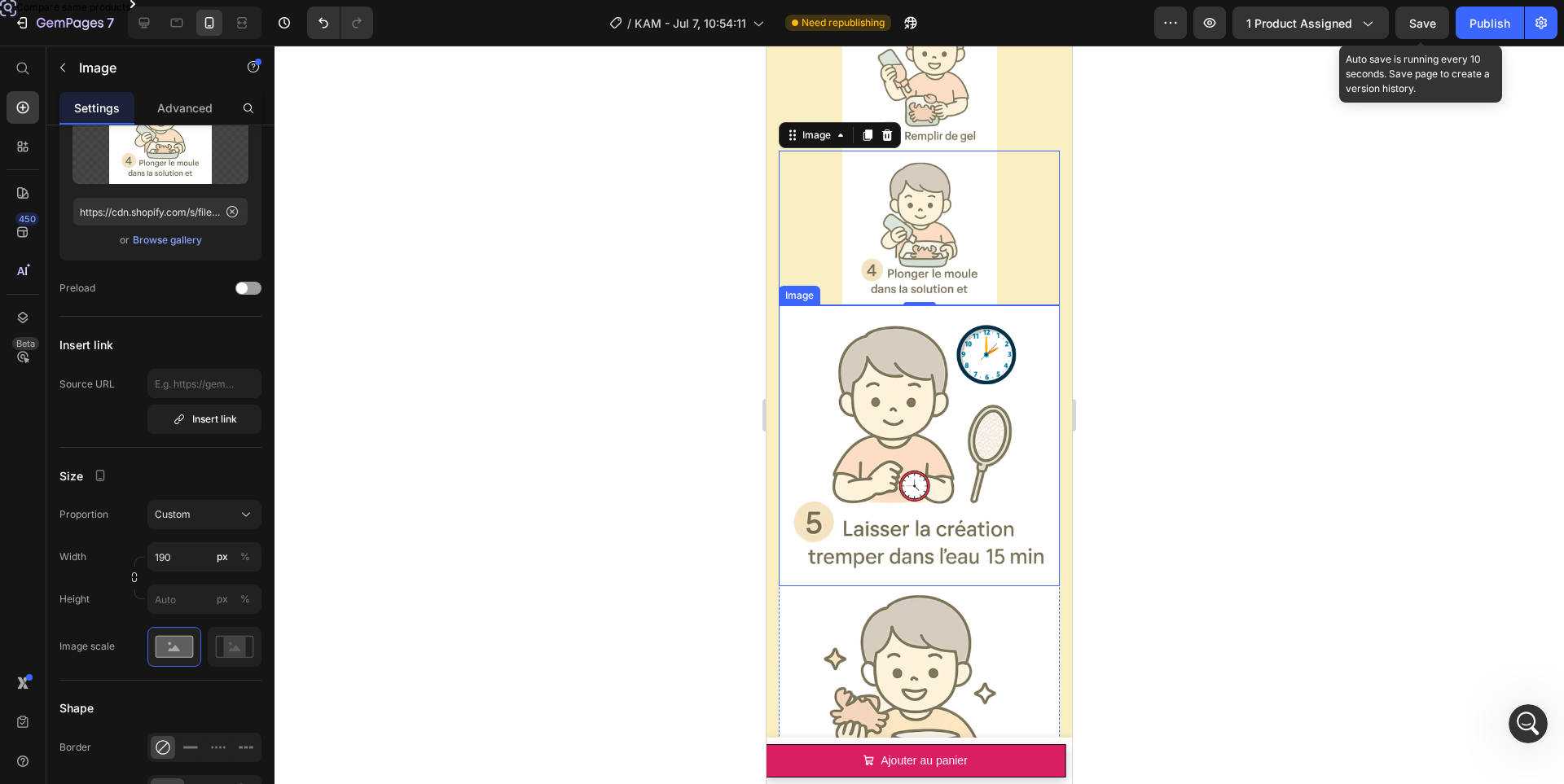 click at bounding box center [919, 445] 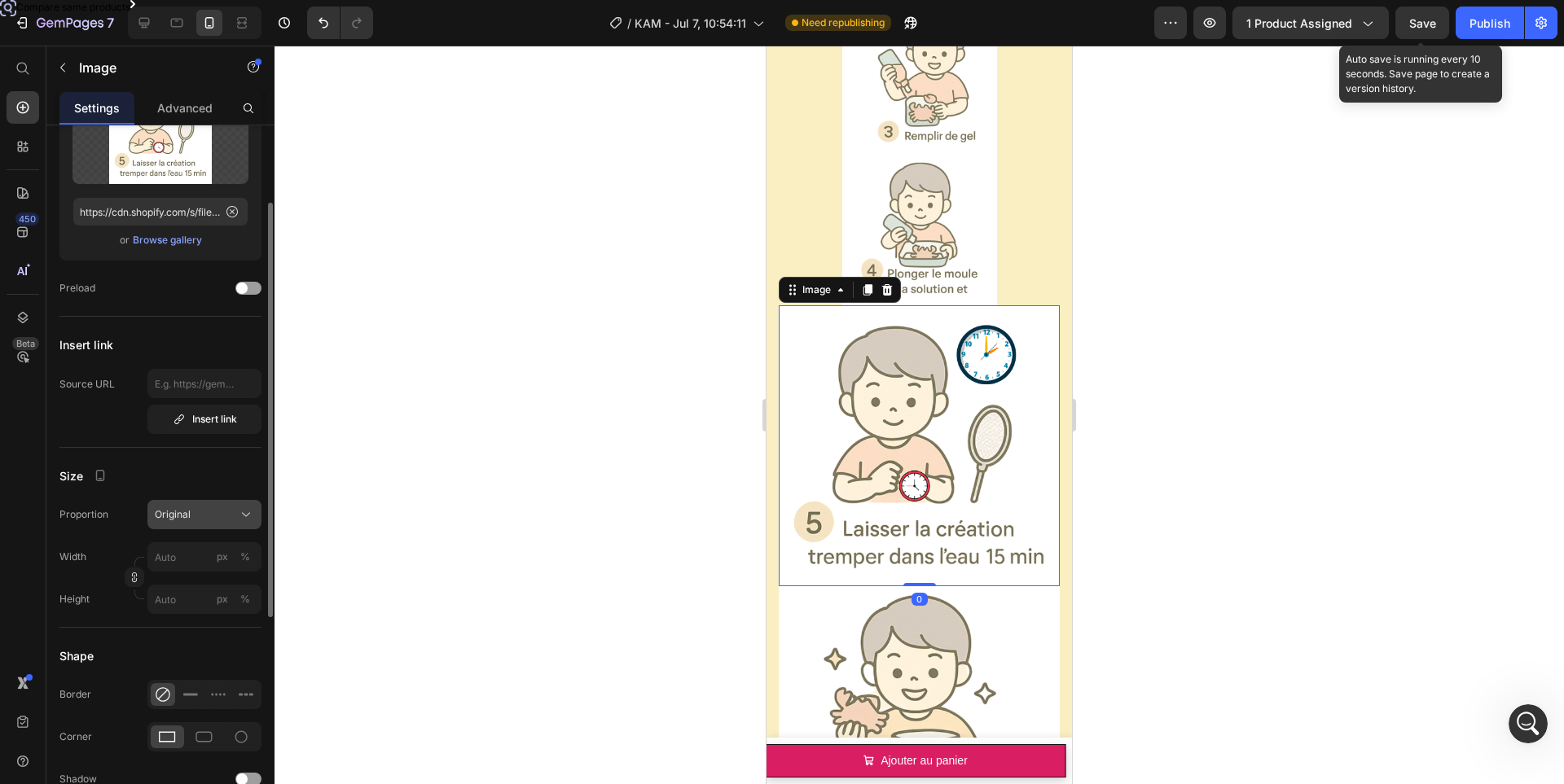 click on "Original" 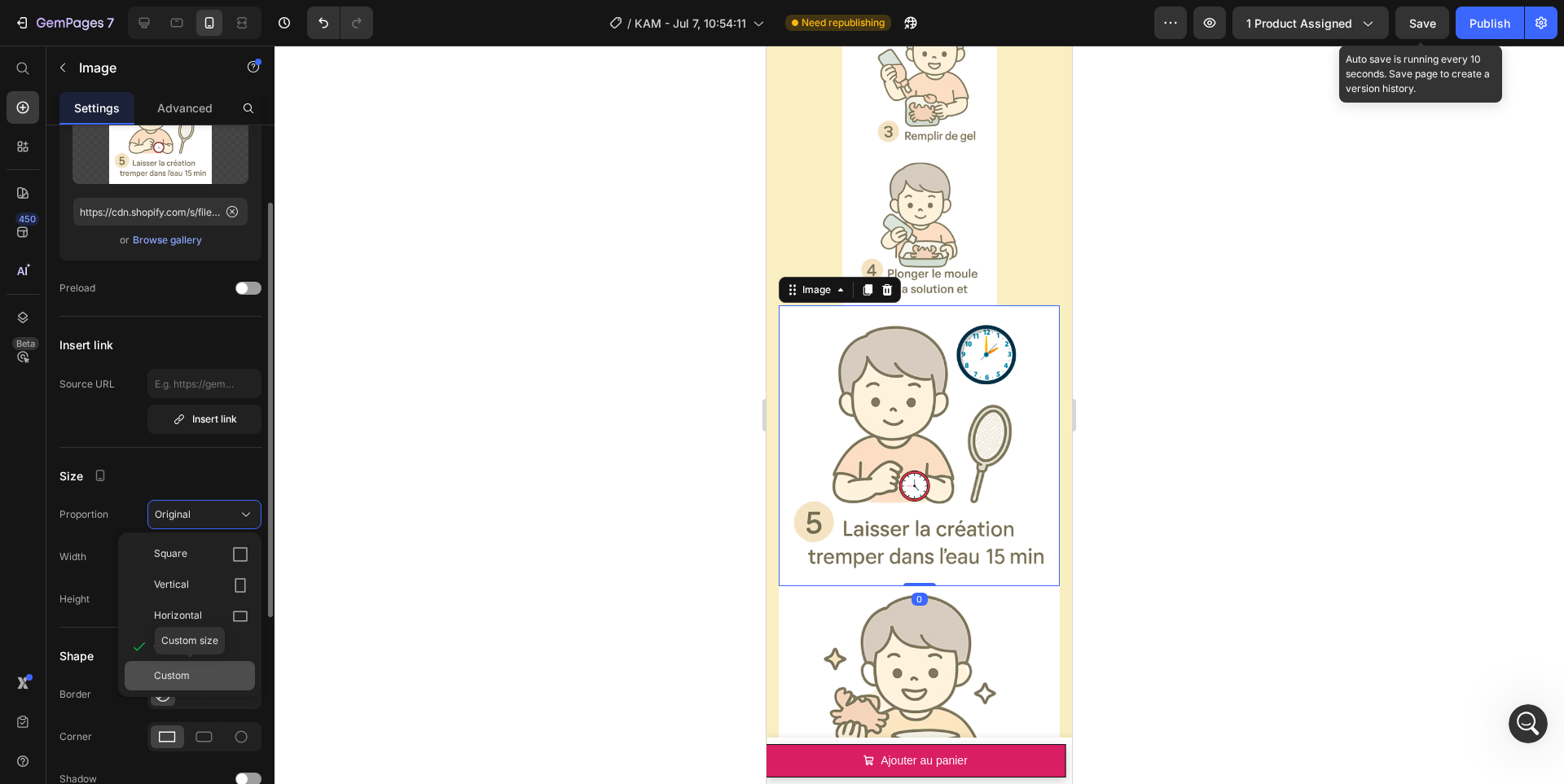 click on "Custom" at bounding box center [201, 676] 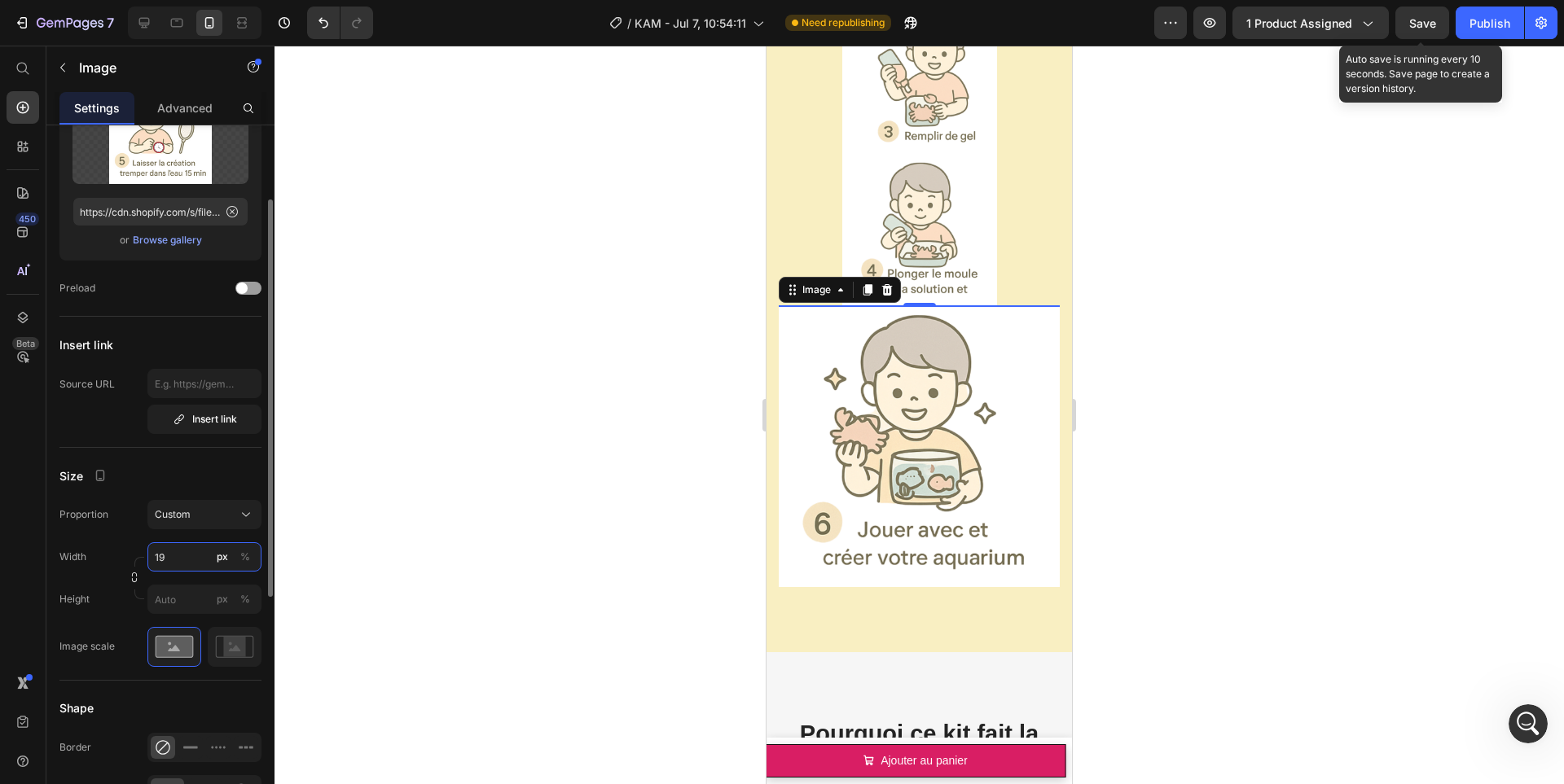 type on "190" 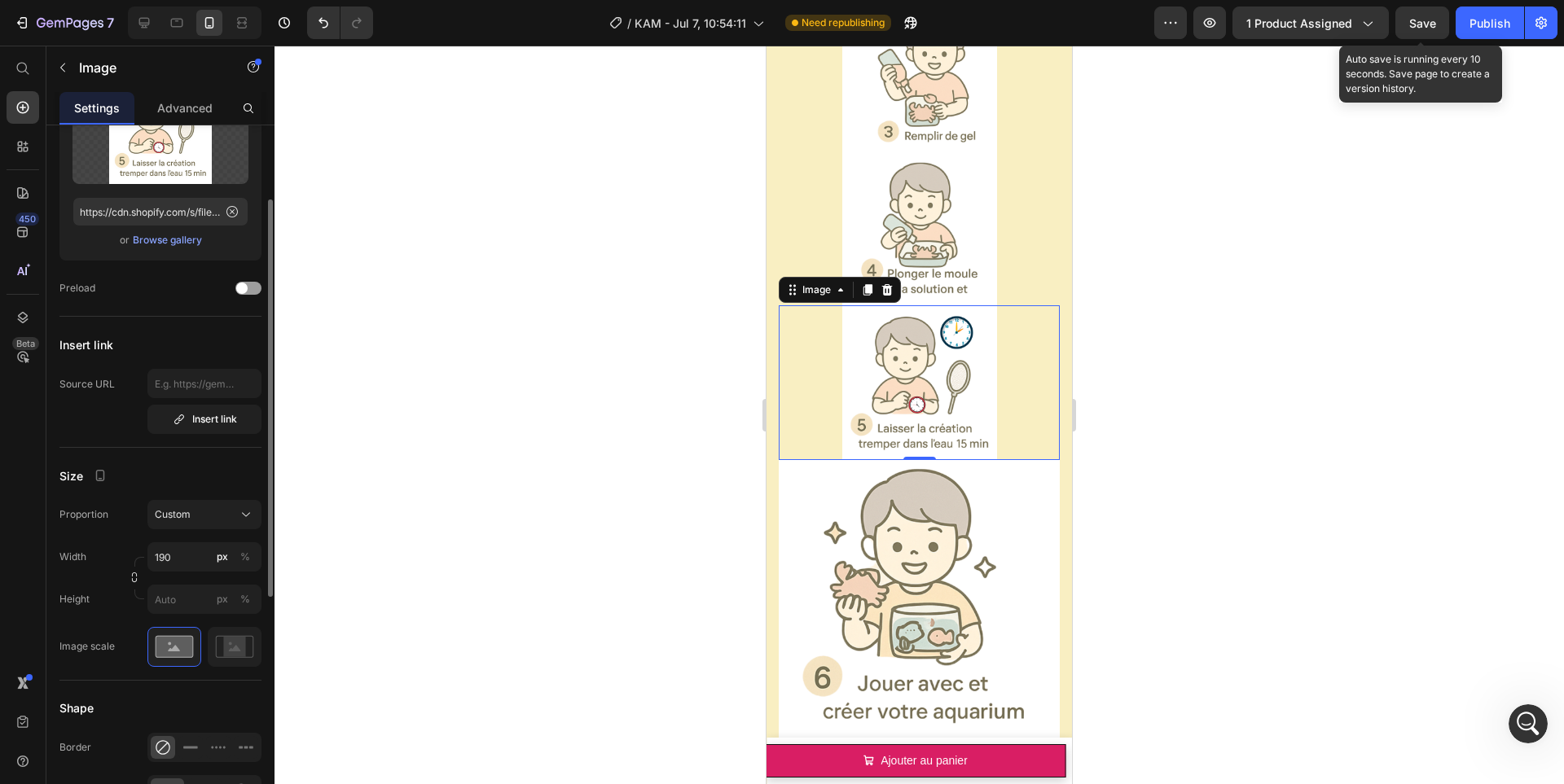 click on "Size" at bounding box center (160, 475) 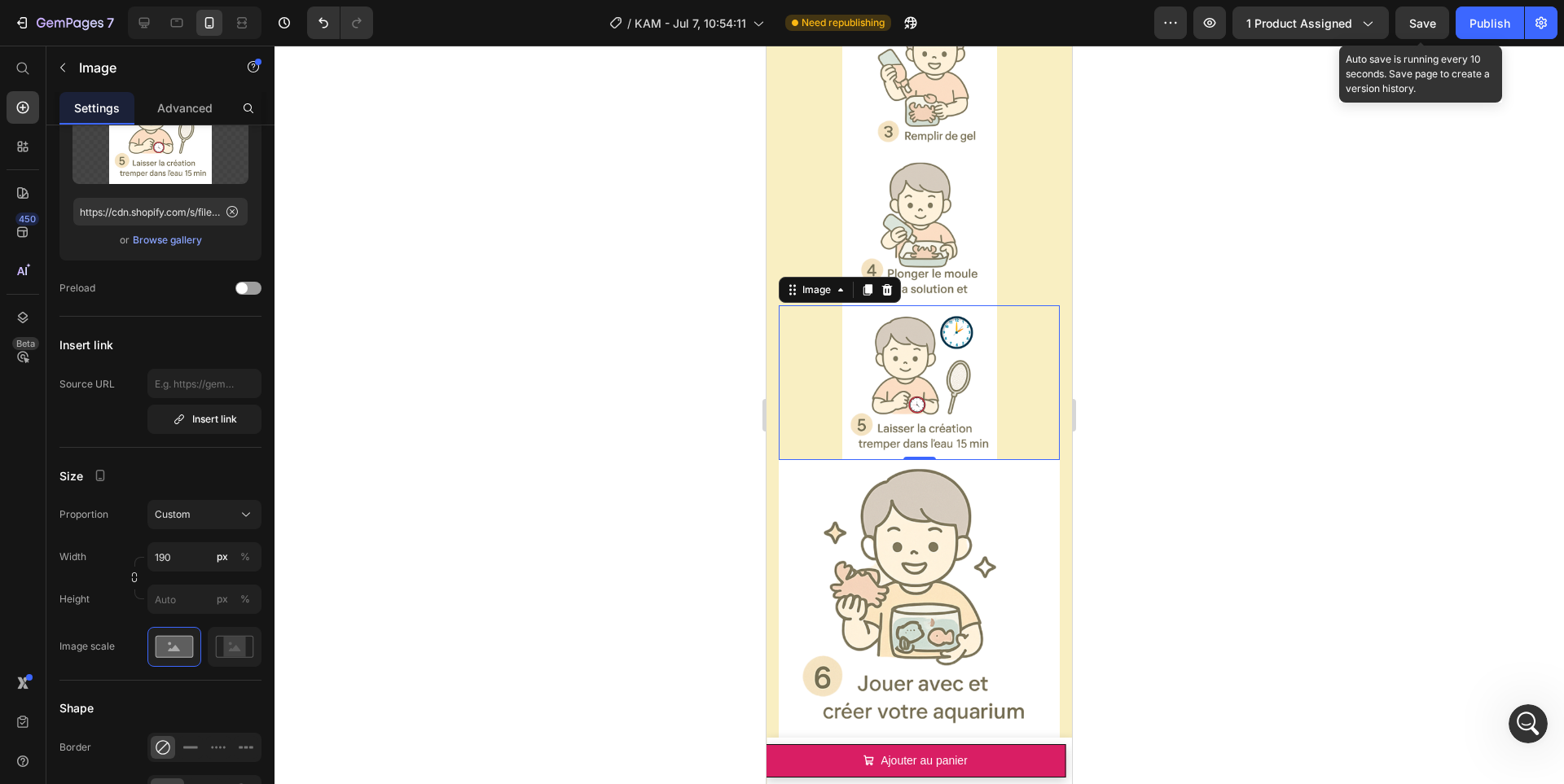 click at bounding box center (919, 600) 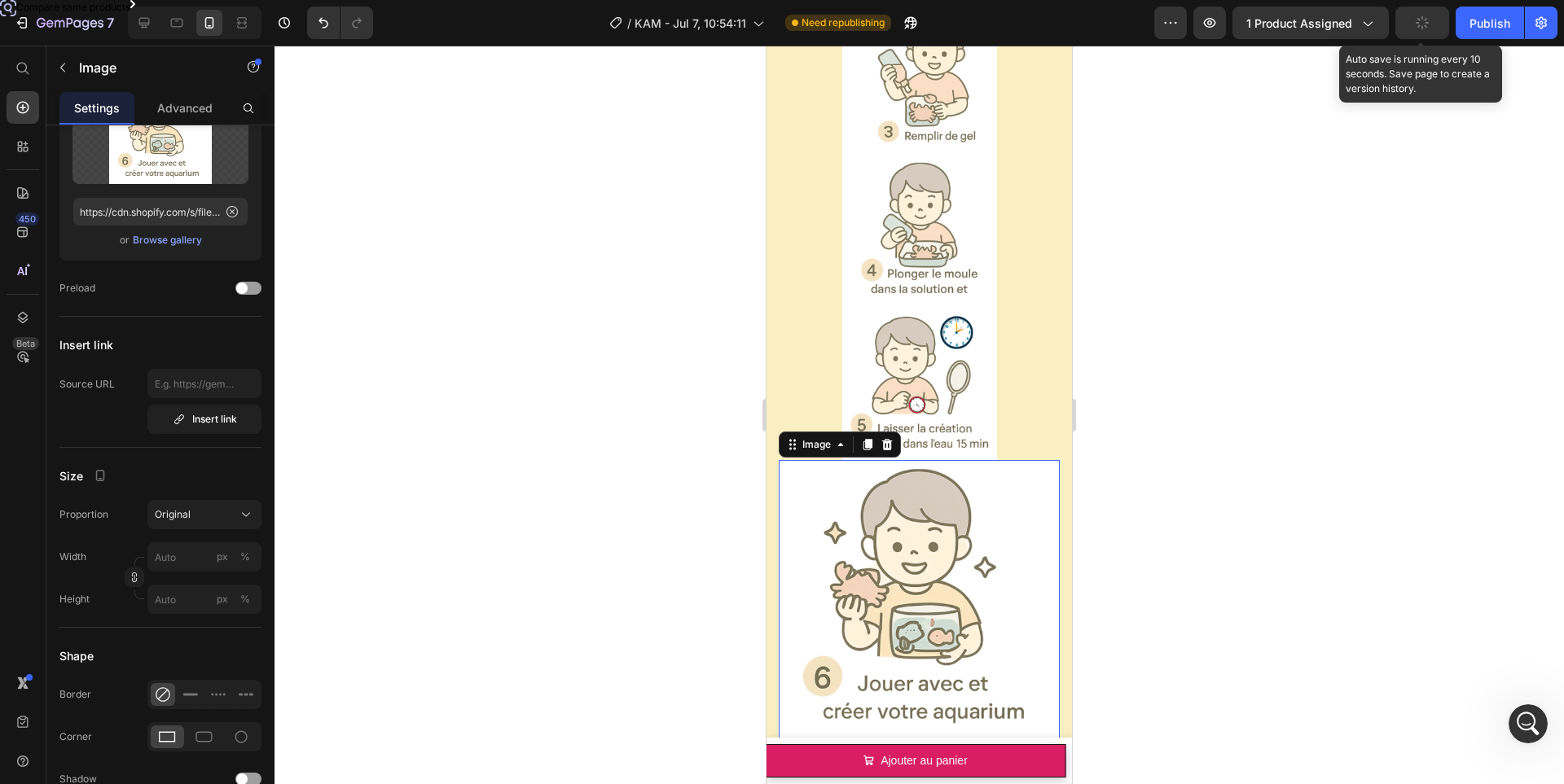 click at bounding box center (919, 600) 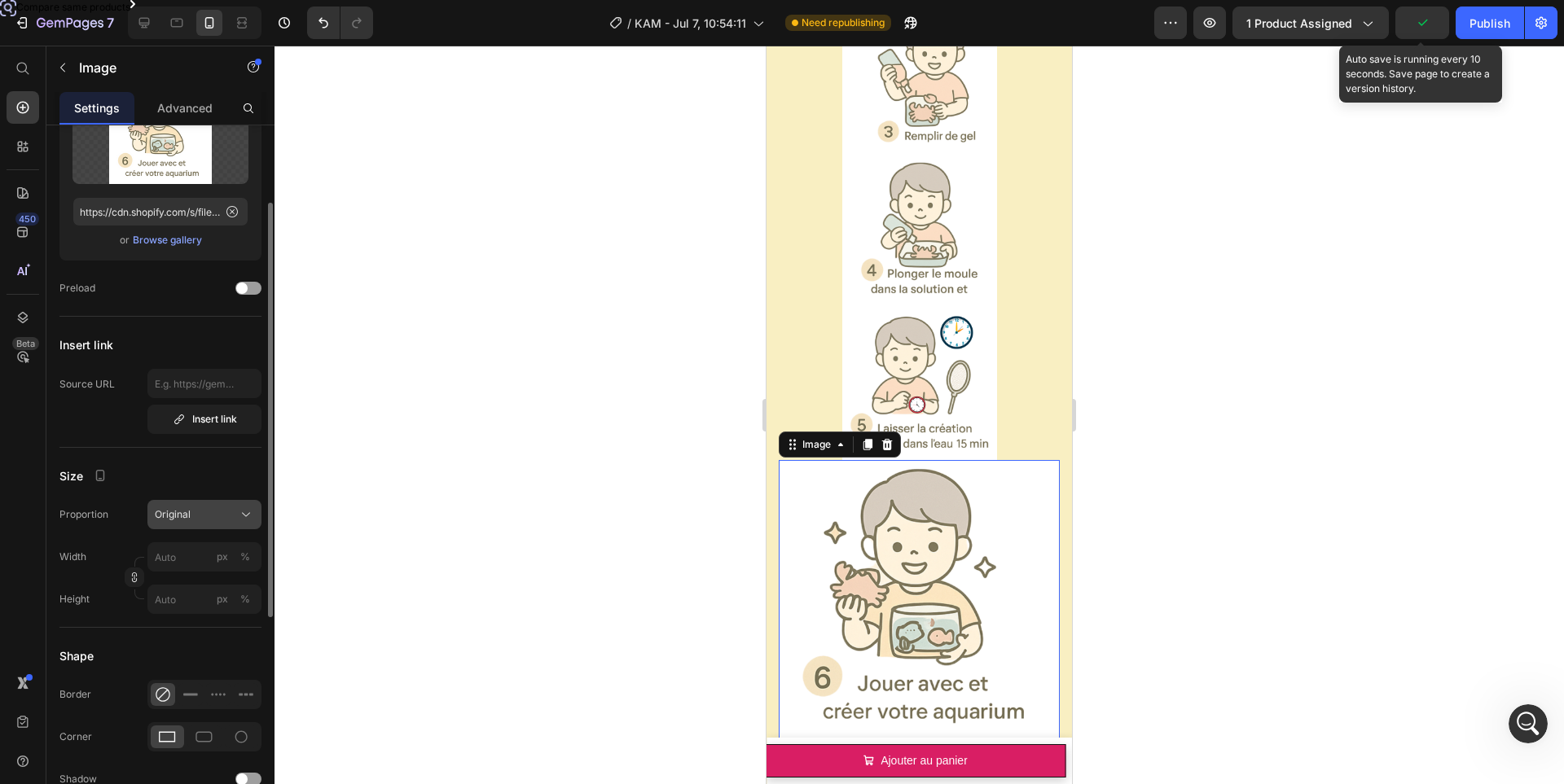 click on "Original" 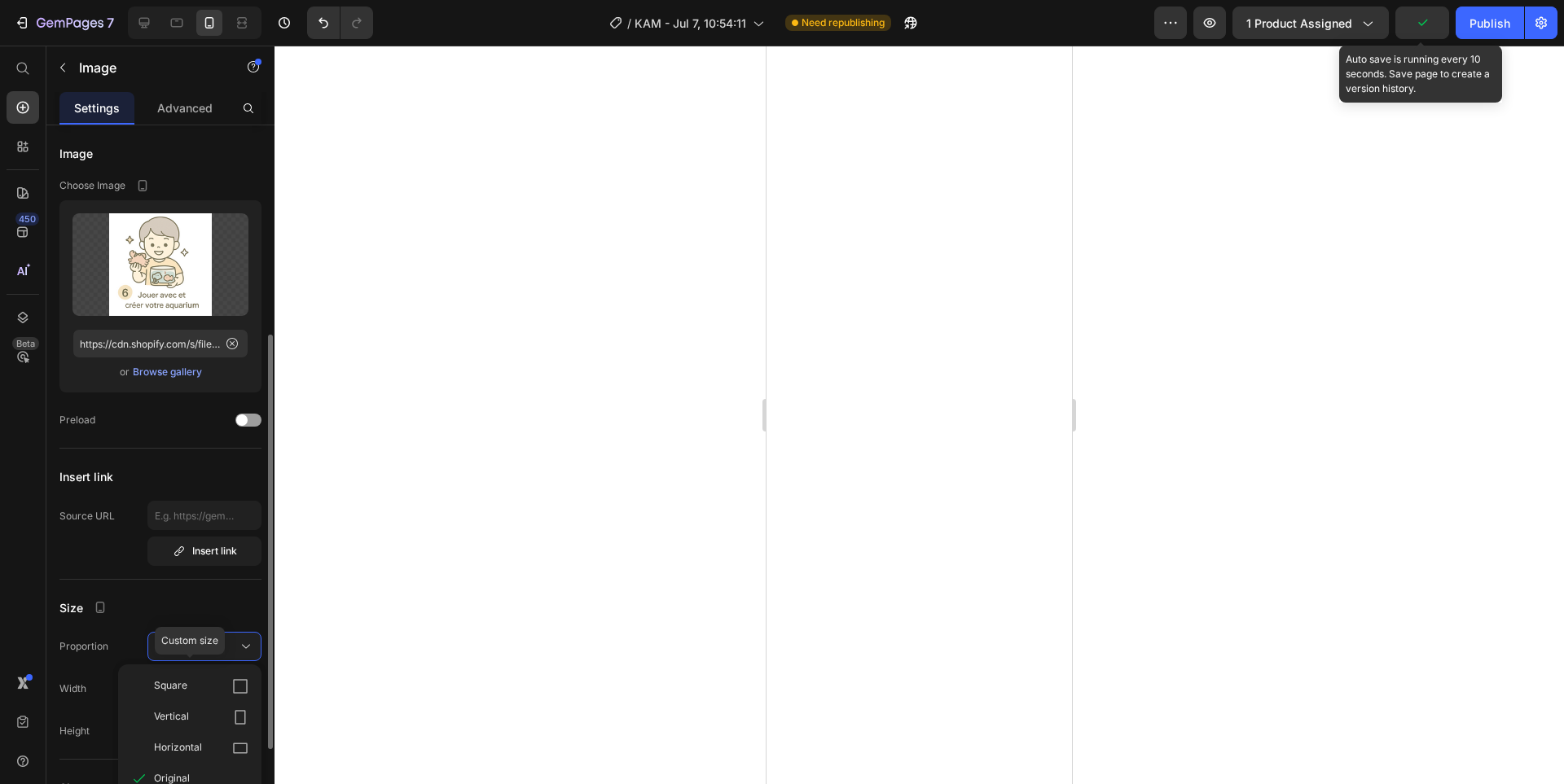 scroll, scrollTop: 0, scrollLeft: 0, axis: both 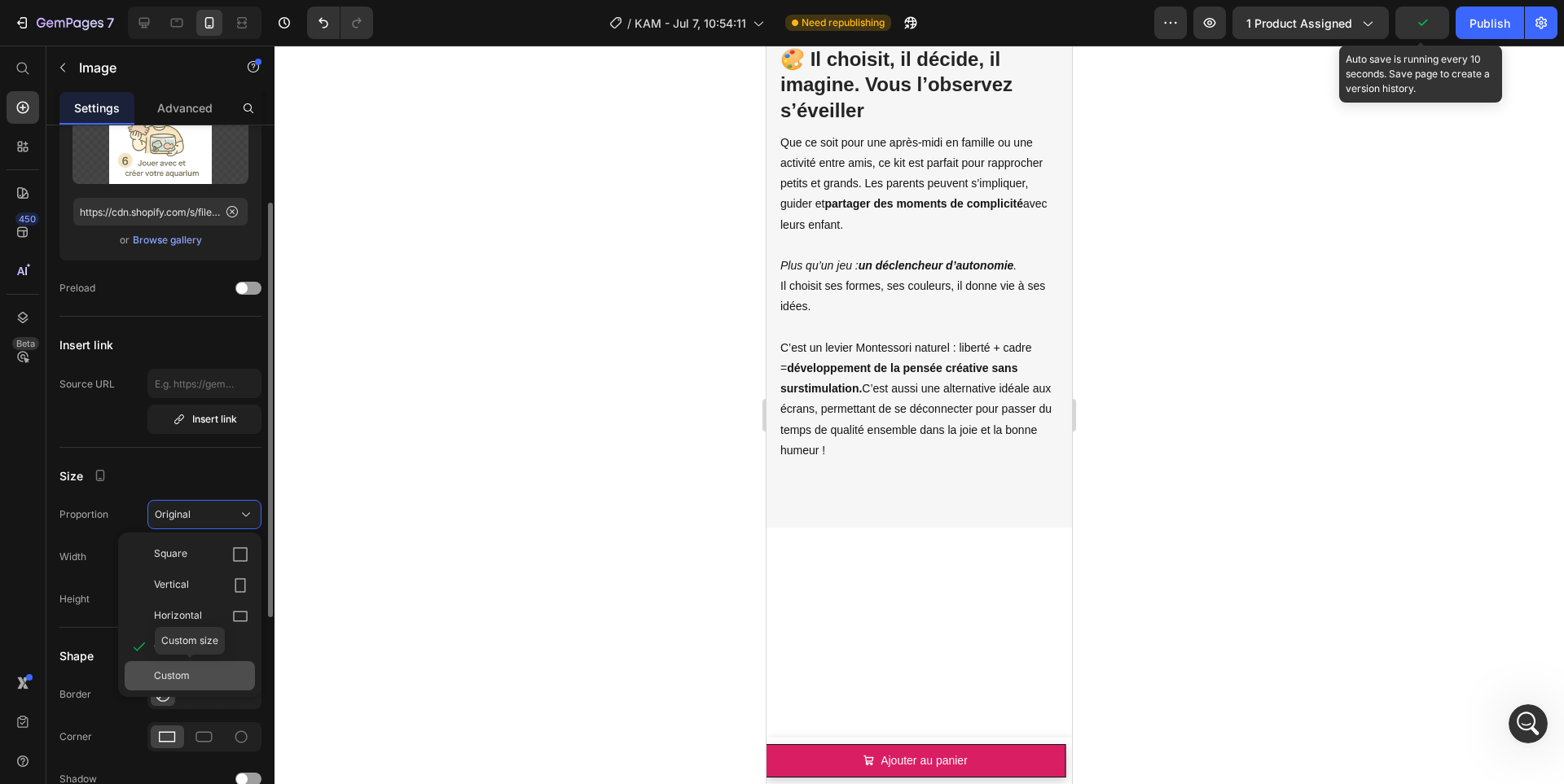 click on "Custom" at bounding box center [201, 676] 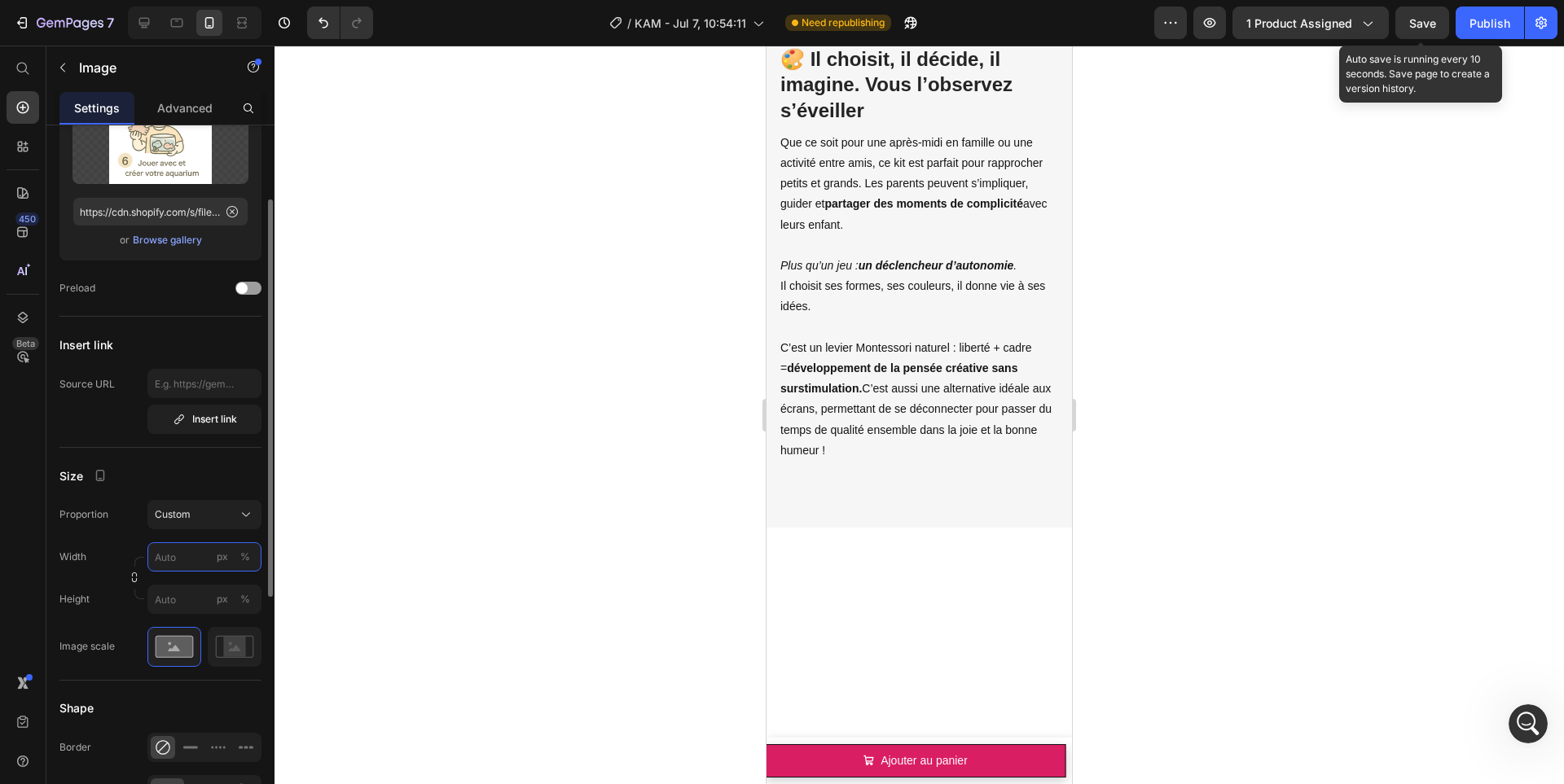 click on "px %" at bounding box center (204, 557) 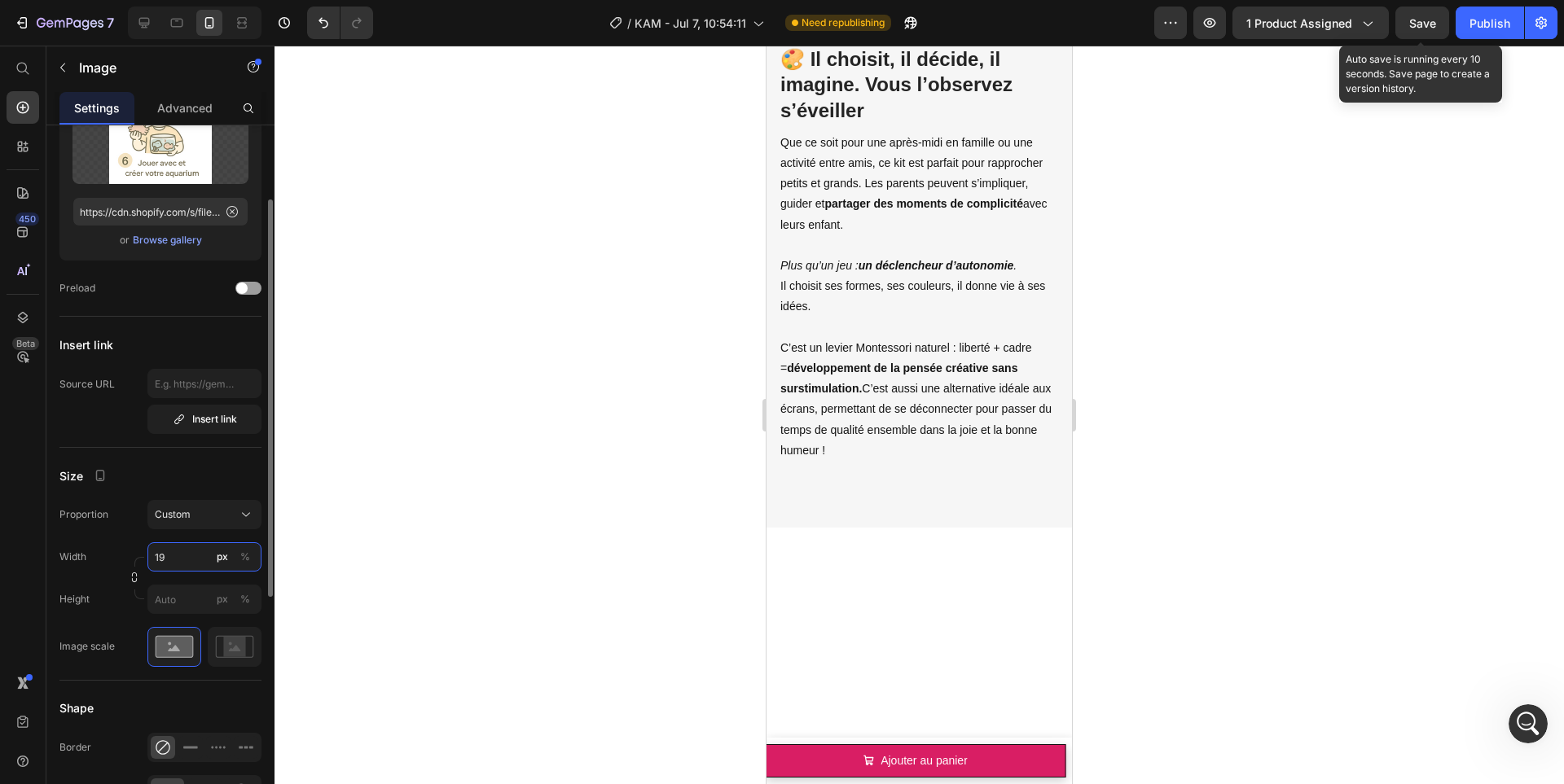 type on "190" 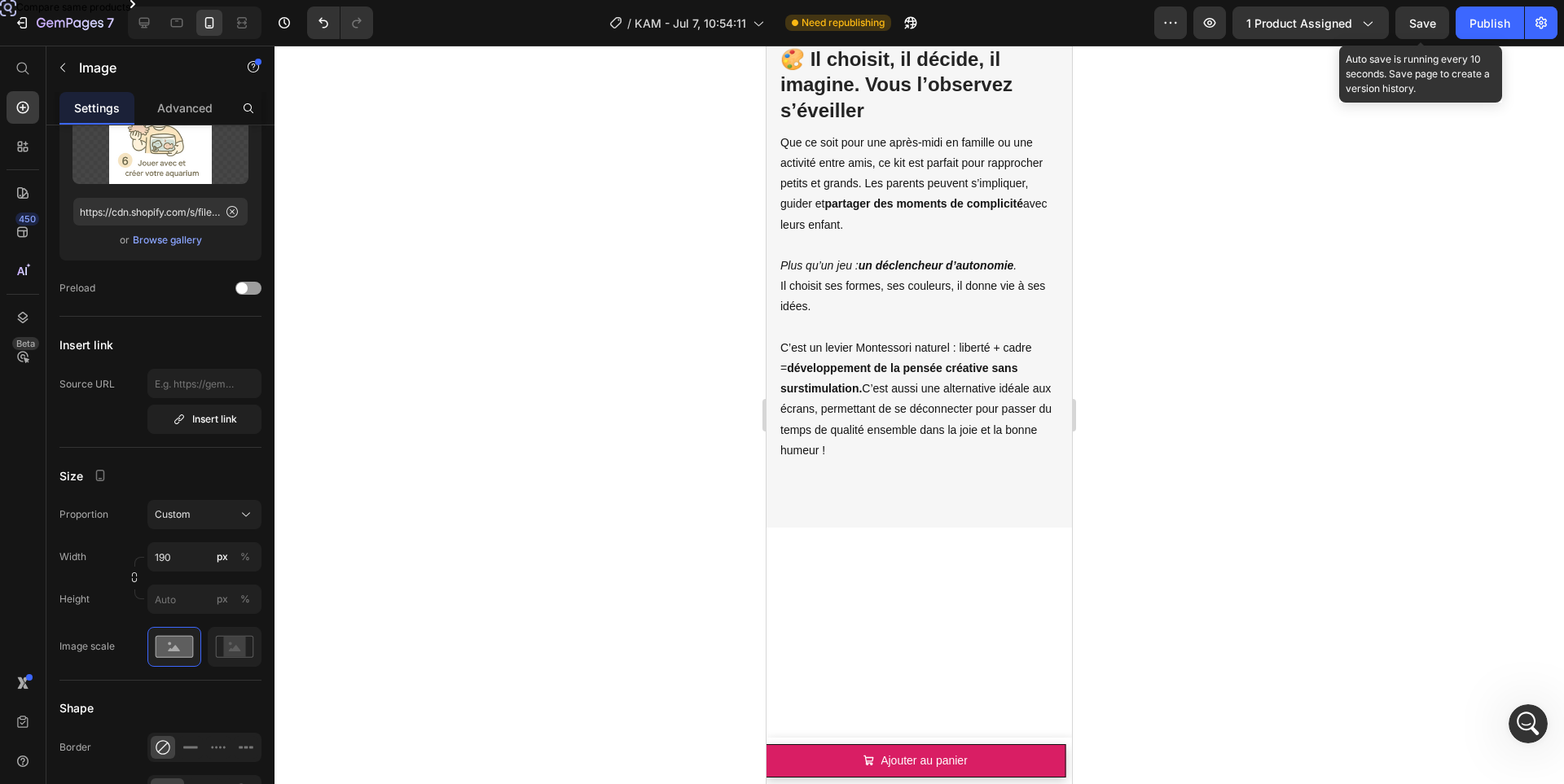 click 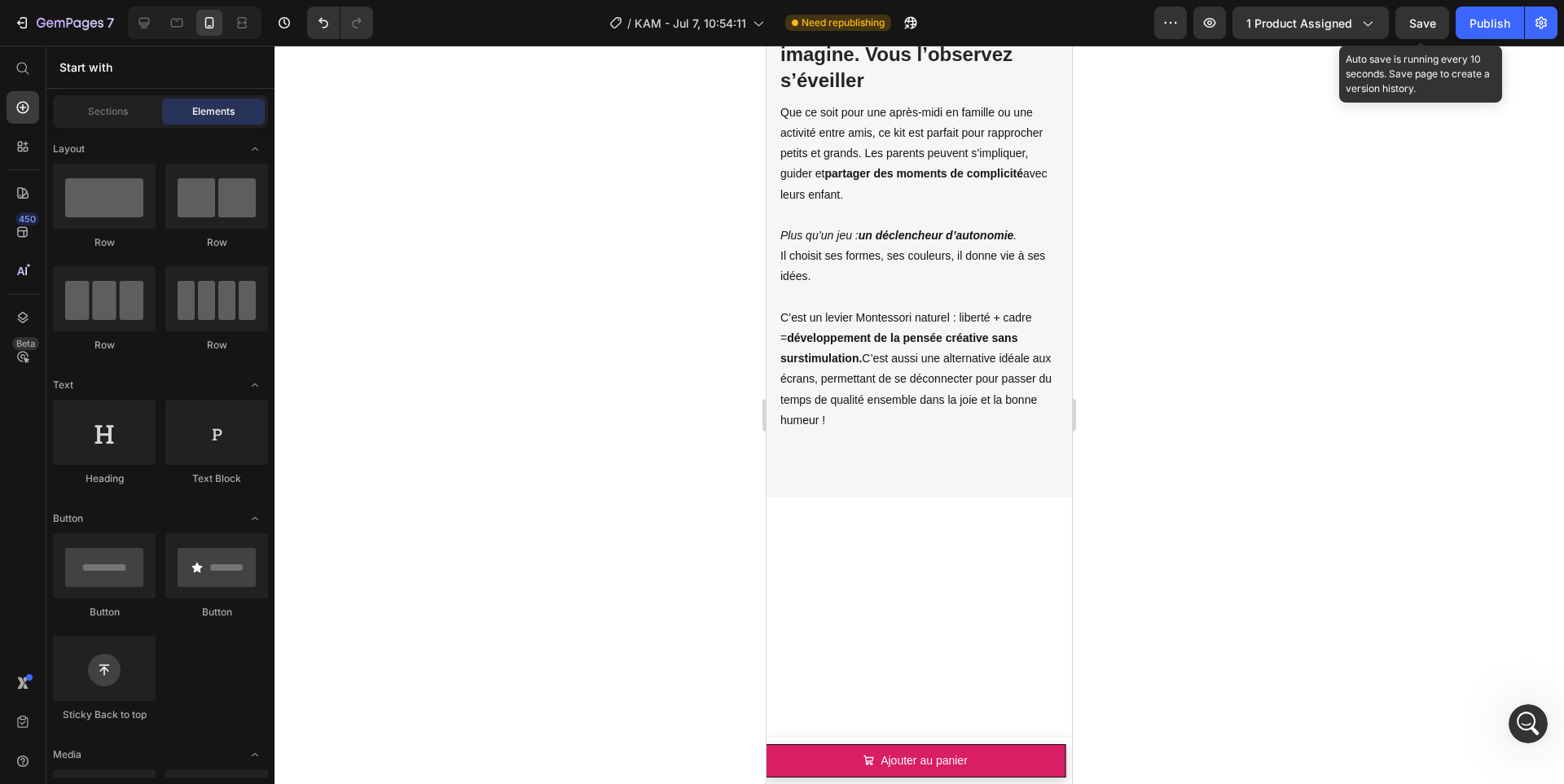 scroll, scrollTop: 3258, scrollLeft: 0, axis: vertical 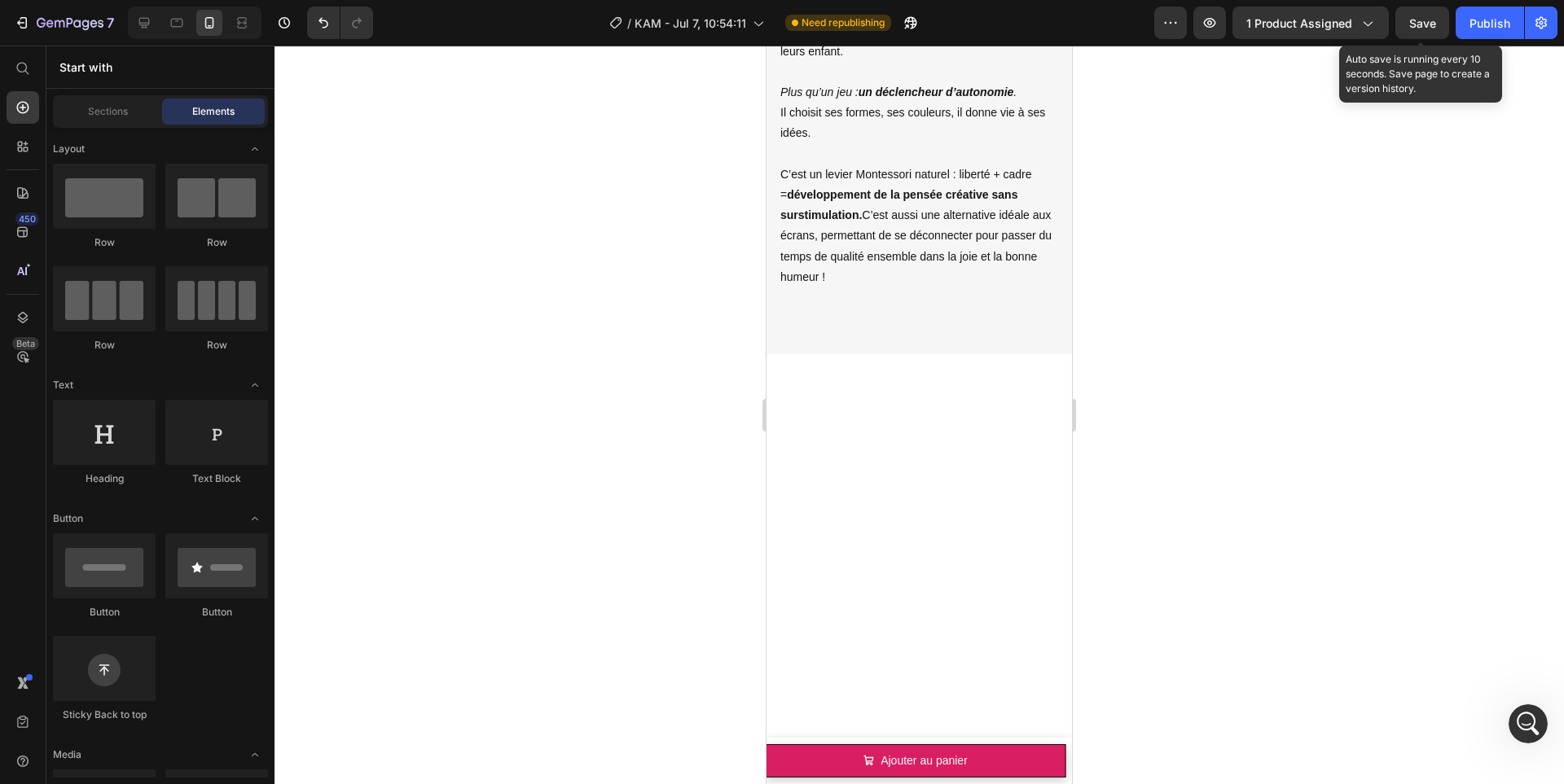click on "Product Images Mini Aquarium pour Animaux Magiques 3D! Product Title €22,88 Product Price €0,00 Product Price Row Noir - €22,88 Jaune - €22,88 Transparent - €22,88 Product Variants & Swatches Ajouter au panier Product Cart Button Row Product Images Ensemble de batons magnétiques éducatif Product Title €22,20 Product Price €0,00 Product Price Row x25 - €22,20 x42 - €38,50 x138 - €116,00 Product Variants & Swatches Ajouter au panier Product Cart Button Row Product Images Recharges et Moules Kit d’Animaux Magiques 3D Product Title €49,88 Product Price €0,00 Product Price Row Pack Confirmé 1 - 100ml - €49,88 Pack Confirmé 2 - 100ml - €113,88 Pack Découverte 1 - 100ml - €32,88 Pack Découverte 2 - 100ml - €43,88 Pack Expert -100ml - €112,88 Pack Phosphorescent 1 - 50ml - €28,88 Pack Phosphorescent 2 - 50ml - €45,88 Pack Phosphorescent 3 - 50ml - €27,88 Poudre x5 - €10,88 Moules Animaux - €12,88 Moules Vacances - €20,88 Row Row" at bounding box center [919, -1236] 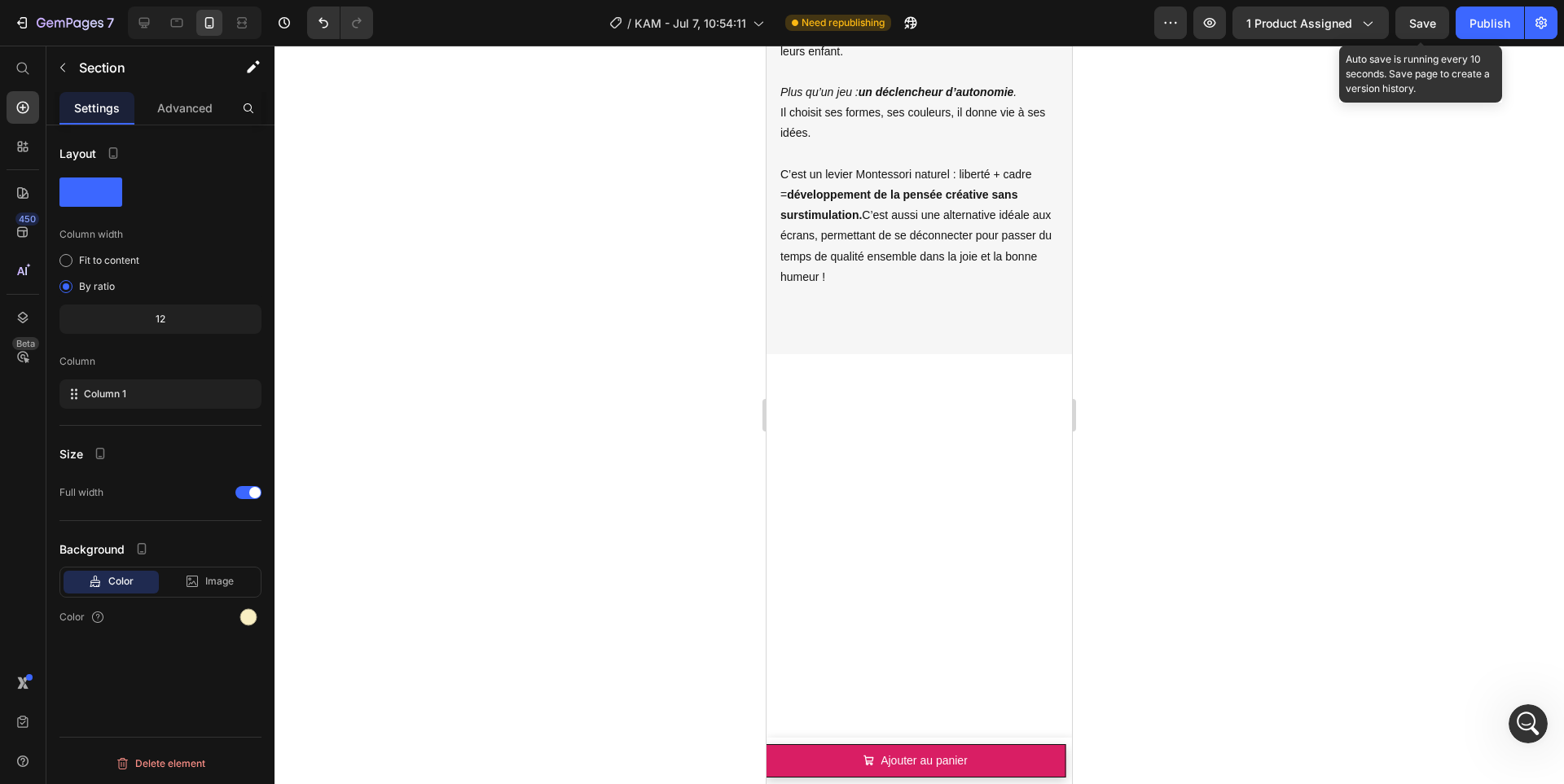 scroll, scrollTop: 0, scrollLeft: 0, axis: both 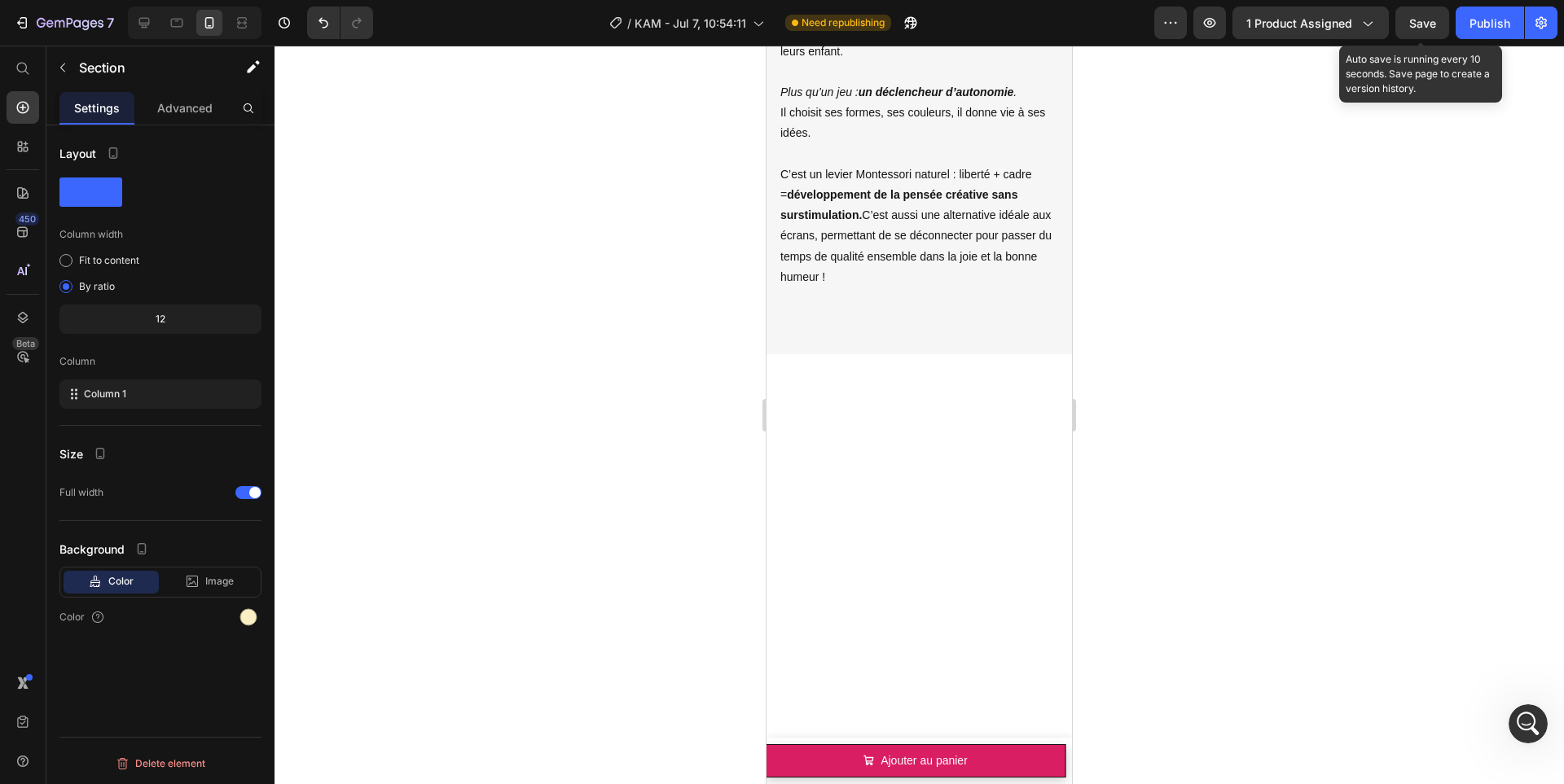 click on "Product Images Mini Aquarium pour Animaux Magiques 3D! Product Title €22,88 Product Price €0,00 Product Price Row Noir - €22,88 Jaune - €22,88 Transparent - €22,88 Product Variants & Swatches Ajouter au panier Product Cart Button Row Product Images Ensemble de batons magnétiques éducatif Product Title €22,20 Product Price €0,00 Product Price Row x25 - €22,20 x42 - €38,50 x138 - €116,00 Product Variants & Swatches Ajouter au panier Product Cart Button Row Product Images Recharges et Moules Kit d’Animaux Magiques 3D Product Title €49,88 Product Price €0,00 Product Price Row Pack Confirmé 1 - 100ml - €49,88 Pack Confirmé 2 - 100ml - €113,88 Pack Découverte 1 - 100ml - €32,88 Pack Découverte 2 - 100ml - €43,88 Pack Expert -100ml - €112,88 Pack Phosphorescent 1 - 50ml - €28,88 Pack Phosphorescent 2 - 50ml - €45,88 Pack Phosphorescent 3 - 50ml - €27,88 Poudre x5 - €10,88 Moules Animaux - €12,88 Moules Vacances - €20,88 Row Row" at bounding box center [919, -1236] 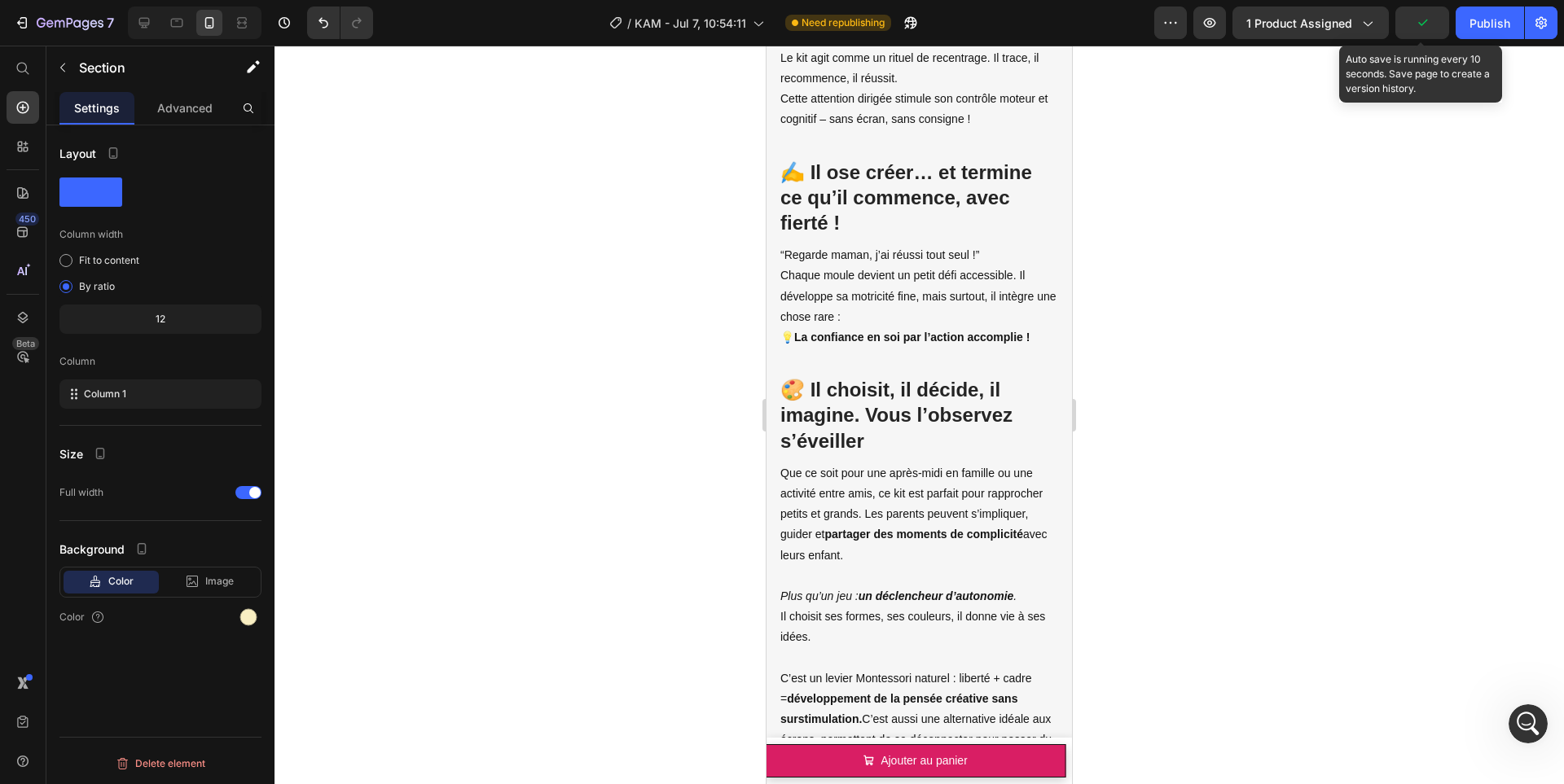 drag, startPoint x: 1390, startPoint y: 404, endPoint x: 1162, endPoint y: 384, distance: 228.87551 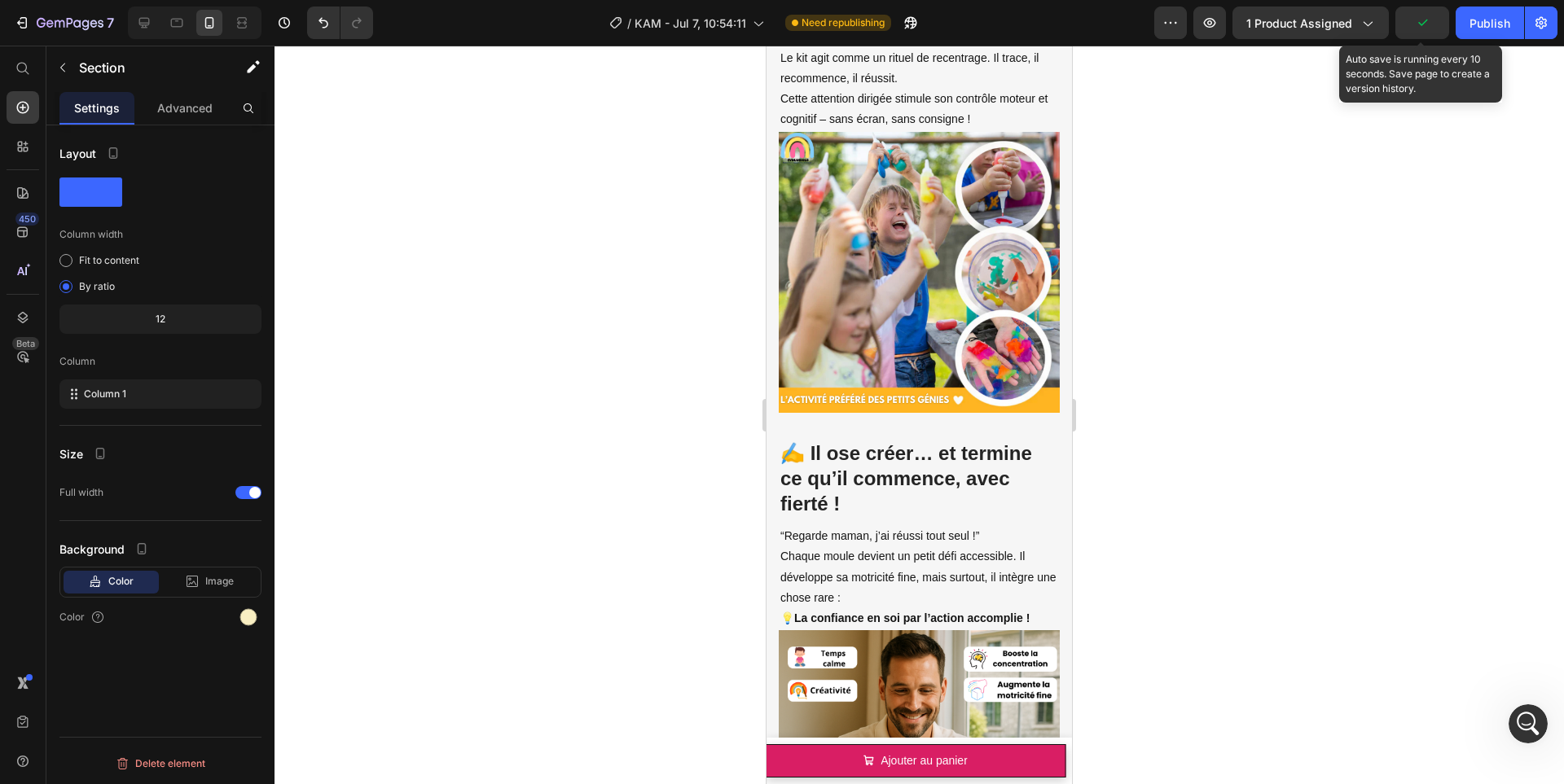 click 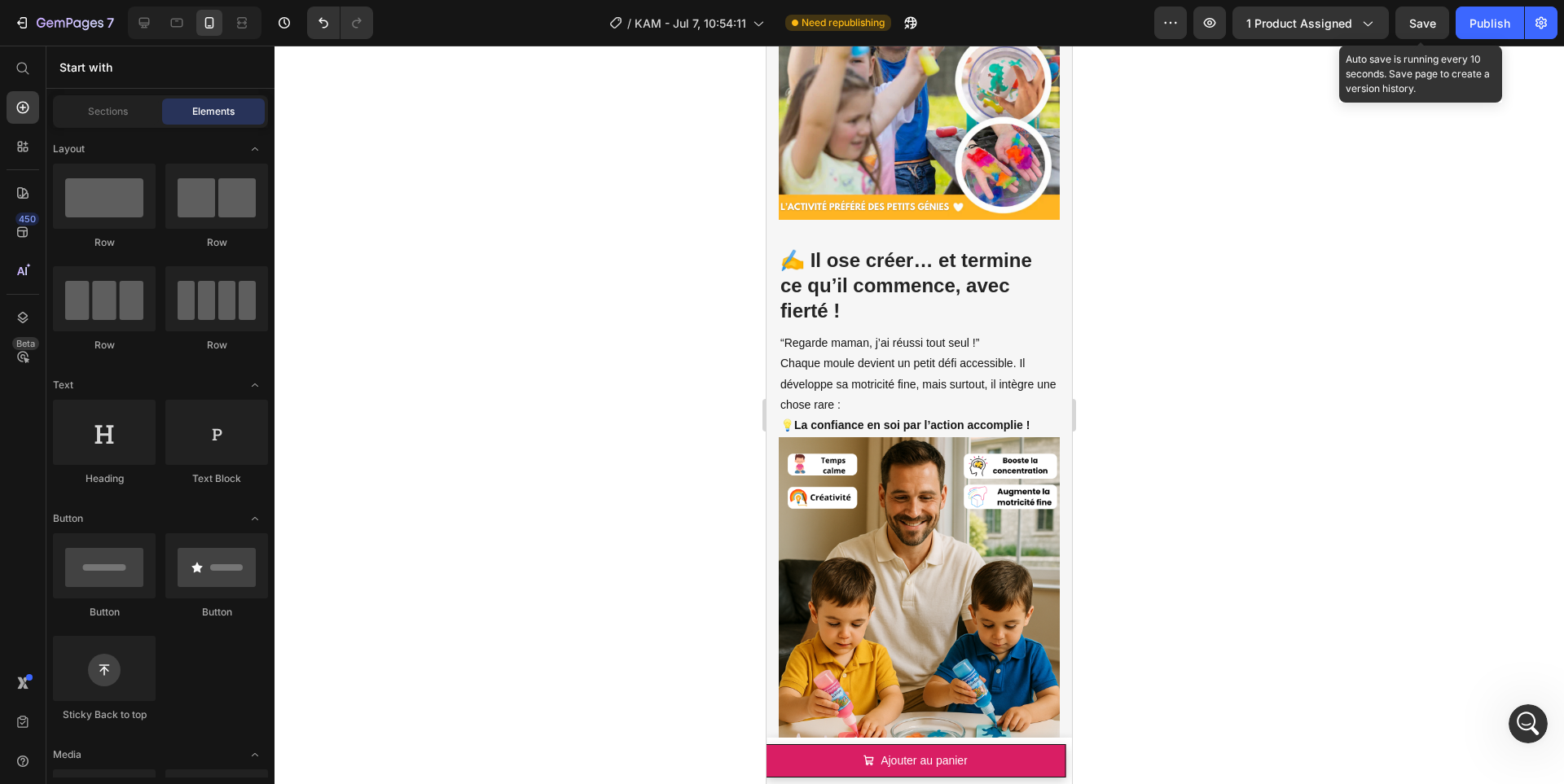 scroll, scrollTop: 2630, scrollLeft: 0, axis: vertical 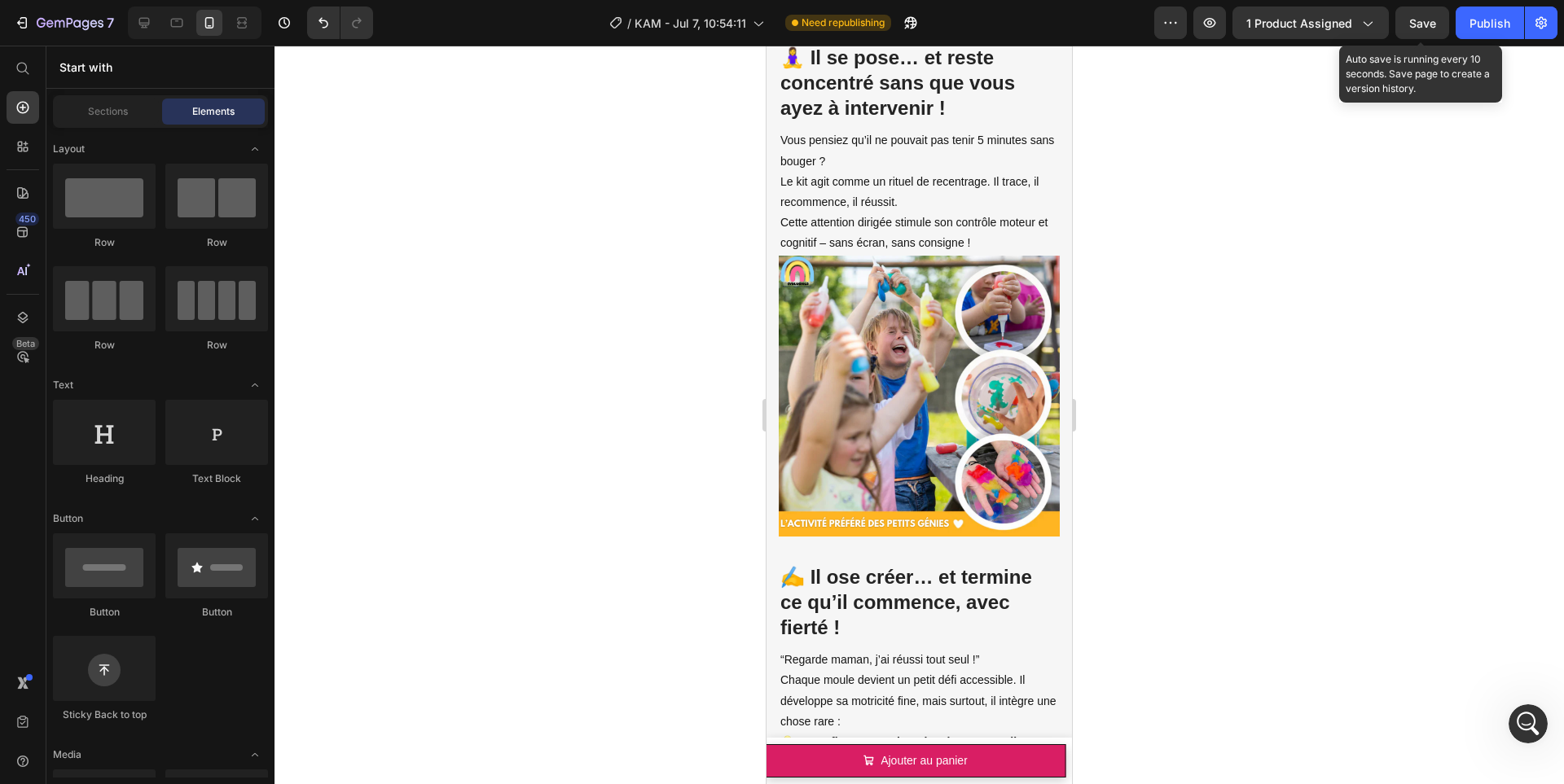 click at bounding box center [919, -323] 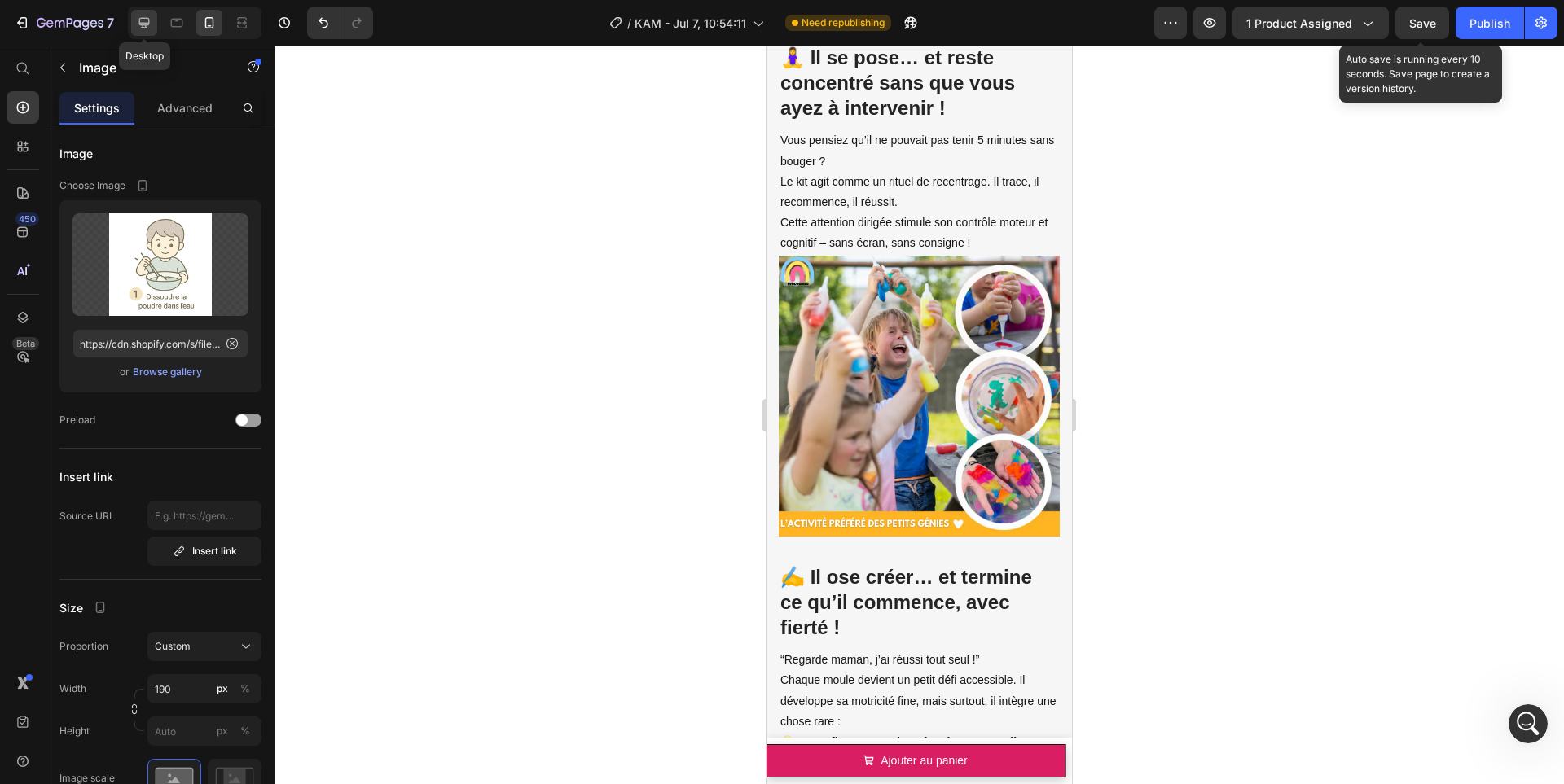 drag, startPoint x: 148, startPoint y: 21, endPoint x: 222, endPoint y: 213, distance: 205.7669 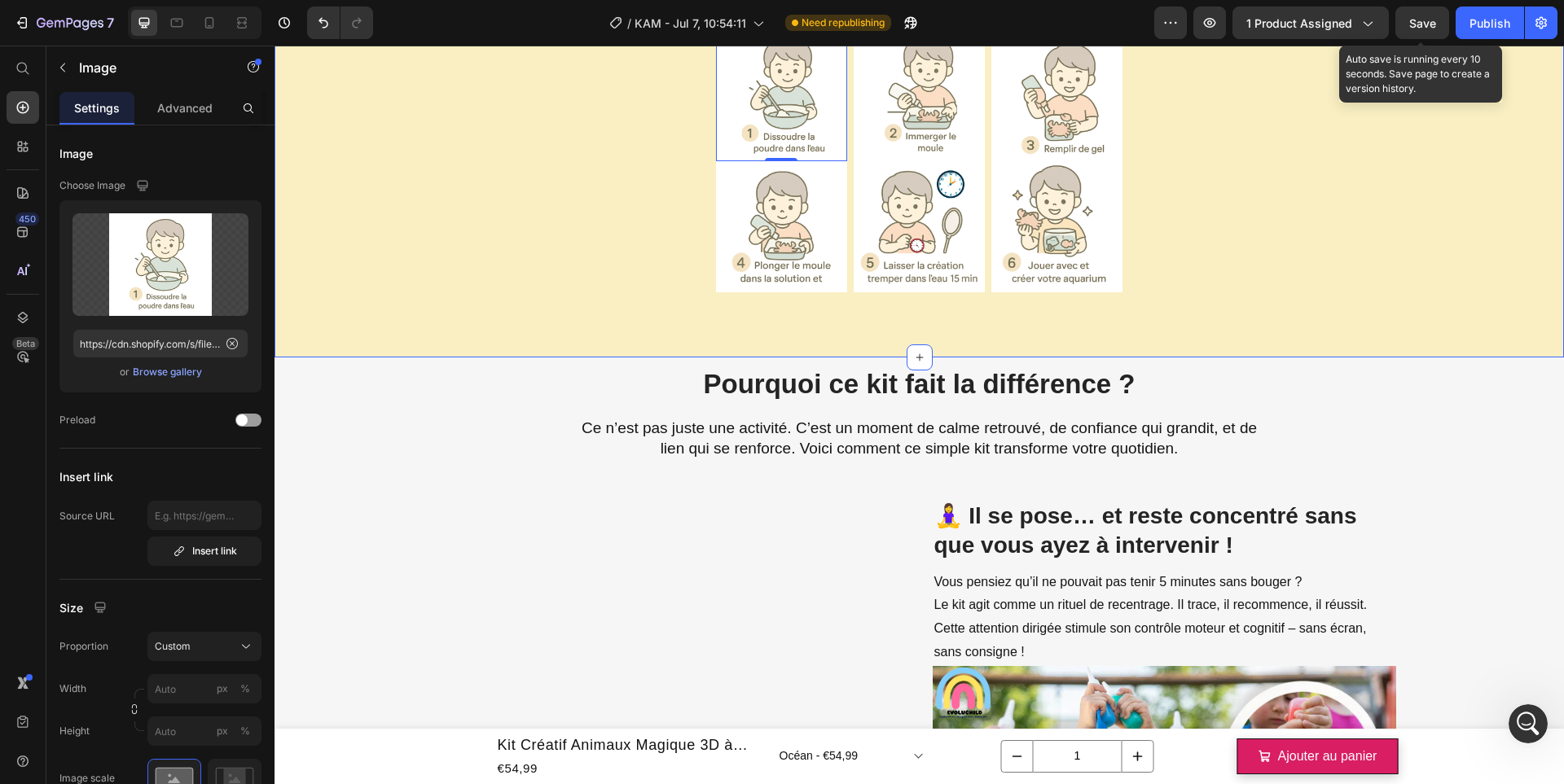 scroll, scrollTop: 2228, scrollLeft: 0, axis: vertical 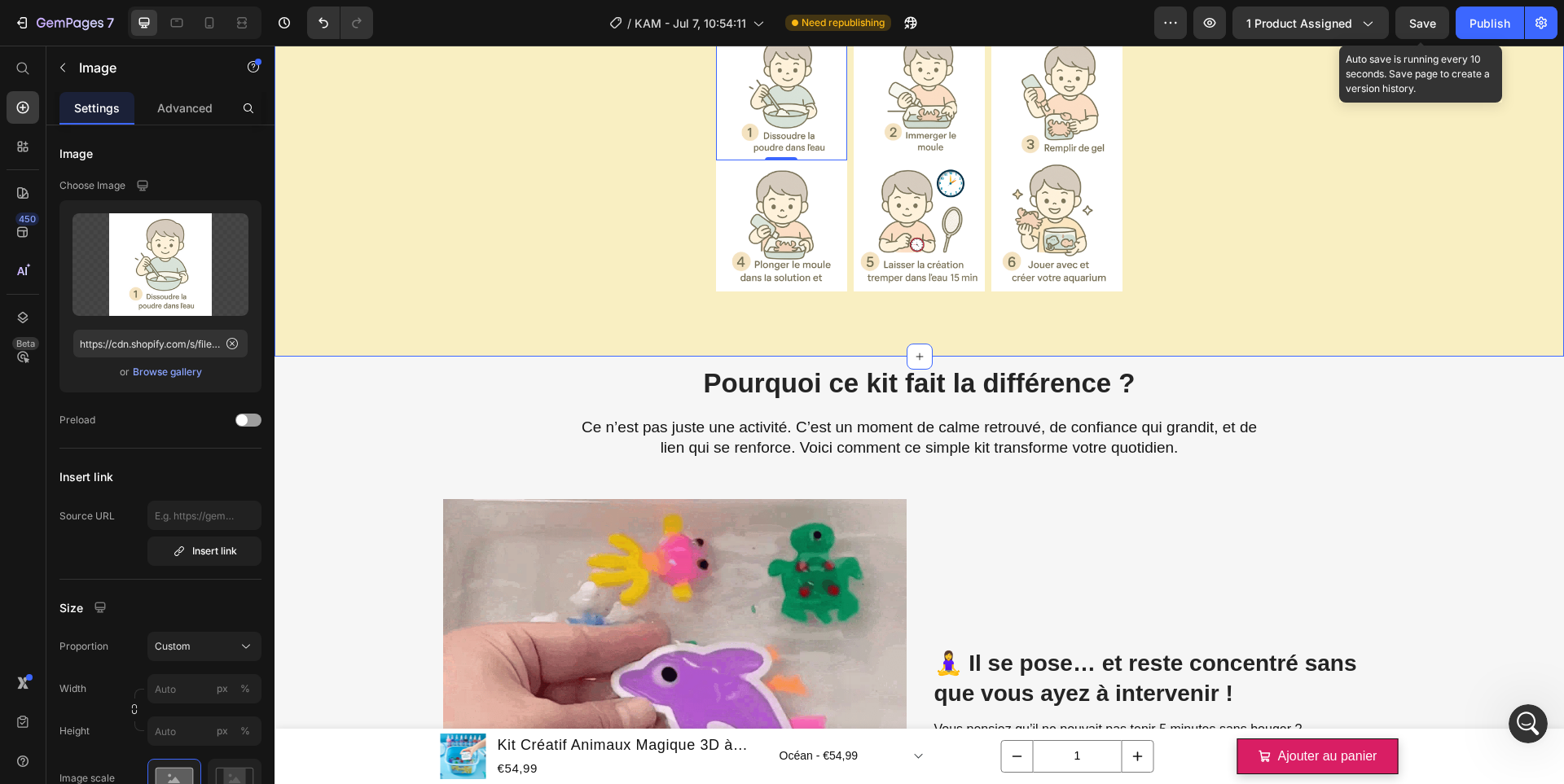 click on "Product Images Mini Aquarium pour Animaux Magiques 3D! Product Title €22,88 Product Price €0,00 Product Price Row Noir - €22,88 Jaune - €22,88 Transparent - €22,88 Product Variants & Swatches Ajouter au panier Product Cart Button Row Product Images Ensemble de batons magnétiques éducatif Product Title €22,20 Product Price €0,00 Product Price Row x25 - €22,20 x42 - €38,50 x138 - €116,00 Product Variants & Swatches Ajouter au panier Product Cart Button Row Product Images Recharges et Moules Kit d’Animaux Magiques 3D Product Title €49,88 Product Price €0,00 Product Price Row Pack Confirmé 1 - 100ml - €49,88 Pack Confirmé 2 - 100ml - €113,88 Pack Découverte 1 - 100ml - €32,88 Pack Découverte 2 - 100ml - €43,88 Pack Expert -100ml - €112,88 Pack Phosphorescent 1 - 50ml - €28,88 Pack Phosphorescent 2 - 50ml - €45,88 Pack Phosphorescent 3 - 50ml - €27,88 Poudre x5 - €10,88 Moules Animaux - €12,88 Moules Vacances - €20,88 Row Row" at bounding box center (919, -112) 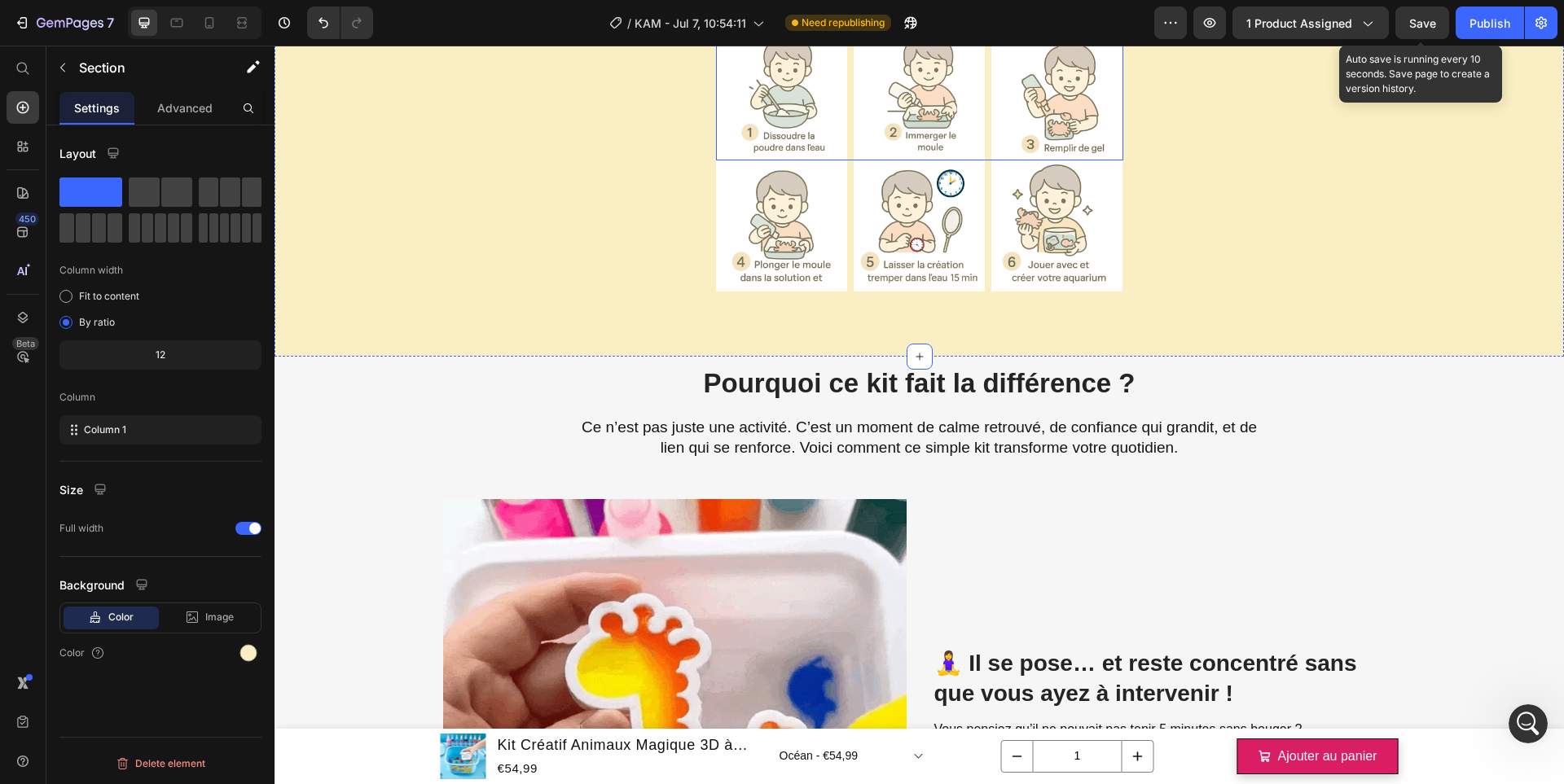 click on "Image Image Image Row" at bounding box center [920, 94] 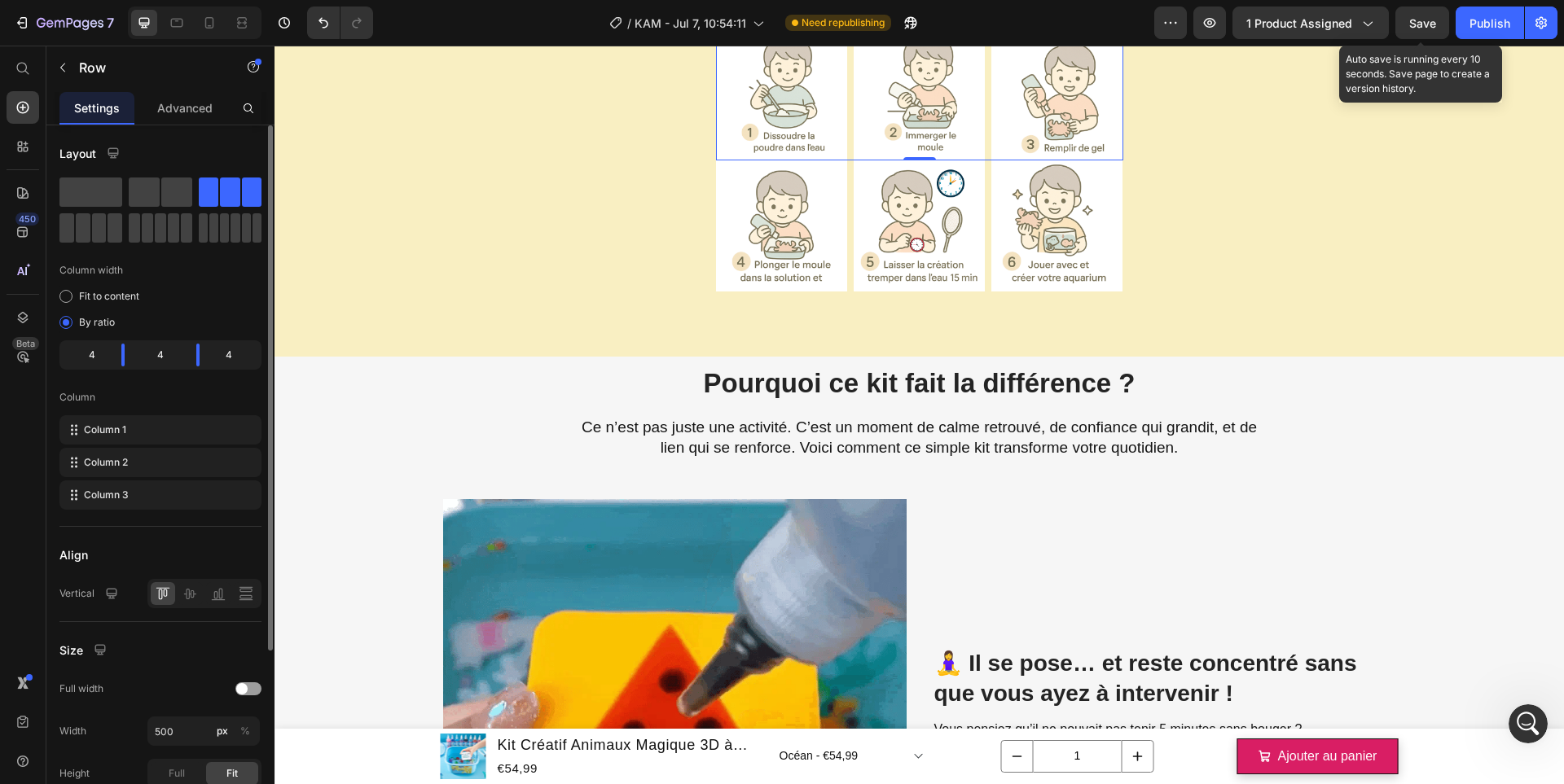 scroll, scrollTop: 112, scrollLeft: 0, axis: vertical 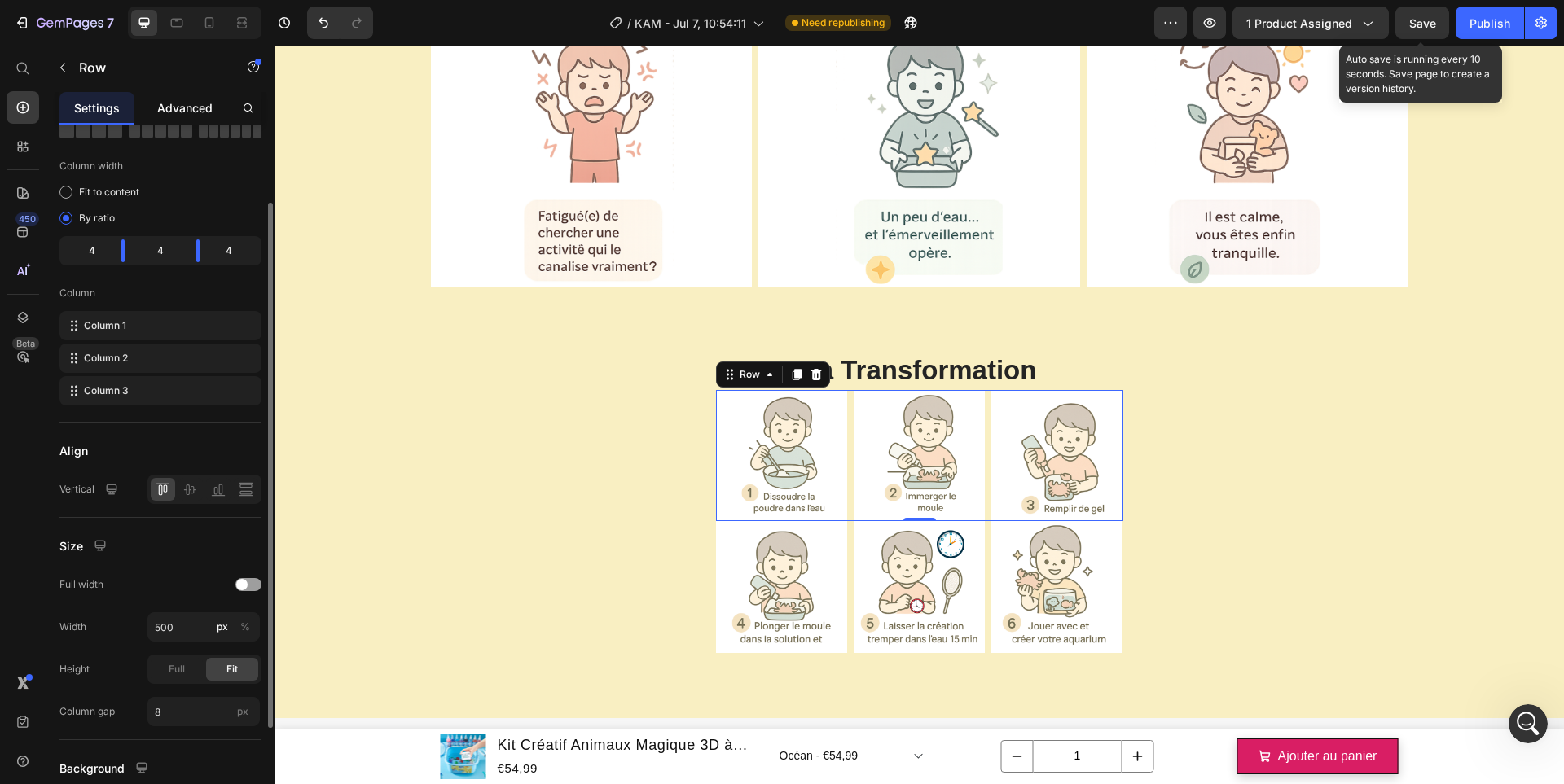 click on "Advanced" at bounding box center (185, 107) 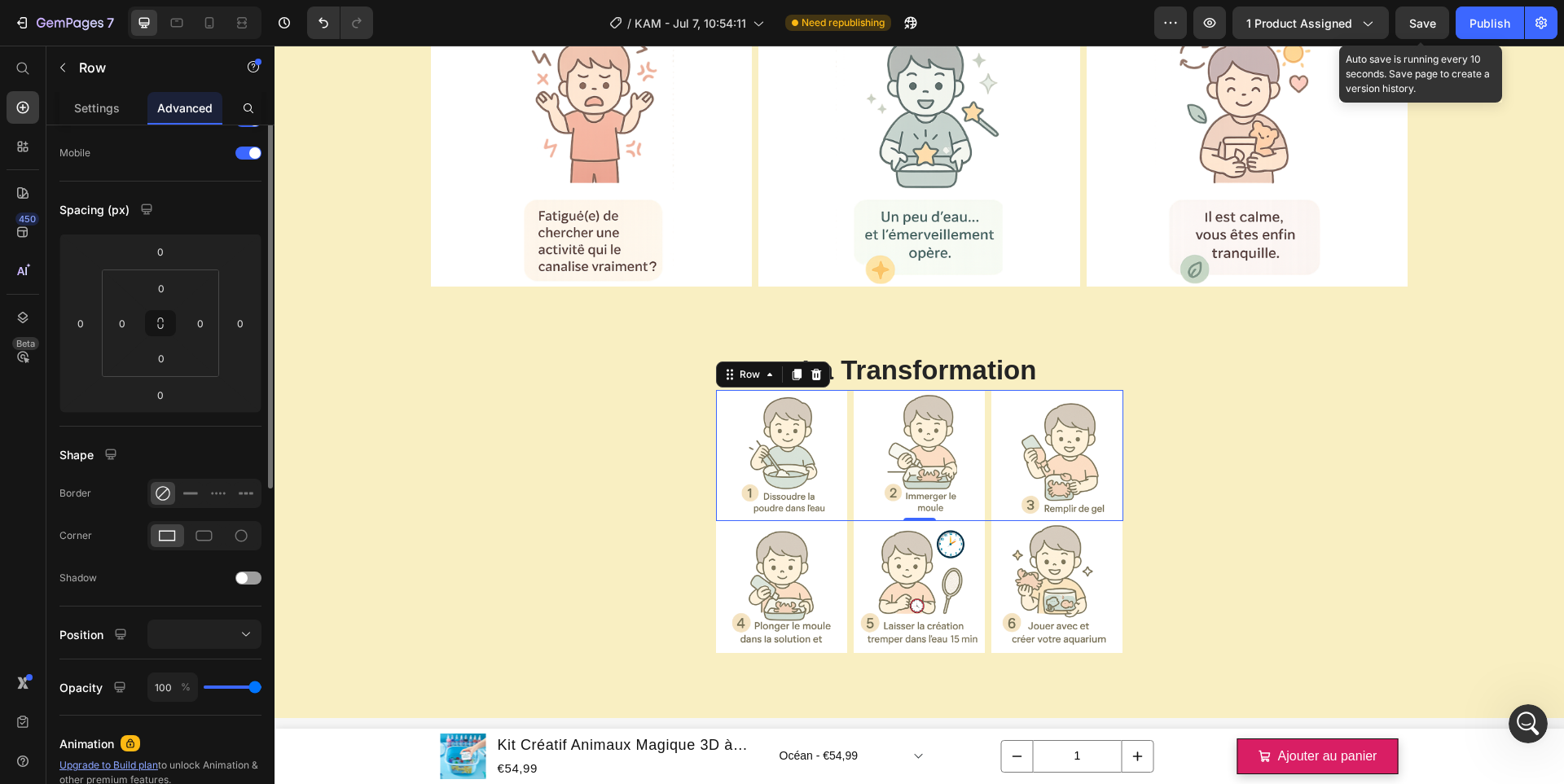 scroll, scrollTop: 0, scrollLeft: 0, axis: both 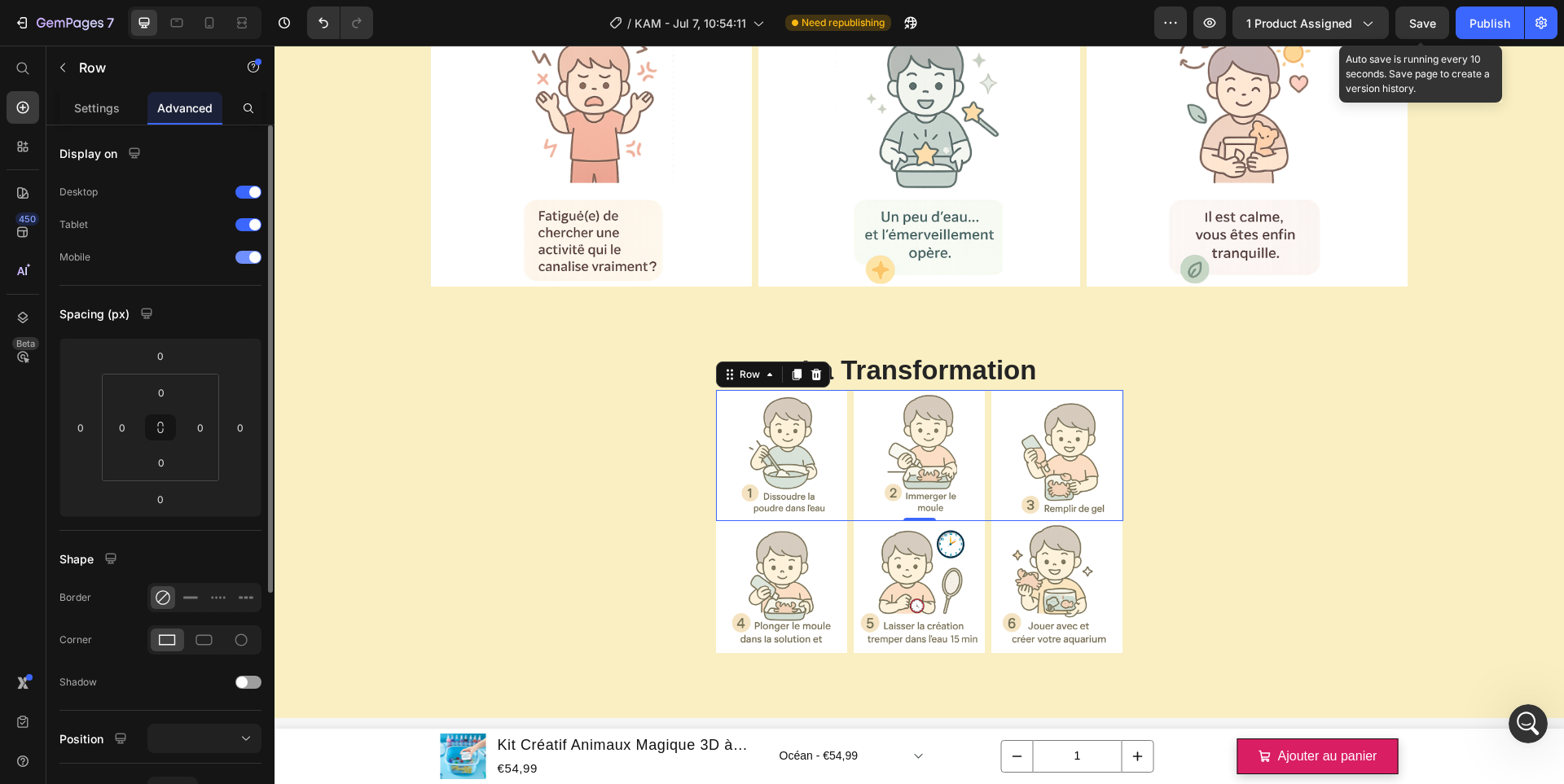 click at bounding box center (255, 257) 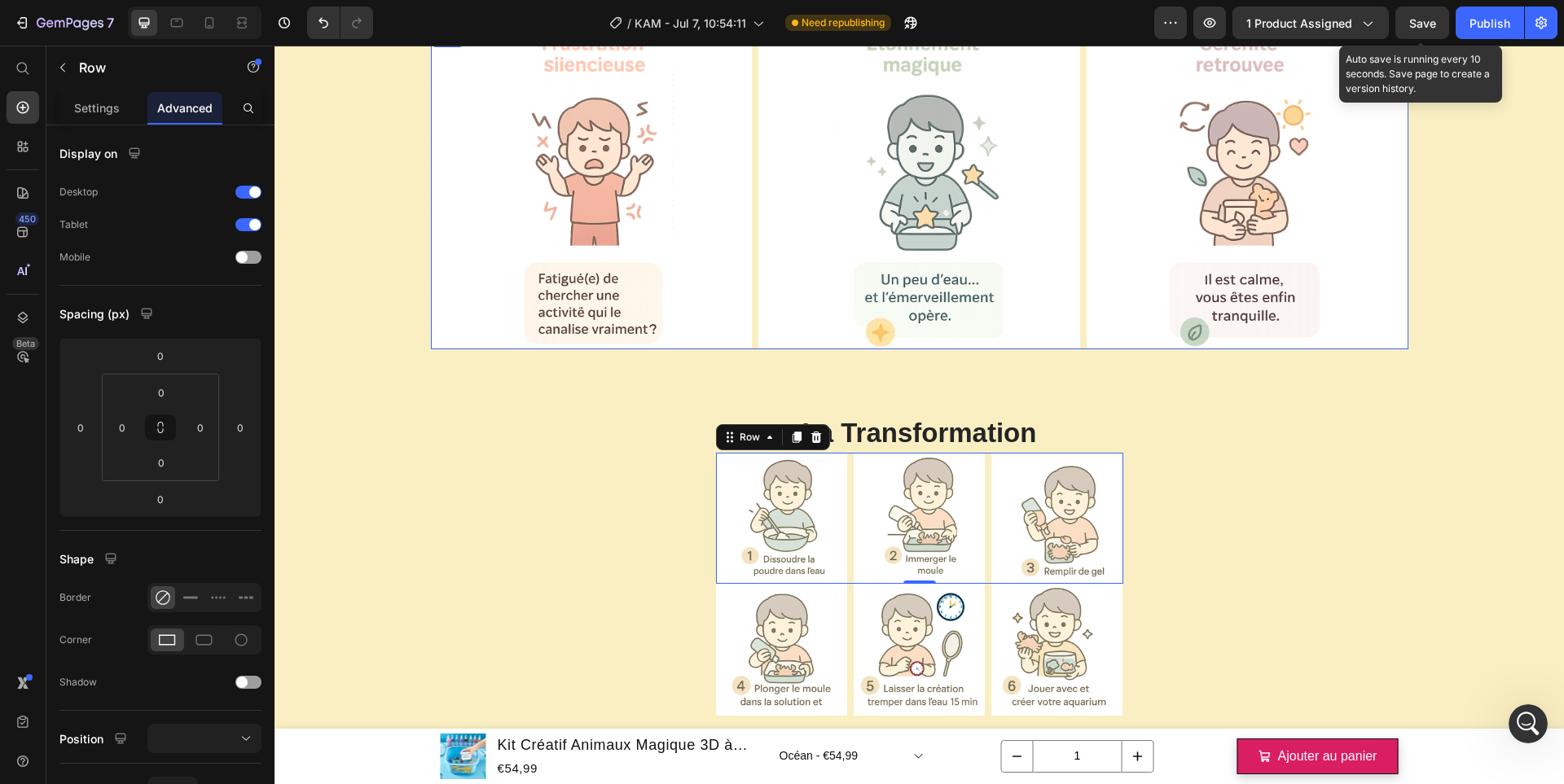 scroll, scrollTop: 1710, scrollLeft: 0, axis: vertical 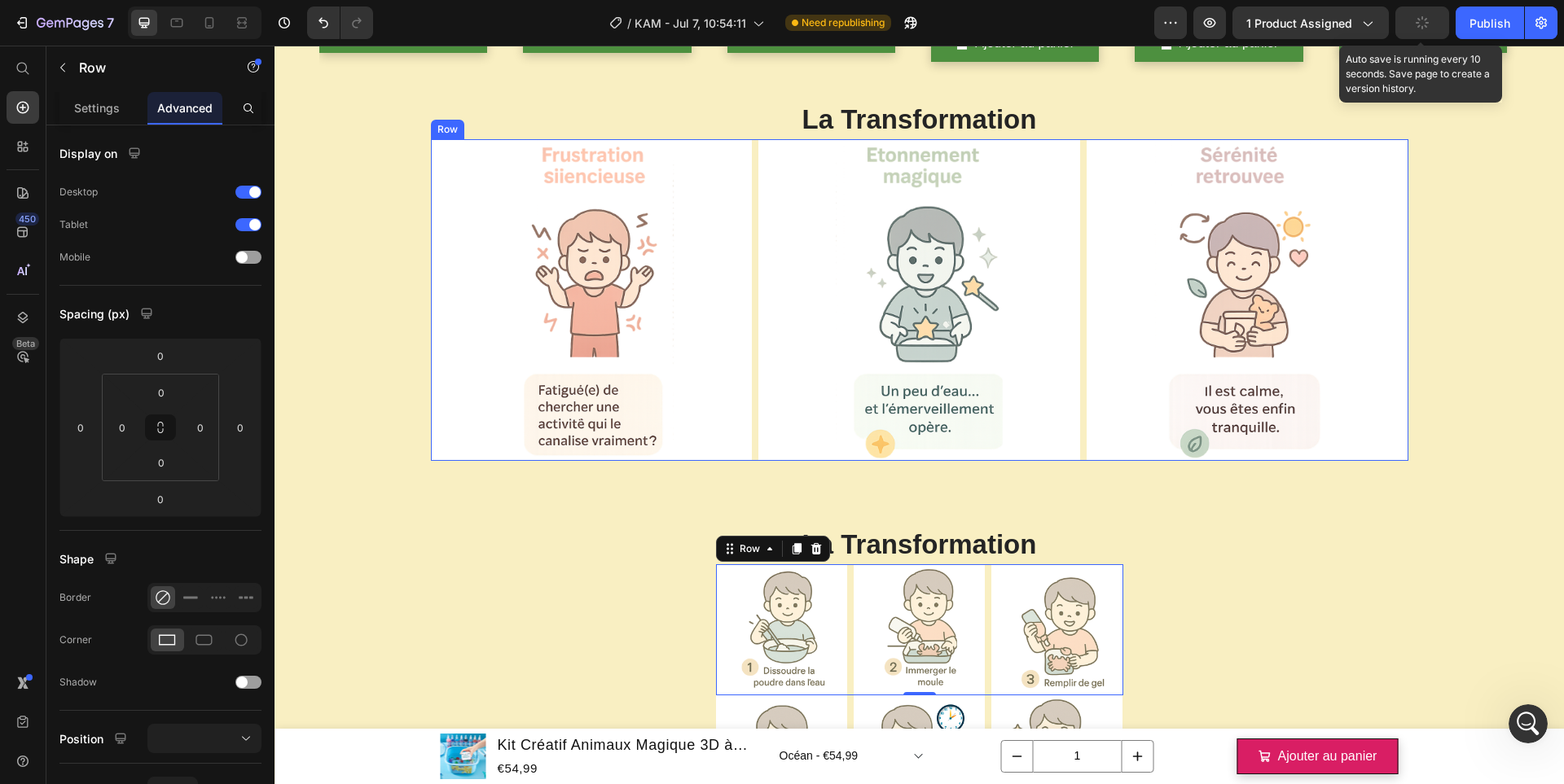 click on "Image Image Image Row" at bounding box center (920, 300) 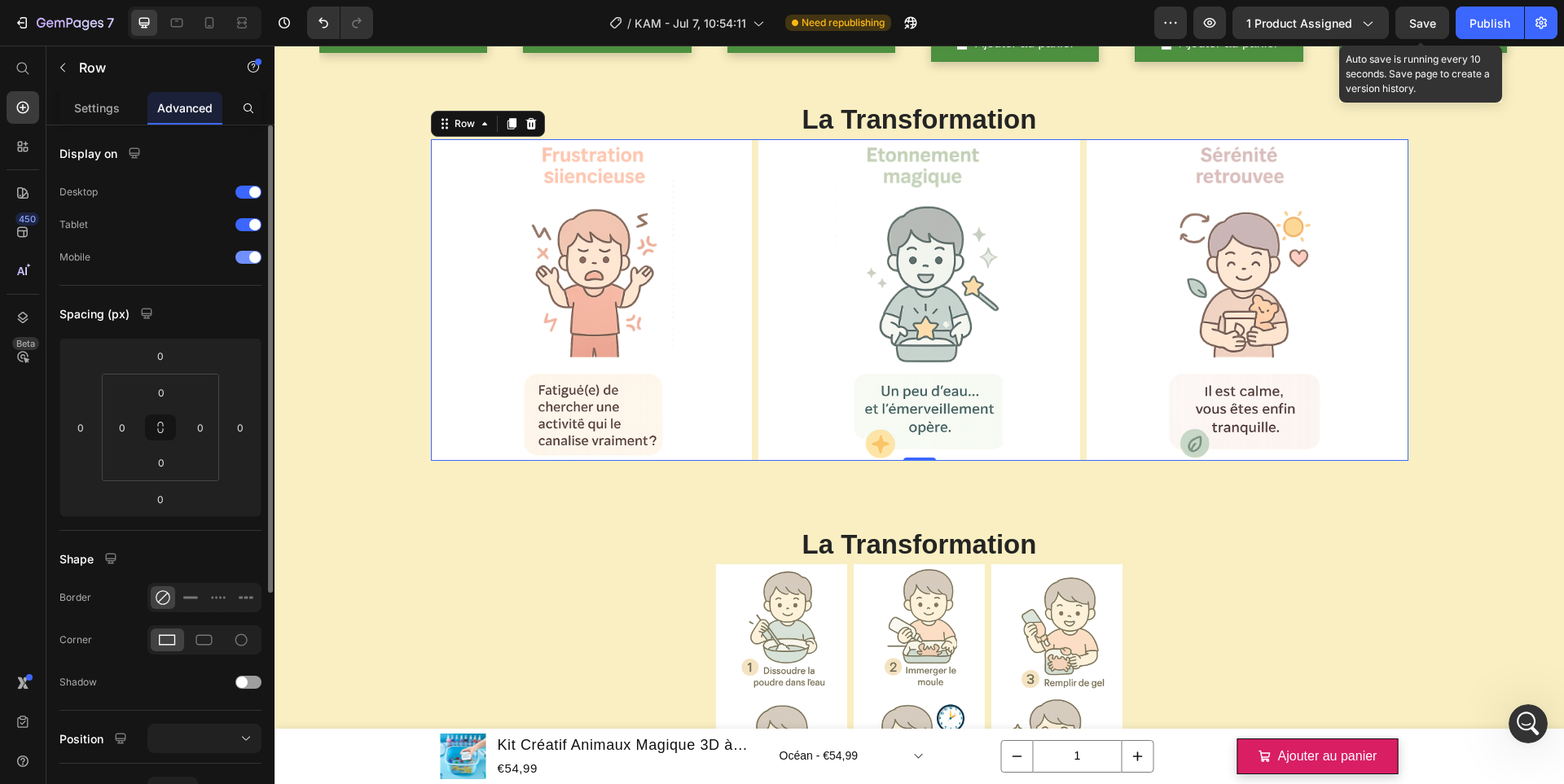click at bounding box center (255, 257) 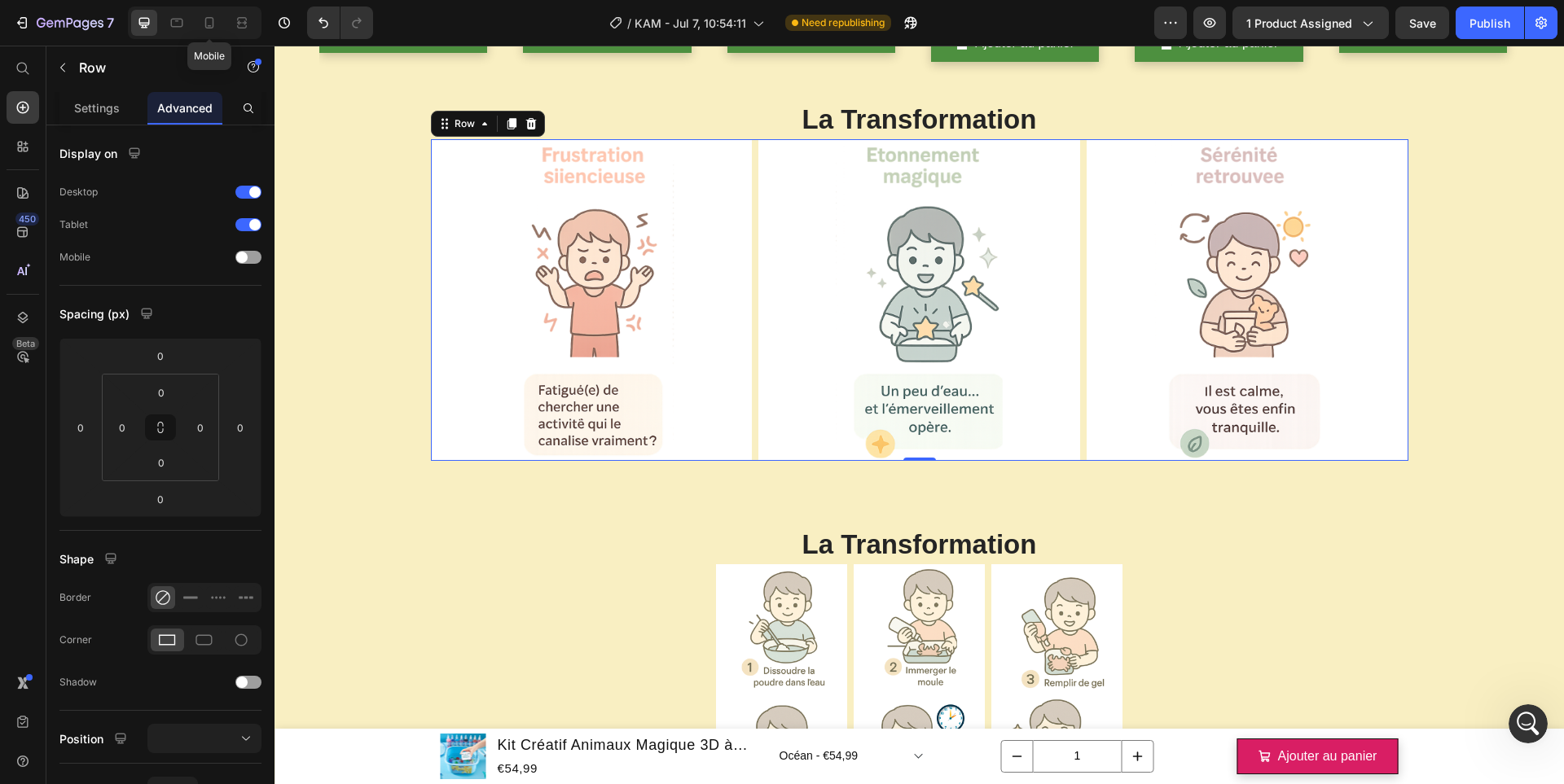 drag, startPoint x: 205, startPoint y: 24, endPoint x: 254, endPoint y: 42, distance: 52.20153 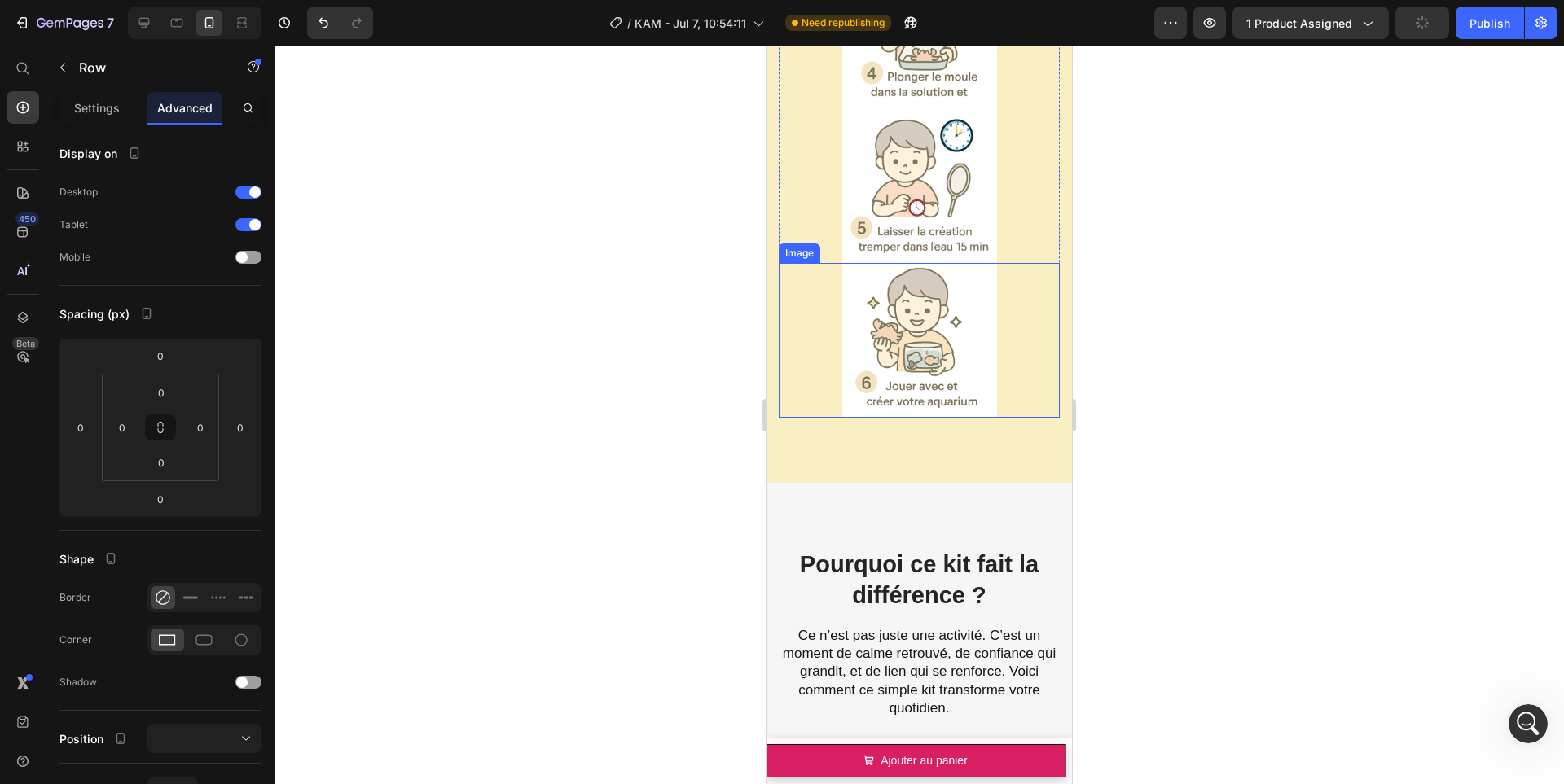 scroll, scrollTop: 2245, scrollLeft: 0, axis: vertical 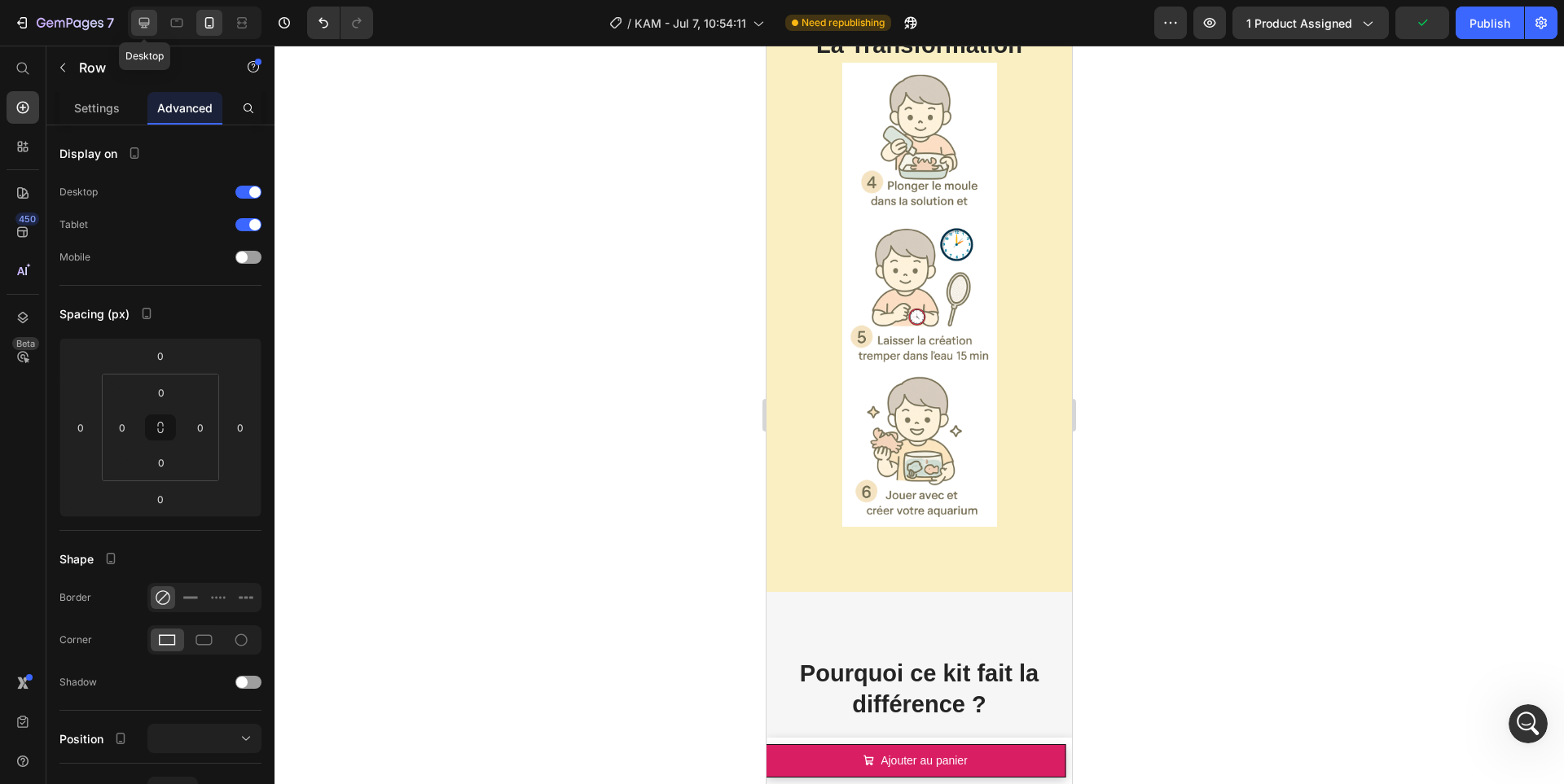 click 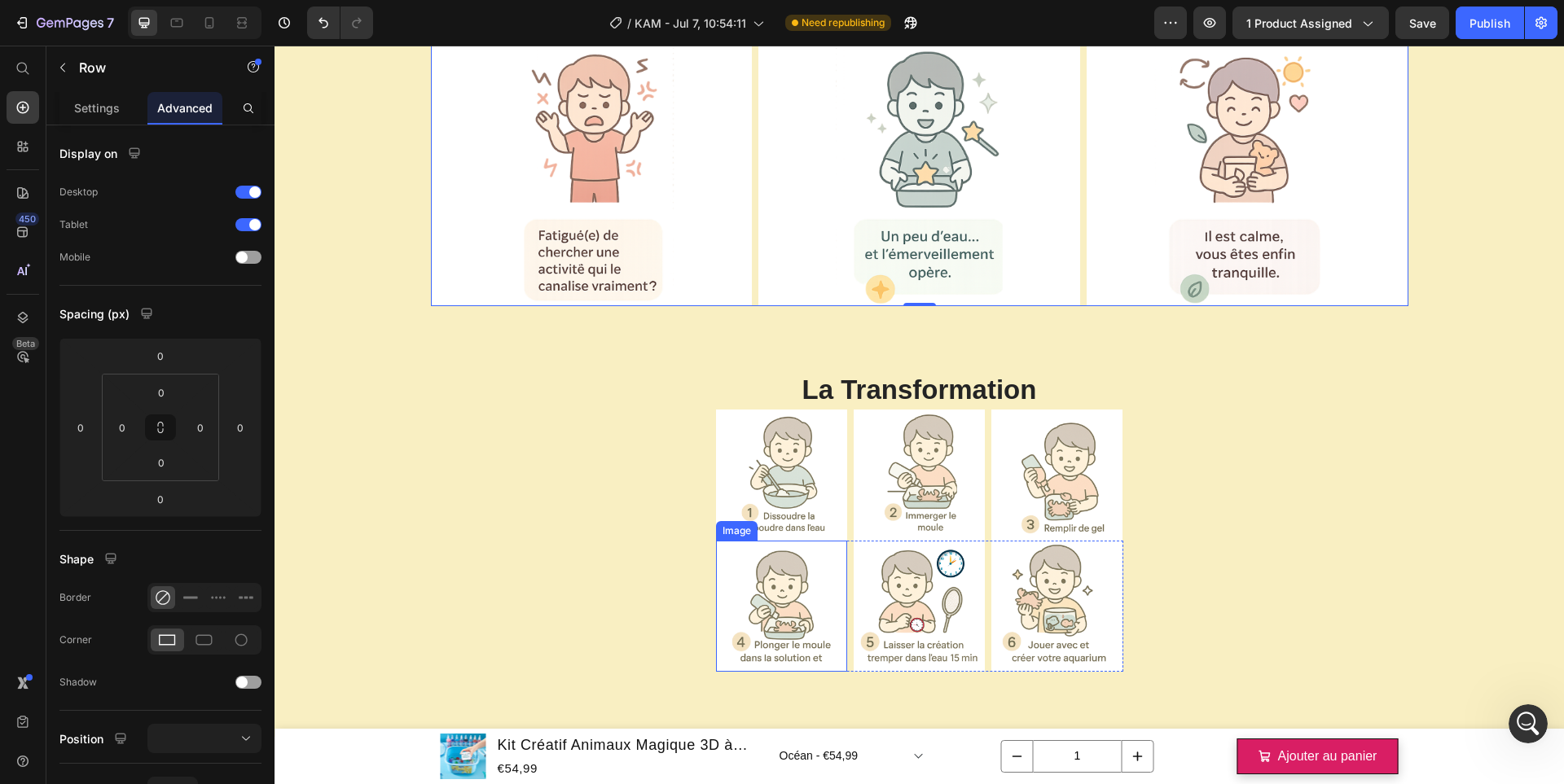 scroll, scrollTop: 2298, scrollLeft: 0, axis: vertical 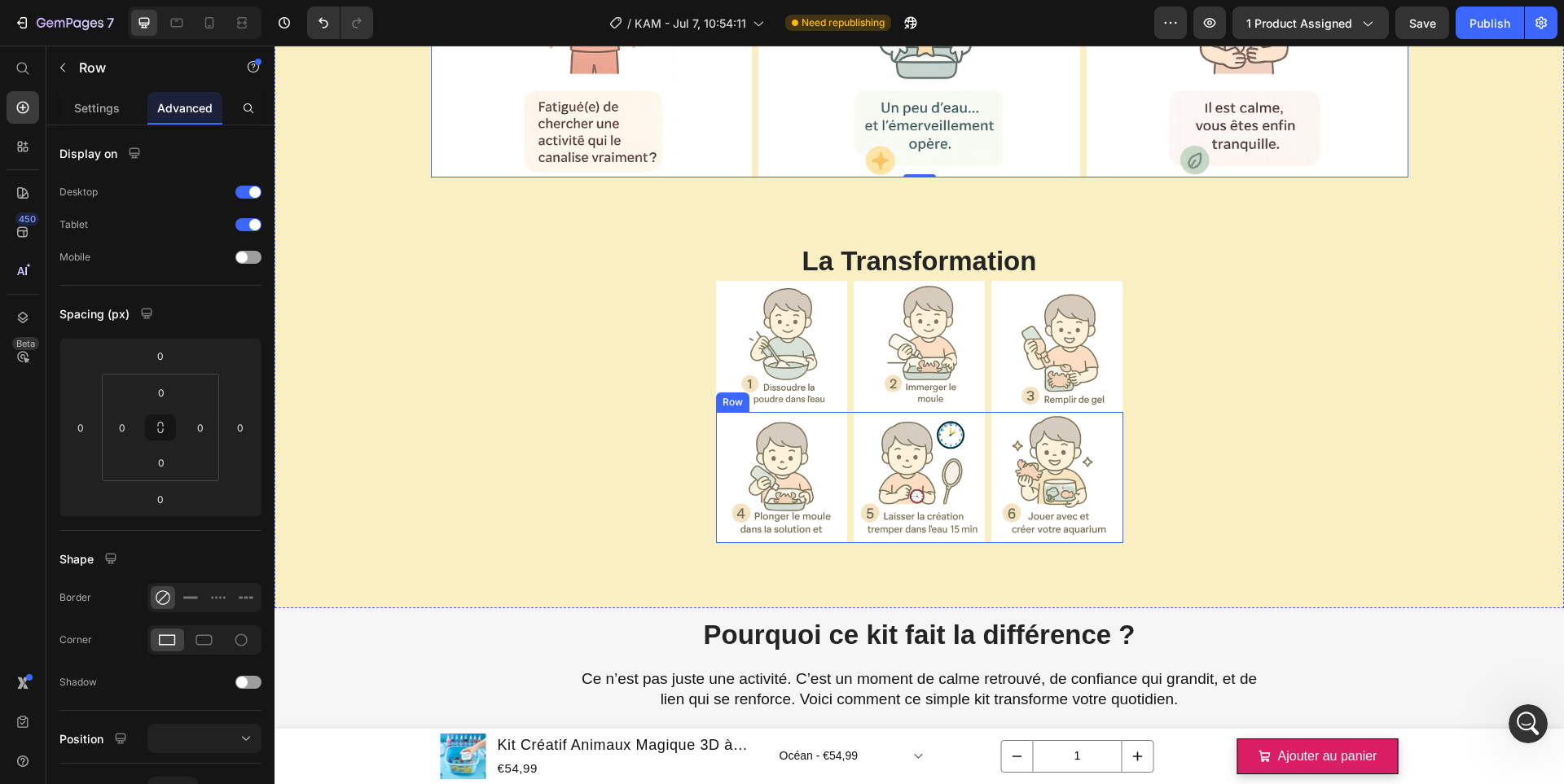 click on "Image Image Image Row" at bounding box center (920, 477) 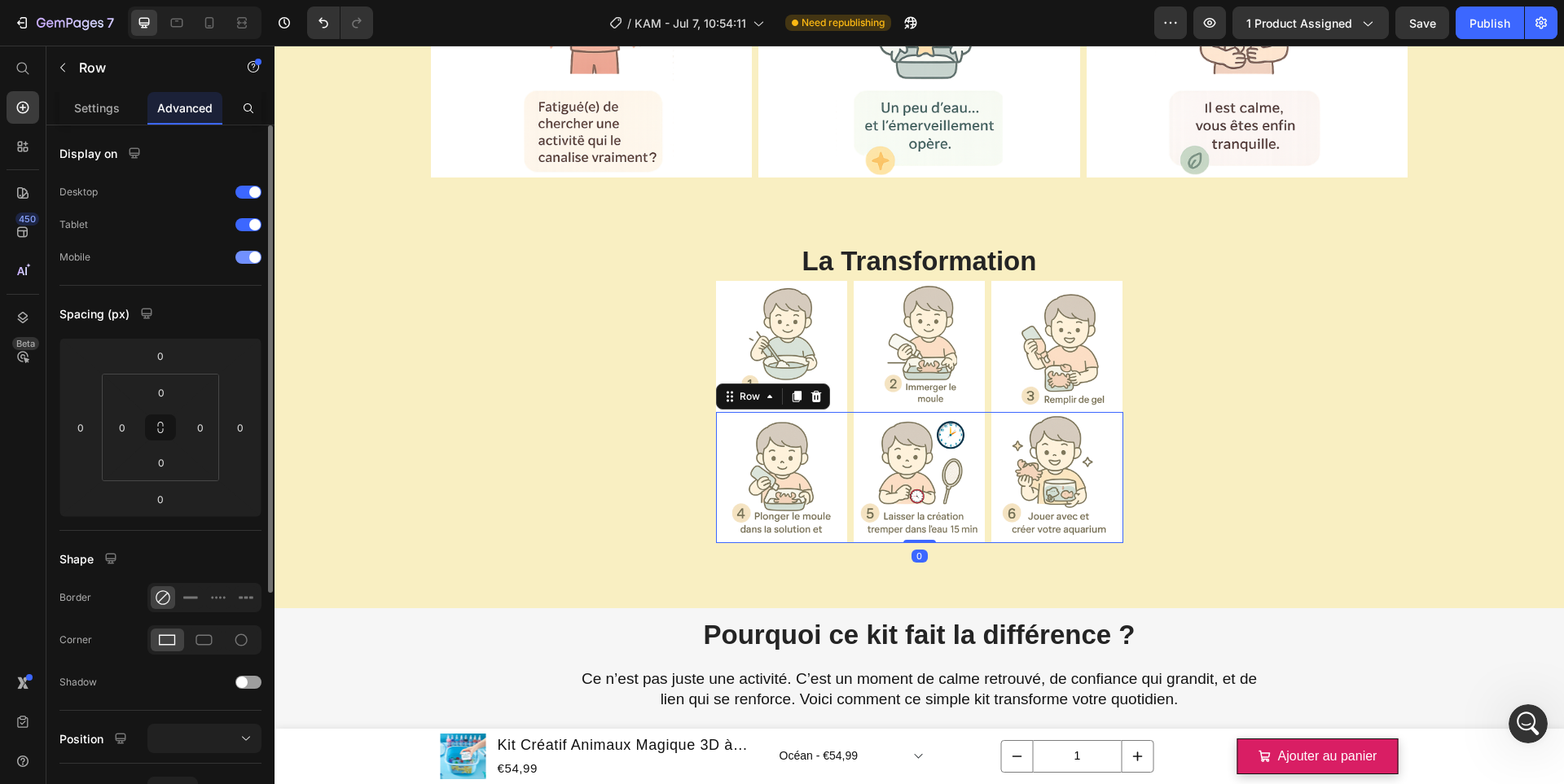 click at bounding box center [255, 257] 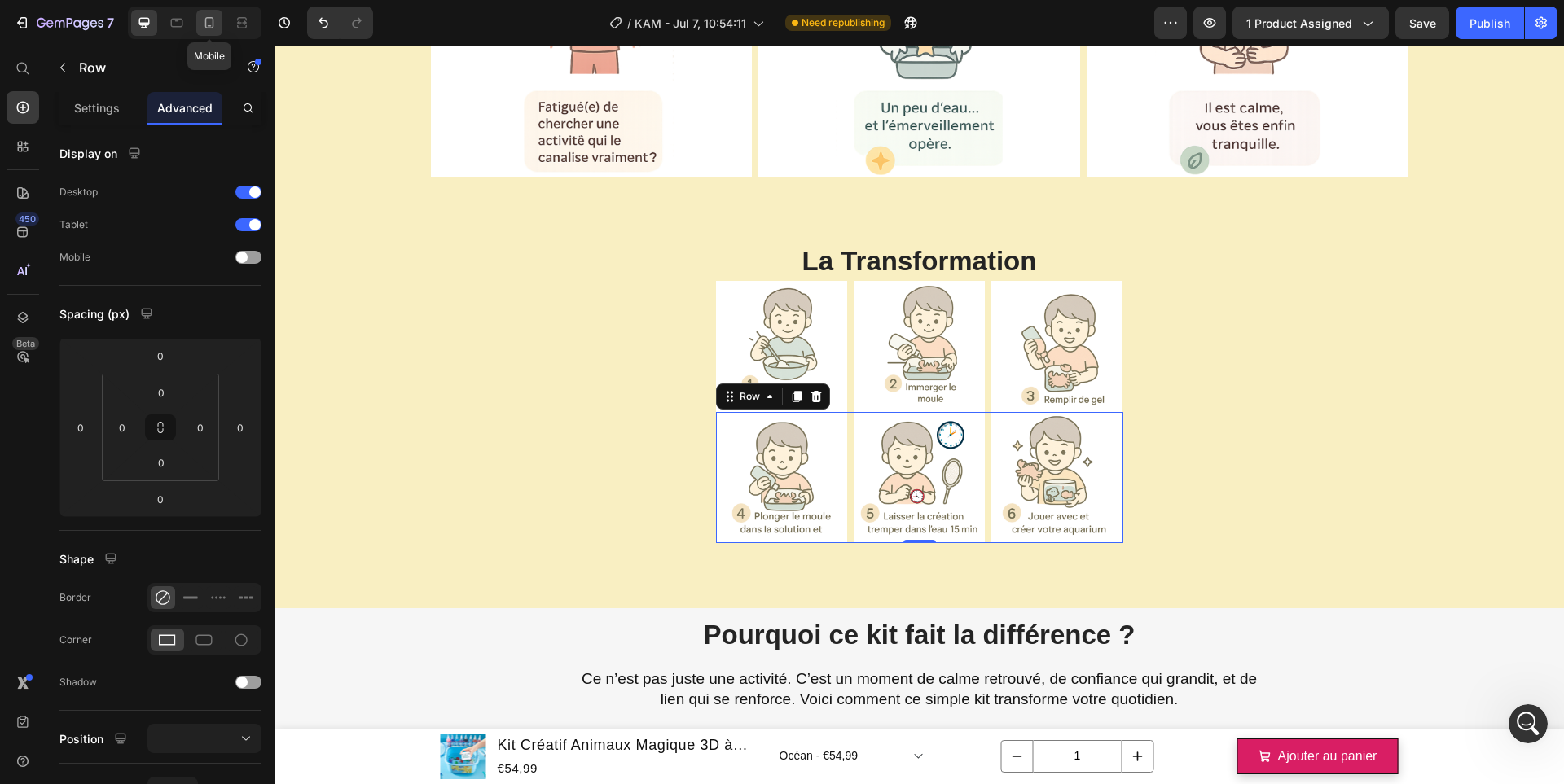 click 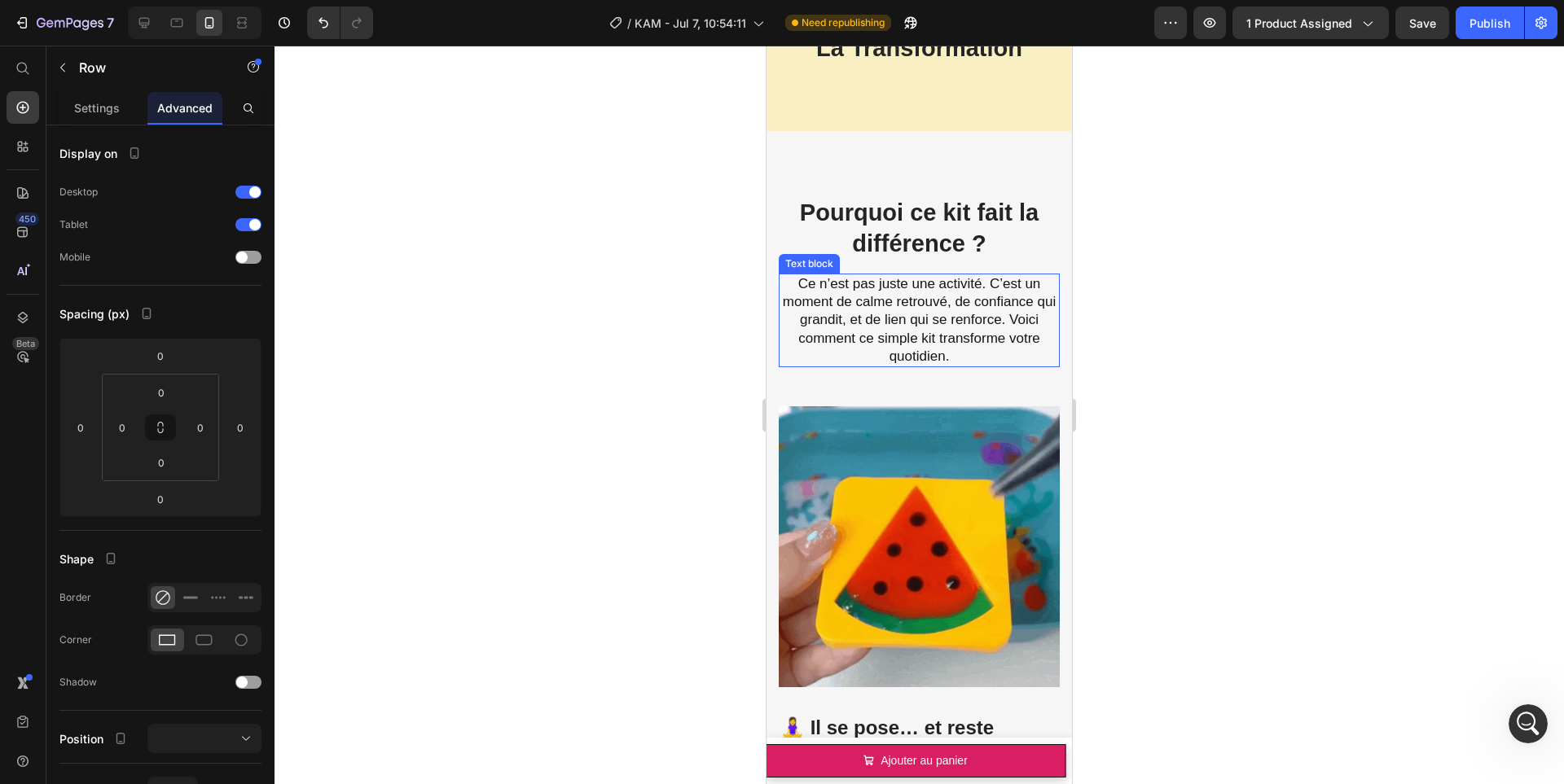 scroll, scrollTop: 1979, scrollLeft: 0, axis: vertical 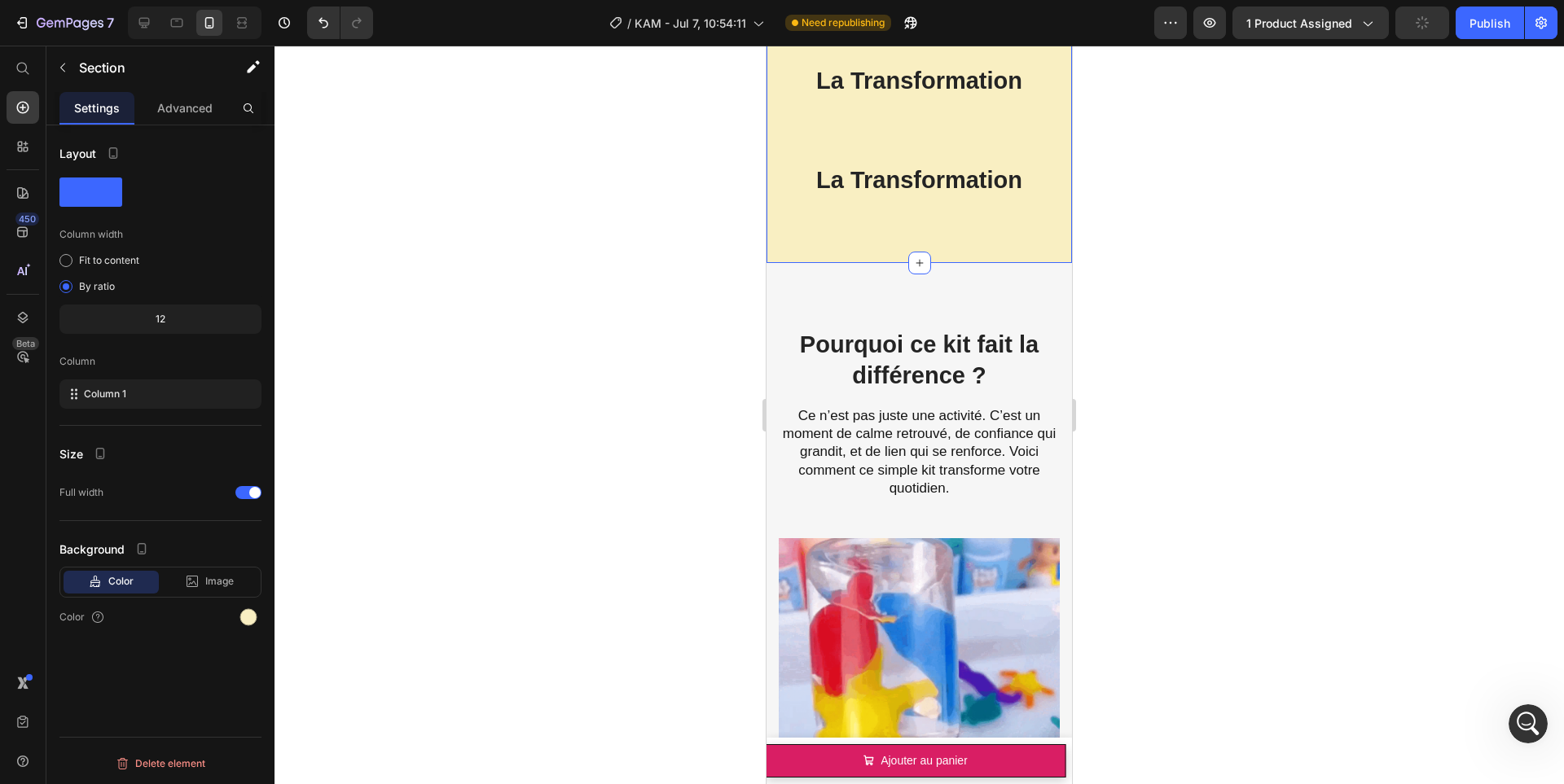 click on "Product Images Mini Aquarium pour Animaux Magiques 3D! Product Title €22,88 Product Price €0,00 Product Price Row Noir - €22,88 Jaune - €22,88 Transparent - €22,88 Product Variants & Swatches Ajouter au panier Product Cart Button Row Product Images Ensemble de batons magnétiques éducatif Product Title €22,20 Product Price €0,00 Product Price Row x25 - €22,20 x42 - €38,50 x138 - €116,00 Product Variants & Swatches Ajouter au panier Product Cart Button Row Product Images Recharges et Moules Kit d’Animaux Magiques 3D Product Title €49,88 Product Price €0,00 Product Price Row Pack Confirmé 1 - 100ml - €49,88 Pack Confirmé 2 - 100ml - €113,88 Pack Découverte 1 - 100ml - €32,88 Pack Découverte 2 - 100ml - €43,88 Pack Expert -100ml - €112,88 Pack Phosphorescent 1 - 50ml - €28,88 Pack Phosphorescent 2 - 50ml - €45,88 Pack Phosphorescent 3 - 50ml - €27,88 Poudre x5 - €10,88 Moules Animaux - €12,88 Moules Vacances - €20,88 Row Row" at bounding box center (919, -100) 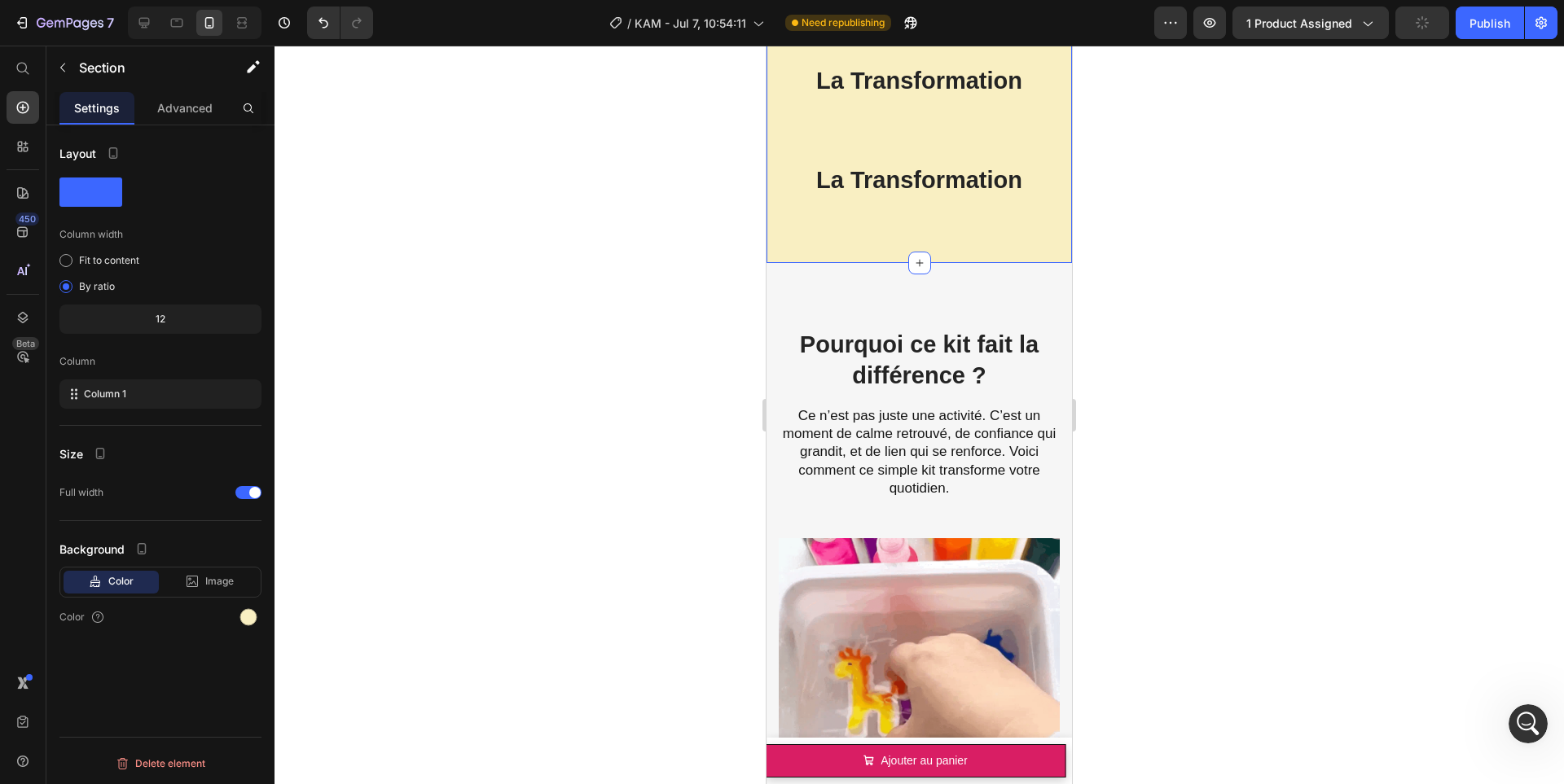 scroll, scrollTop: 1859, scrollLeft: 0, axis: vertical 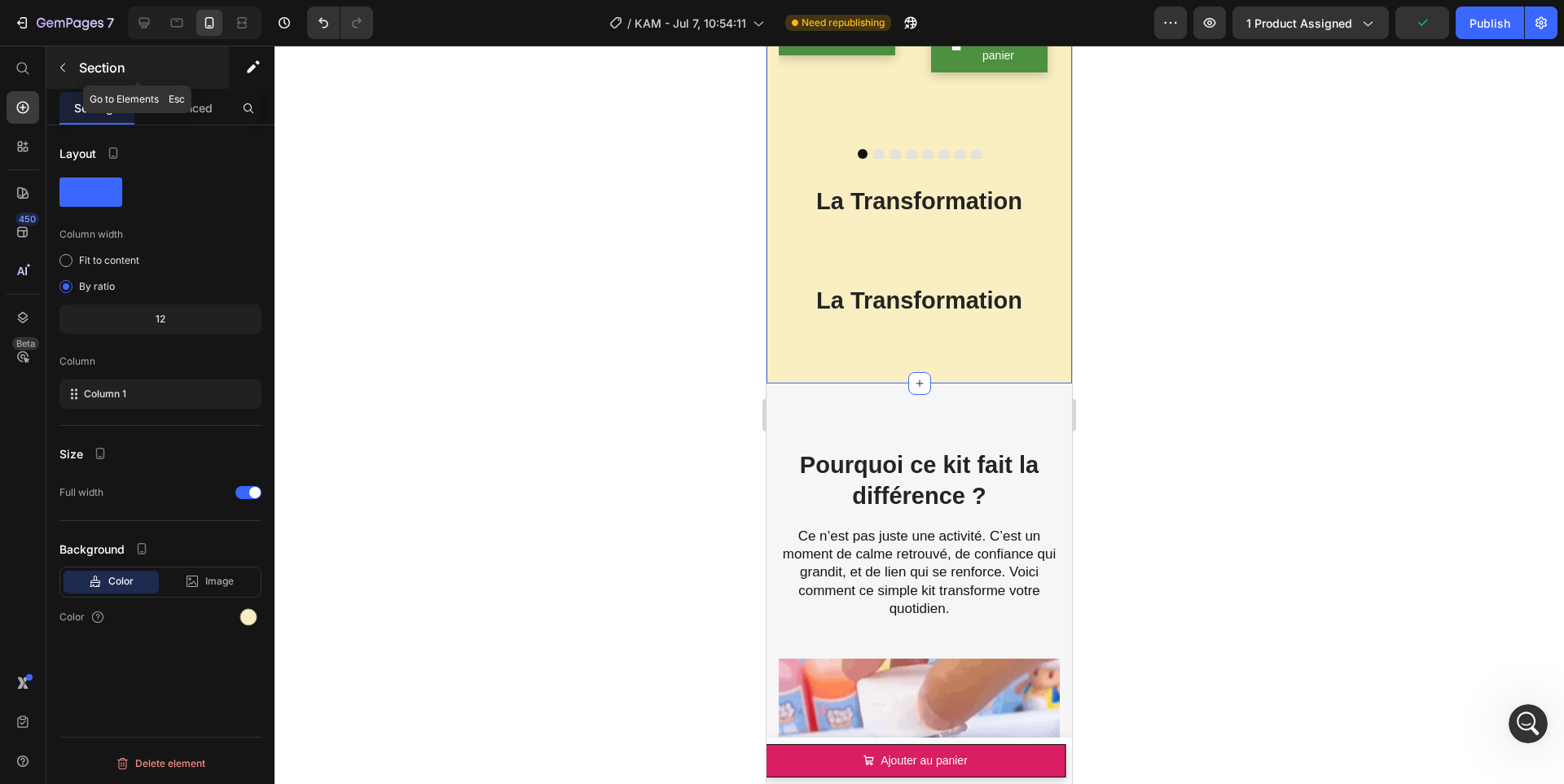 click 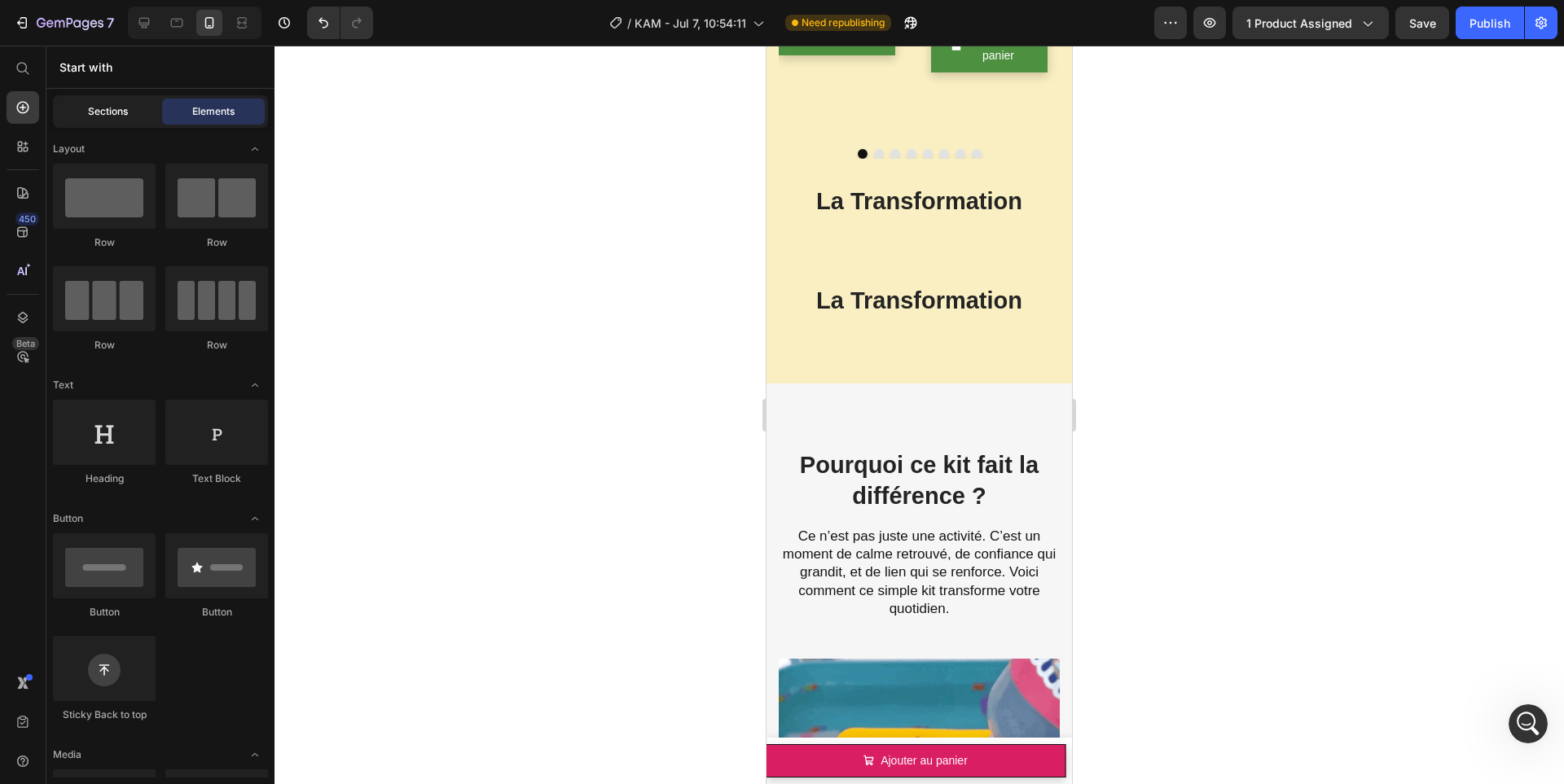 click on "Sections" at bounding box center [108, 112] 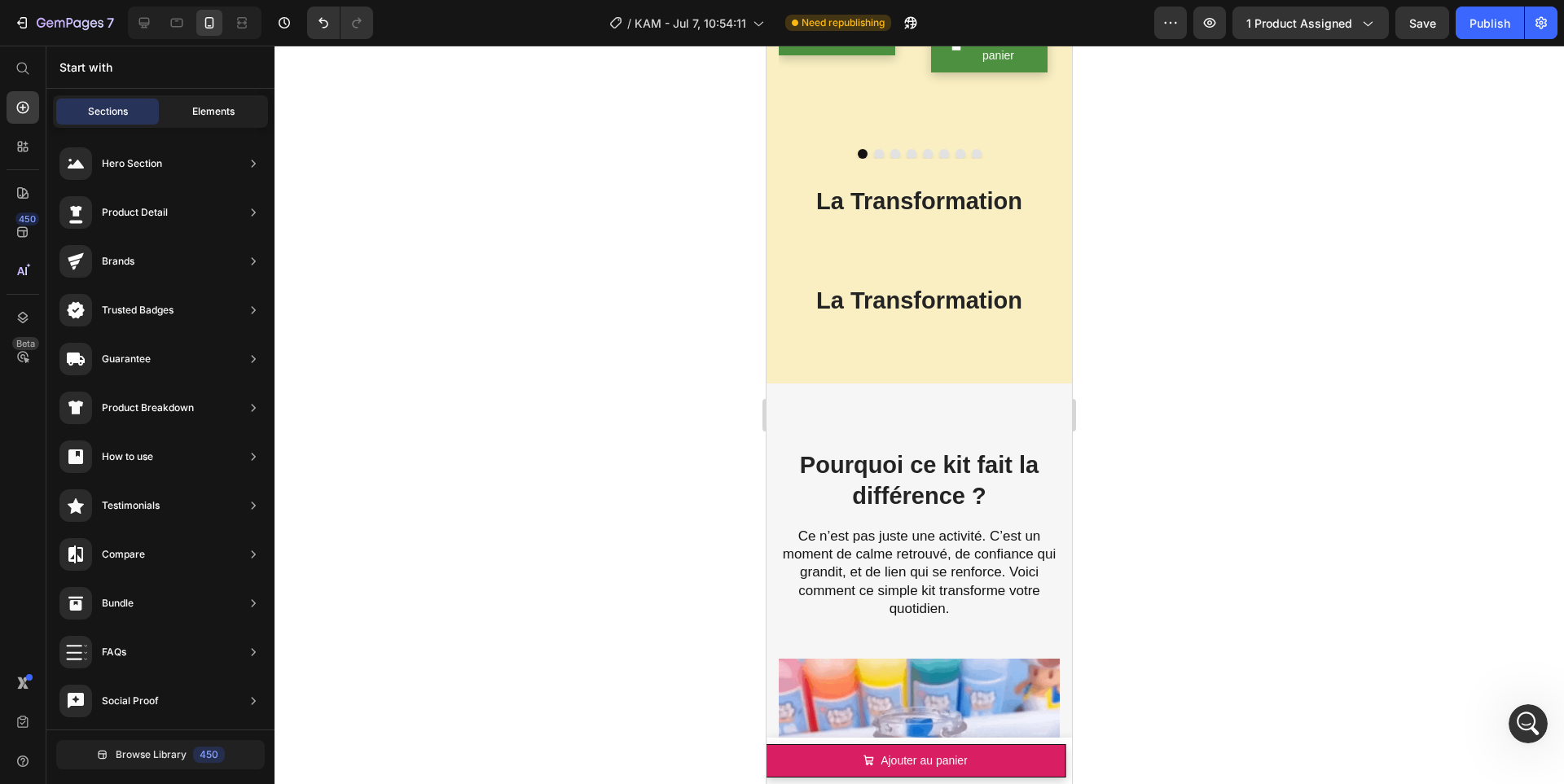 click on "Elements" 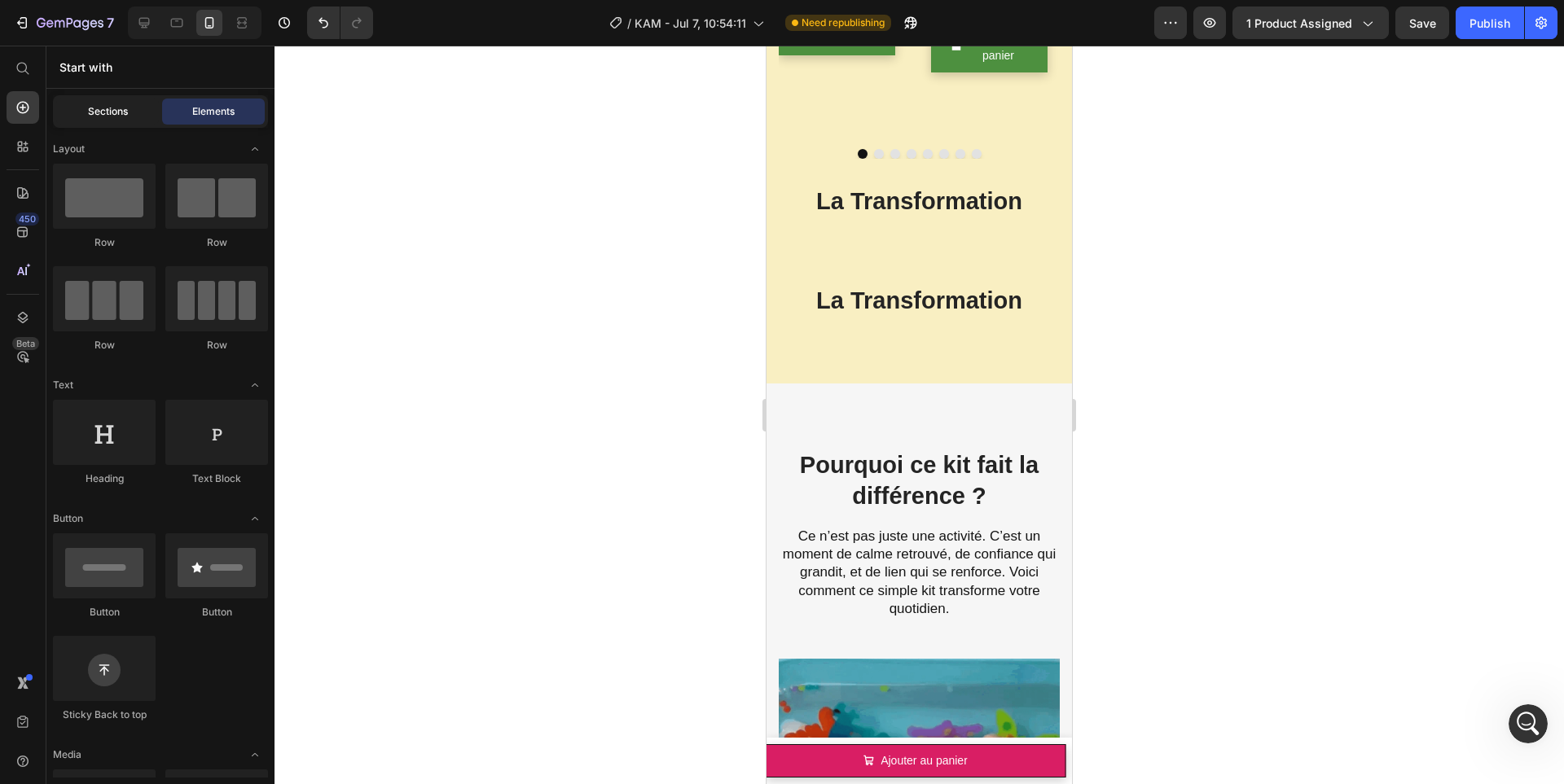 click on "Sections" 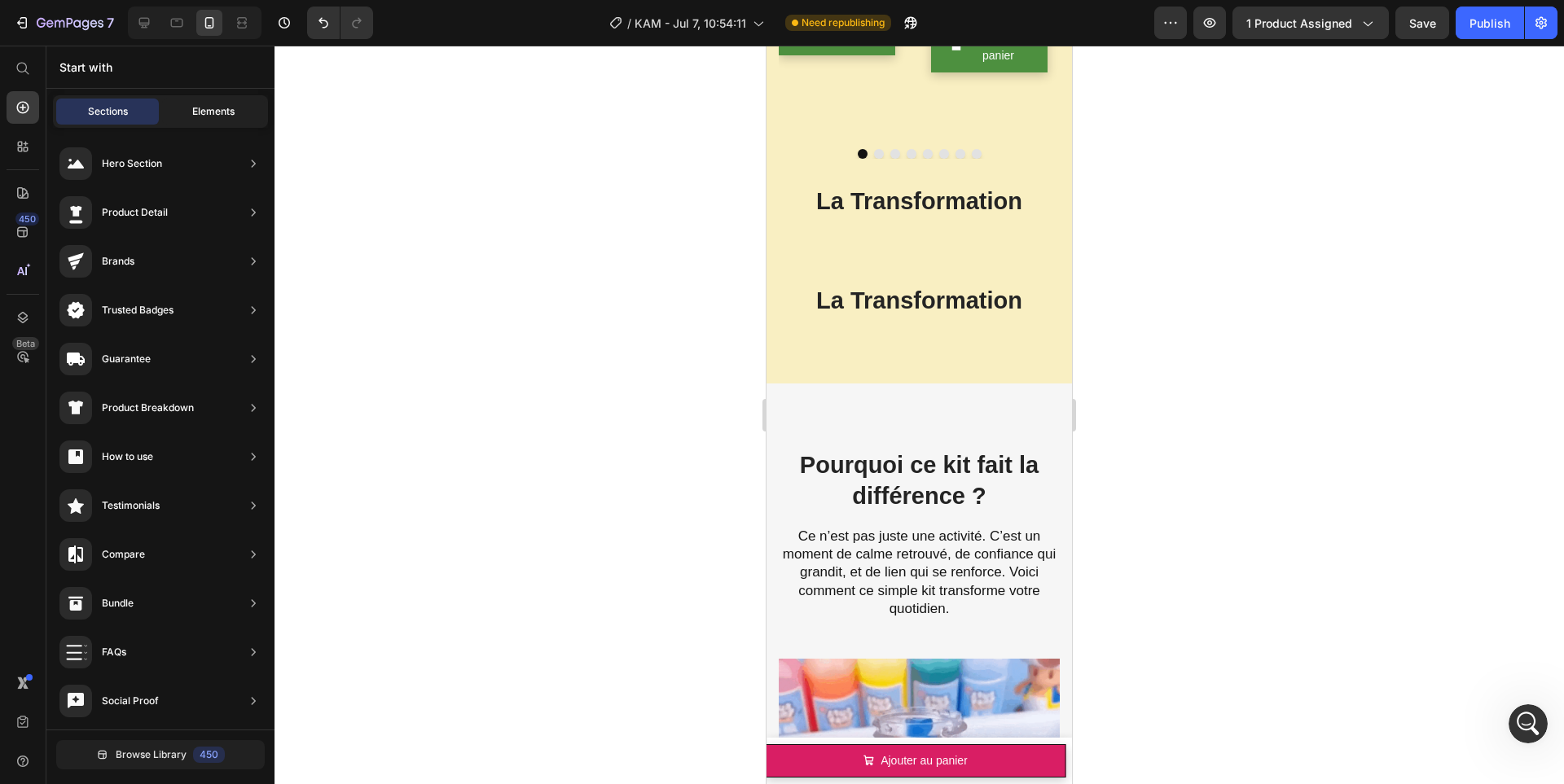 click on "Elements" at bounding box center (213, 112) 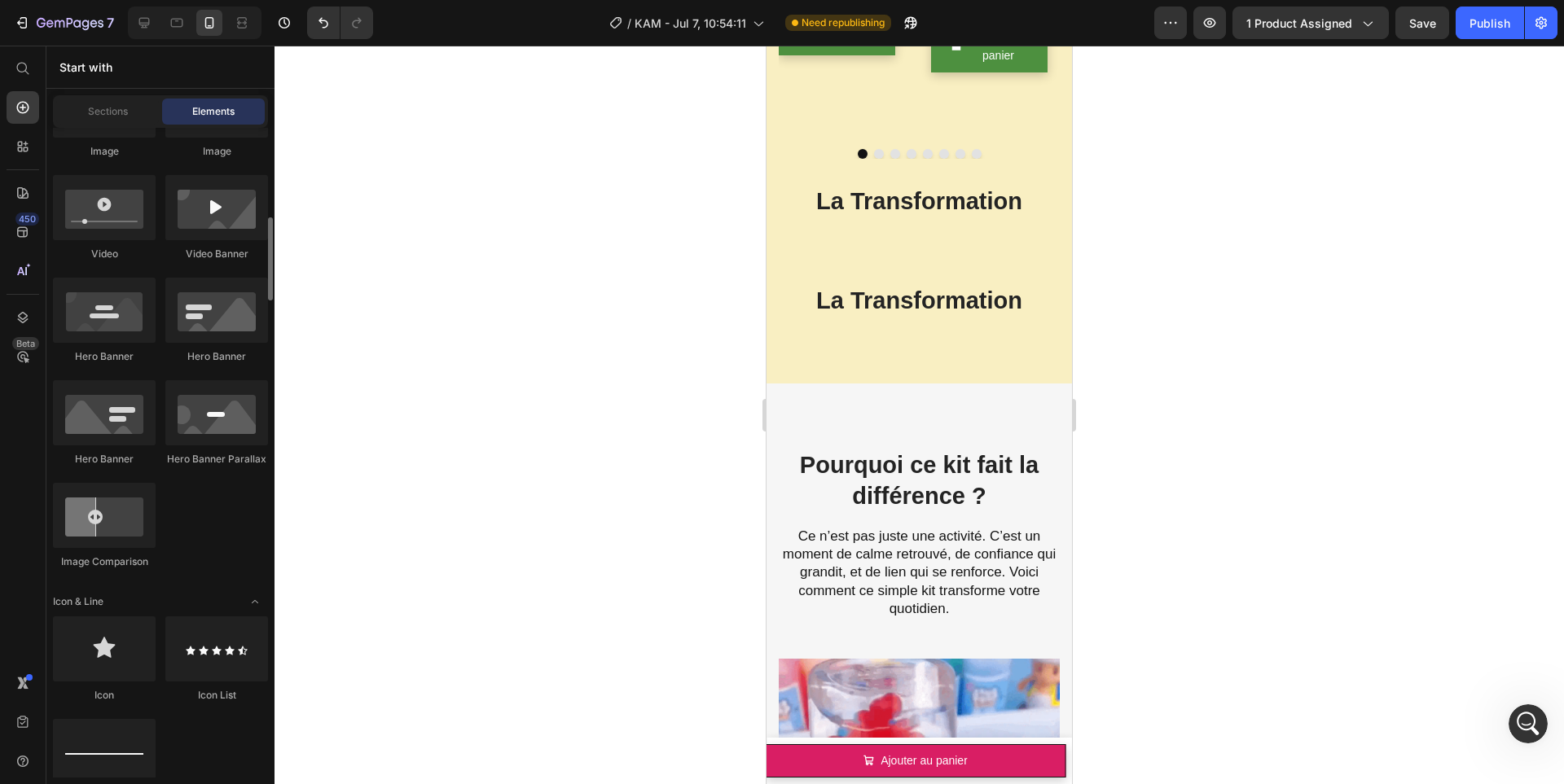 scroll, scrollTop: 0, scrollLeft: 0, axis: both 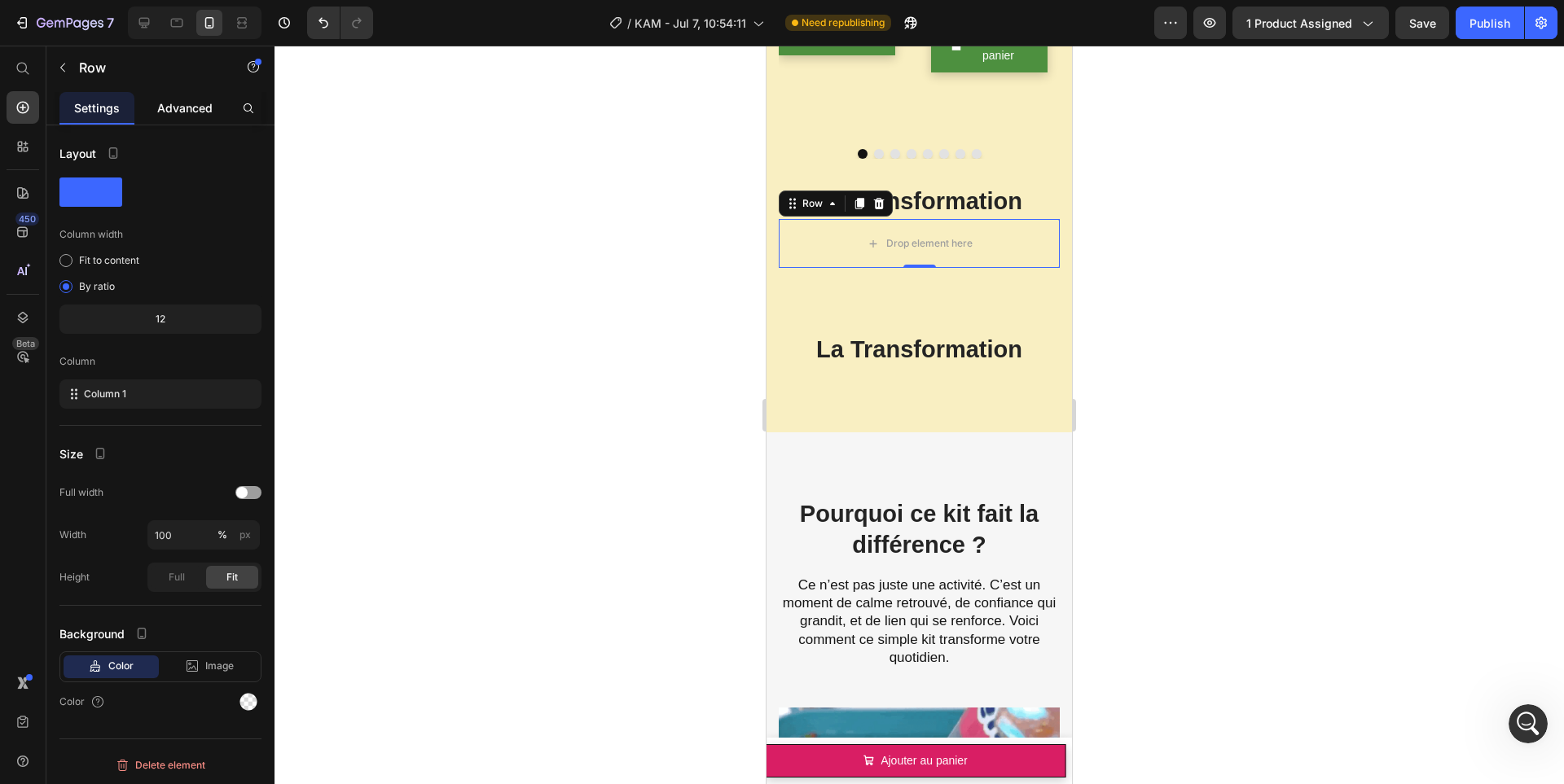 click on "Advanced" at bounding box center [185, 107] 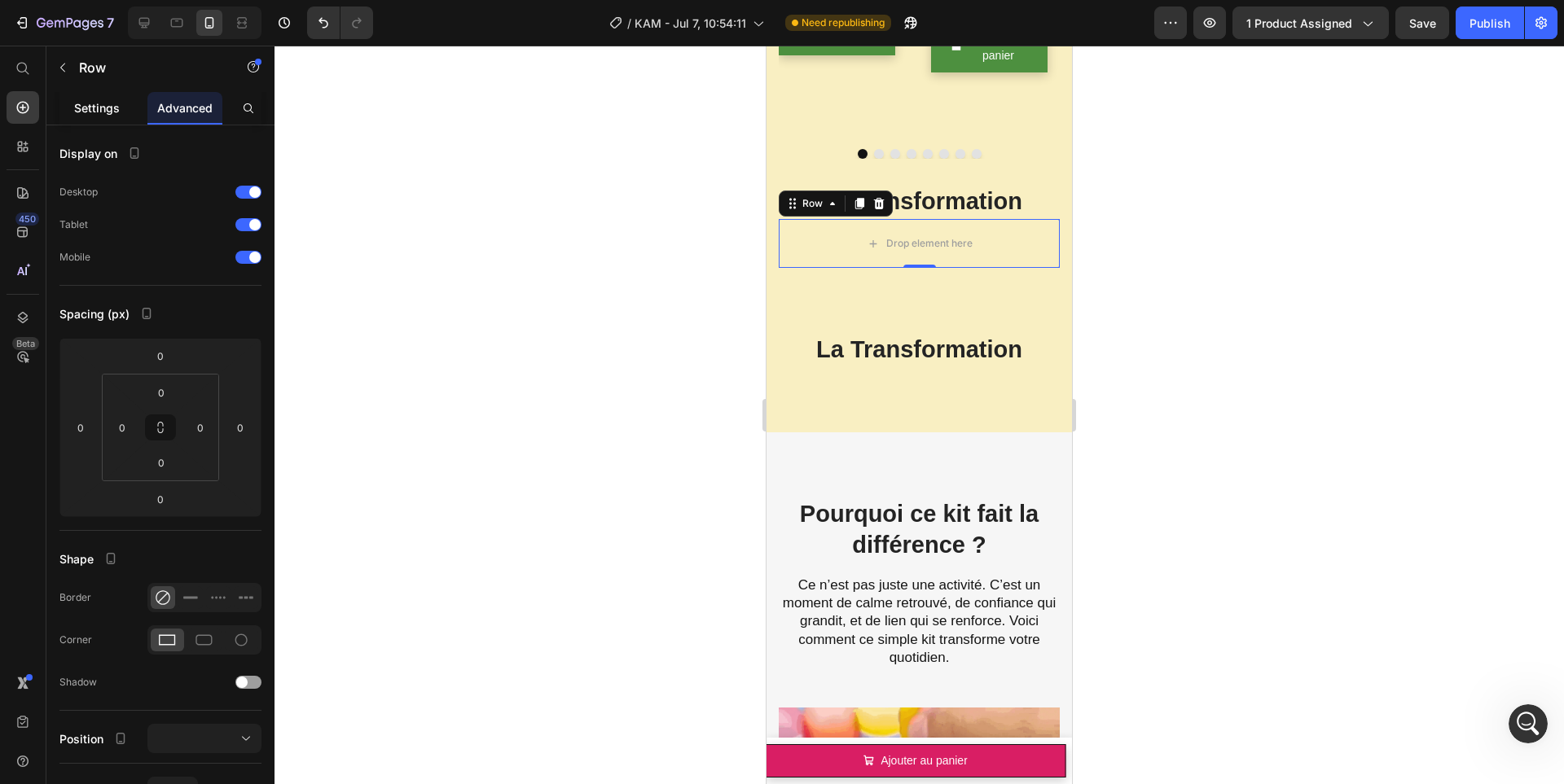click on "Settings" at bounding box center [97, 107] 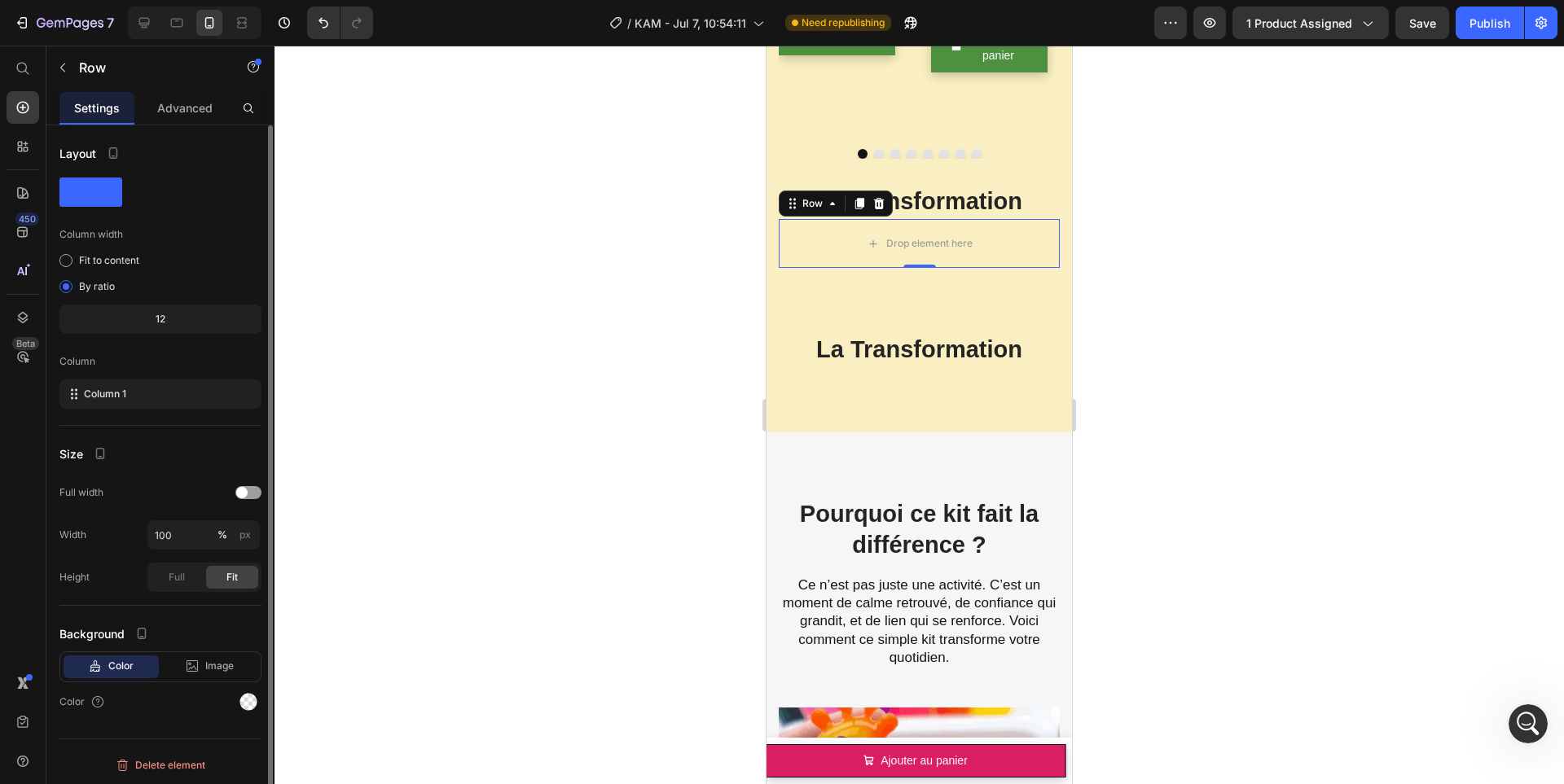 click 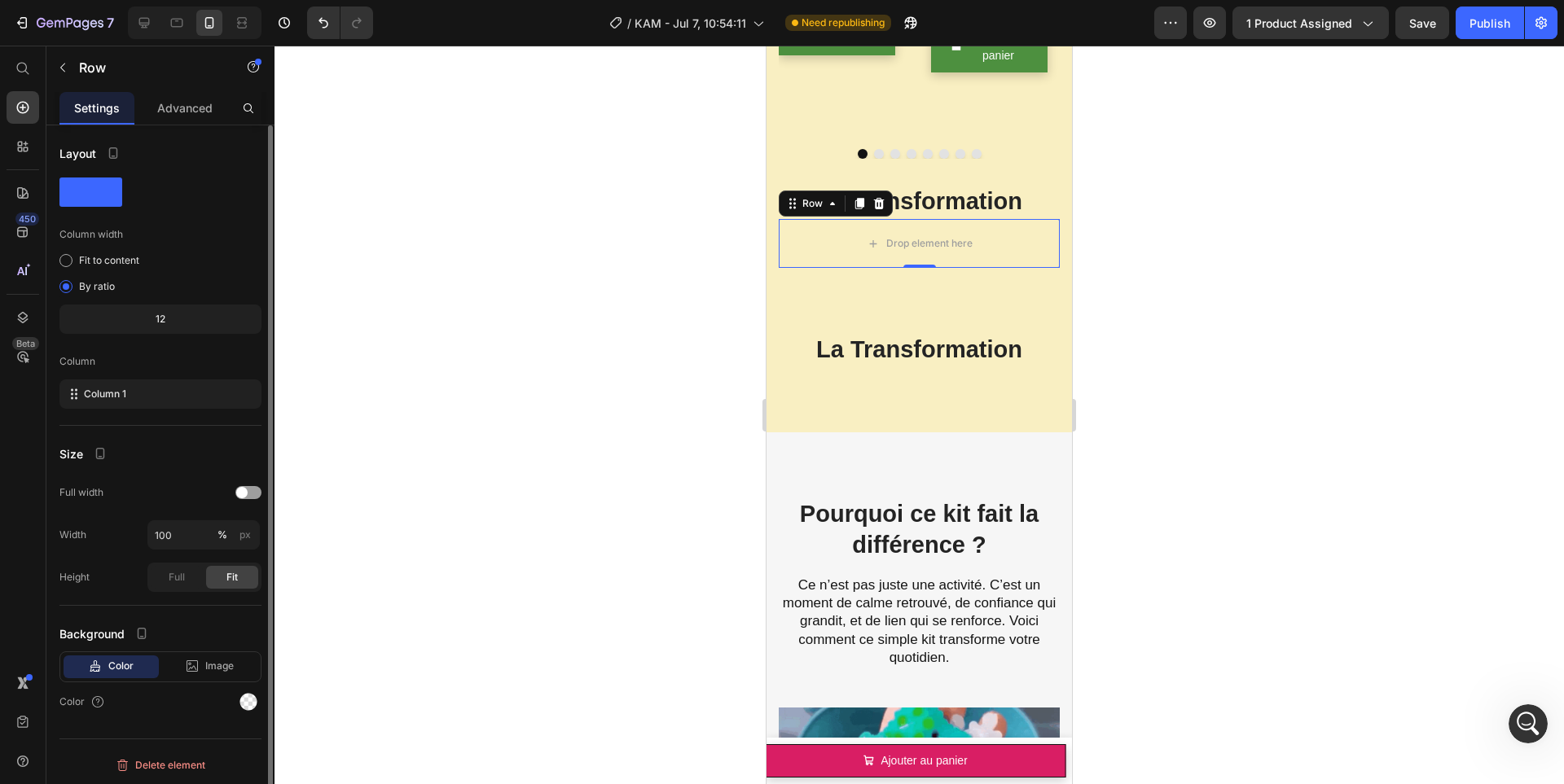 click 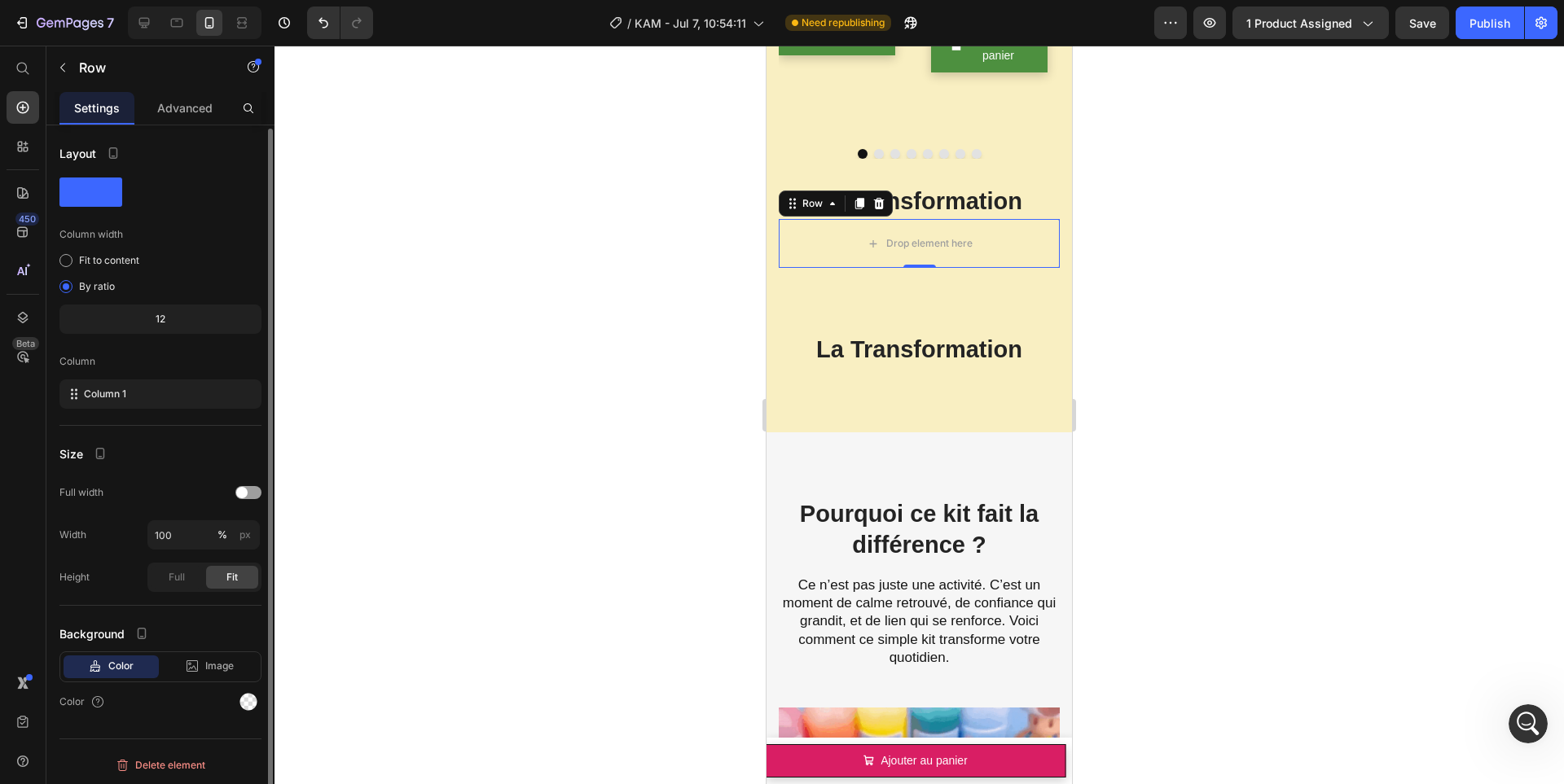 scroll, scrollTop: 2, scrollLeft: 0, axis: vertical 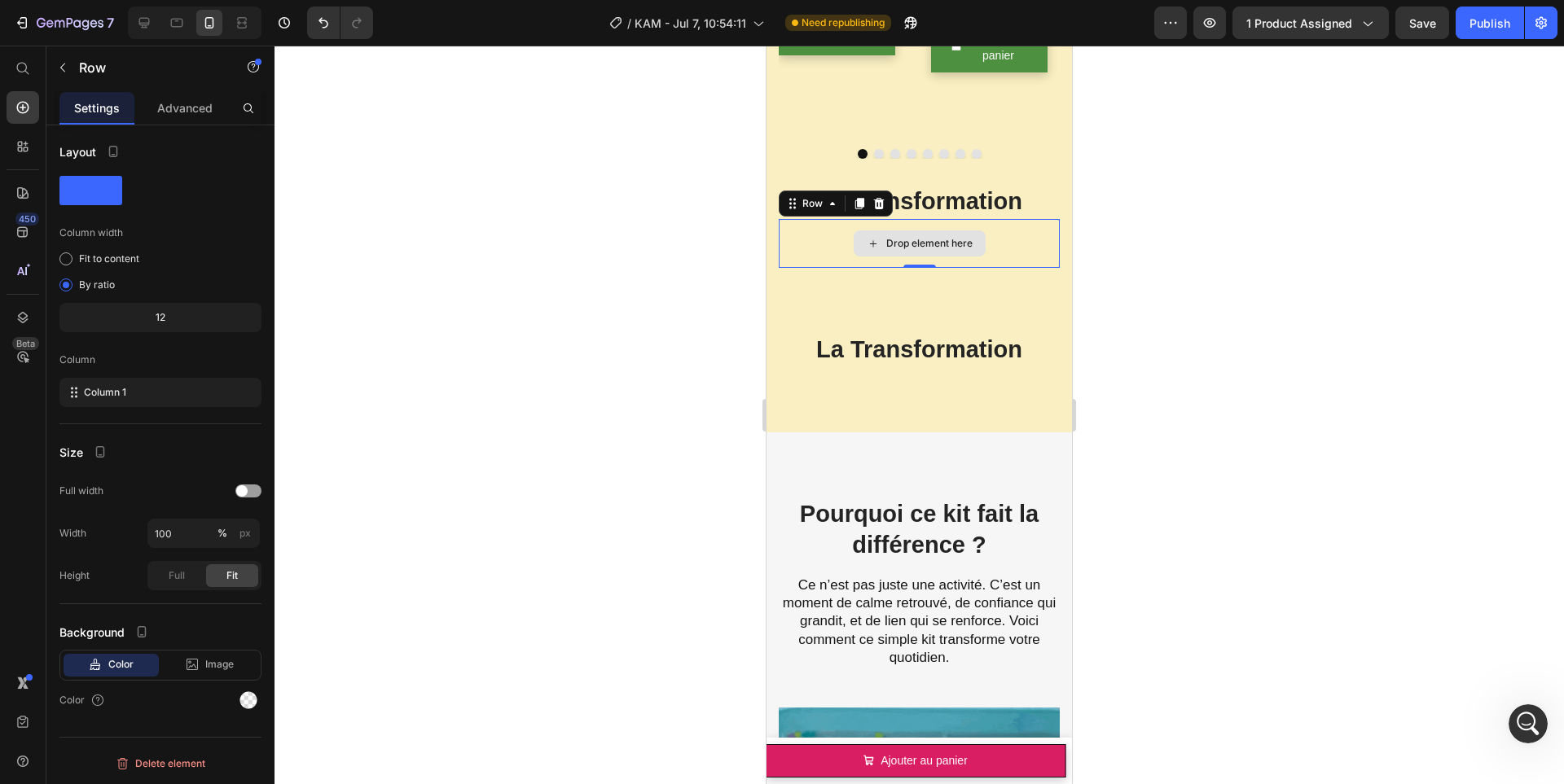 click on "Drop element here" at bounding box center [929, 243] 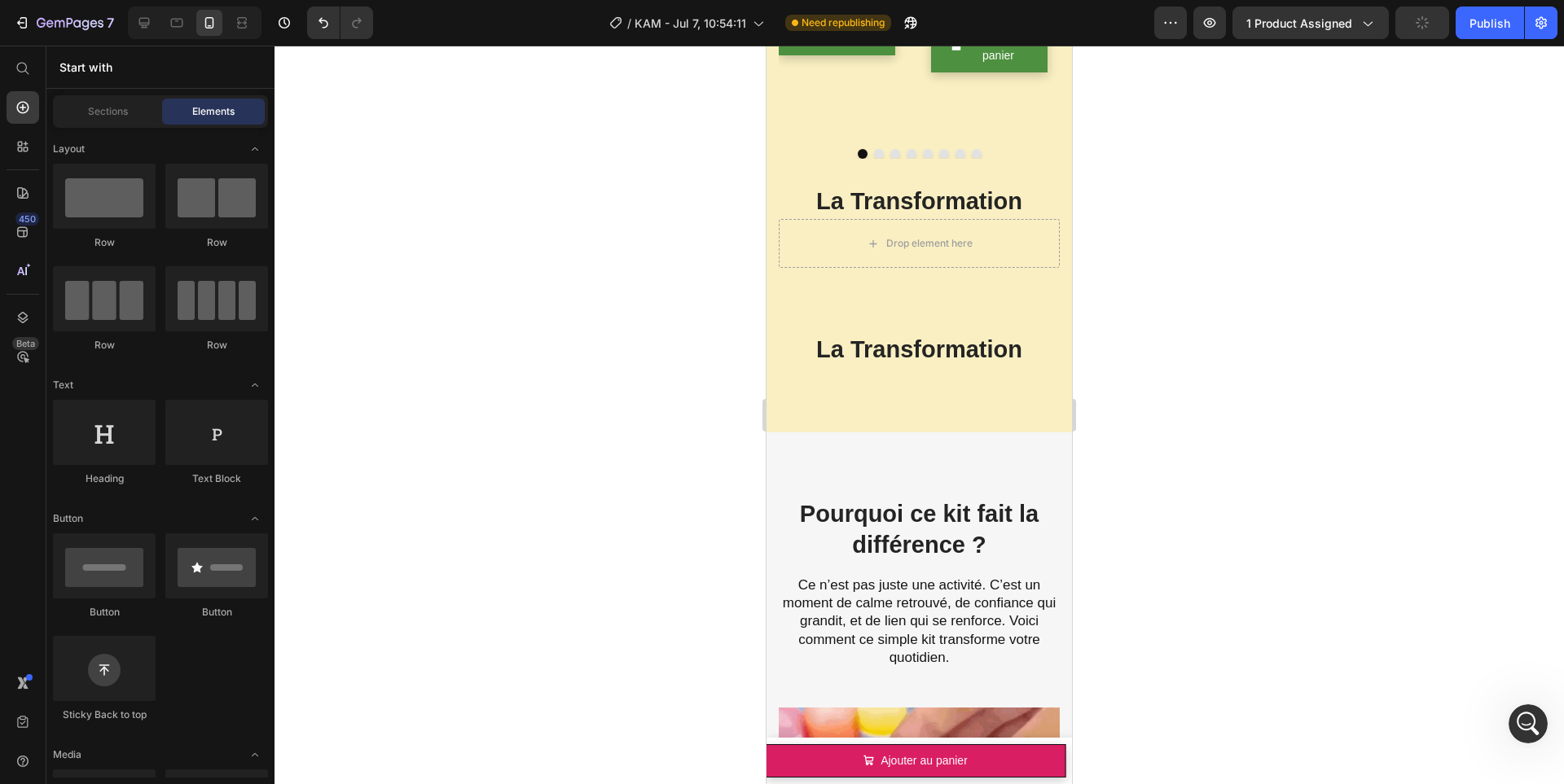 click at bounding box center [104, 299] 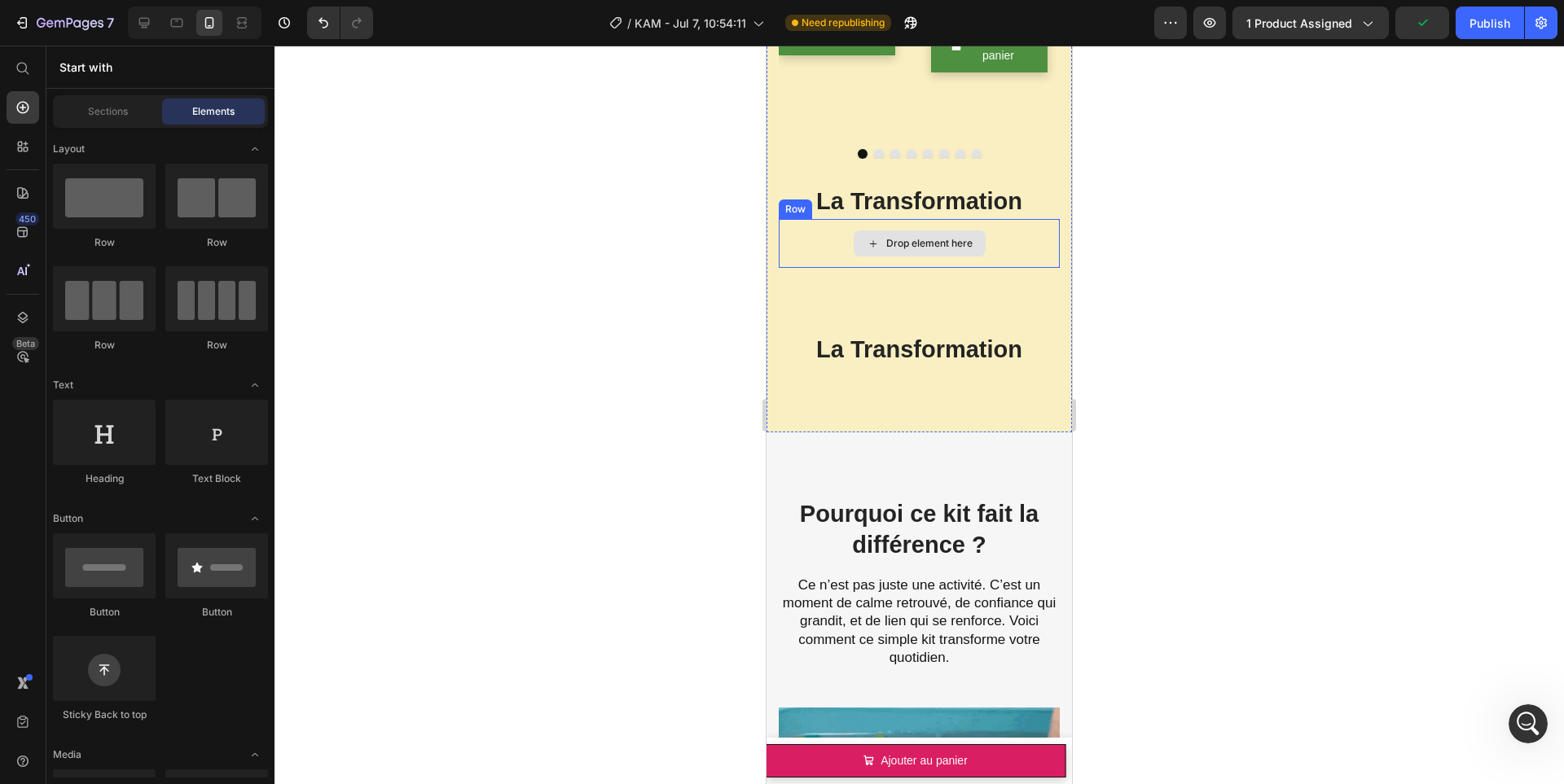 click on "Drop element here" at bounding box center [929, 243] 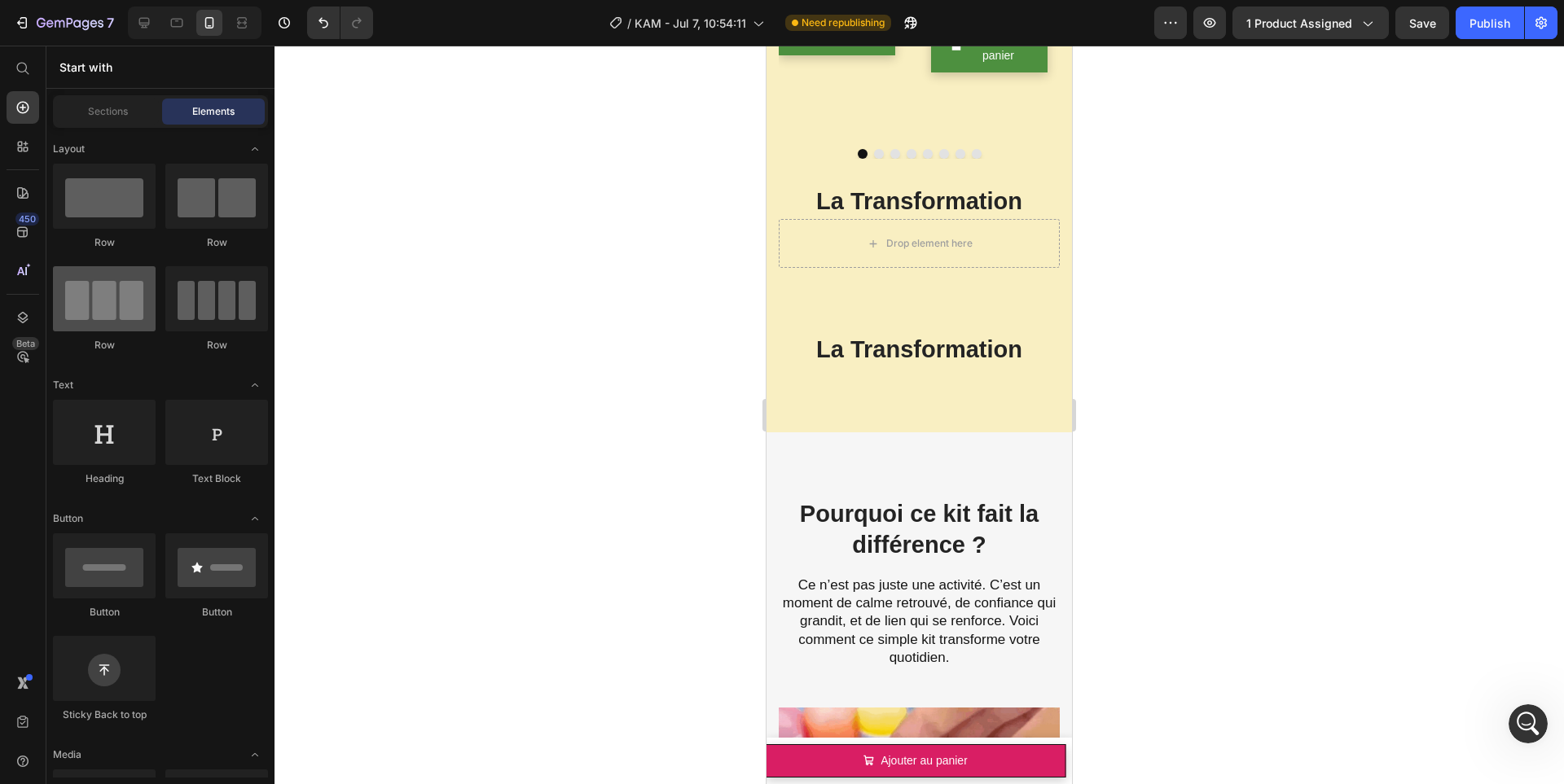 click at bounding box center [104, 299] 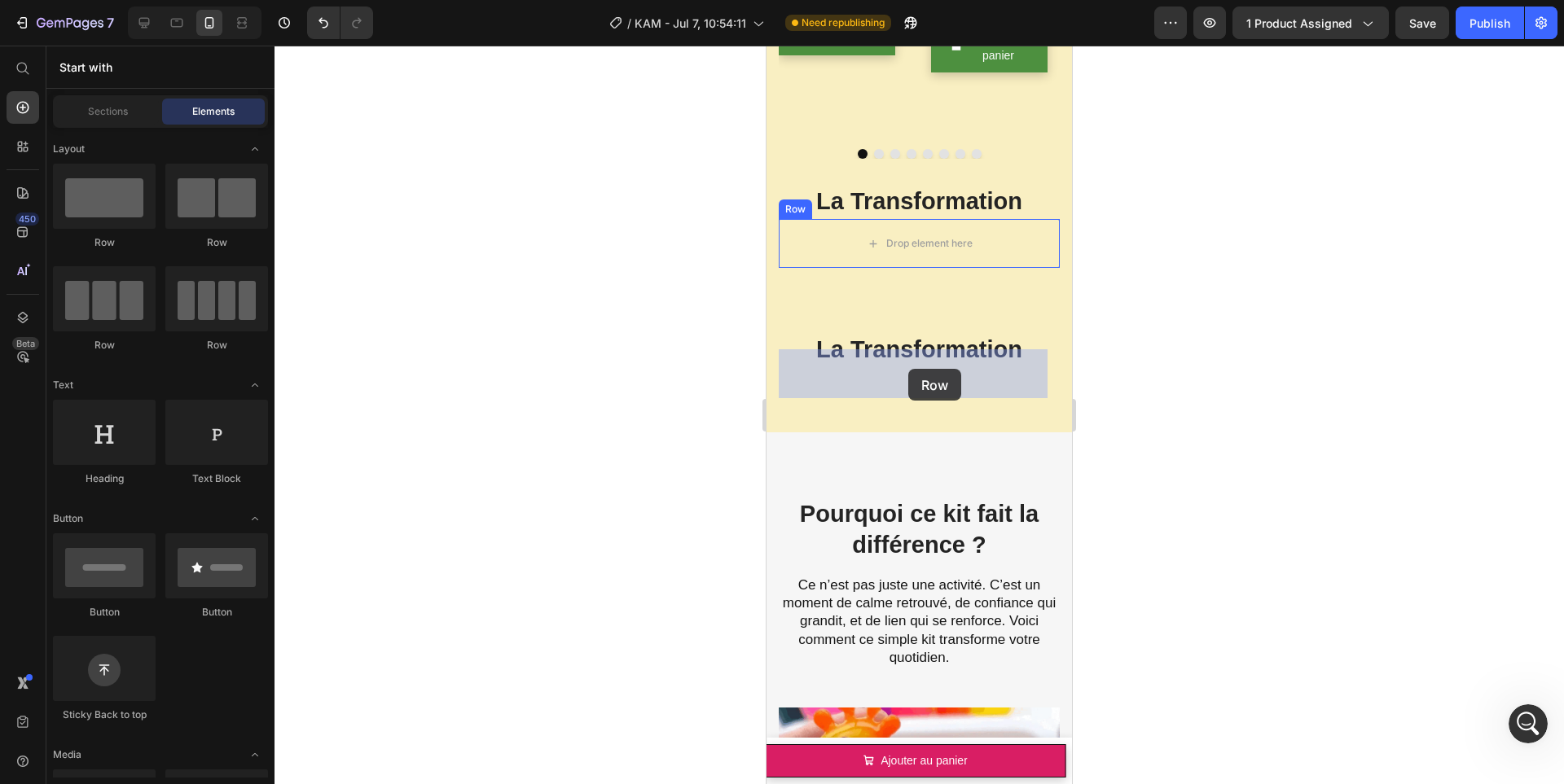 drag, startPoint x: 885, startPoint y: 359, endPoint x: 908, endPoint y: 369, distance: 25.079872 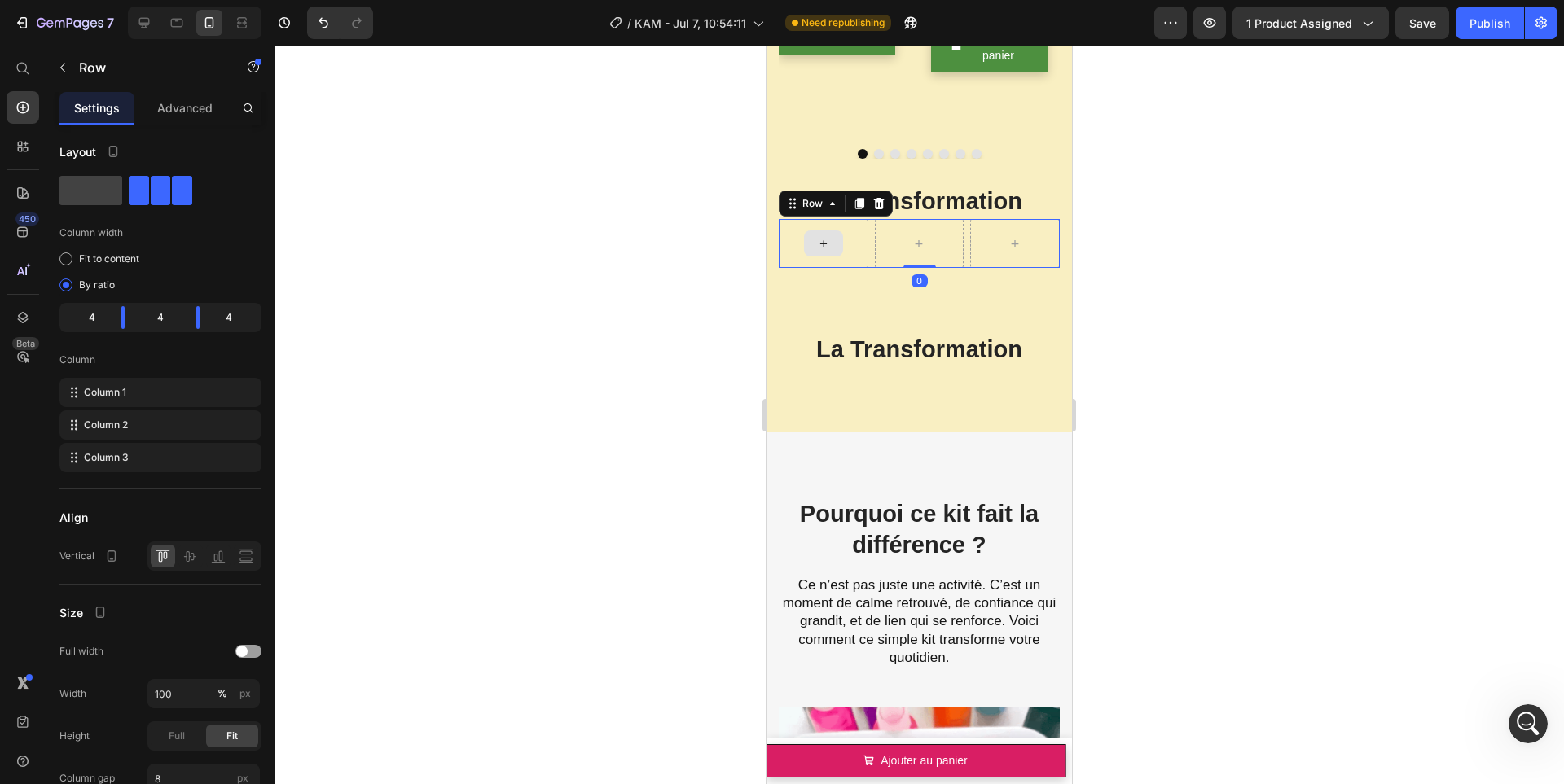 click 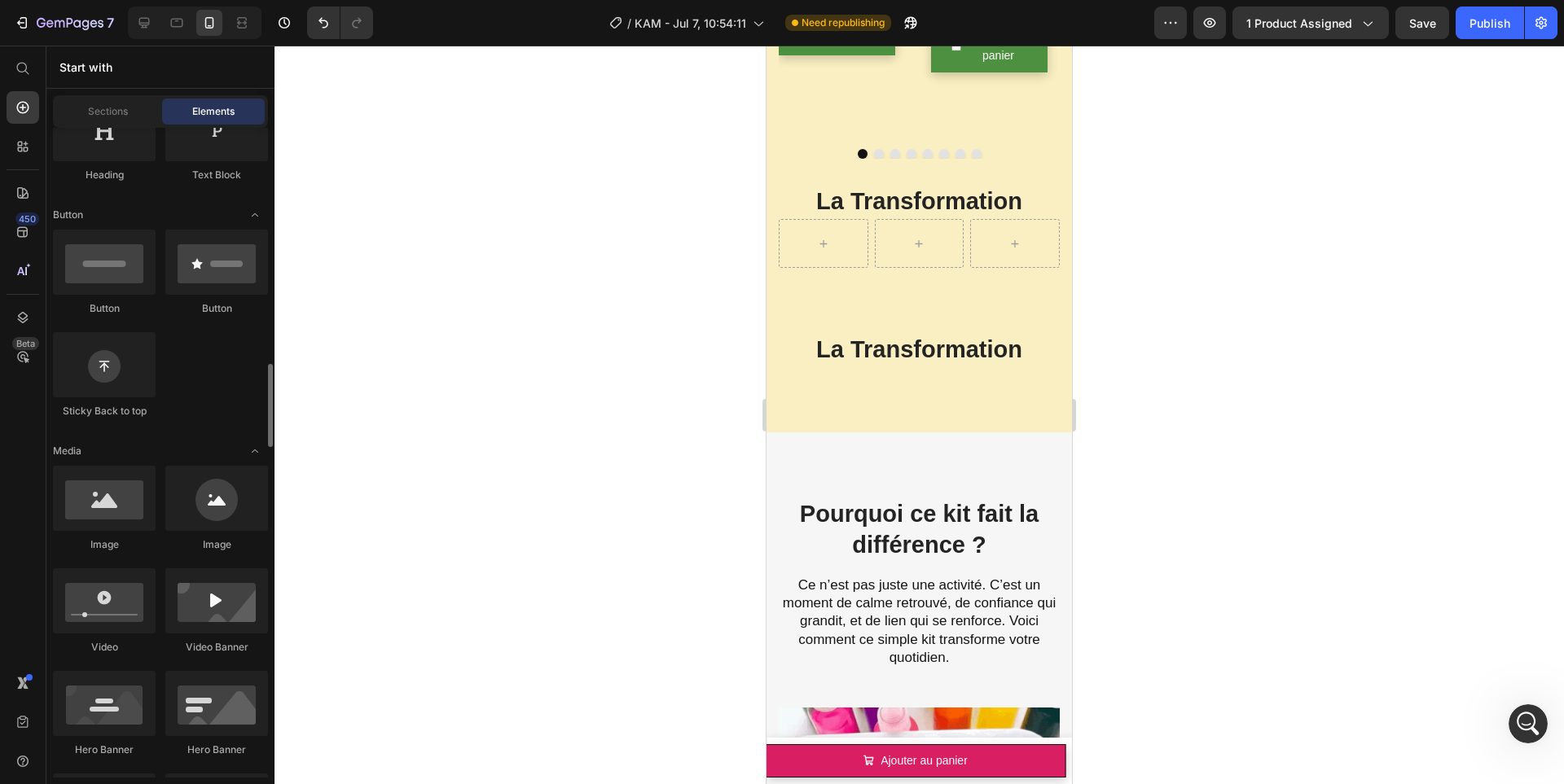 scroll, scrollTop: 479, scrollLeft: 0, axis: vertical 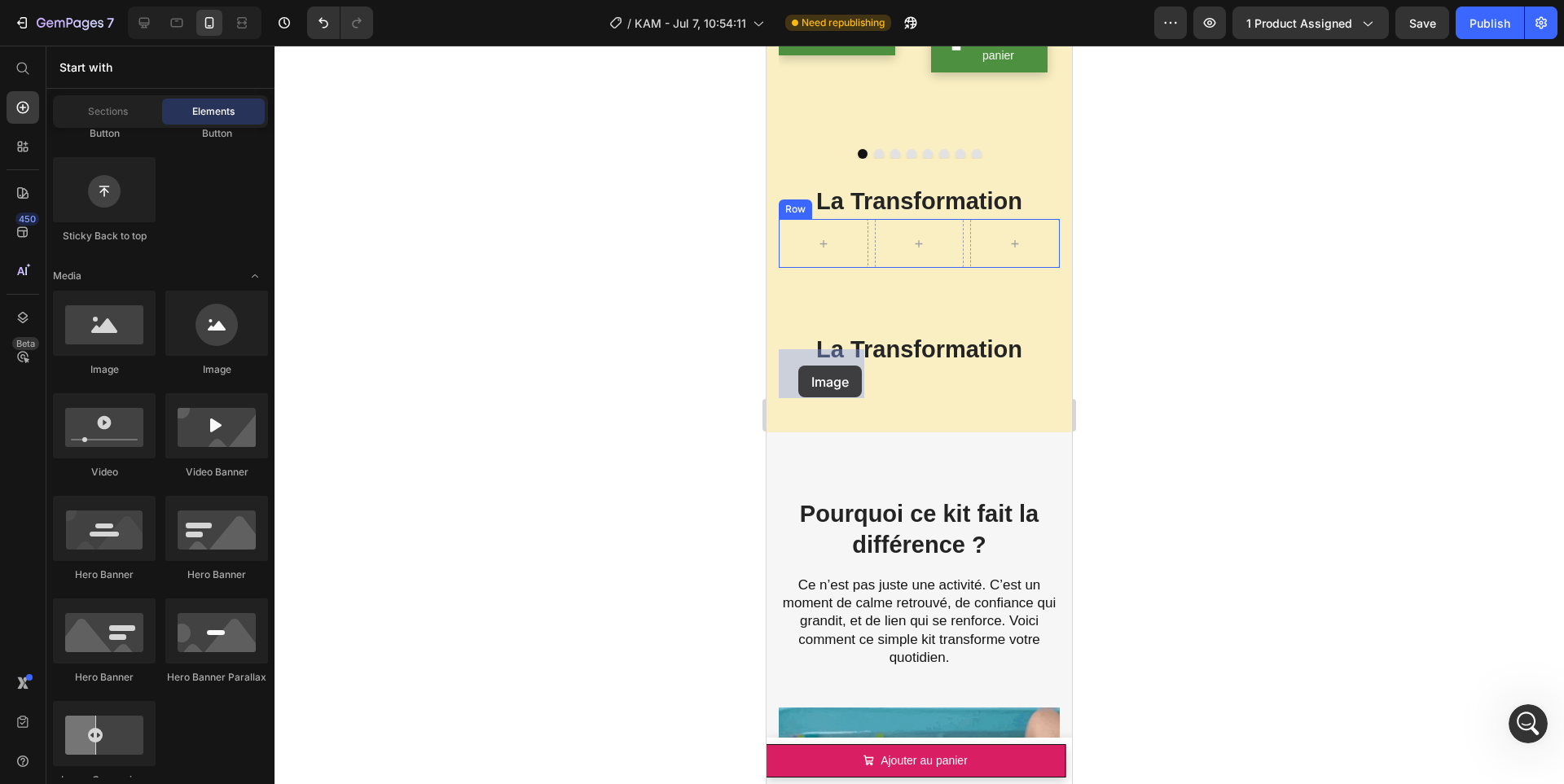 drag, startPoint x: 1574, startPoint y: 370, endPoint x: 798, endPoint y: 366, distance: 776.0103 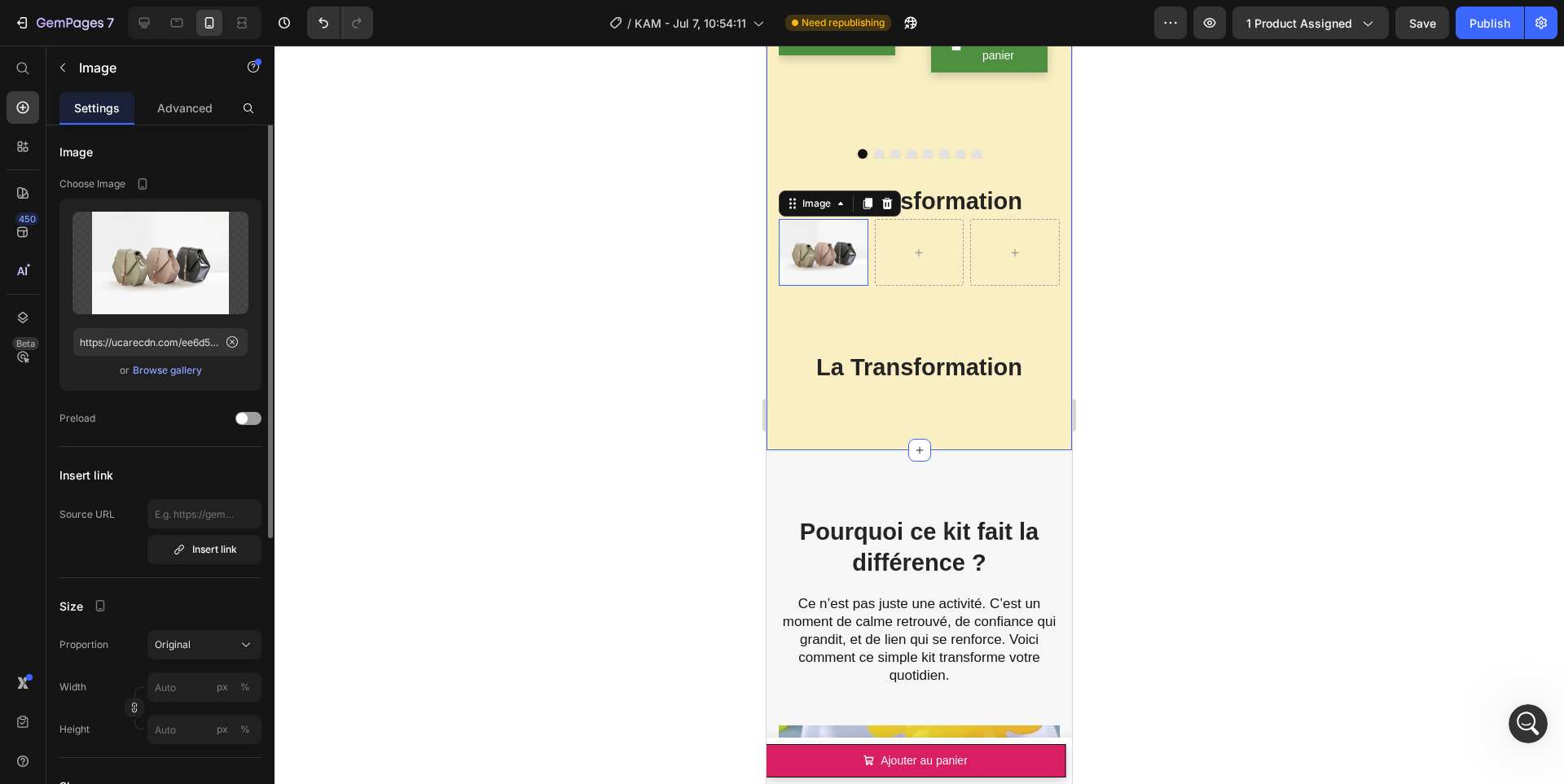 scroll, scrollTop: 0, scrollLeft: 0, axis: both 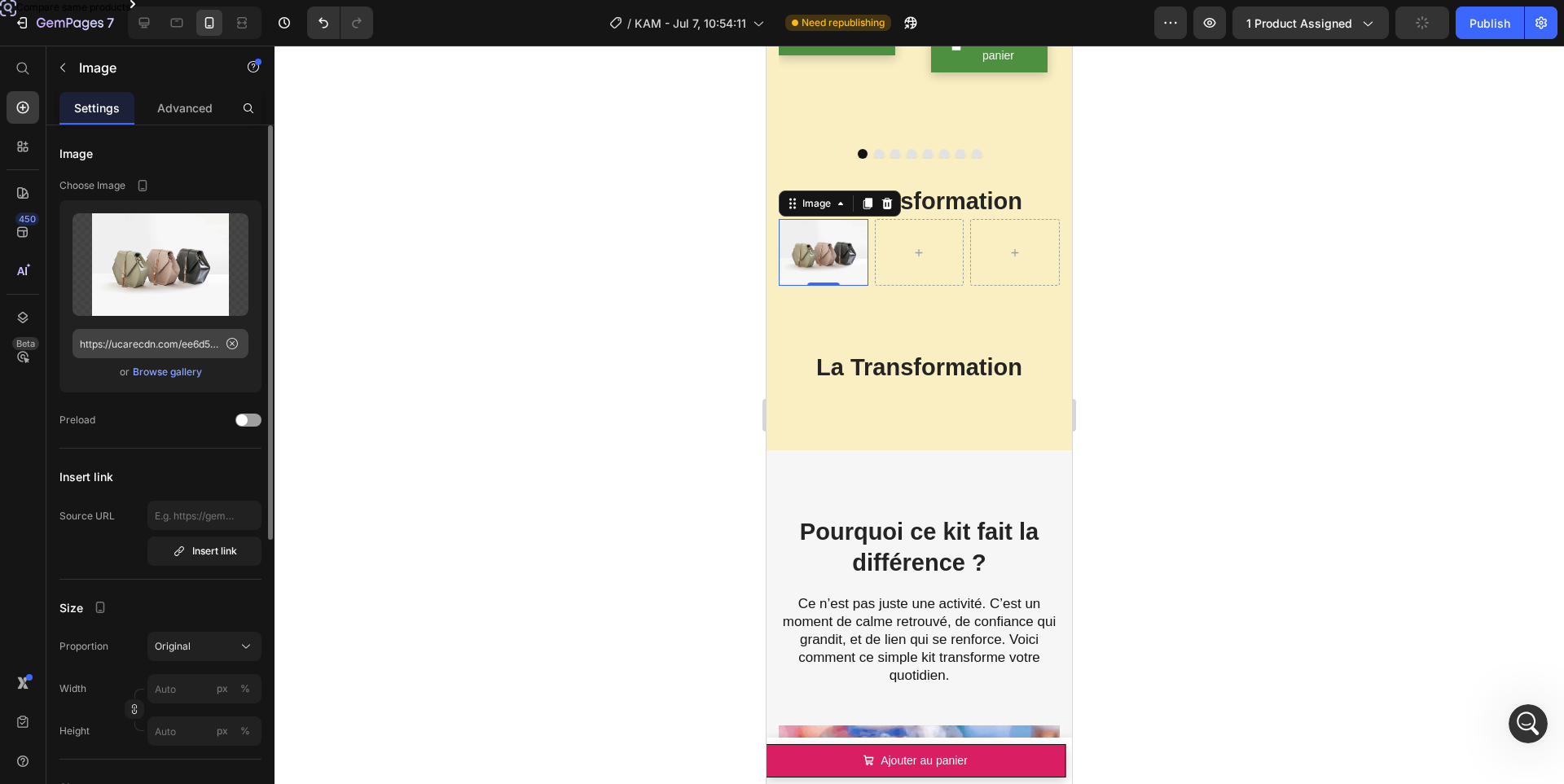 click 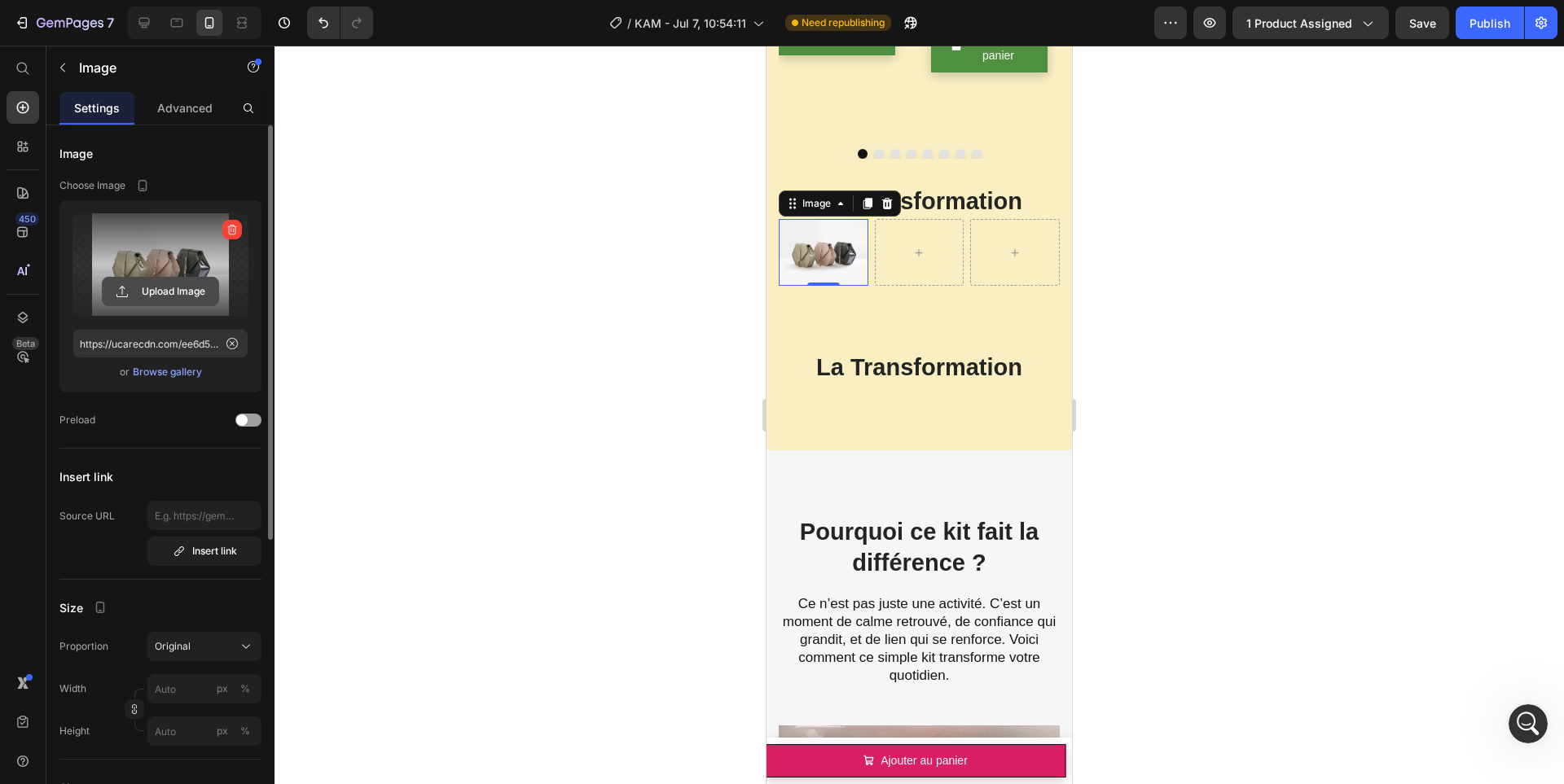 click 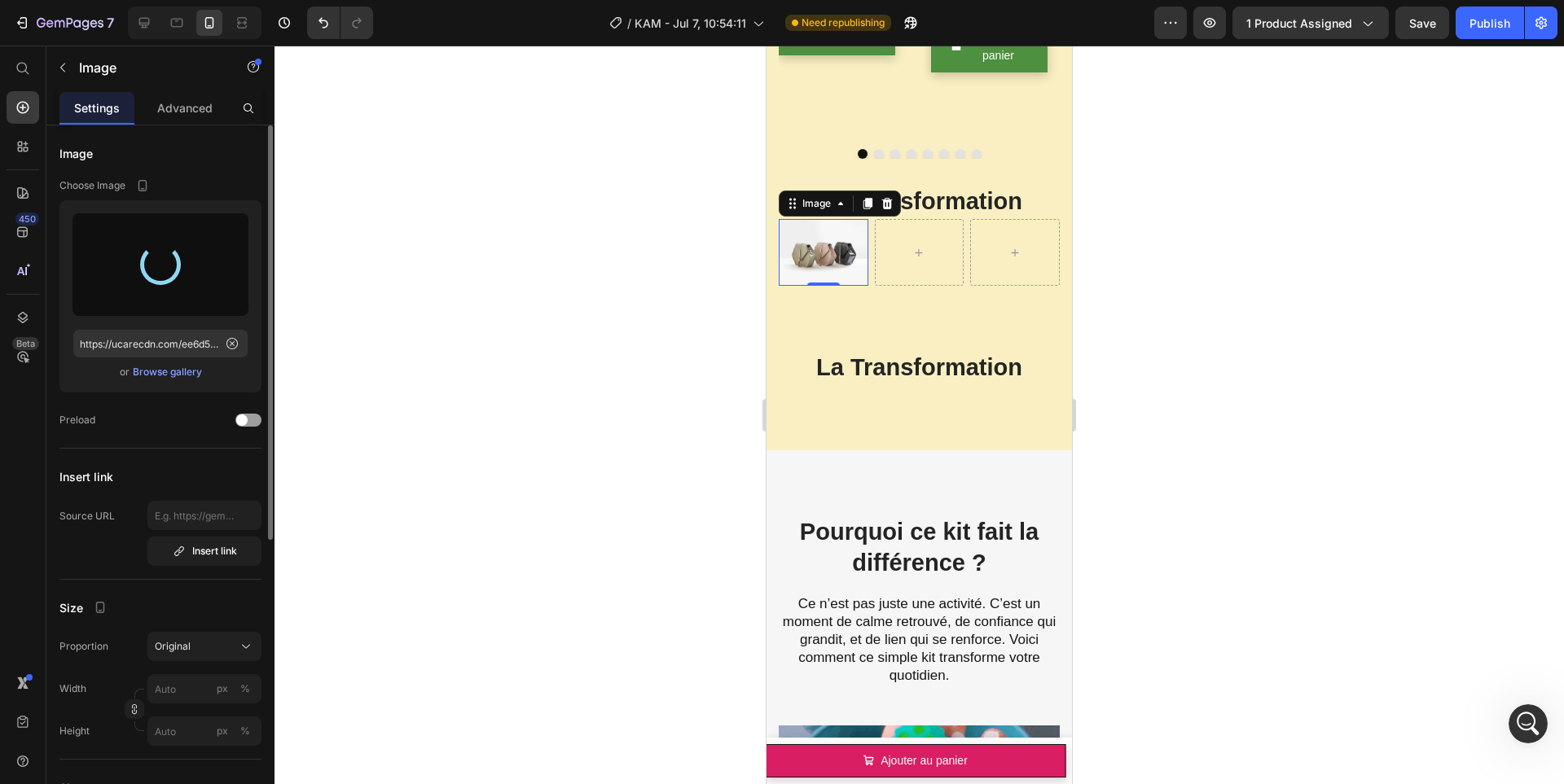 type on "https://cdn.shopify.com/s/files/1/0833/1565/4984/files/gempages_569426810123584533-5fe5d9dd-16ee-40b0-8130-dae3c9245d84.png" 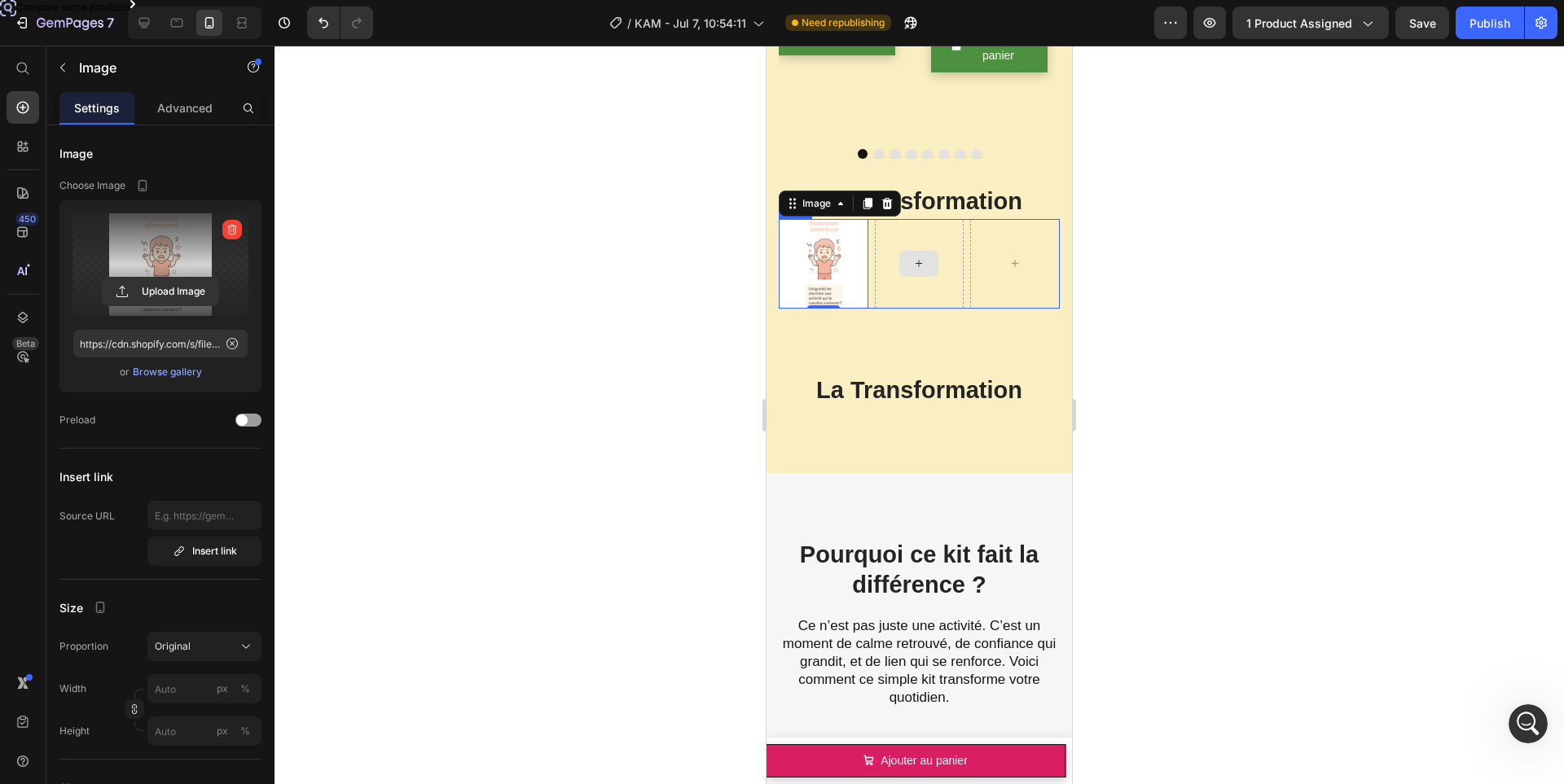 click at bounding box center (919, 264) 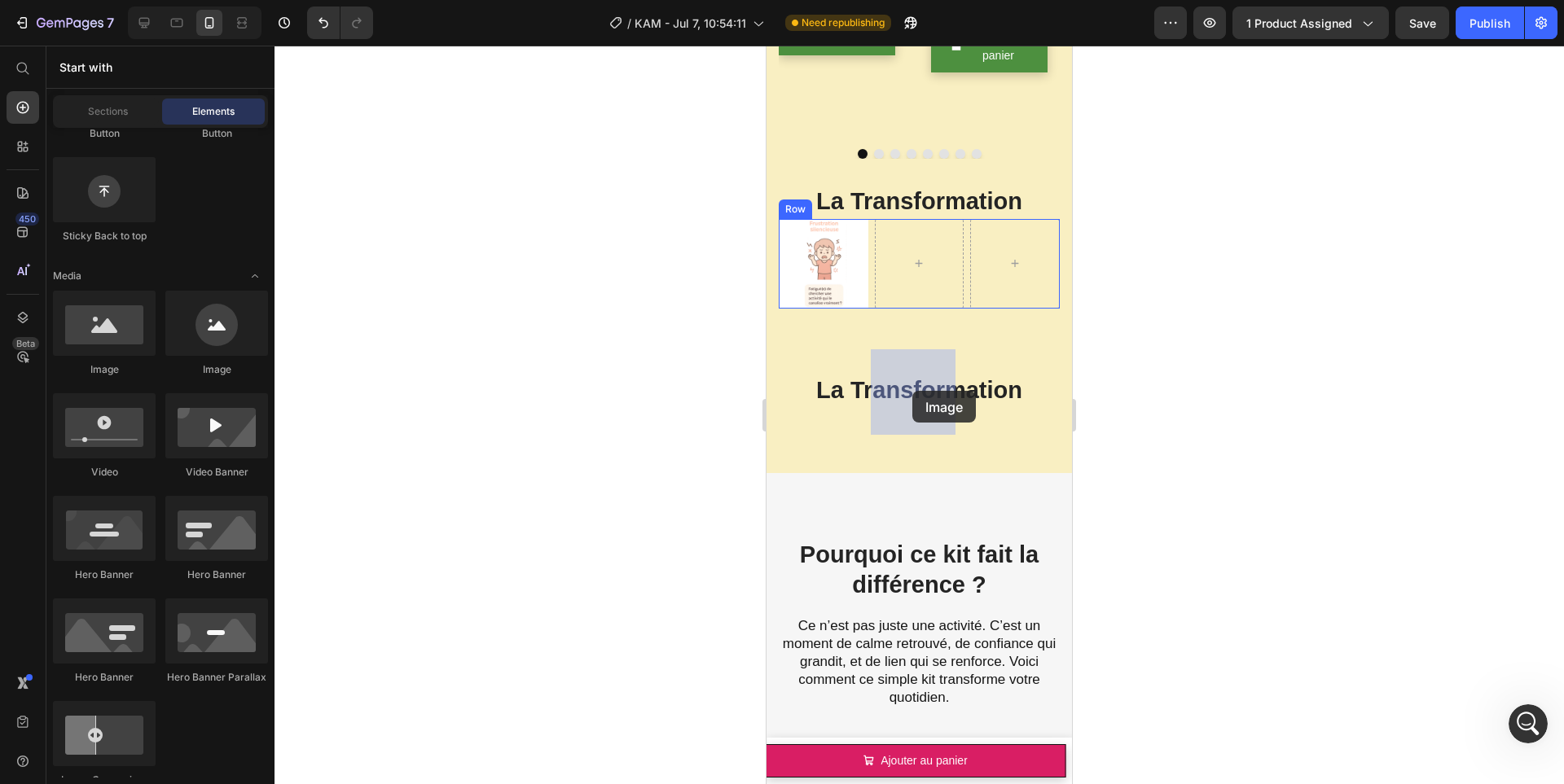 drag, startPoint x: 855, startPoint y: 387, endPoint x: 912, endPoint y: 391, distance: 57.140179 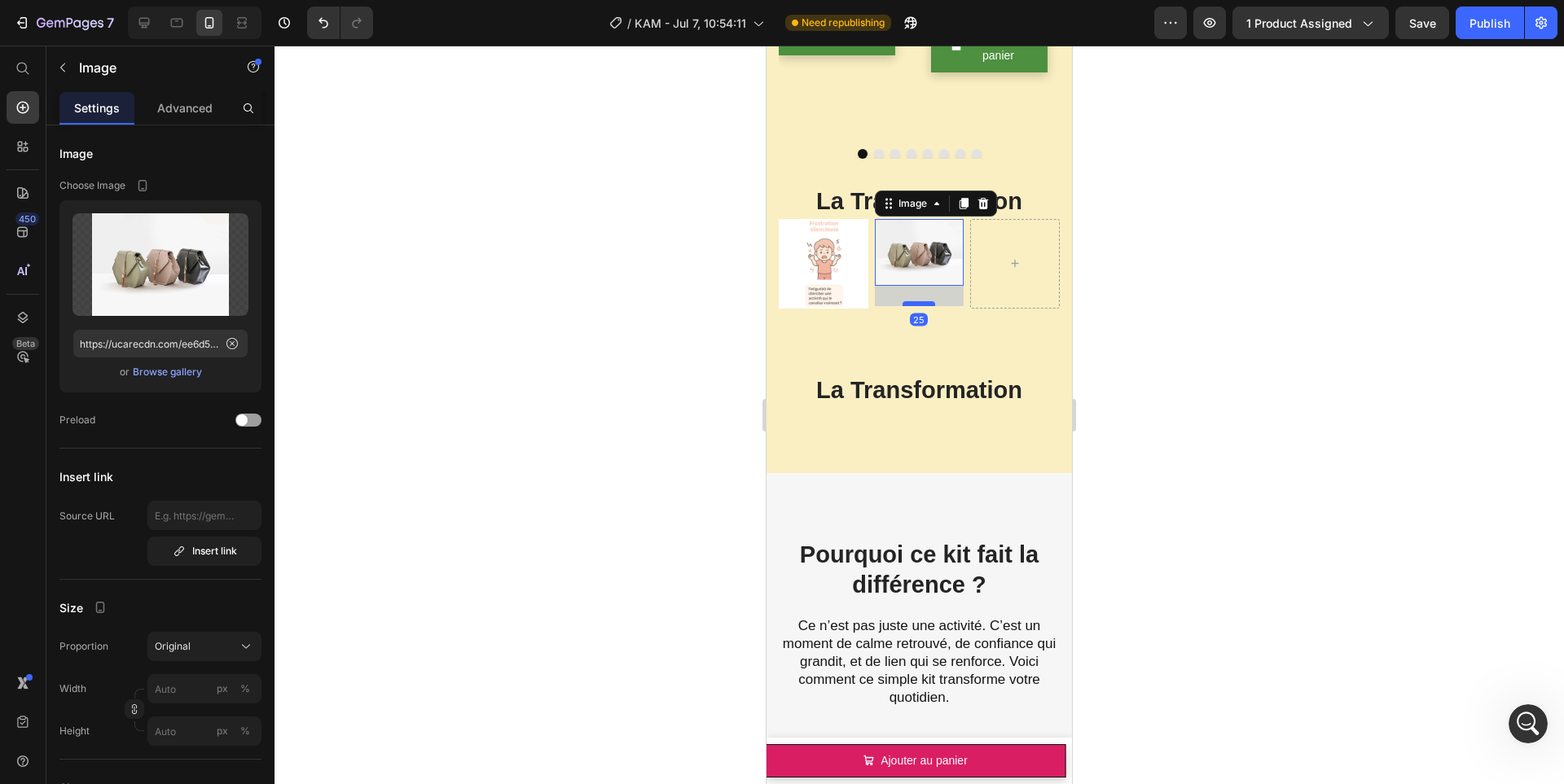 drag, startPoint x: 918, startPoint y: 410, endPoint x: 917, endPoint y: 431, distance: 21.023796 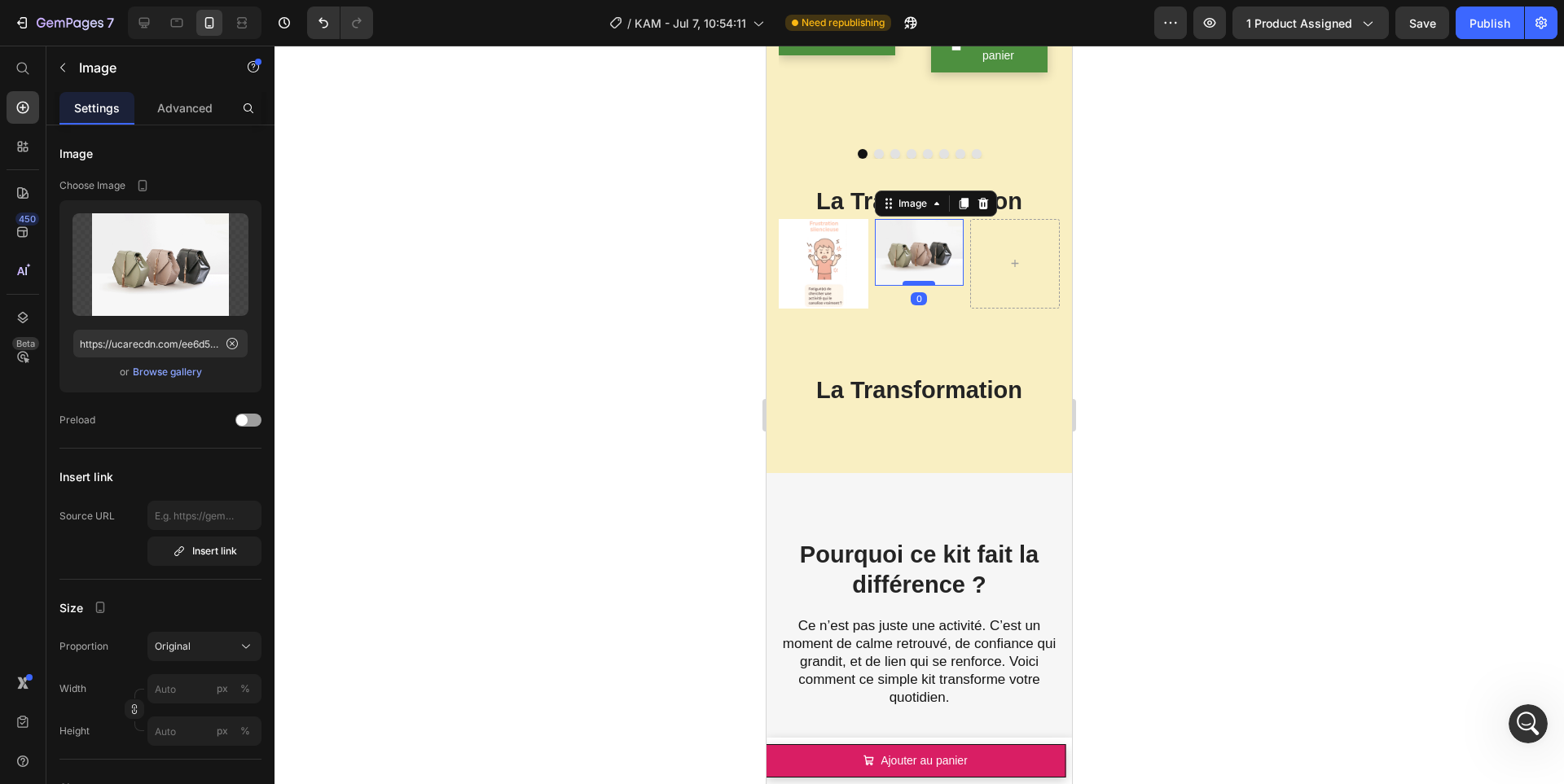drag, startPoint x: 915, startPoint y: 431, endPoint x: 915, endPoint y: 410, distance: 21 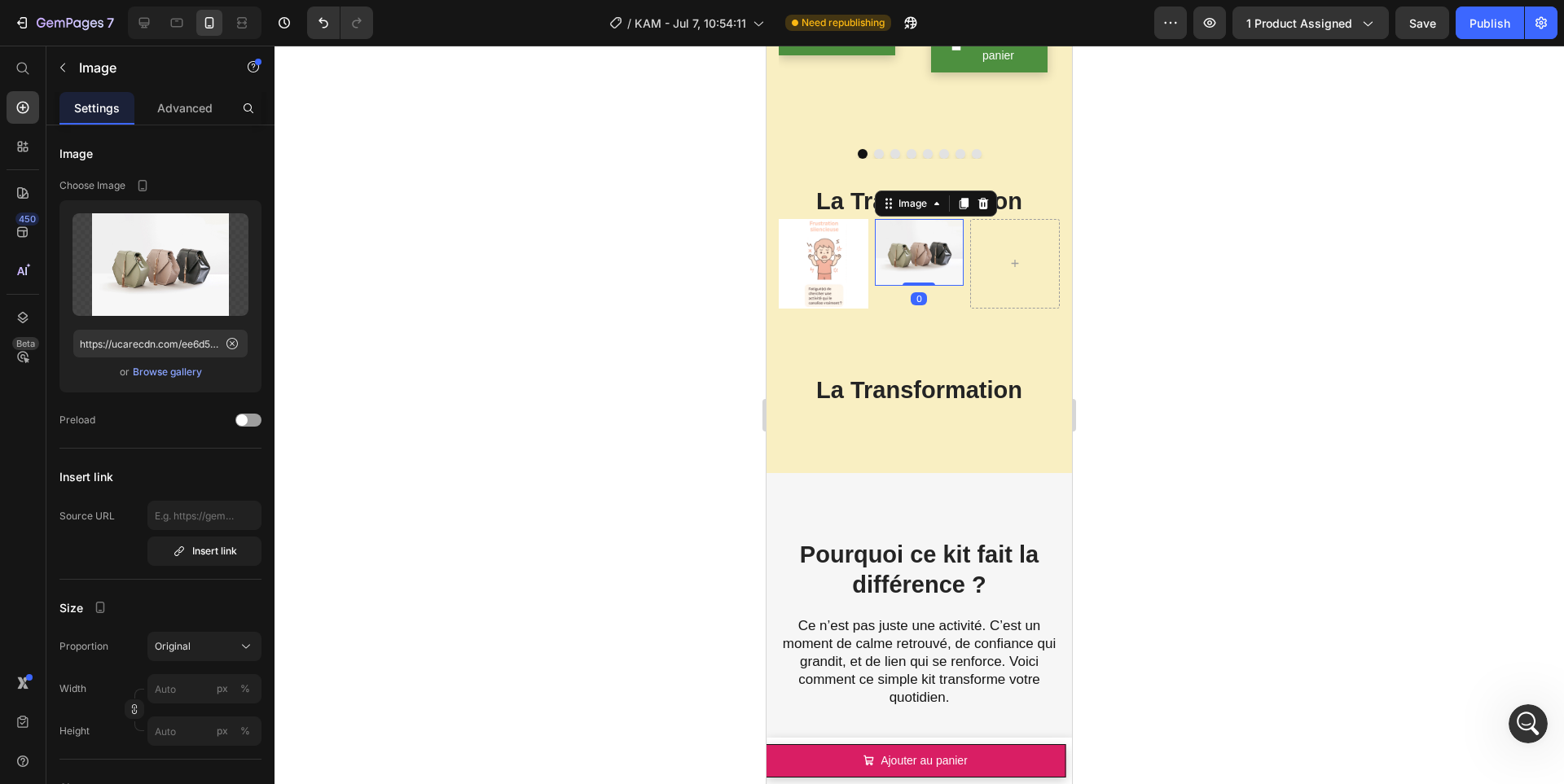 click at bounding box center (920, 252) 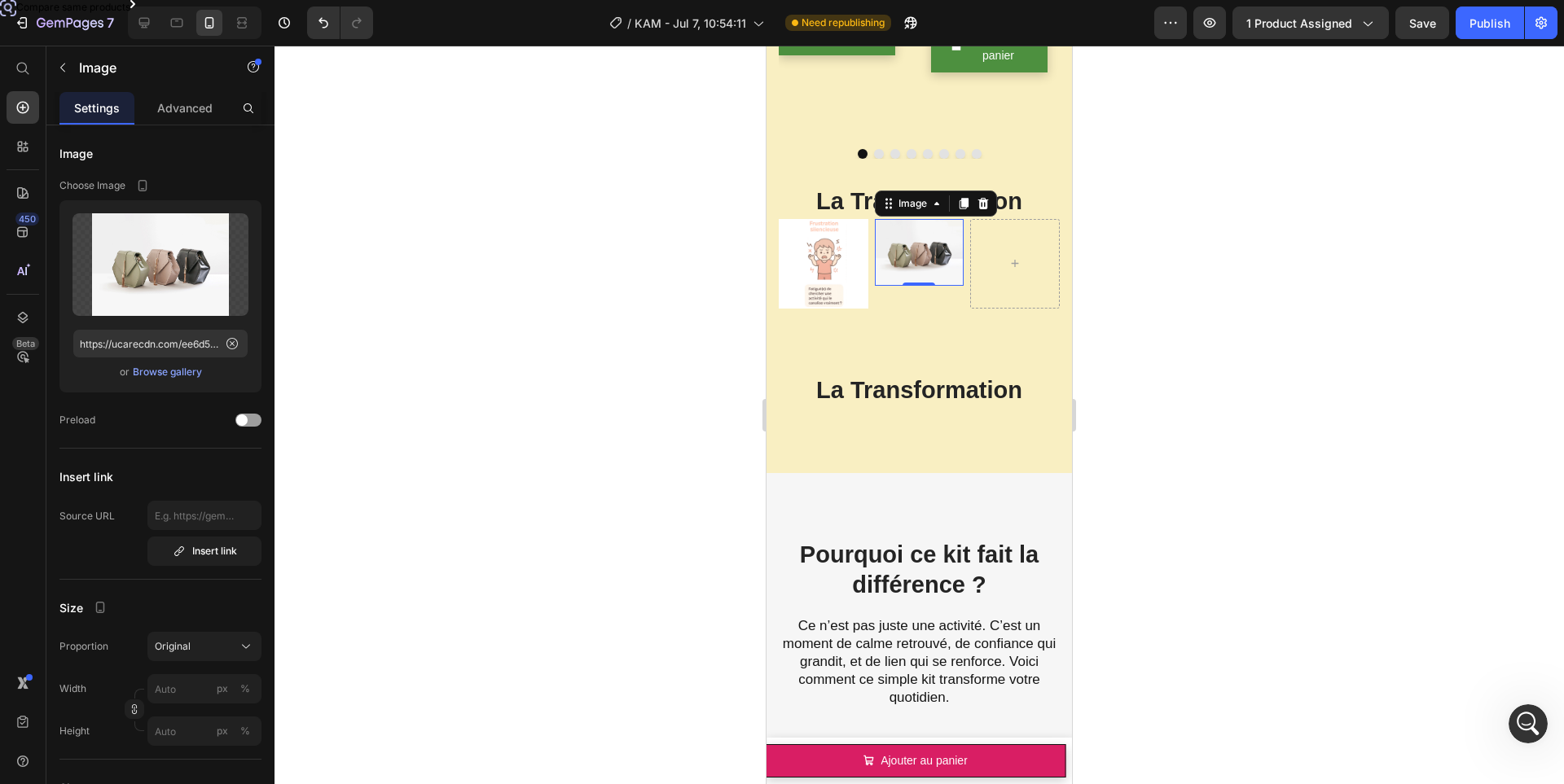 click at bounding box center [824, 264] 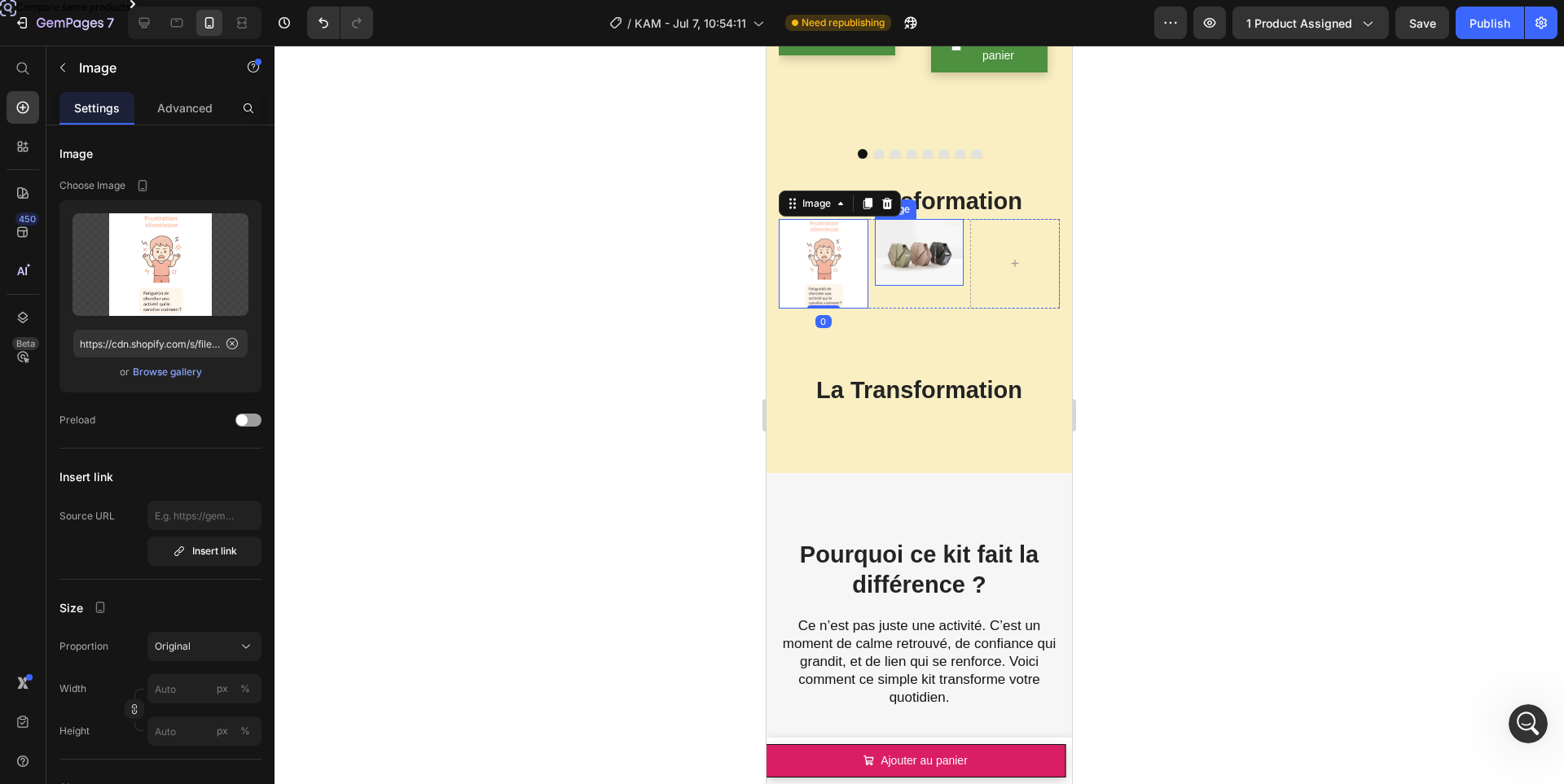 click at bounding box center (920, 252) 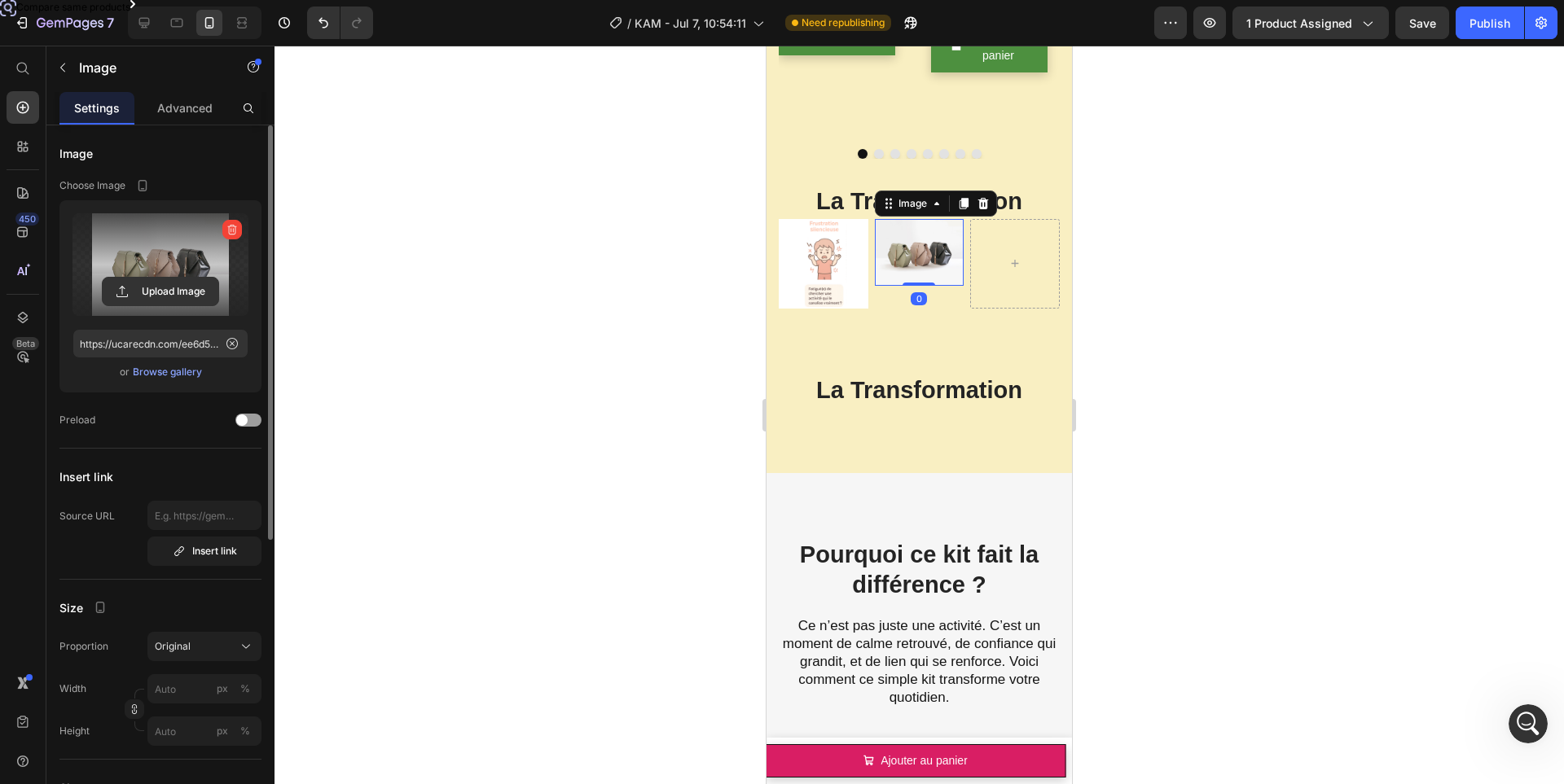 click at bounding box center (160, 265) 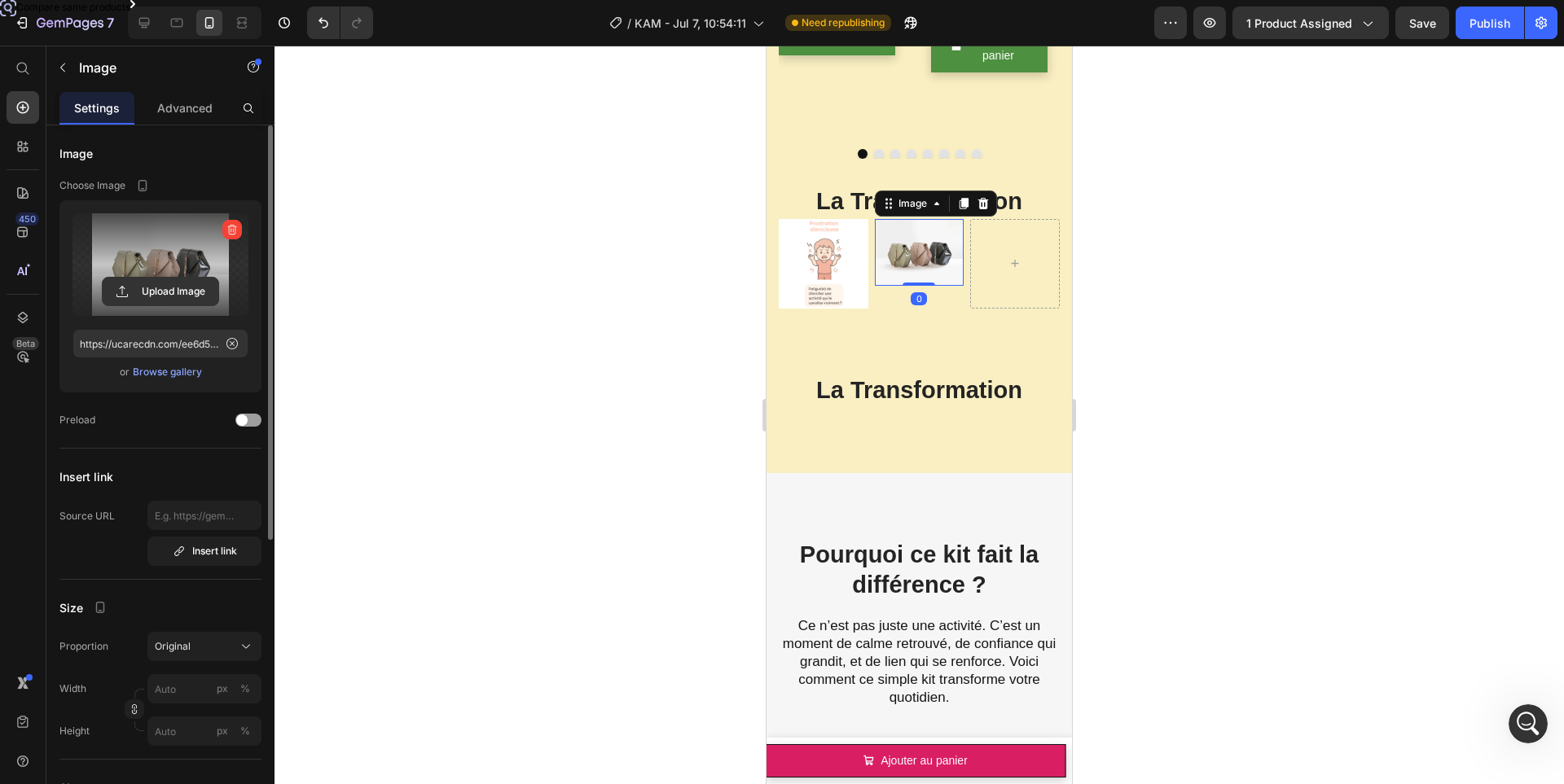 click 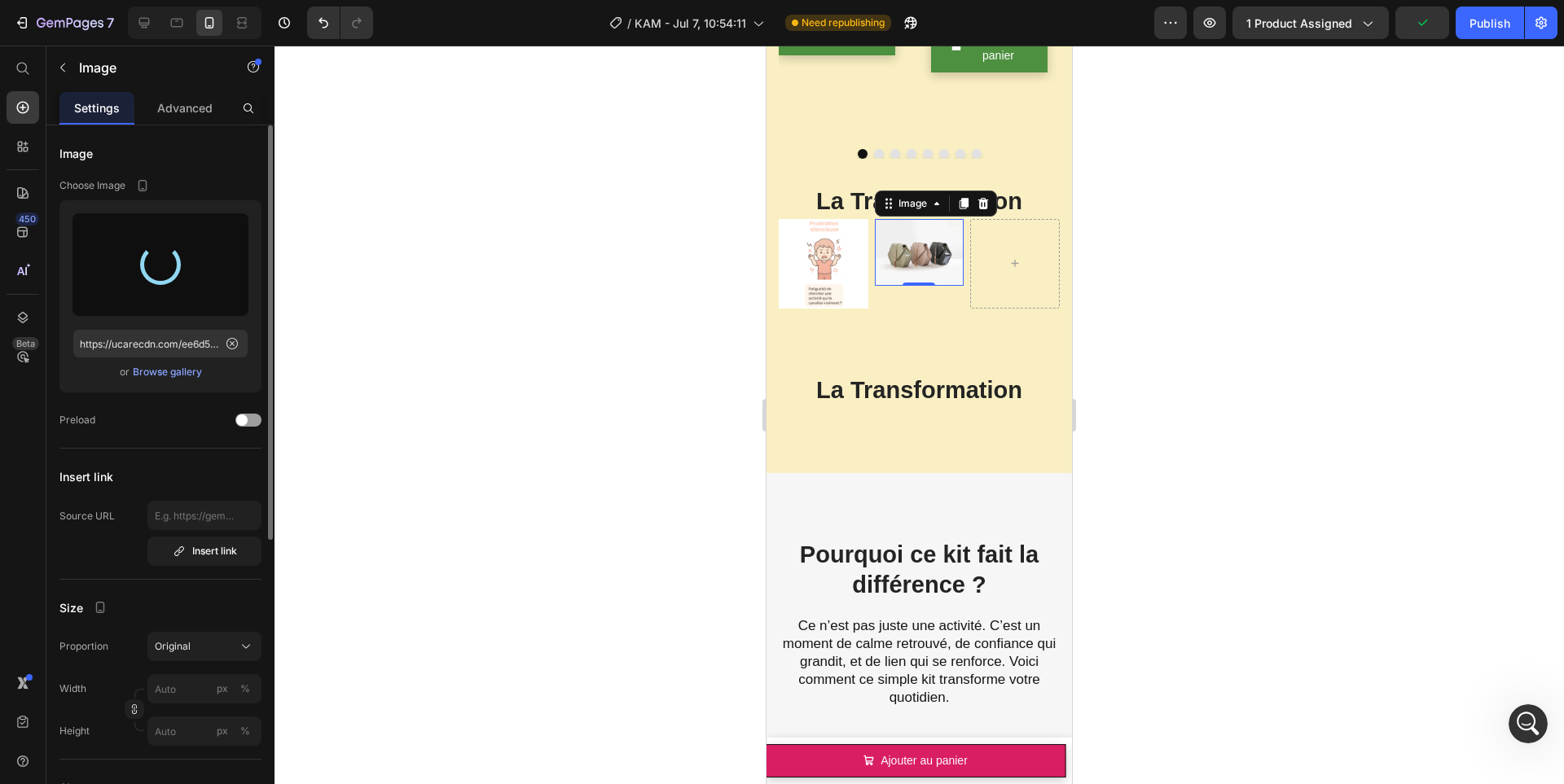 type on "https://cdn.shopify.com/s/files/1/0833/1565/4984/files/gempages_569426810123584533-4da156ea-f3a7-4f1f-9bb1-c21cae71484f.png" 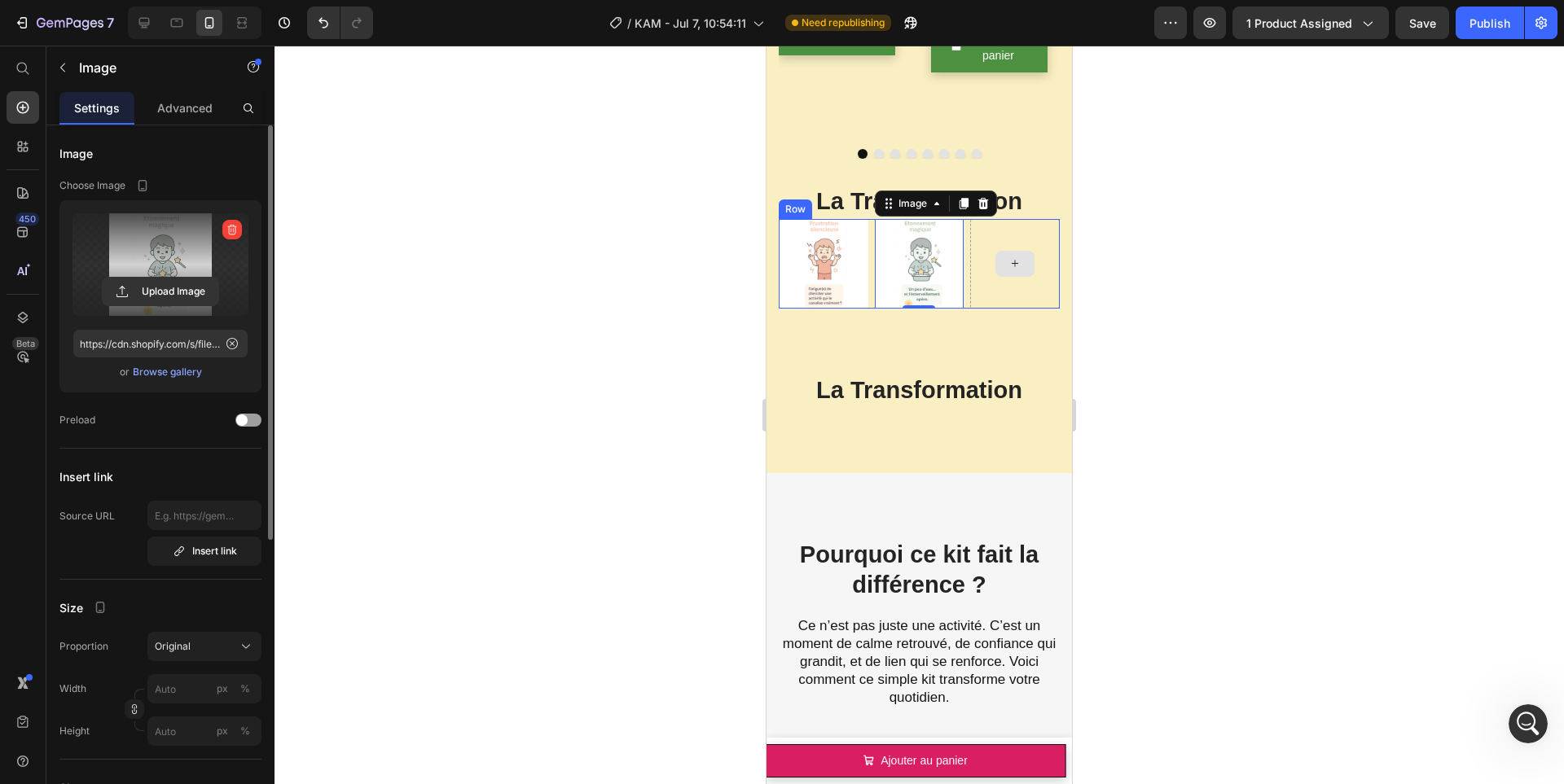 click 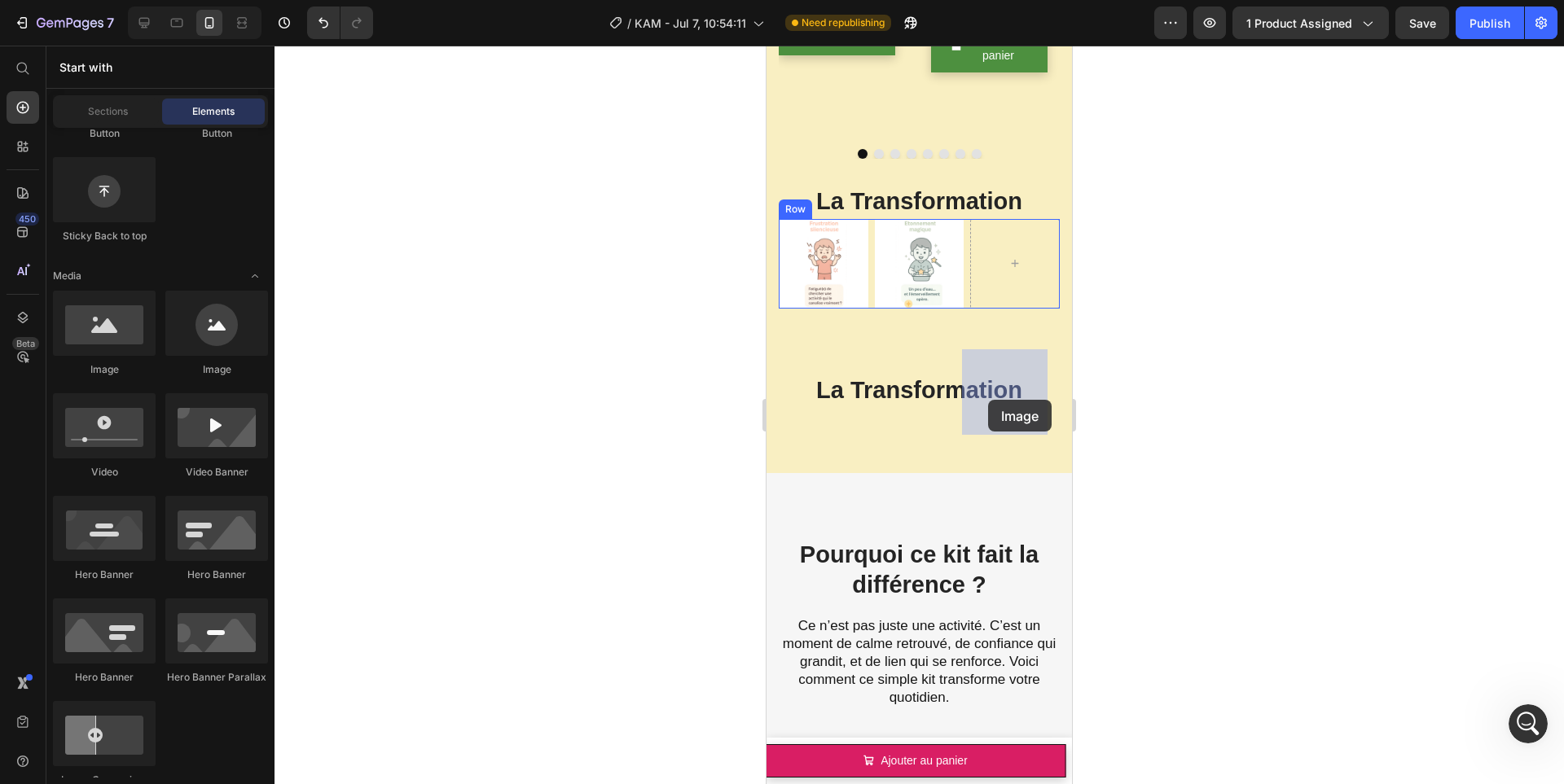 drag, startPoint x: 873, startPoint y: 384, endPoint x: 1487, endPoint y: 439, distance: 616.45843 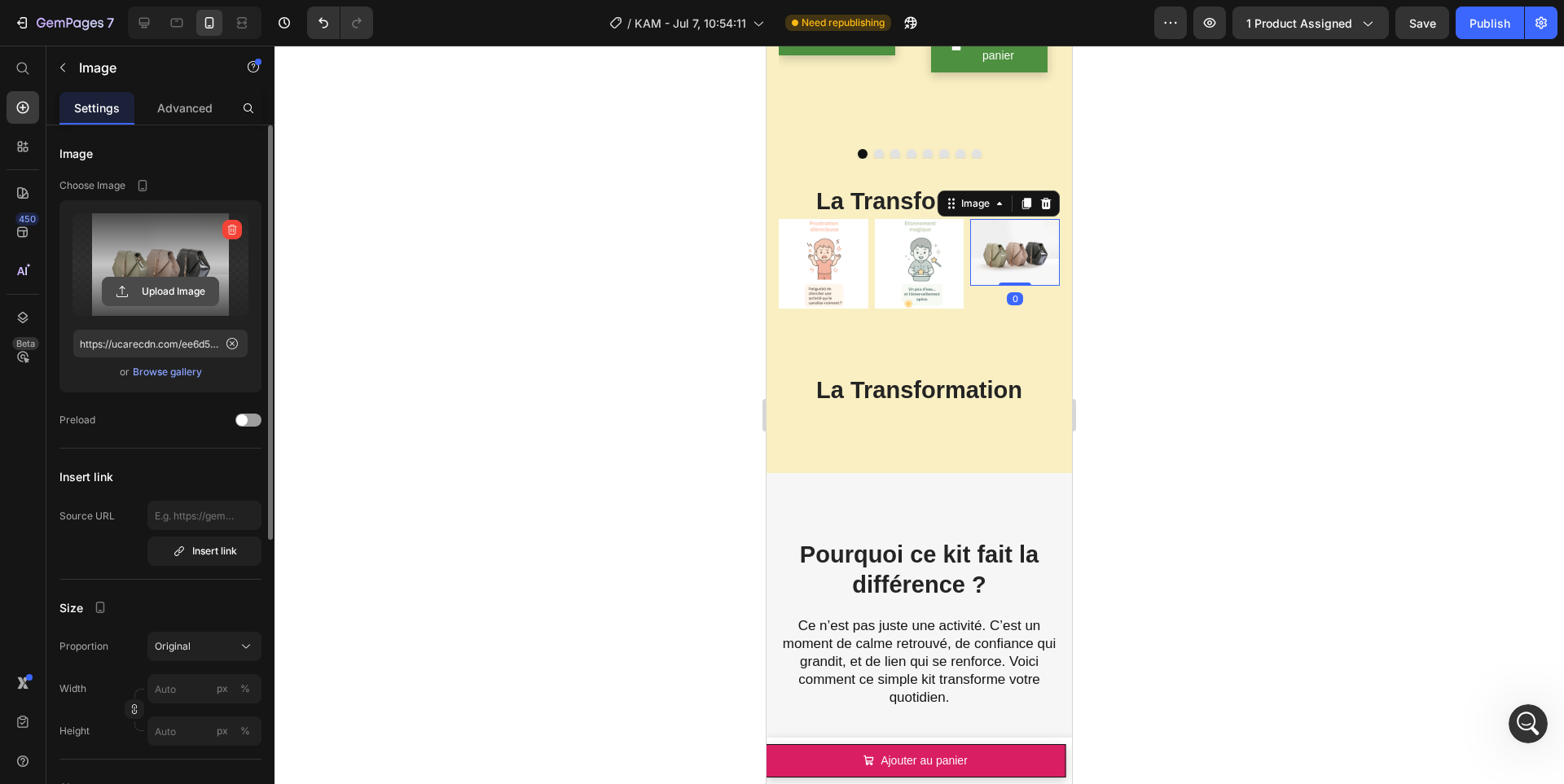 click 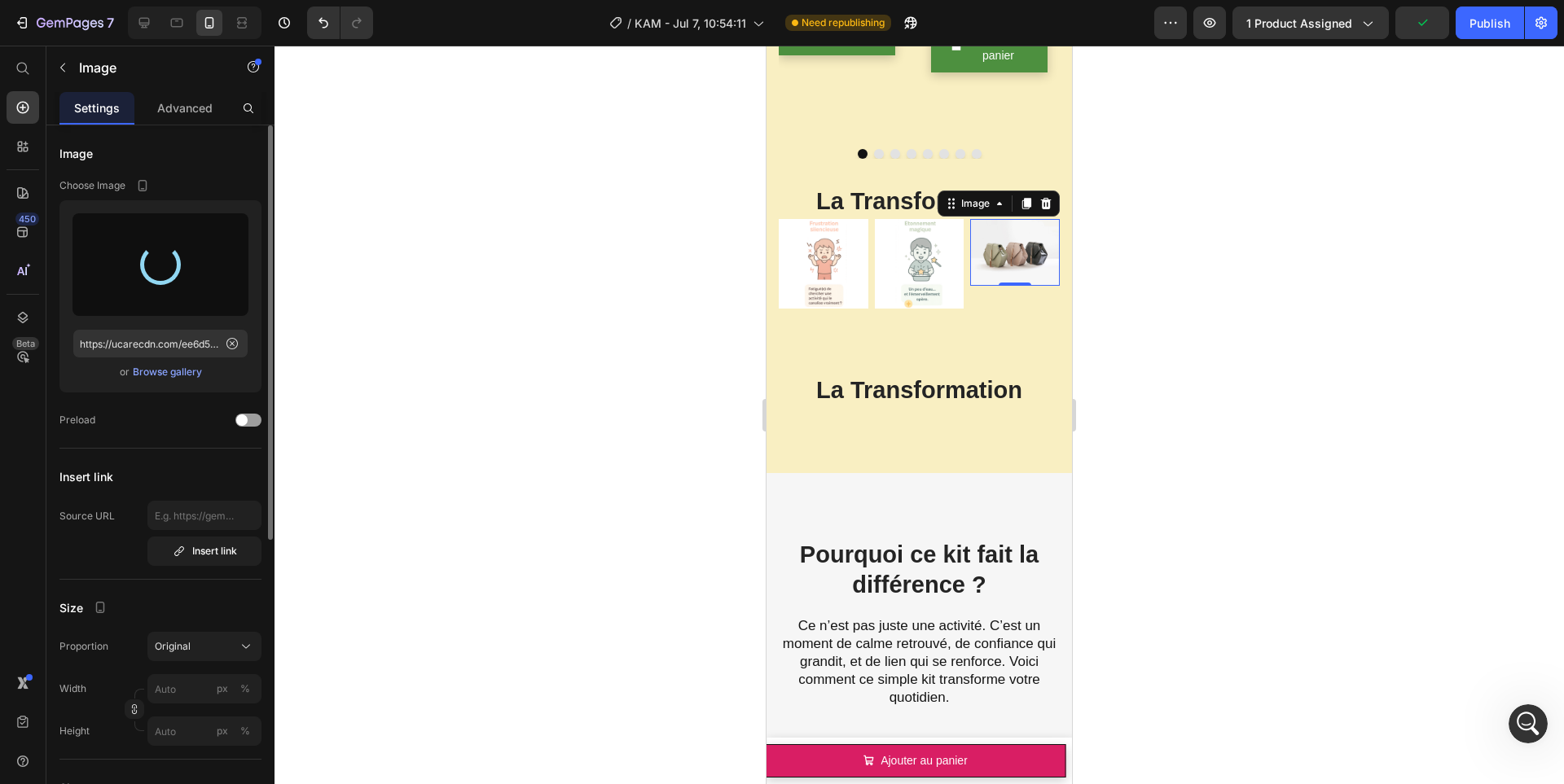 type on "https://cdn.shopify.com/s/files/1/0833/1565/4984/files/gempages_569426810123584533-00aceef2-91e9-4235-af63-93239ef74f72.png" 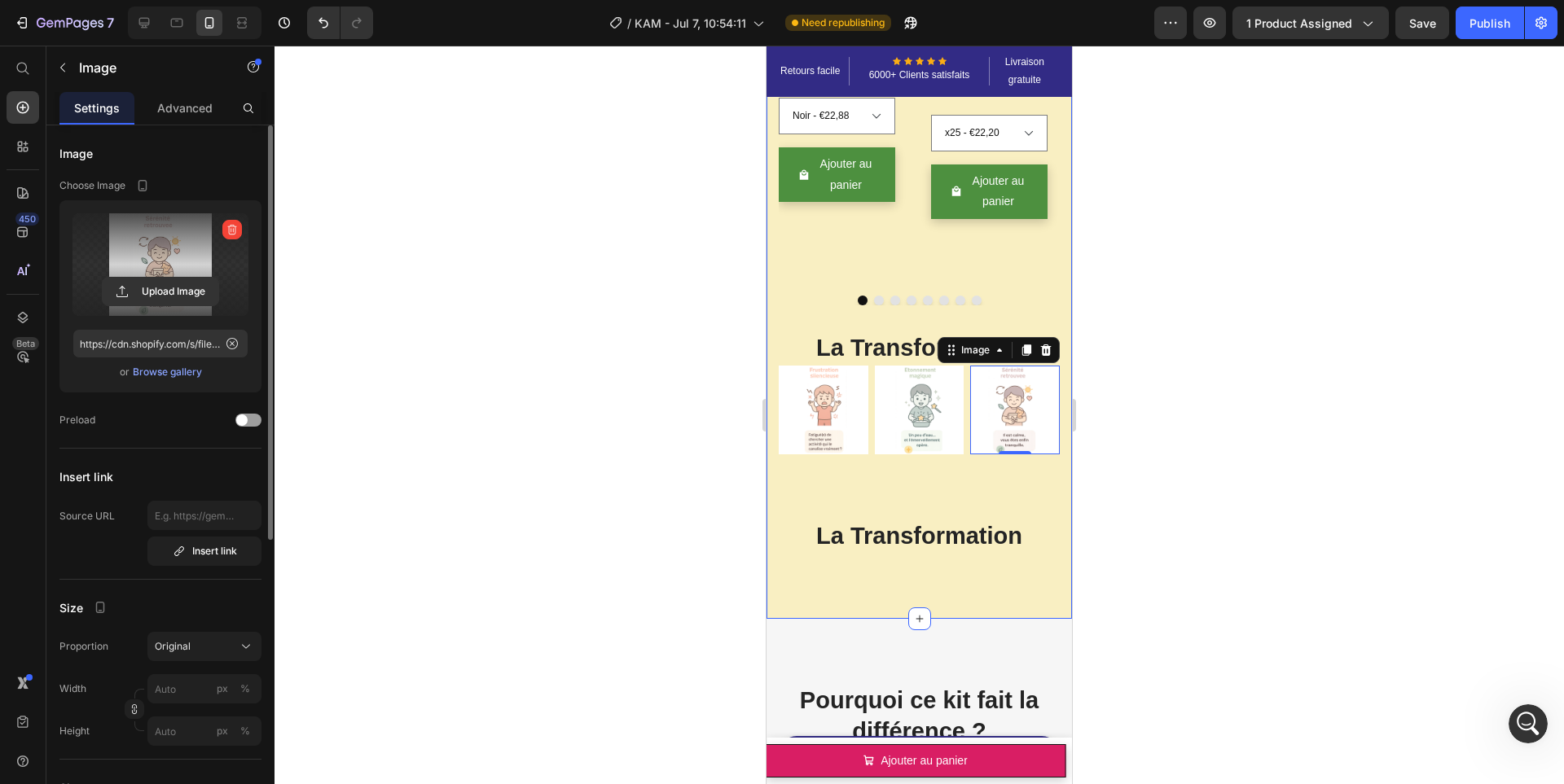 scroll, scrollTop: 1725, scrollLeft: 0, axis: vertical 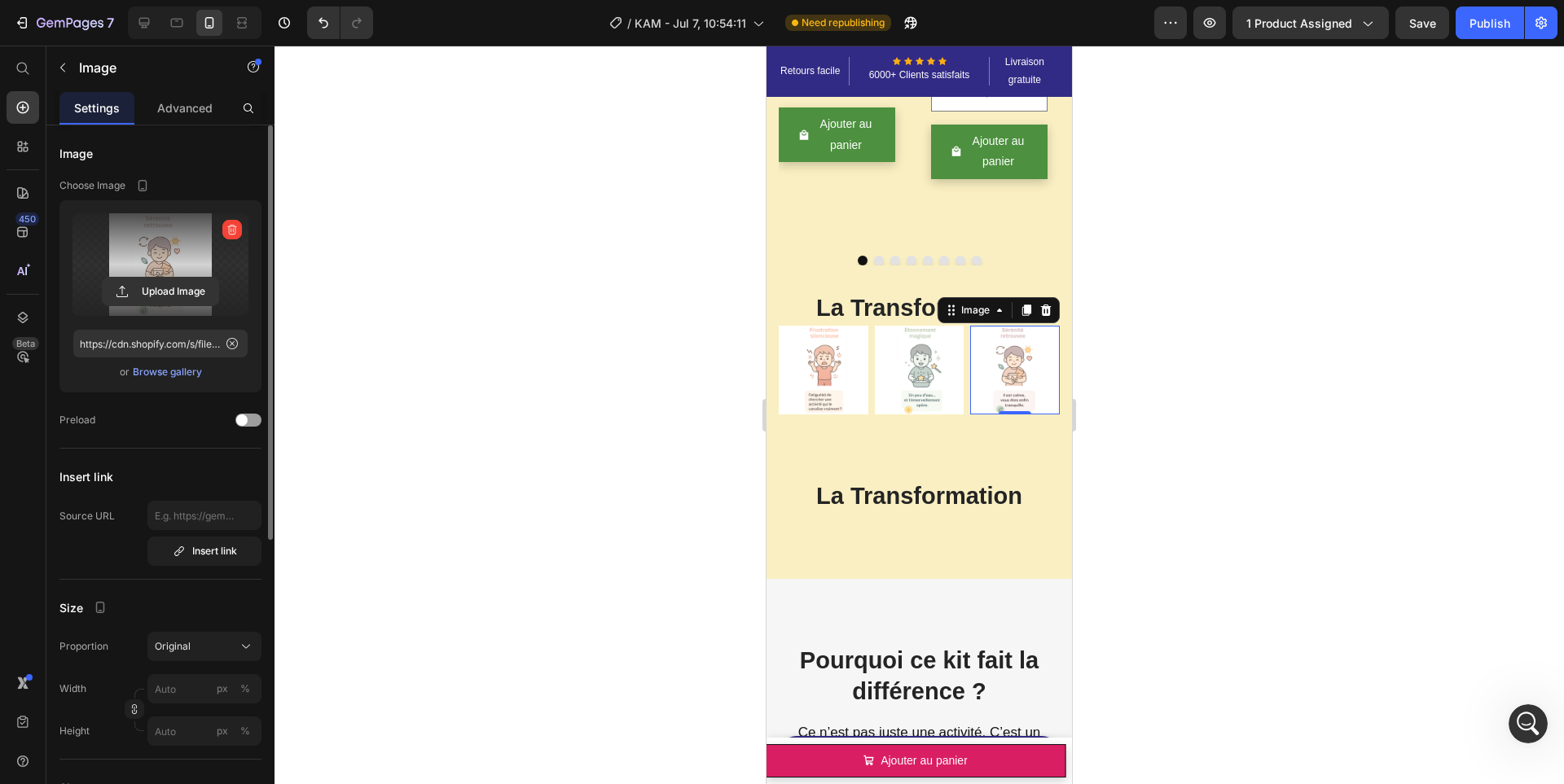 click at bounding box center (1015, 370) 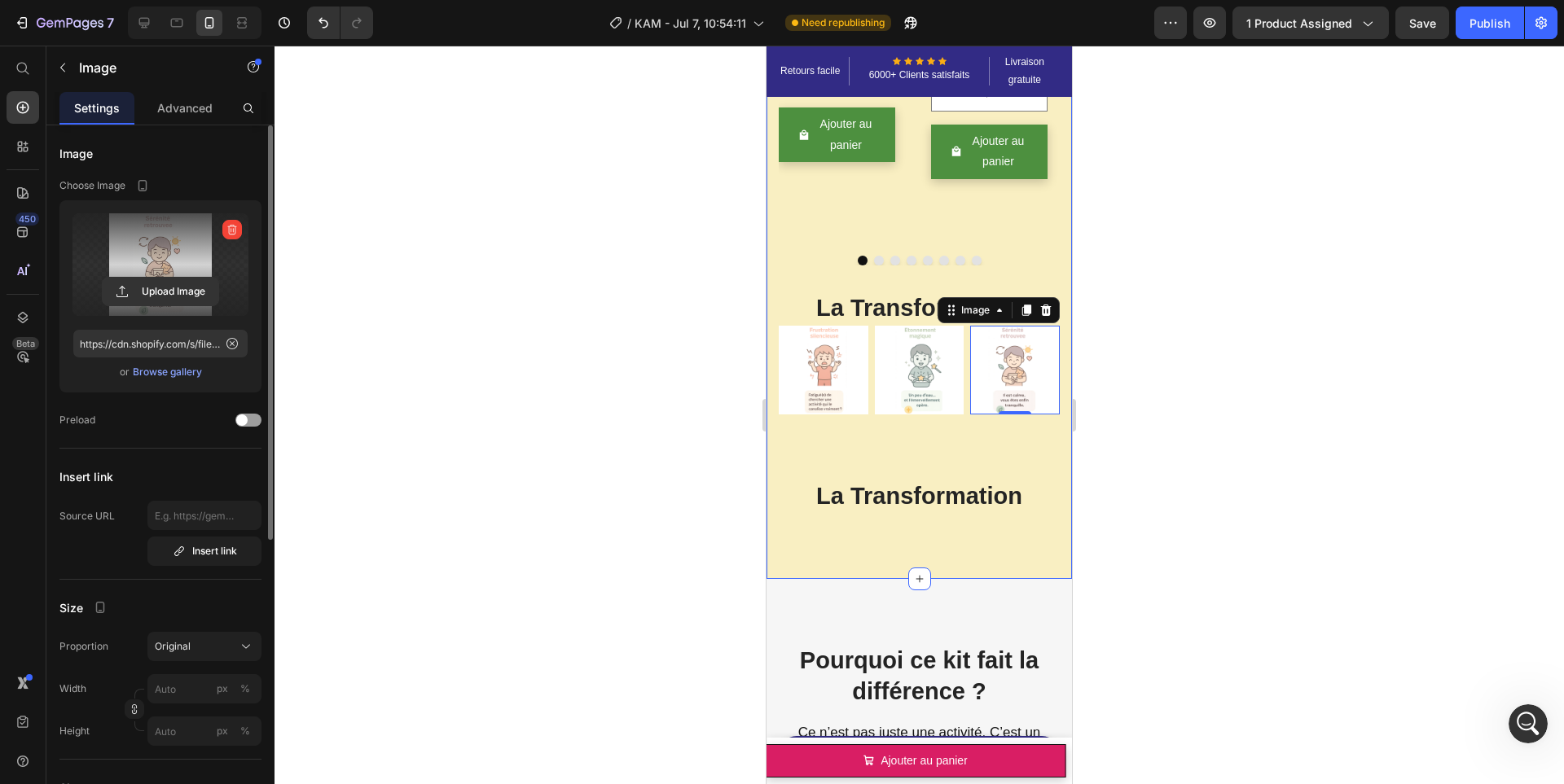 click on "Product Images Mini Aquarium pour Animaux Magiques 3D! Product Title €22,88 Product Price €0,00 Product Price Row Noir - €22,88 Jaune - €22,88 Transparent - €22,88 Product Variants & Swatches Ajouter au panier Product Cart Button Row Product Images Ensemble de batons magnétiques éducatif Product Title €22,20 Product Price €0,00 Product Price Row x25 - €22,20 x42 - €38,50 x138 - €116,00 Product Variants & Swatches Ajouter au panier Product Cart Button Row Product Images Recharges et Moules Kit d’Animaux Magiques 3D Product Title €49,88 Product Price €0,00 Product Price Row Pack Confirmé 1 - 100ml - €49,88 Pack Confirmé 2 - 100ml - €113,88 Pack Découverte 1 - 100ml - €32,88 Pack Découverte 2 - 100ml - €43,88 Pack Expert -100ml - €112,88 Pack Phosphorescent 1 - 50ml - €28,88 Pack Phosphorescent 2 - 50ml - €45,88 Pack Phosphorescent 3 - 50ml - €27,88 Poudre x5 - €10,88 Moules Animaux - €12,88 Moules Vacances - €20,88 Row Row" at bounding box center [919, 171] 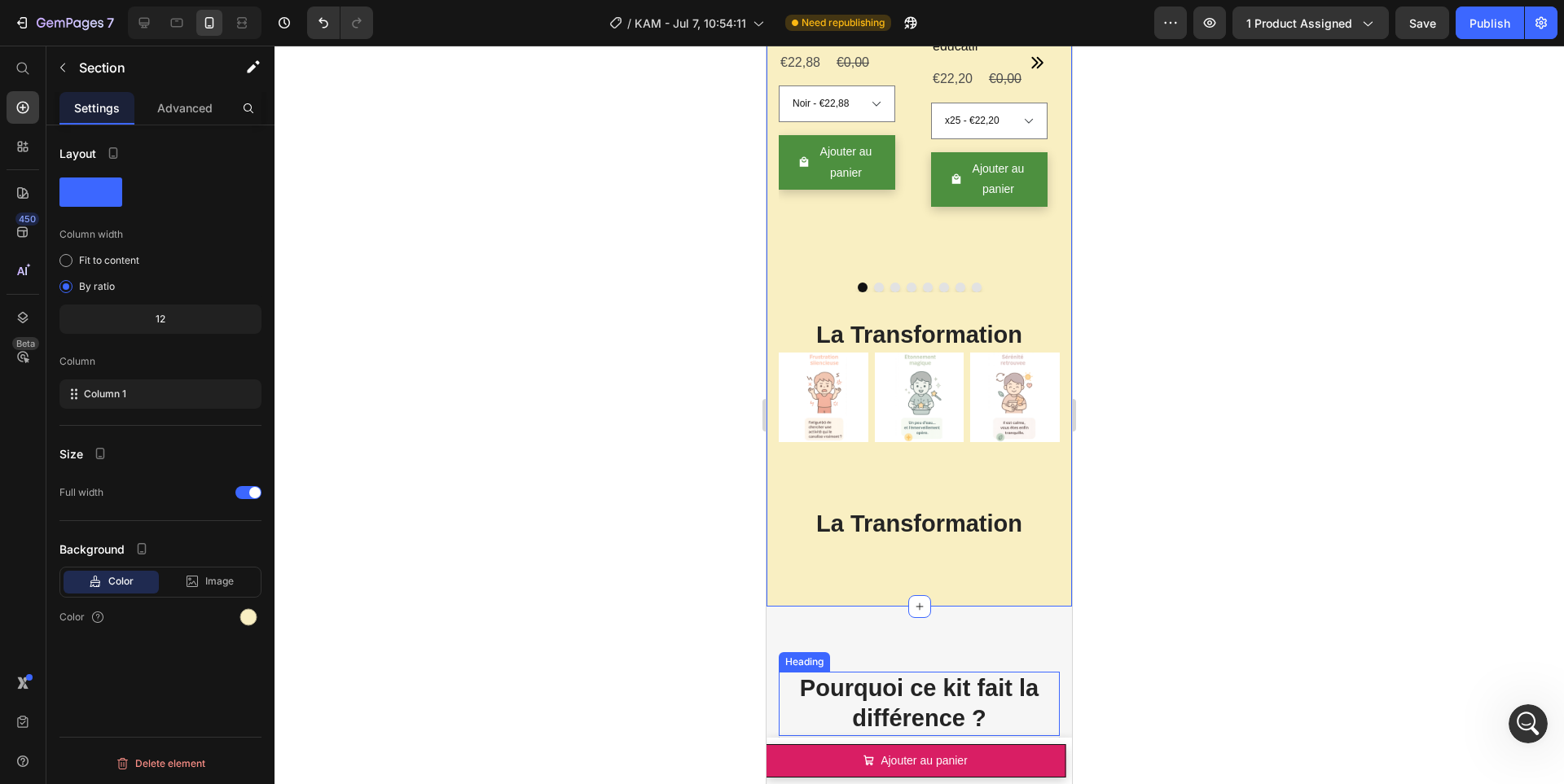 scroll, scrollTop: 1987, scrollLeft: 0, axis: vertical 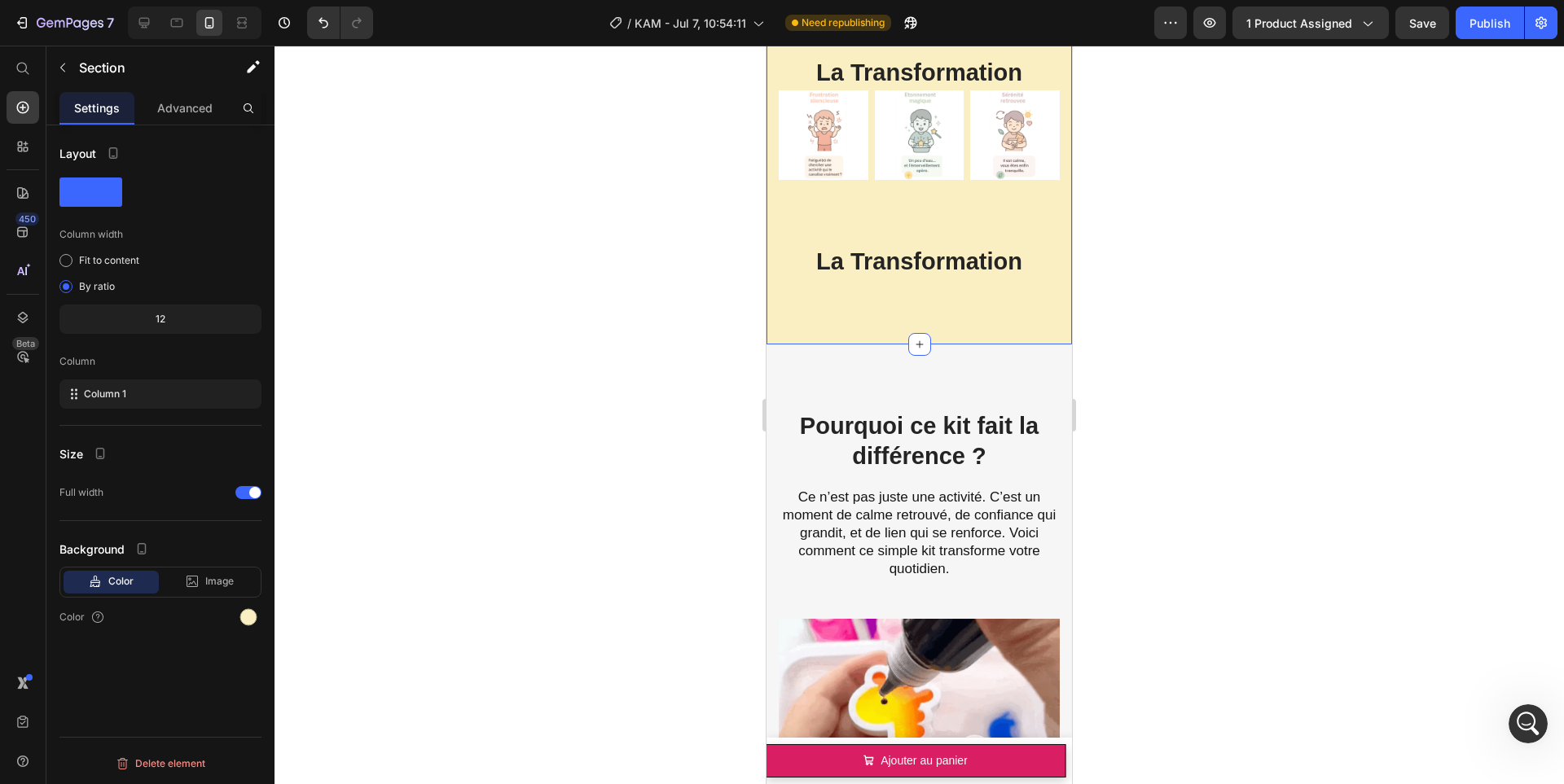 click on "Product Images Mini Aquarium pour Animaux Magiques 3D! Product Title €22,88 Product Price €0,00 Product Price Row Noir - €22,88 Jaune - €22,88 Transparent - €22,88 Product Variants & Swatches Ajouter au panier Product Cart Button Row Product Images Ensemble de batons magnétiques éducatif Product Title €22,20 Product Price €0,00 Product Price Row x25 - €22,20 x42 - €38,50 x138 - €116,00 Product Variants & Swatches Ajouter au panier Product Cart Button Row Product Images Recharges et Moules Kit d’Animaux Magiques 3D Product Title €49,88 Product Price €0,00 Product Price Row Pack Confirmé 1 - 100ml - €49,88 Pack Confirmé 2 - 100ml - €113,88 Pack Découverte 1 - 100ml - €32,88 Pack Découverte 2 - 100ml - €43,88 Pack Expert -100ml - €112,88 Pack Phosphorescent 1 - 50ml - €28,88 Pack Phosphorescent 2 - 50ml - €45,88 Pack Phosphorescent 3 - 50ml - €27,88 Poudre x5 - €10,88 Moules Animaux - €12,88 Moules Vacances - €20,88 Row Row" at bounding box center [919, -50] 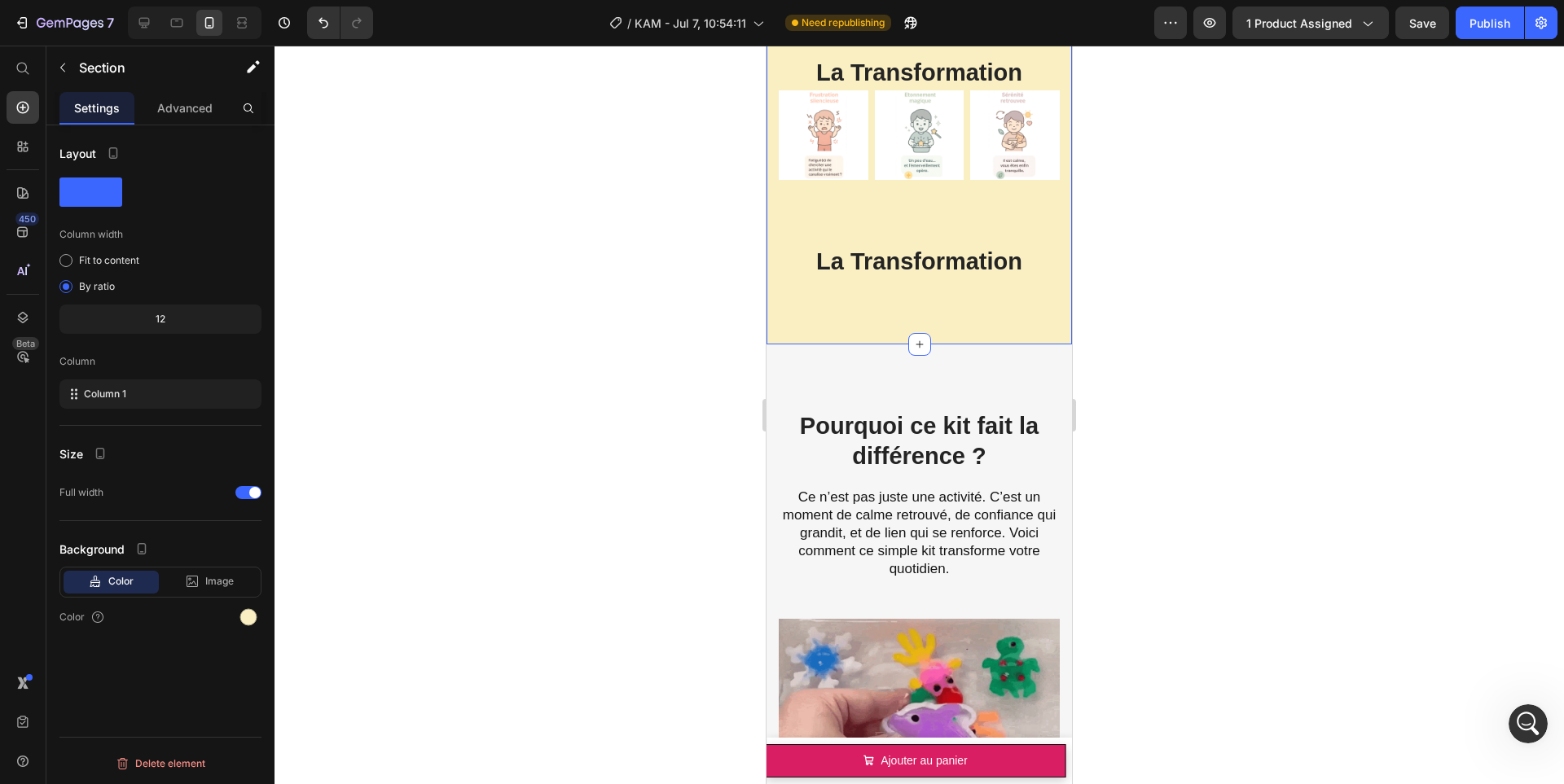 click on "Product Images Mini Aquarium pour Animaux Magiques 3D! Product Title €22,88 Product Price €0,00 Product Price Row Noir - €22,88 Jaune - €22,88 Transparent - €22,88 Product Variants & Swatches Ajouter au panier Product Cart Button Row Product Images Ensemble de batons magnétiques éducatif Product Title €22,20 Product Price €0,00 Product Price Row x25 - €22,20 x42 - €38,50 x138 - €116,00 Product Variants & Swatches Ajouter au panier Product Cart Button Row Product Images Recharges et Moules Kit d’Animaux Magiques 3D Product Title €49,88 Product Price €0,00 Product Price Row Pack Confirmé 1 - 100ml - €49,88 Pack Confirmé 2 - 100ml - €113,88 Pack Découverte 1 - 100ml - €32,88 Pack Découverte 2 - 100ml - €43,88 Pack Expert -100ml - €112,88 Pack Phosphorescent 1 - 50ml - €28,88 Pack Phosphorescent 2 - 50ml - €45,88 Pack Phosphorescent 3 - 50ml - €27,88 Poudre x5 - €10,88 Moules Animaux - €12,88 Moules Vacances - €20,88 Row Row" at bounding box center [919, -50] 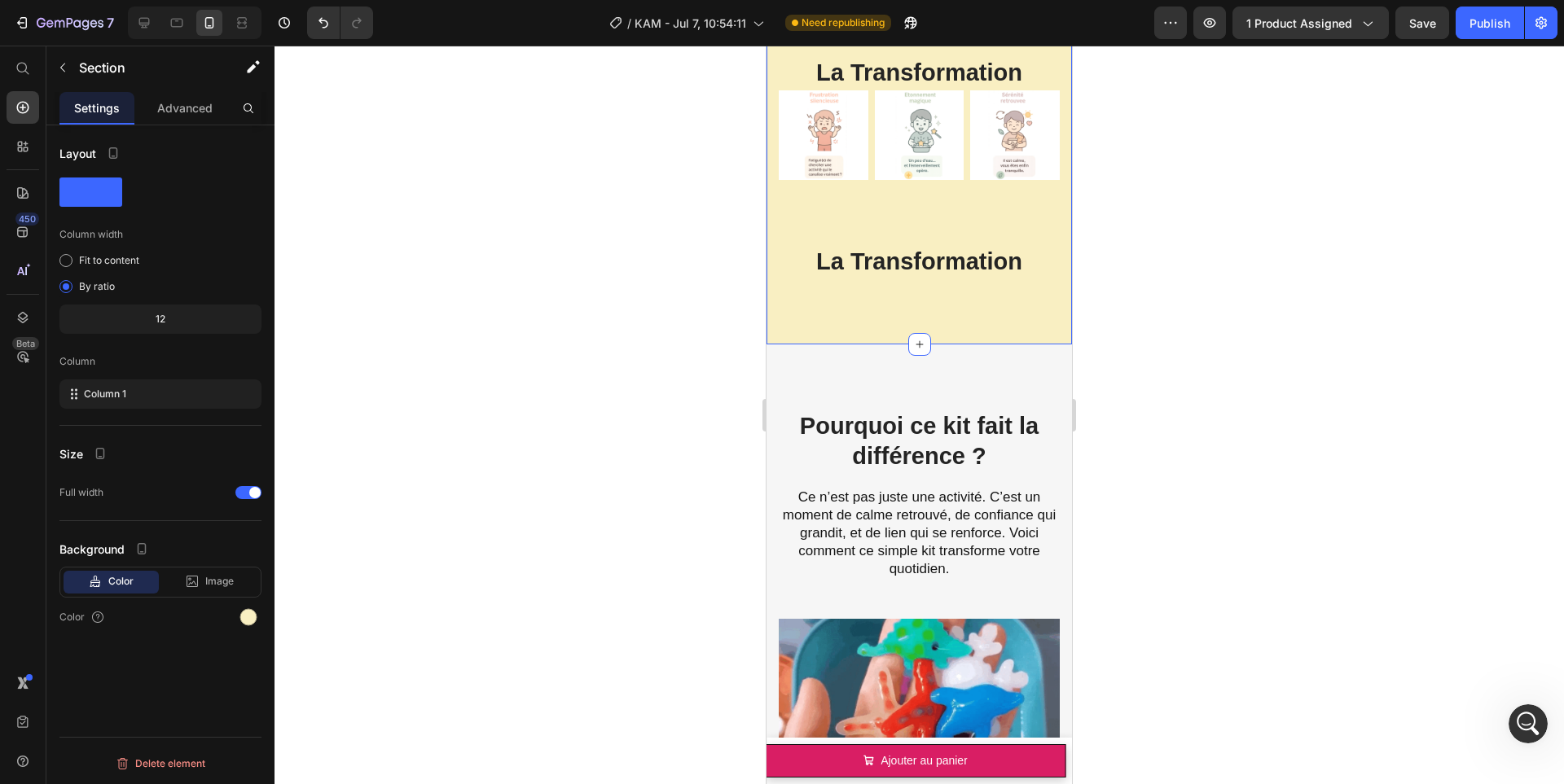 click on "Product Images Mini Aquarium pour Animaux Magiques 3D! Product Title €22,88 Product Price €0,00 Product Price Row Noir - €22,88 Jaune - €22,88 Transparent - €22,88 Product Variants & Swatches Ajouter au panier Product Cart Button Row Product Images Ensemble de batons magnétiques éducatif Product Title €22,20 Product Price €0,00 Product Price Row x25 - €22,20 x42 - €38,50 x138 - €116,00 Product Variants & Swatches Ajouter au panier Product Cart Button Row Product Images Recharges et Moules Kit d’Animaux Magiques 3D Product Title €49,88 Product Price €0,00 Product Price Row Pack Confirmé 1 - 100ml - €49,88 Pack Confirmé 2 - 100ml - €113,88 Pack Découverte 1 - 100ml - €32,88 Pack Découverte 2 - 100ml - €43,88 Pack Expert -100ml - €112,88 Pack Phosphorescent 1 - 50ml - €28,88 Pack Phosphorescent 2 - 50ml - €45,88 Pack Phosphorescent 3 - 50ml - €27,88 Poudre x5 - €10,88 Moules Animaux - €12,88 Moules Vacances - €20,88 Row Row" at bounding box center [919, -50] 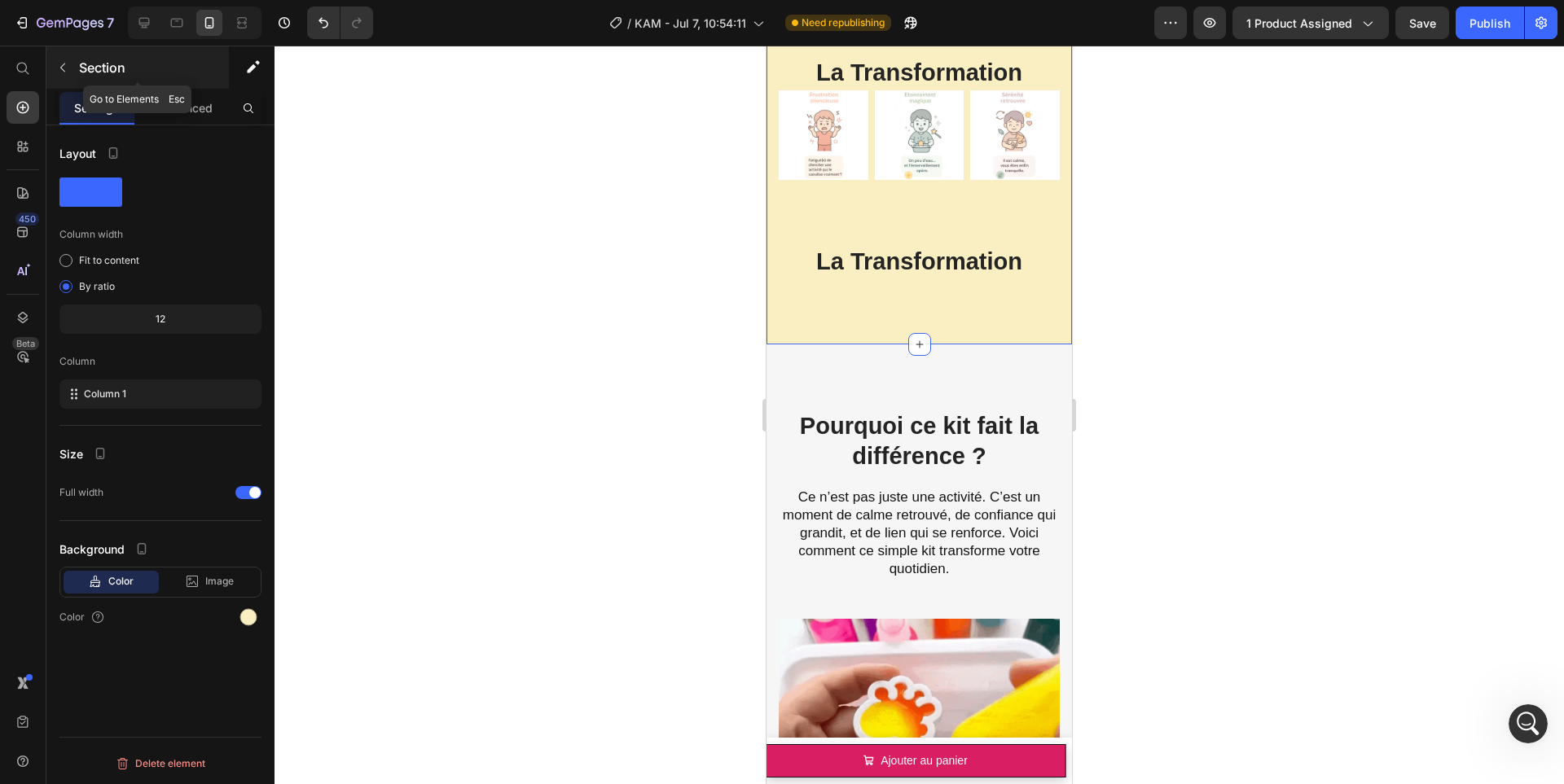 click 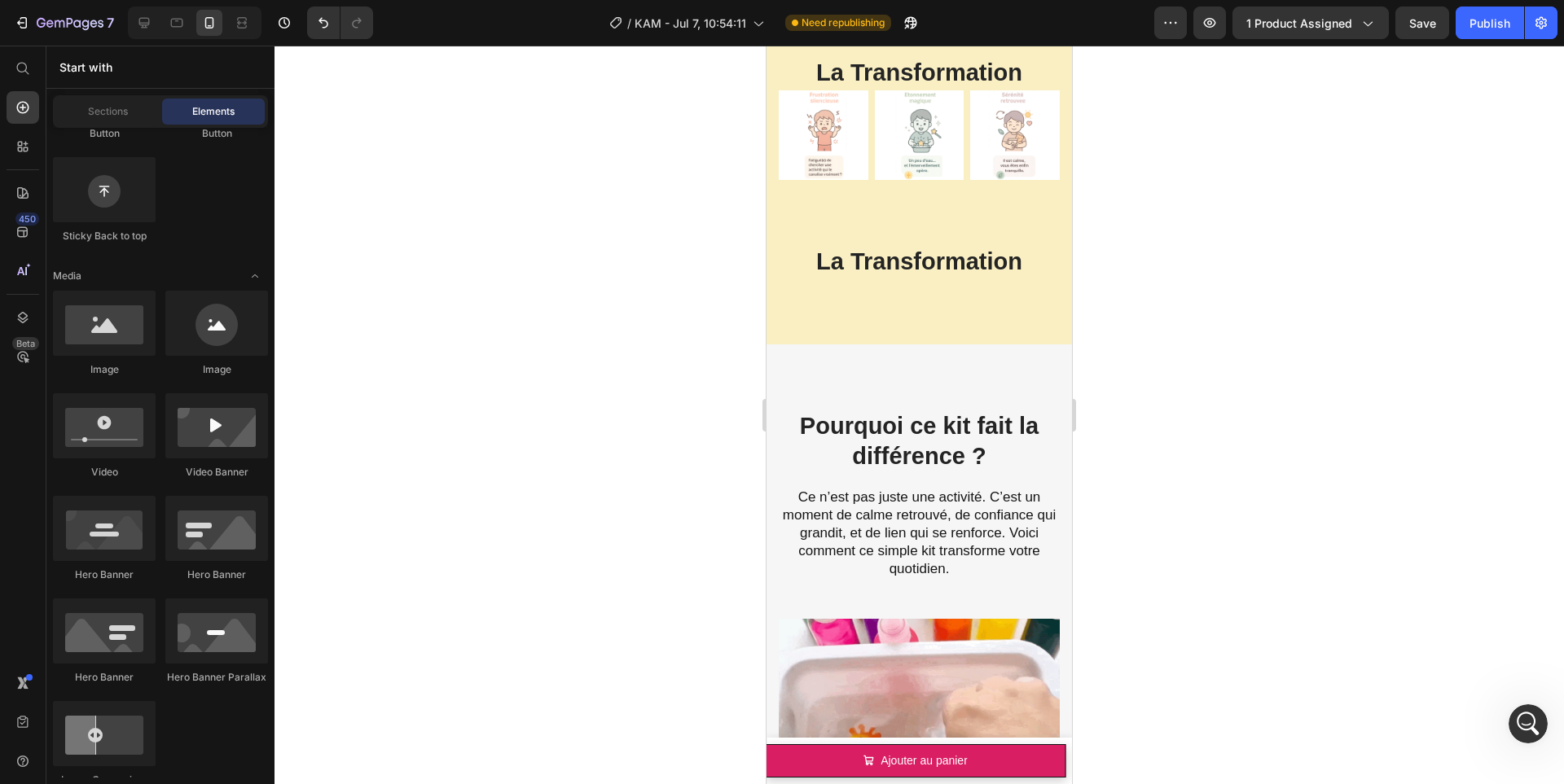 scroll, scrollTop: 0, scrollLeft: 0, axis: both 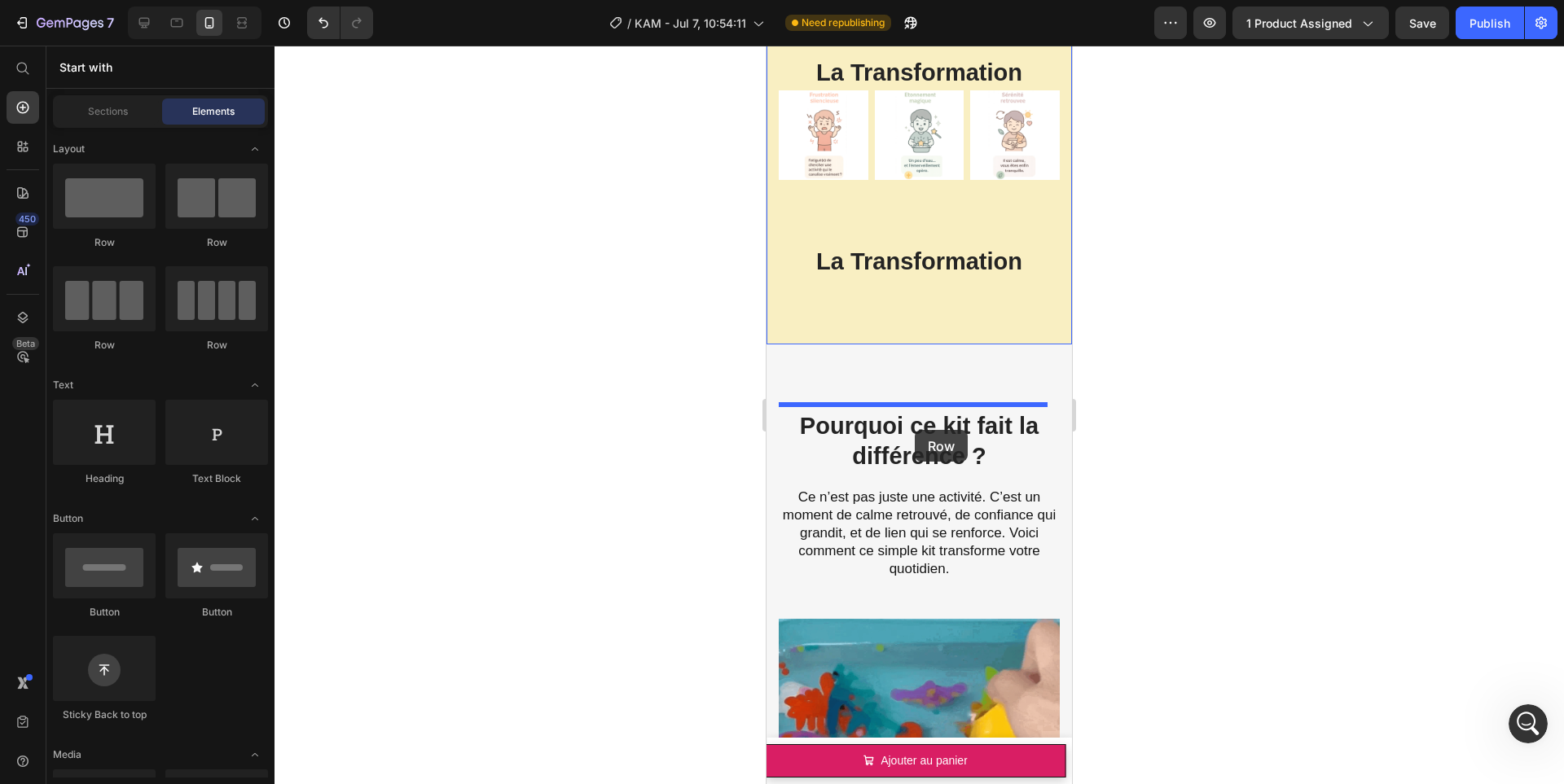 drag, startPoint x: 868, startPoint y: 240, endPoint x: 915, endPoint y: 429, distance: 194.75626 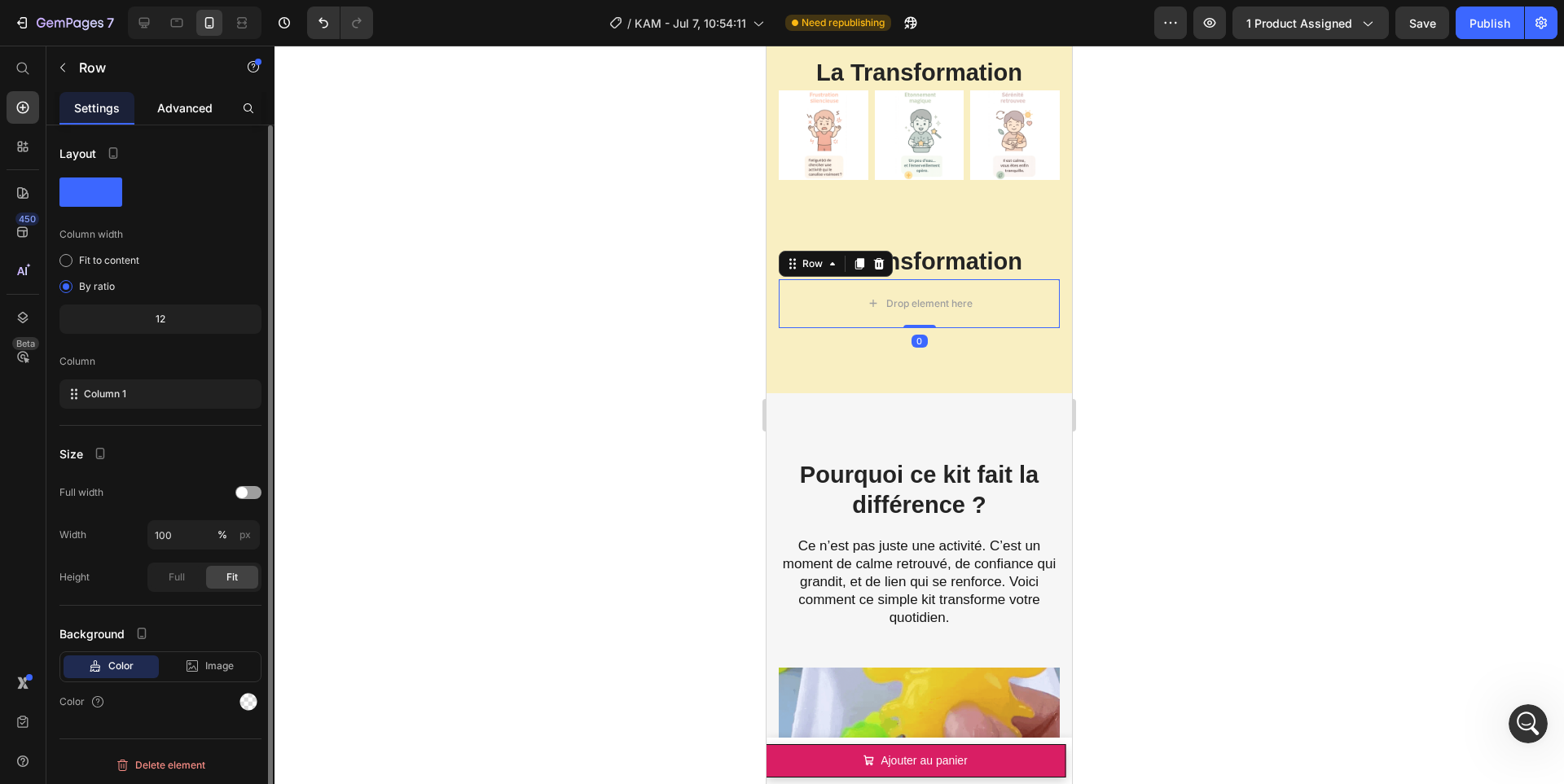 click on "Advanced" at bounding box center [185, 107] 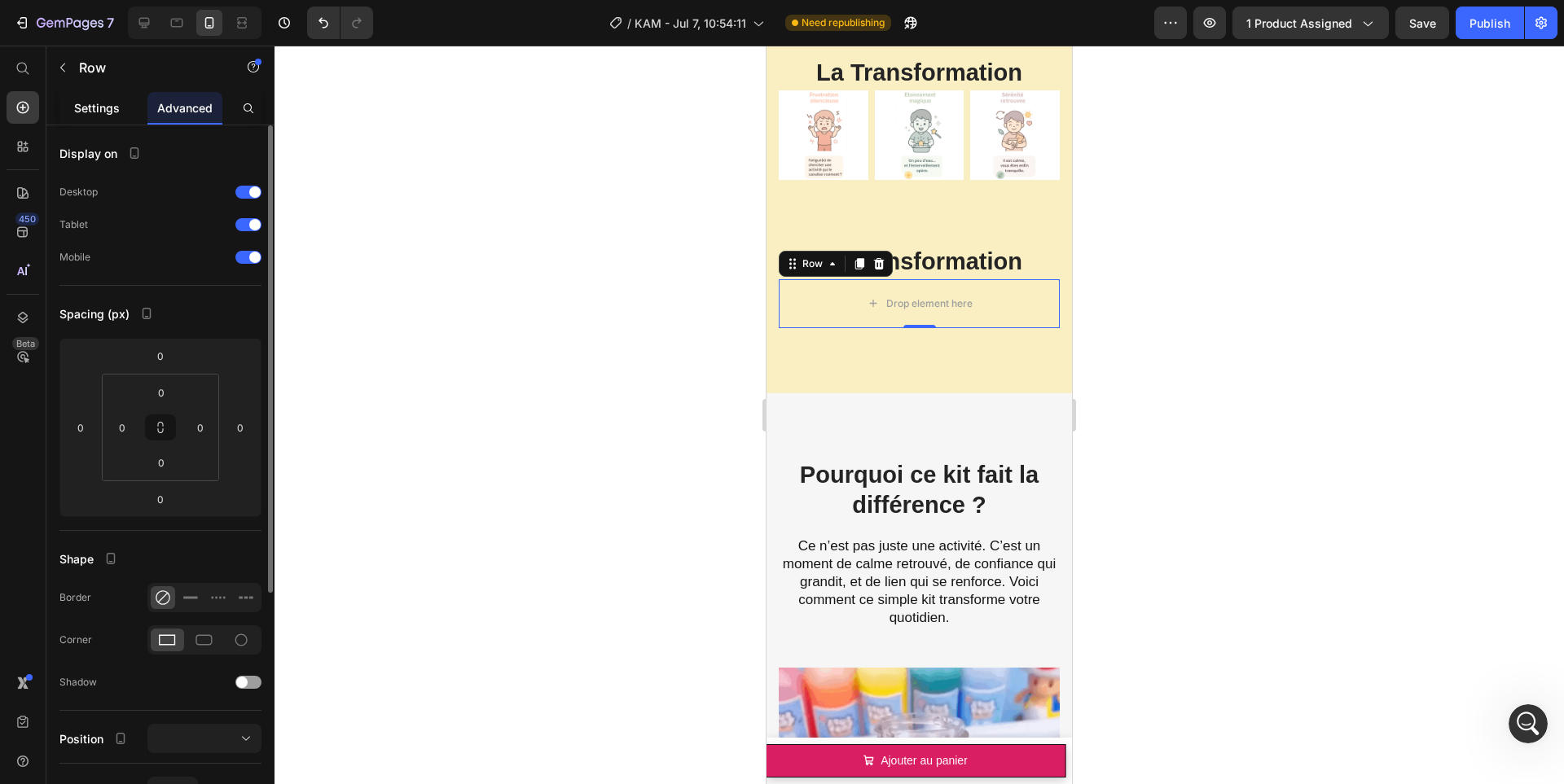 click on "Settings" at bounding box center (97, 107) 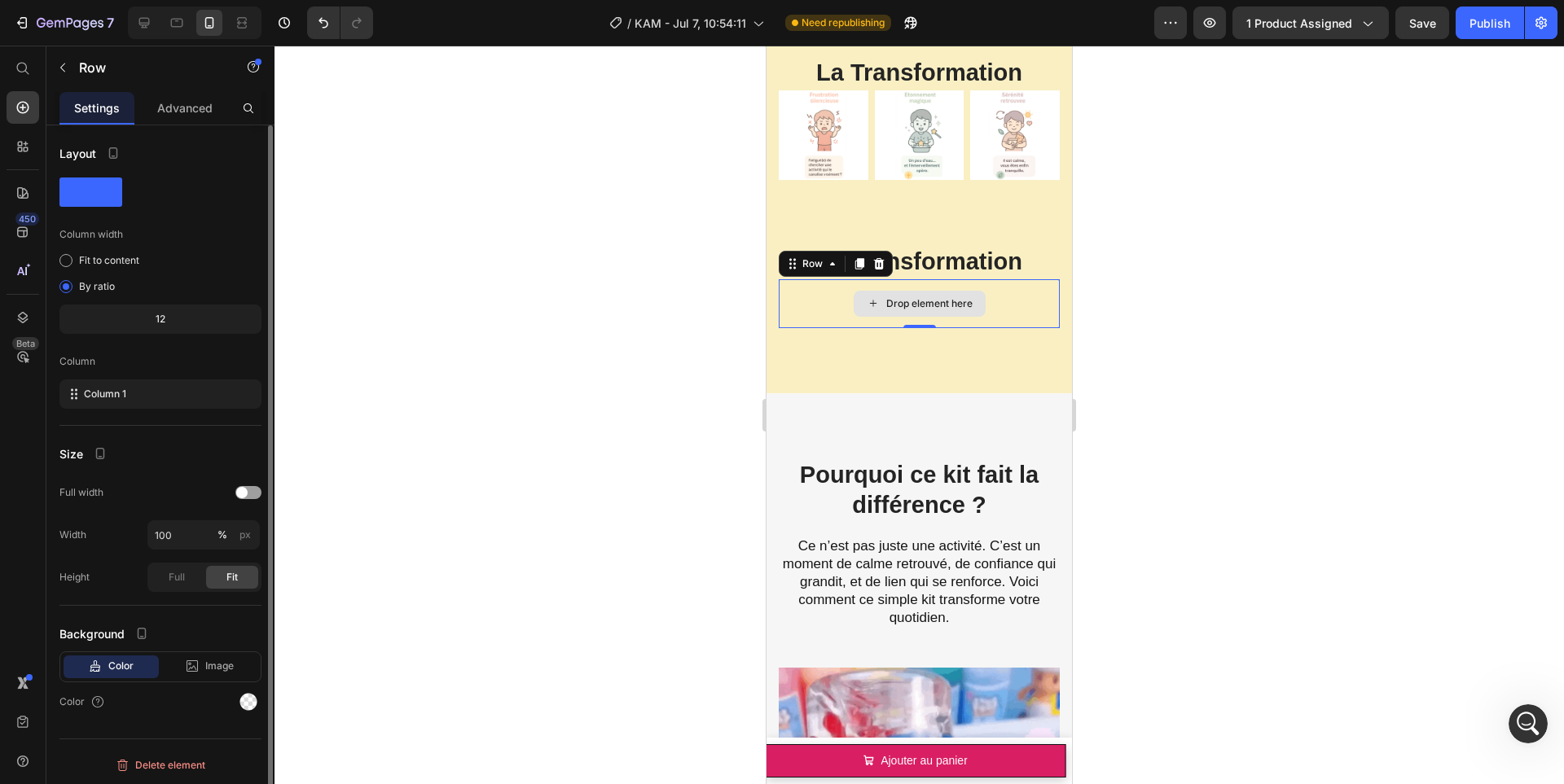 click on "Drop element here" at bounding box center [920, 304] 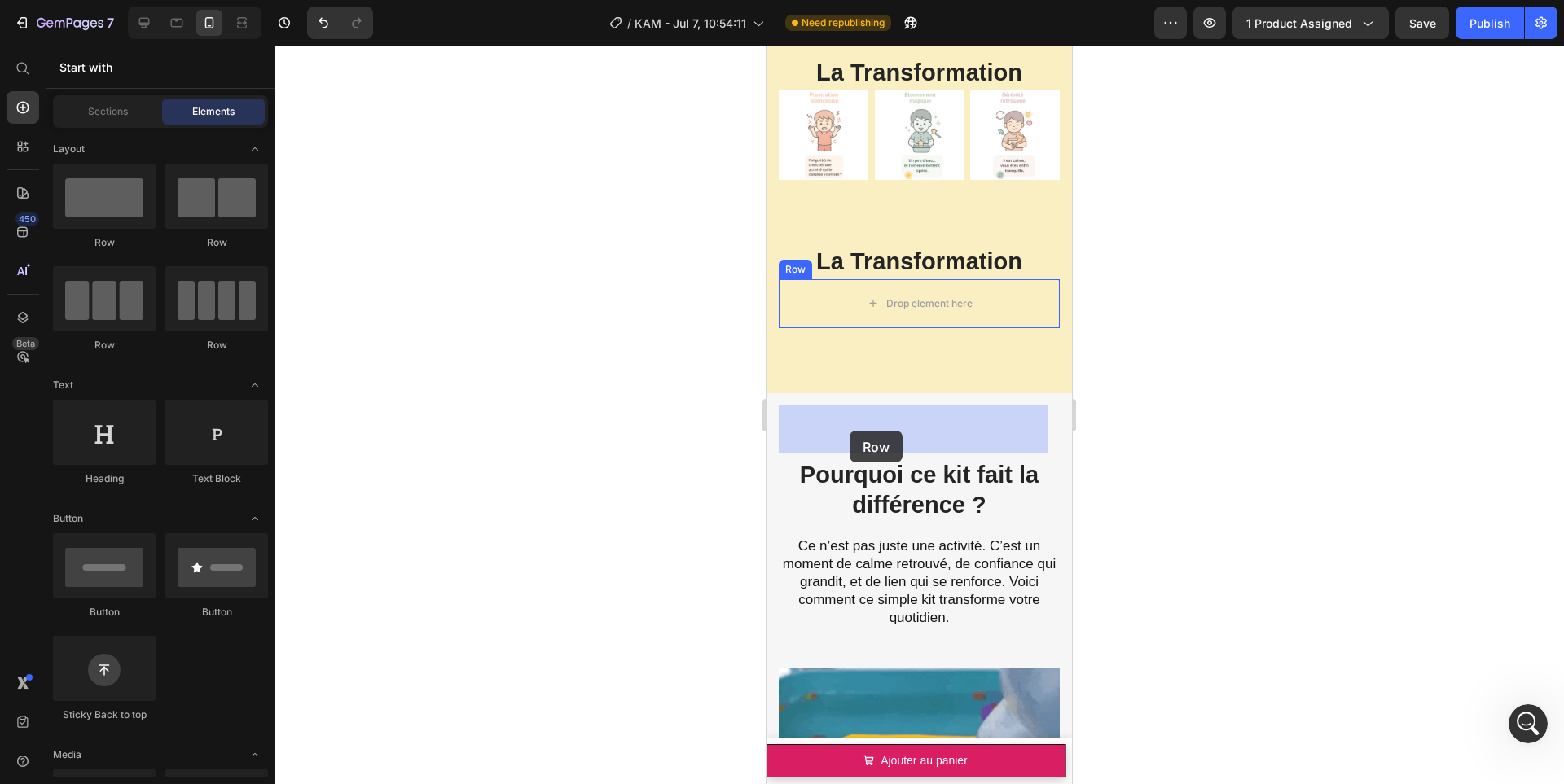 drag, startPoint x: 955, startPoint y: 352, endPoint x: 850, endPoint y: 431, distance: 131.40015 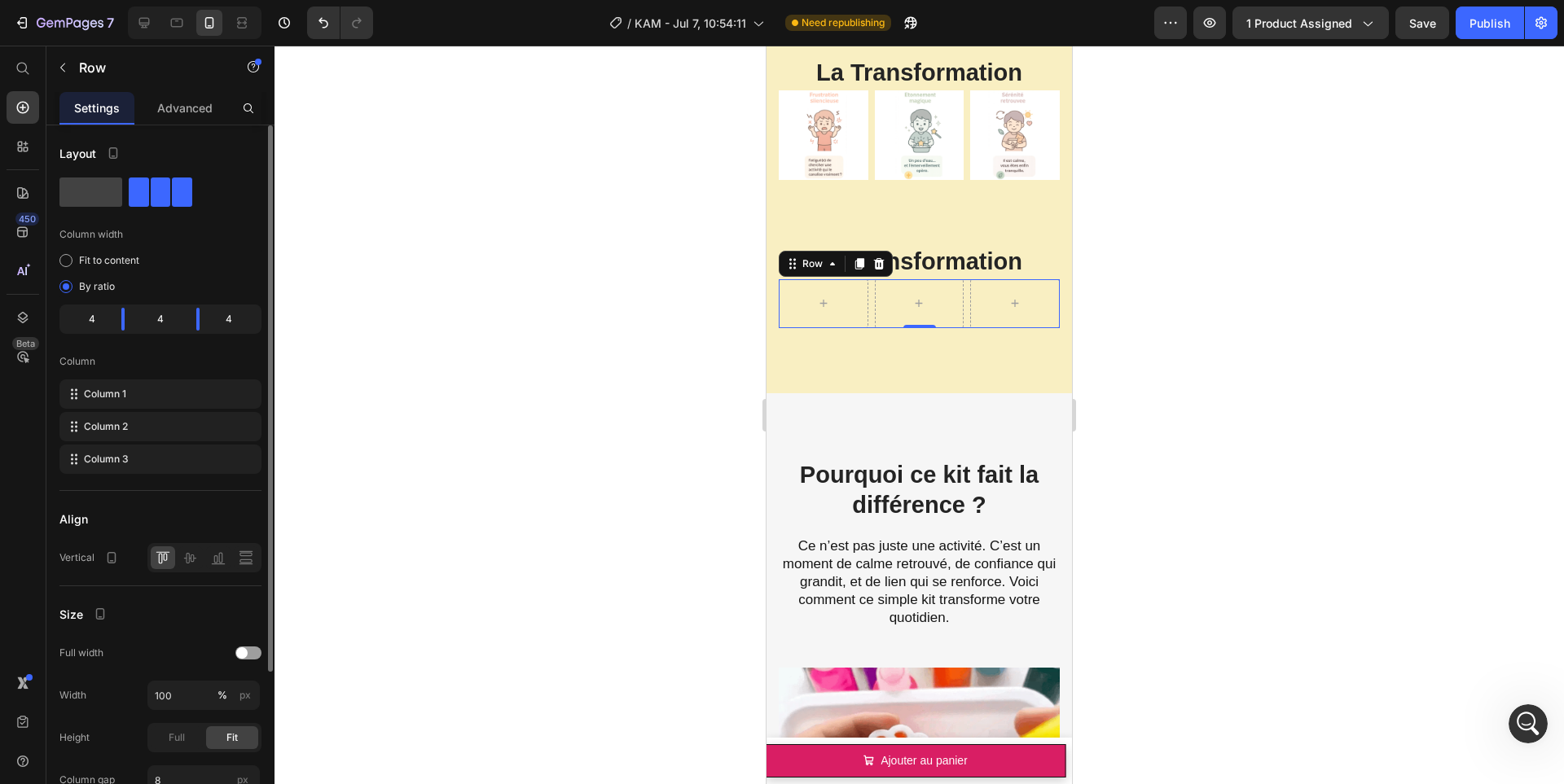 click on "4" 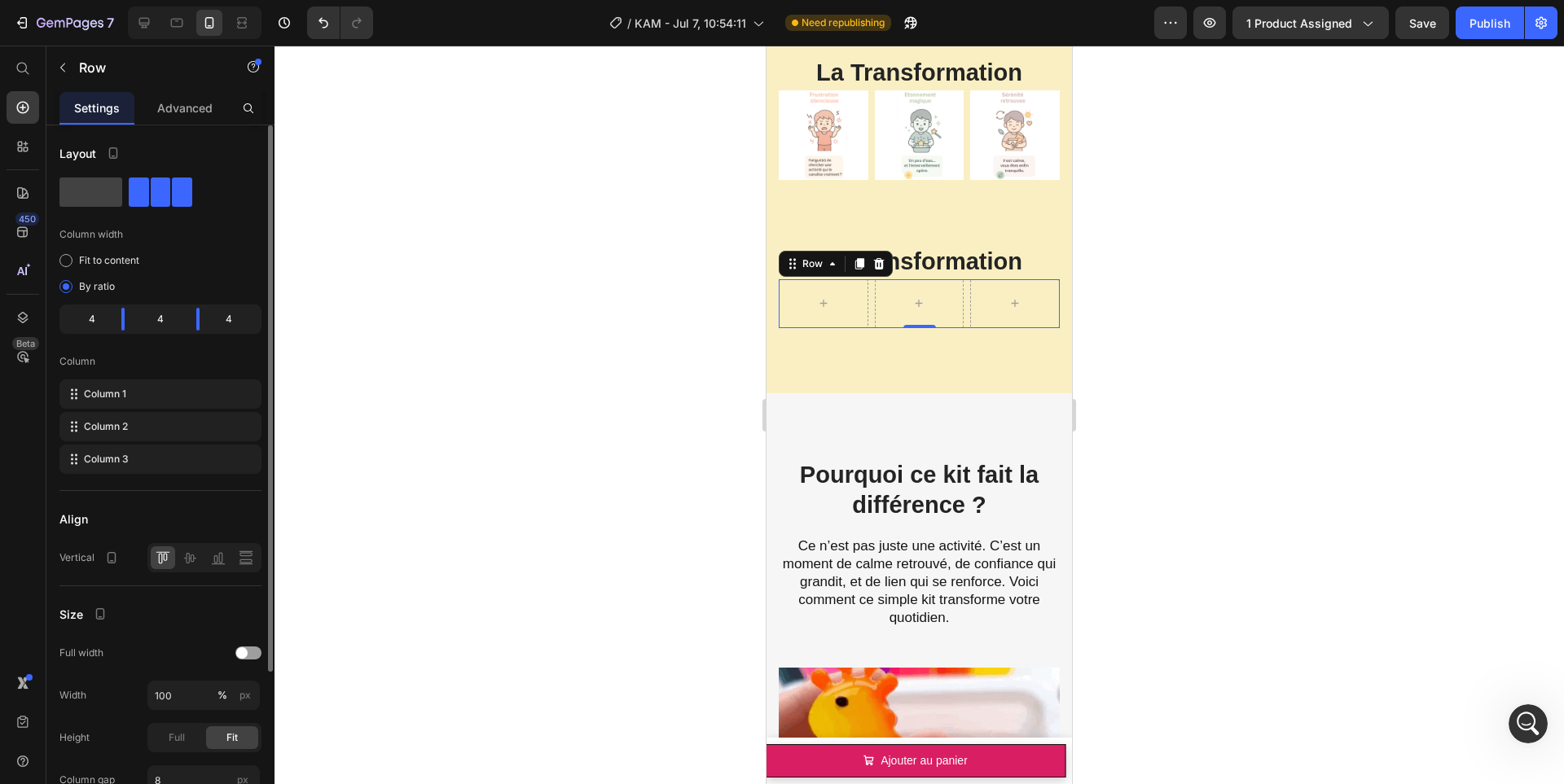 click on "4" 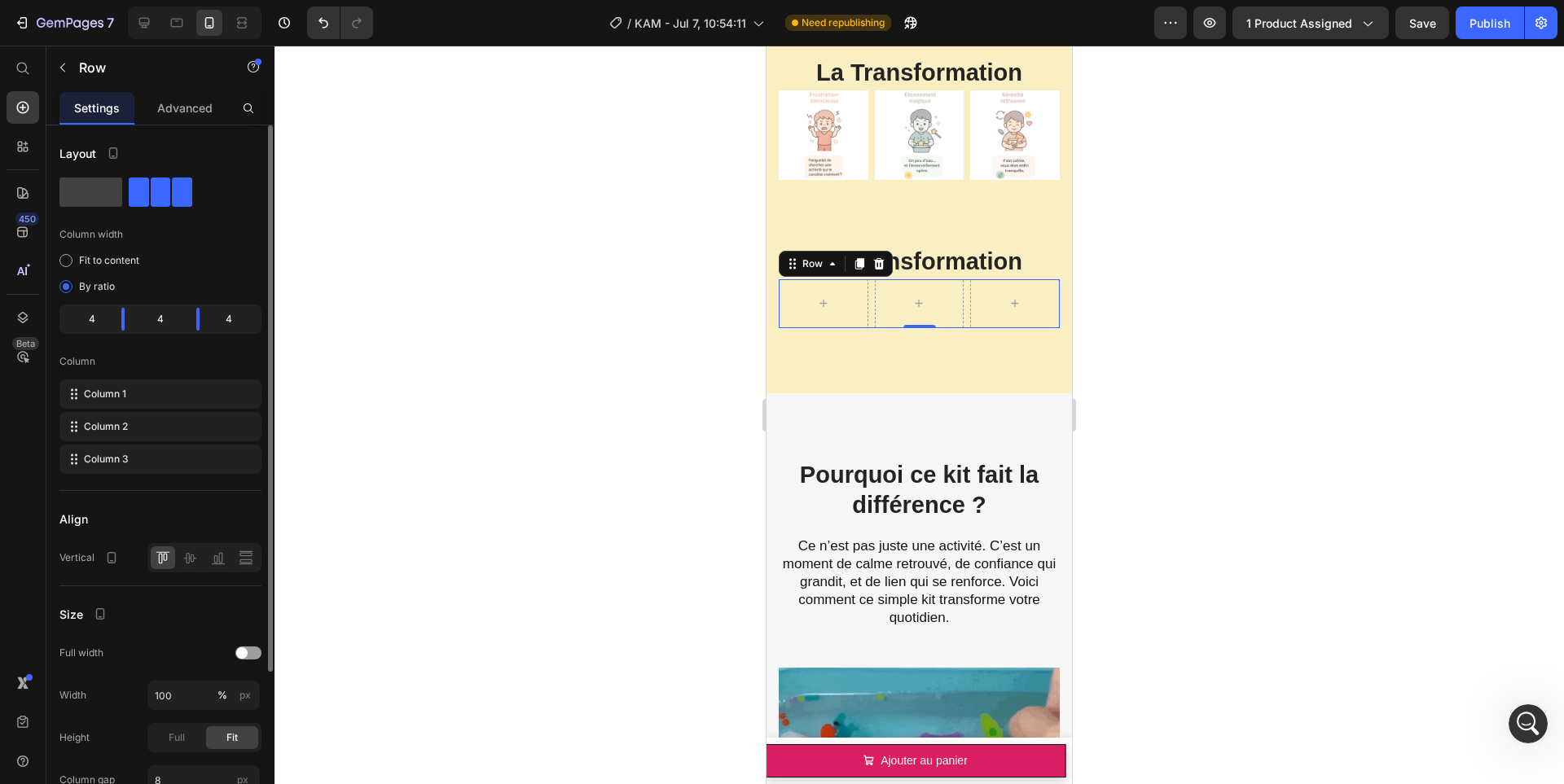 click on "4" 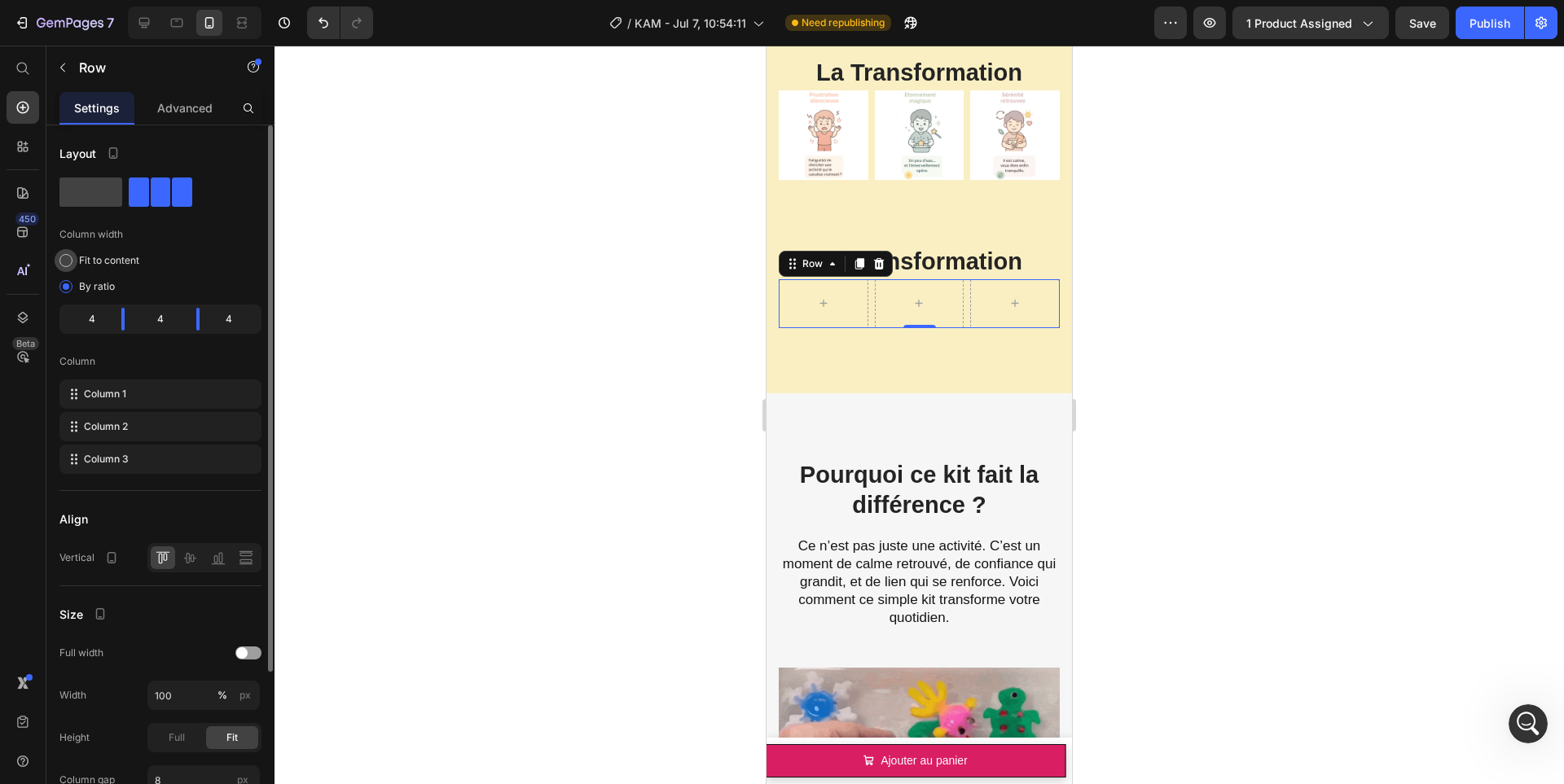 click on "Fit to content" at bounding box center [109, 261] 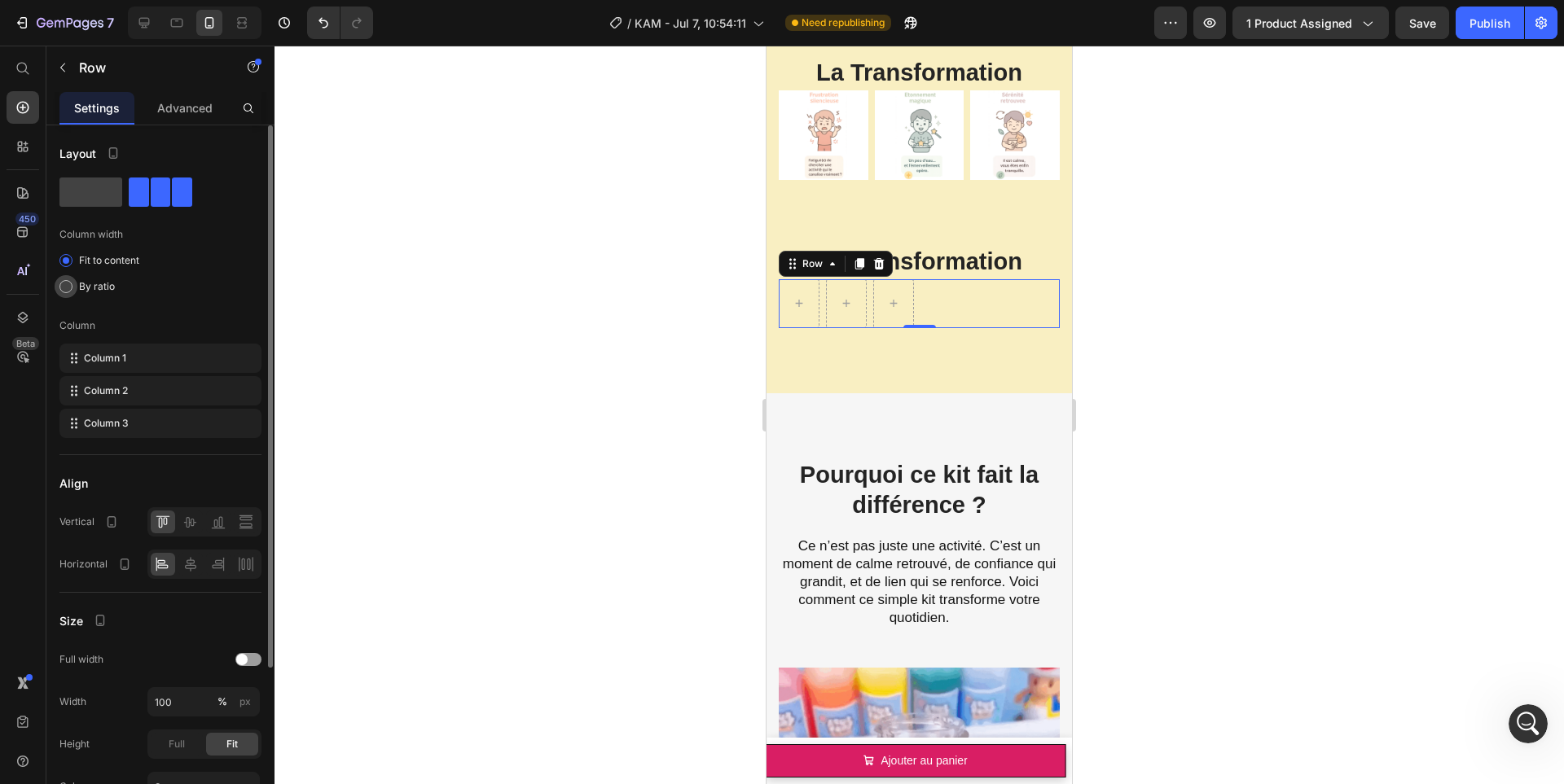click on "By ratio" at bounding box center [97, 287] 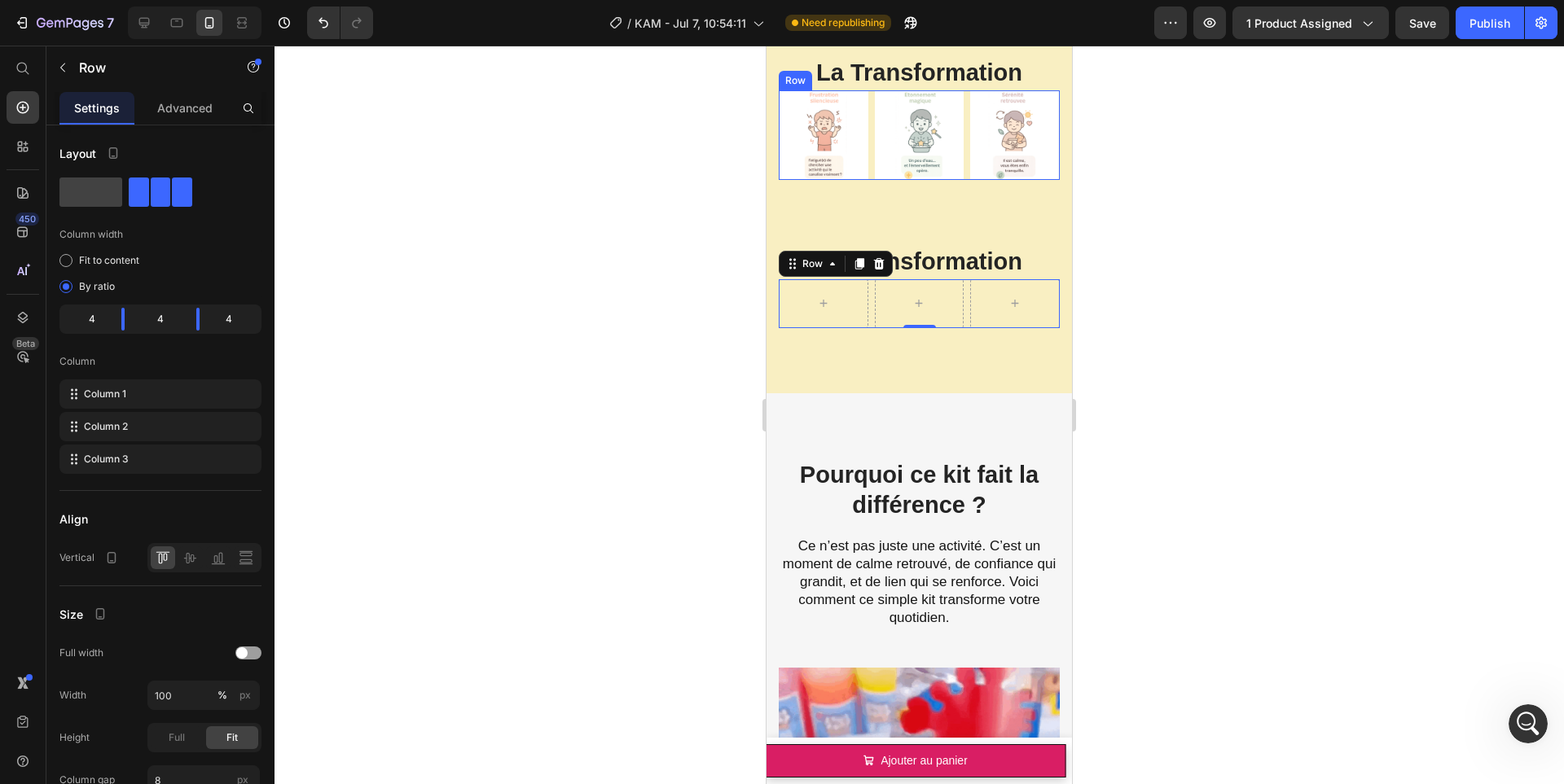click on "Image Image Image Row" at bounding box center [919, 135] 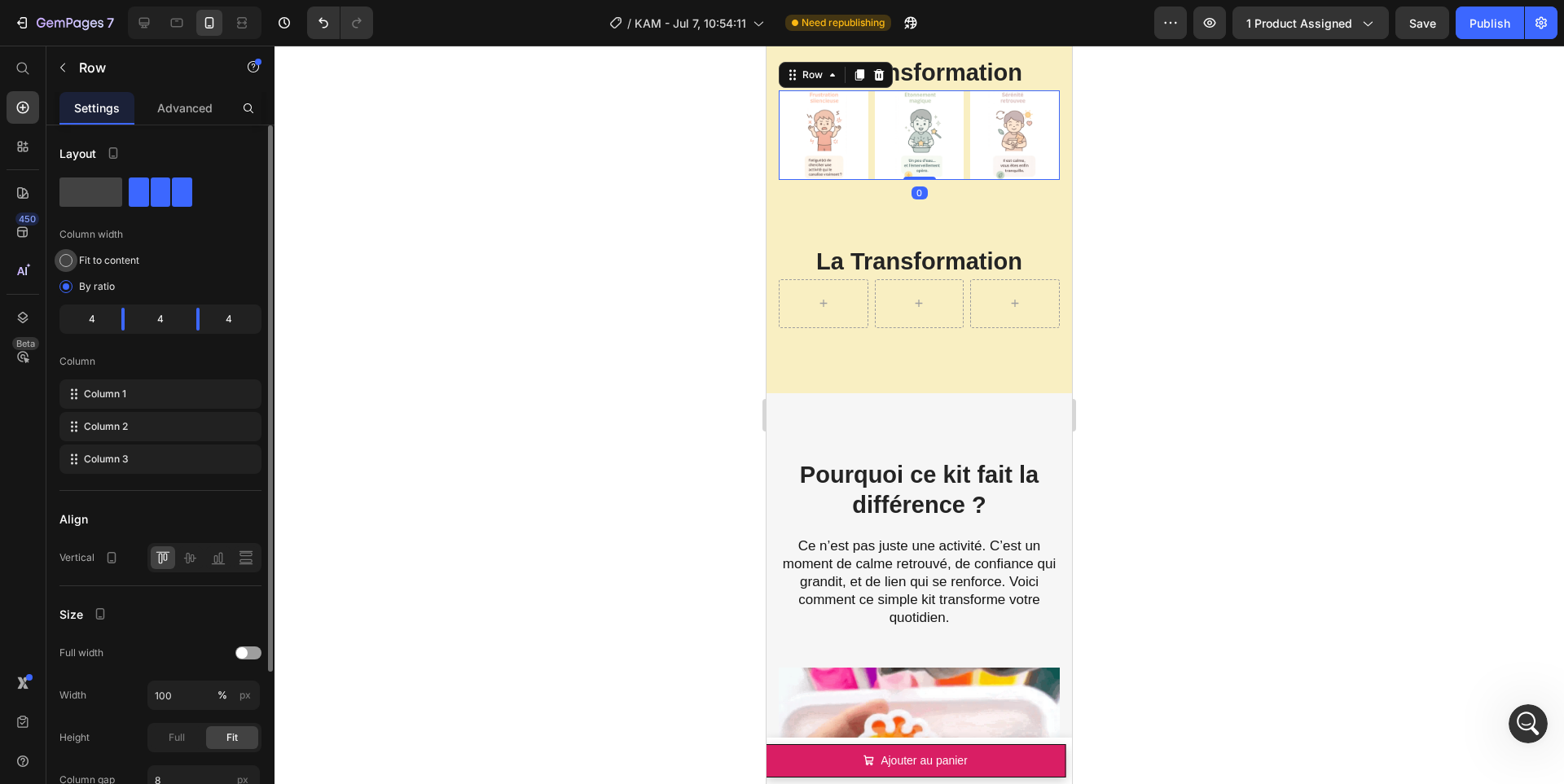click on "Fit to content" at bounding box center [109, 261] 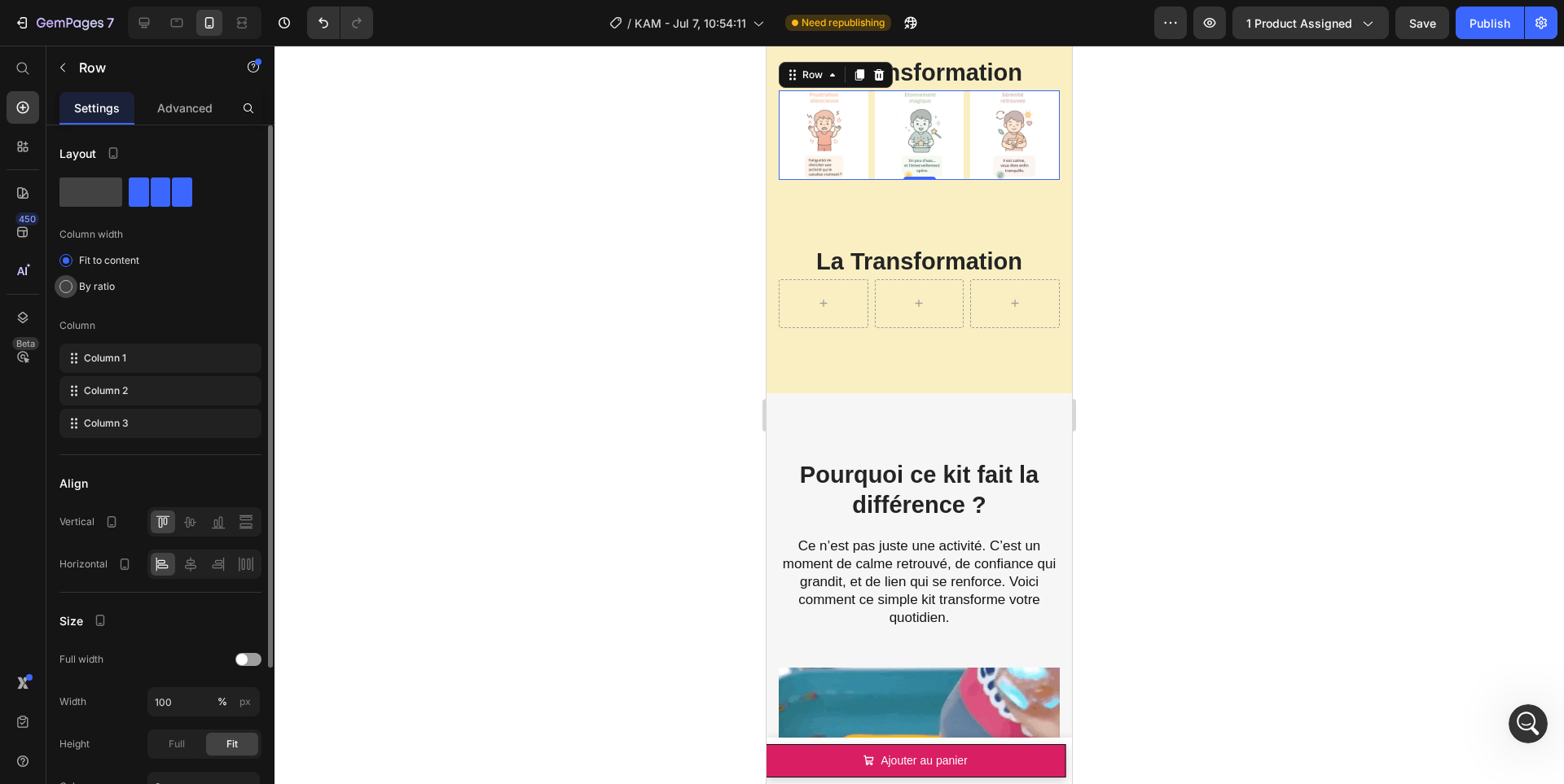 click on "By ratio" at bounding box center [97, 287] 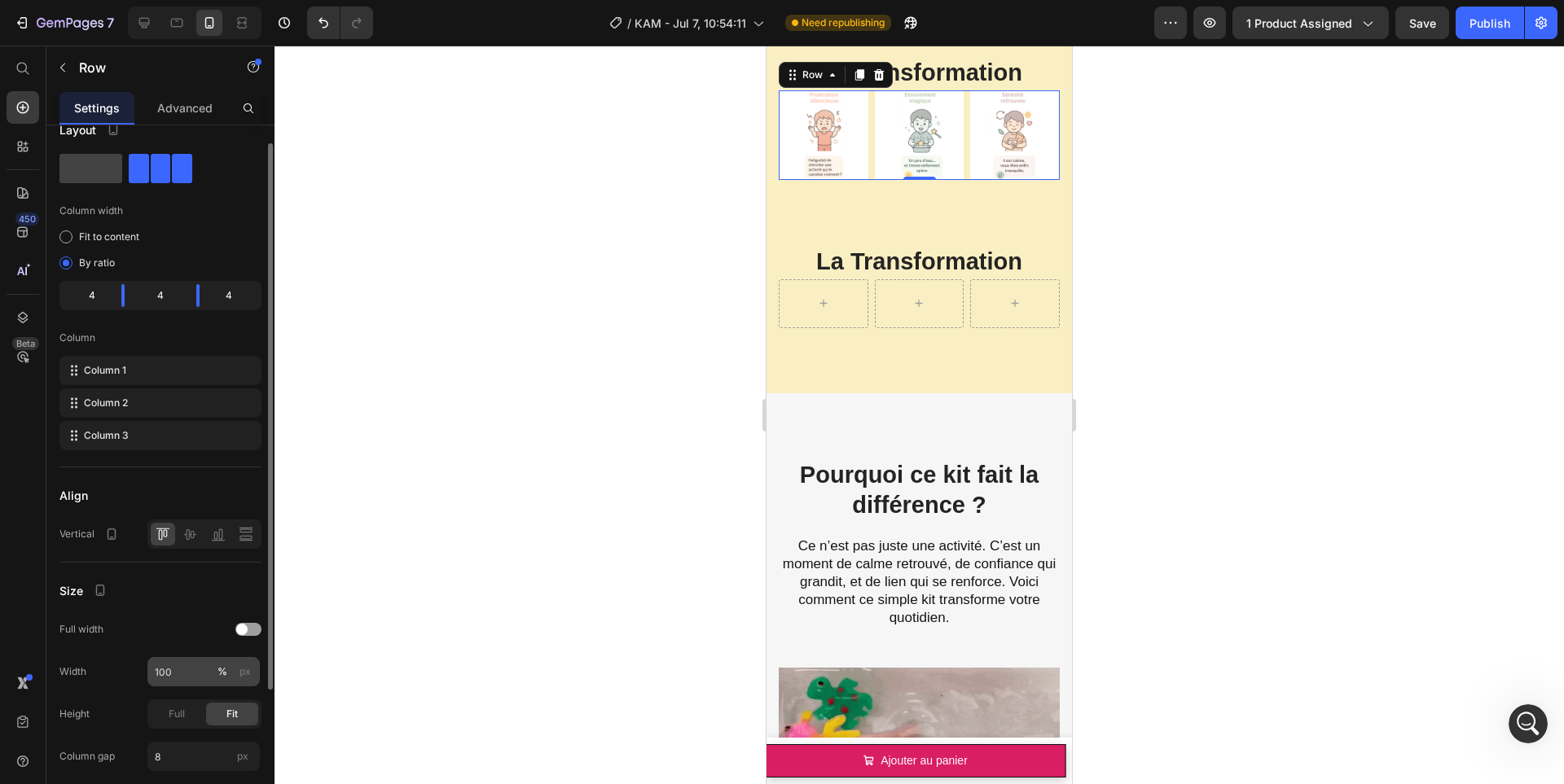 scroll, scrollTop: 134, scrollLeft: 0, axis: vertical 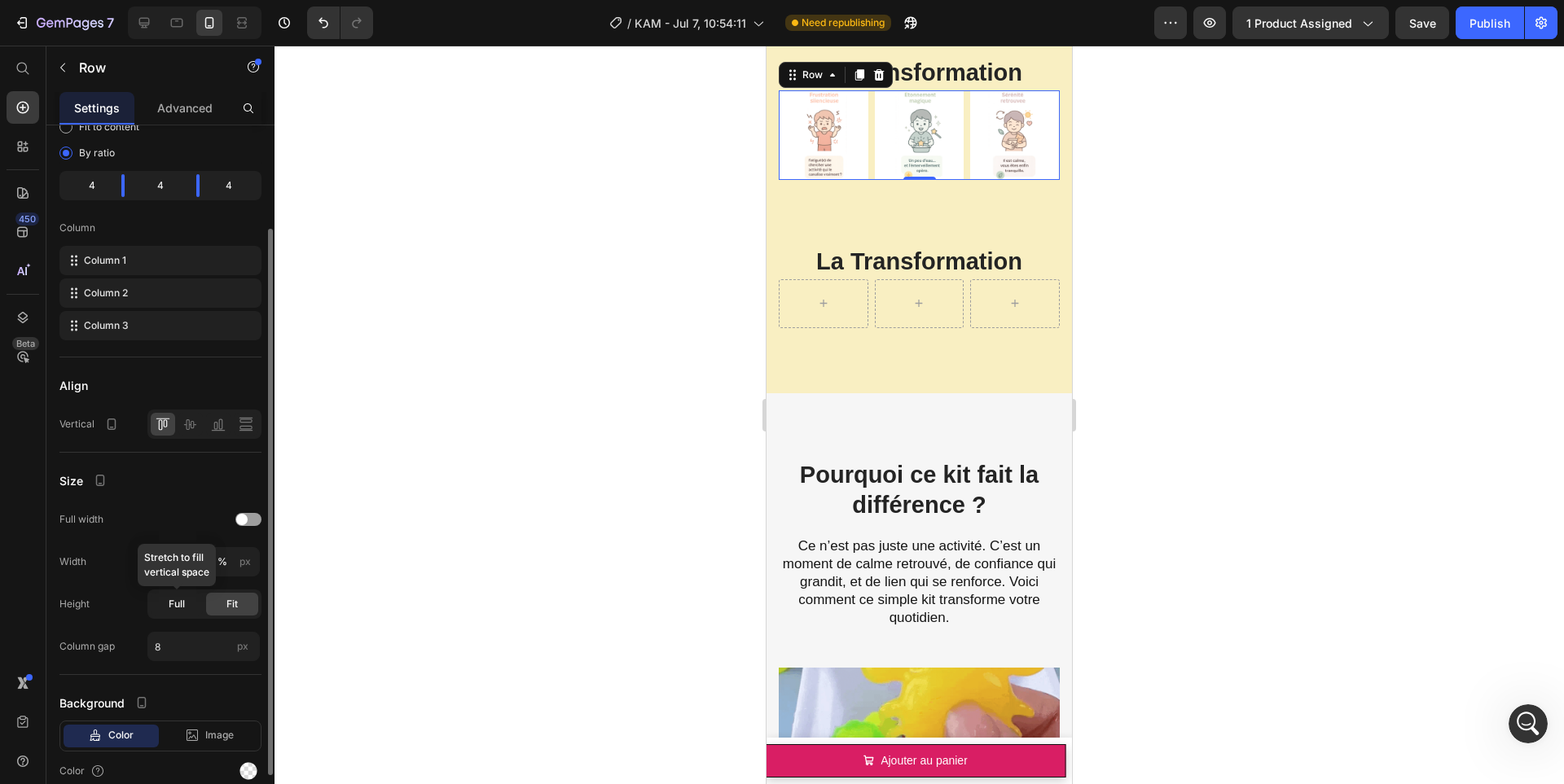 click on "Full" 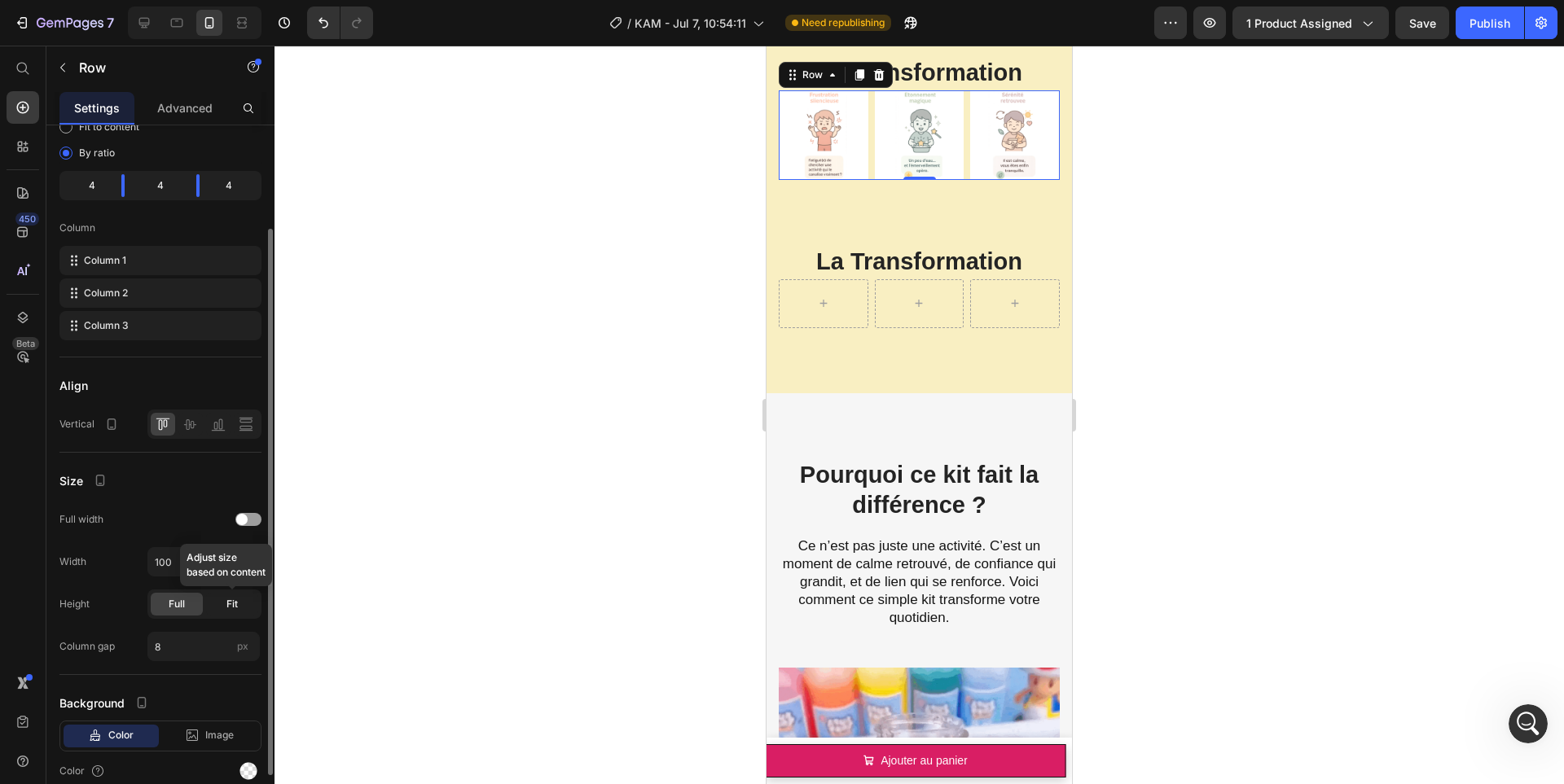 click on "Fit" 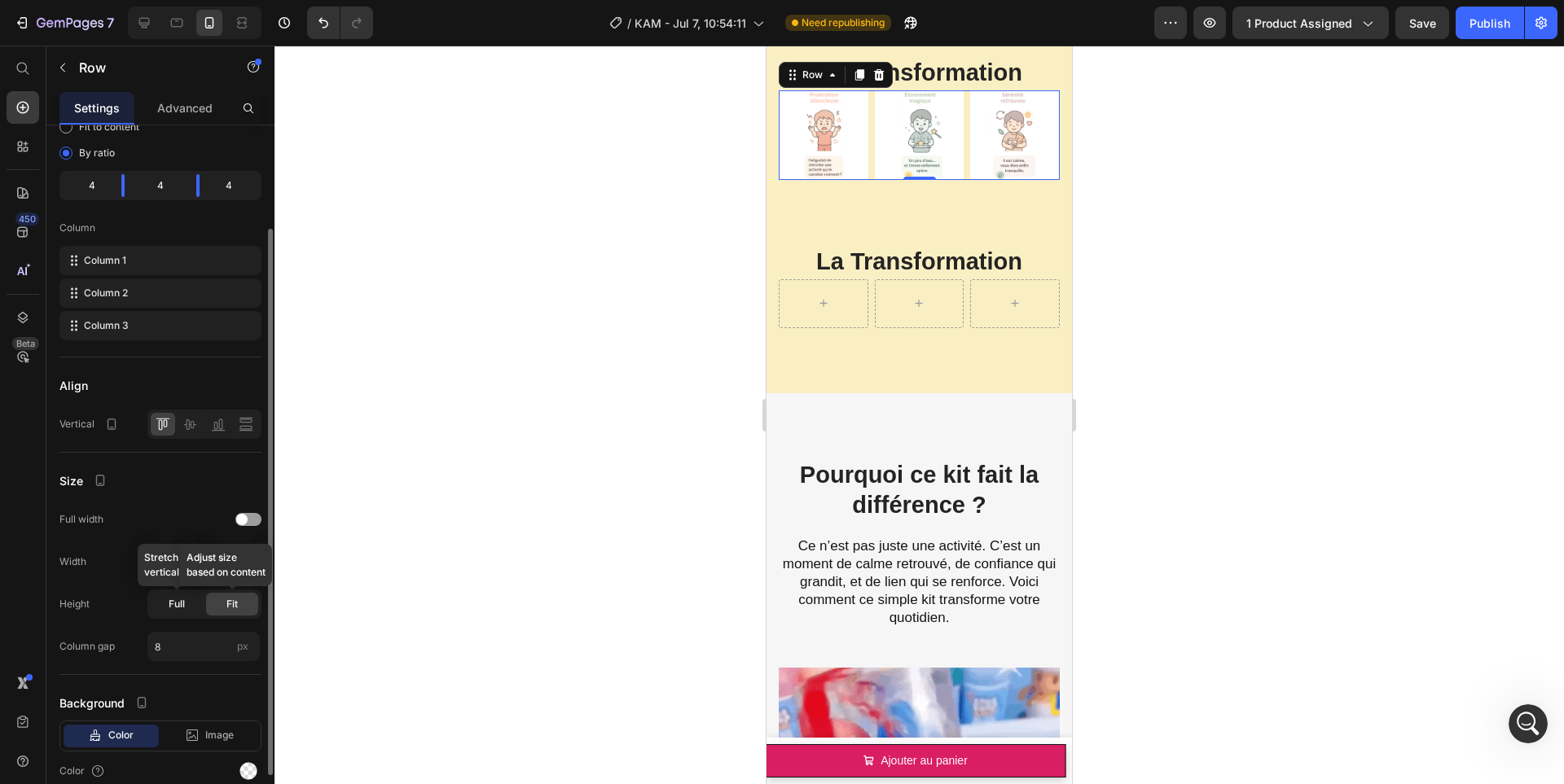 click on "Full" 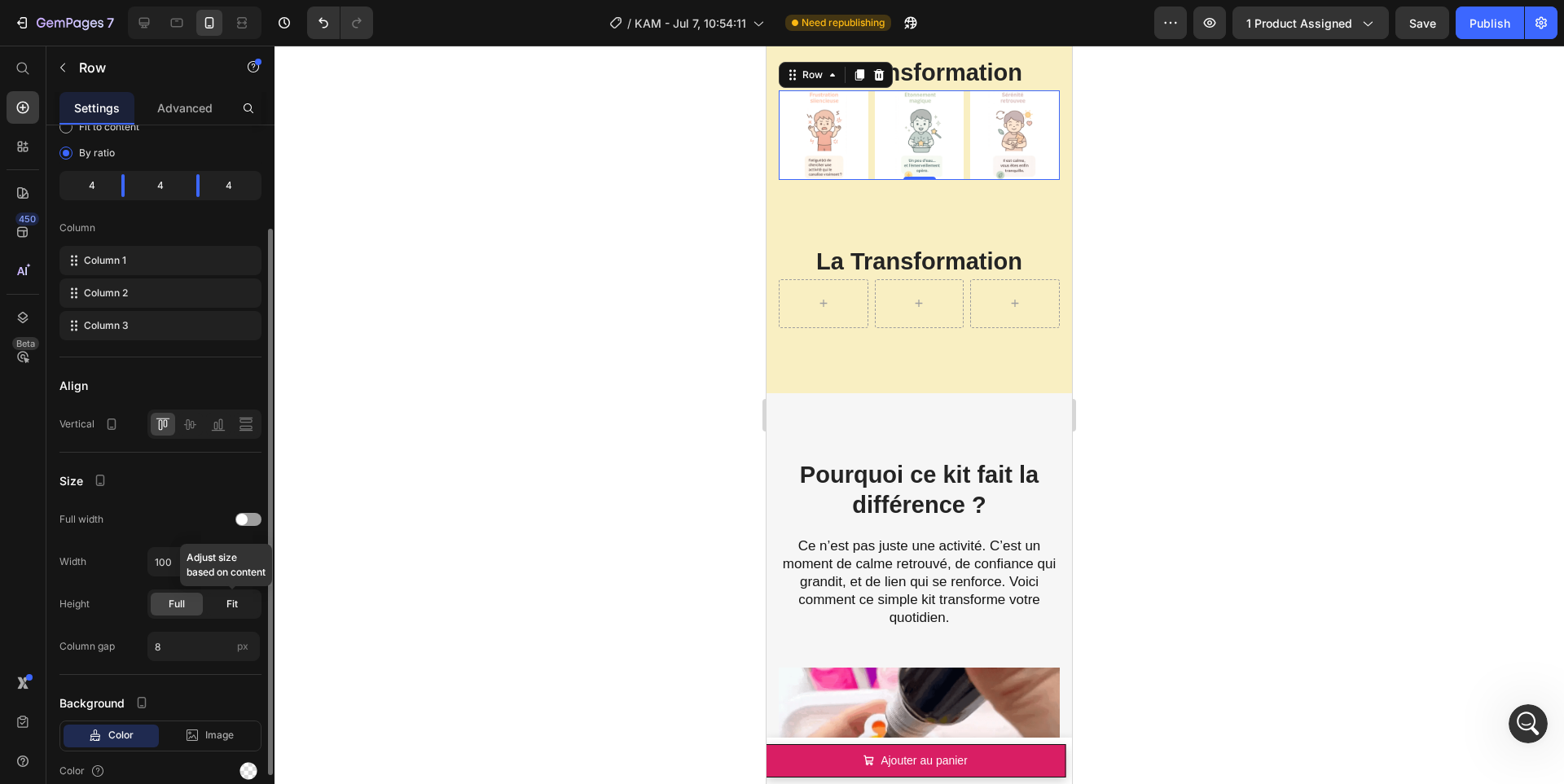 click on "Fit" 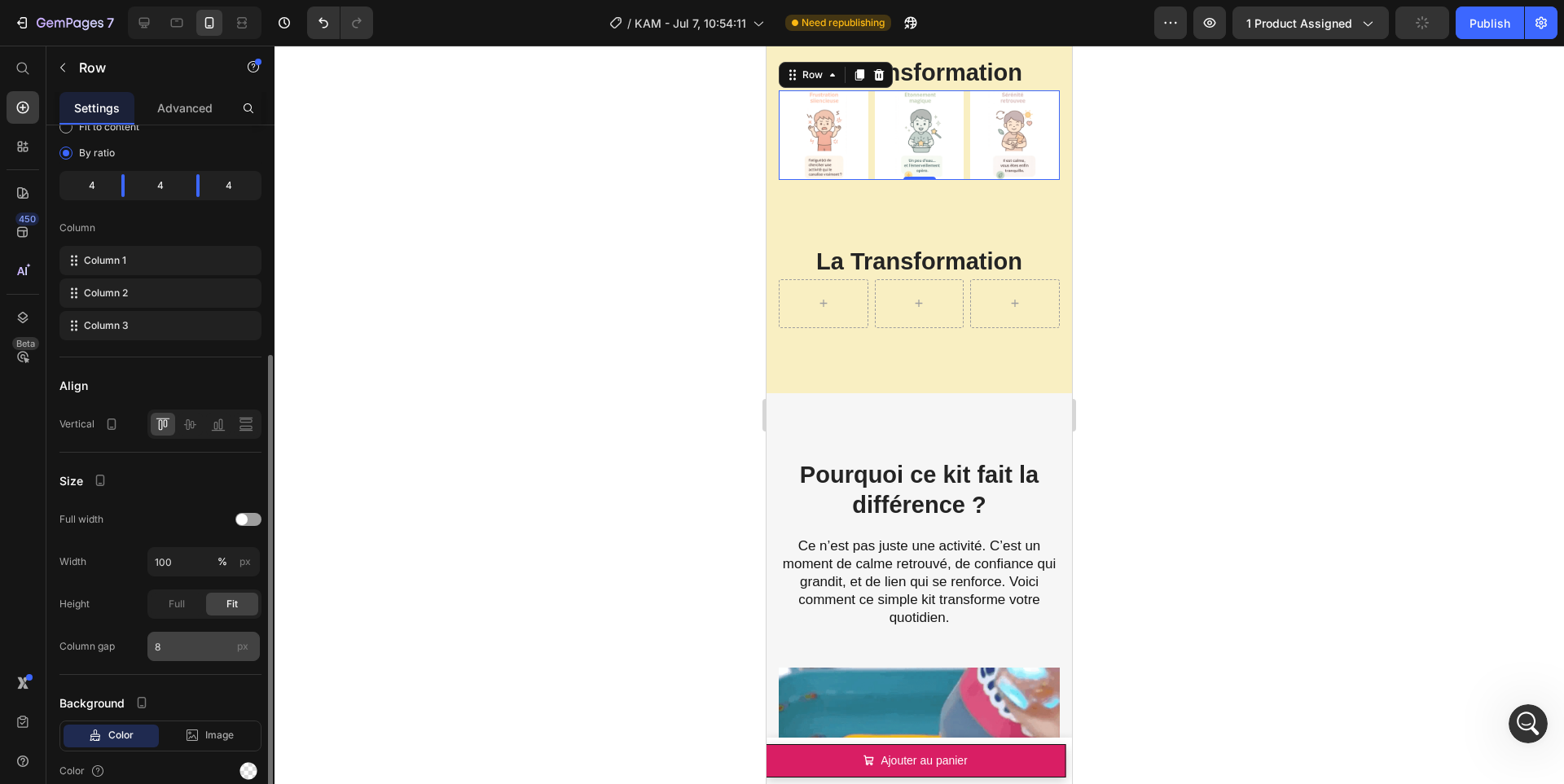 scroll, scrollTop: 204, scrollLeft: 0, axis: vertical 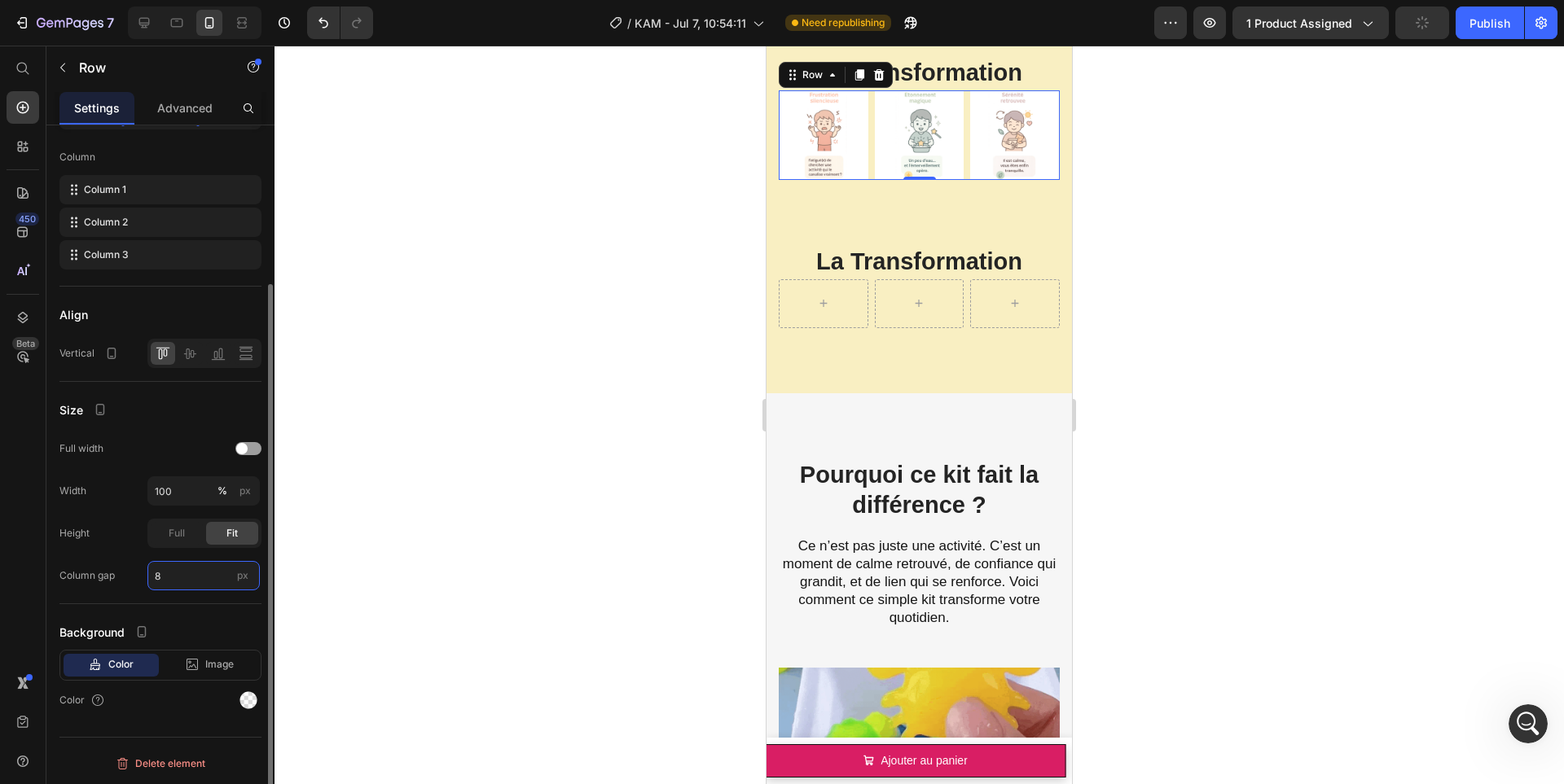 click on "8" at bounding box center [204, 576] 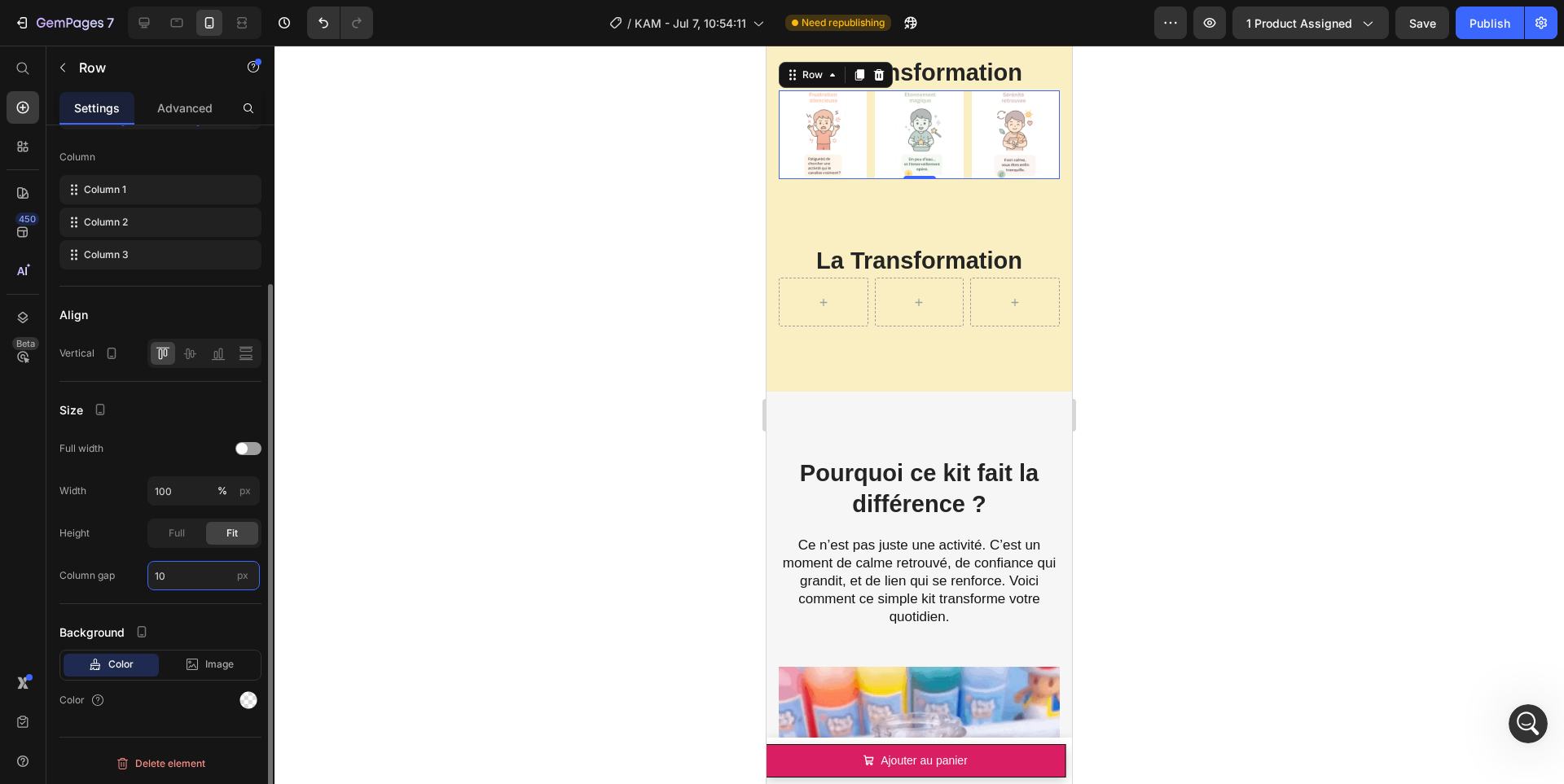 type on "1" 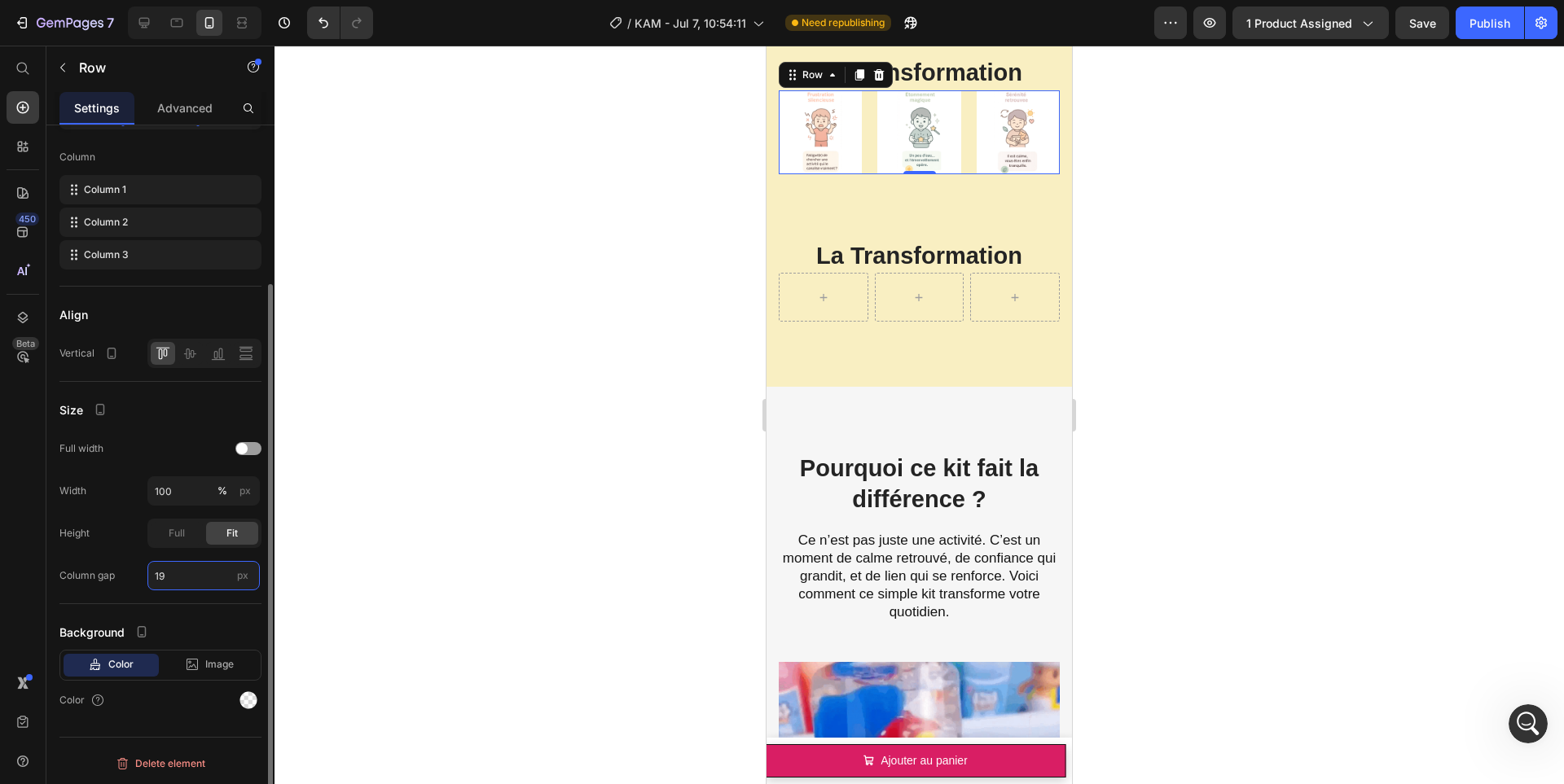 type on "1" 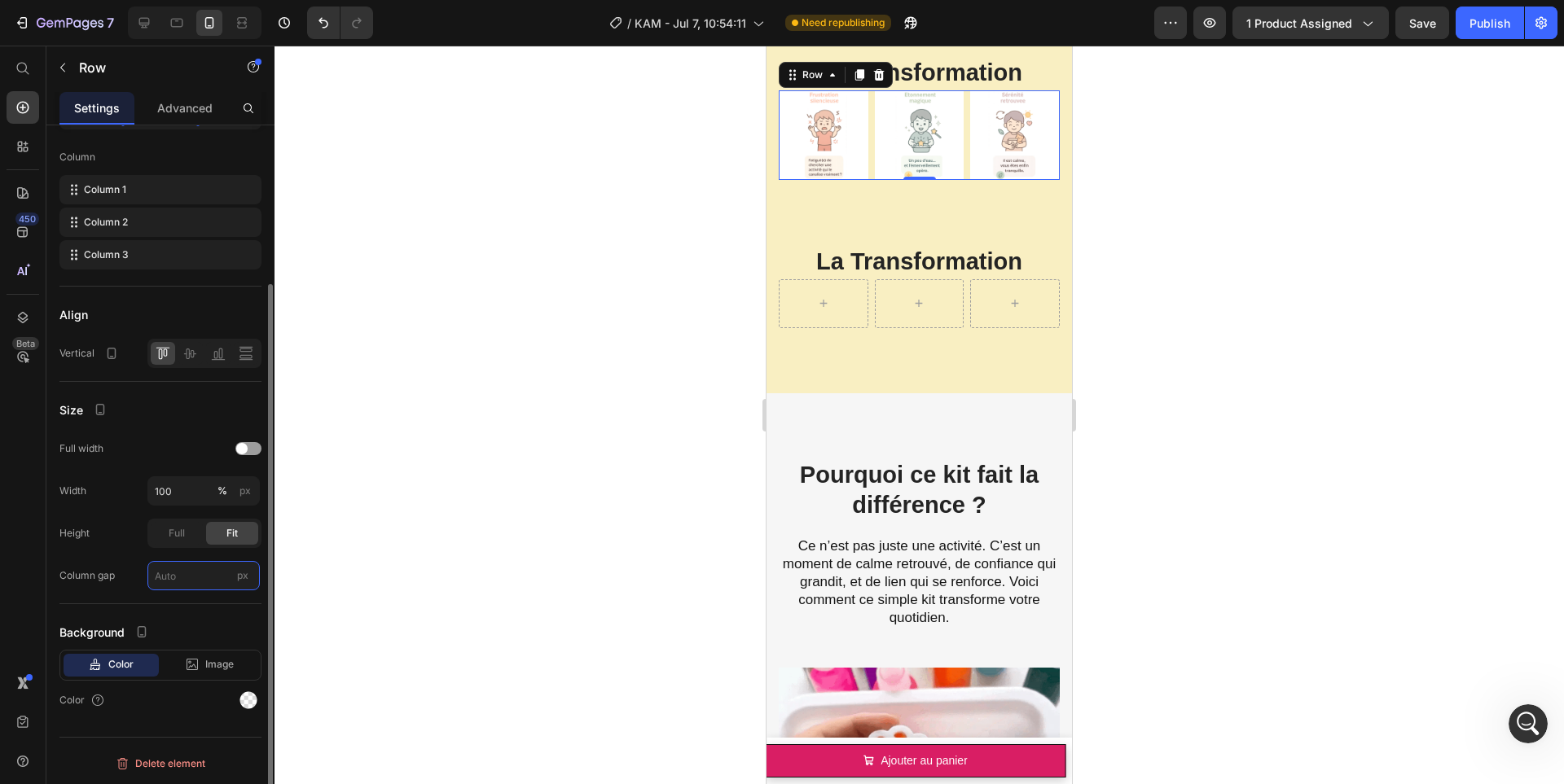 type on "&" 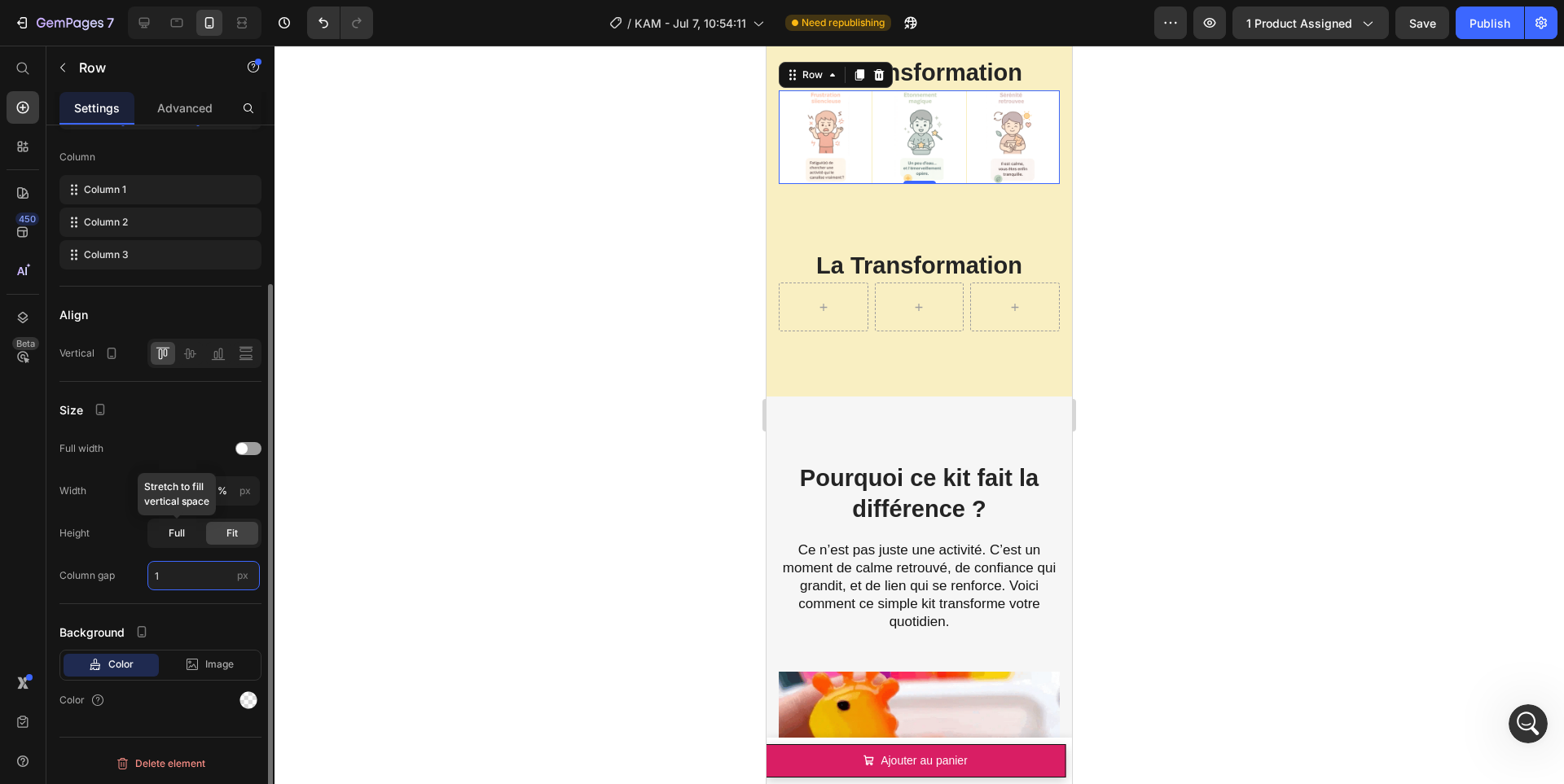 type on "1" 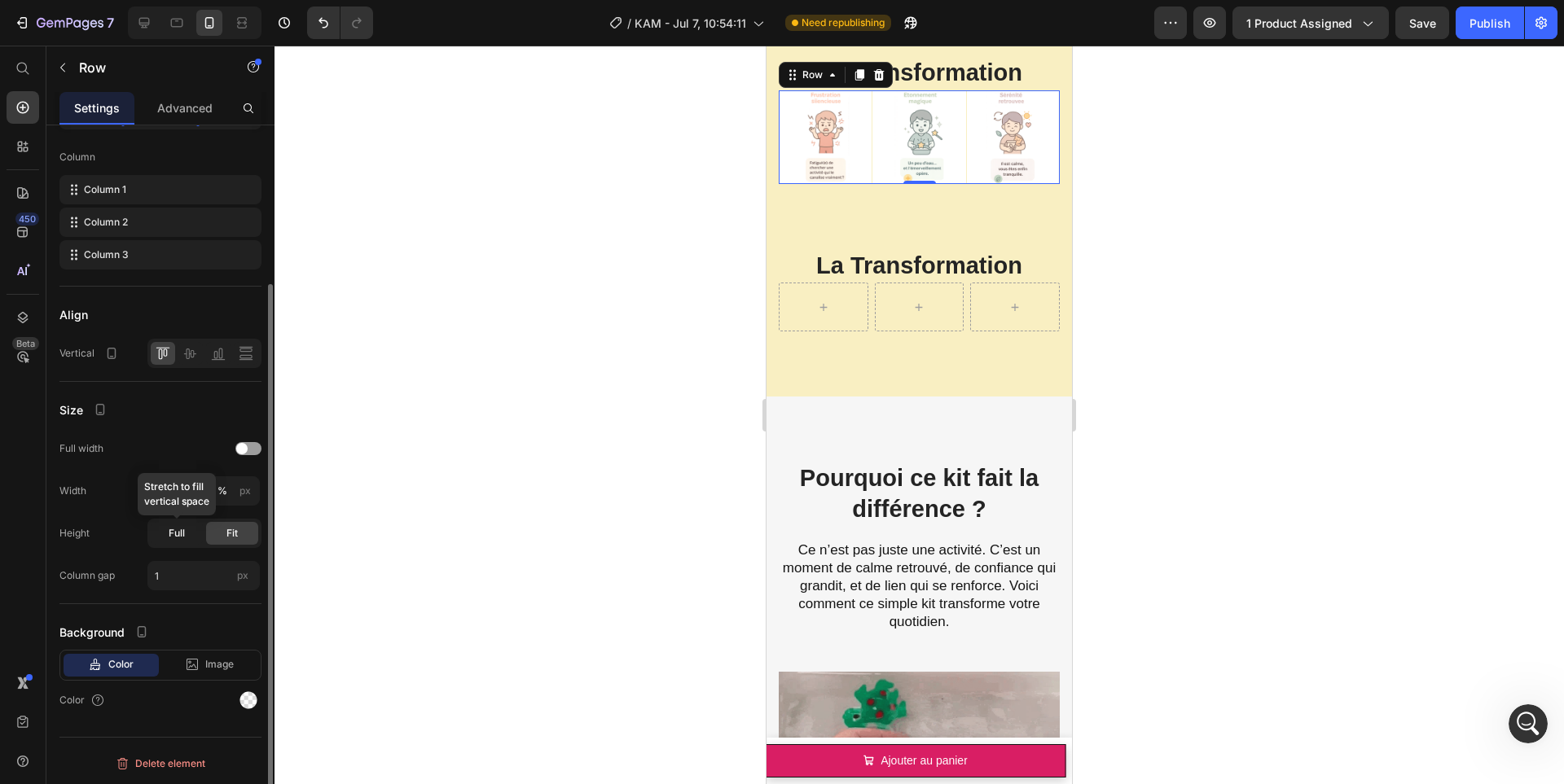 click on "Full" 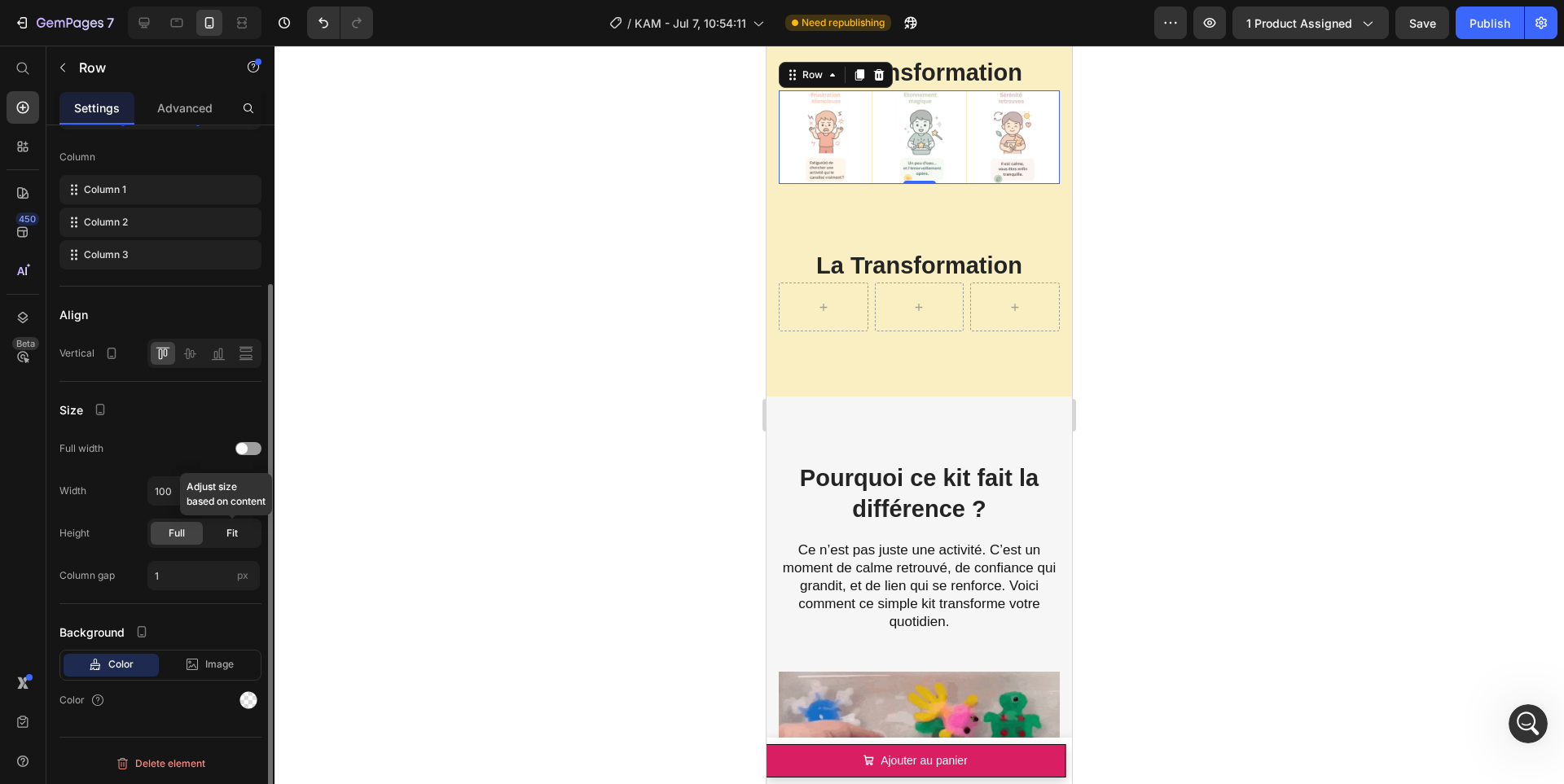 click on "Fit" 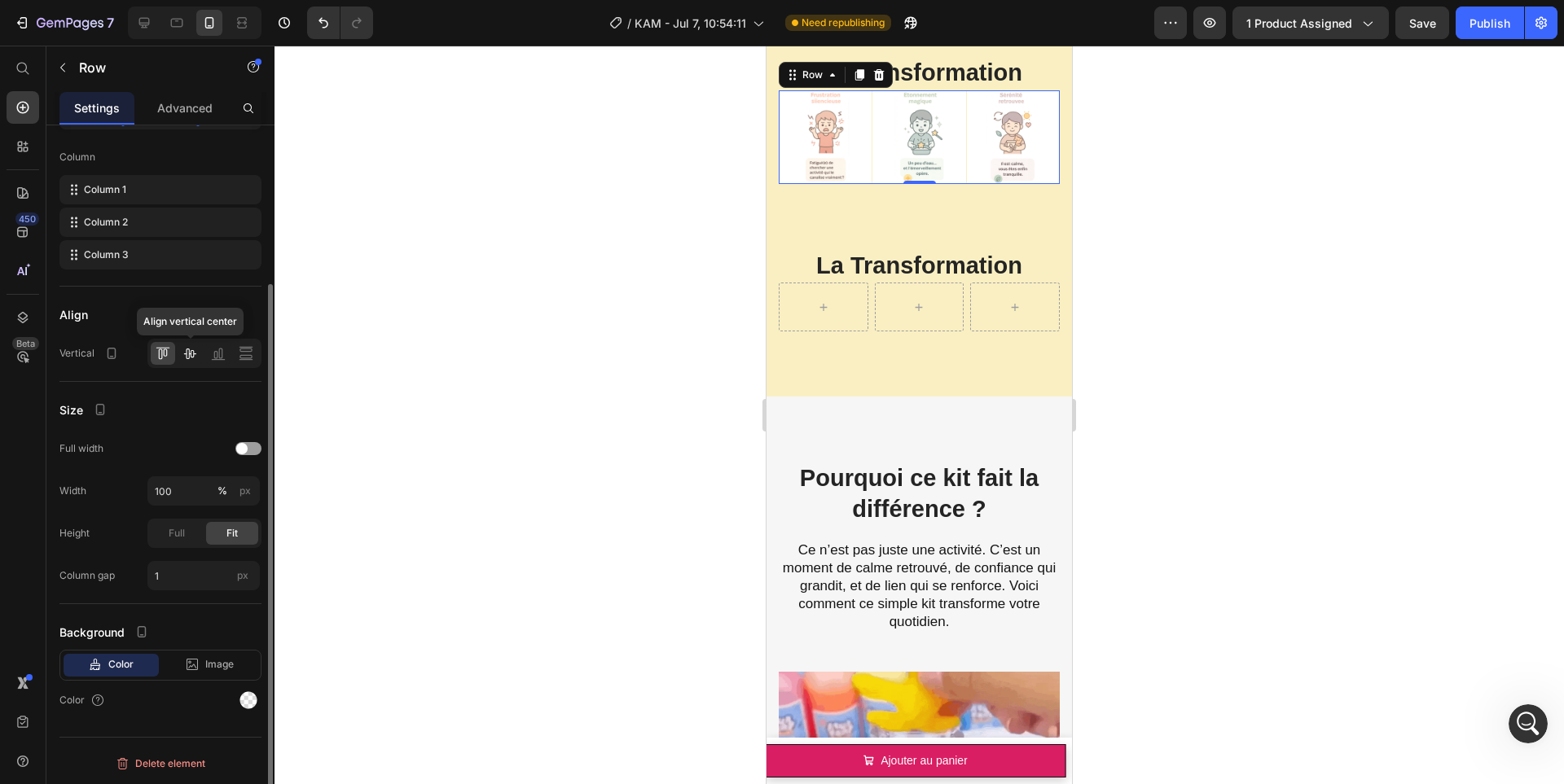 click 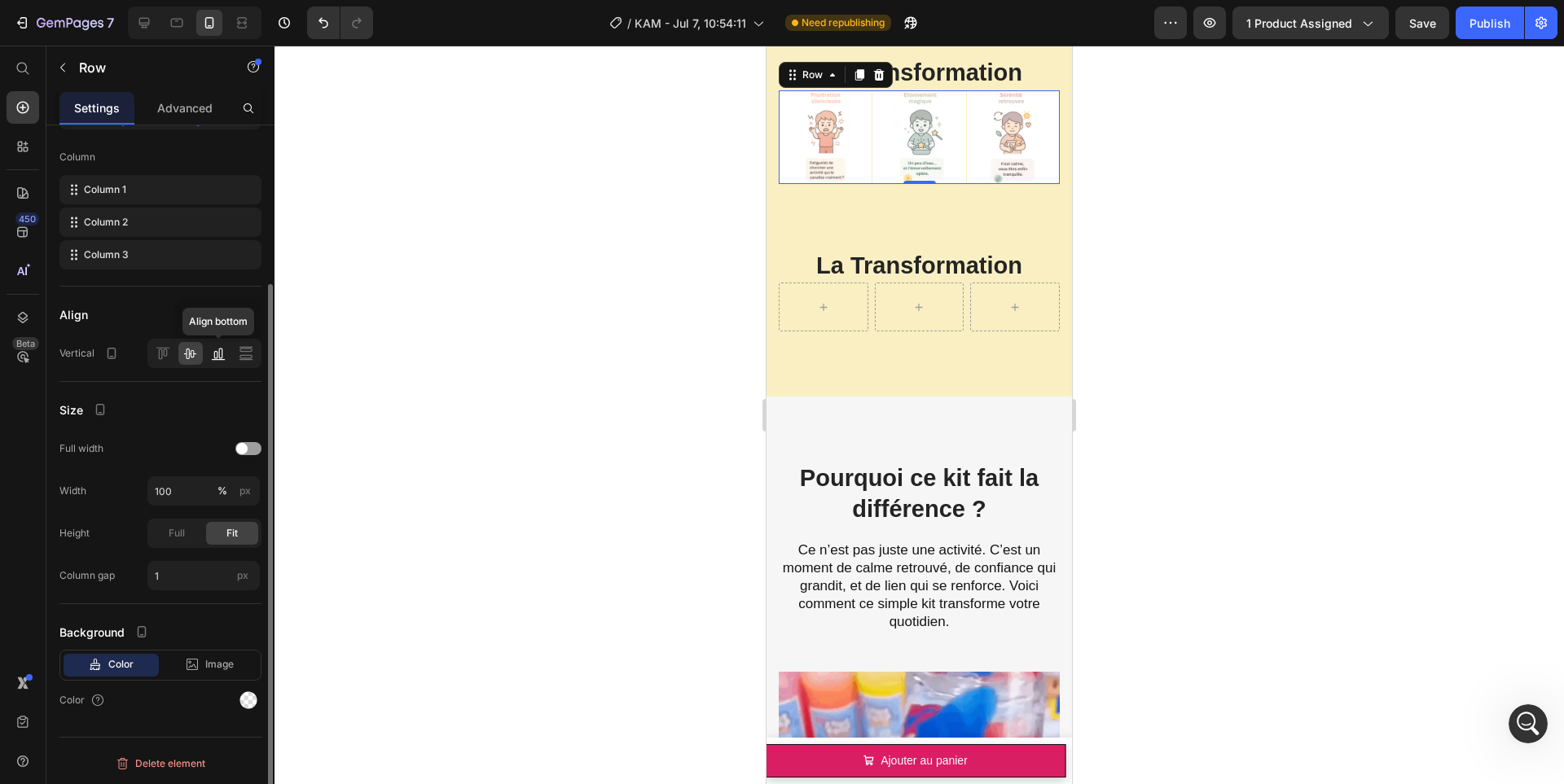click 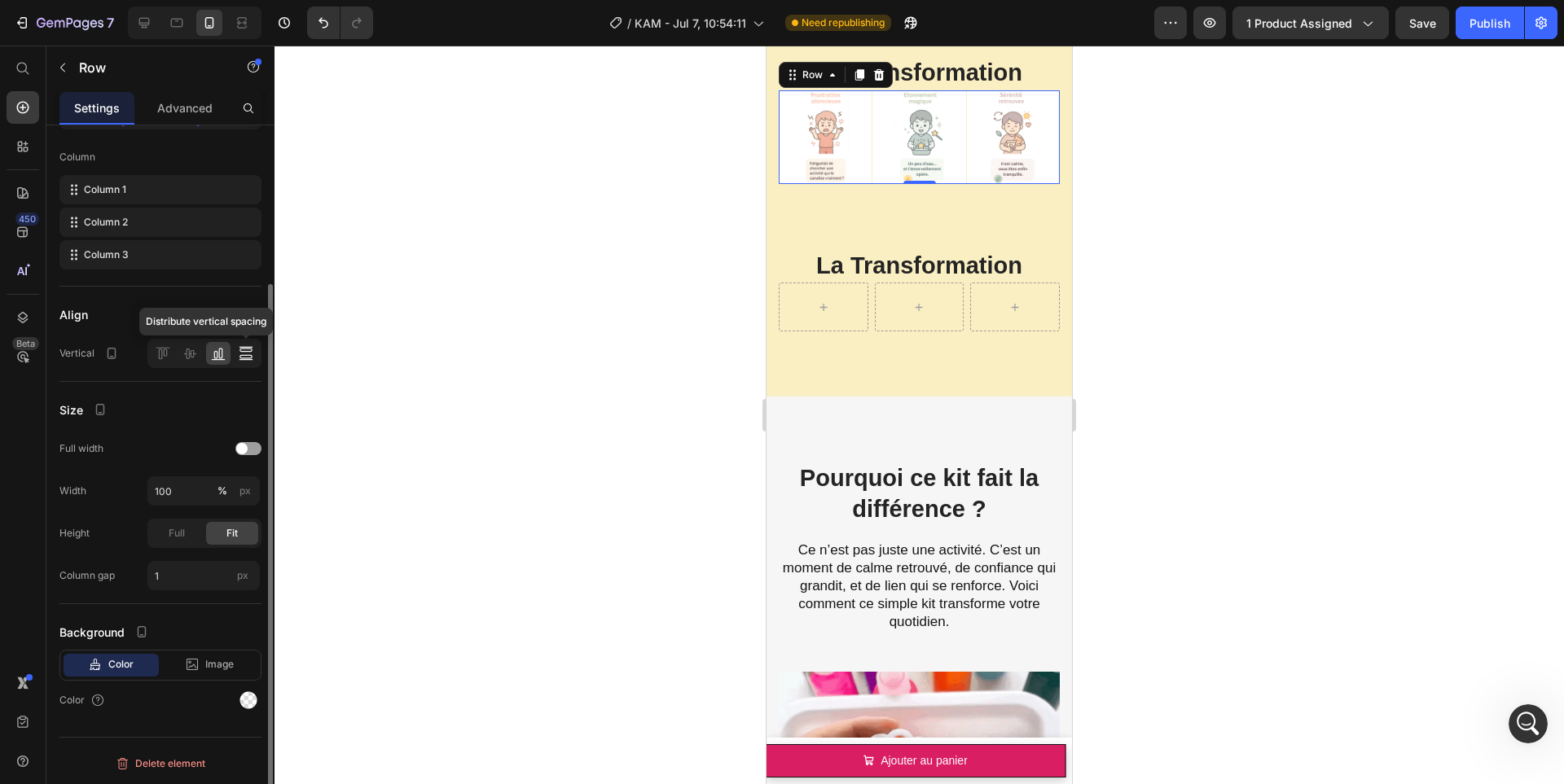 click 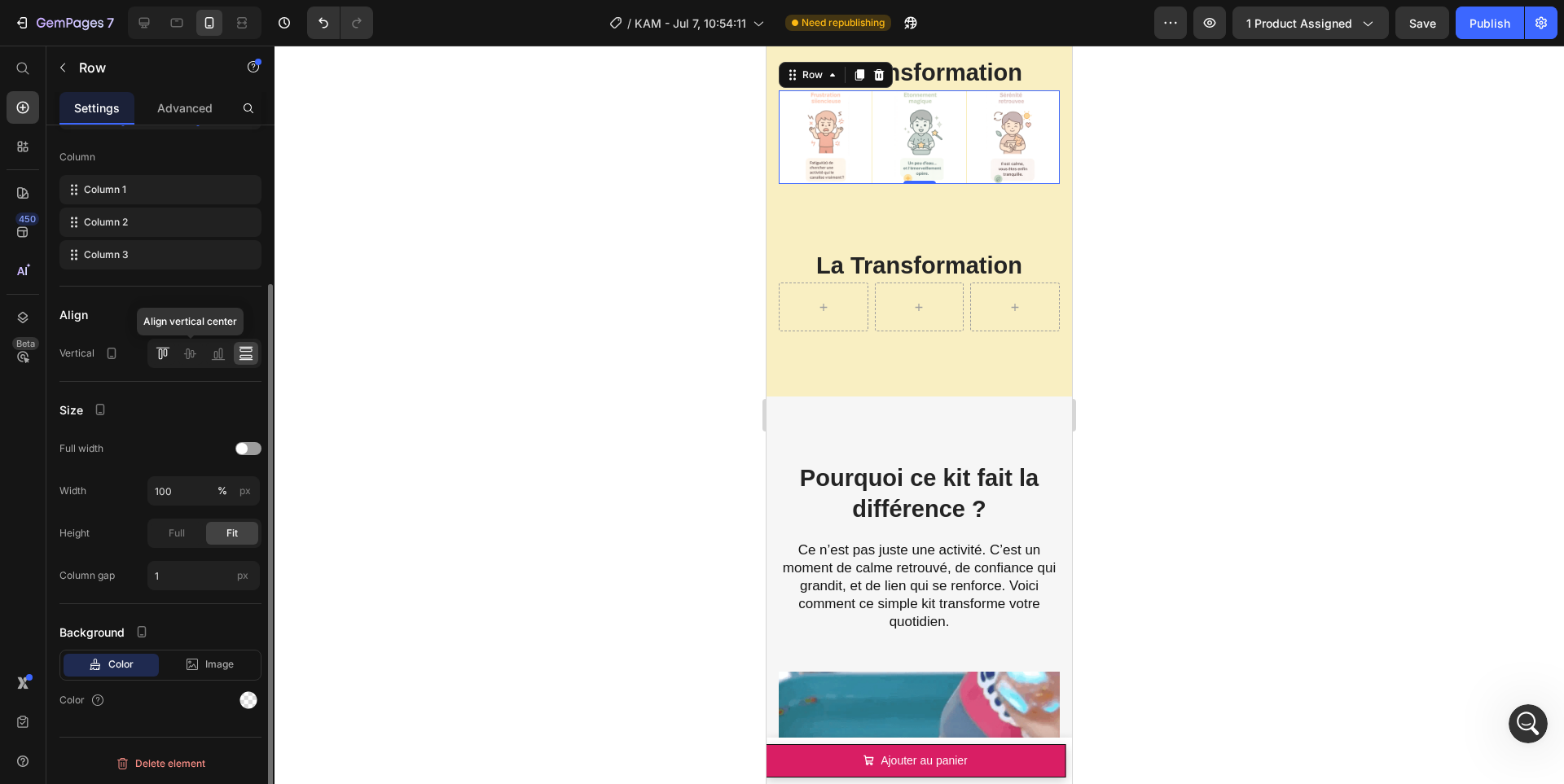 click 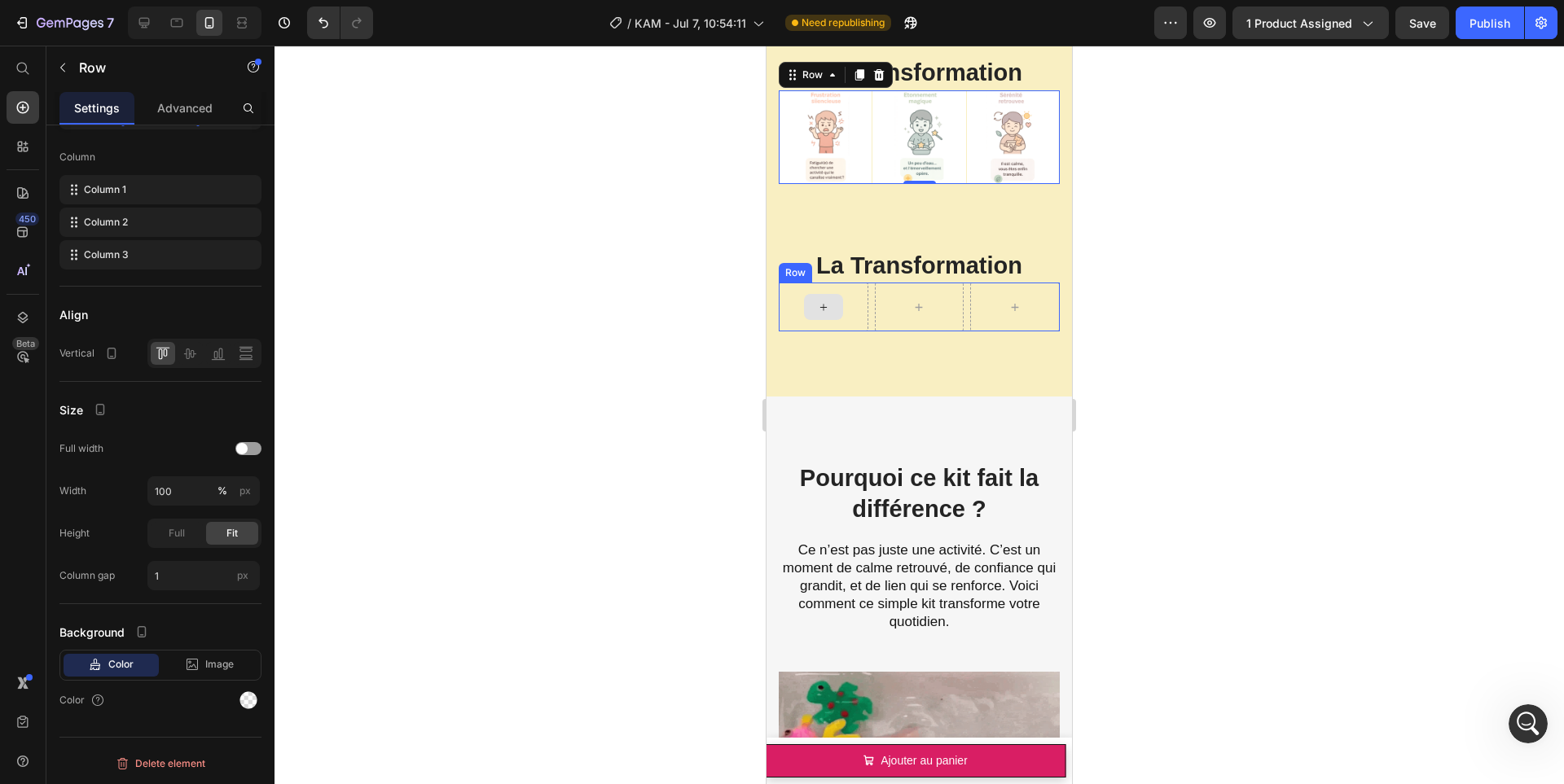 click at bounding box center [824, 307] 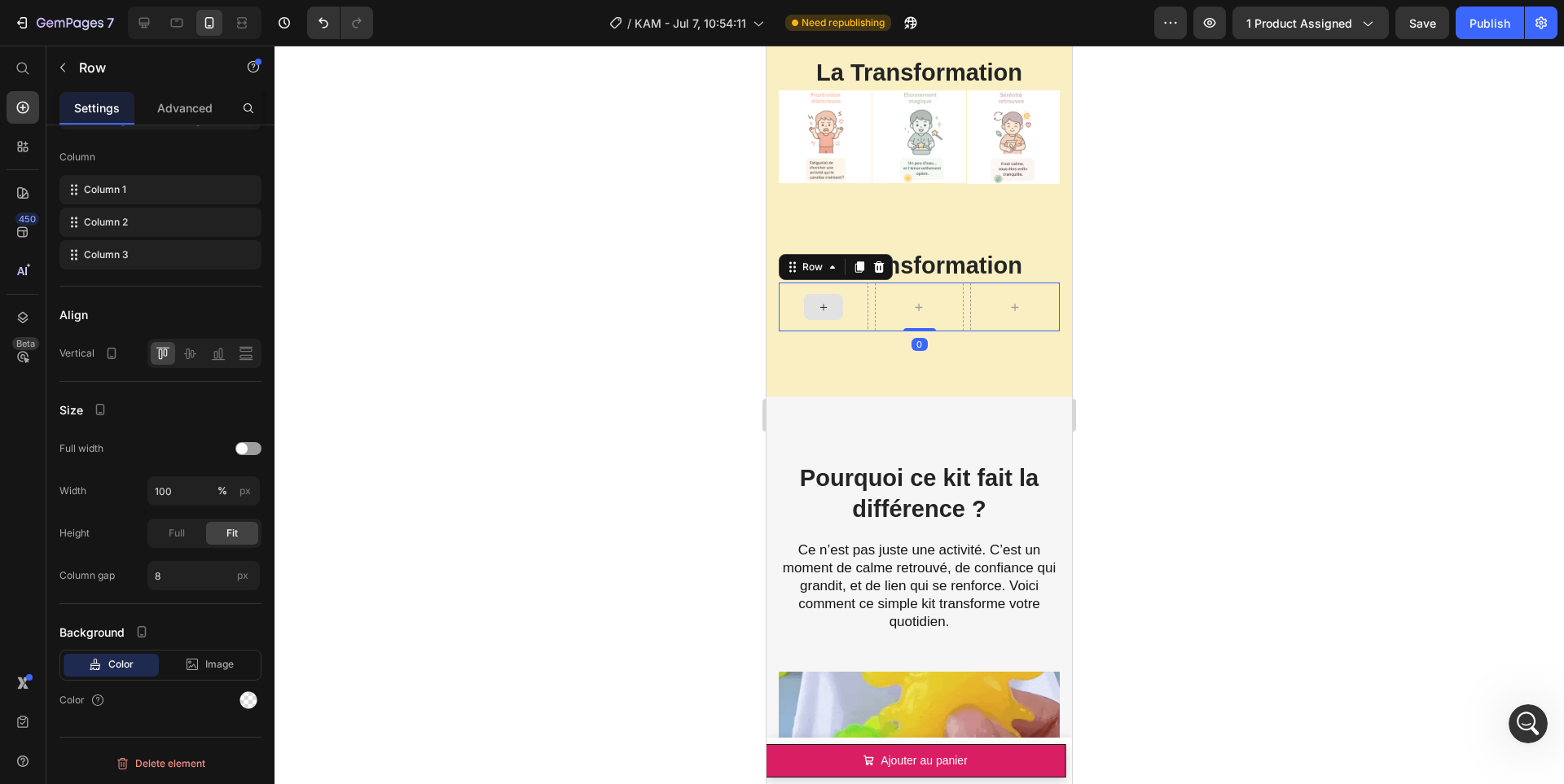 click at bounding box center (824, 307) 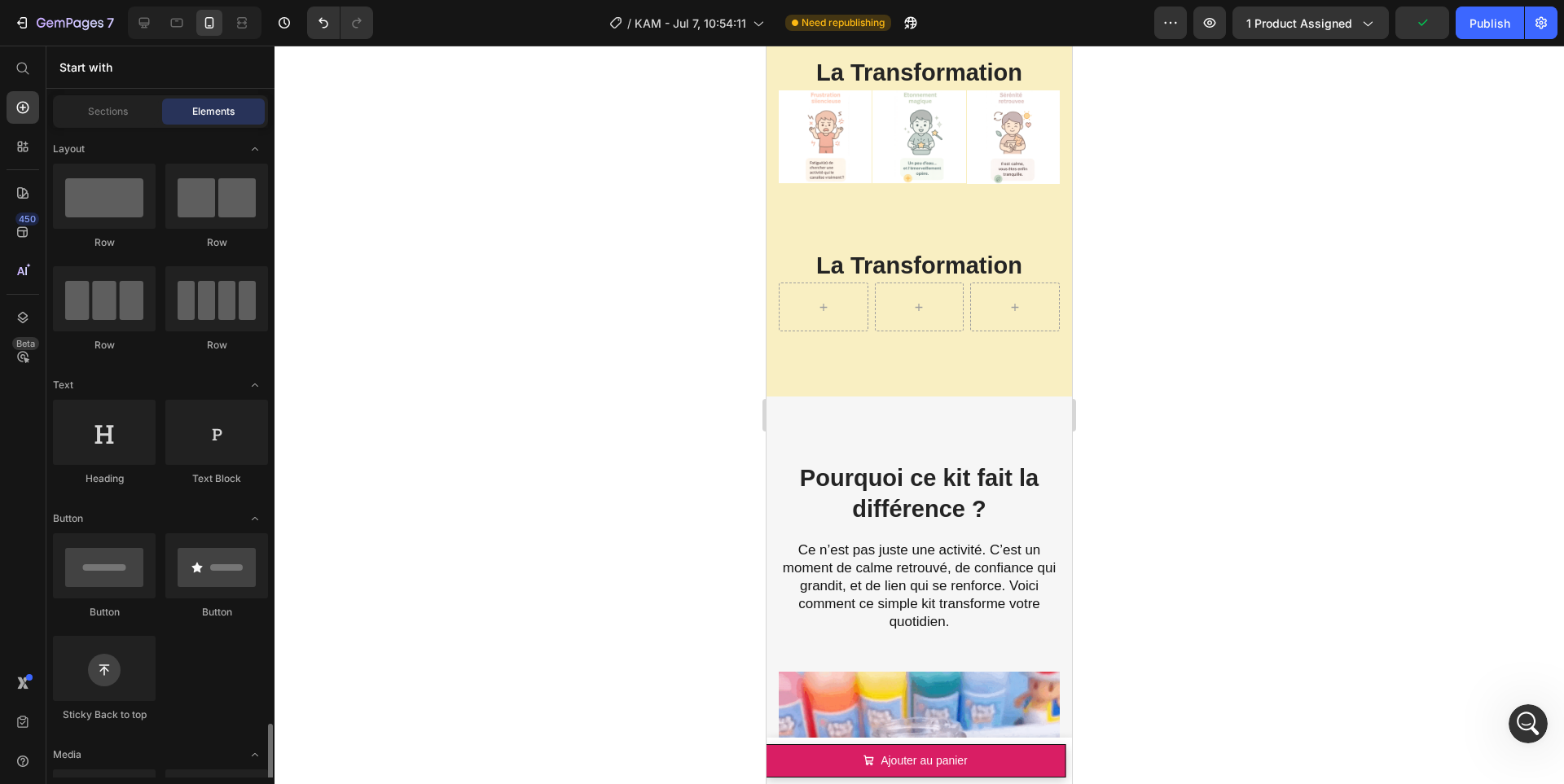 scroll, scrollTop: 528, scrollLeft: 0, axis: vertical 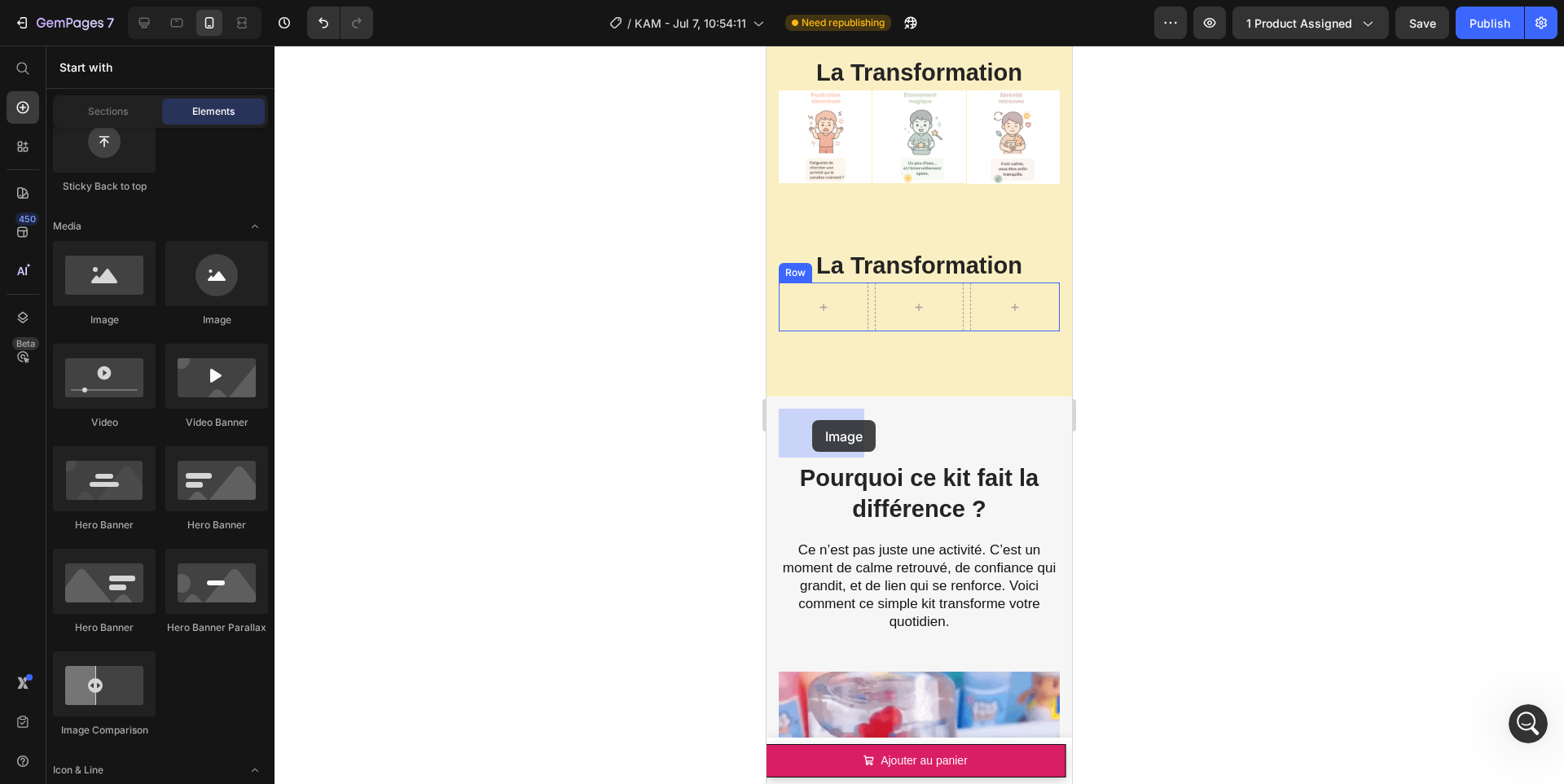 drag, startPoint x: 1572, startPoint y: 332, endPoint x: 1116, endPoint y: 456, distance: 472.559 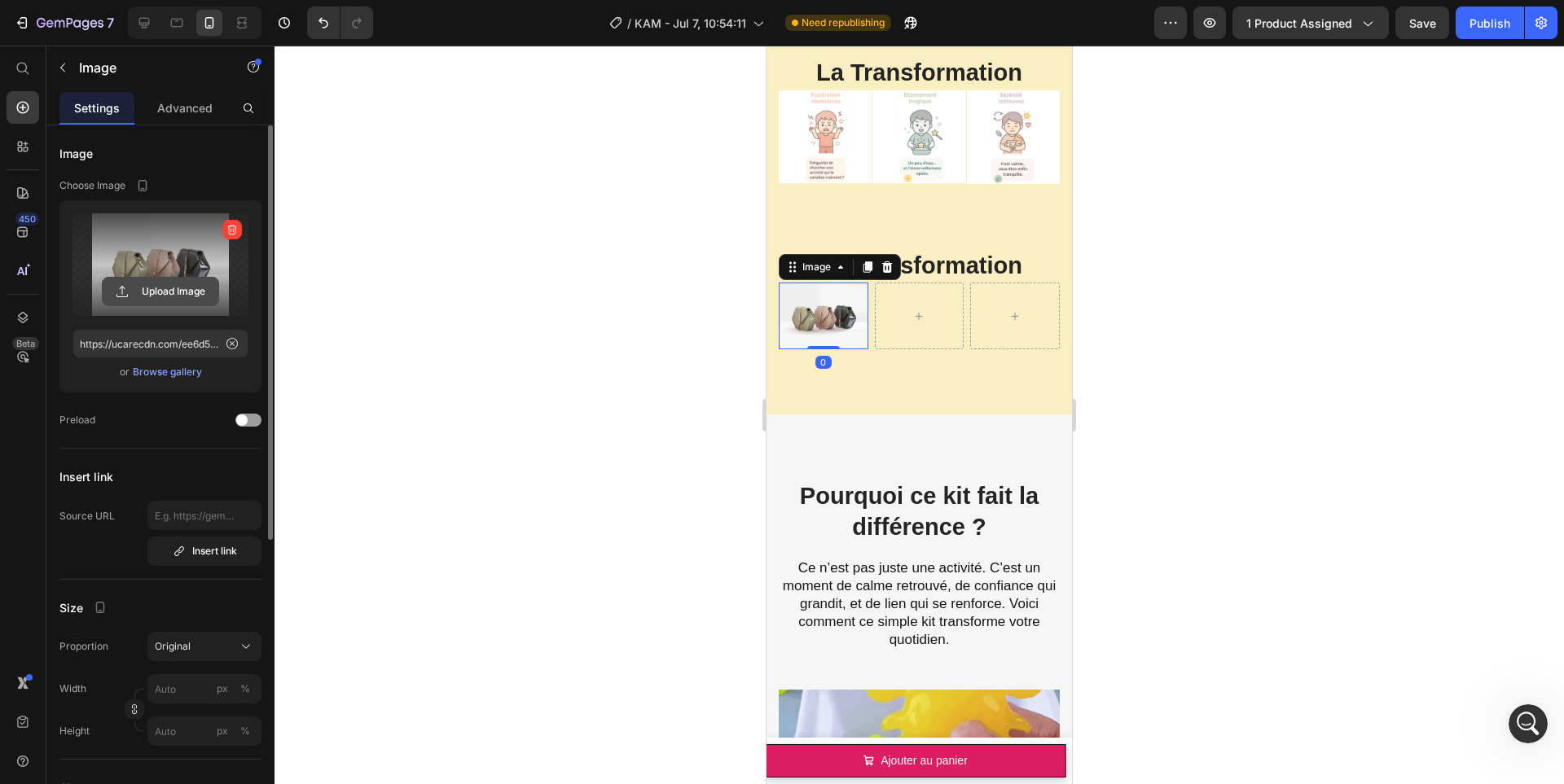 click 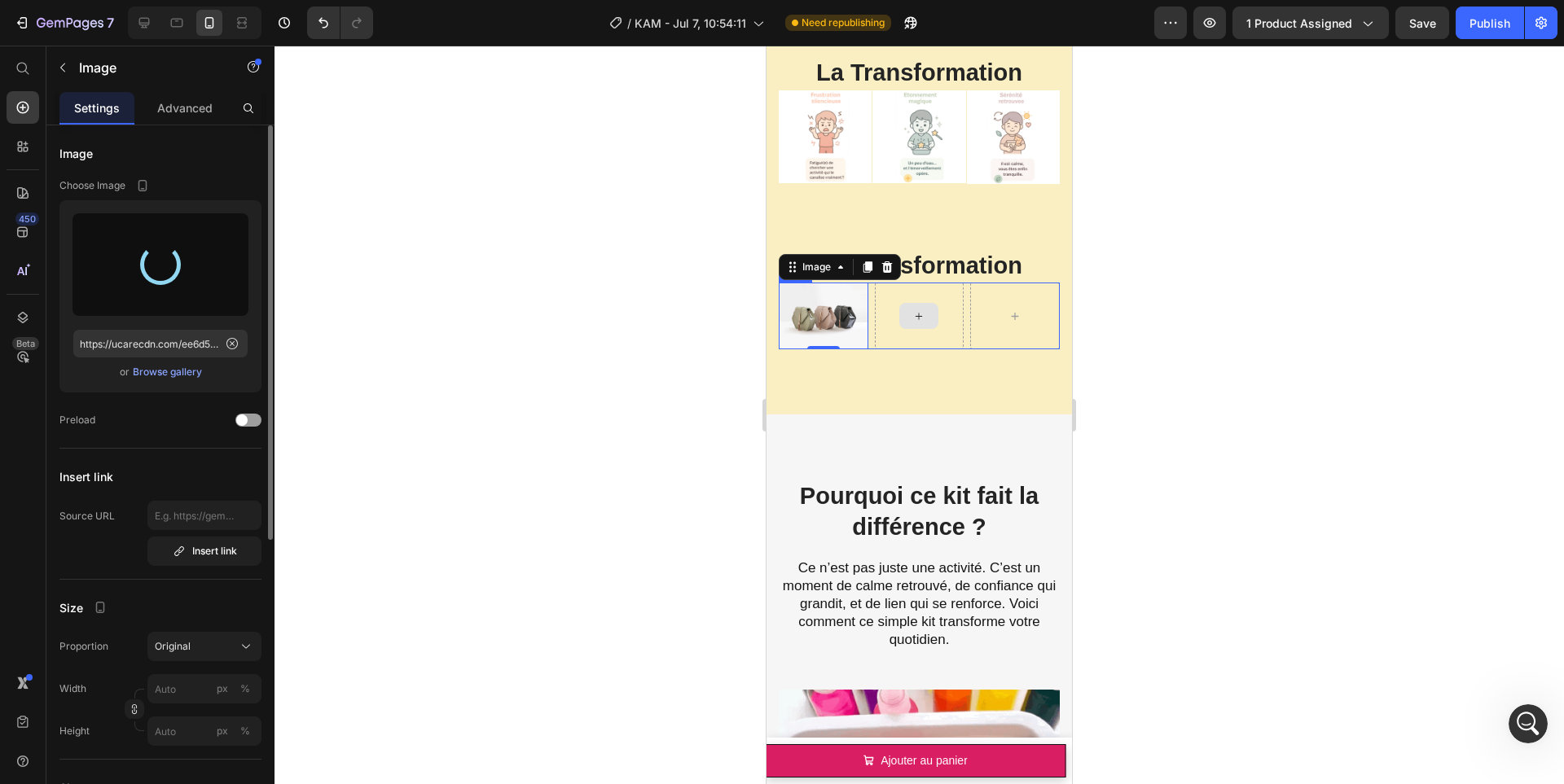 click at bounding box center [919, 316] 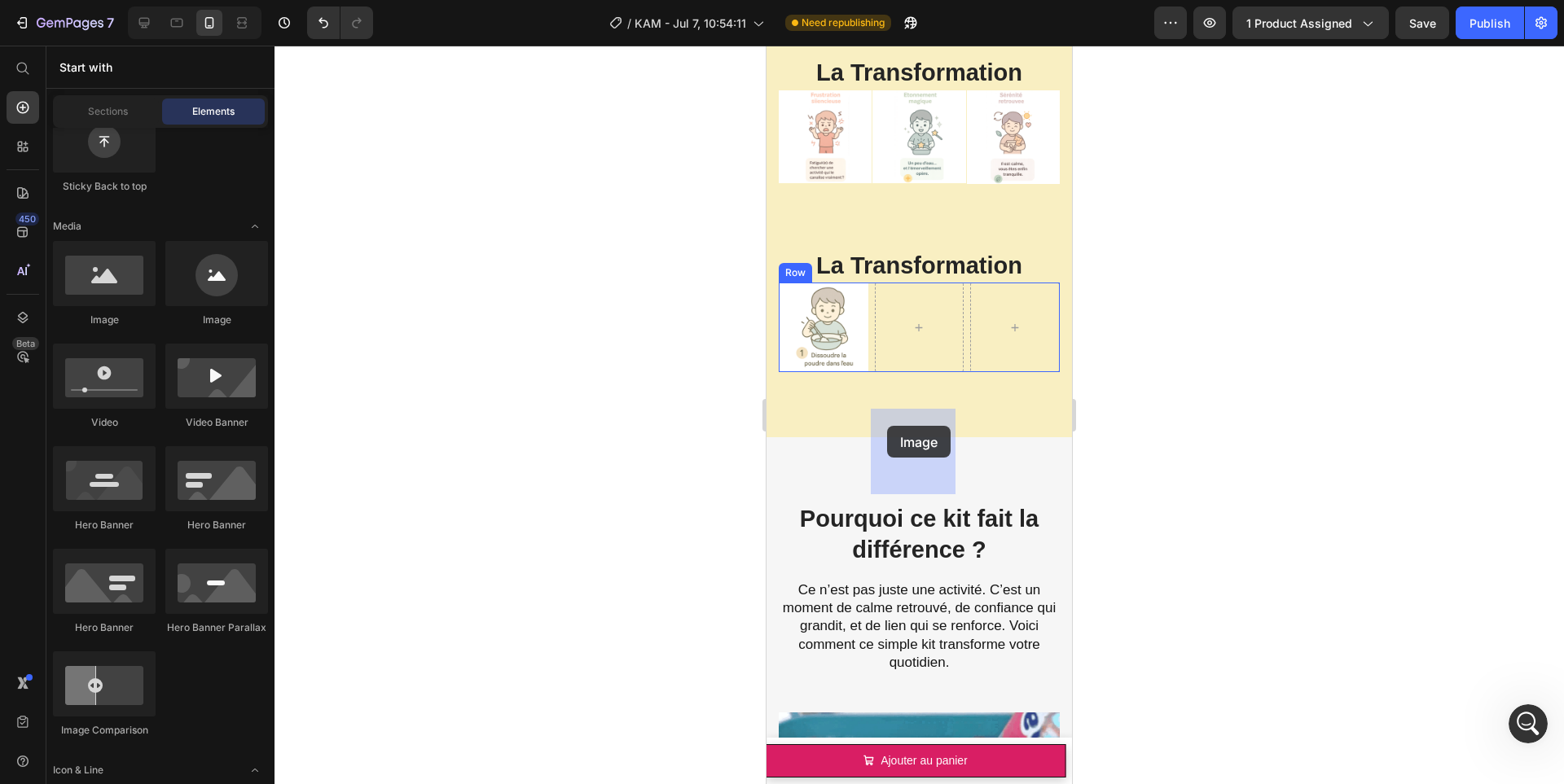 drag, startPoint x: 1251, startPoint y: 334, endPoint x: 889, endPoint y: 427, distance: 373.7553 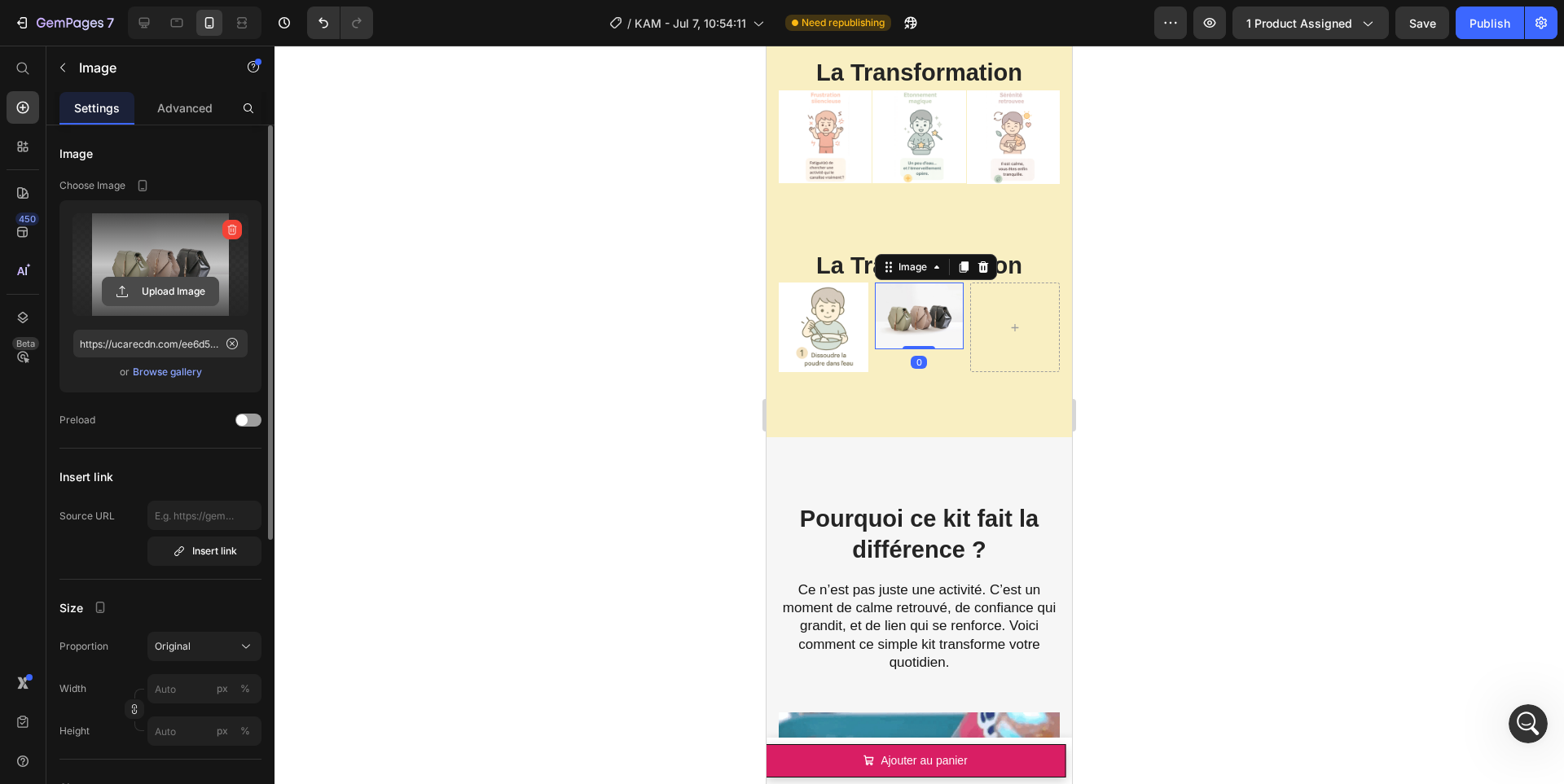 click 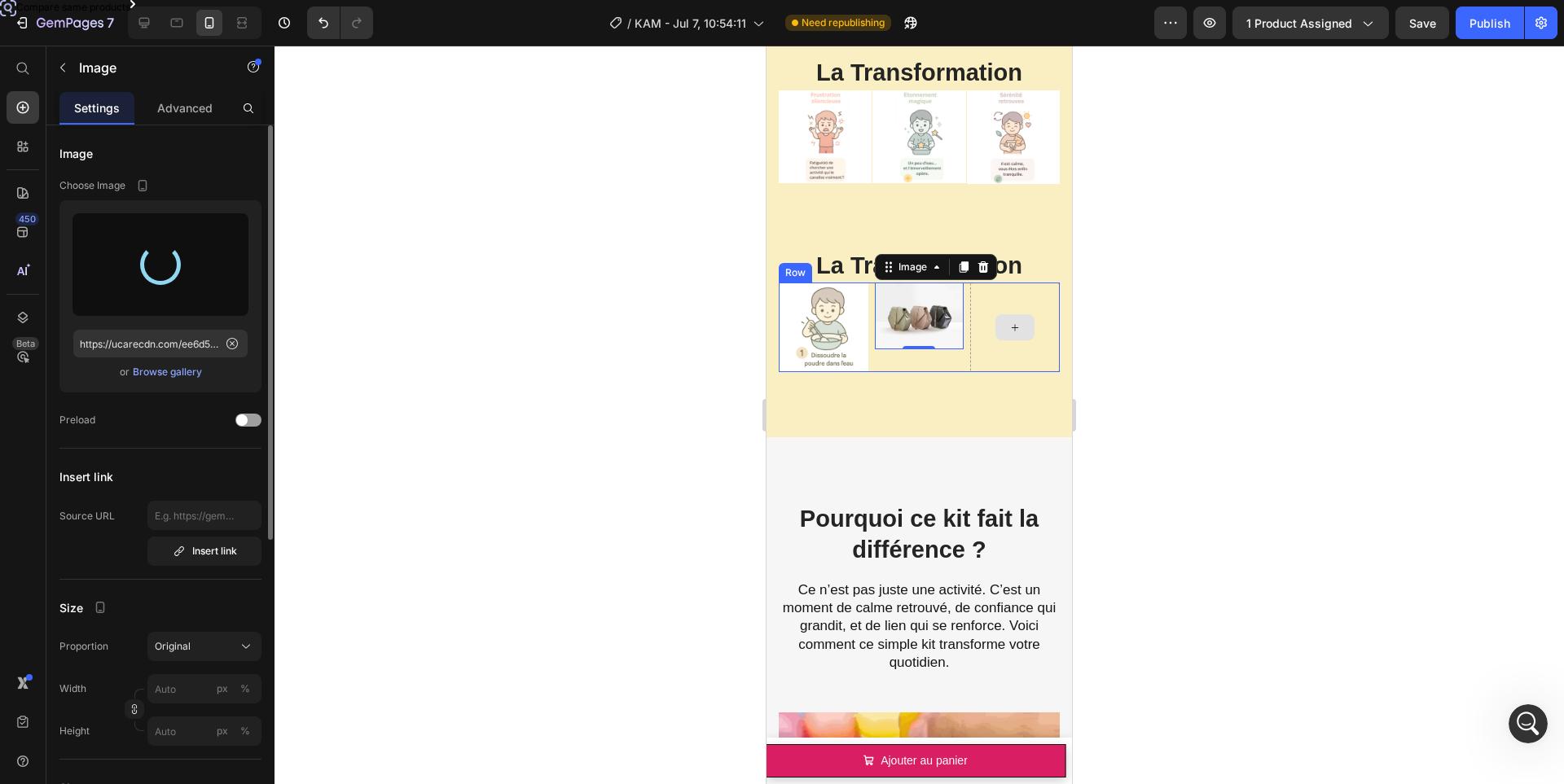 click 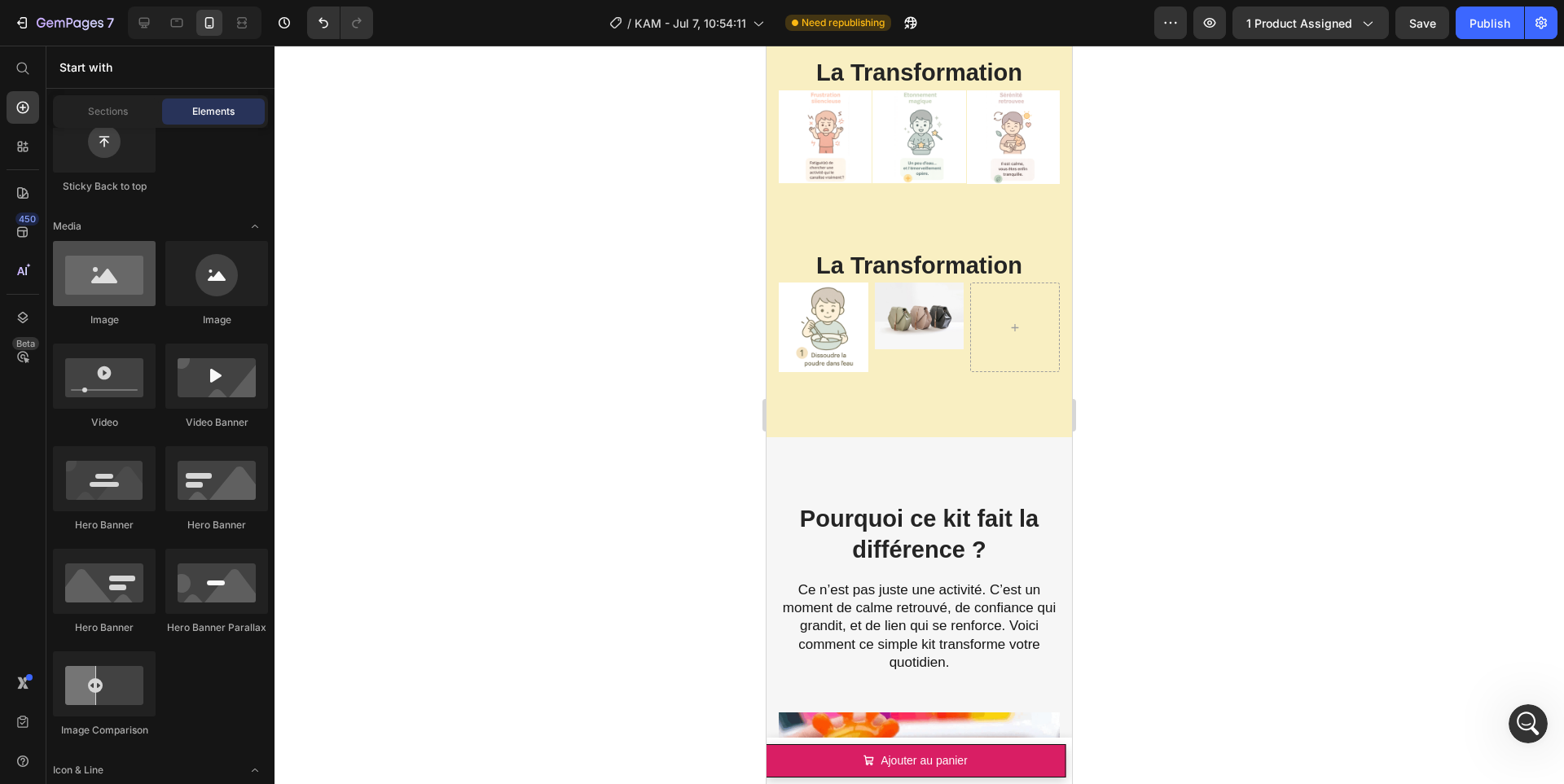 click at bounding box center (104, 274) 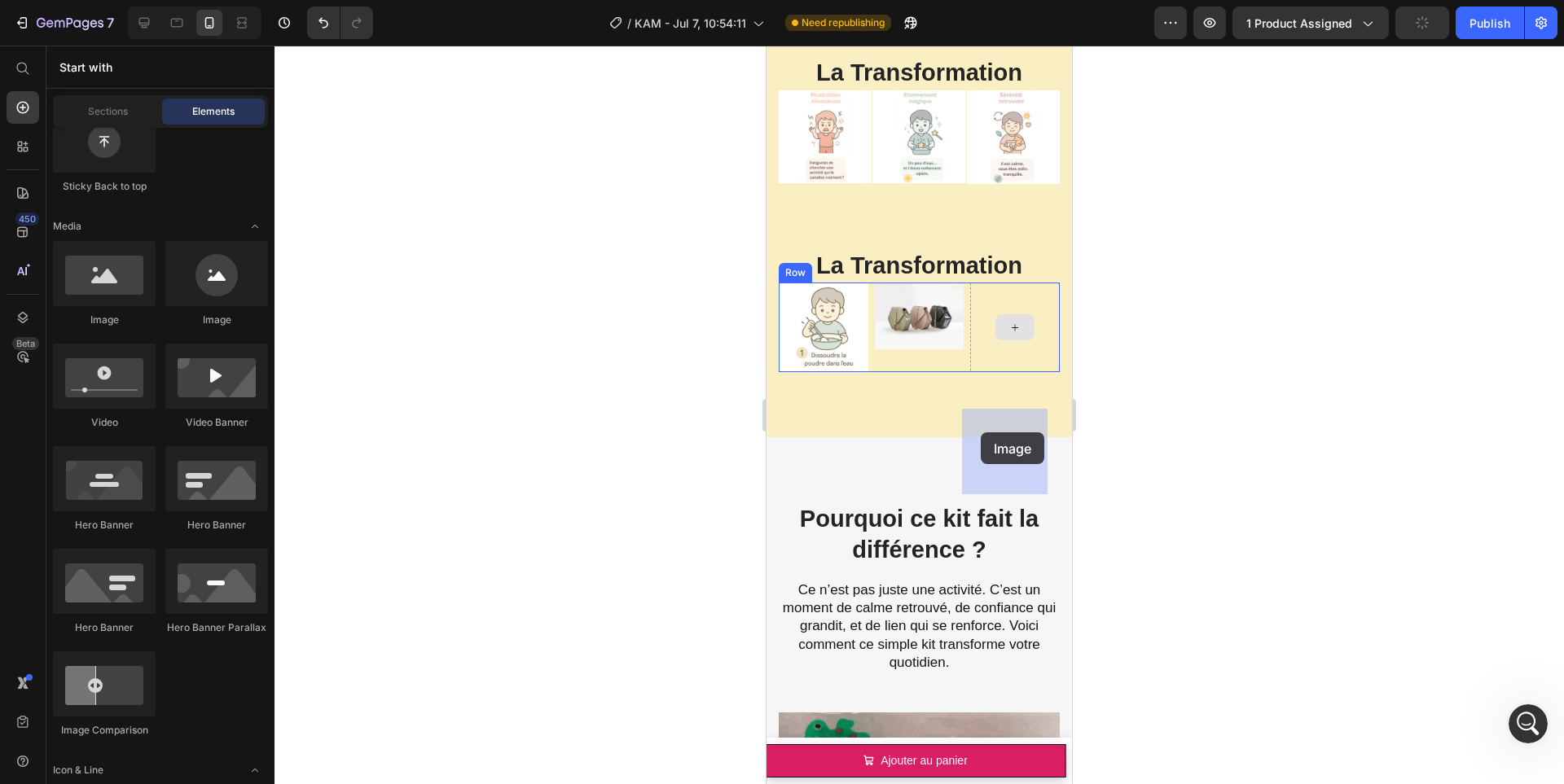 drag, startPoint x: 863, startPoint y: 330, endPoint x: 913, endPoint y: 441, distance: 121.74153 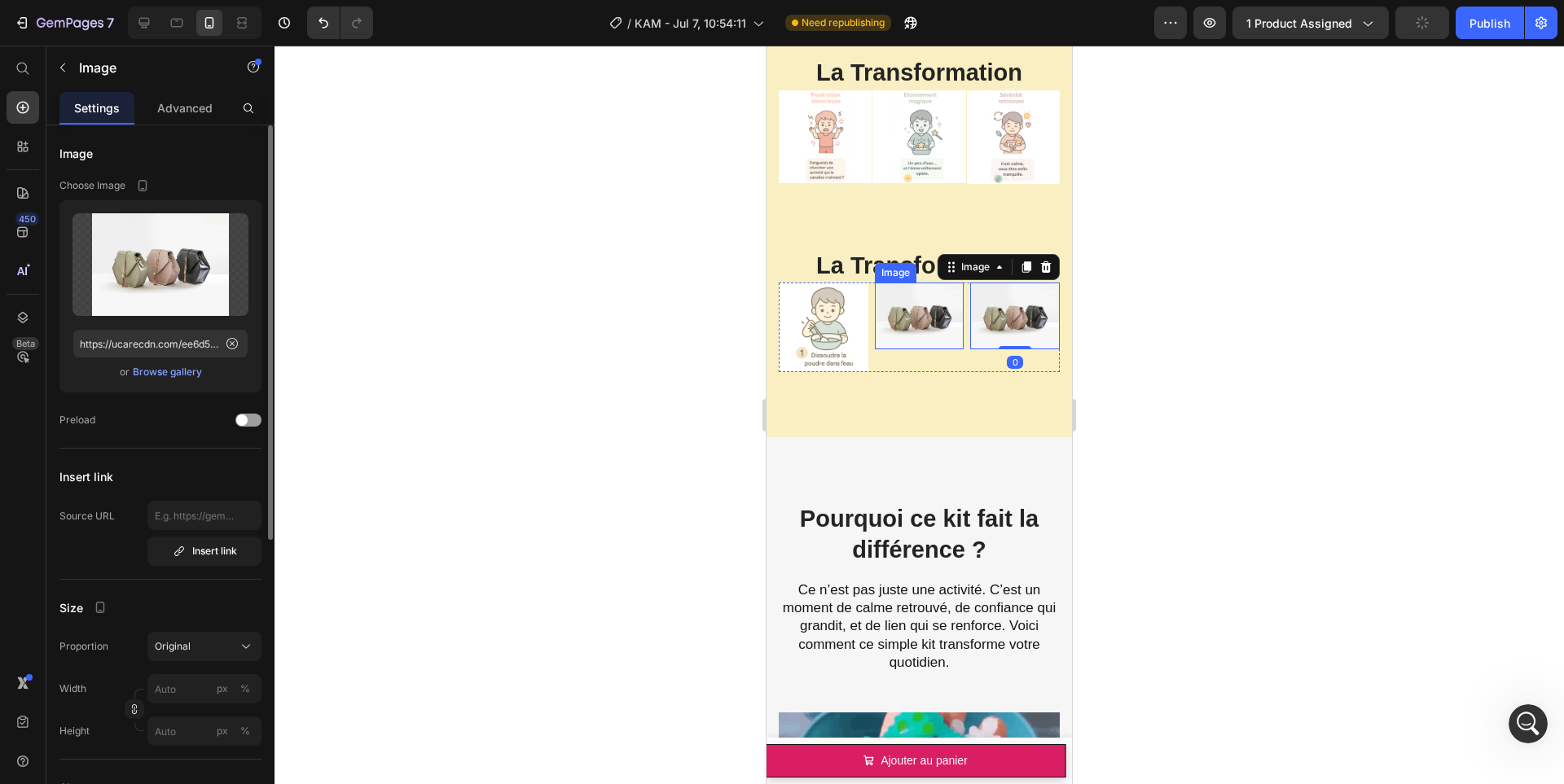 click at bounding box center [920, 316] 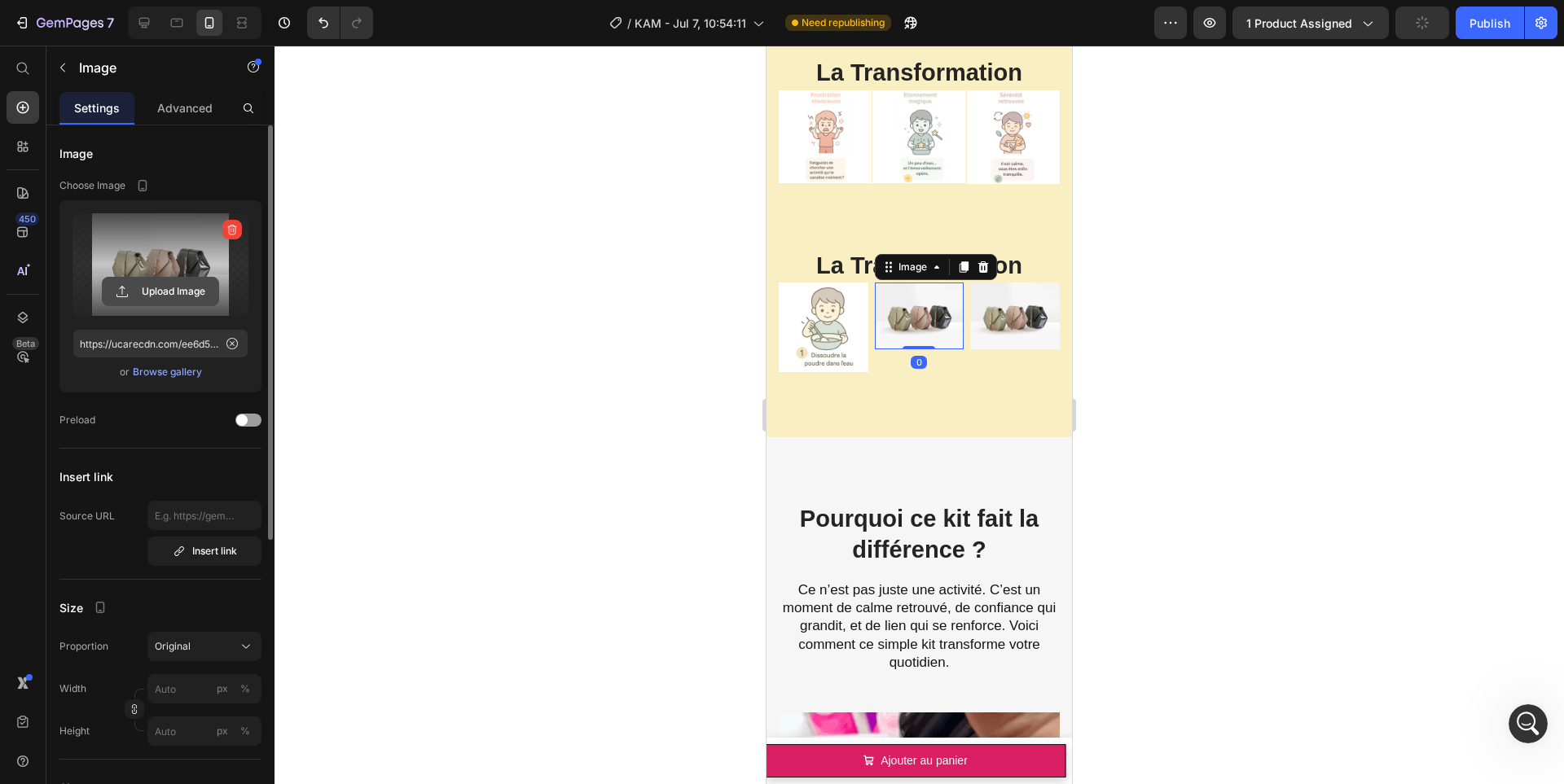 click 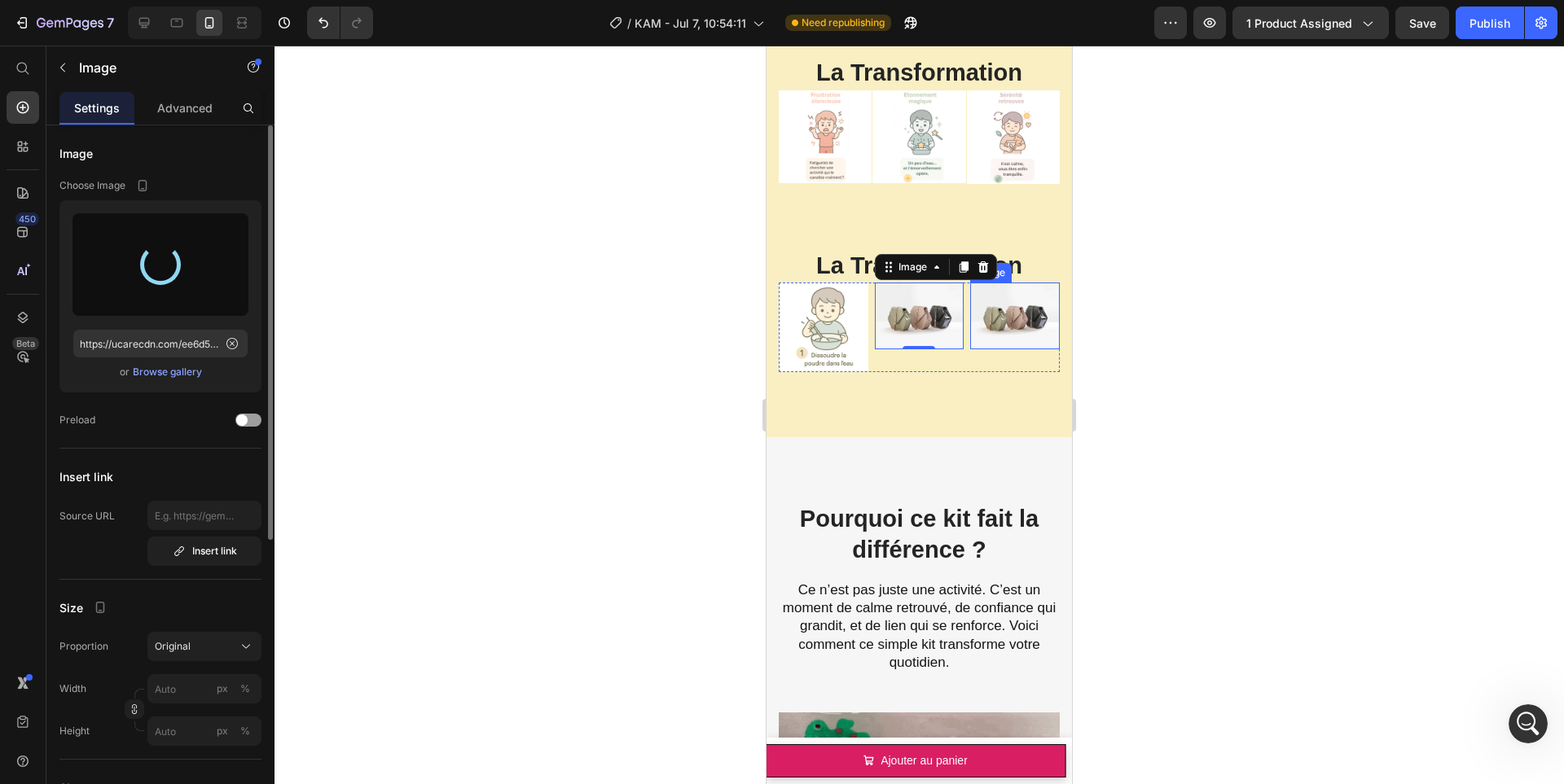 type on "https://cdn.shopify.com/s/files/1/0833/1565/4984/files/gempages_569426810123584533-b5faec77-5282-4dce-91e8-4765a54c8cfb.png" 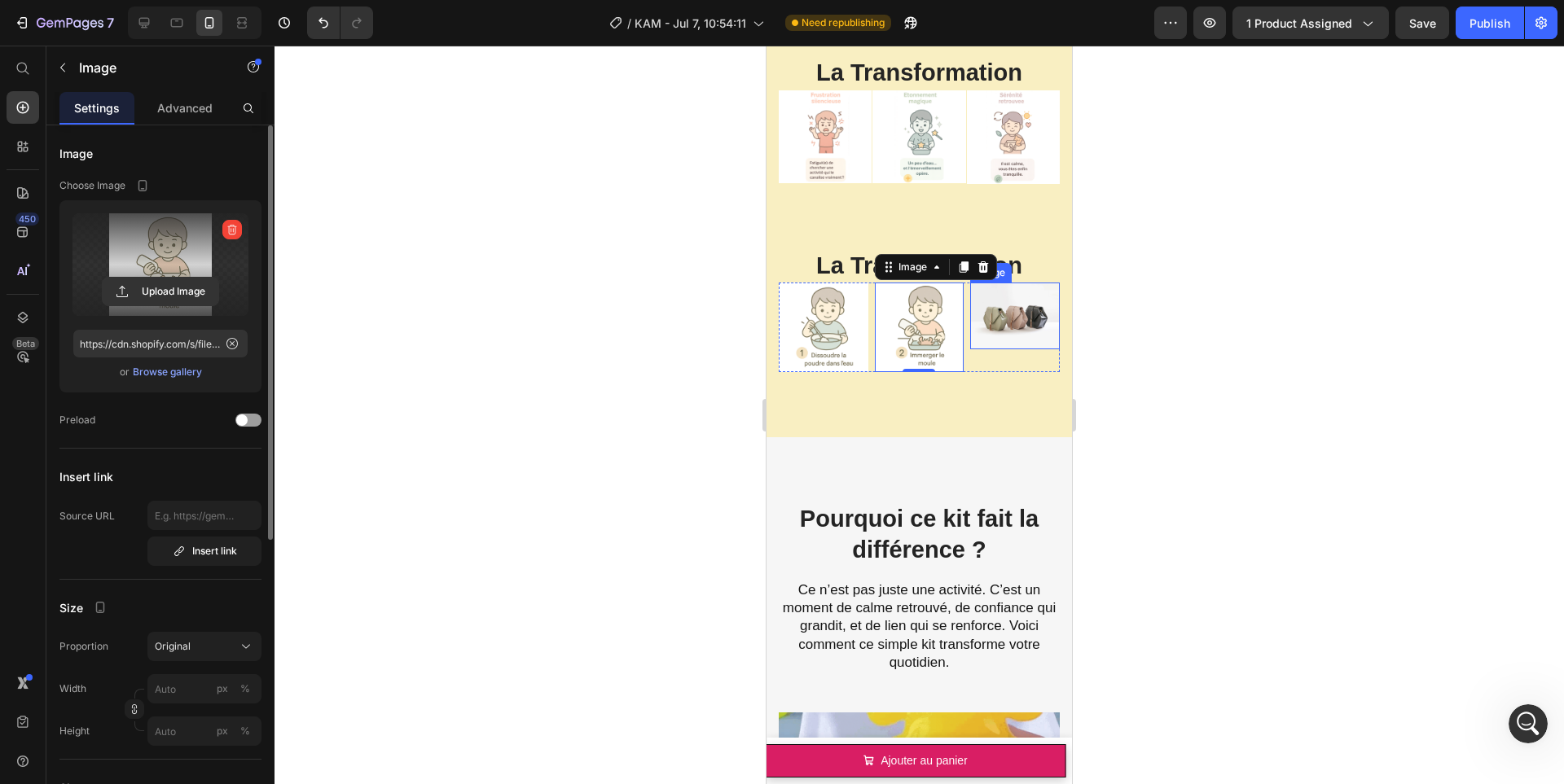 click at bounding box center (1015, 316) 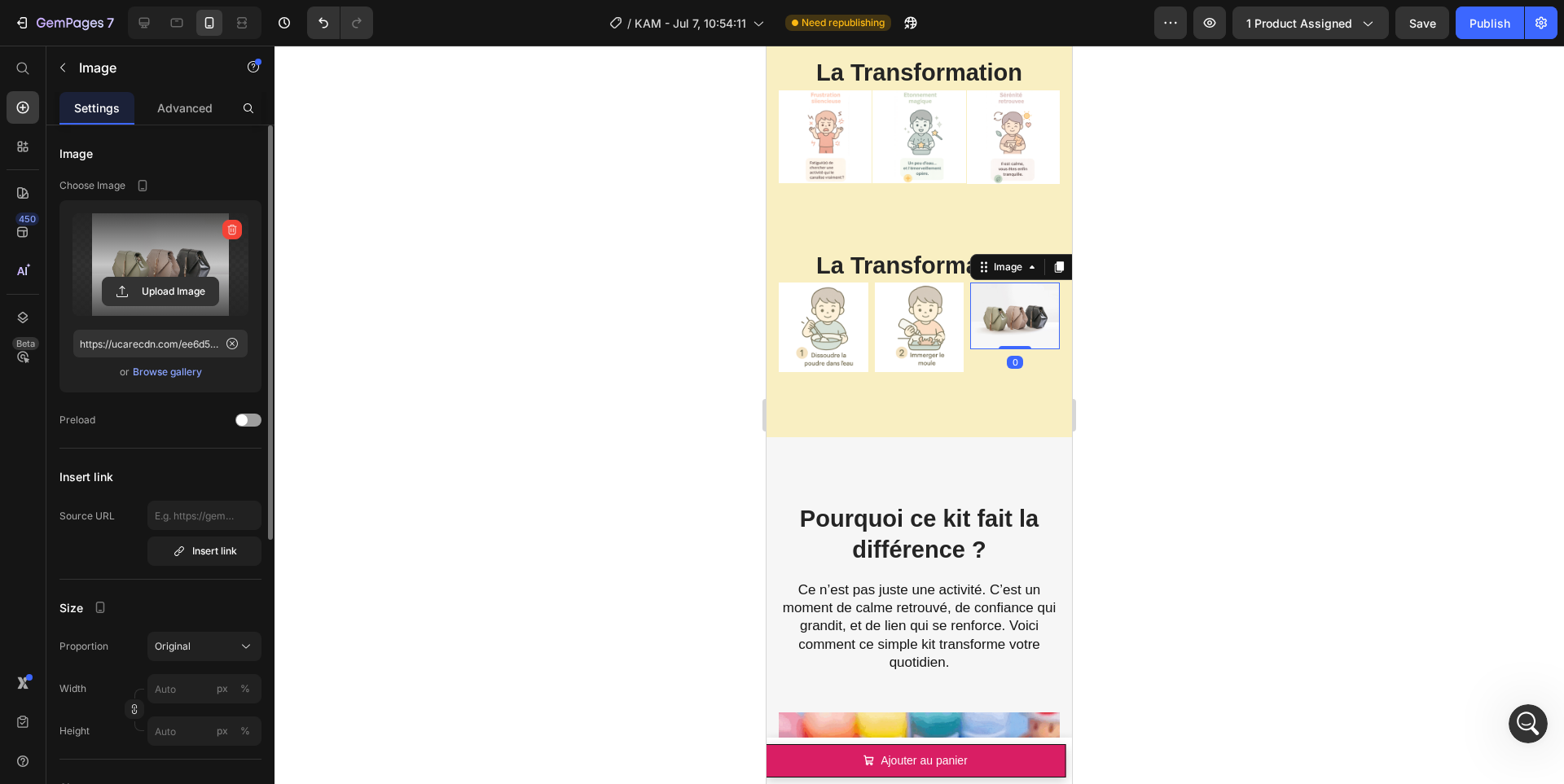 click at bounding box center (160, 265) 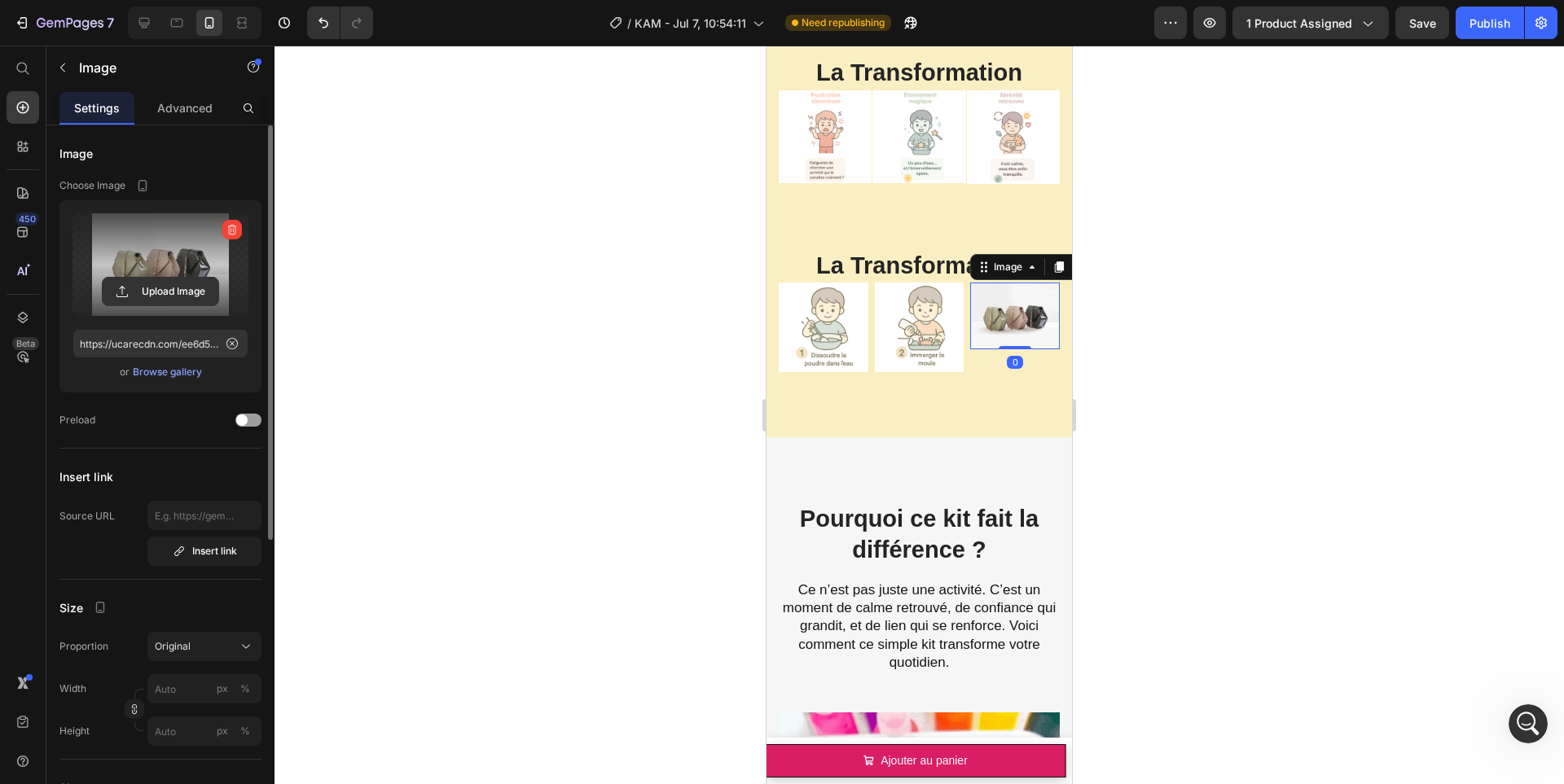 click 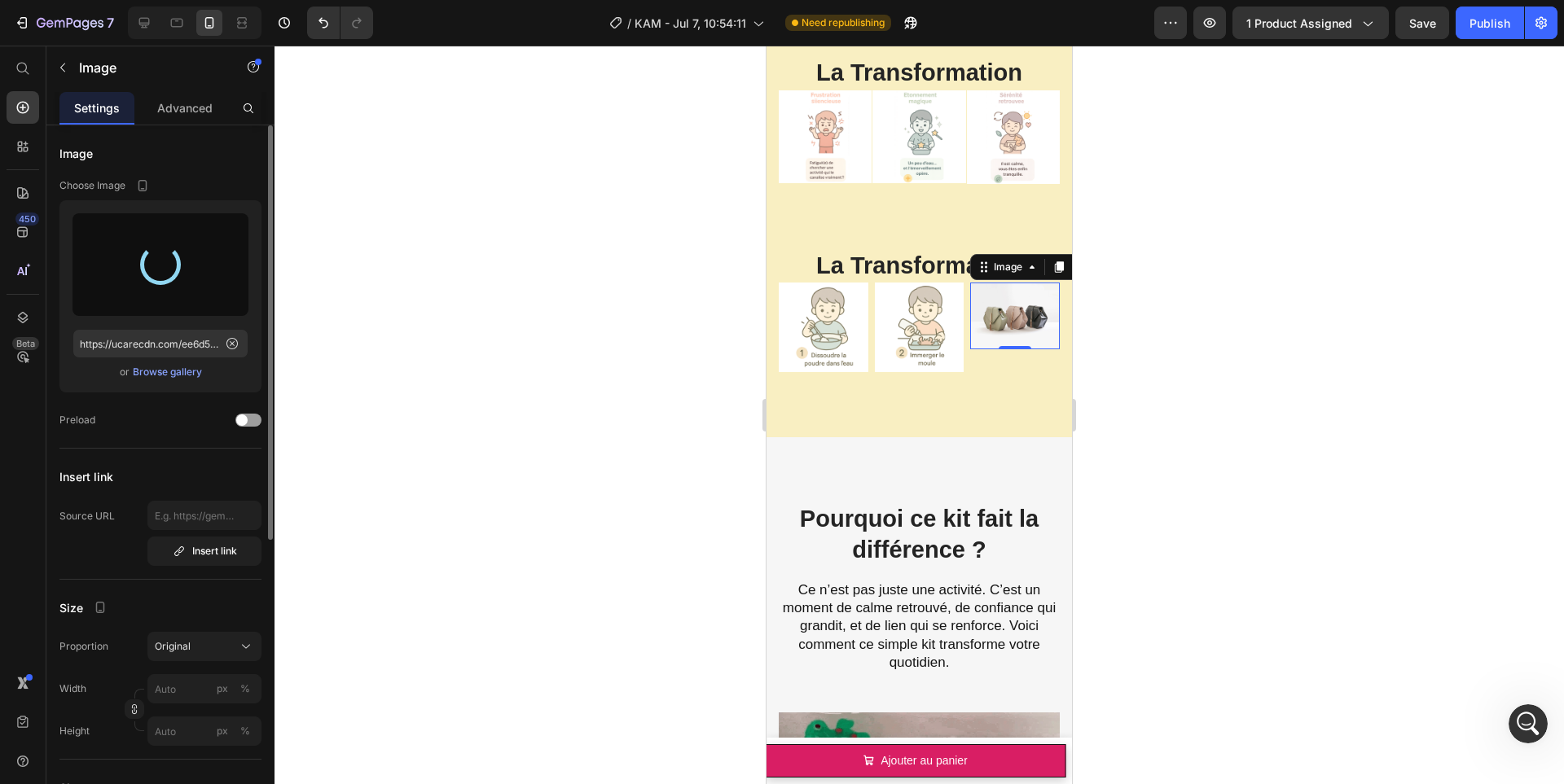 type on "https://cdn.shopify.com/s/files/1/0833/1565/4984/files/gempages_569426810123584533-8baeb8ac-695b-49c0-9c05-5efe18ccaa1d.png" 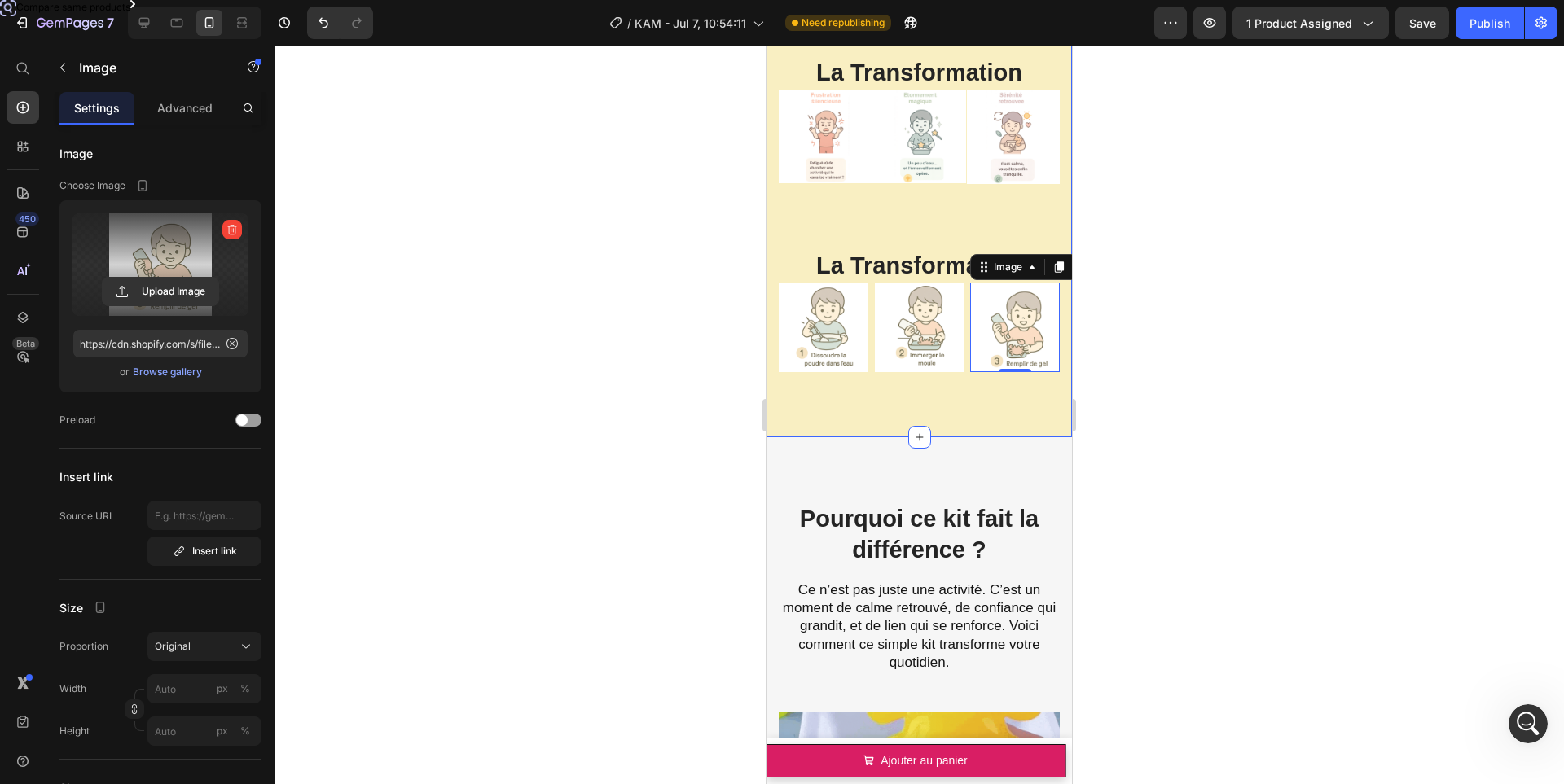 click on "Product Images Mini Aquarium pour Animaux Magiques 3D! Product Title €22,88 Product Price €0,00 Product Price Row Noir - €22,88 Jaune - €22,88 Transparent - €22,88 Product Variants & Swatches Ajouter au panier Product Cart Button Row Product Images Ensemble de batons magnétiques éducatif Product Title €22,20 Product Price €0,00 Product Price Row x25 - €22,20 x42 - €38,50 x138 - €116,00 Product Variants & Swatches Ajouter au panier Product Cart Button Row Product Images Recharges et Moules Kit d’Animaux Magiques 3D Product Title €49,88 Product Price €0,00 Product Price Row Pack Confirmé 1 - 100ml - €49,88 Pack Confirmé 2 - 100ml - €113,88 Pack Découverte 1 - 100ml - €32,88 Pack Découverte 2 - 100ml - €43,88 Pack Expert -100ml - €112,88 Pack Phosphorescent 1 - 50ml - €28,88 Pack Phosphorescent 2 - 50ml - €45,88 Pack Phosphorescent 3 - 50ml - €27,88 Poudre x5 - €10,88 Moules Animaux - €12,88 Moules Vacances - €20,88 Row Row" at bounding box center (919, -4) 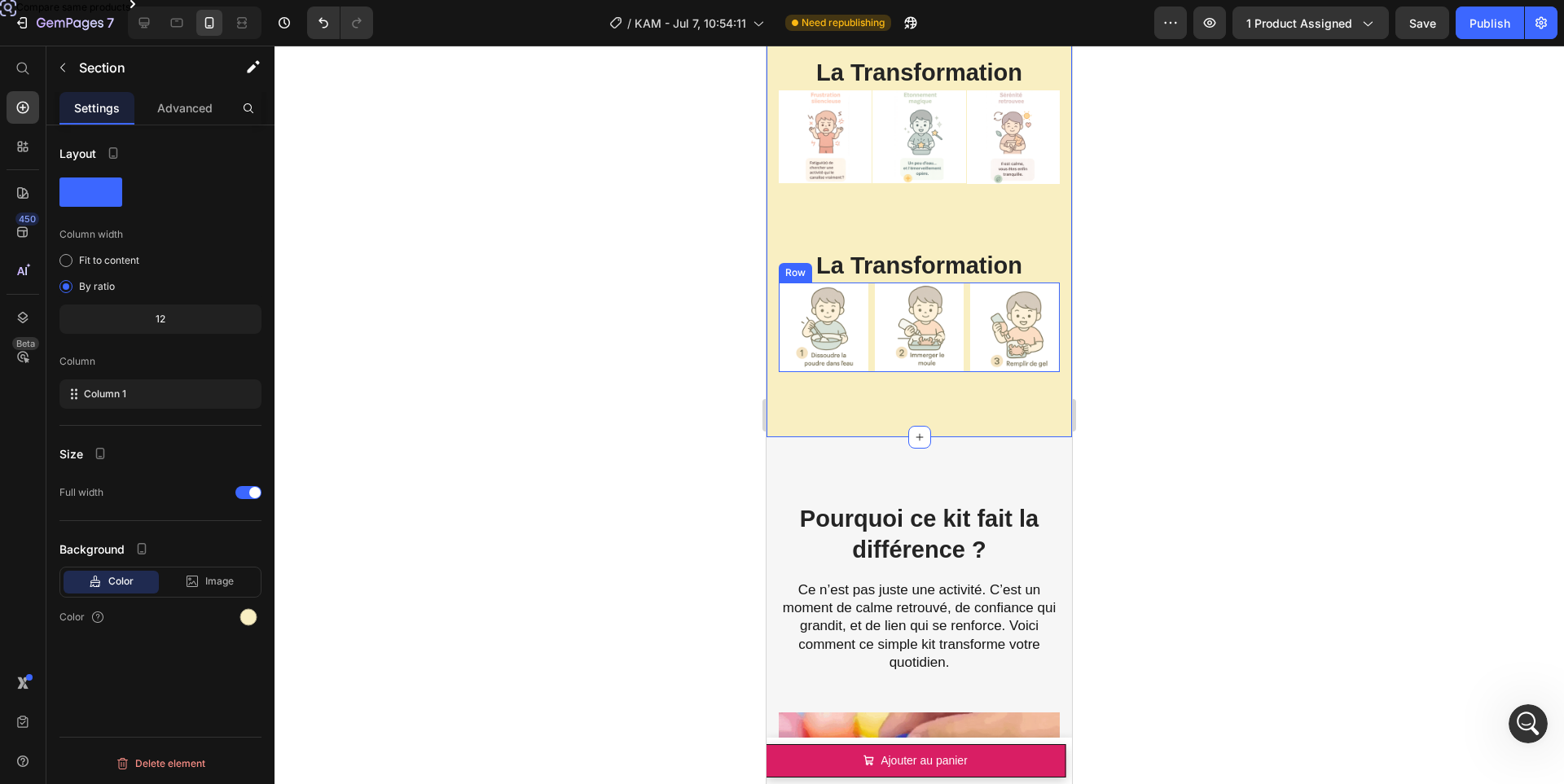 click on "Image Image Image Row" at bounding box center [919, 327] 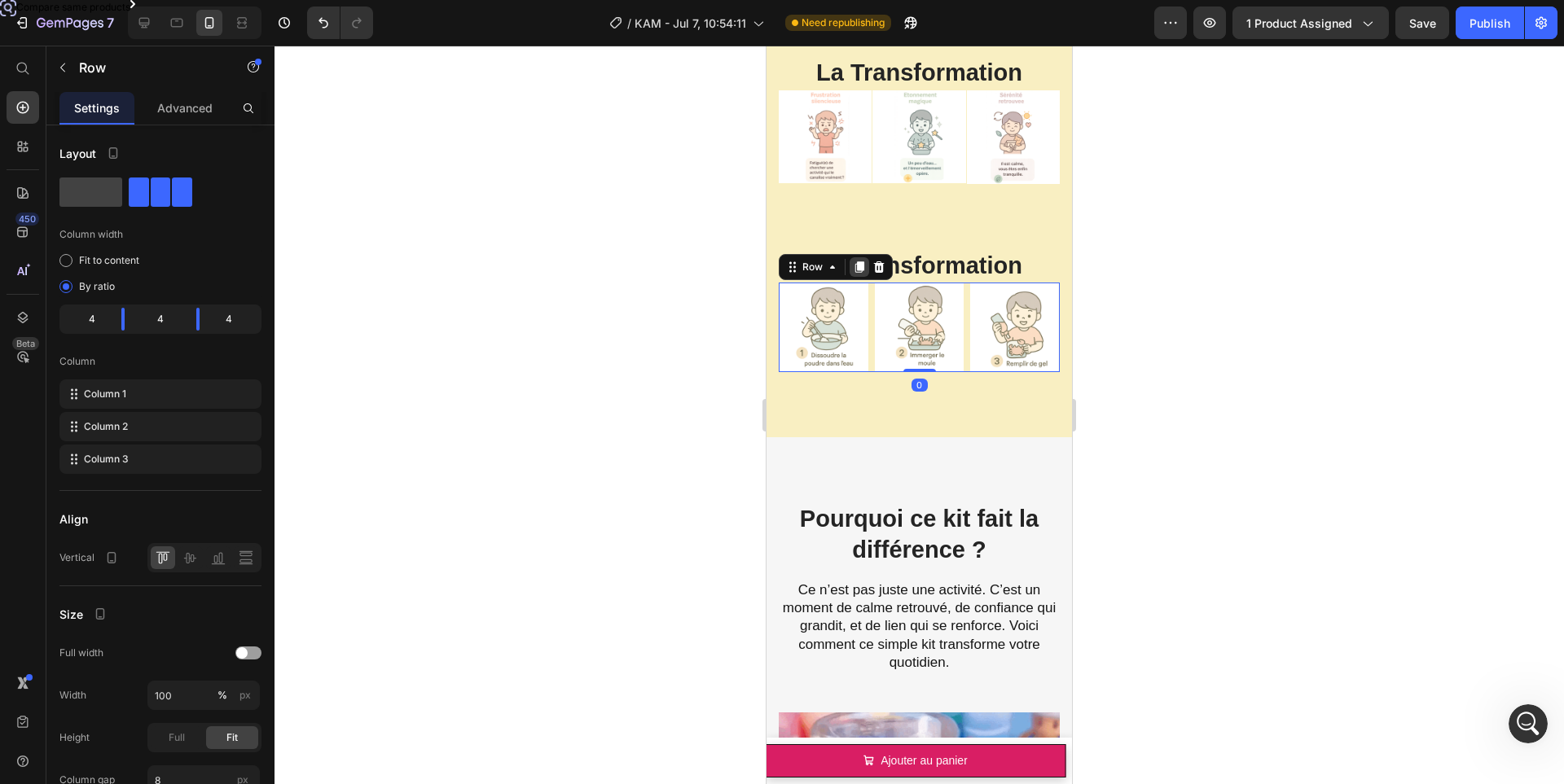 click 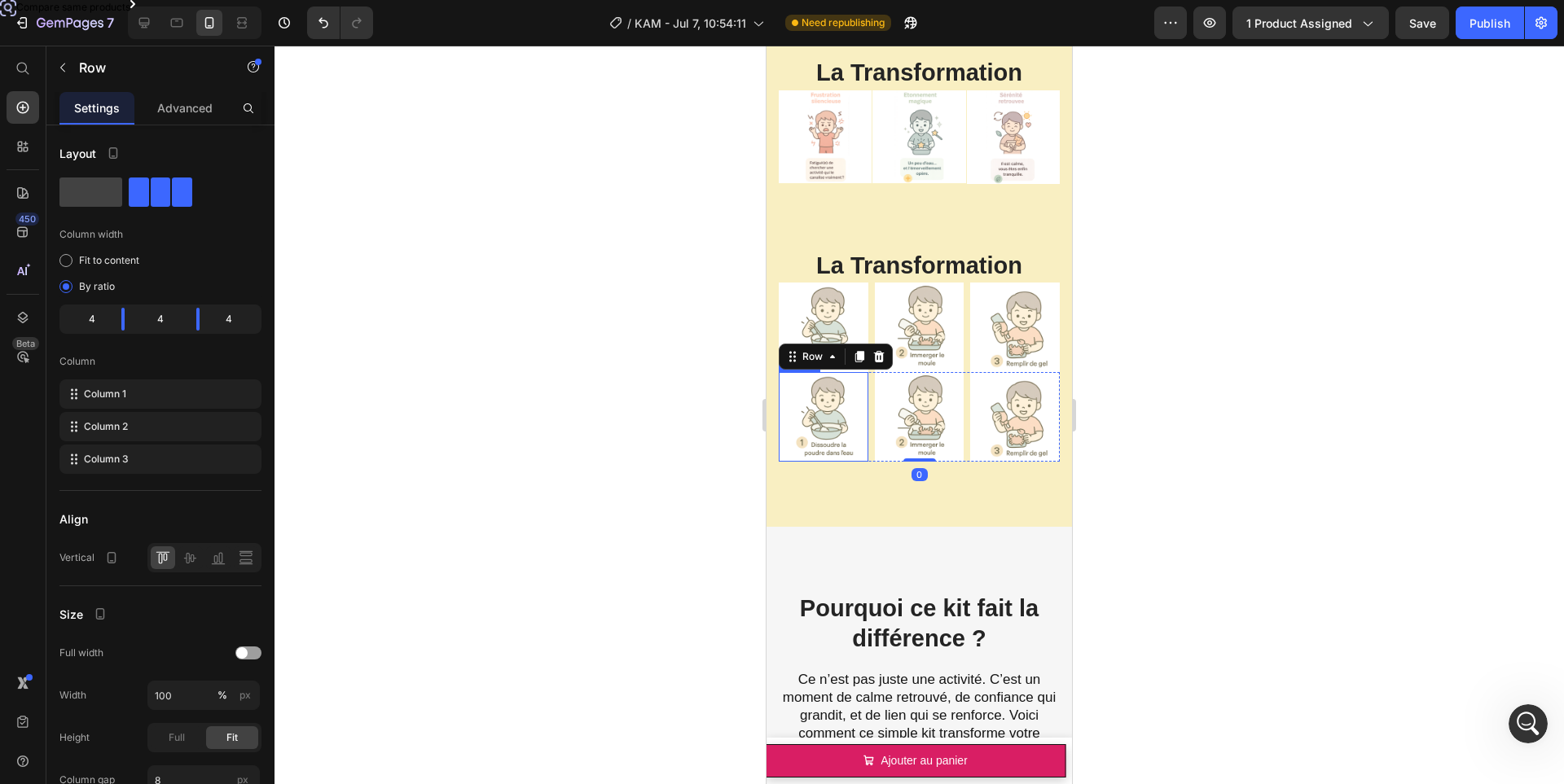 click at bounding box center (824, 417) 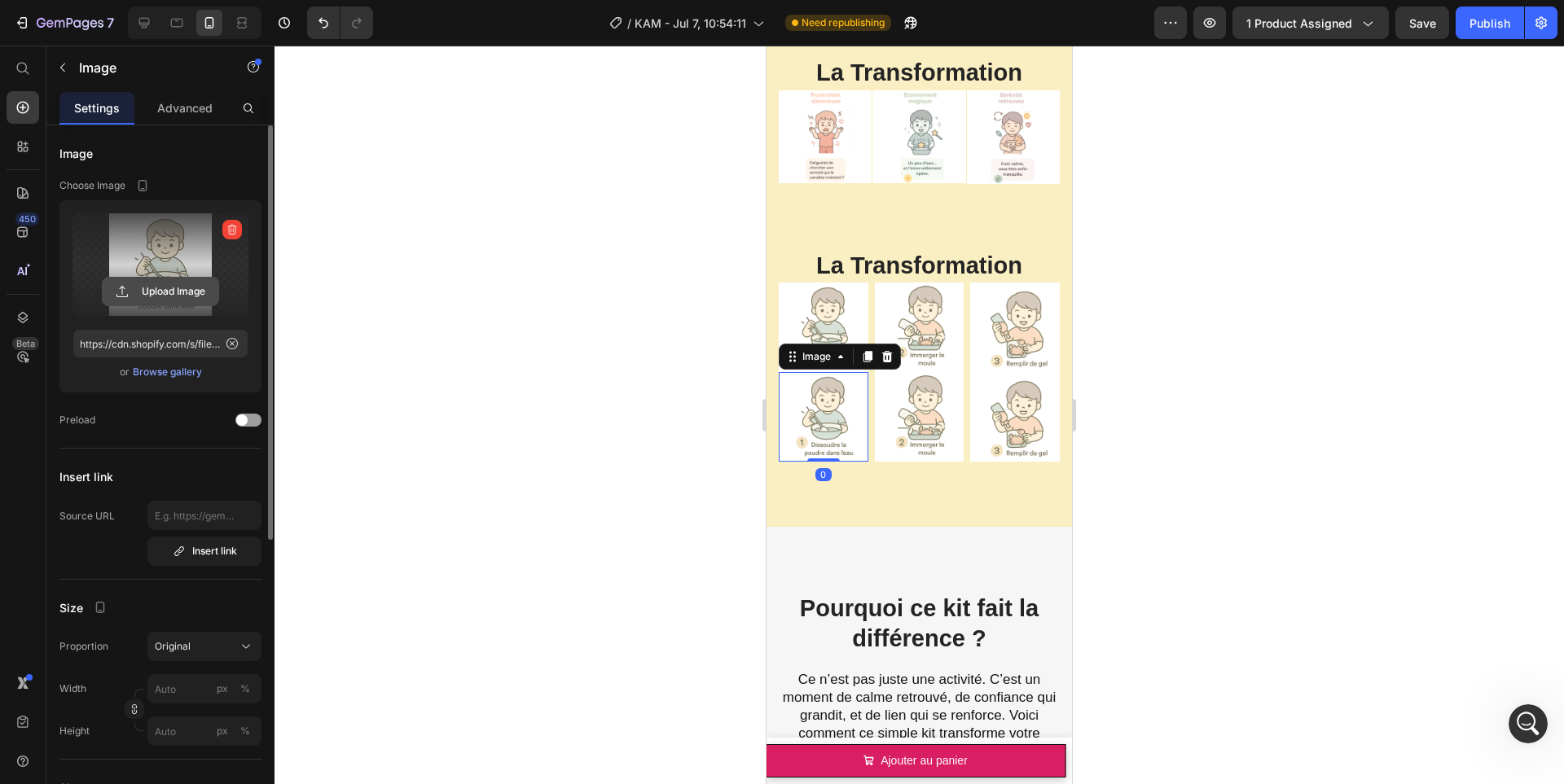 click 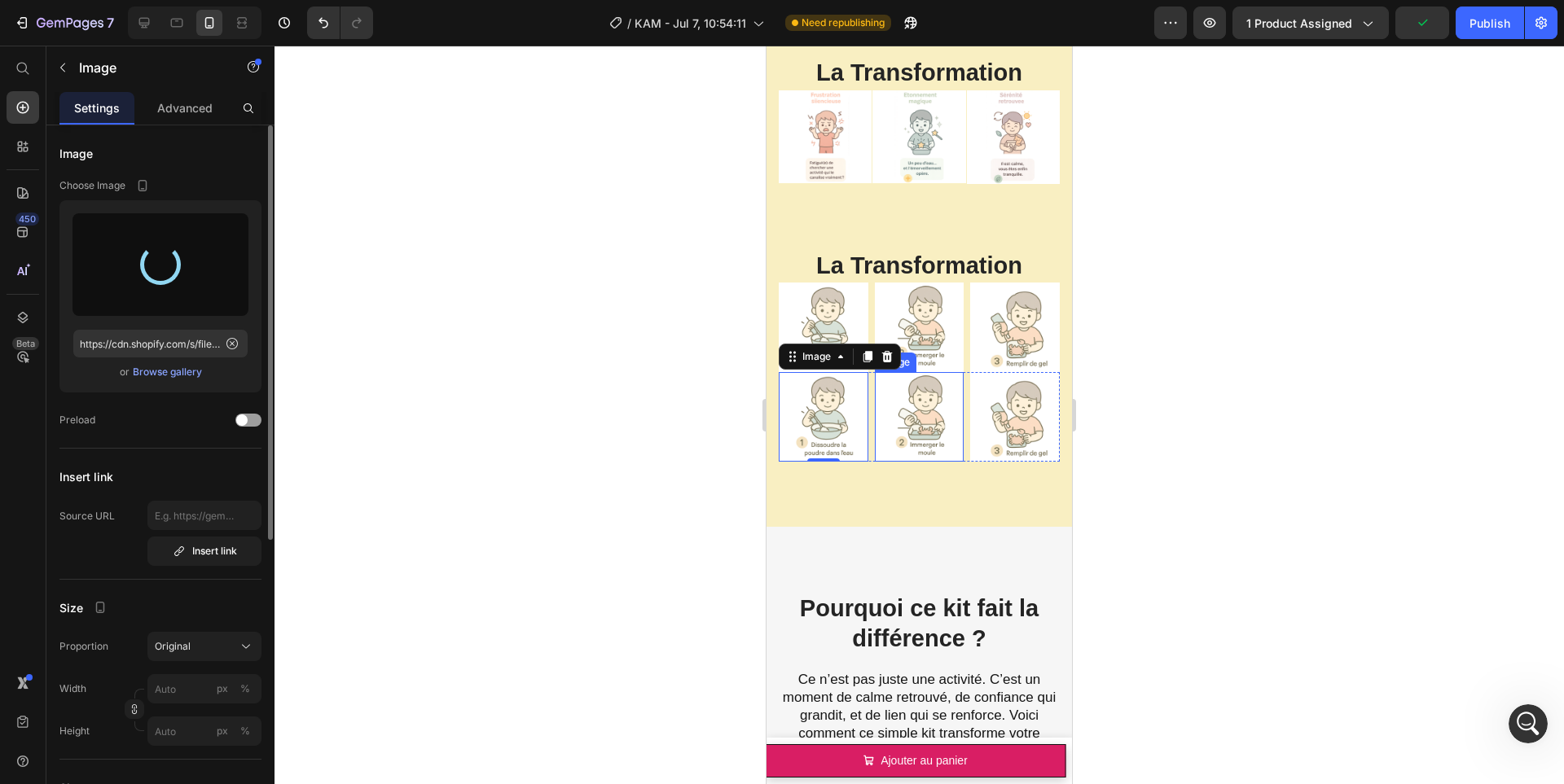 type on "https://cdn.shopify.com/s/files/1/0833/1565/4984/files/gempages_569426810123584533-542e4552-e998-4829-8e2e-54142697cfb1.png" 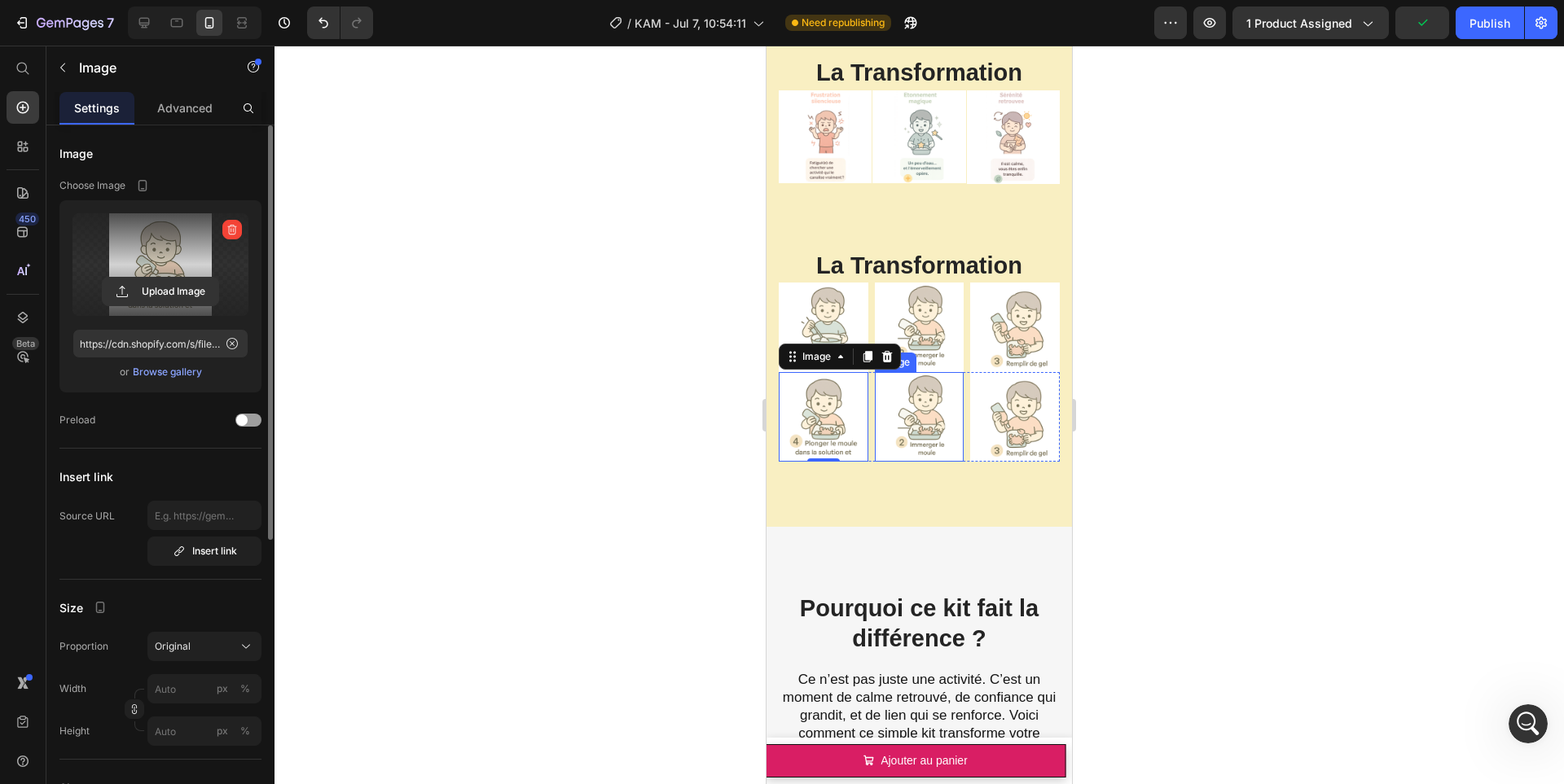 click at bounding box center [920, 417] 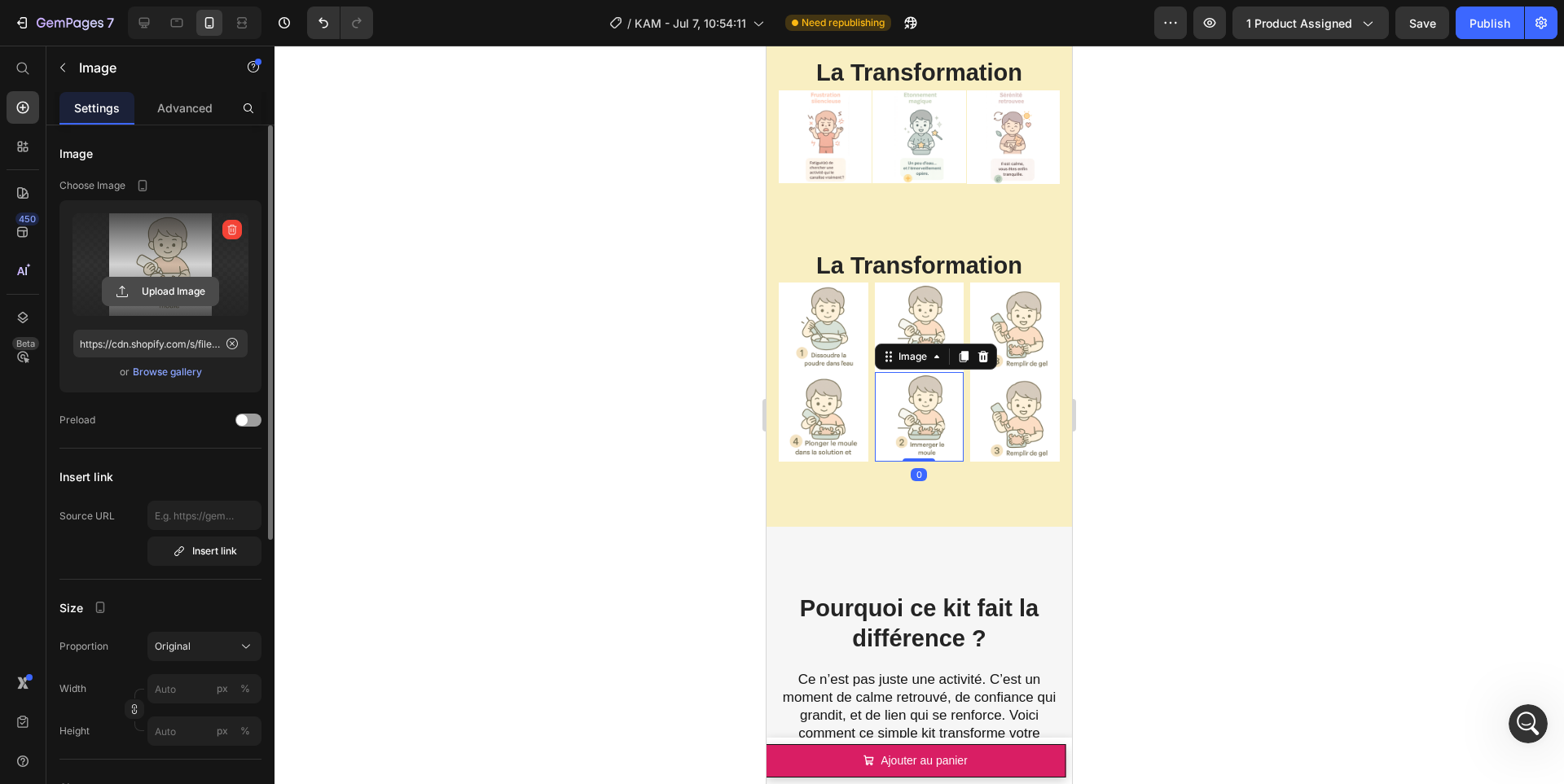 click 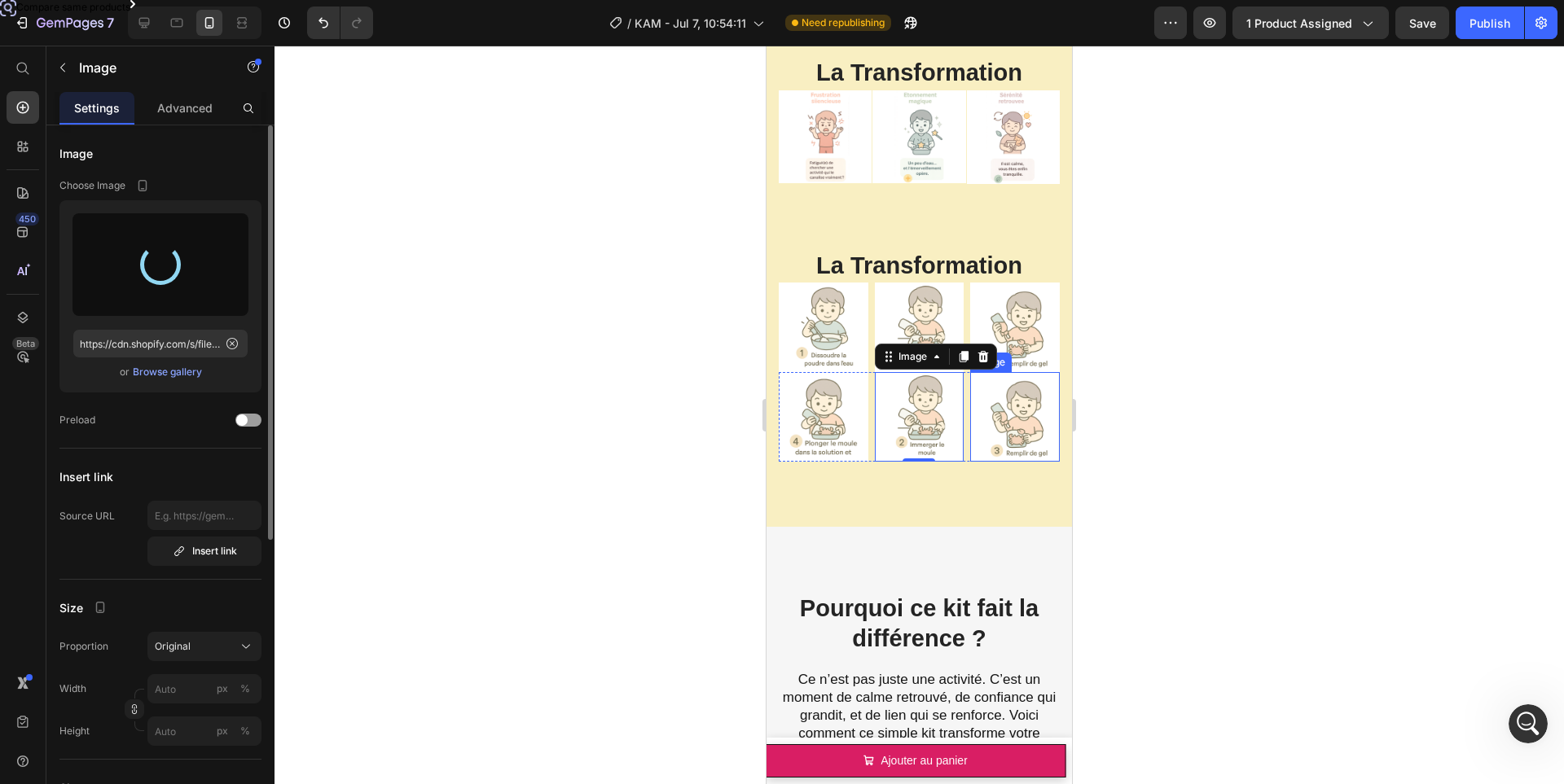 type on "https://cdn.shopify.com/s/files/1/0833/1565/4984/files/gempages_569426810123584533-fca3756d-a082-4e77-8f82-ee7706220c5d.png" 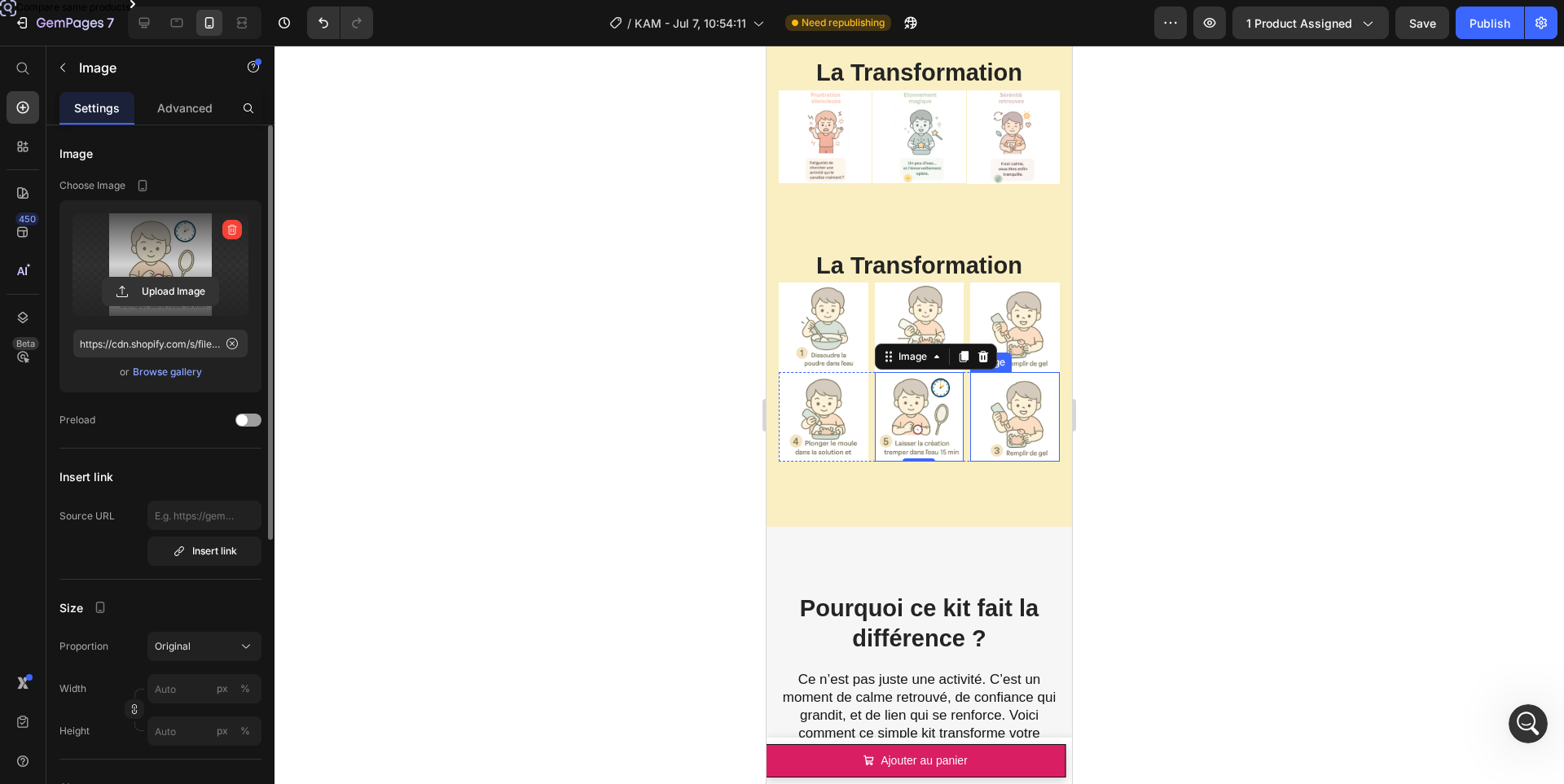 click at bounding box center [1015, 417] 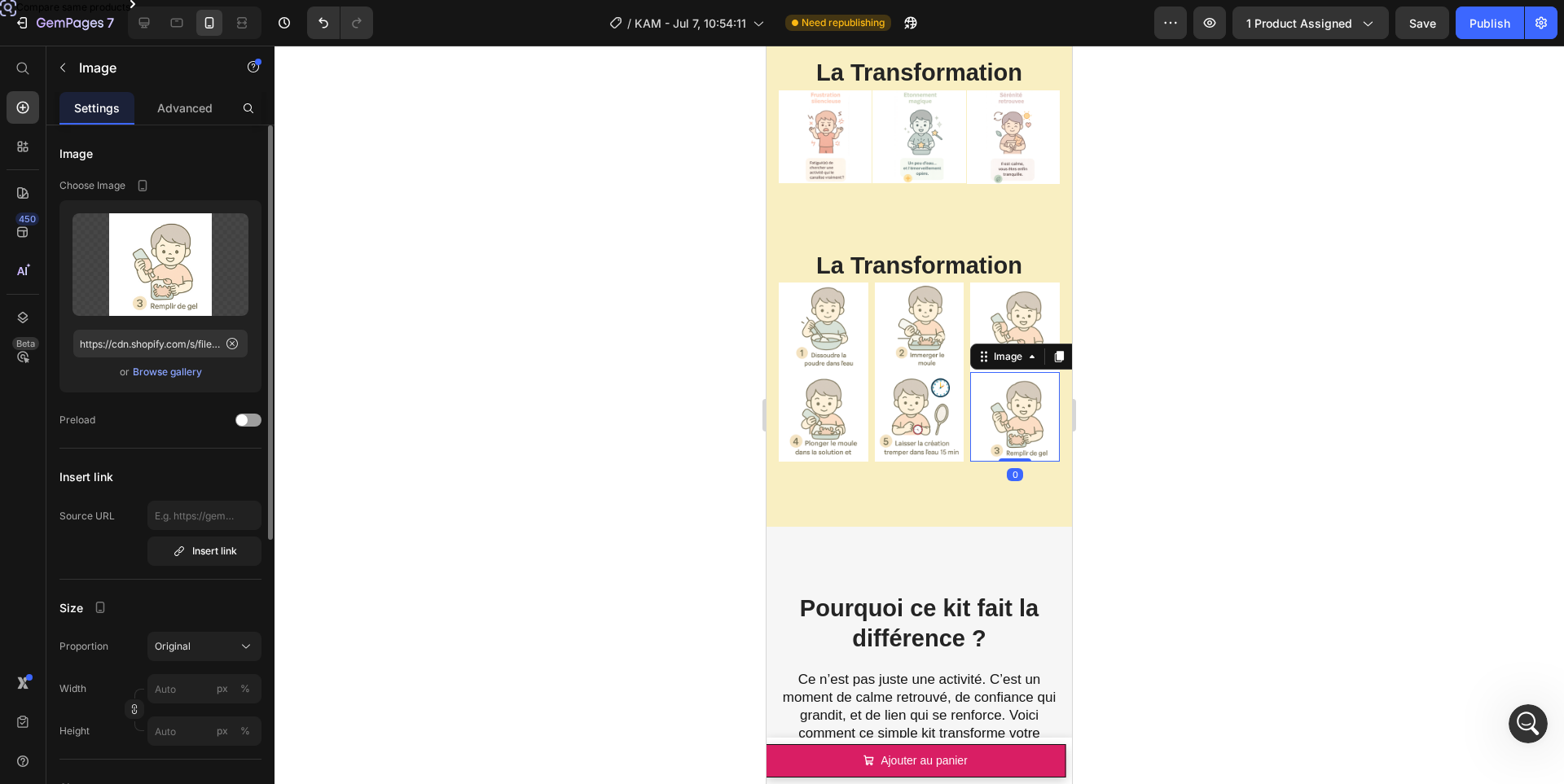 click 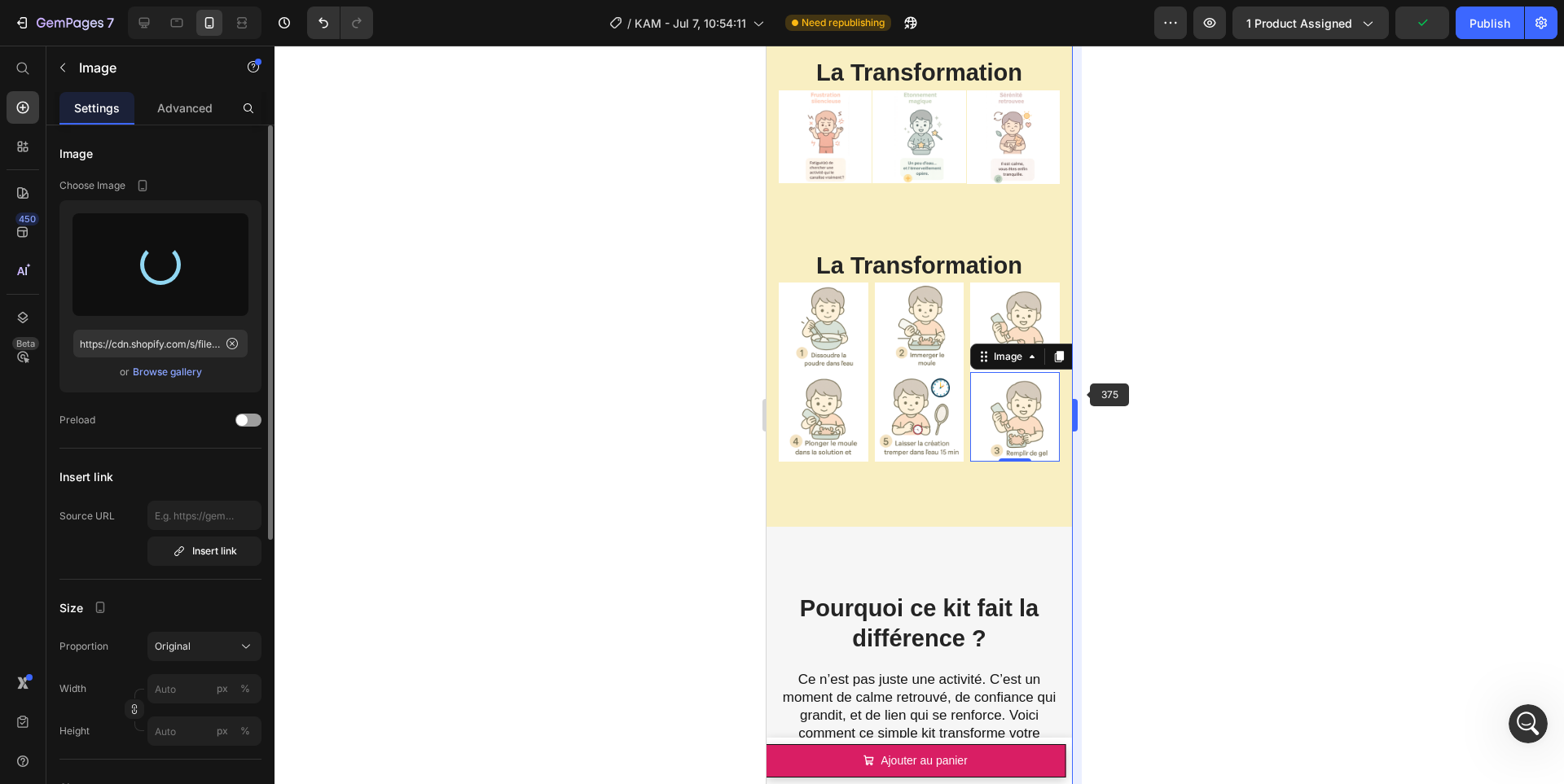 type on "https://cdn.shopify.com/s/files/1/0833/1565/4984/files/gempages_569426810123584533-4a70582d-c6b3-46a8-97e6-d744a278db17.png" 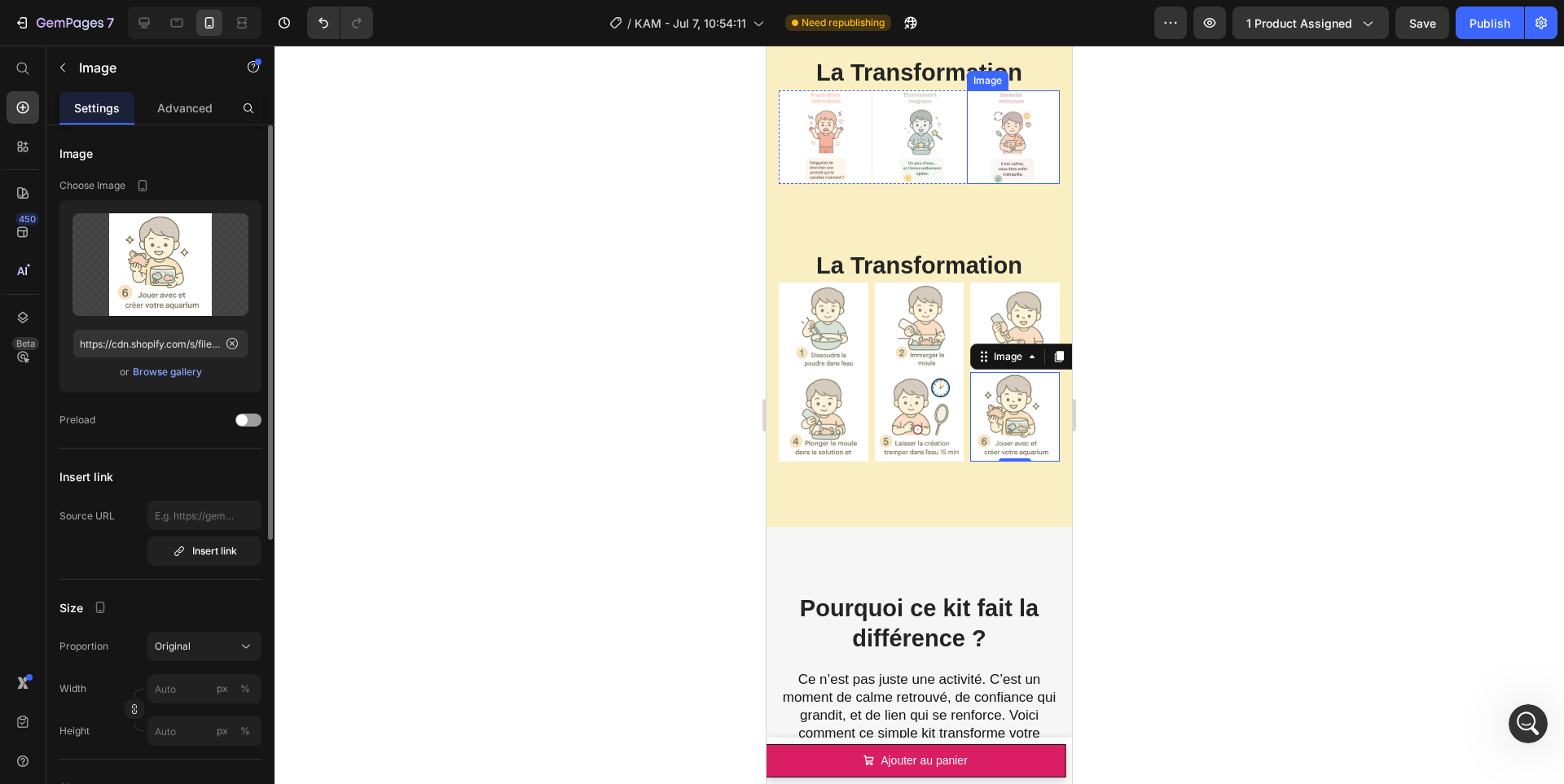 click at bounding box center (1013, 137) 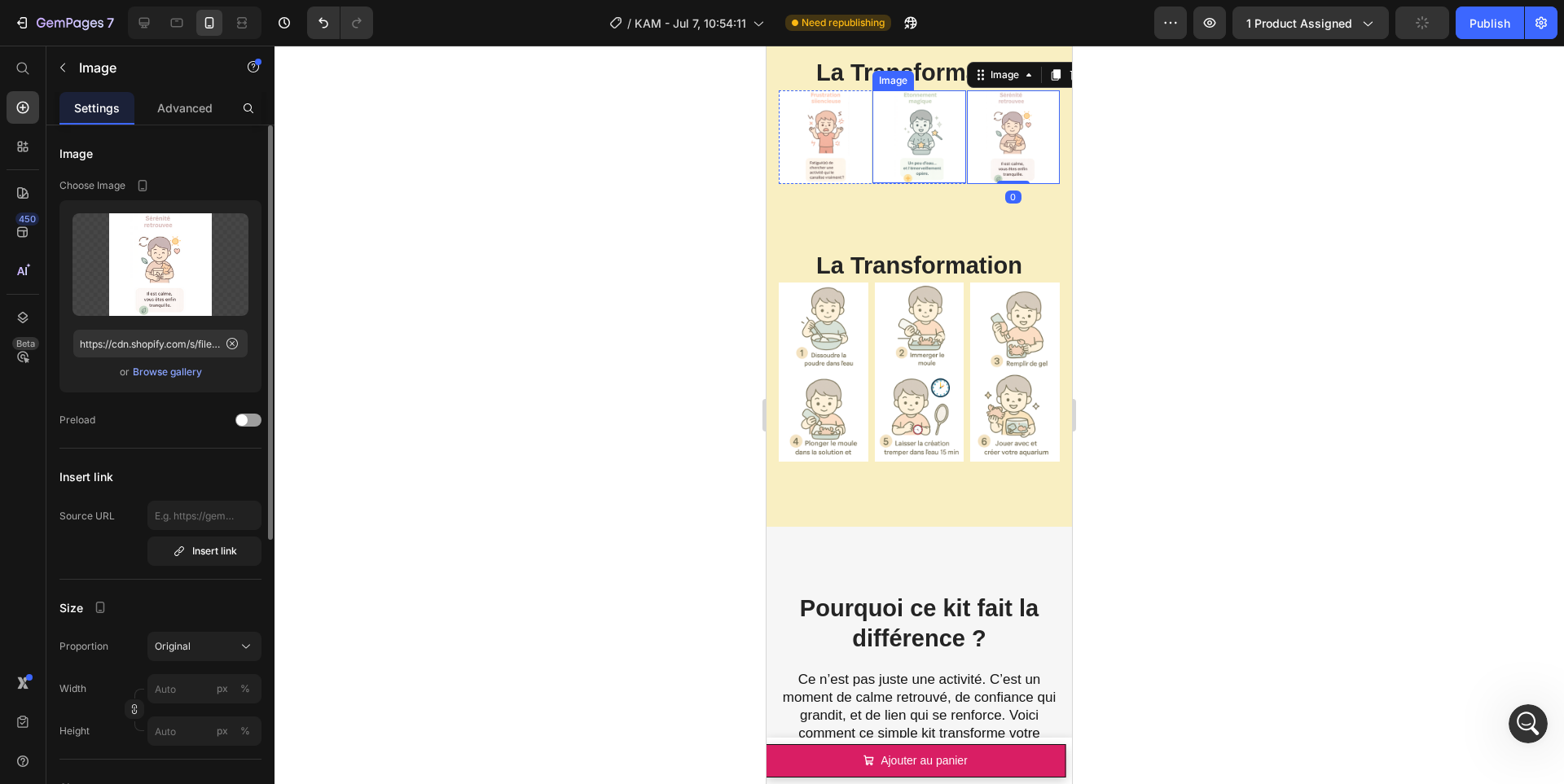click on "Product Images Mini Aquarium pour Animaux Magiques 3D! Product Title €22,88 Product Price €0,00 Product Price Row Noir - €22,88 Jaune - €22,88 Transparent - €22,88 Product Variants & Swatches Ajouter au panier Product Cart Button Row Product Images Ensemble de batons magnétiques éducatif Product Title €22,20 Product Price €0,00 Product Price Row x25 - €22,20 x42 - €38,50 x138 - €116,00 Product Variants & Swatches Ajouter au panier Product Cart Button Row Product Images Recharges et Moules Kit d’Animaux Magiques 3D Product Title €49,88 Product Price €0,00 Product Price Row Pack Confirmé 1 - 100ml - €49,88 Pack Confirmé 2 - 100ml - €113,88 Pack Découverte 1 - 100ml - €32,88 Pack Découverte 2 - 100ml - €43,88 Pack Expert -100ml - €112,88 Pack Phosphorescent 1 - 50ml - €28,88 Pack Phosphorescent 2 - 50ml - €45,88 Pack Phosphorescent 3 - 50ml - €27,88 Poudre x5 - €10,88 Moules Animaux - €12,88 Moules Vacances - €20,88 Row Row" at bounding box center [919, 28] 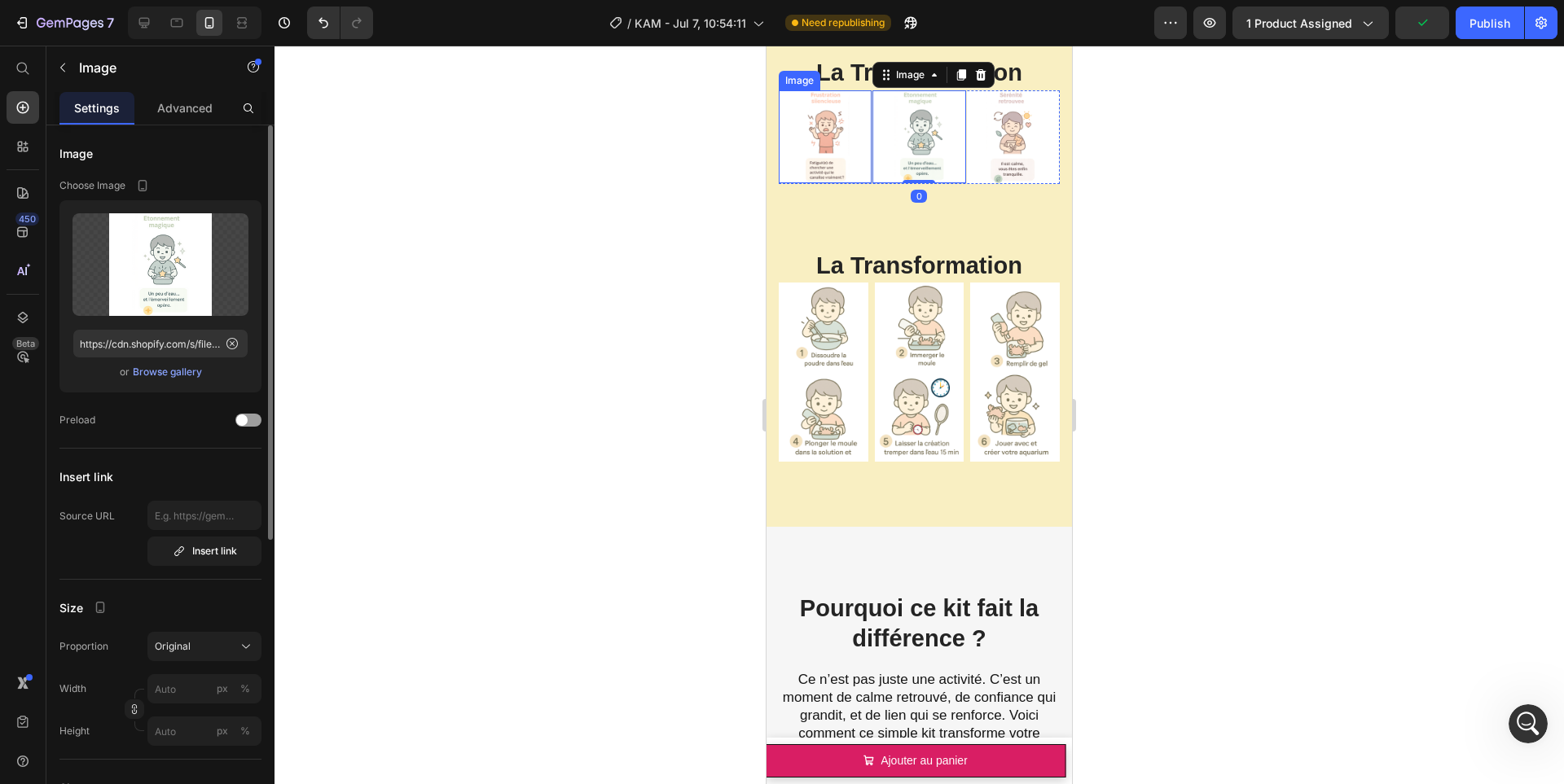 click at bounding box center (825, 137) 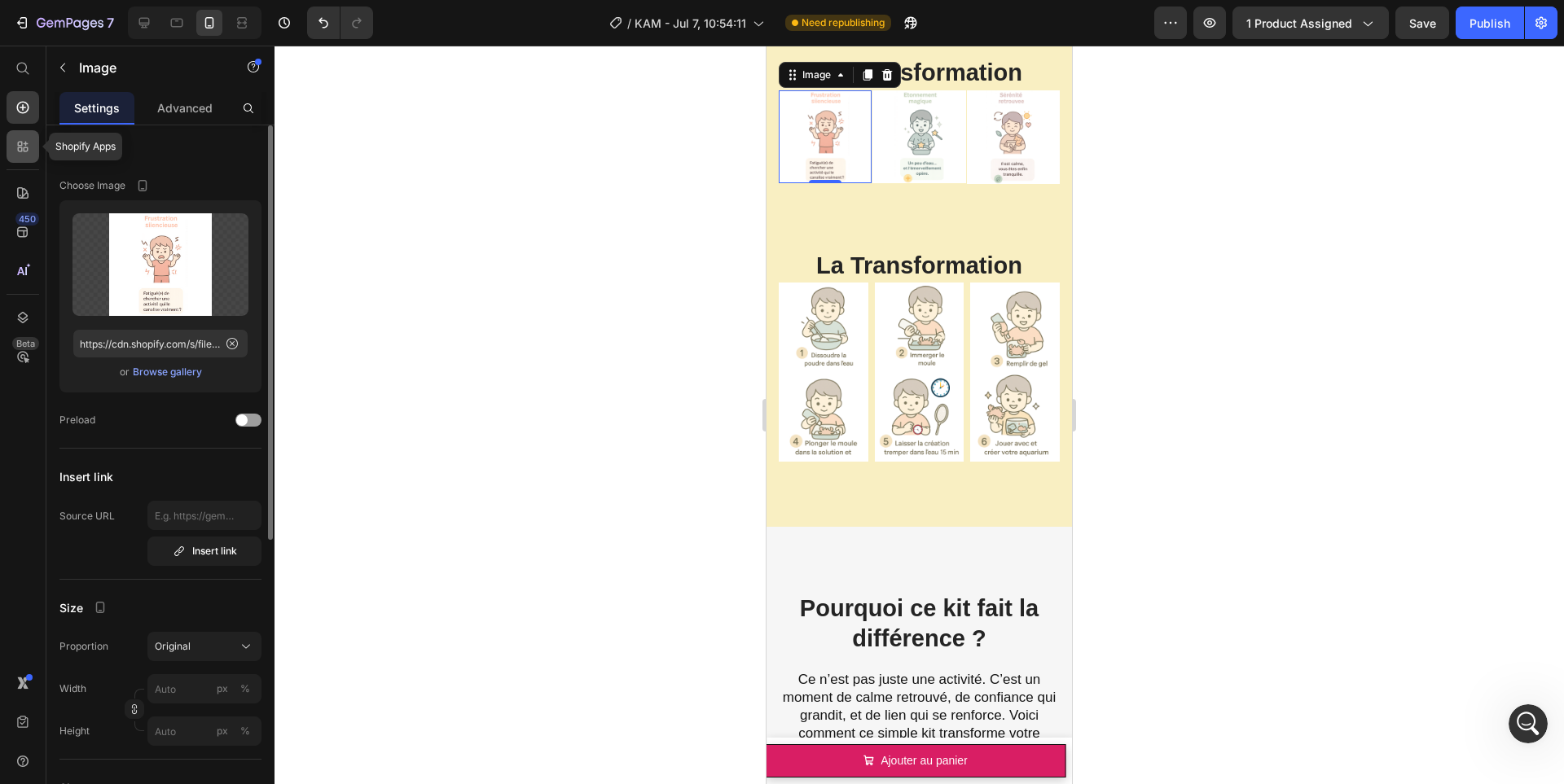 click 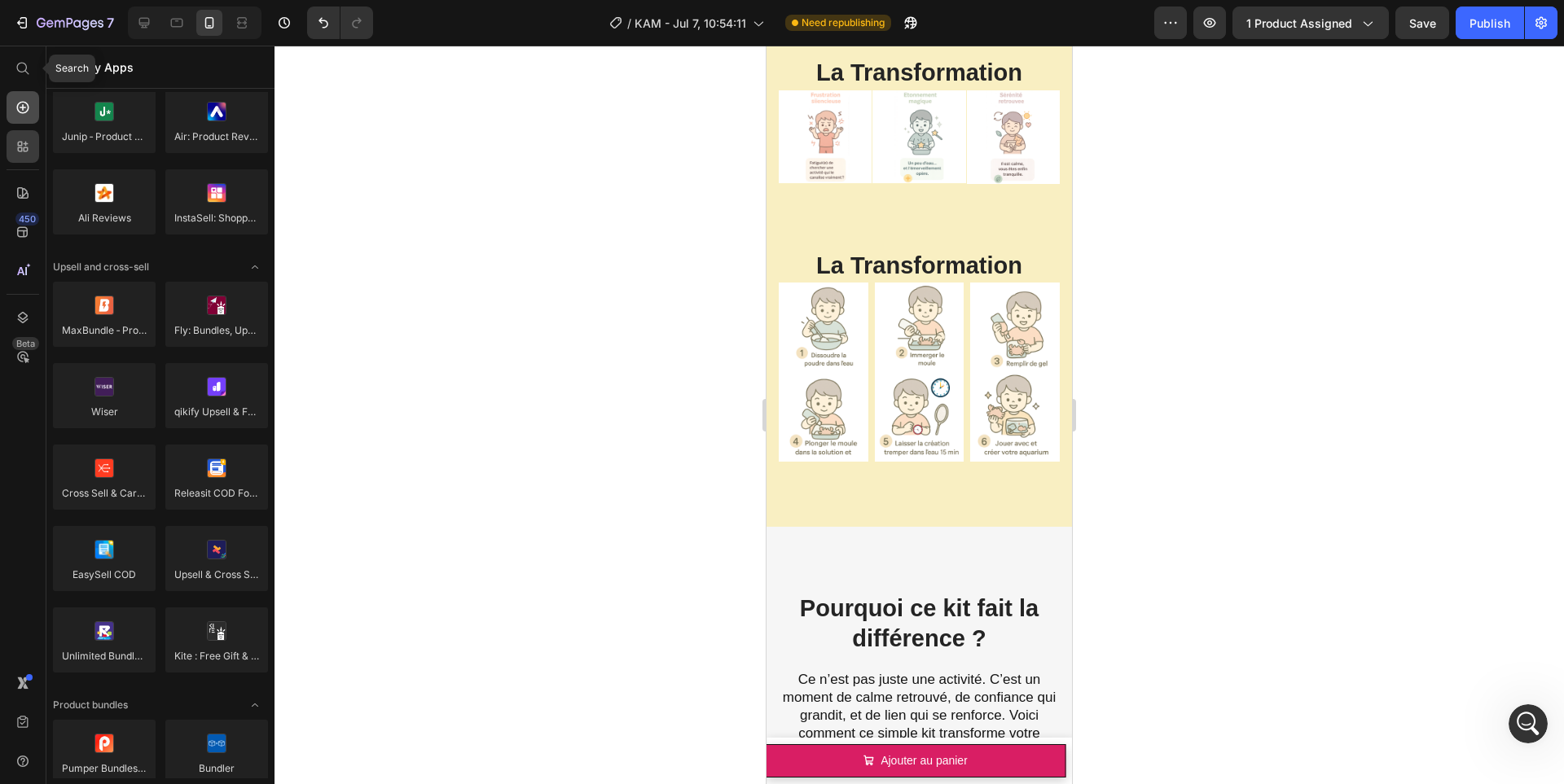 click 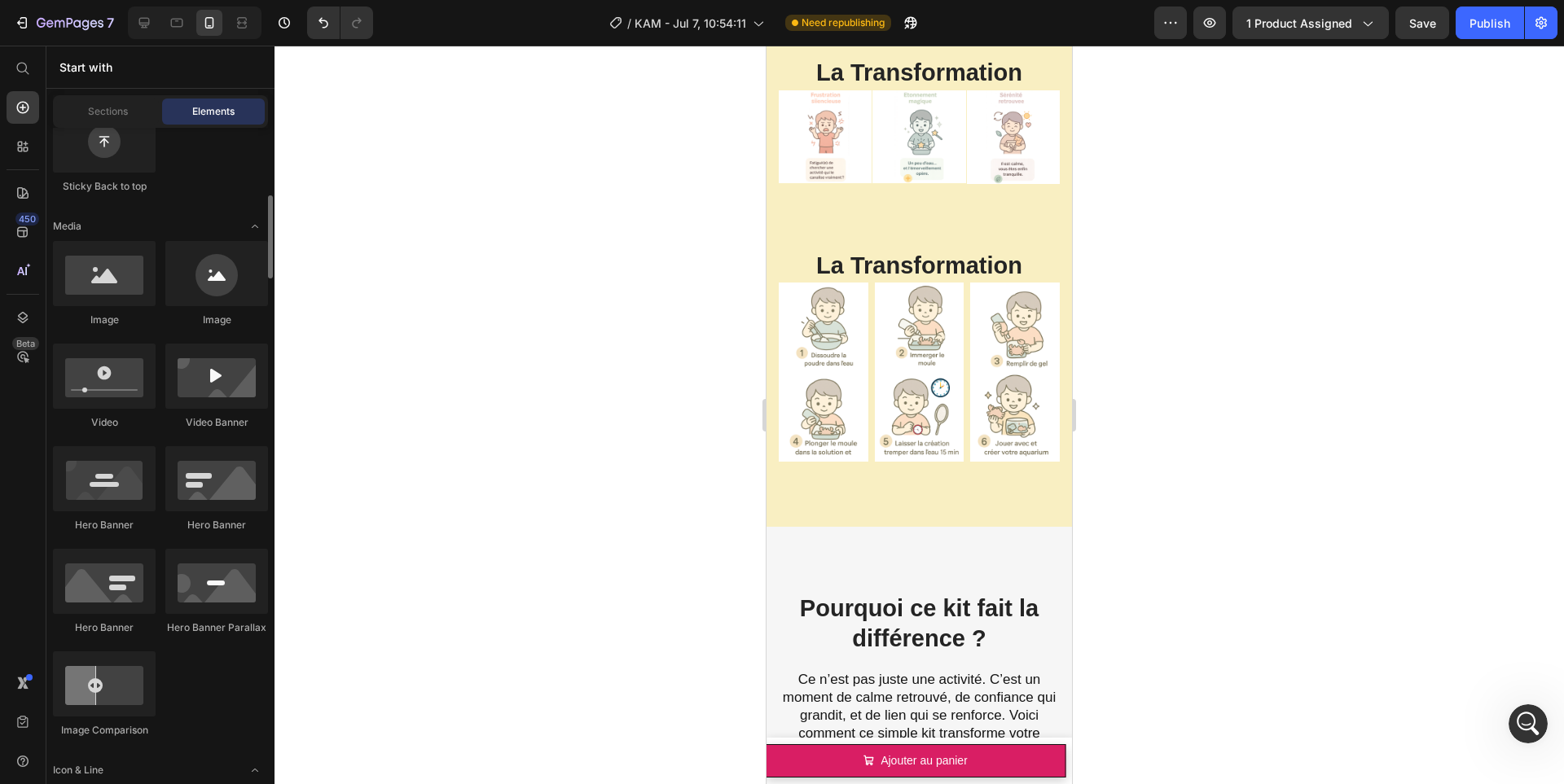 click on "Button
Button
Sticky Back to top" 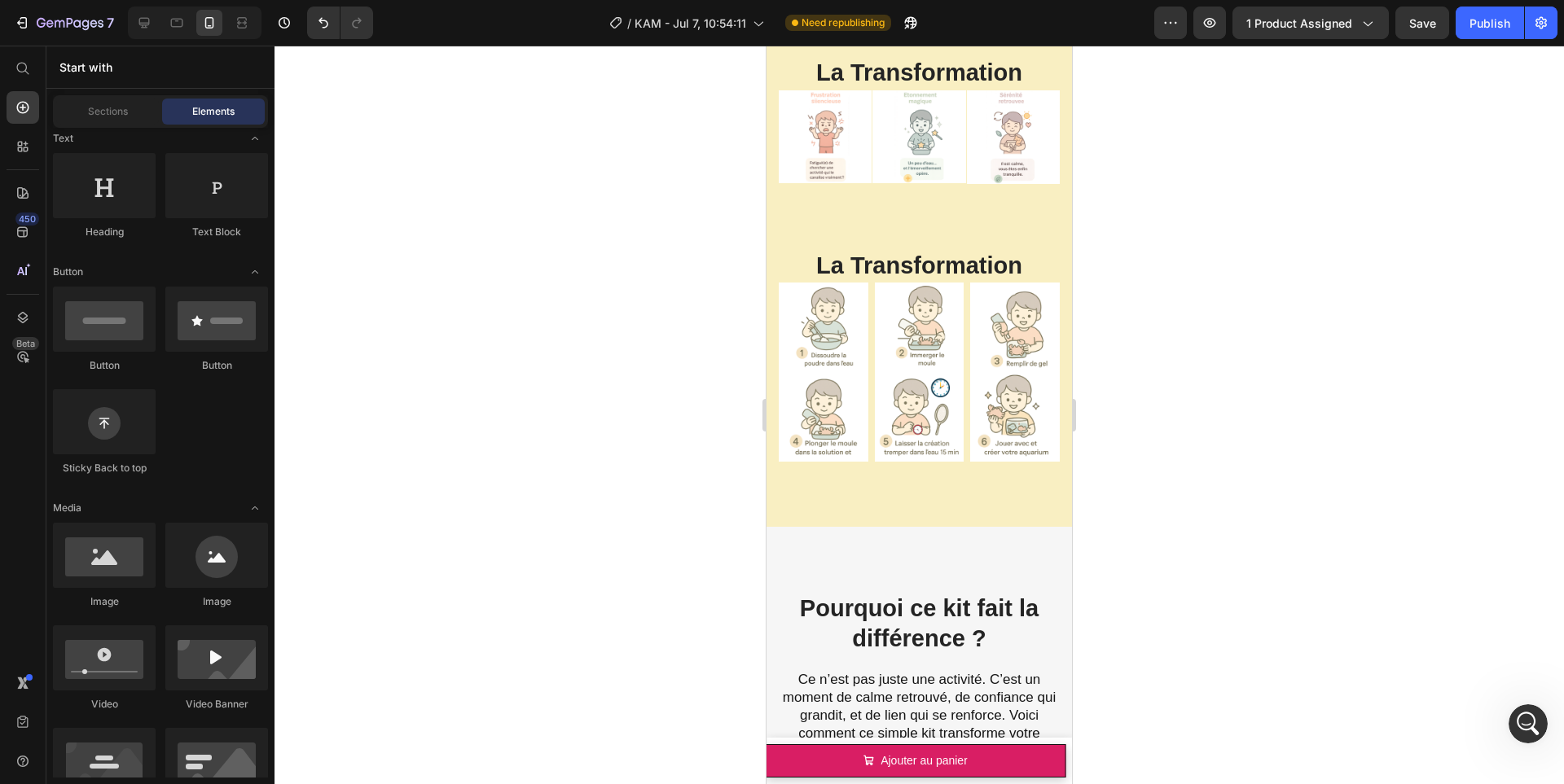 scroll, scrollTop: 0, scrollLeft: 0, axis: both 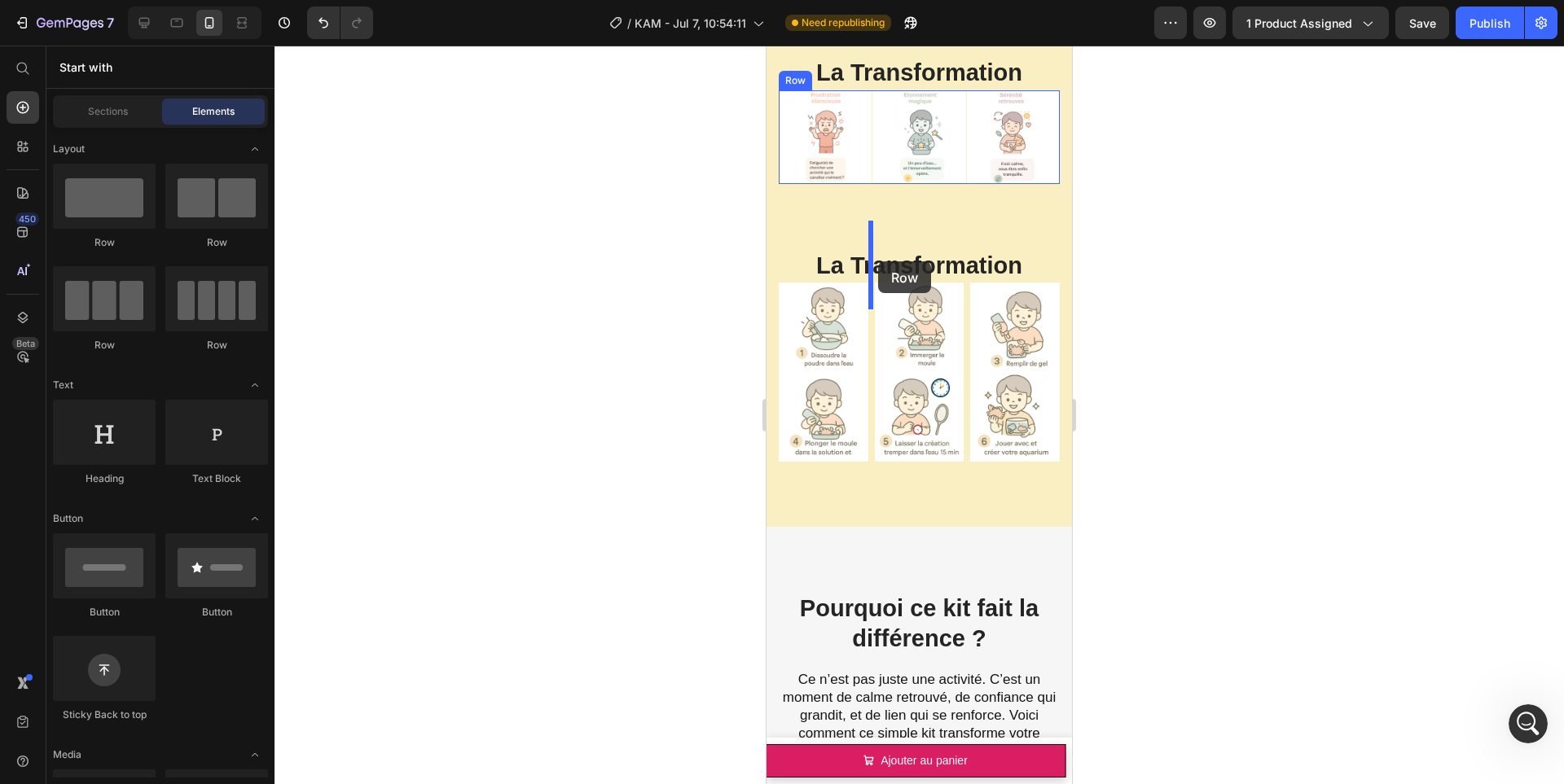 drag, startPoint x: 1476, startPoint y: 276, endPoint x: 878, endPoint y: 261, distance: 598.1881 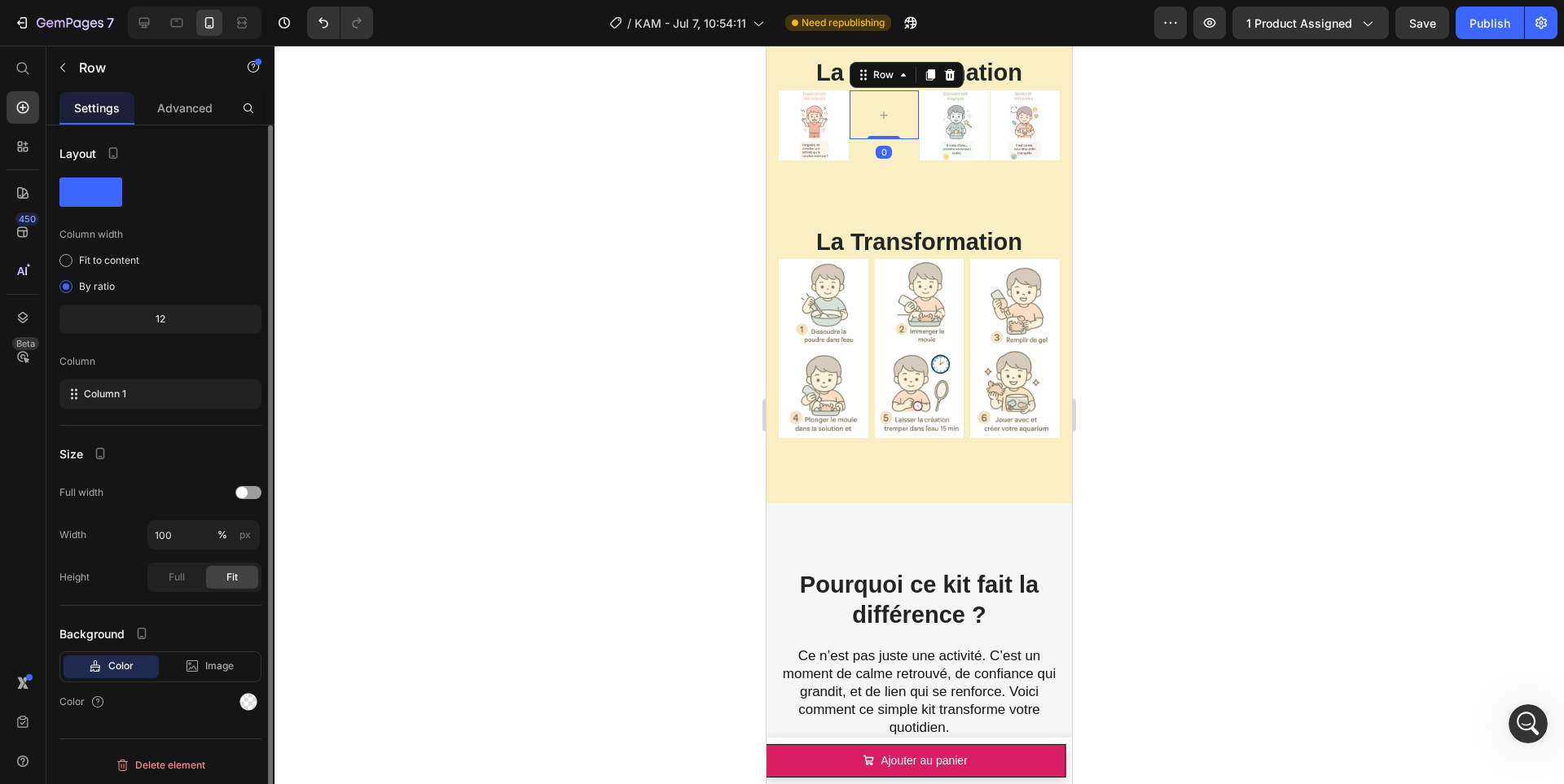 click 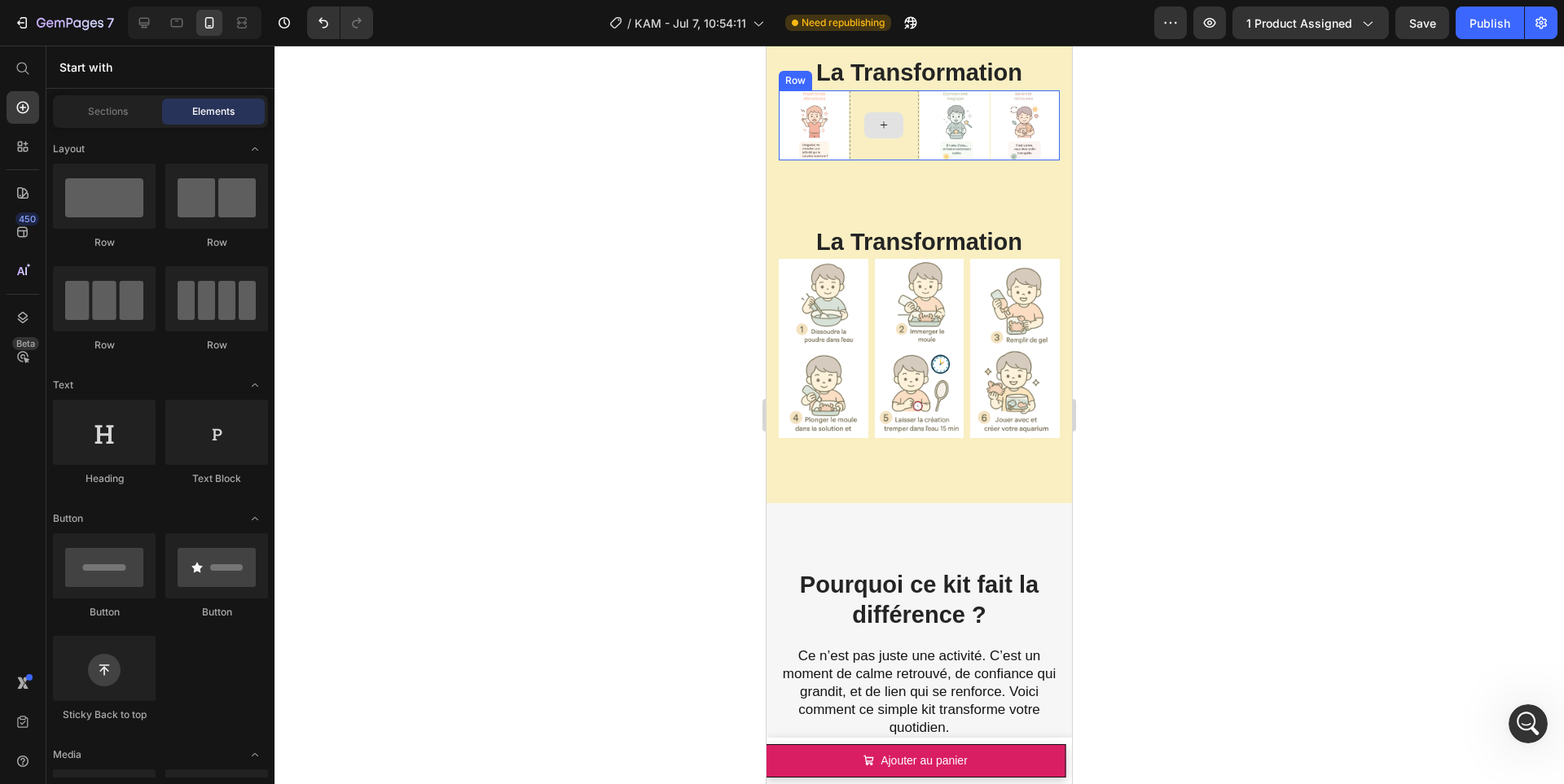 click at bounding box center [884, 125] 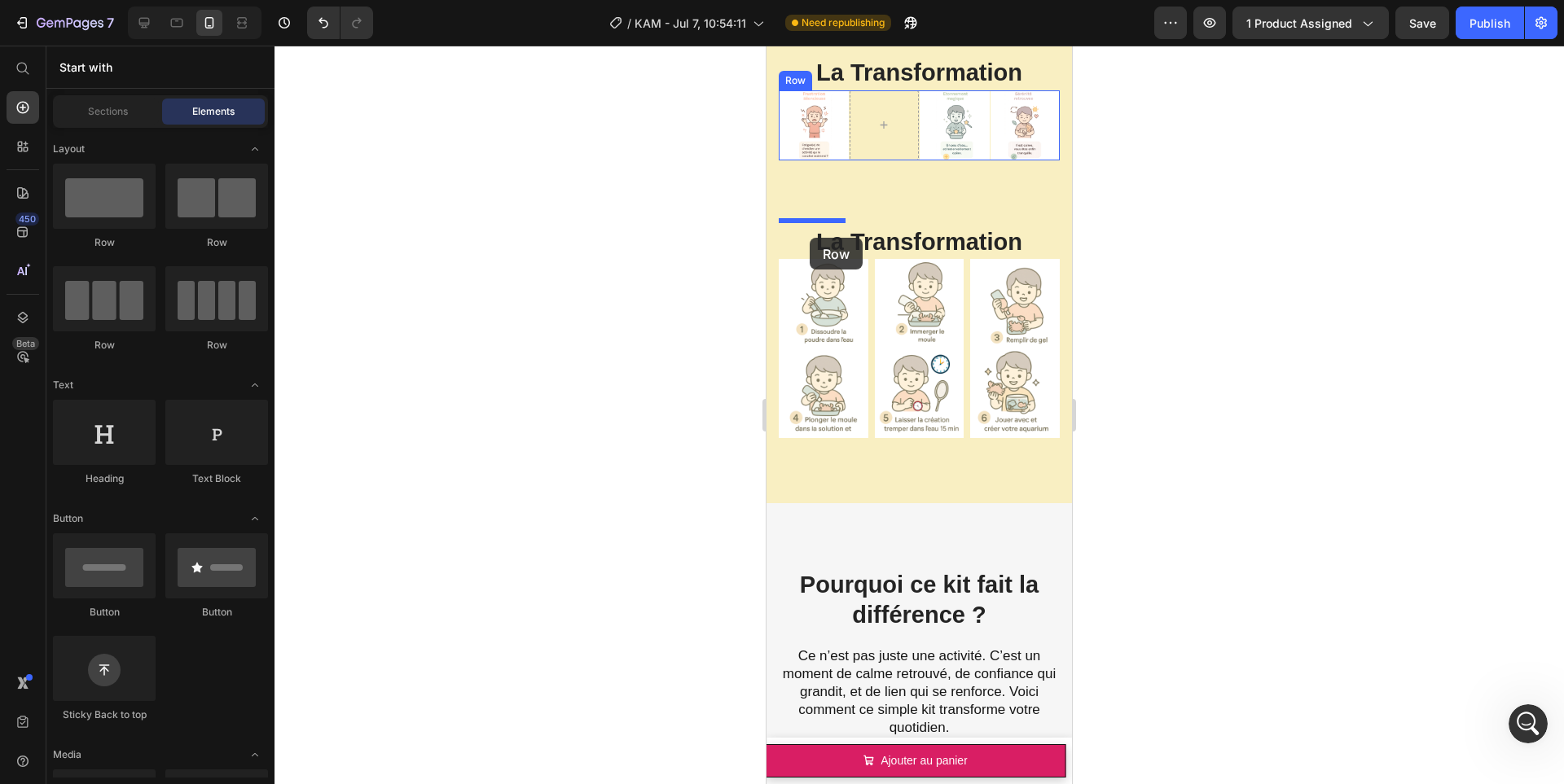 drag, startPoint x: 1005, startPoint y: 265, endPoint x: 810, endPoint y: 238, distance: 196.86036 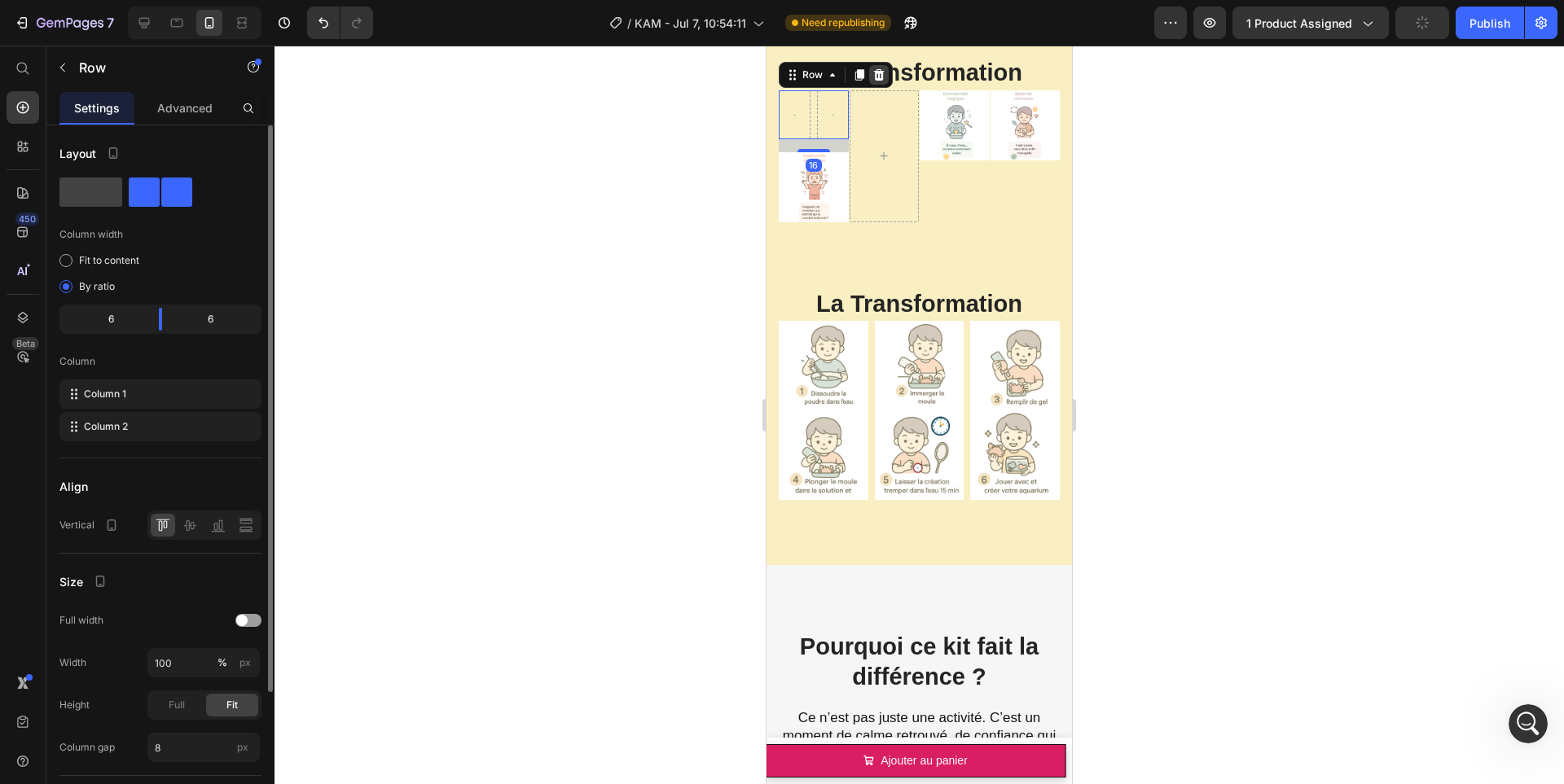 click 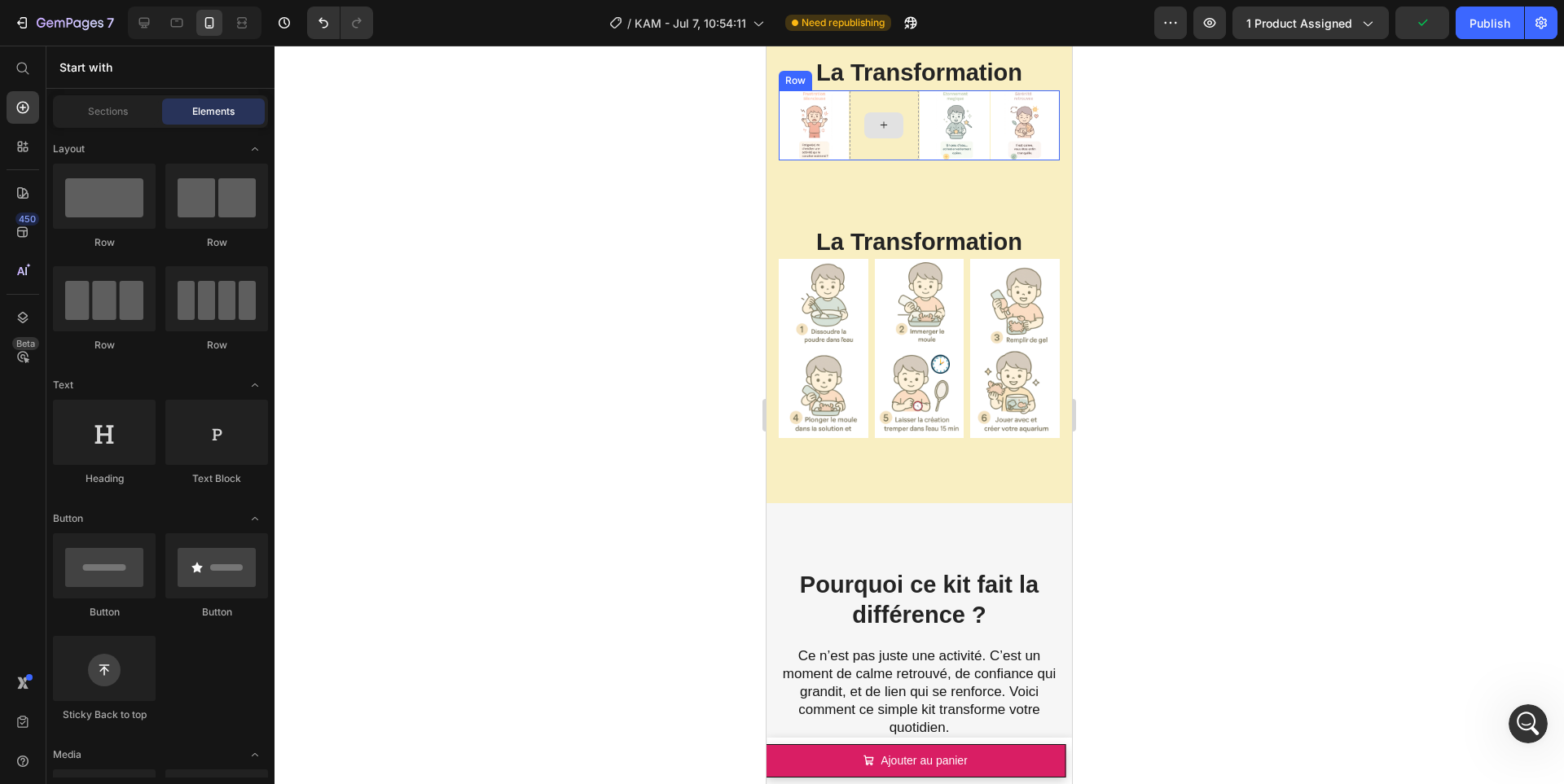 click at bounding box center (885, 125) 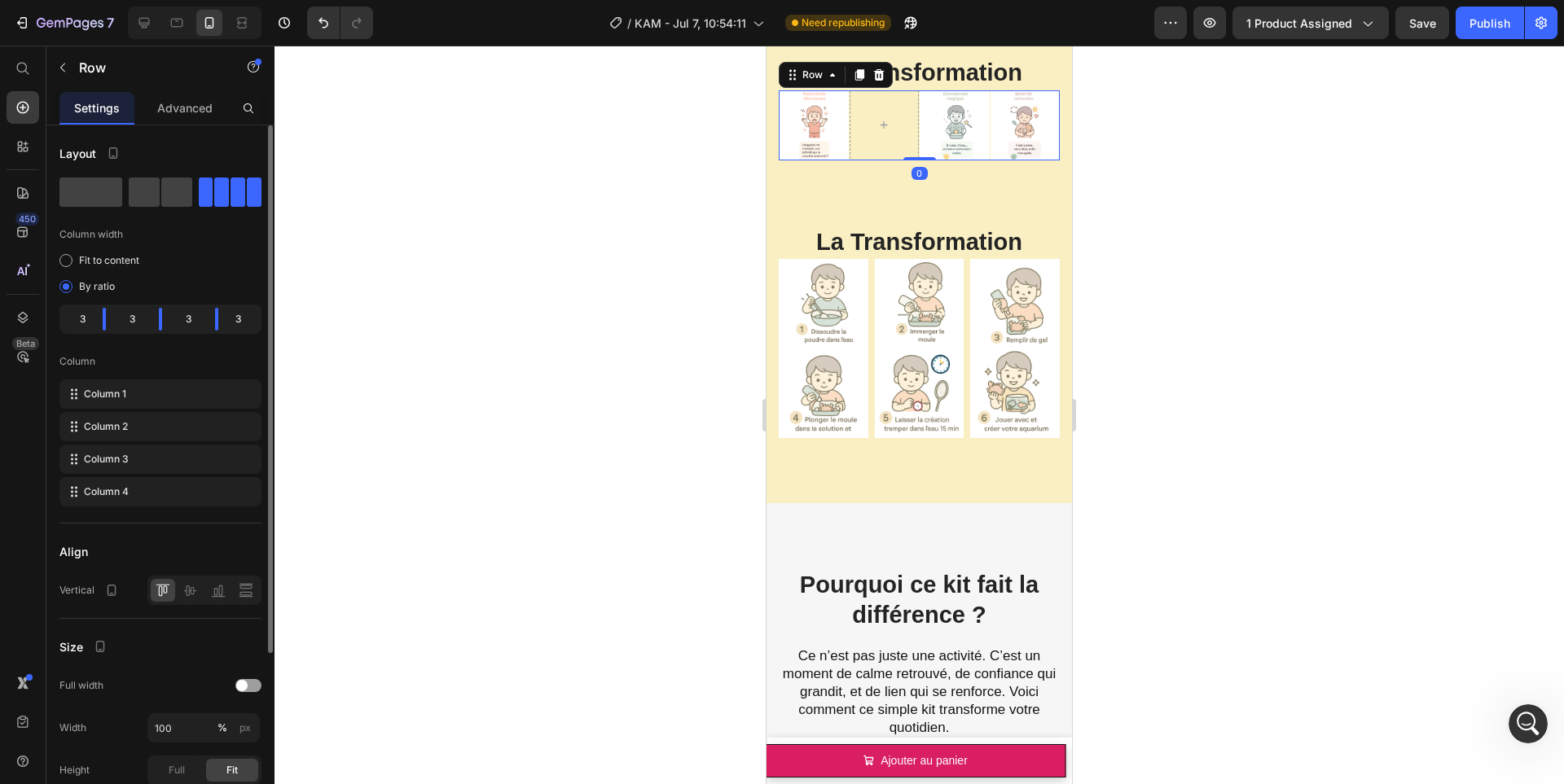 click 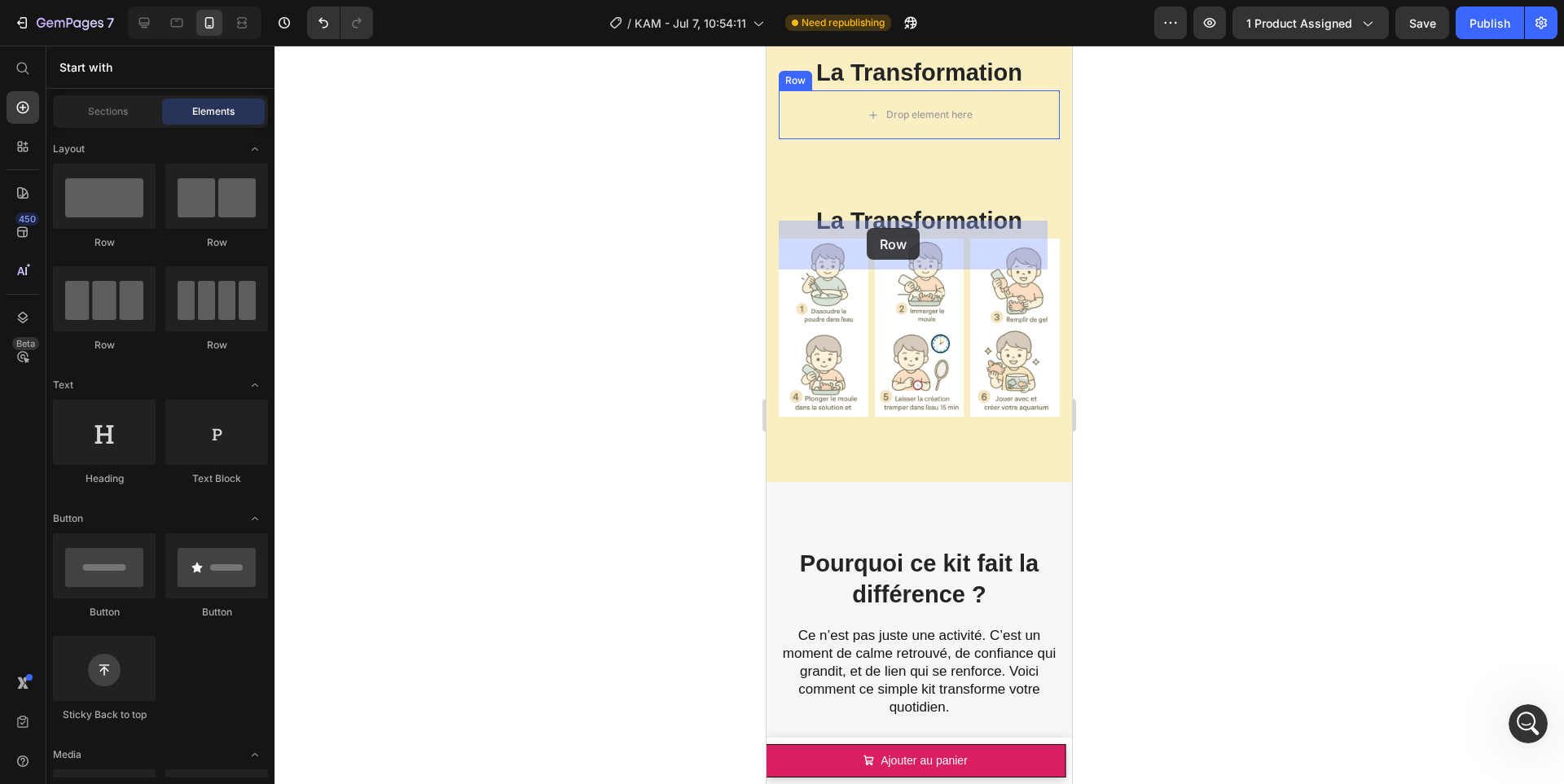 drag, startPoint x: 978, startPoint y: 243, endPoint x: 867, endPoint y: 228, distance: 112.009 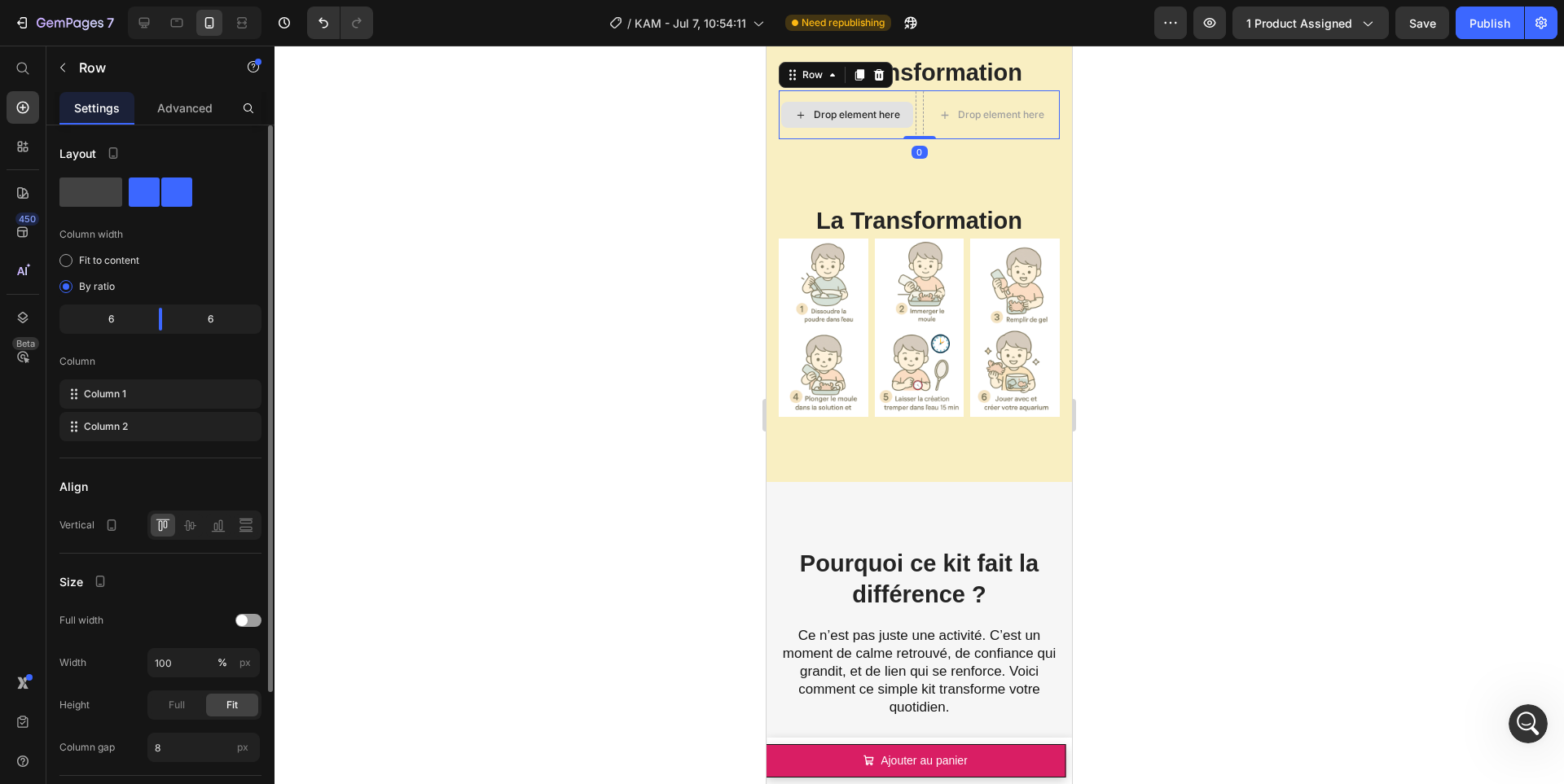 click on "Drop element here" at bounding box center (847, 115) 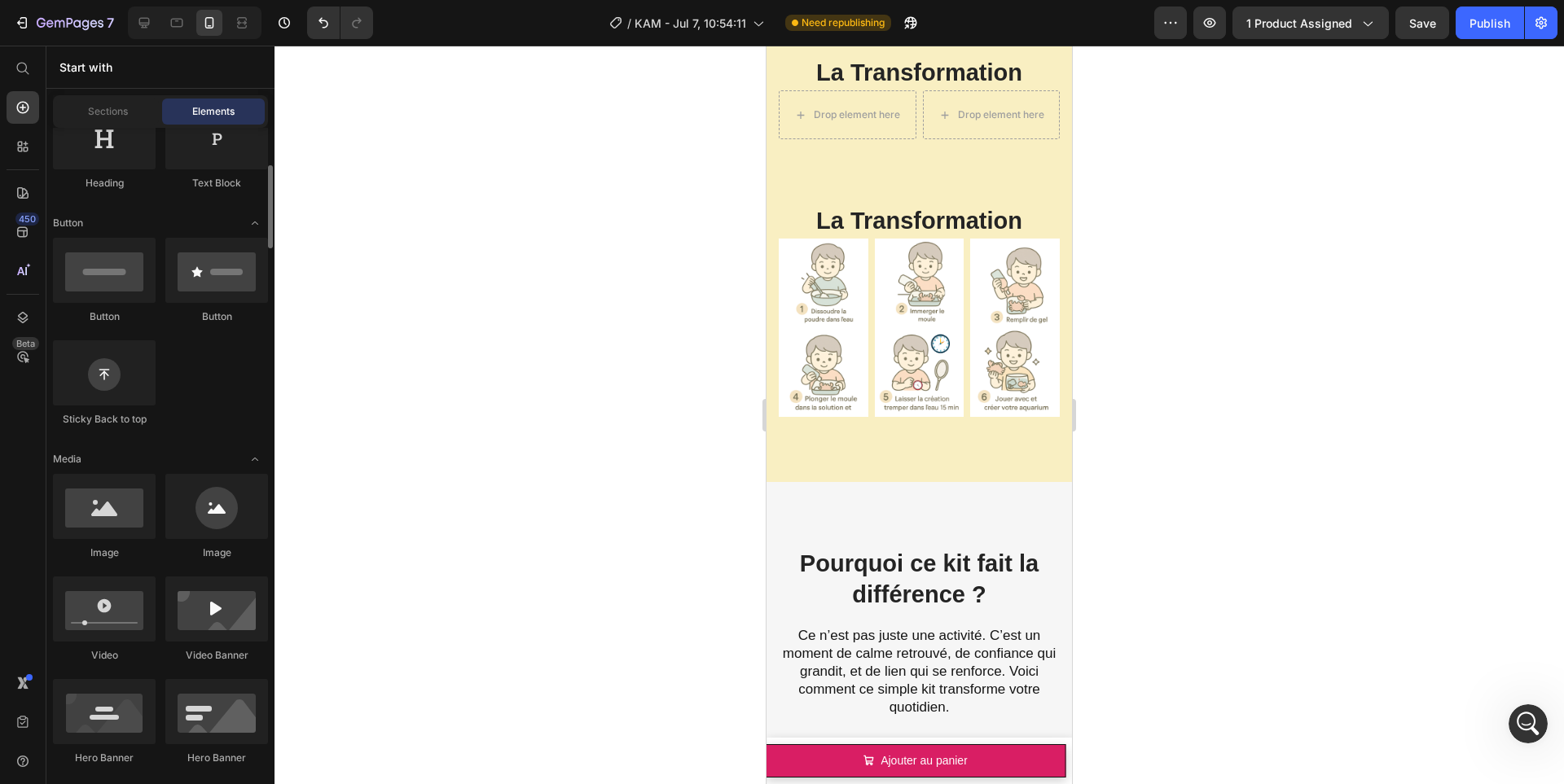 scroll, scrollTop: 377, scrollLeft: 0, axis: vertical 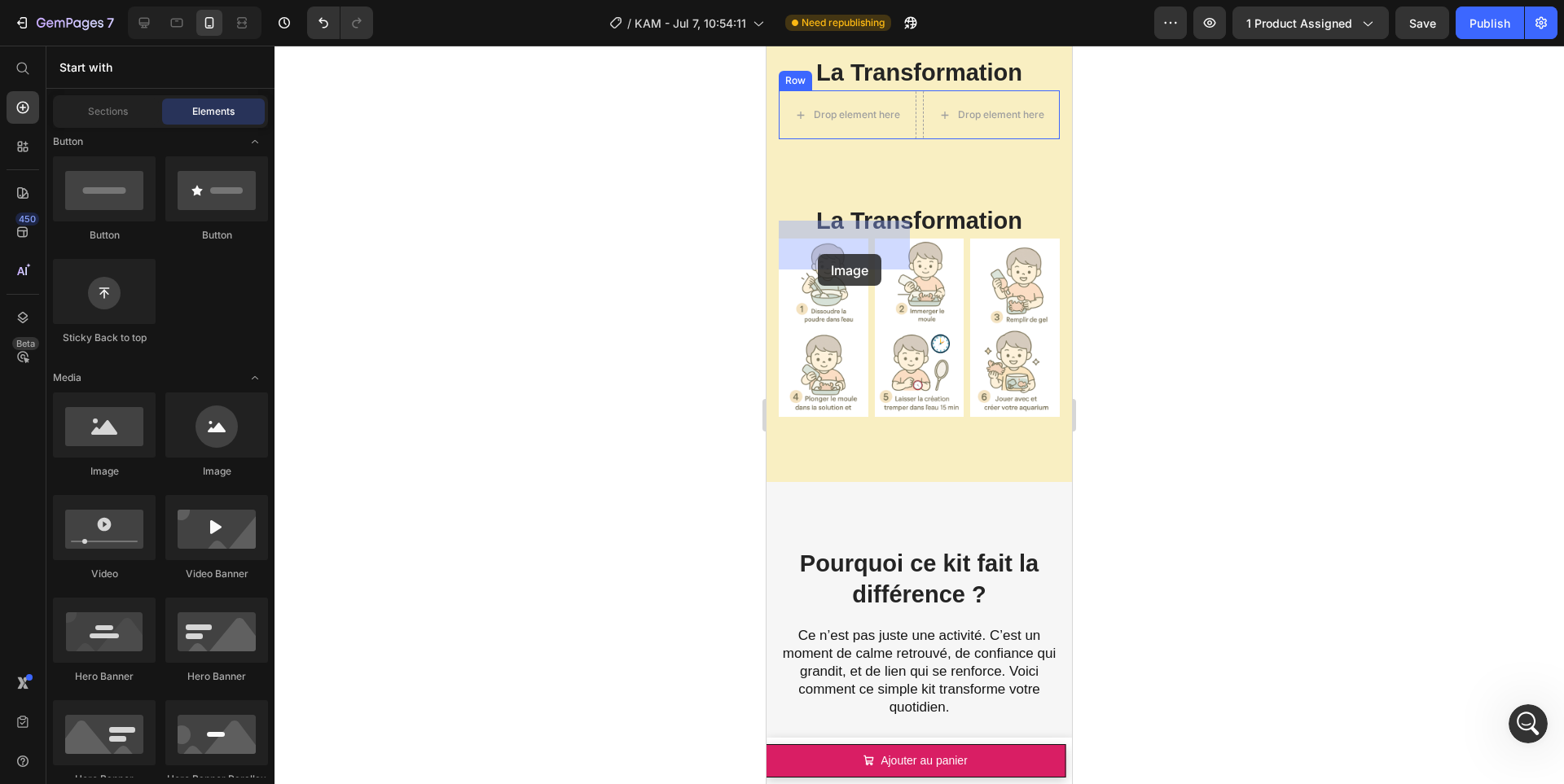 drag, startPoint x: 856, startPoint y: 471, endPoint x: 805, endPoint y: 261, distance: 216.10414 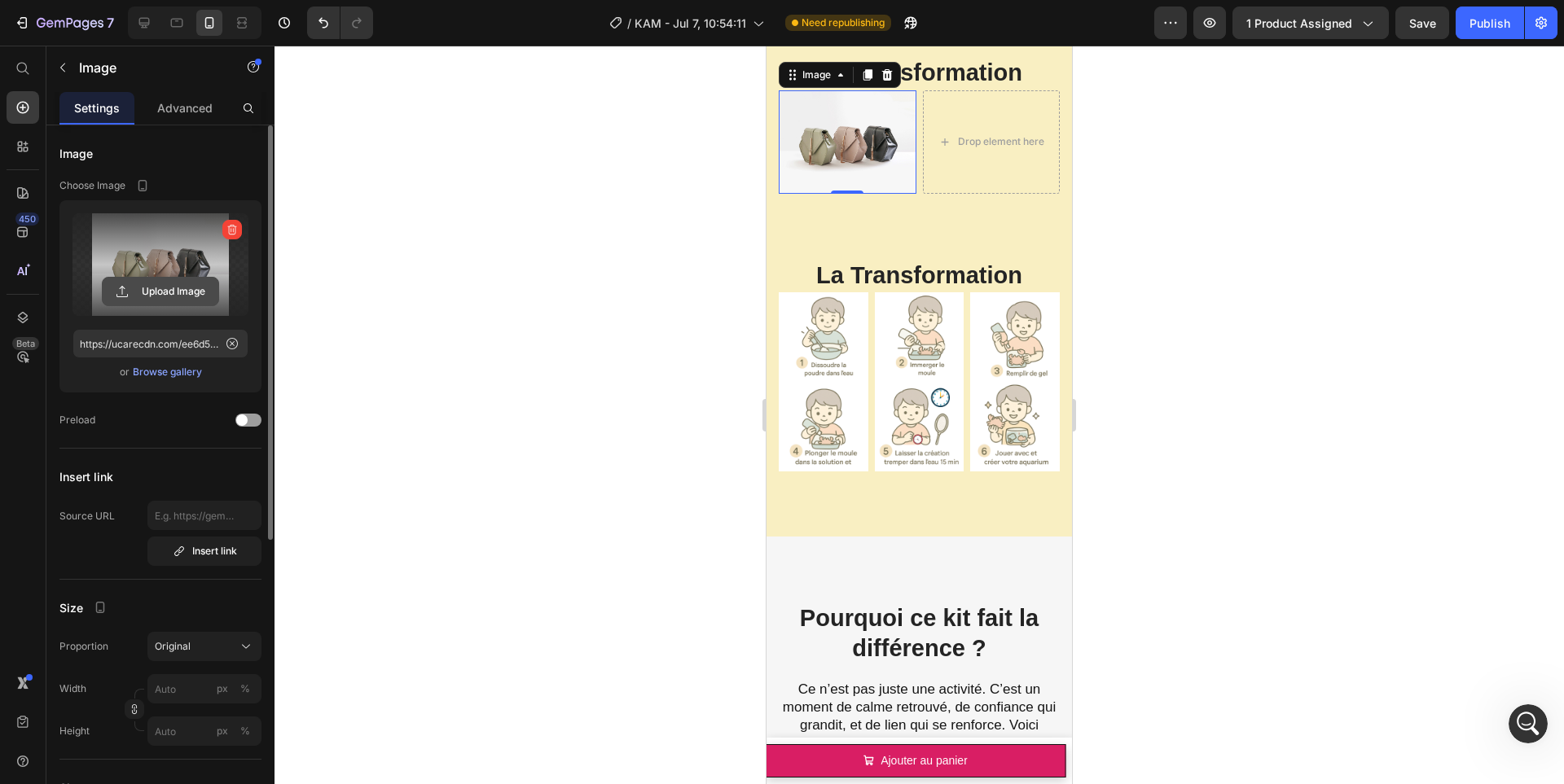 click 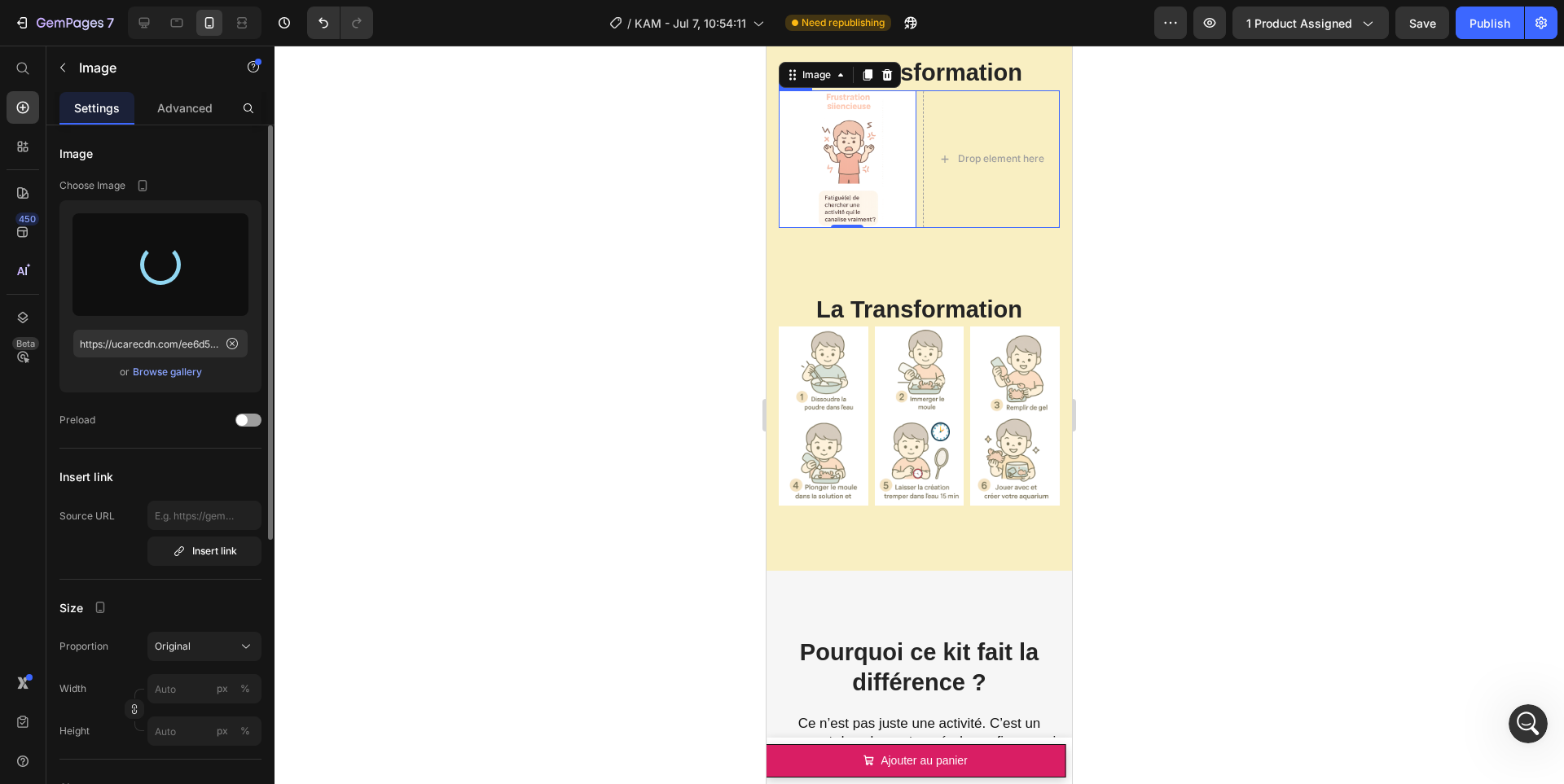 type on "https://cdn.shopify.com/s/files/1/0833/1565/4984/files/gempages_569426810123584533-5fe5d9dd-16ee-40b0-8130-dae3c9245d84.png" 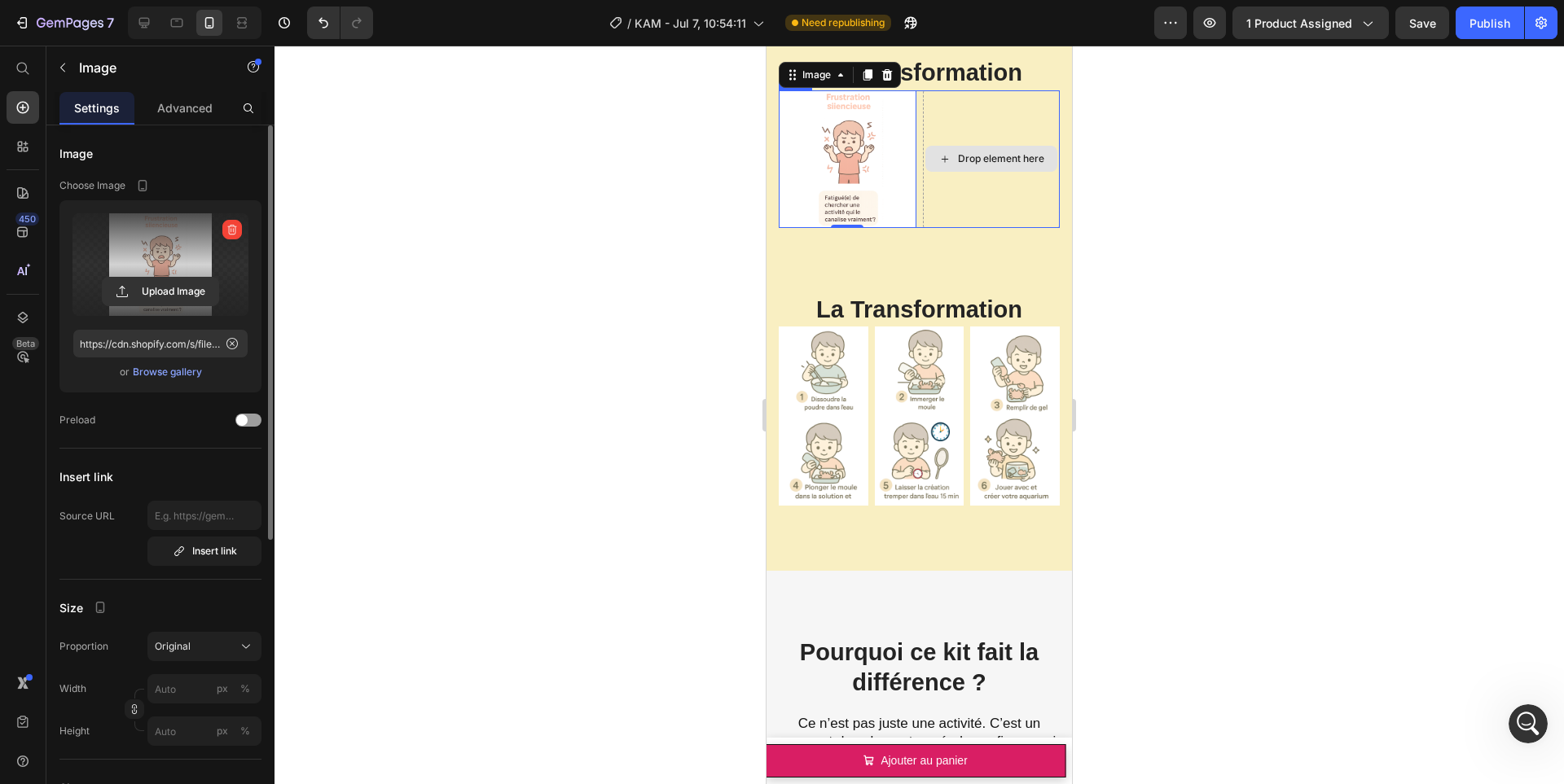 click on "Drop element here" at bounding box center [991, 159] 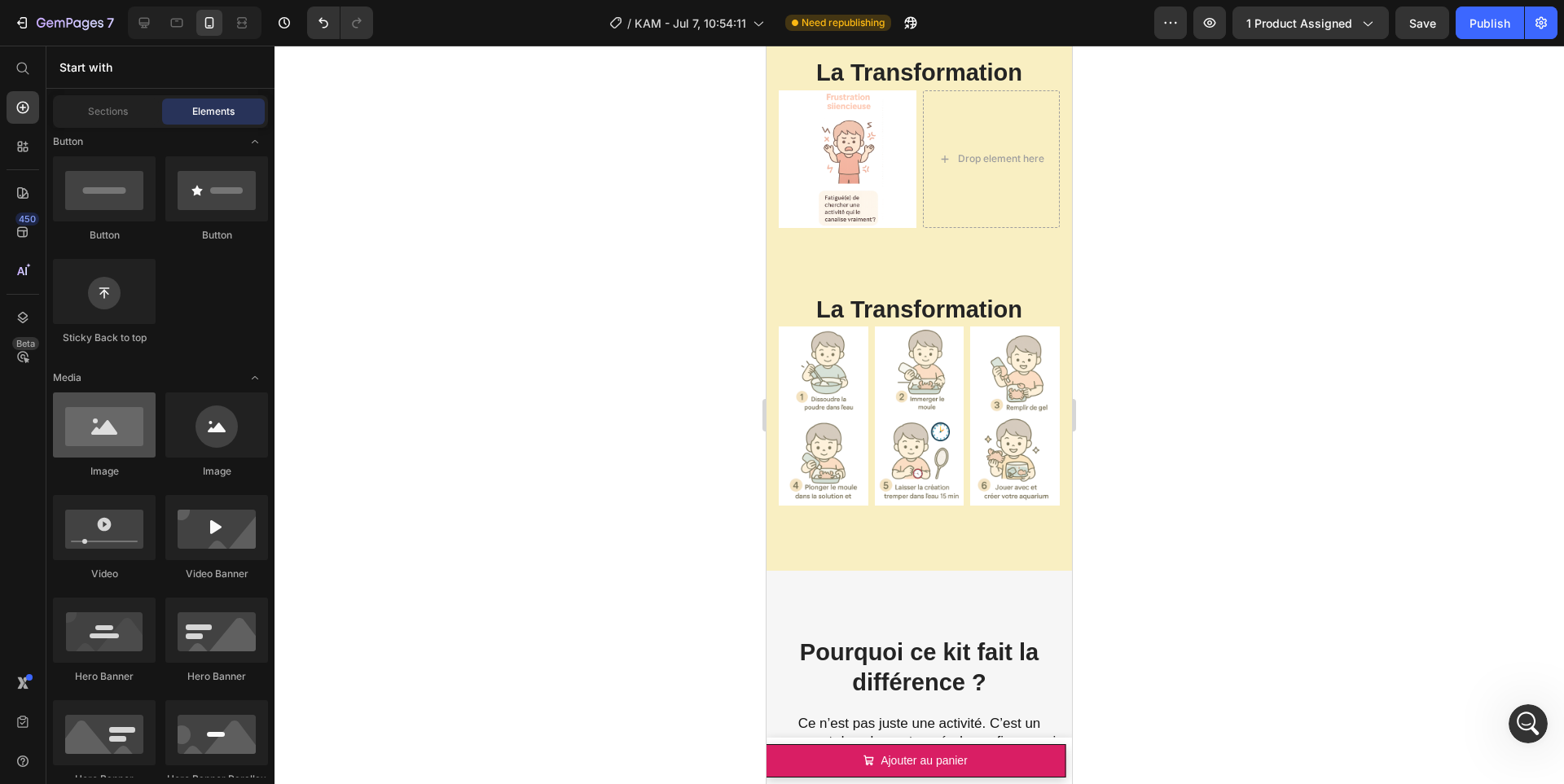 click at bounding box center [104, 425] 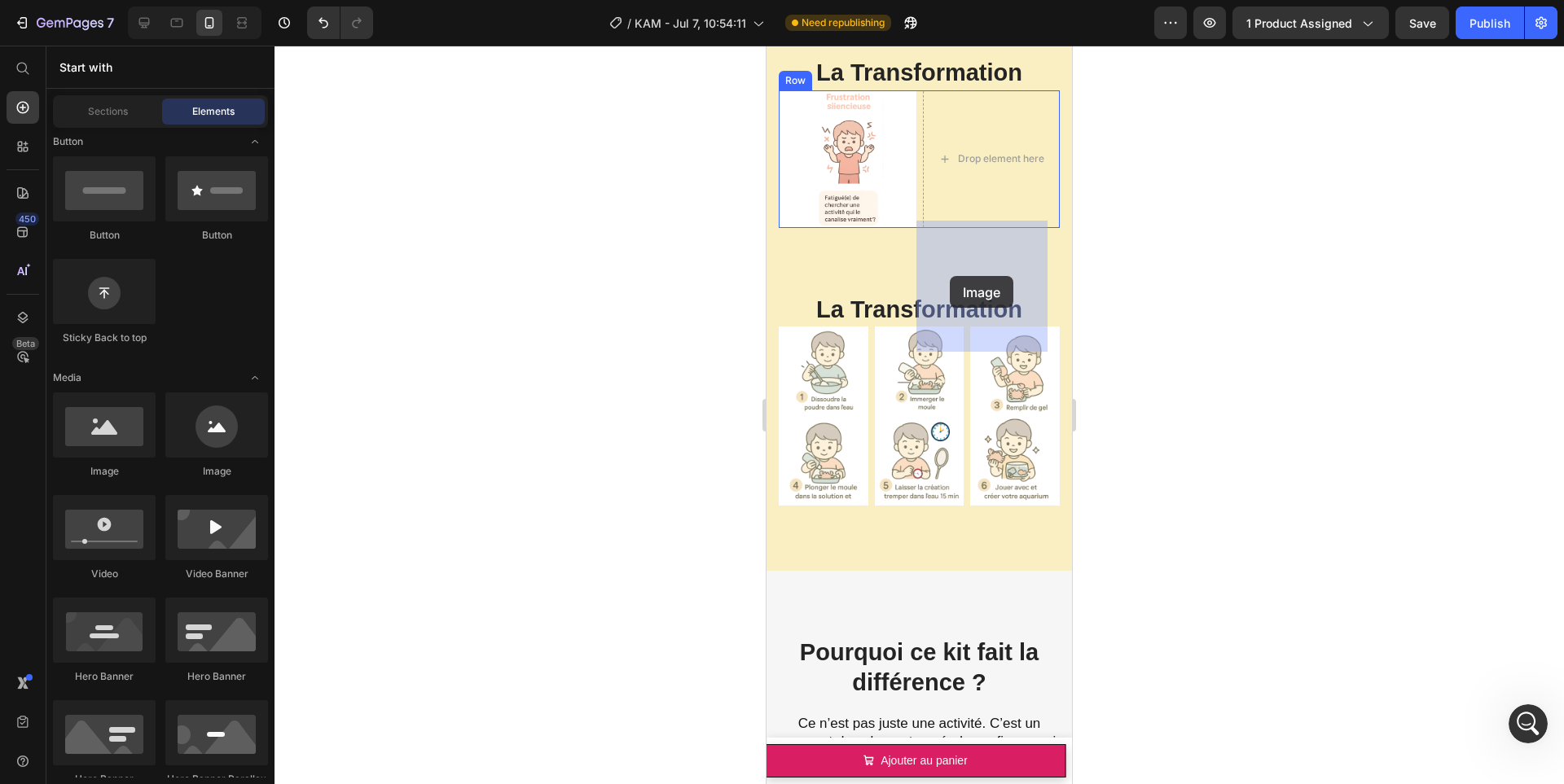 drag, startPoint x: 800, startPoint y: 260, endPoint x: 961, endPoint y: 278, distance: 162.00309 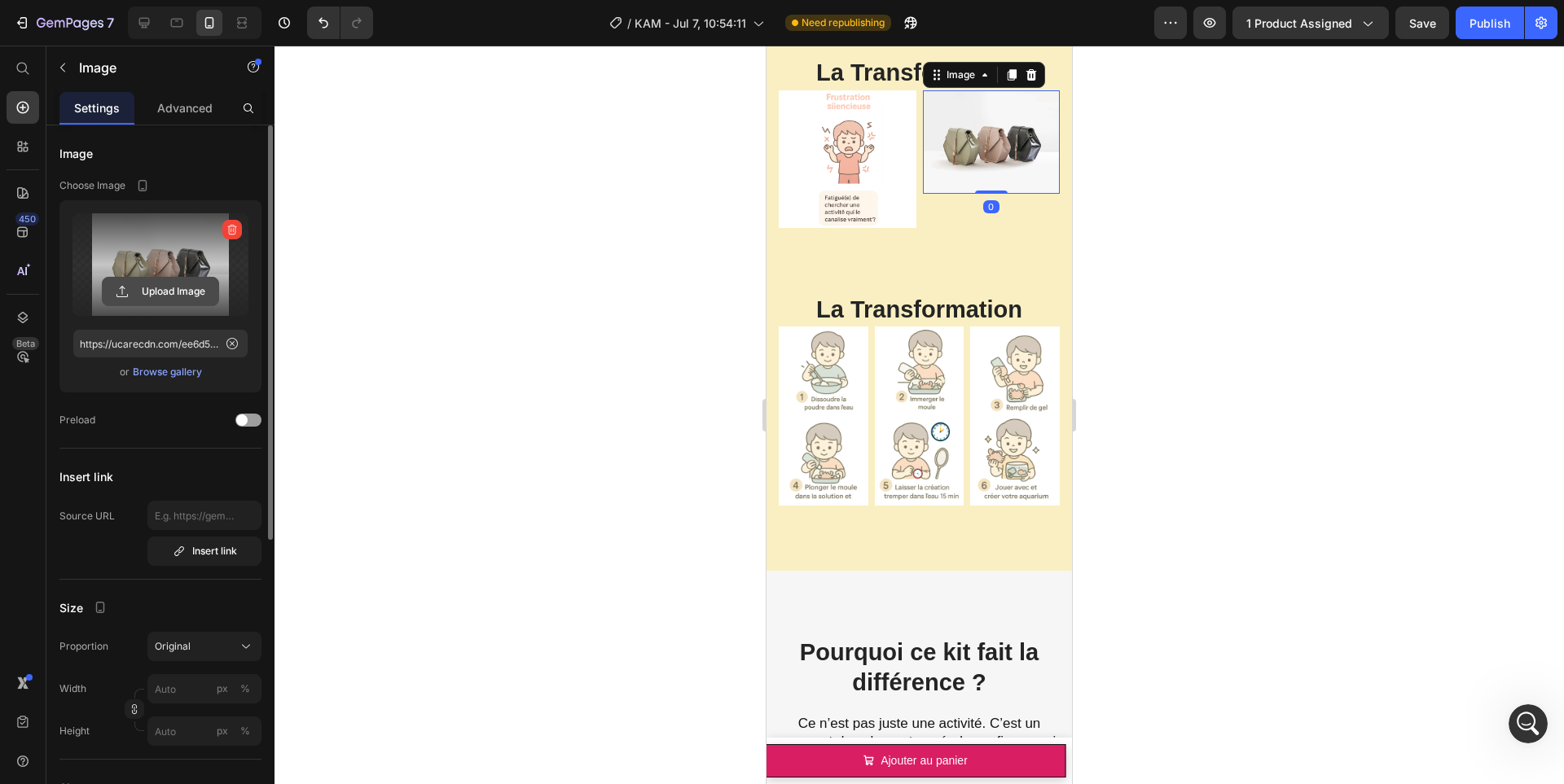 click 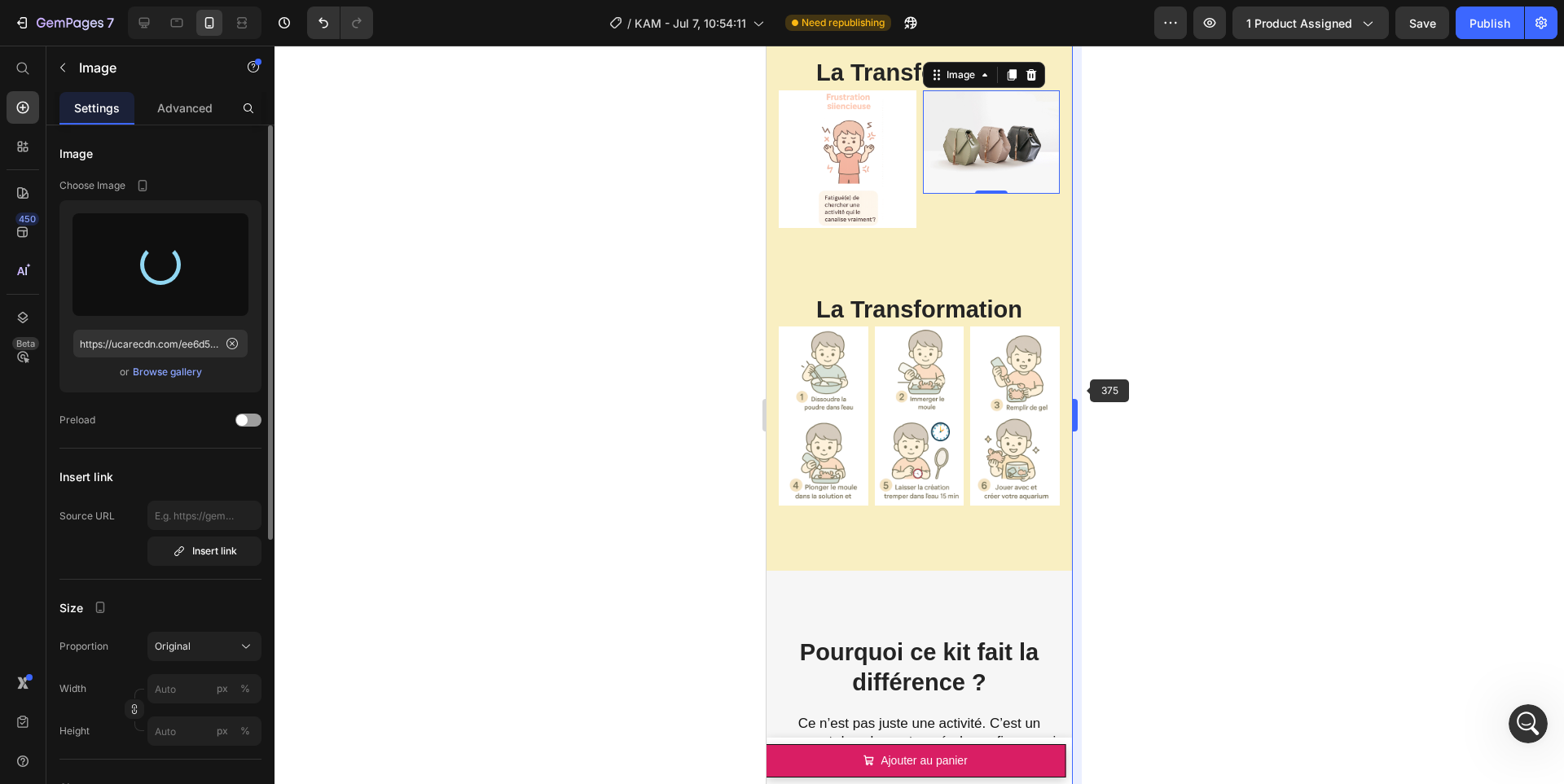 type on "https://cdn.shopify.com/s/files/1/0833/1565/4984/files/gempages_569426810123584533-4da156ea-f3a7-4f1f-9bb1-c21cae71484f.png" 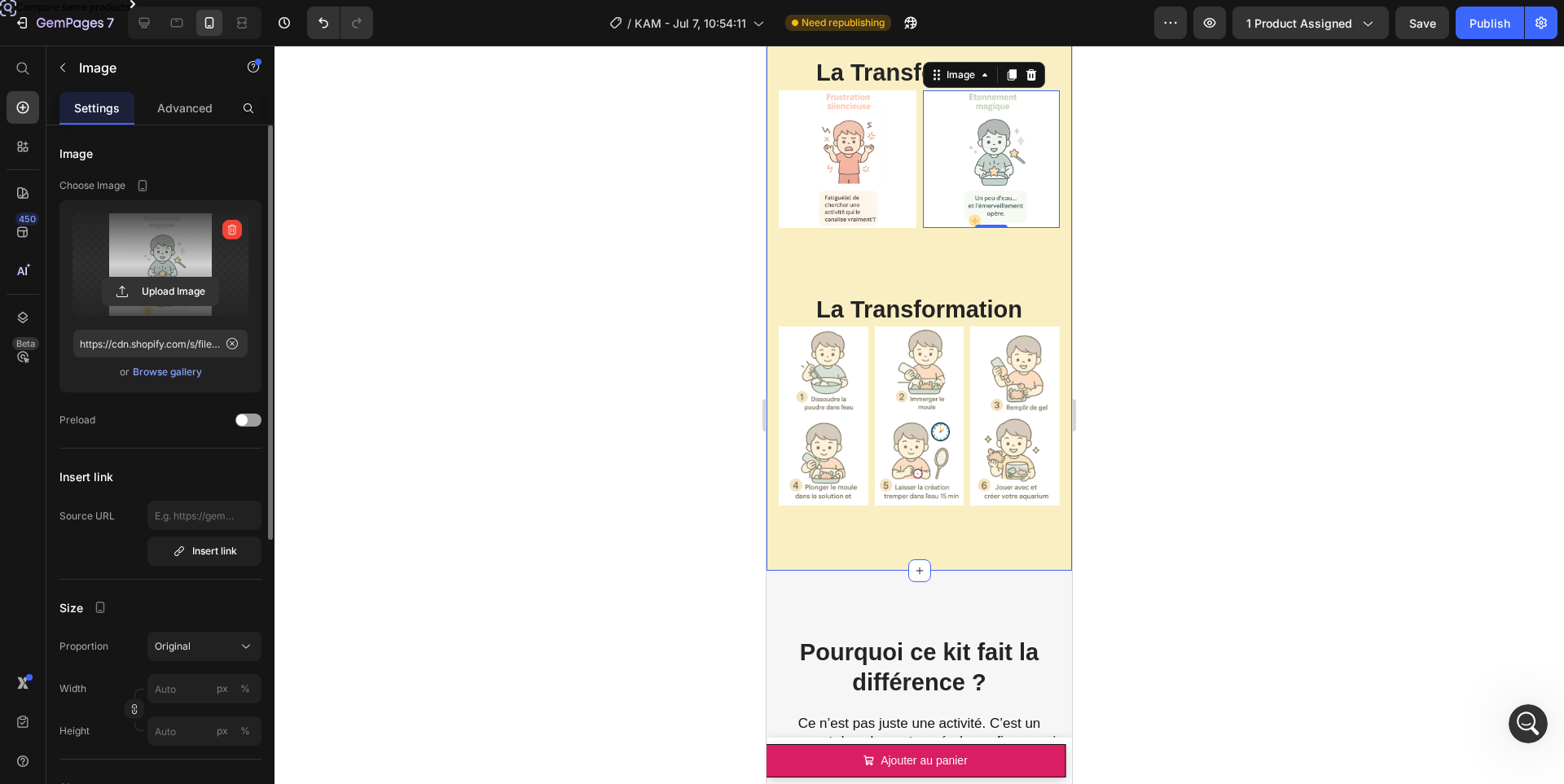 click on "Product Images Mini Aquarium pour Animaux Magiques 3D! Product Title €22,88 Product Price €0,00 Product Price Row Noir - €22,88 Jaune - €22,88 Transparent - €22,88 Product Variants & Swatches Ajouter au panier Product Cart Button Row Product Images Ensemble de batons magnétiques éducatif Product Title €22,20 Product Price €0,00 Product Price Row x25 - €22,20 x42 - €38,50 x138 - €116,00 Product Variants & Swatches Ajouter au panier Product Cart Button Row Product Images Recharges et Moules Kit d’Animaux Magiques 3D Product Title €49,88 Product Price €0,00 Product Price Row Pack Confirmé 1 - 100ml - €49,88 Pack Confirmé 2 - 100ml - €113,88 Pack Découverte 1 - 100ml - €32,88 Pack Découverte 2 - 100ml - €43,88 Pack Expert -100ml - €112,88 Pack Phosphorescent 1 - 50ml - €28,88 Pack Phosphorescent 2 - 50ml - €45,88 Pack Phosphorescent 3 - 50ml - €27,88 Poudre x5 - €10,88 Moules Animaux - €12,88 Moules Vacances - €20,88 Row Row" at bounding box center (919, 50) 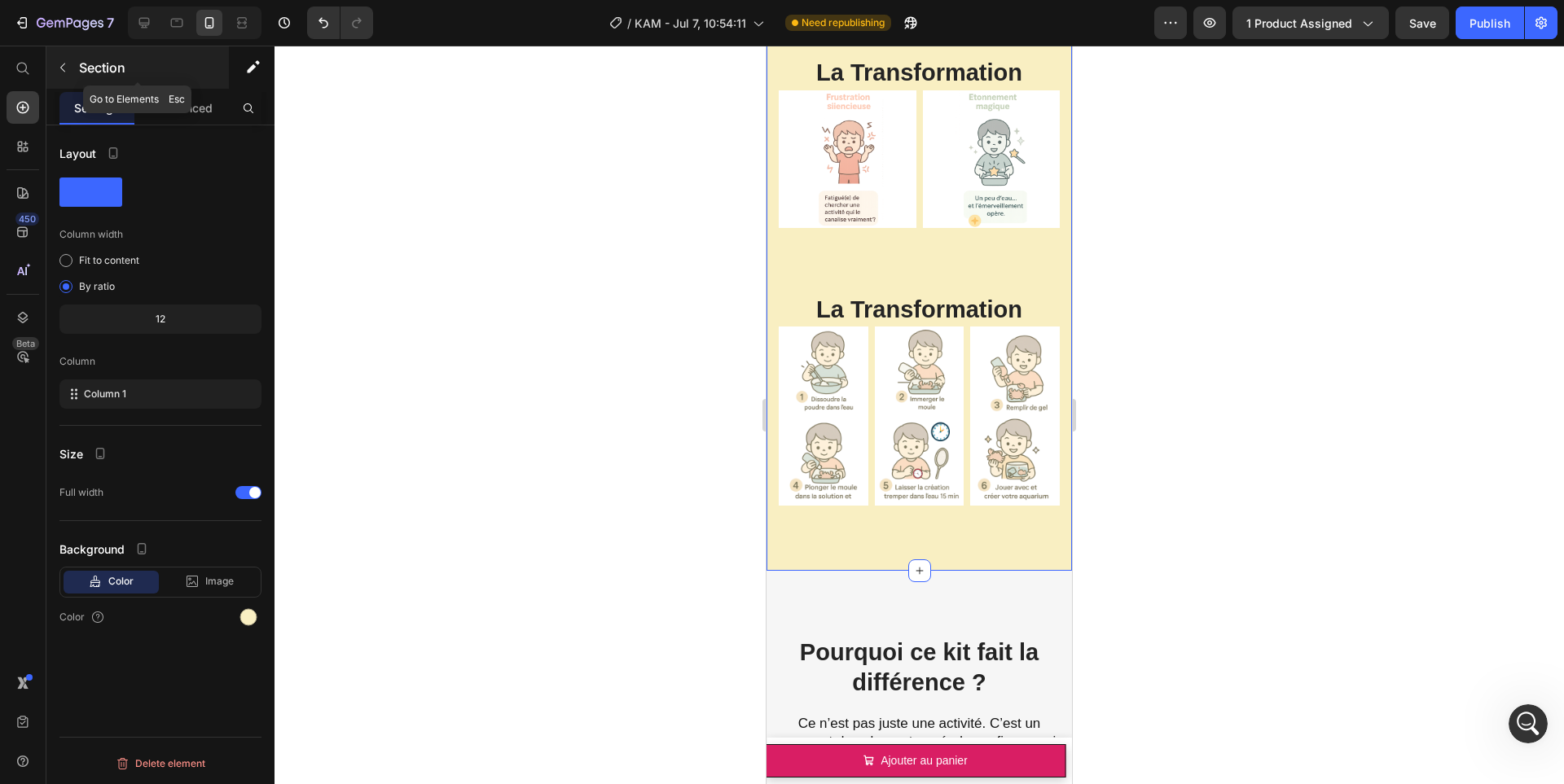 click 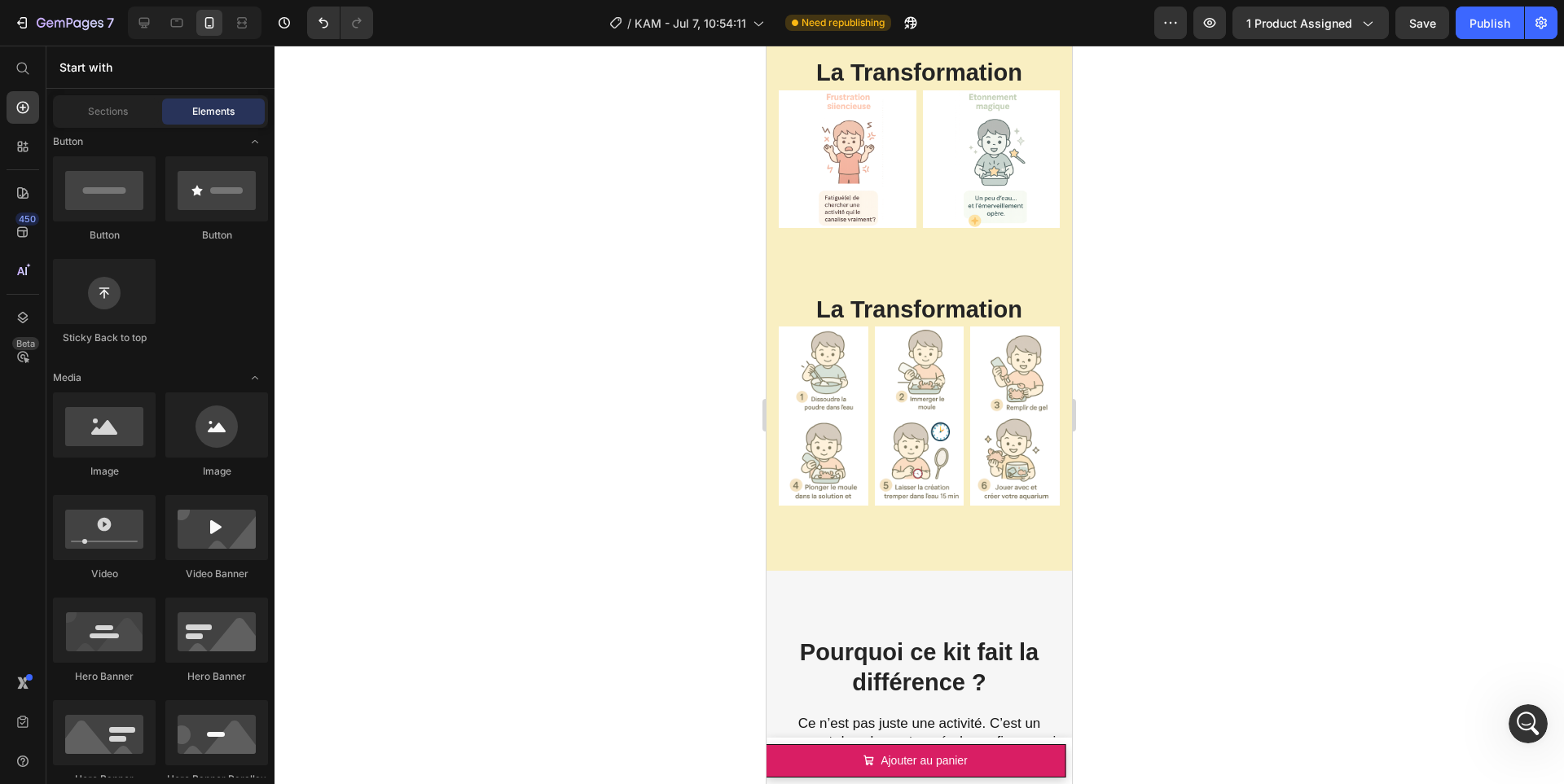 scroll, scrollTop: 0, scrollLeft: 0, axis: both 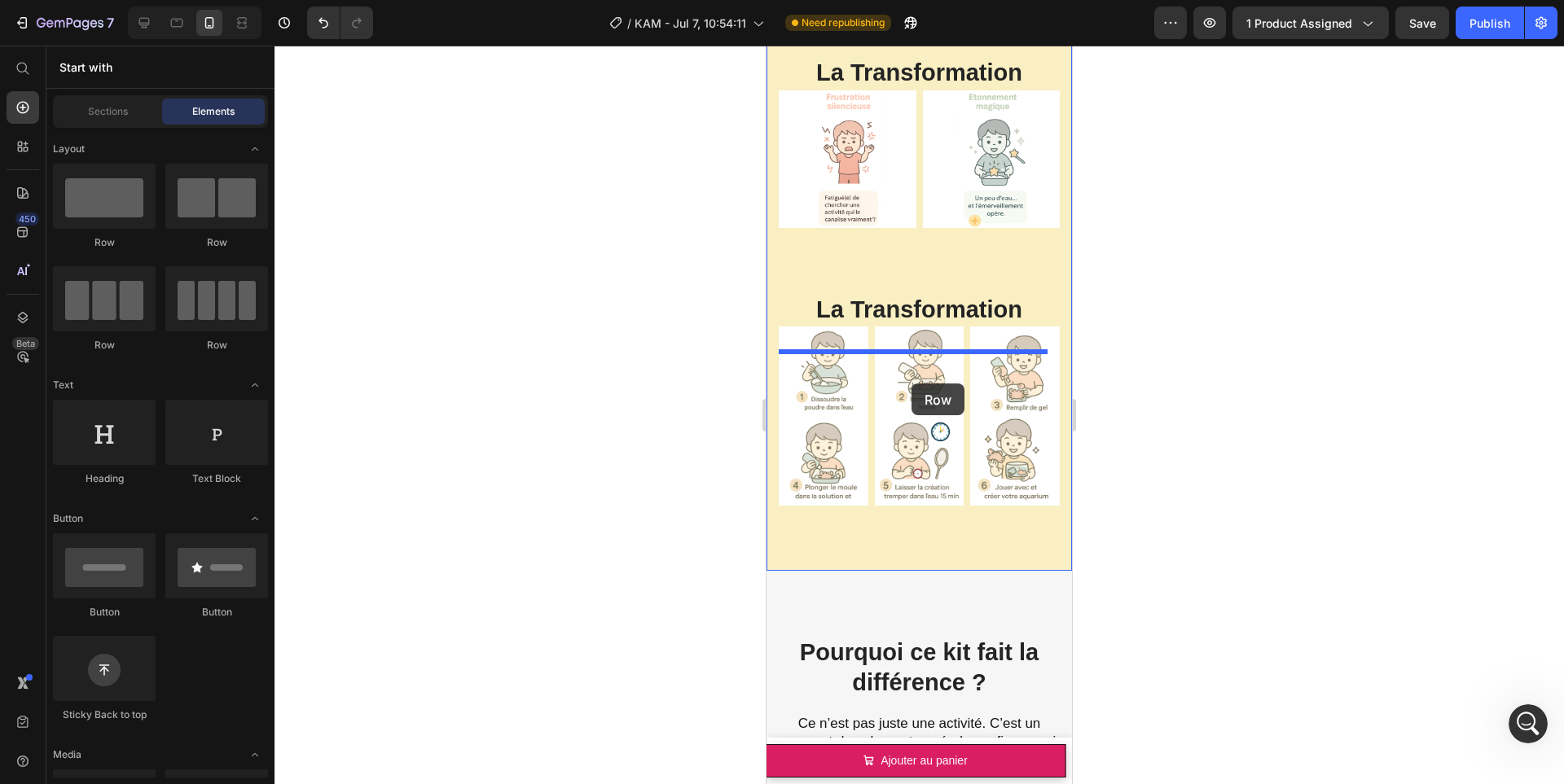 drag, startPoint x: 1672, startPoint y: 274, endPoint x: 912, endPoint y: 383, distance: 767.7767 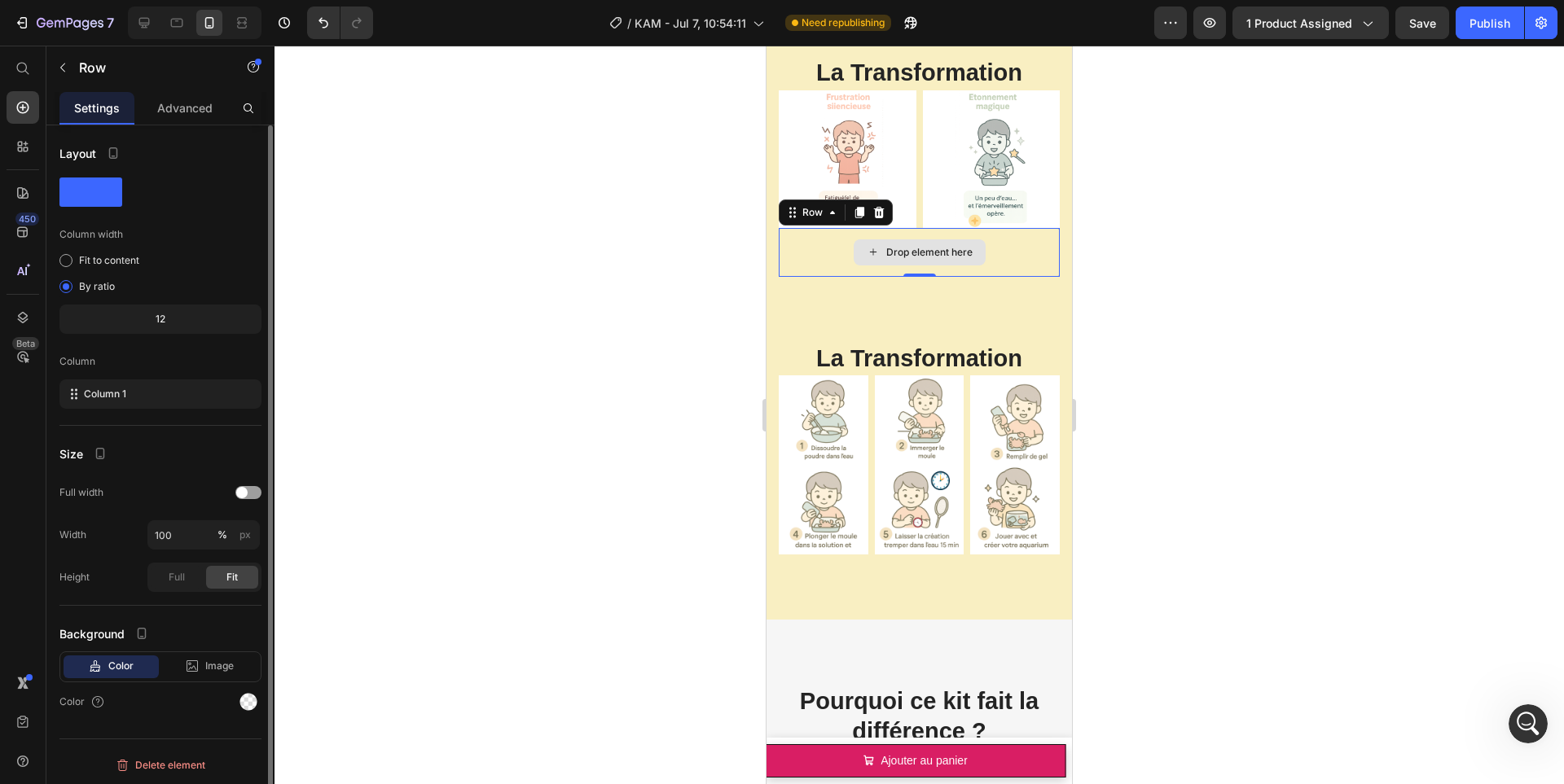 click on "Drop element here" at bounding box center (929, 252) 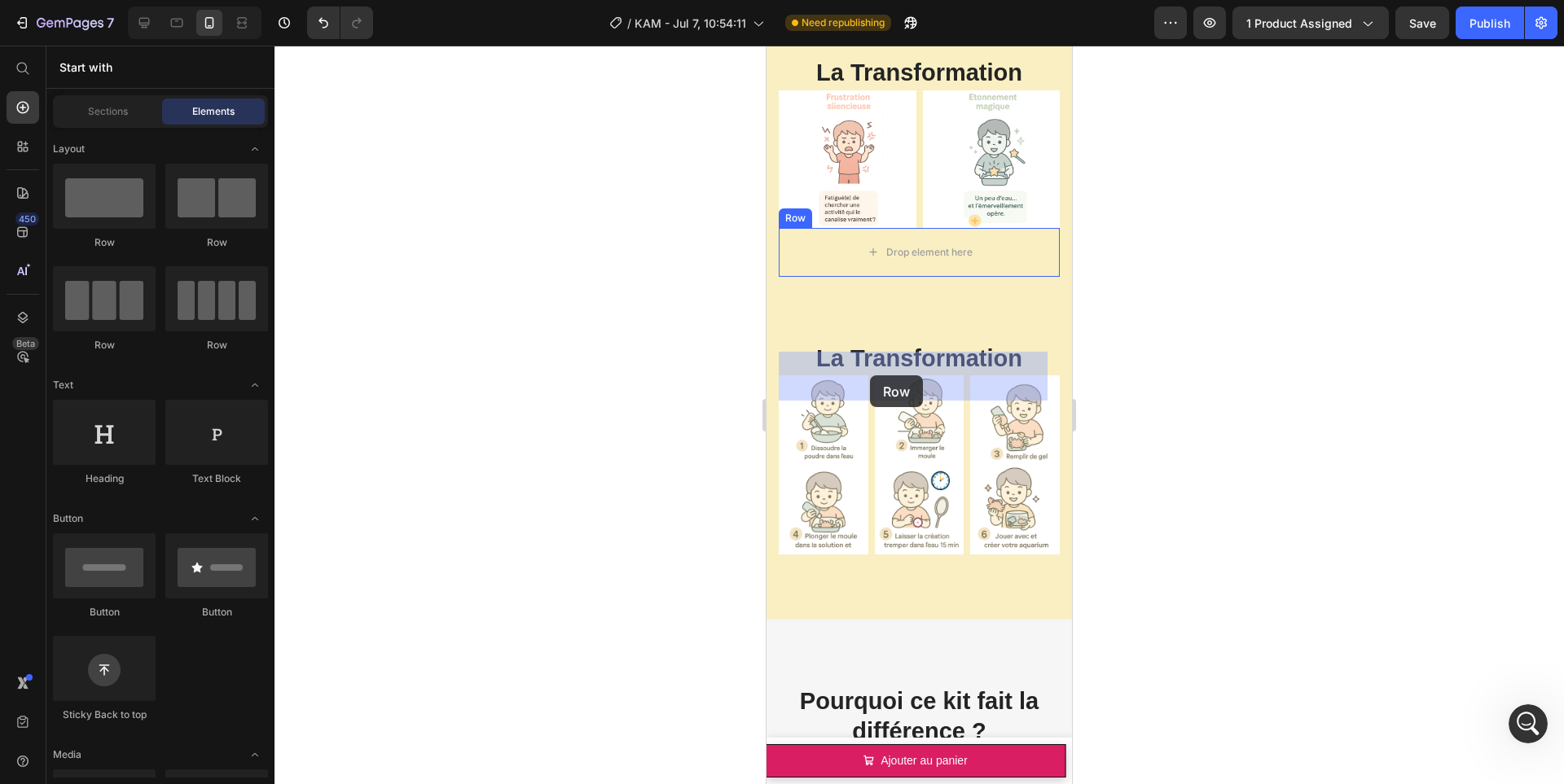 drag, startPoint x: 859, startPoint y: 257, endPoint x: 874, endPoint y: 374, distance: 117.95762 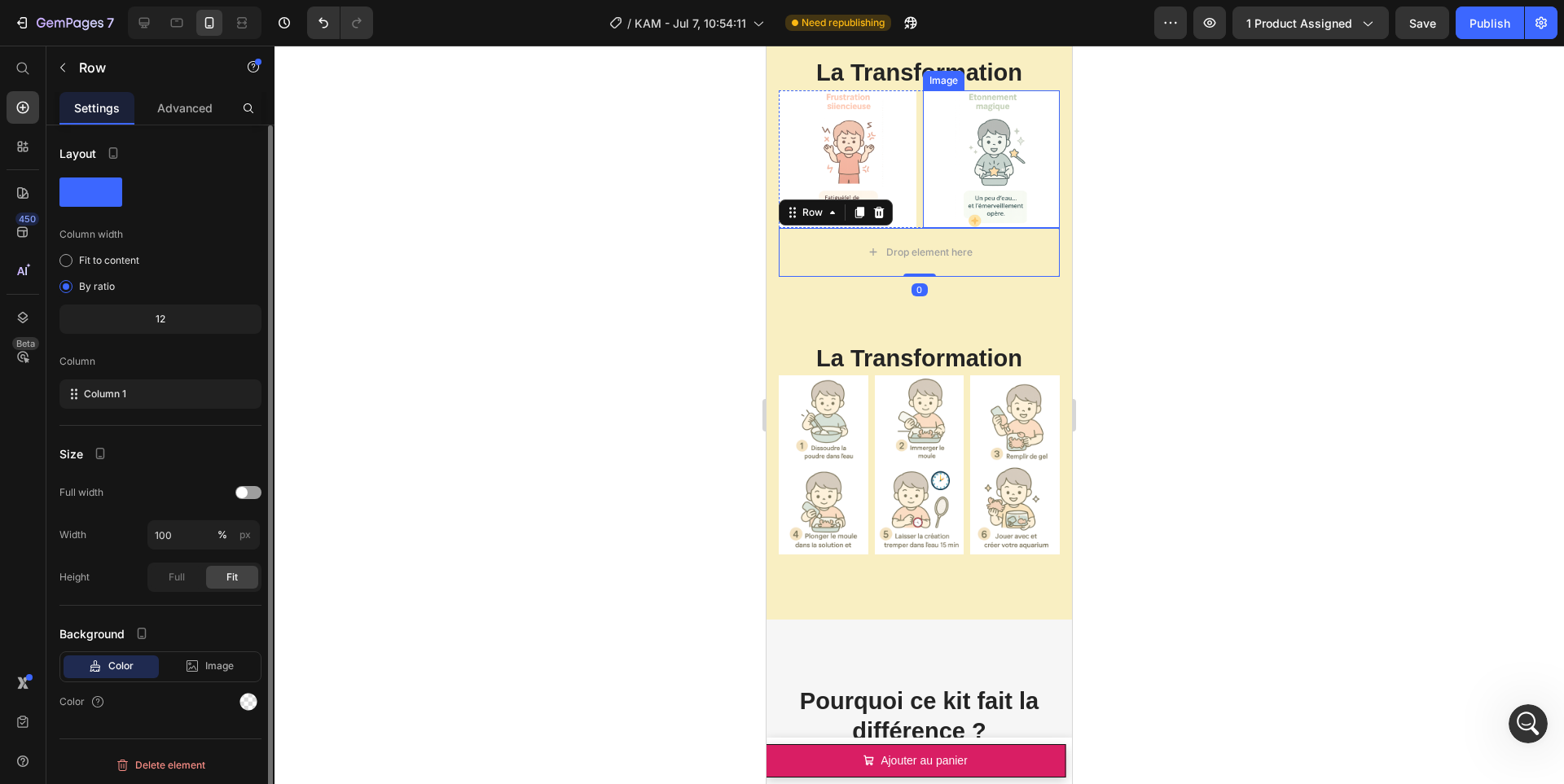 click on "Drop element here" at bounding box center [929, 252] 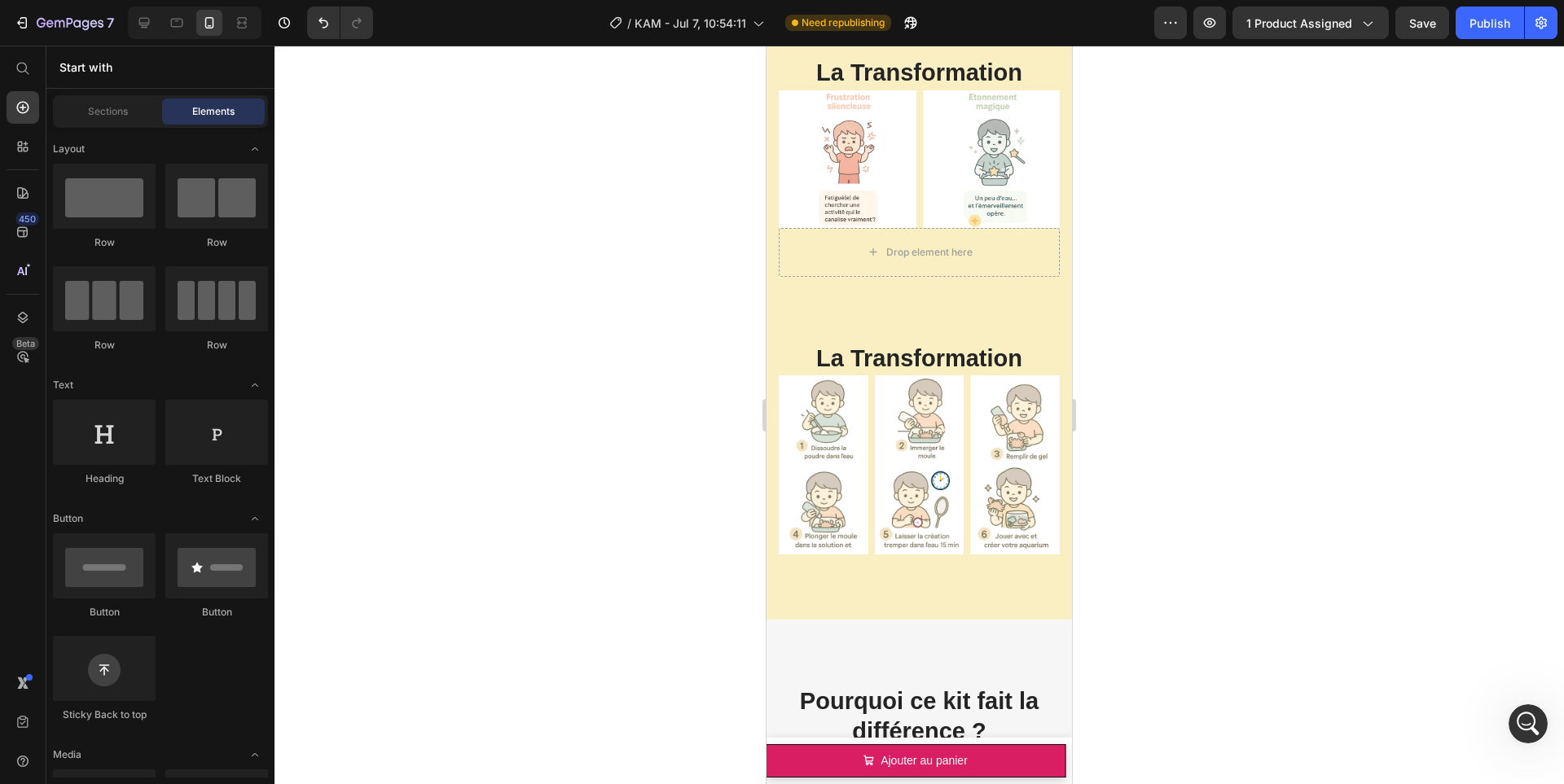 scroll, scrollTop: 341, scrollLeft: 0, axis: vertical 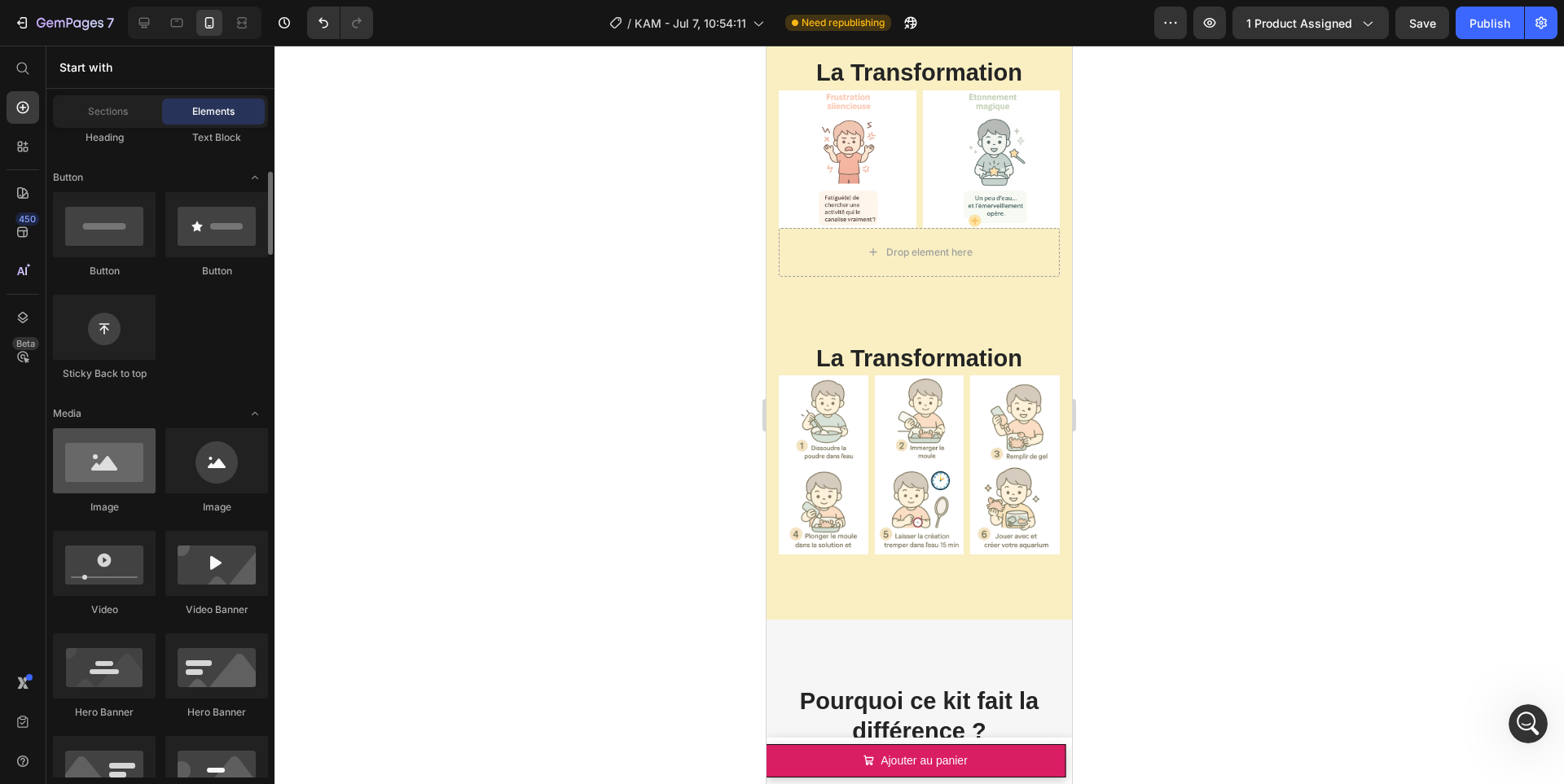 click at bounding box center (104, 461) 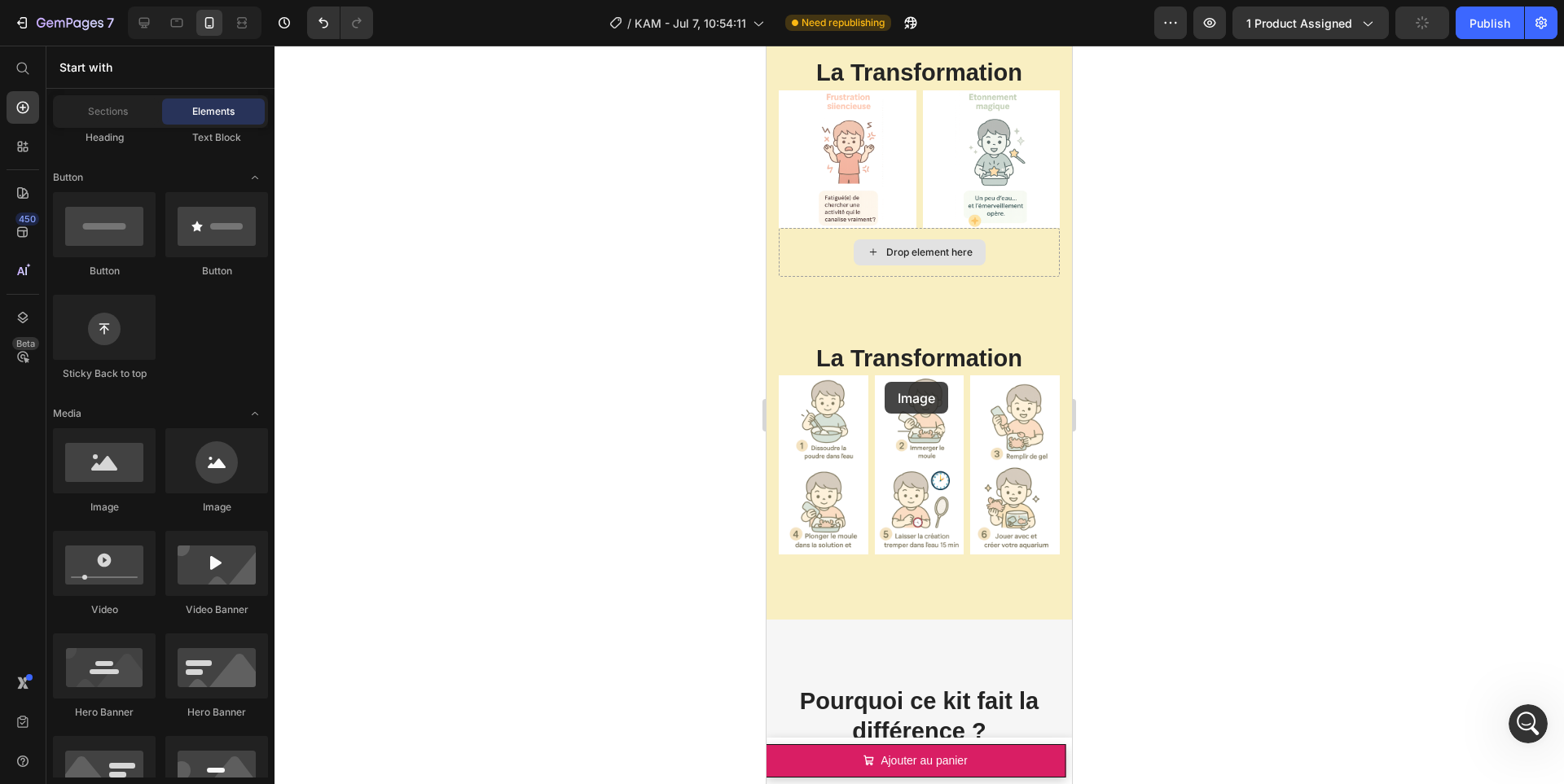 drag, startPoint x: 1637, startPoint y: 437, endPoint x: 887, endPoint y: 379, distance: 752.23932 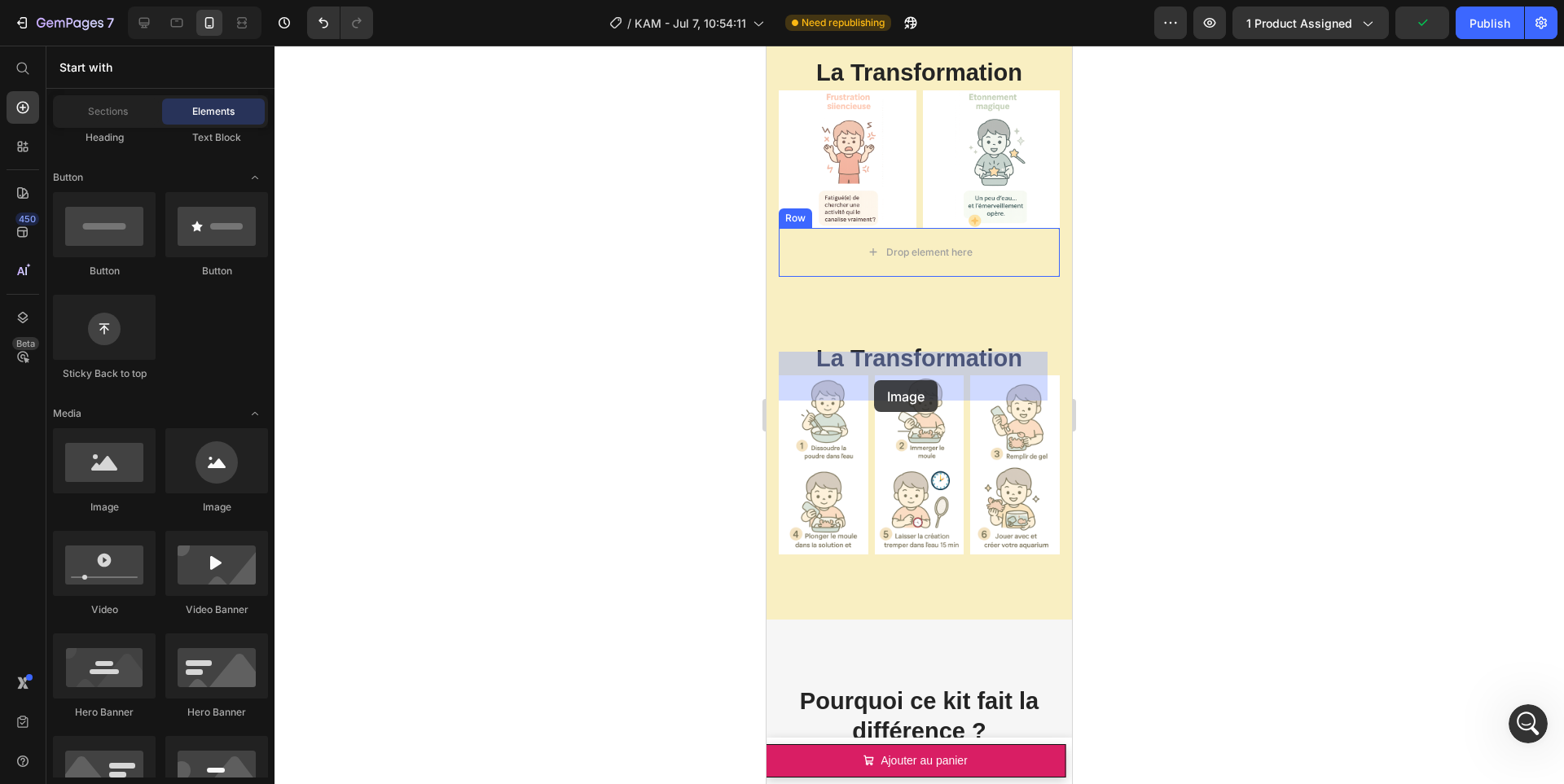 drag, startPoint x: 880, startPoint y: 514, endPoint x: 874, endPoint y: 380, distance: 134.13426 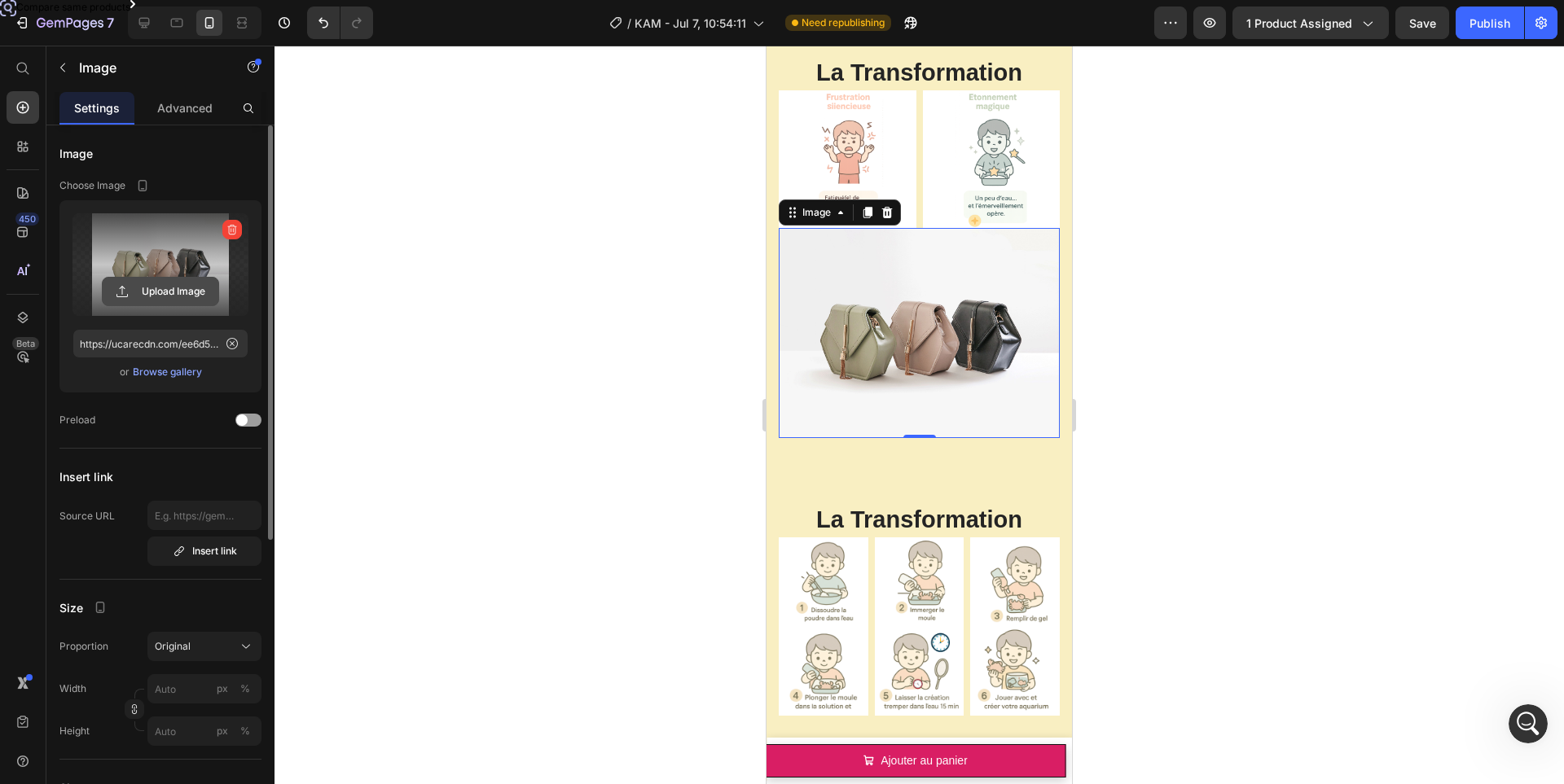 click 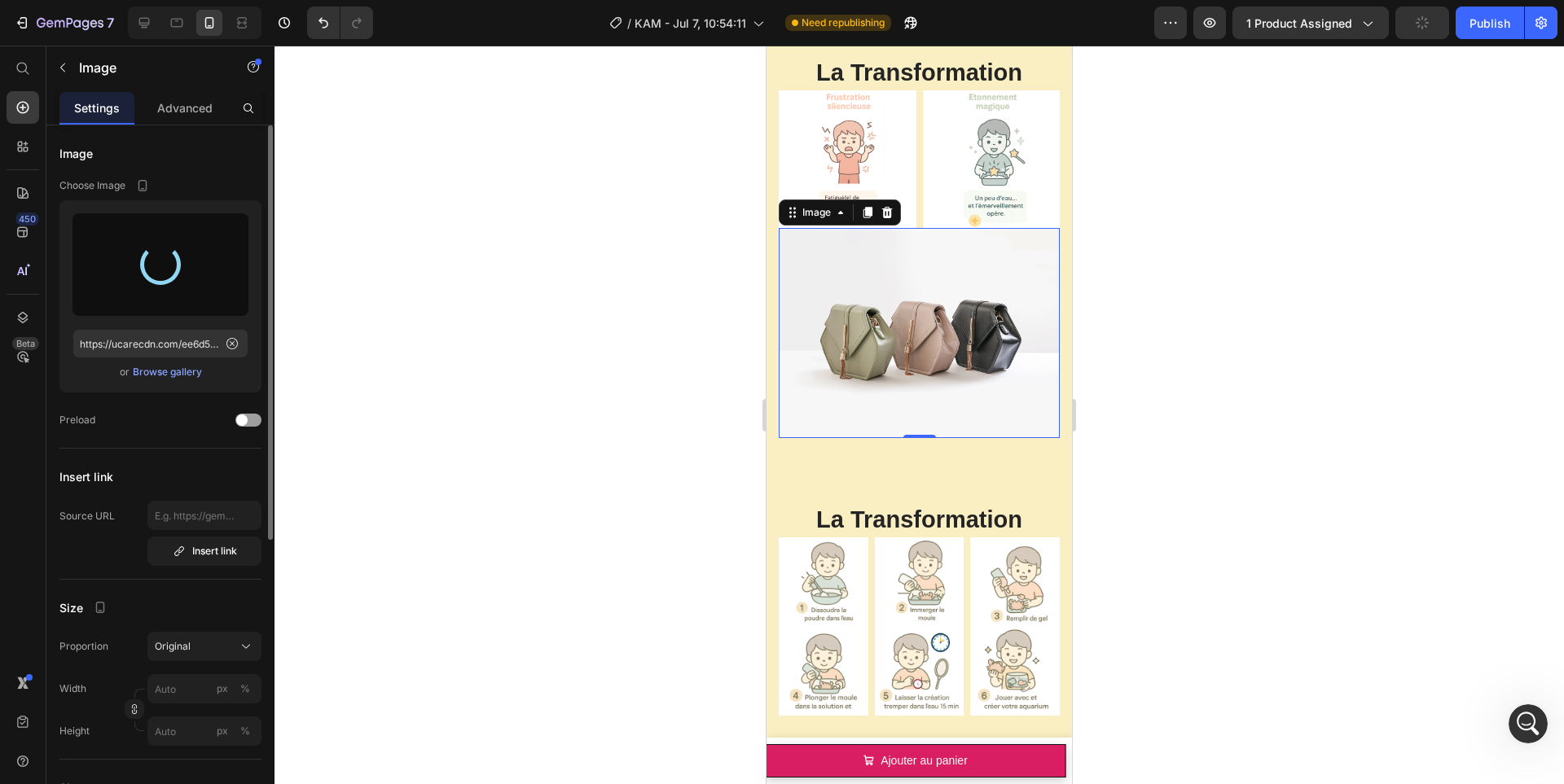 type on "https://cdn.shopify.com/s/files/1/0833/1565/4984/files/gempages_569426810123584533-00aceef2-91e9-4235-af63-93239ef74f72.png" 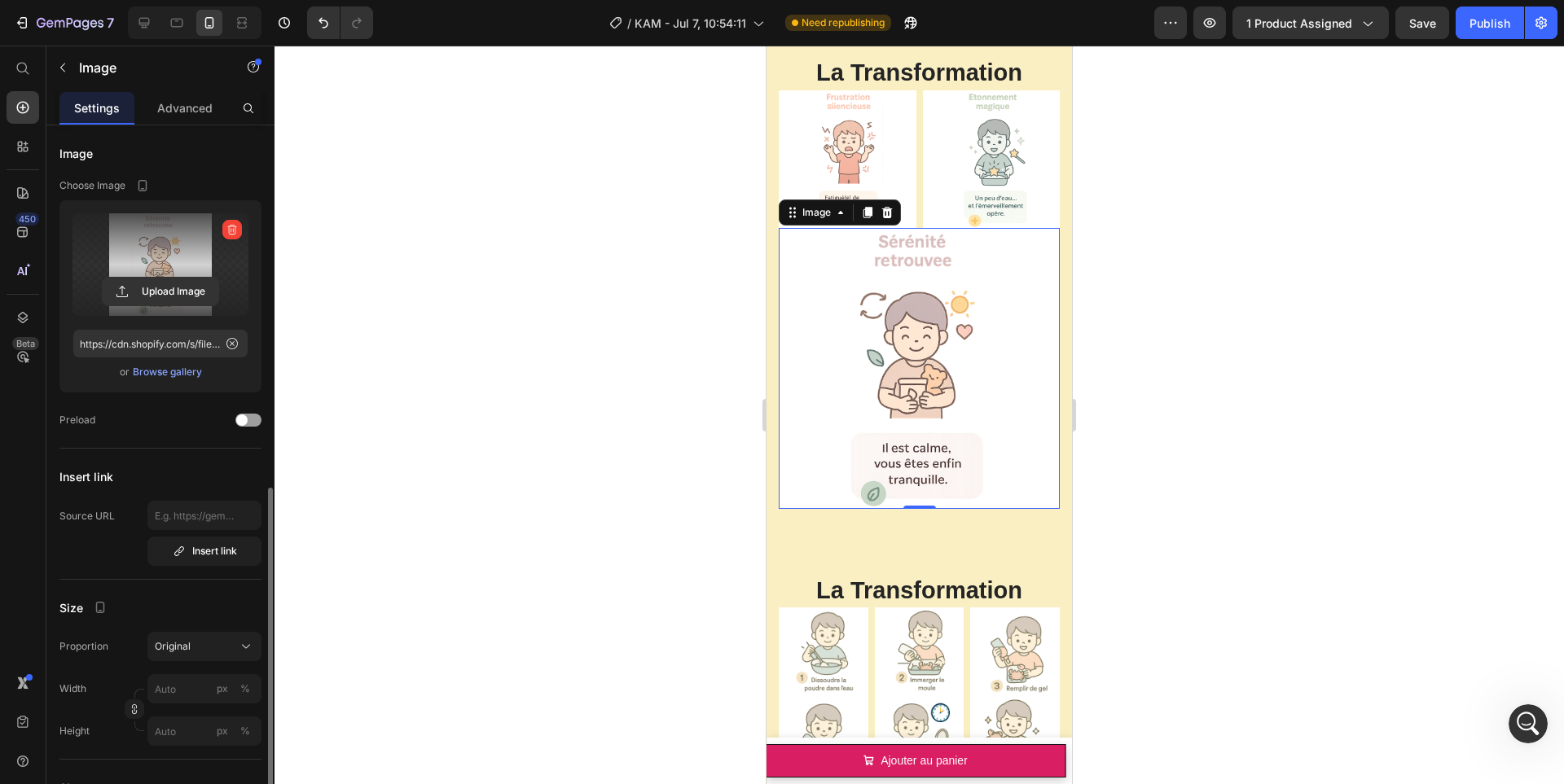 scroll, scrollTop: 228, scrollLeft: 0, axis: vertical 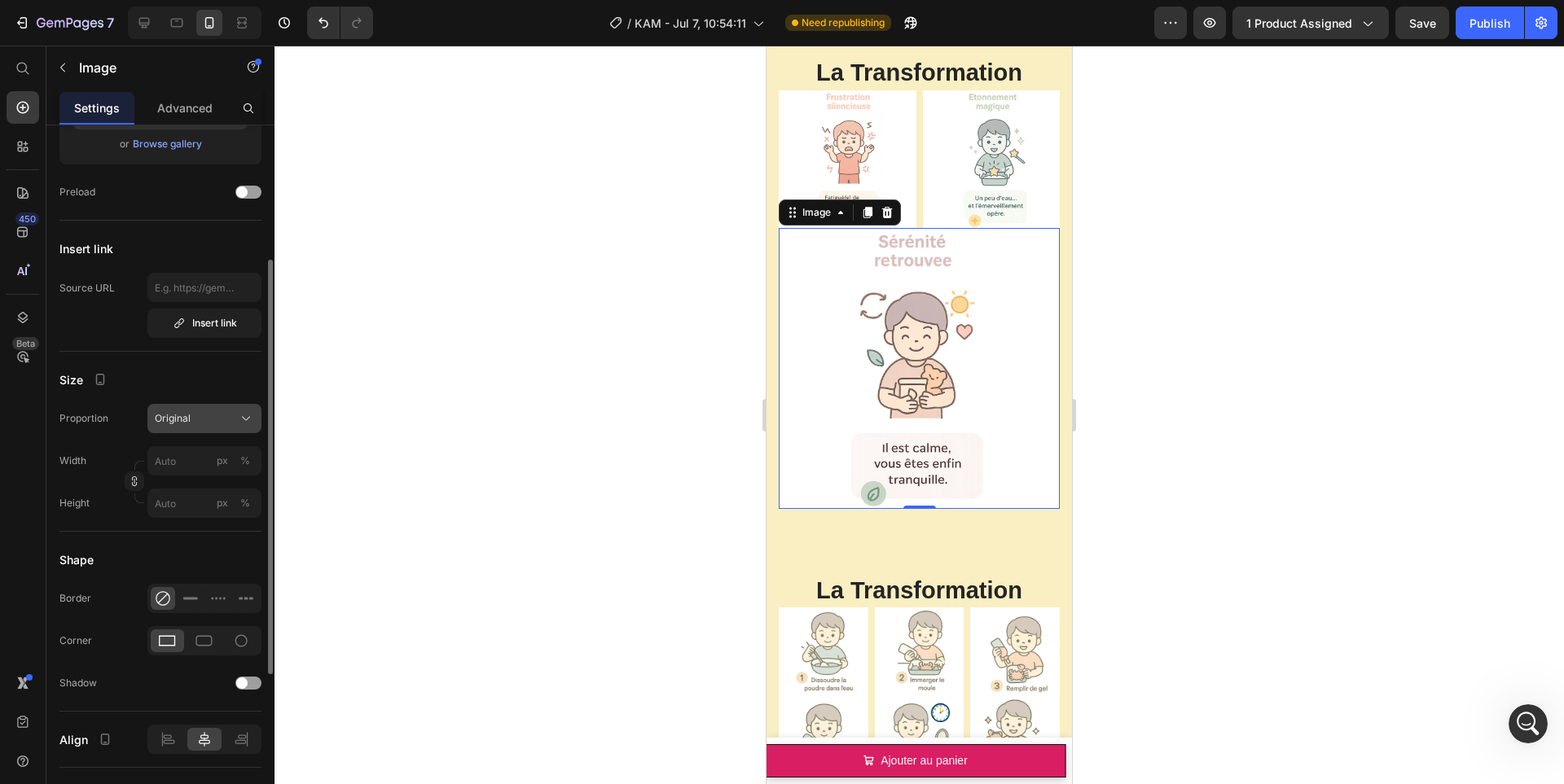 click on "Original" at bounding box center (204, 418) 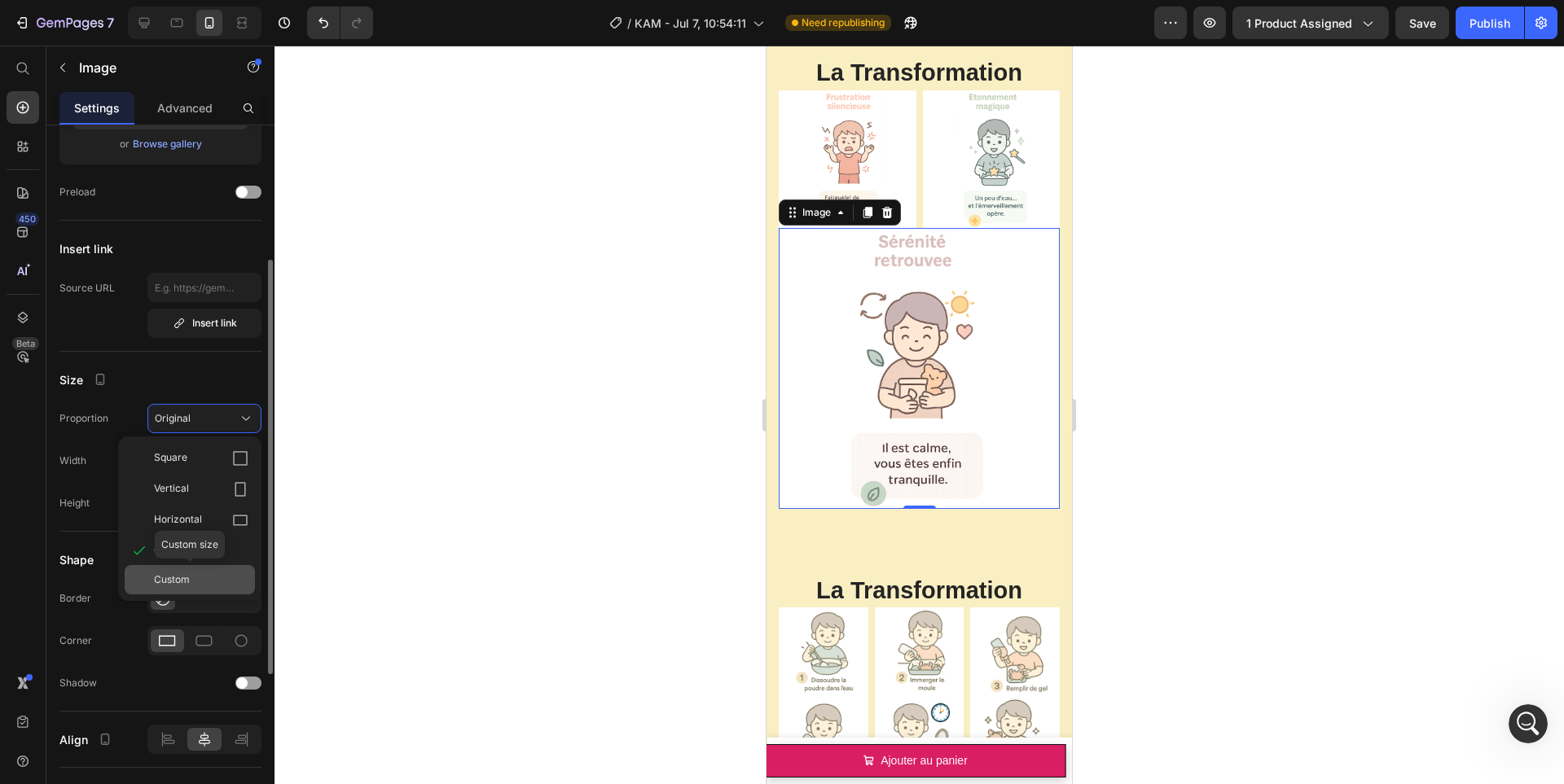 click on "Custom" at bounding box center (201, 580) 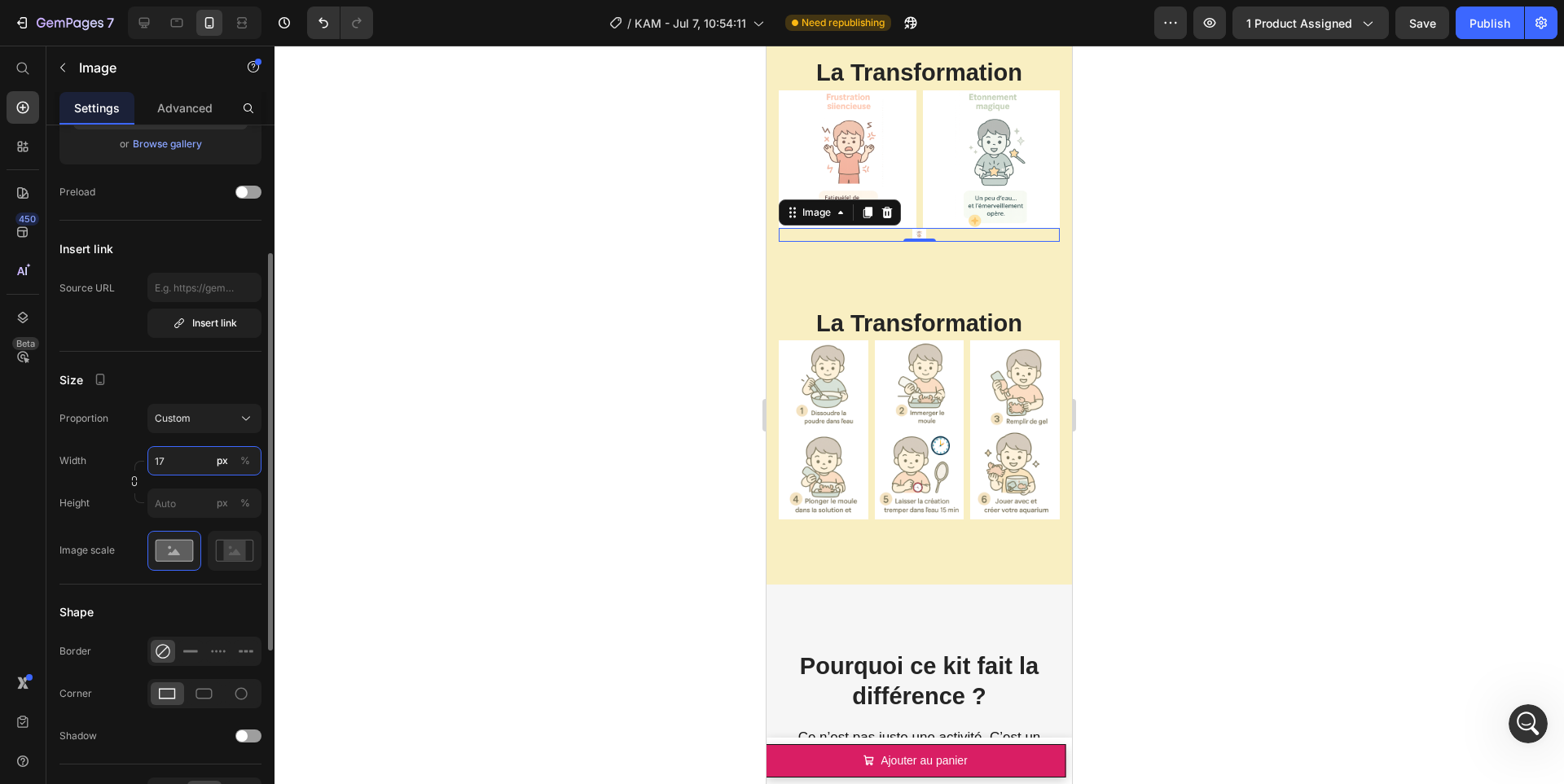type on "170" 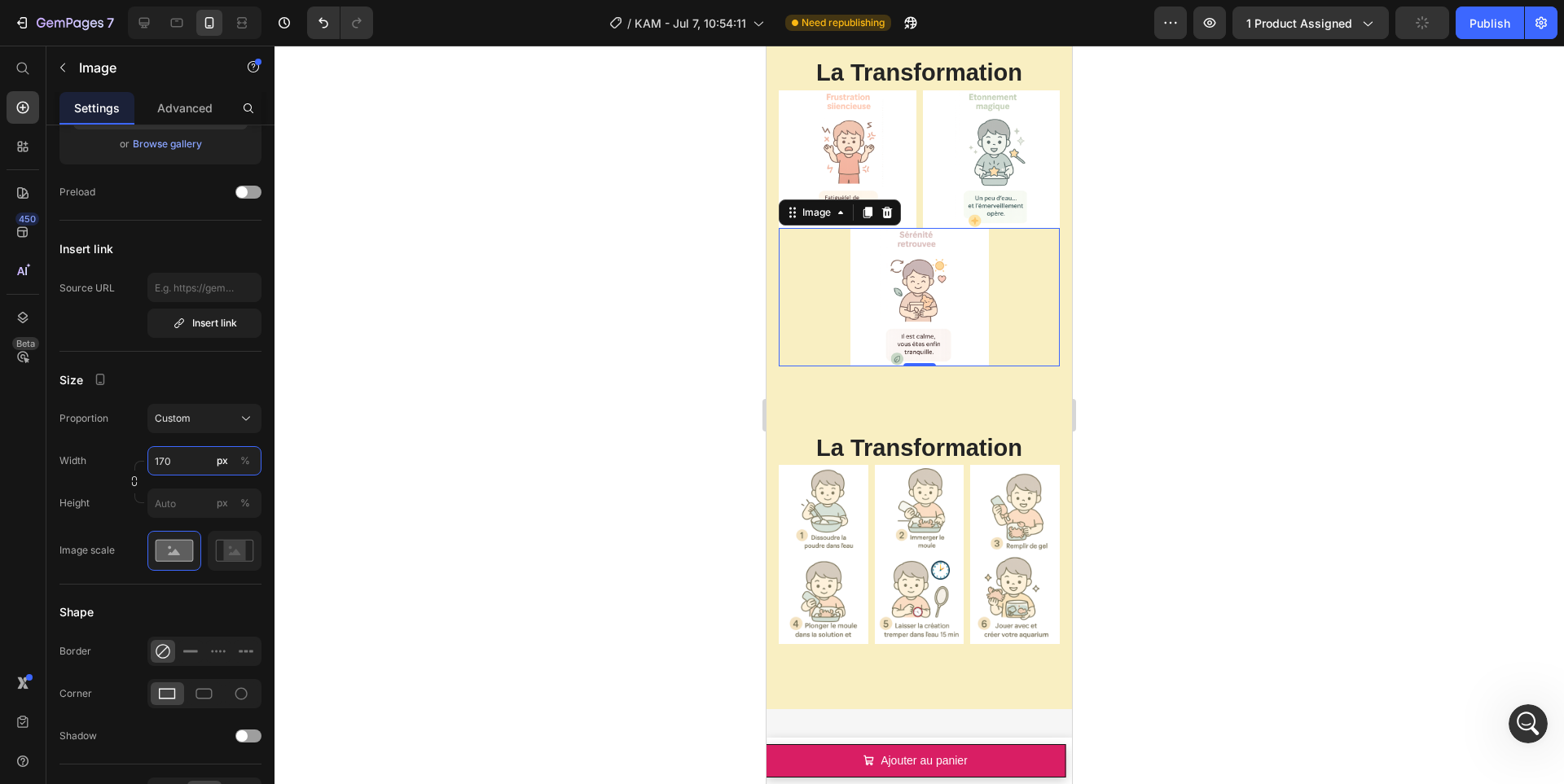 type 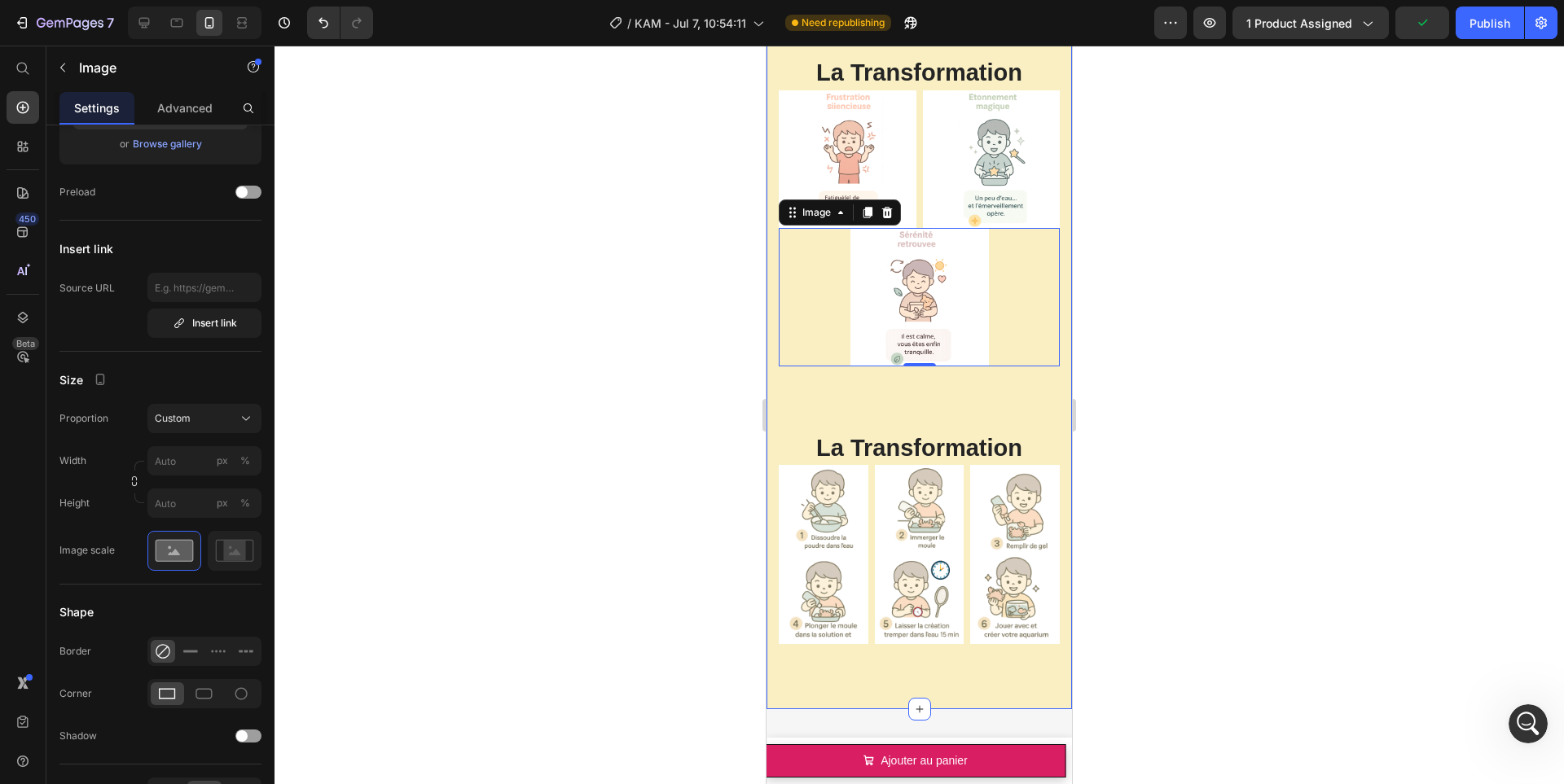 click 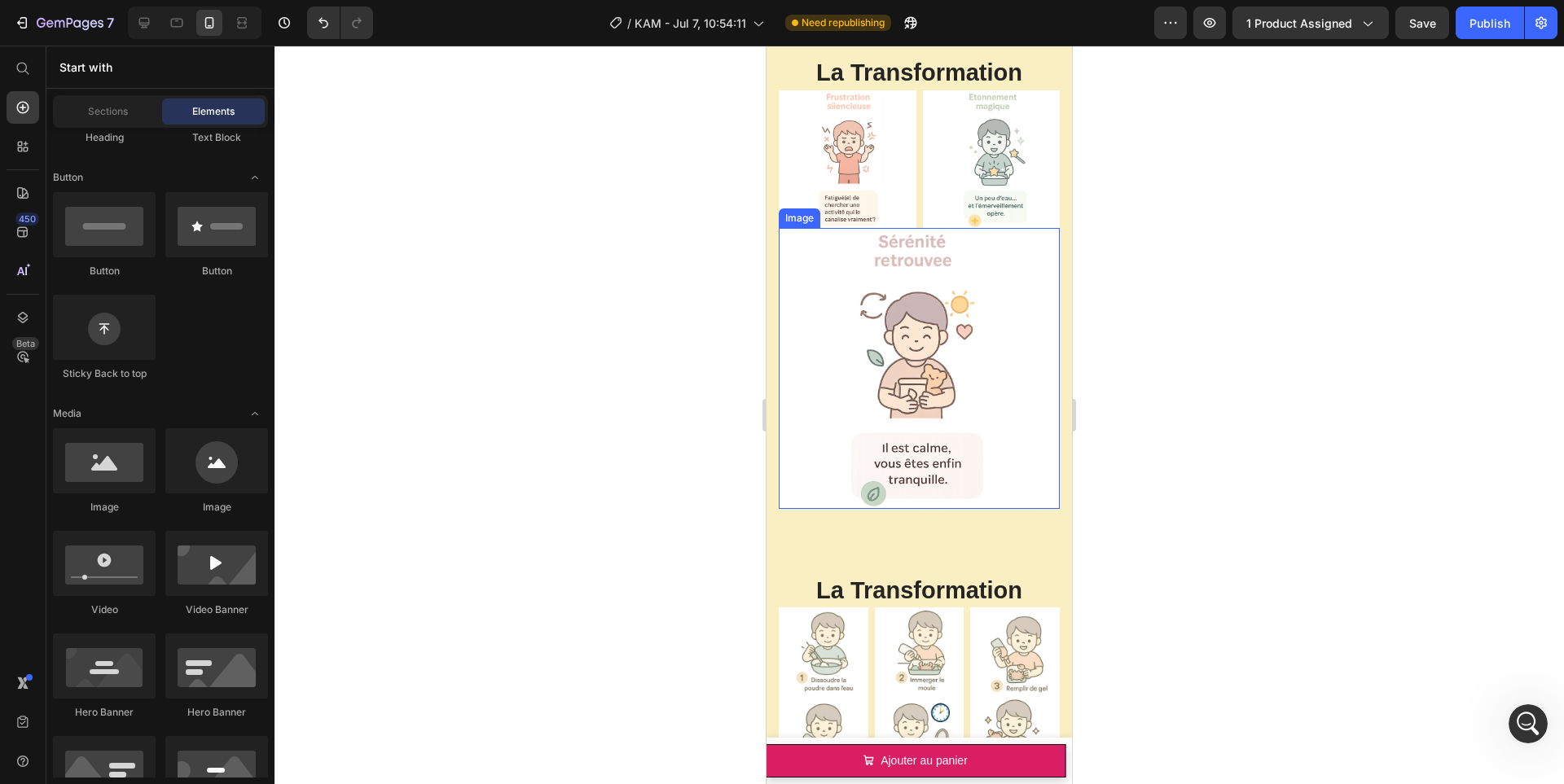 click at bounding box center [919, 368] 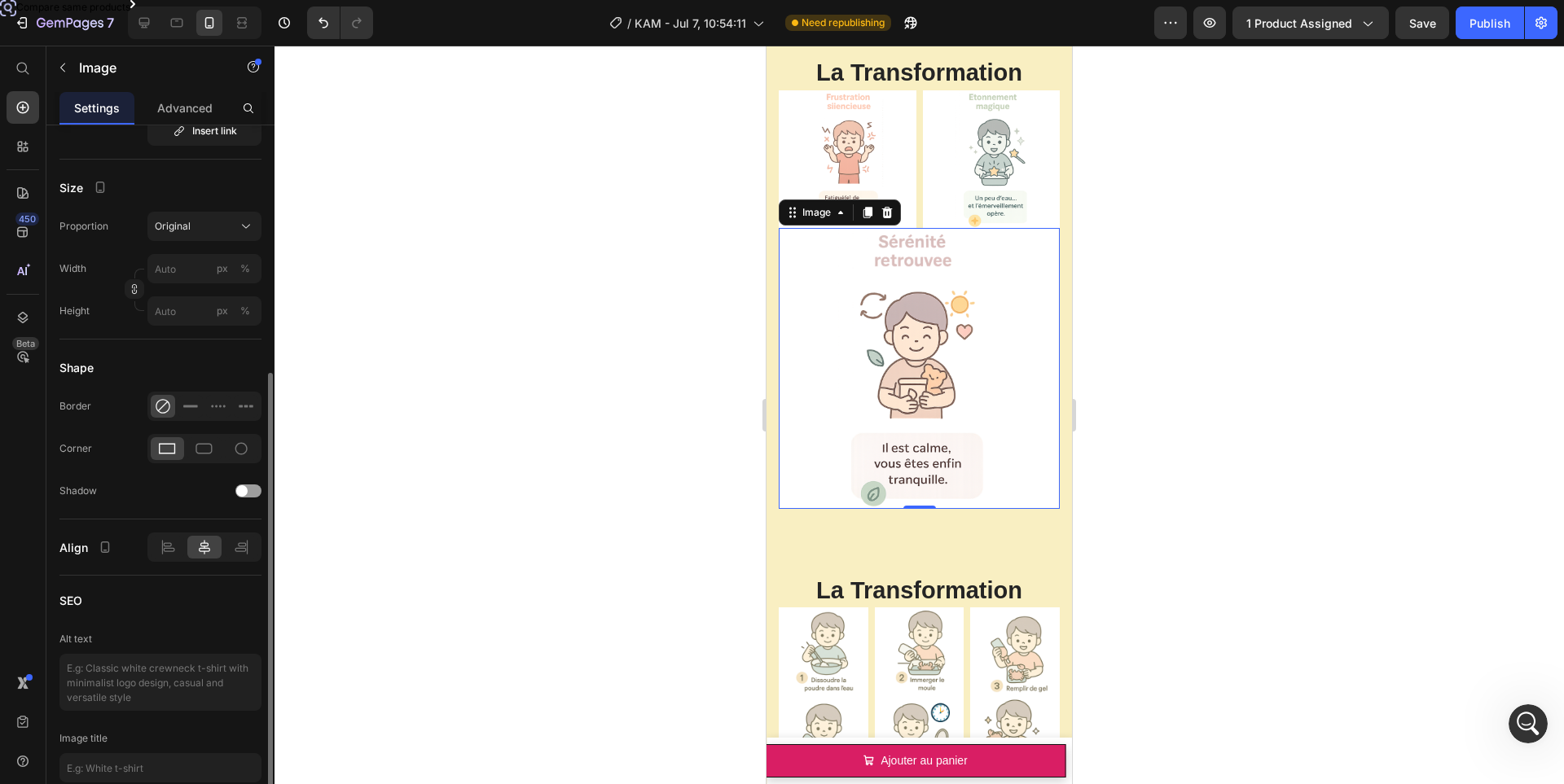 scroll, scrollTop: 310, scrollLeft: 0, axis: vertical 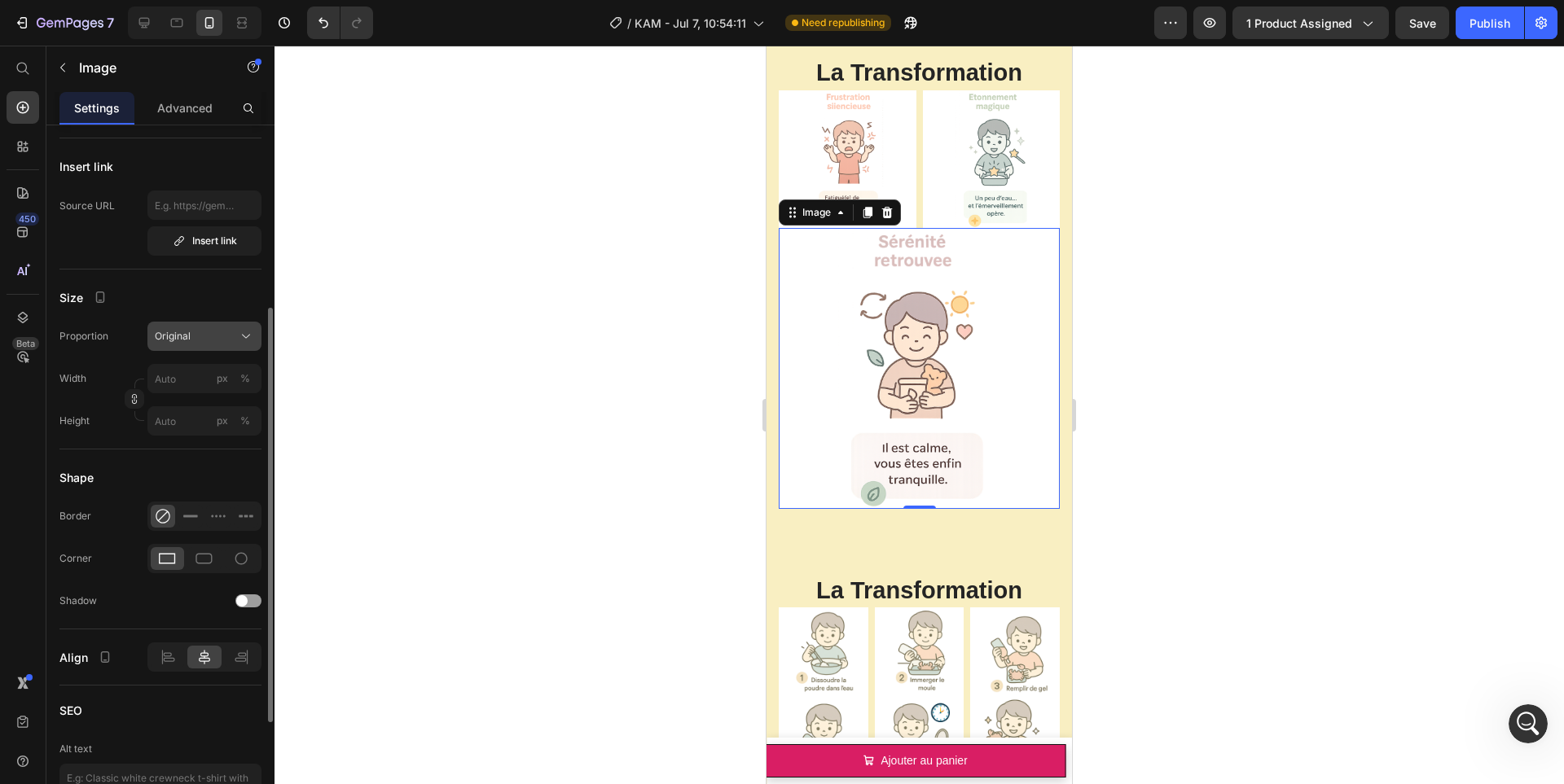 click on "Original" at bounding box center [204, 336] 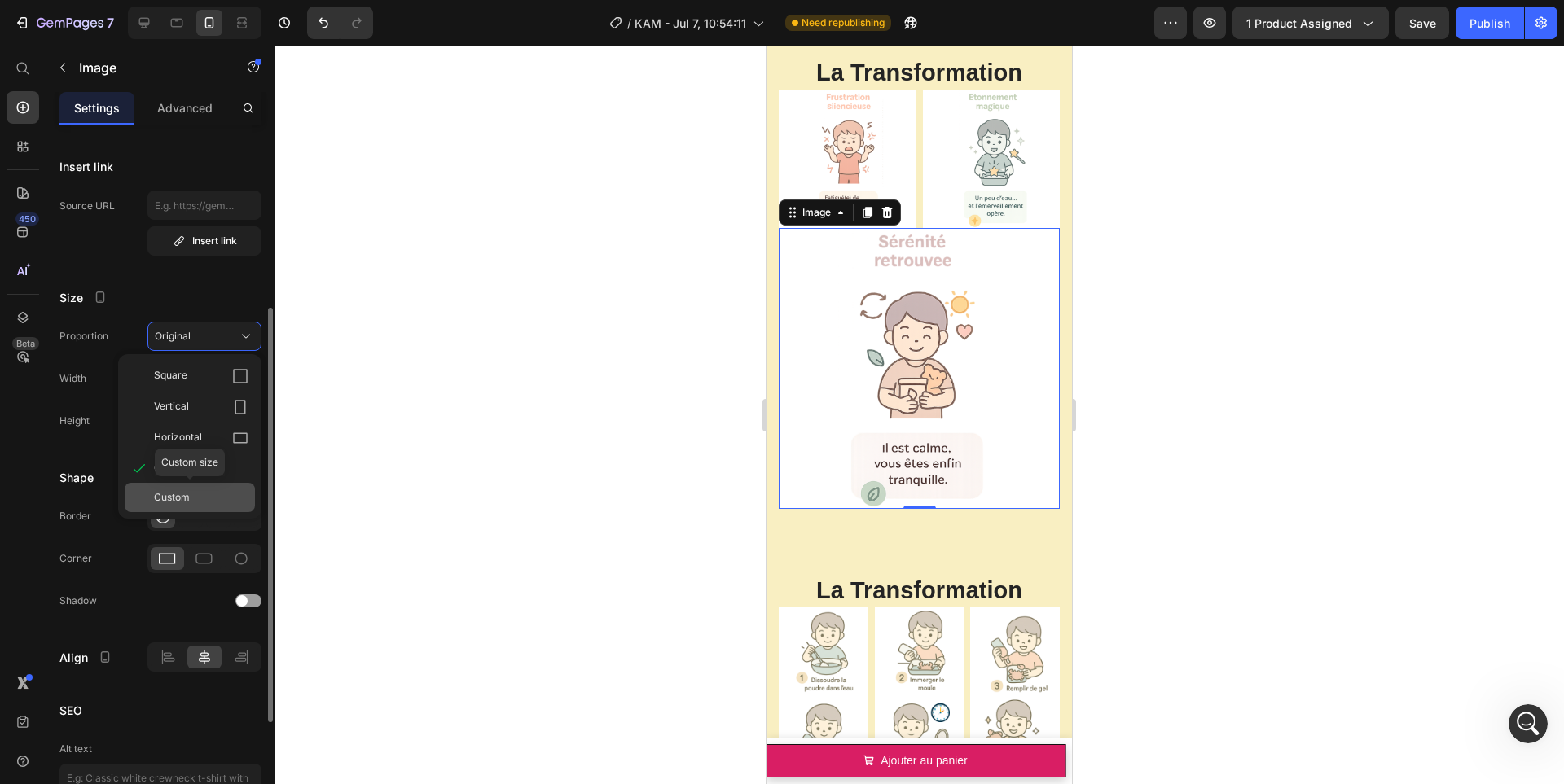 click on "Custom" at bounding box center (201, 497) 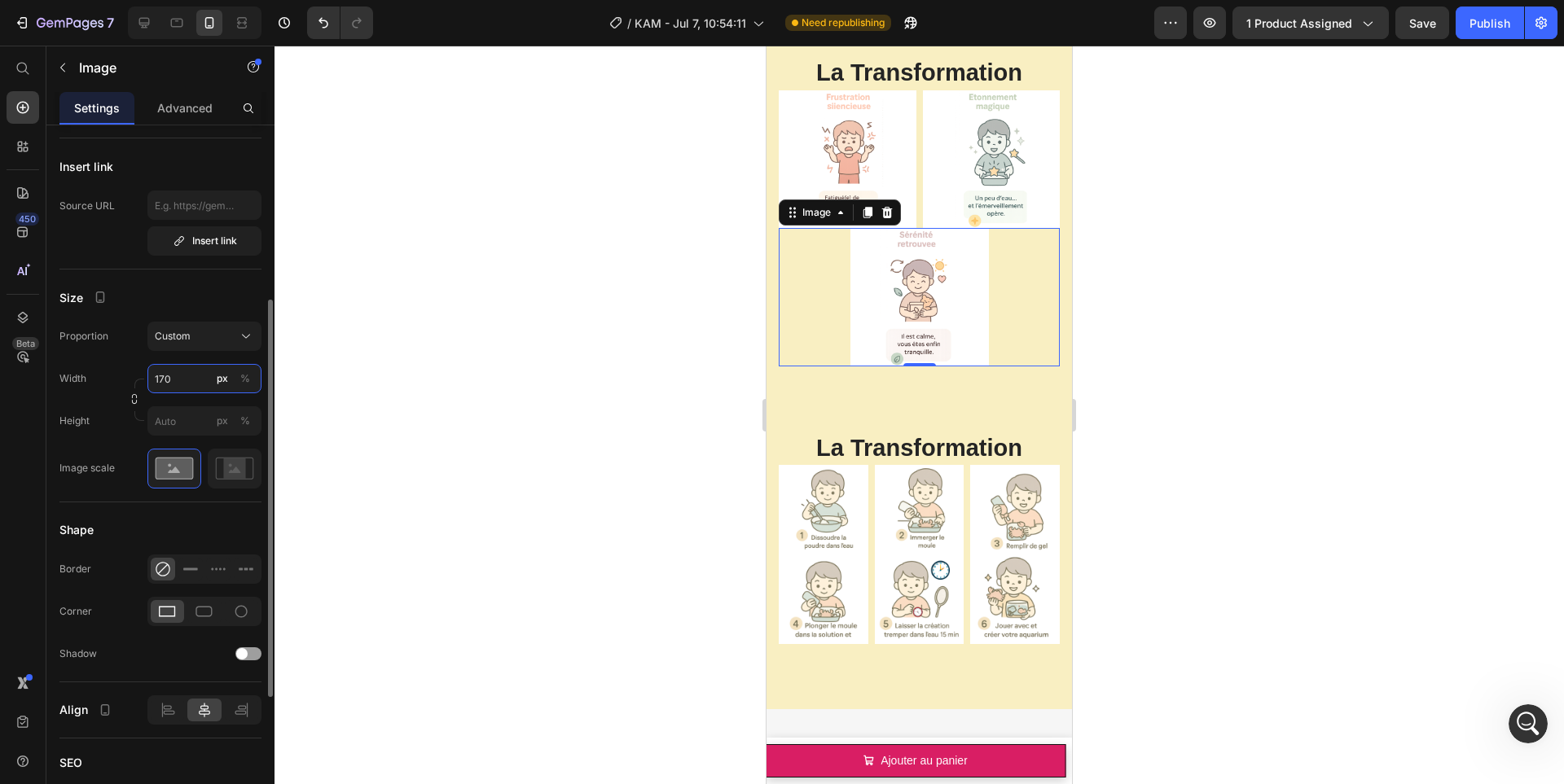 type on "170" 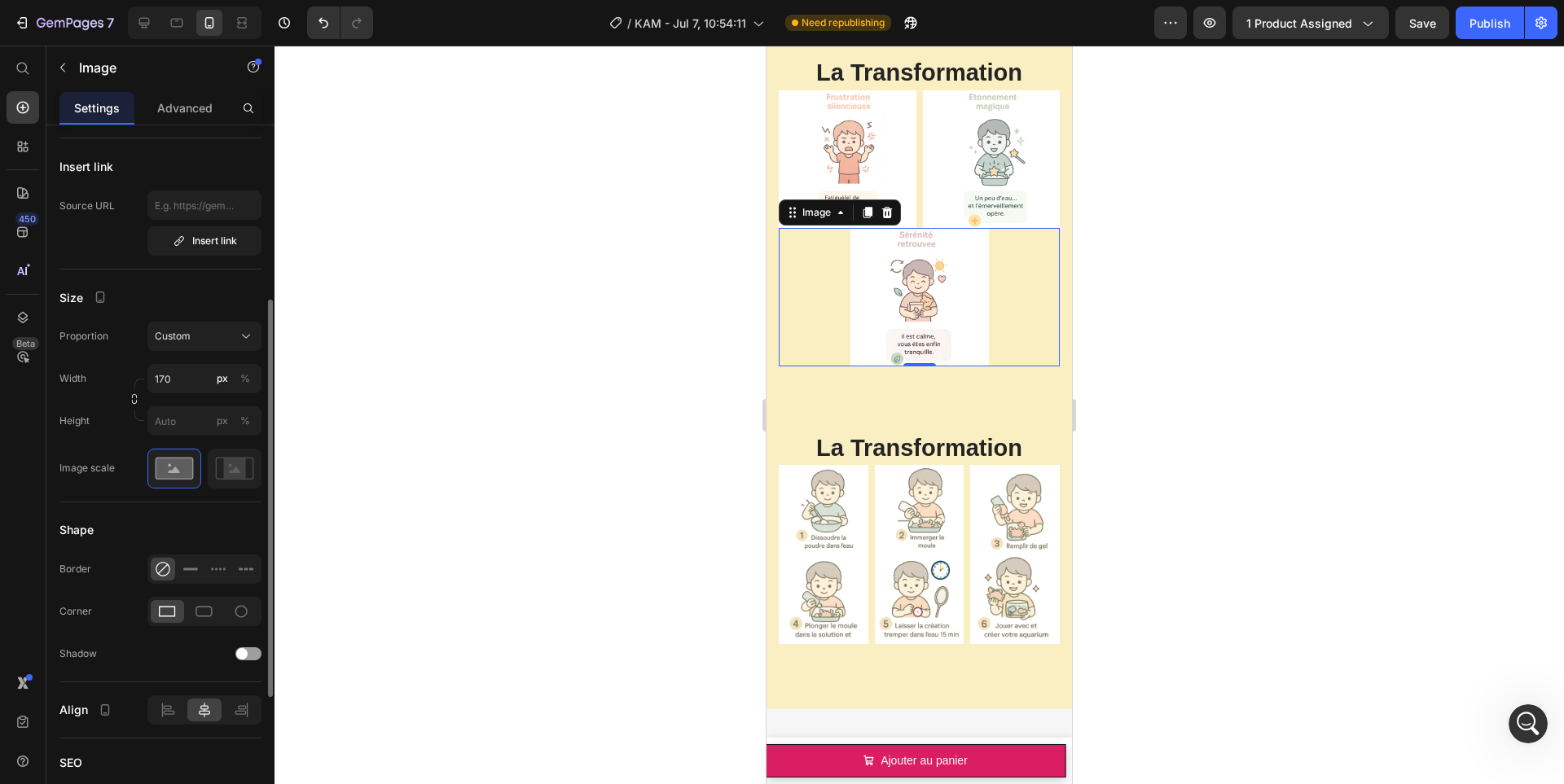 click on "Size Proportion Custom Width 170 px % Height px % Image scale" 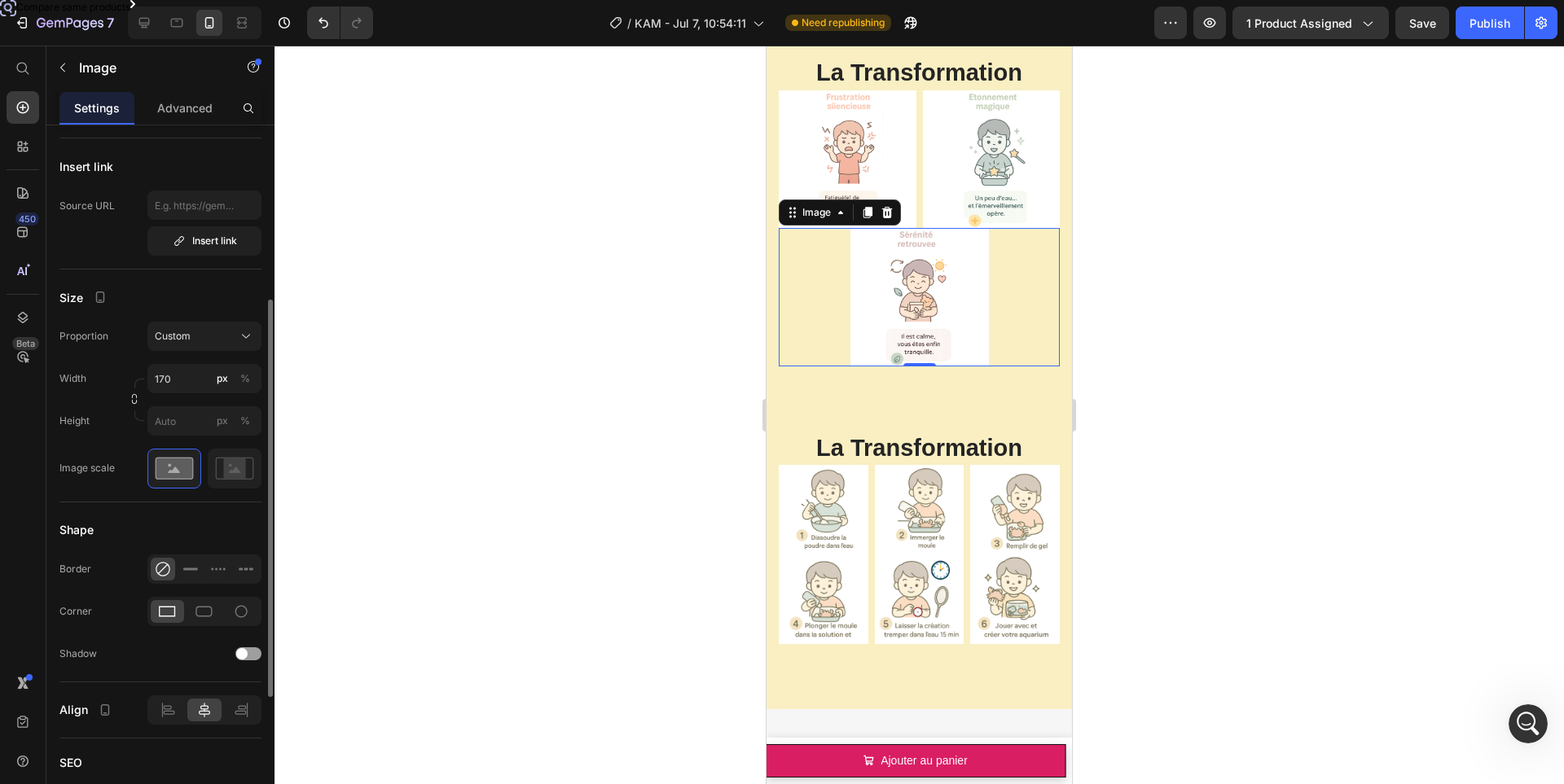 scroll, scrollTop: 250, scrollLeft: 0, axis: vertical 